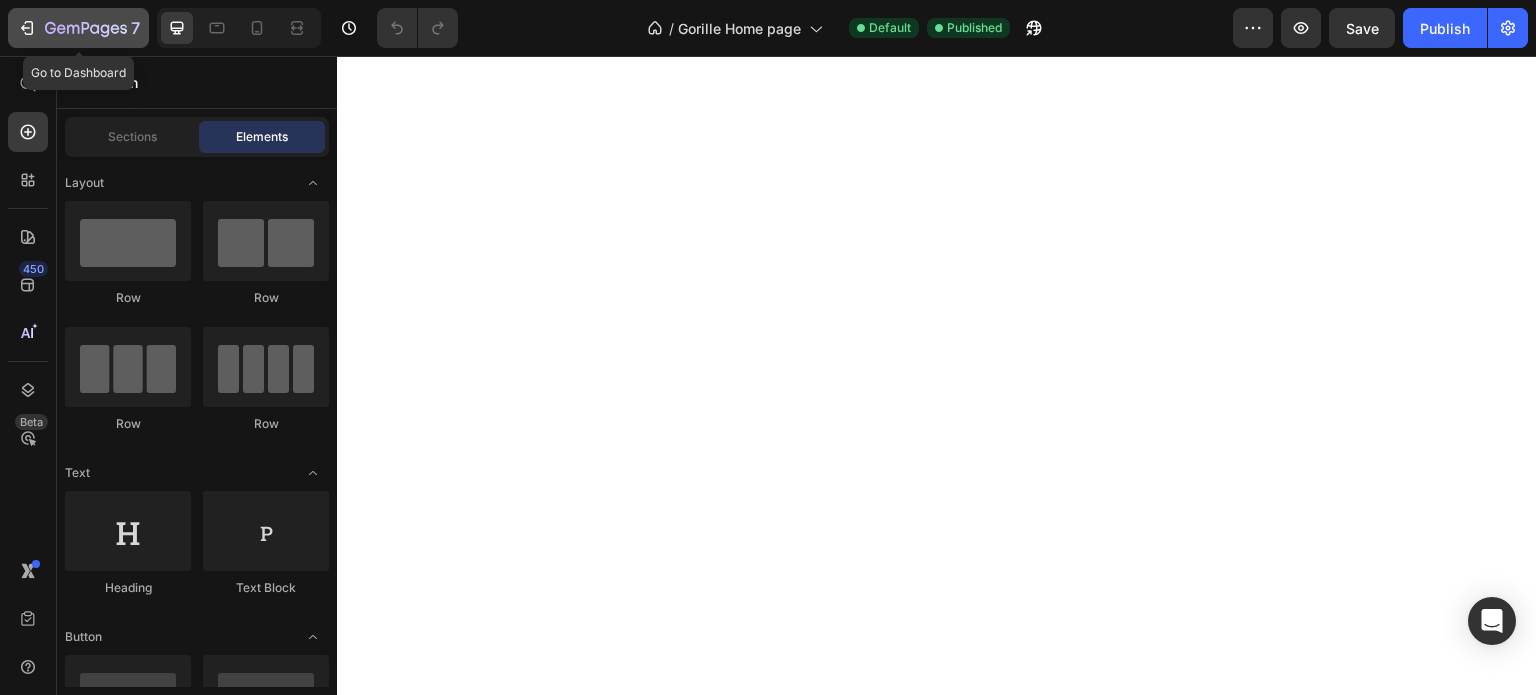 scroll, scrollTop: 0, scrollLeft: 0, axis: both 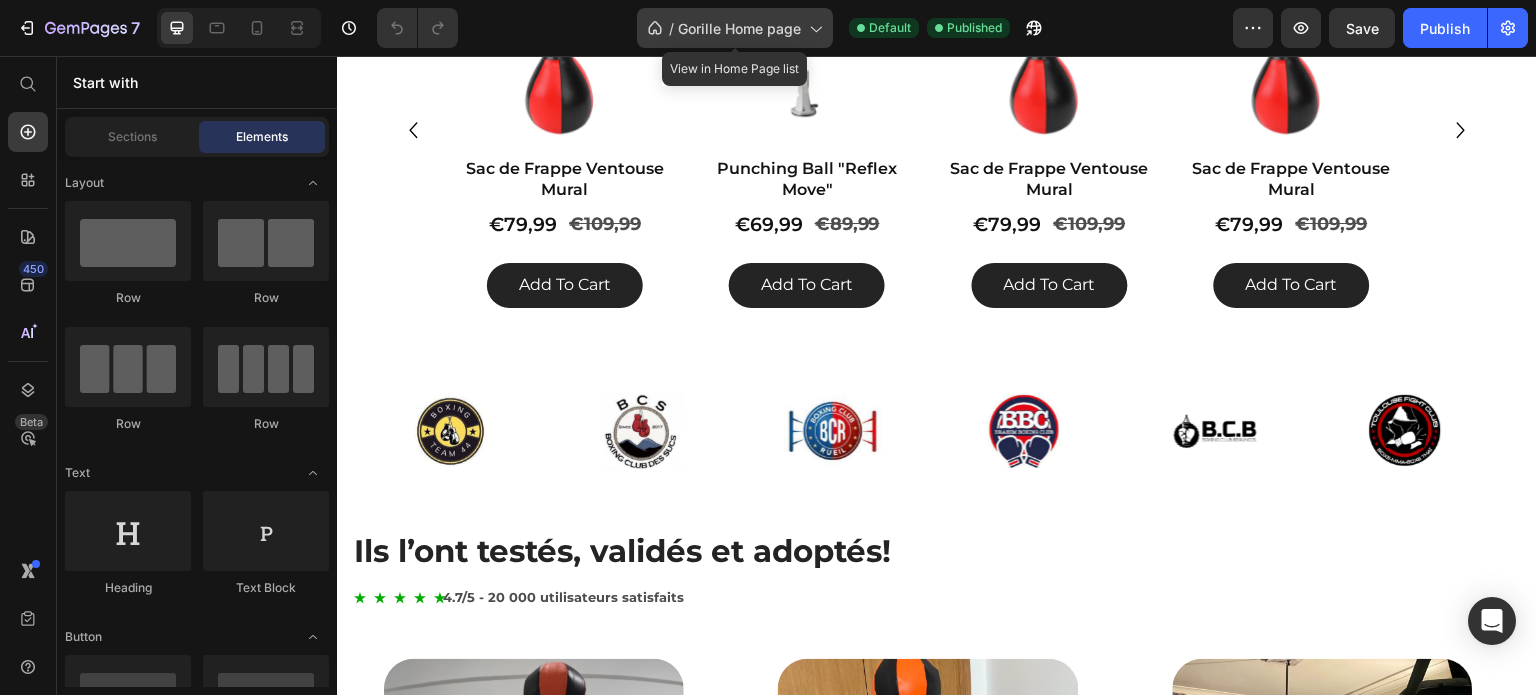 click on "Gorille Home page" at bounding box center (739, 28) 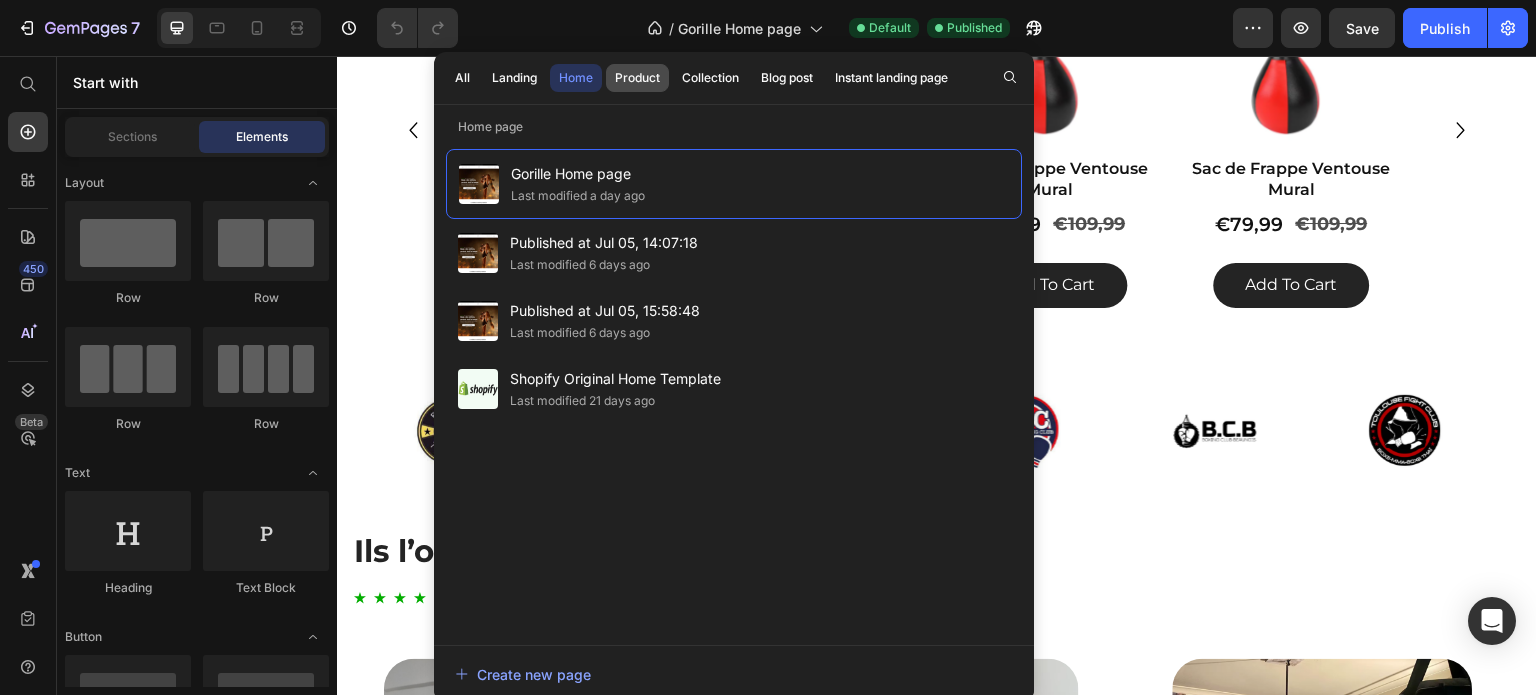 click on "Product" at bounding box center [637, 78] 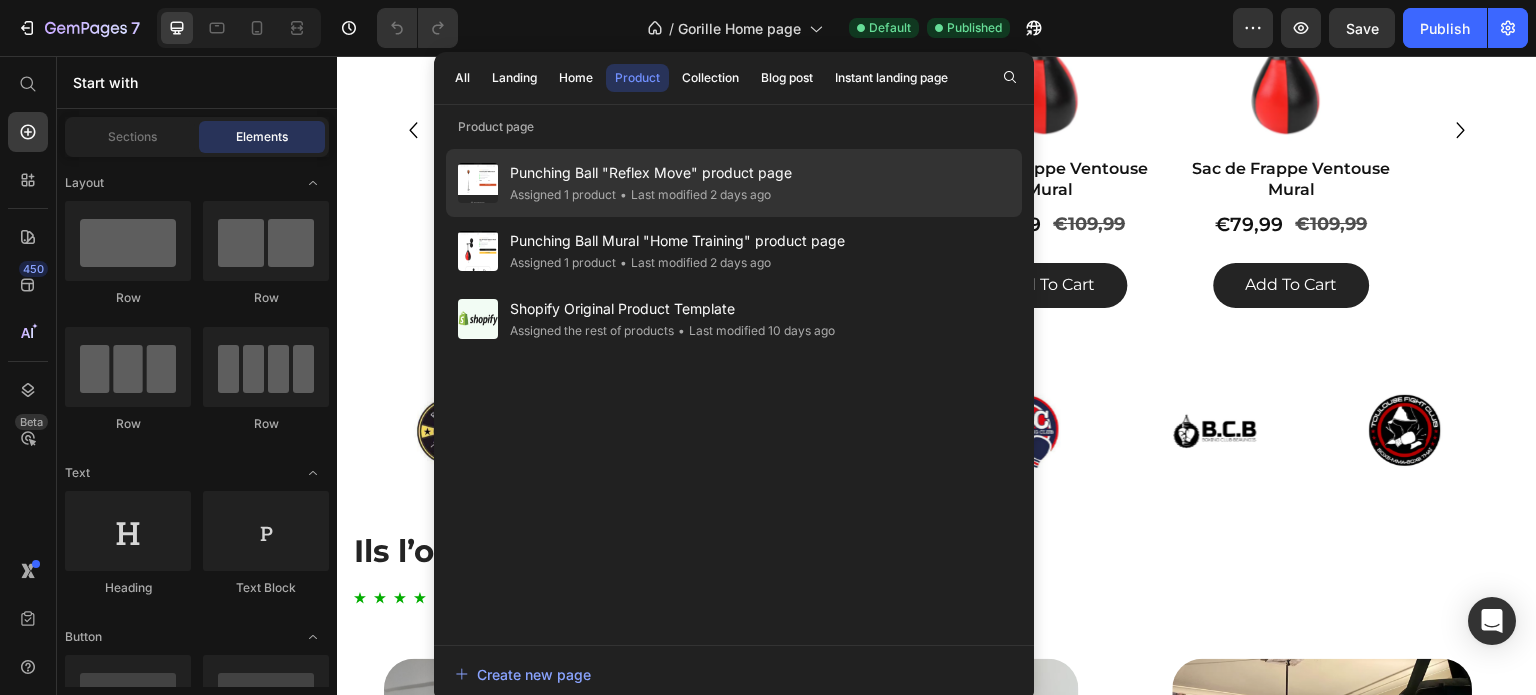 click on "Punching Ball "Reflex Move" product page" at bounding box center (651, 173) 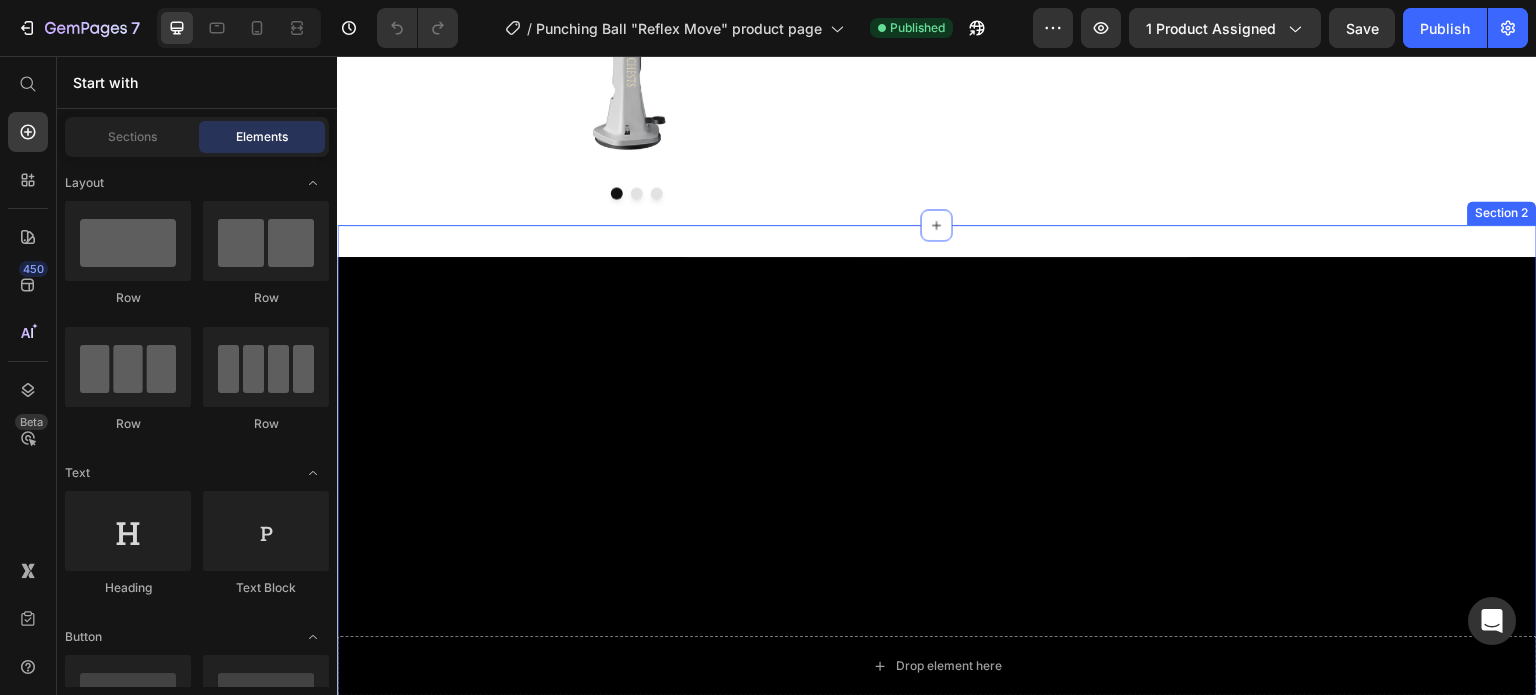 scroll, scrollTop: 666, scrollLeft: 0, axis: vertical 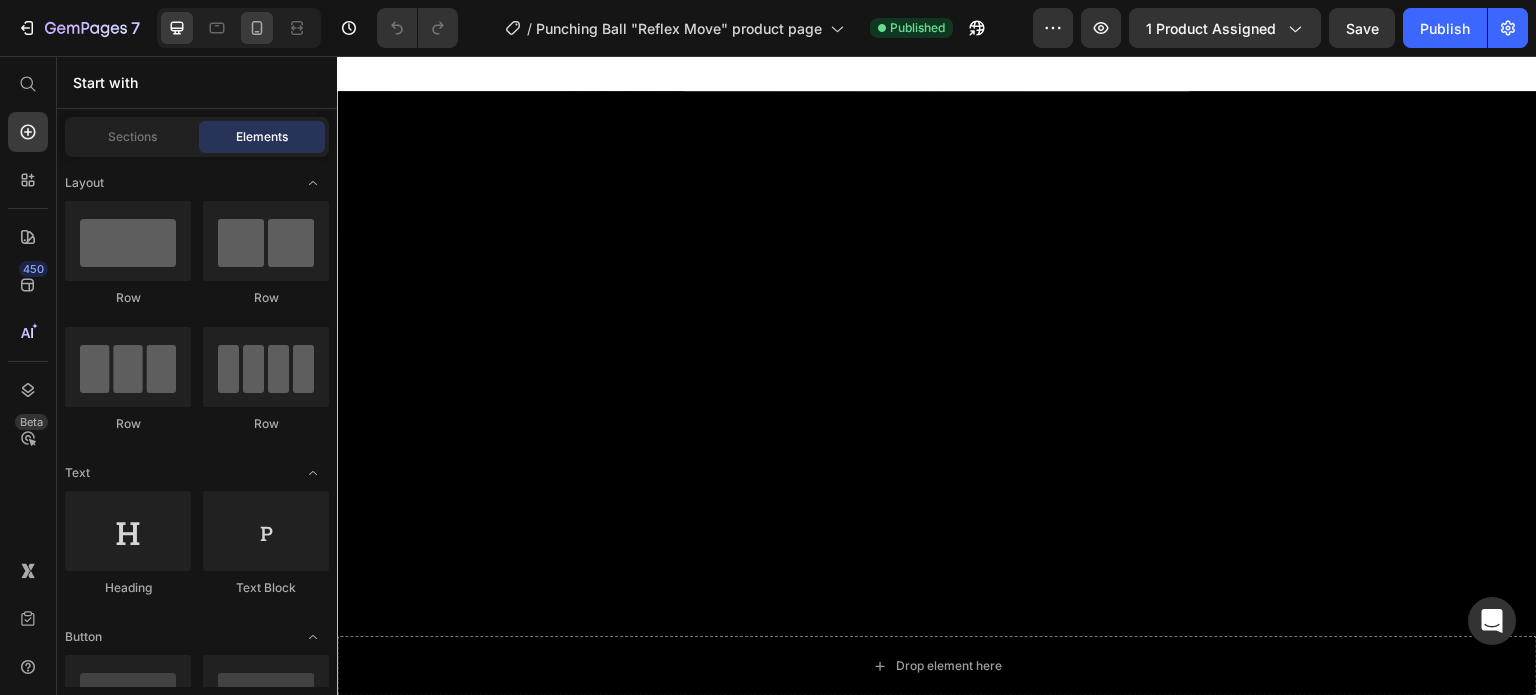 click 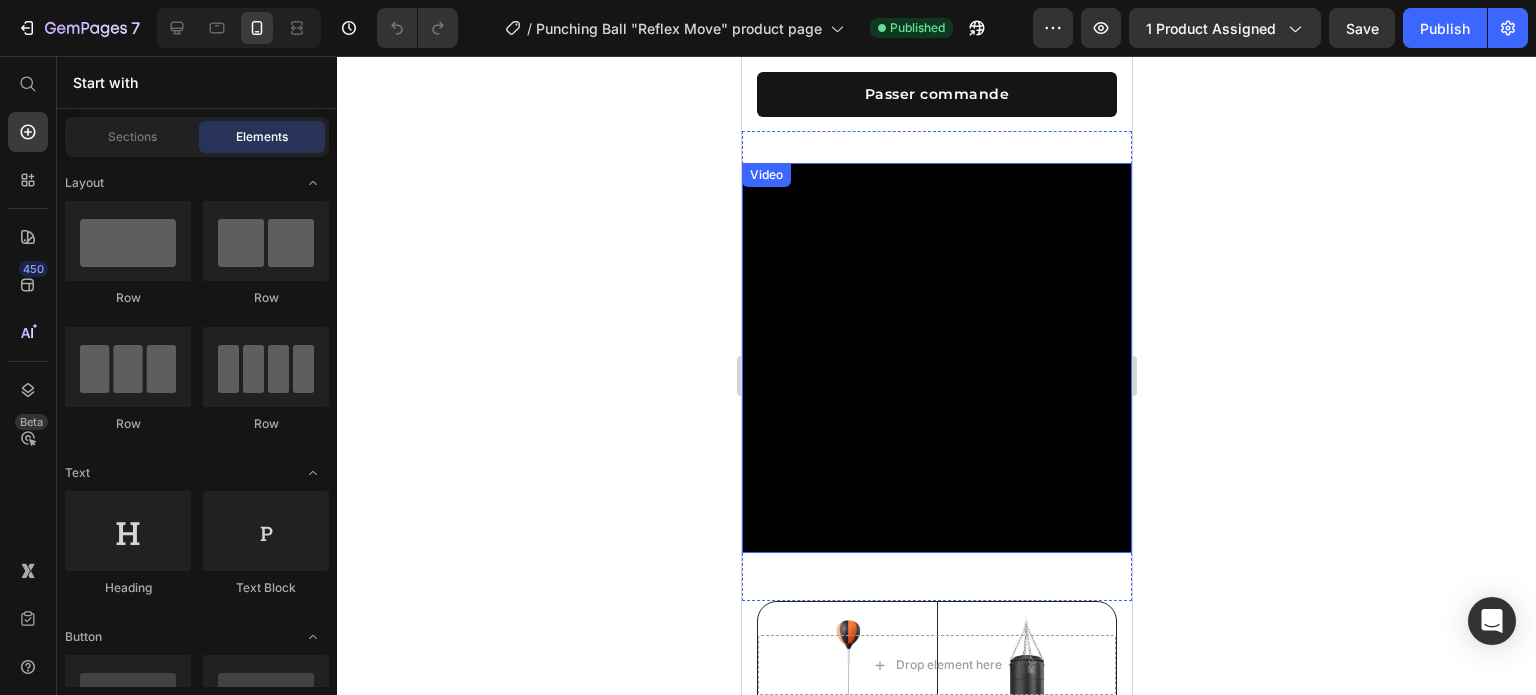 scroll, scrollTop: 0, scrollLeft: 0, axis: both 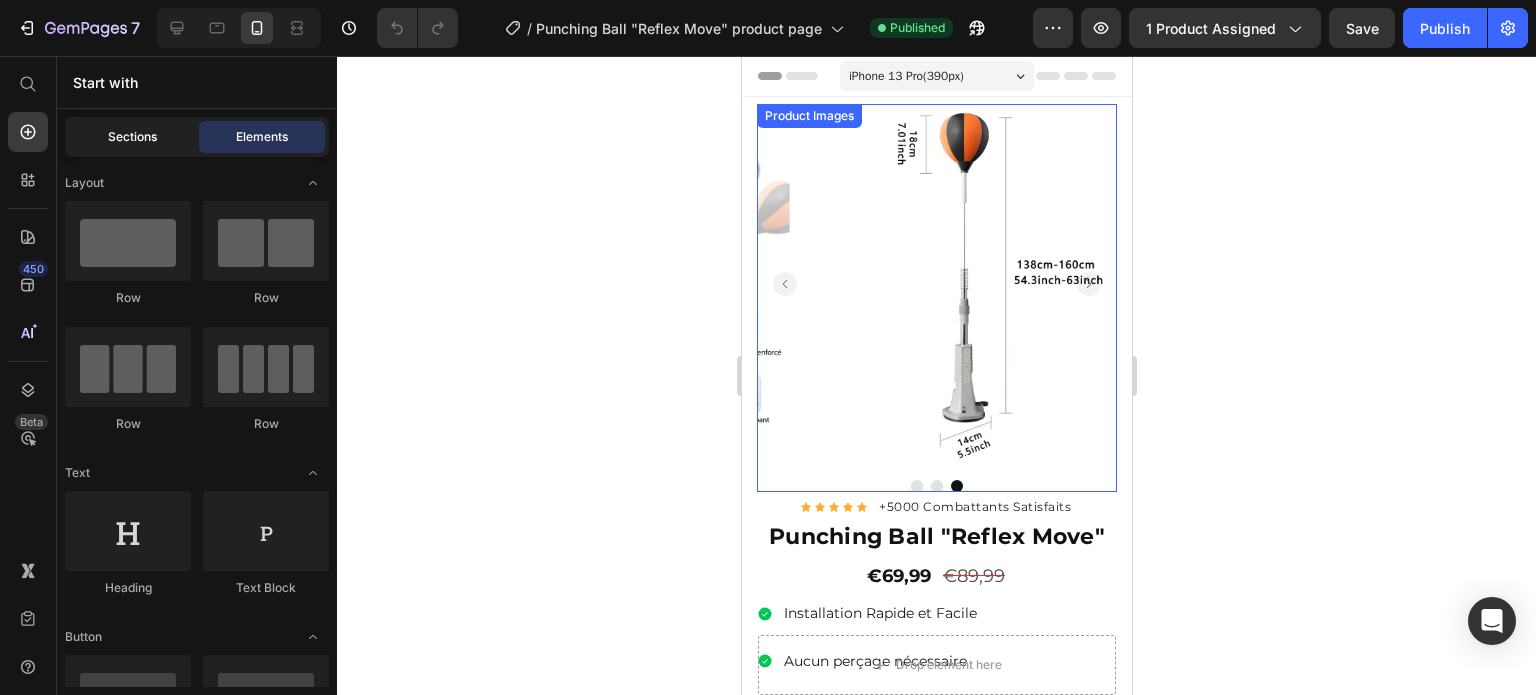 click on "Sections" 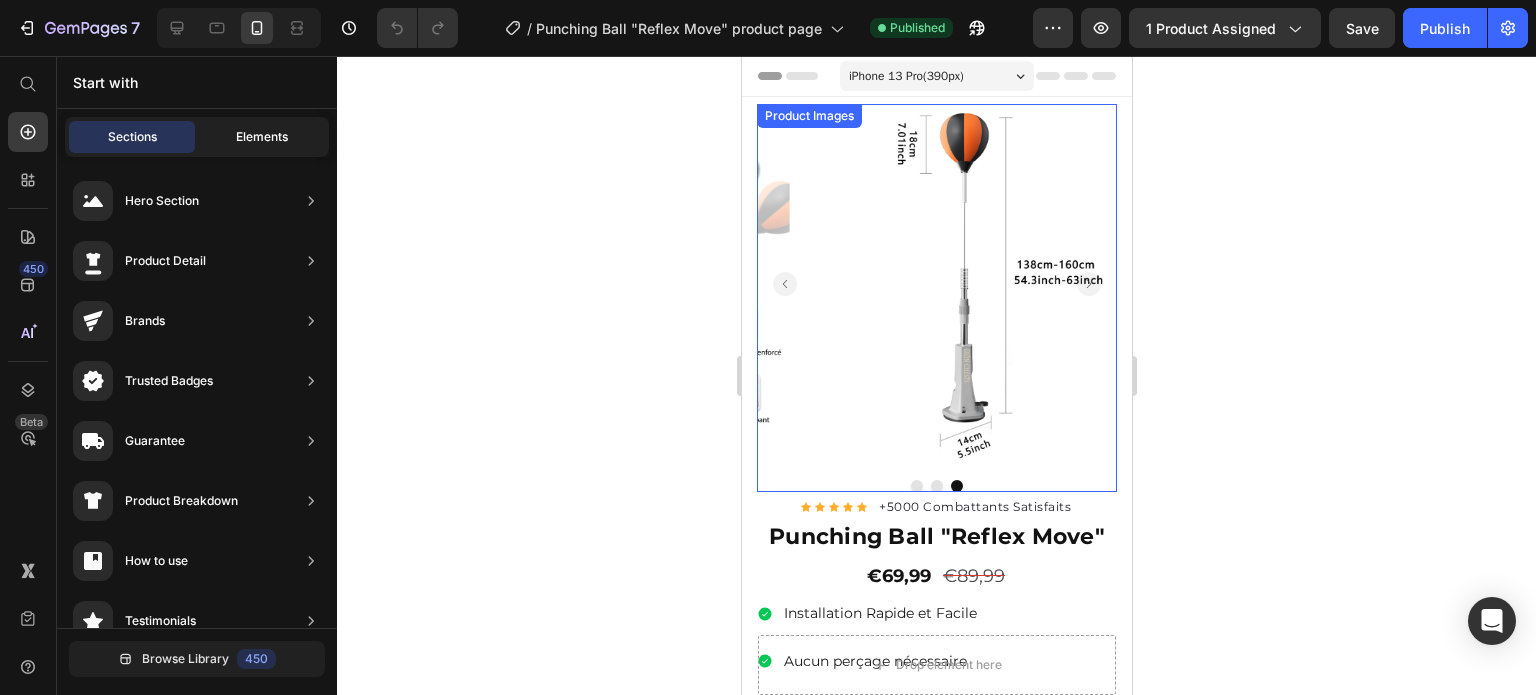 click on "Elements" 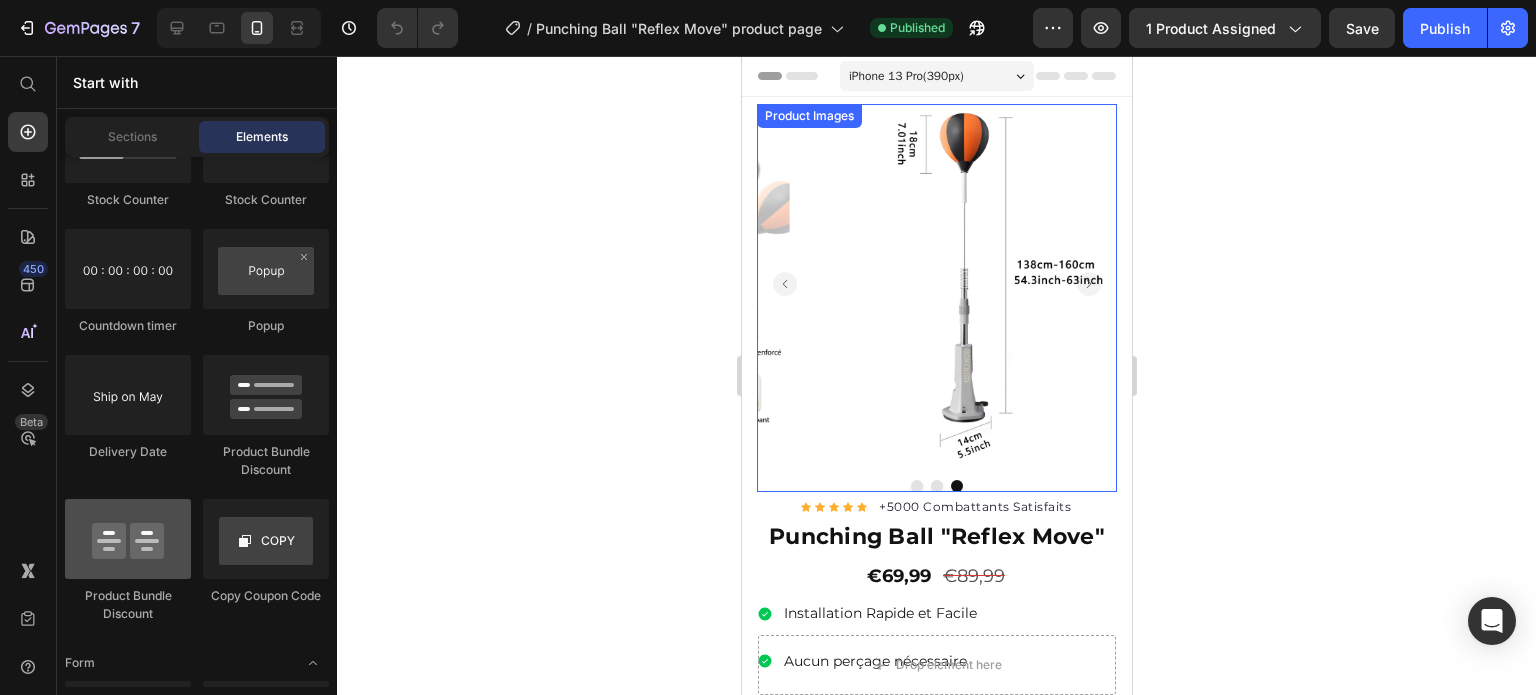 scroll, scrollTop: 4492, scrollLeft: 0, axis: vertical 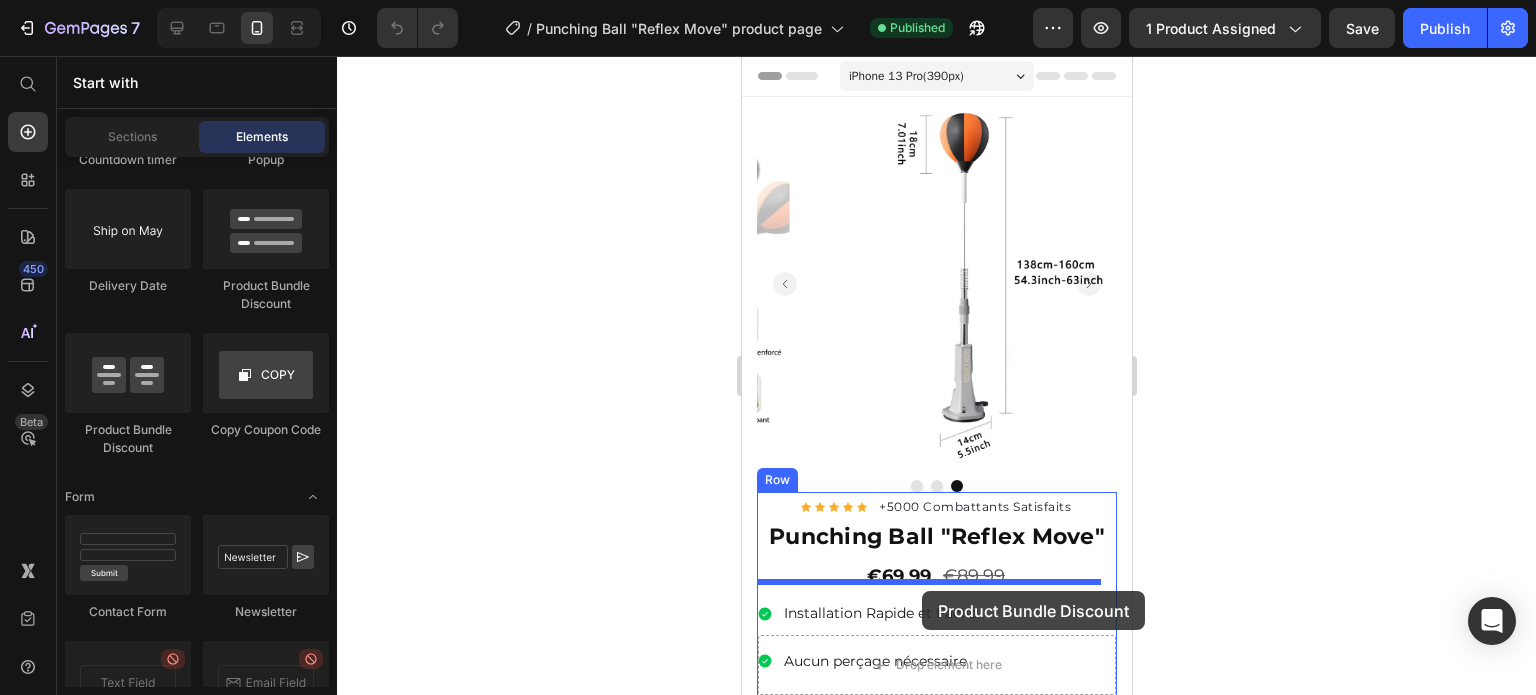 drag, startPoint x: 872, startPoint y: 437, endPoint x: 921, endPoint y: 591, distance: 161.60754 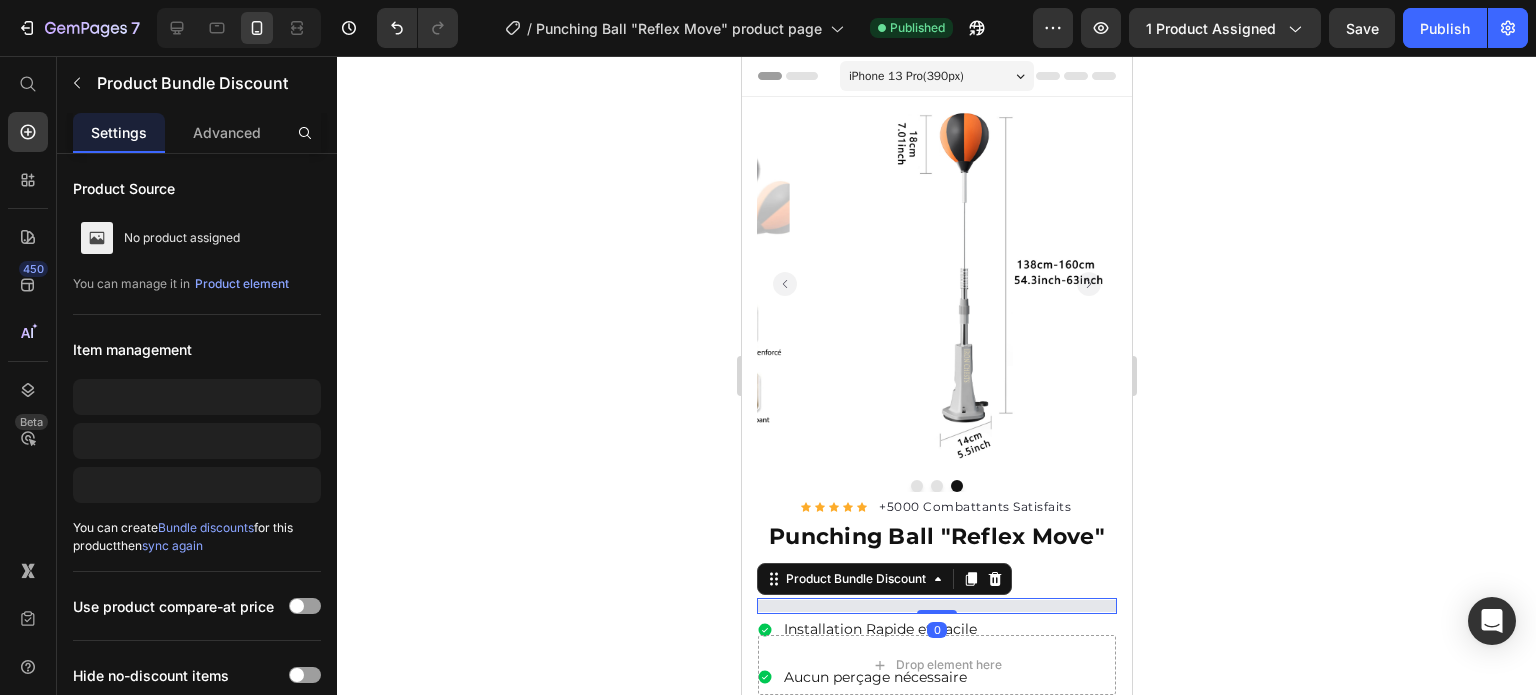 scroll, scrollTop: 166, scrollLeft: 0, axis: vertical 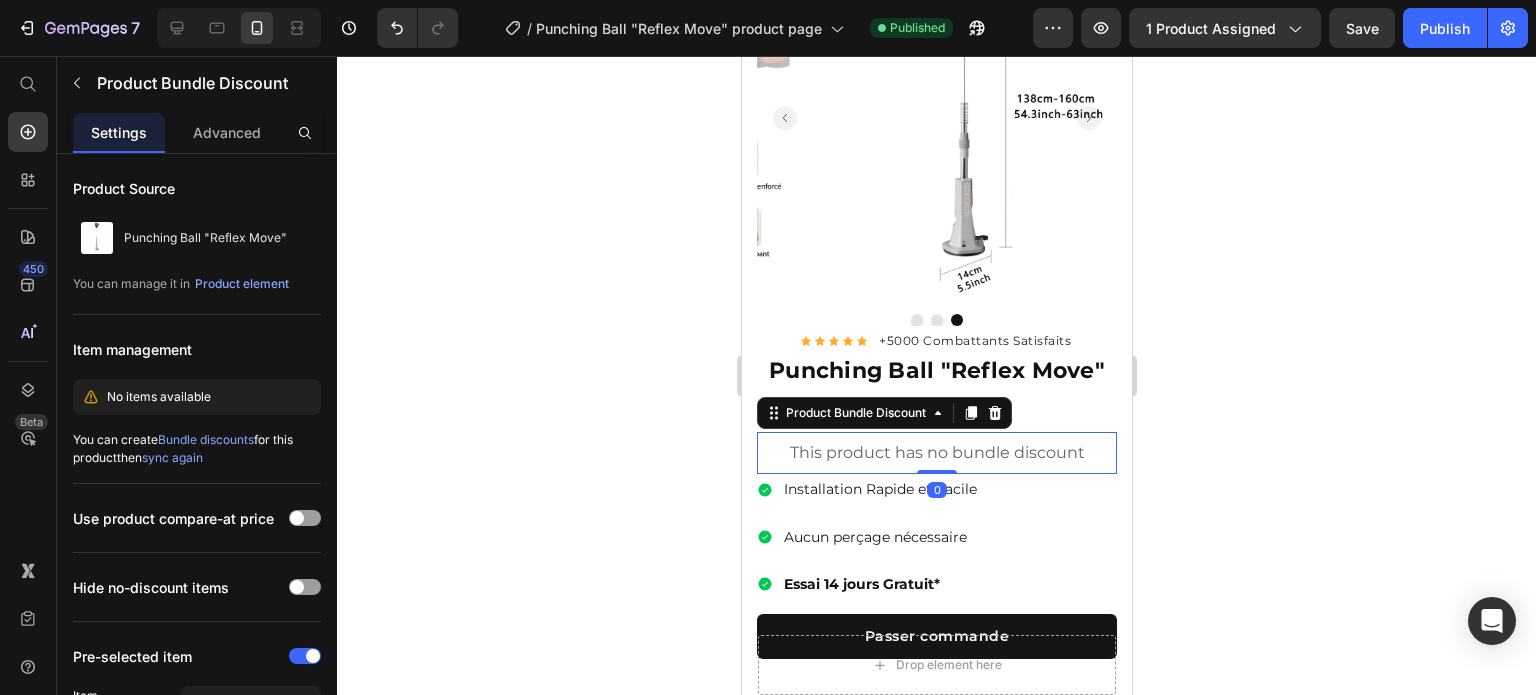 click on "This product has no bundle discount" at bounding box center [936, 453] 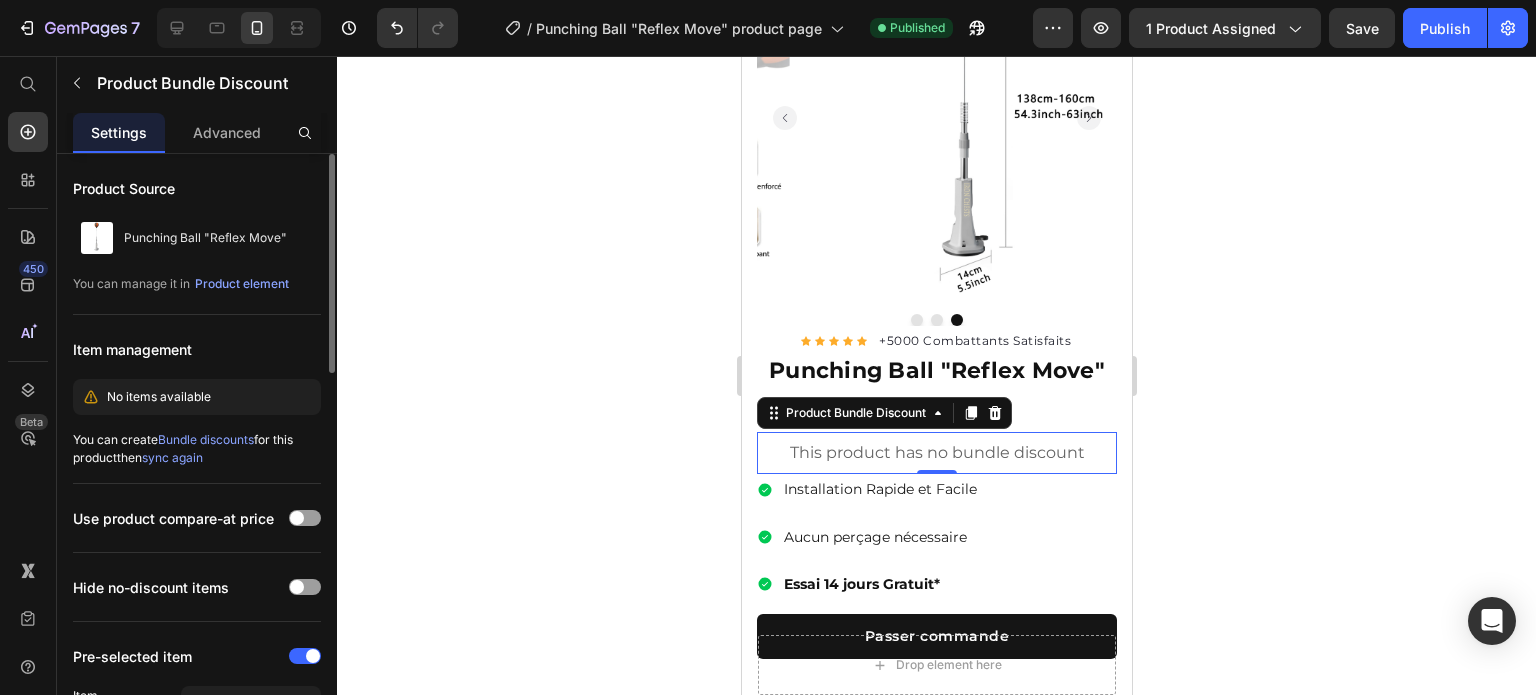 click on "No items available" at bounding box center (159, 397) 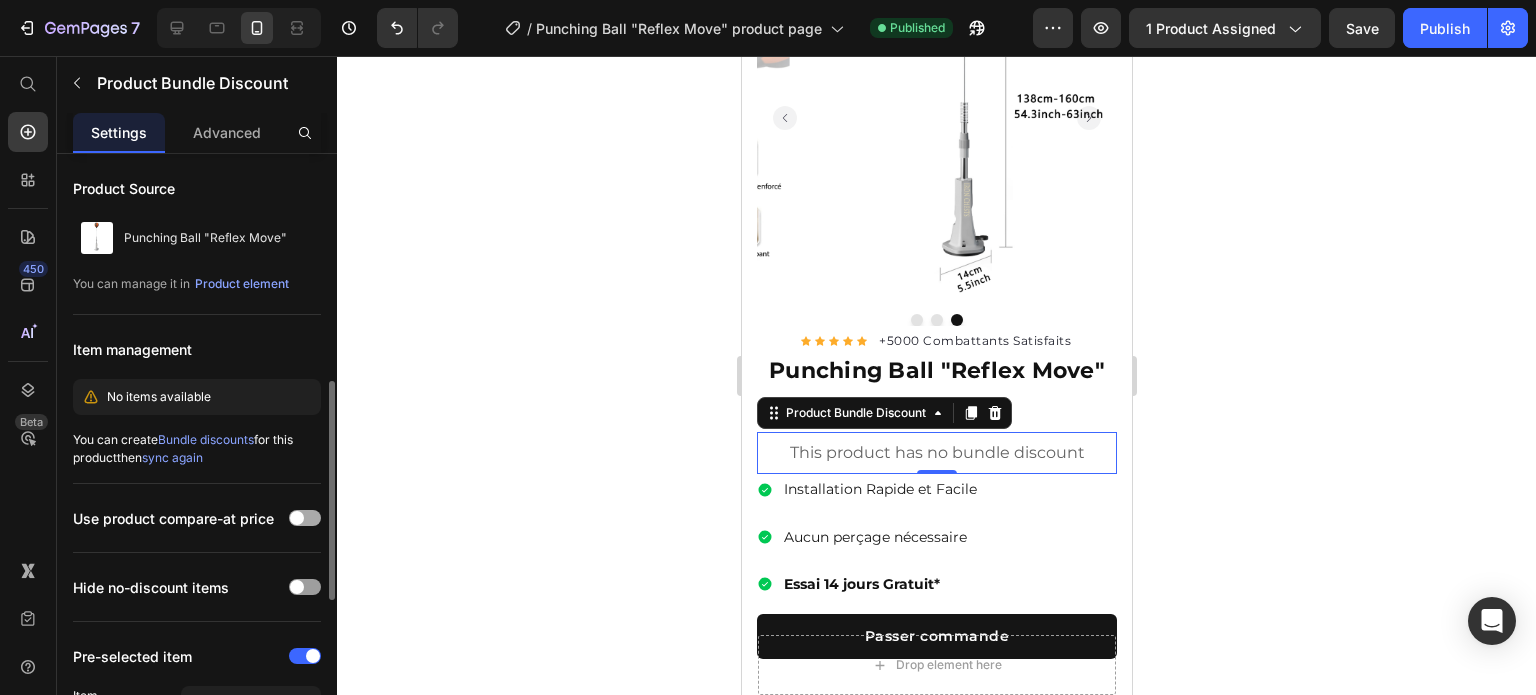 scroll, scrollTop: 166, scrollLeft: 0, axis: vertical 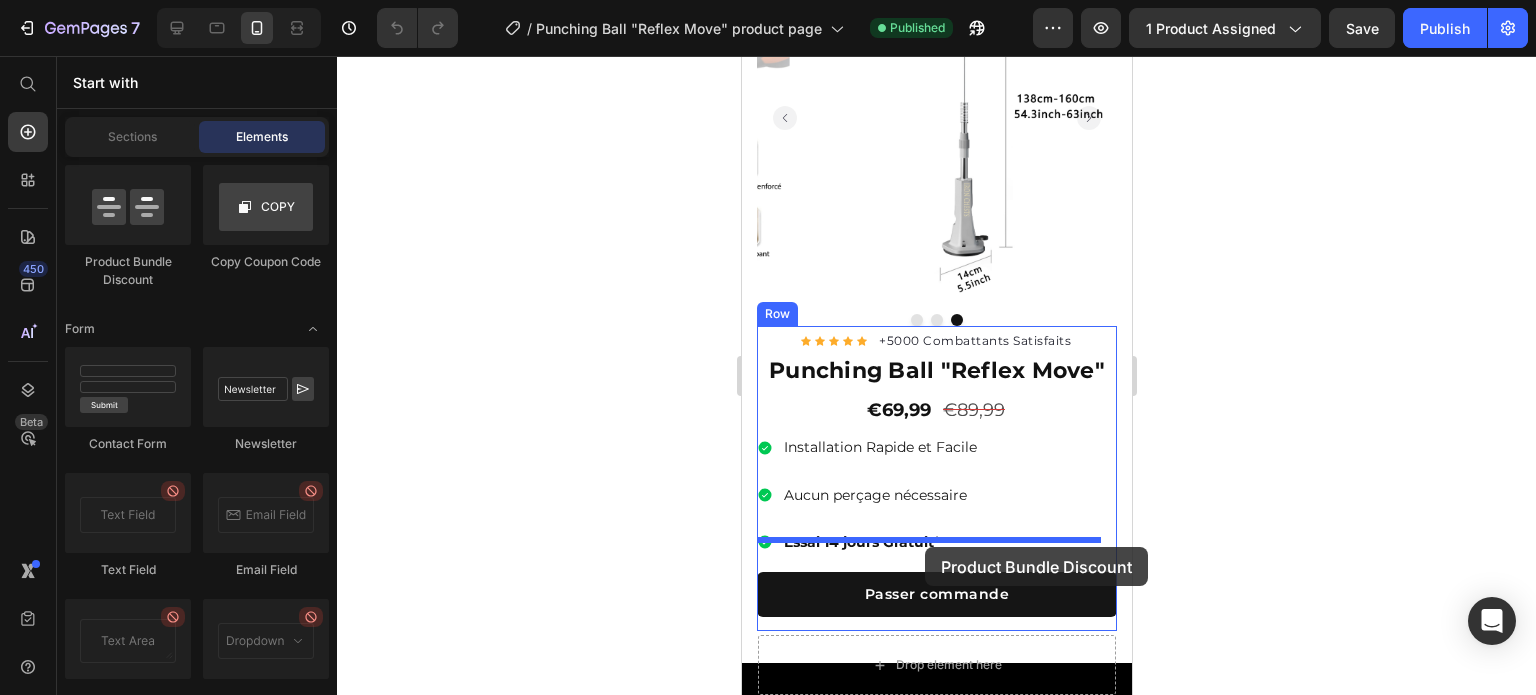 drag, startPoint x: 872, startPoint y: 269, endPoint x: 924, endPoint y: 547, distance: 282.8215 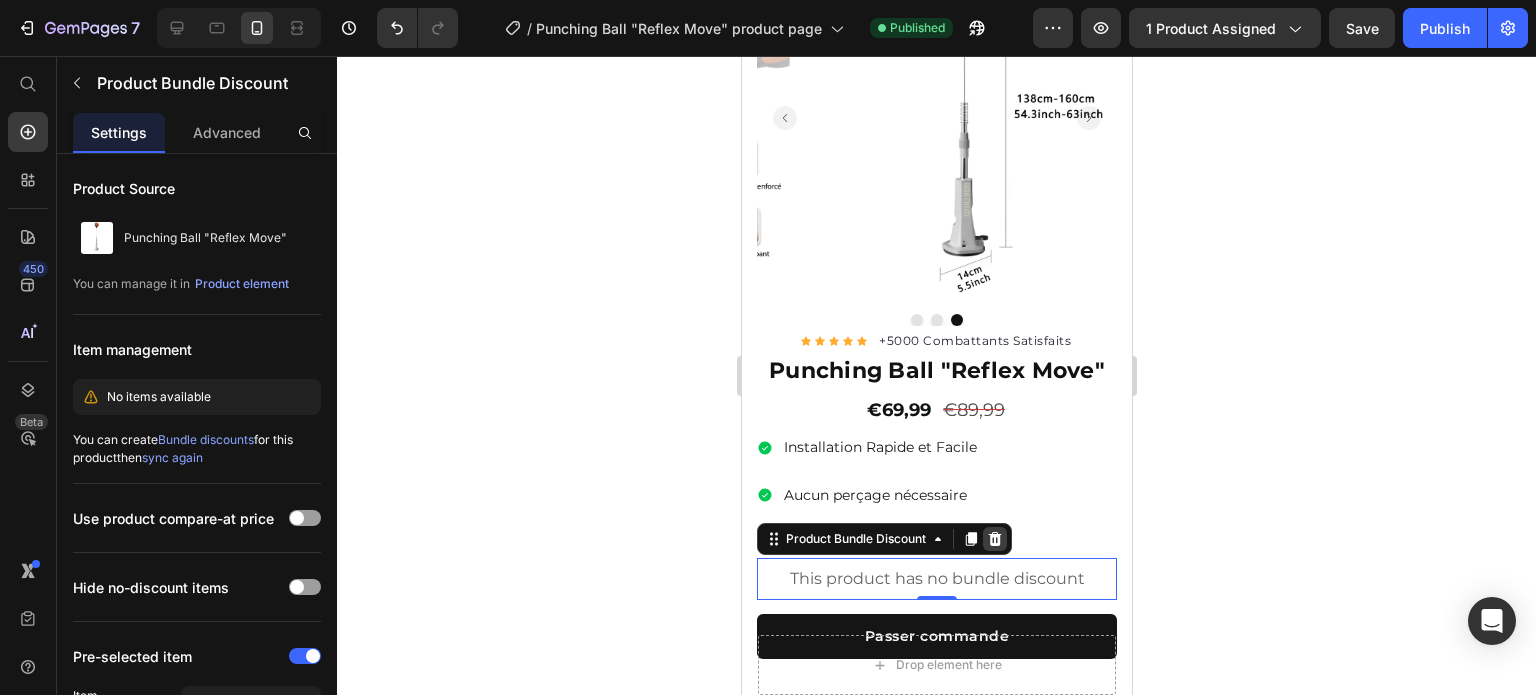 click 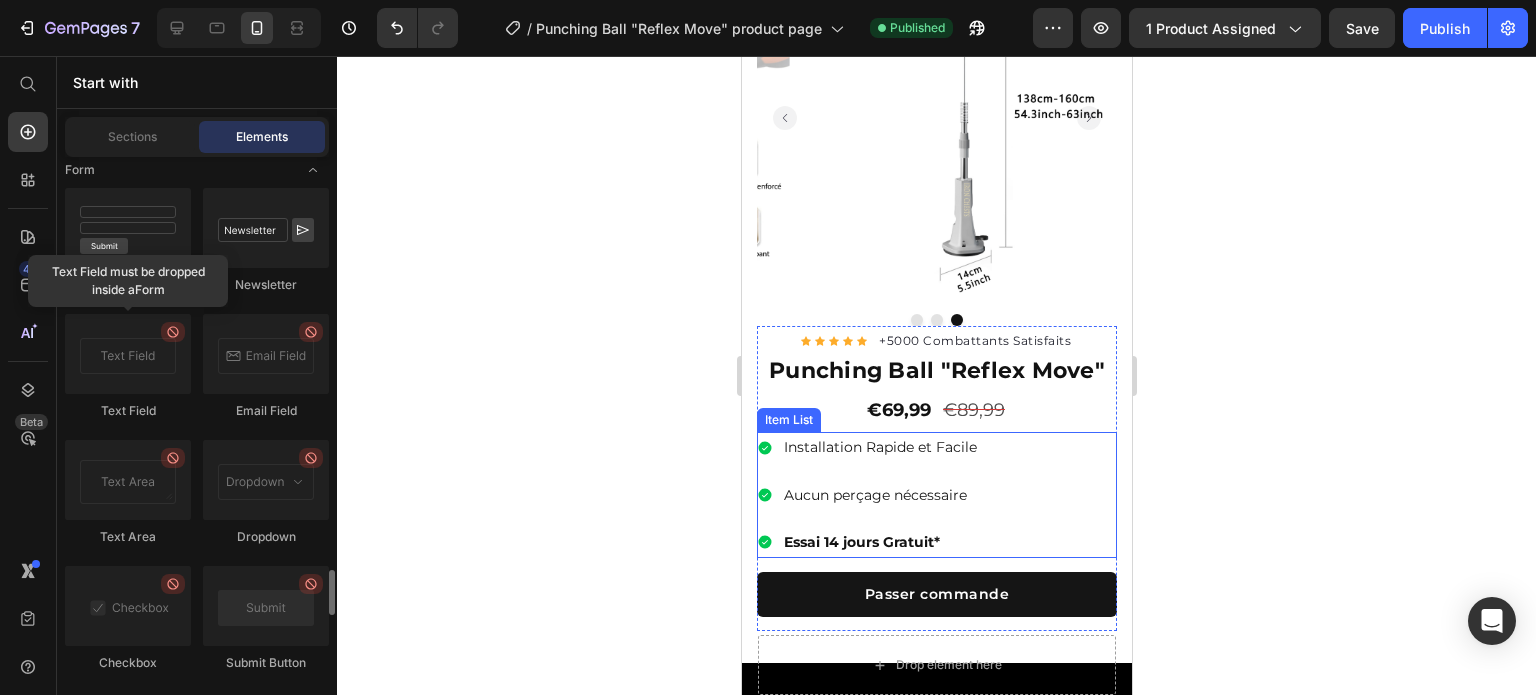scroll, scrollTop: 4652, scrollLeft: 0, axis: vertical 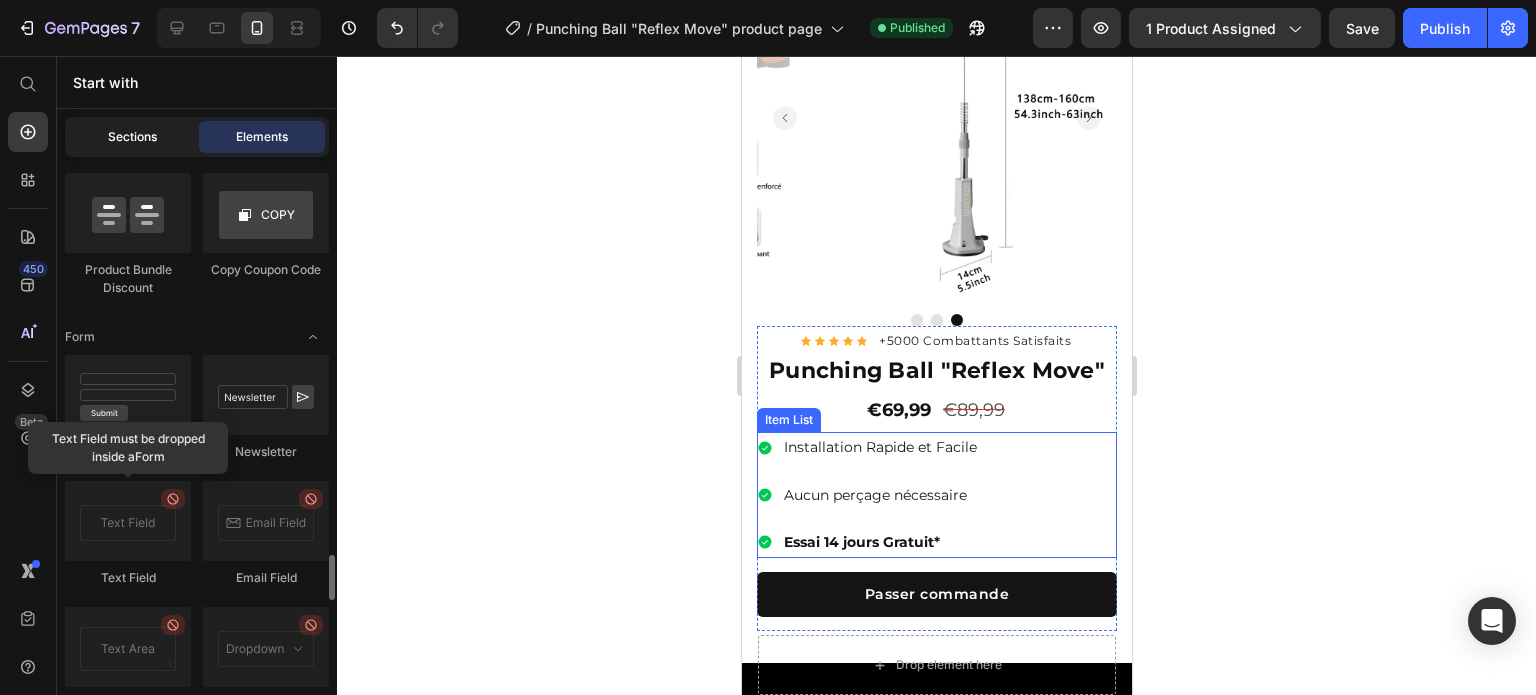 click on "Sections" at bounding box center (132, 137) 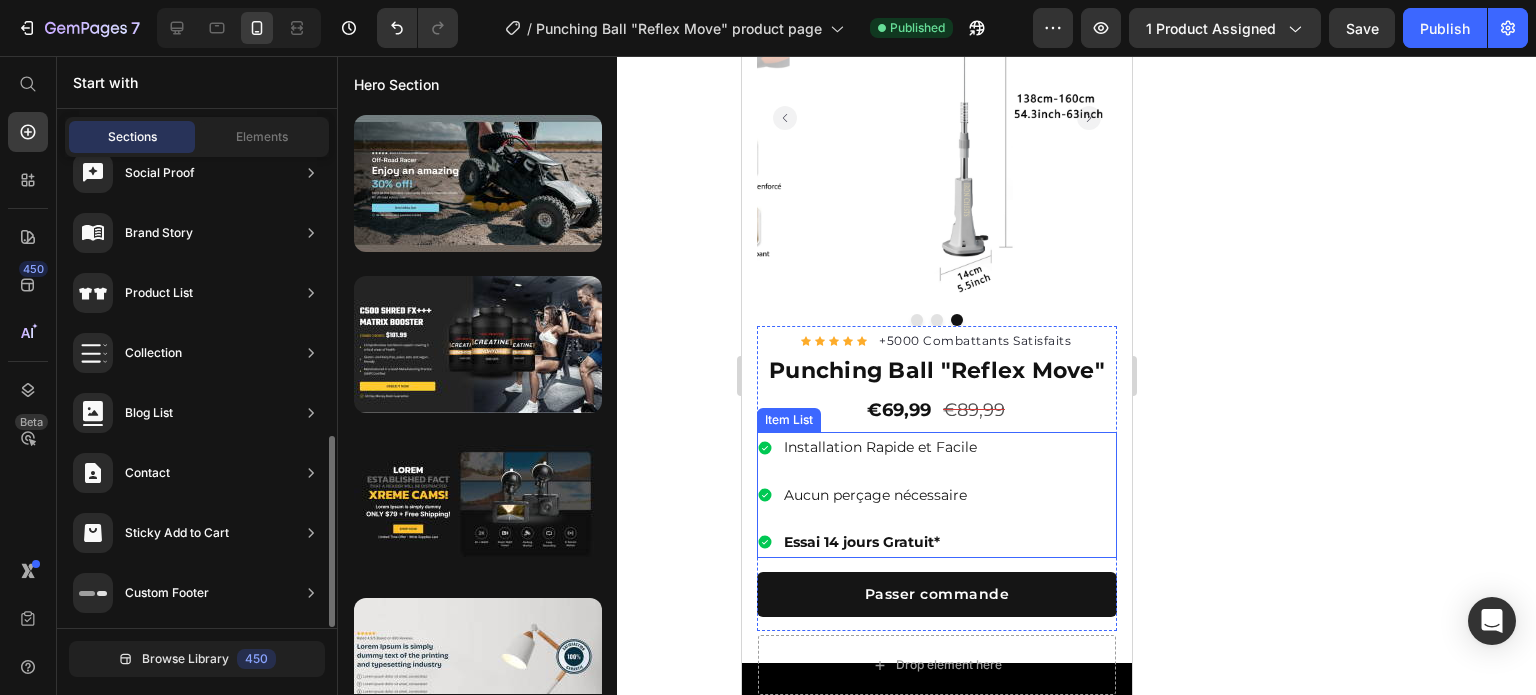 scroll, scrollTop: 0, scrollLeft: 0, axis: both 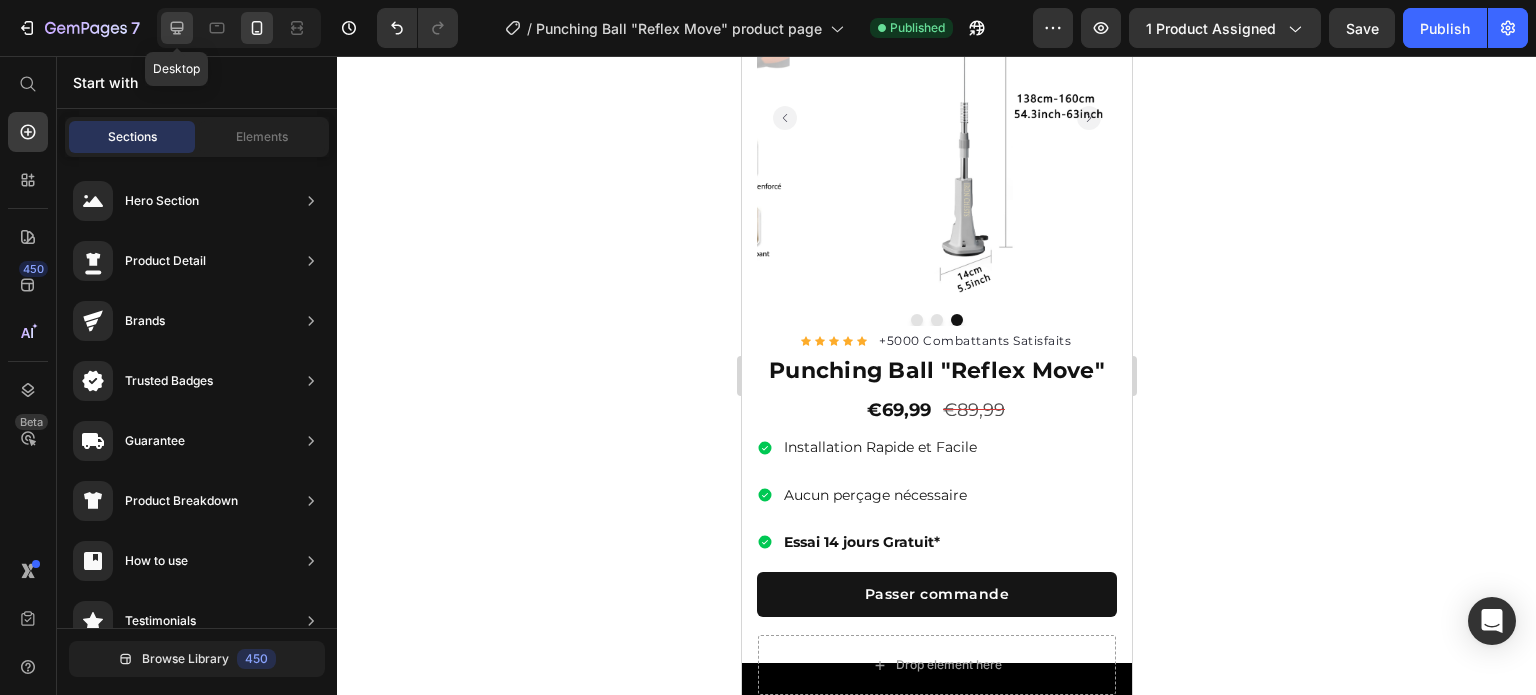 click 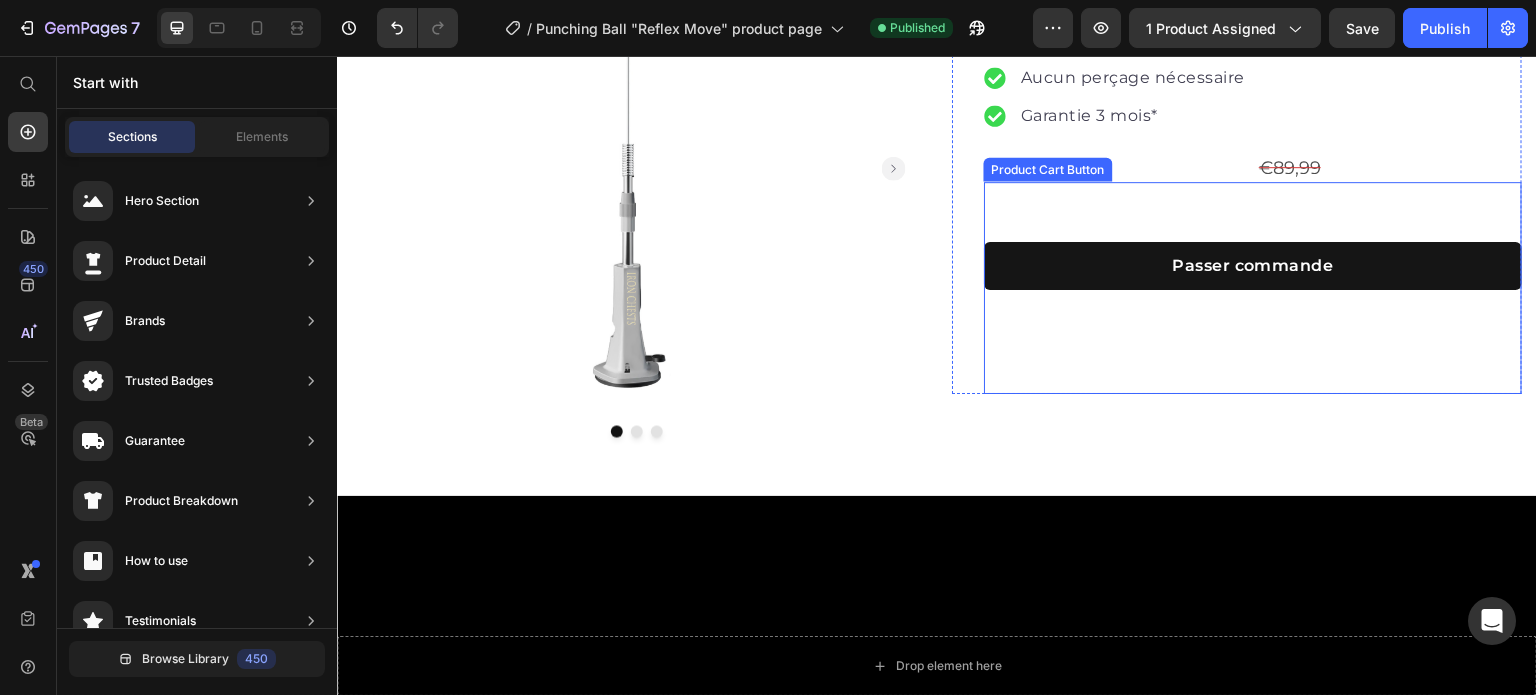 scroll, scrollTop: 0, scrollLeft: 0, axis: both 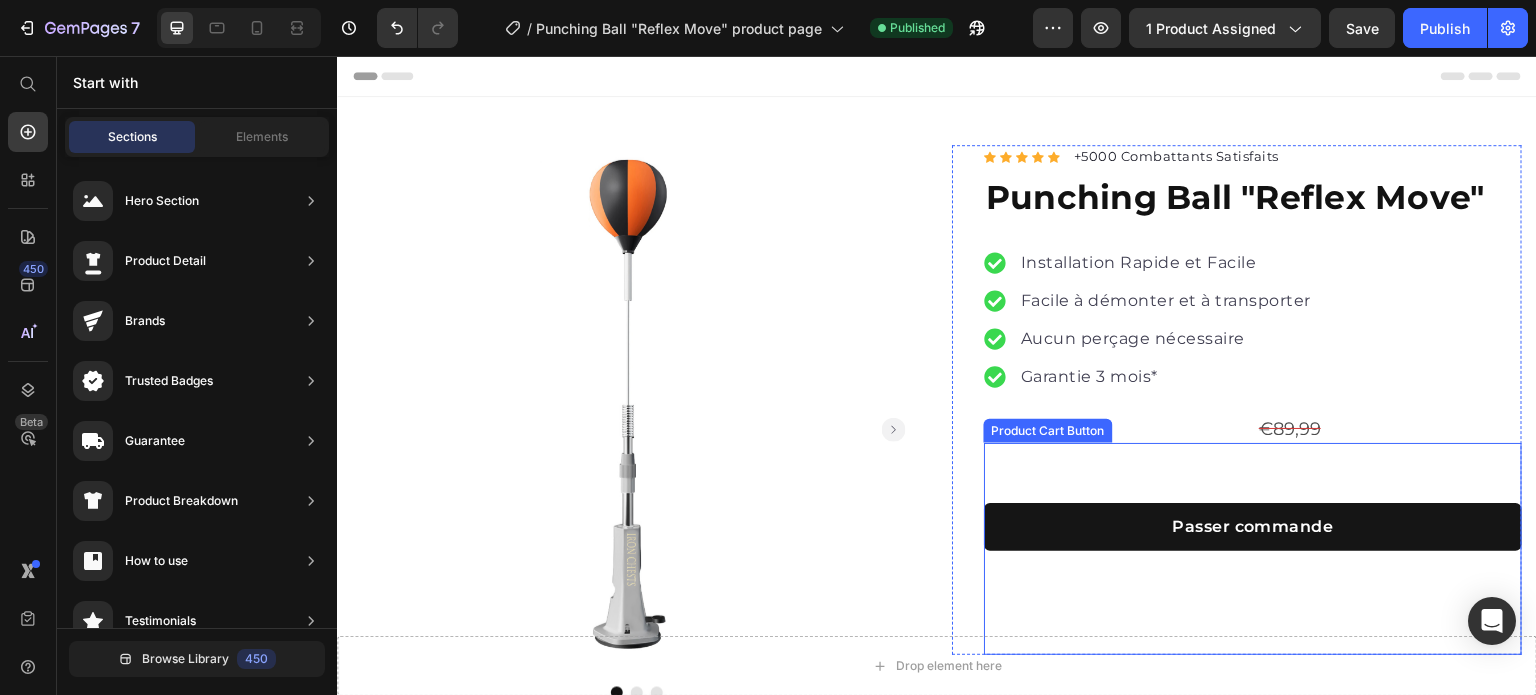 click on "Product Cart Button" at bounding box center [1048, 431] 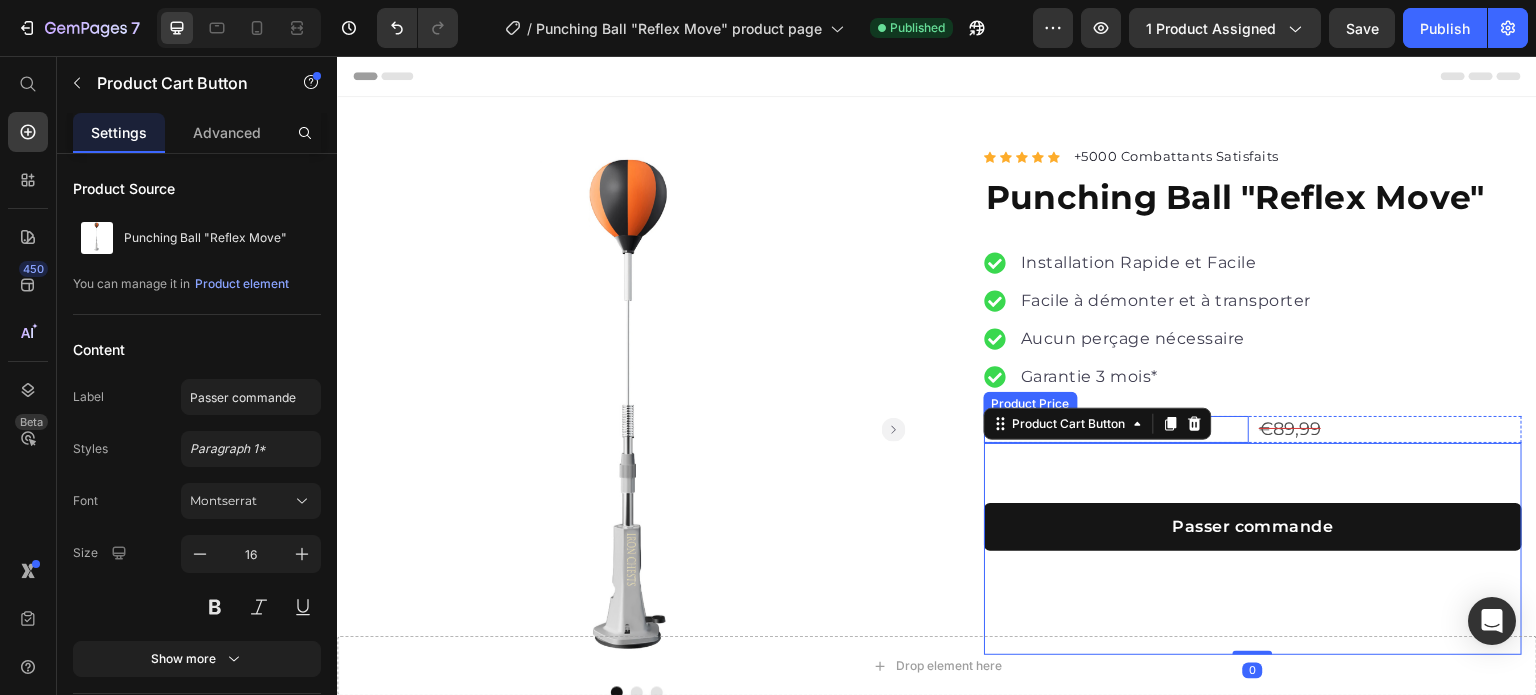 click on "€69,99" at bounding box center [1116, 429] 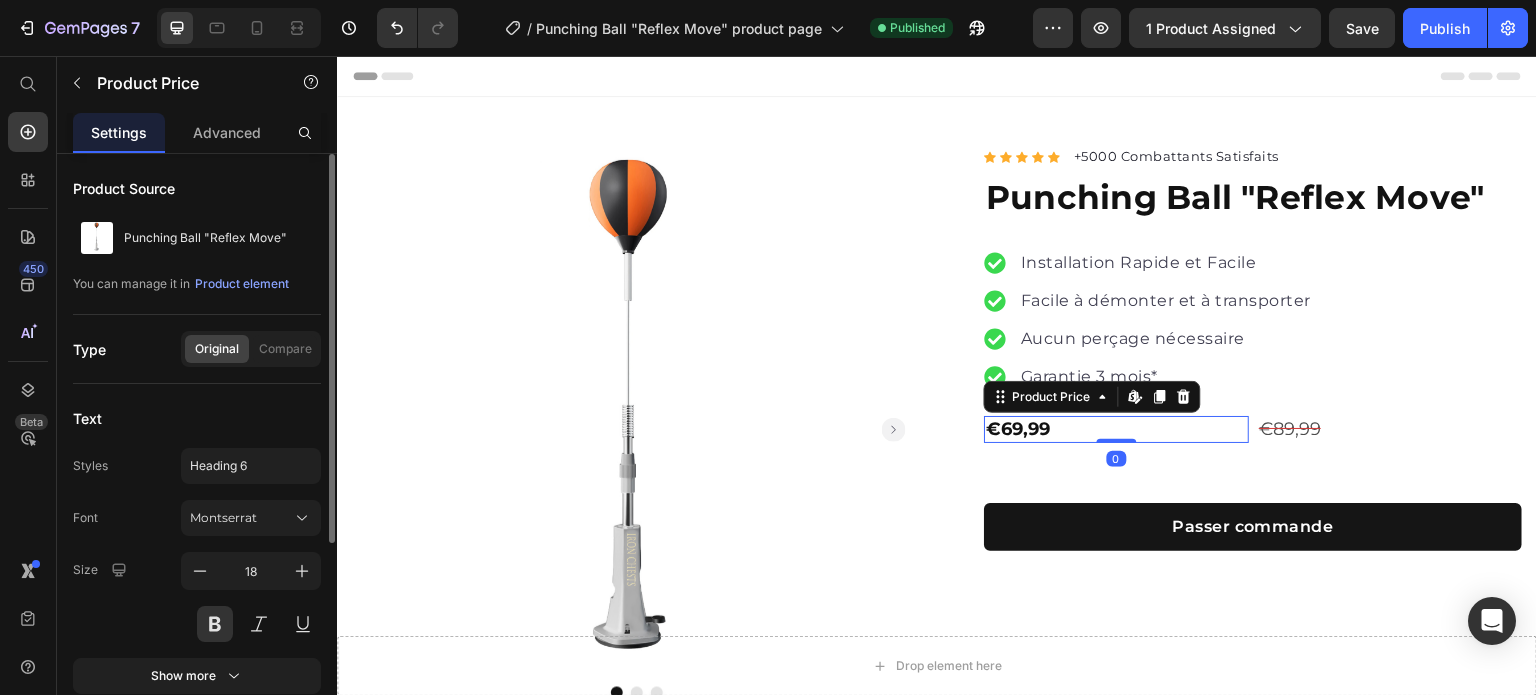 scroll, scrollTop: 316, scrollLeft: 0, axis: vertical 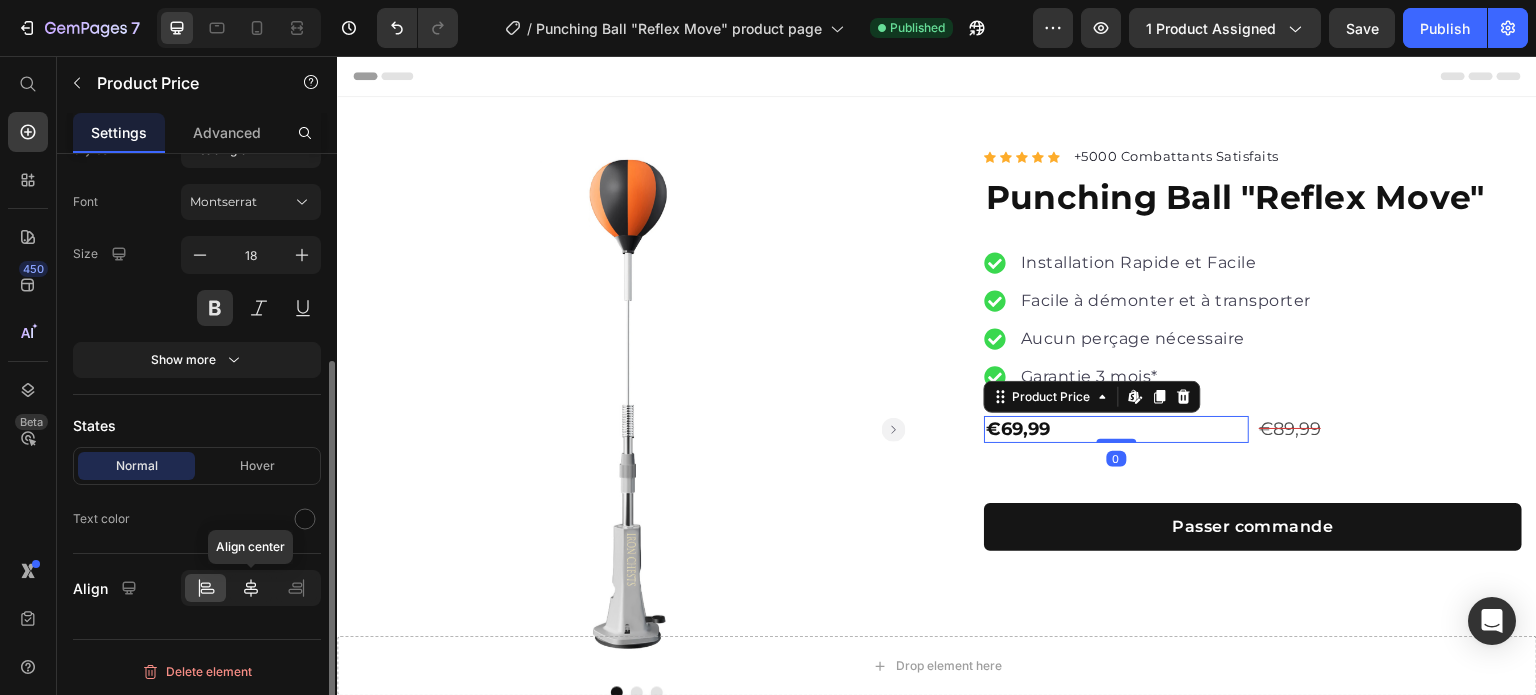 click 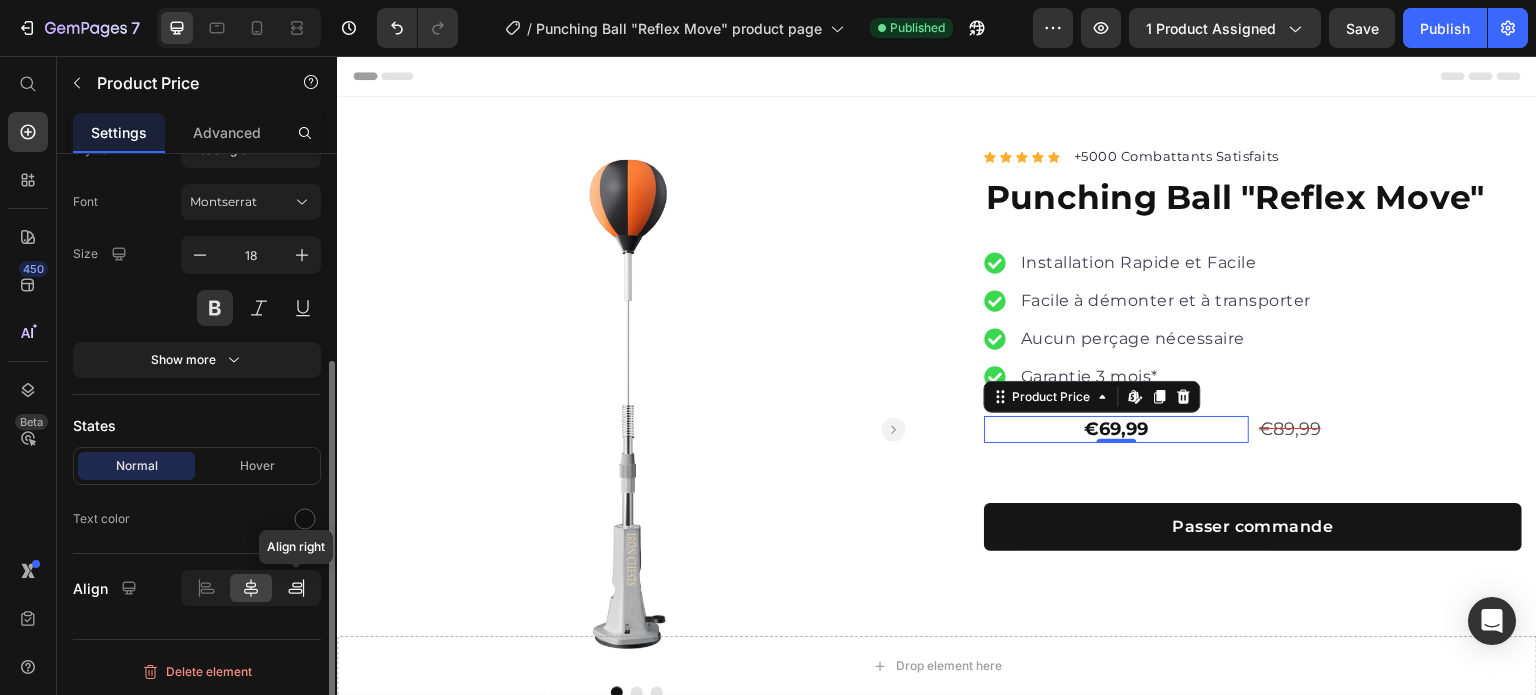 click 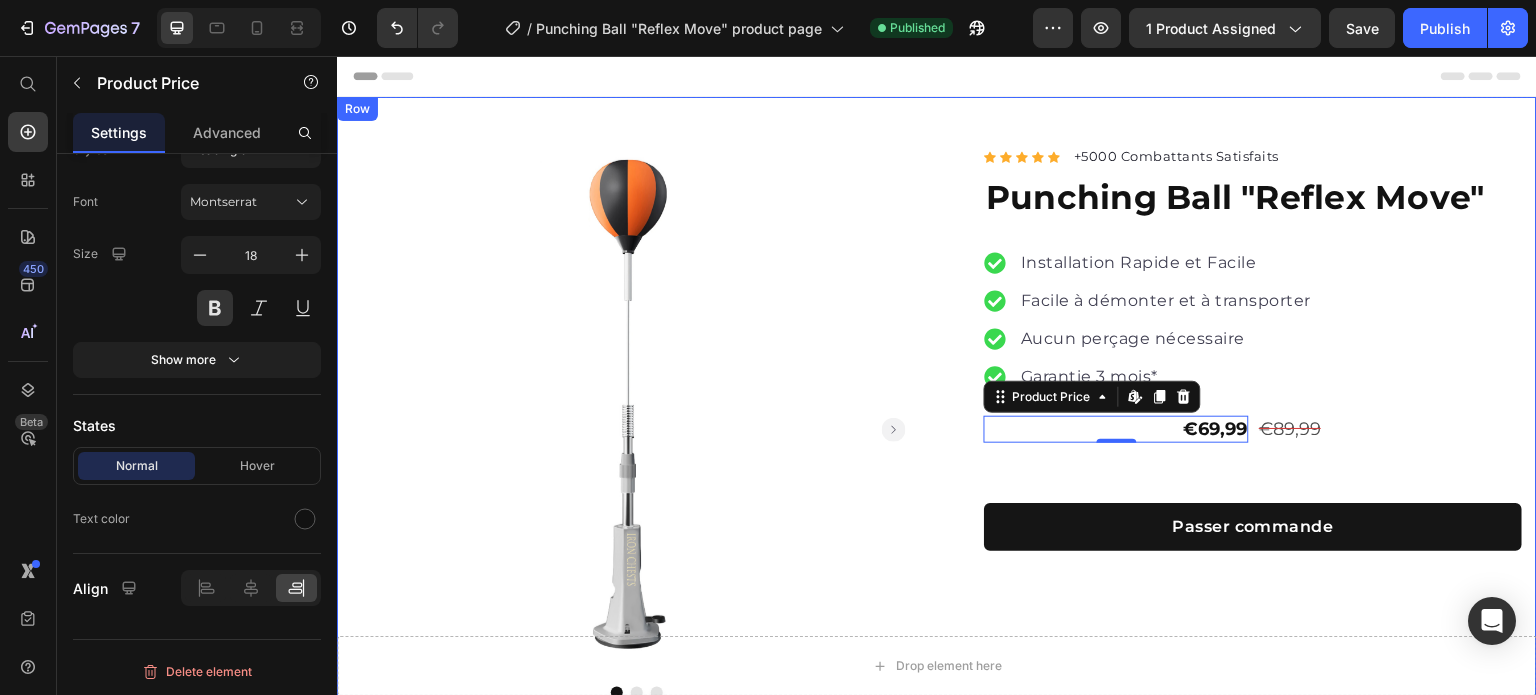 click on "Product Images Row Icon Icon Icon Icon Icon Icon List Hoz +5000 Combattants Satisfaits Text block Row Punching Ball "Reflex Move" Product Title Installation Rapide et Facile Facile à démonter et à transporter Aucun perçage nécessaire Garantie 3 mois* Item list €69,99 Product Price   Edit content in Shopify 0 €89,99 Product Price Row Installation Rapide et Facile Aucun perçage nécessaire Essai 14 jours Gratuit* Item List Passer commande Product Cart Button Row Product Row" at bounding box center [937, 411] 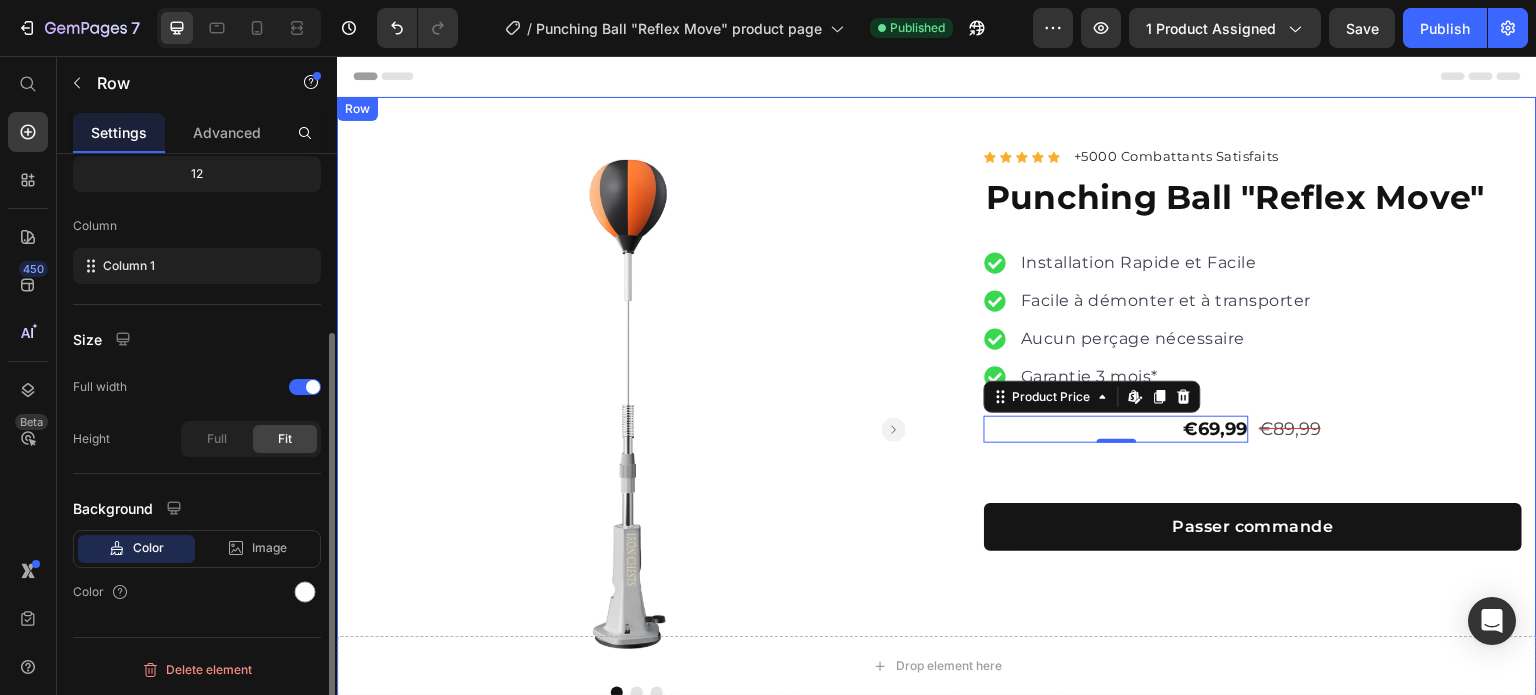 scroll, scrollTop: 0, scrollLeft: 0, axis: both 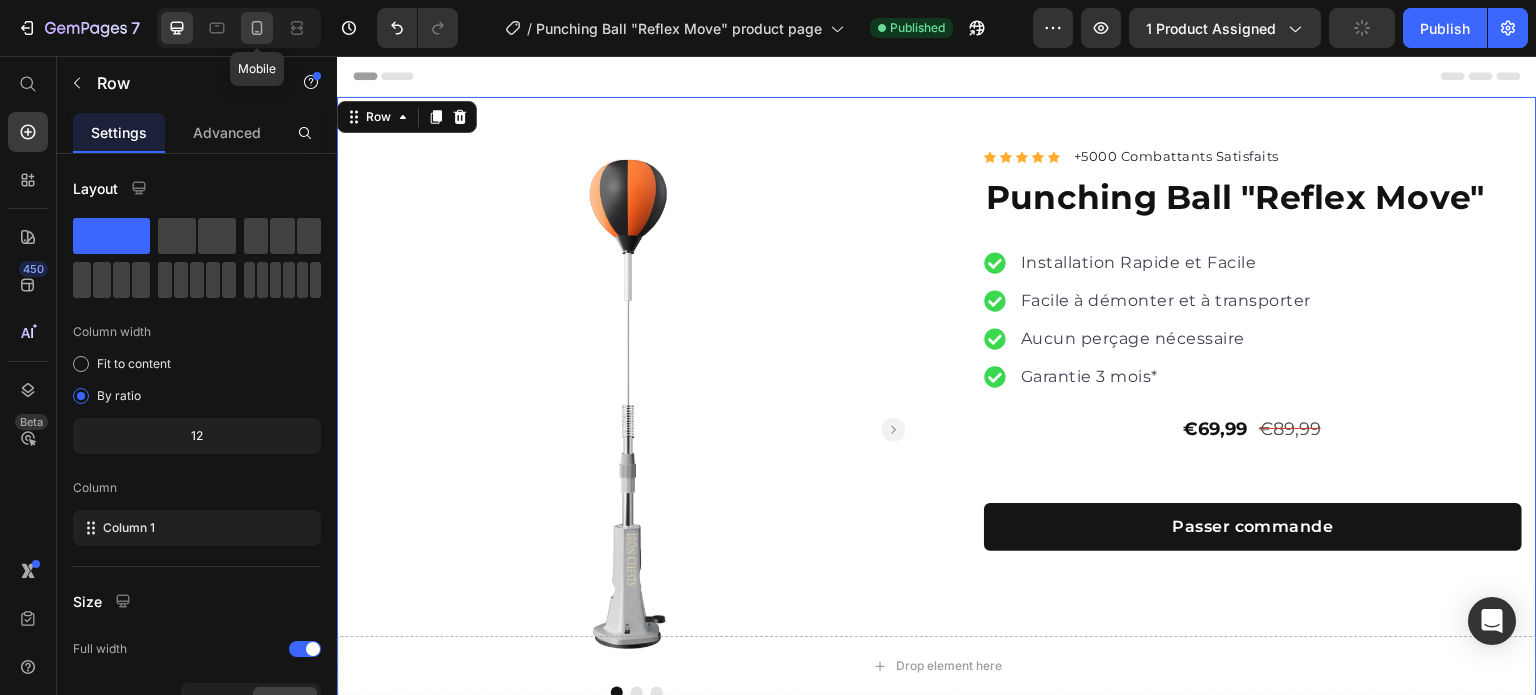 click 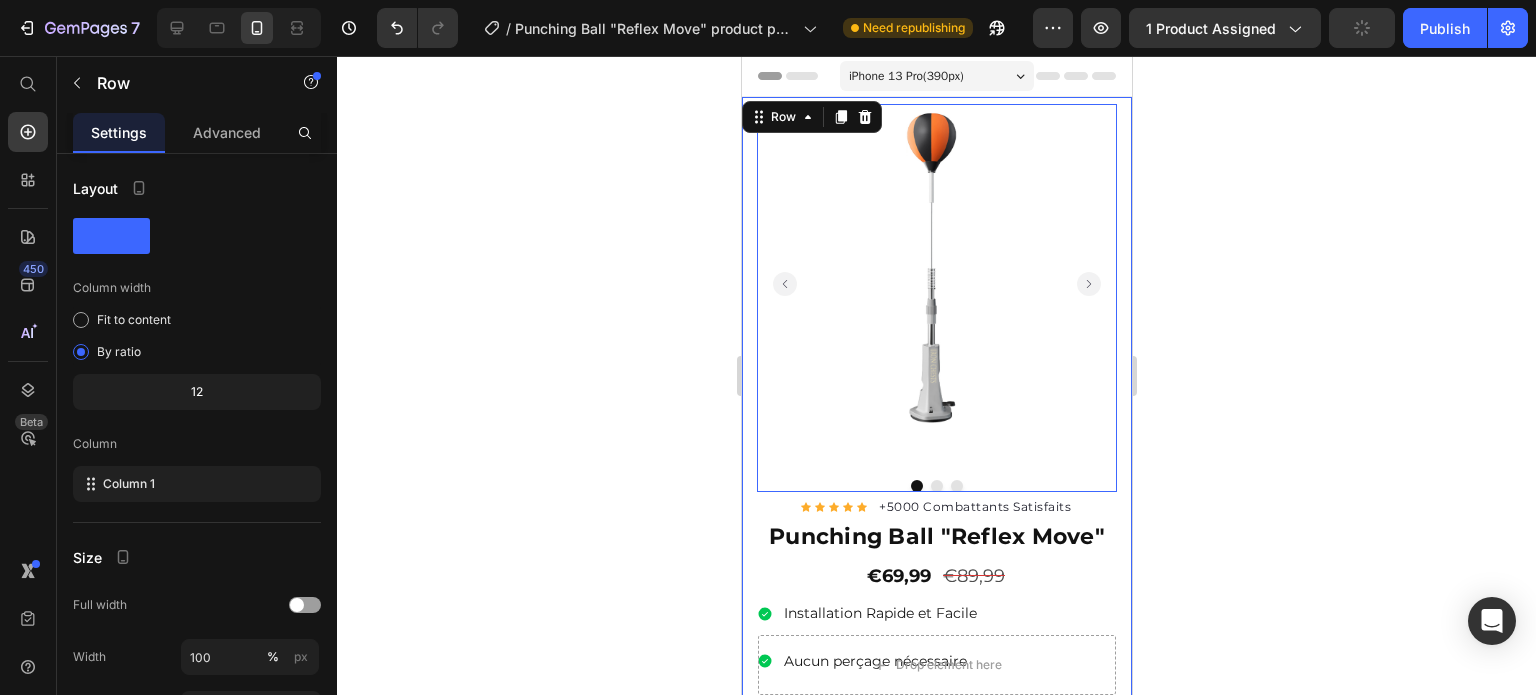 scroll, scrollTop: 166, scrollLeft: 0, axis: vertical 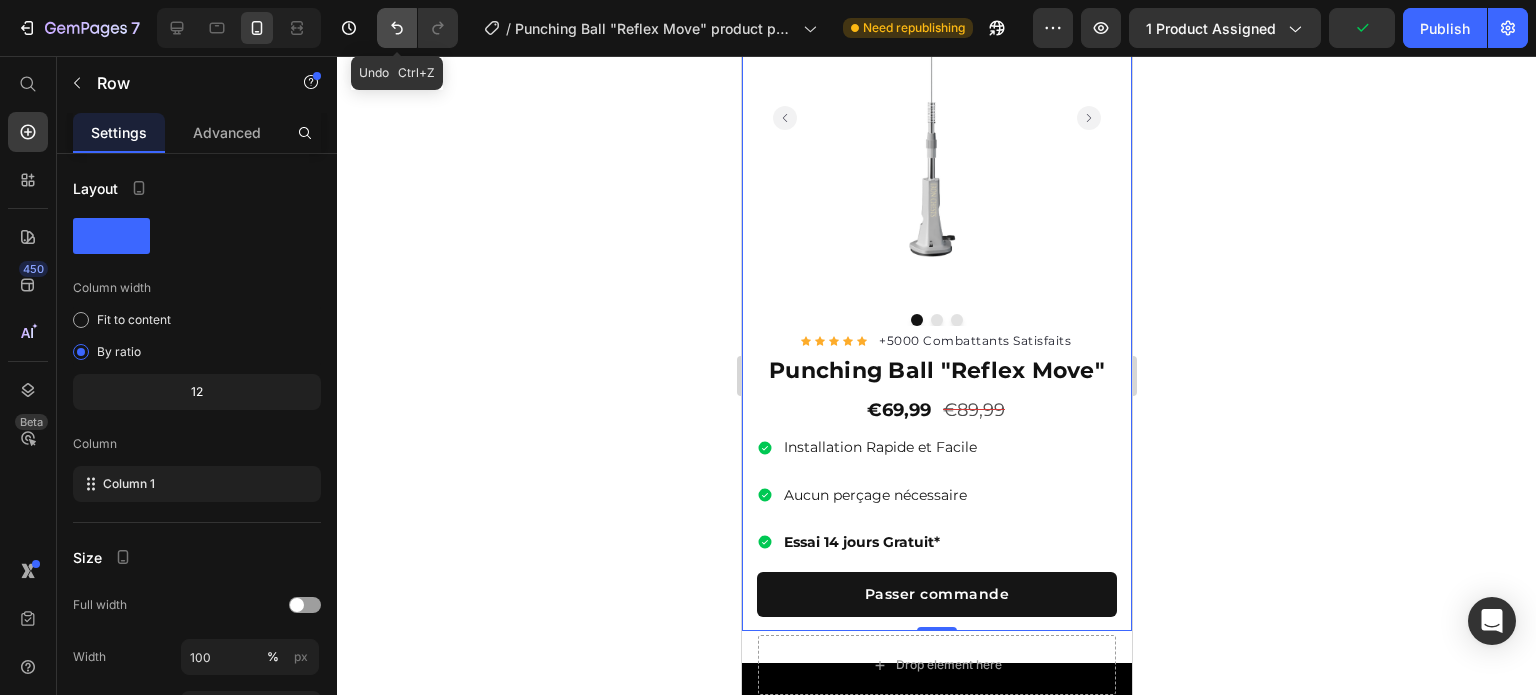 click 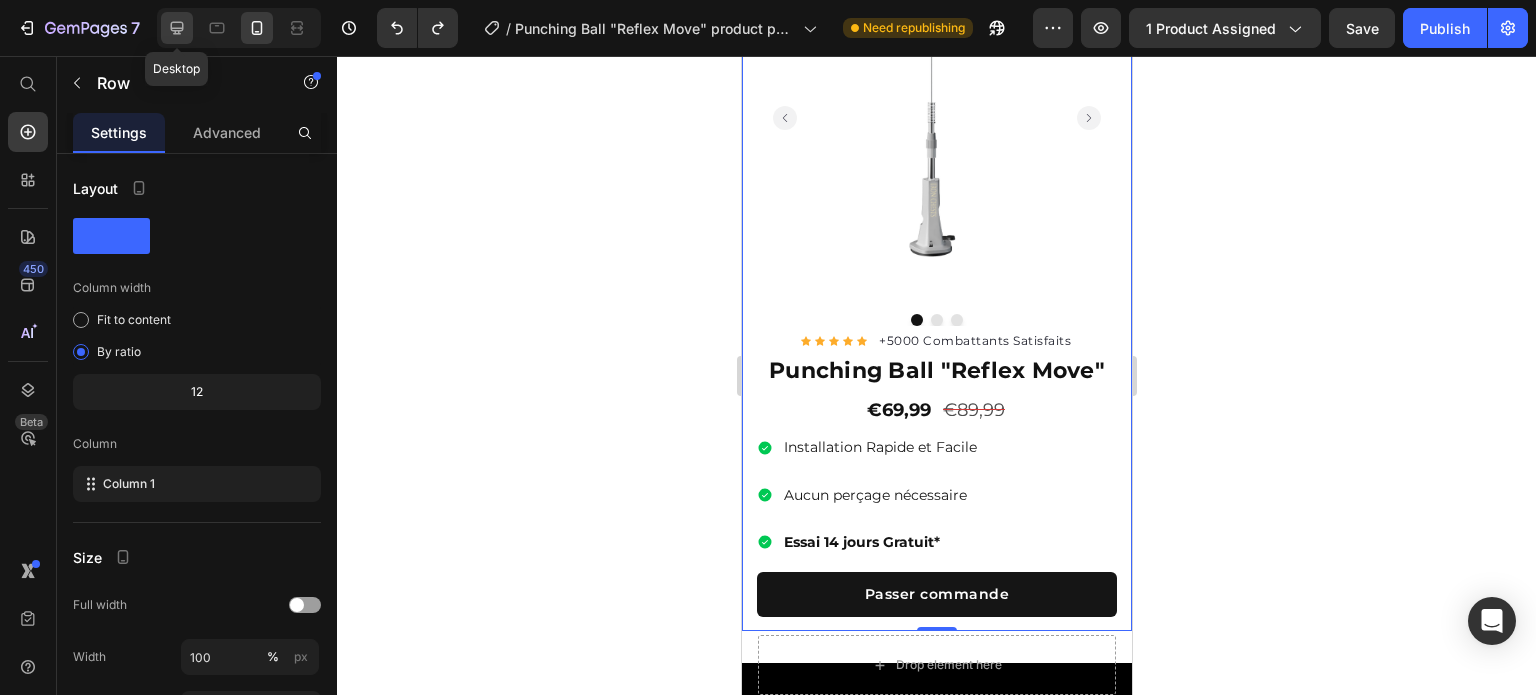 click 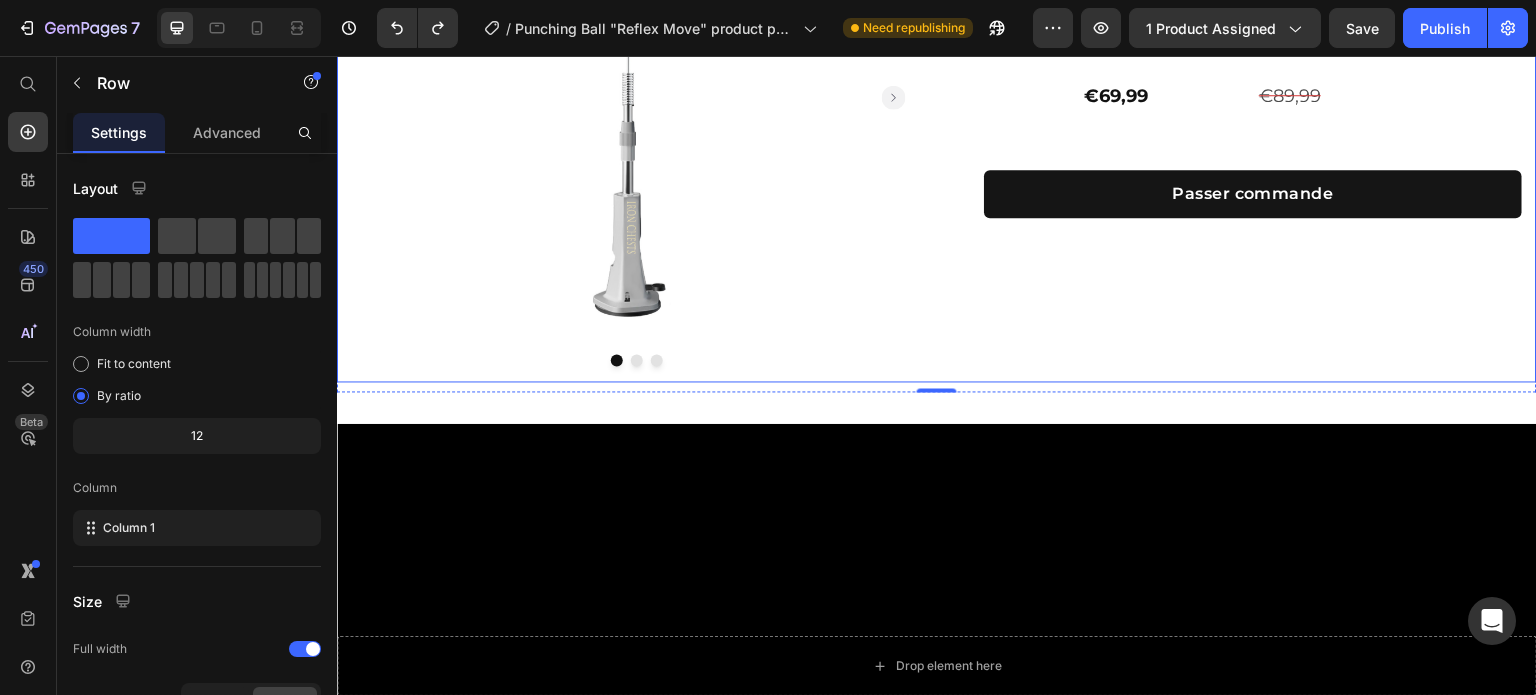 scroll, scrollTop: 167, scrollLeft: 0, axis: vertical 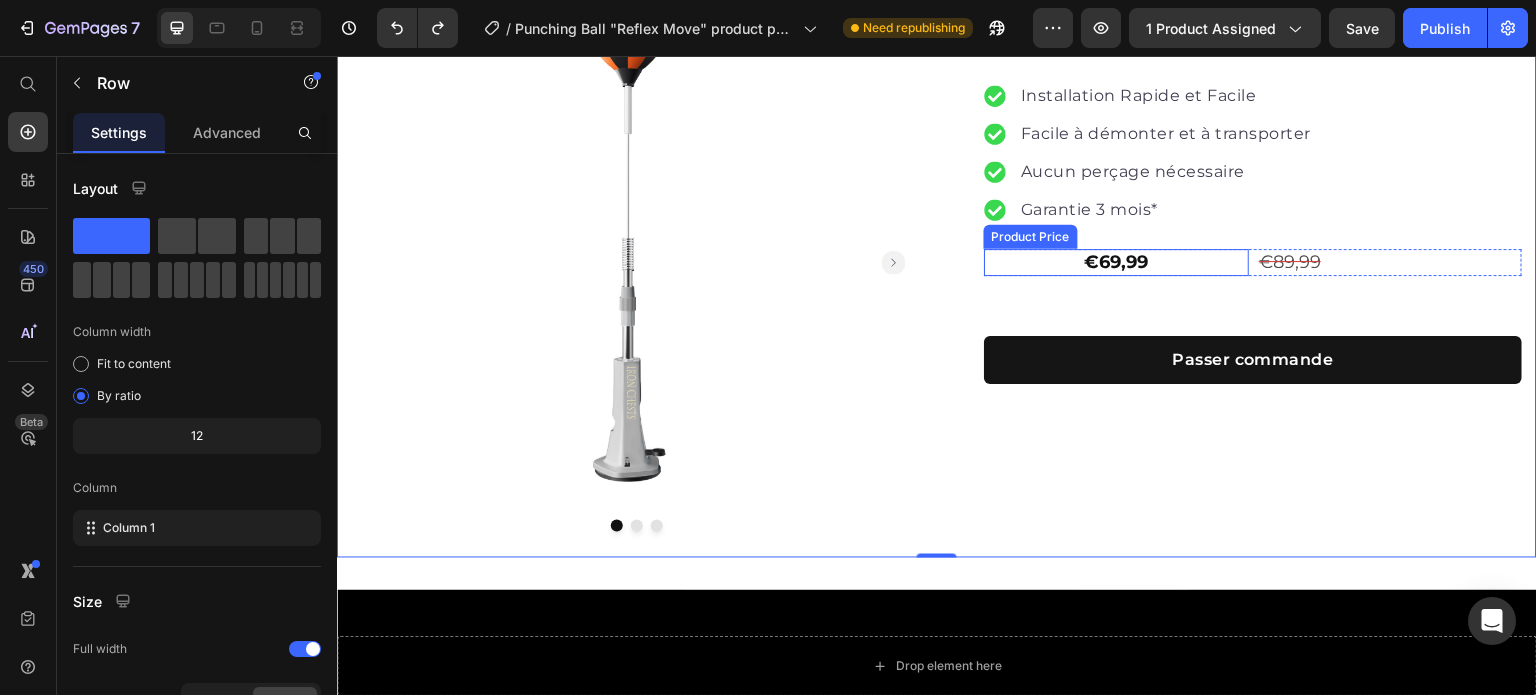 click on "€69,99" at bounding box center (1116, 262) 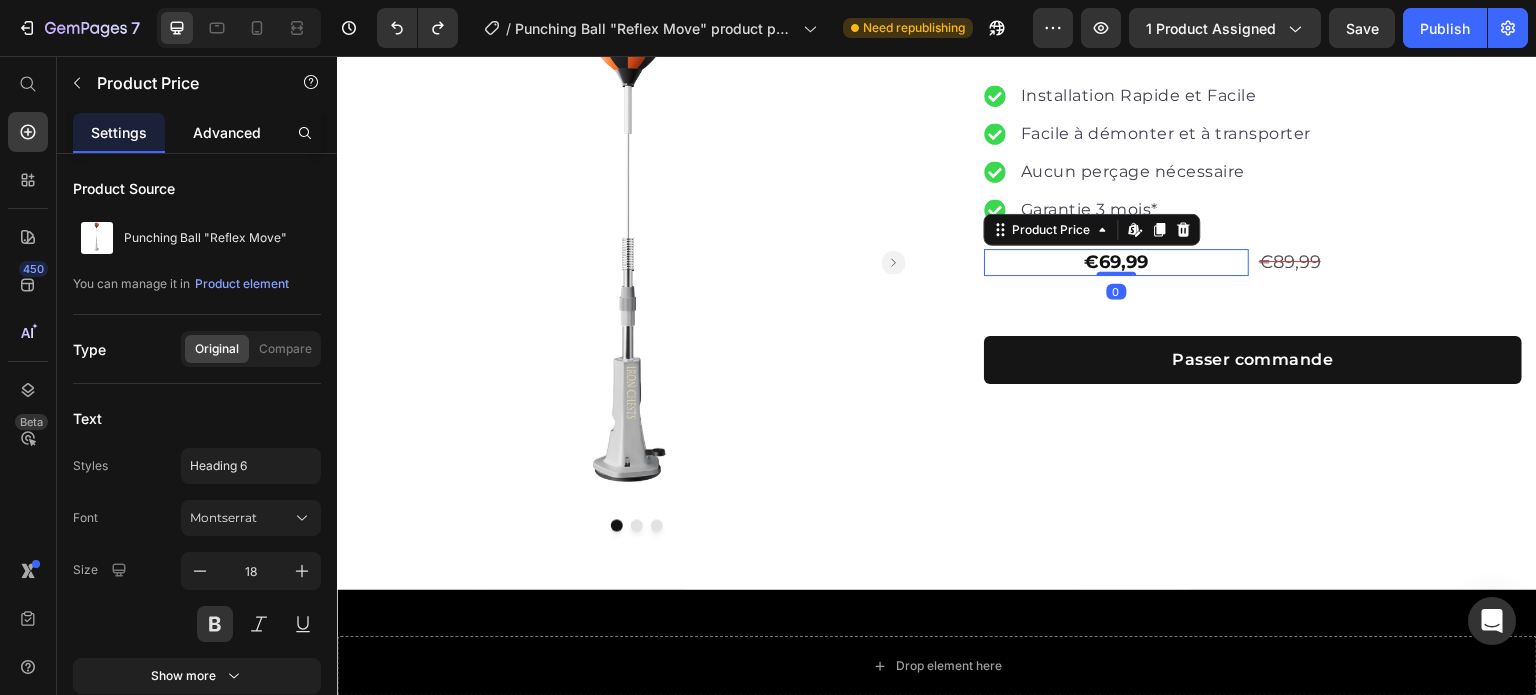 click on "Advanced" at bounding box center (227, 132) 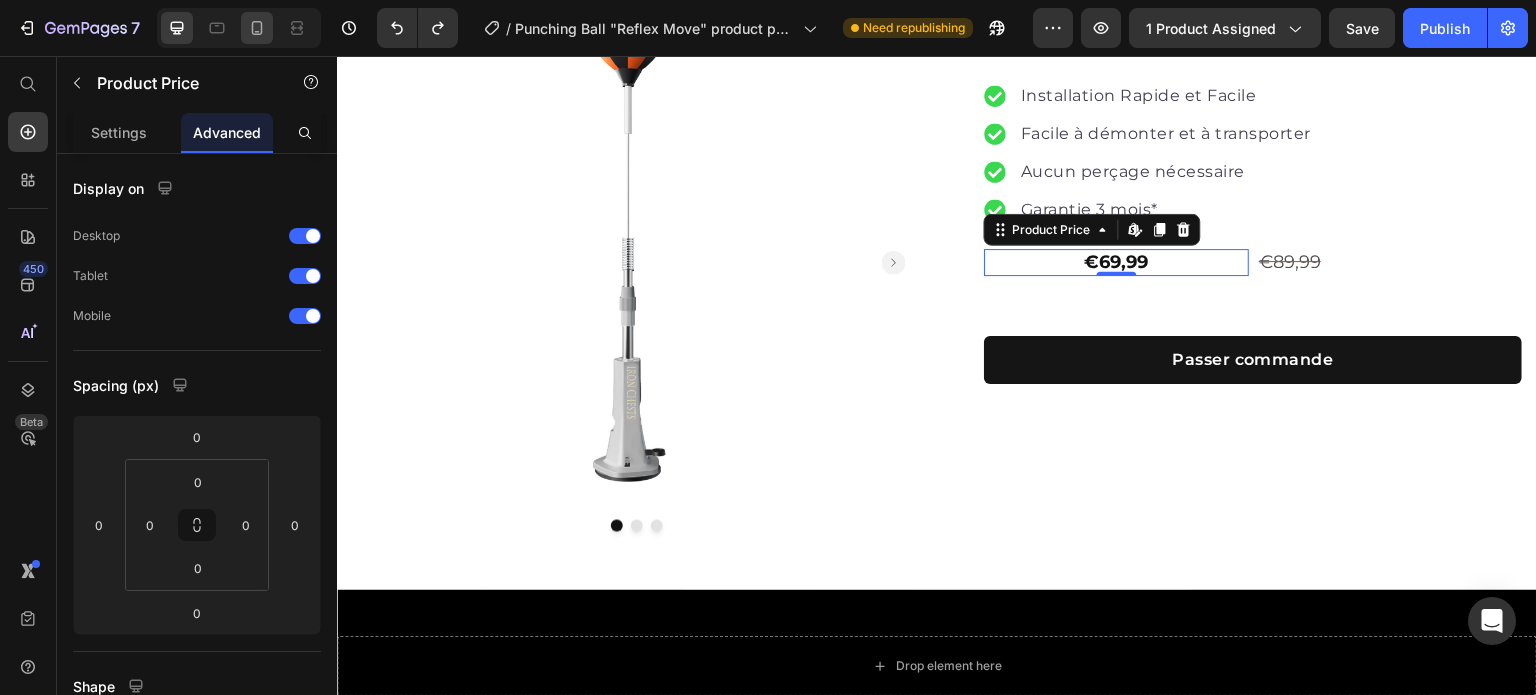 click 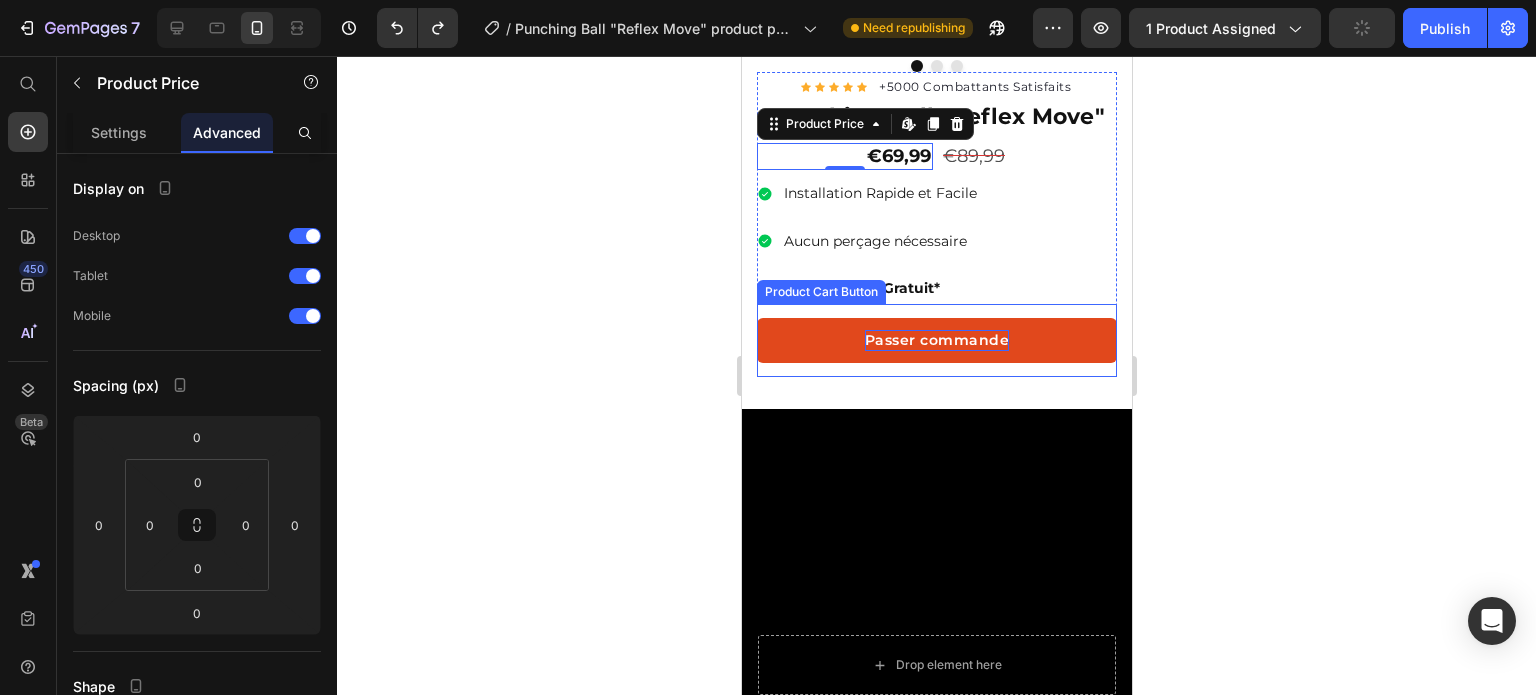 scroll, scrollTop: 252, scrollLeft: 0, axis: vertical 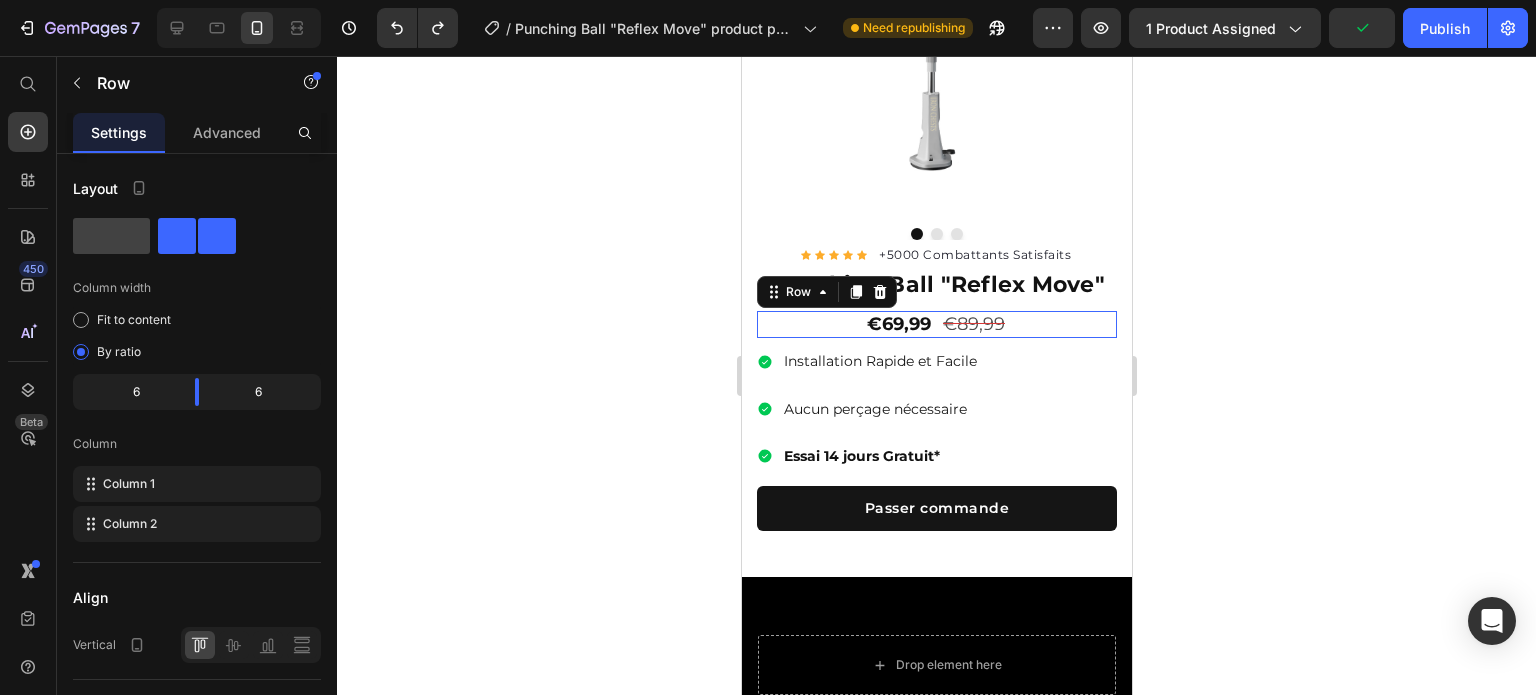 click on "€69,99 Product Price €89,99 Product Price Row   0" at bounding box center (936, 324) 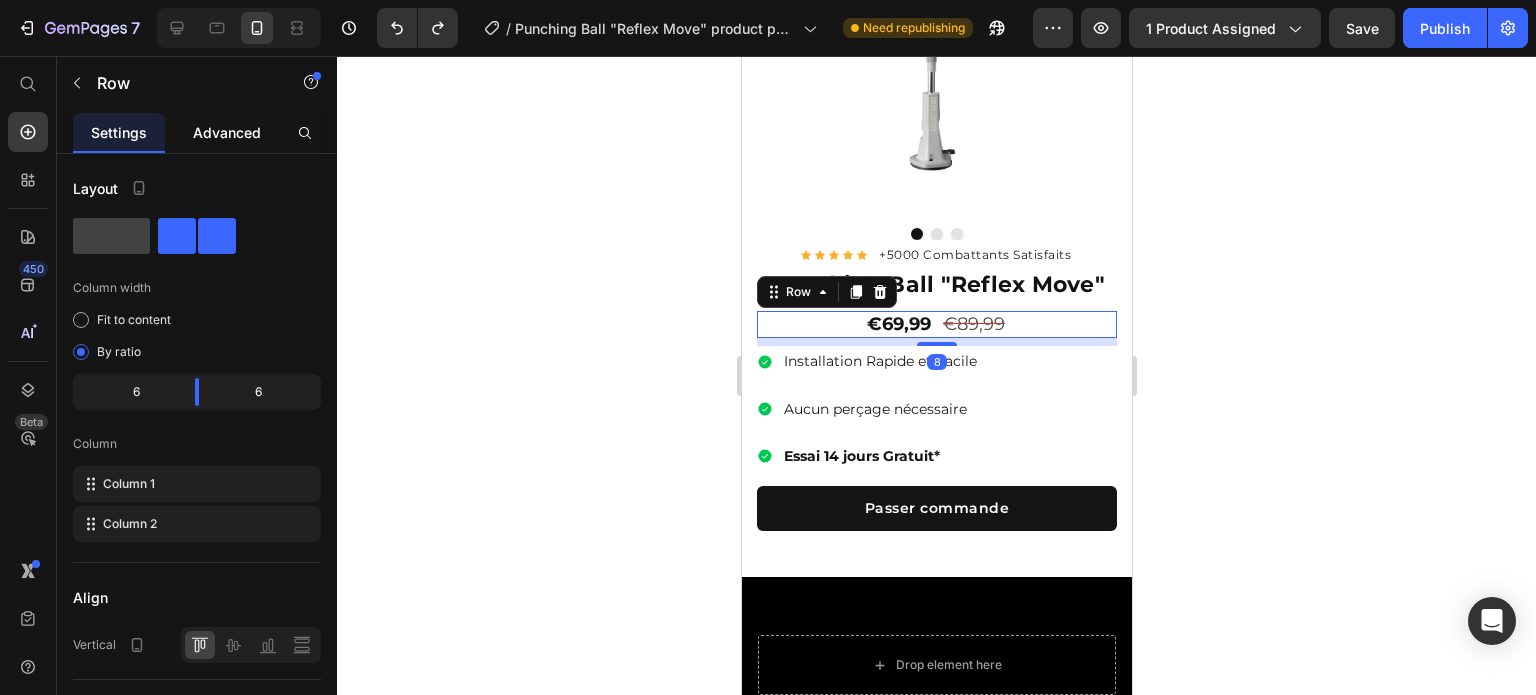 click on "Advanced" at bounding box center (227, 132) 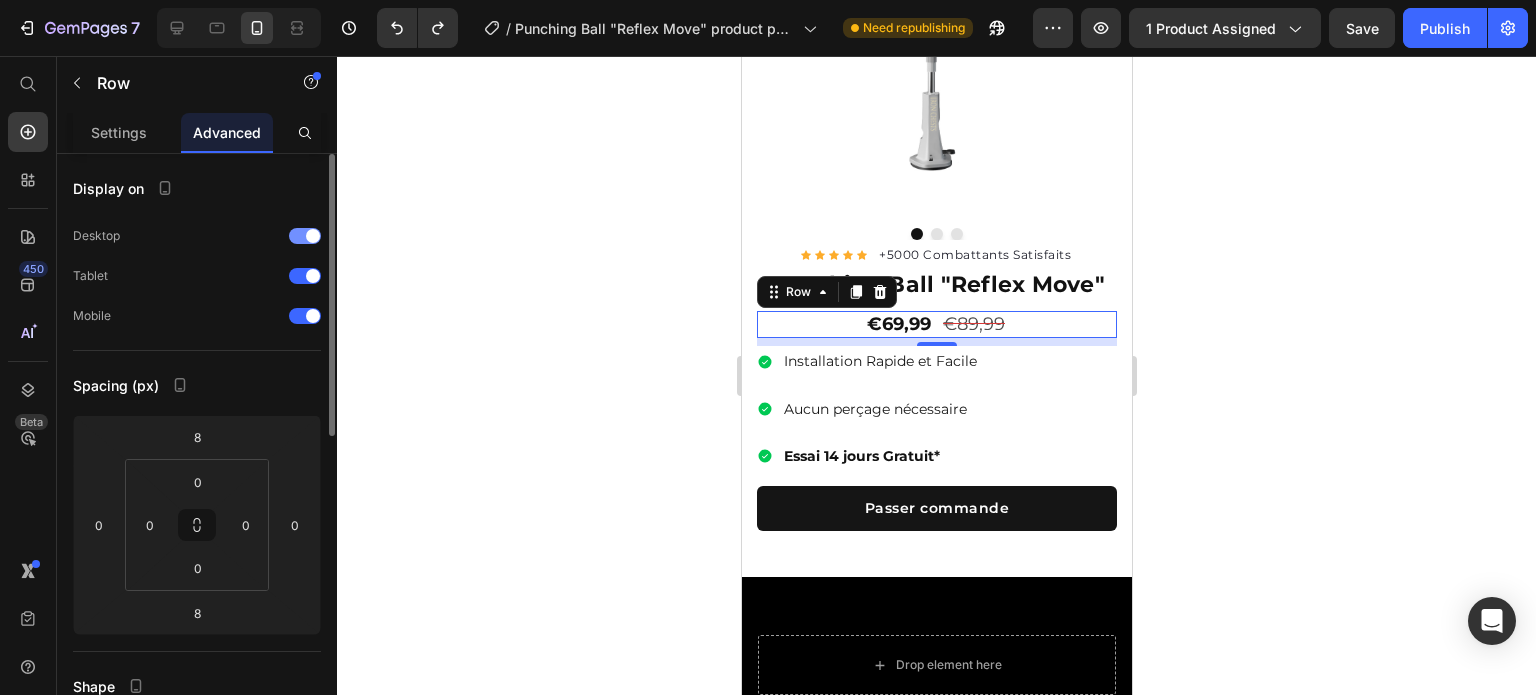 click at bounding box center (305, 236) 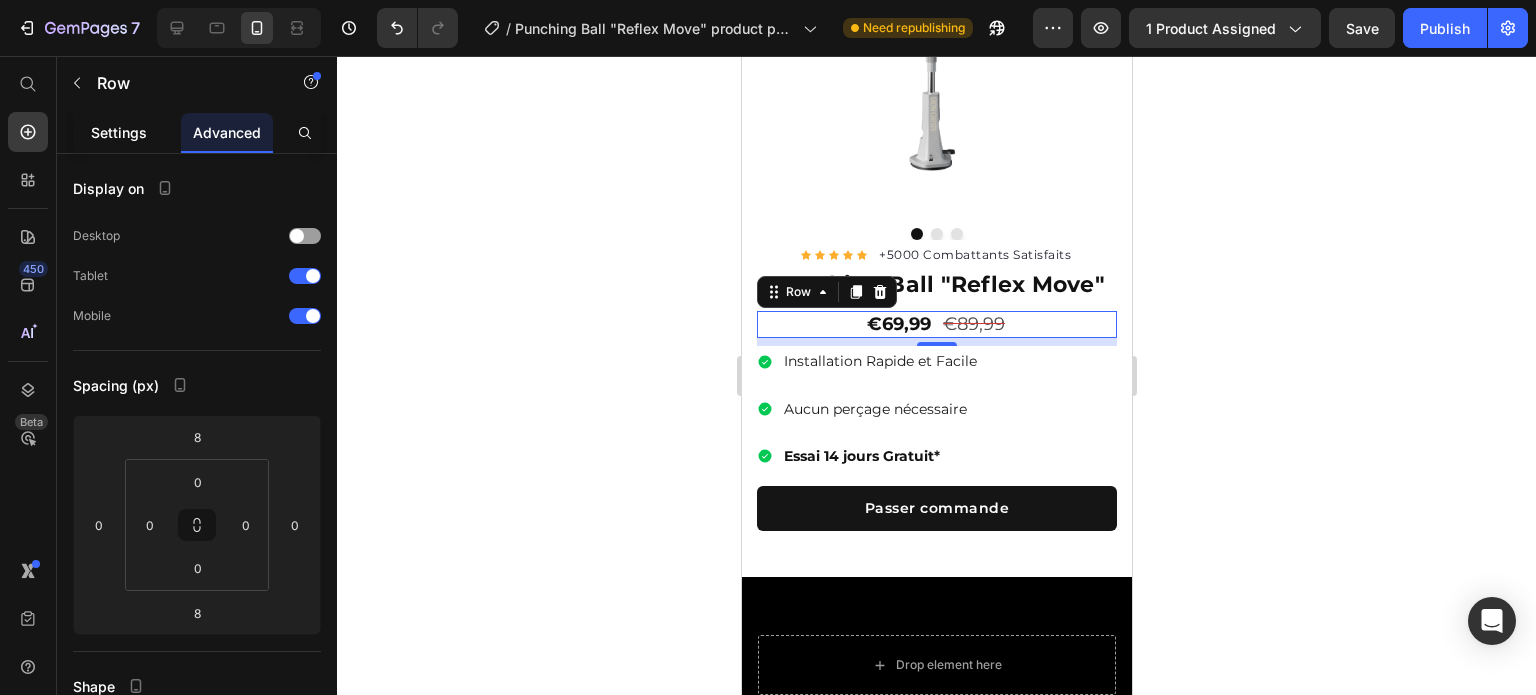 click on "Settings" at bounding box center (119, 132) 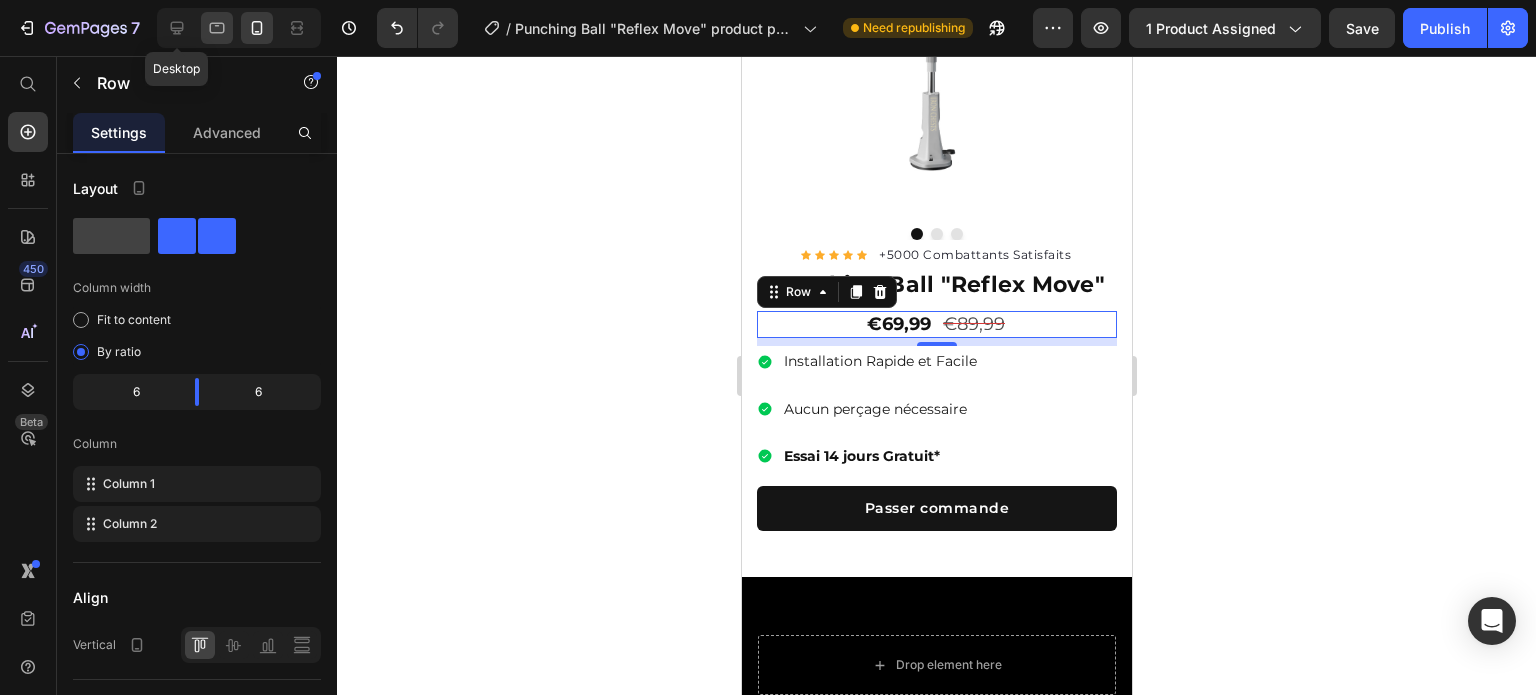 drag, startPoint x: 178, startPoint y: 17, endPoint x: 208, endPoint y: 27, distance: 31.622776 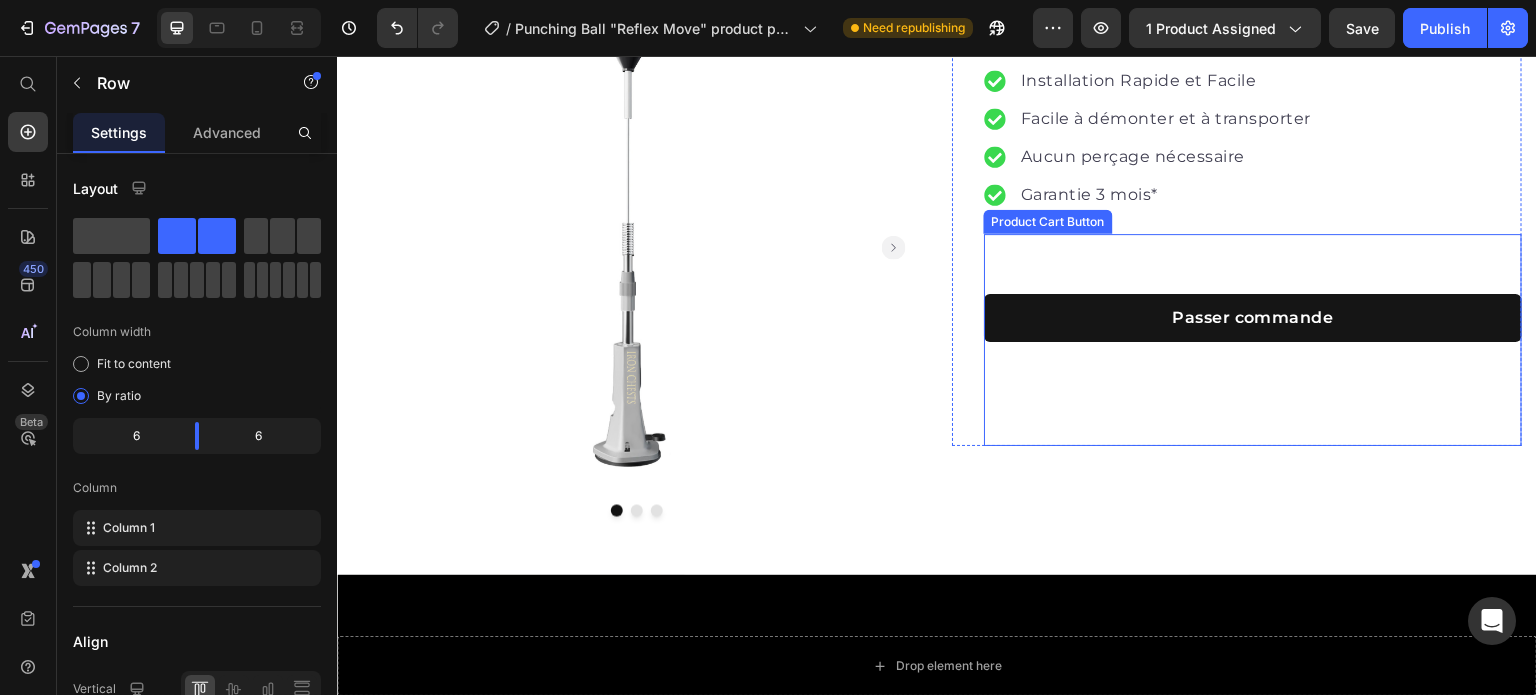 scroll, scrollTop: 16, scrollLeft: 0, axis: vertical 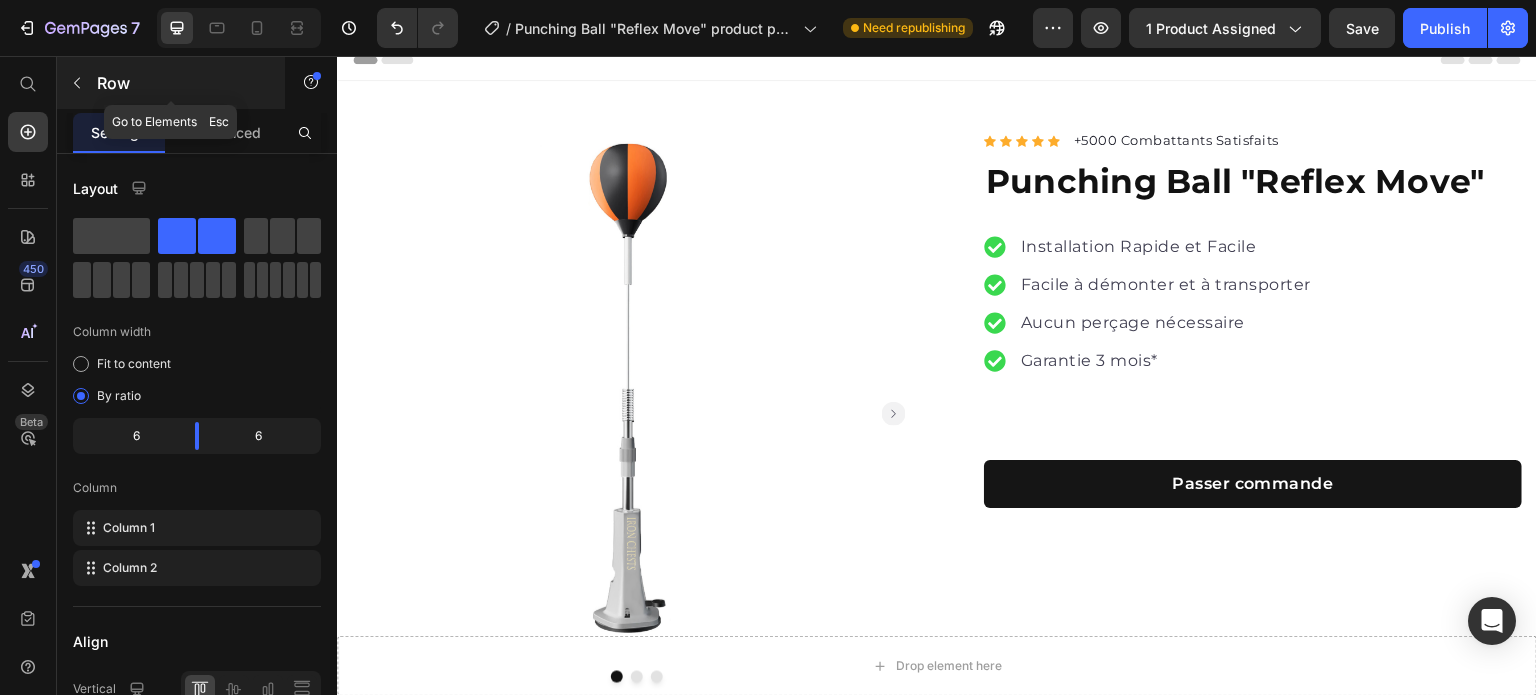 click on "Row" at bounding box center (182, 83) 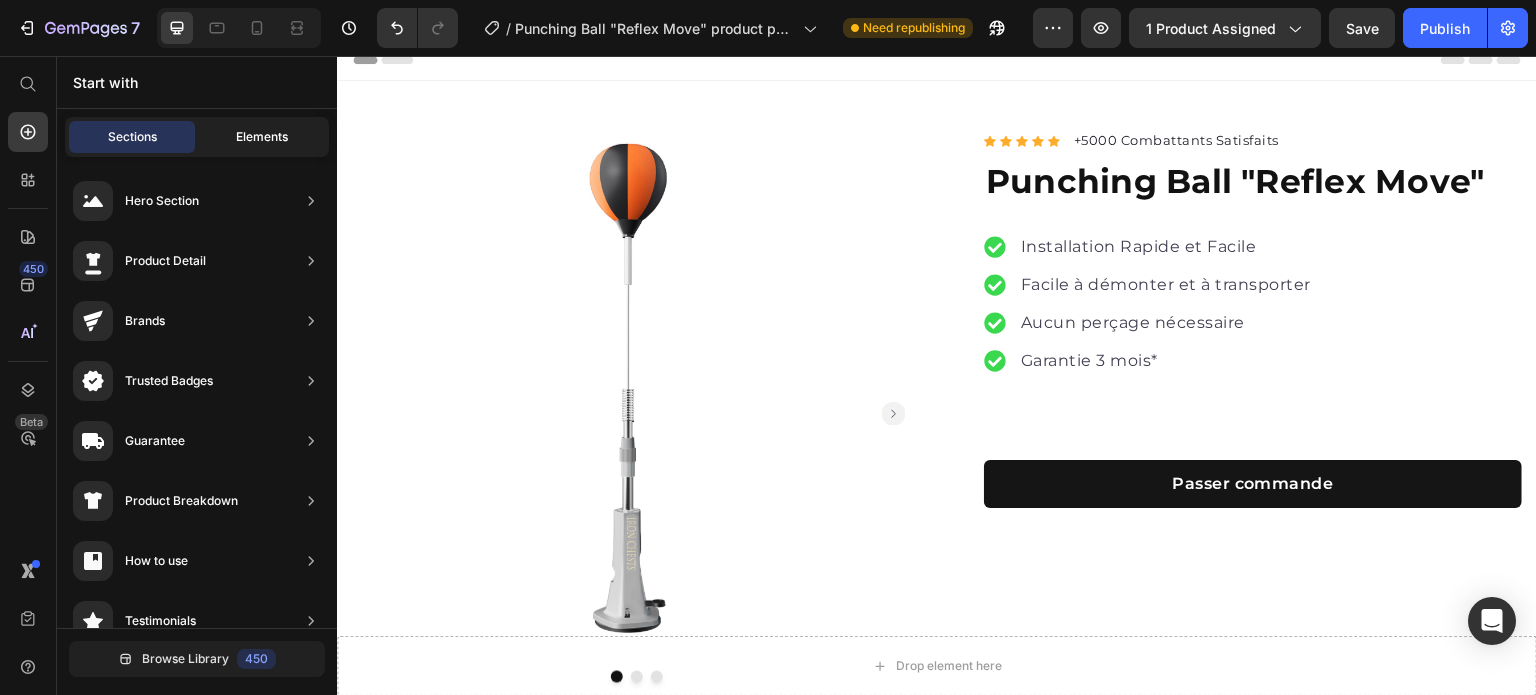 click on "Elements" at bounding box center (262, 137) 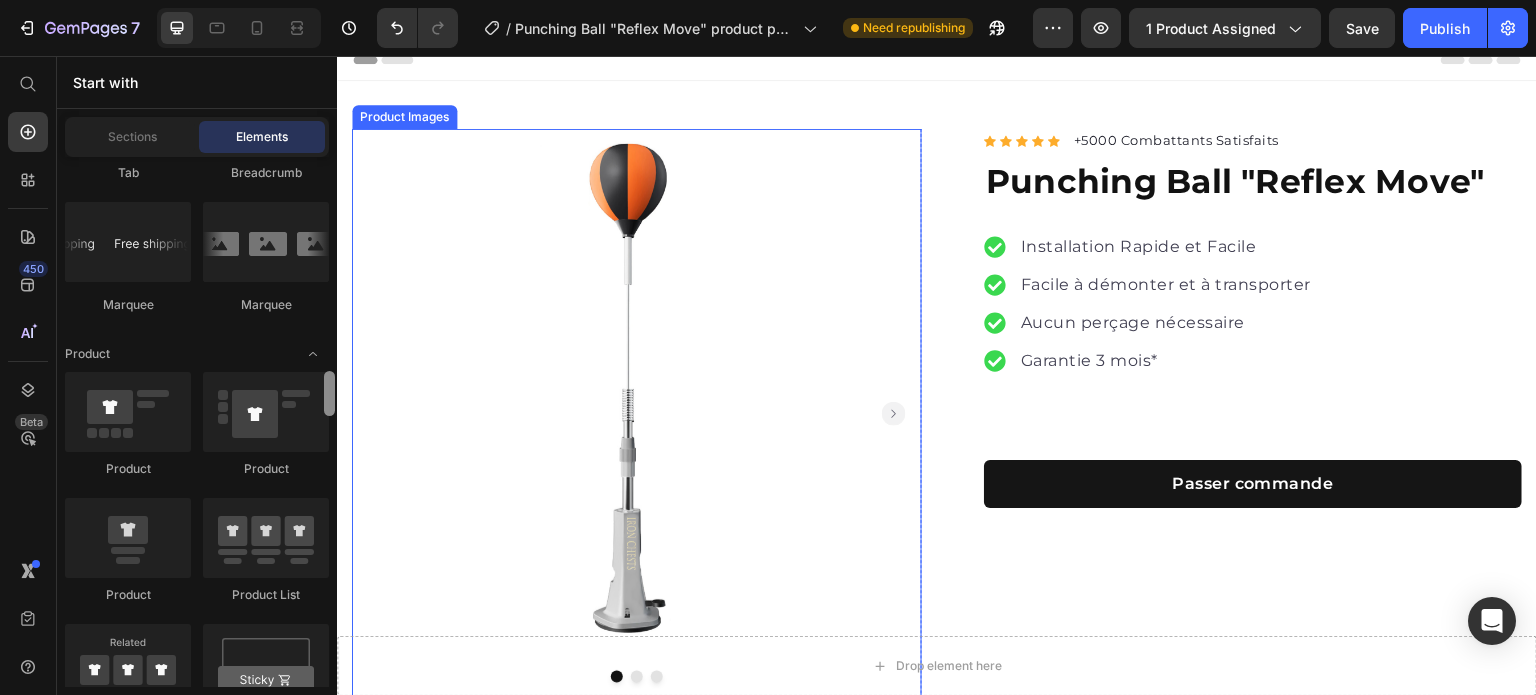 drag, startPoint x: 671, startPoint y: 494, endPoint x: 340, endPoint y: 211, distance: 435.48822 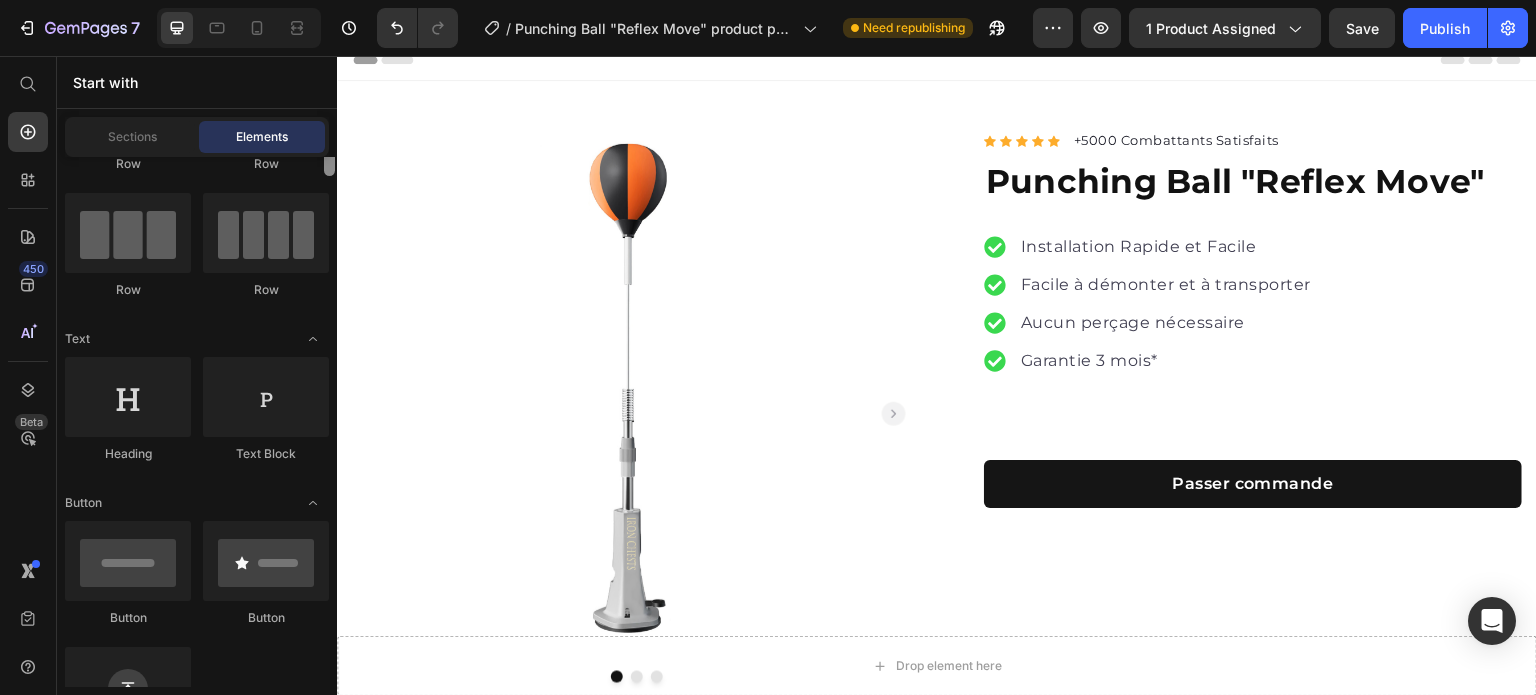 scroll, scrollTop: 0, scrollLeft: 0, axis: both 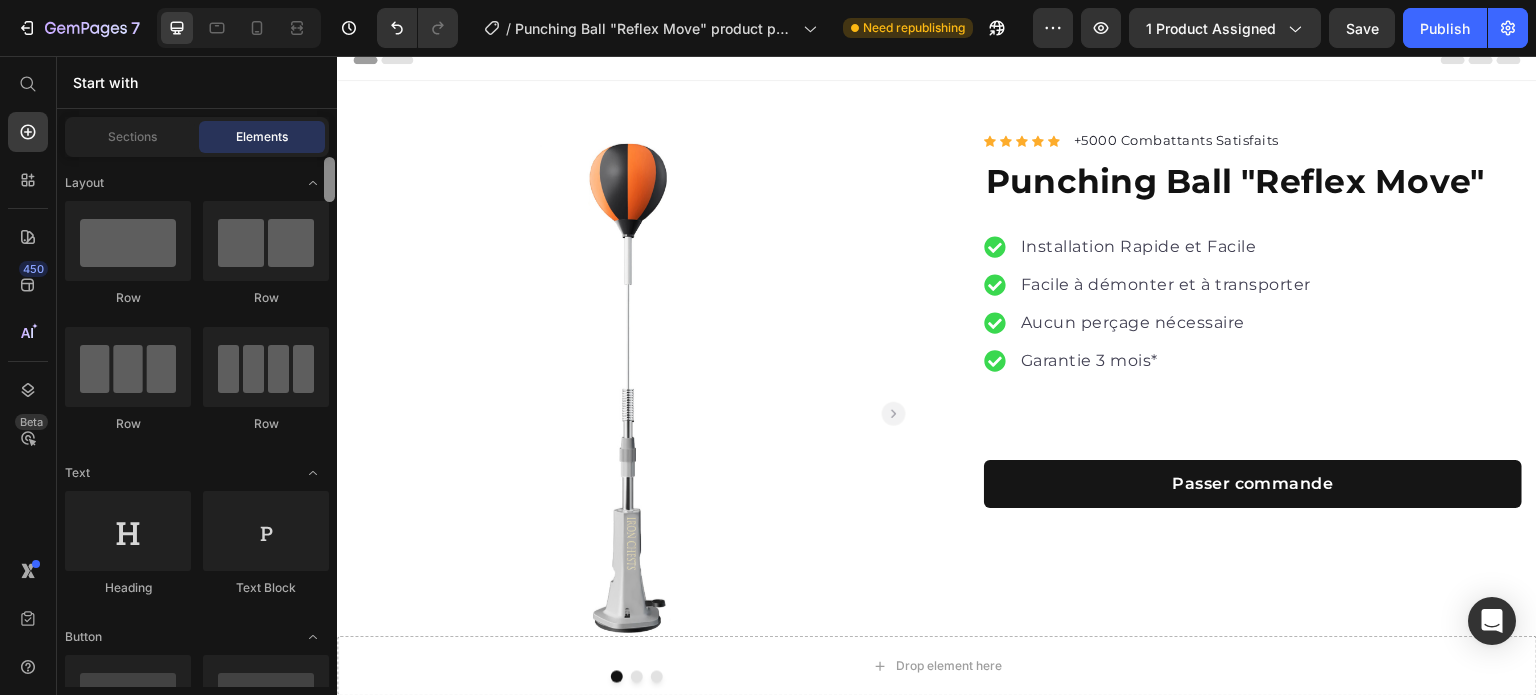 click on "Layout
Row
Row
Row
Row Text
Heading
Text Block Button
Button
Button
Sticky Back to top Media
Image
Image
Video
Video Banner" at bounding box center [197, 3249] 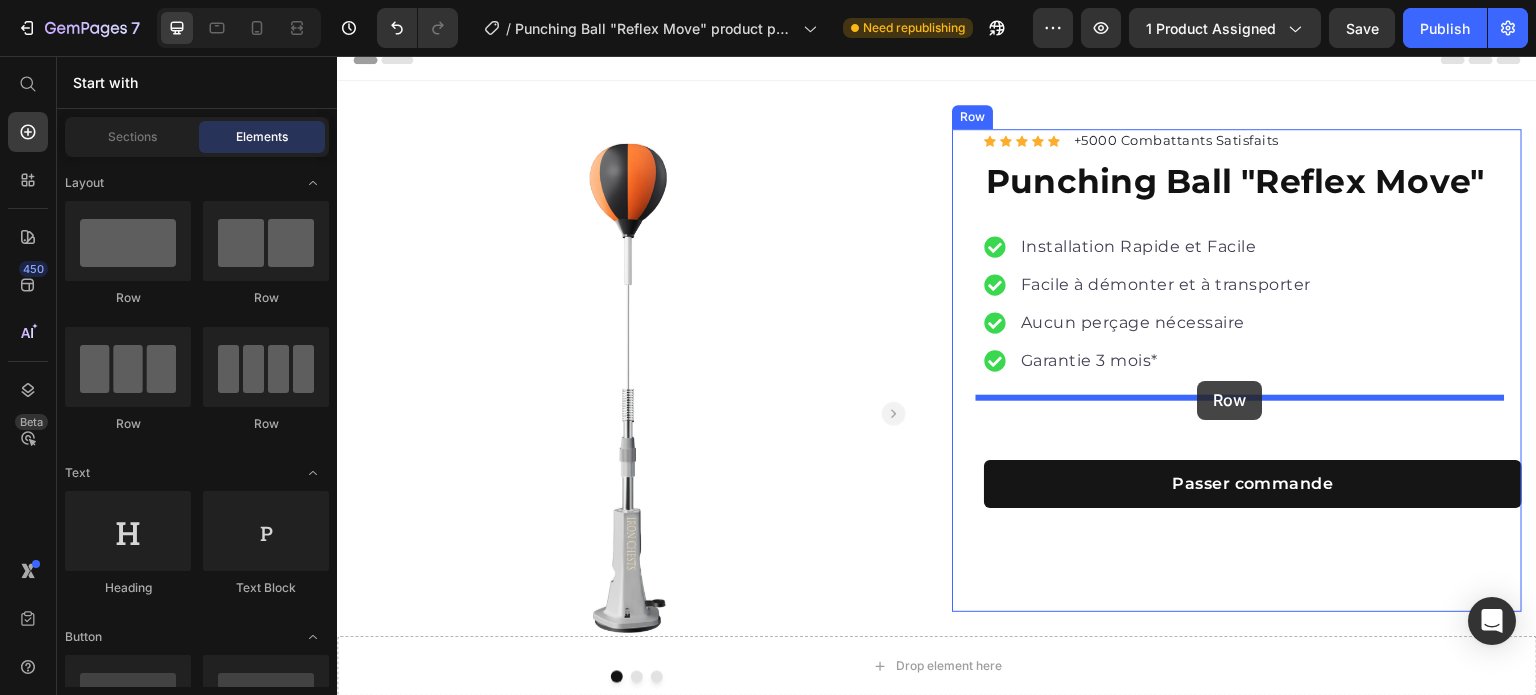 drag, startPoint x: 614, startPoint y: 255, endPoint x: 1198, endPoint y: 381, distance: 597.43787 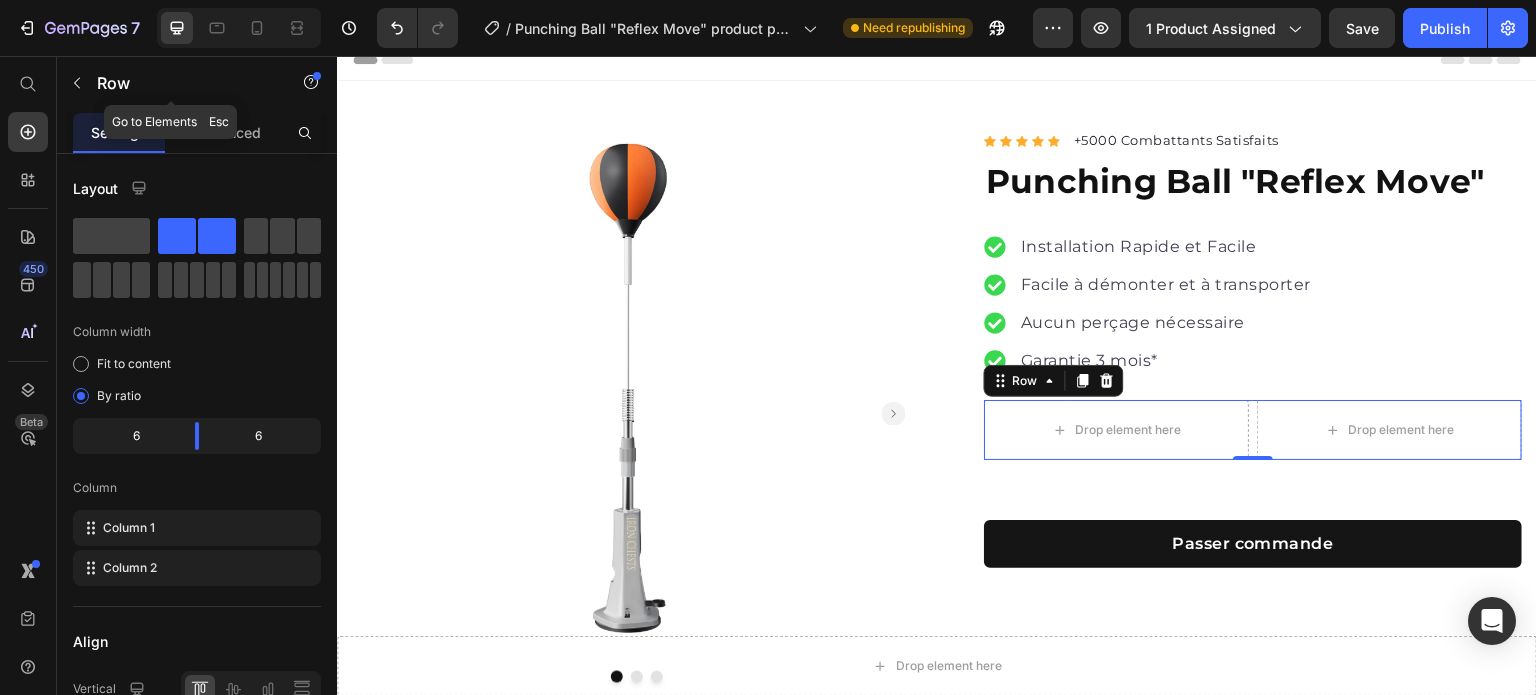 click on "Row" at bounding box center (182, 83) 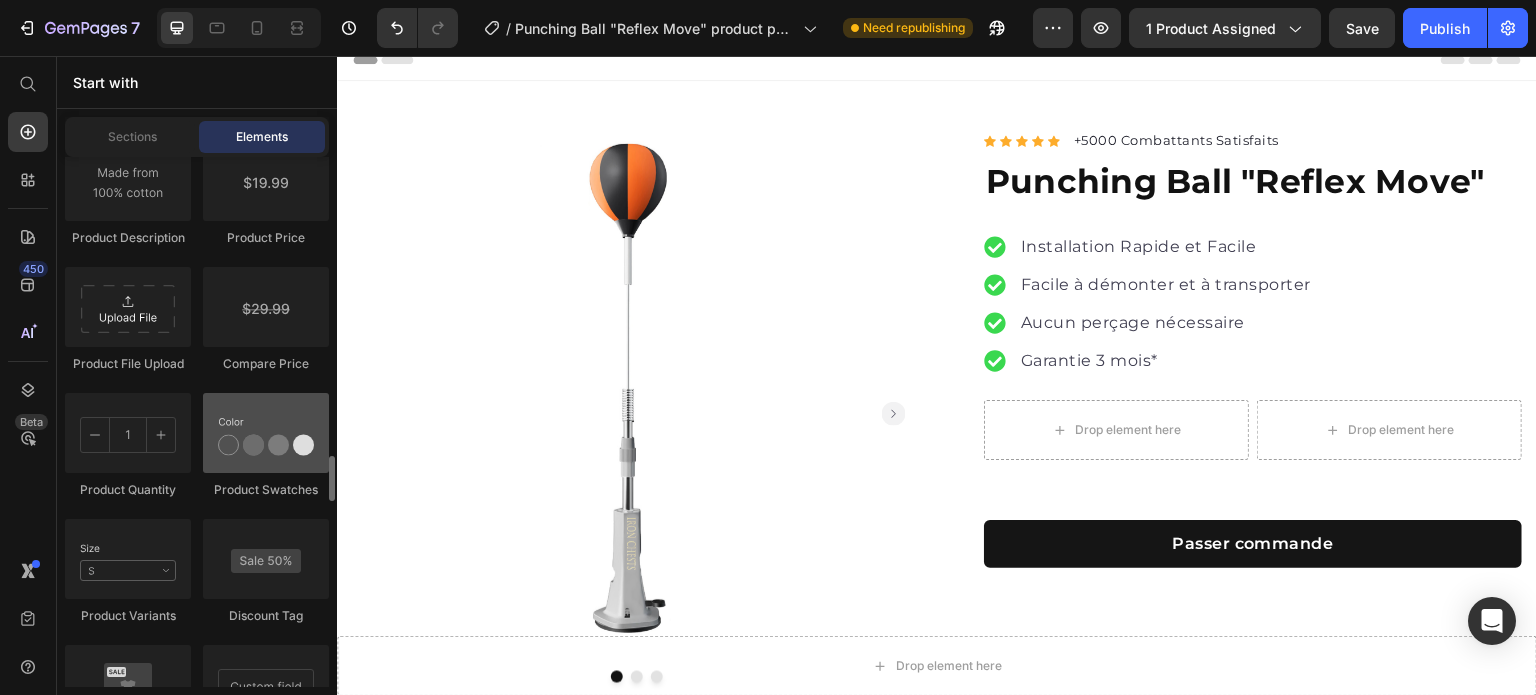 scroll, scrollTop: 3327, scrollLeft: 0, axis: vertical 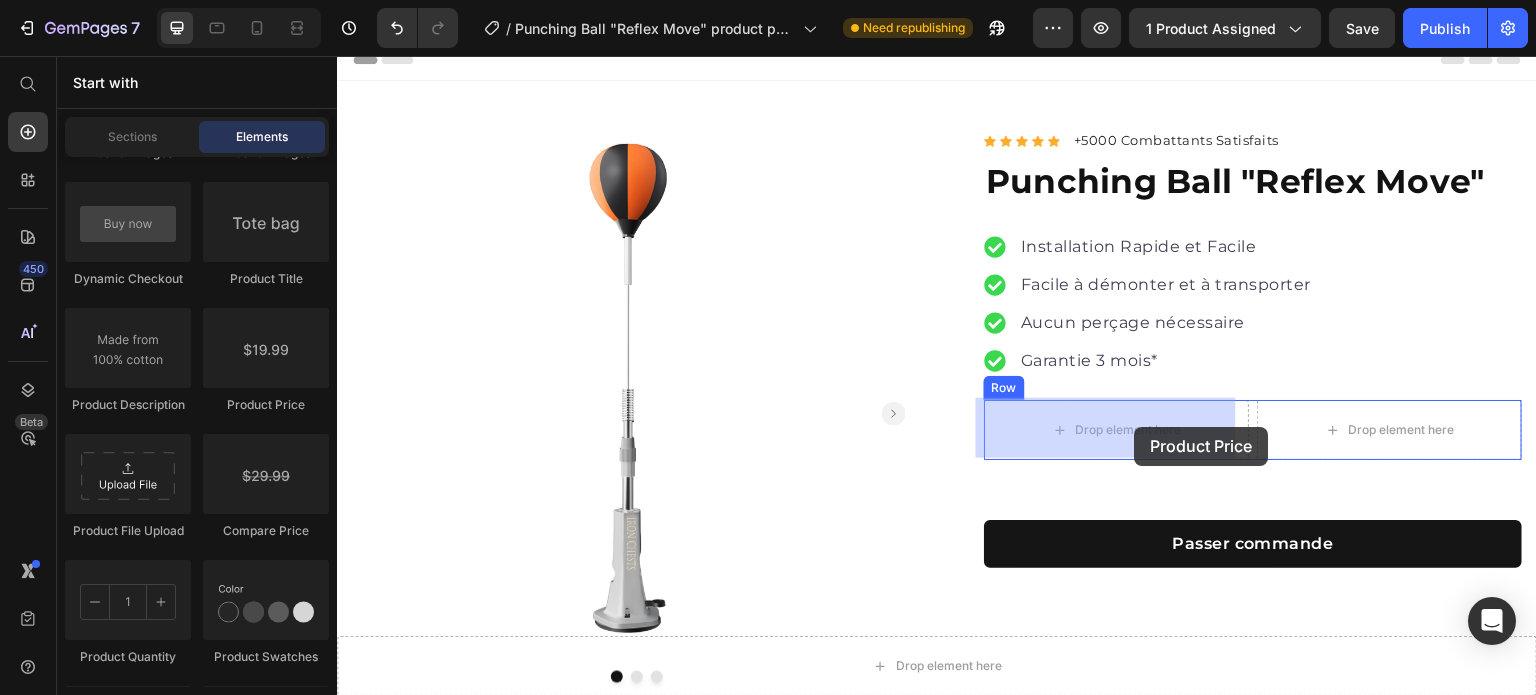 drag, startPoint x: 581, startPoint y: 400, endPoint x: 1135, endPoint y: 427, distance: 554.65753 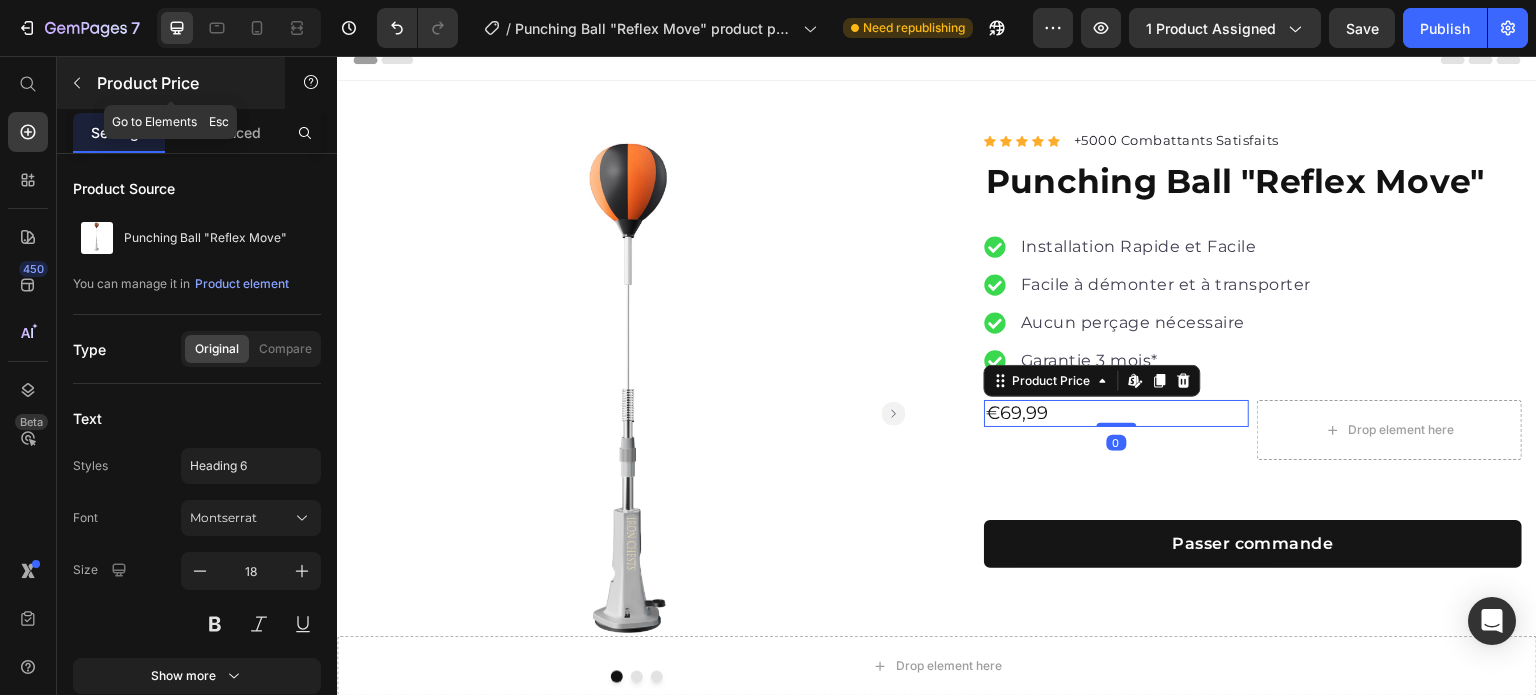 click at bounding box center [77, 83] 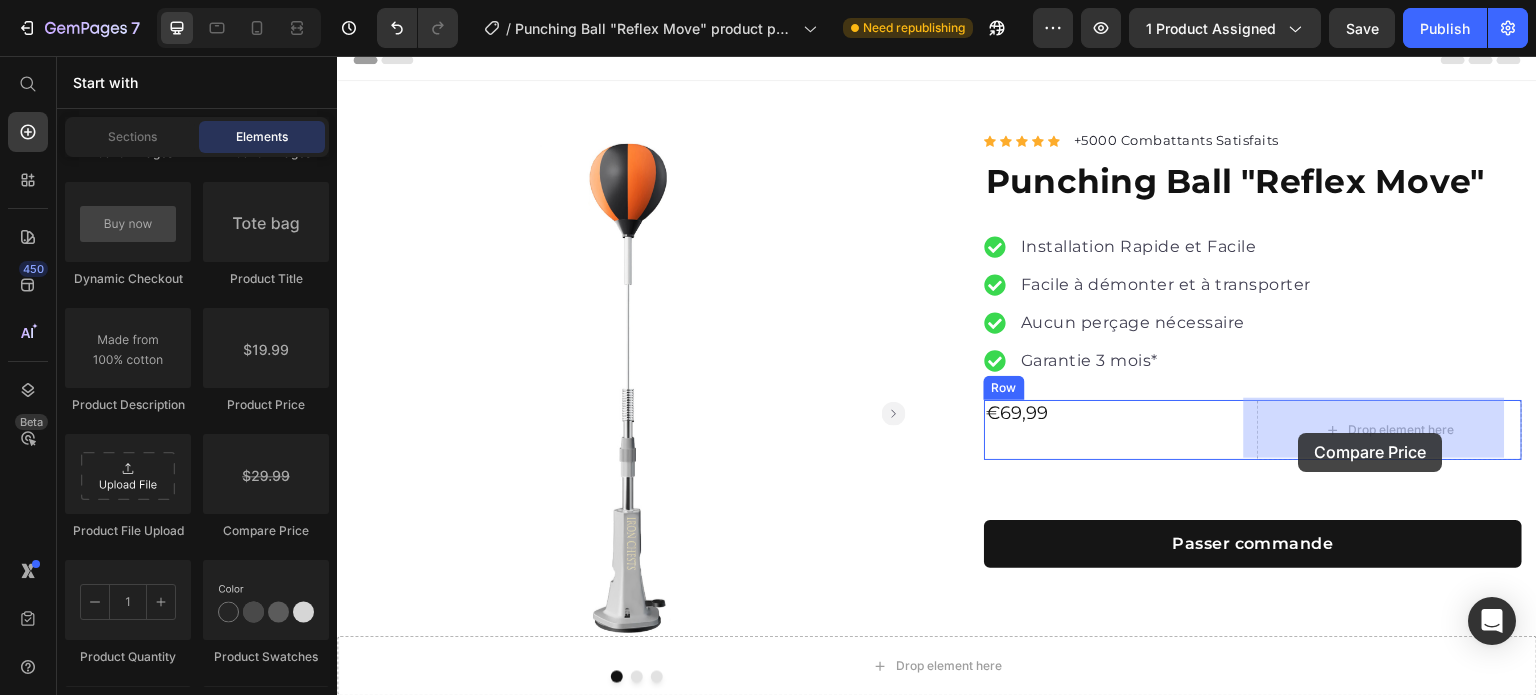 drag, startPoint x: 509, startPoint y: 468, endPoint x: 1299, endPoint y: 433, distance: 790.77496 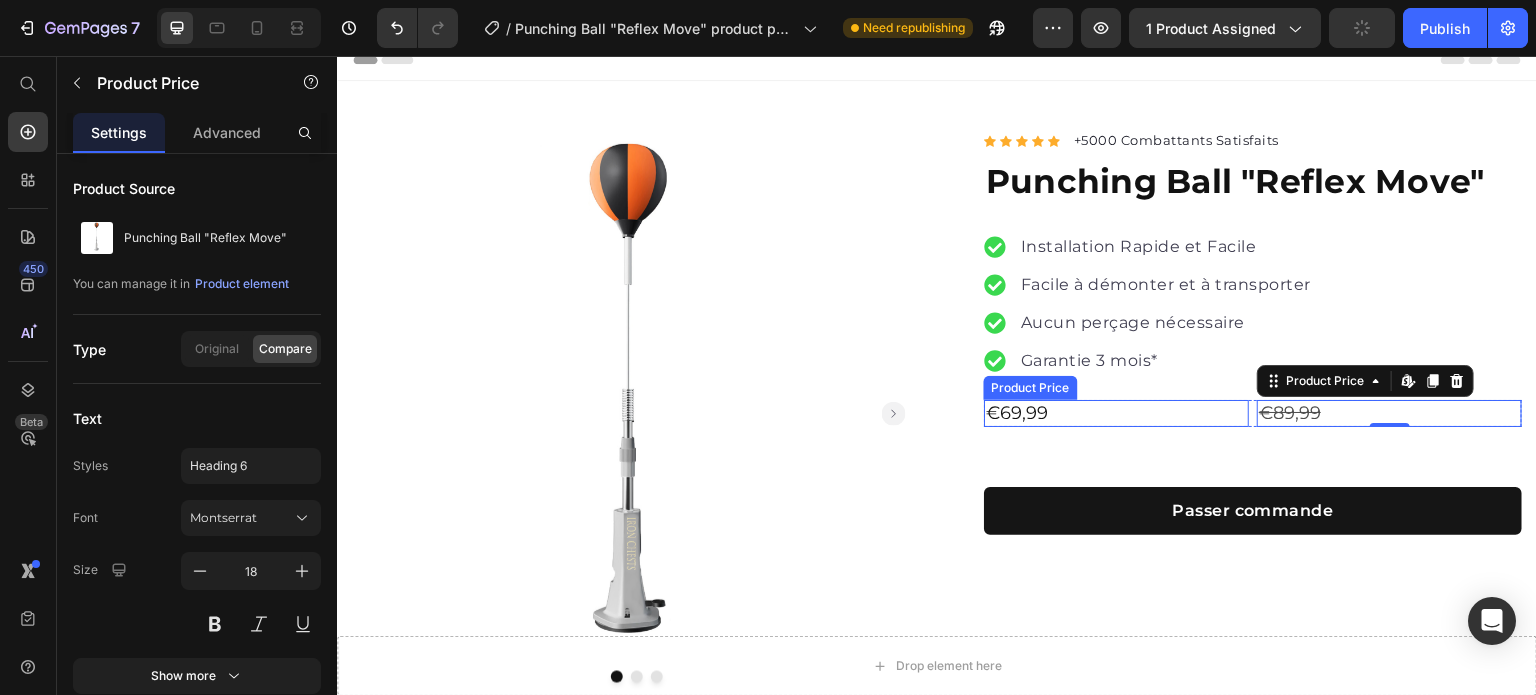 click on "€69,99" at bounding box center [1116, 413] 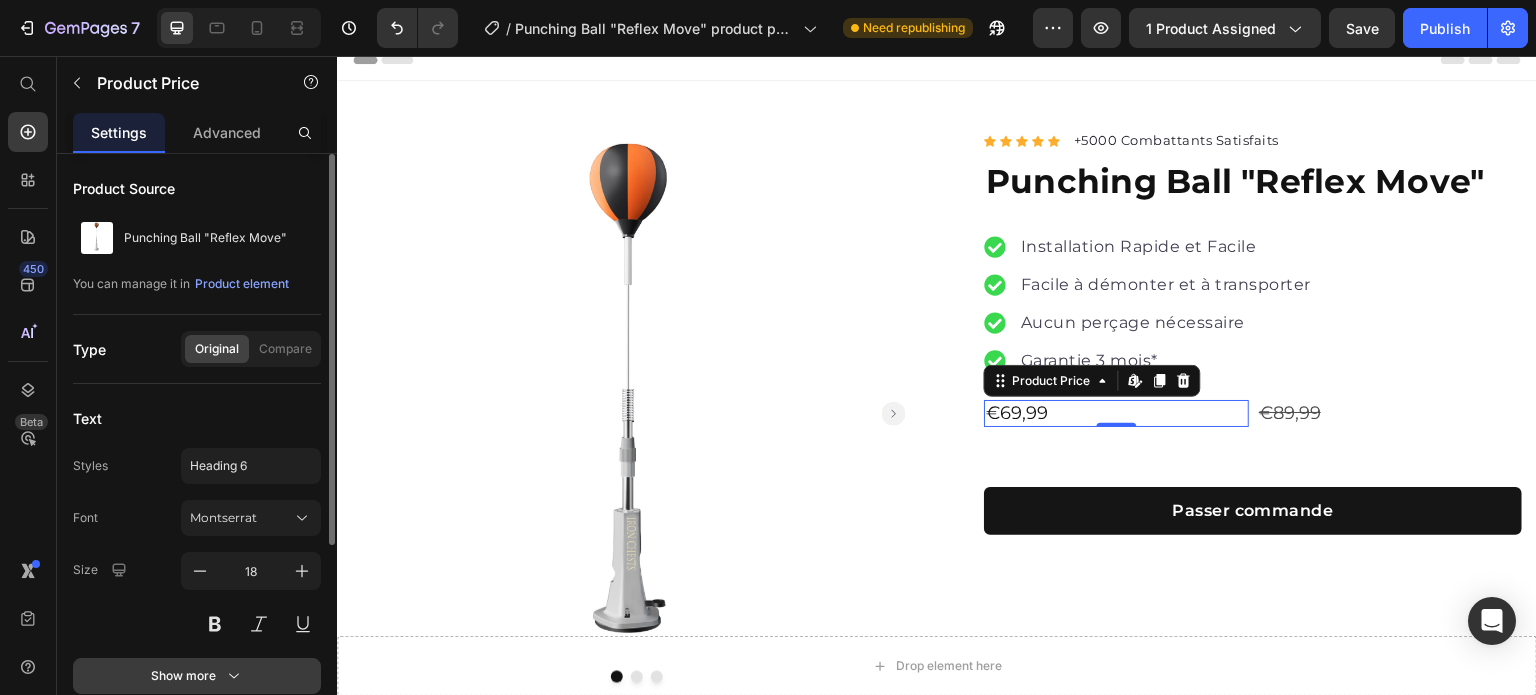 scroll, scrollTop: 316, scrollLeft: 0, axis: vertical 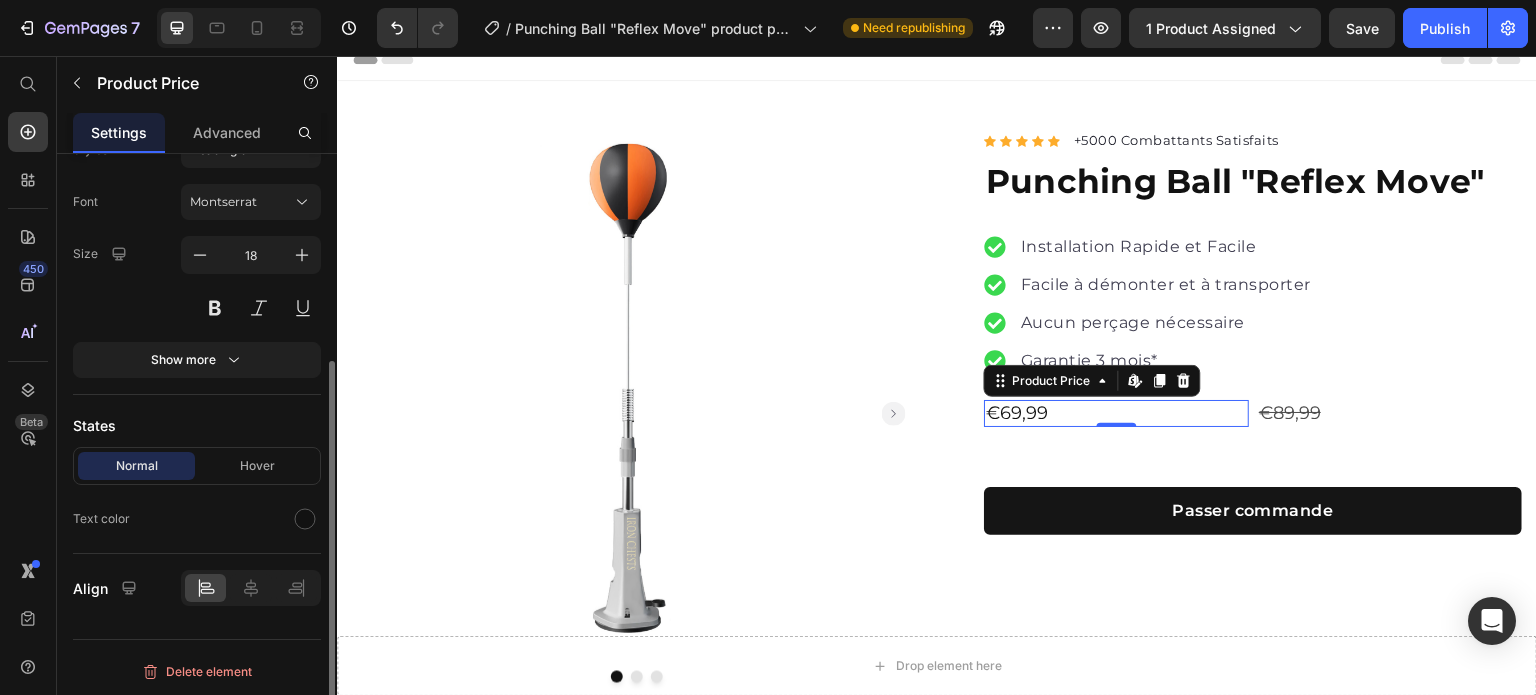 click on "Normal Hover" at bounding box center (197, 466) 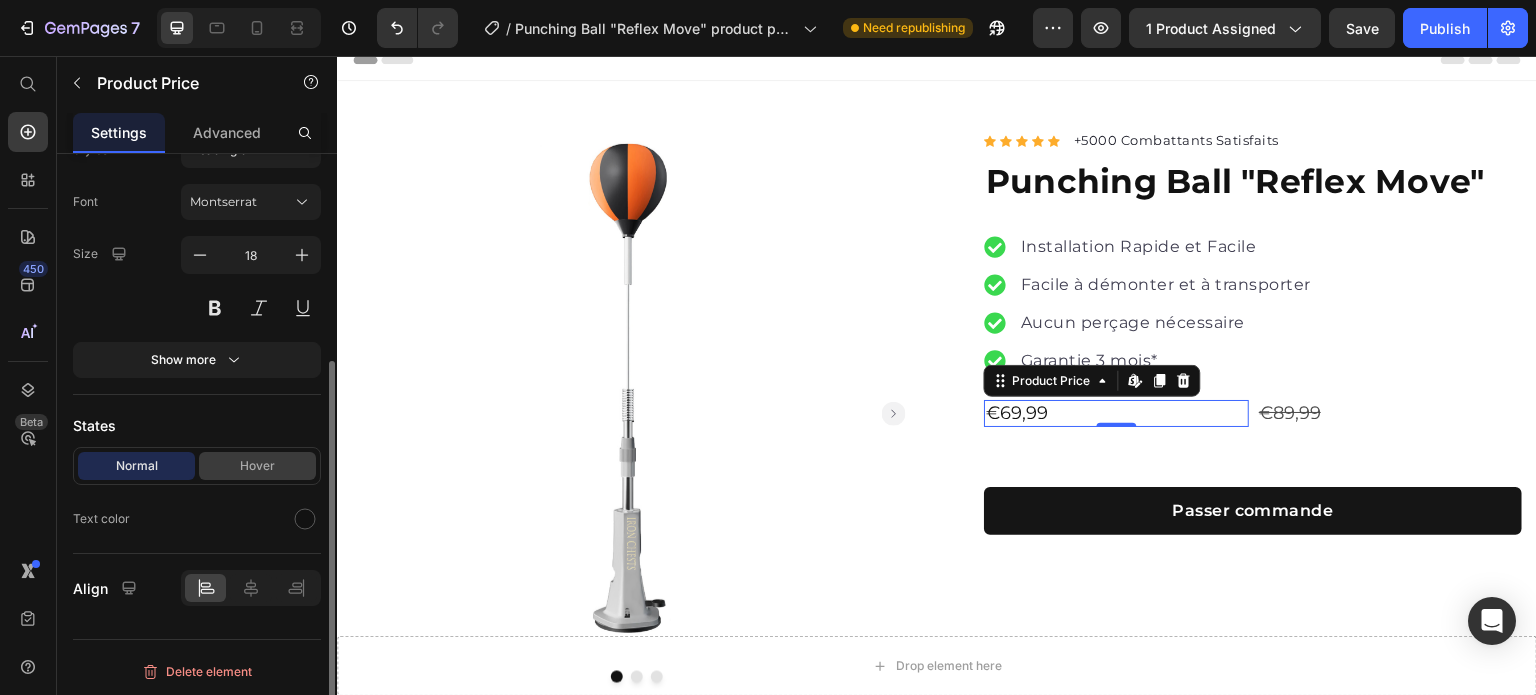 click on "Hover" at bounding box center (257, 466) 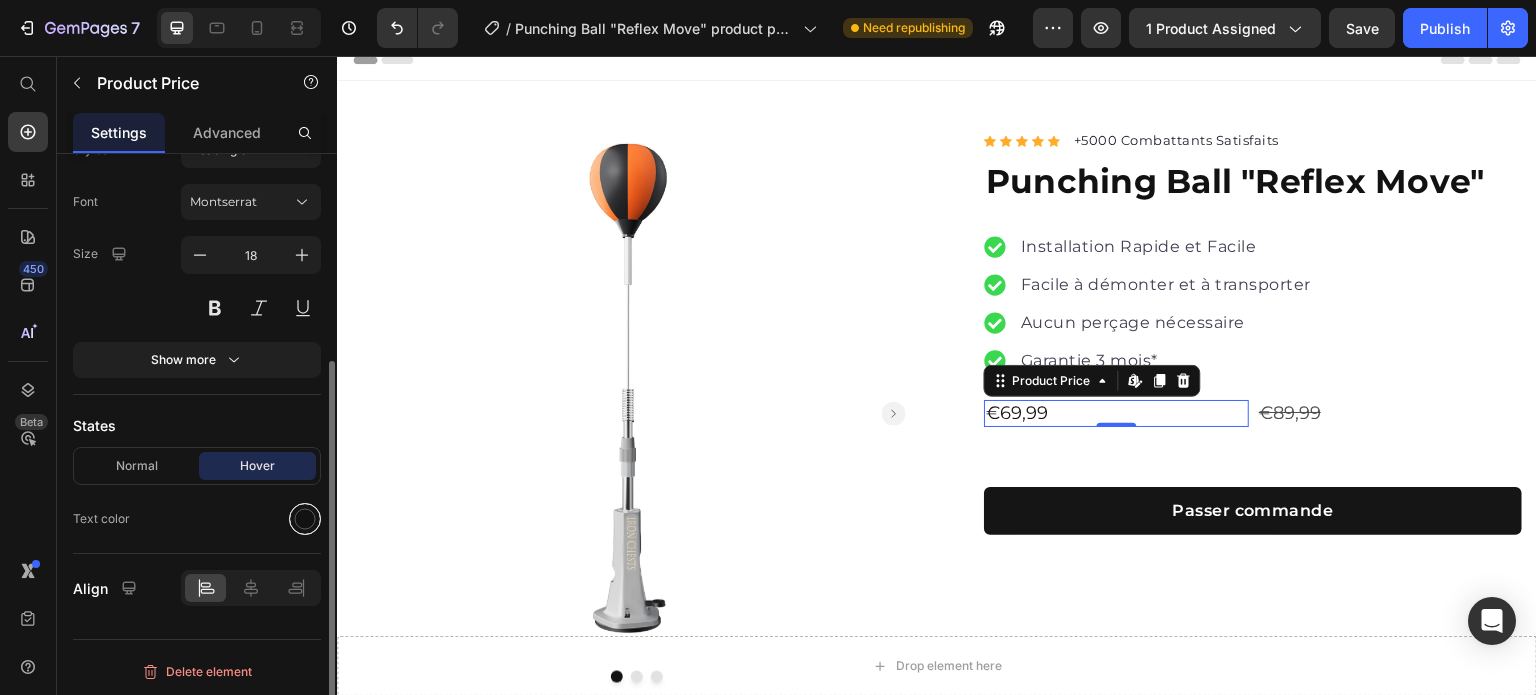 click at bounding box center [305, 519] 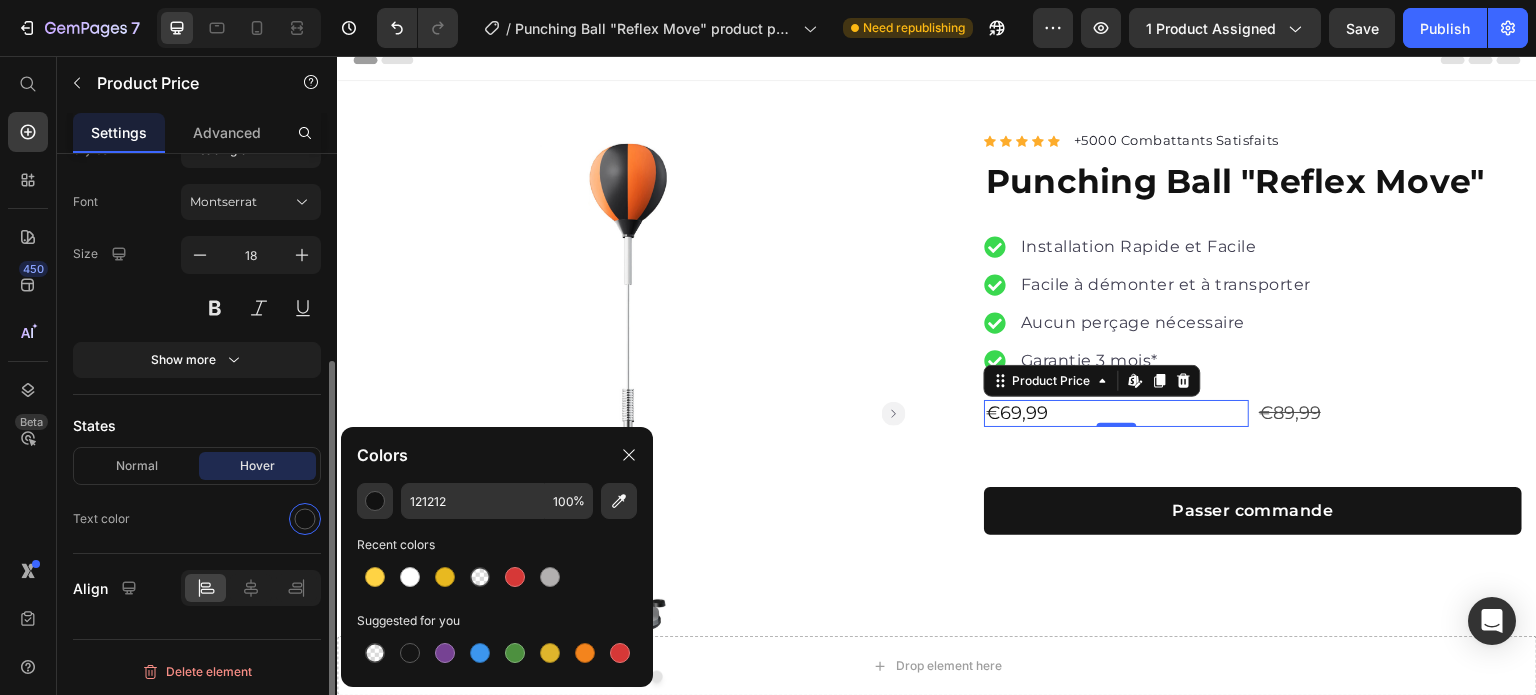 click on "States" at bounding box center (197, 425) 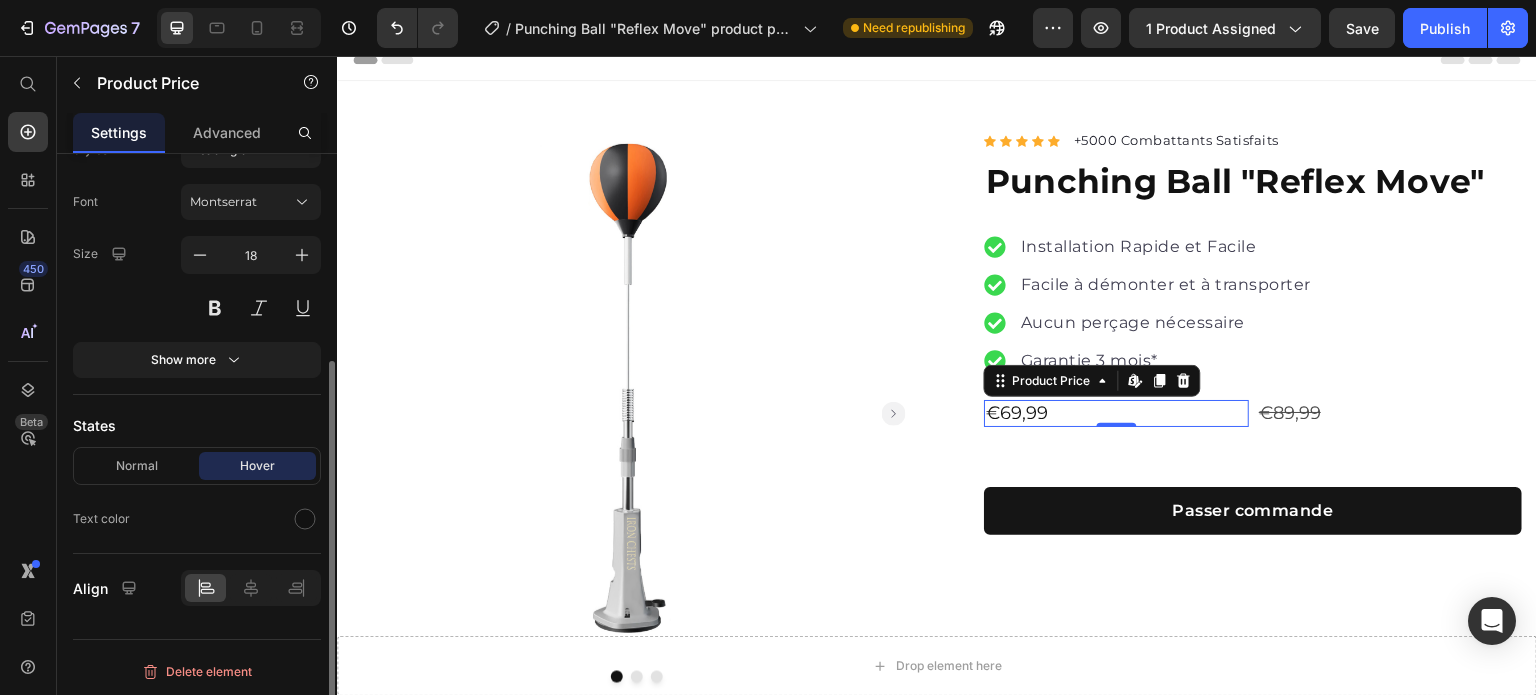 click on "Font Montserrat Size 18 Show more" at bounding box center (197, 281) 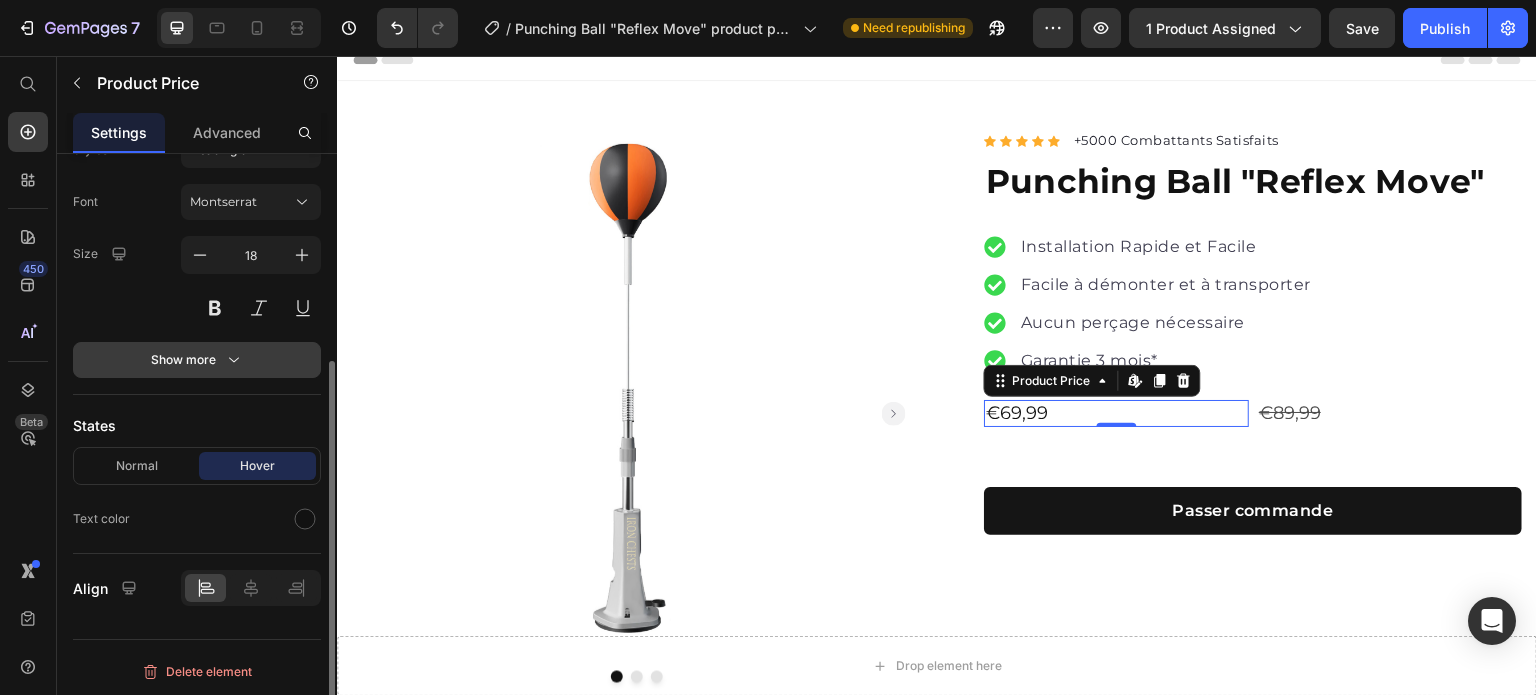 click on "Show more" at bounding box center (197, 360) 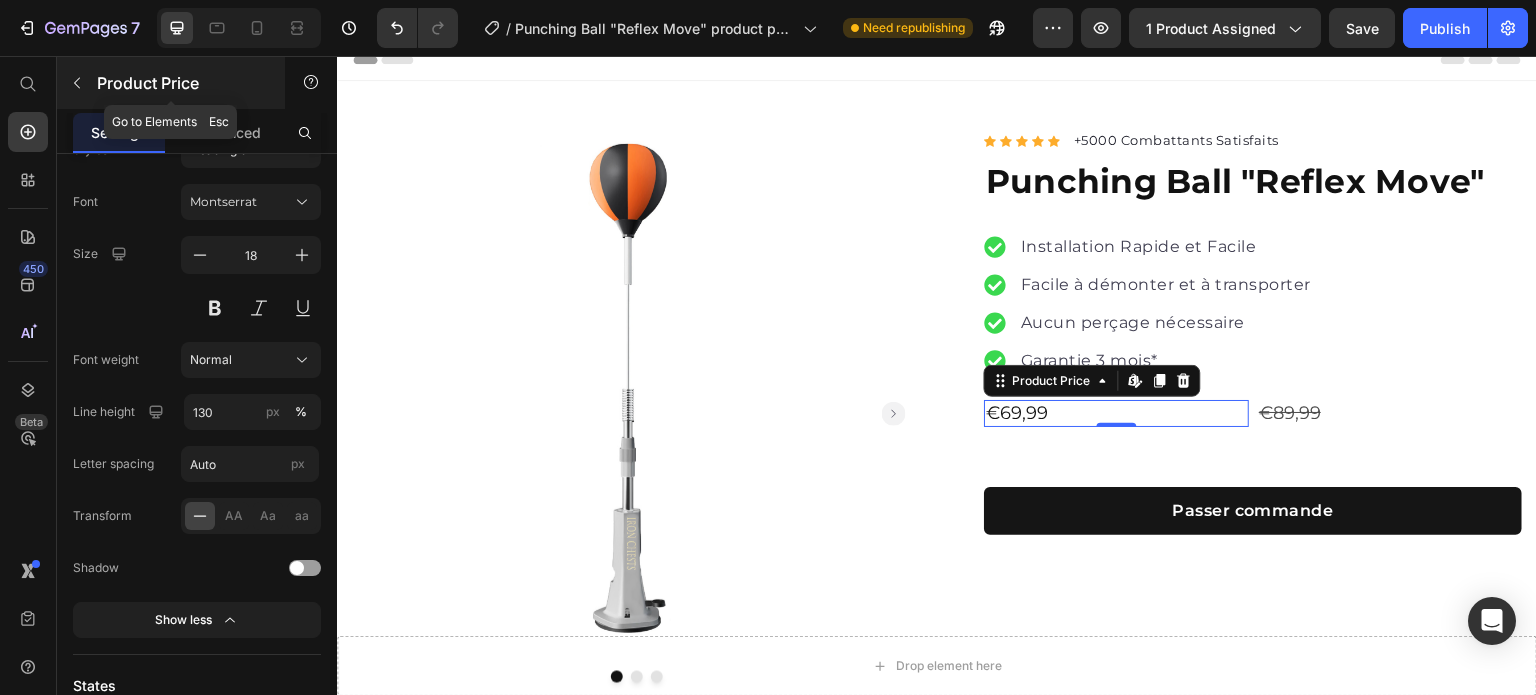 click at bounding box center (77, 83) 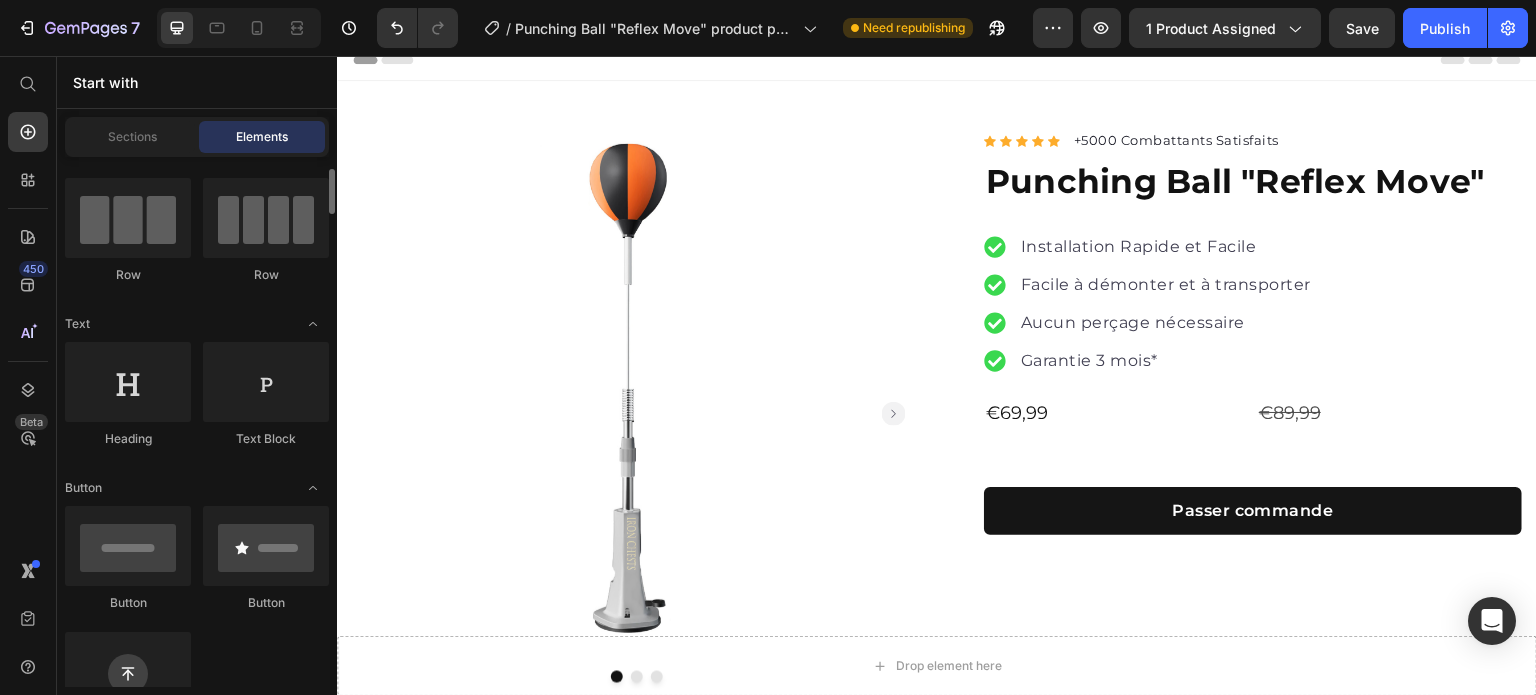 scroll, scrollTop: 0, scrollLeft: 0, axis: both 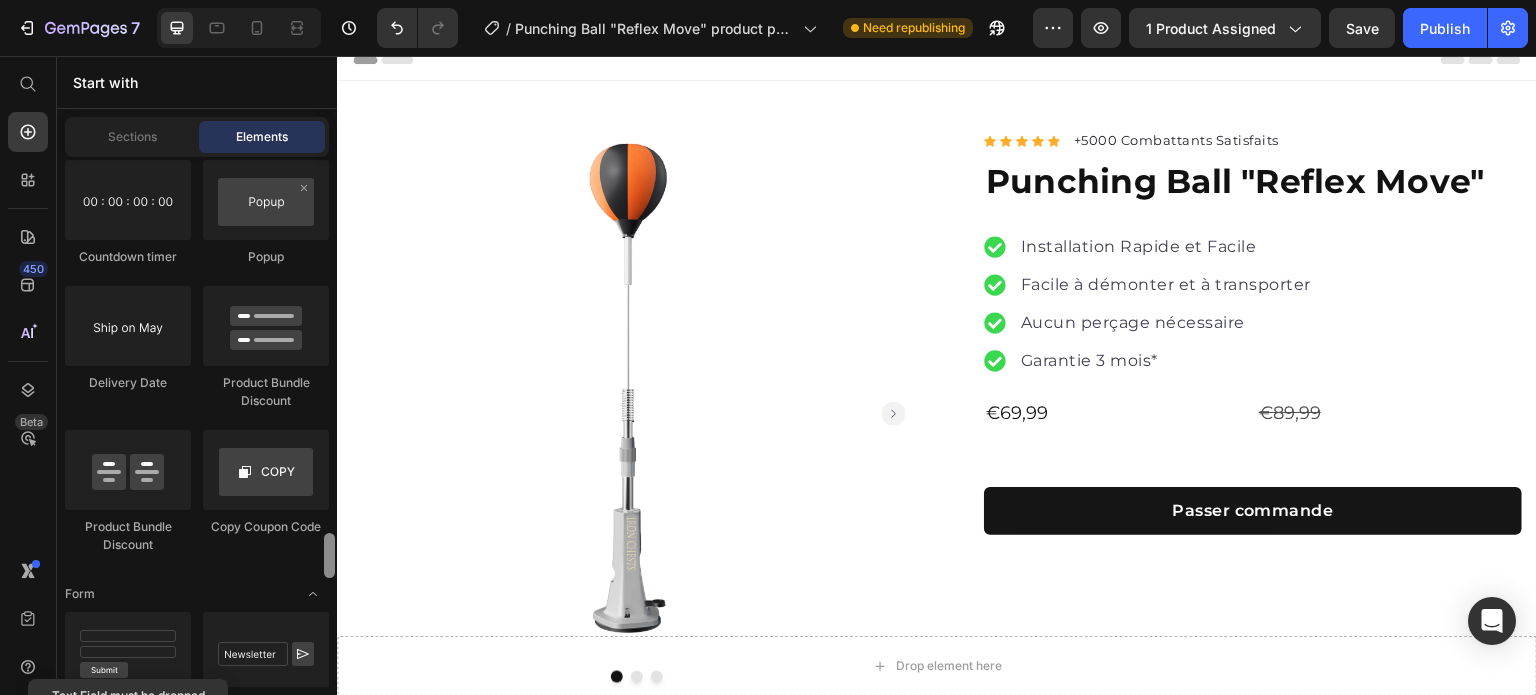 drag, startPoint x: 333, startPoint y: 171, endPoint x: 296, endPoint y: 523, distance: 353.93927 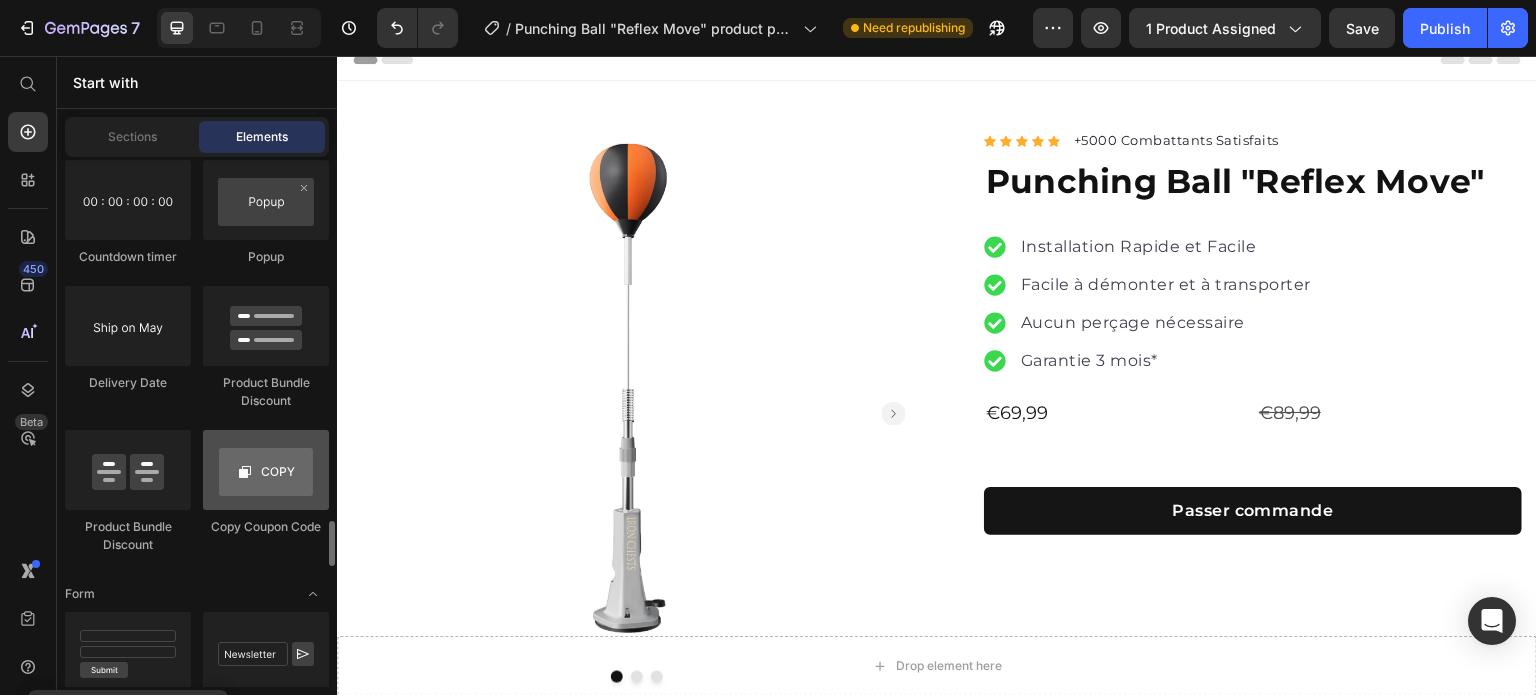 scroll, scrollTop: 4384, scrollLeft: 0, axis: vertical 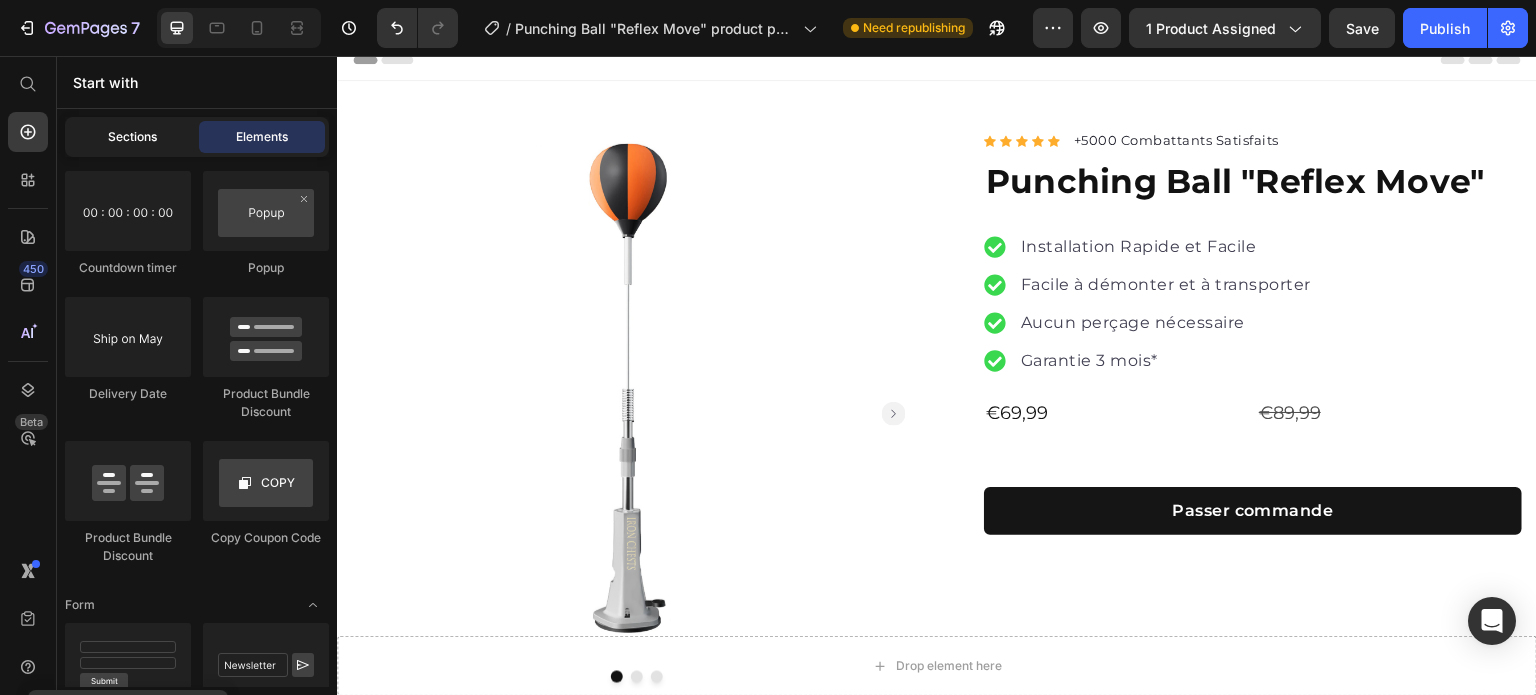 click on "Sections" 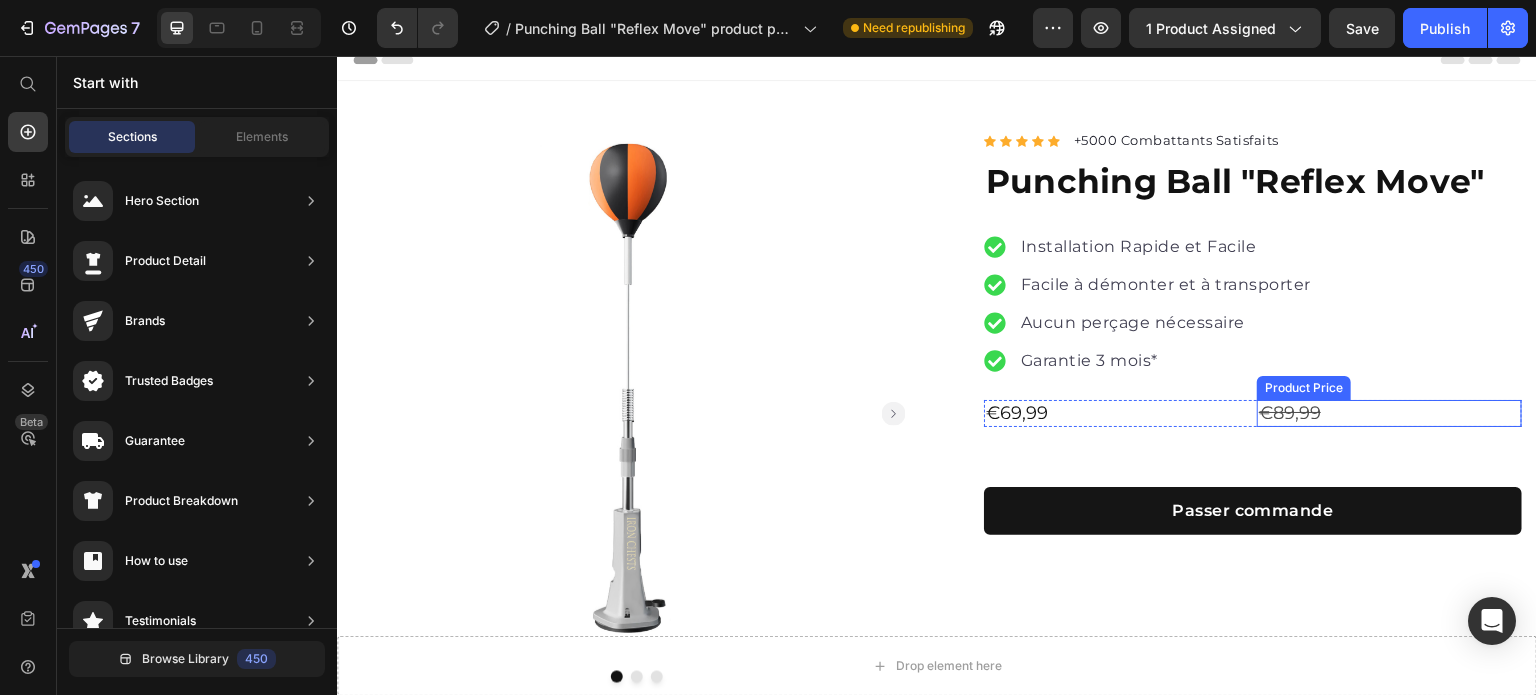 click on "€89,99" at bounding box center [1389, 413] 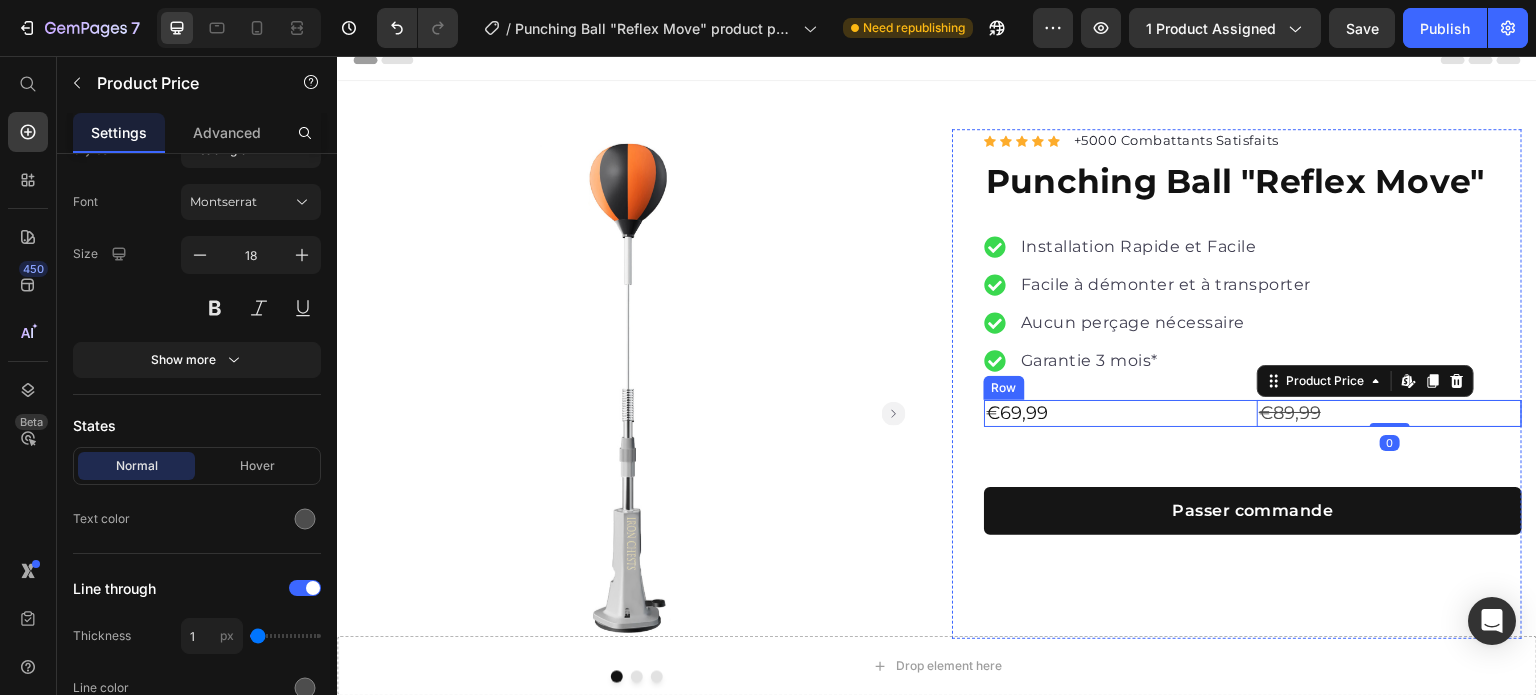 click on "€69,99 Product Price €89,99 Product Price   Edit content in Shopify 0 Row" at bounding box center [1253, 413] 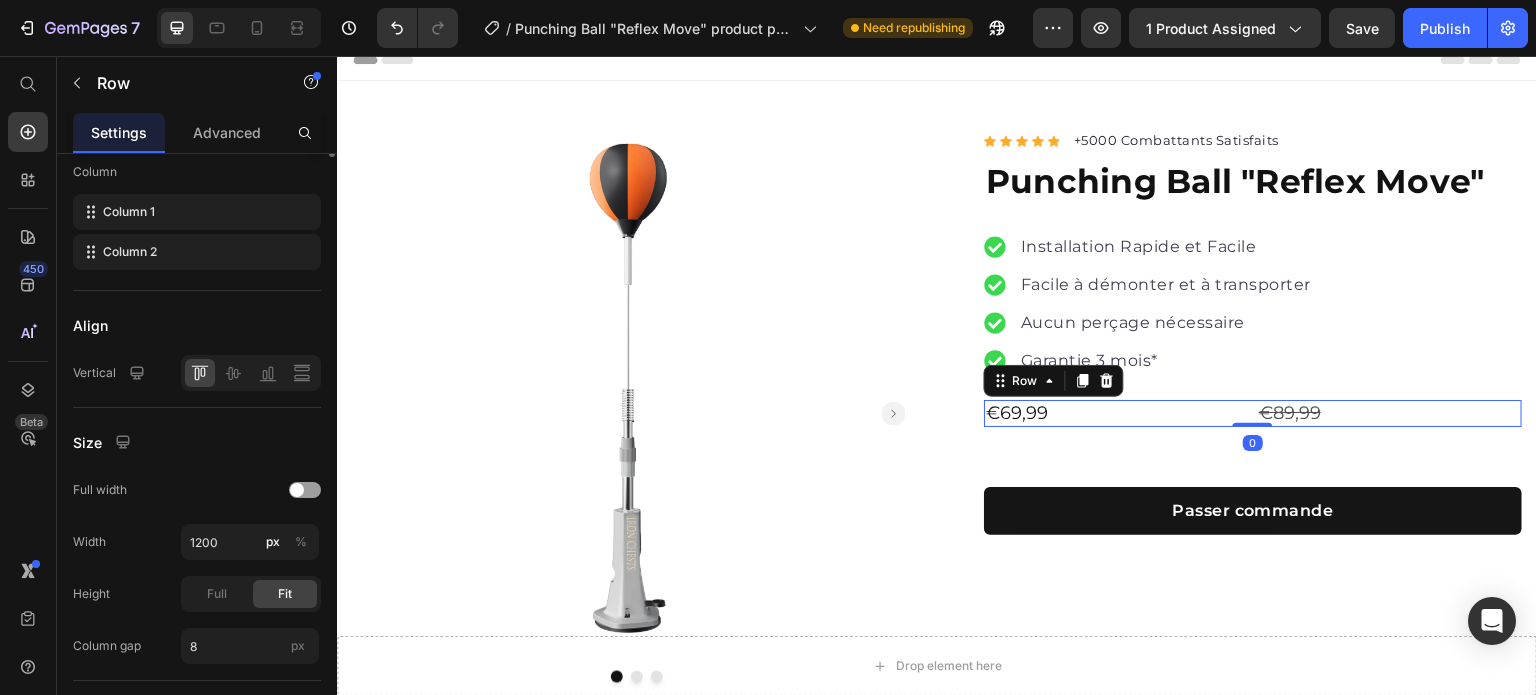 scroll, scrollTop: 0, scrollLeft: 0, axis: both 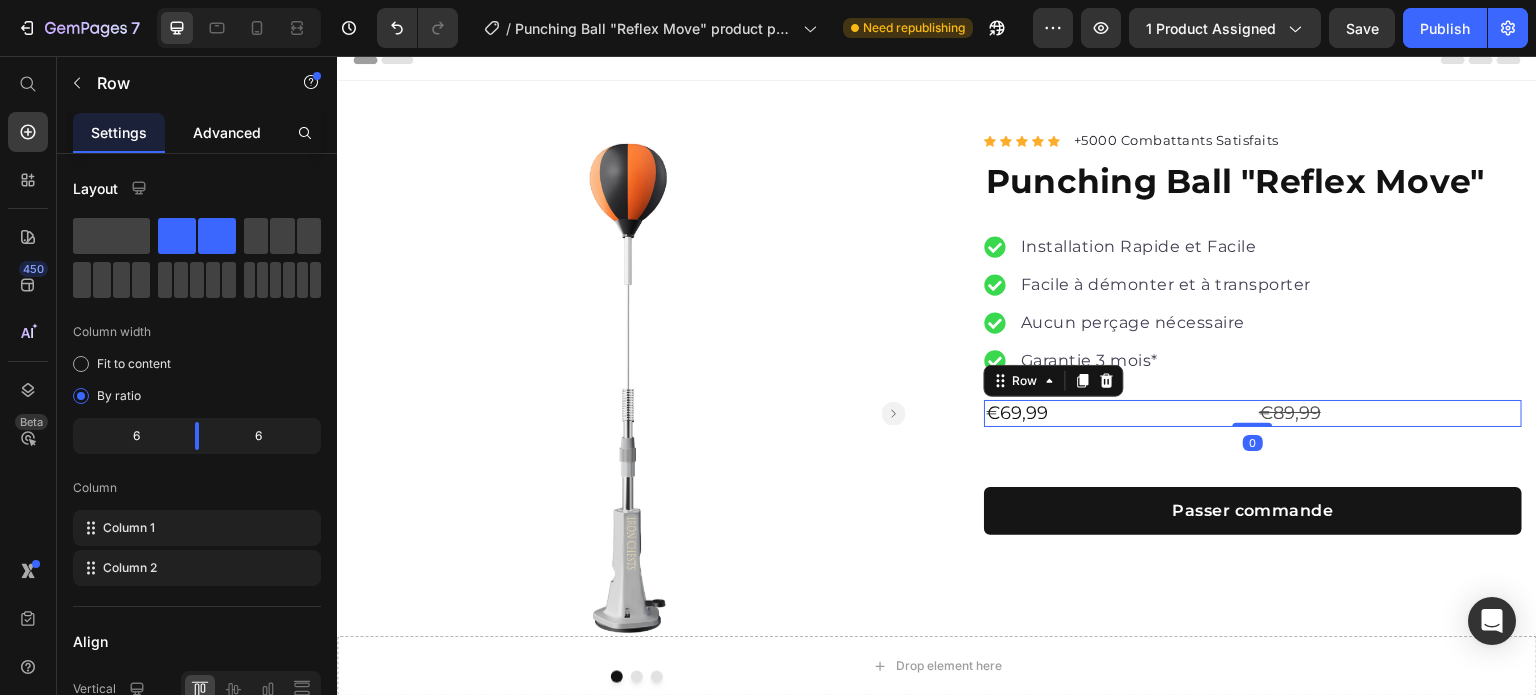 click on "Advanced" 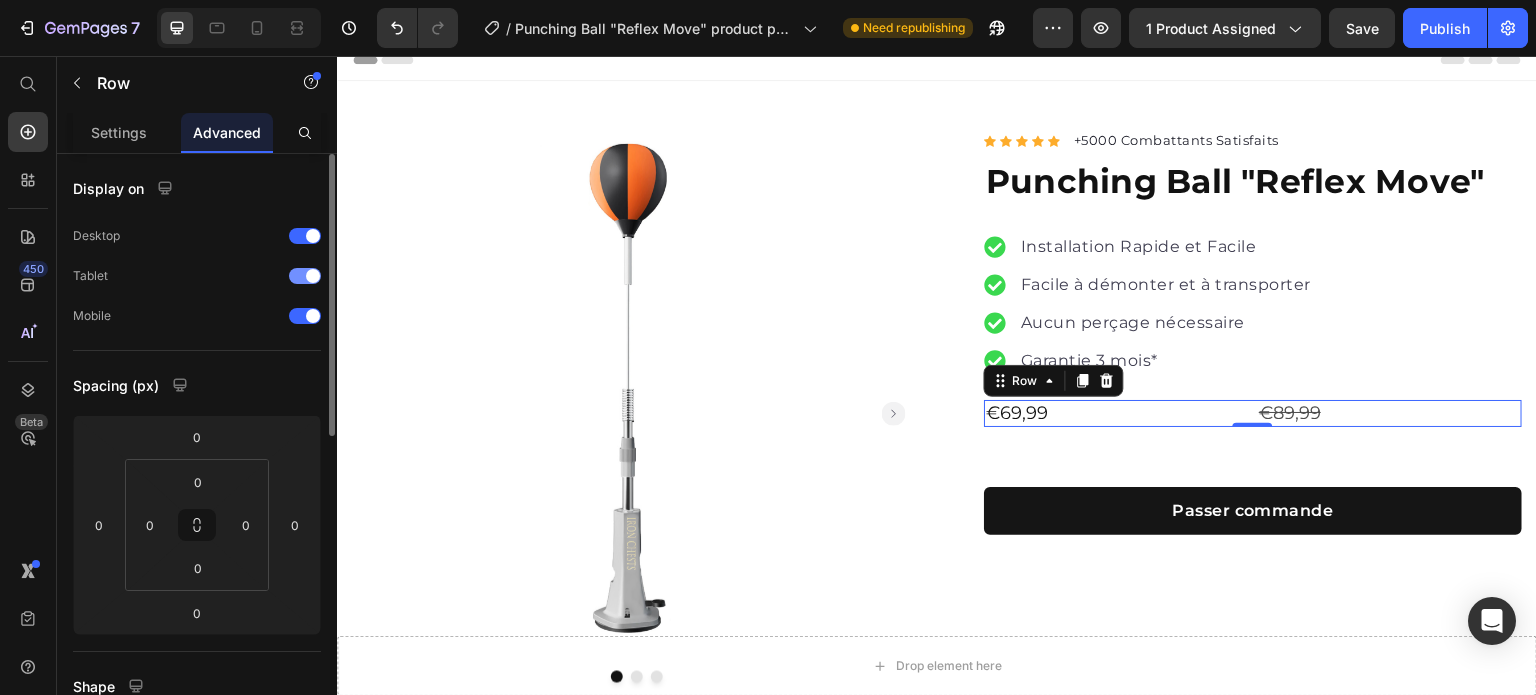 click at bounding box center [313, 276] 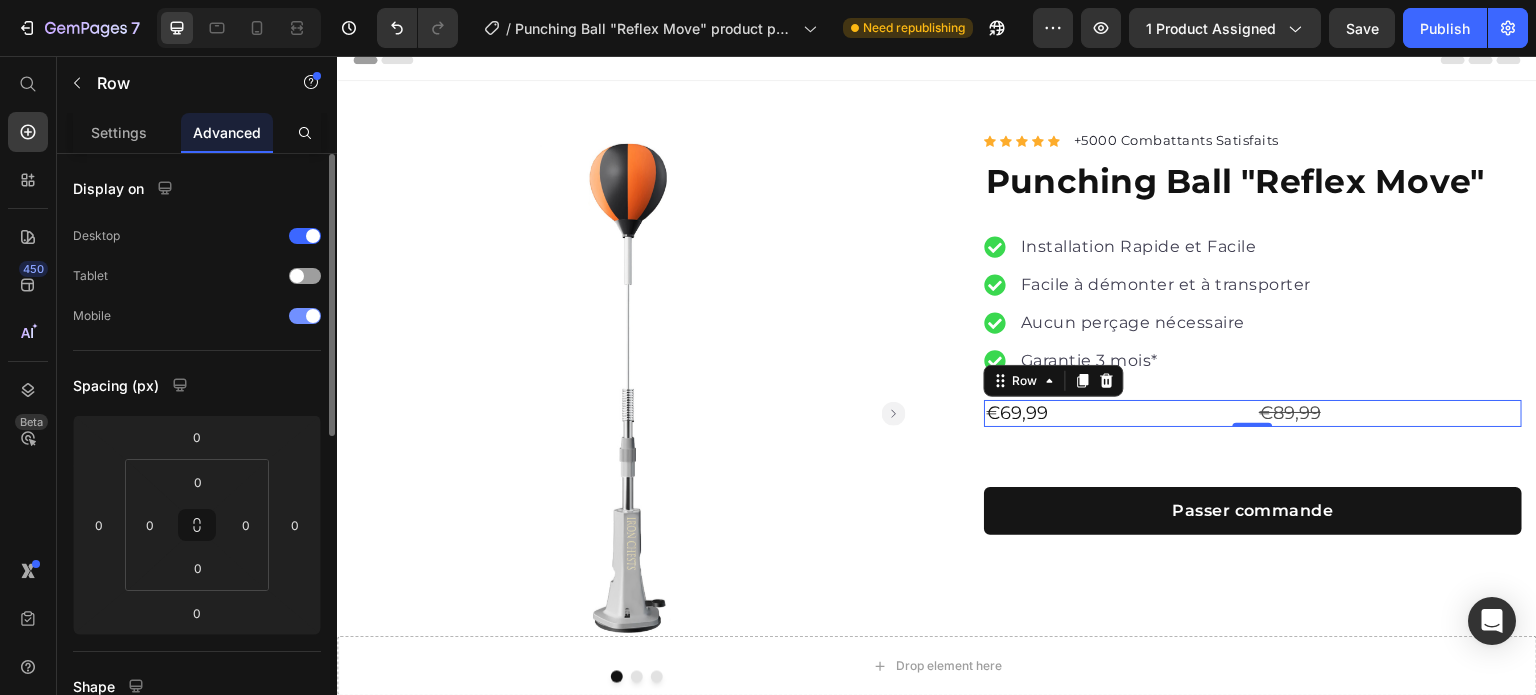 click at bounding box center (305, 316) 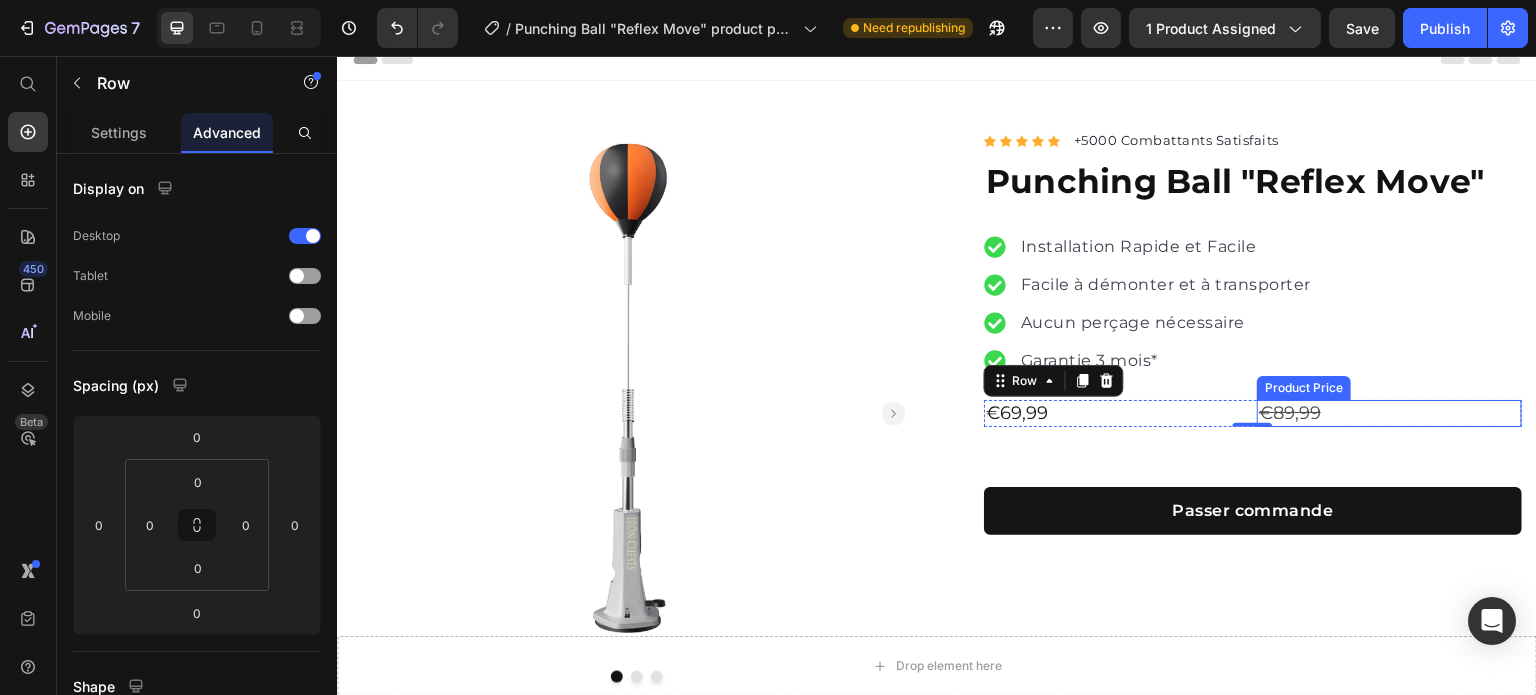 click on "€89,99" at bounding box center [1389, 413] 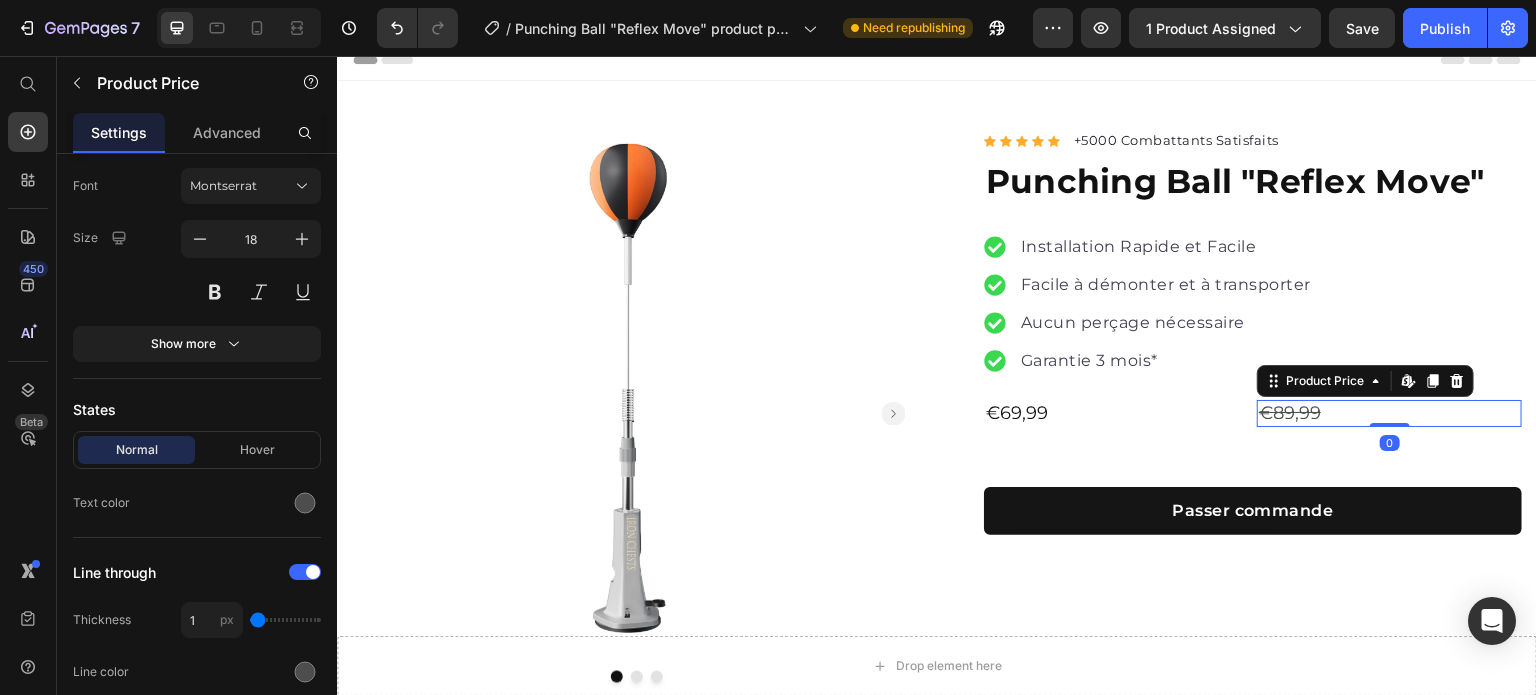scroll, scrollTop: 484, scrollLeft: 0, axis: vertical 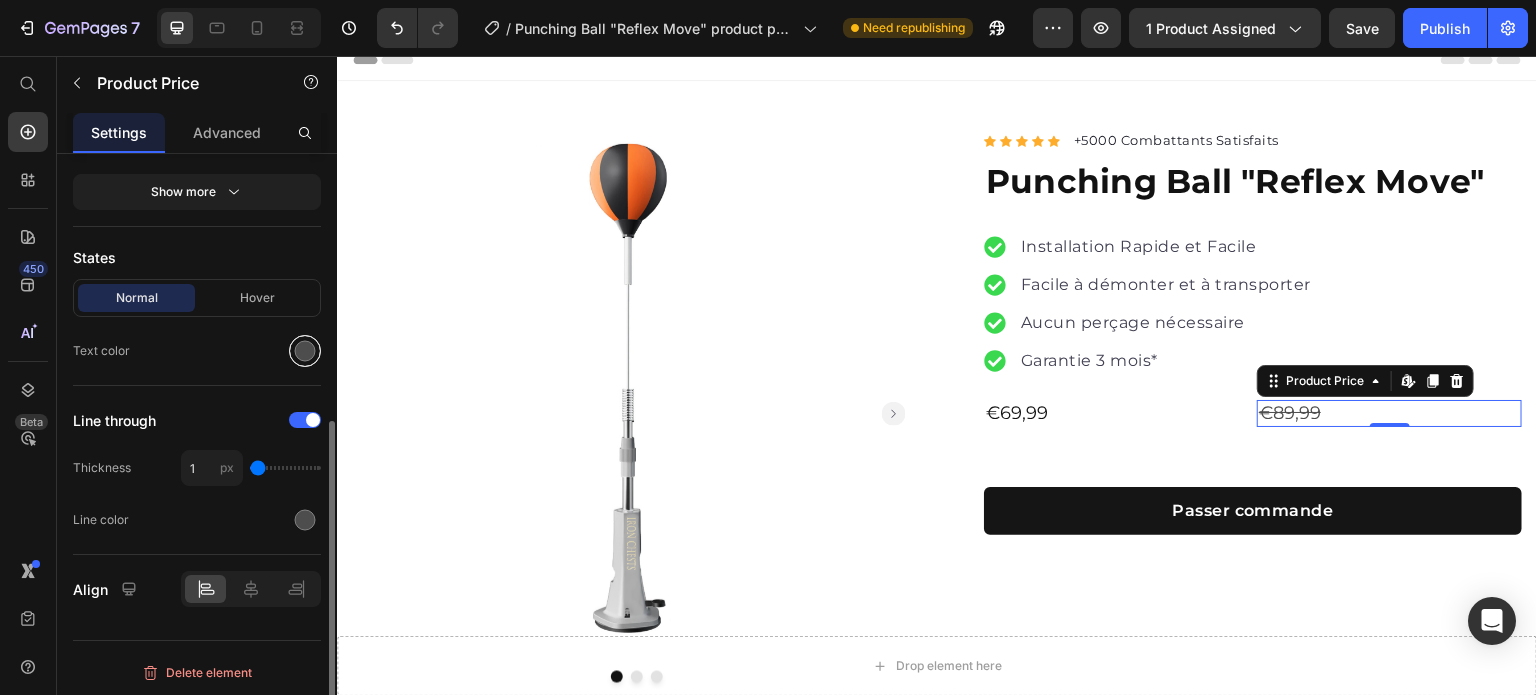 click at bounding box center (305, 351) 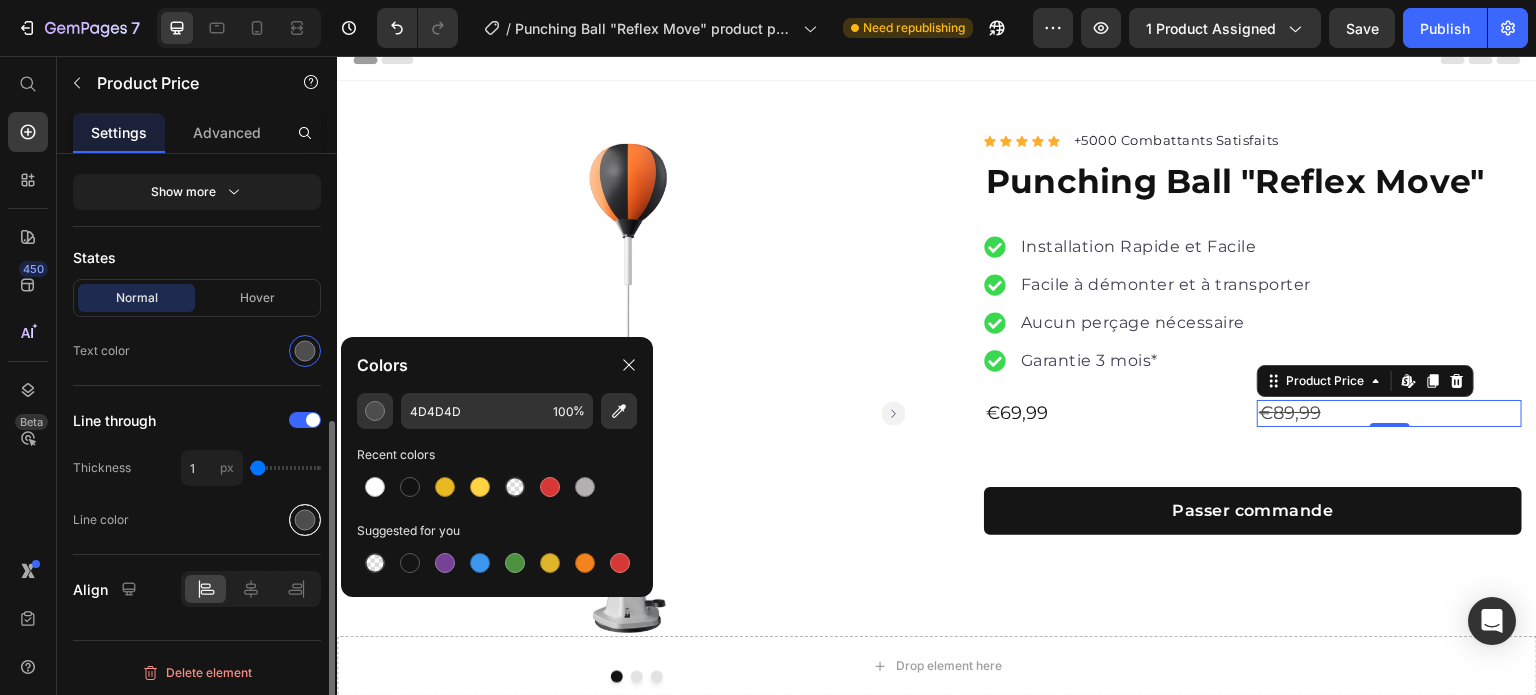 click at bounding box center (305, 520) 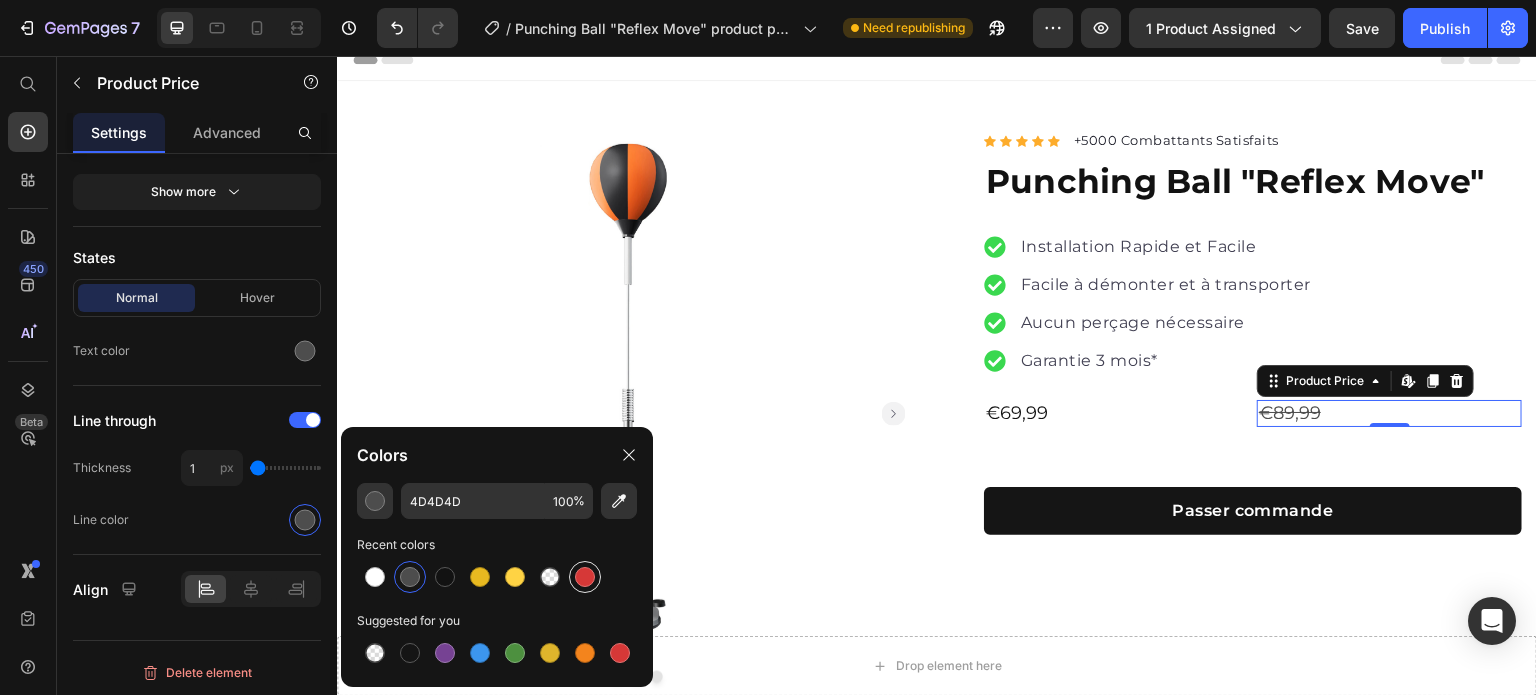 click at bounding box center (585, 577) 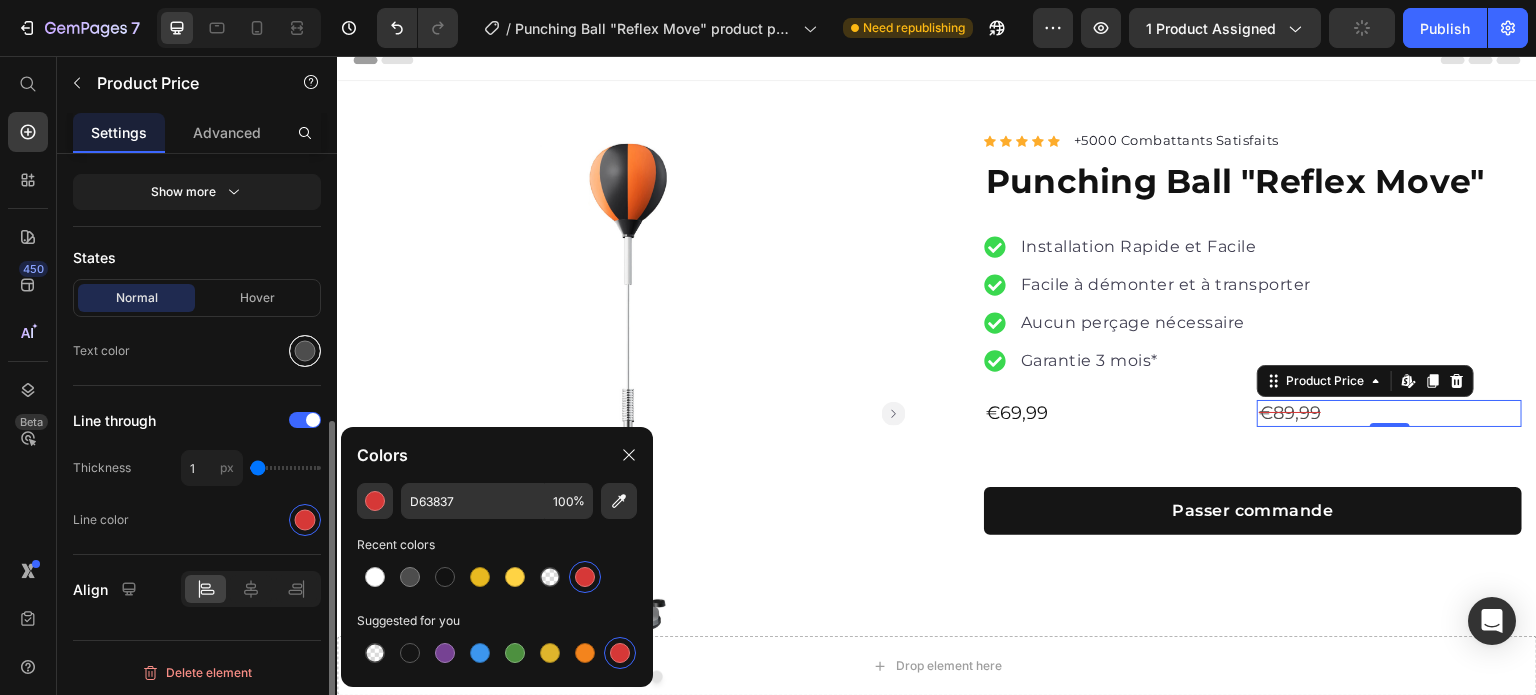 click at bounding box center (305, 351) 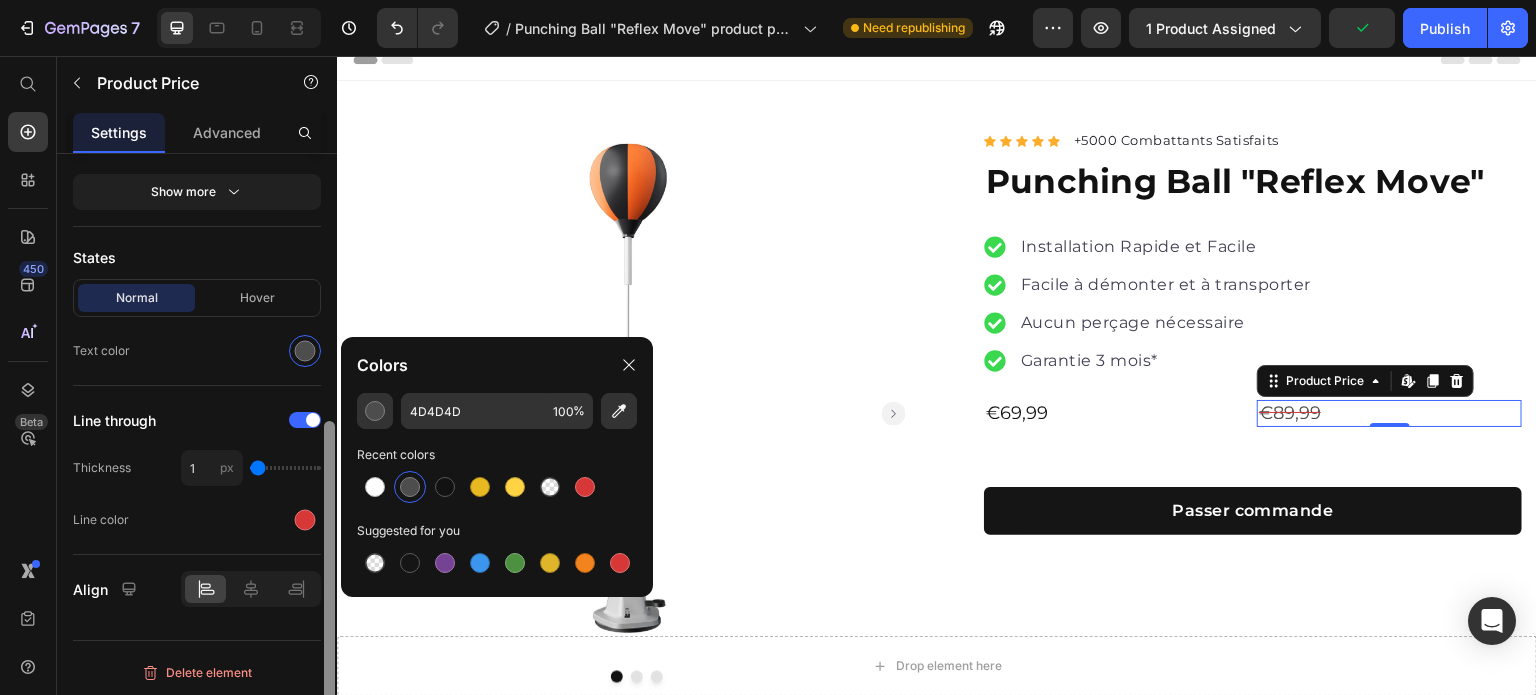 scroll, scrollTop: 0, scrollLeft: 0, axis: both 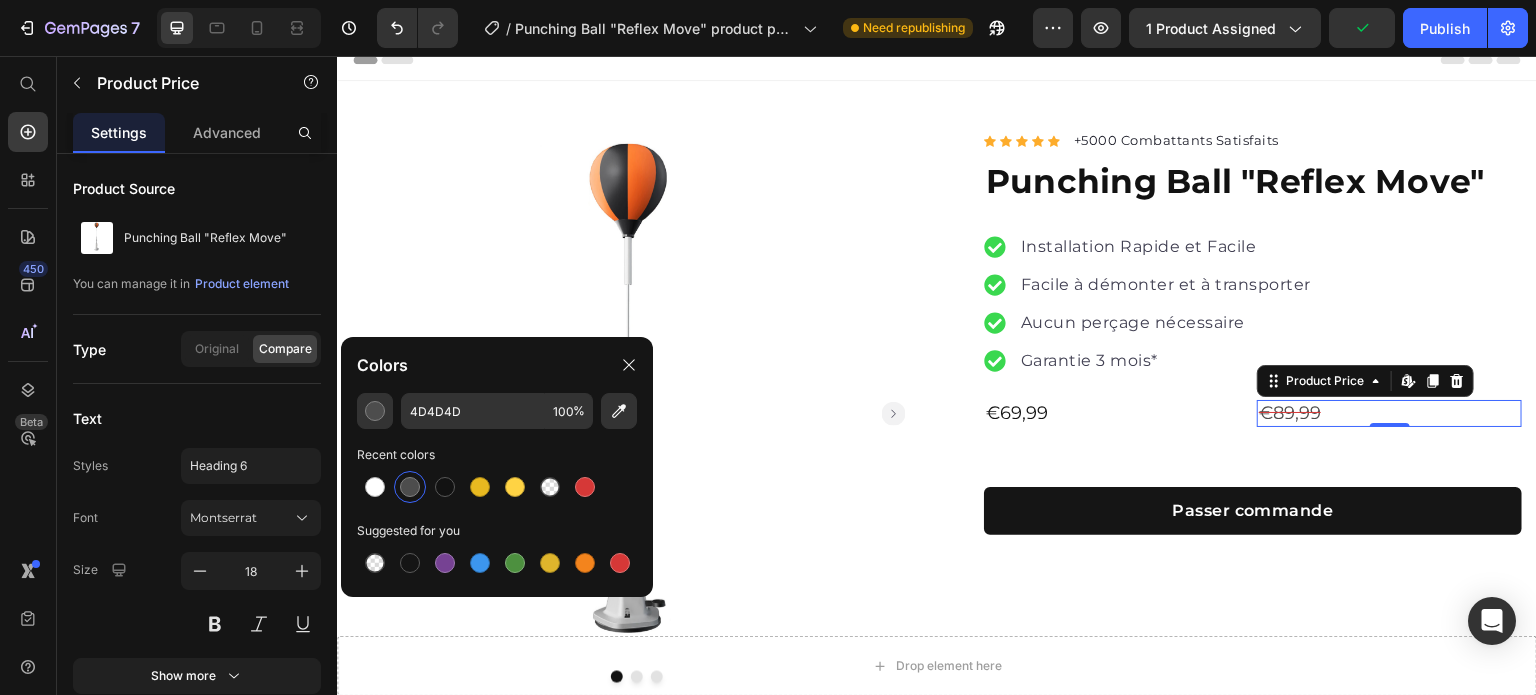click at bounding box center [329, 937] 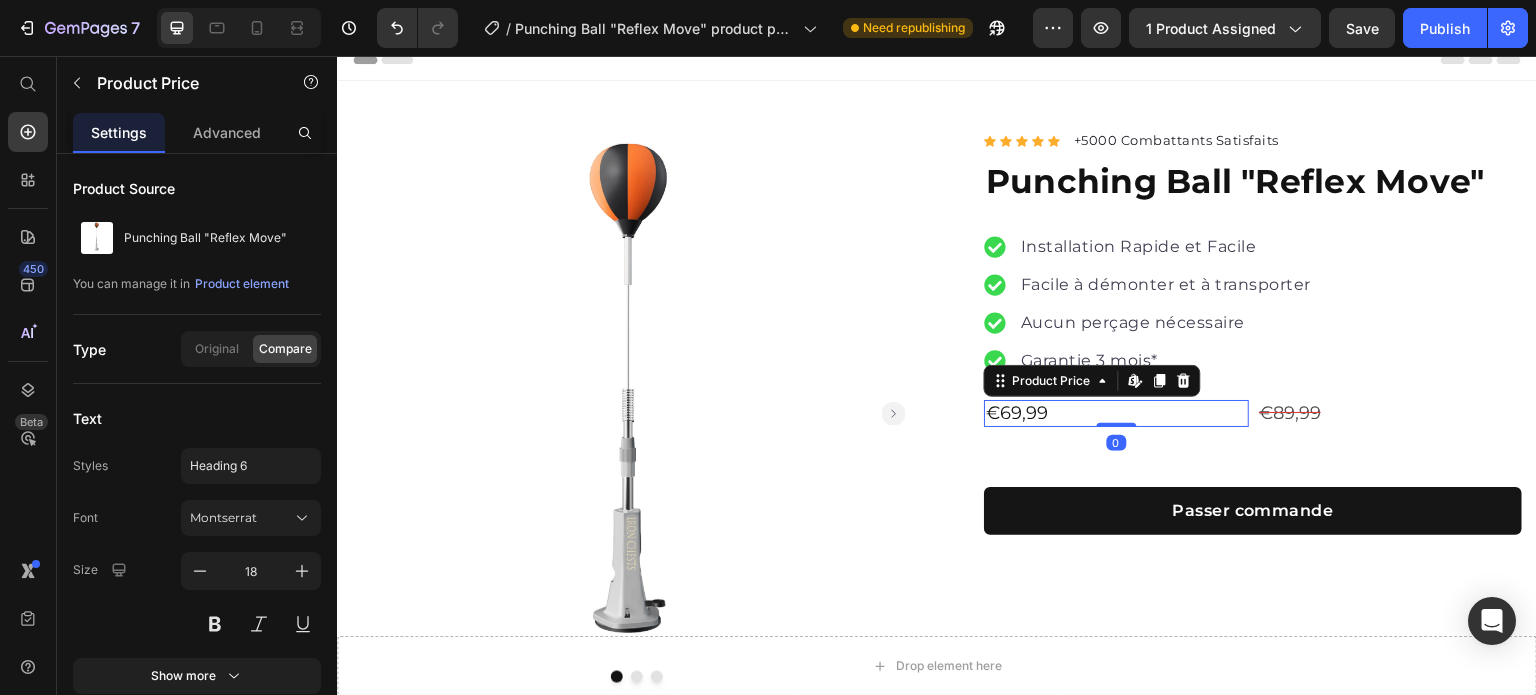 click on "€69,99" at bounding box center (1116, 413) 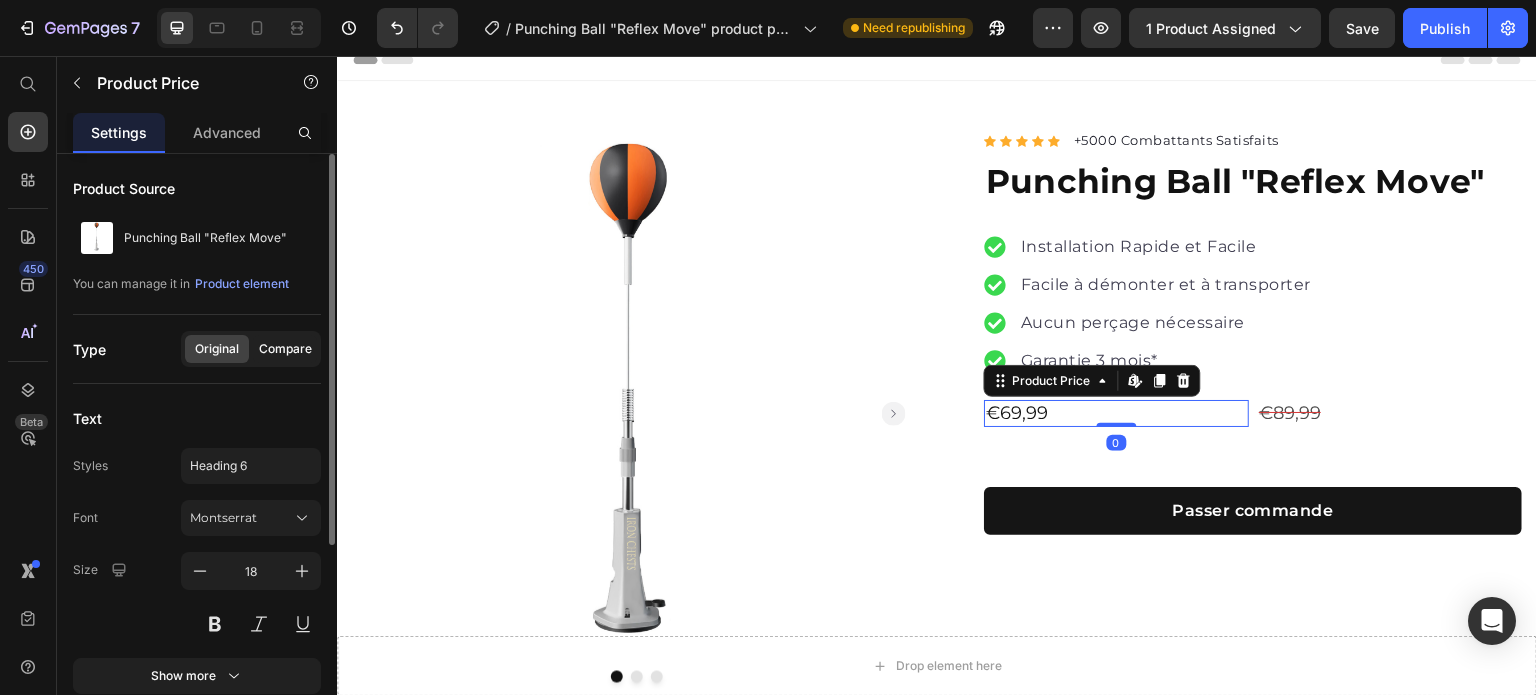 click on "Compare" 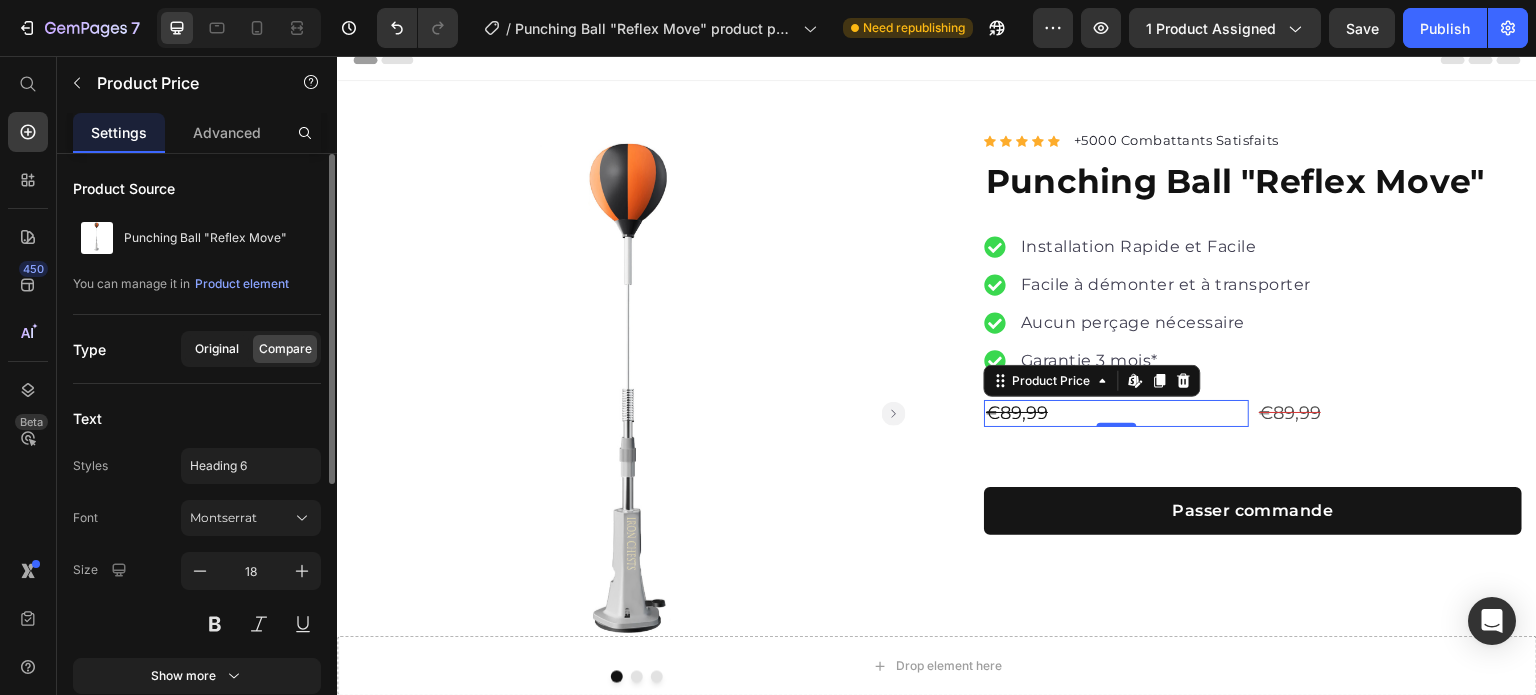 click on "Original" 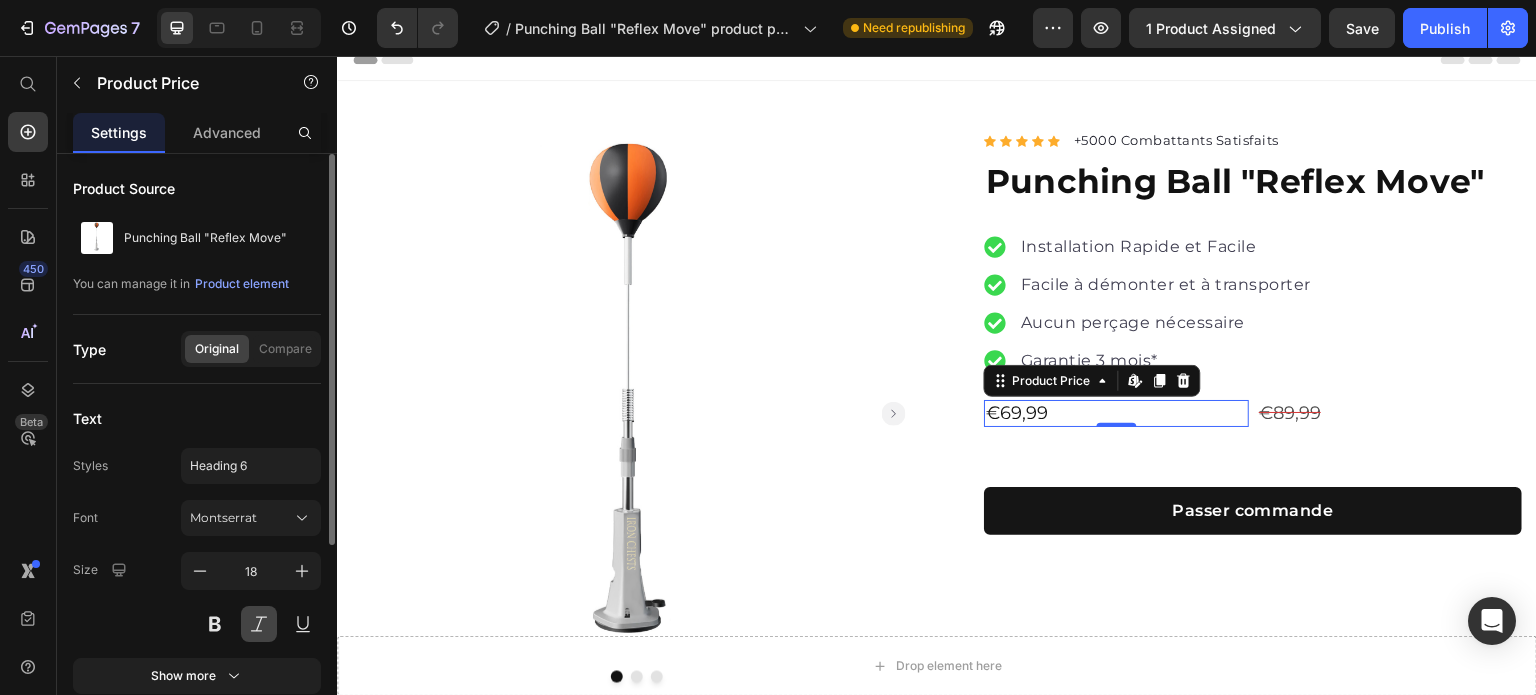 scroll, scrollTop: 166, scrollLeft: 0, axis: vertical 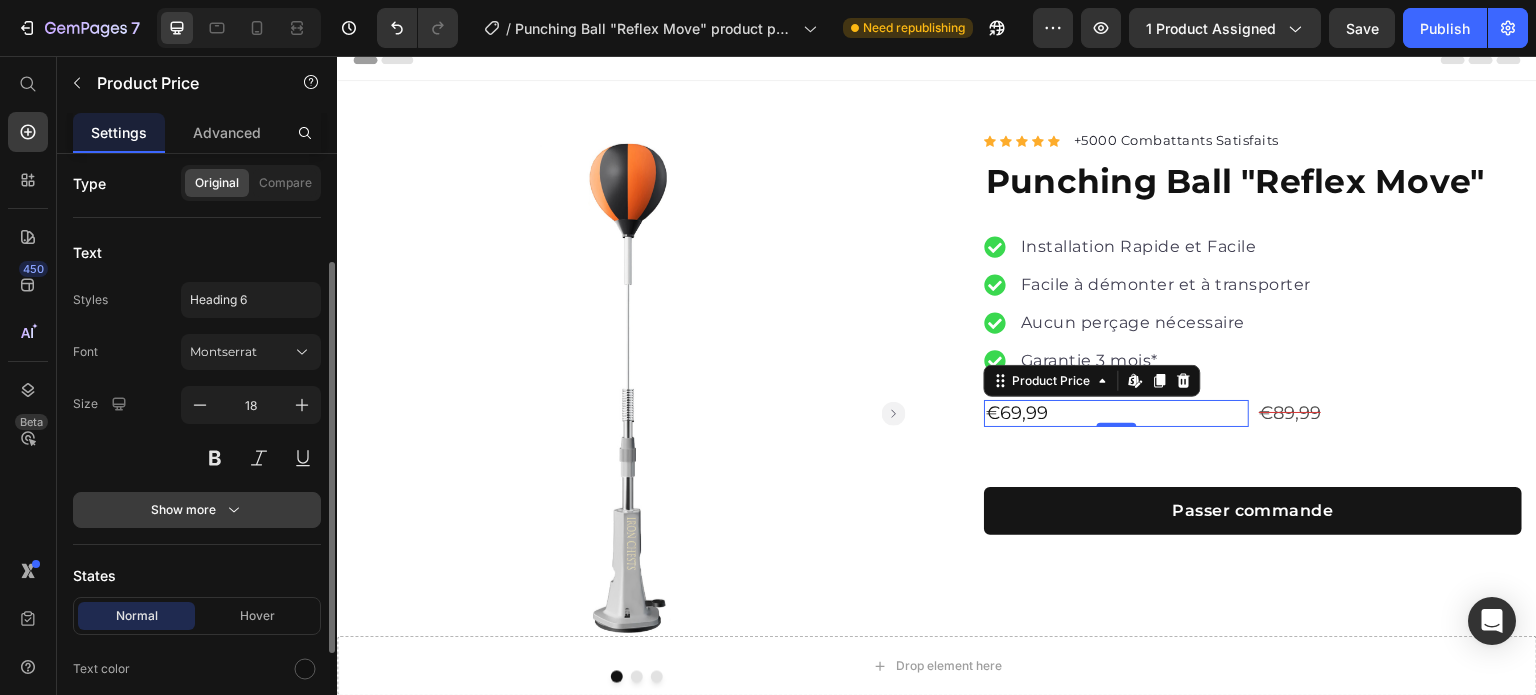click on "Show more" at bounding box center [197, 510] 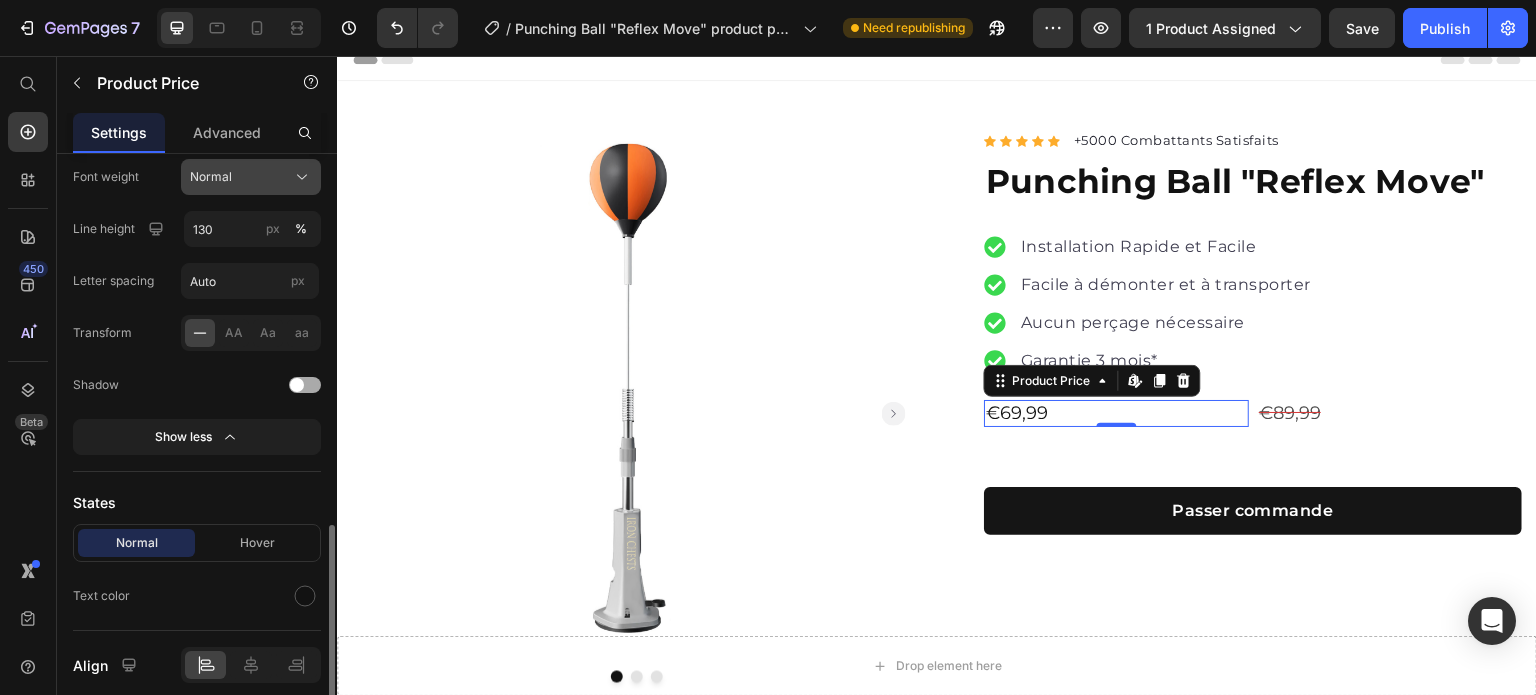 scroll, scrollTop: 576, scrollLeft: 0, axis: vertical 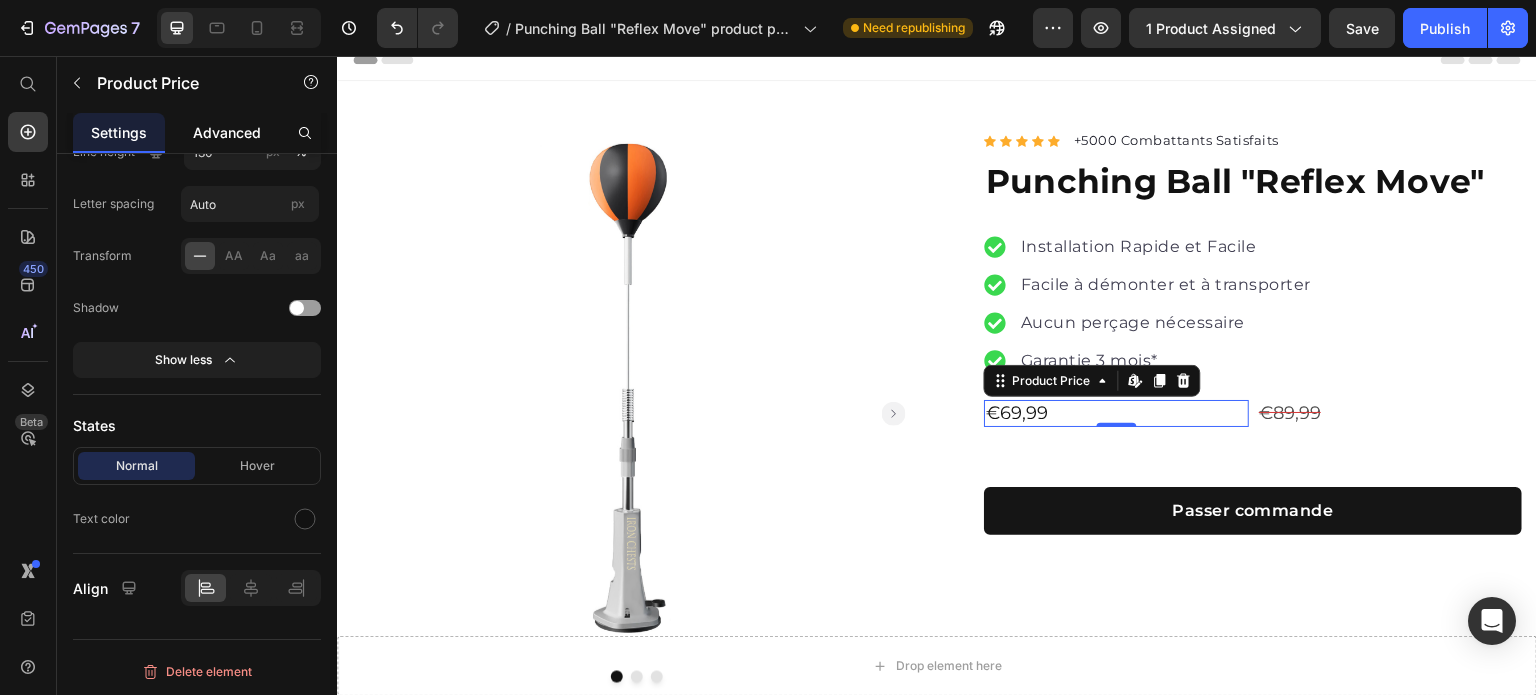 click on "Advanced" at bounding box center (227, 132) 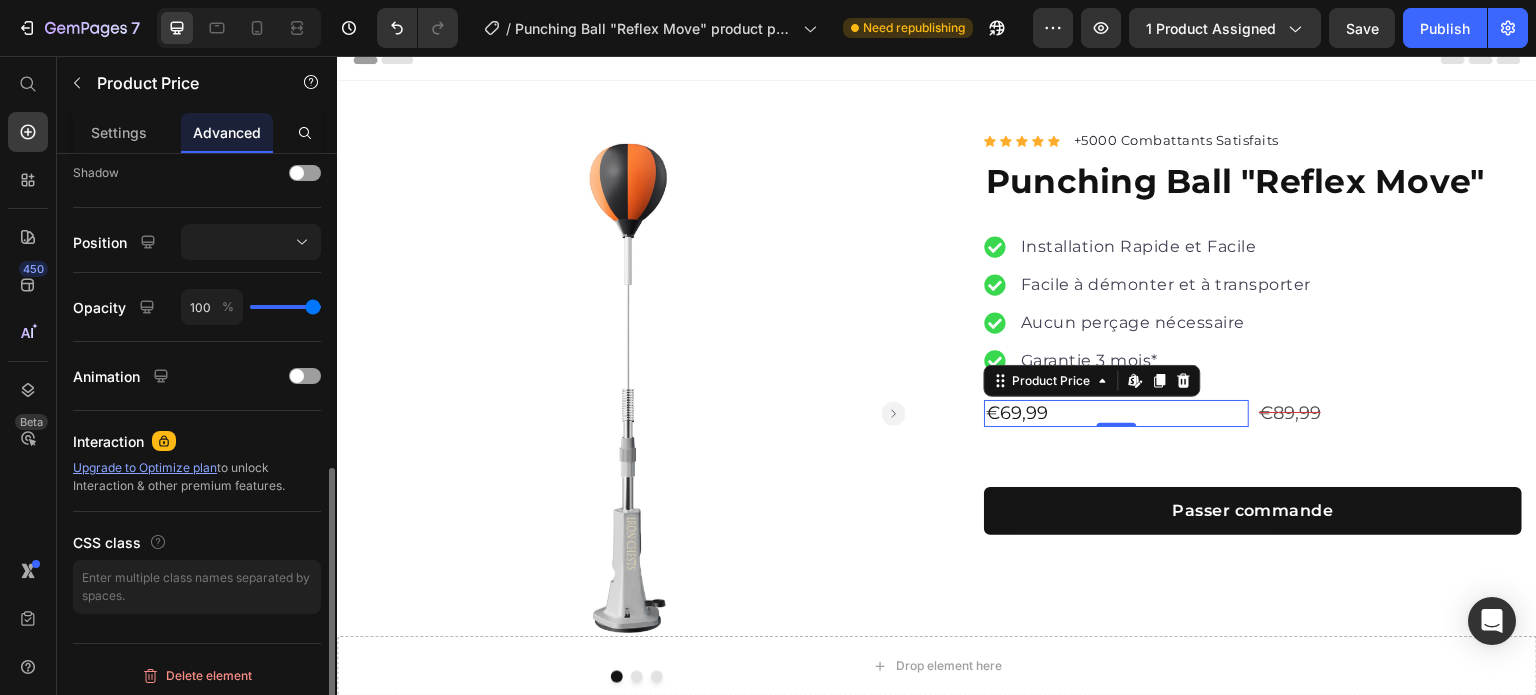 scroll, scrollTop: 498, scrollLeft: 0, axis: vertical 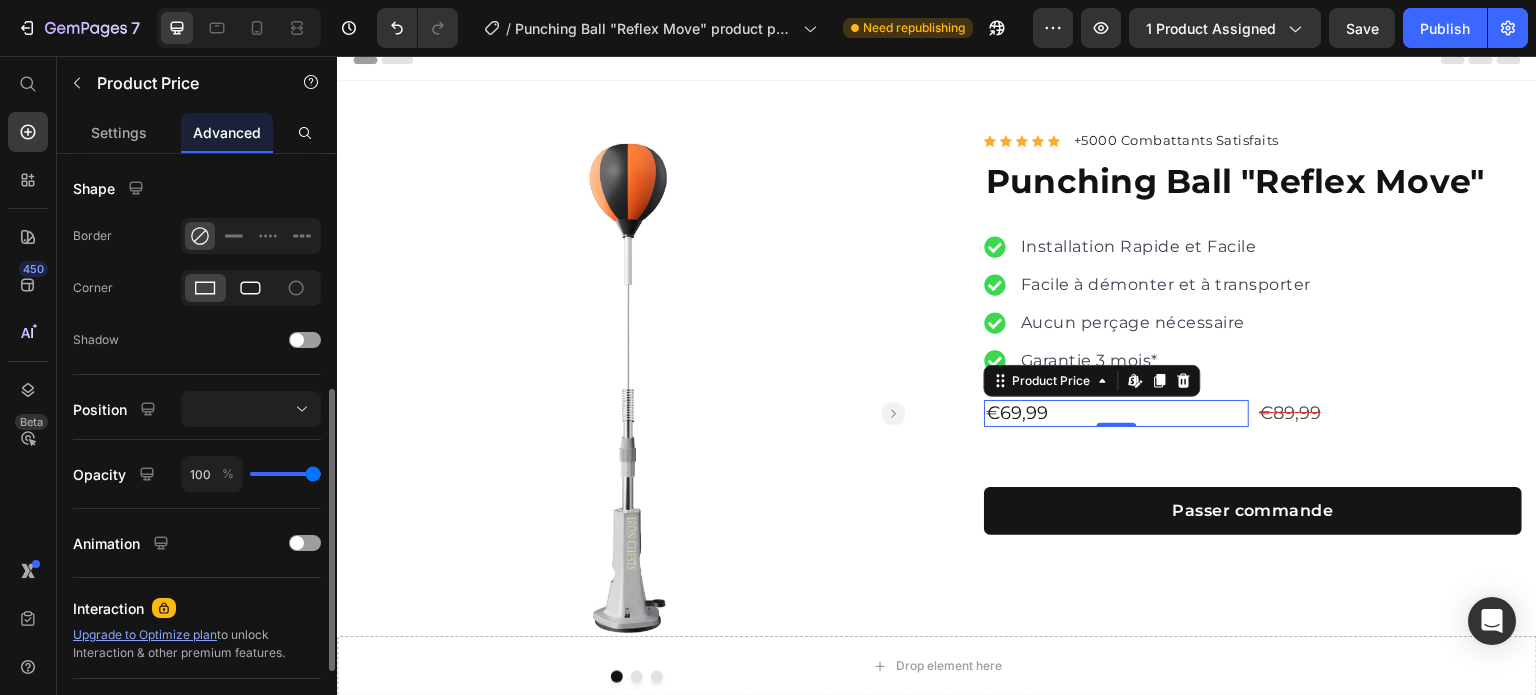 click 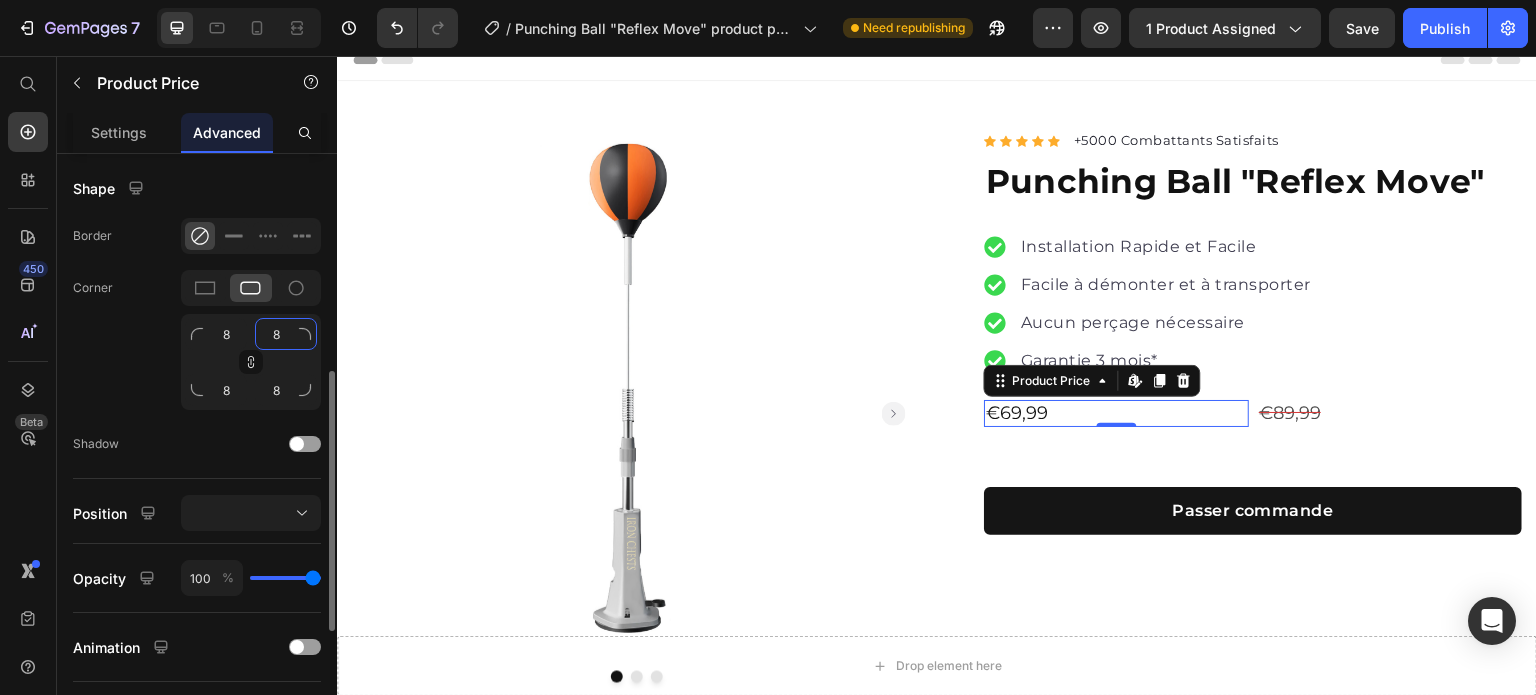click on "8" 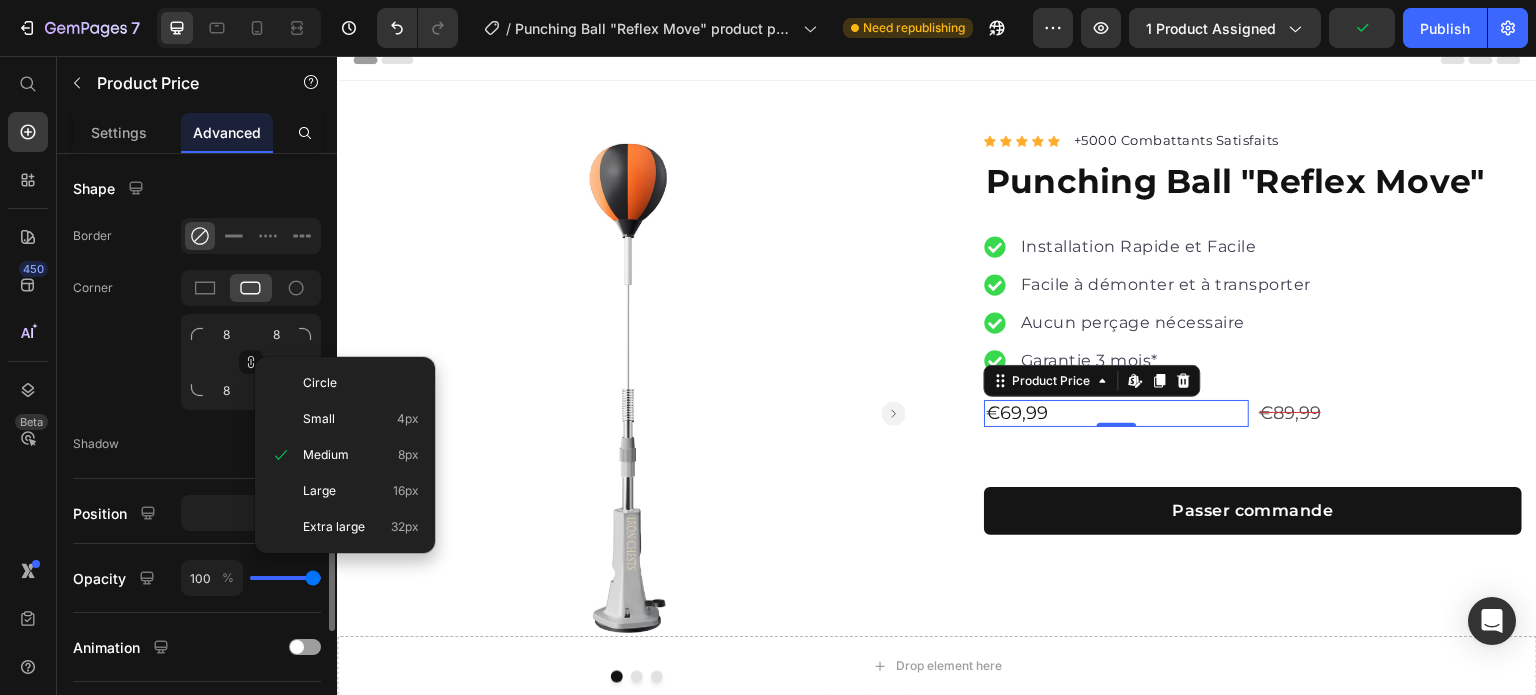 click on "Corner 8 8 8 8" 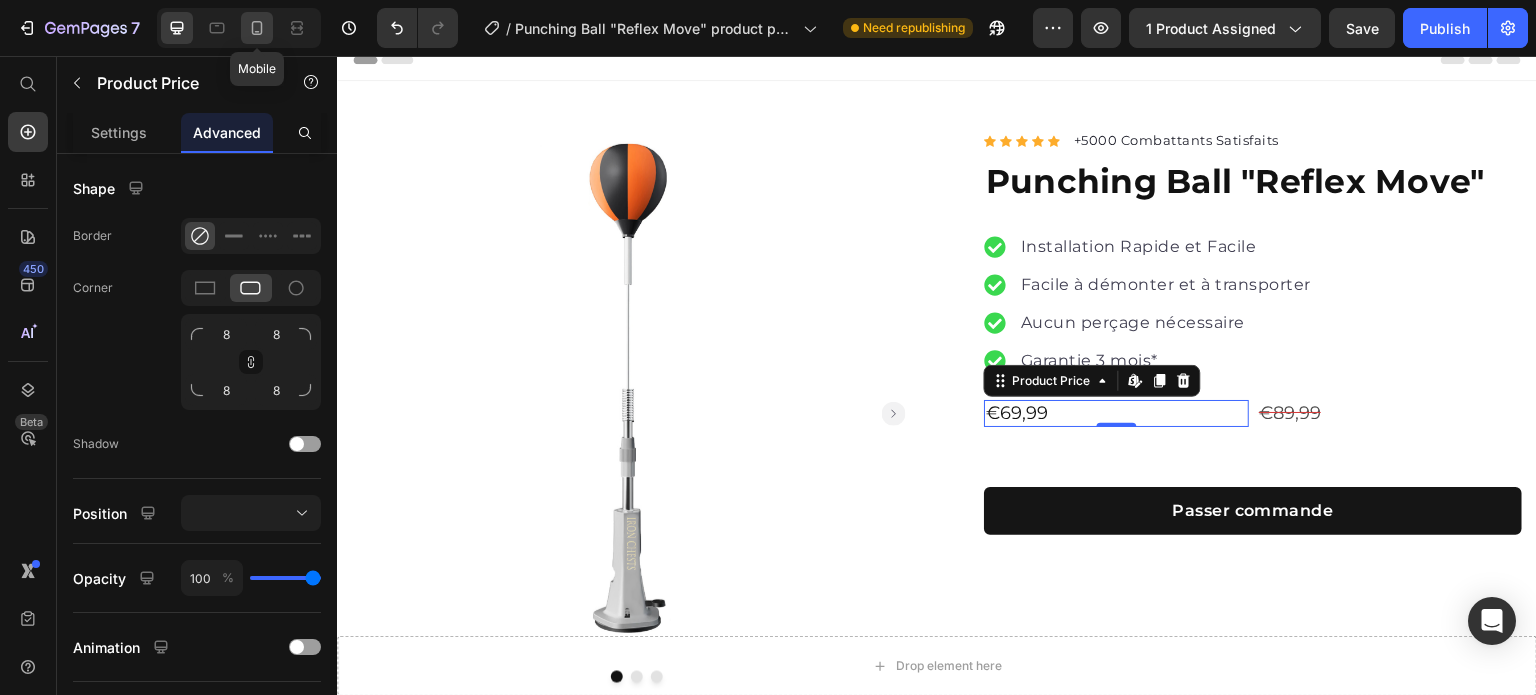 click 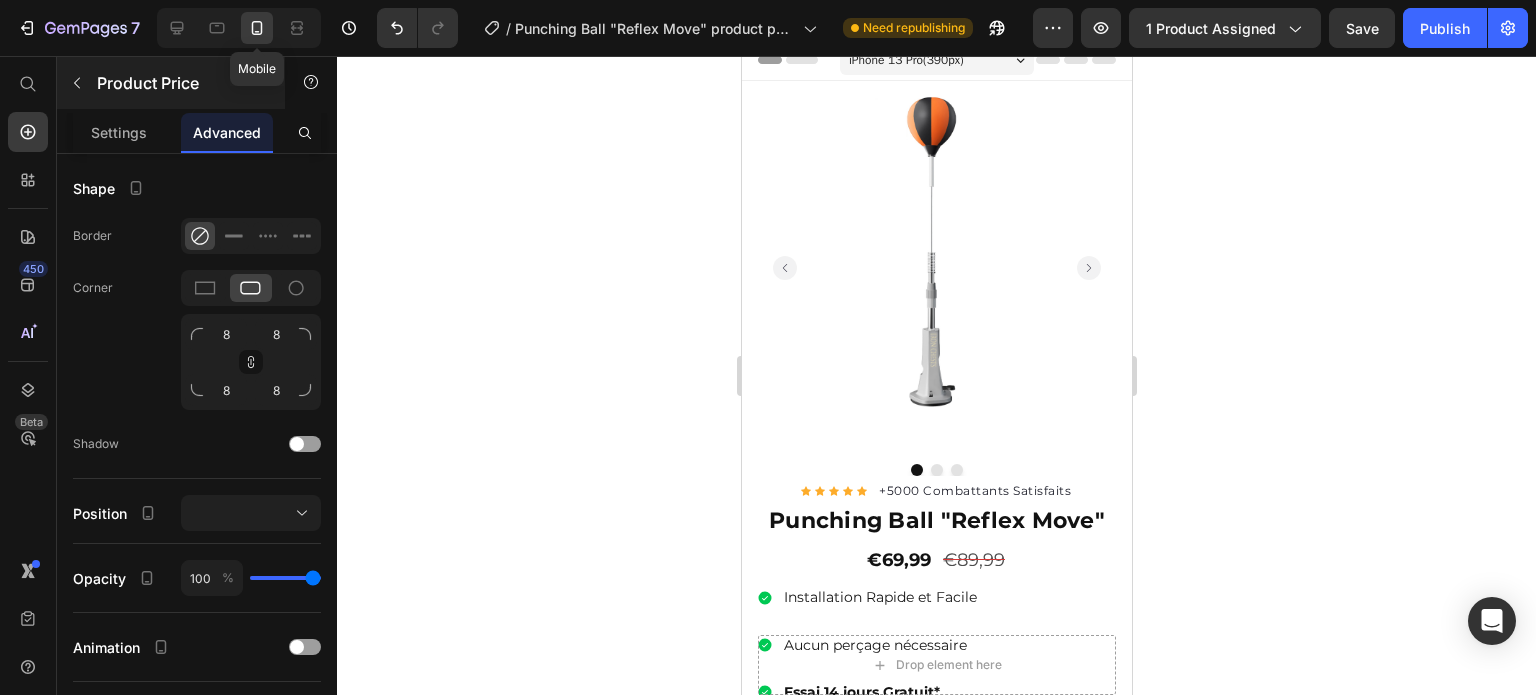scroll, scrollTop: 0, scrollLeft: 0, axis: both 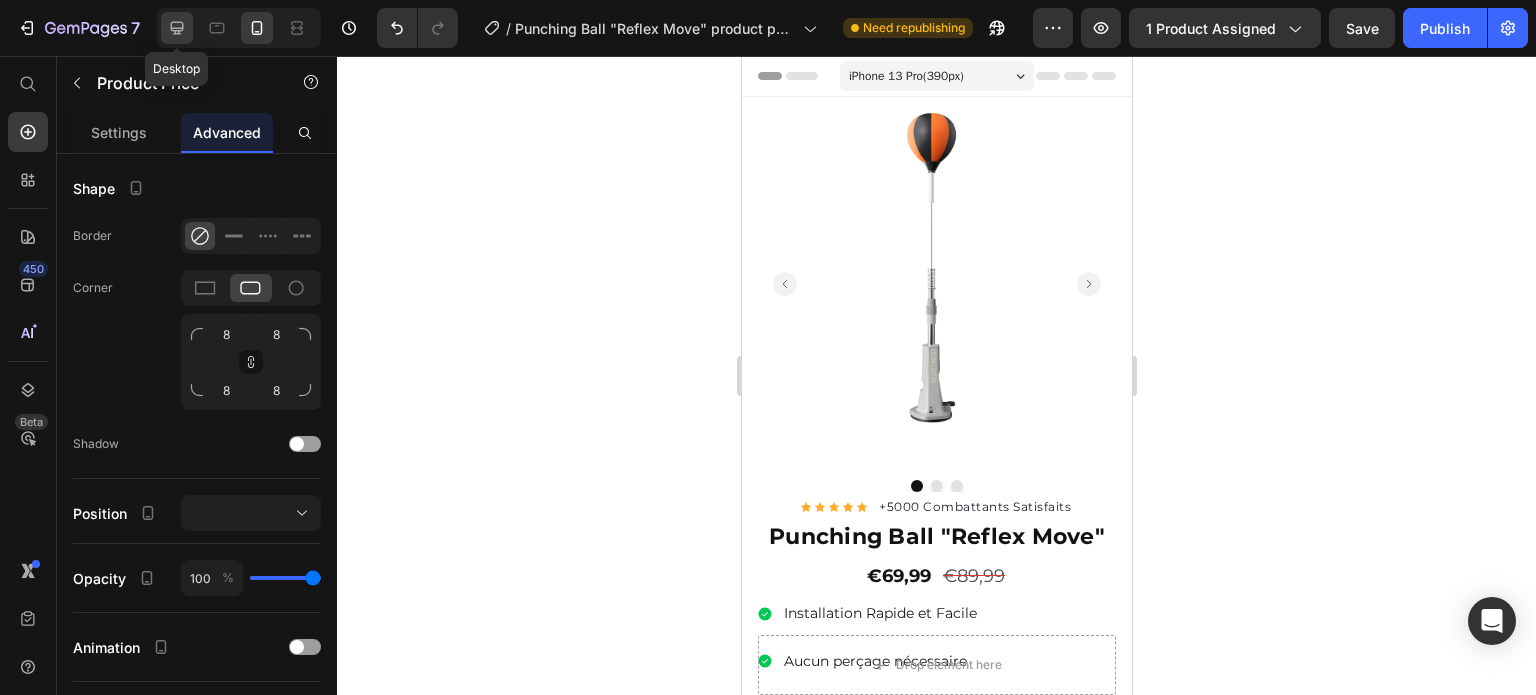 click 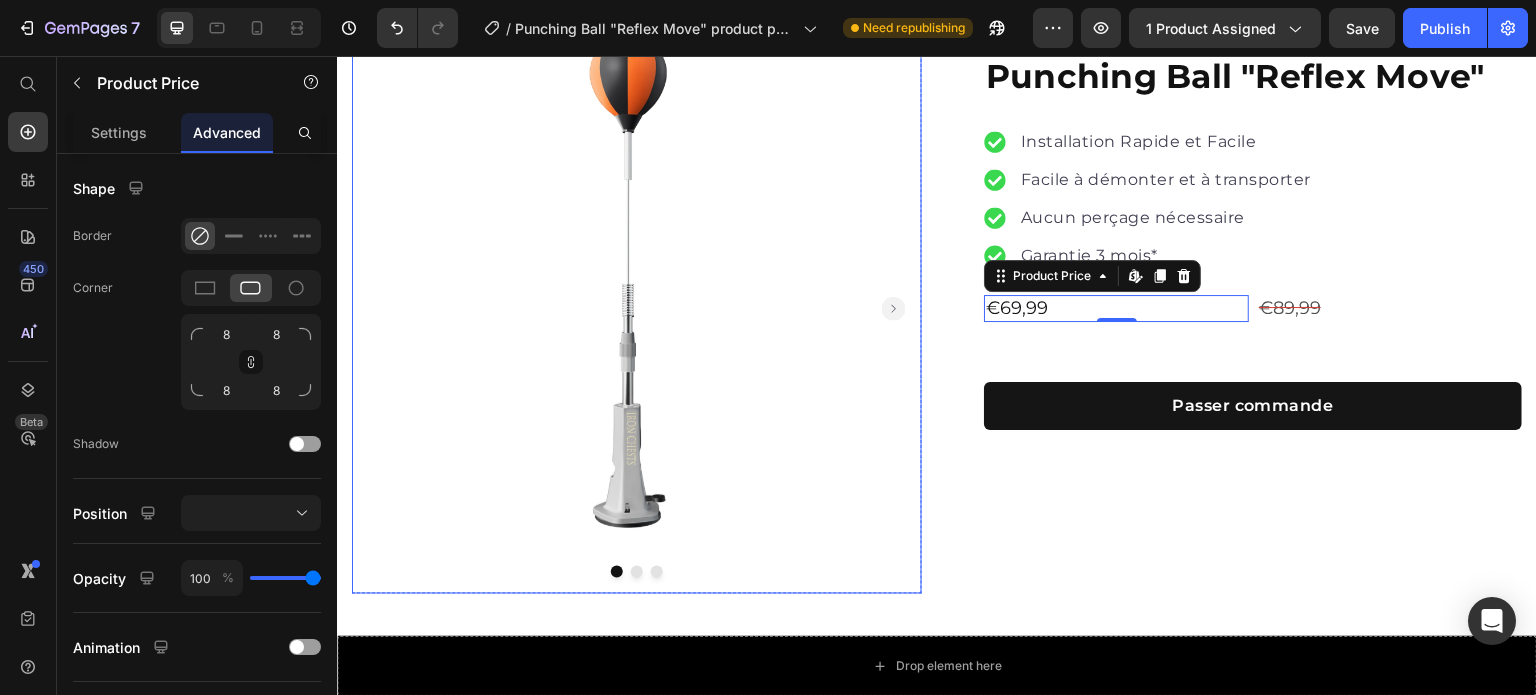scroll, scrollTop: 0, scrollLeft: 0, axis: both 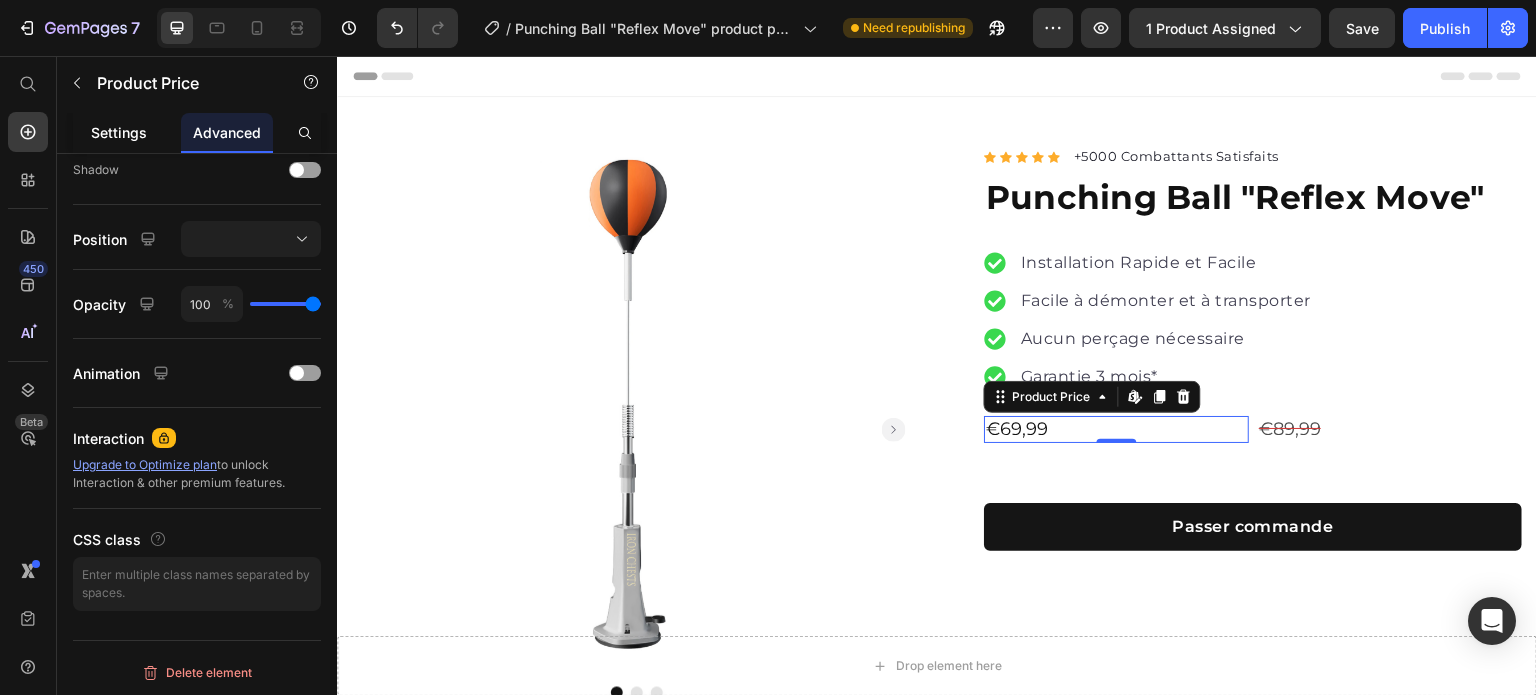 click on "Settings" 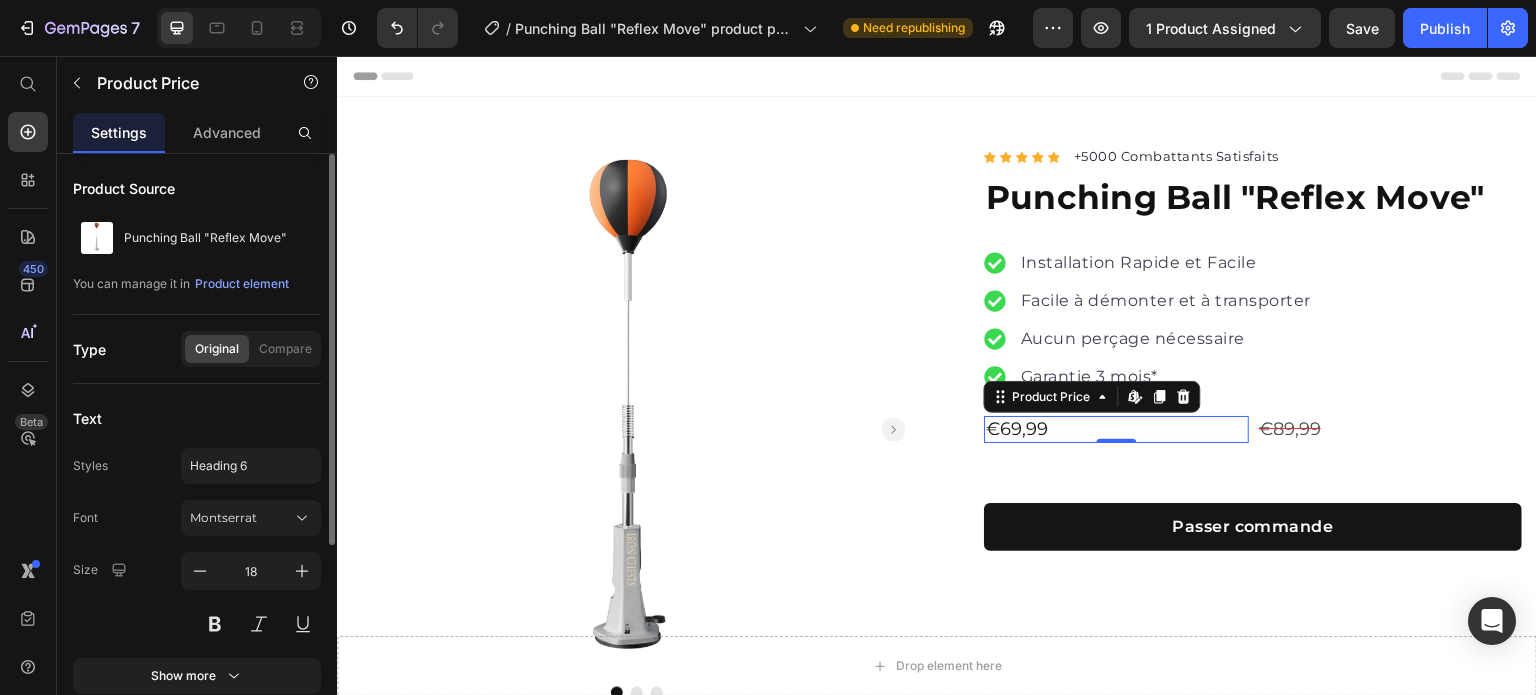 scroll, scrollTop: 316, scrollLeft: 0, axis: vertical 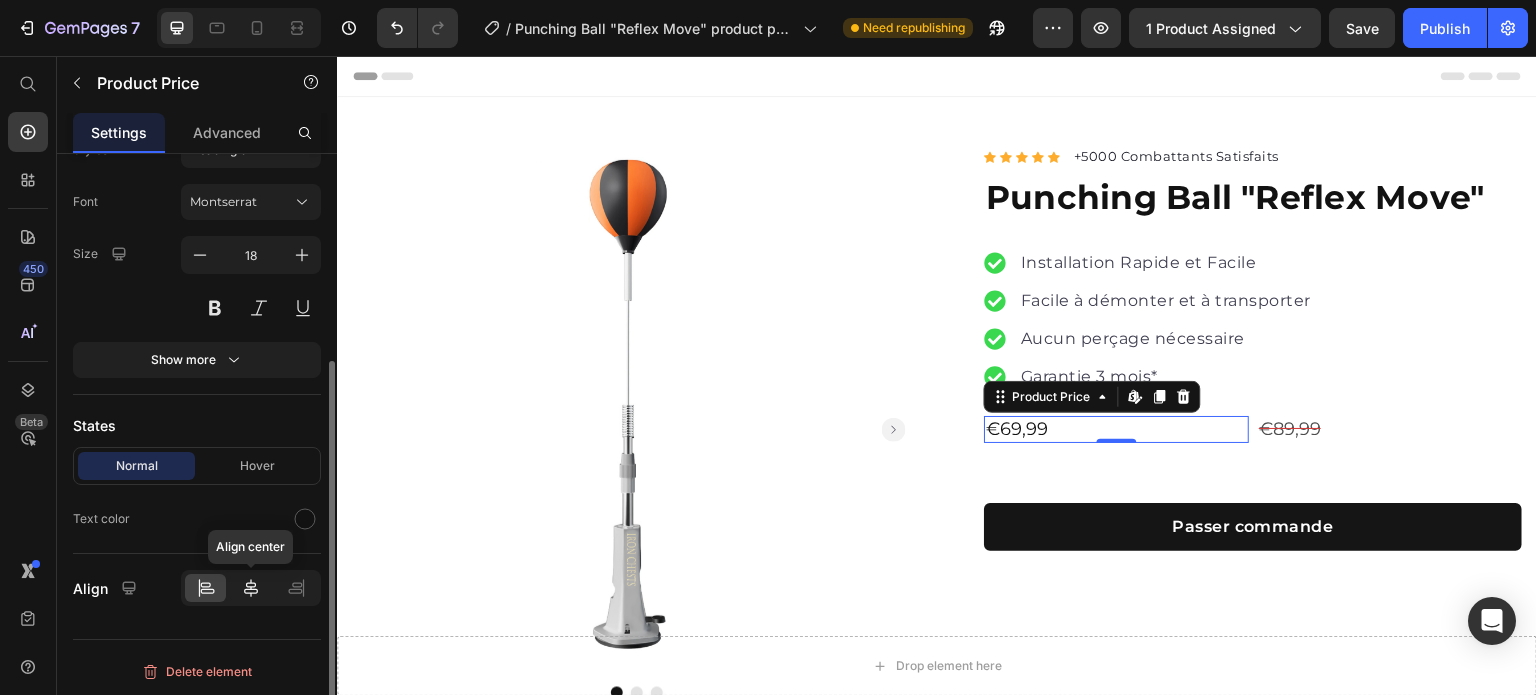 click 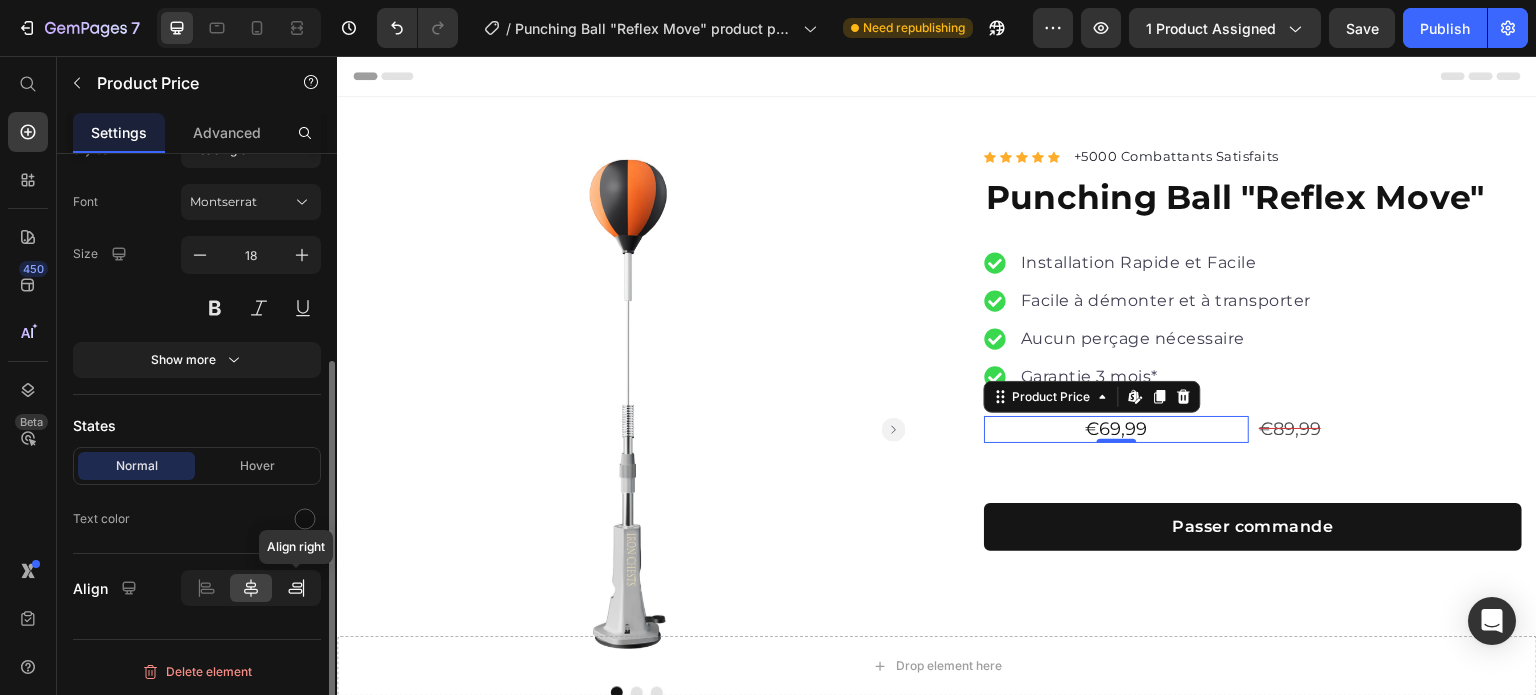 click 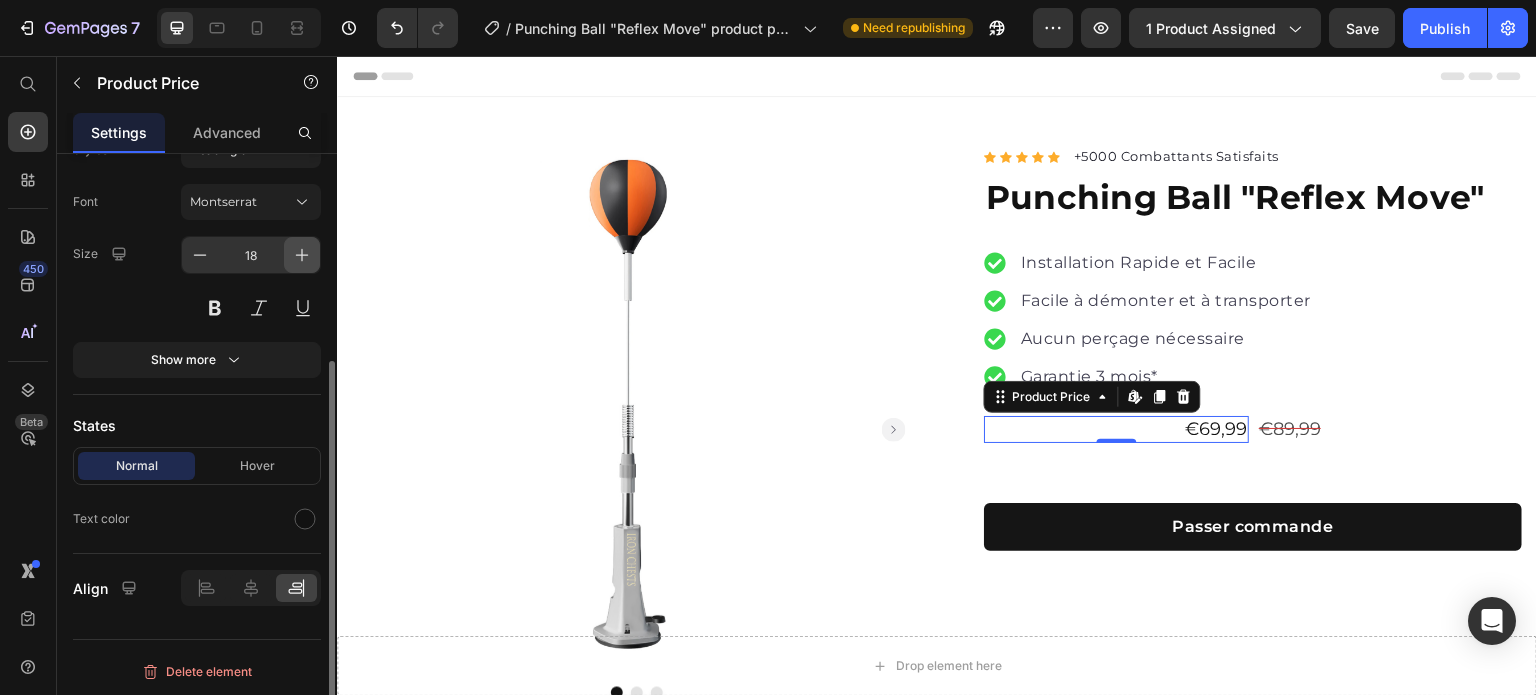 click 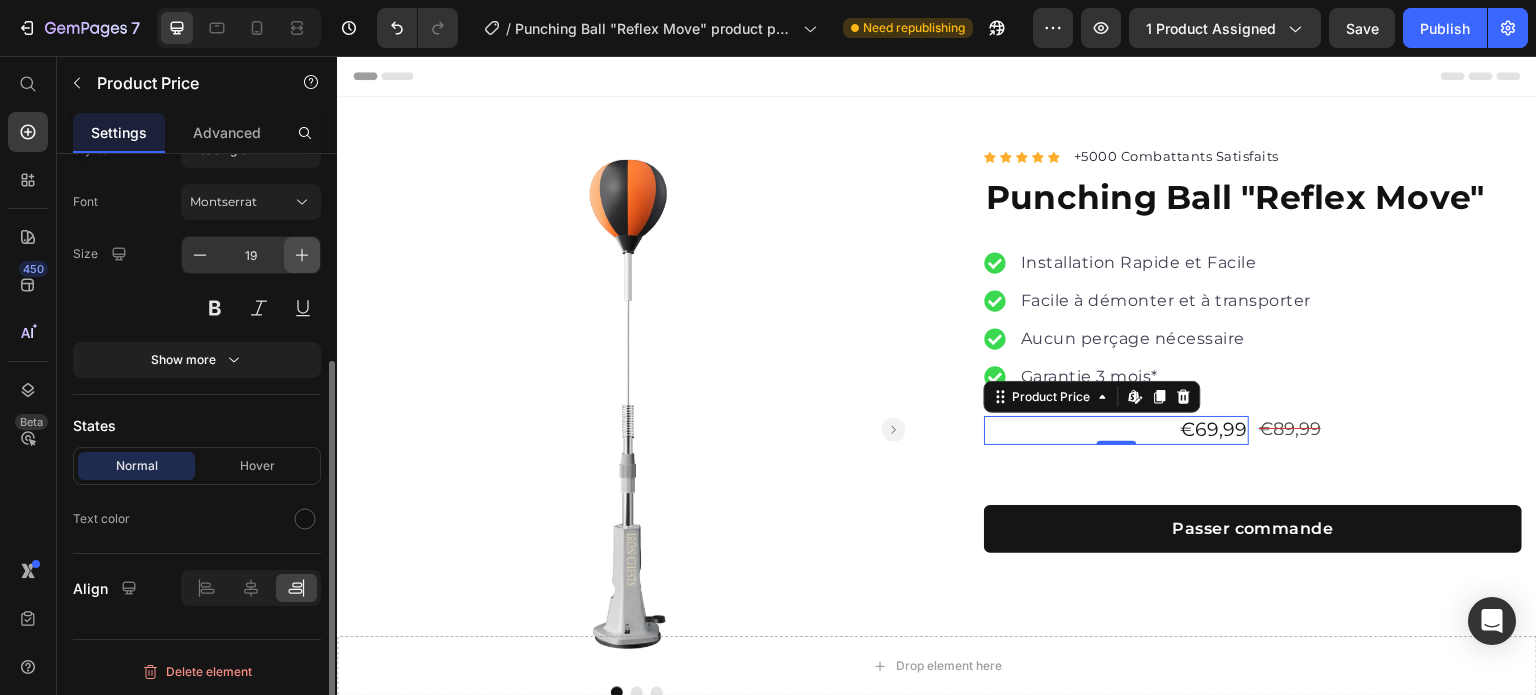 click 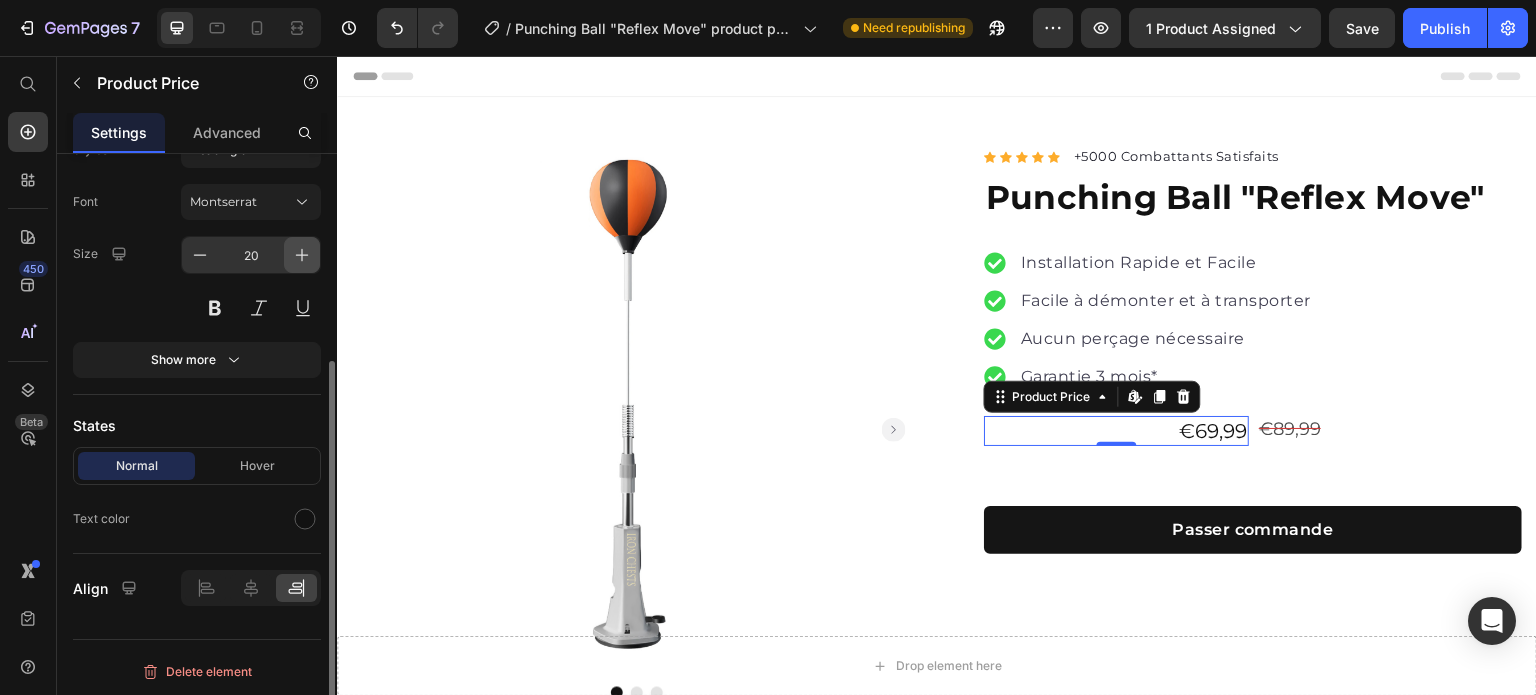 click 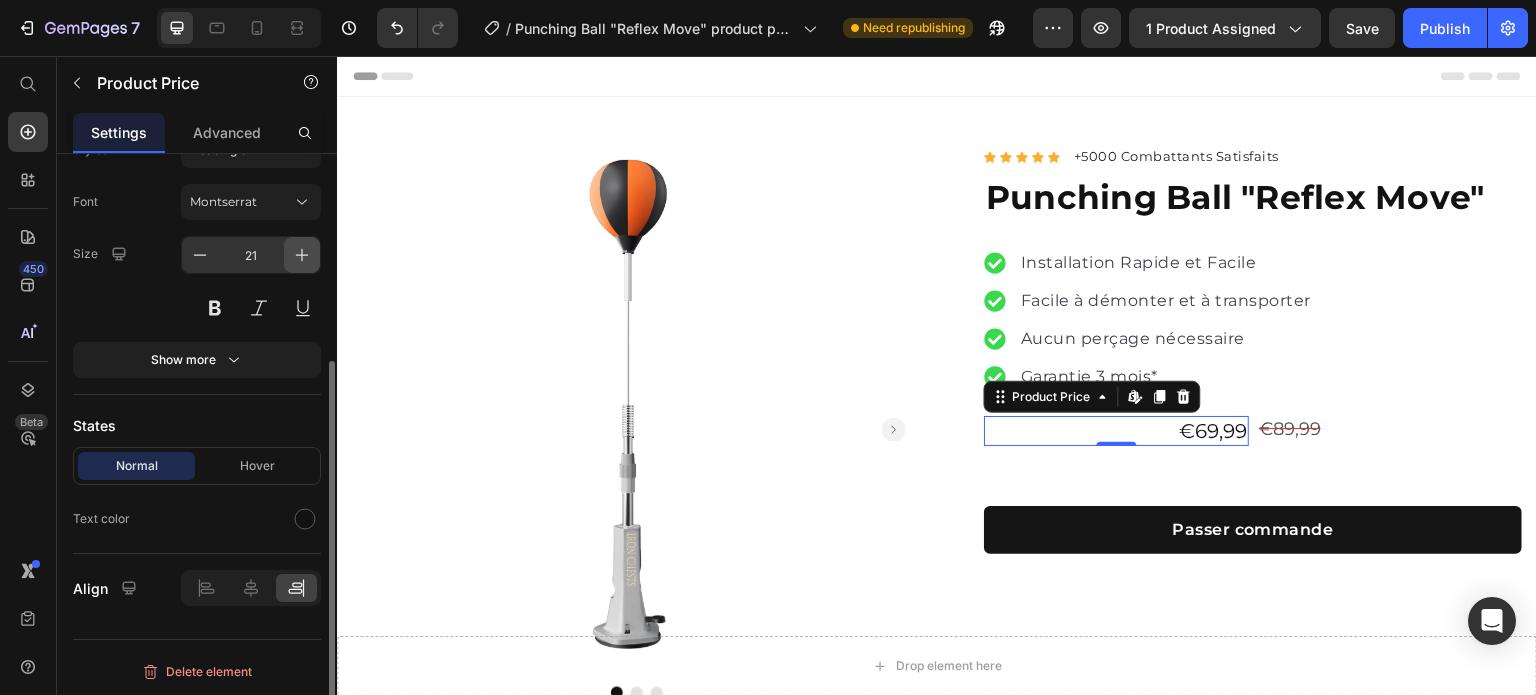 click 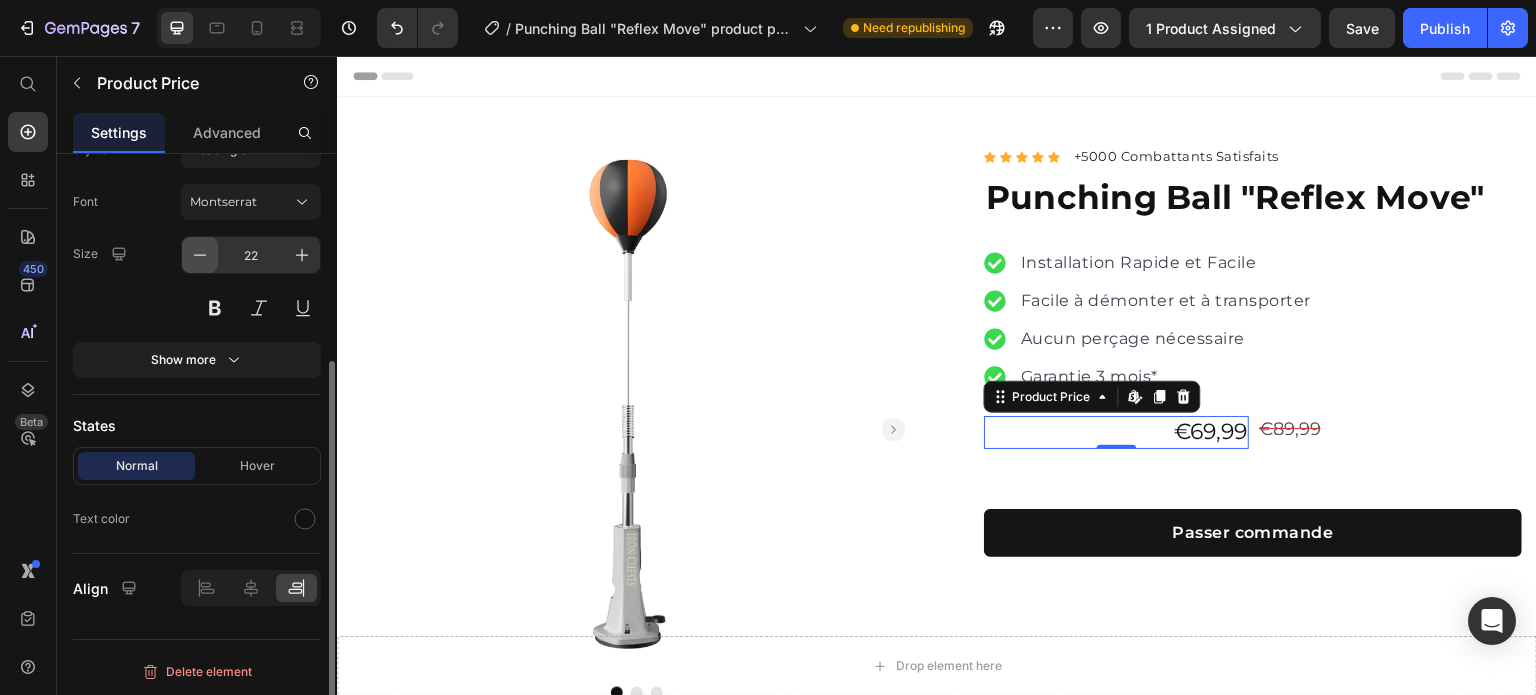 click 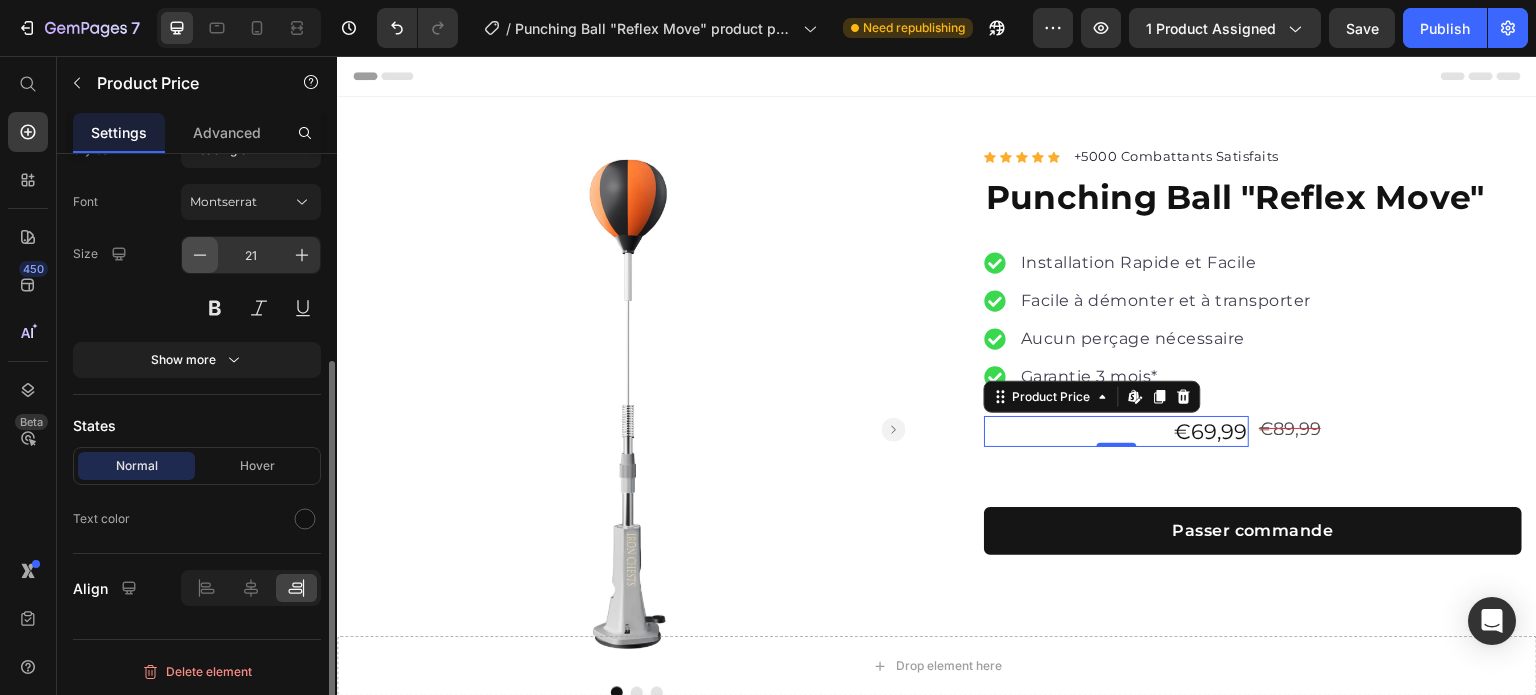 click 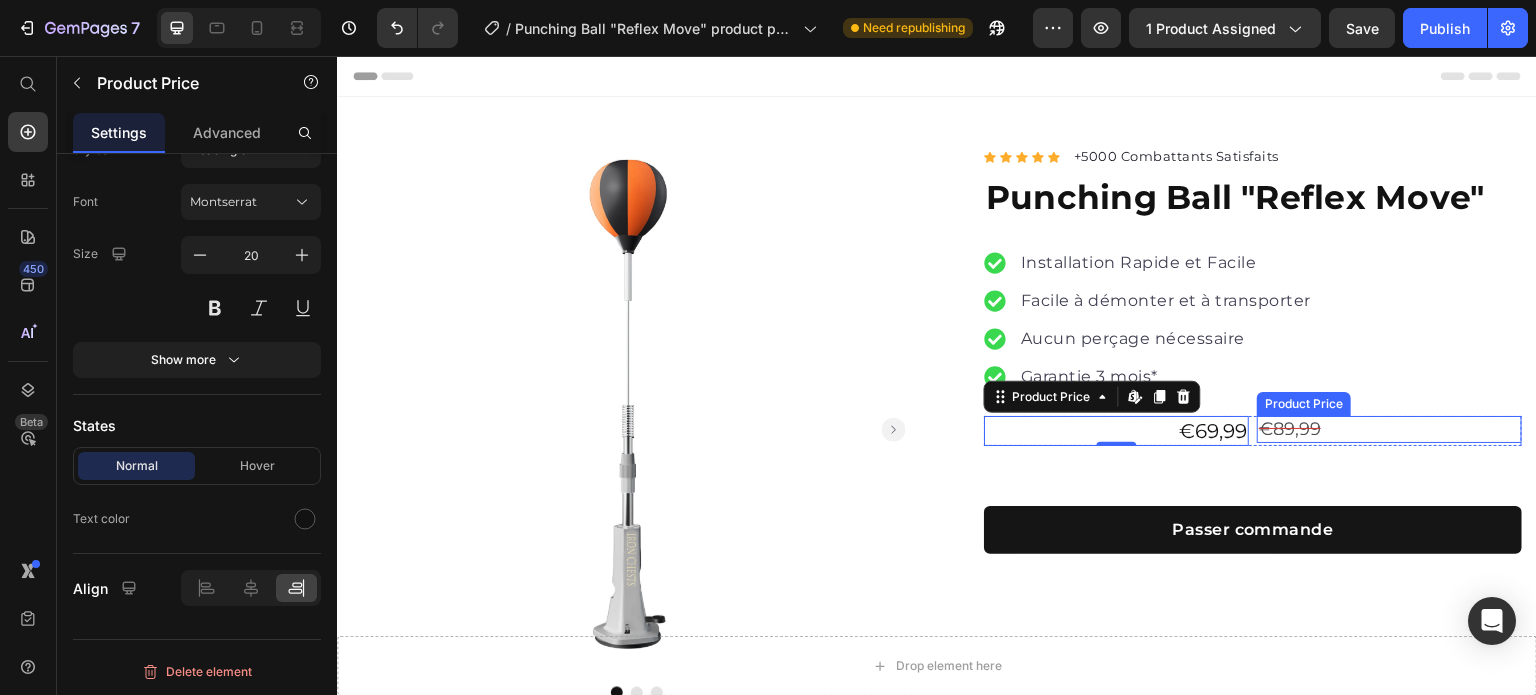click on "€89,99" at bounding box center (1389, 429) 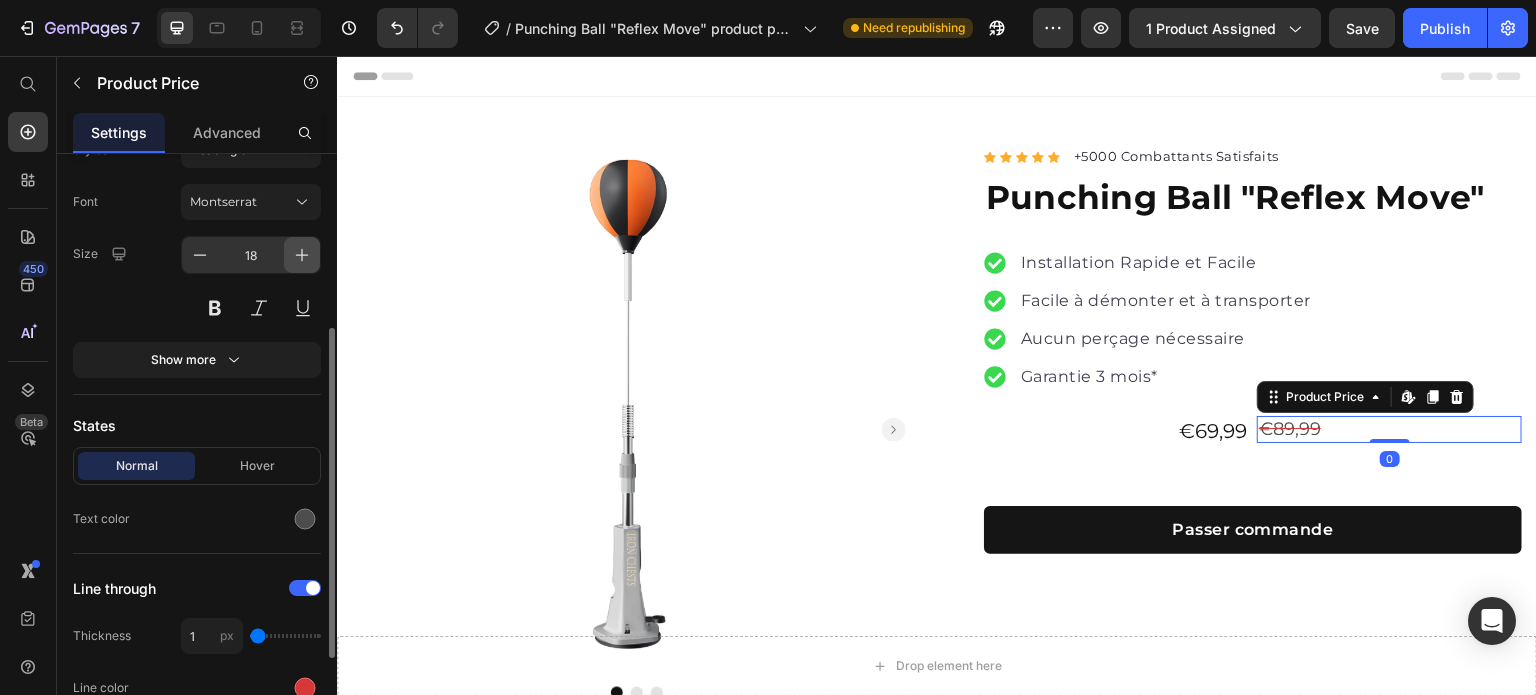click 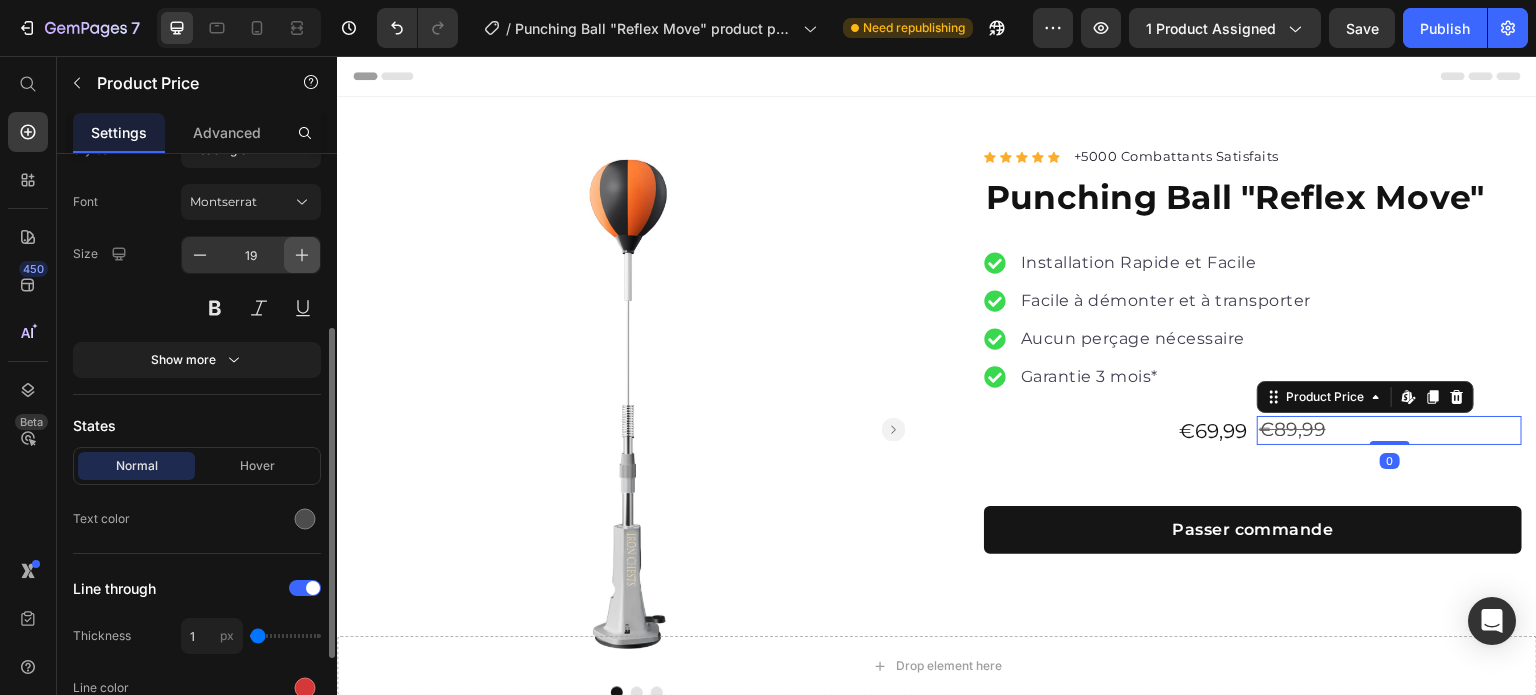 click 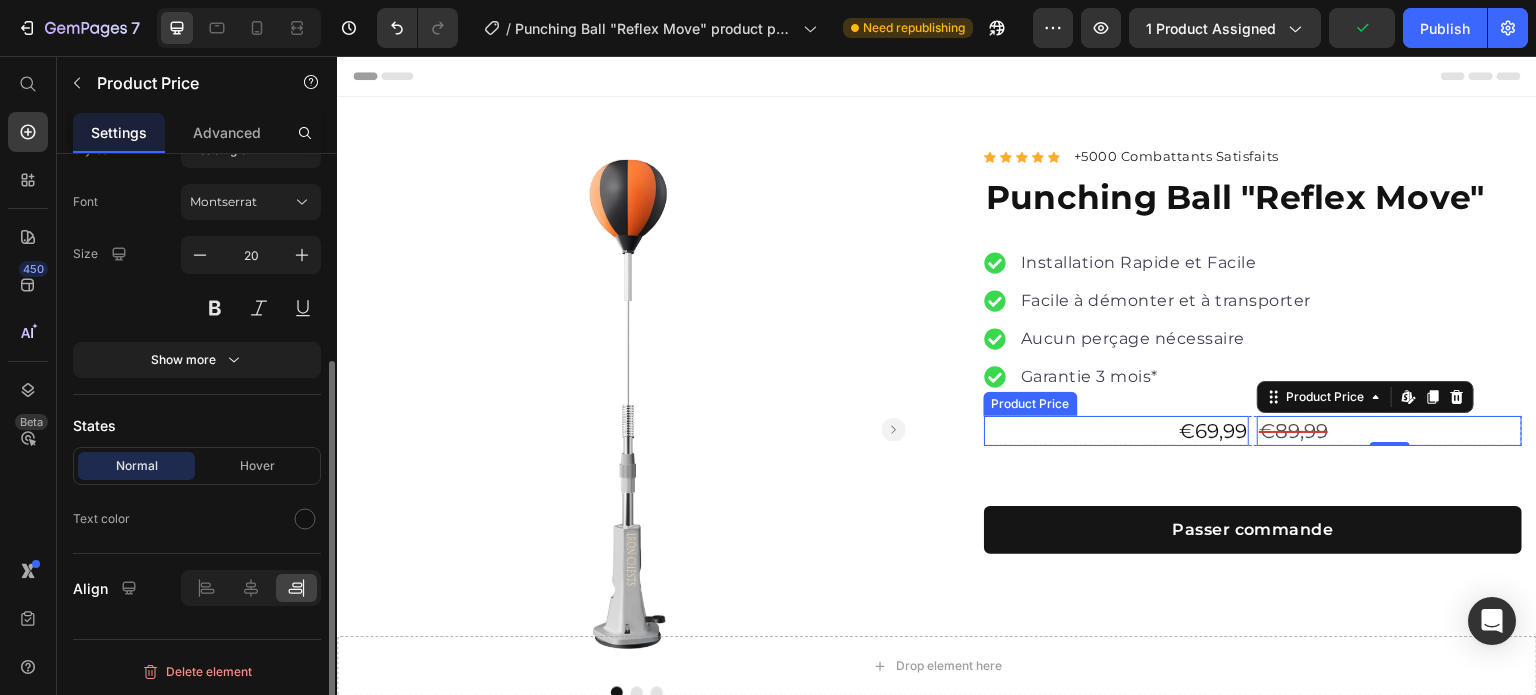 click on "€69,99" at bounding box center [1116, 431] 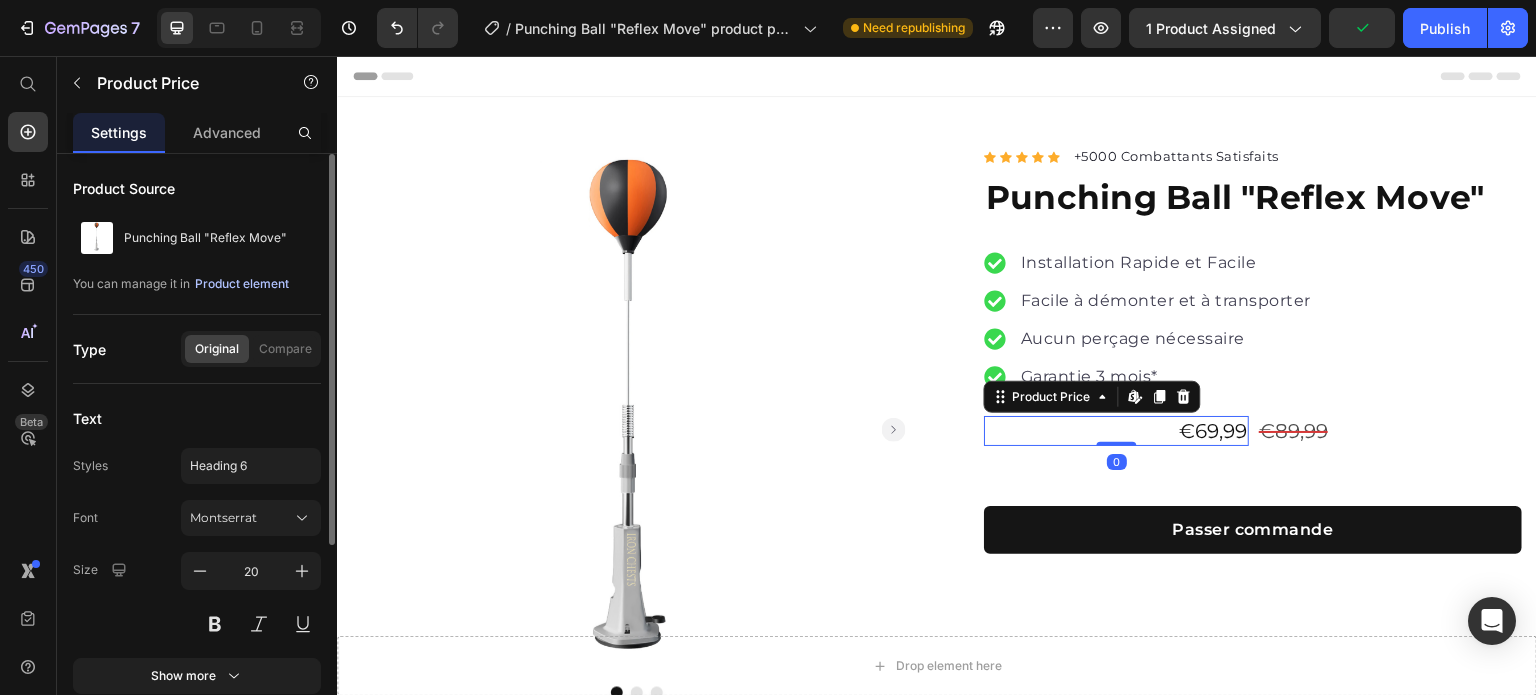 scroll, scrollTop: 316, scrollLeft: 0, axis: vertical 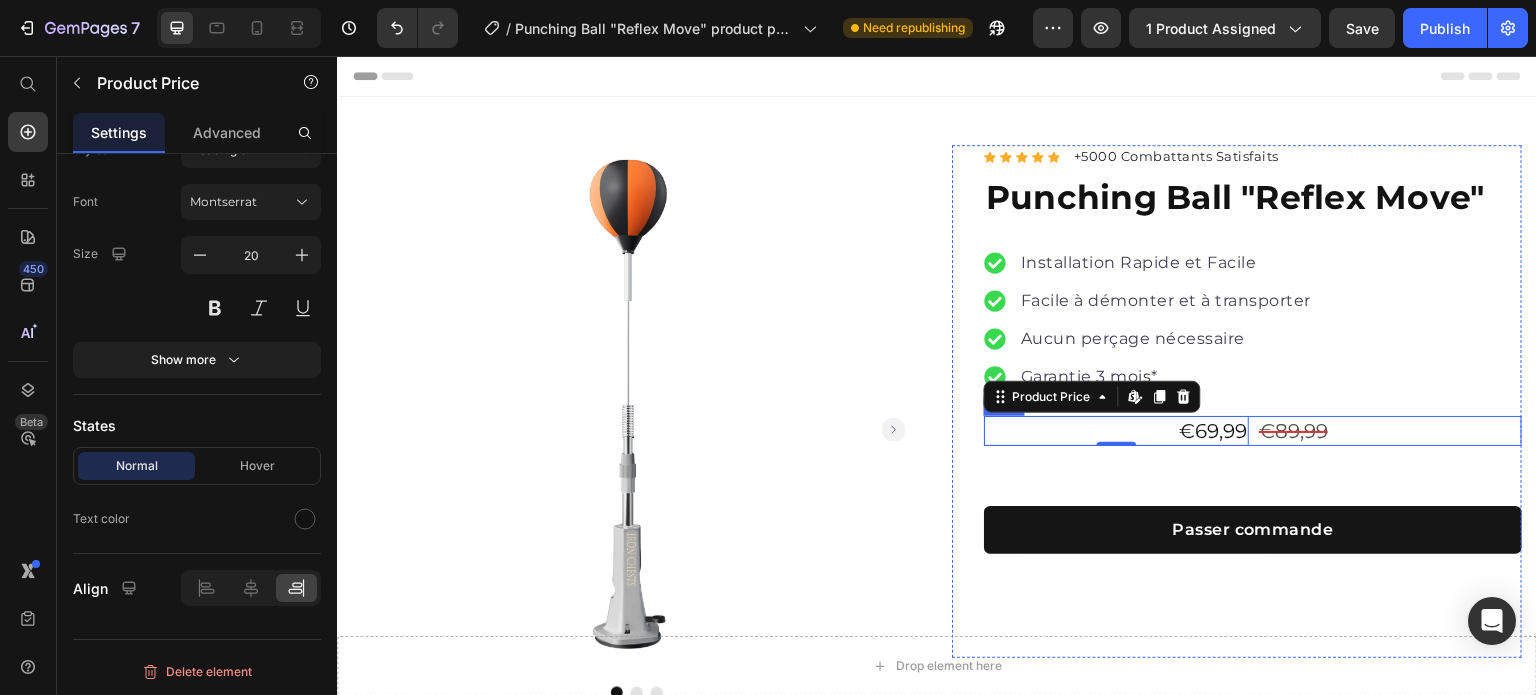 click on "€69,99 Product Price   Edit content in Shopify 0 €89,99 Product Price Row" at bounding box center (1253, 431) 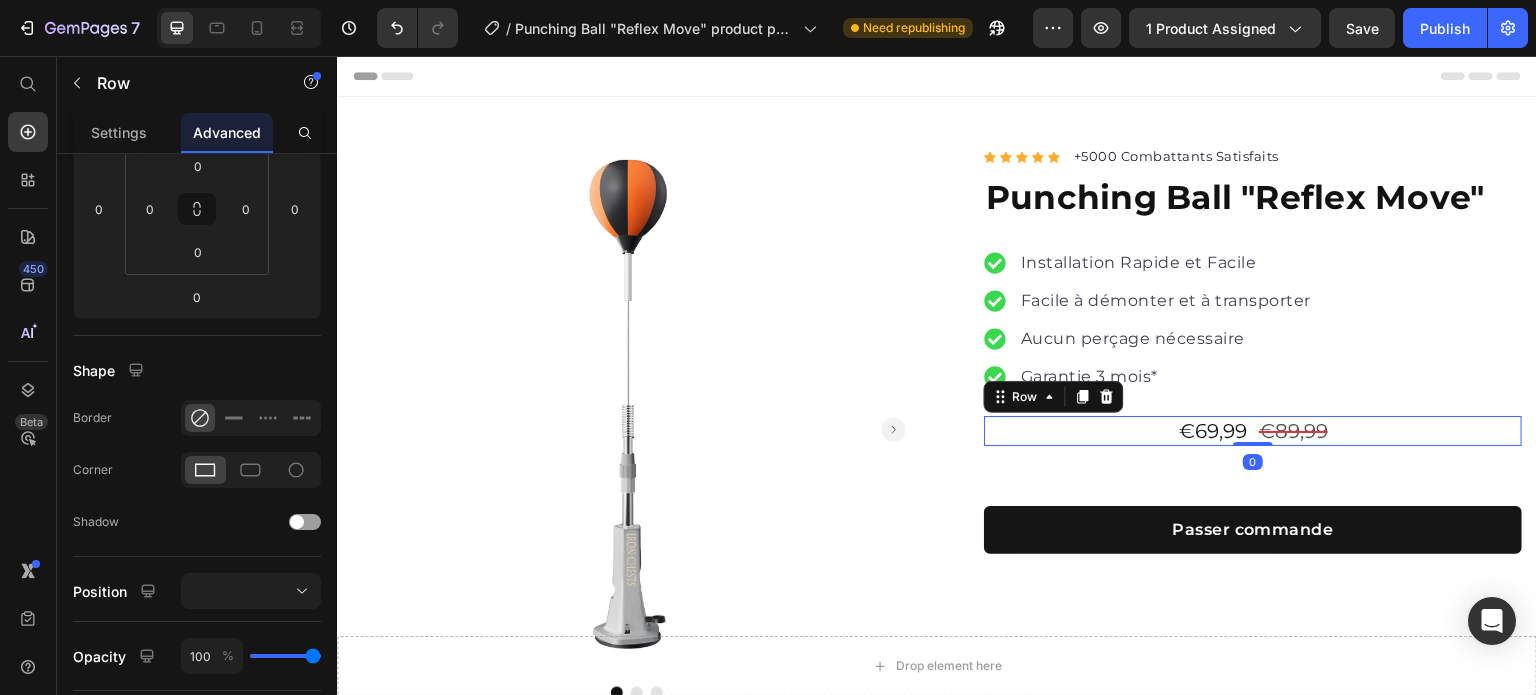scroll, scrollTop: 0, scrollLeft: 0, axis: both 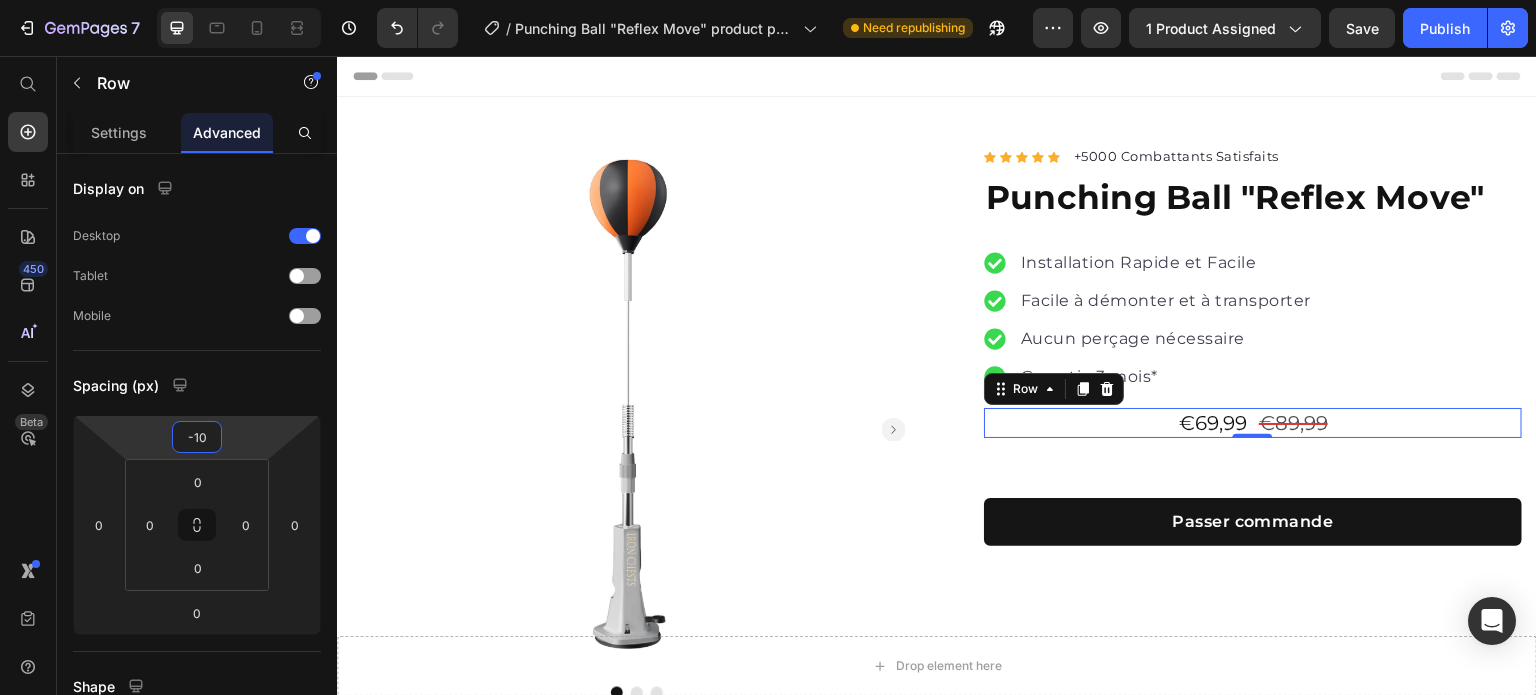 type on "-12" 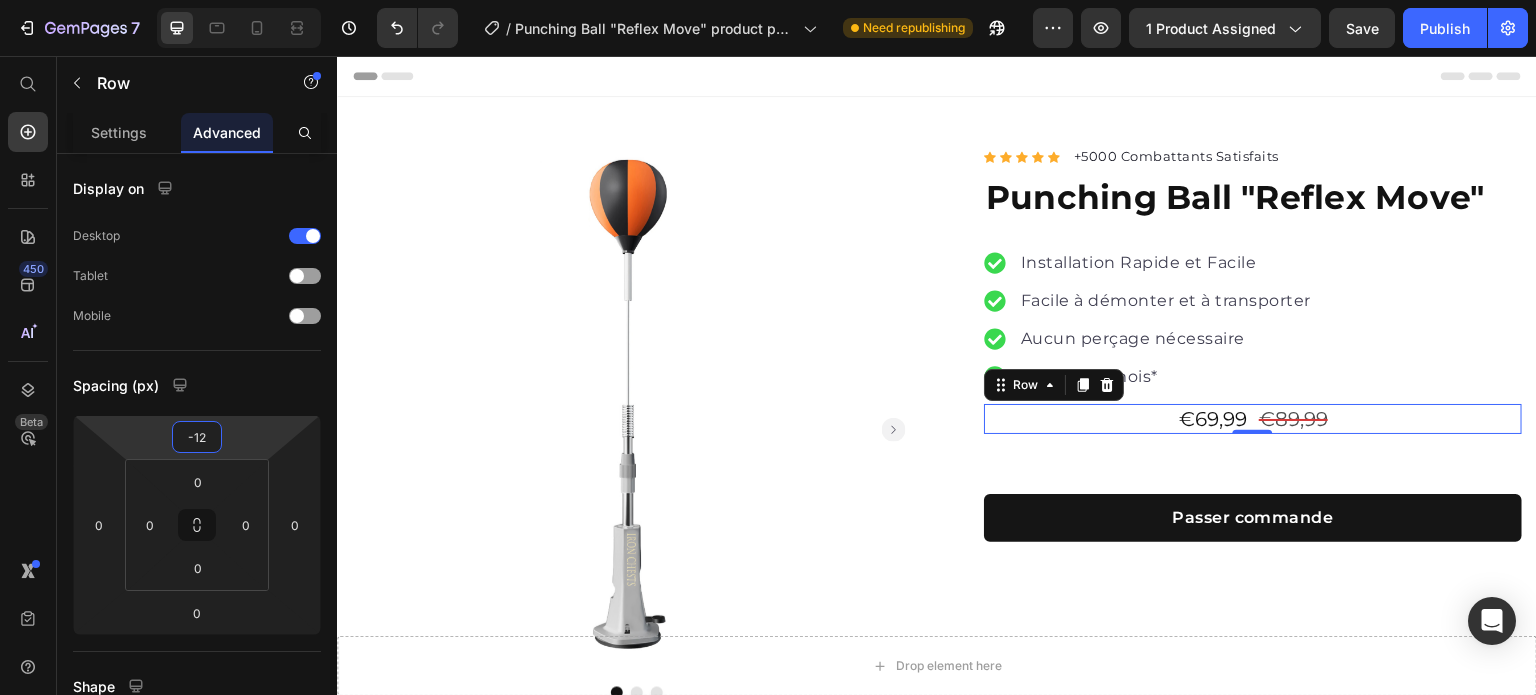 drag, startPoint x: 247, startPoint y: 418, endPoint x: 243, endPoint y: 433, distance: 15.524175 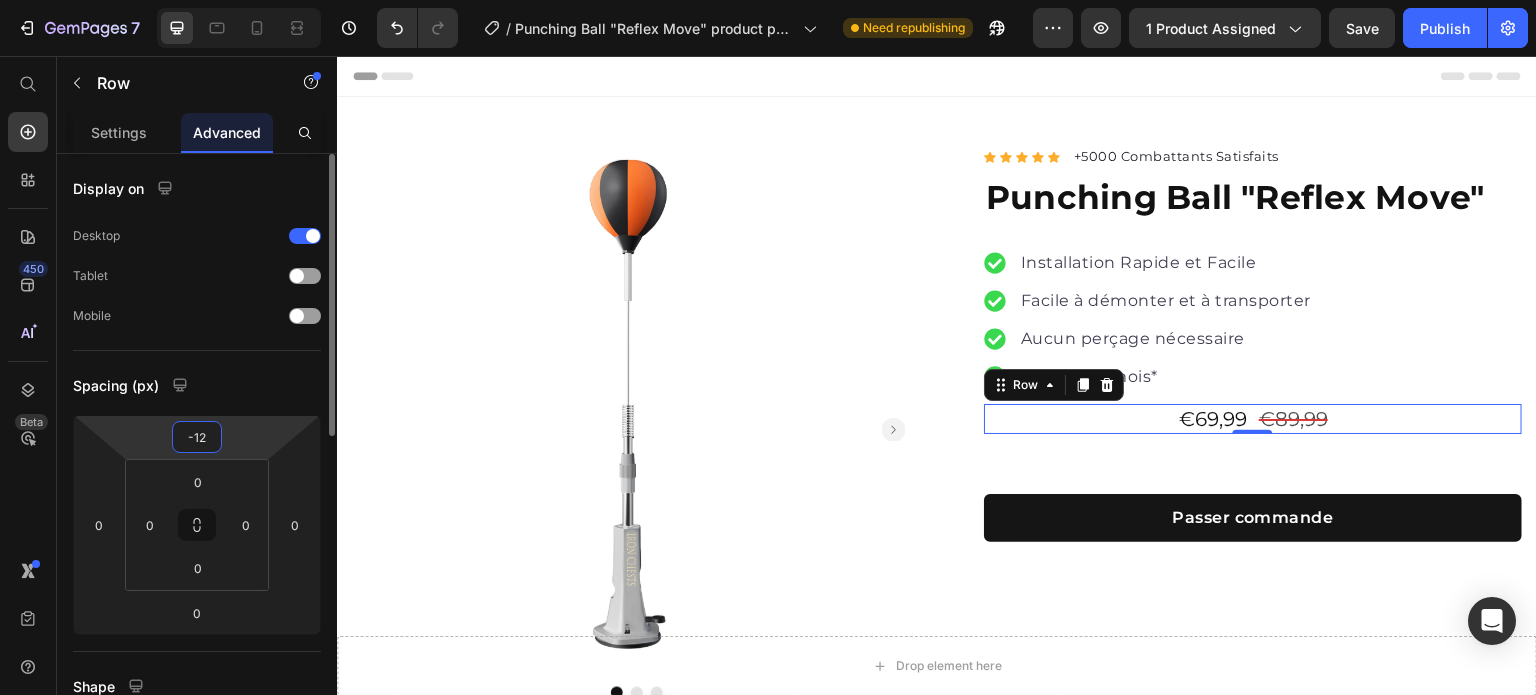click on "-12" at bounding box center [197, 437] 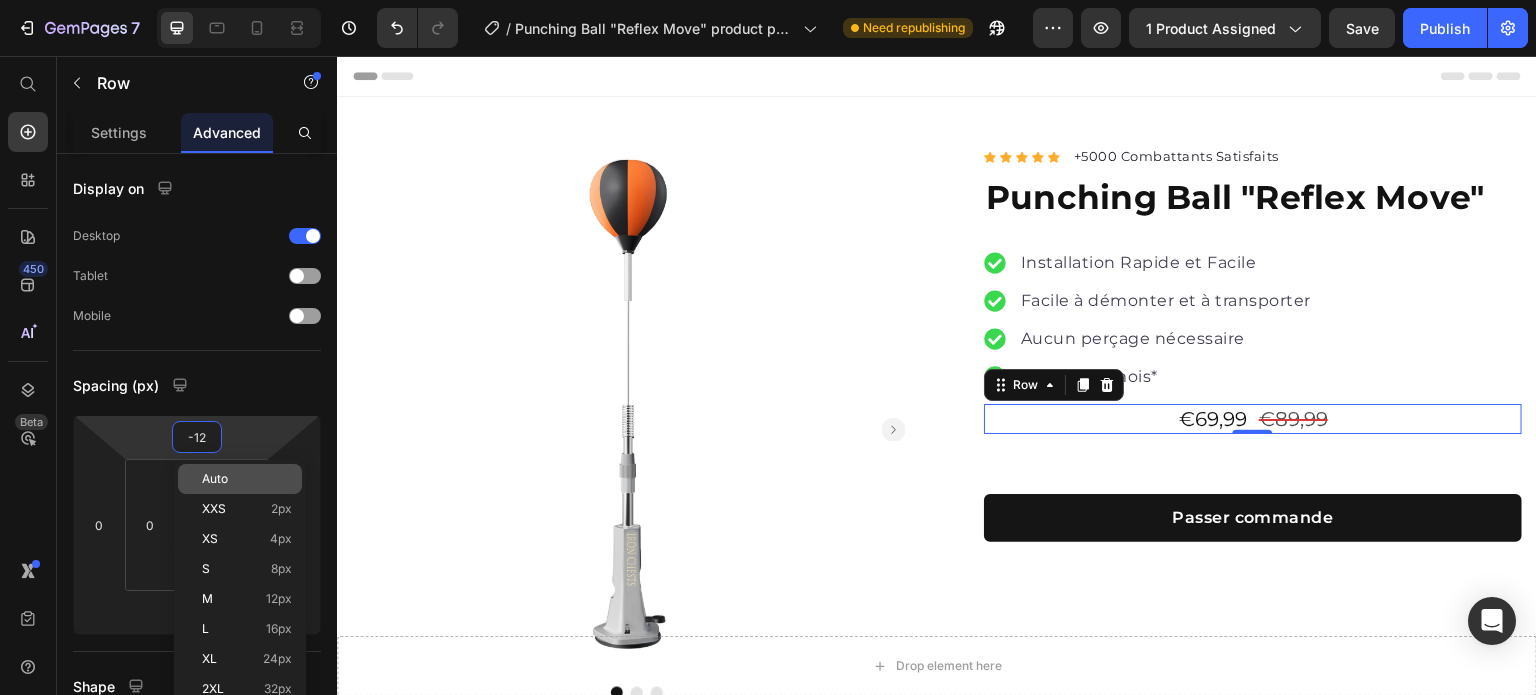 click on "Auto" at bounding box center (215, 479) 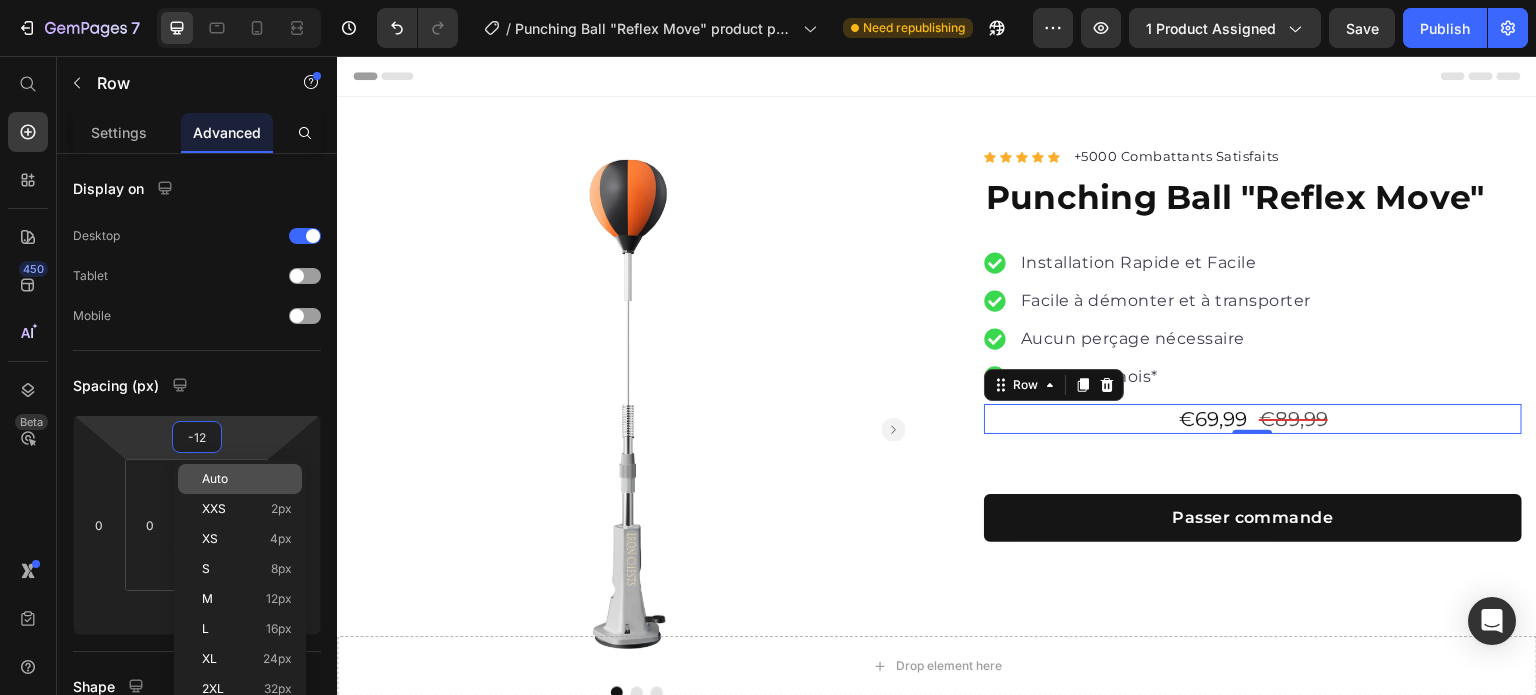 type 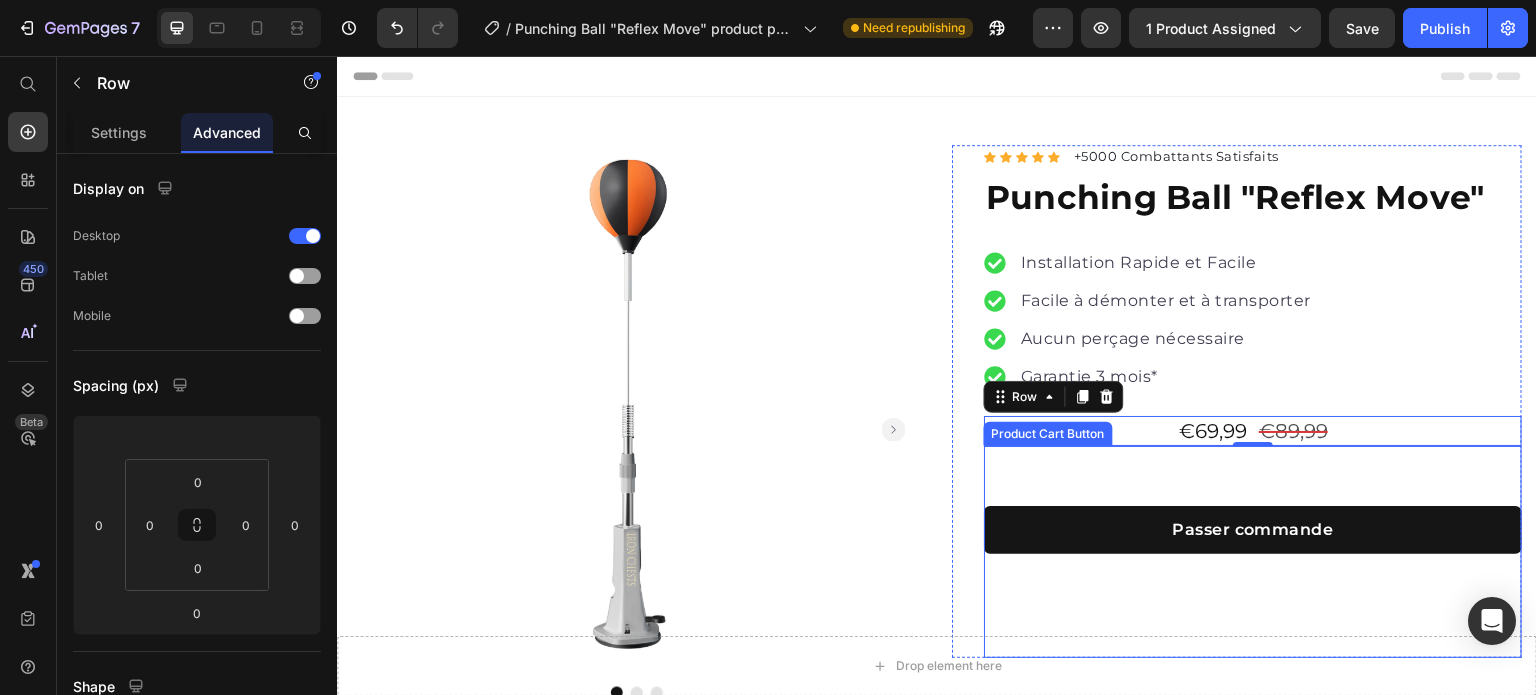 click on "Passer commande Product Cart Button" at bounding box center (1253, 552) 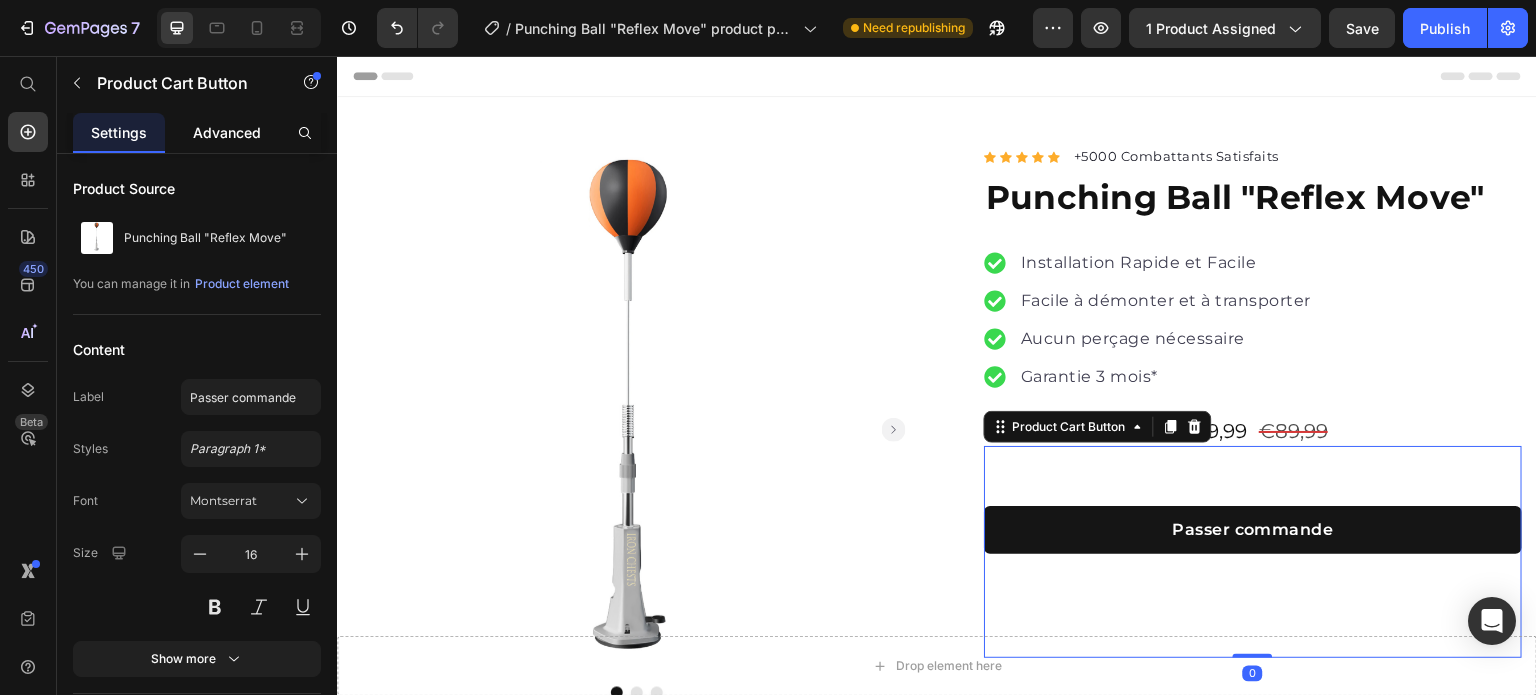 click on "Advanced" 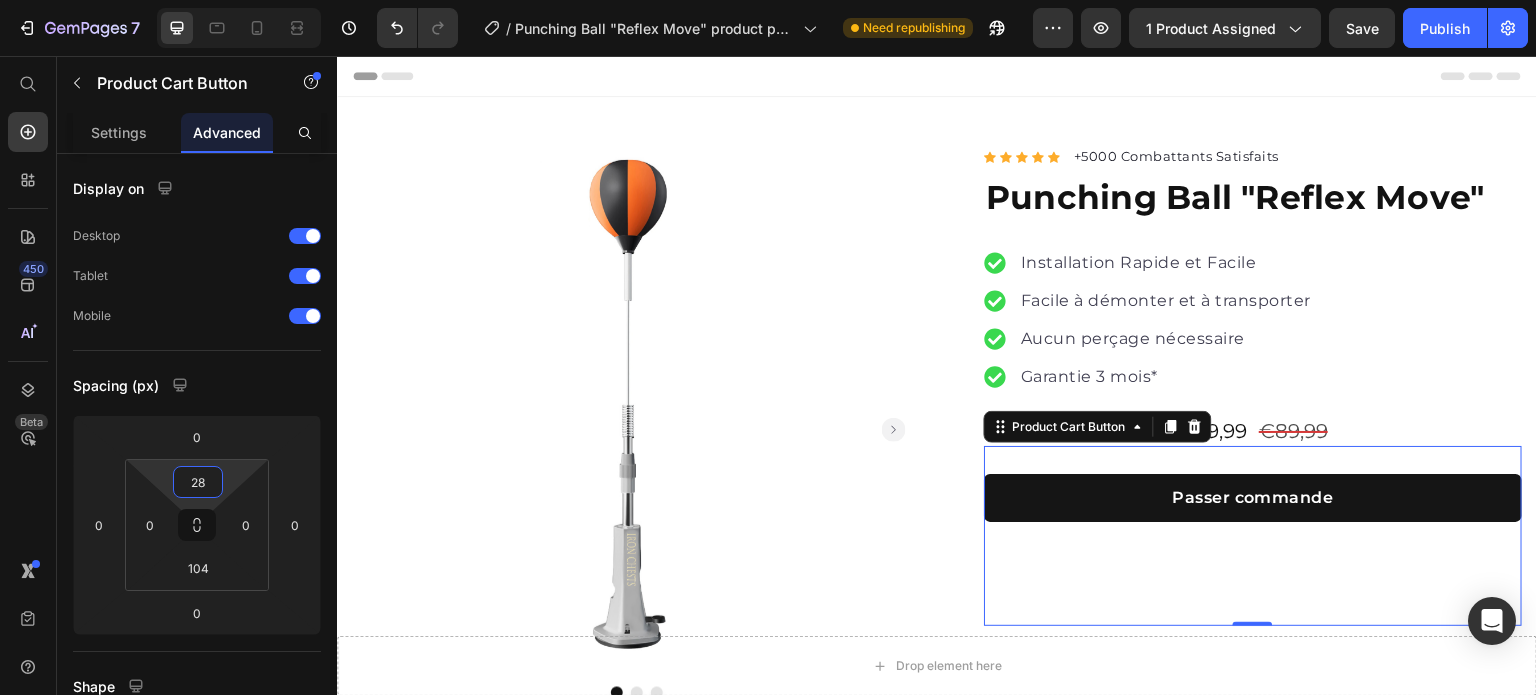 type on "30" 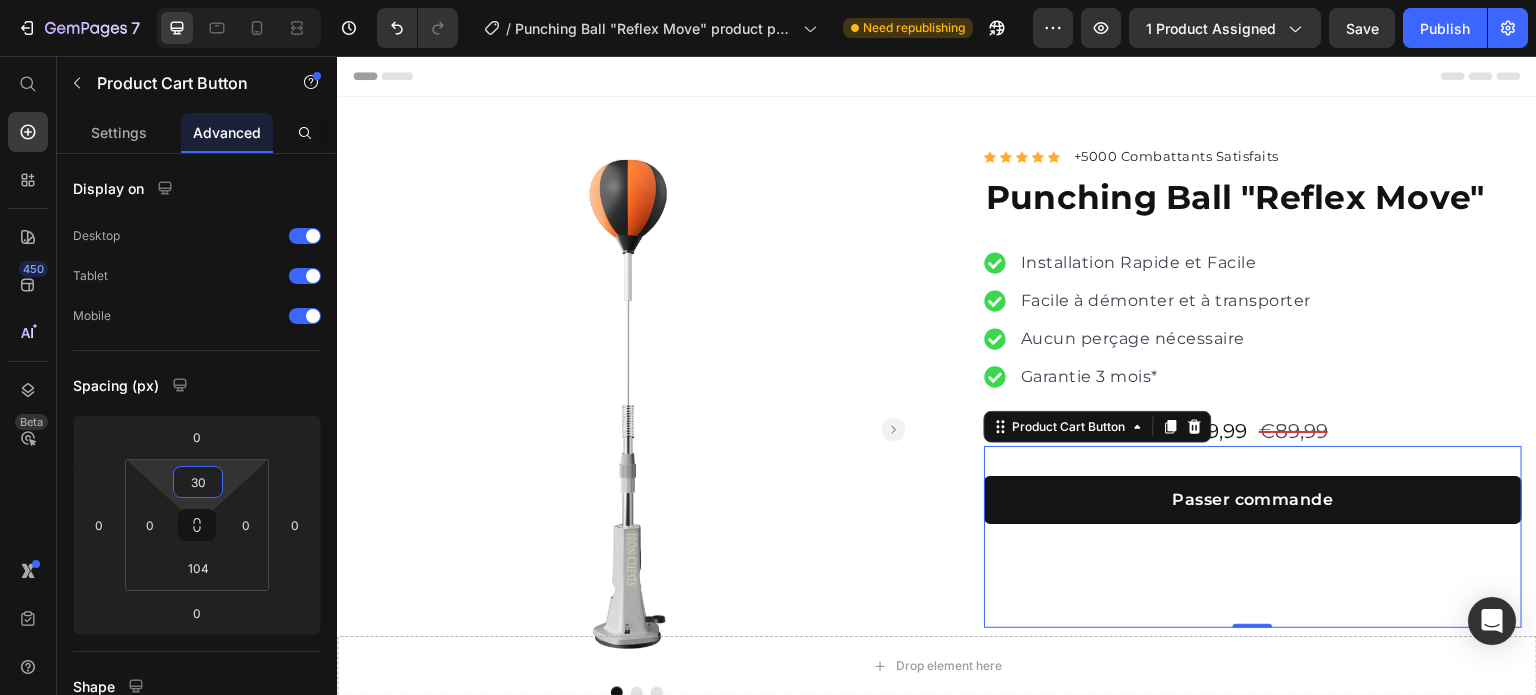drag, startPoint x: 248, startPoint y: 471, endPoint x: 244, endPoint y: 486, distance: 15.524175 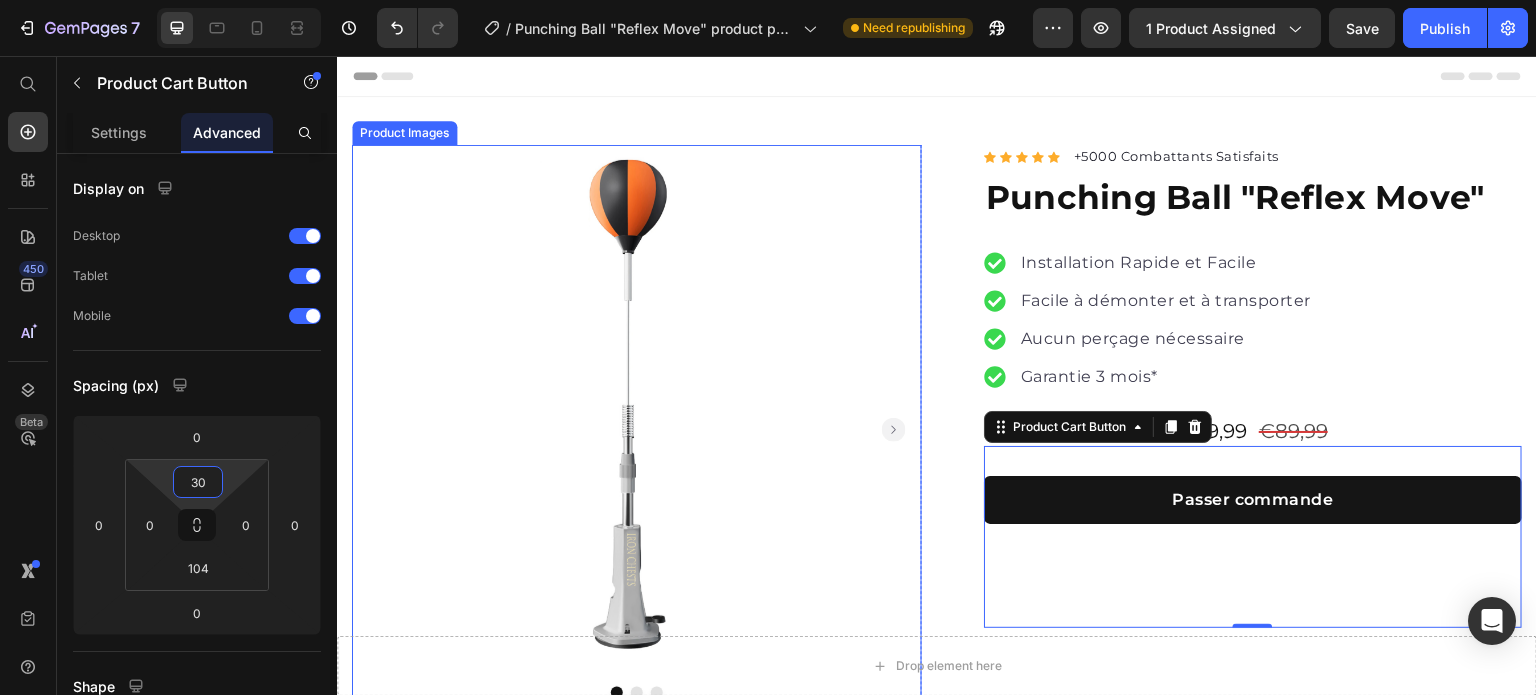 click on "Product Images Row Icon Icon Icon Icon Icon Icon List Hoz +5000 Combattants Satisfaits Text block Row Punching Ball "Reflex Move" Product Title Installation Rapide et Facile Facile à démonter et à transporter Aucun perçage nécessaire Garantie 3 mois* Item list €69,99 Product Price €89,99 Product Price Row €69,99 Product Price €89,99 Product Price Row Installation Rapide et Facile Aucun perçage nécessaire Essai 14 jours Gratuit* Item List Passer commande Product Cart Button   0 Row Product Row" at bounding box center (937, 411) 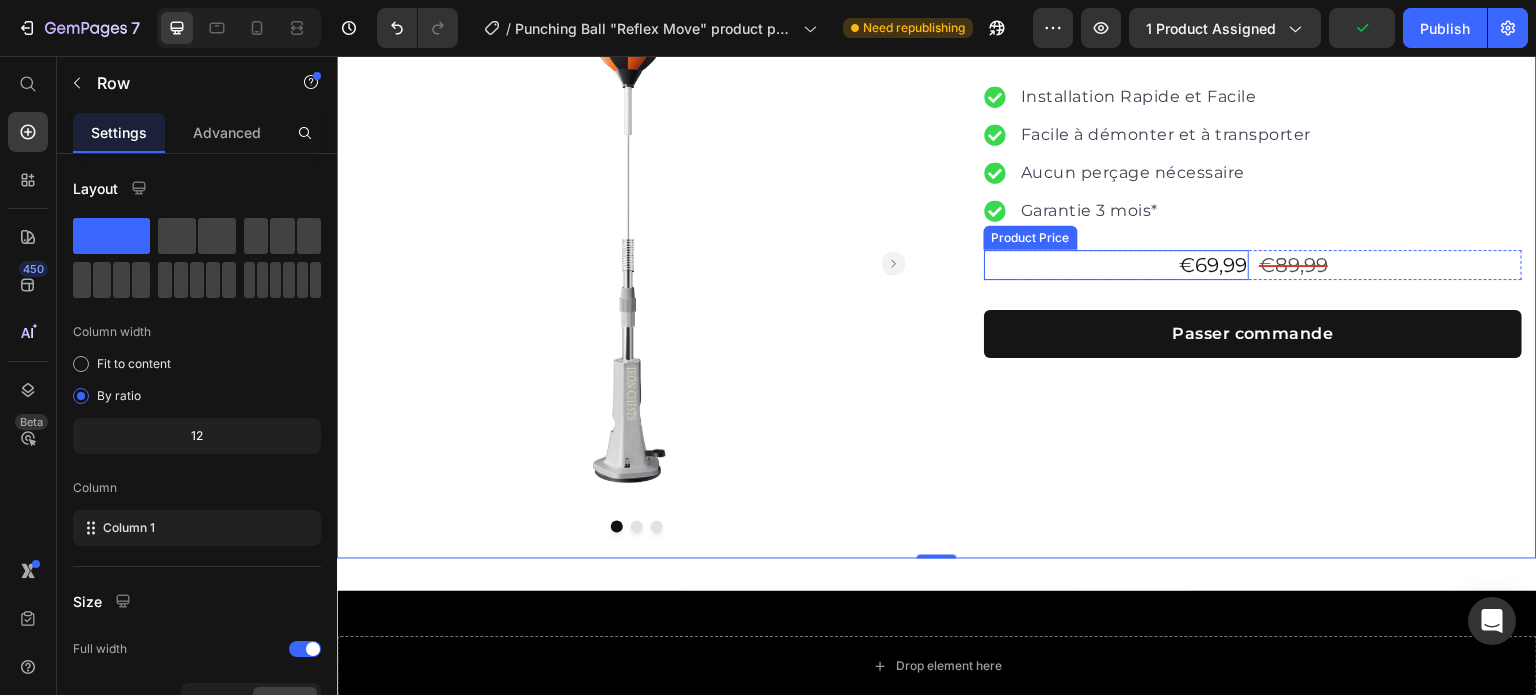 scroll, scrollTop: 0, scrollLeft: 0, axis: both 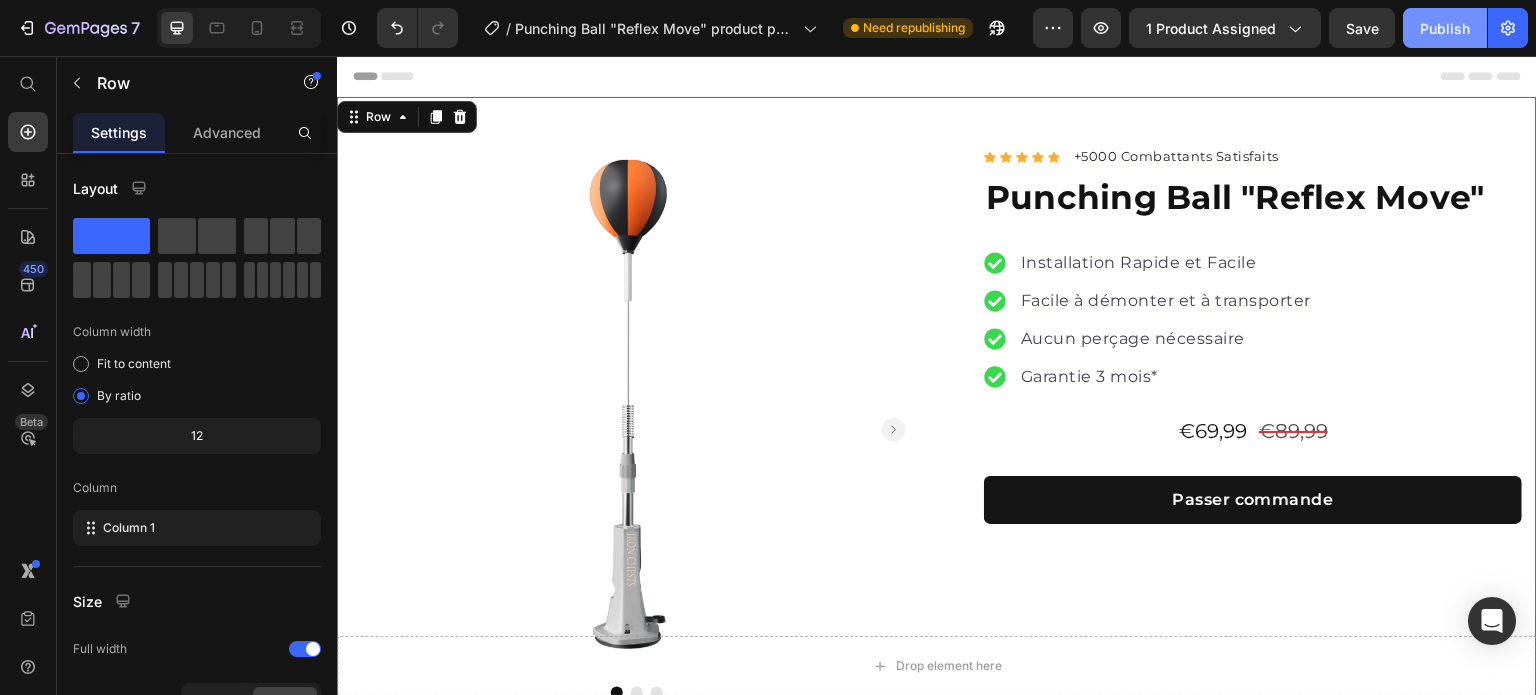 click on "Publish" 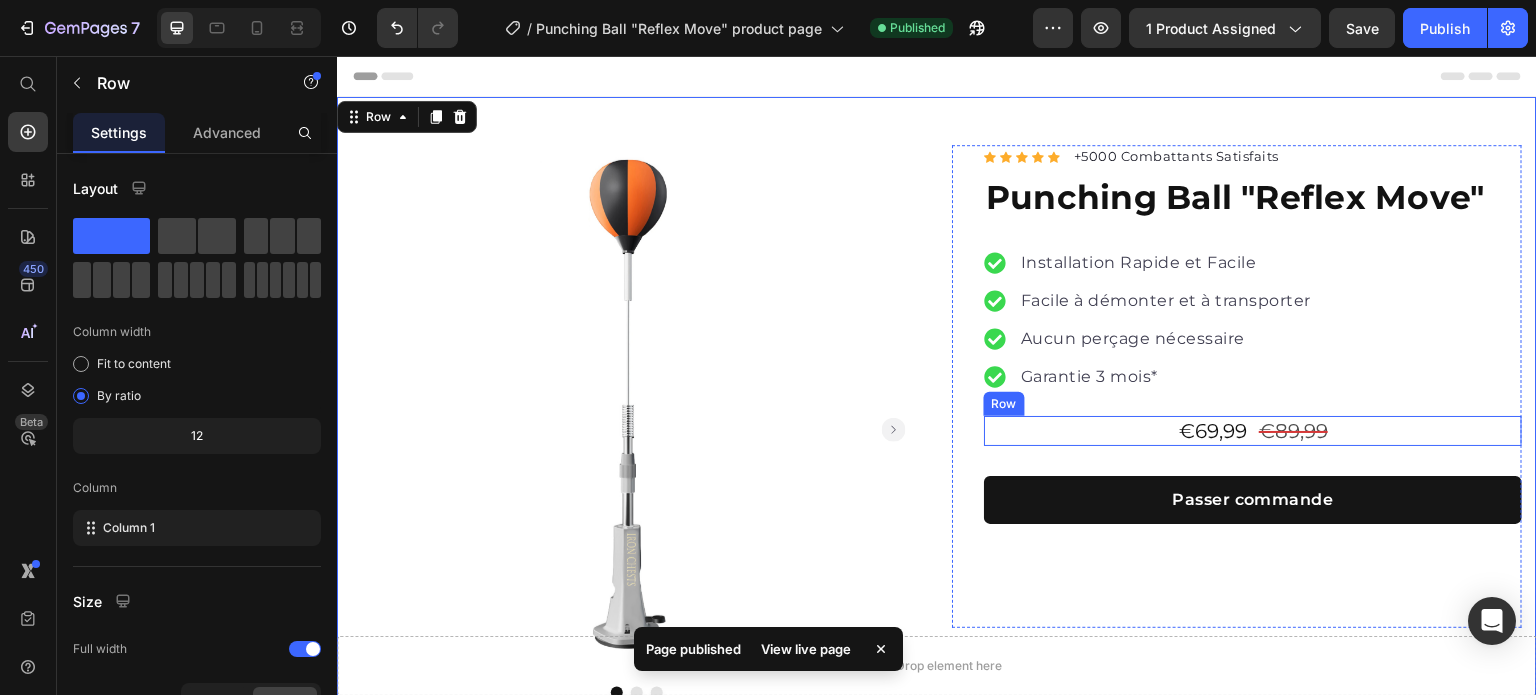 click on "€69,99 Product Price €89,99 Product Price Row" at bounding box center (1253, 431) 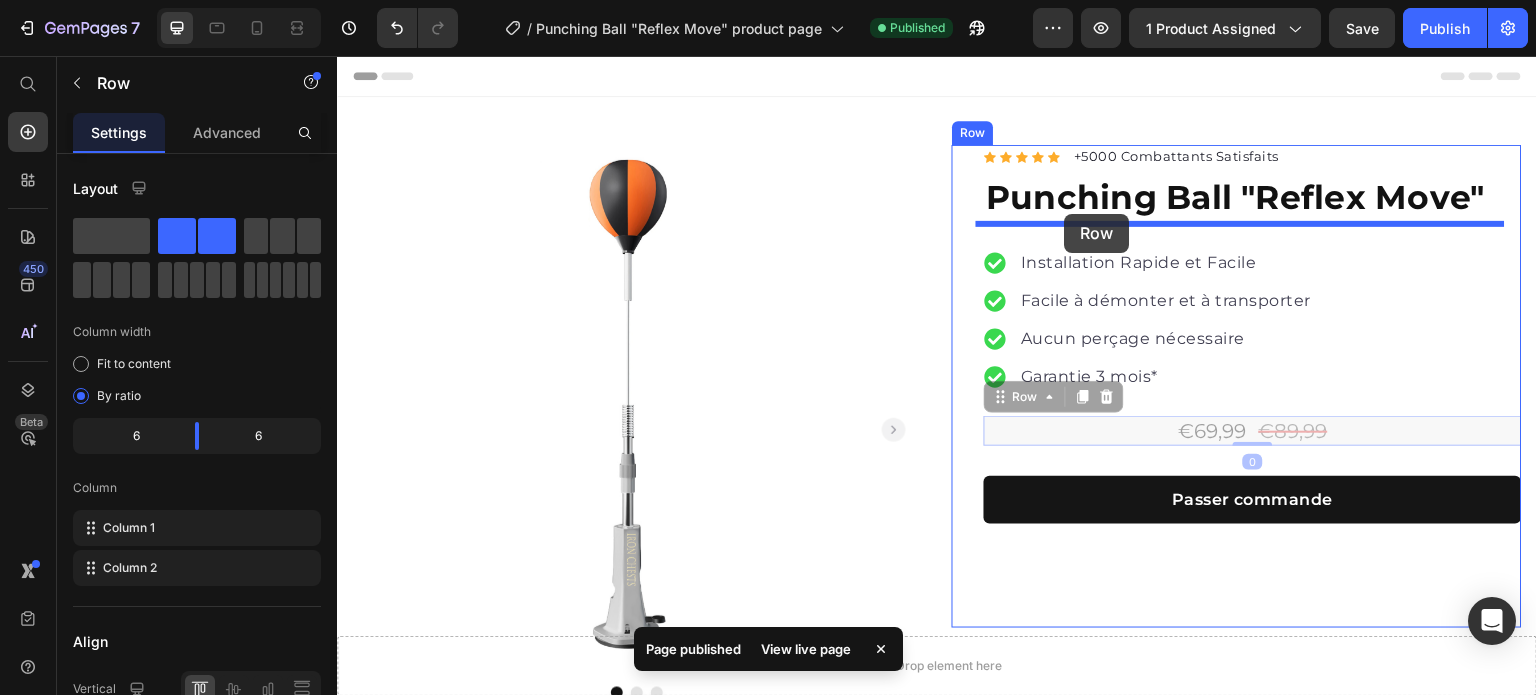 drag, startPoint x: 1028, startPoint y: 391, endPoint x: 1070, endPoint y: 213, distance: 182.88794 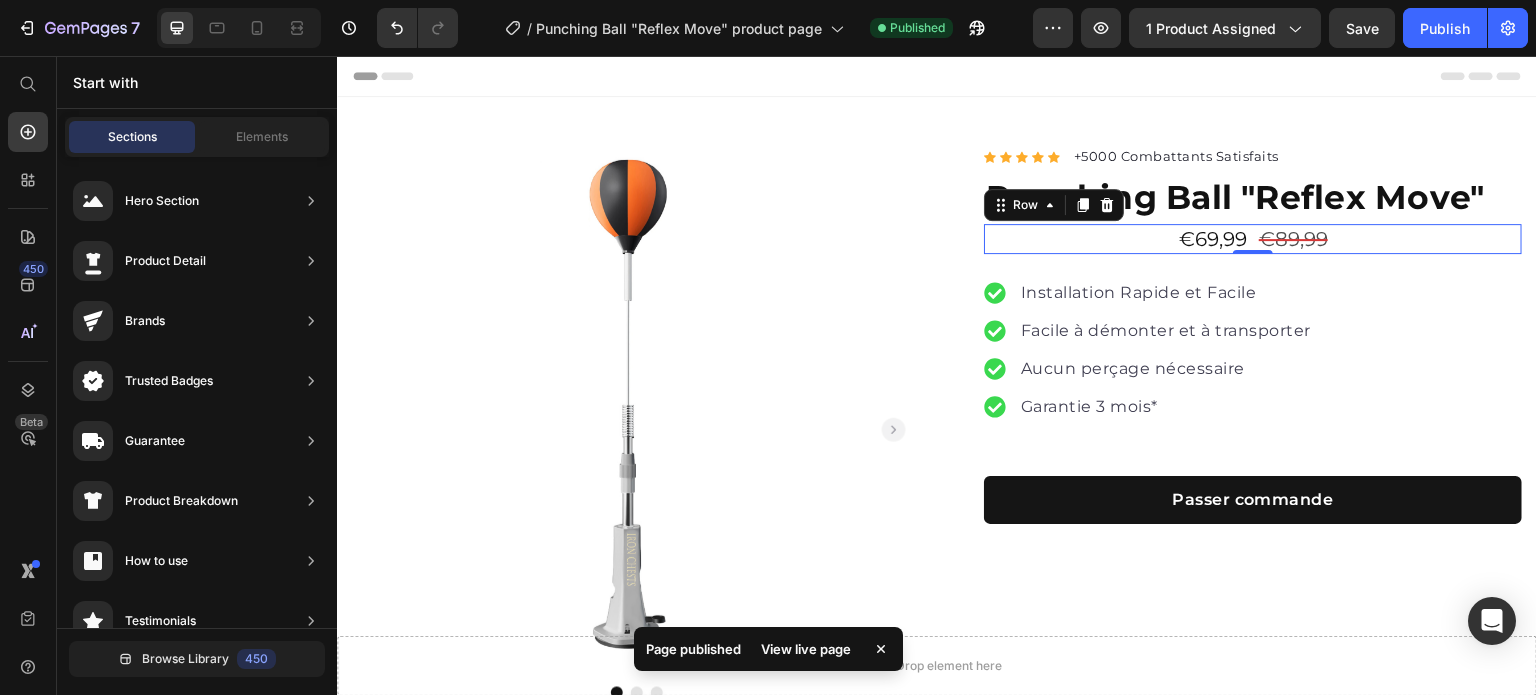 click on "Header" at bounding box center [937, 76] 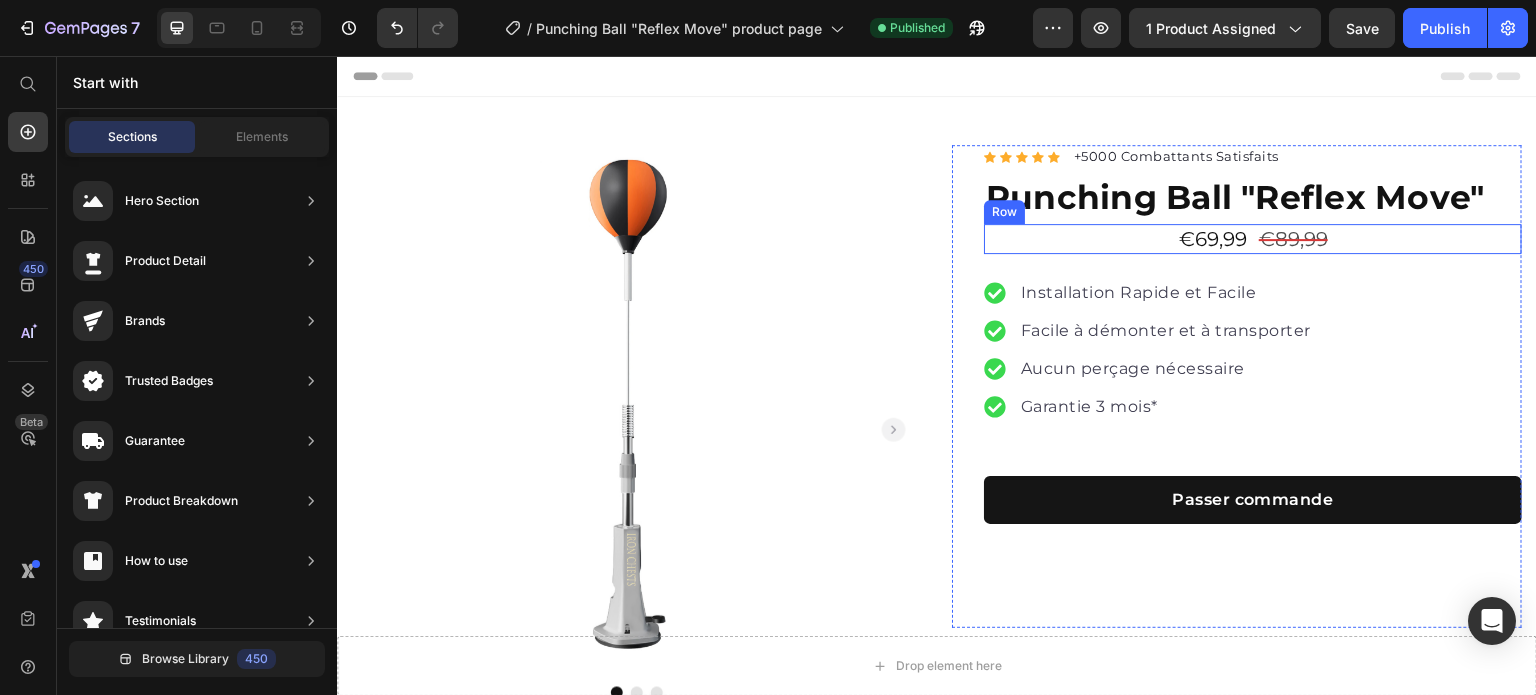 click on "€69,99 Product Price €89,99 Product Price Row" at bounding box center [1253, 239] 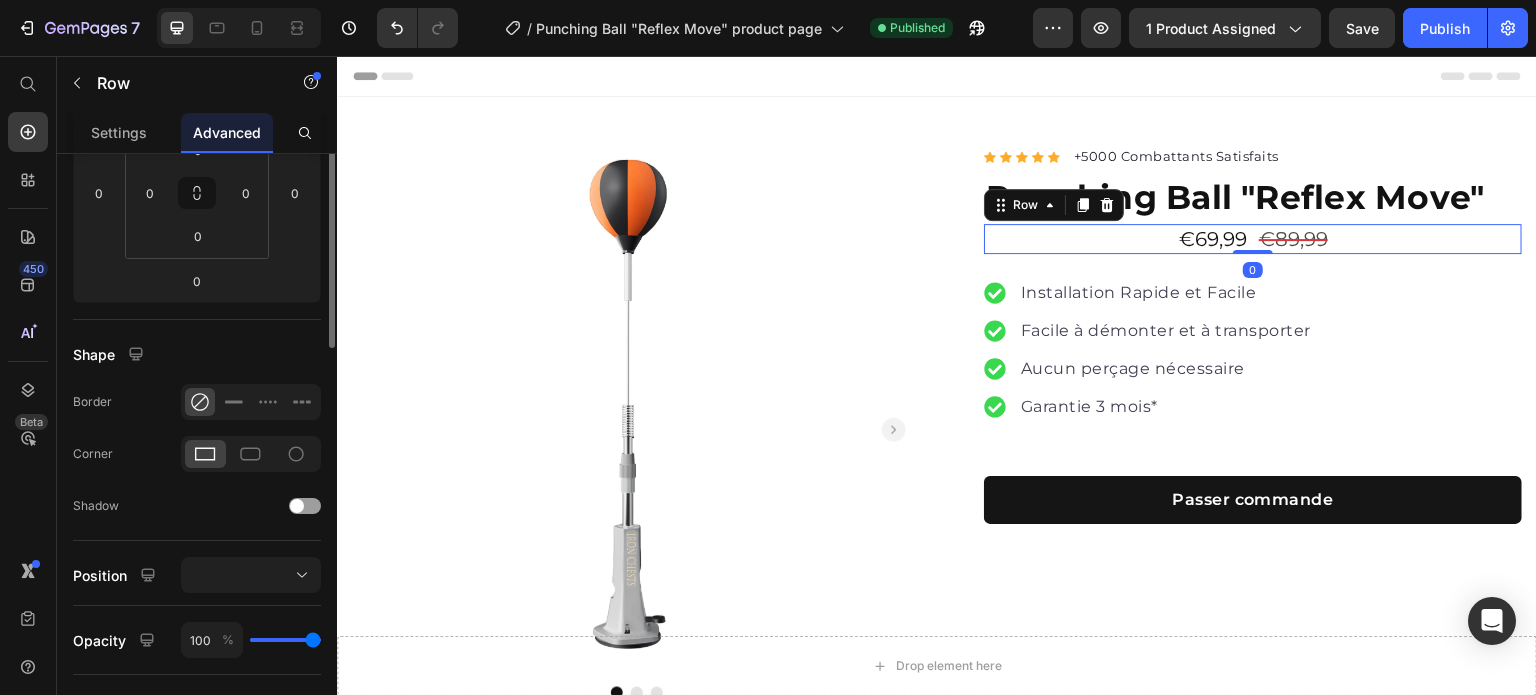 scroll, scrollTop: 499, scrollLeft: 0, axis: vertical 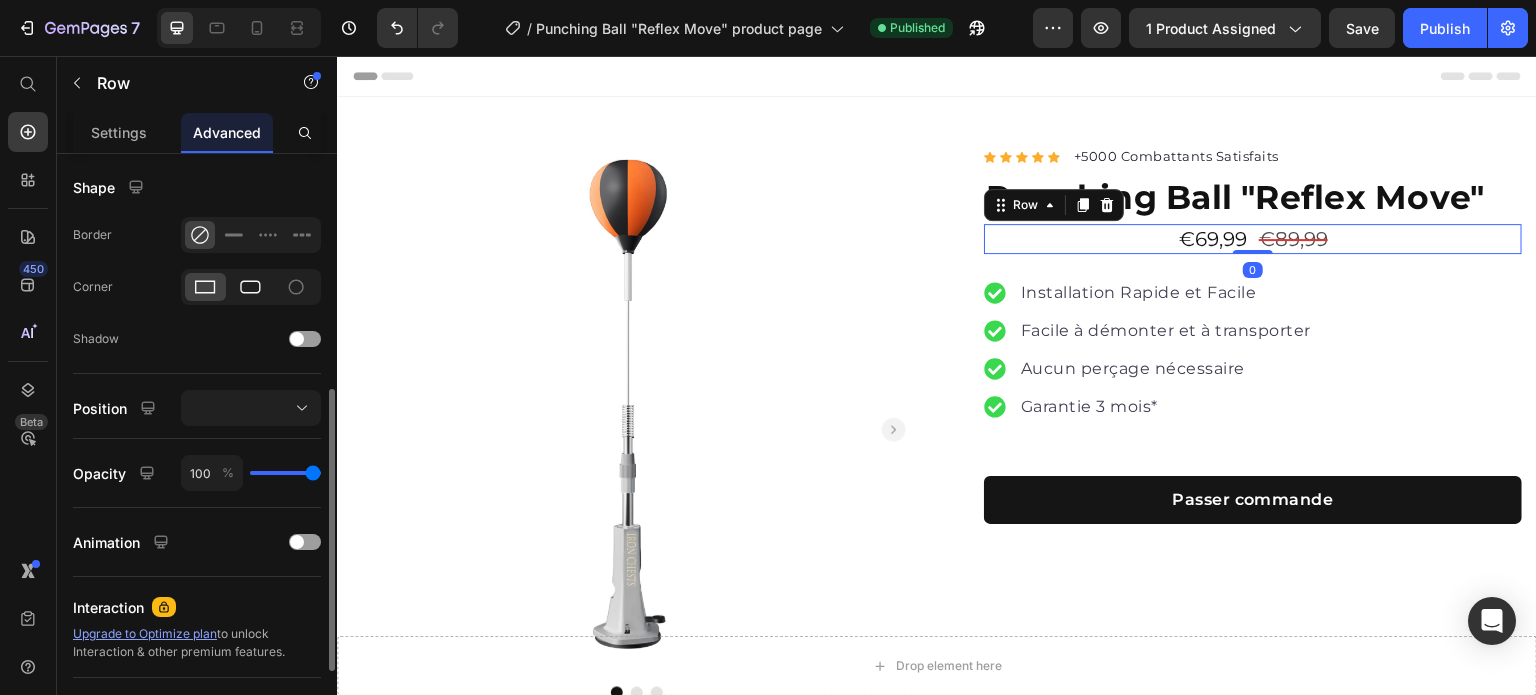click 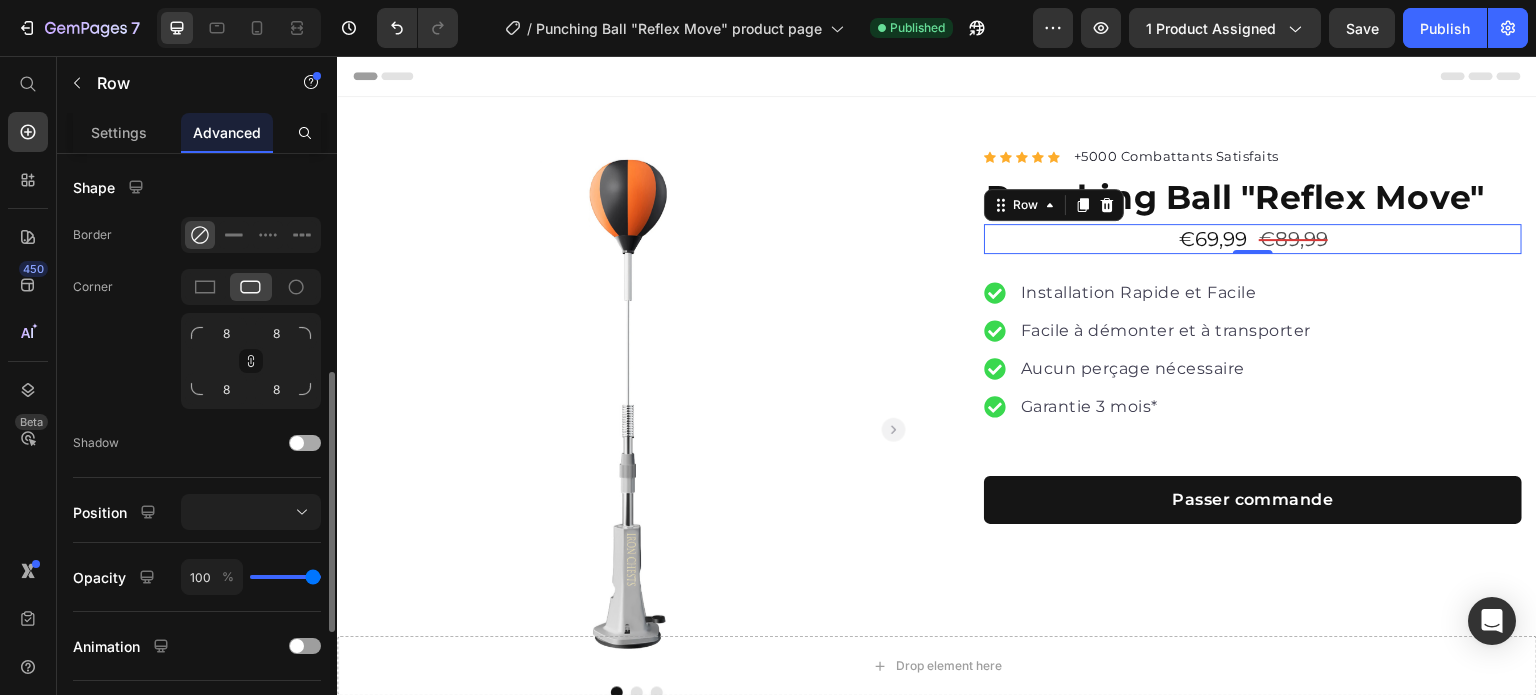 click at bounding box center (297, 443) 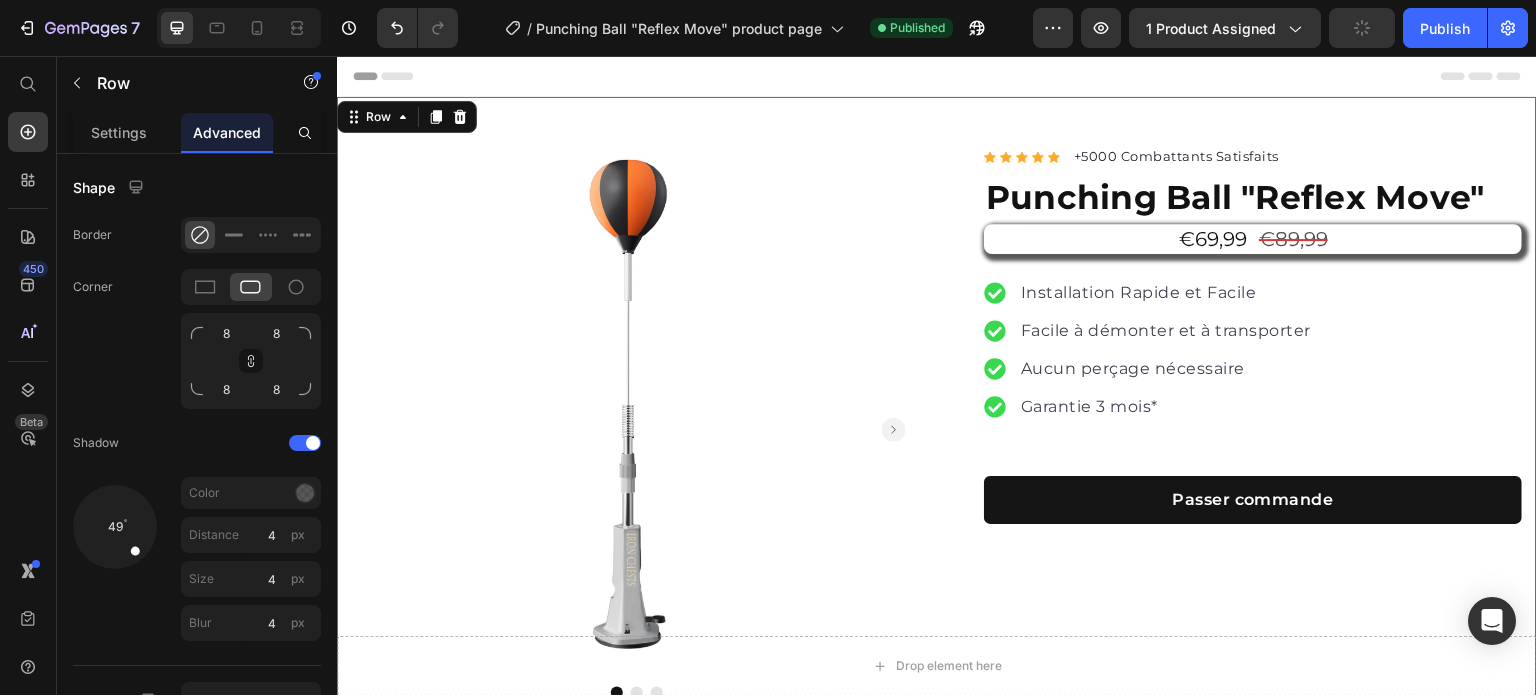 click on "Product Images Row Icon Icon Icon Icon Icon Icon List Hoz +5000 Combattants Satisfaits Text block Row Punching Ball "Reflex Move" Product Title €69,99 Product Price €89,99 Product Price Row Installation Rapide et Facile Facile à démonter et à transporter Aucun perçage nécessaire Garantie 3 mois* Item list €69,99 Product Price €89,99 Product Price Row Installation Rapide et Facile Aucun perçage nécessaire Essai 14 jours Gratuit* Item List Passer commande Product Cart Button Row Product Row   0" at bounding box center [937, 411] 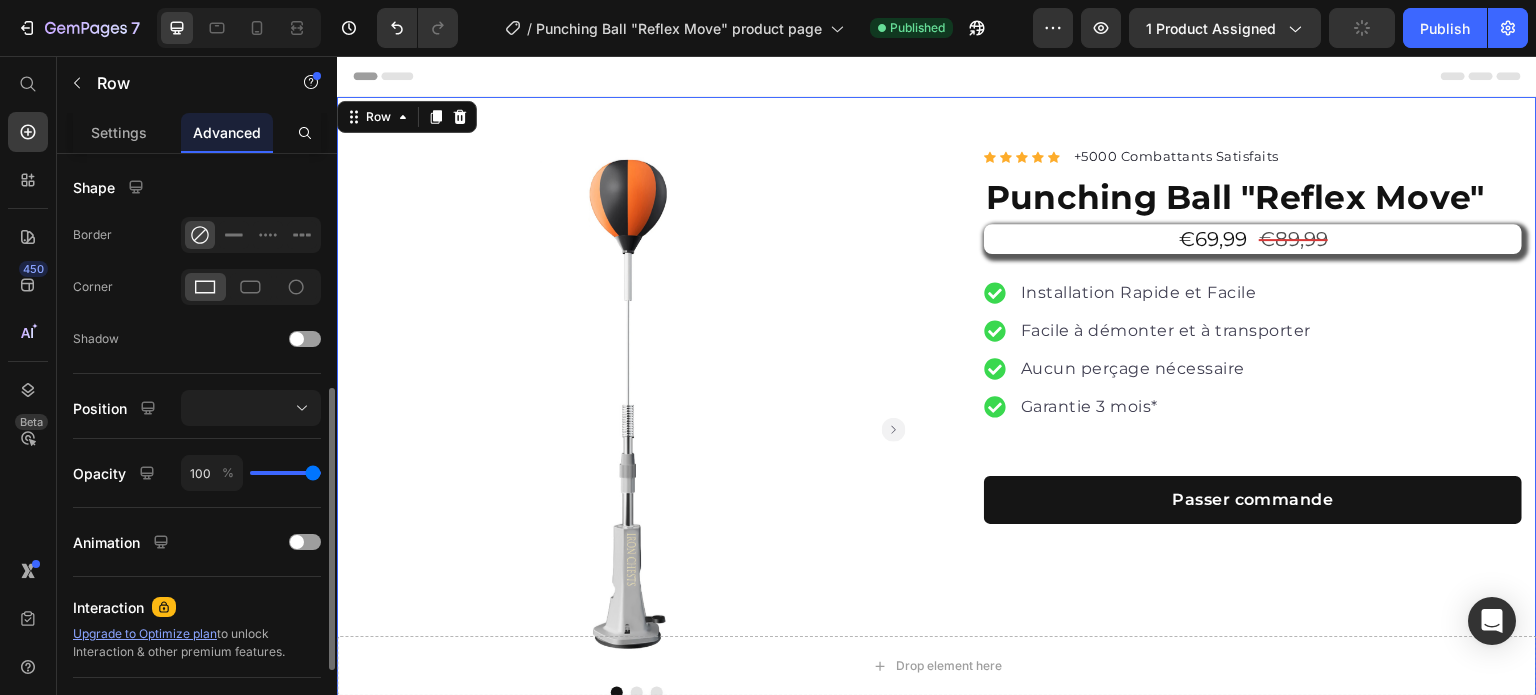 scroll, scrollTop: 498, scrollLeft: 0, axis: vertical 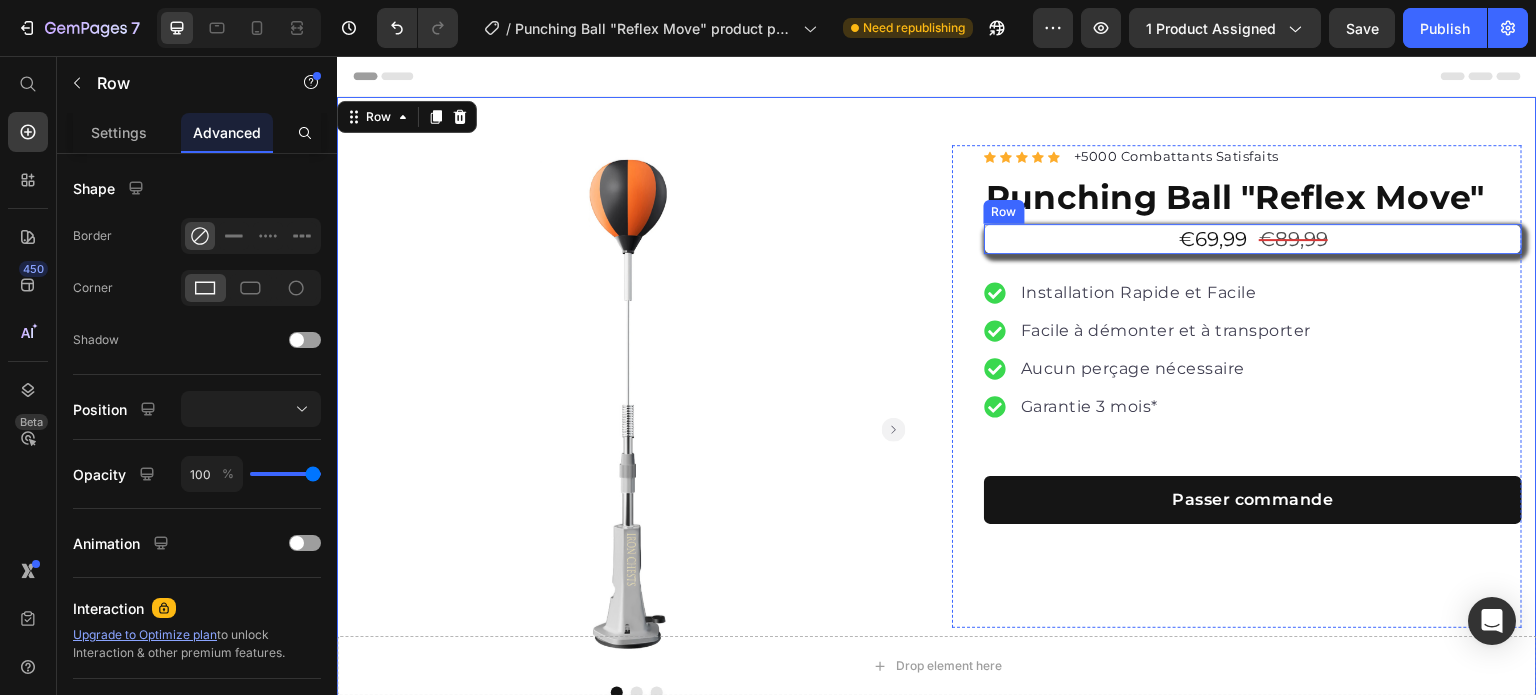 click on "€69,99 Product Price €89,99 Product Price Row" at bounding box center (1253, 239) 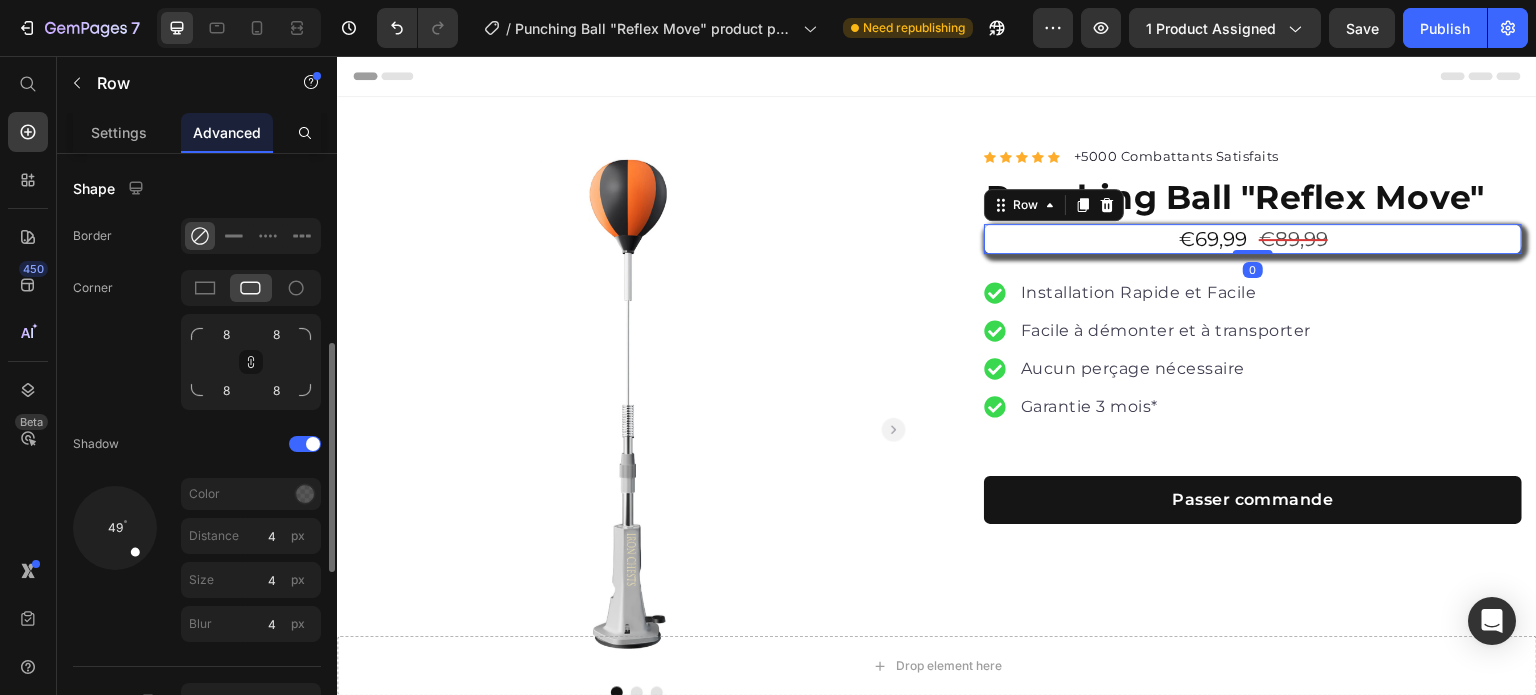 scroll, scrollTop: 497, scrollLeft: 0, axis: vertical 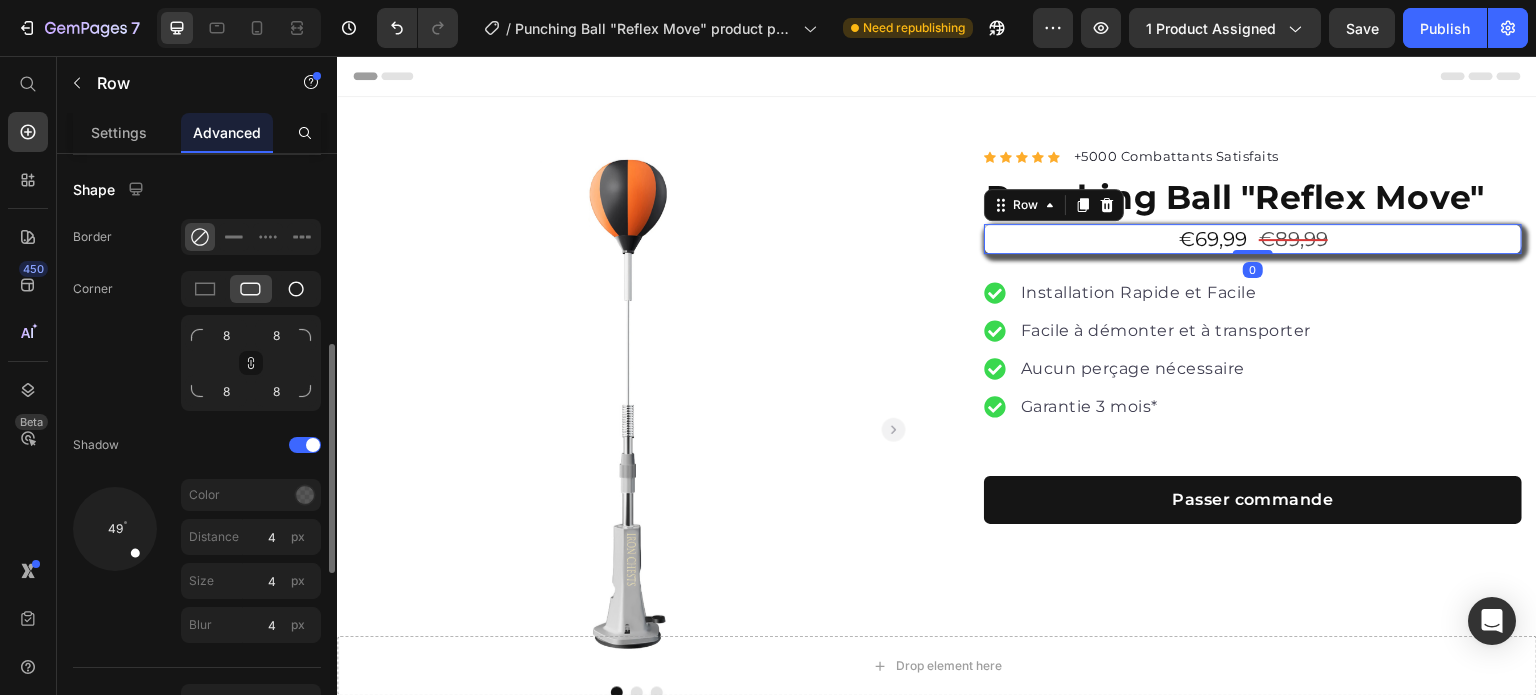 click 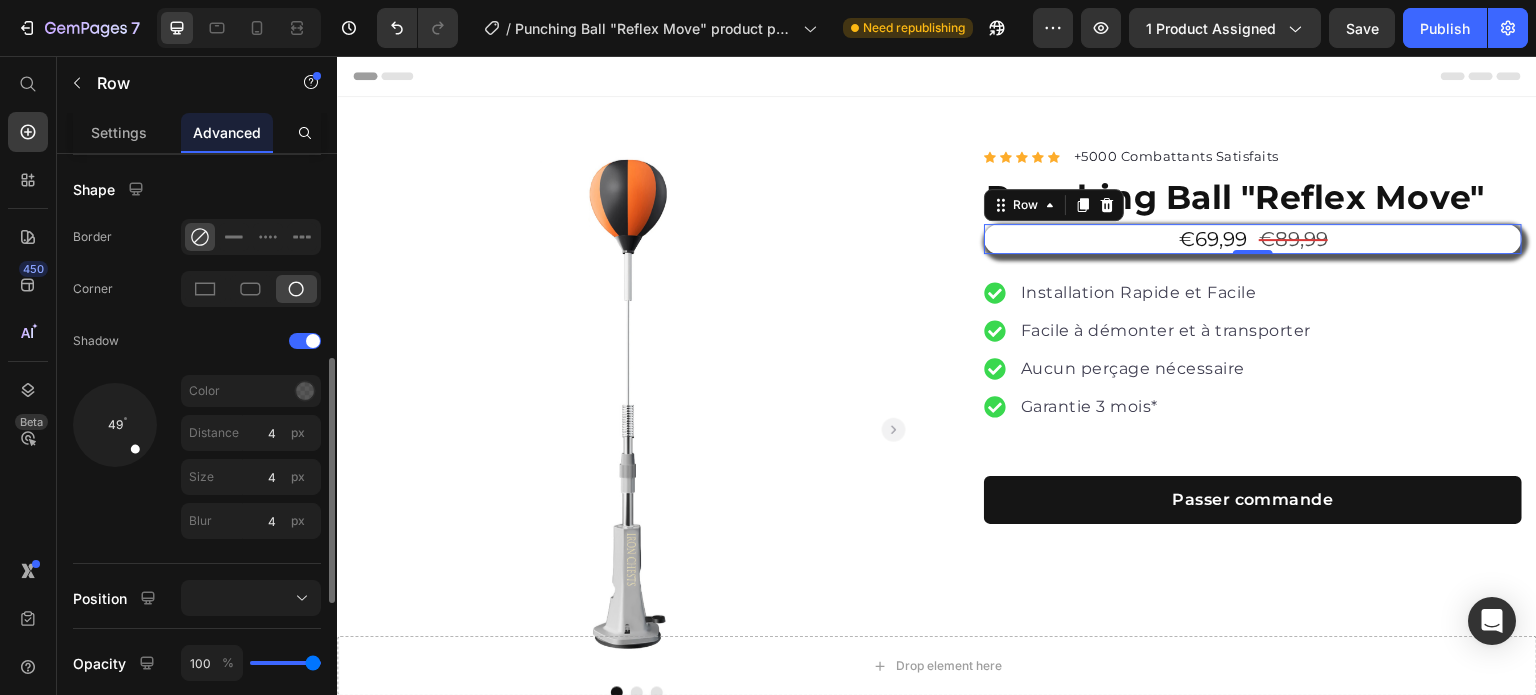 click on "Color" at bounding box center [251, 391] 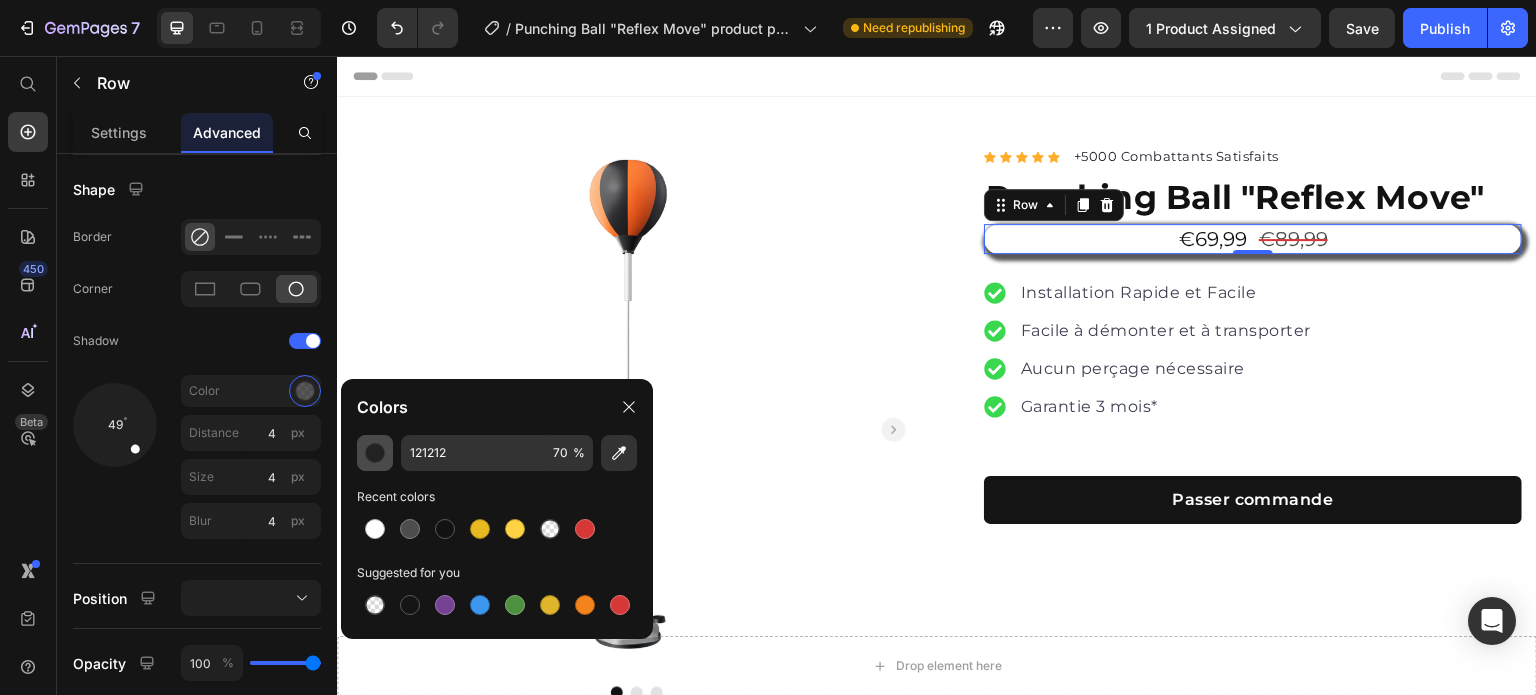 click at bounding box center (375, 453) 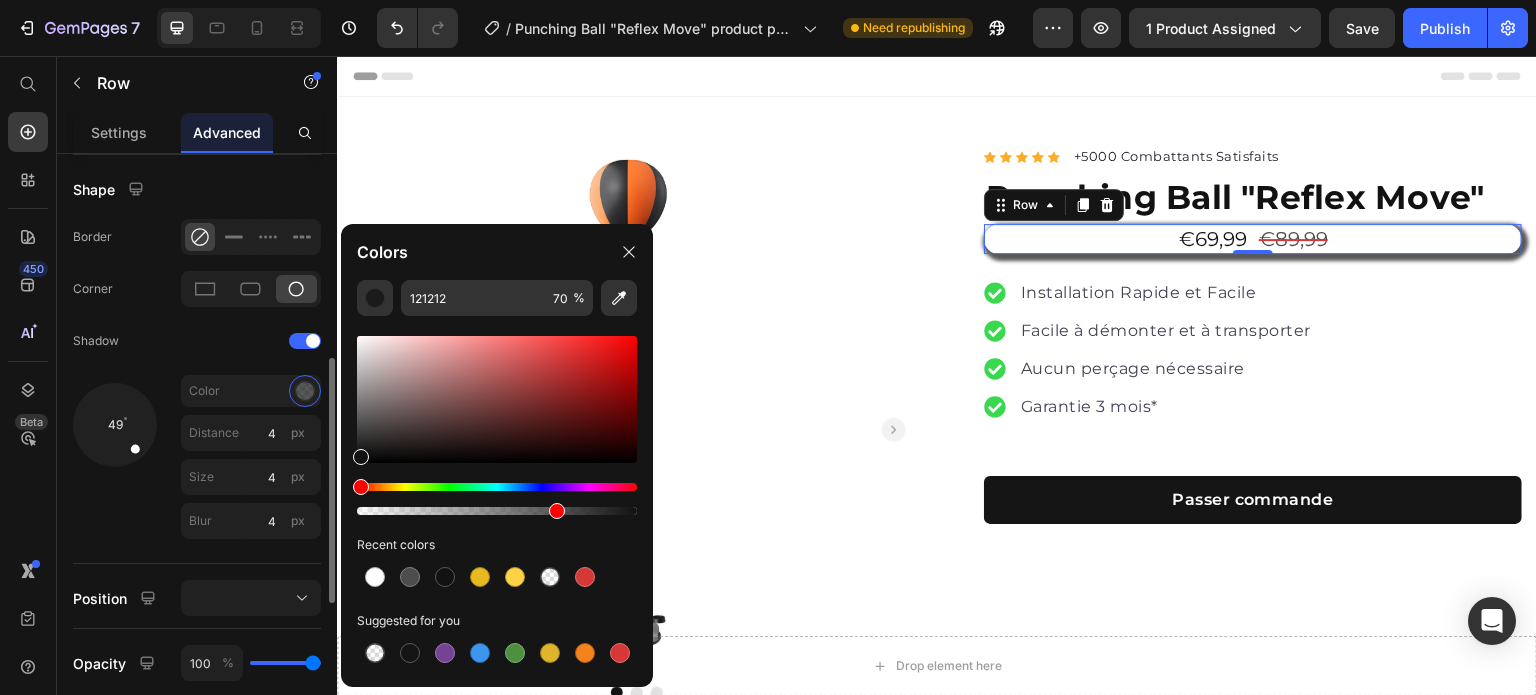 click on "Shape" at bounding box center [197, 189] 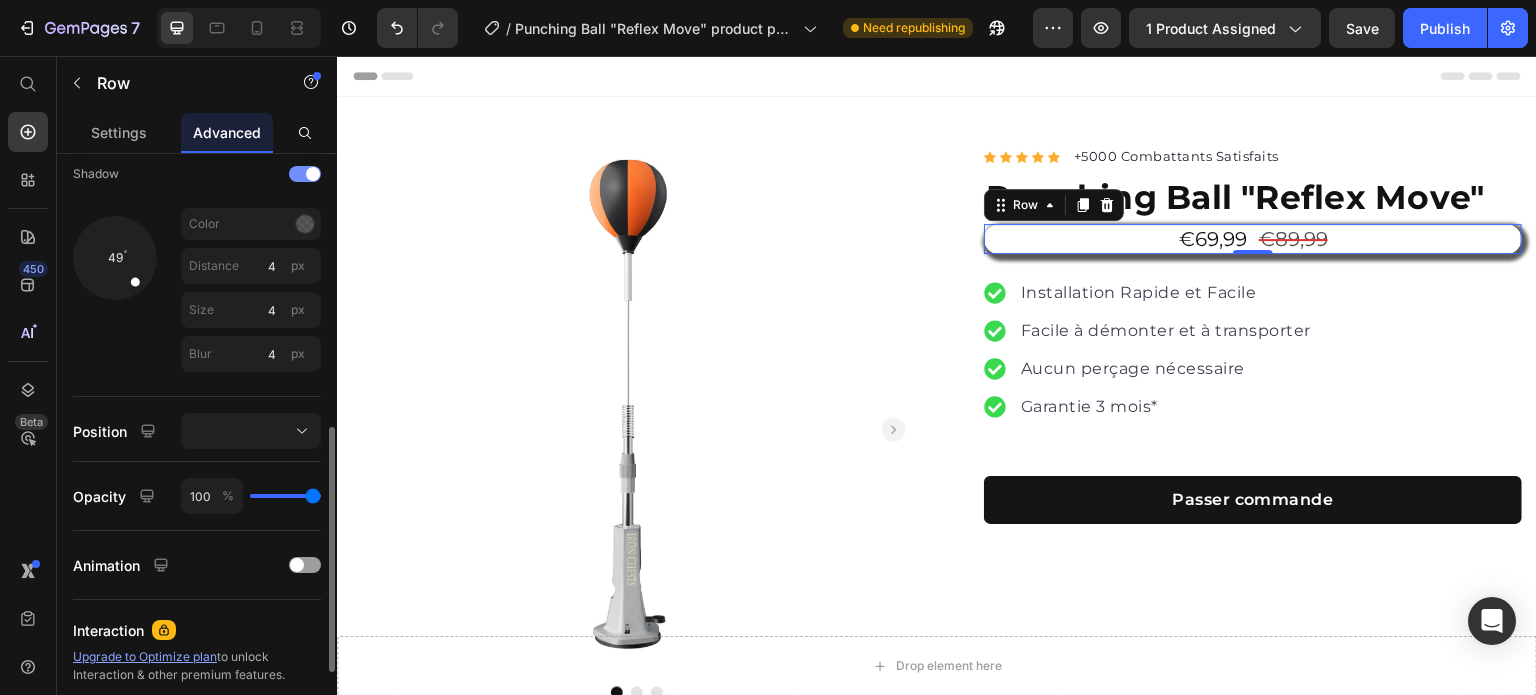 scroll, scrollTop: 329, scrollLeft: 0, axis: vertical 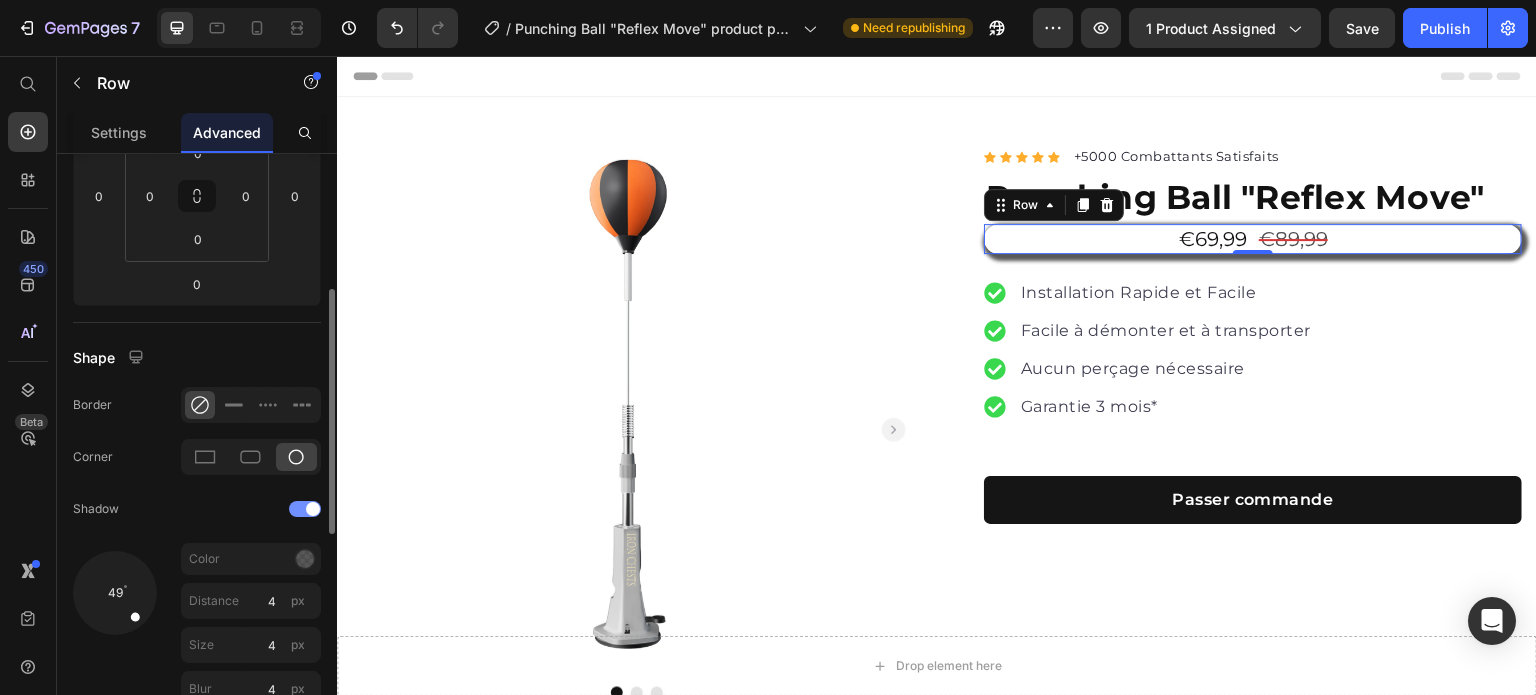 type 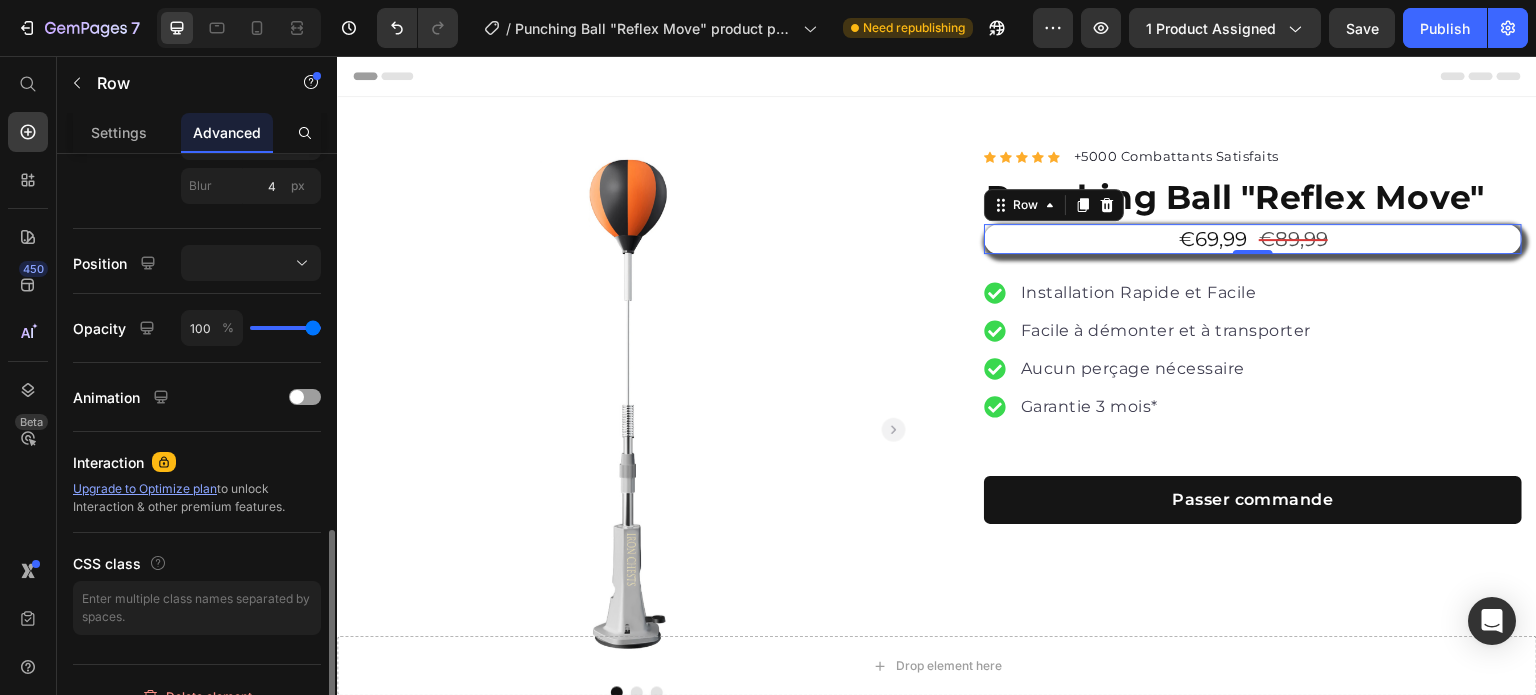 scroll, scrollTop: 856, scrollLeft: 0, axis: vertical 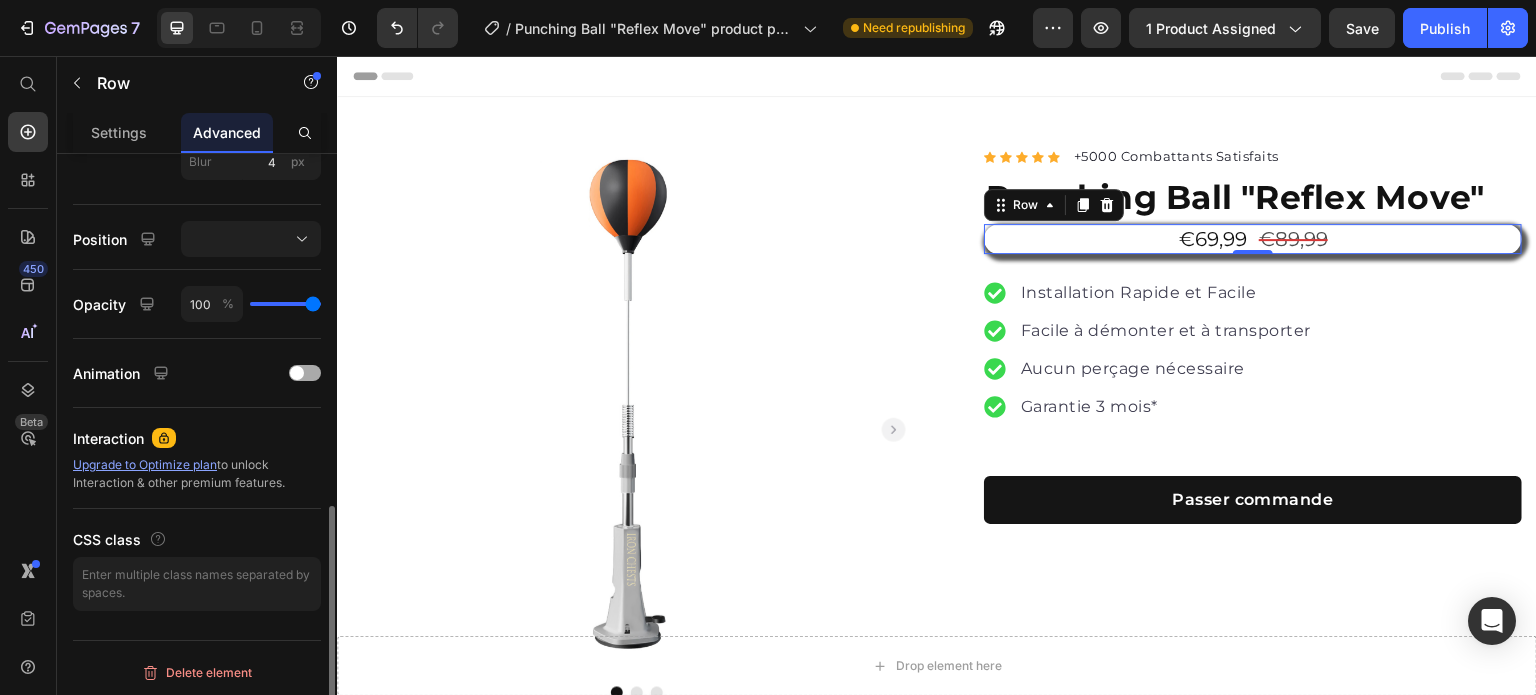 click at bounding box center [305, 373] 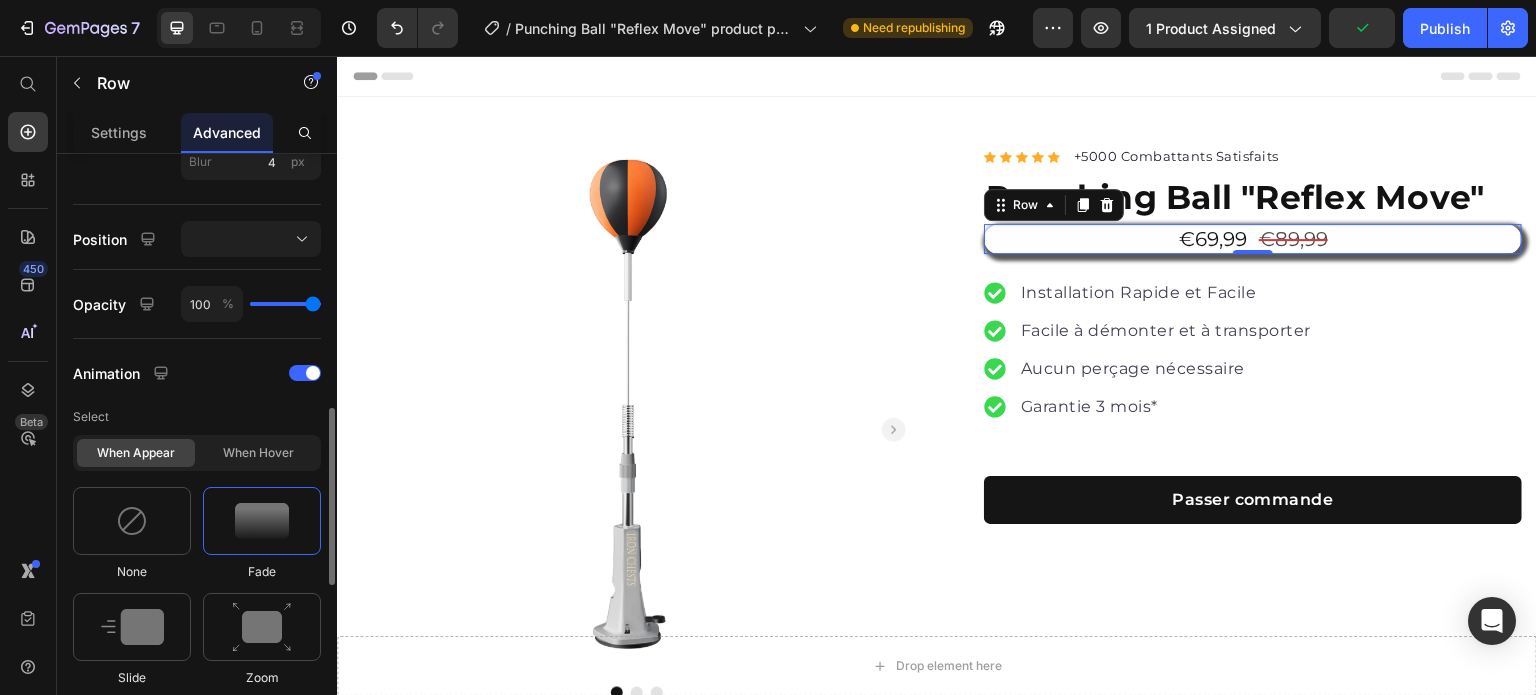 click at bounding box center (262, 521) 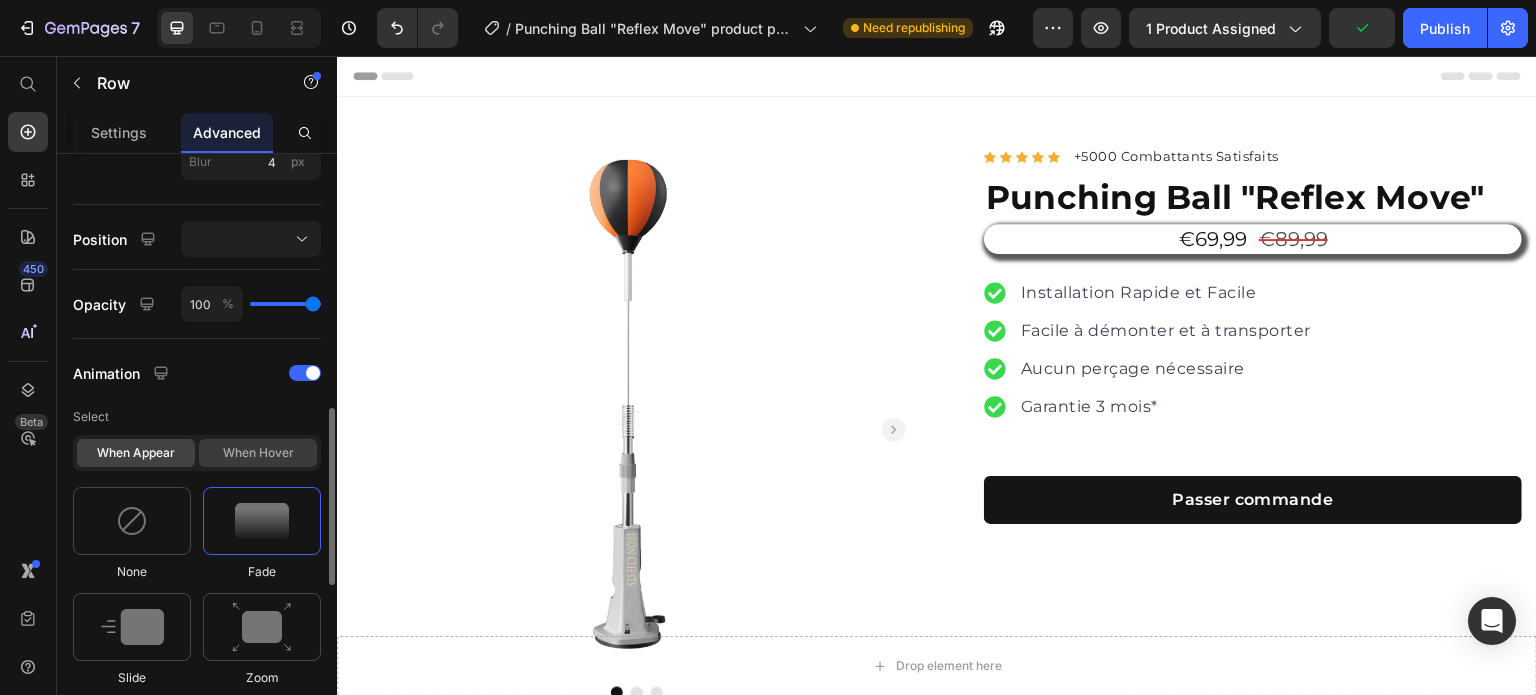 click on "When hover" 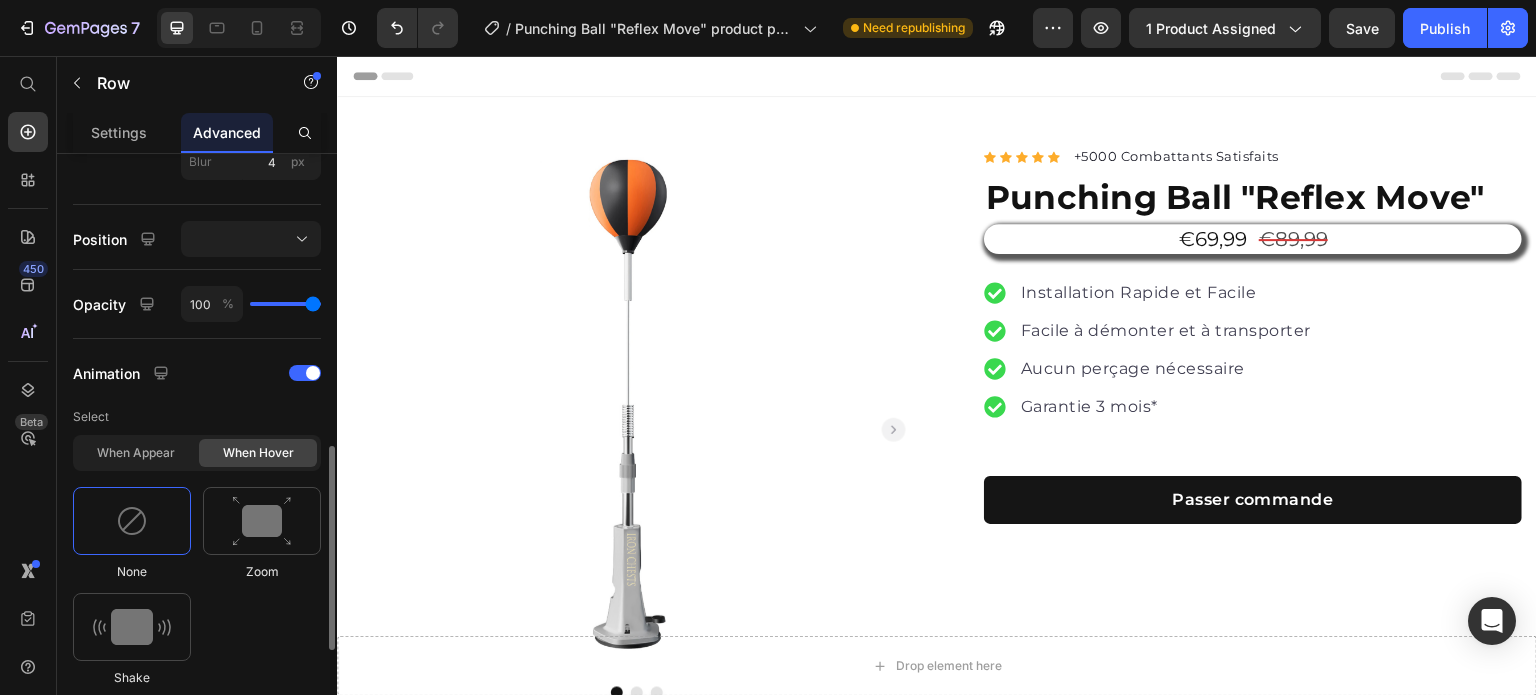 click on "Select" at bounding box center [197, 417] 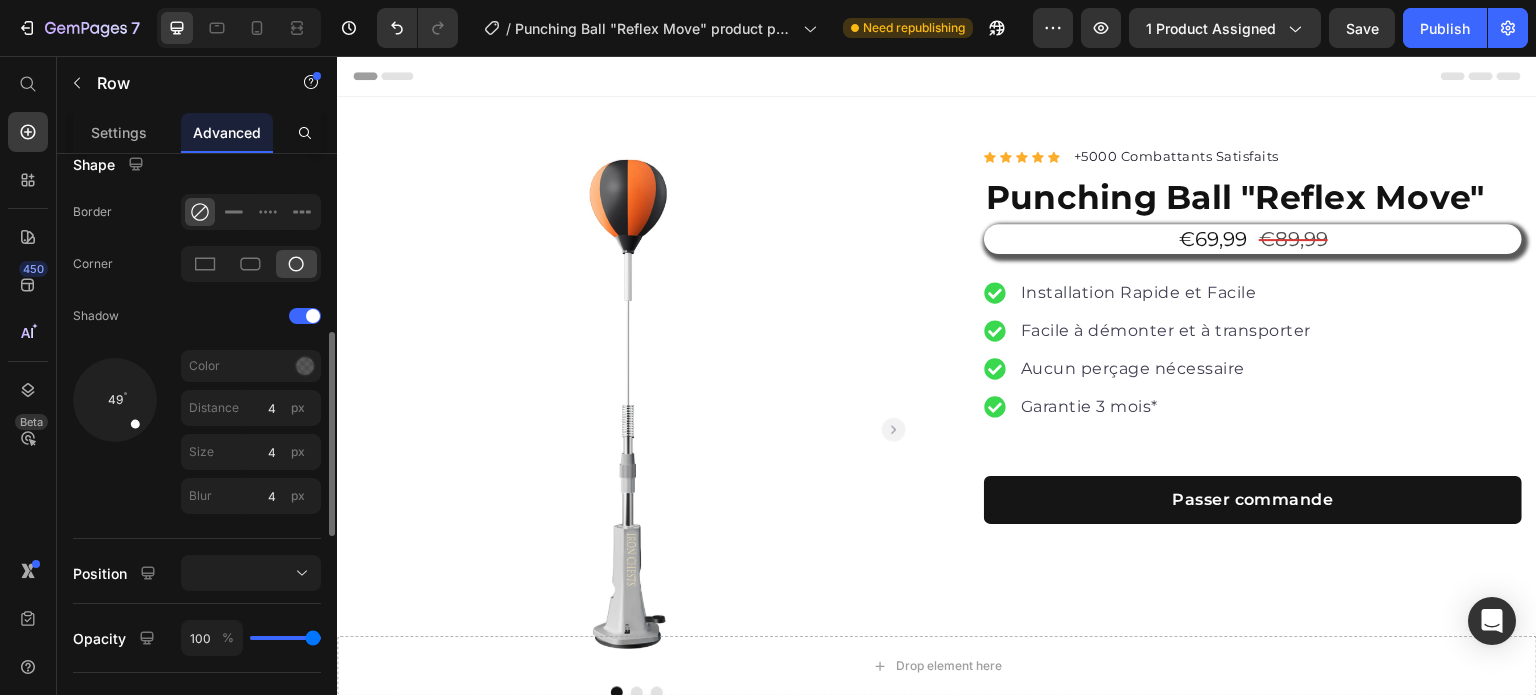 scroll, scrollTop: 355, scrollLeft: 0, axis: vertical 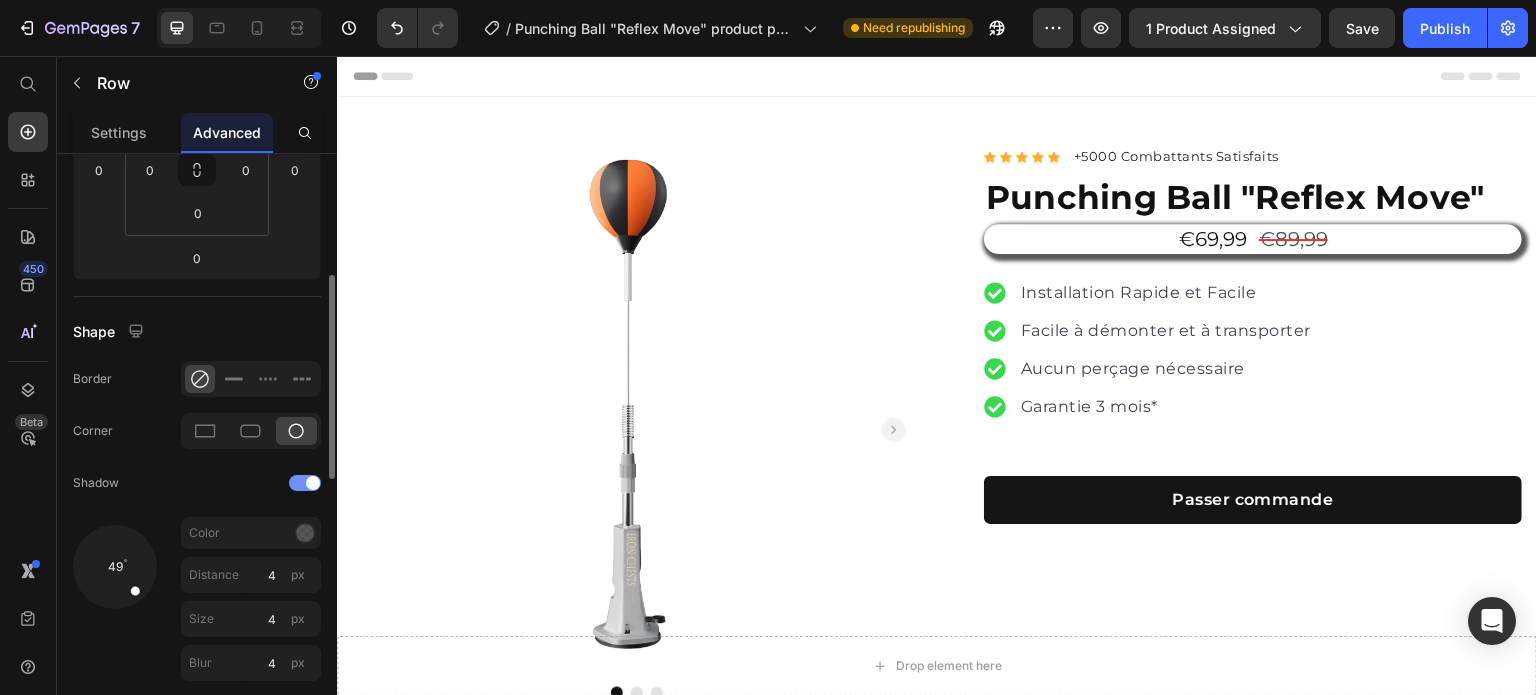click at bounding box center (305, 483) 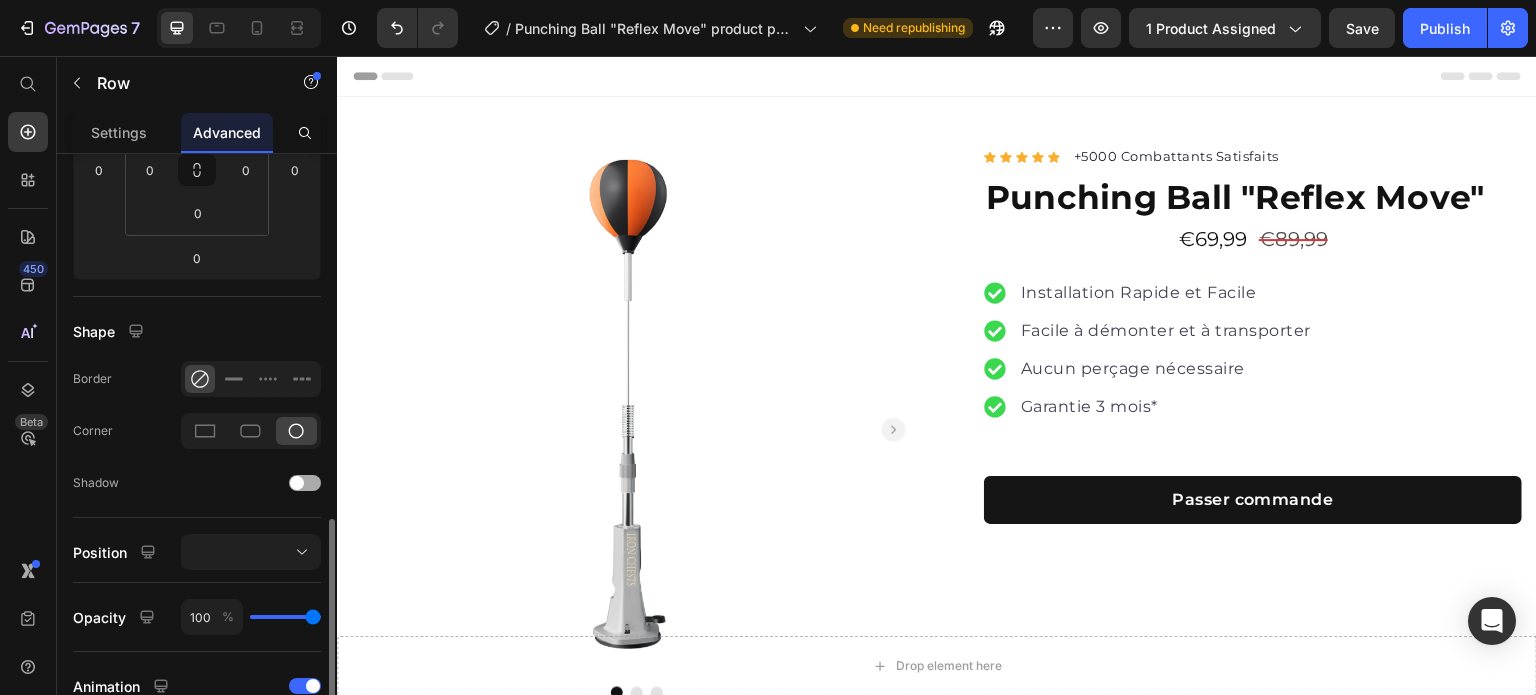 scroll, scrollTop: 688, scrollLeft: 0, axis: vertical 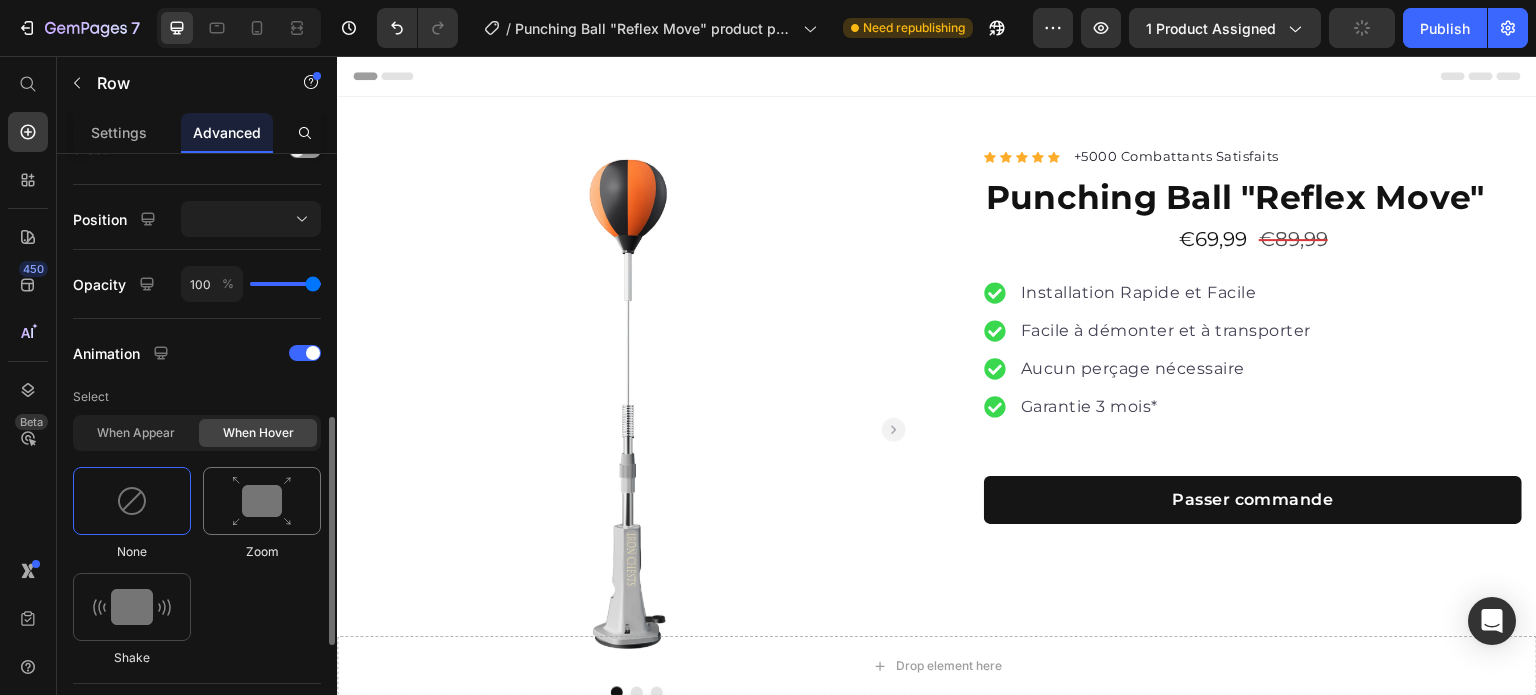 click at bounding box center (262, 501) 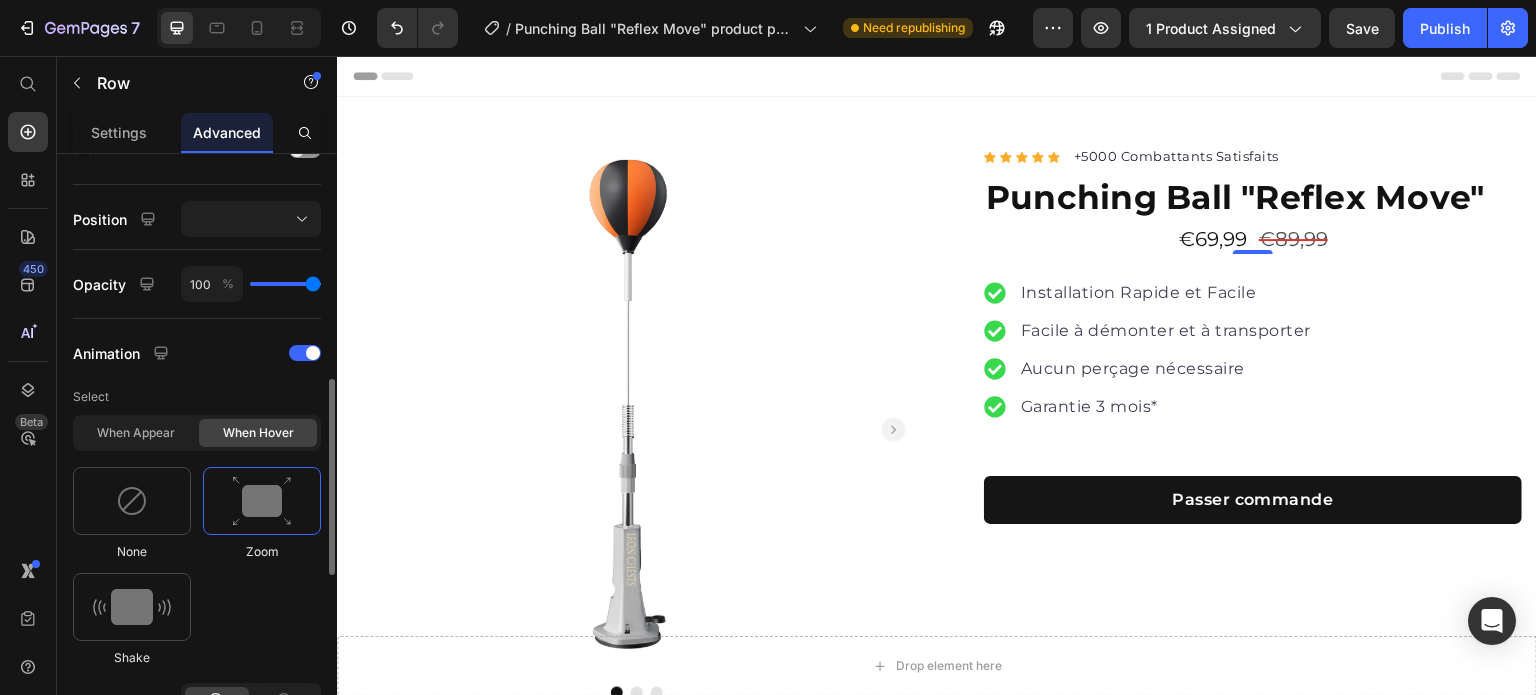 scroll, scrollTop: 854, scrollLeft: 0, axis: vertical 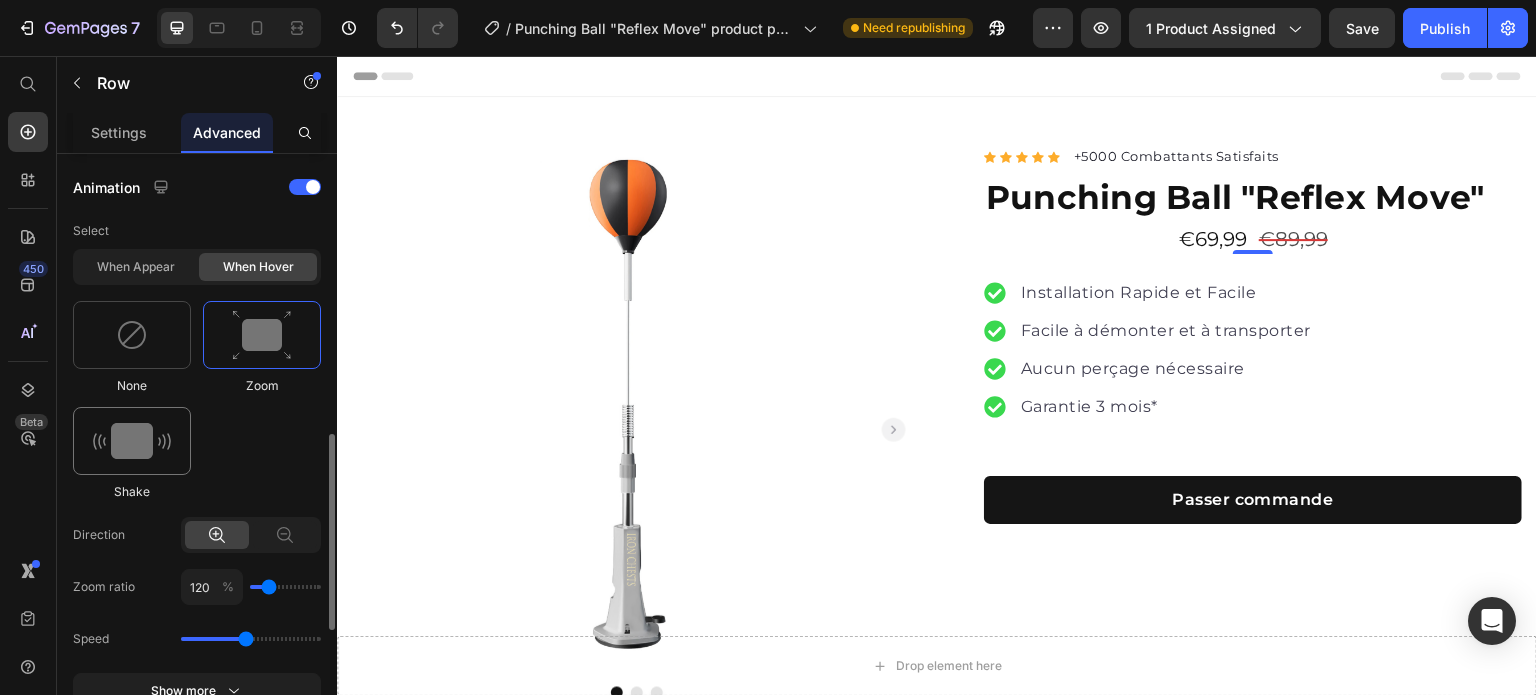 click at bounding box center (132, 441) 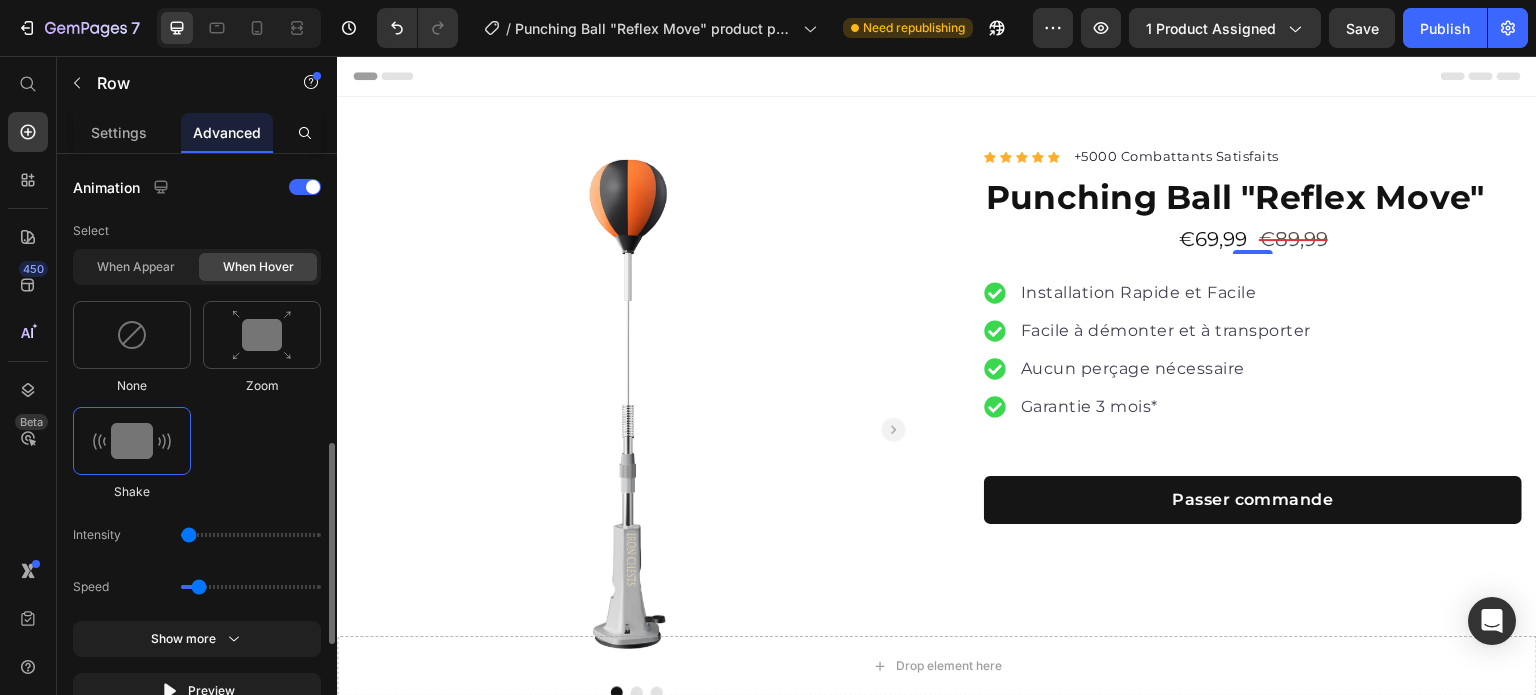 drag, startPoint x: 212, startPoint y: 534, endPoint x: 194, endPoint y: 535, distance: 18.027756 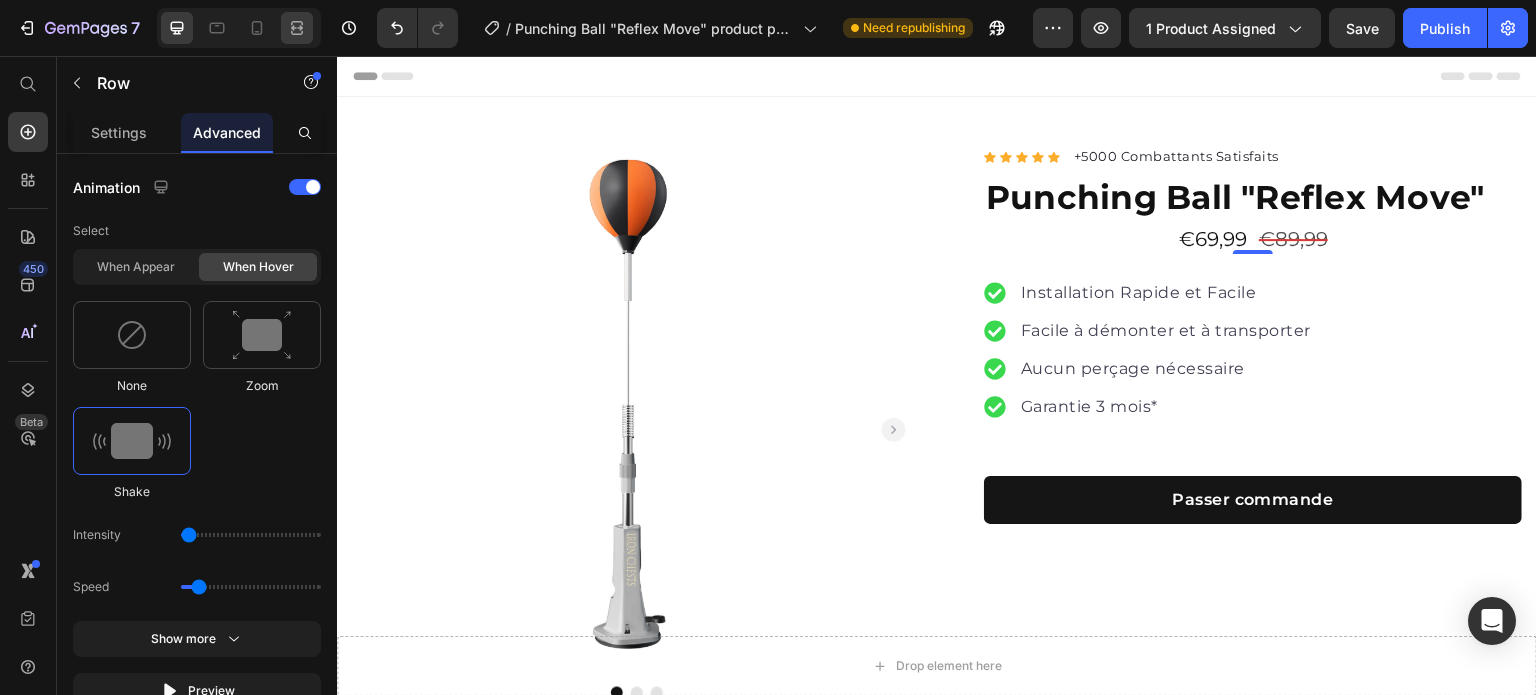 click 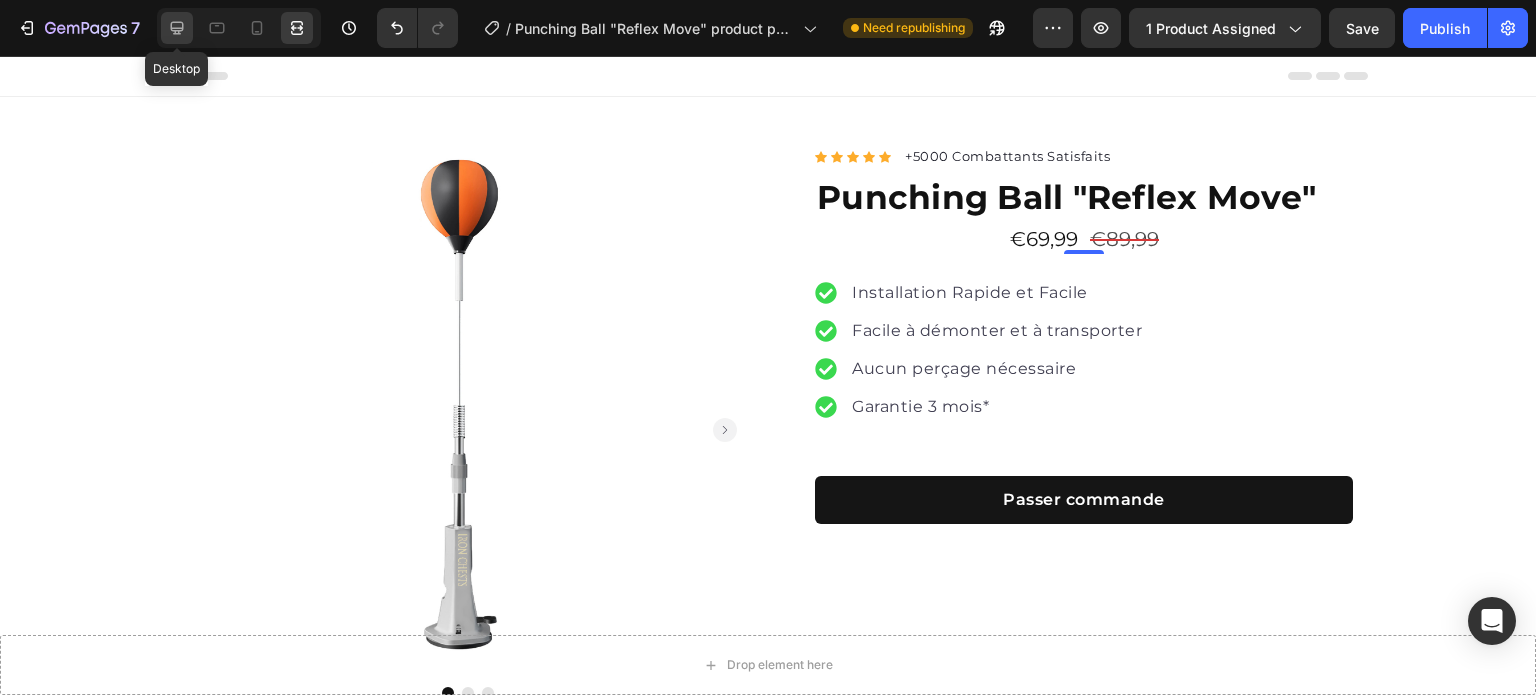 click 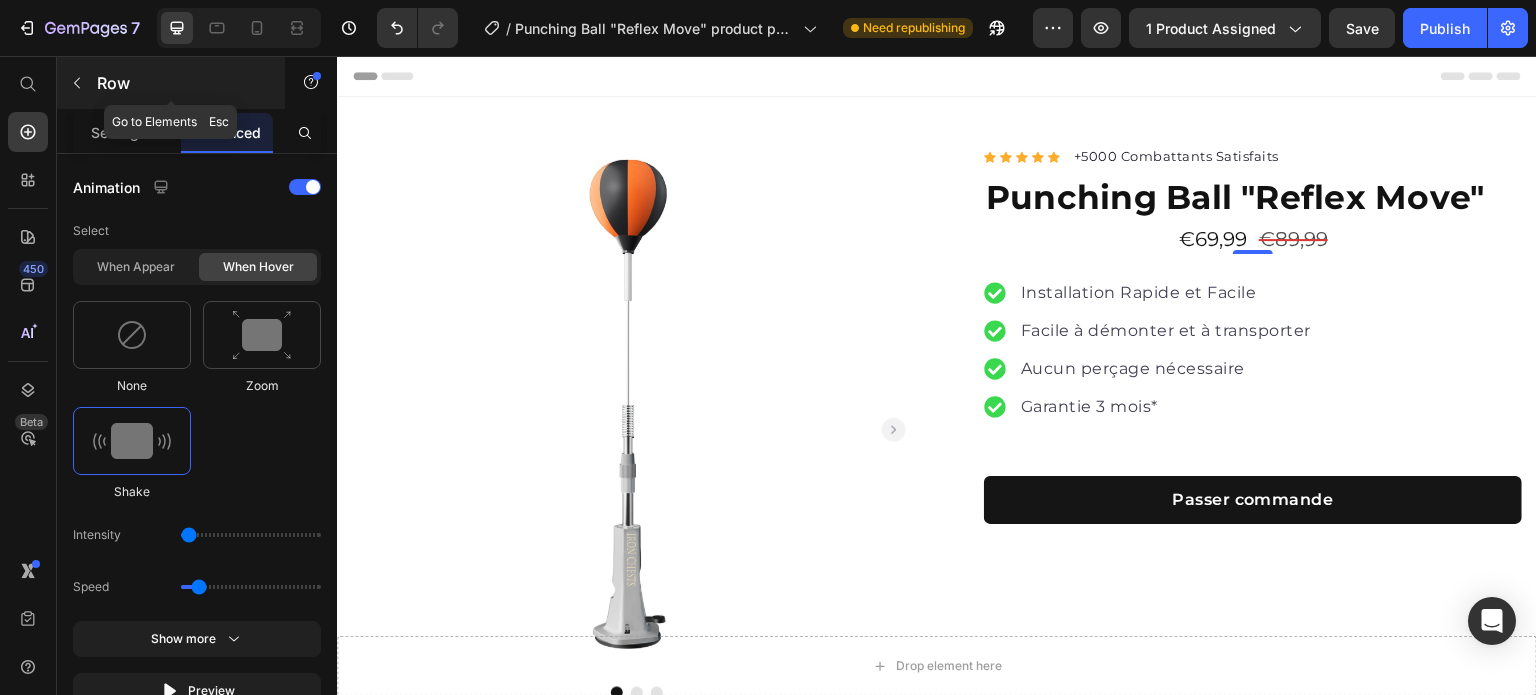 click on "Row" at bounding box center (182, 83) 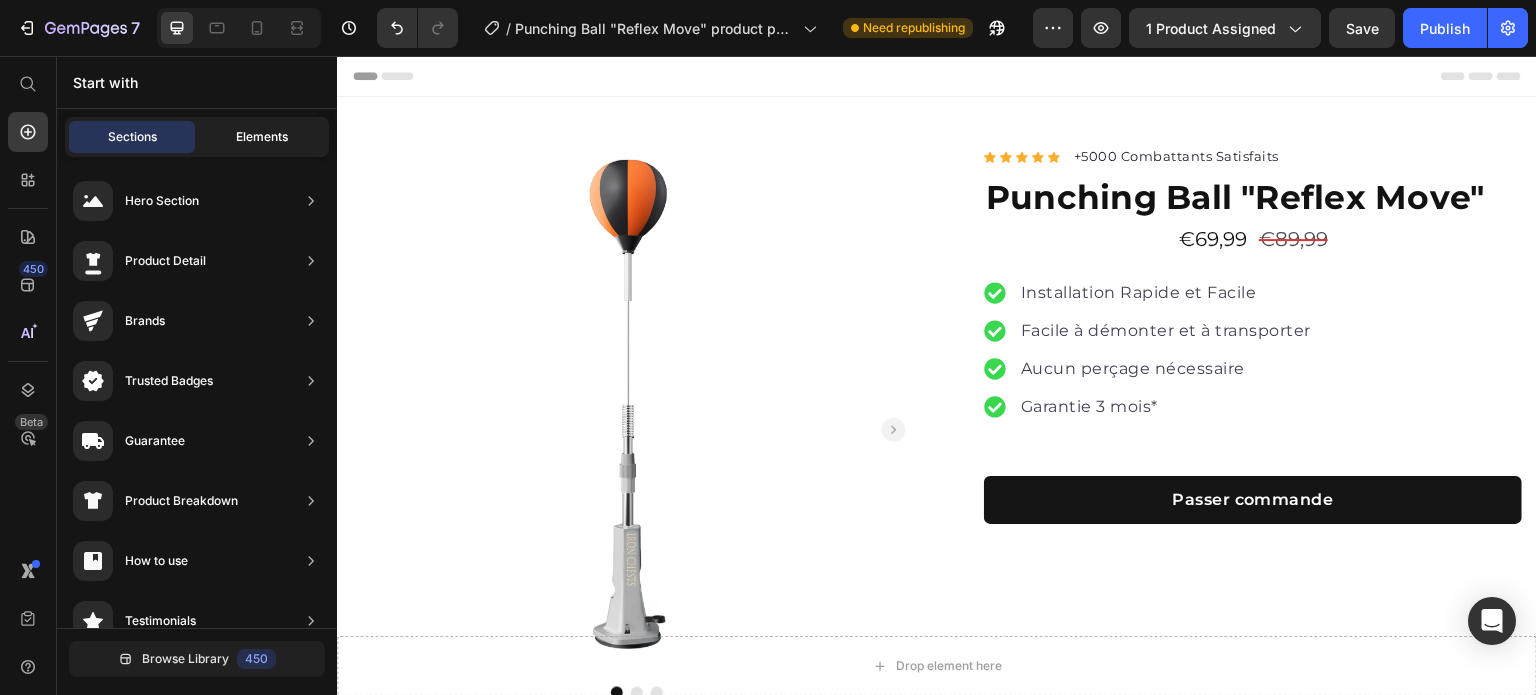 click on "Elements" at bounding box center [262, 137] 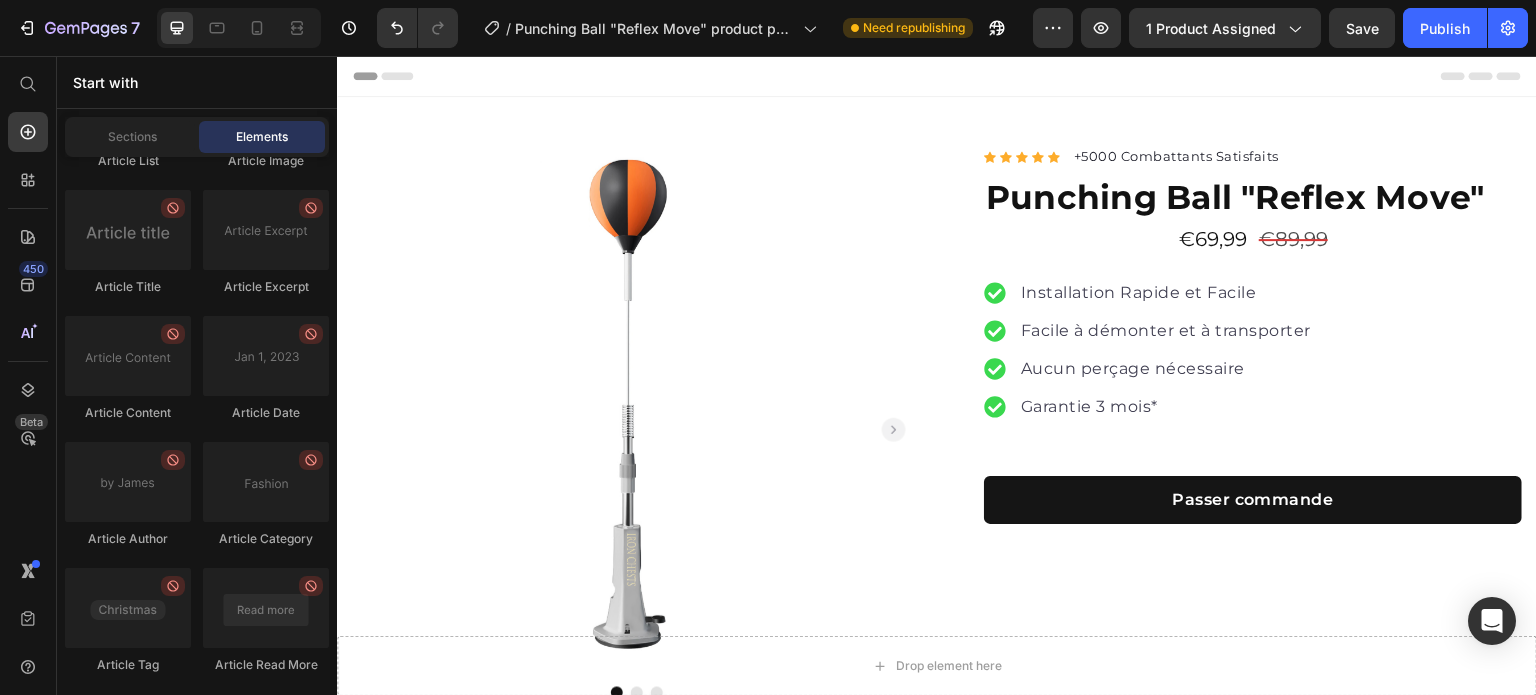 scroll, scrollTop: 5652, scrollLeft: 0, axis: vertical 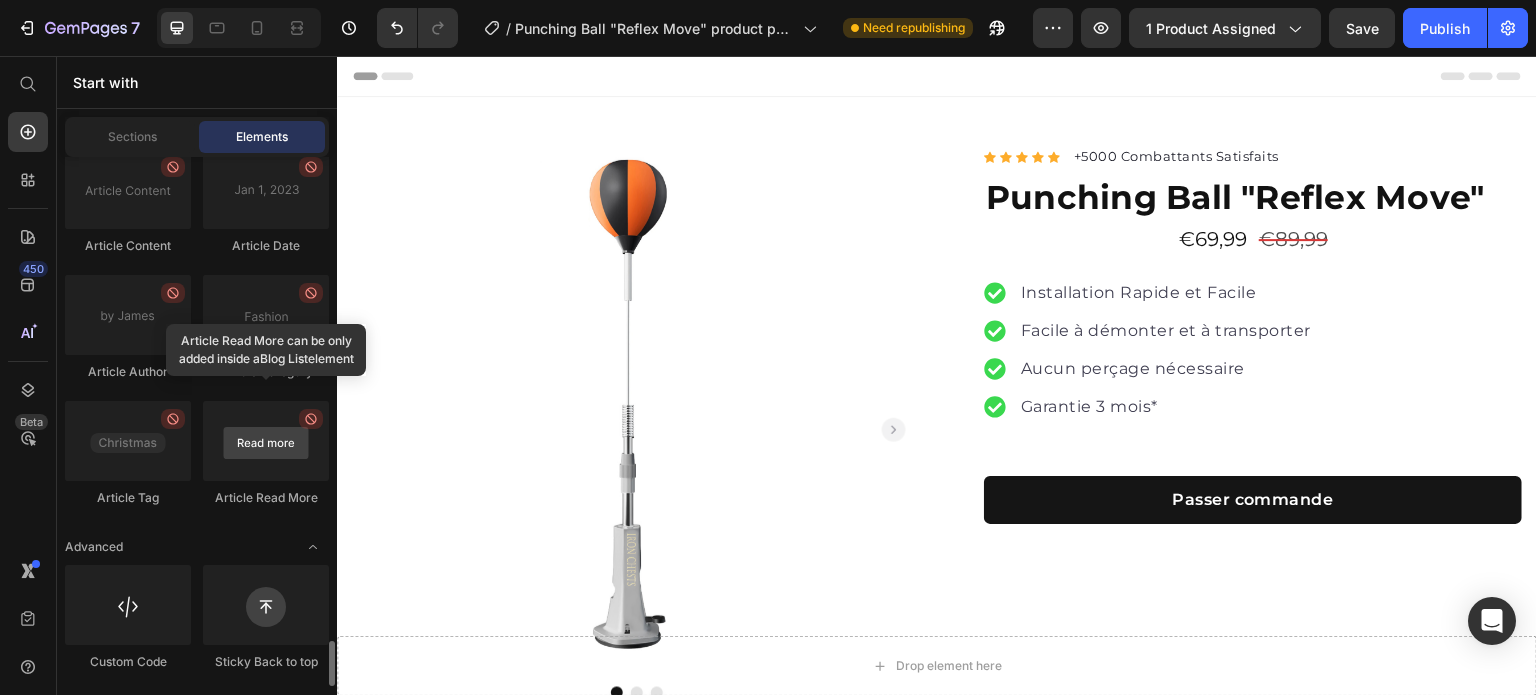 click at bounding box center (266, 441) 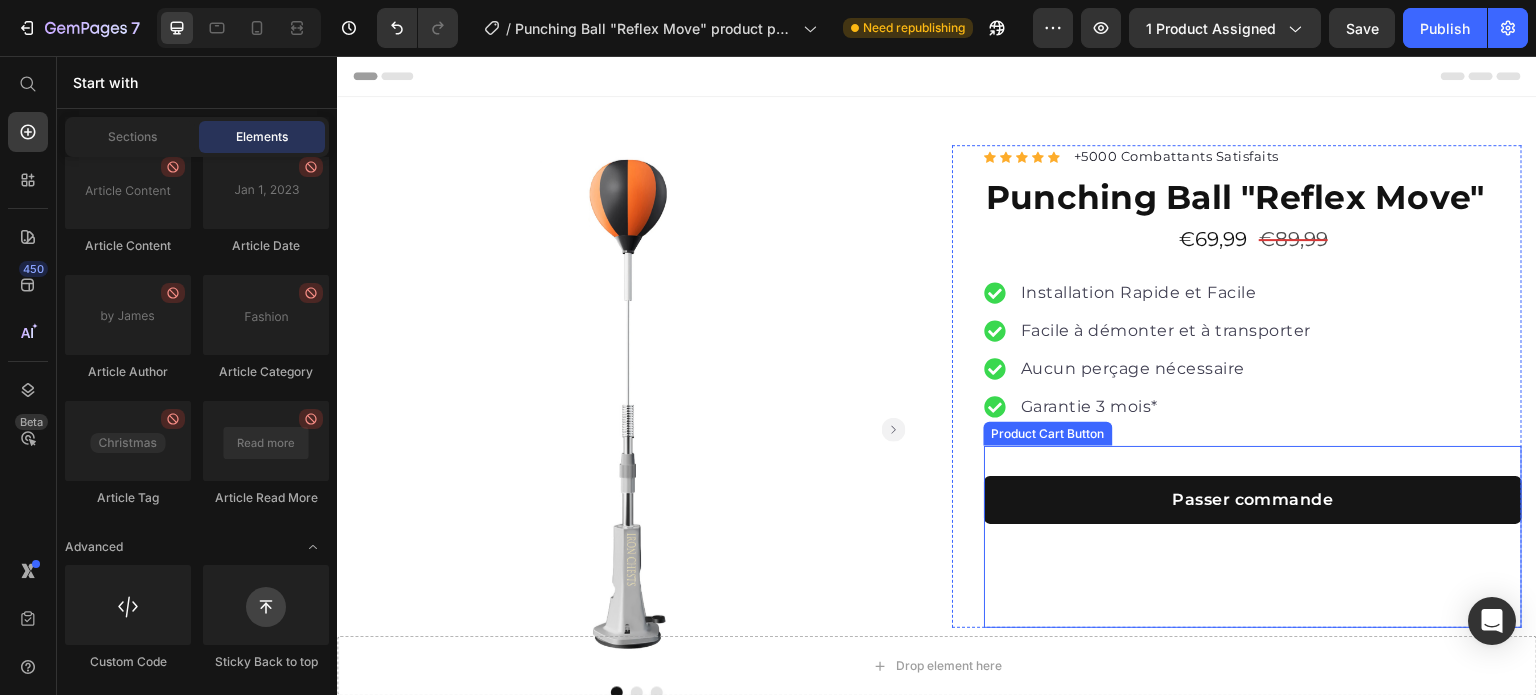 drag, startPoint x: 658, startPoint y: 507, endPoint x: 1115, endPoint y: 446, distance: 461.05313 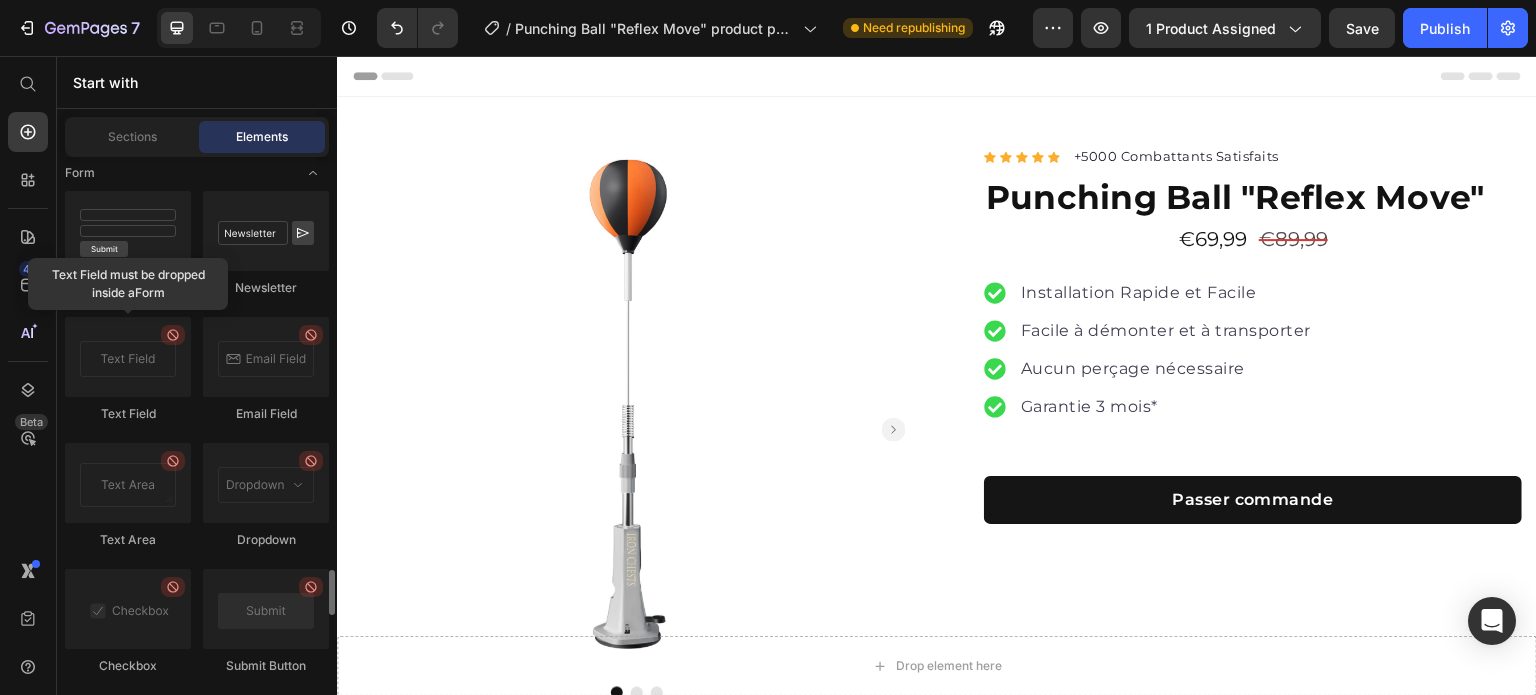 scroll, scrollTop: 4648, scrollLeft: 0, axis: vertical 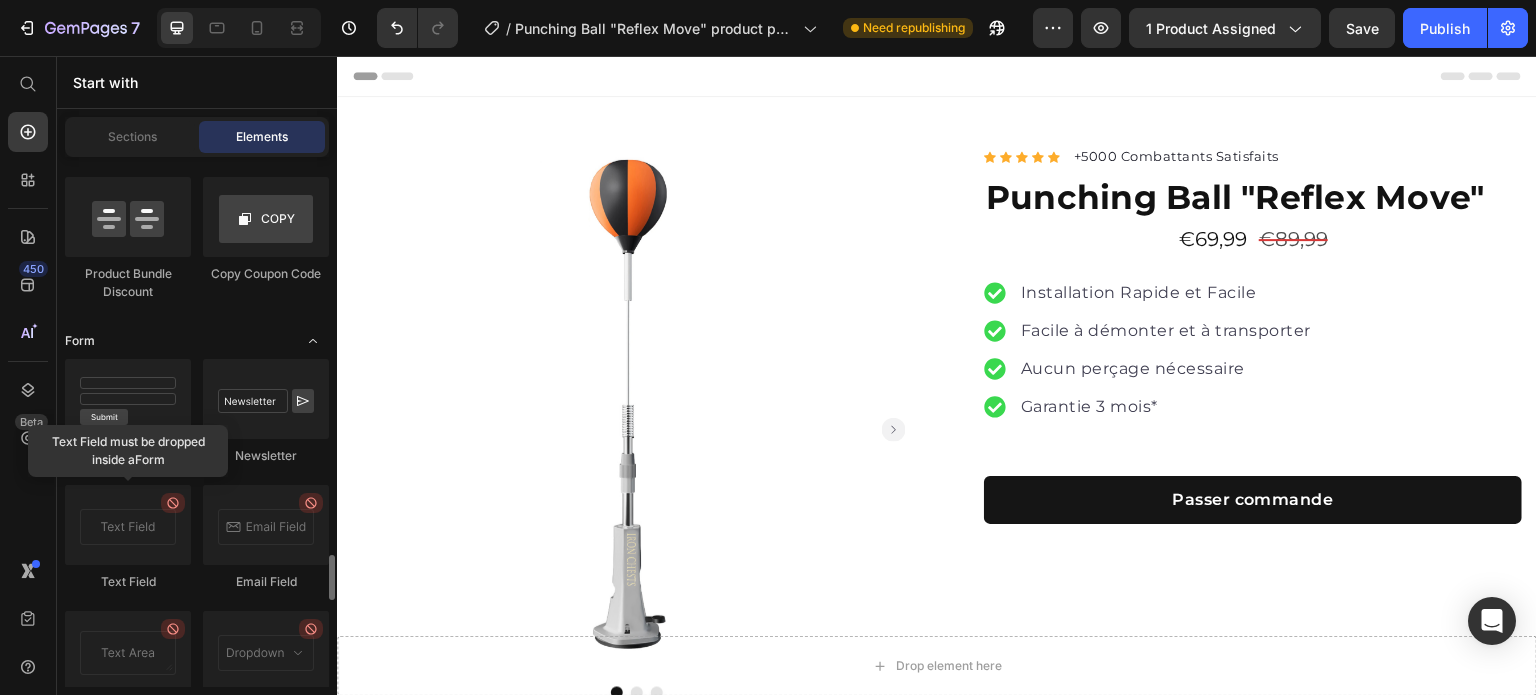 click on "Form" 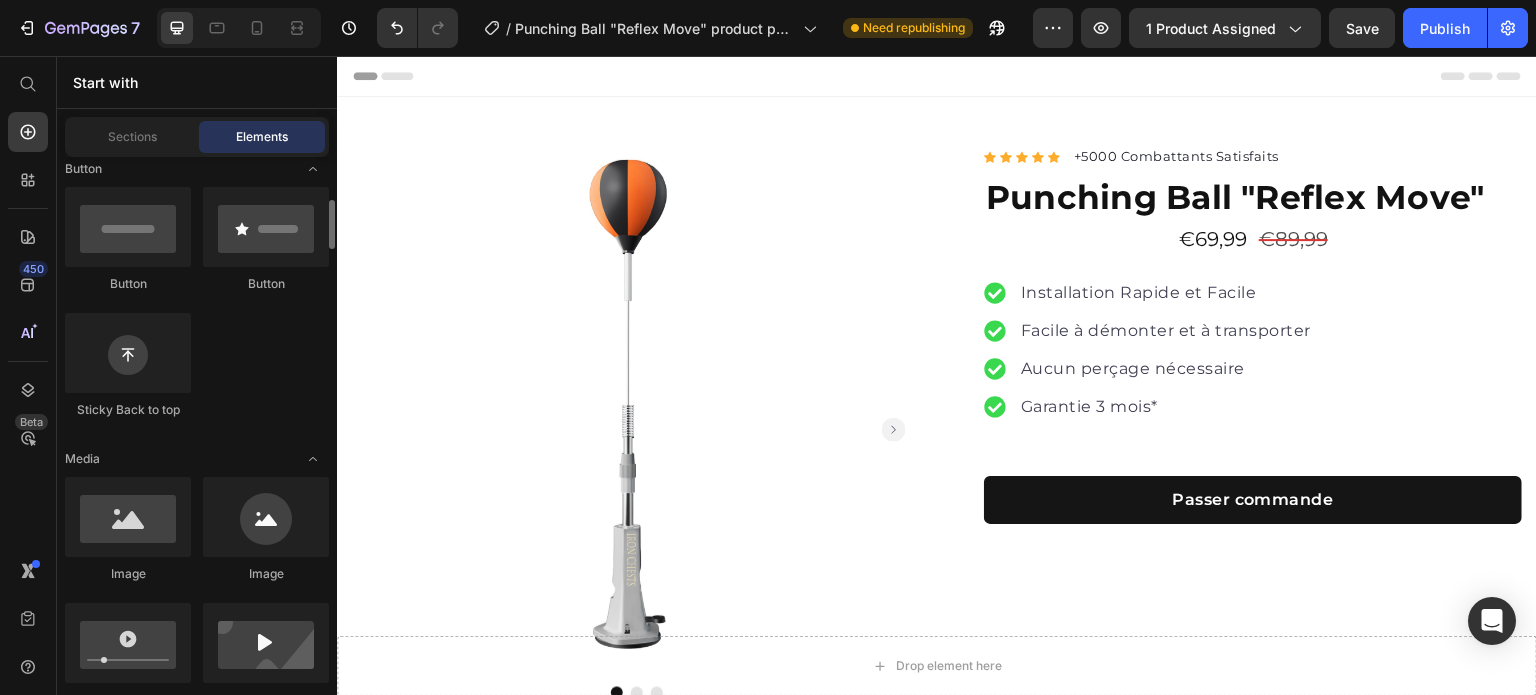 scroll, scrollTop: 134, scrollLeft: 0, axis: vertical 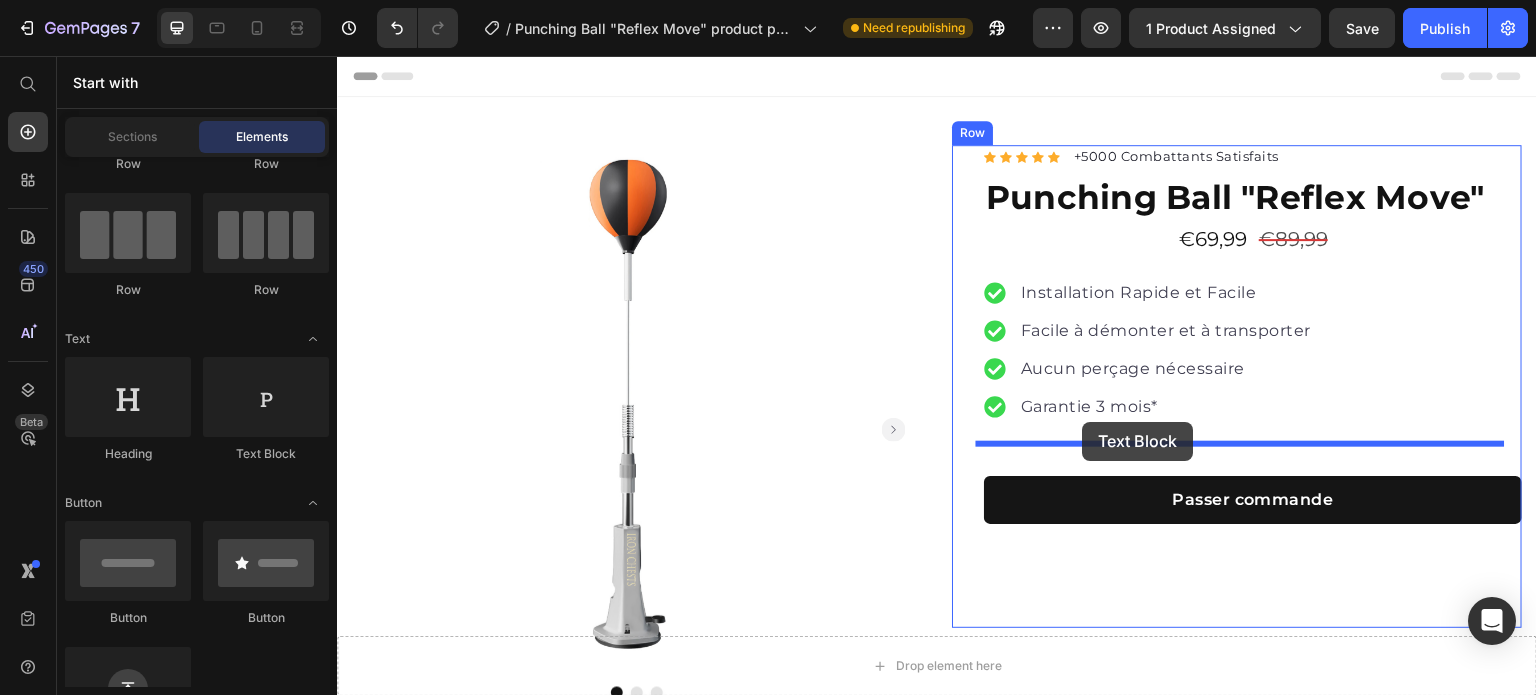 drag, startPoint x: 513, startPoint y: 384, endPoint x: 1083, endPoint y: 422, distance: 571.26526 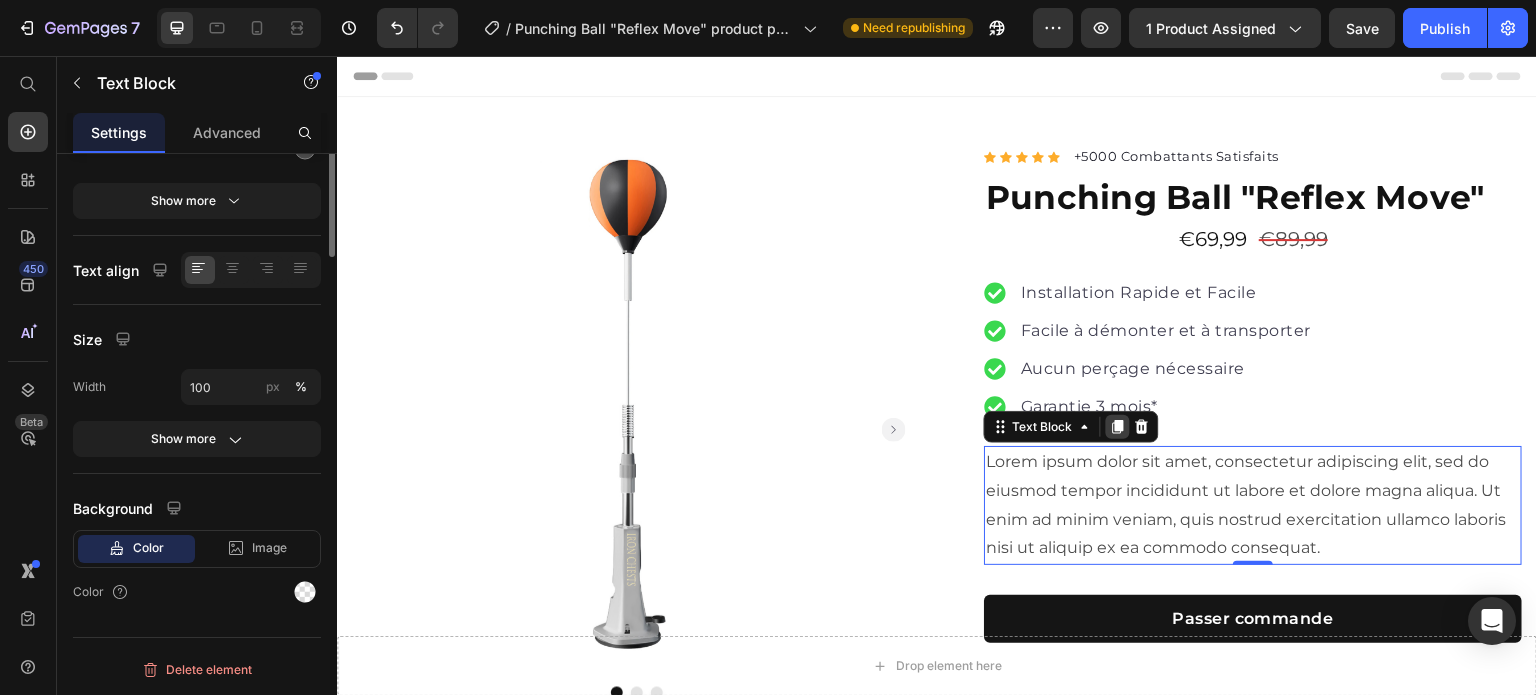 scroll, scrollTop: 0, scrollLeft: 0, axis: both 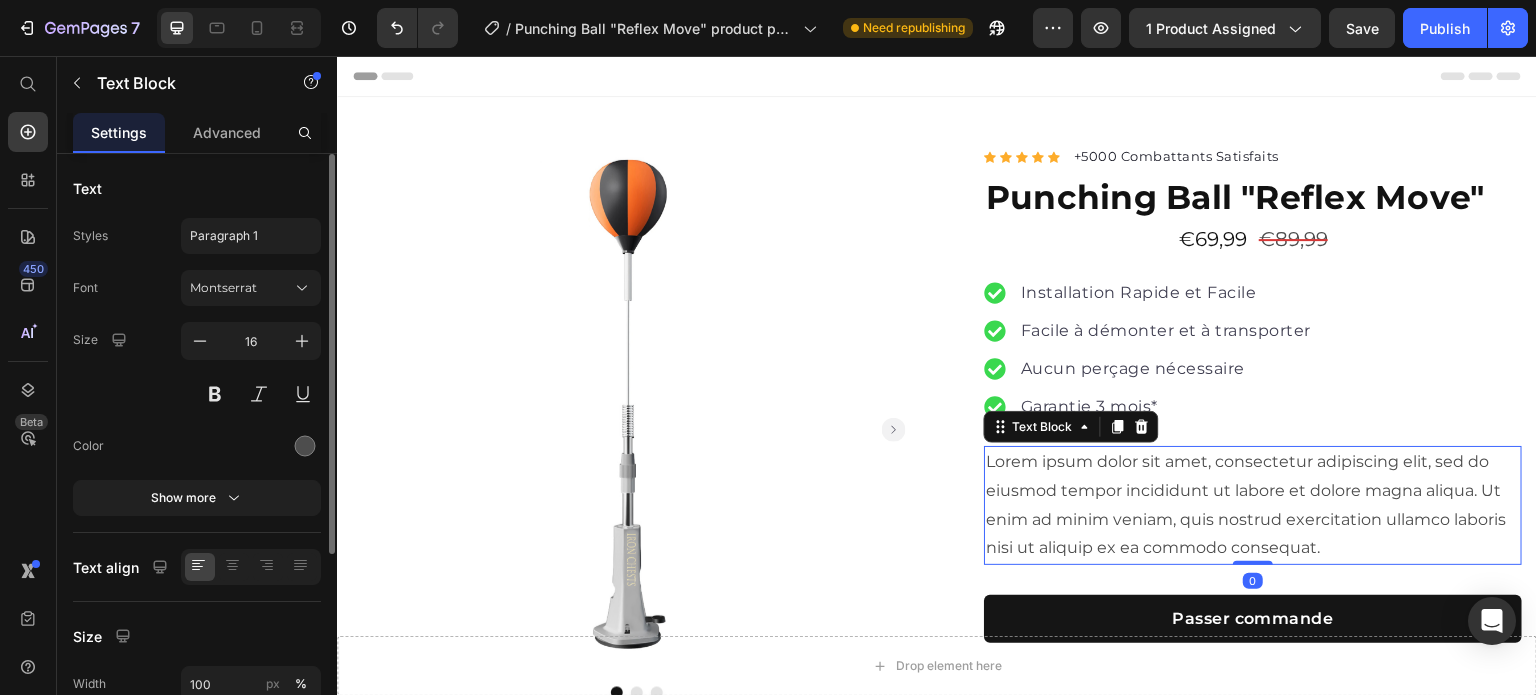 click on "Lorem ipsum dolor sit amet, consectetur adipiscing elit, sed do eiusmod tempor incididunt ut labore et dolore magna aliqua. Ut enim ad minim veniam, quis nostrud exercitation ullamco laboris nisi ut aliquip ex ea commodo consequat." at bounding box center (1253, 505) 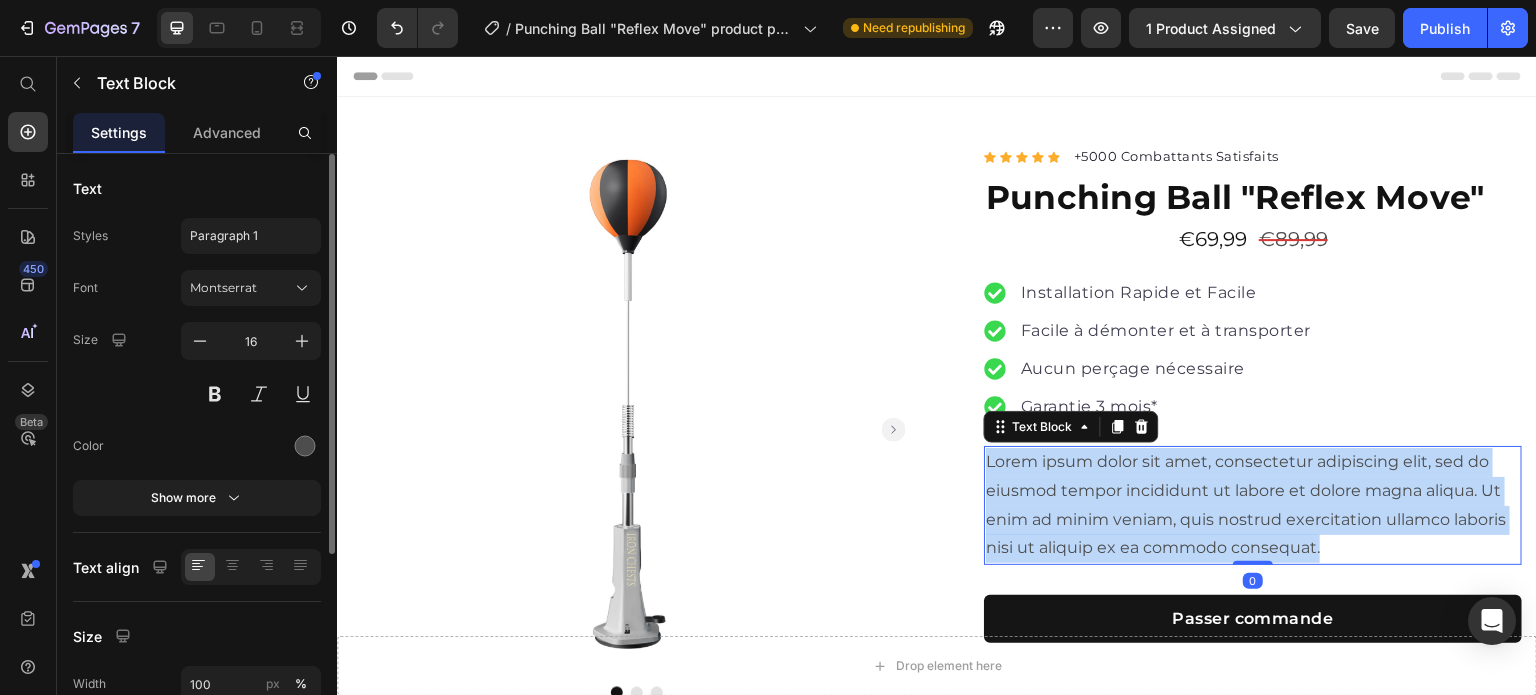 click on "Lorem ipsum dolor sit amet, consectetur adipiscing elit, sed do eiusmod tempor incididunt ut labore et dolore magna aliqua. Ut enim ad minim veniam, quis nostrud exercitation ullamco laboris nisi ut aliquip ex ea commodo consequat." at bounding box center [1253, 505] 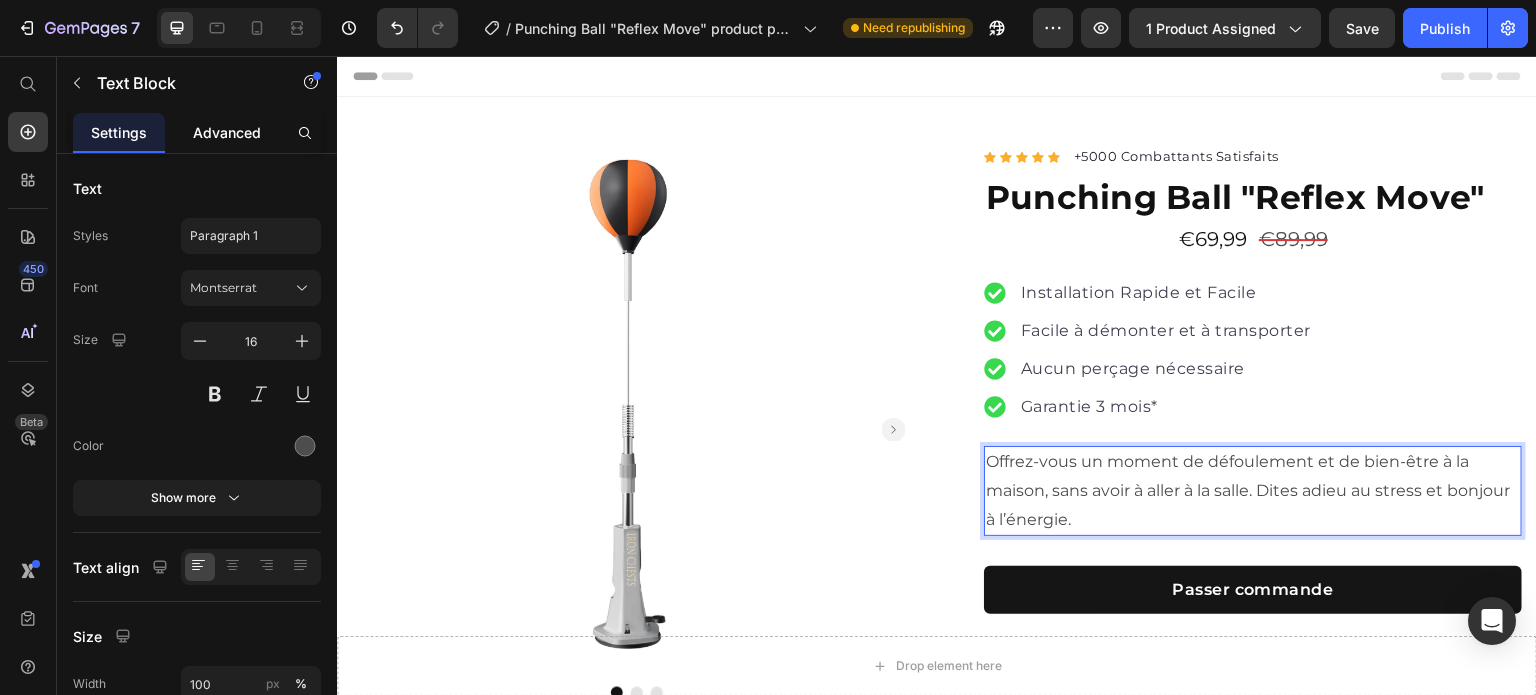 click on "Advanced" at bounding box center (227, 132) 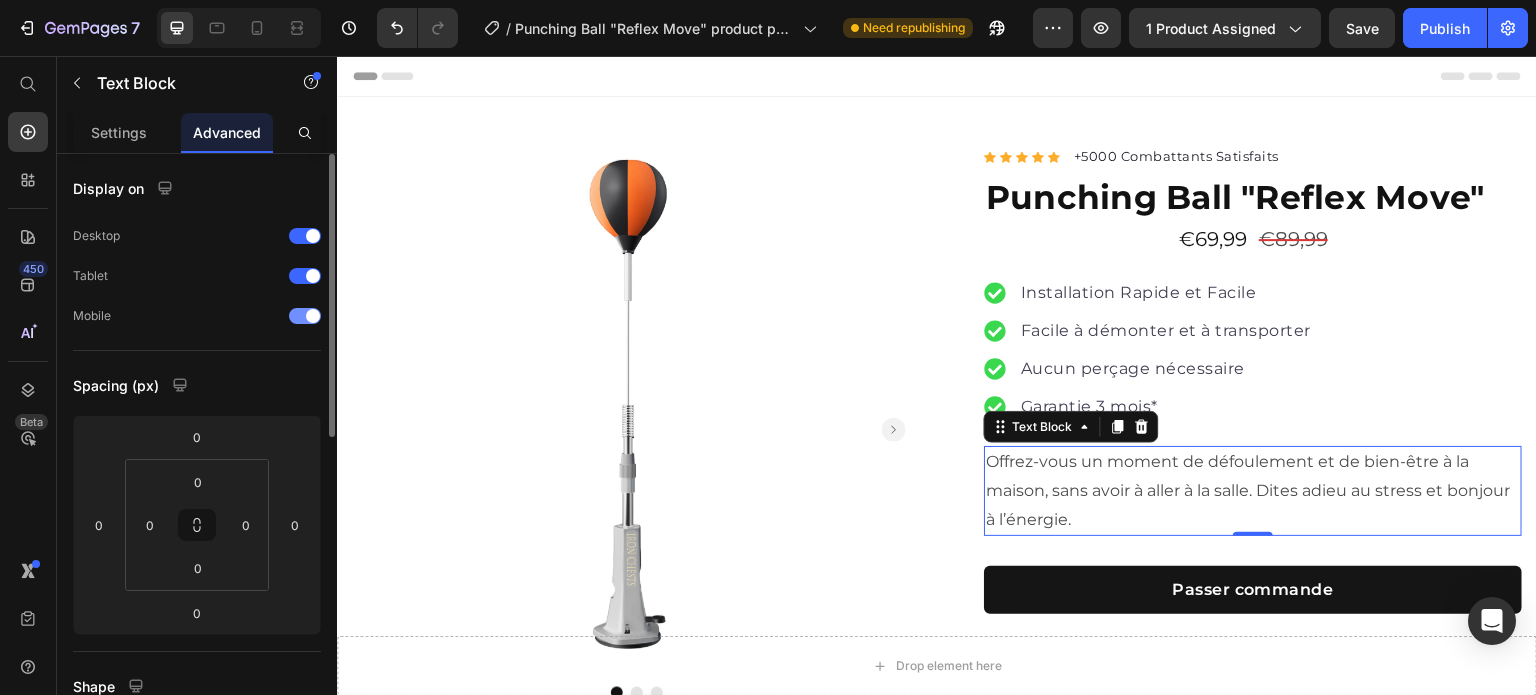 click at bounding box center [305, 316] 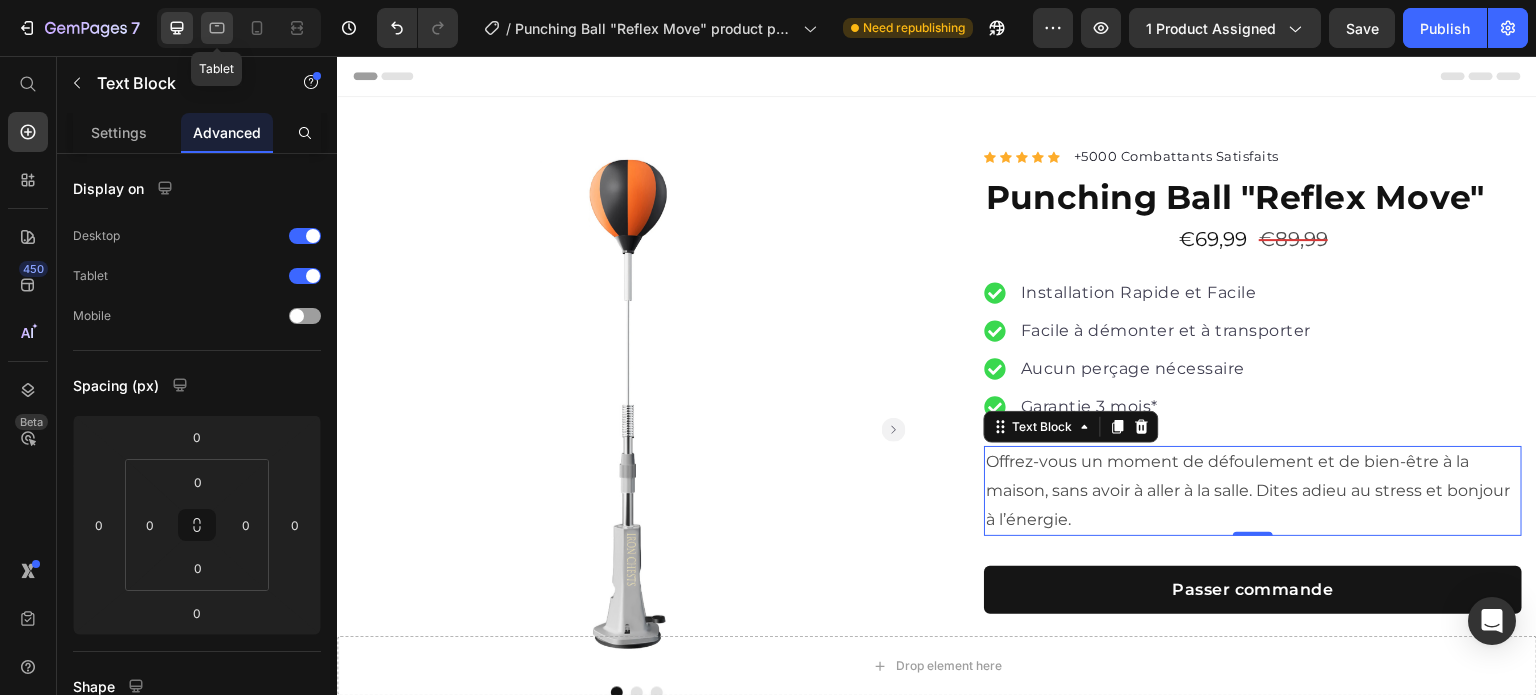 click 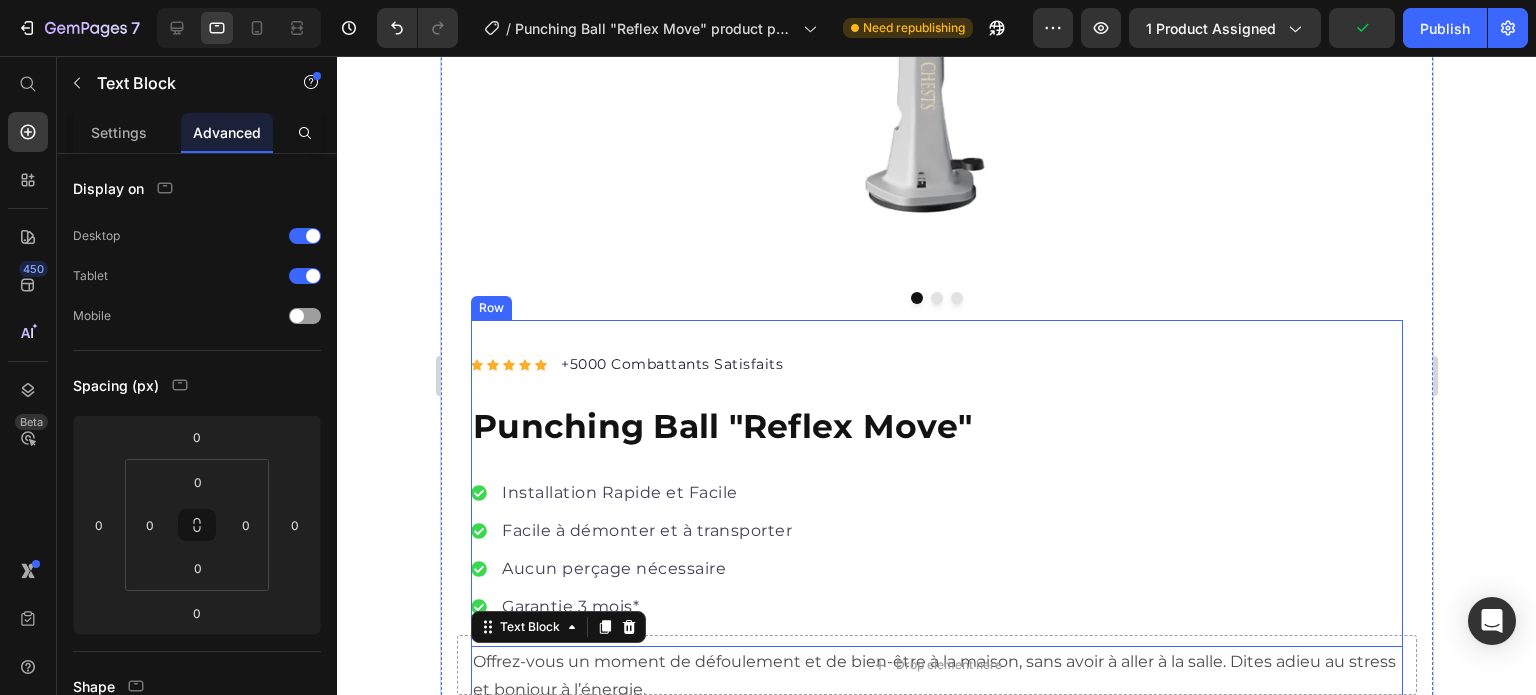 scroll, scrollTop: 924, scrollLeft: 0, axis: vertical 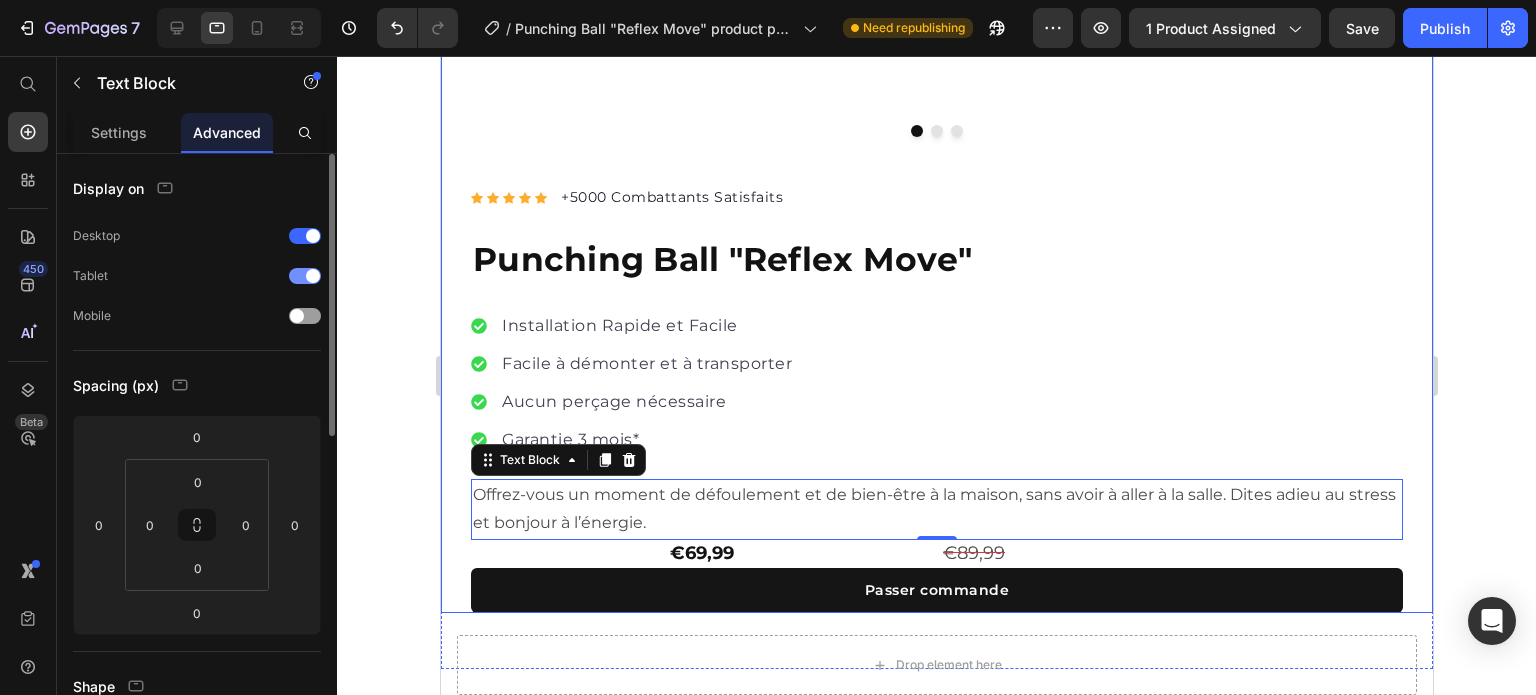 click at bounding box center (305, 276) 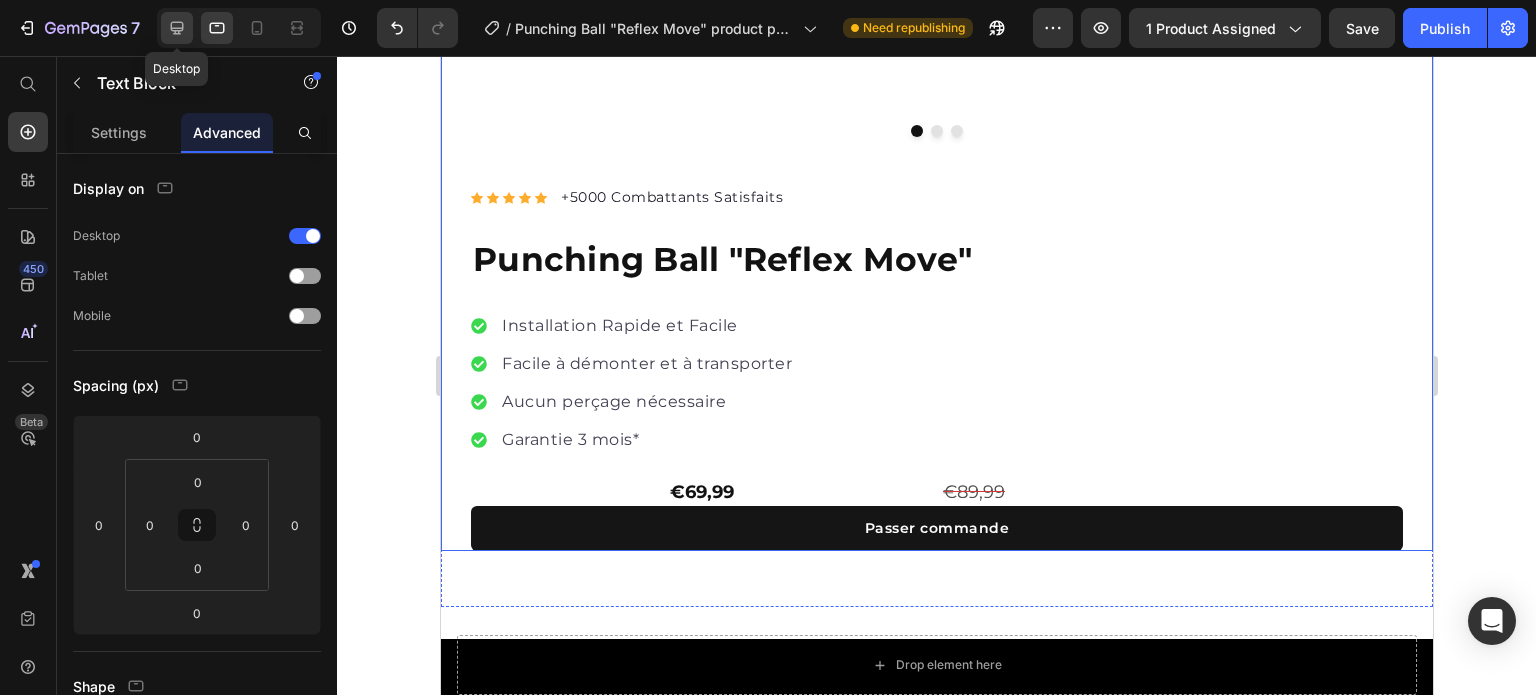 click 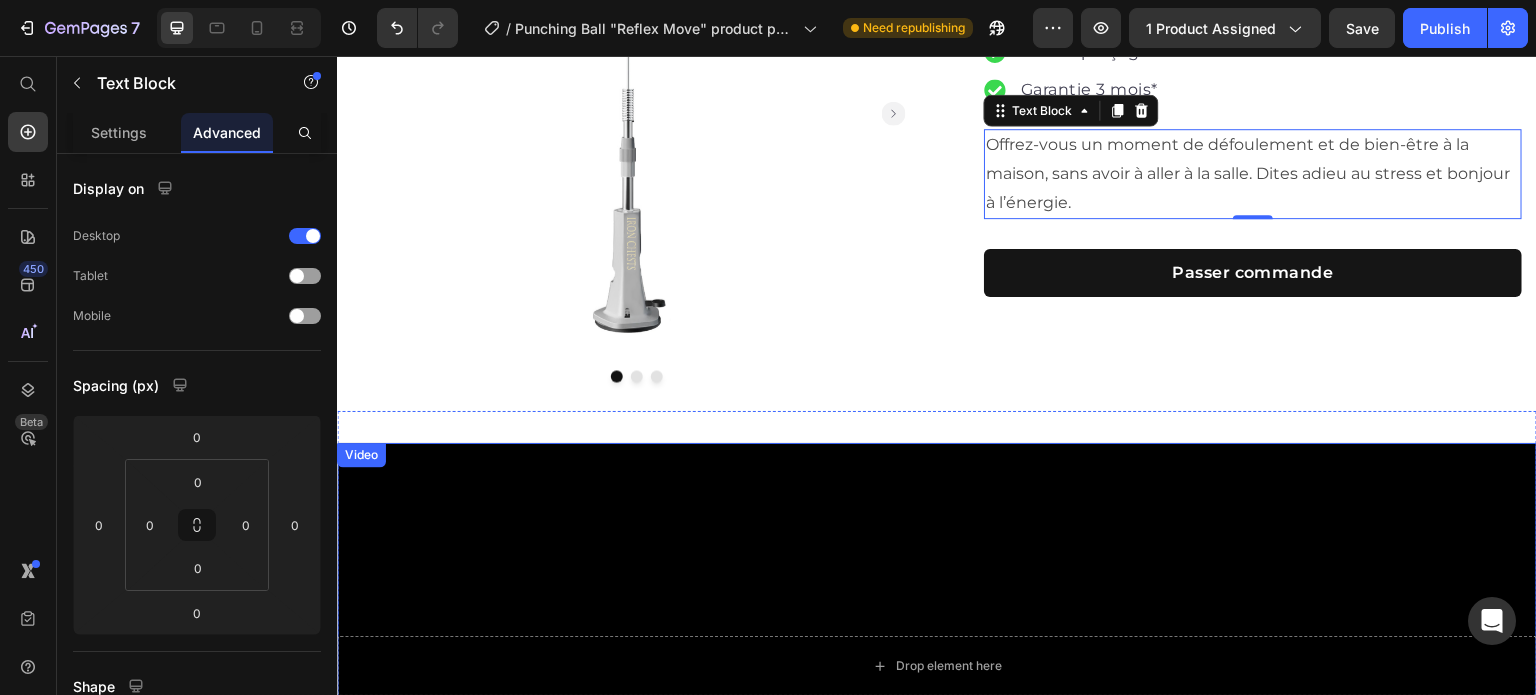 scroll, scrollTop: 0, scrollLeft: 0, axis: both 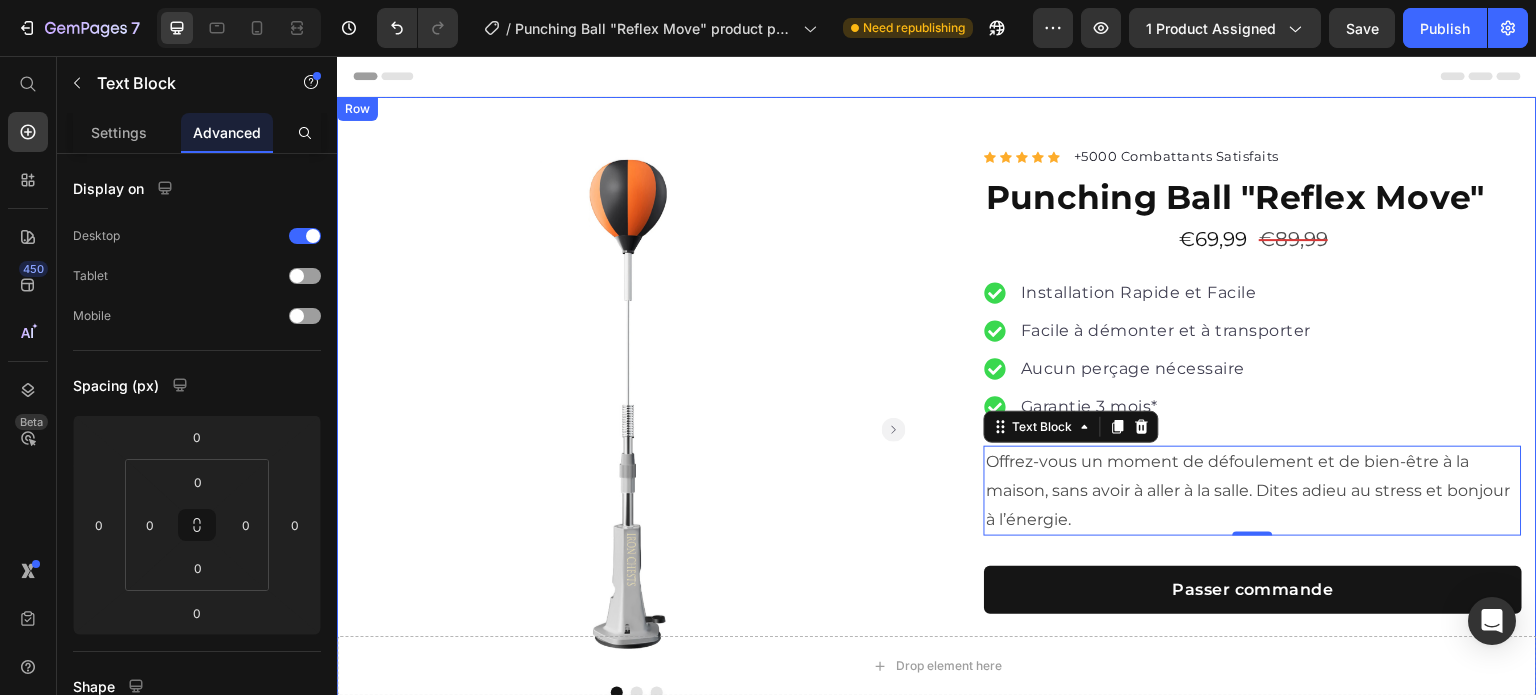 click on "Product Images Row Icon Icon Icon Icon Icon Icon List Hoz +5000 Combattants Satisfaits Text block Row Punching Ball "Reflex Move" Product Title €69,99 Product Price €89,99 Product Price Row Installation Rapide et Facile Facile à démonter et à transporter Aucun perçage nécessaire Garantie 3 mois* Item list Offrez-vous un moment de défoulement et de bien-être à la maison, sans avoir à aller à la salle. Dites adieu au stress et bonjour à l’énergie. Text Block   0 €69,99 Product Price €89,99 Product Price Row Installation Rapide et Facile Aucun perçage nécessaire Essai 14 jours Gratuit* Item List Passer commande Product Cart Button Row Product Row" at bounding box center (937, 412) 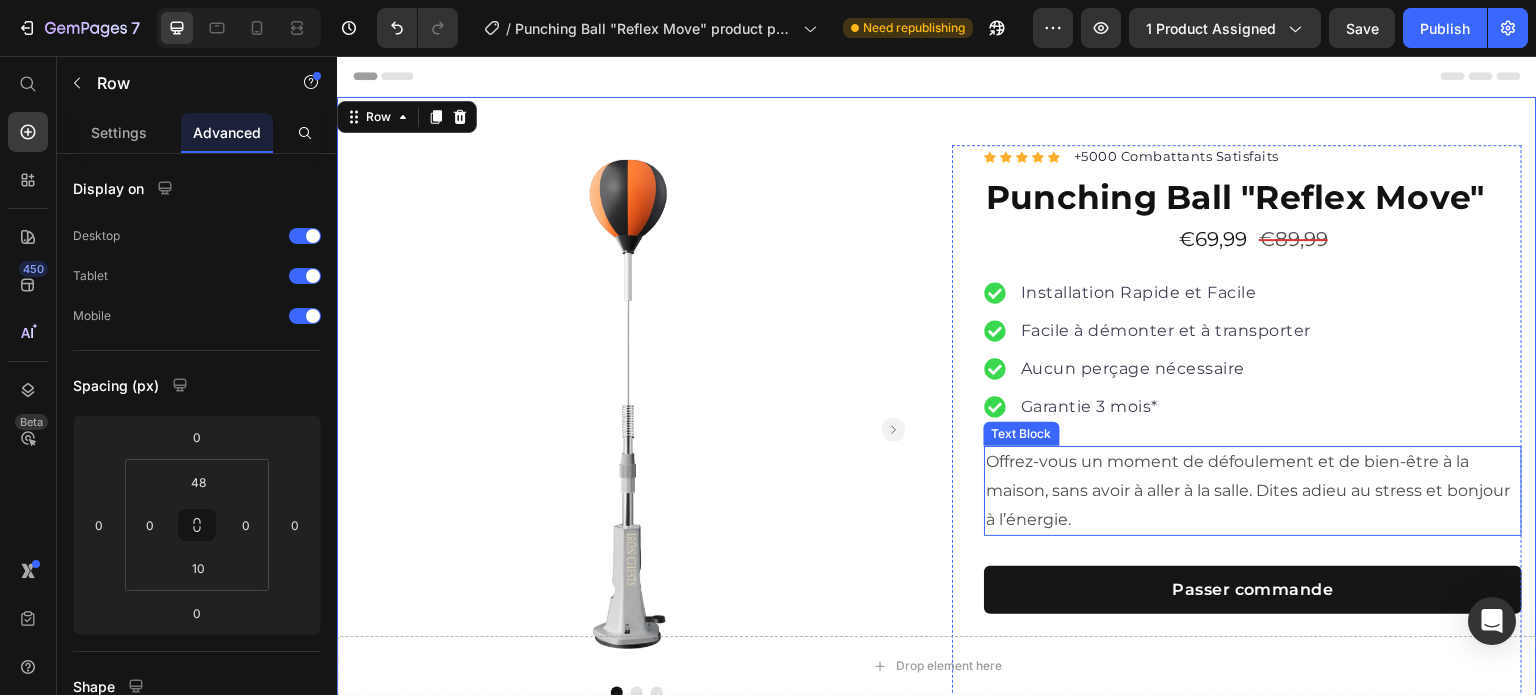 click on "Offrez-vous un moment de défoulement et de bien-être à la maison, sans avoir à aller à la salle. Dites adieu au stress et bonjour à l’énergie." at bounding box center (1253, 491) 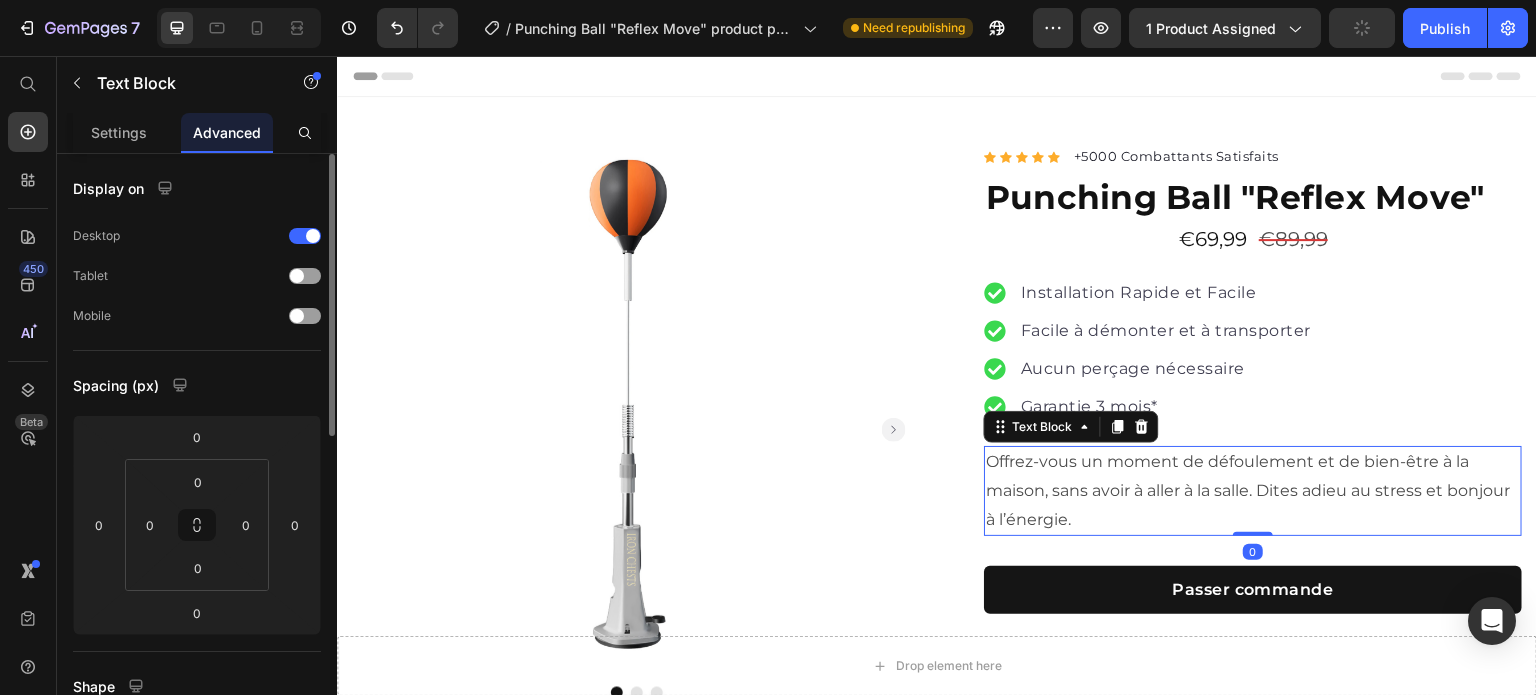click on "Settings" at bounding box center (119, 132) 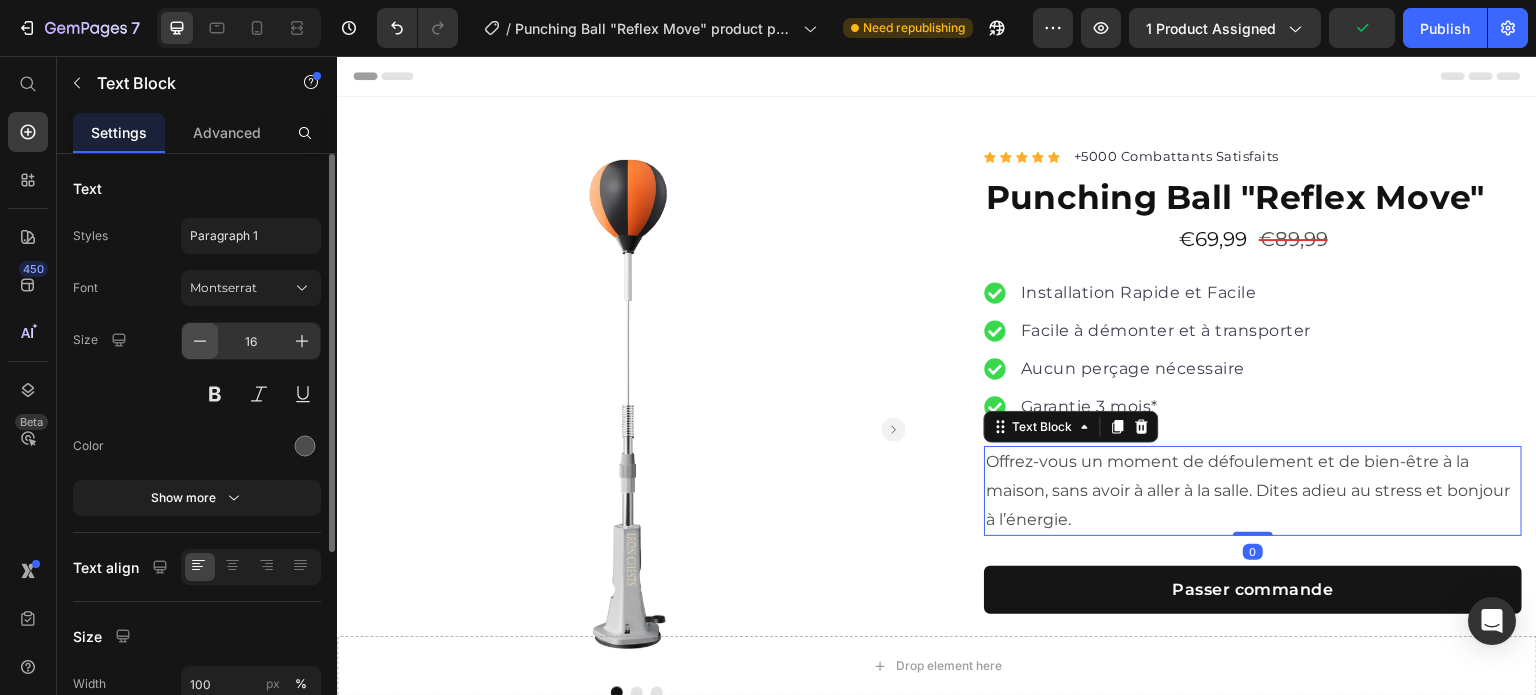 click 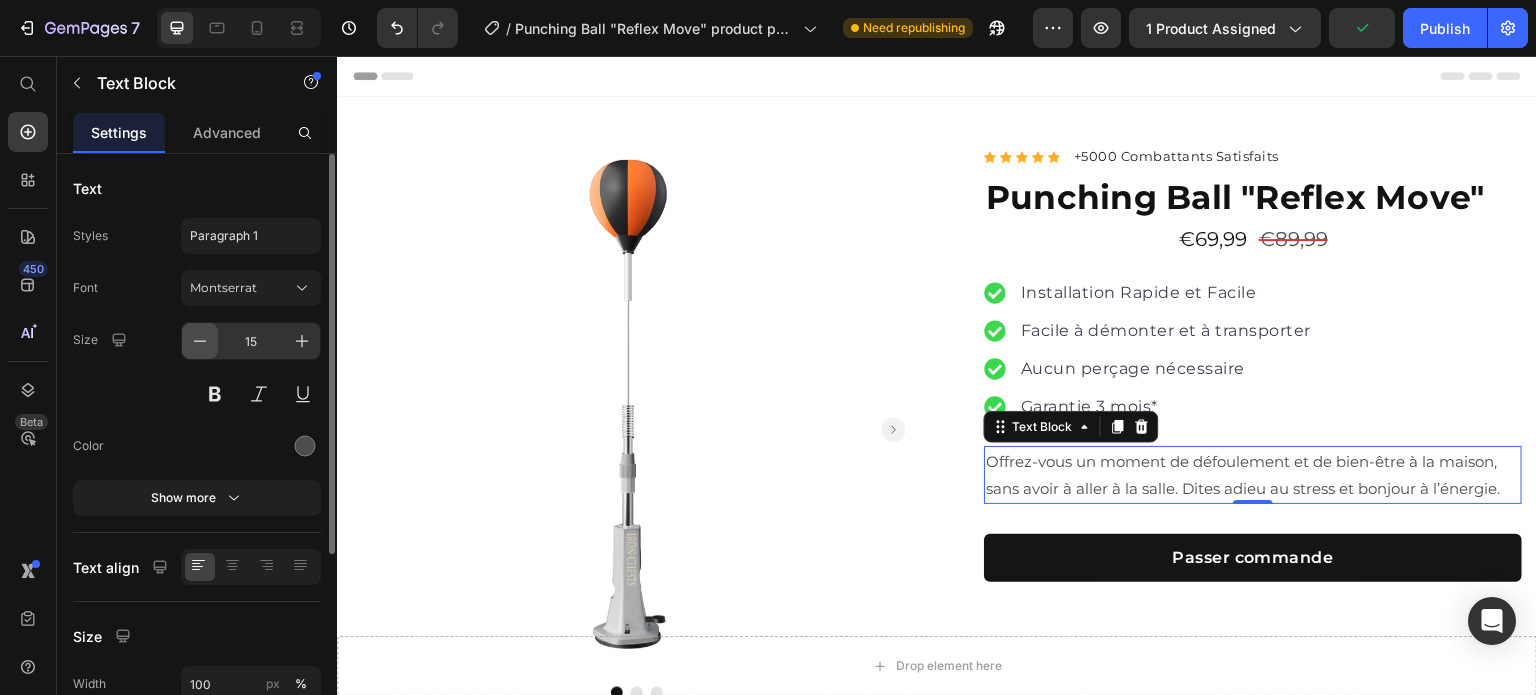 click 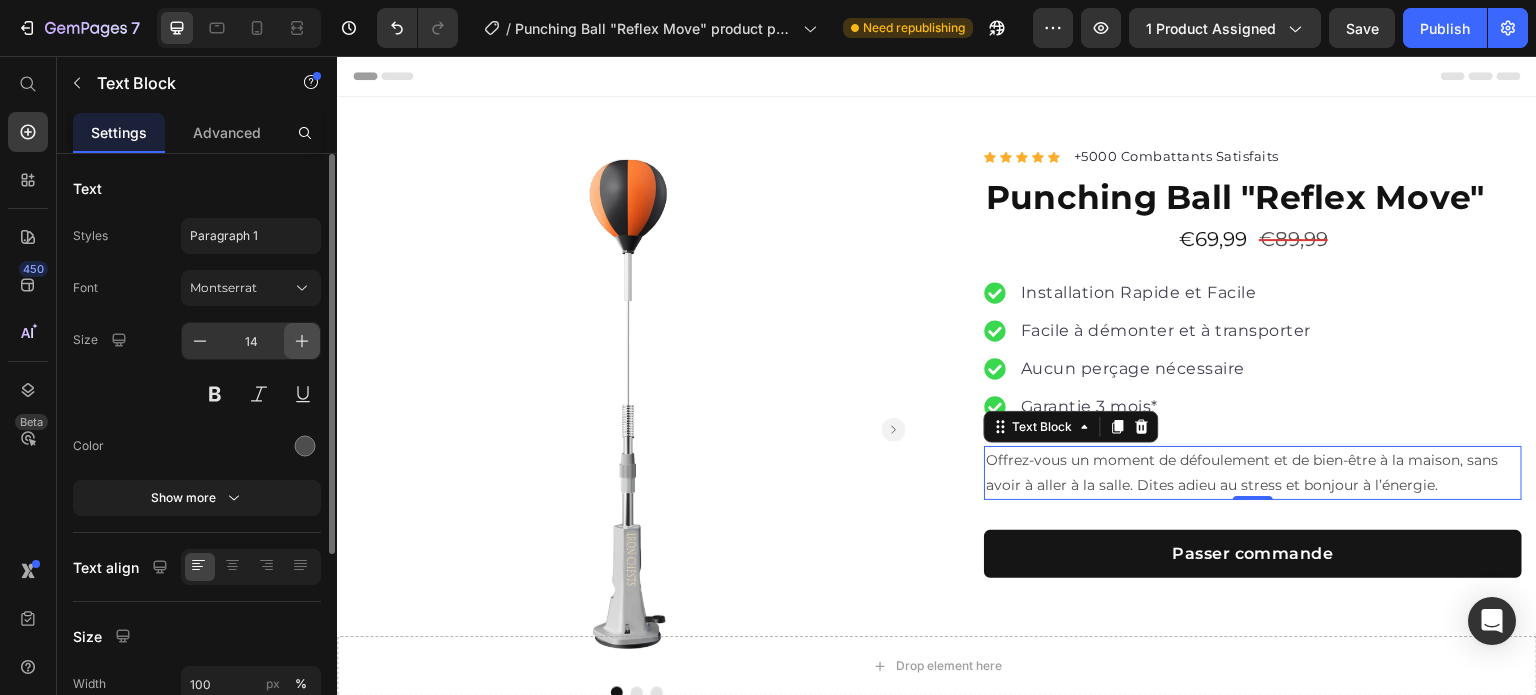 click 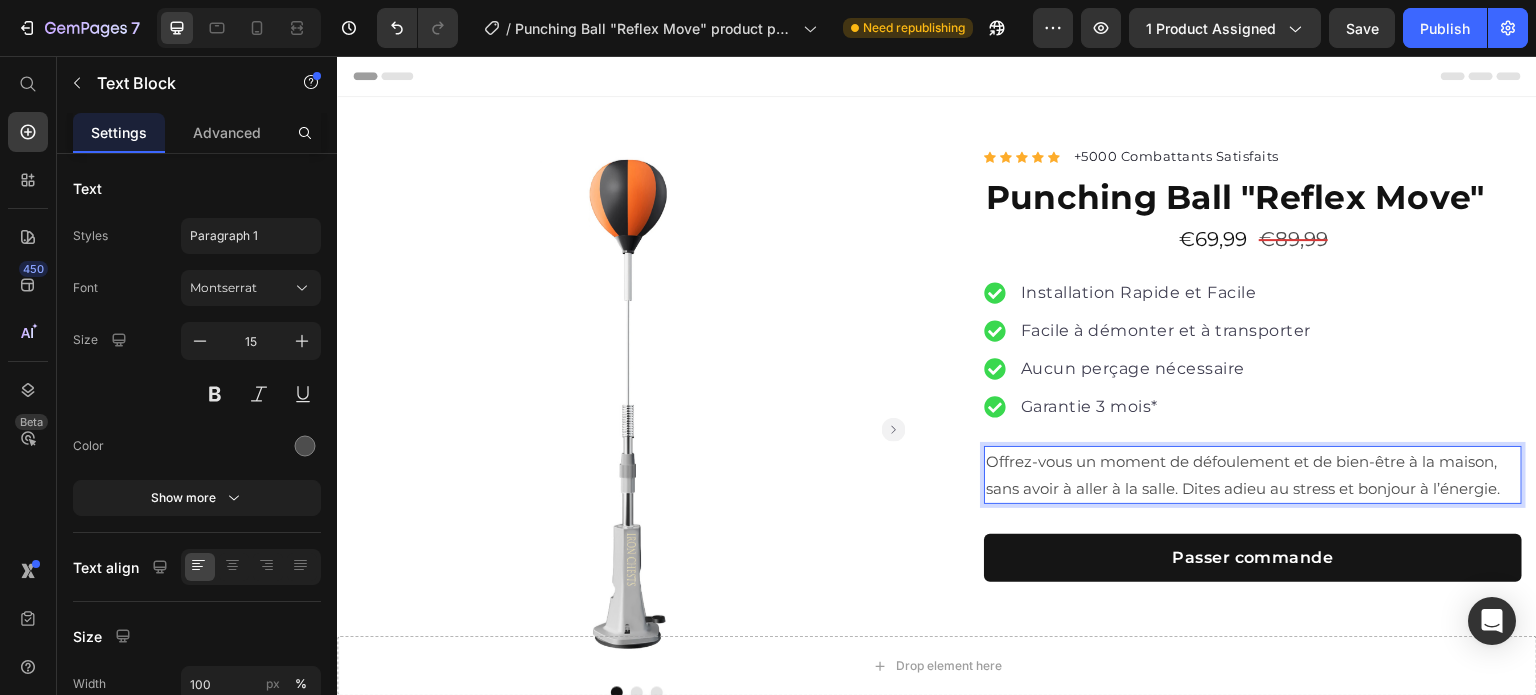 click on "Offrez-vous un moment de défoulement et de bien-être à la maison, sans avoir à aller à la salle. Dites adieu au stress et bonjour à l’énergie." at bounding box center (1253, 475) 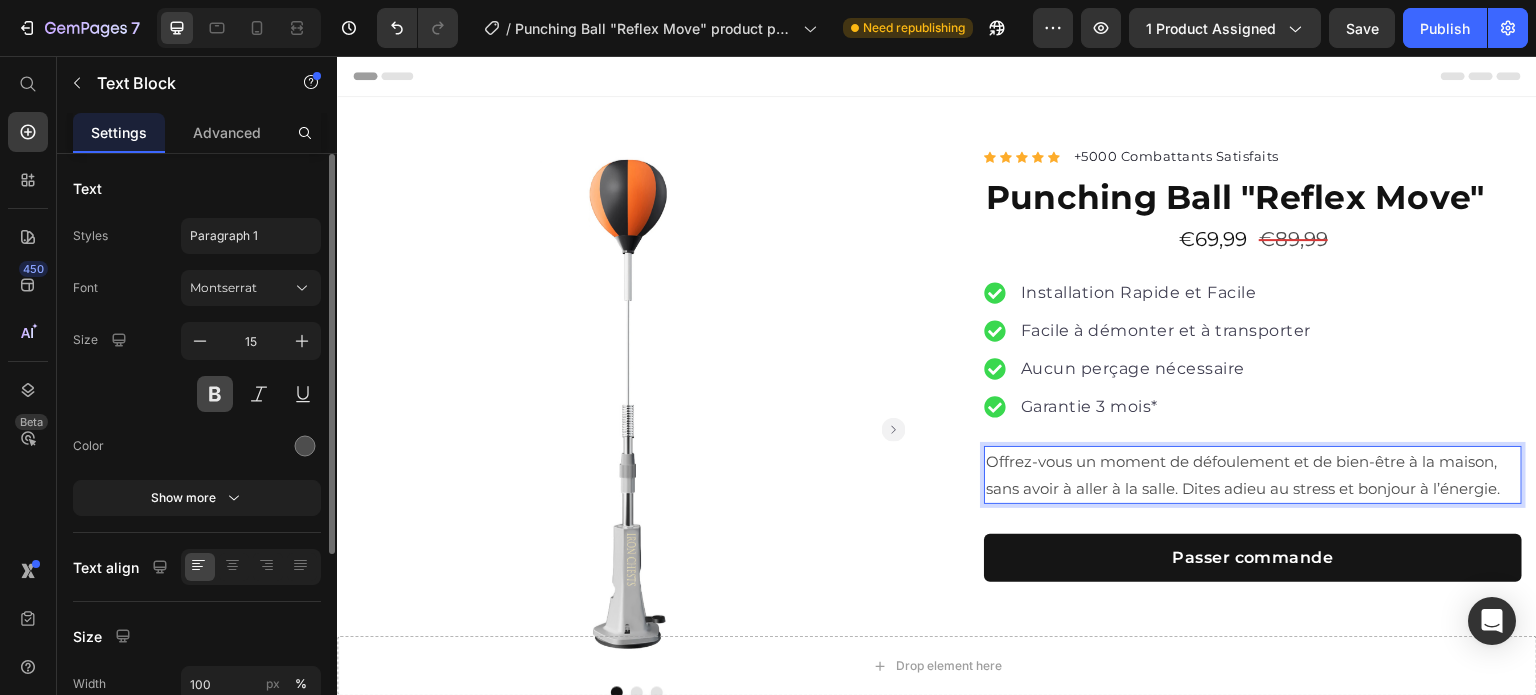 click at bounding box center [215, 394] 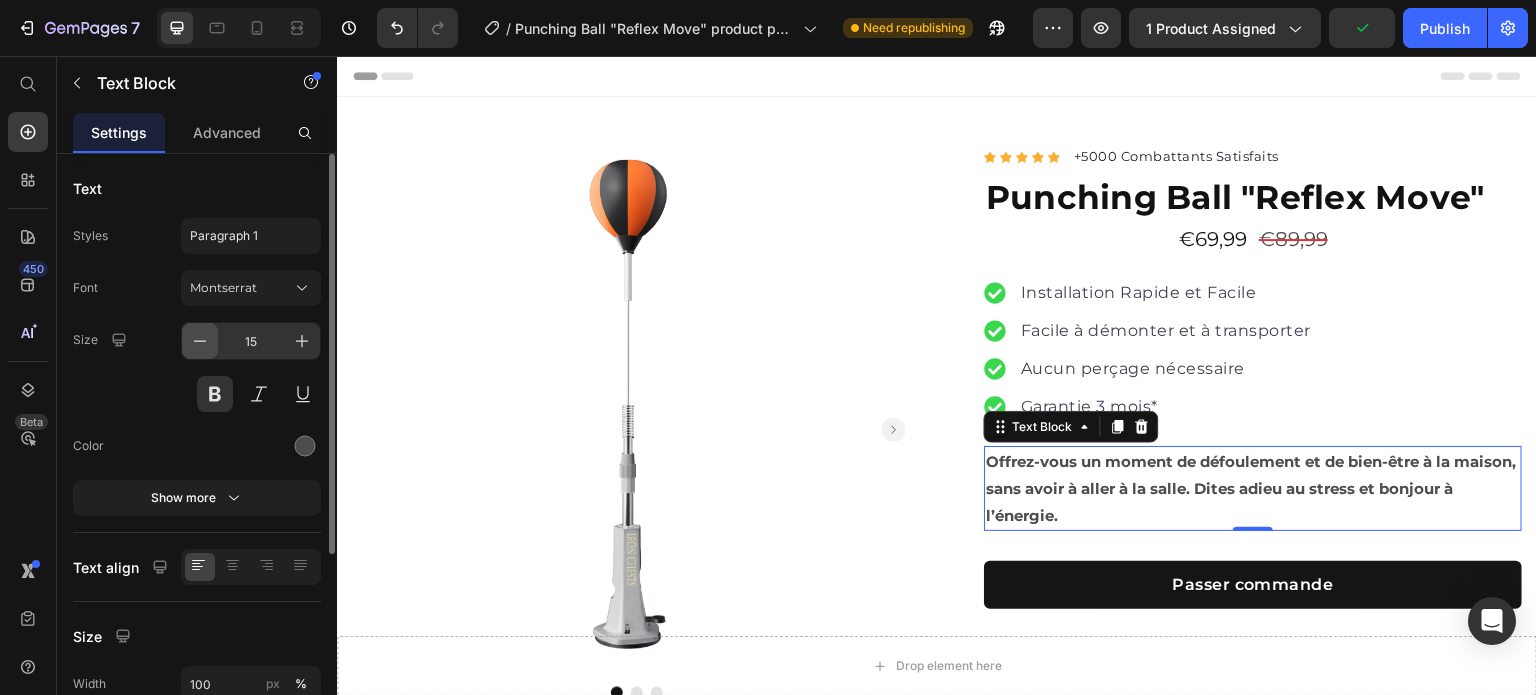 click at bounding box center [200, 341] 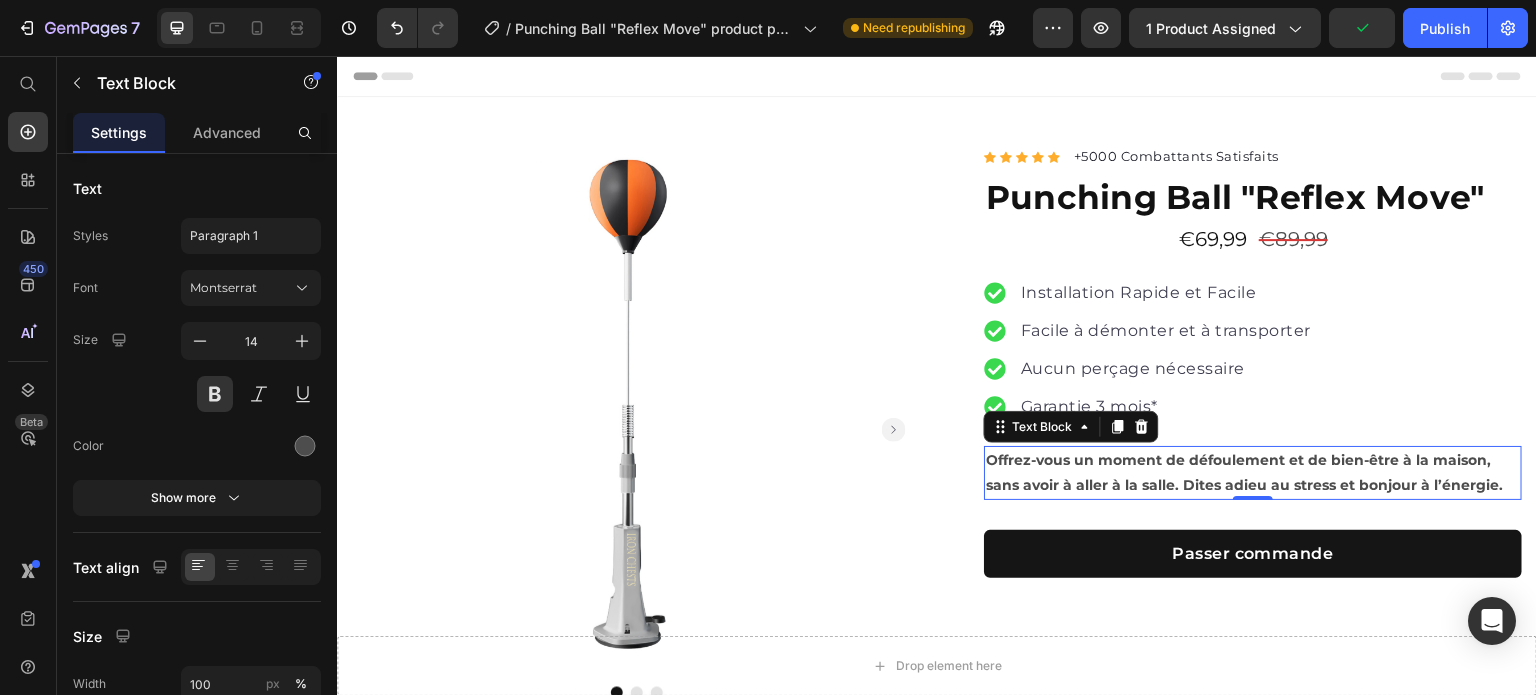 click on "Header" at bounding box center [937, 76] 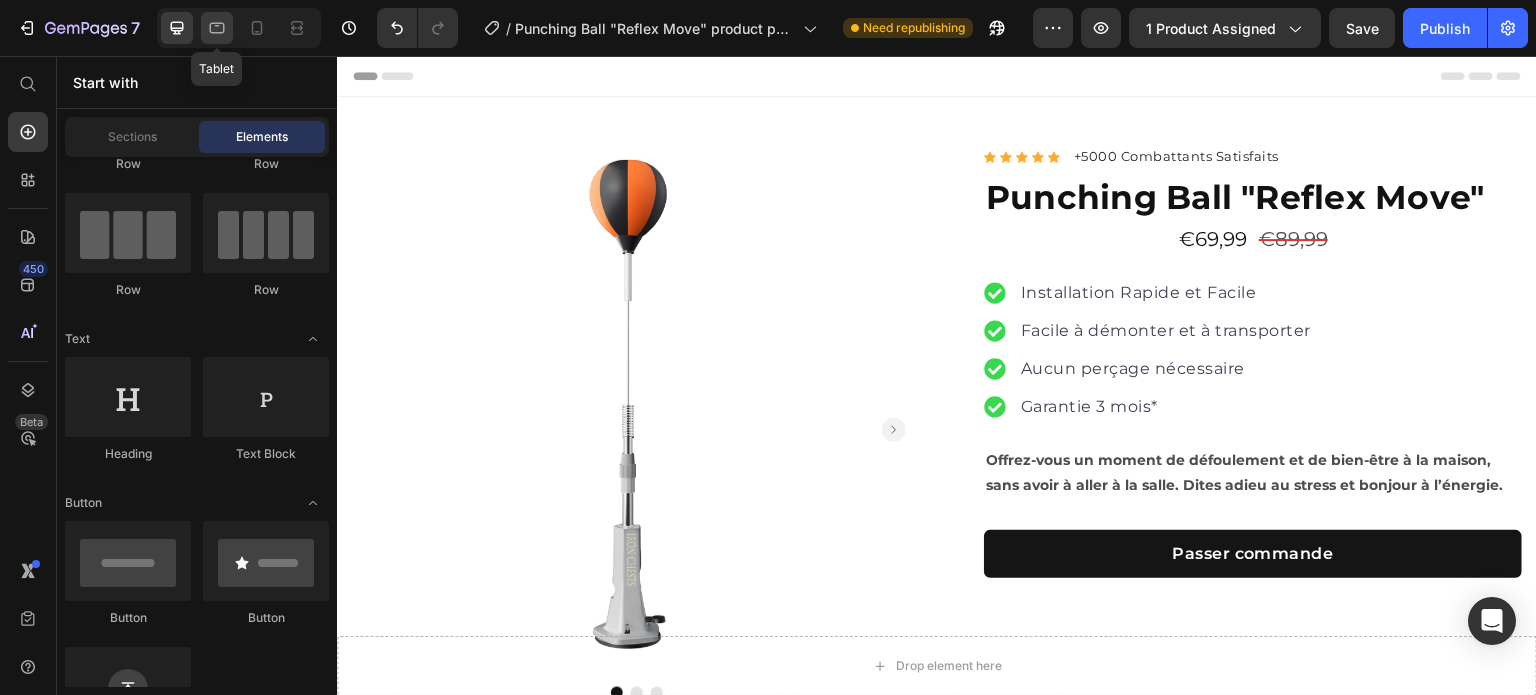 click 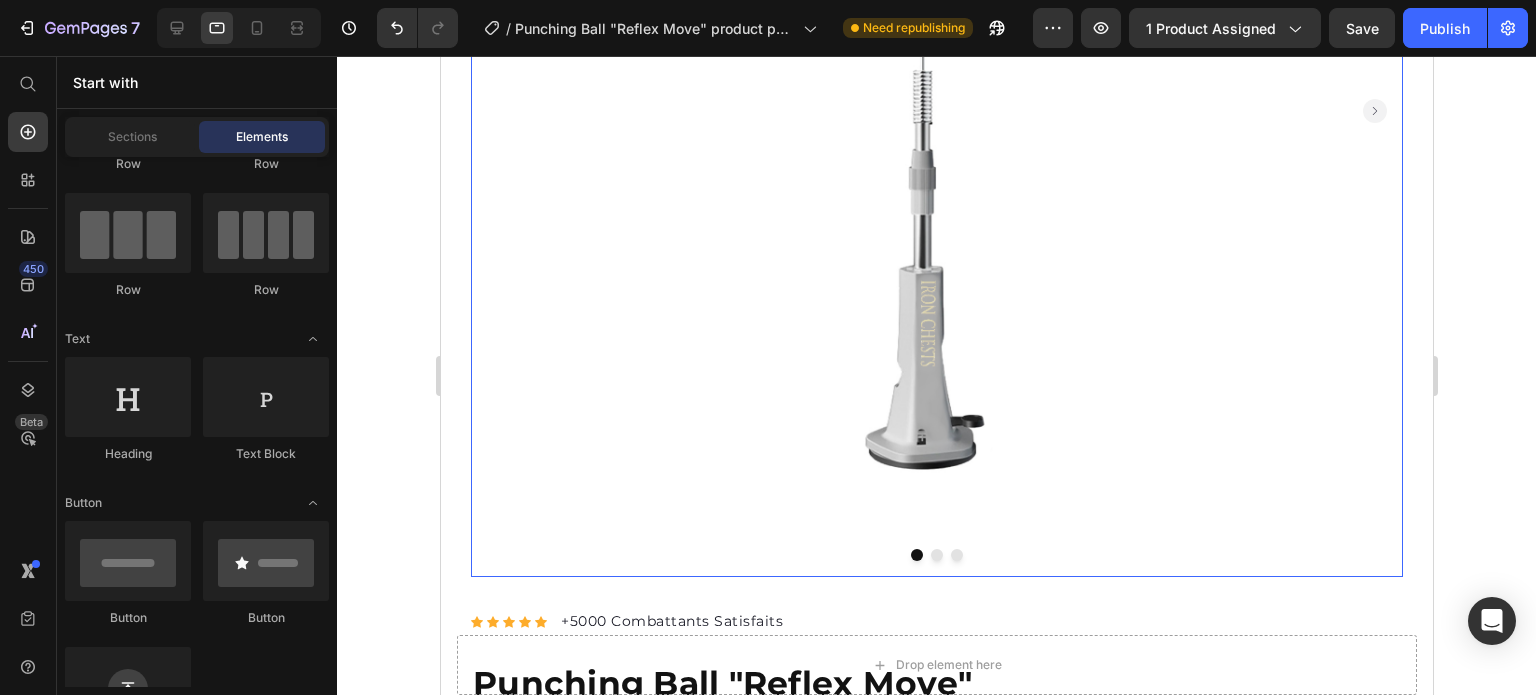 scroll, scrollTop: 0, scrollLeft: 0, axis: both 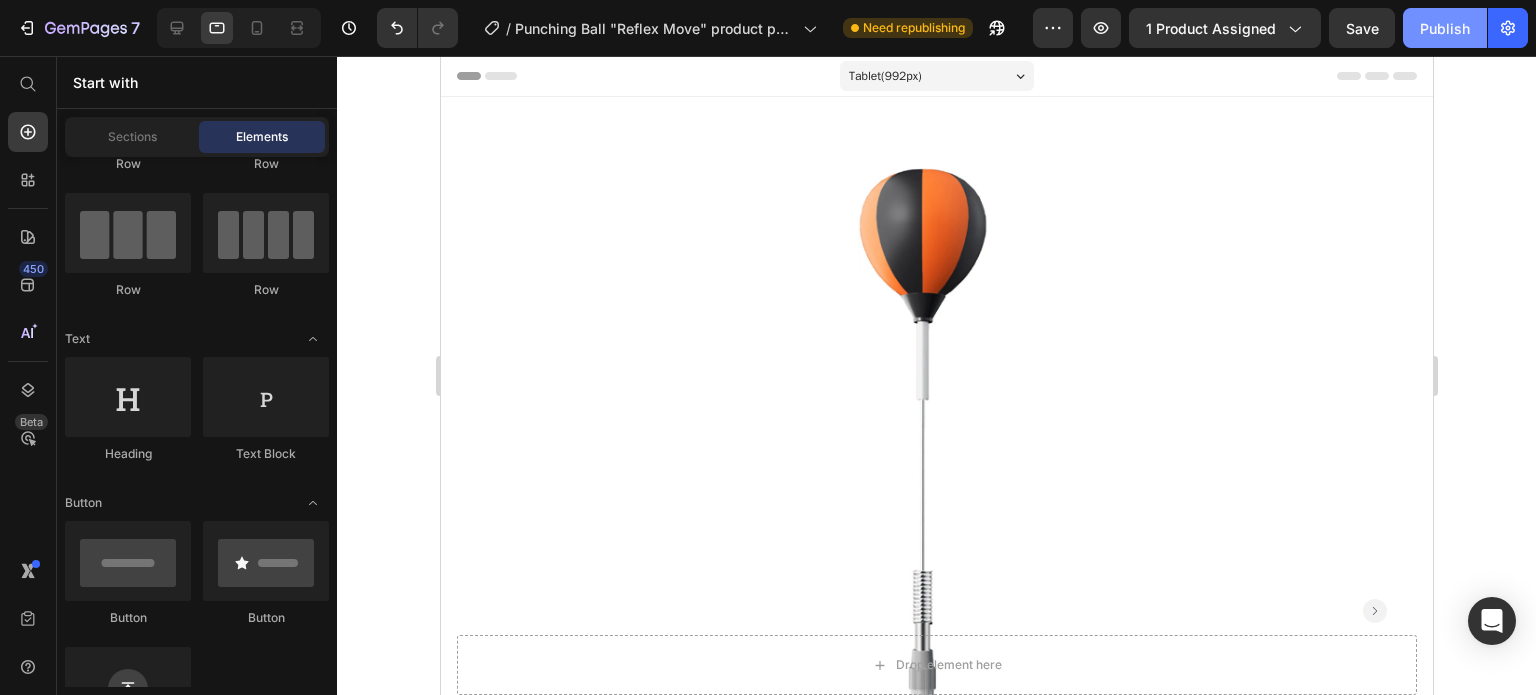 click on "Publish" 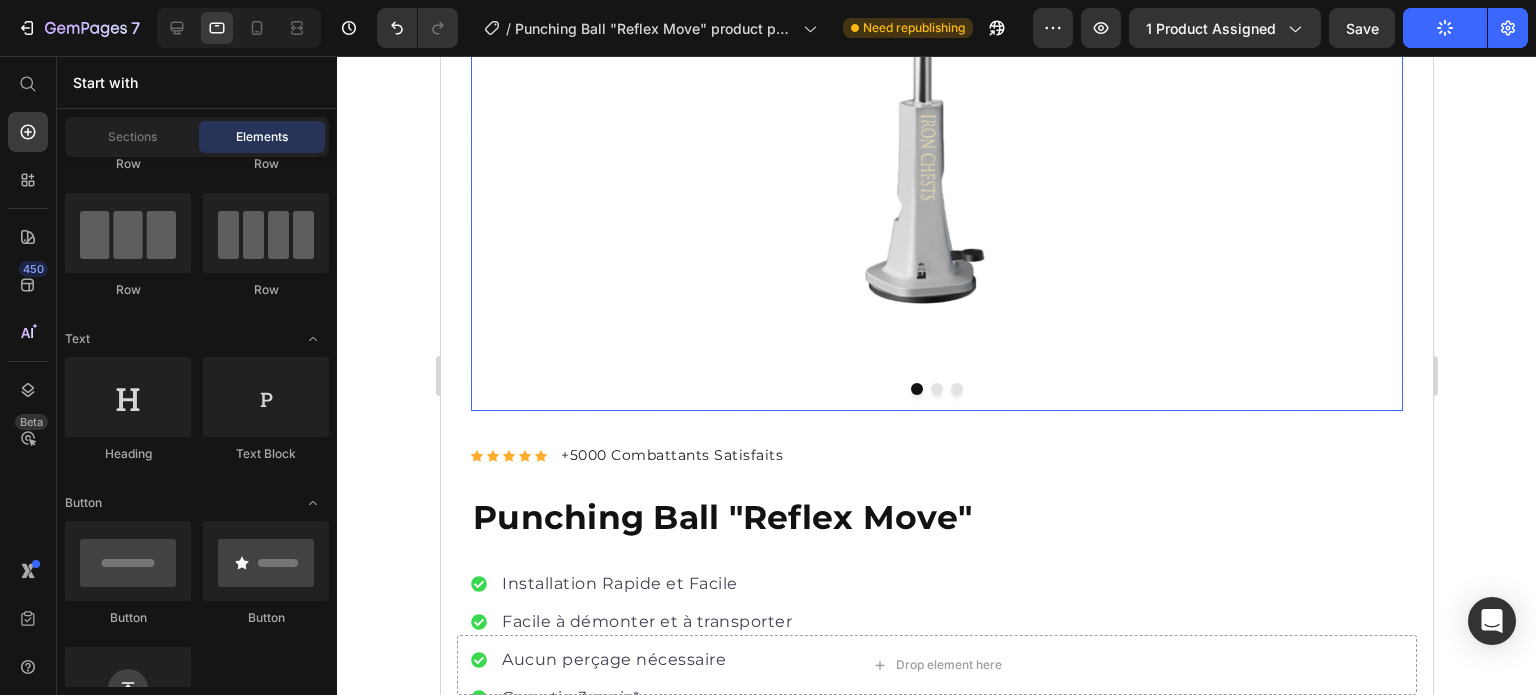 scroll, scrollTop: 1000, scrollLeft: 0, axis: vertical 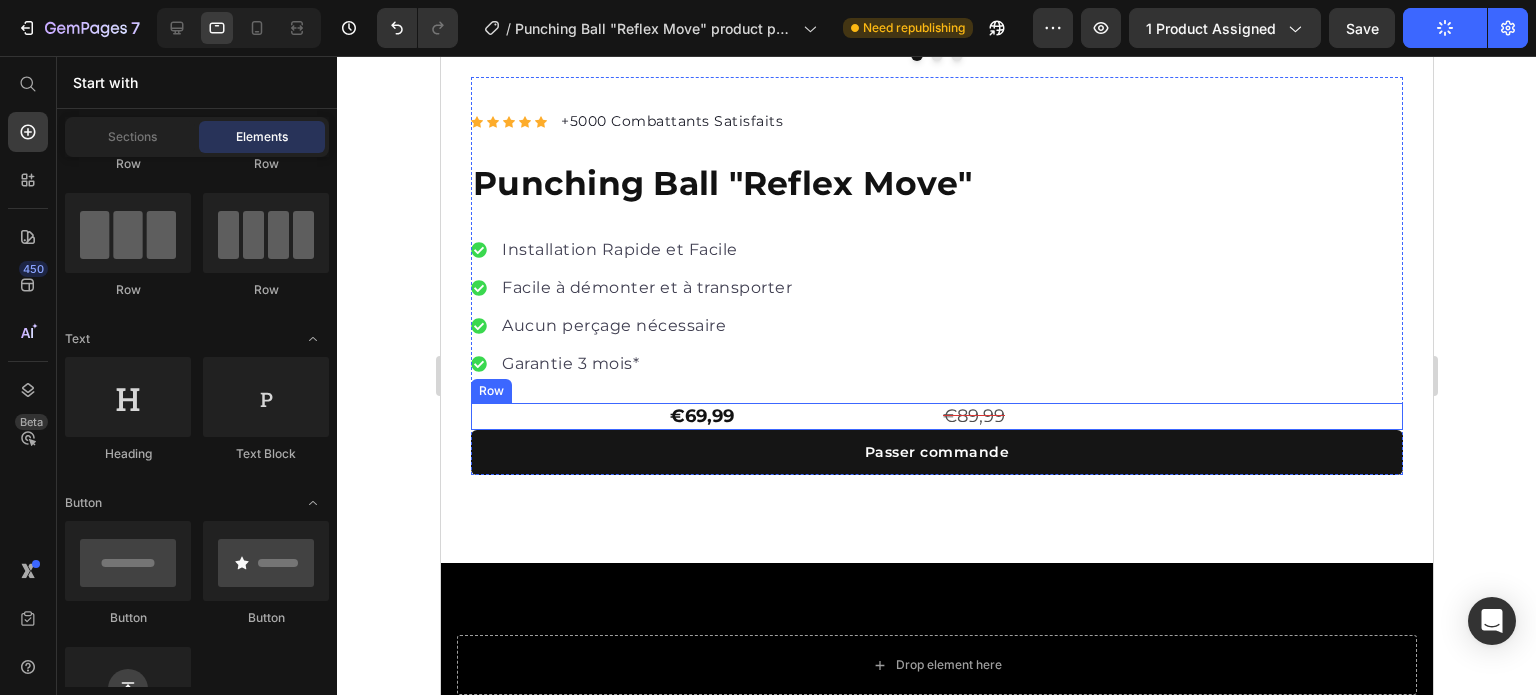 click on "€69,99" at bounding box center [701, 416] 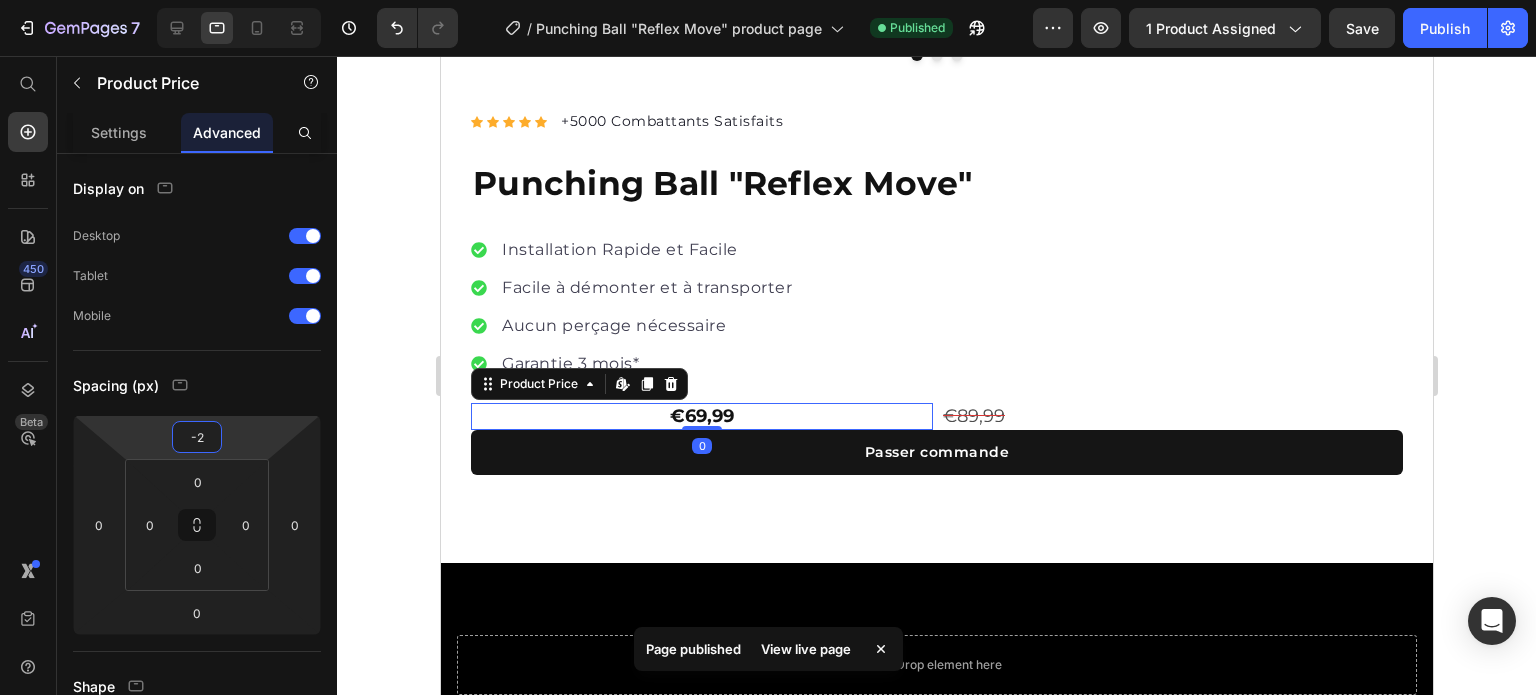 type on "-4" 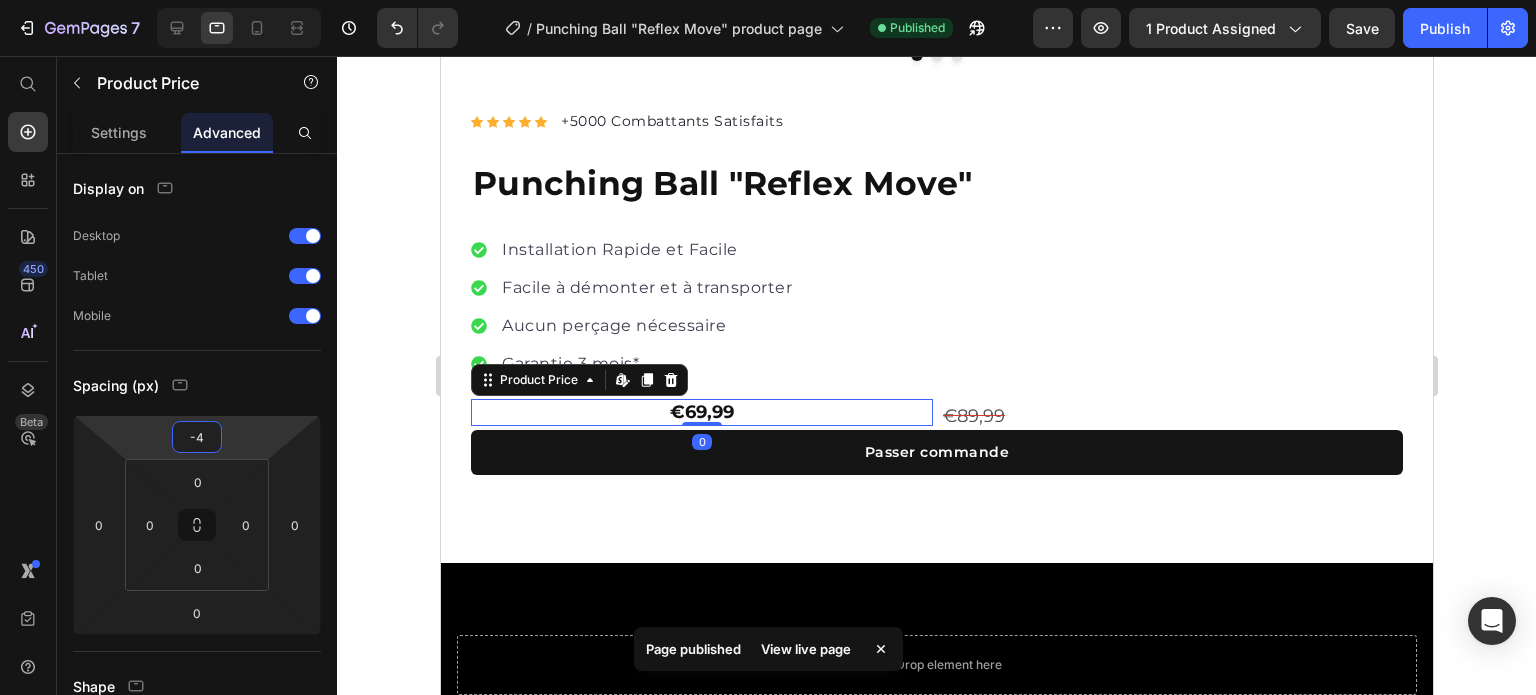 click on "7  Version history  /  Punching Ball "Reflex Move" product page Published Preview 1 product assigned  Save   Publish  450 Beta Start with Sections Elements Hero Section Product Detail Brands Trusted Badges Guarantee Product Breakdown How to use Testimonials Compare Bundle FAQs Social Proof Brand Story Product List Collection Blog List Contact Sticky Add to Cart Custom Footer Browse Library 450 Layout
Row
Row
Row
Row Text
Heading
Text Block Button
Button
Button
Sticky Back to top Media" at bounding box center (768, 75) 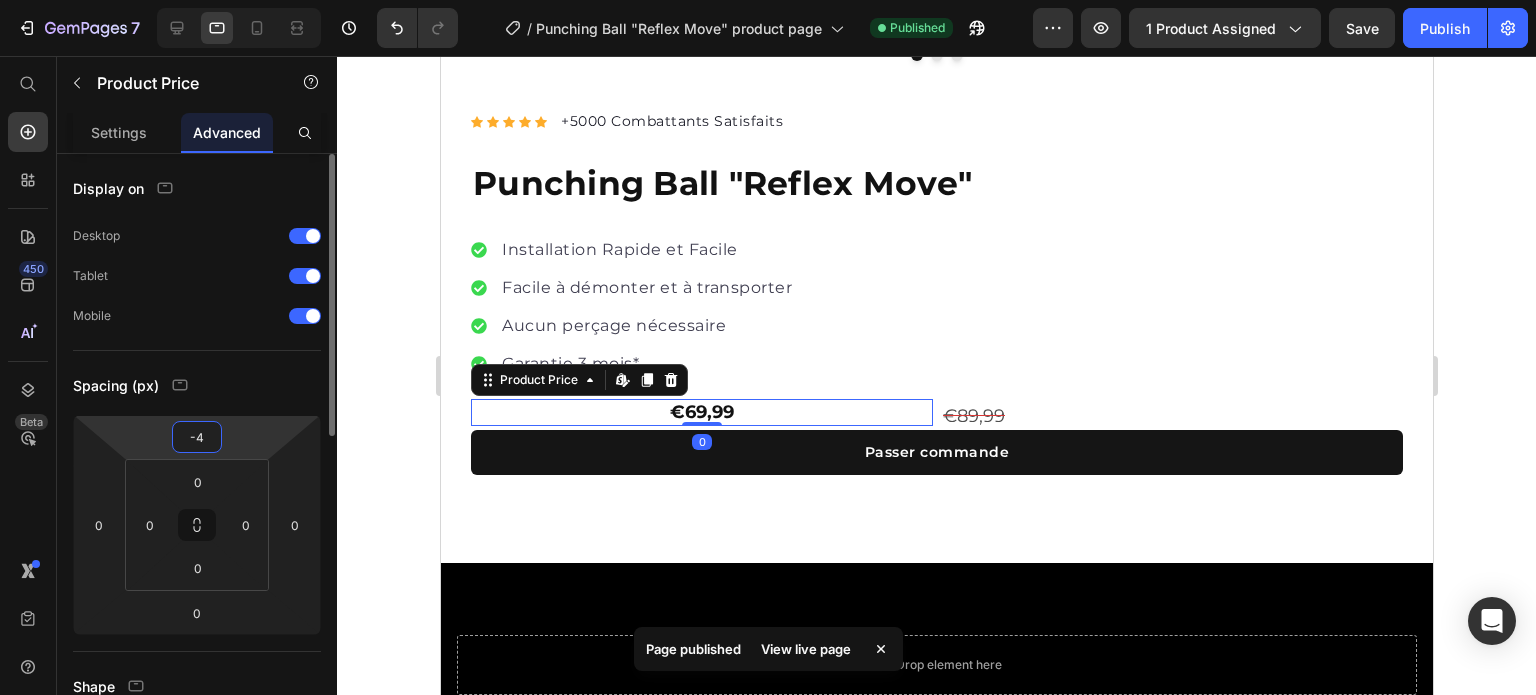 click on "-4" at bounding box center (197, 437) 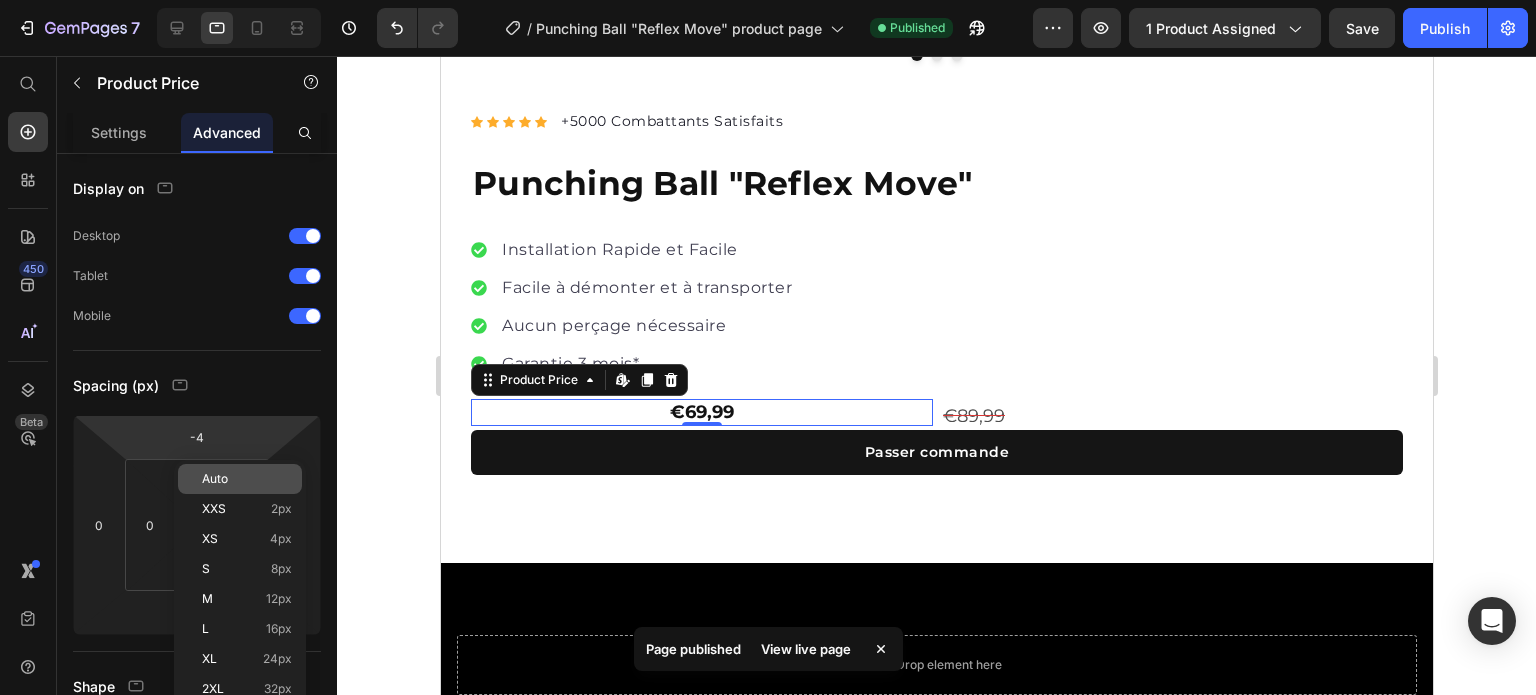 drag, startPoint x: 212, startPoint y: 474, endPoint x: 137, endPoint y: 375, distance: 124.20145 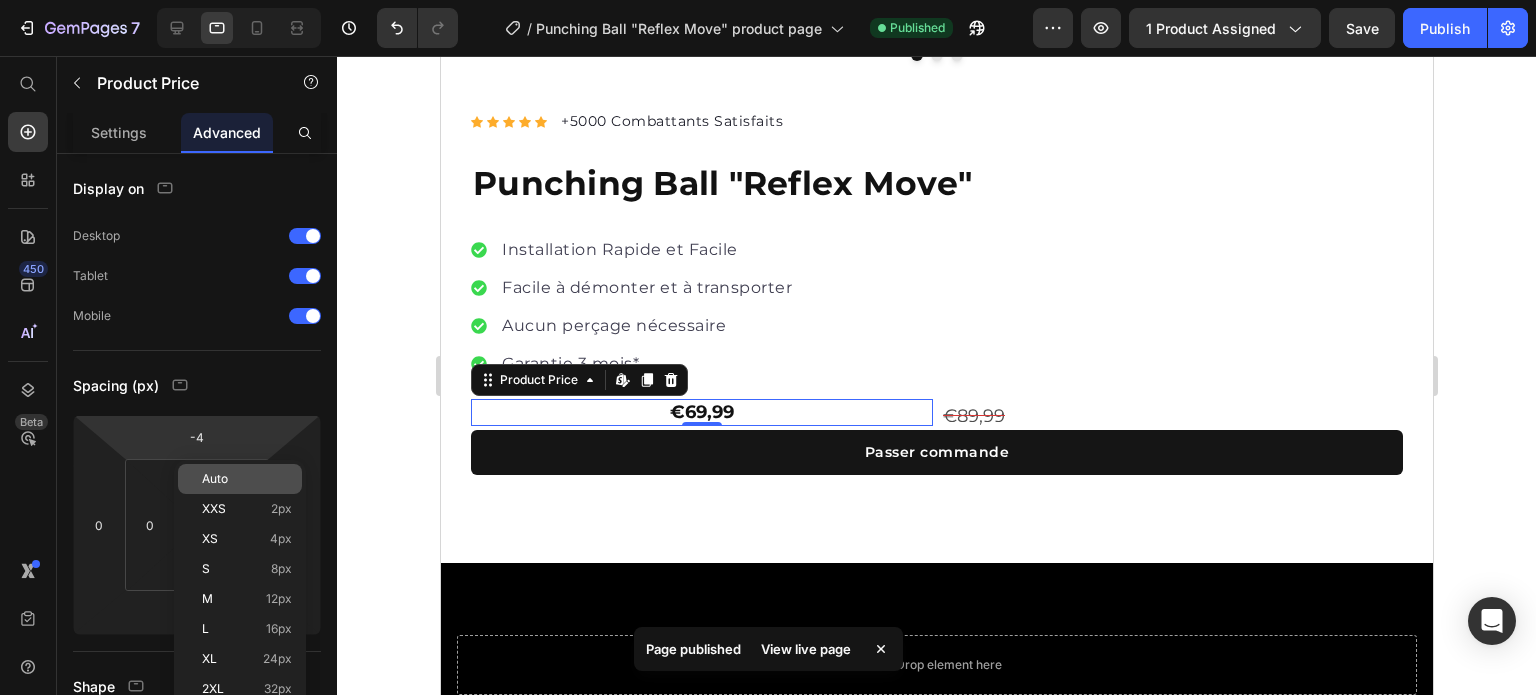 click on "Auto" at bounding box center [215, 479] 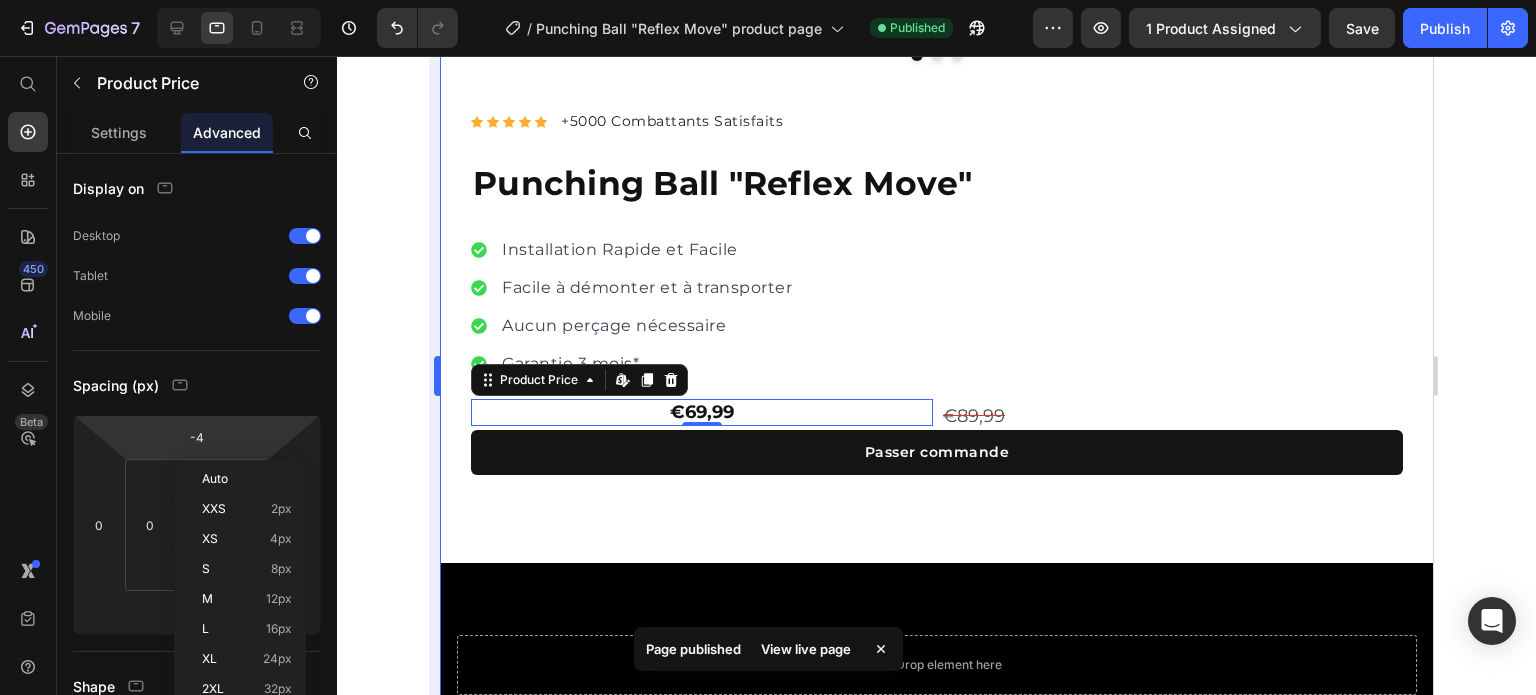 type 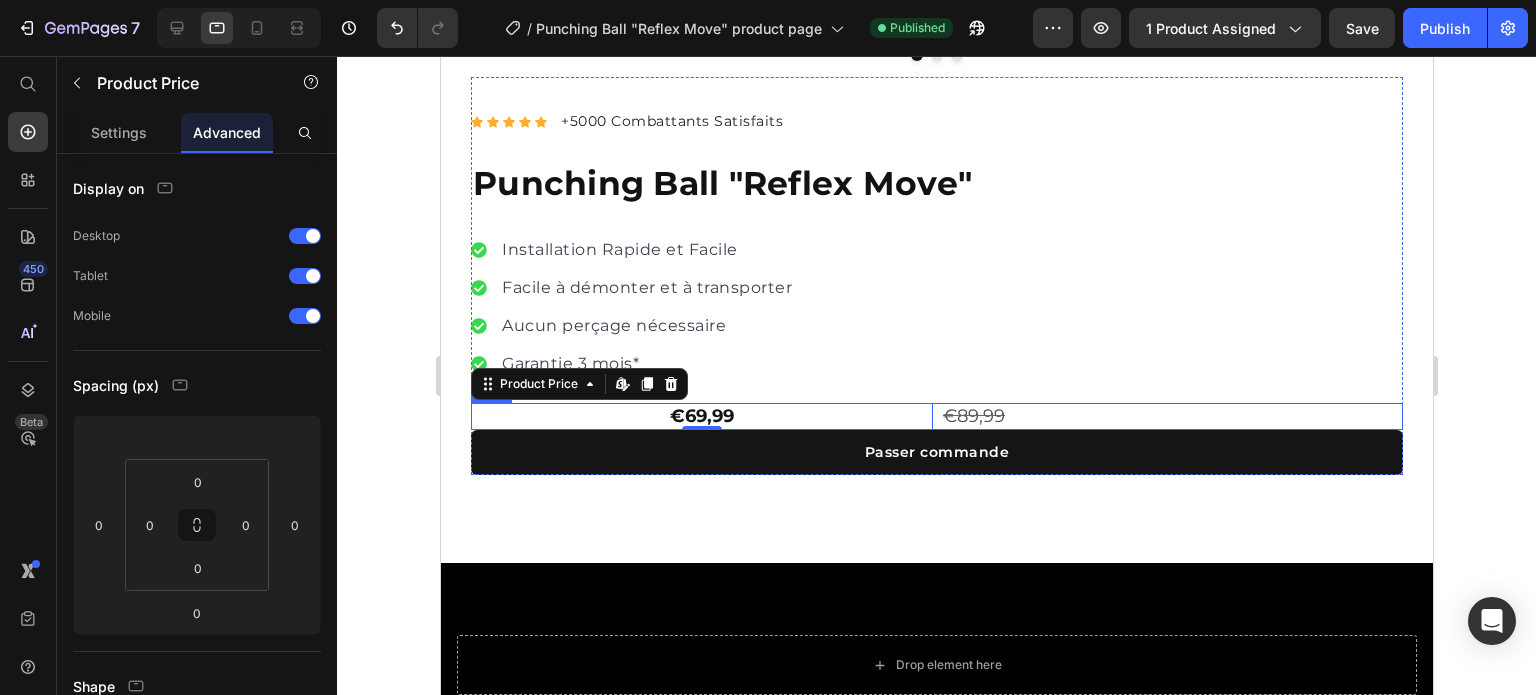 click on "€69,99 Product Price   Edit content in Shopify 0 €89,99 Product Price Row" at bounding box center (936, 416) 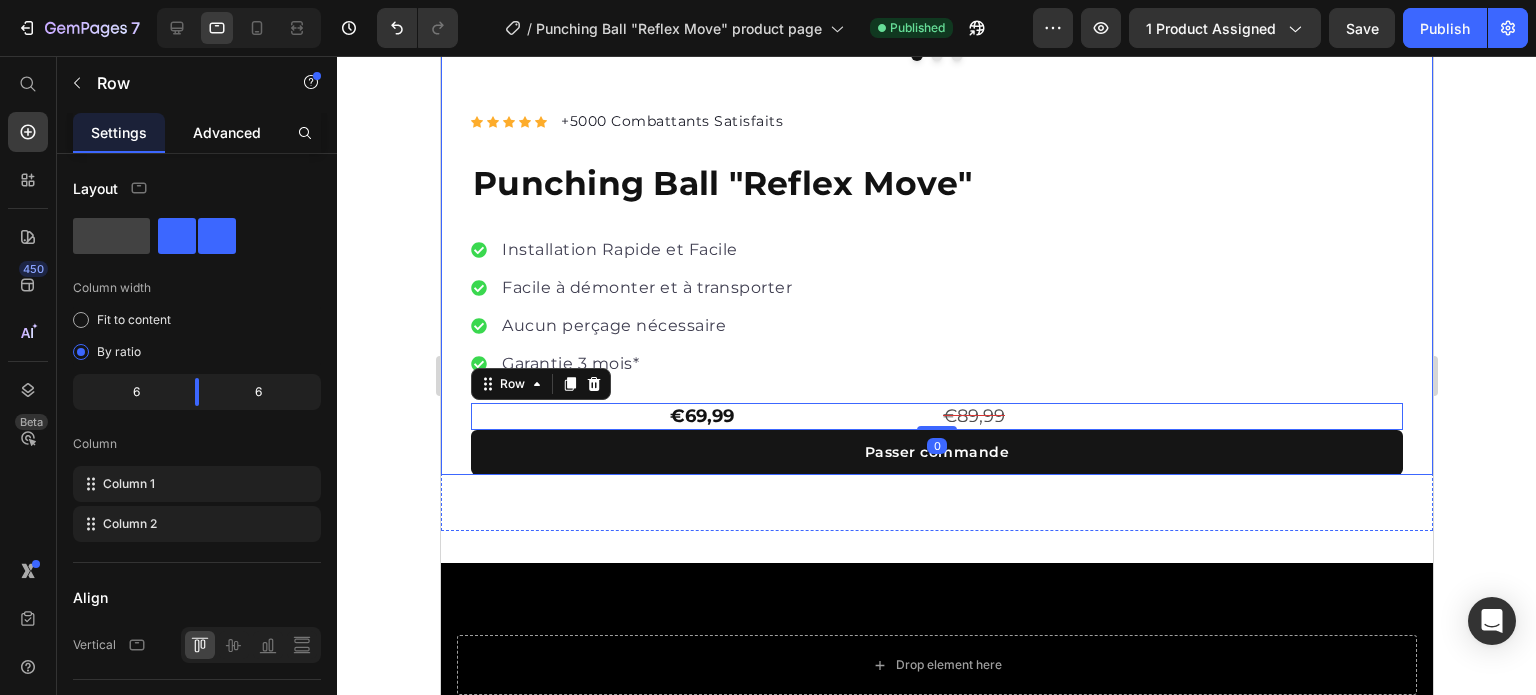 click on "Advanced" 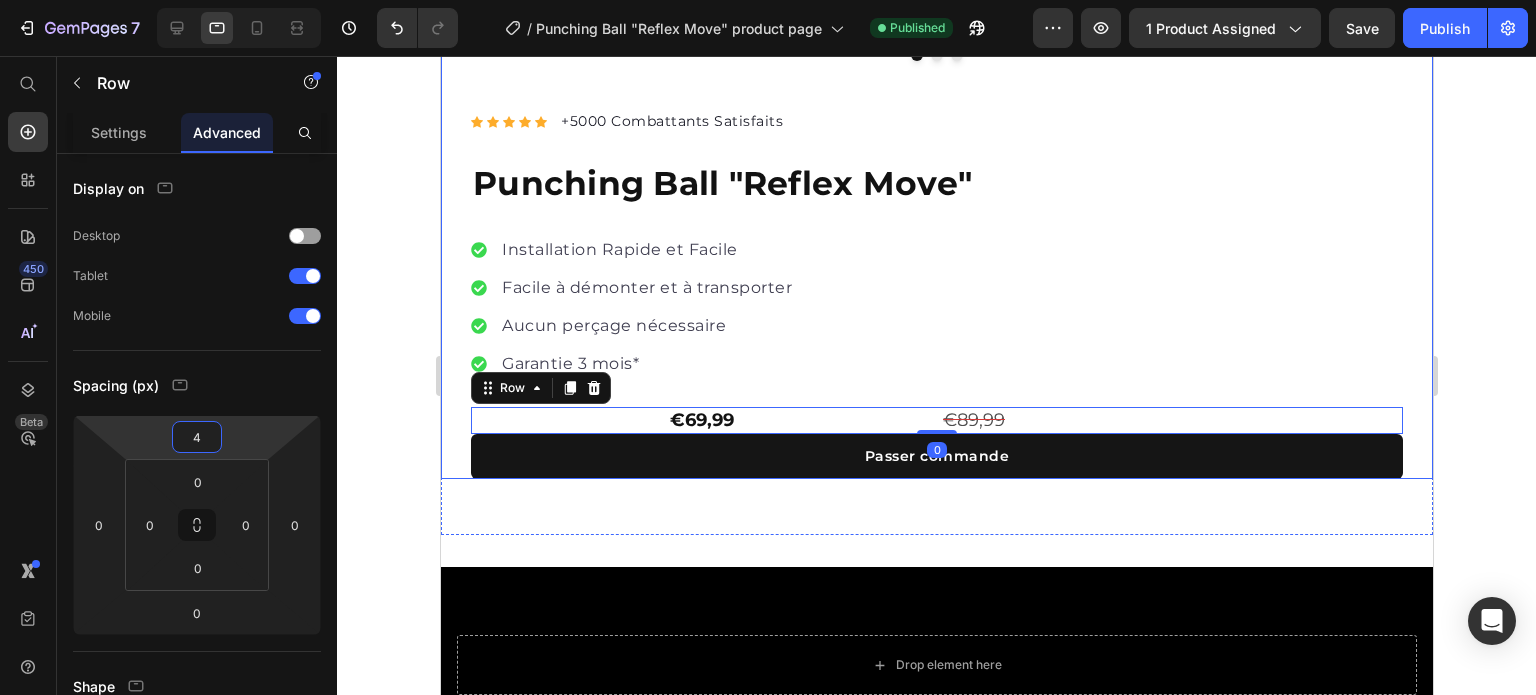 type on "2" 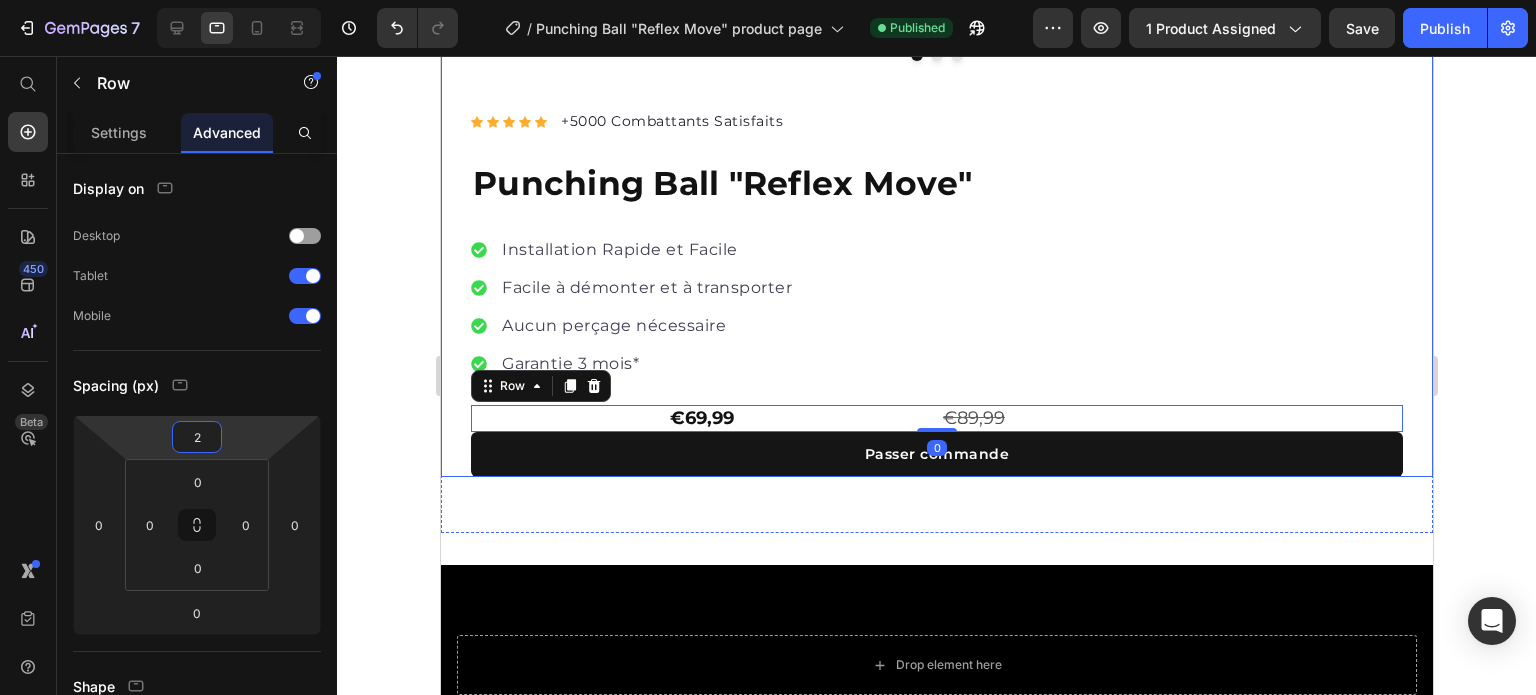 click on "7  Version history  /  Punching Ball "Reflex Move" product page Published Preview 1 product assigned  Save   Publish  450 Beta Start with Sections Elements Hero Section Product Detail Brands Trusted Badges Guarantee Product Breakdown How to use Testimonials Compare Bundle FAQs Social Proof Brand Story Product List Collection Blog List Contact Sticky Add to Cart Custom Footer Browse Library 450 Layout
Row
Row
Row
Row Text
Heading
Text Block Button
Button
Button
Sticky Back to top Media" at bounding box center [768, 75] 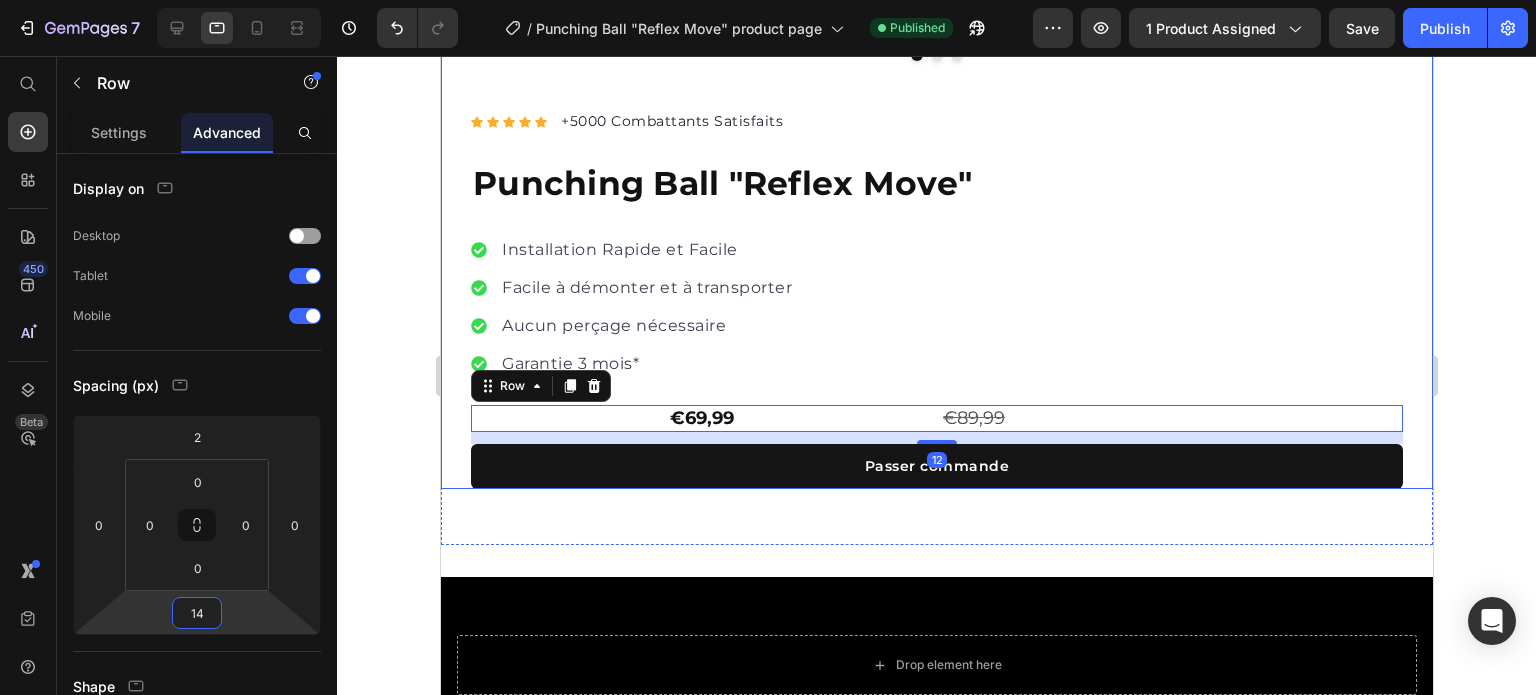 type on "16" 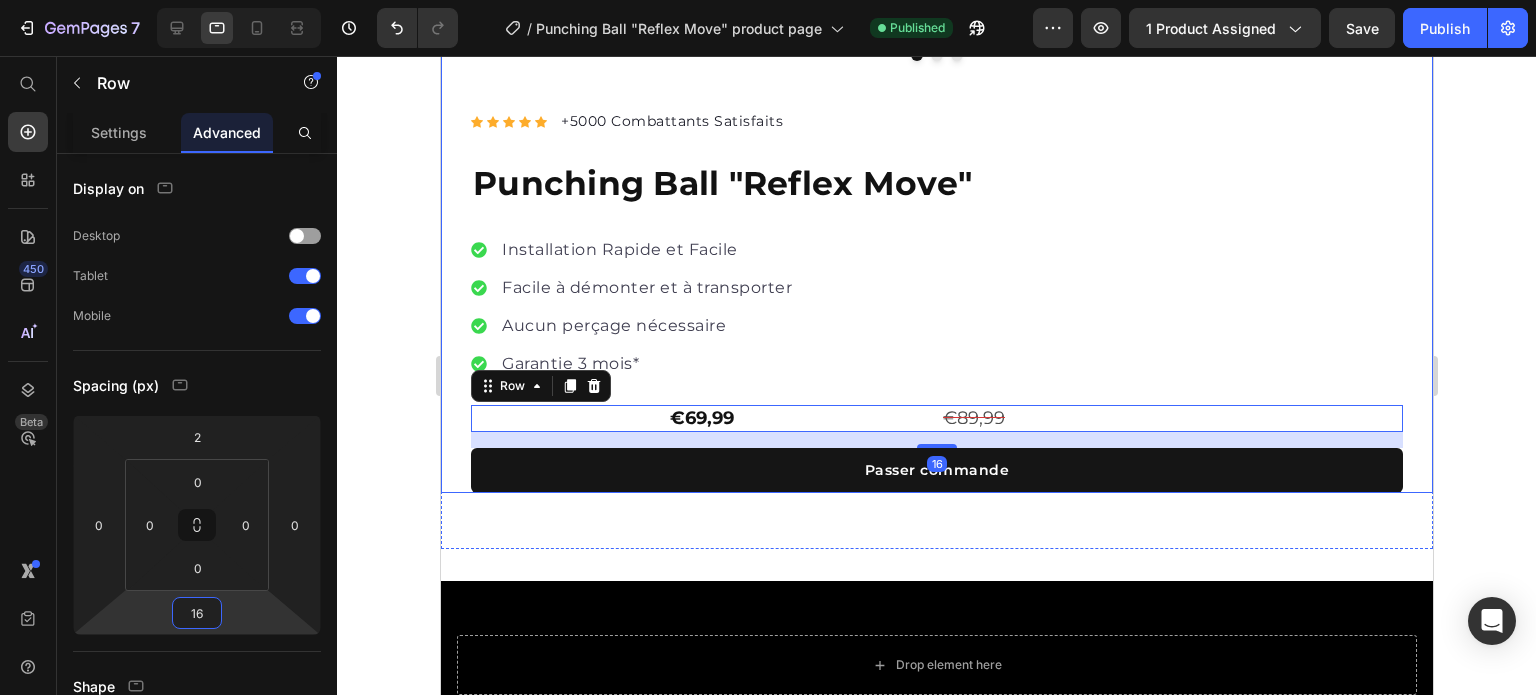 click on "7  Version history  /  Punching Ball "Reflex Move" product page Published Preview 1 product assigned  Save   Publish  450 Beta Start with Sections Elements Hero Section Product Detail Brands Trusted Badges Guarantee Product Breakdown How to use Testimonials Compare Bundle FAQs Social Proof Brand Story Product List Collection Blog List Contact Sticky Add to Cart Custom Footer Browse Library 450 Layout
Row
Row
Row
Row Text
Heading
Text Block Button
Button
Button
Sticky Back to top Media" at bounding box center (768, 75) 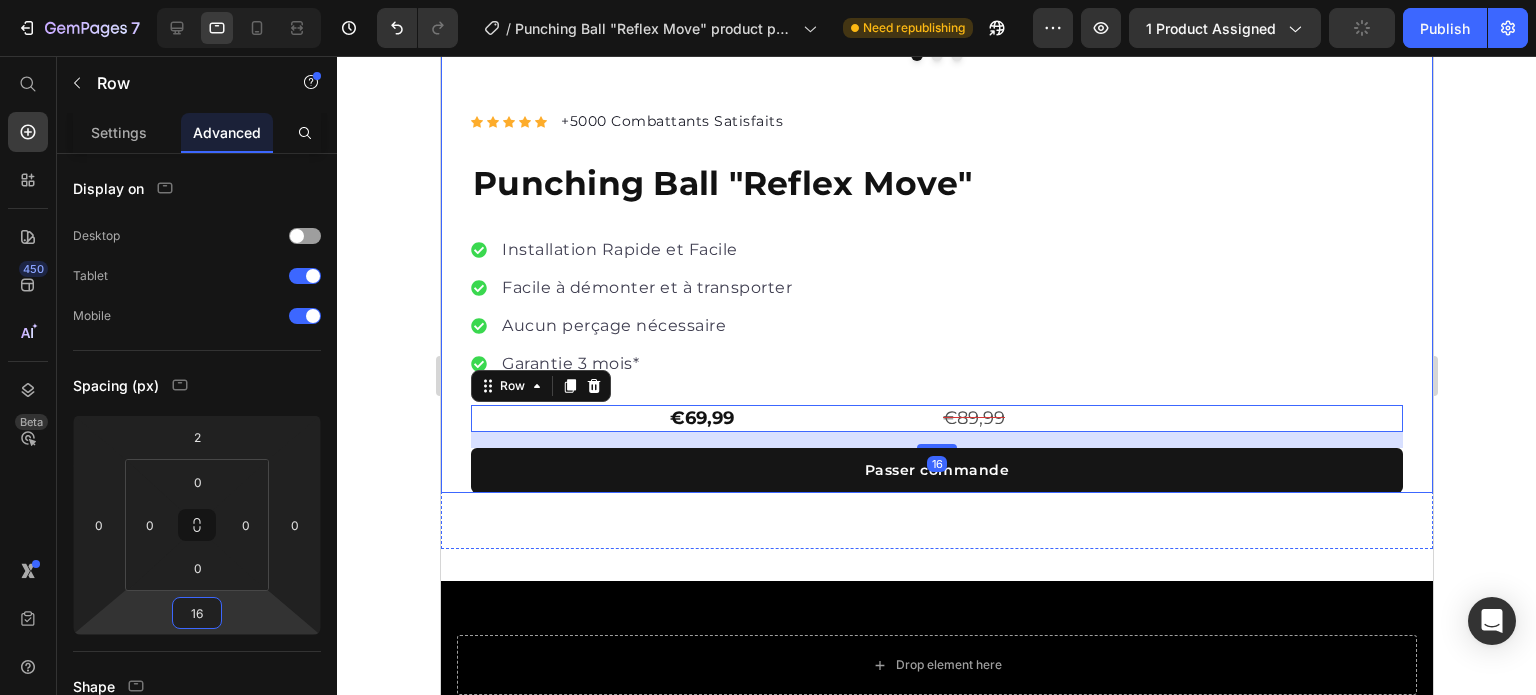 click 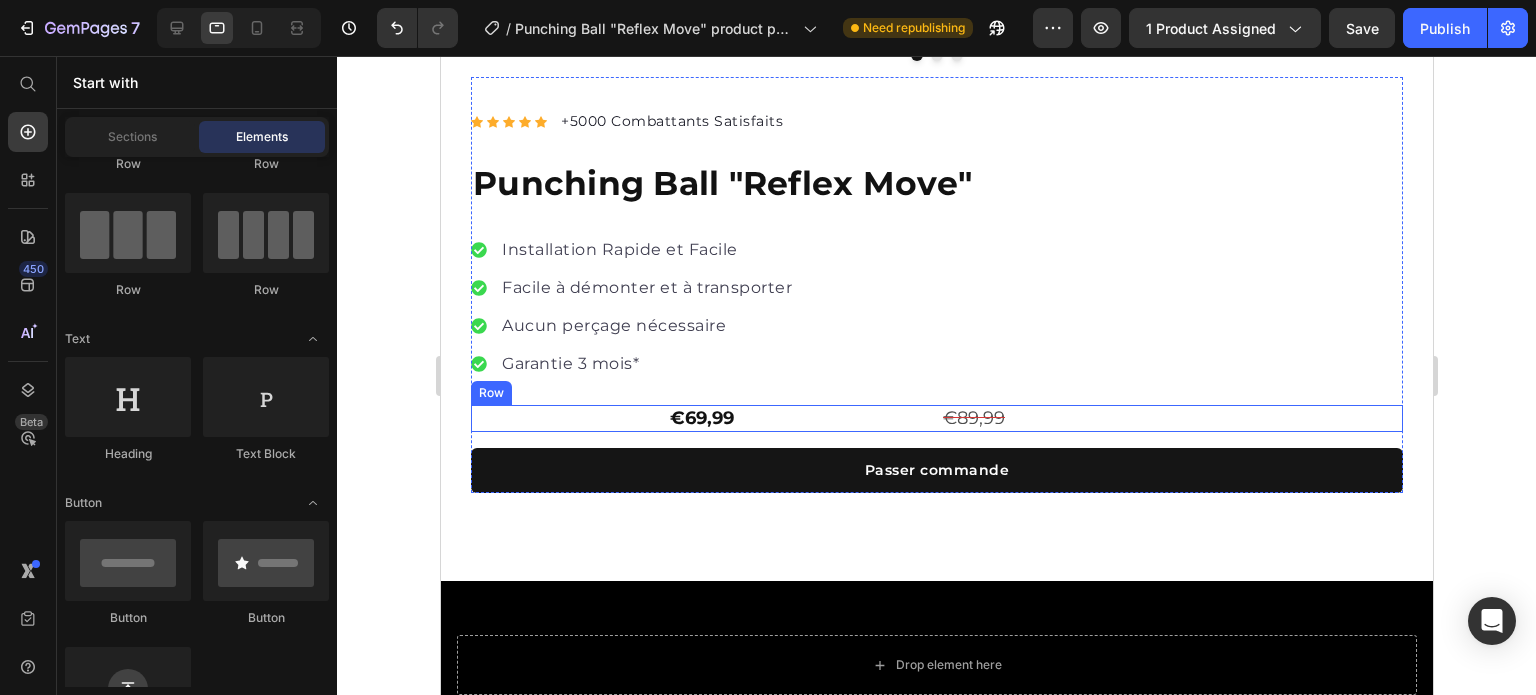 click on "€69,99 Product Price €89,99 Product Price Row" at bounding box center [936, 418] 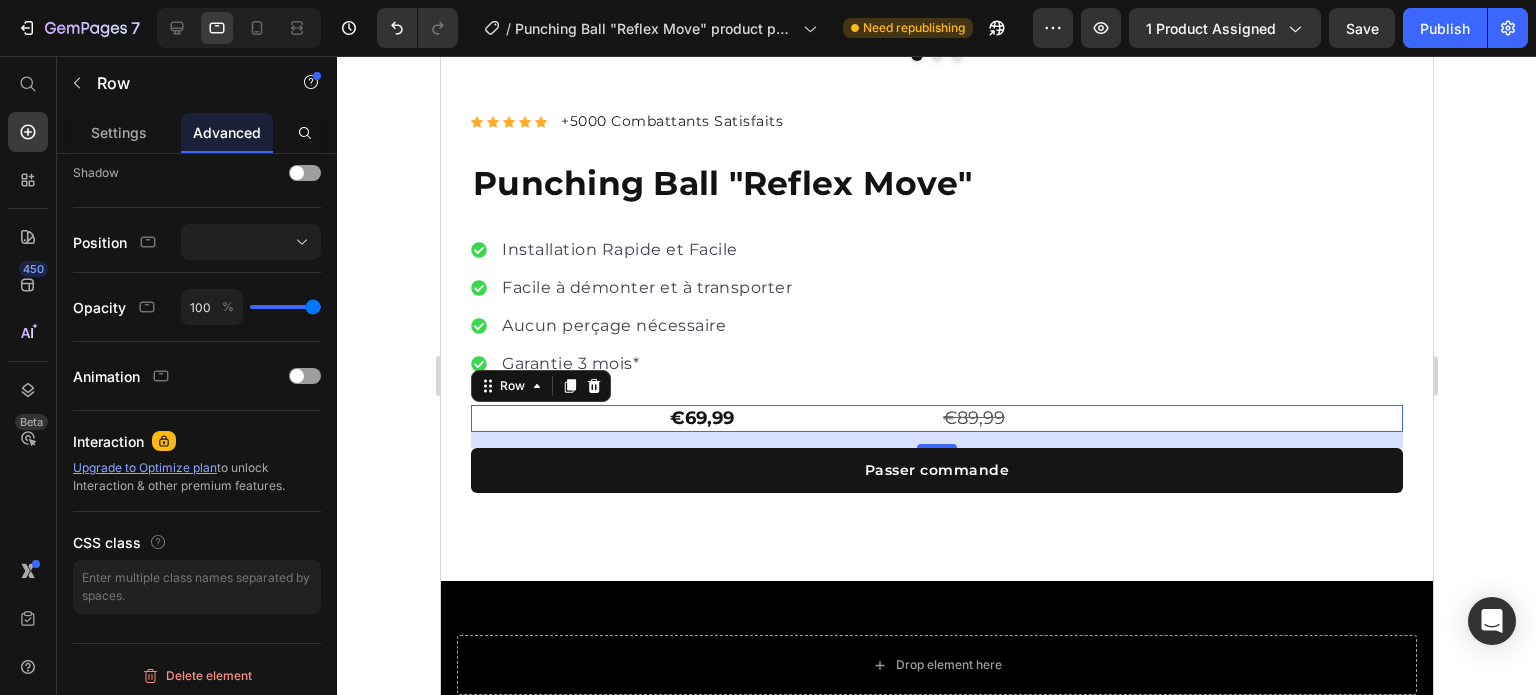 scroll, scrollTop: 0, scrollLeft: 0, axis: both 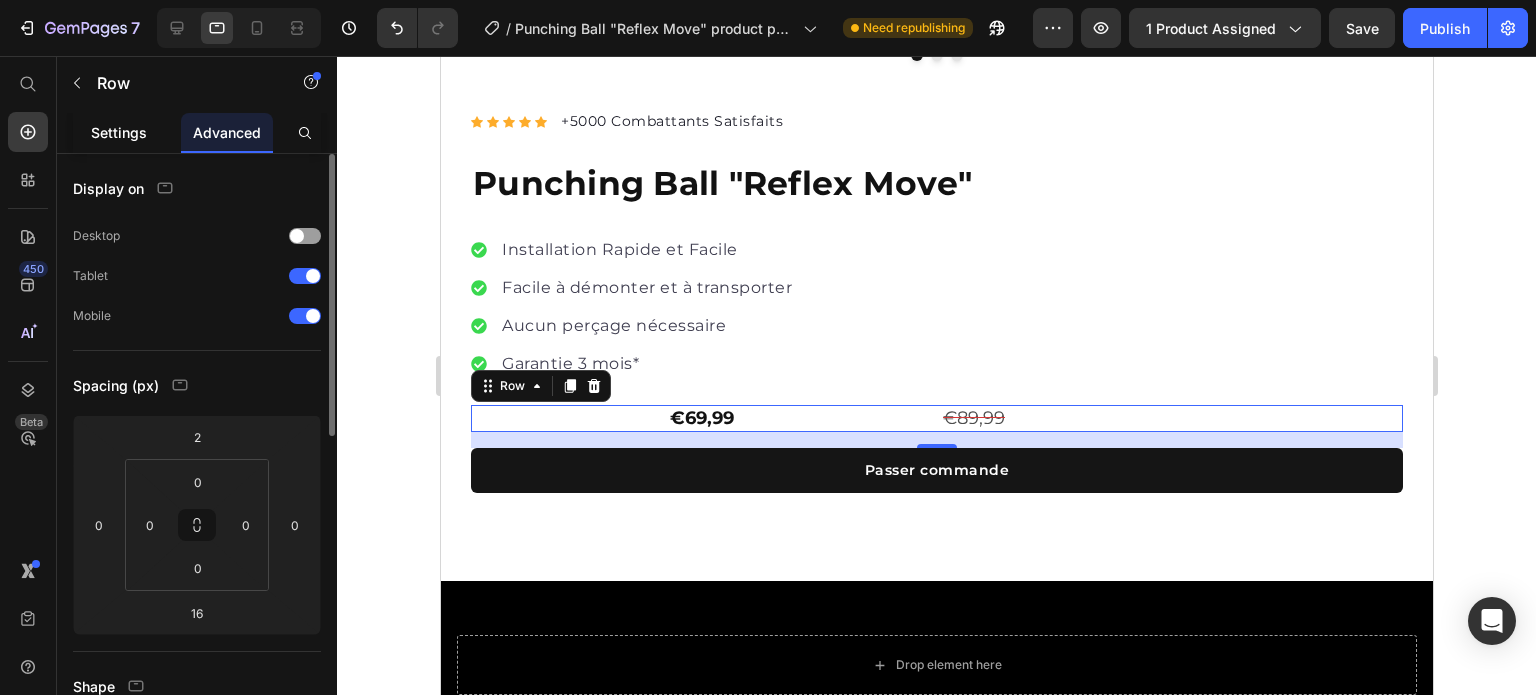 click on "Settings" 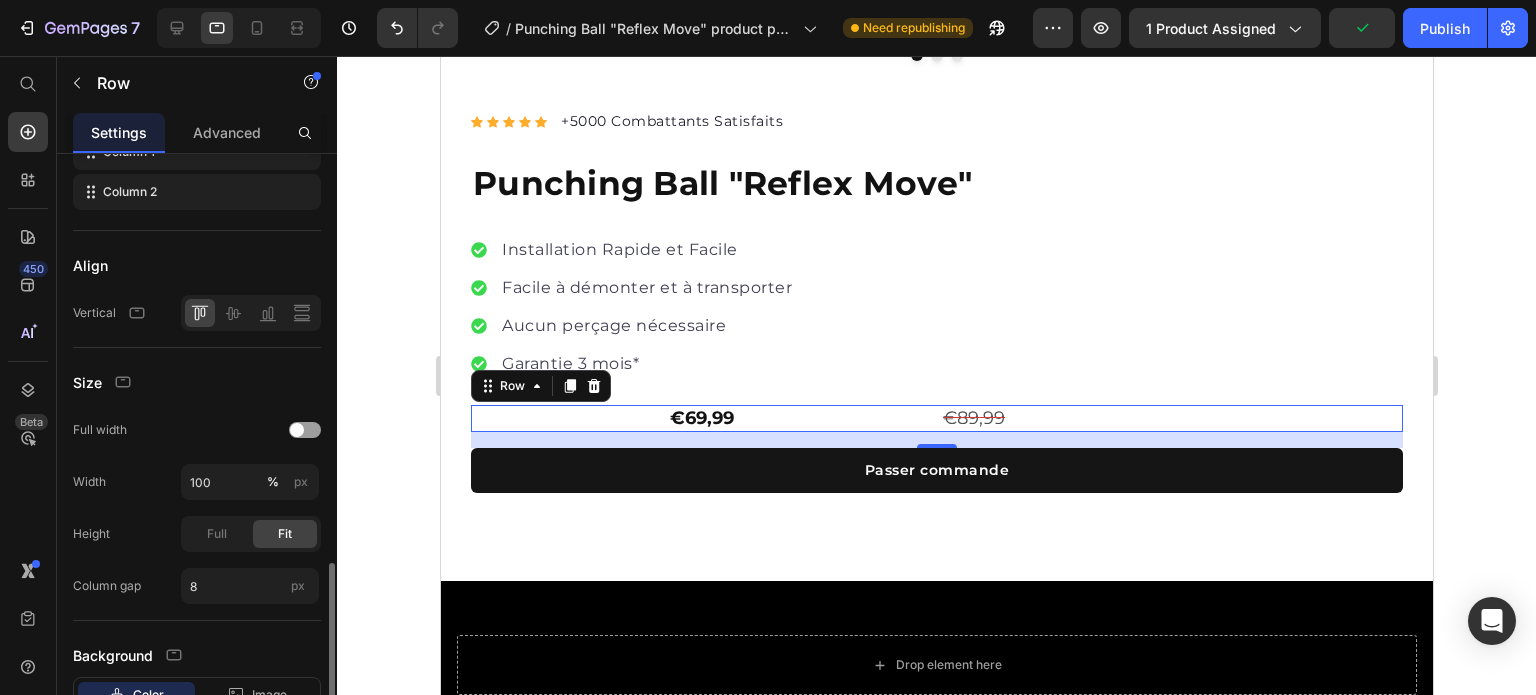 scroll, scrollTop: 476, scrollLeft: 0, axis: vertical 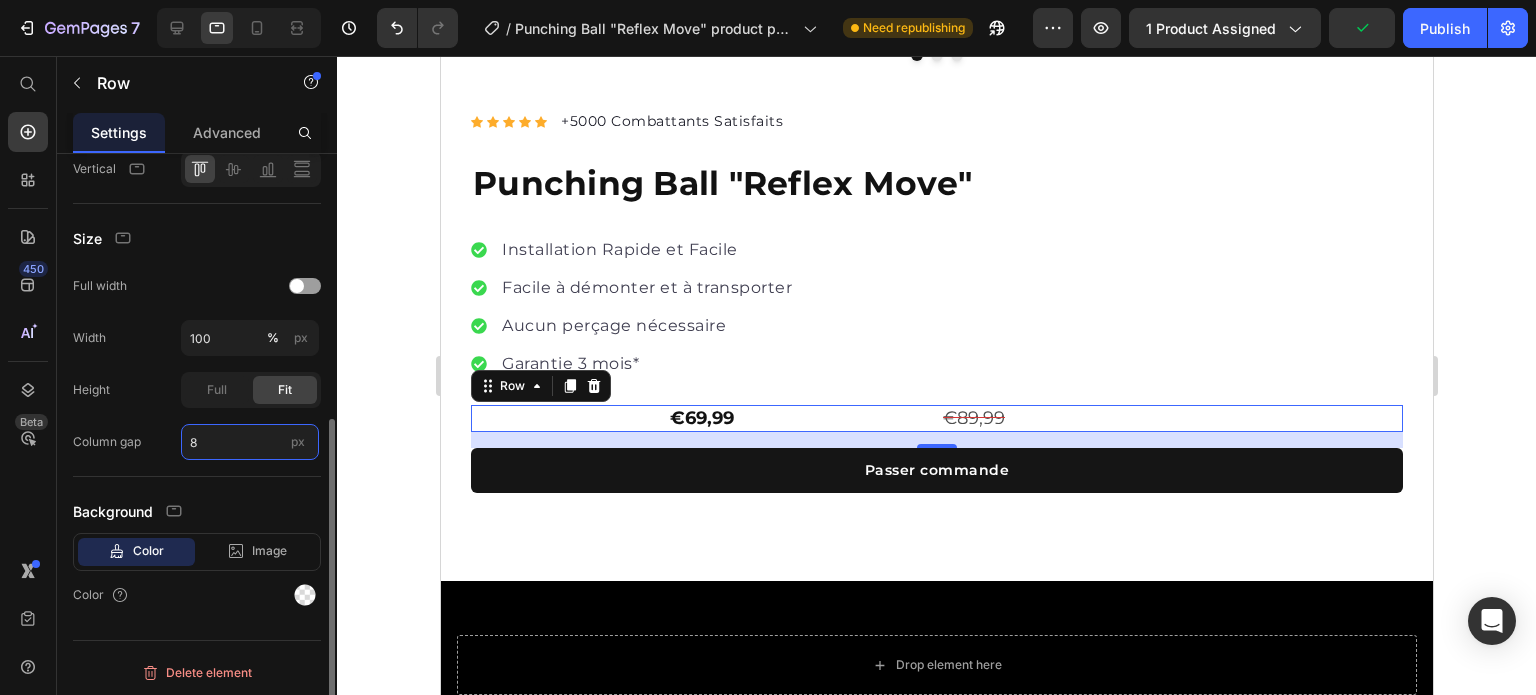 click on "8" at bounding box center [250, 442] 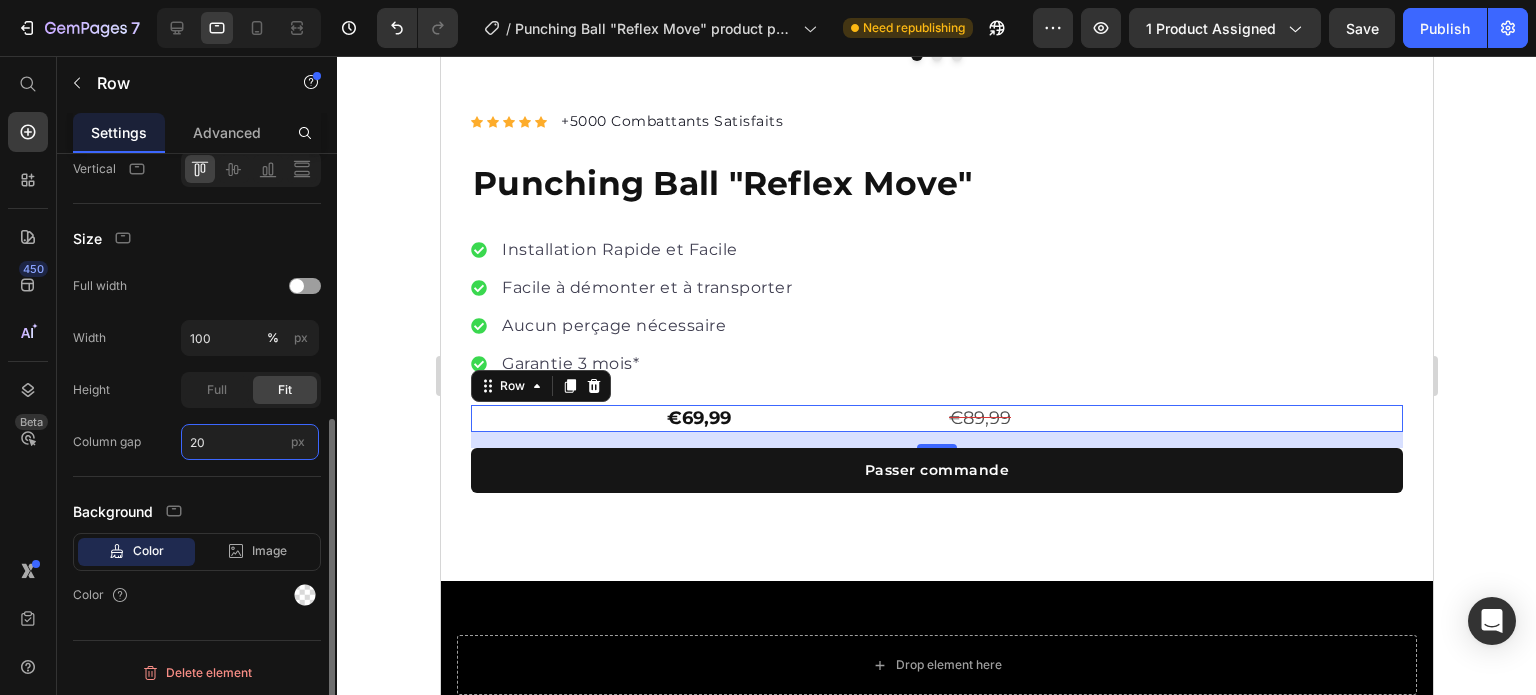 type on "2" 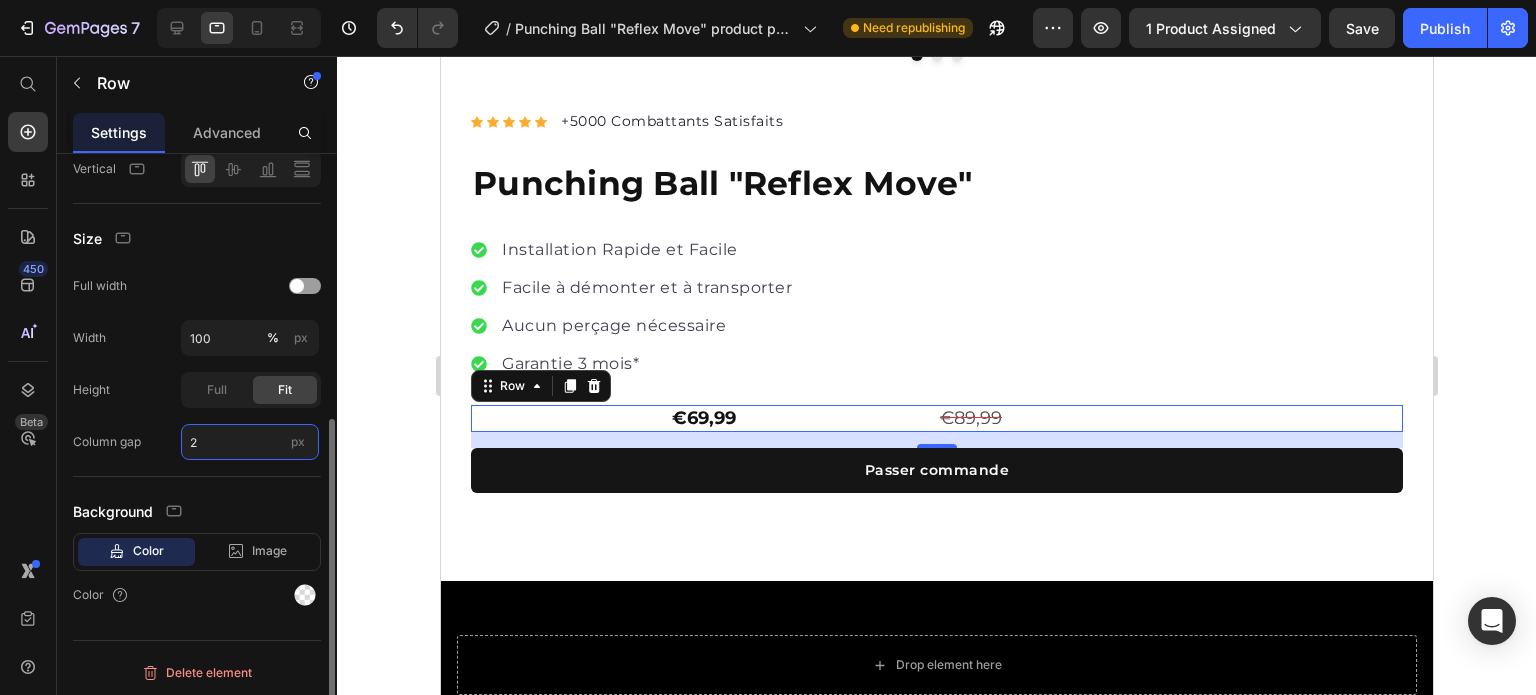 type 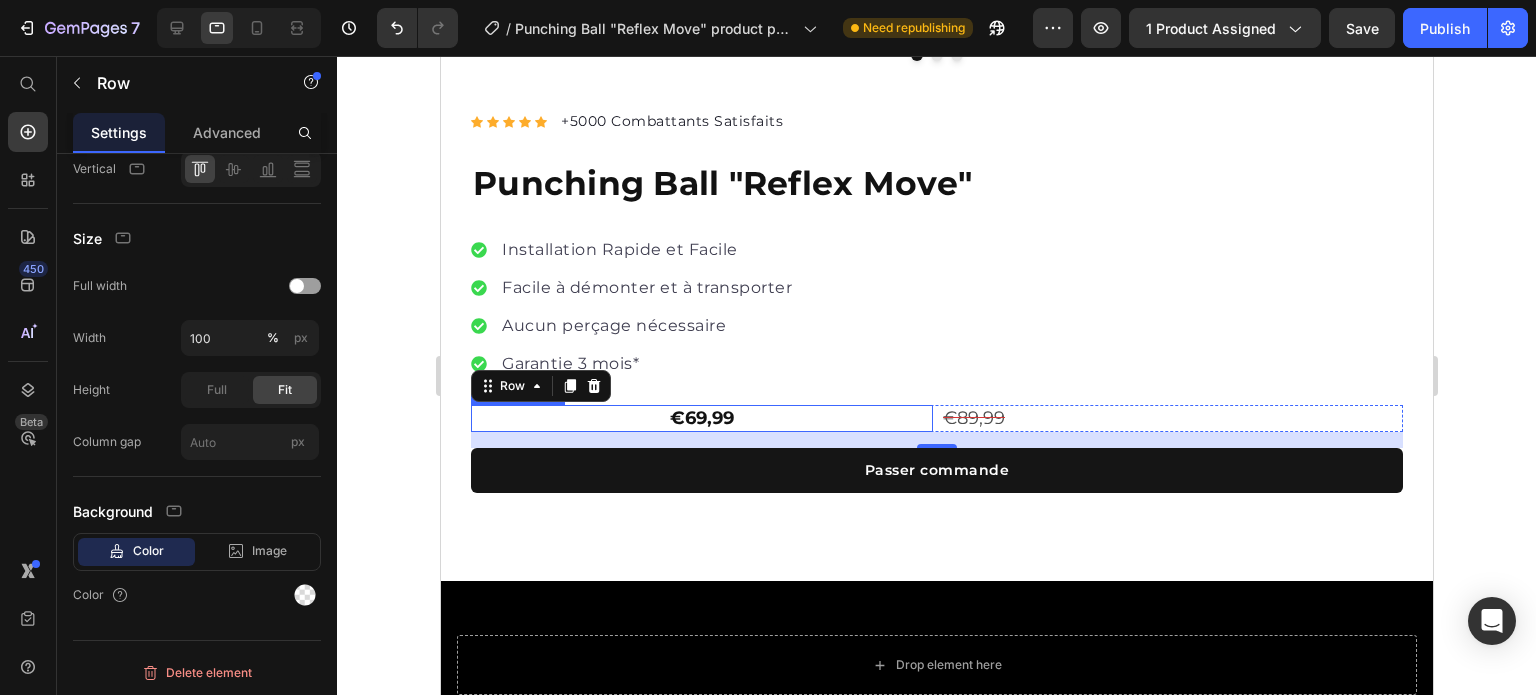click on "€69,99" at bounding box center [701, 418] 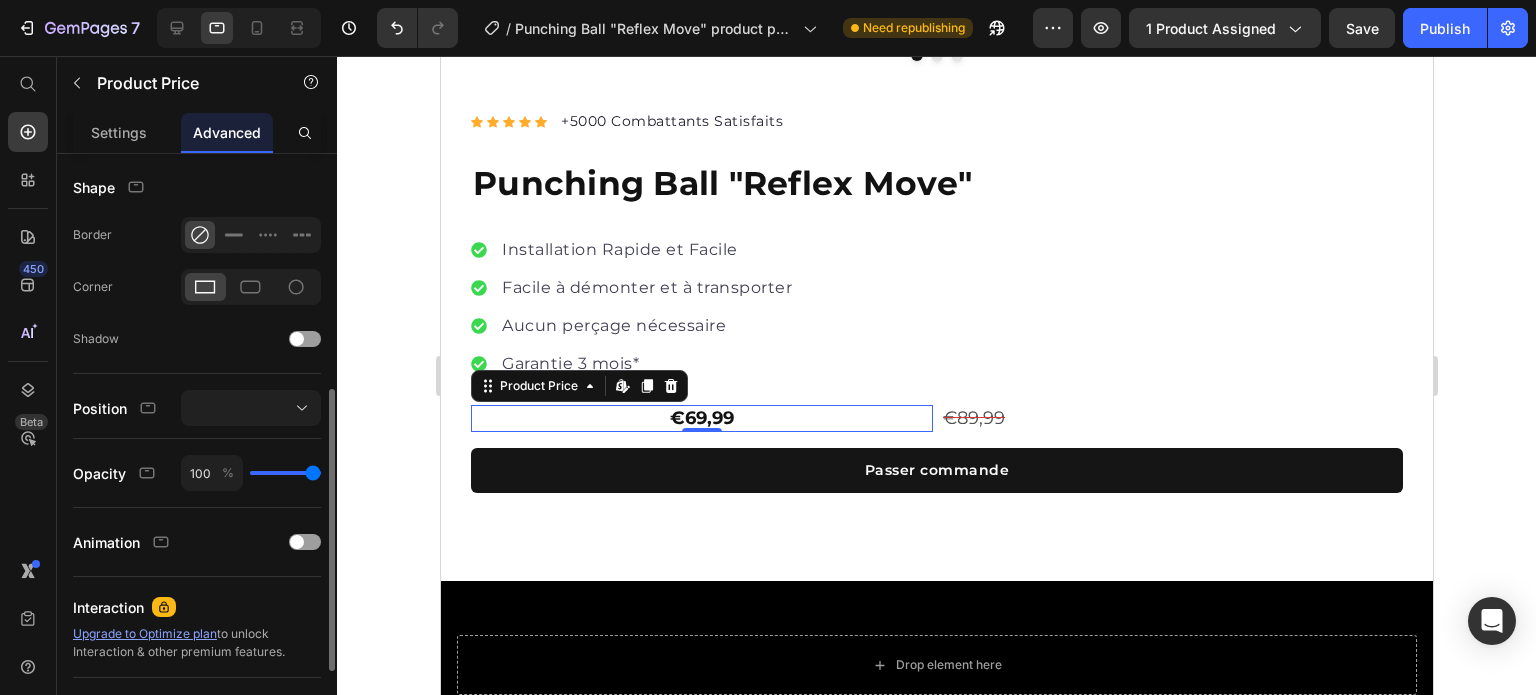 scroll, scrollTop: 668, scrollLeft: 0, axis: vertical 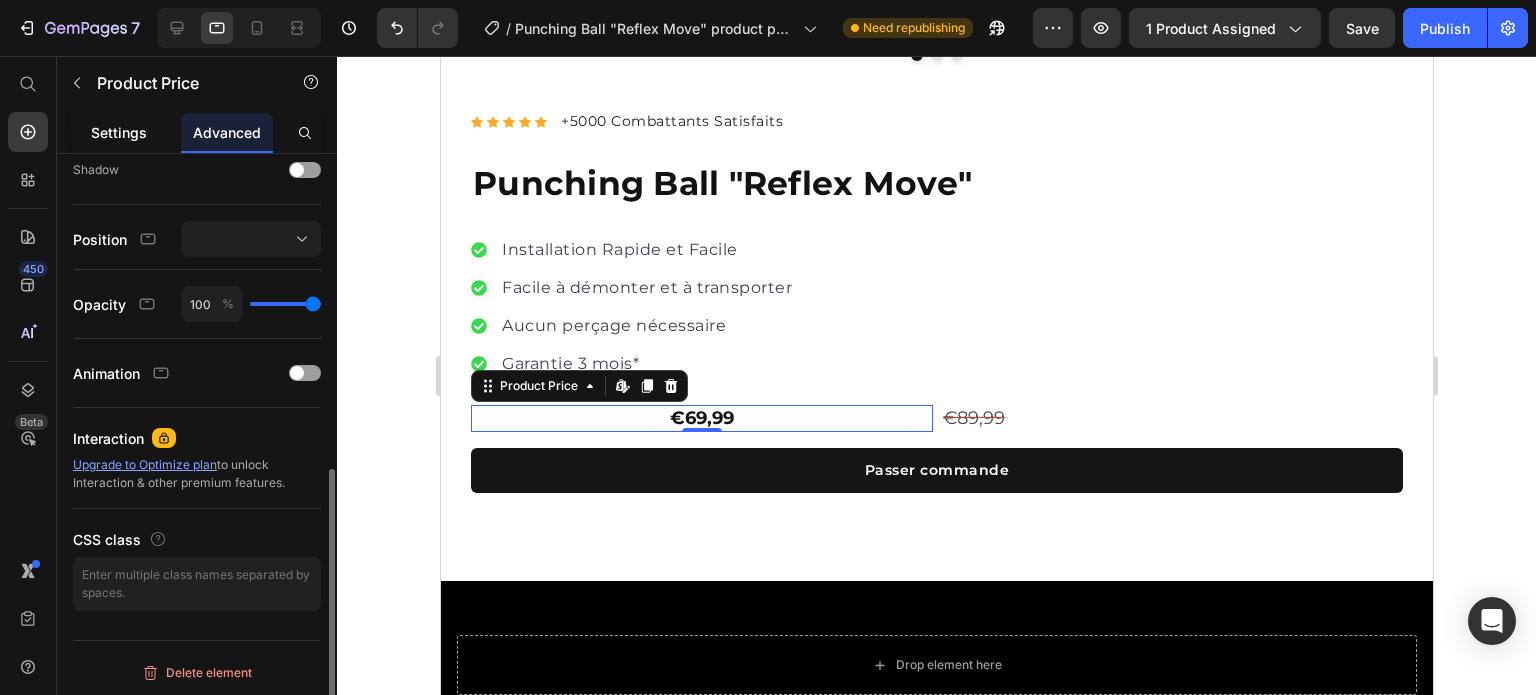 click on "Settings" at bounding box center [119, 132] 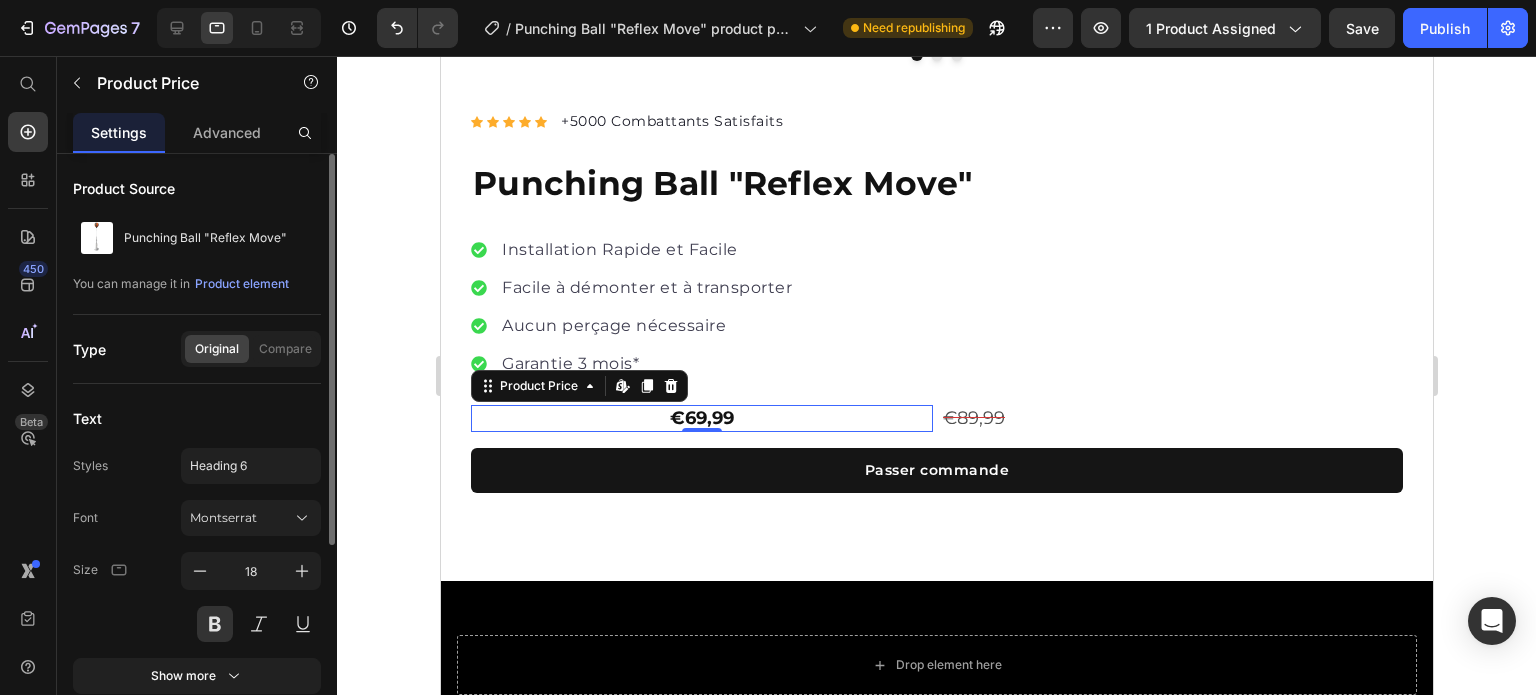 scroll, scrollTop: 316, scrollLeft: 0, axis: vertical 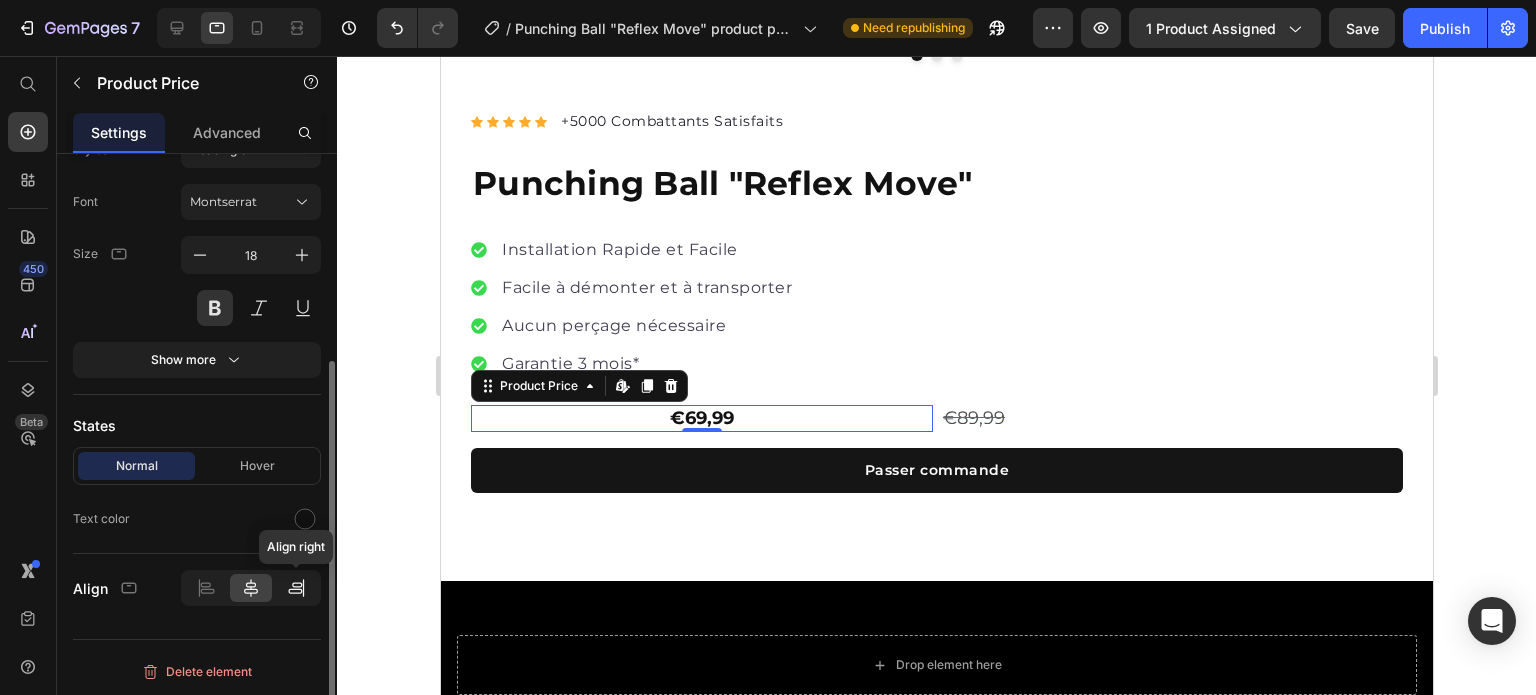 click 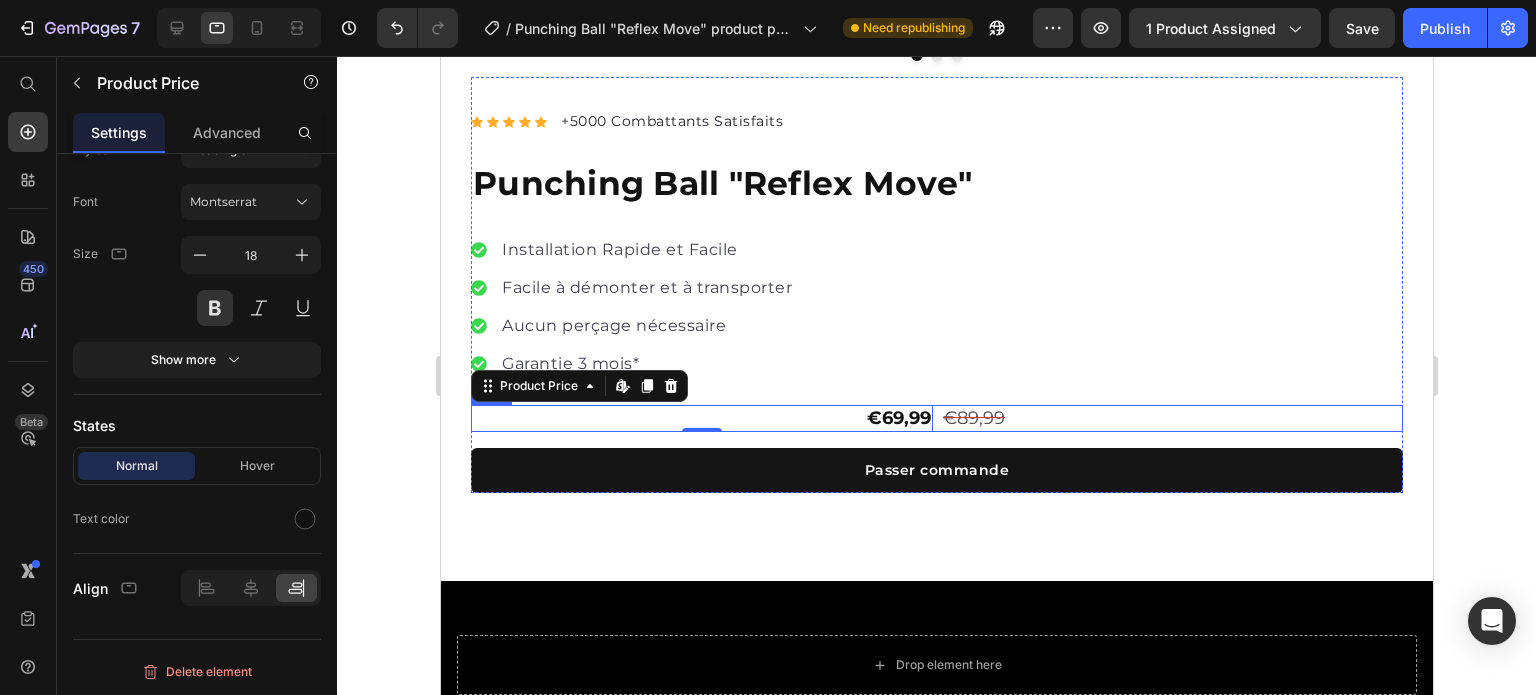 click on "€69,99 Product Price   Edit content in Shopify 0 €89,99 Product Price Row" at bounding box center [936, 418] 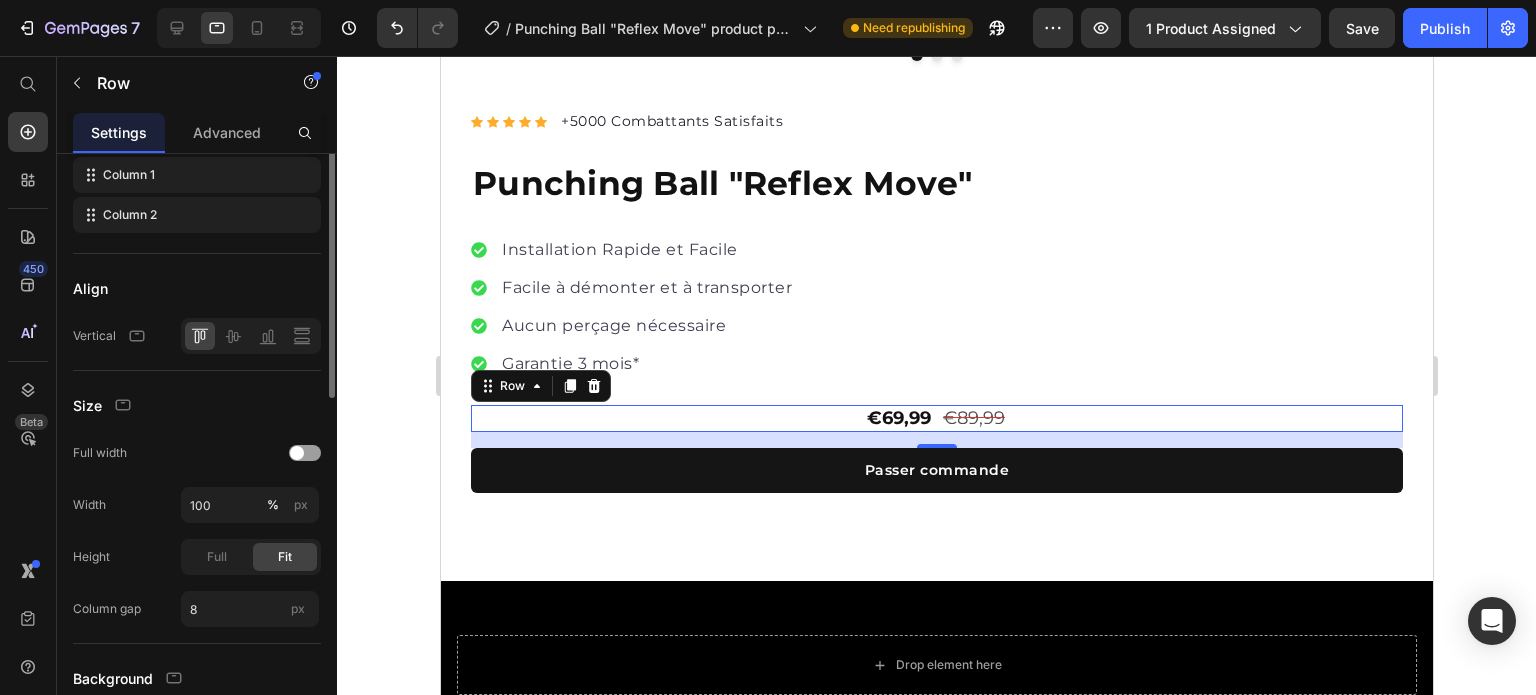 scroll, scrollTop: 142, scrollLeft: 0, axis: vertical 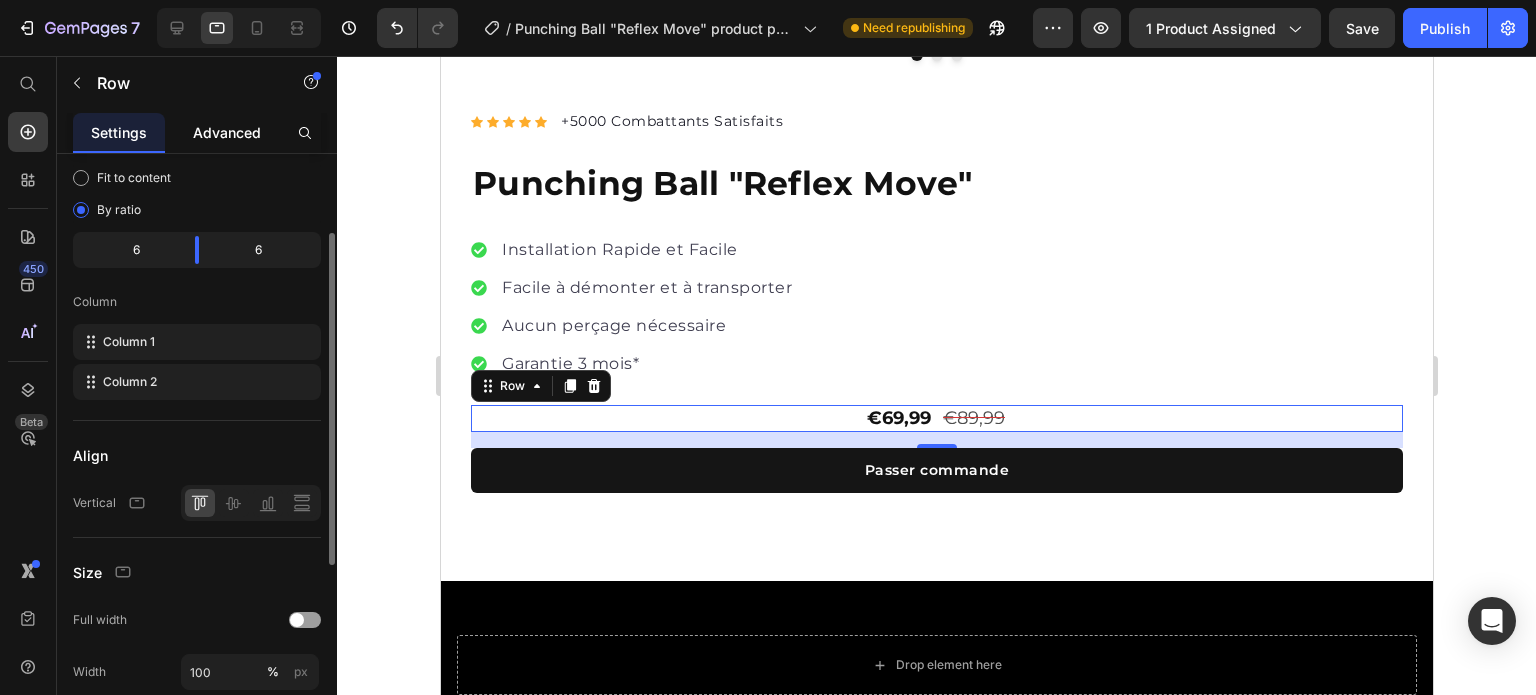 click on "Advanced" 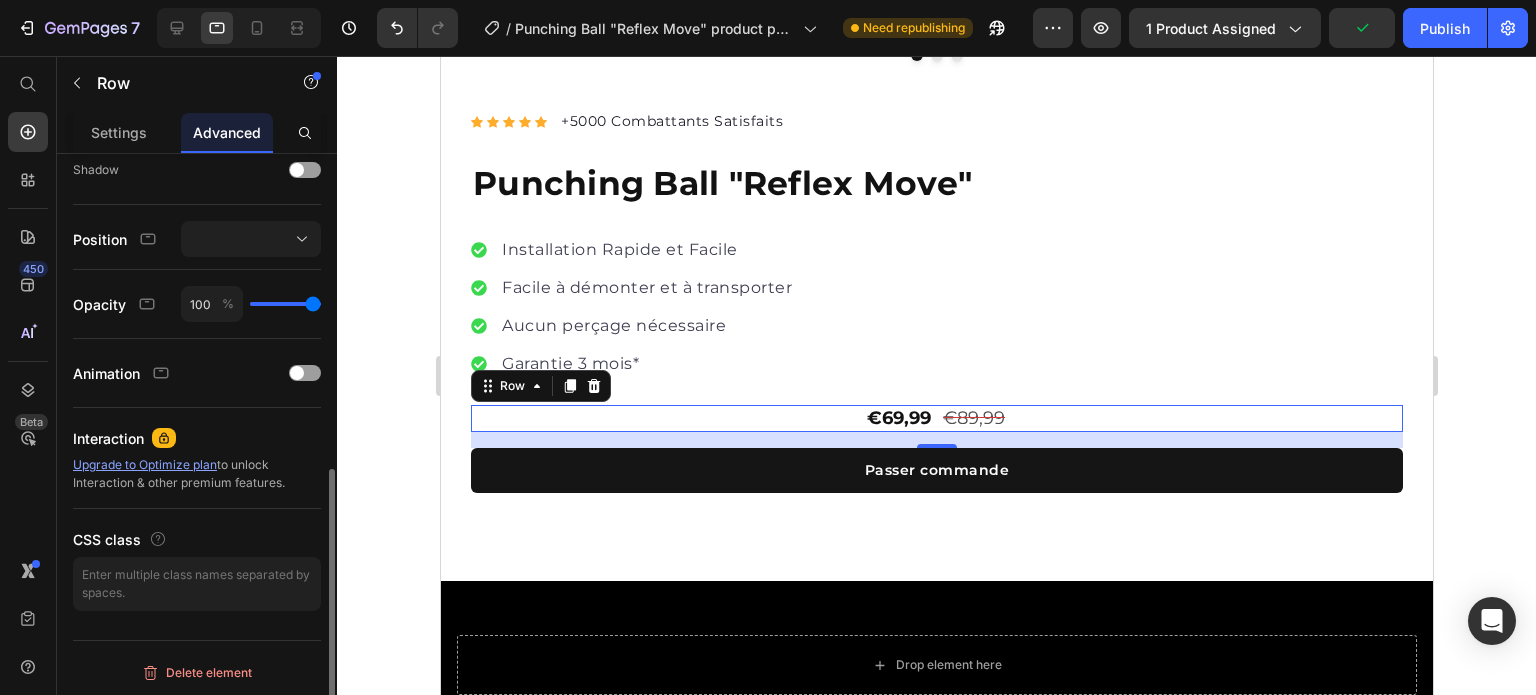 scroll, scrollTop: 0, scrollLeft: 0, axis: both 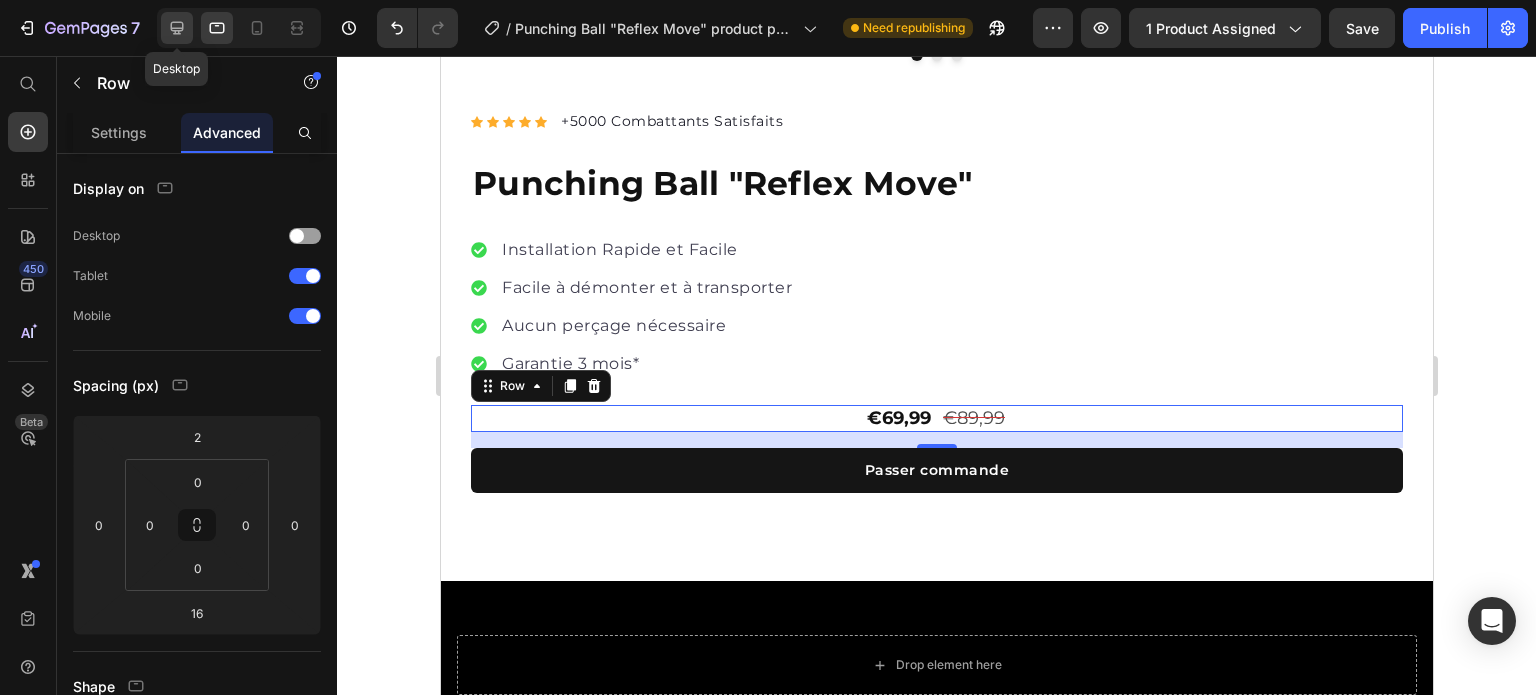 click 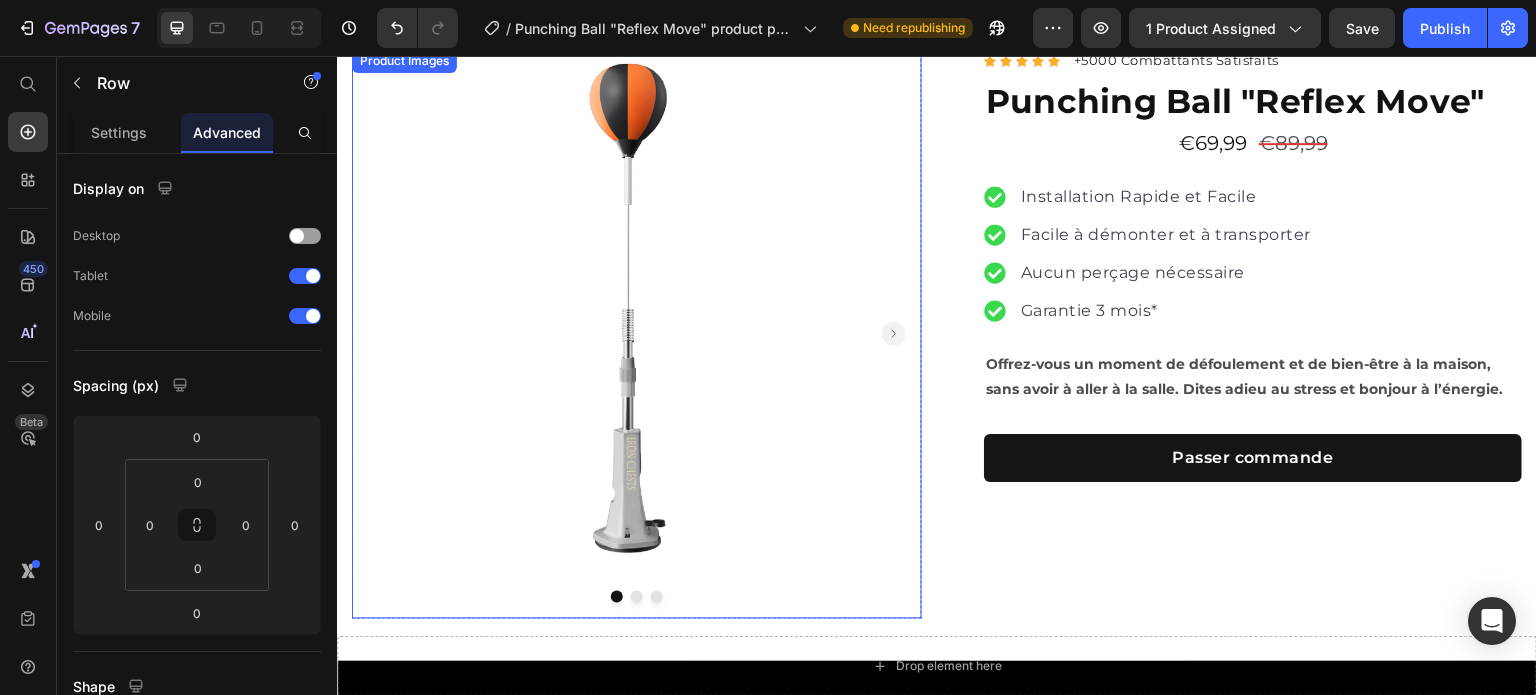 scroll, scrollTop: 0, scrollLeft: 0, axis: both 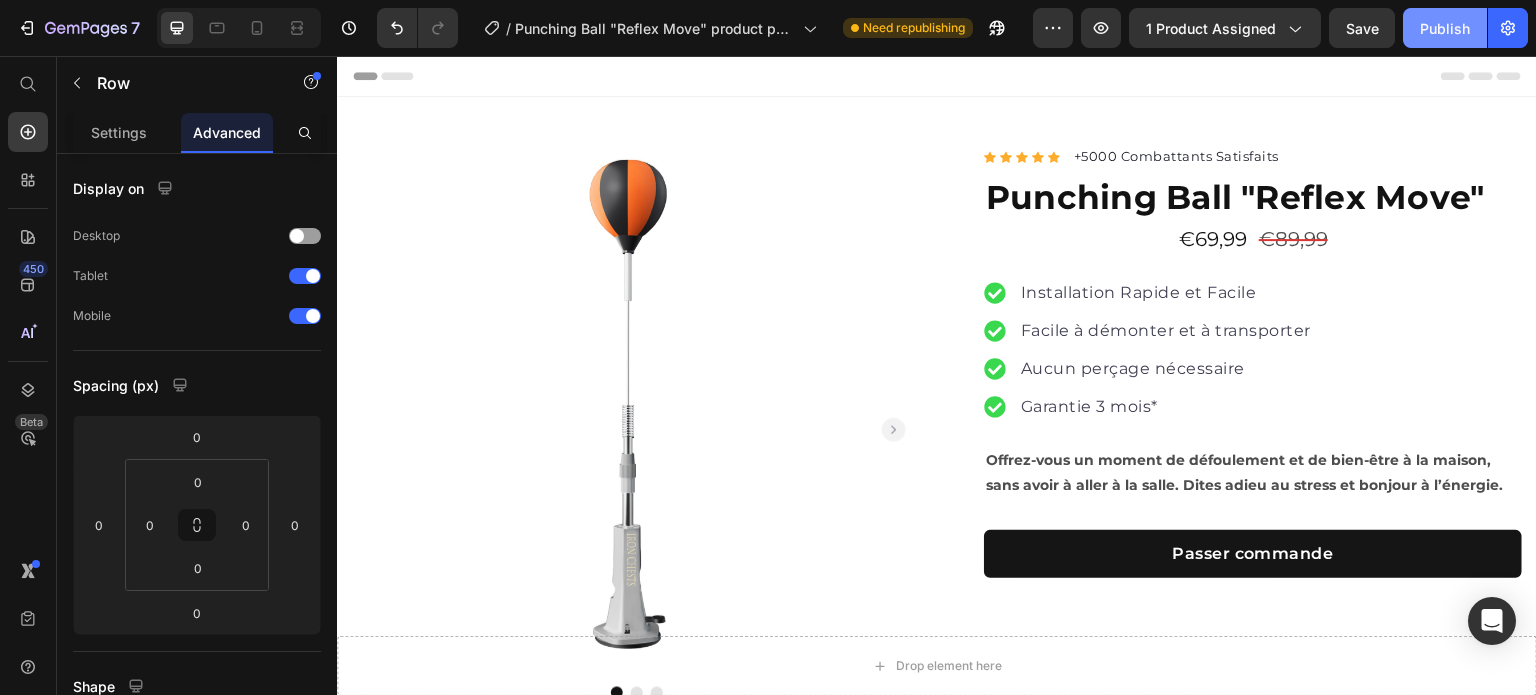 click on "Publish" at bounding box center [1445, 28] 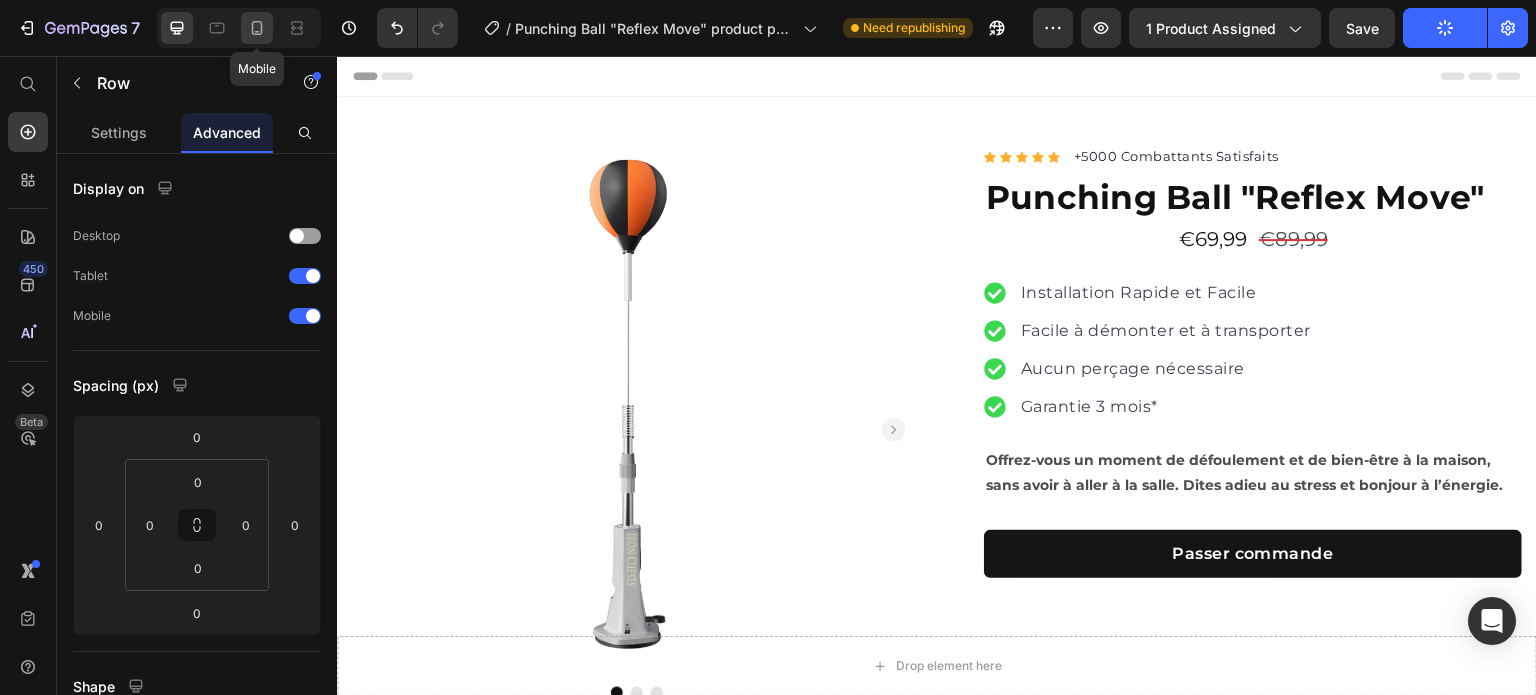 click 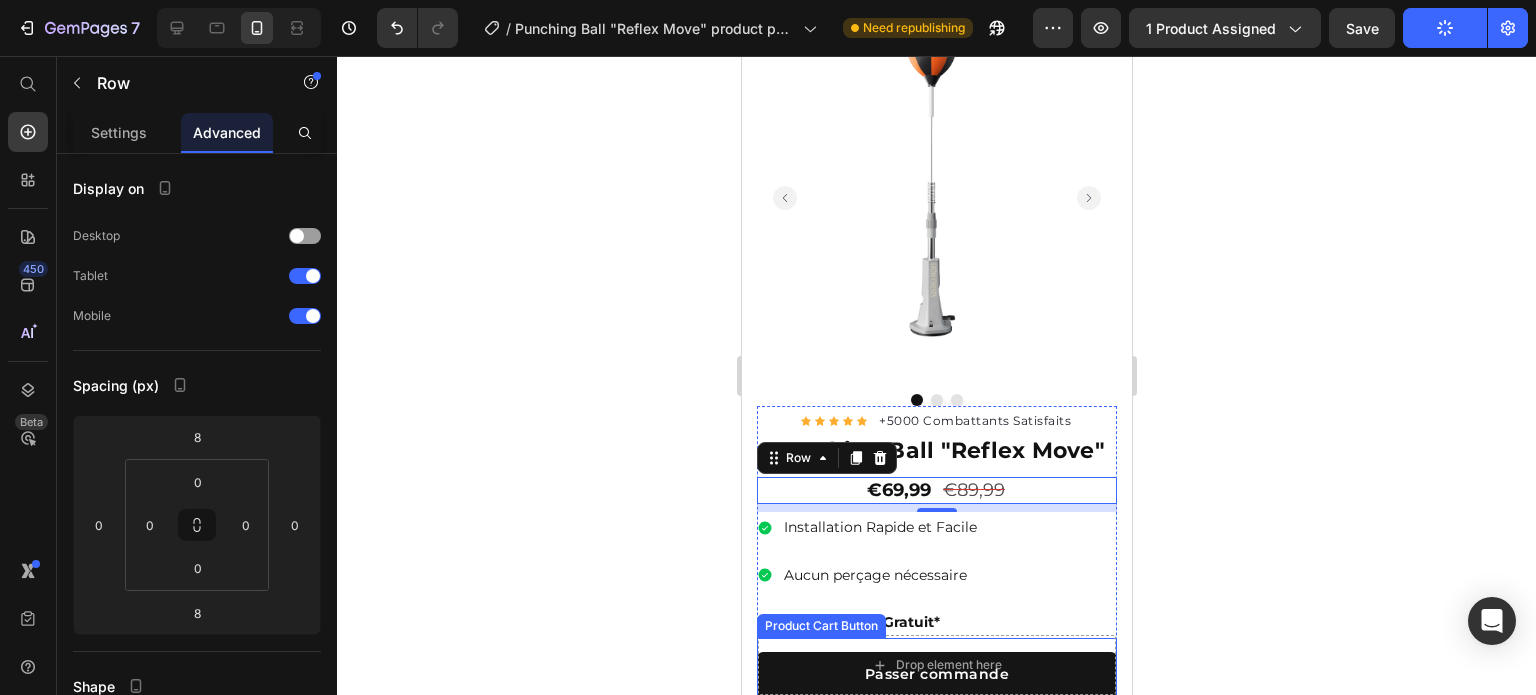 scroll, scrollTop: 0, scrollLeft: 0, axis: both 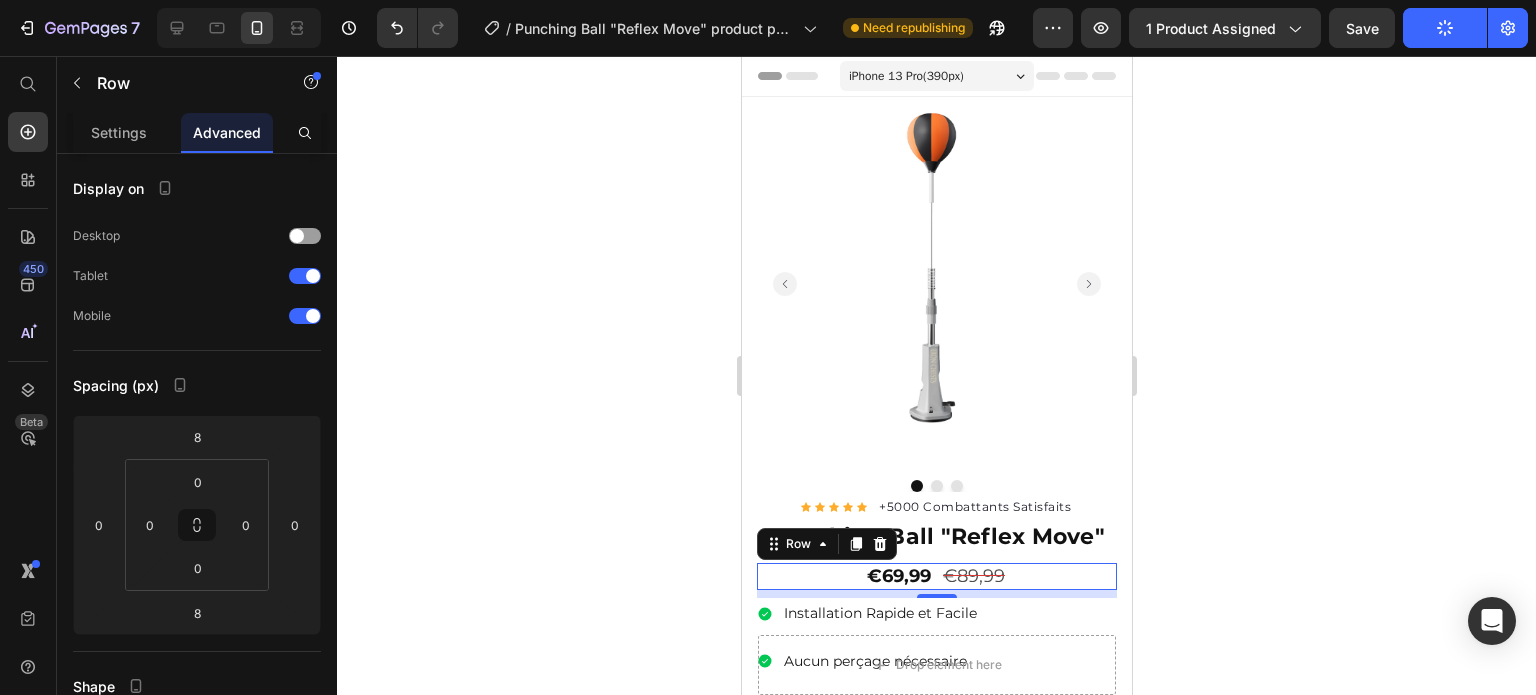 click 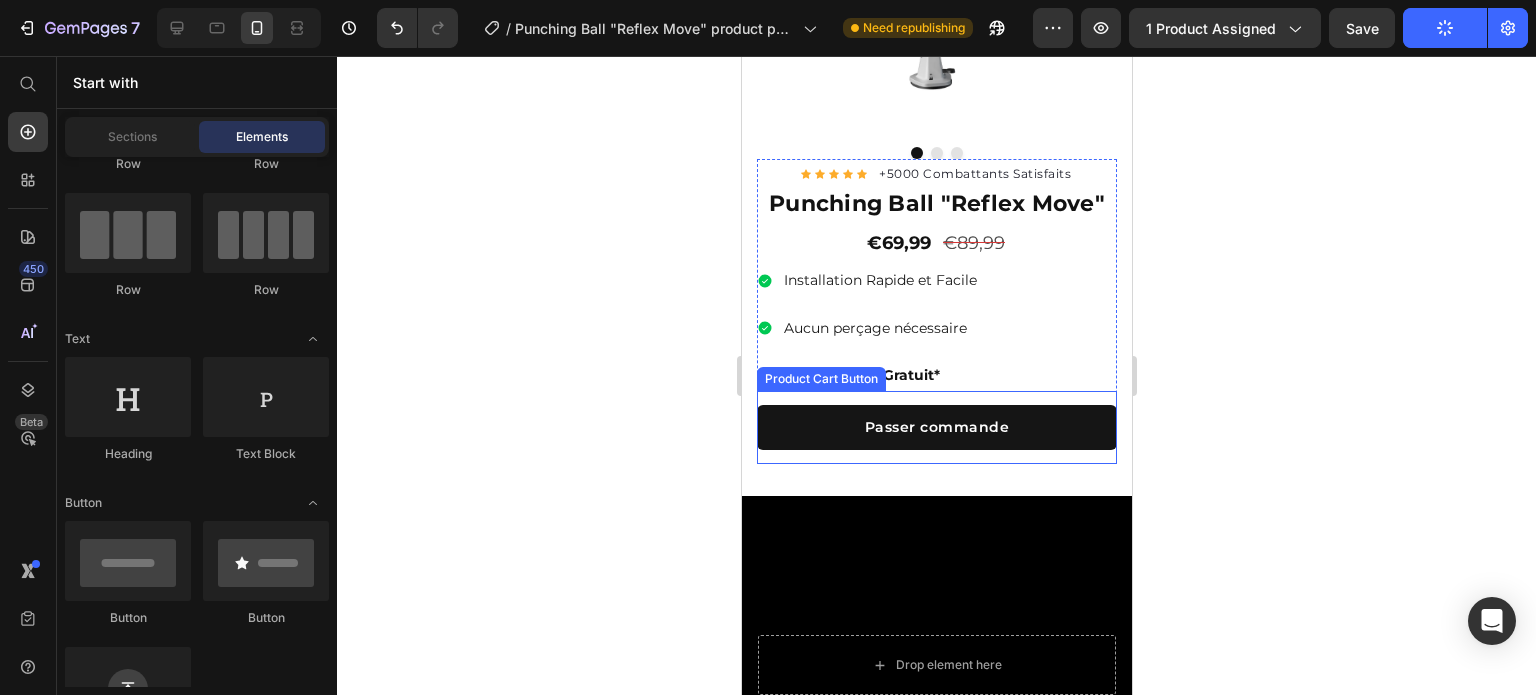 scroll, scrollTop: 666, scrollLeft: 0, axis: vertical 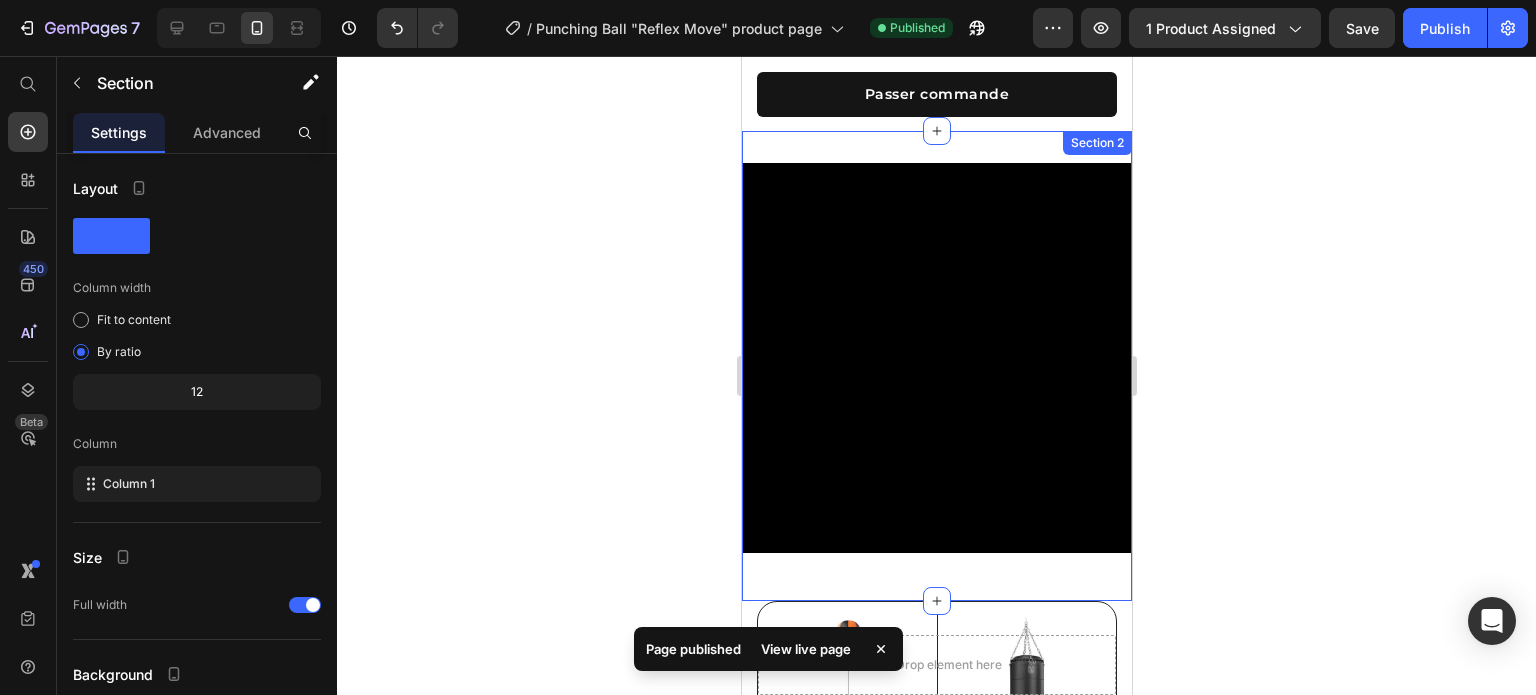 click on "Video Section 2" at bounding box center (936, 366) 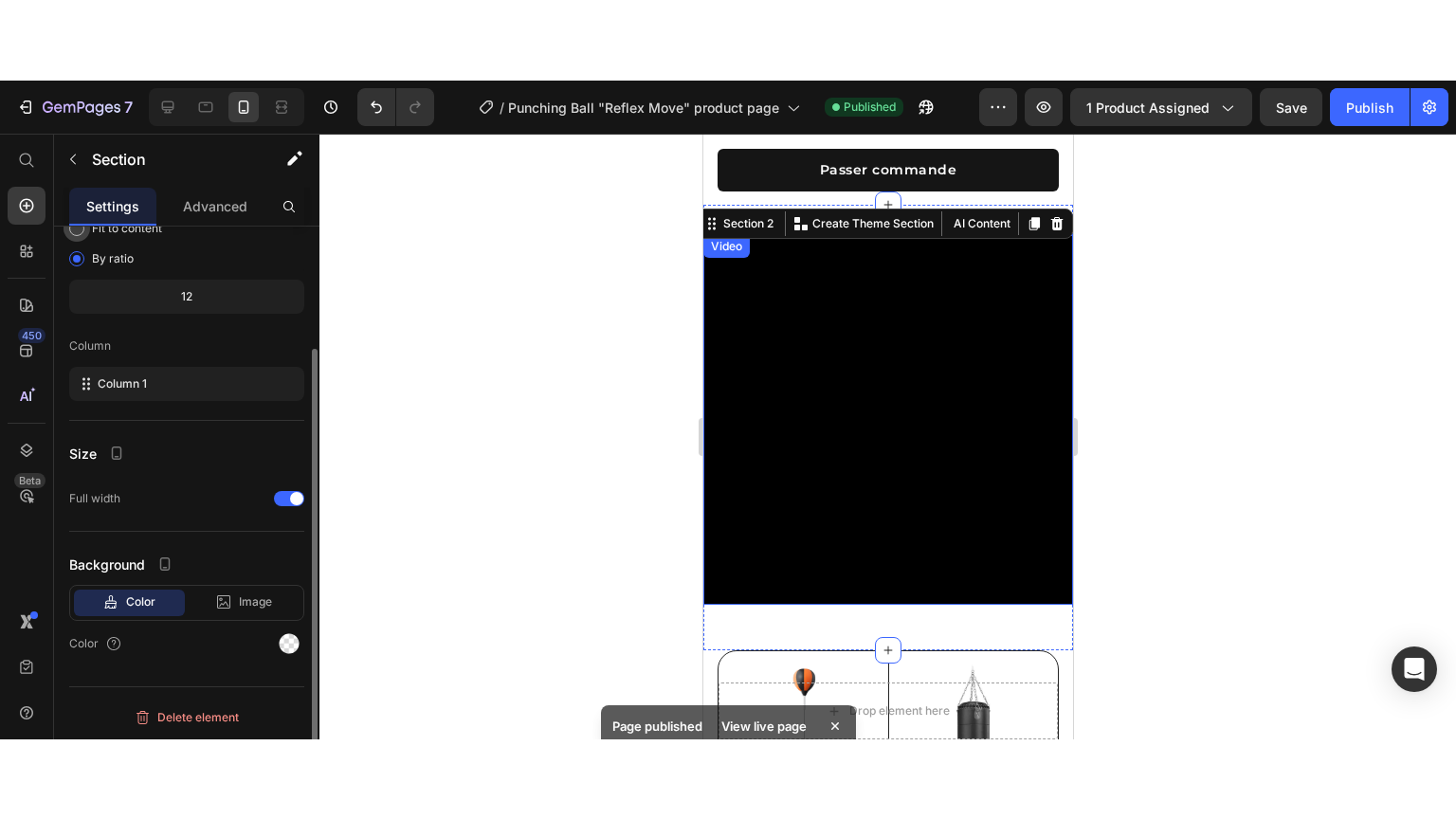 scroll, scrollTop: 0, scrollLeft: 0, axis: both 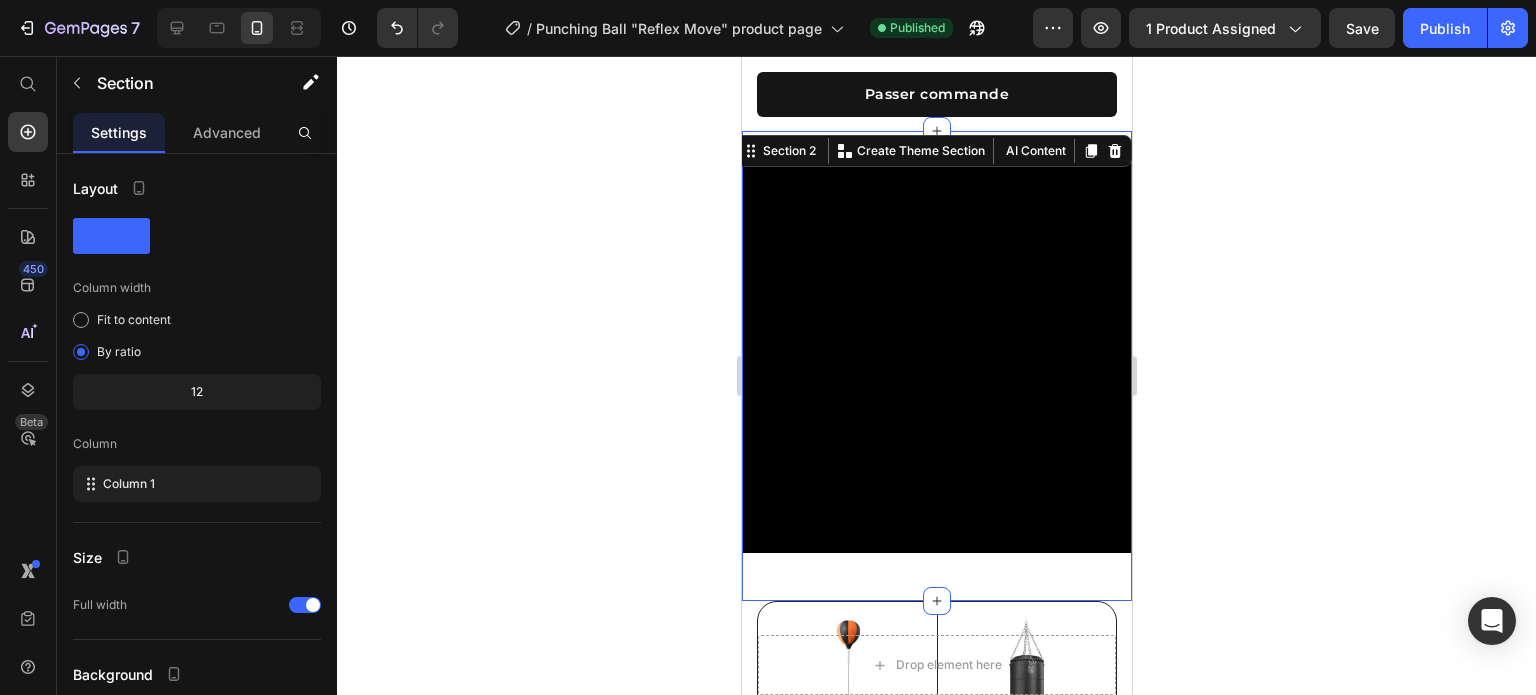 click on "Video Section 2   You can create reusable sections Create Theme Section AI Content Write with GemAI What would you like to describe here? Tone and Voice Persuasive Product Sac de Frappe Ventouse Mural Show more Generate" at bounding box center [936, 366] 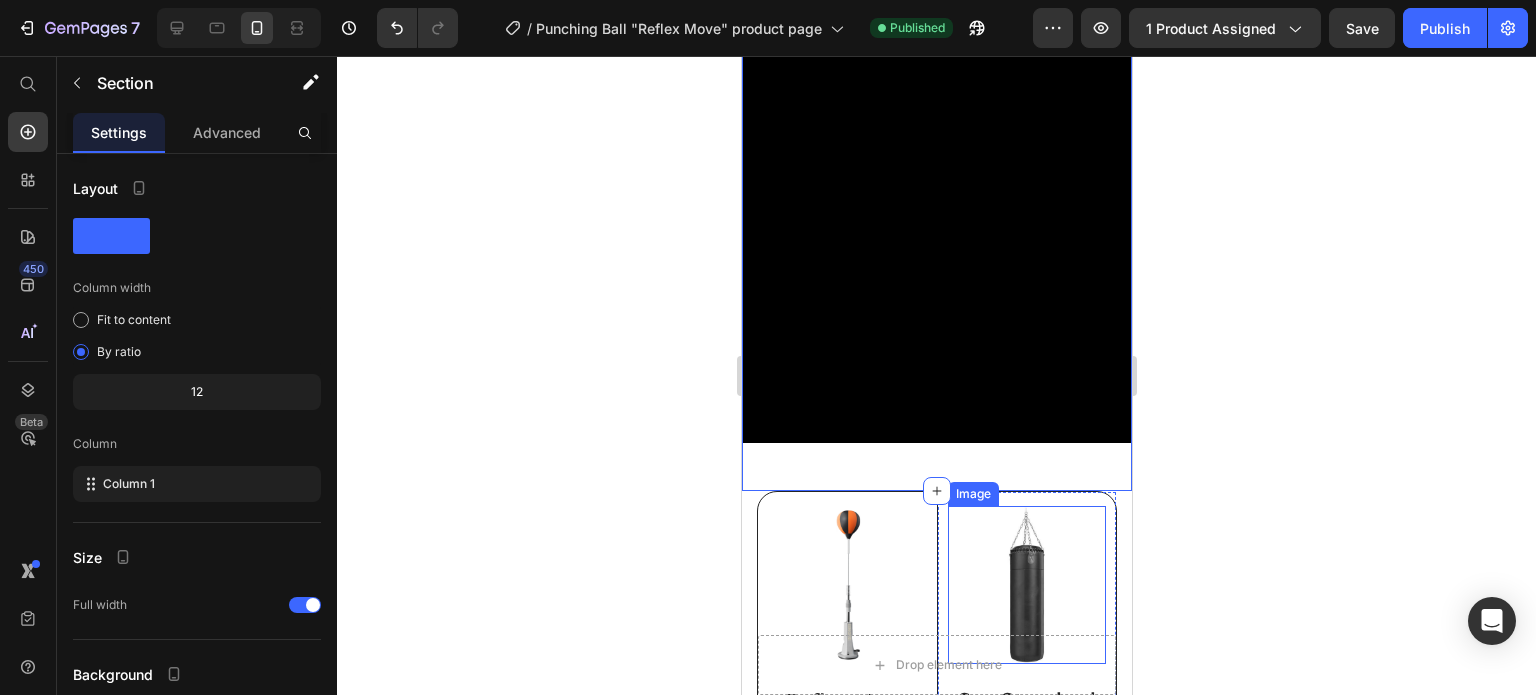 scroll, scrollTop: 777, scrollLeft: 0, axis: vertical 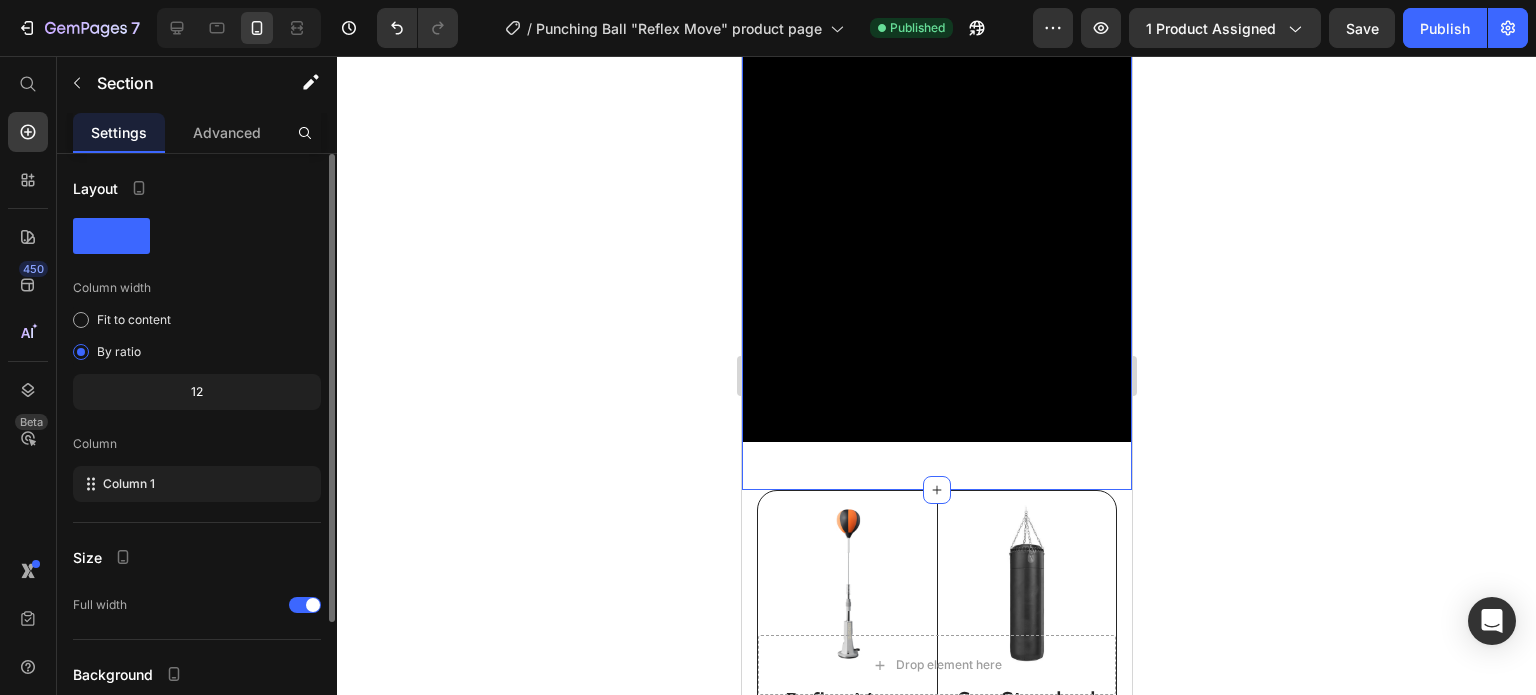 drag, startPoint x: 128, startPoint y: 319, endPoint x: 0, endPoint y: 215, distance: 164.92422 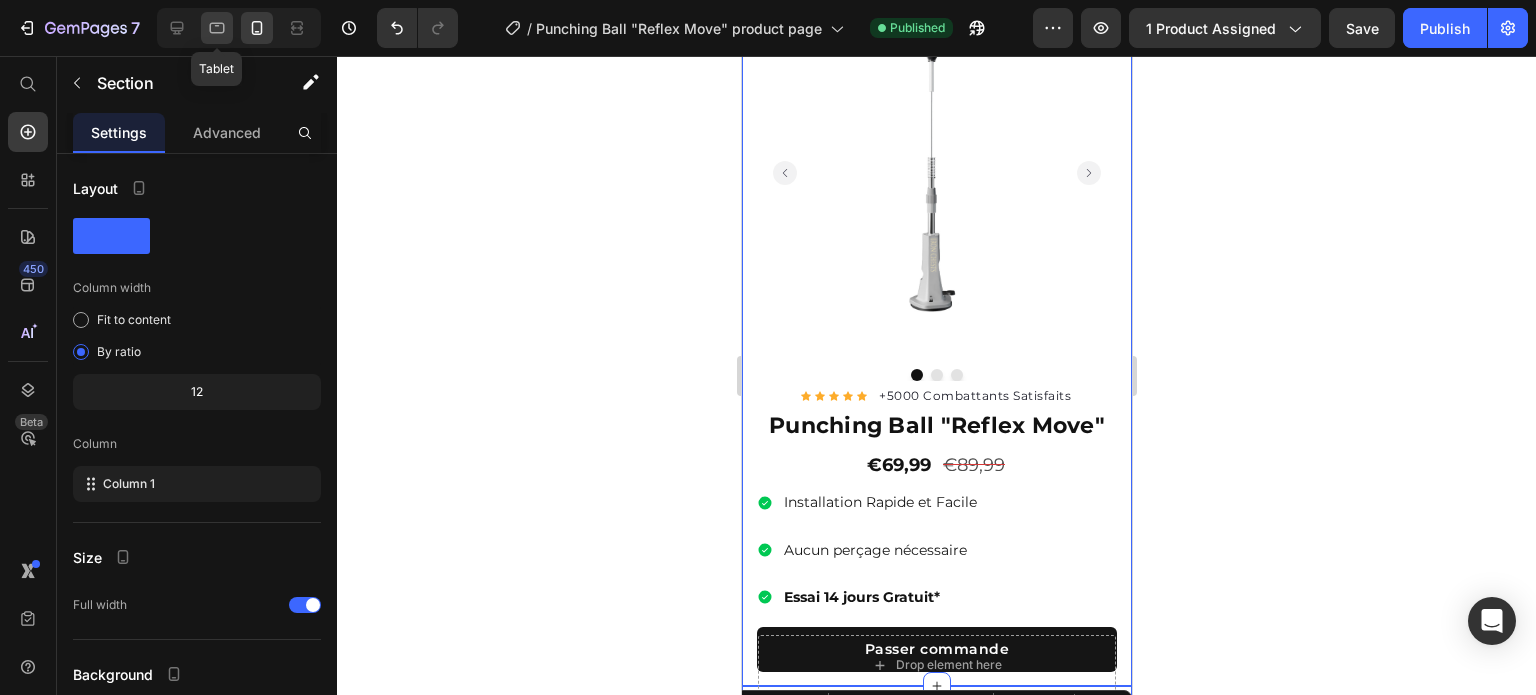 click 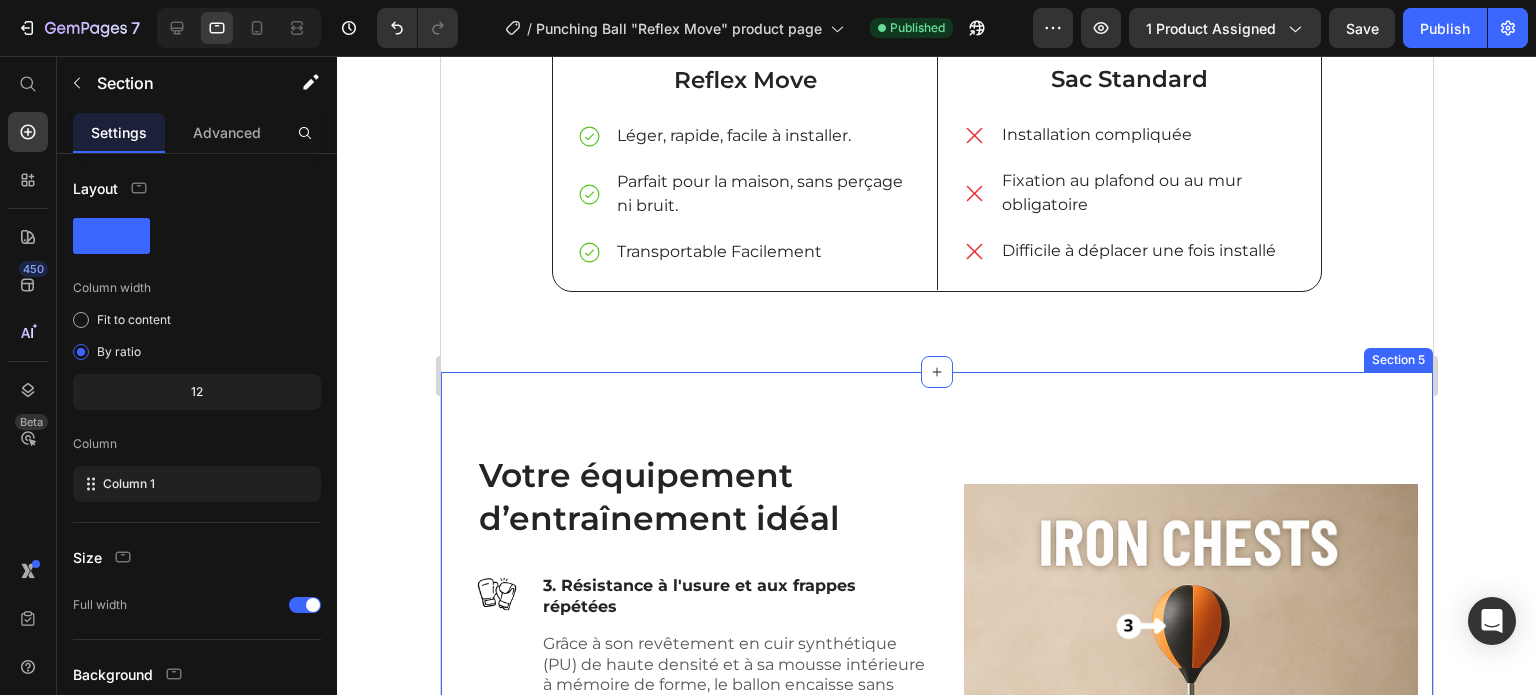 scroll, scrollTop: 2736, scrollLeft: 0, axis: vertical 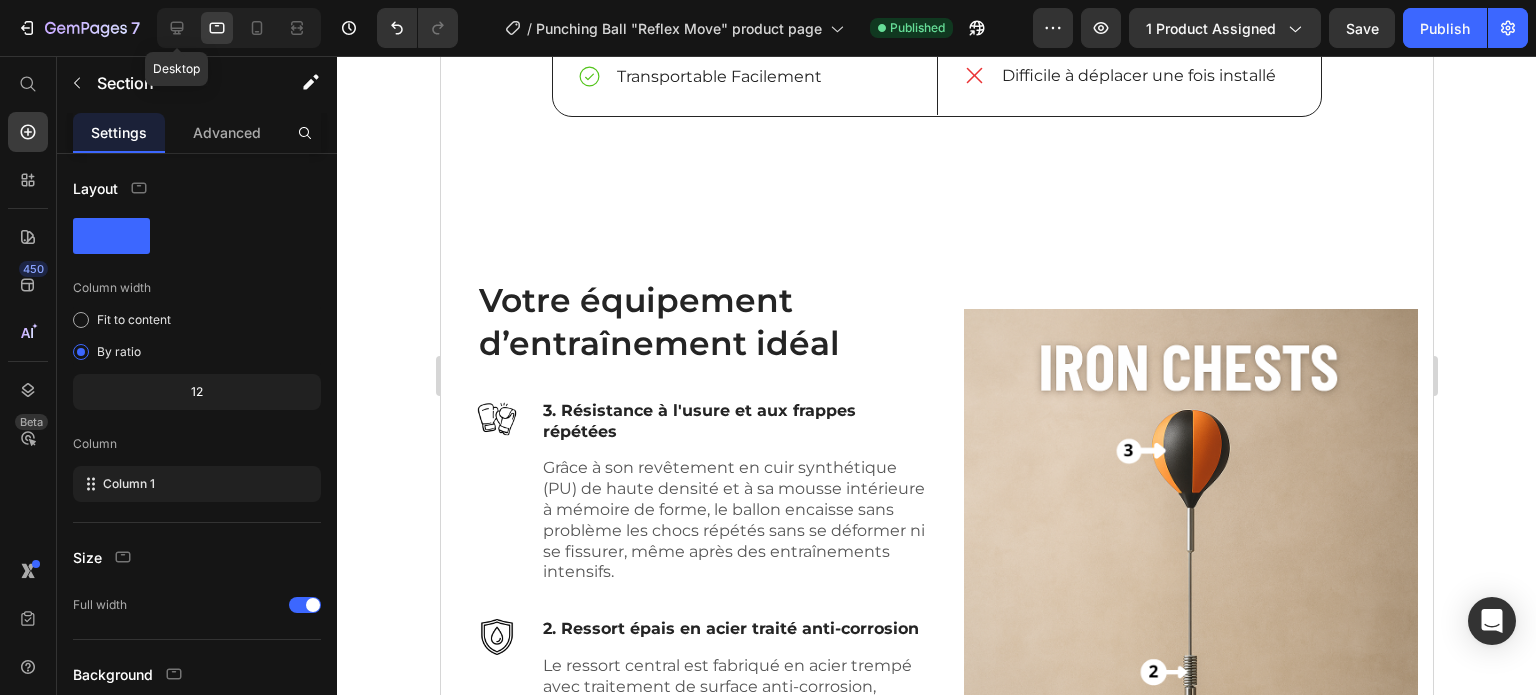click on "Desktop" at bounding box center (239, 28) 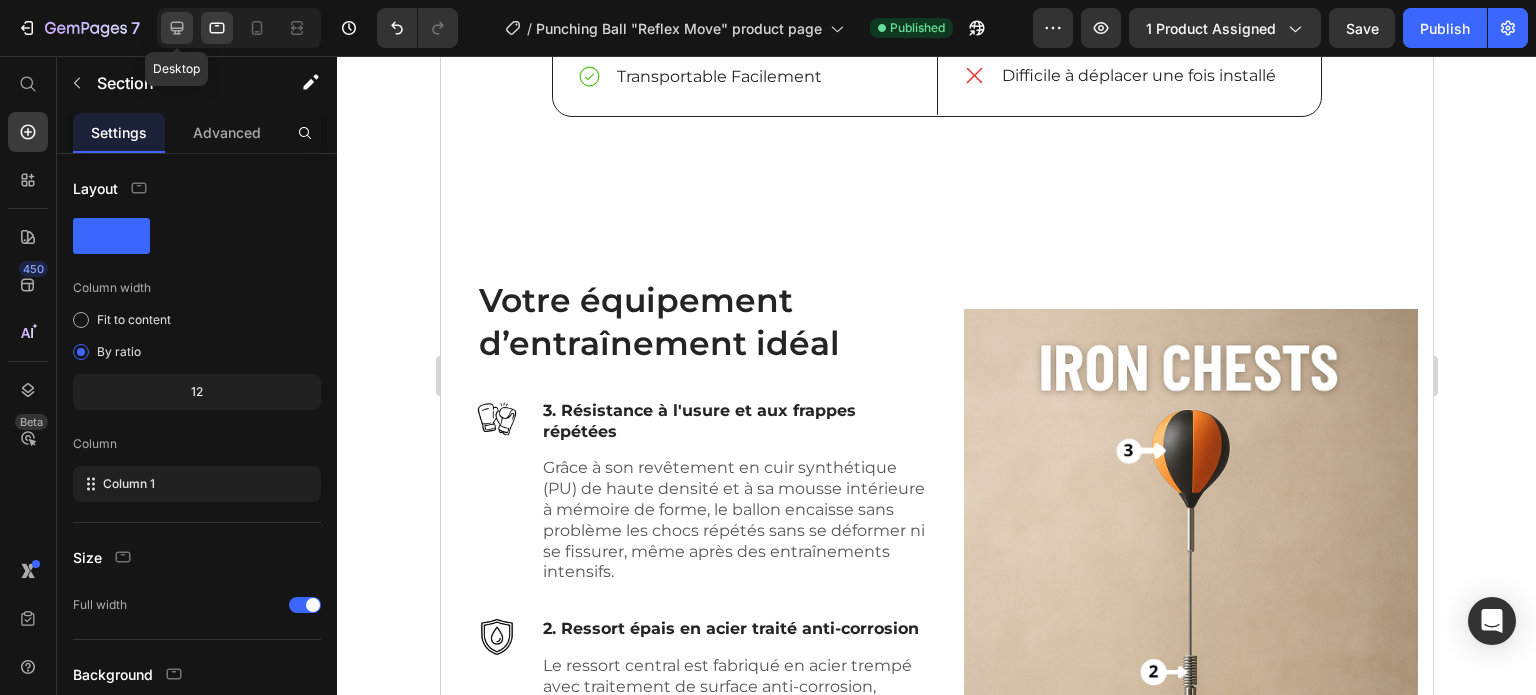 click 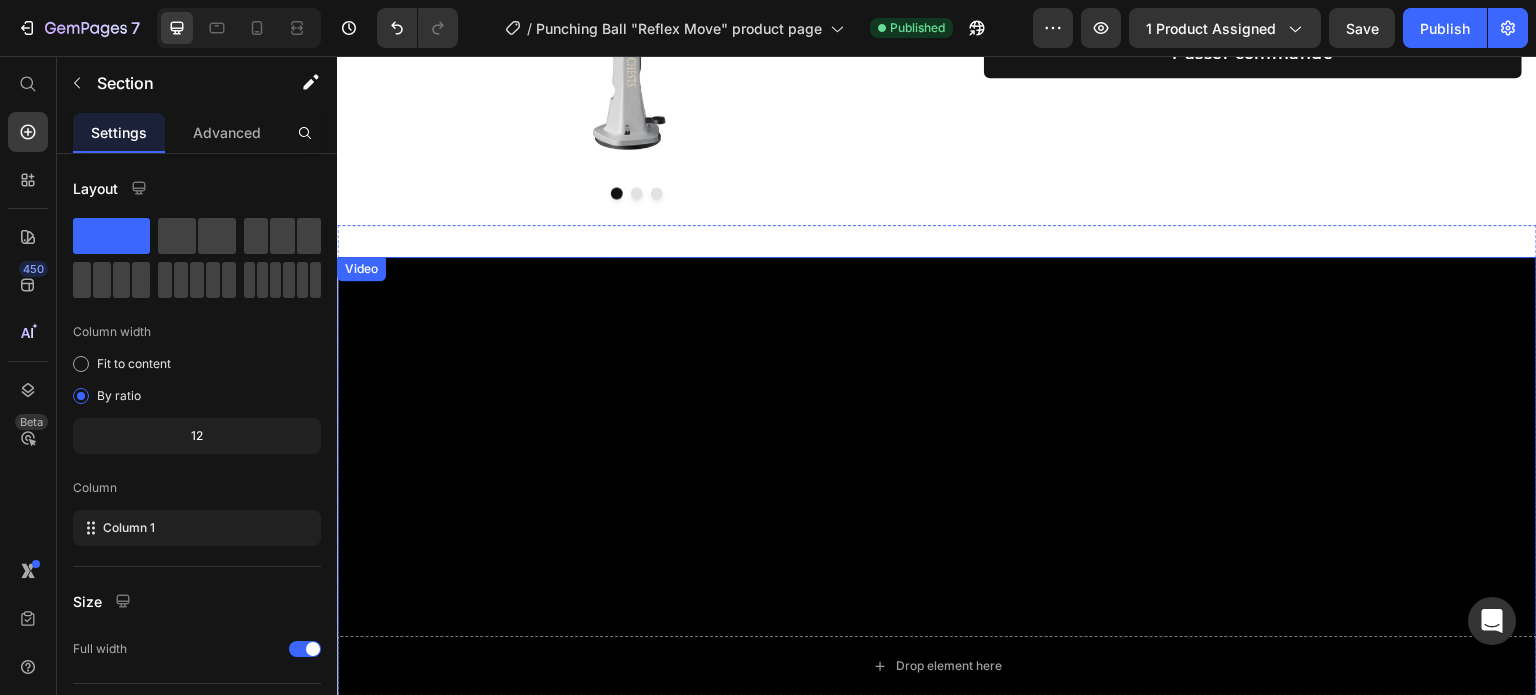 scroll, scrollTop: 666, scrollLeft: 0, axis: vertical 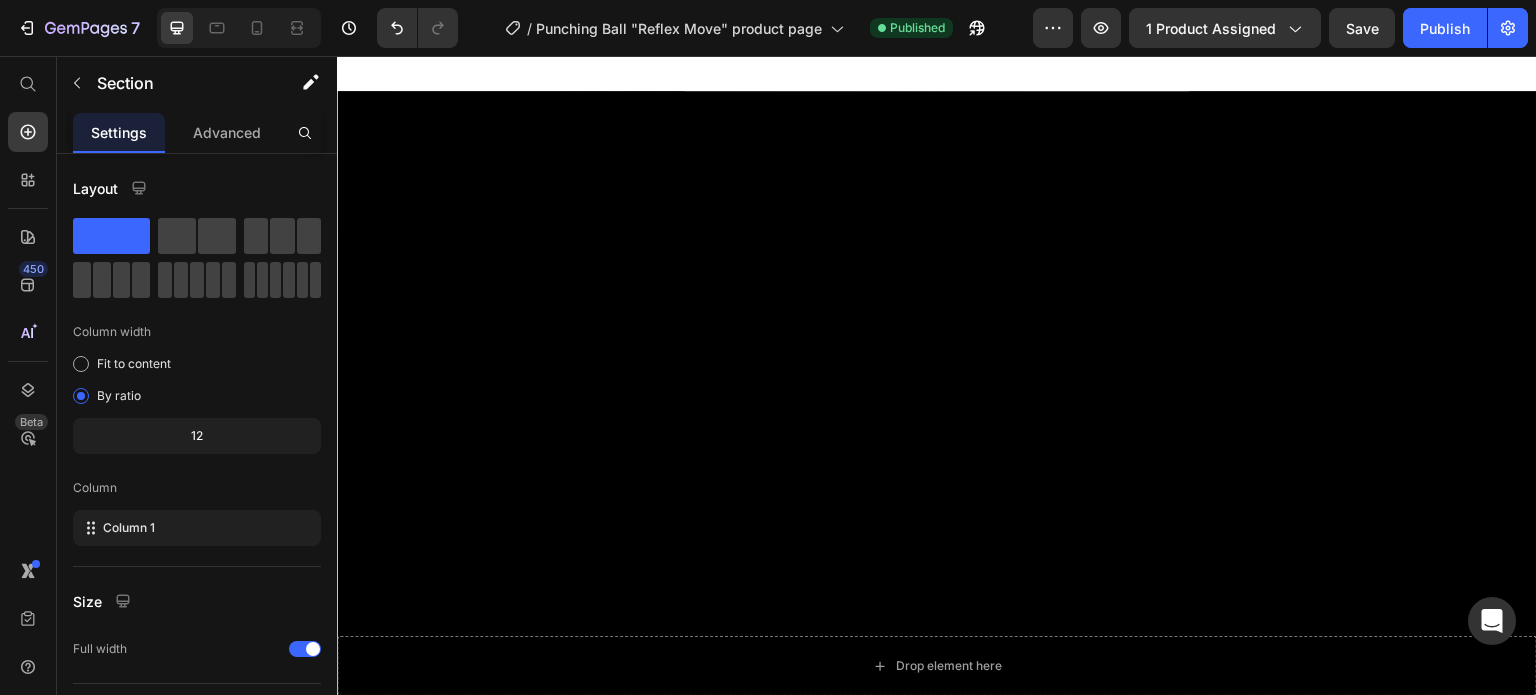 click on "Video Section 2" at bounding box center (937, 436) 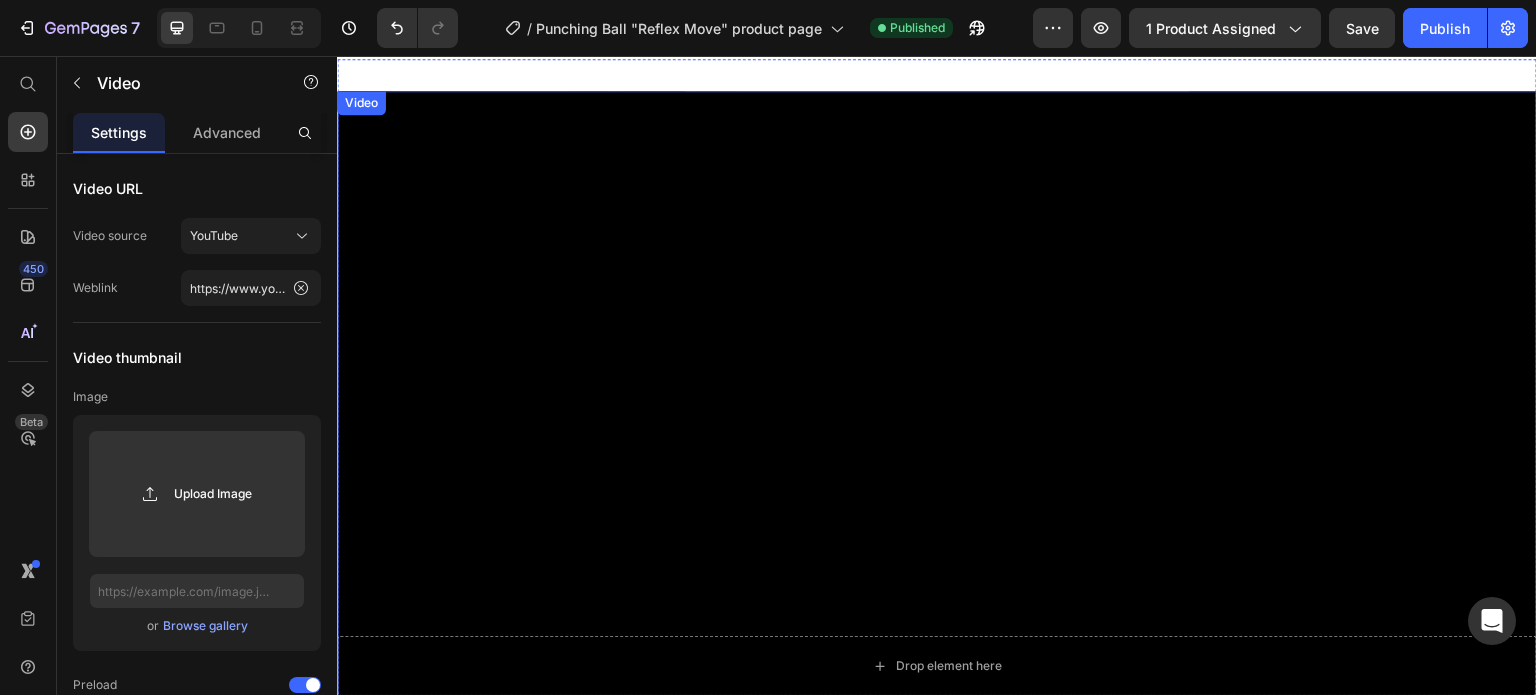 click on "Video" at bounding box center [361, 103] 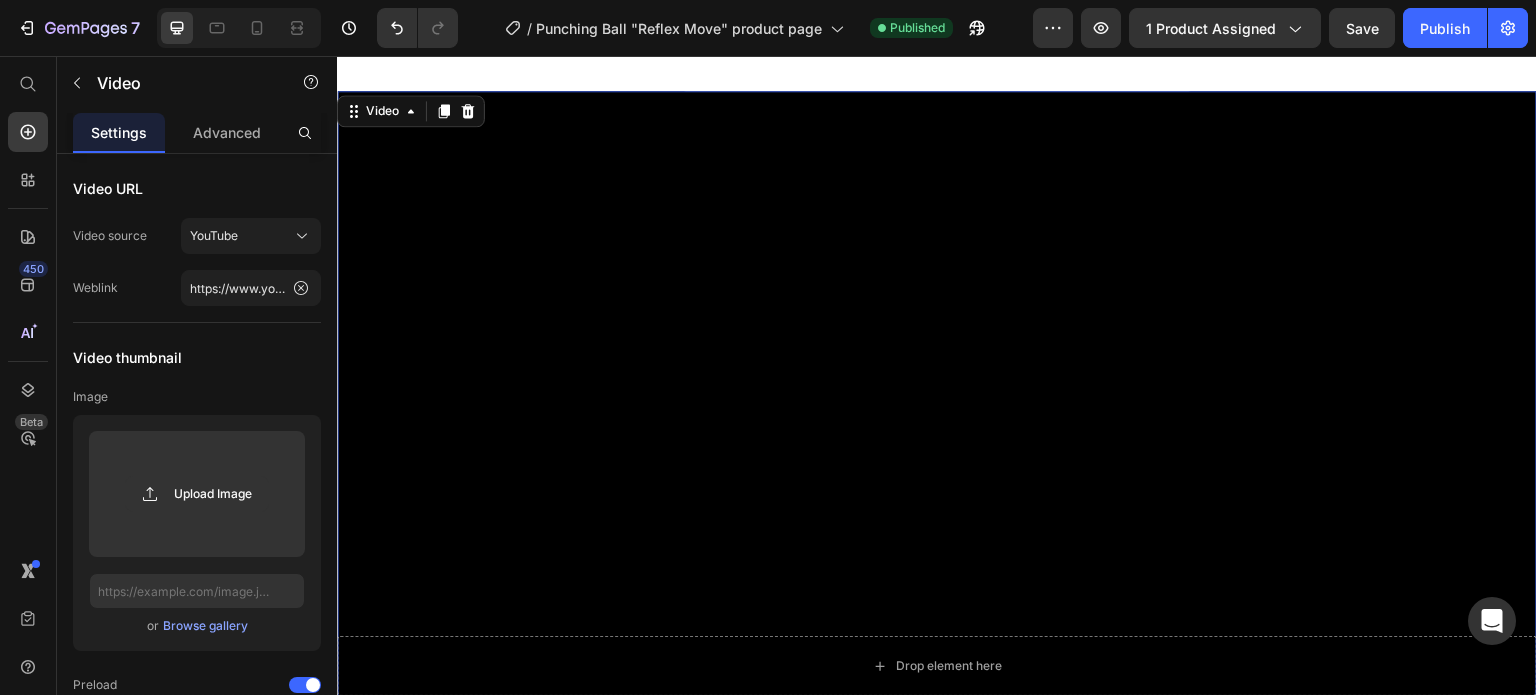 scroll, scrollTop: 833, scrollLeft: 0, axis: vertical 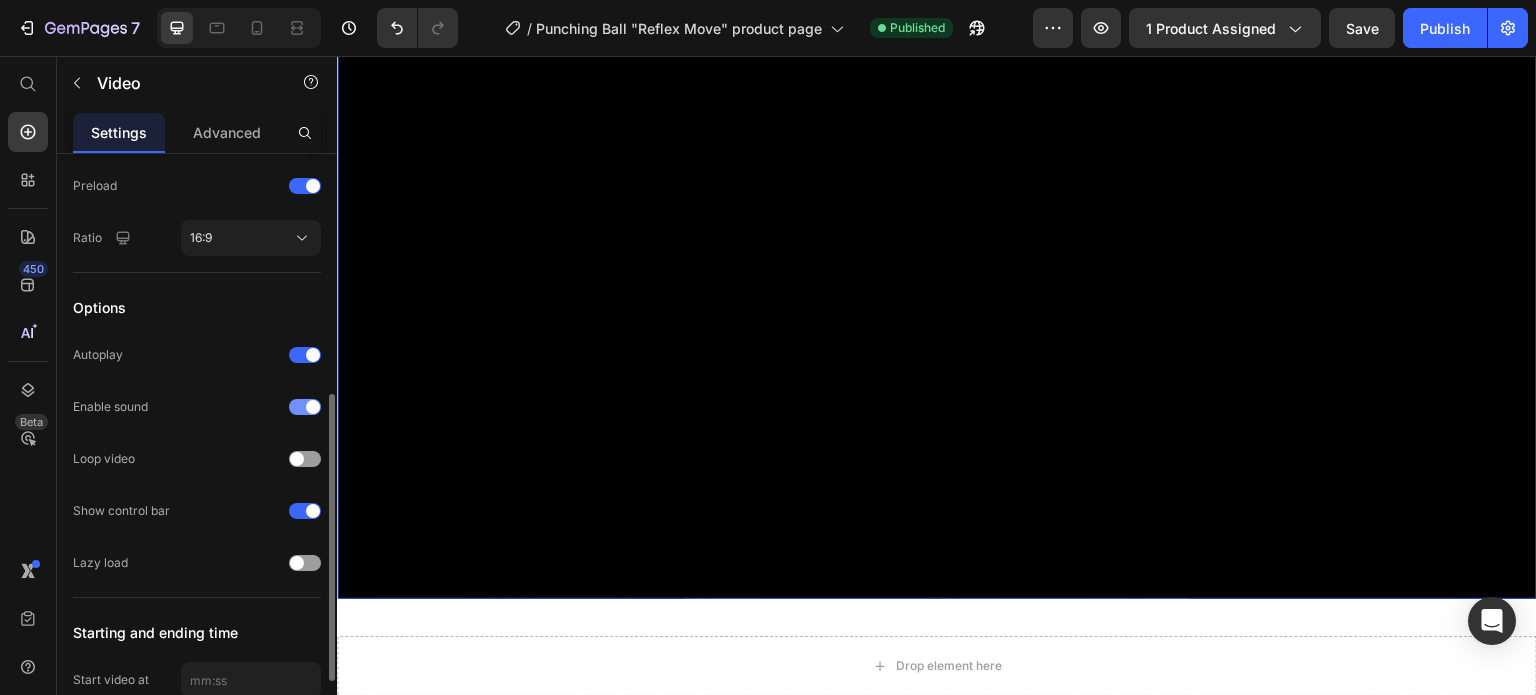 click at bounding box center [313, 407] 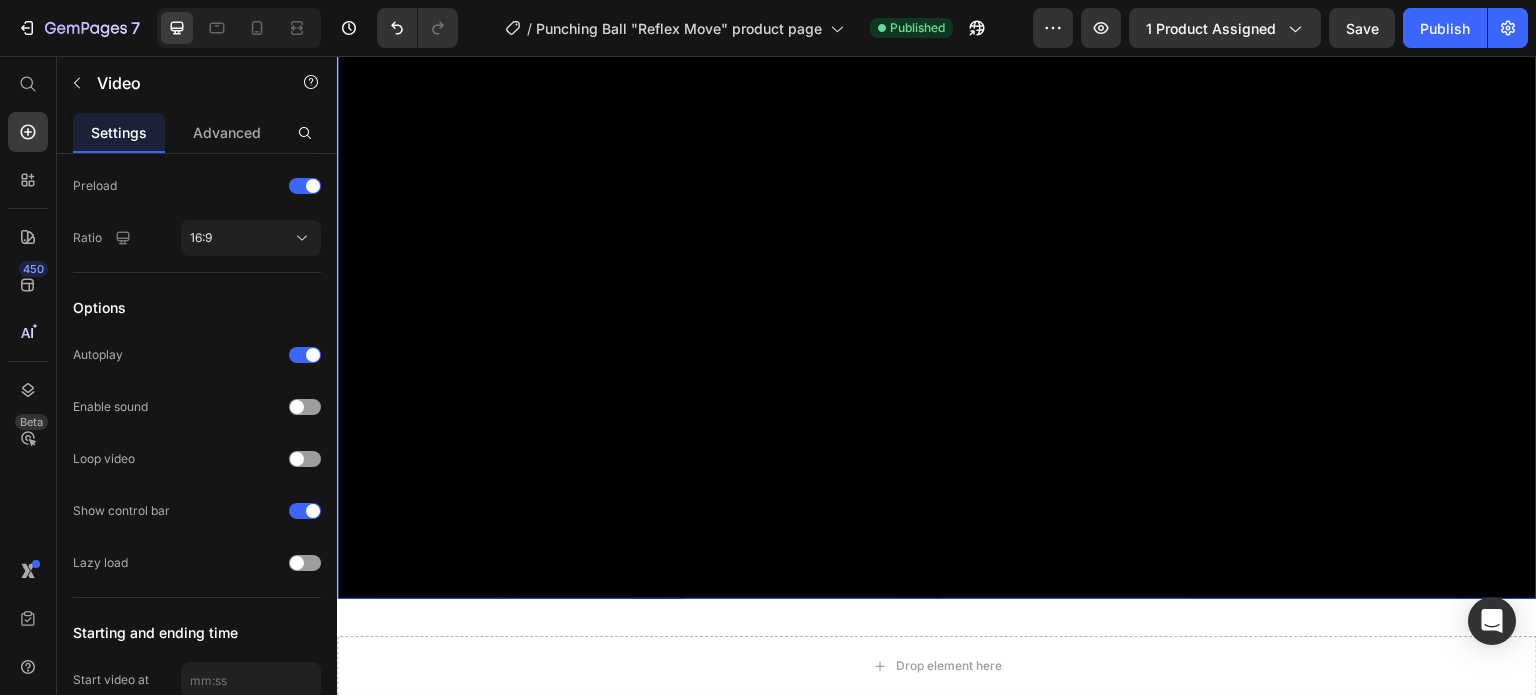scroll, scrollTop: 333, scrollLeft: 0, axis: vertical 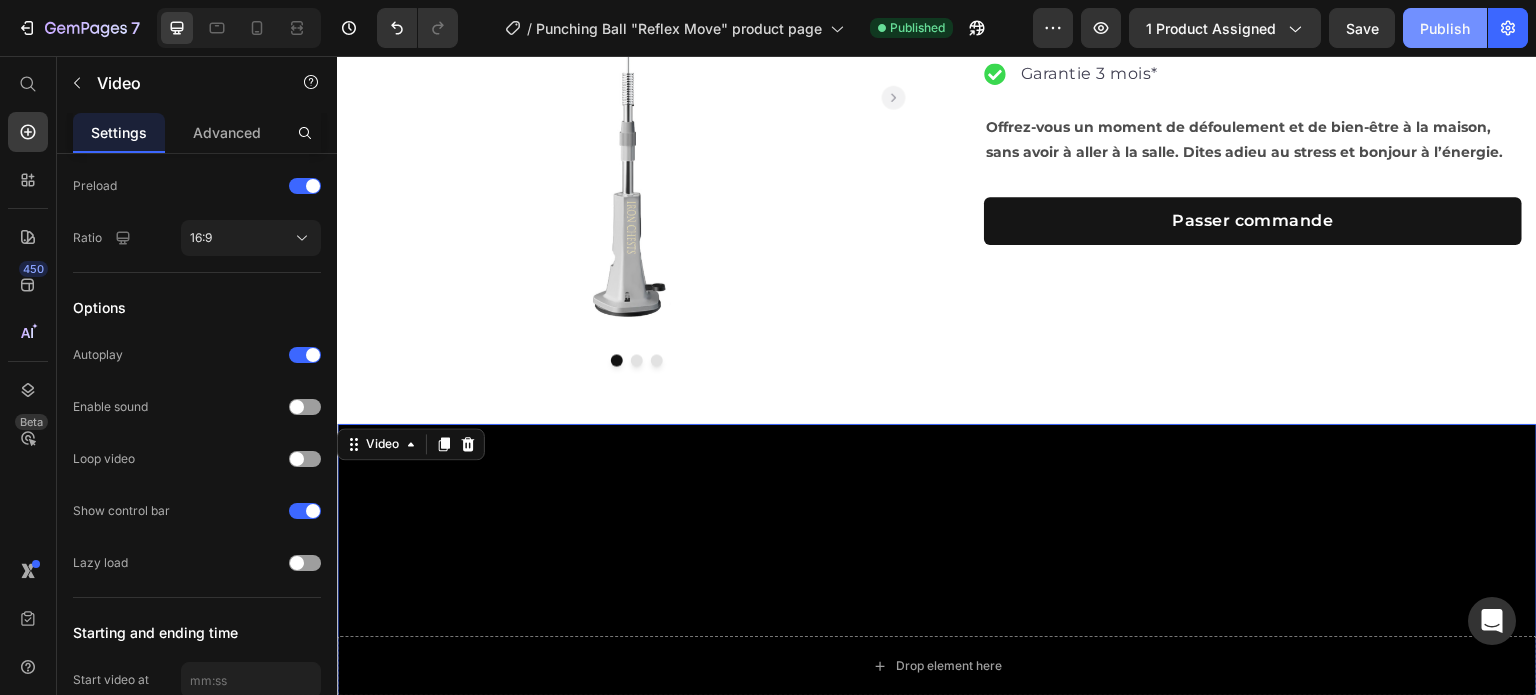 click on "Publish" at bounding box center (1445, 28) 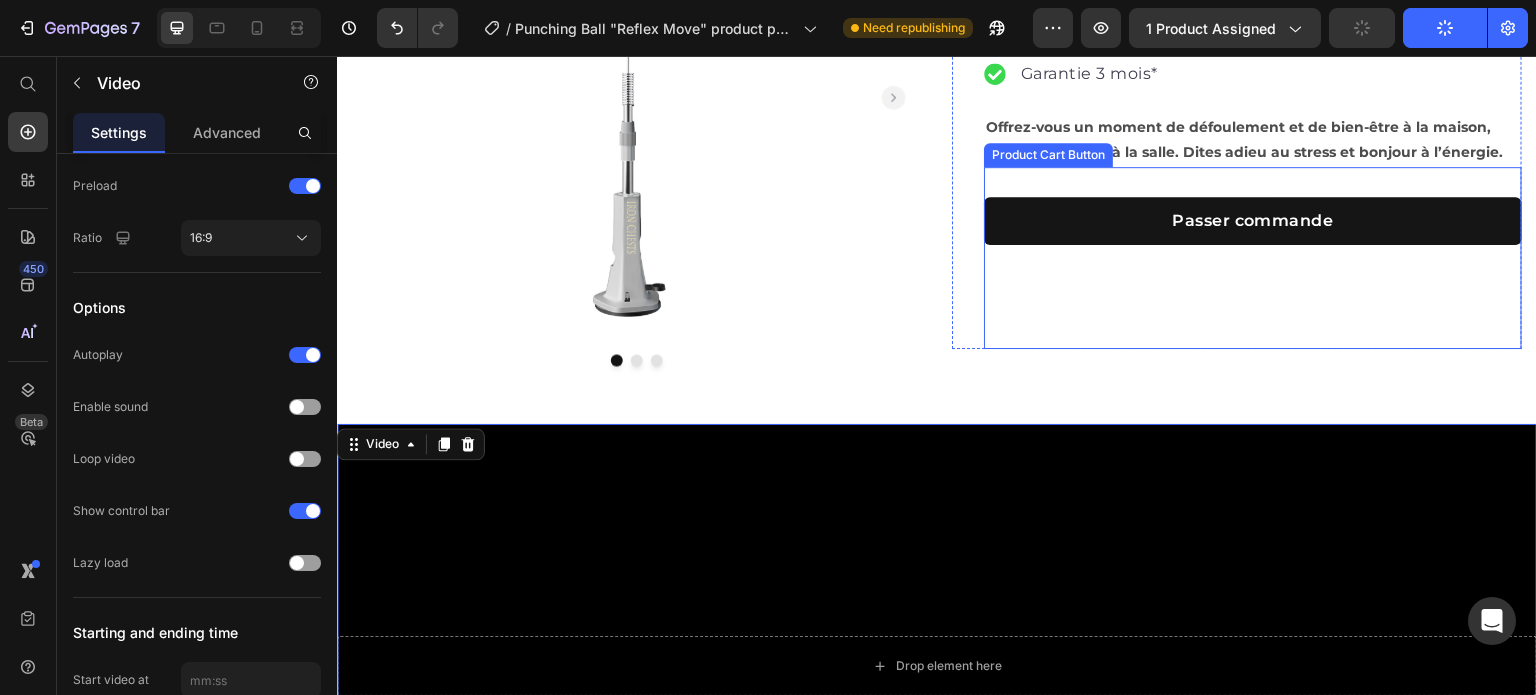 scroll, scrollTop: 0, scrollLeft: 0, axis: both 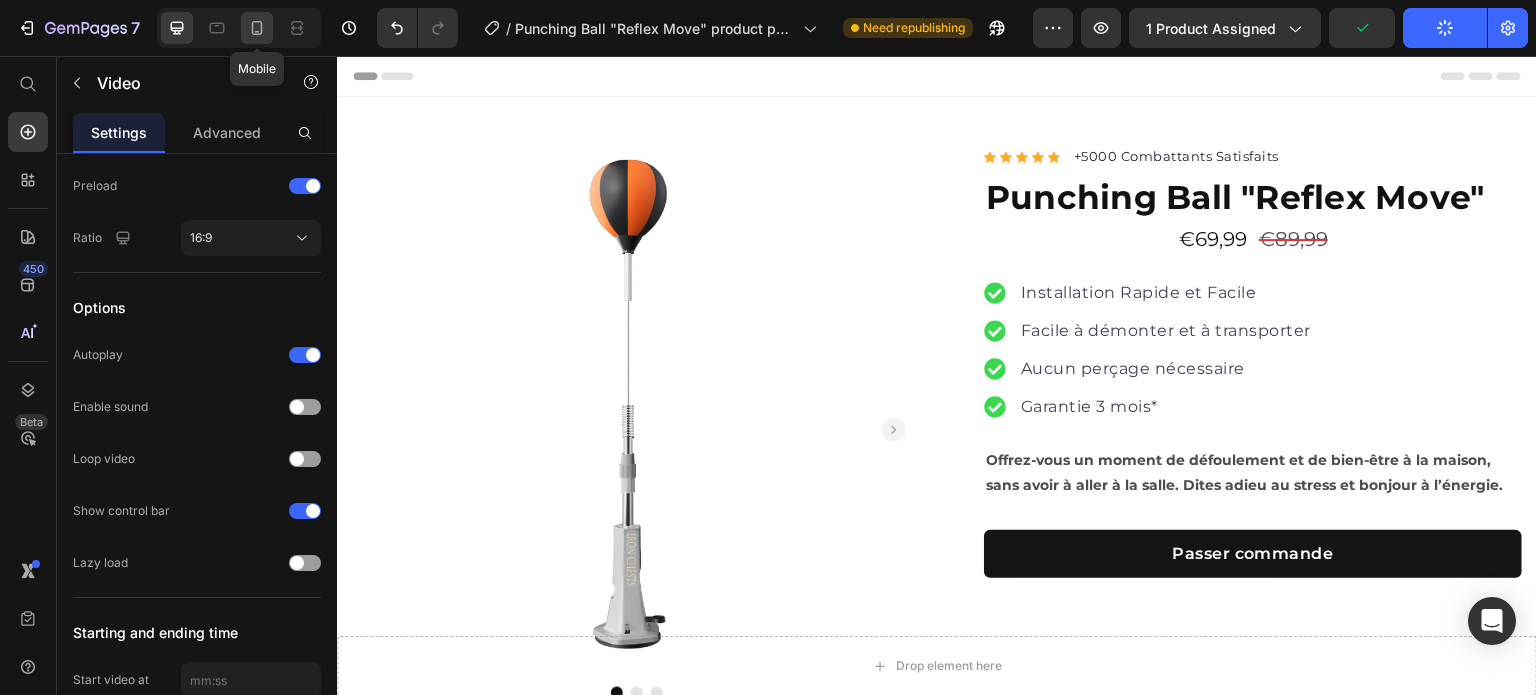 click 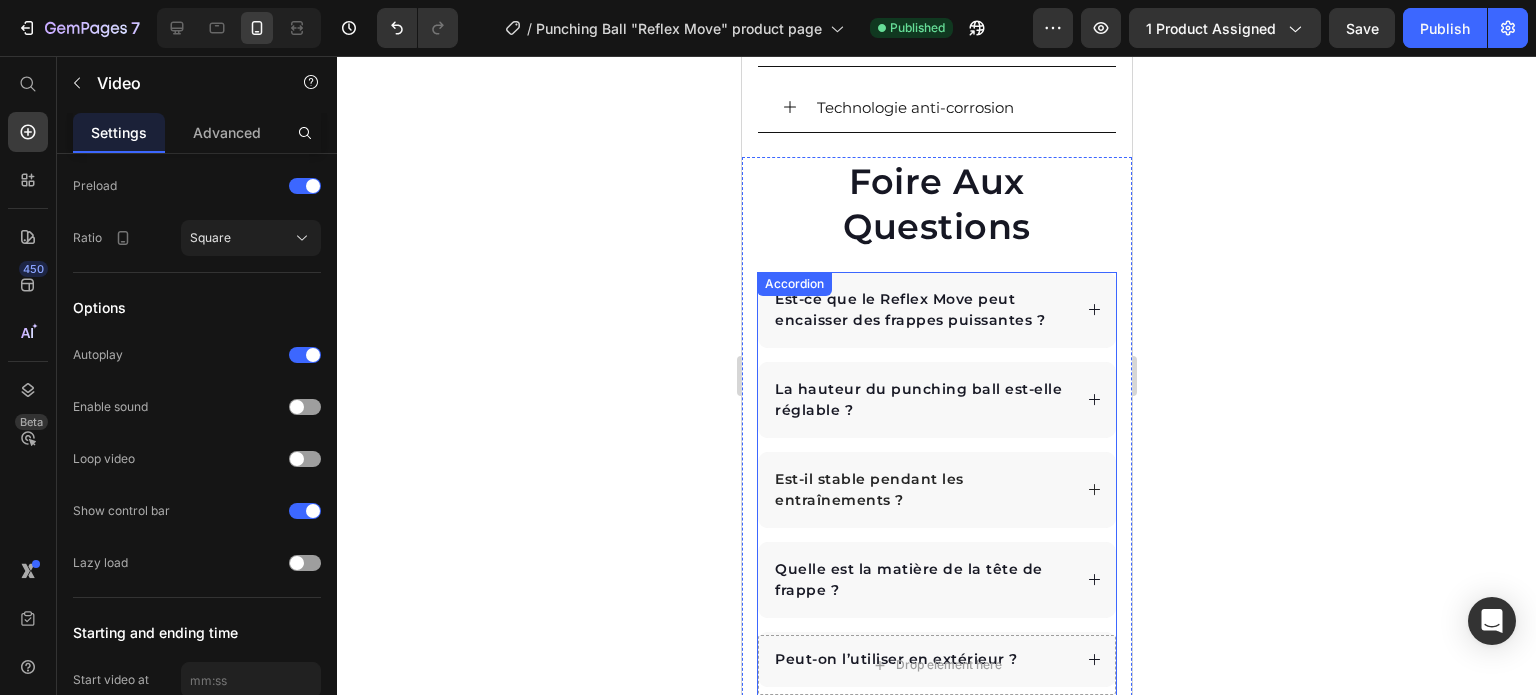 scroll, scrollTop: 2500, scrollLeft: 0, axis: vertical 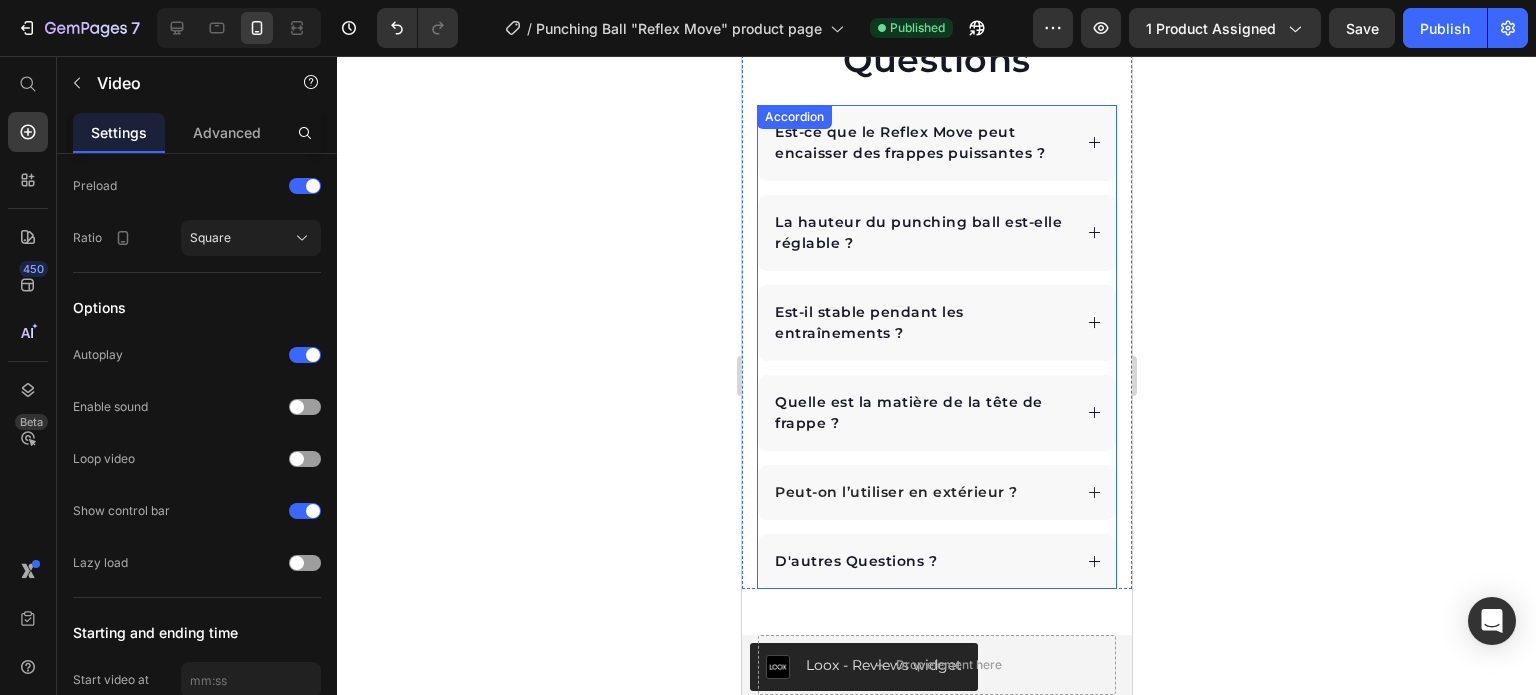click on "Peut-on l’utiliser en extérieur ?" at bounding box center [920, 492] 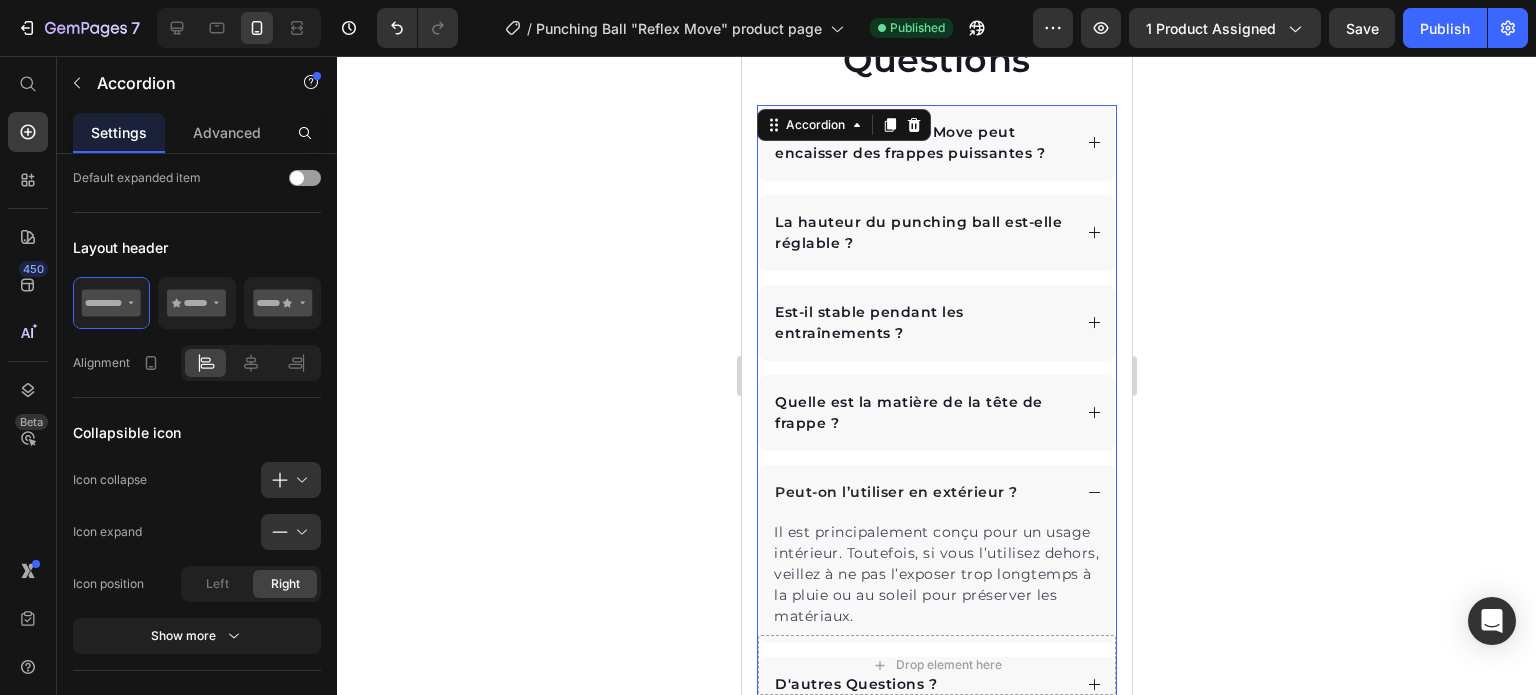 scroll, scrollTop: 0, scrollLeft: 0, axis: both 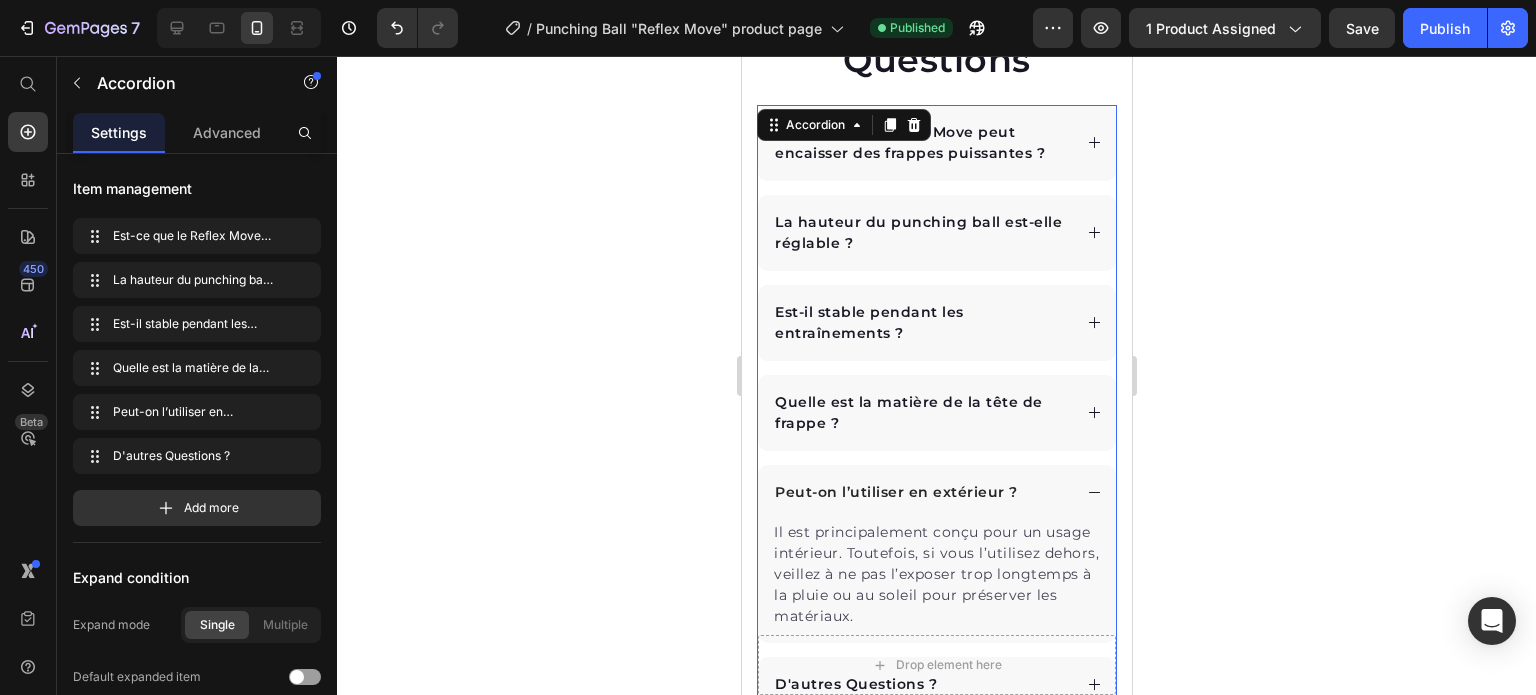 click 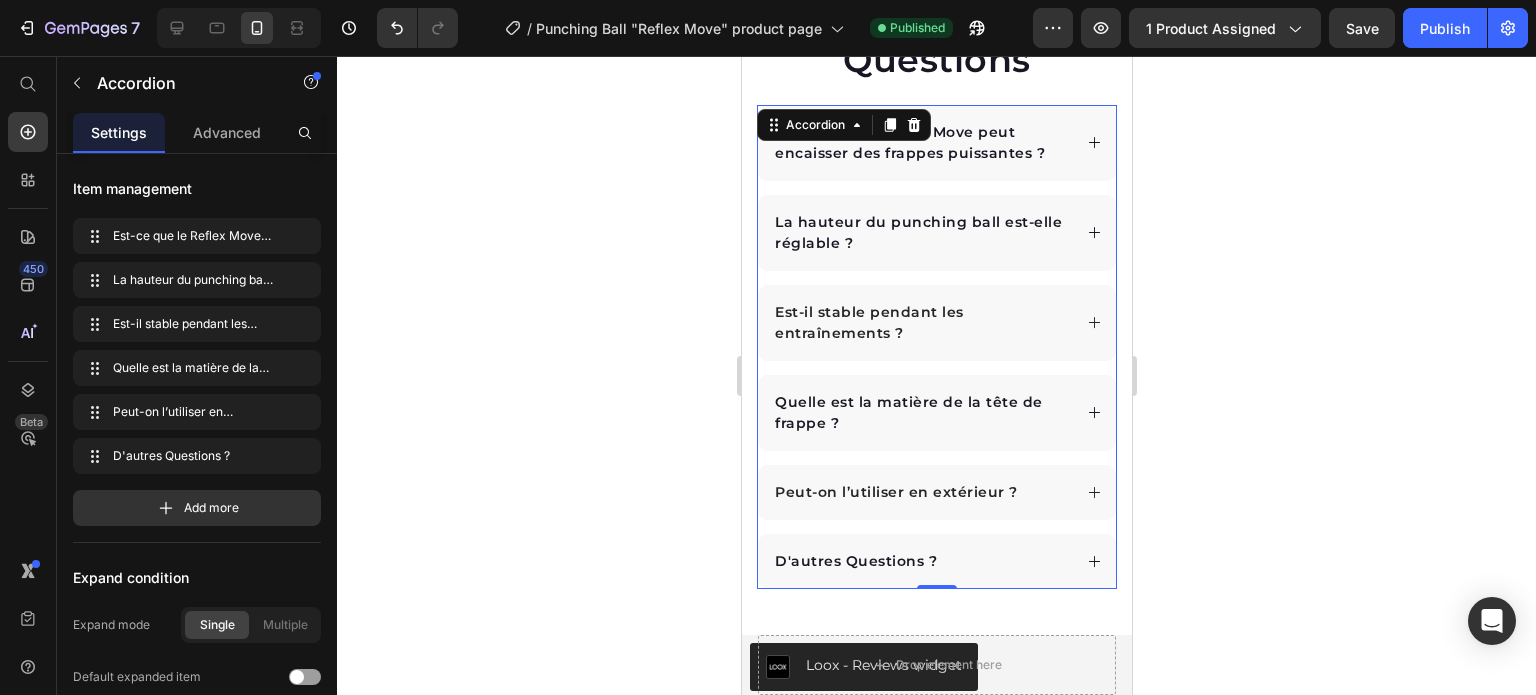 scroll, scrollTop: 2333, scrollLeft: 0, axis: vertical 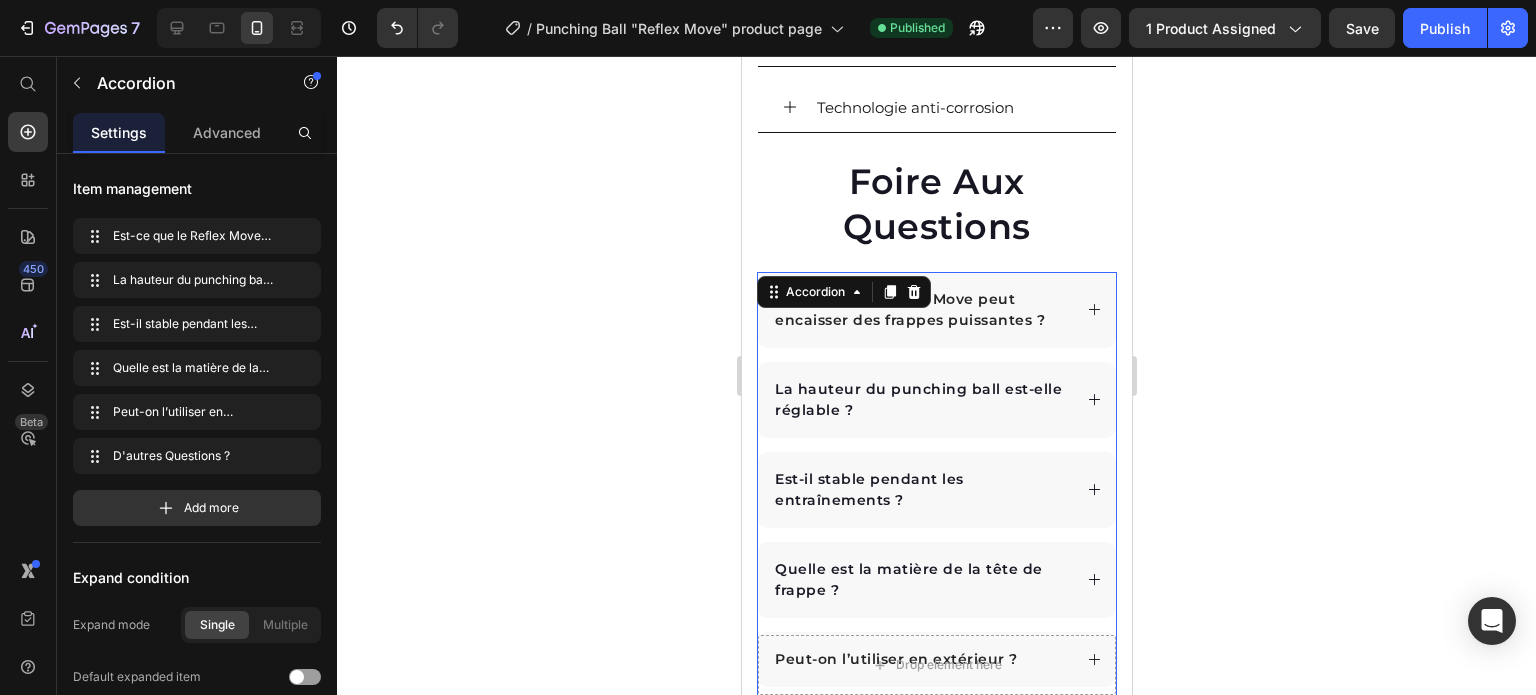 click 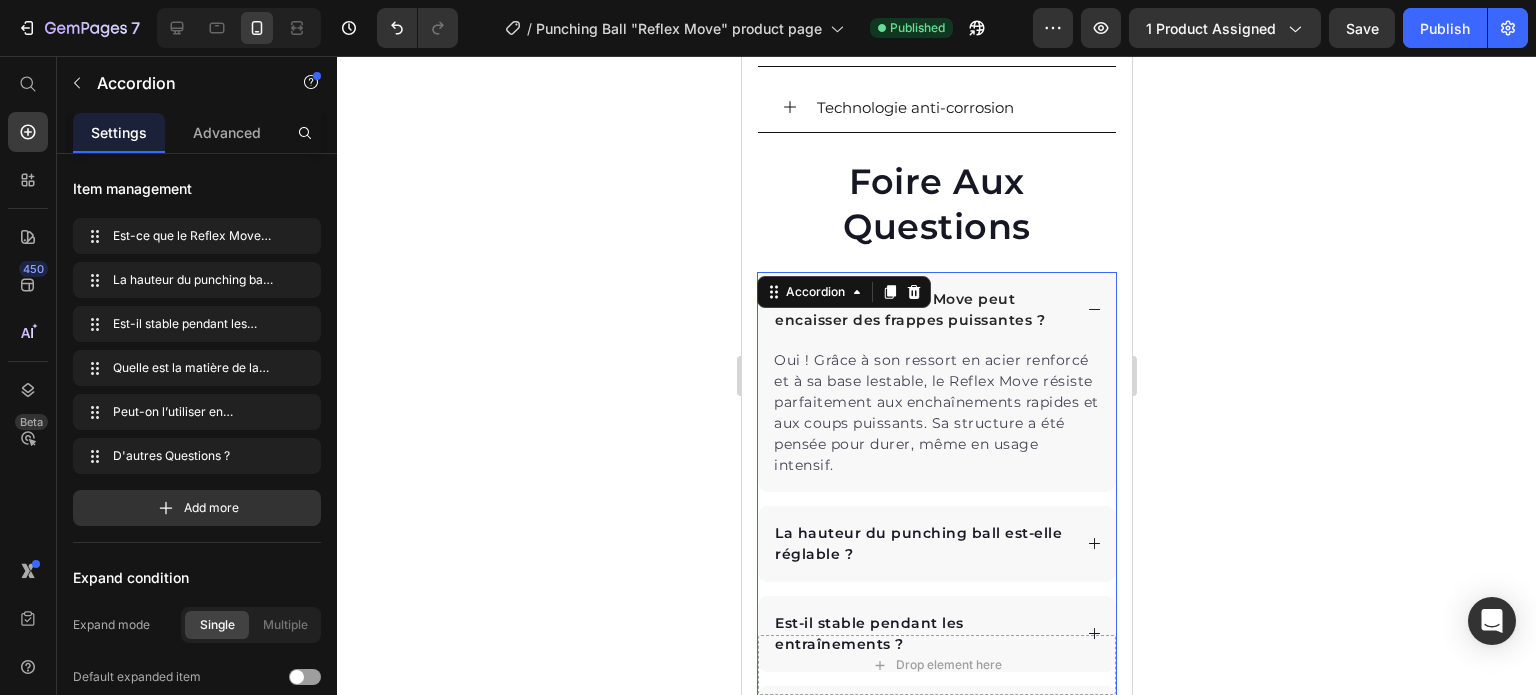 click 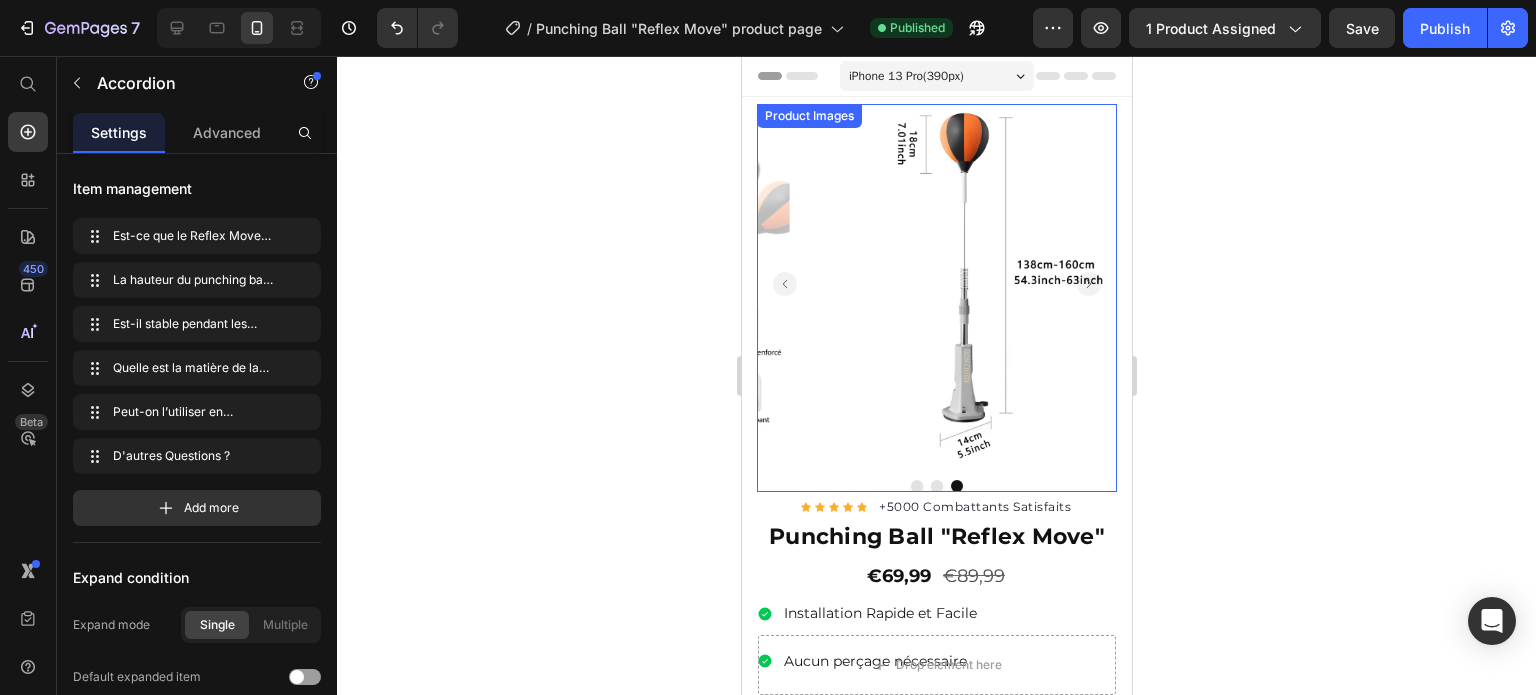 scroll, scrollTop: 166, scrollLeft: 0, axis: vertical 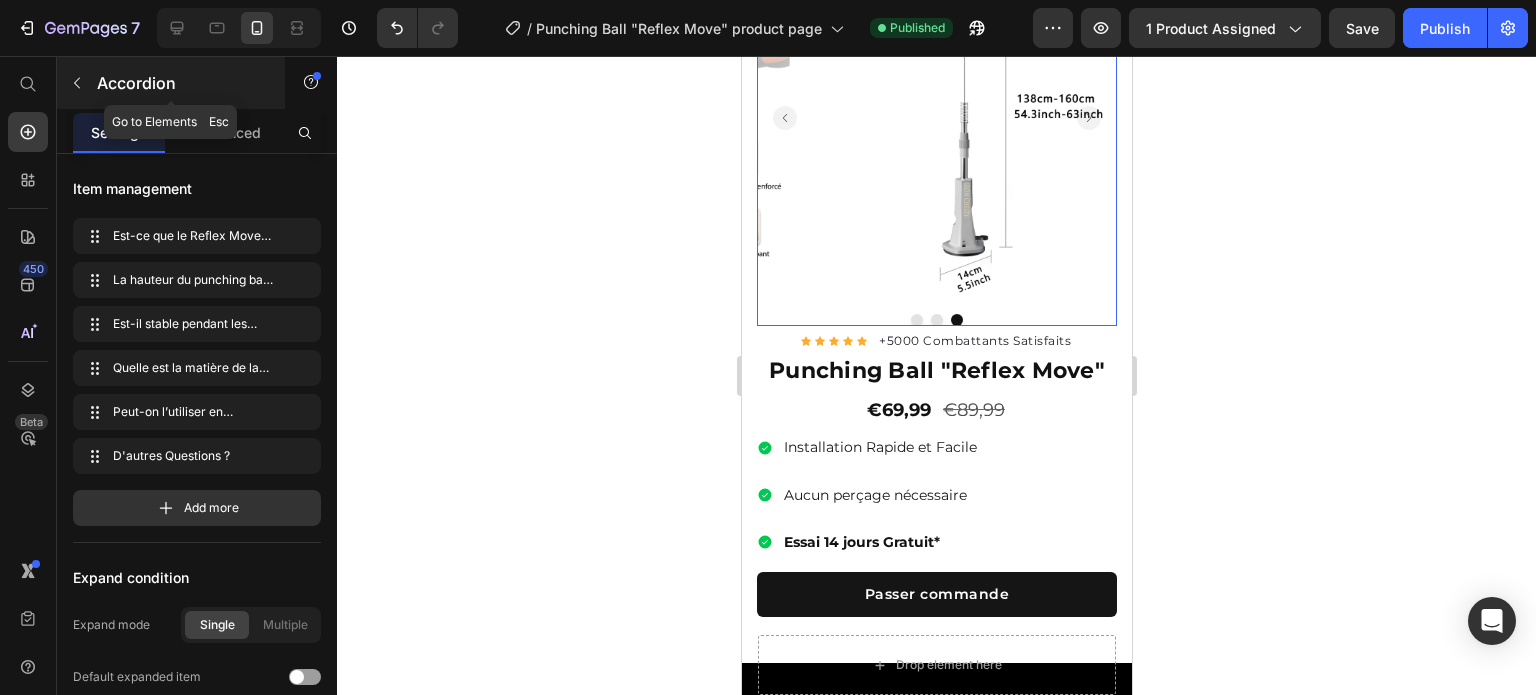 click on "Accordion" at bounding box center [171, 83] 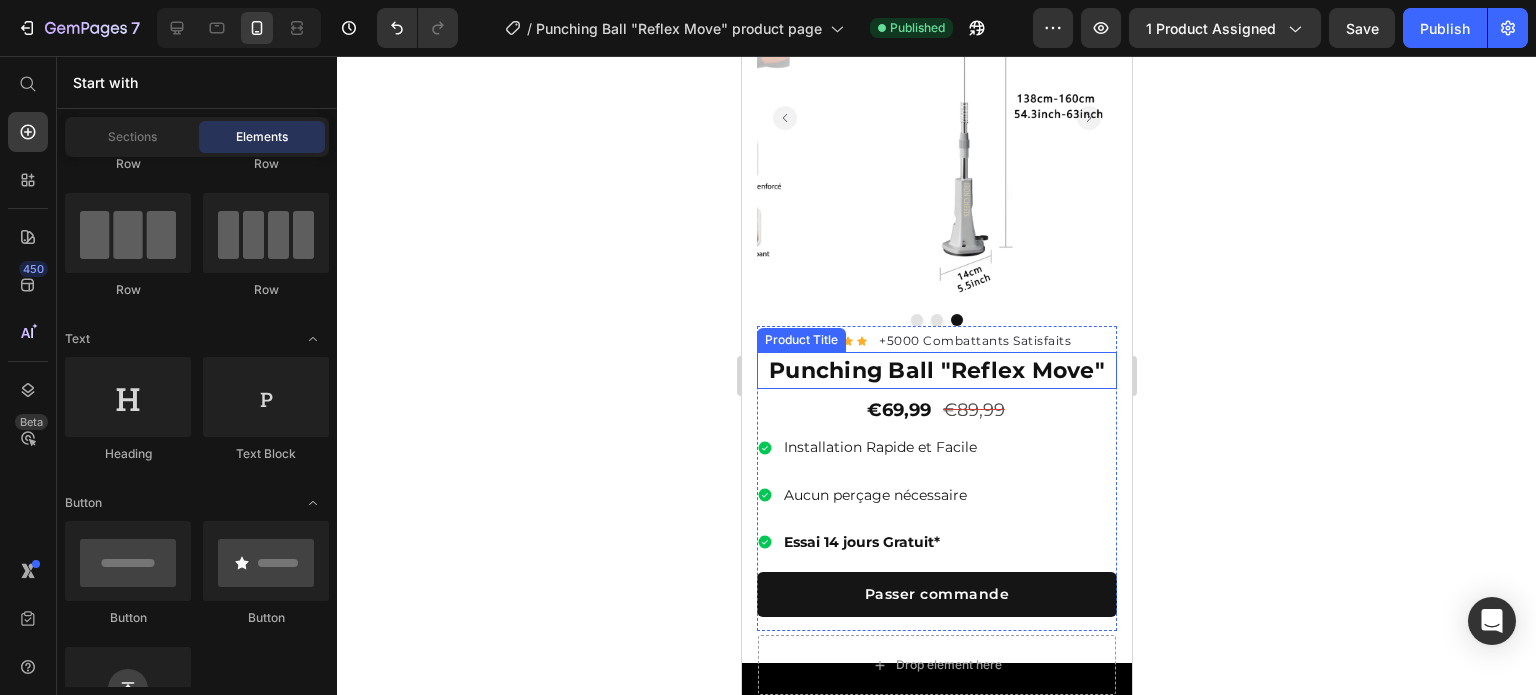 click on "Punching Ball "Reflex Move"" at bounding box center [936, 370] 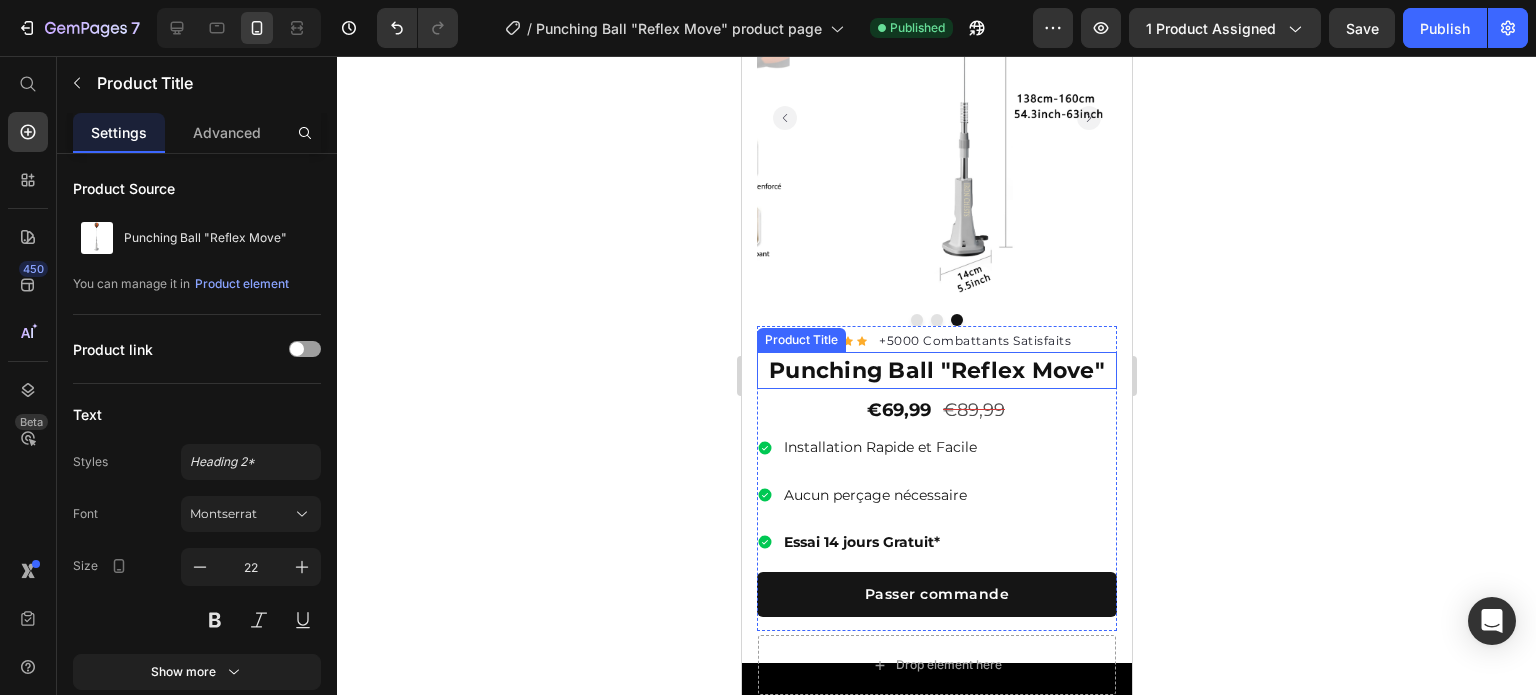 click on "Punching Ball "Reflex Move"" at bounding box center (936, 370) 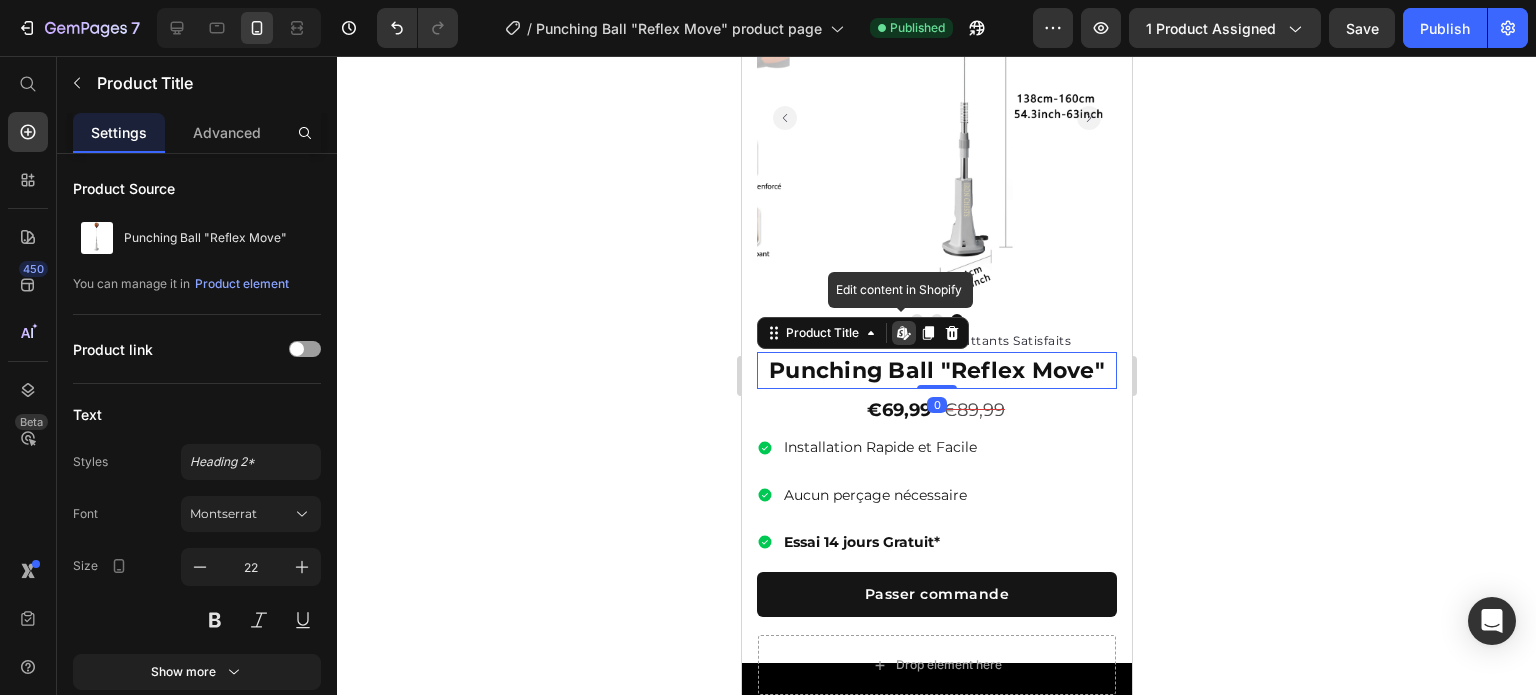 click on "Punching Ball "Reflex Move"" at bounding box center (936, 370) 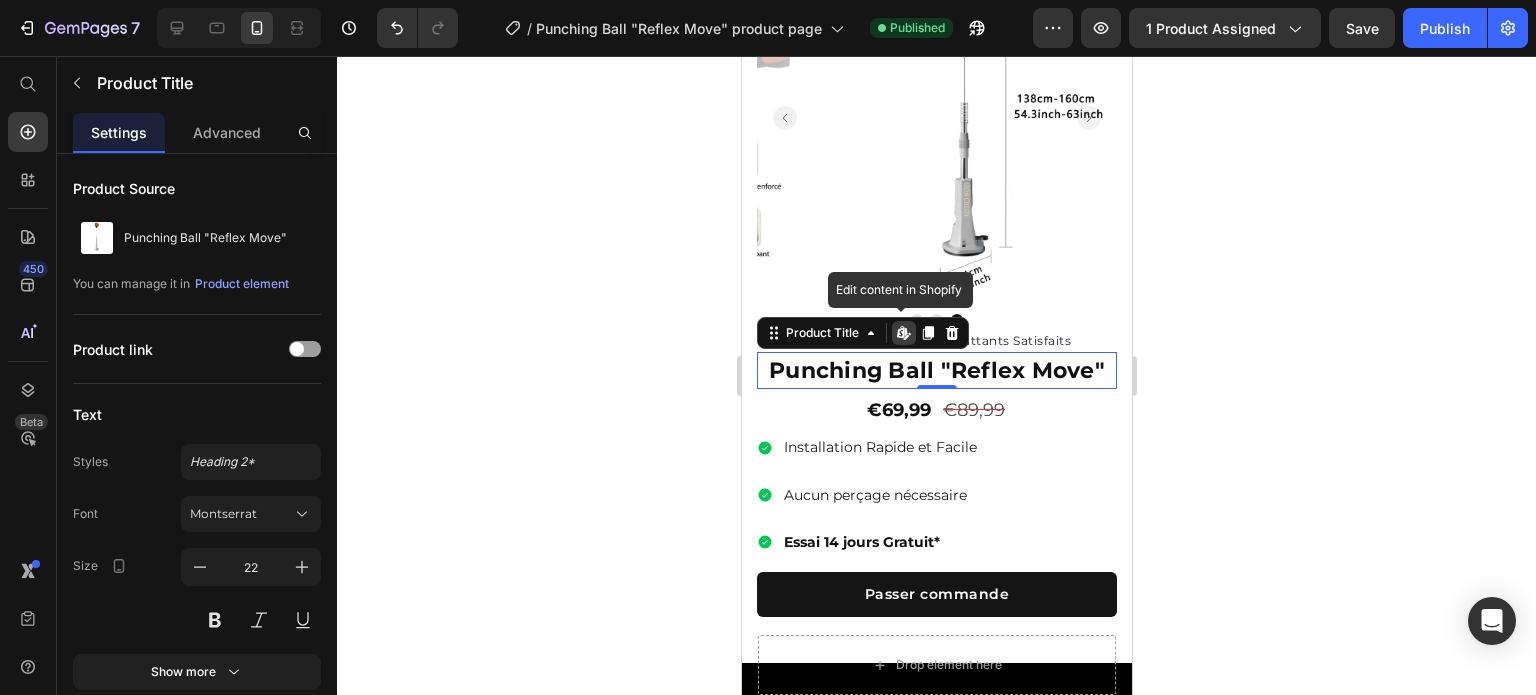 click on "Punching Ball "Reflex Move"" at bounding box center [936, 370] 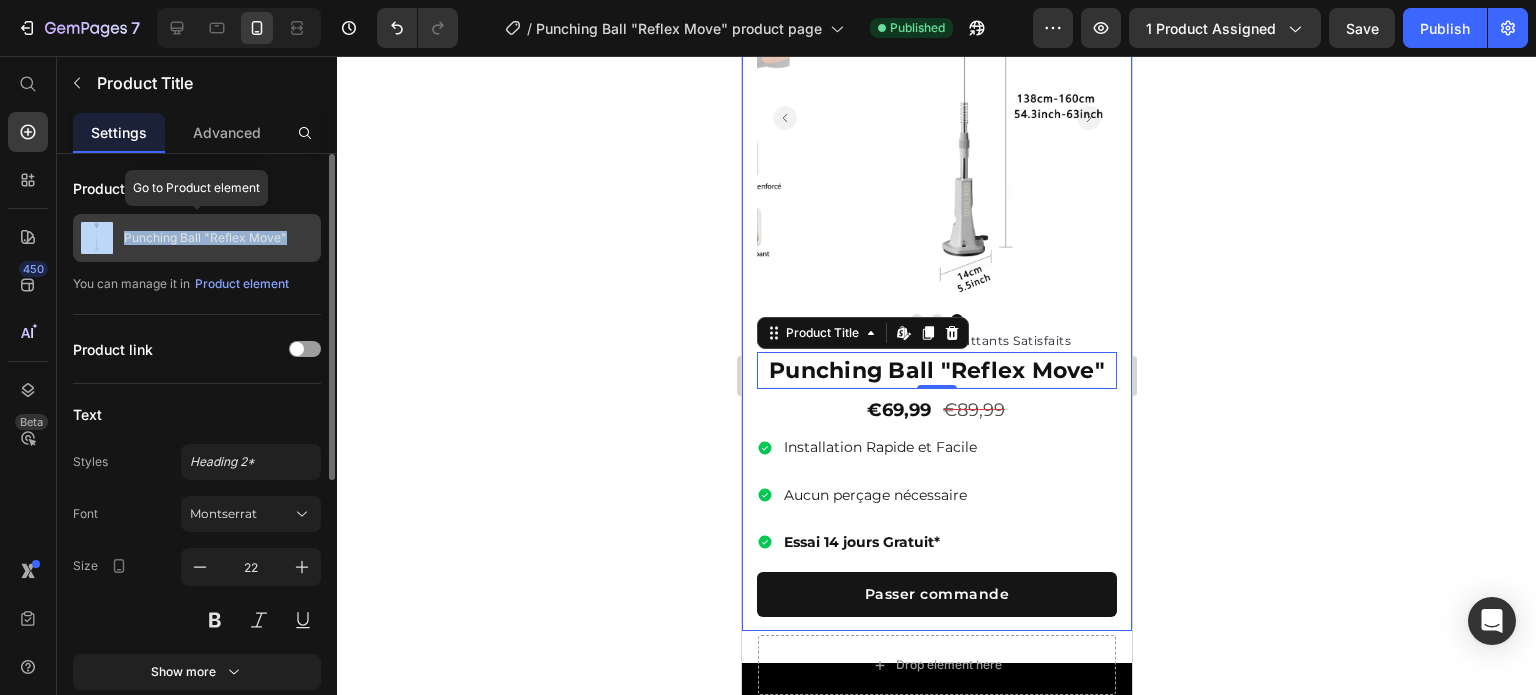 drag, startPoint x: 305, startPoint y: 237, endPoint x: 117, endPoint y: 234, distance: 188.02394 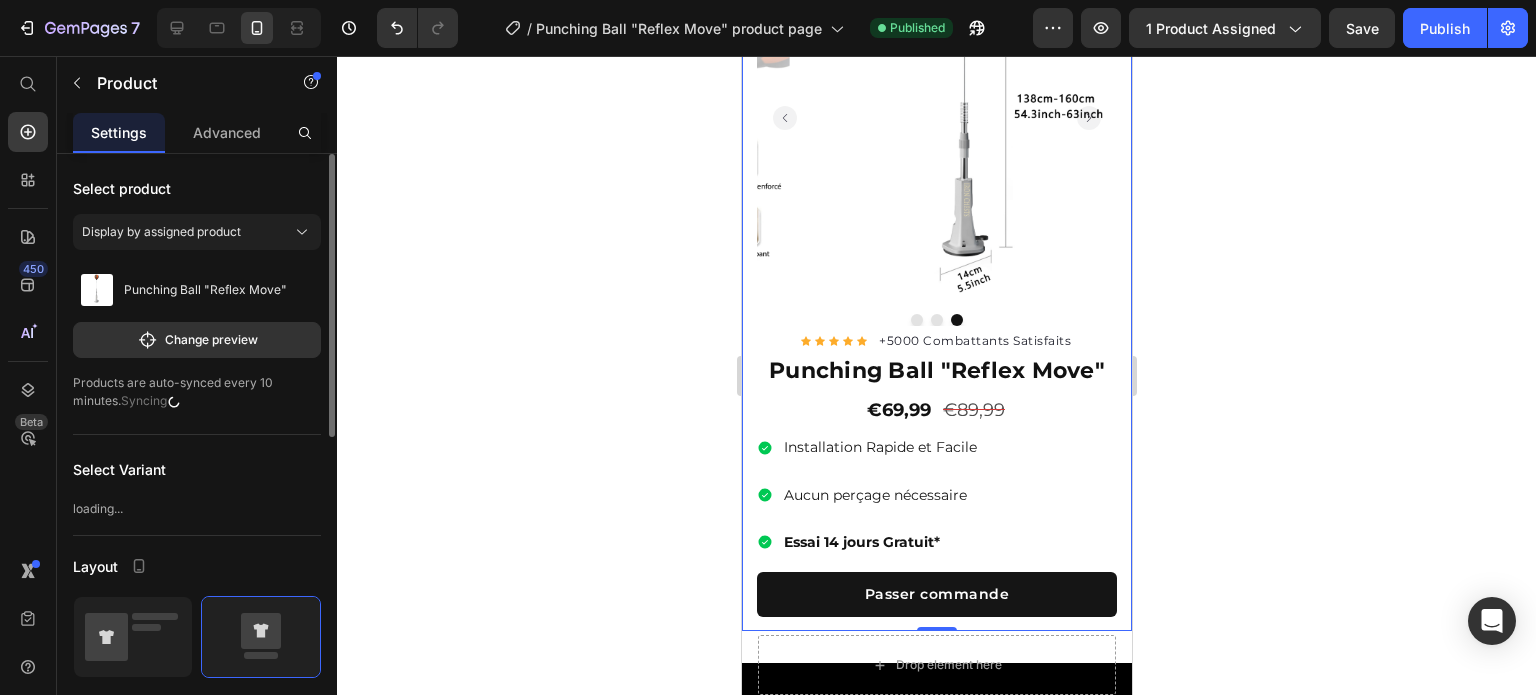 copy on "Punching Ball "Reflex Move"" 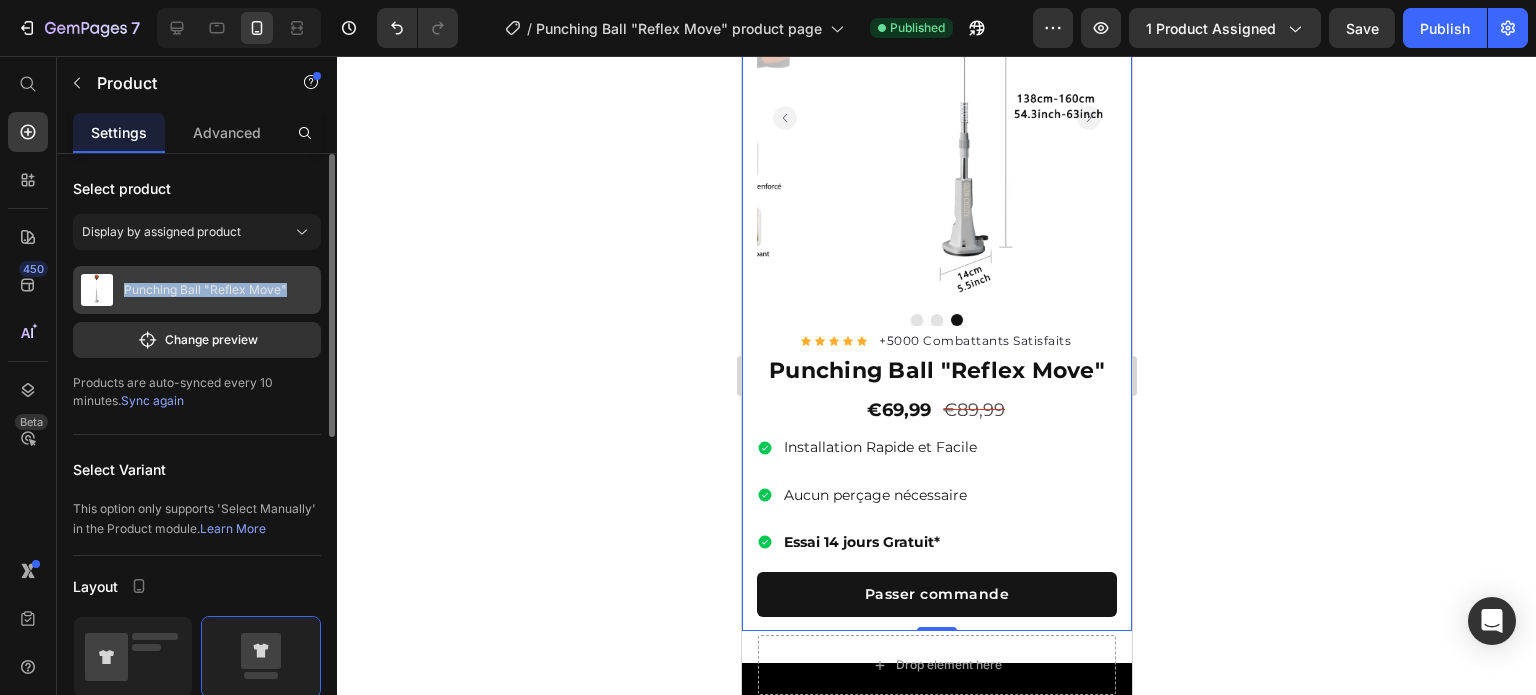 drag, startPoint x: 120, startPoint y: 291, endPoint x: 285, endPoint y: 289, distance: 165.01212 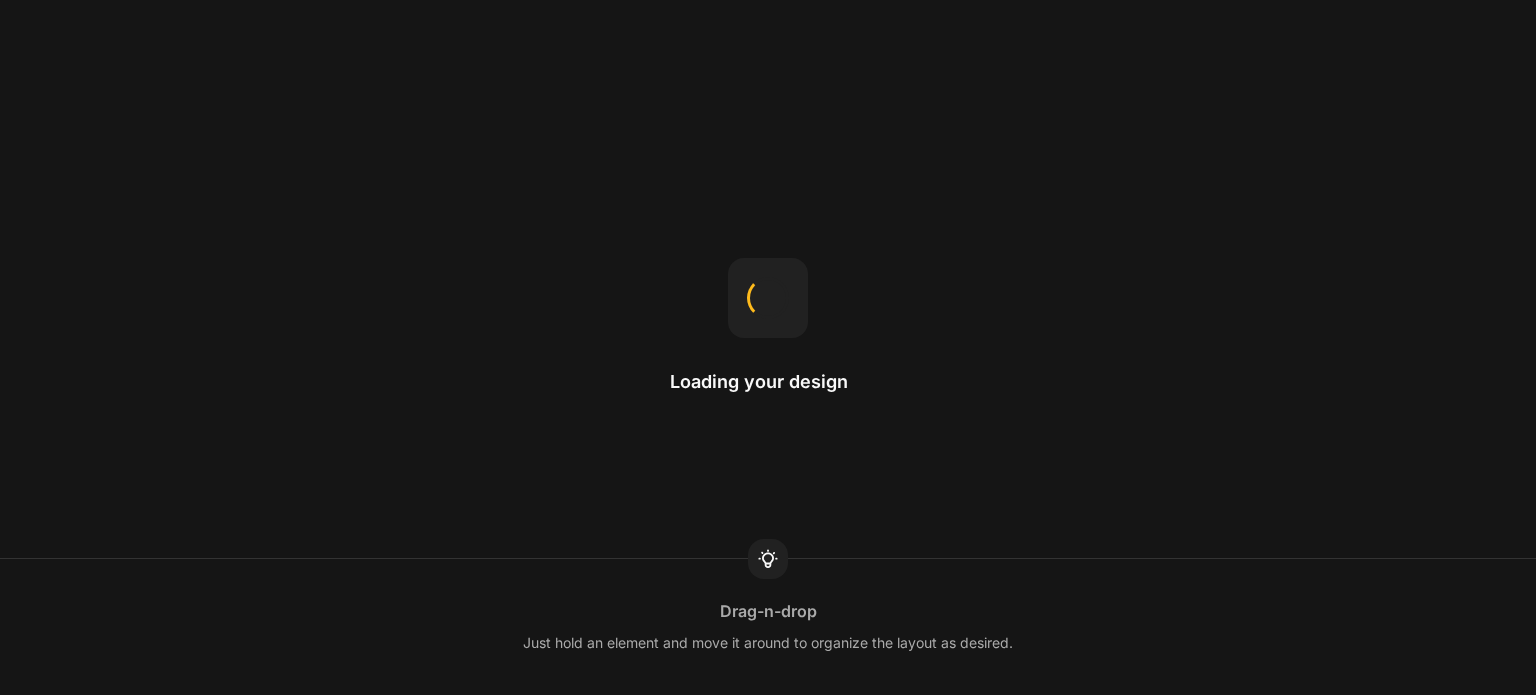 scroll, scrollTop: 0, scrollLeft: 0, axis: both 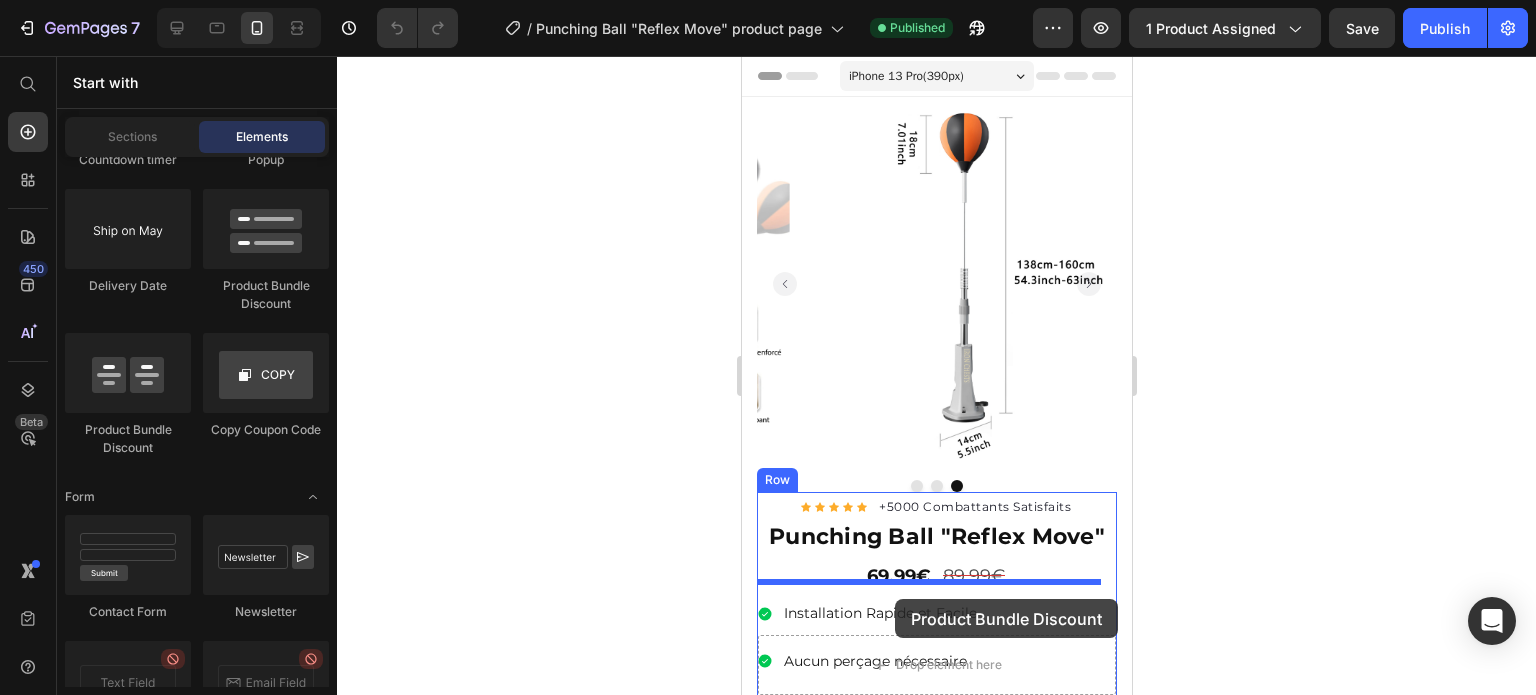 drag, startPoint x: 892, startPoint y: 454, endPoint x: 895, endPoint y: 599, distance: 145.03104 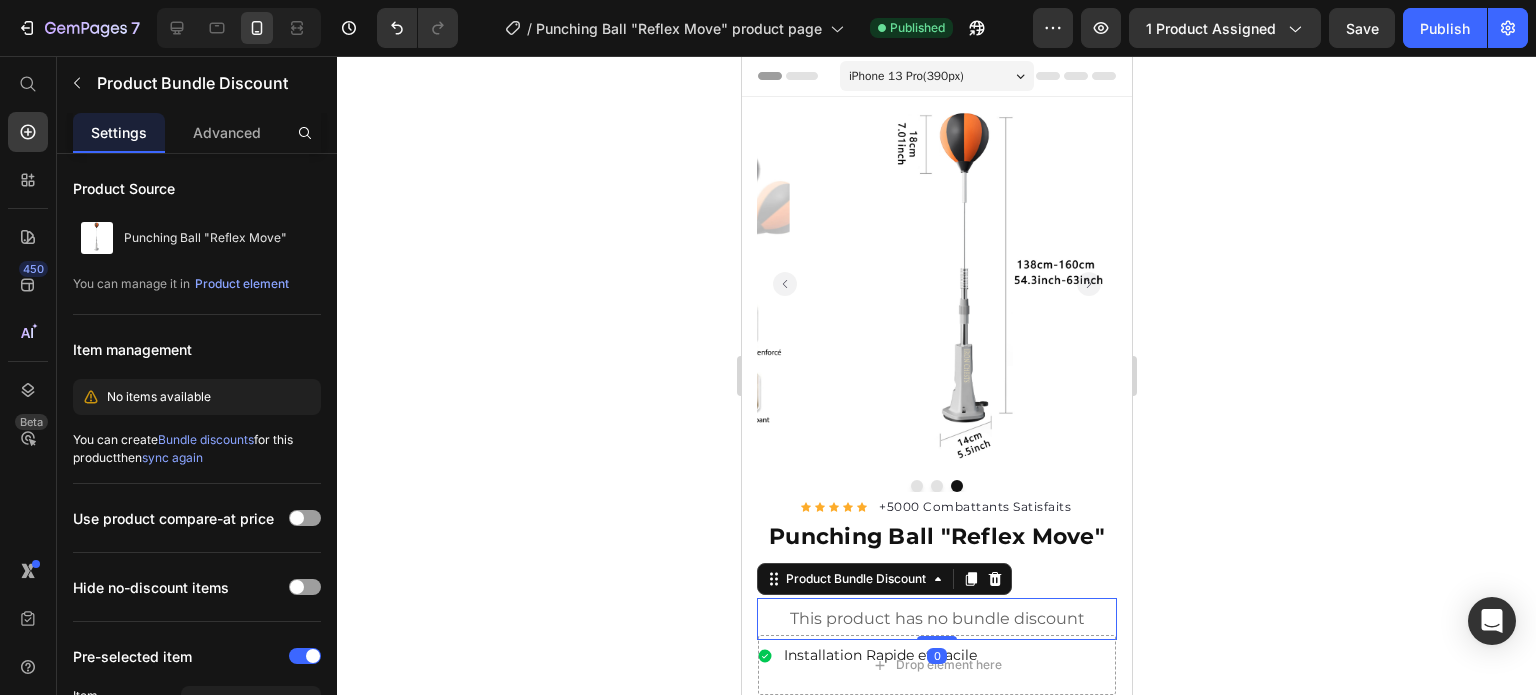scroll, scrollTop: 166, scrollLeft: 0, axis: vertical 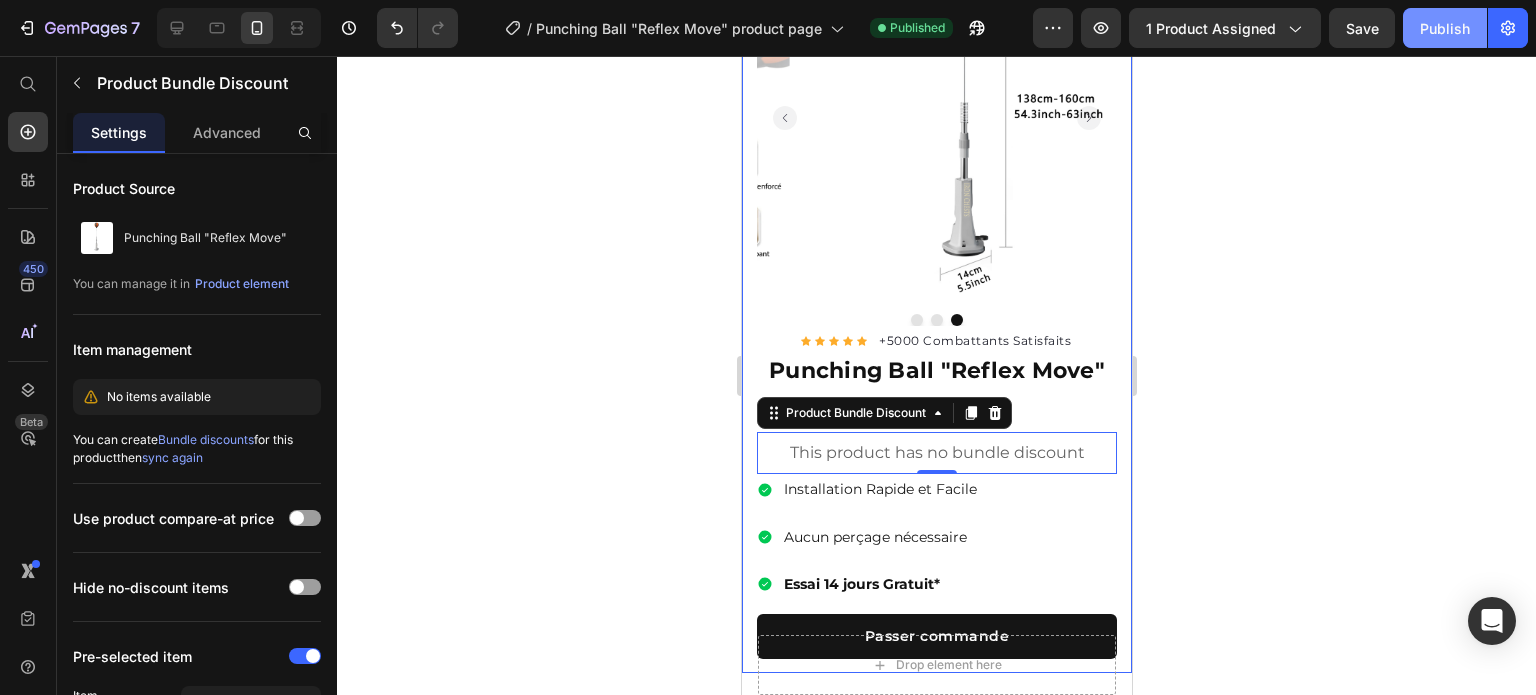 click on "Publish" at bounding box center (1445, 28) 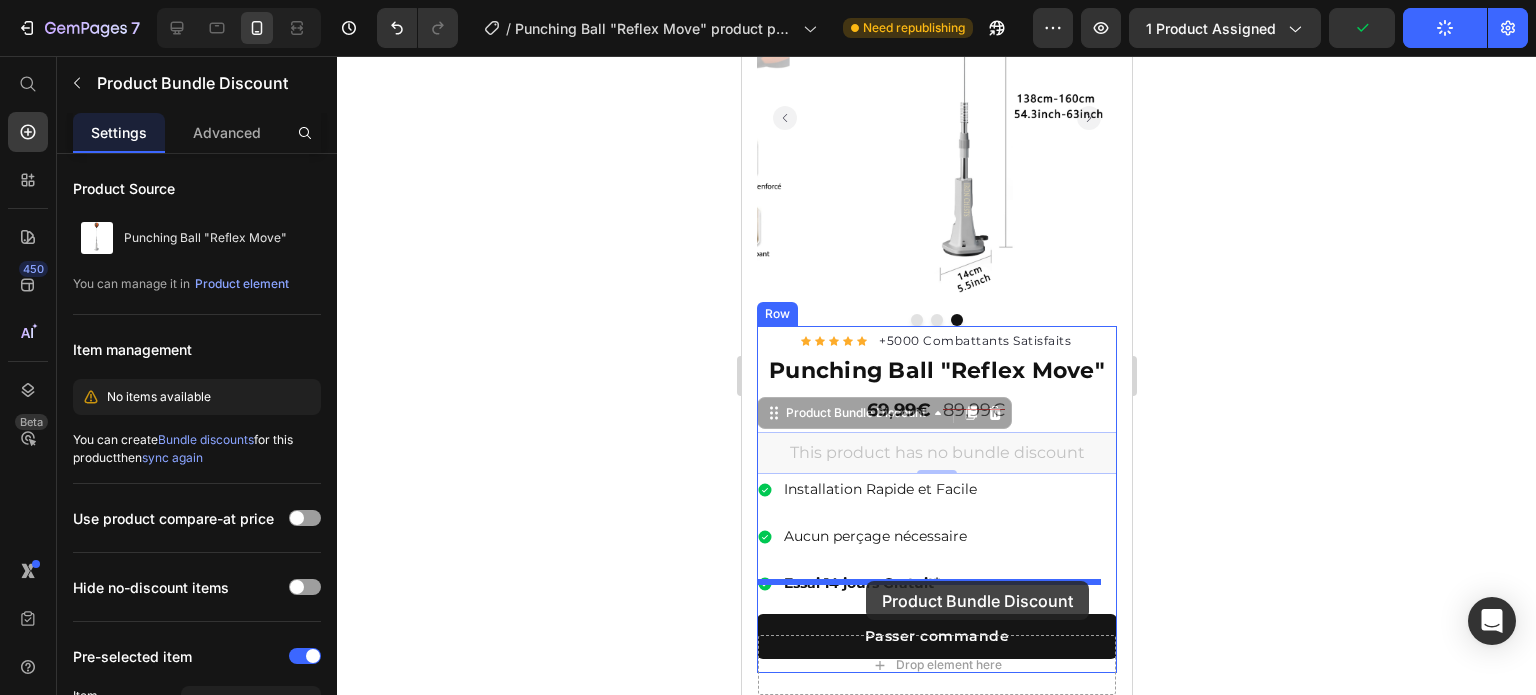 drag, startPoint x: 832, startPoint y: 399, endPoint x: 865, endPoint y: 581, distance: 184.96756 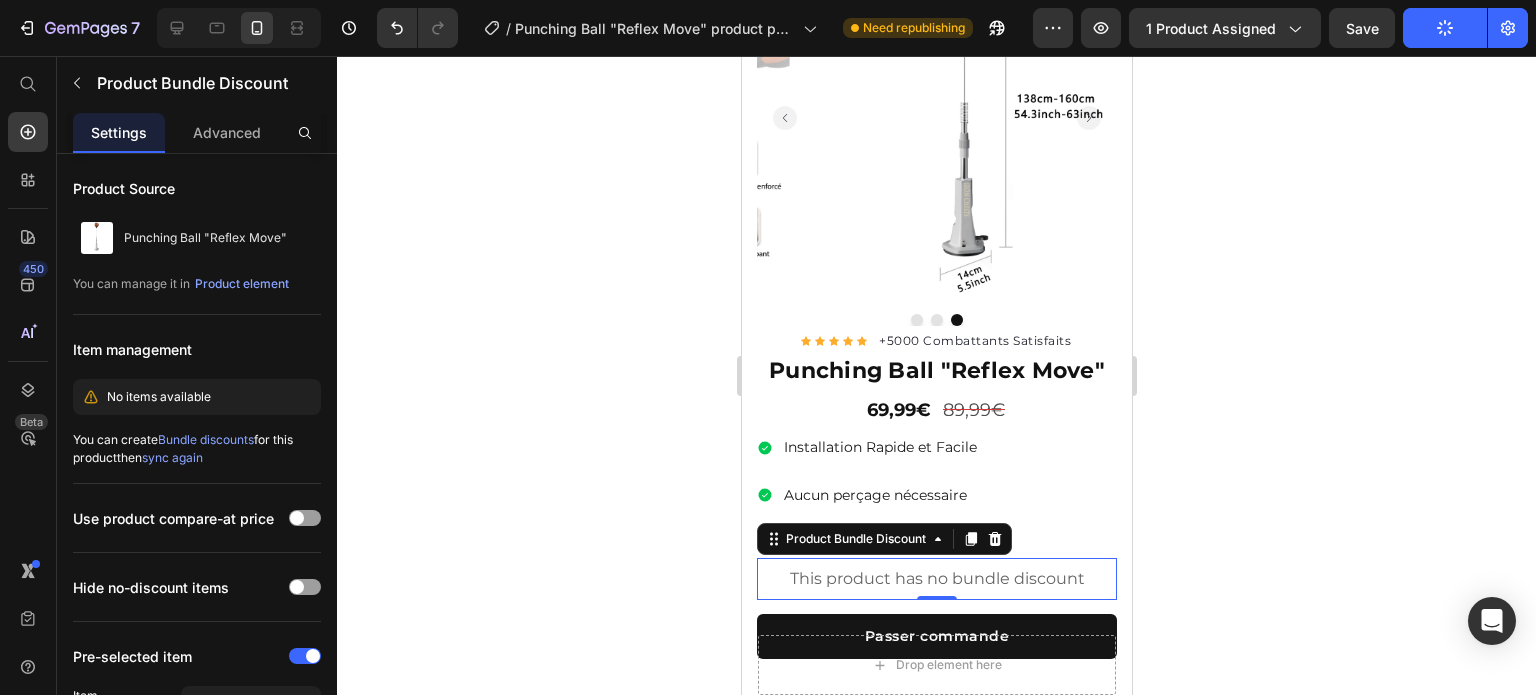 click 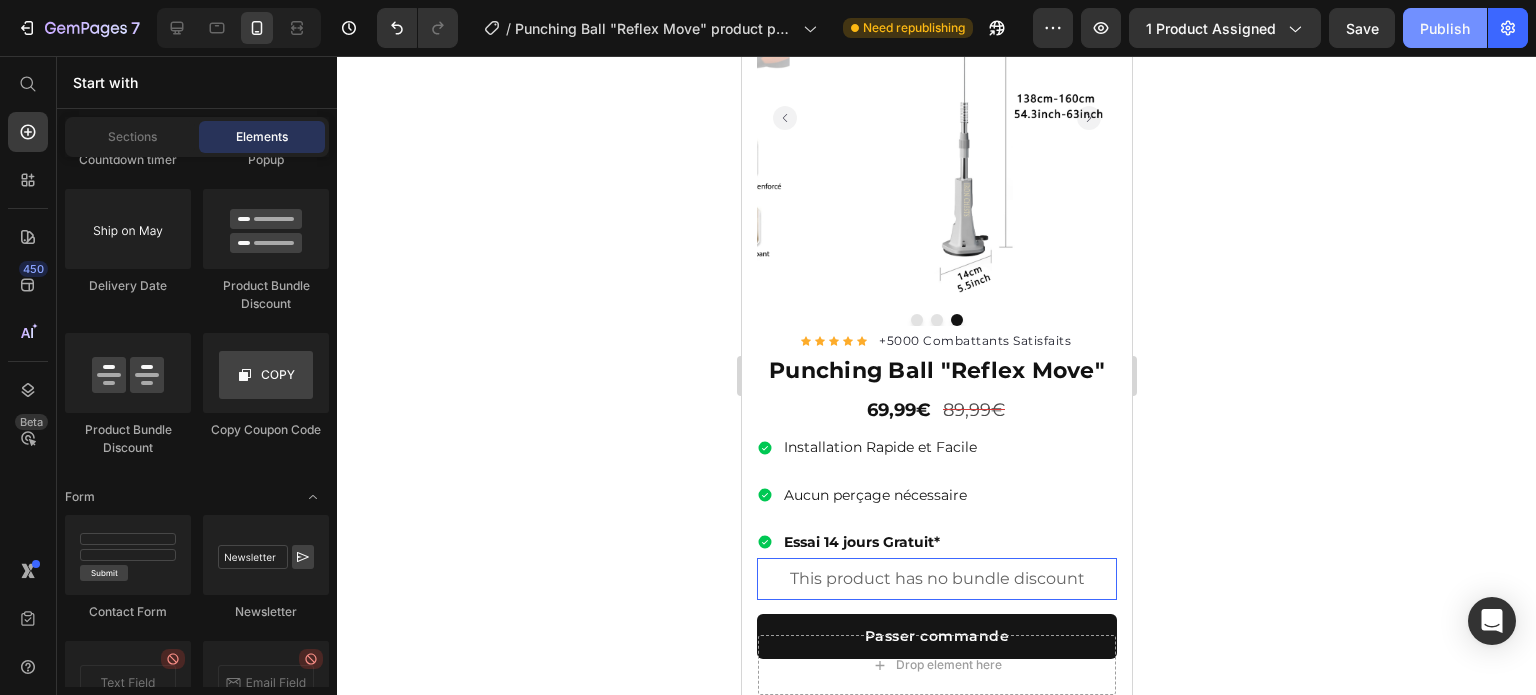 click on "Publish" at bounding box center (1445, 28) 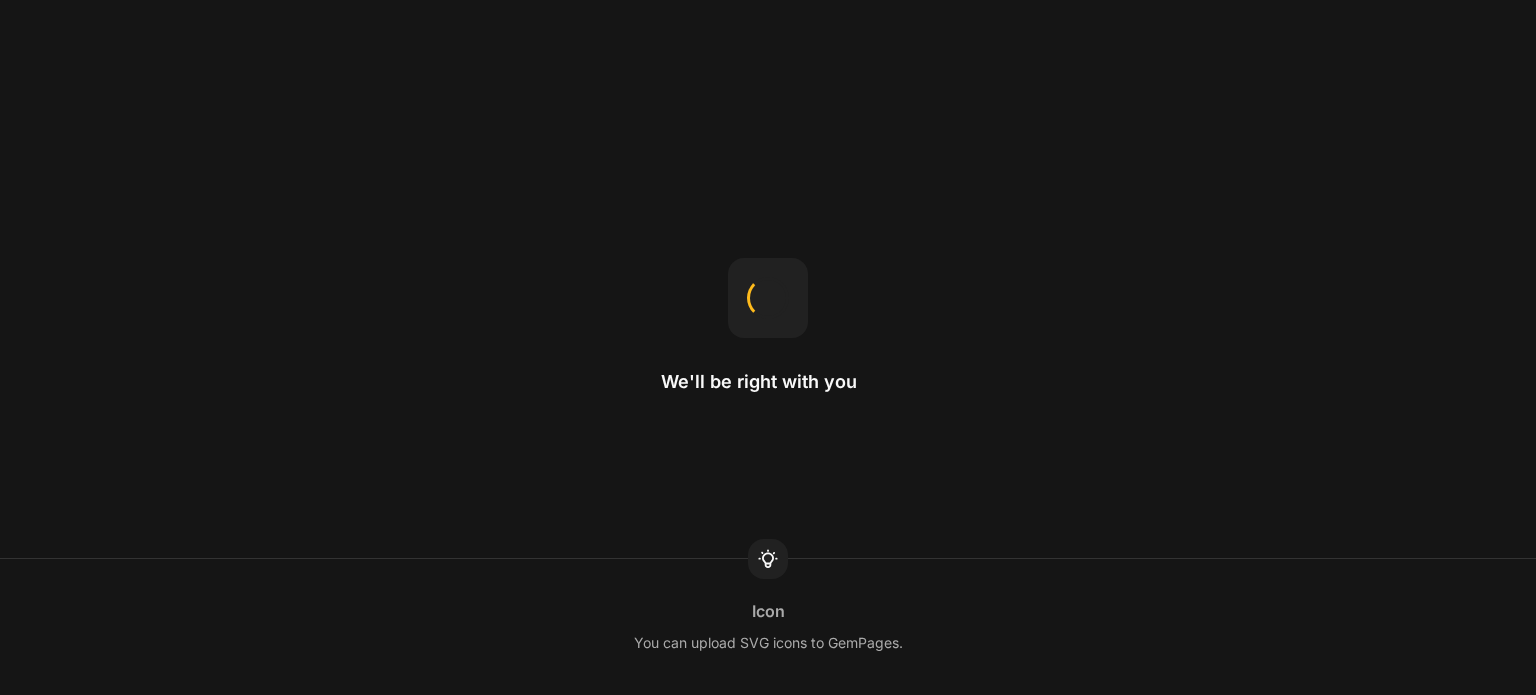 scroll, scrollTop: 0, scrollLeft: 0, axis: both 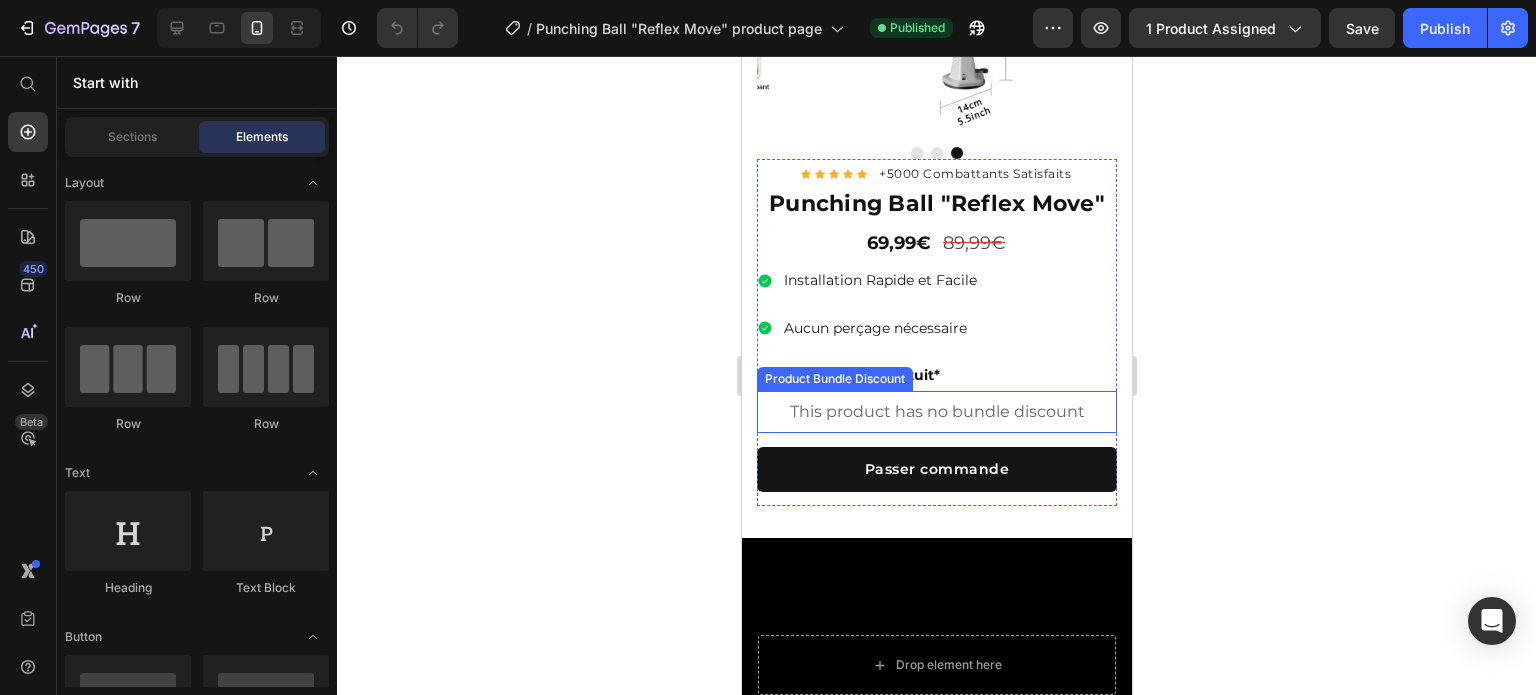 click on "This product has no bundle discount" at bounding box center (936, 412) 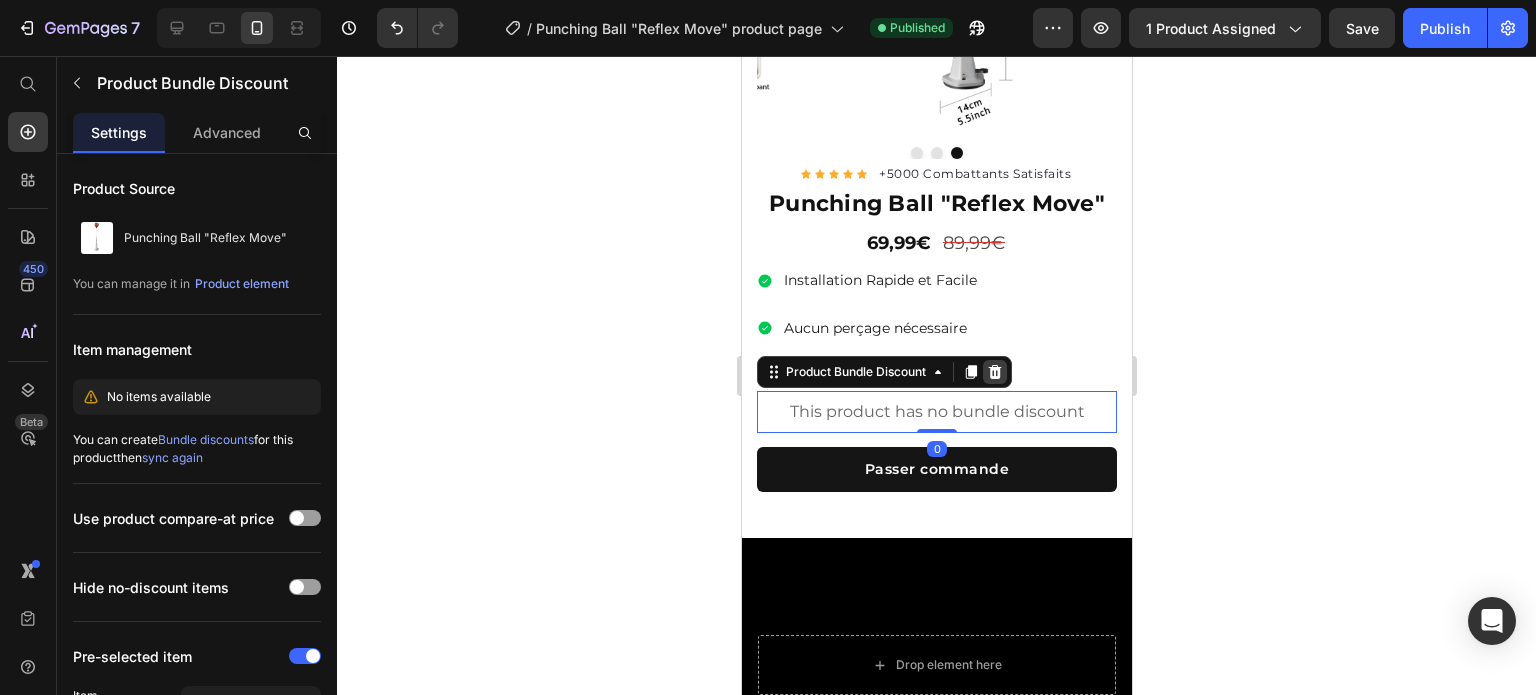 click 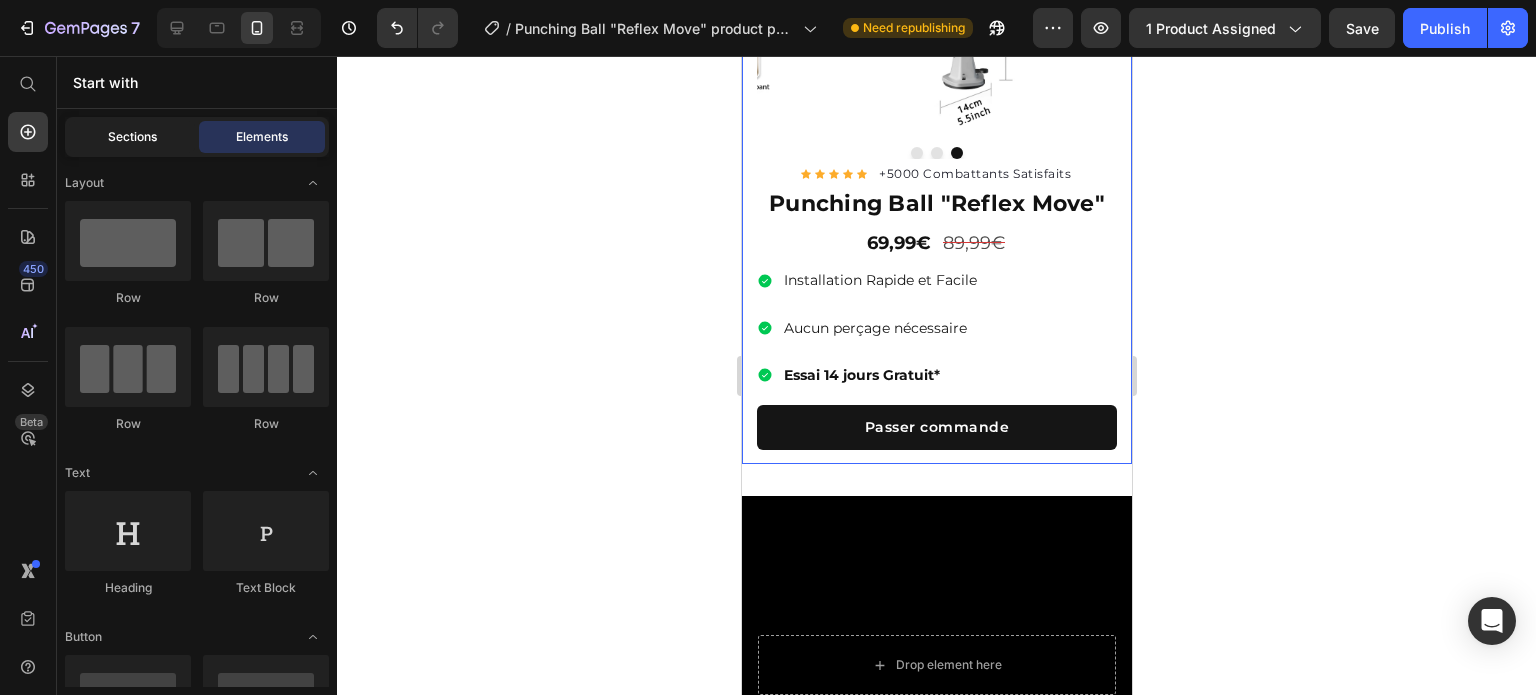click on "Sections" at bounding box center (132, 137) 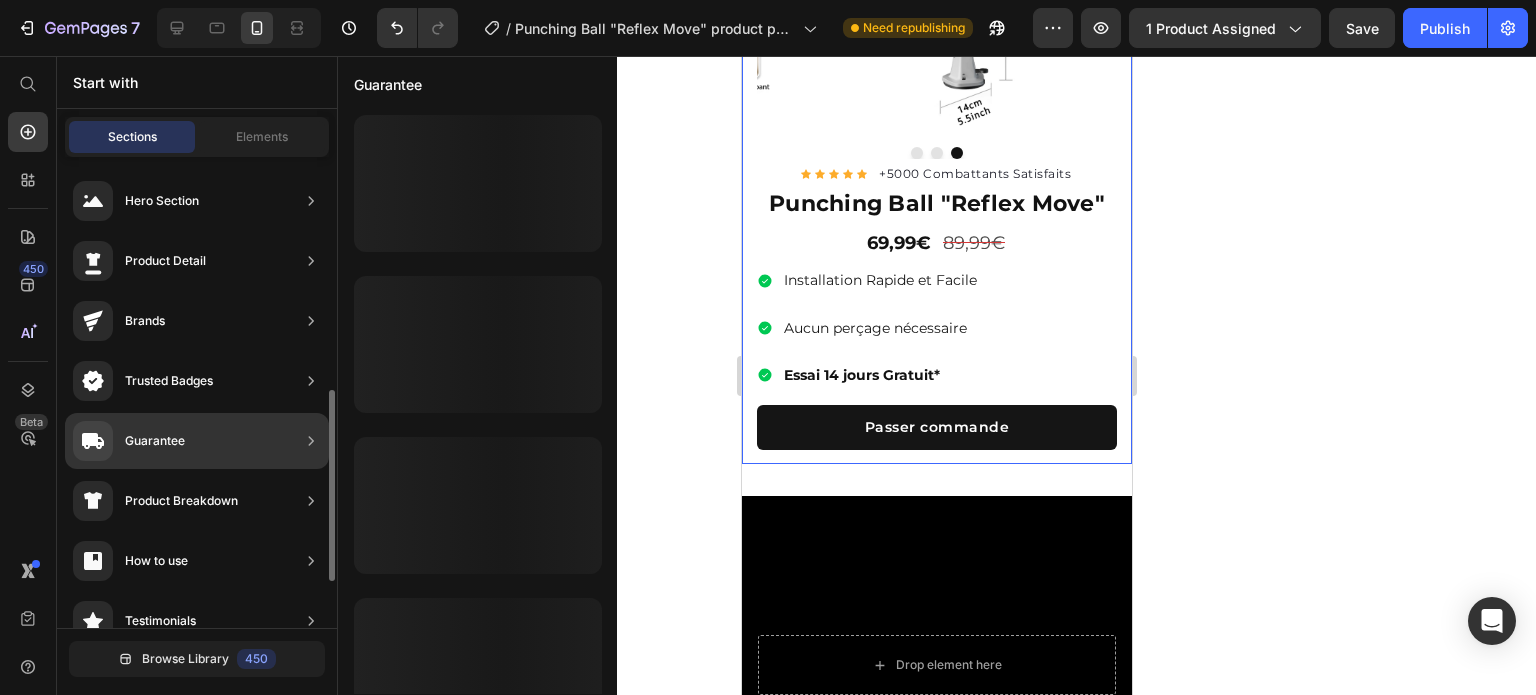 scroll, scrollTop: 688, scrollLeft: 0, axis: vertical 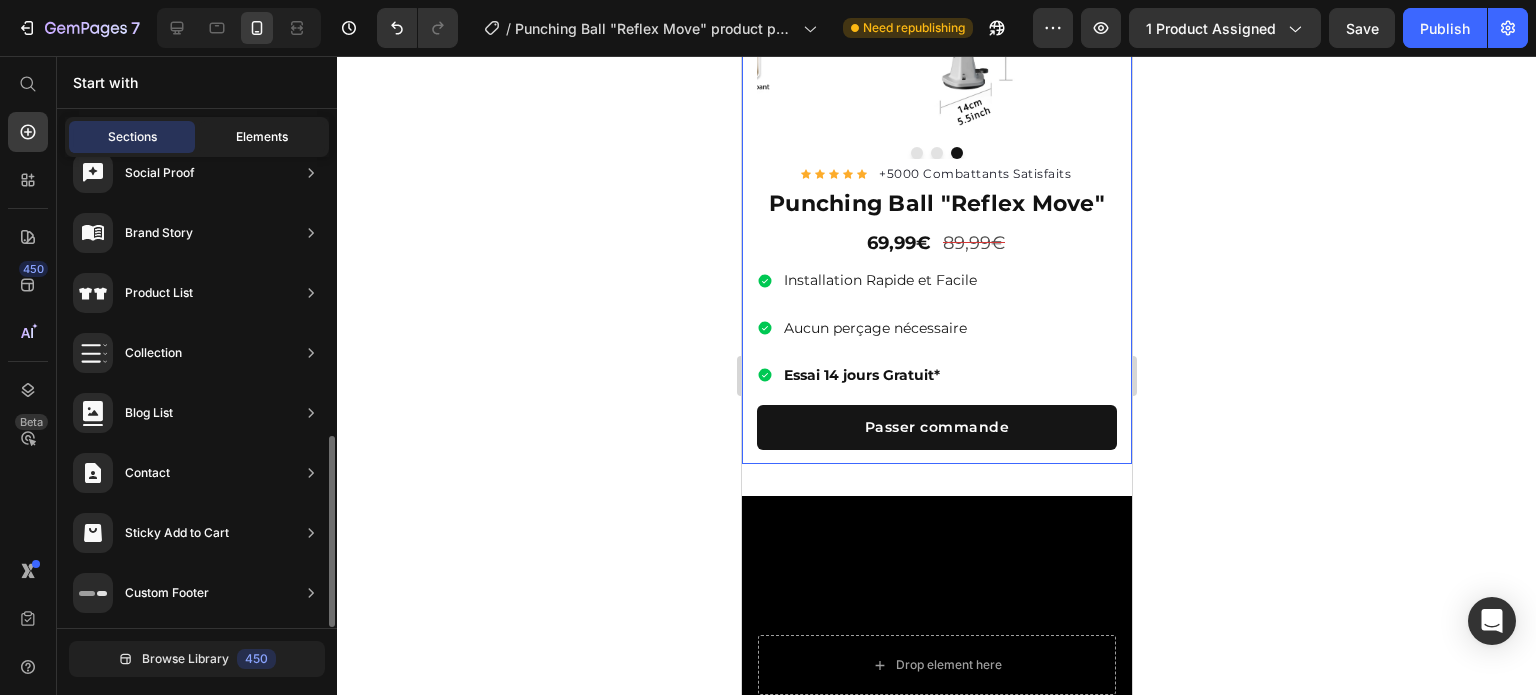 click on "Elements" 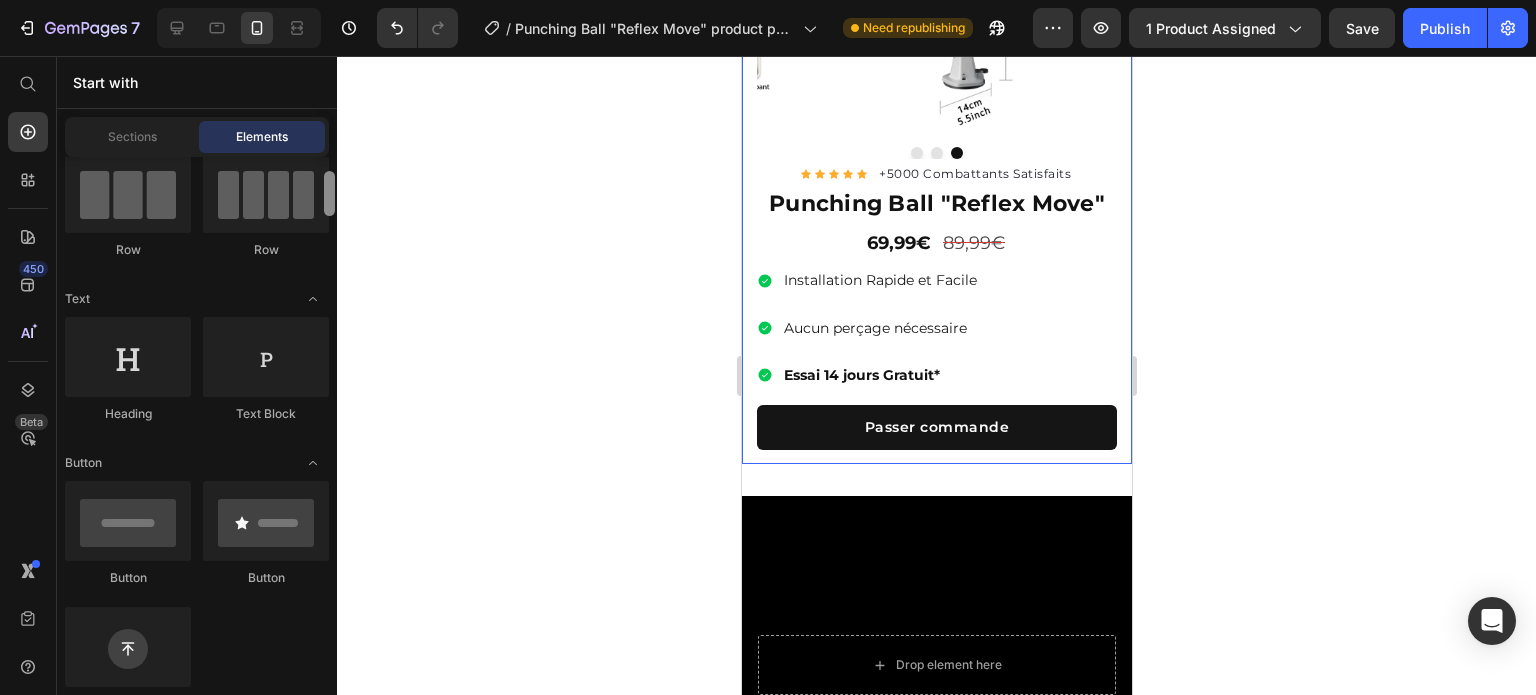 drag, startPoint x: 334, startPoint y: 184, endPoint x: 327, endPoint y: 194, distance: 12.206555 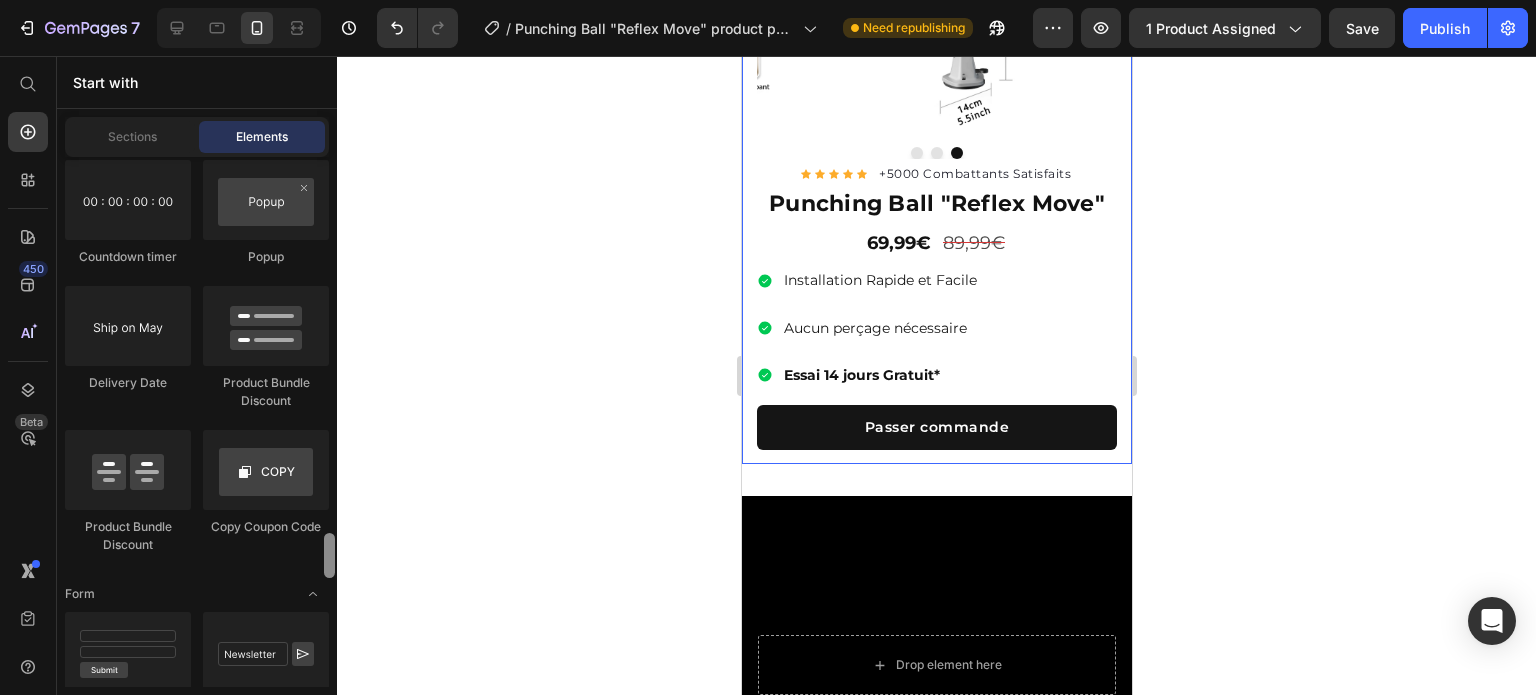 drag, startPoint x: 327, startPoint y: 194, endPoint x: 341, endPoint y: 548, distance: 354.27673 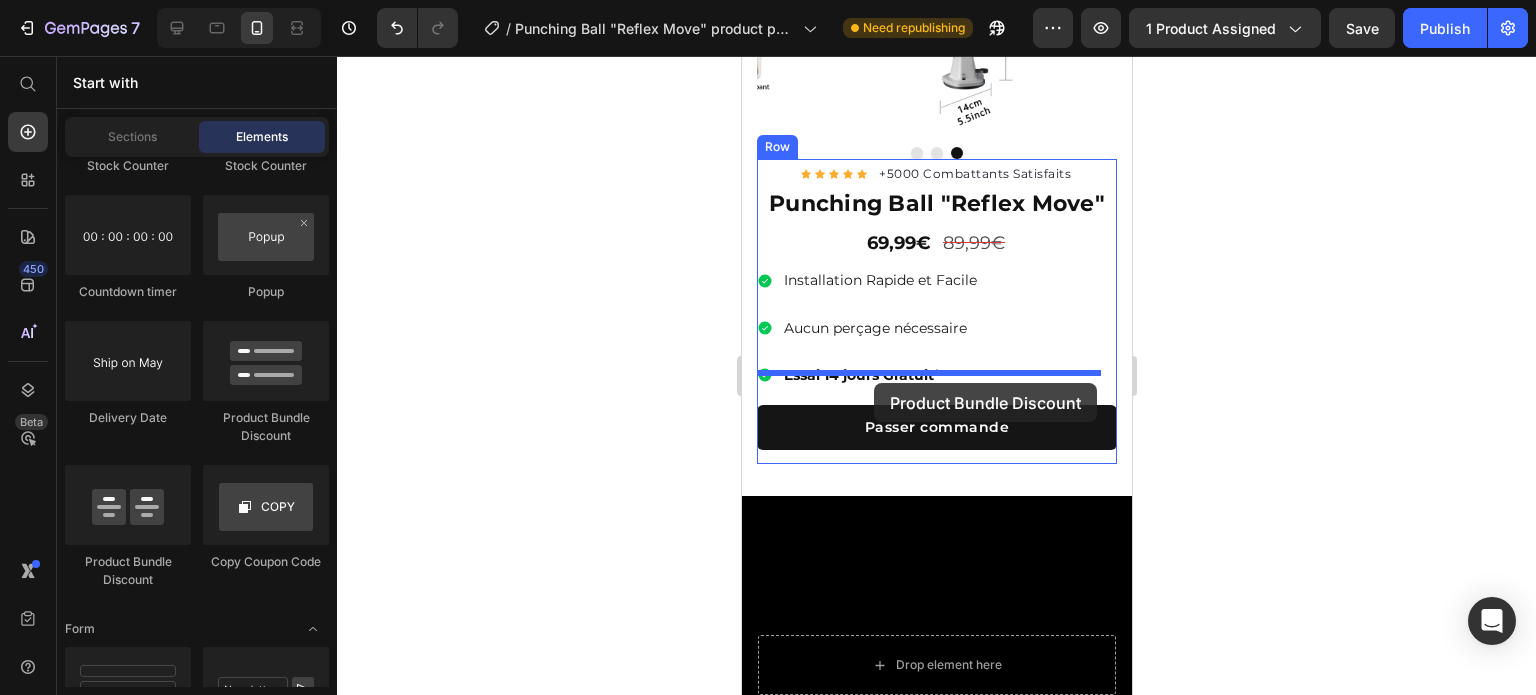 drag, startPoint x: 1031, startPoint y: 412, endPoint x: 873, endPoint y: 383, distance: 160.63934 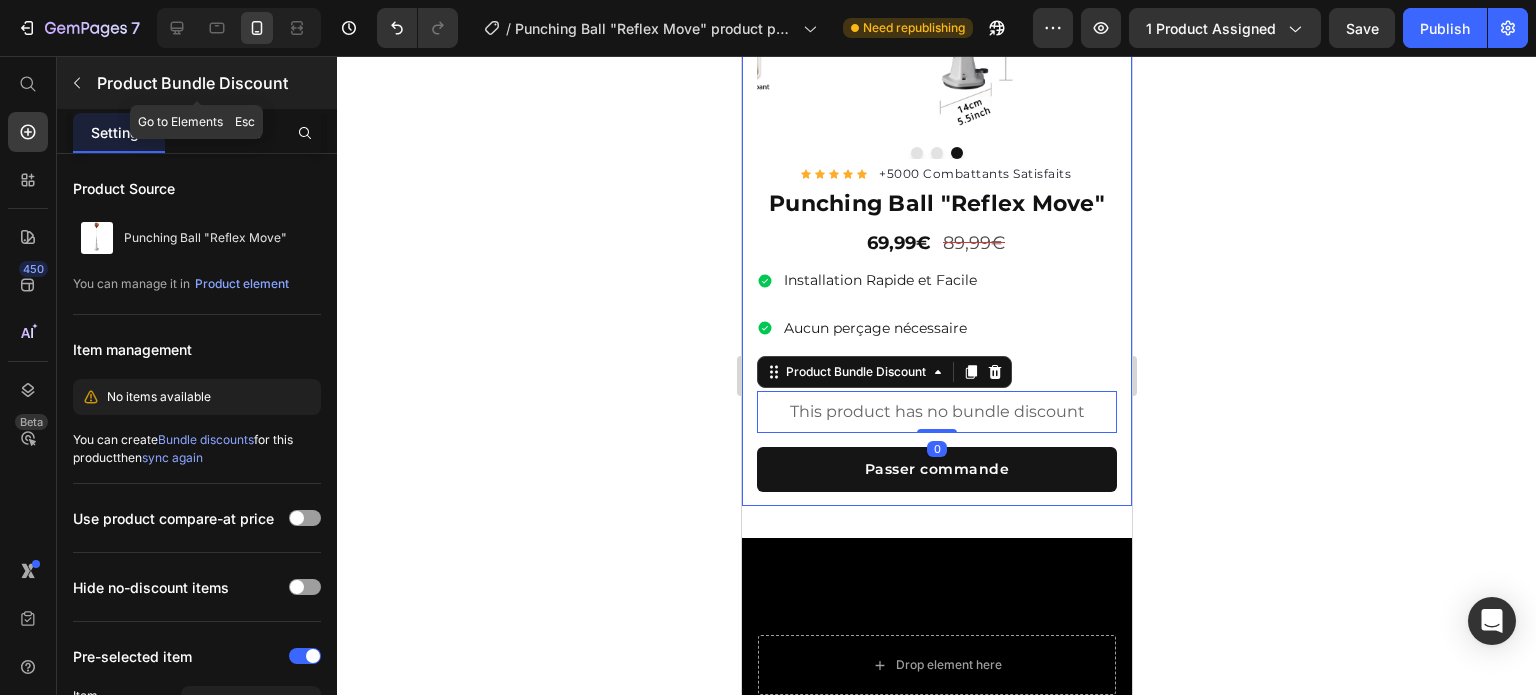 click on "Product Bundle Discount" at bounding box center [215, 83] 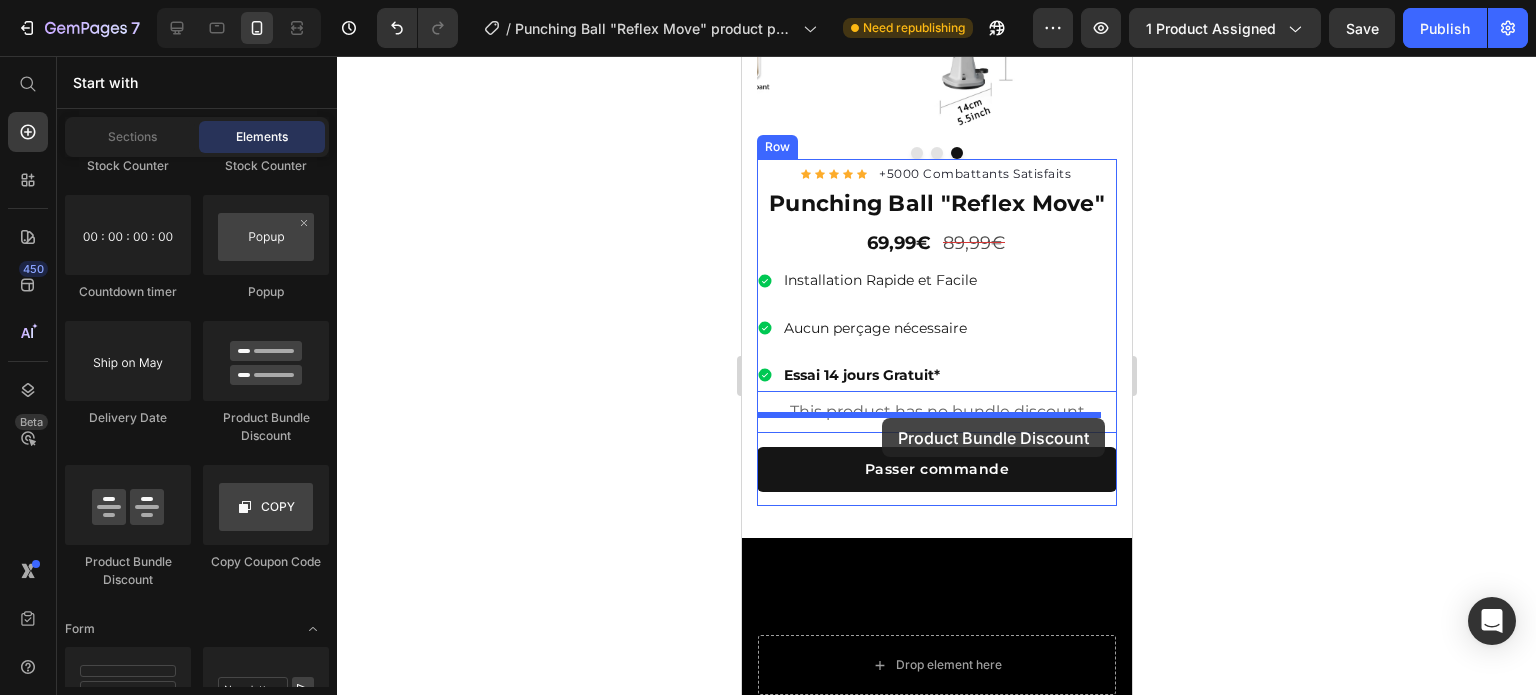 drag, startPoint x: 888, startPoint y: 570, endPoint x: 881, endPoint y: 418, distance: 152.1611 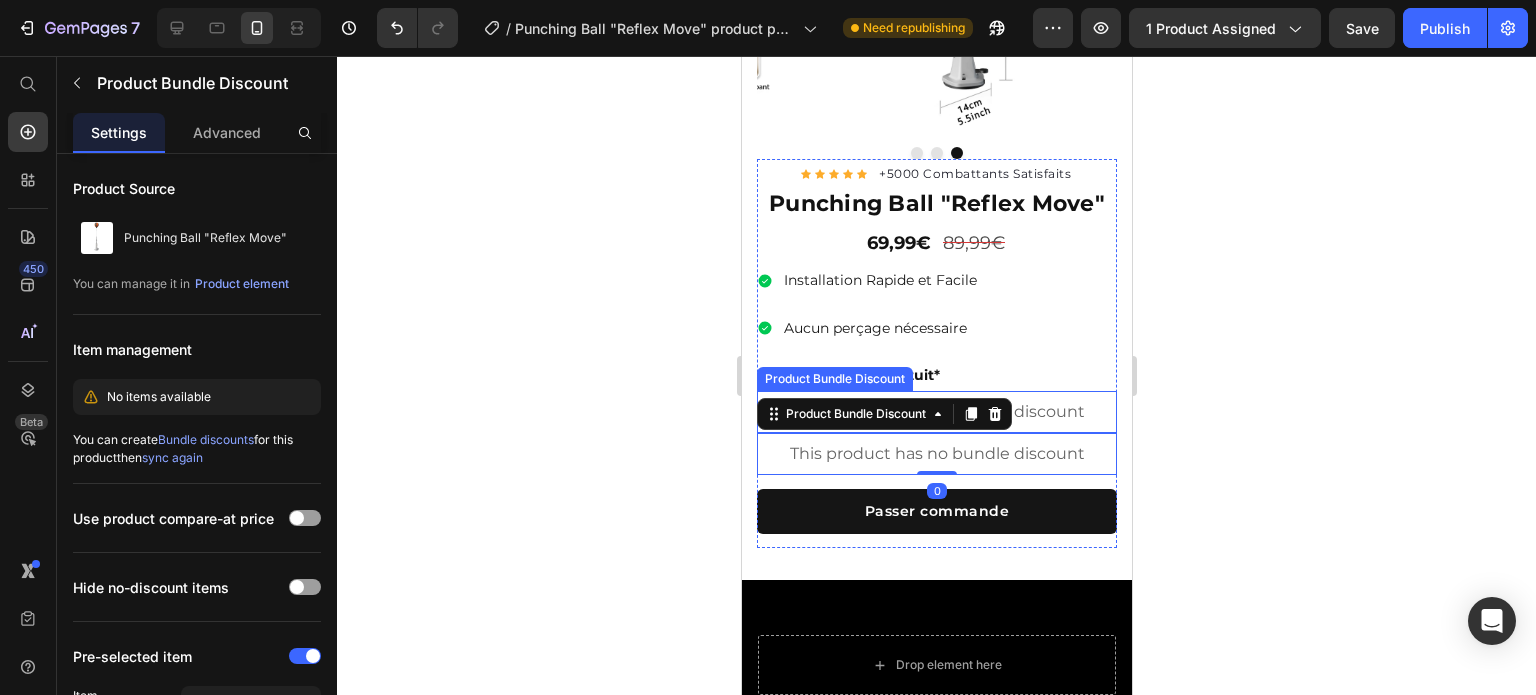 click on "This product has no bundle discount" at bounding box center (936, 412) 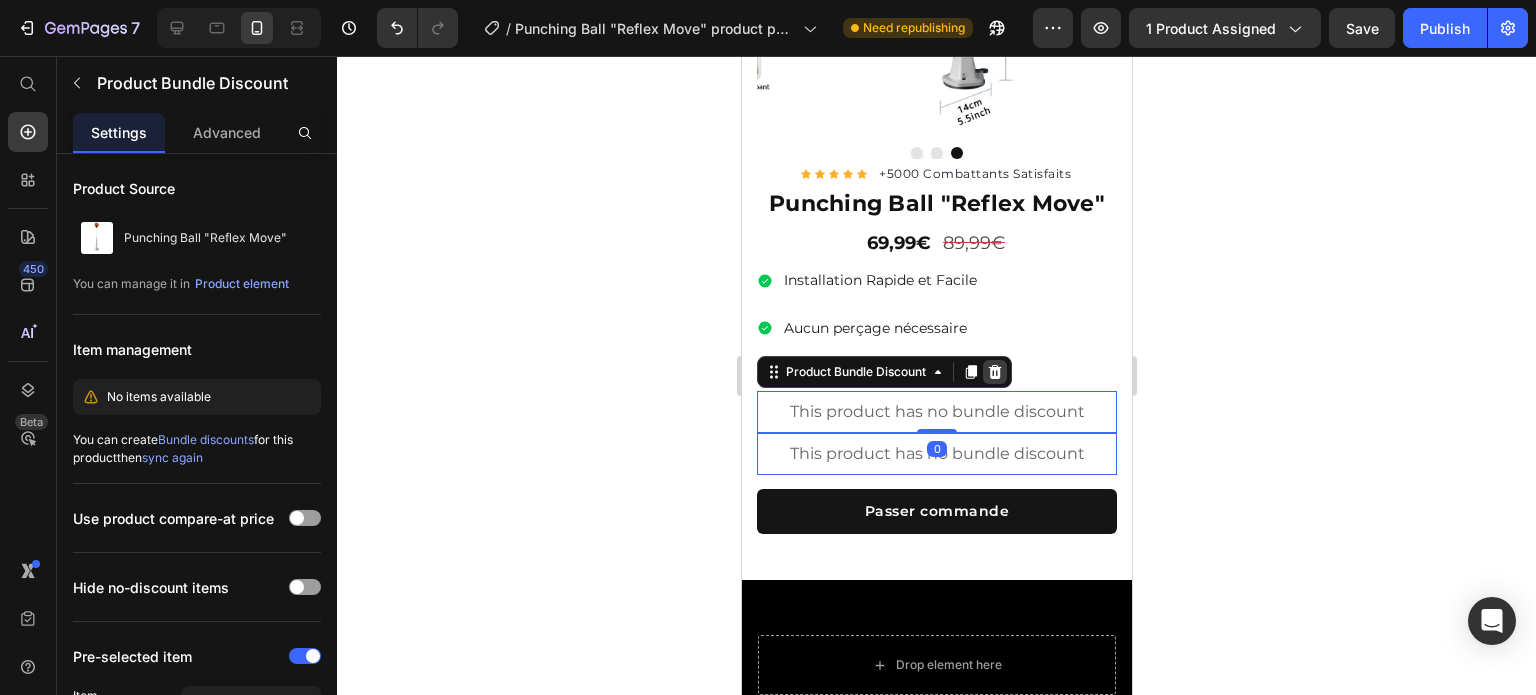 click 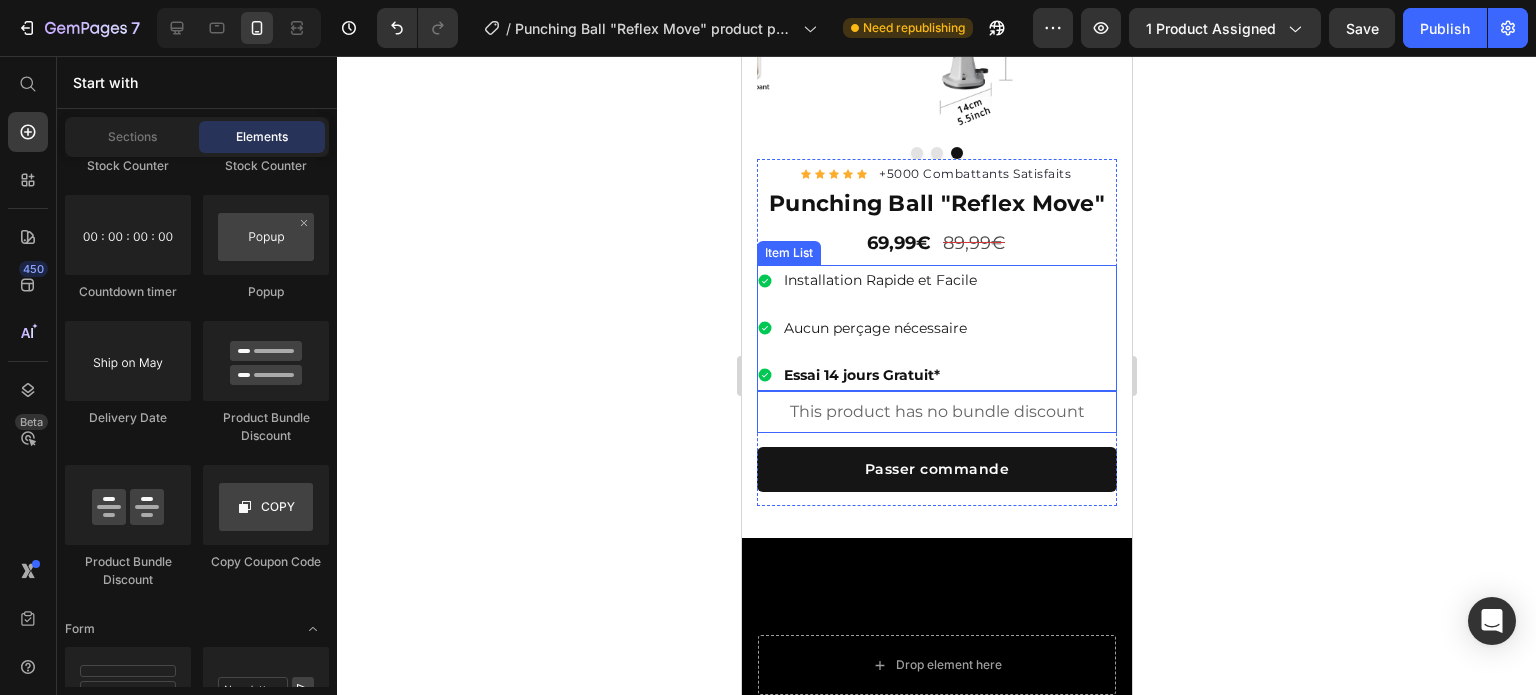 click on "This product has no bundle discount" at bounding box center (936, 412) 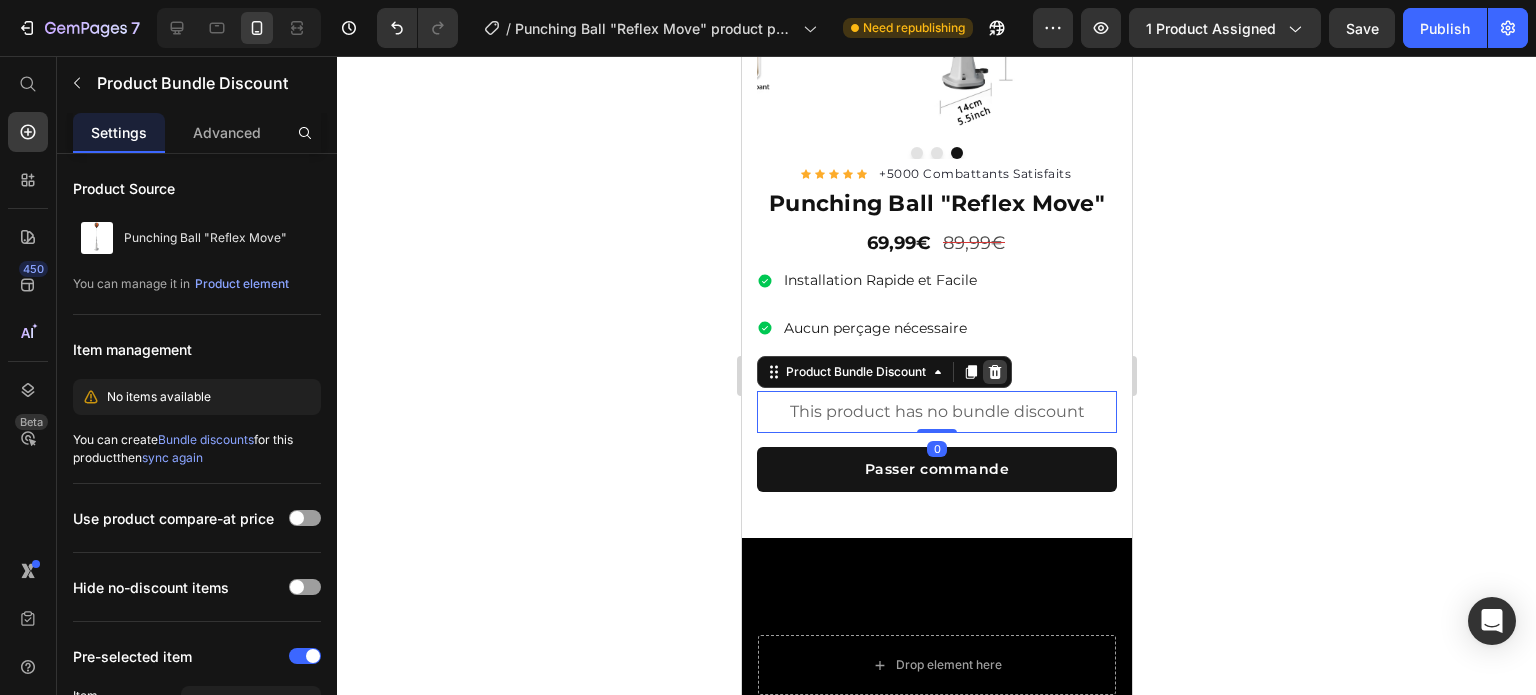 click 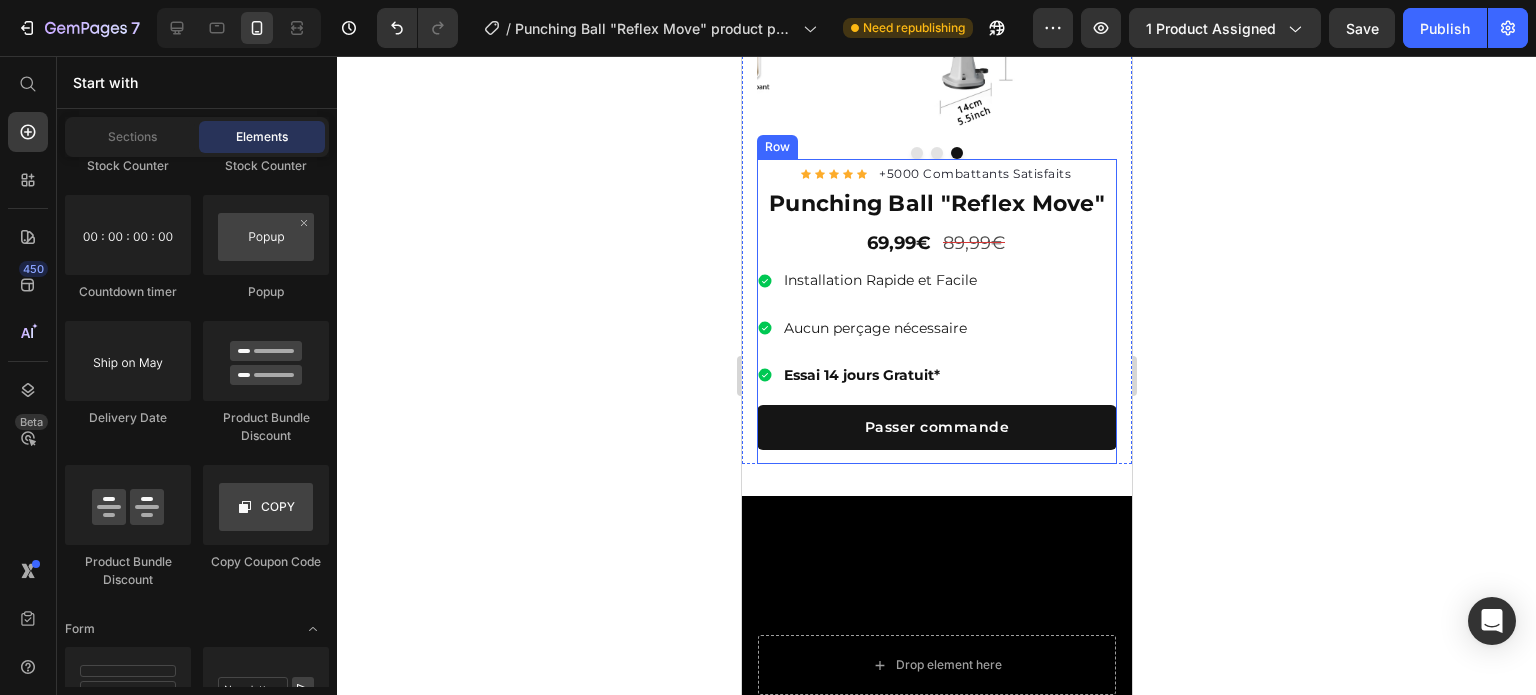 scroll, scrollTop: 0, scrollLeft: 0, axis: both 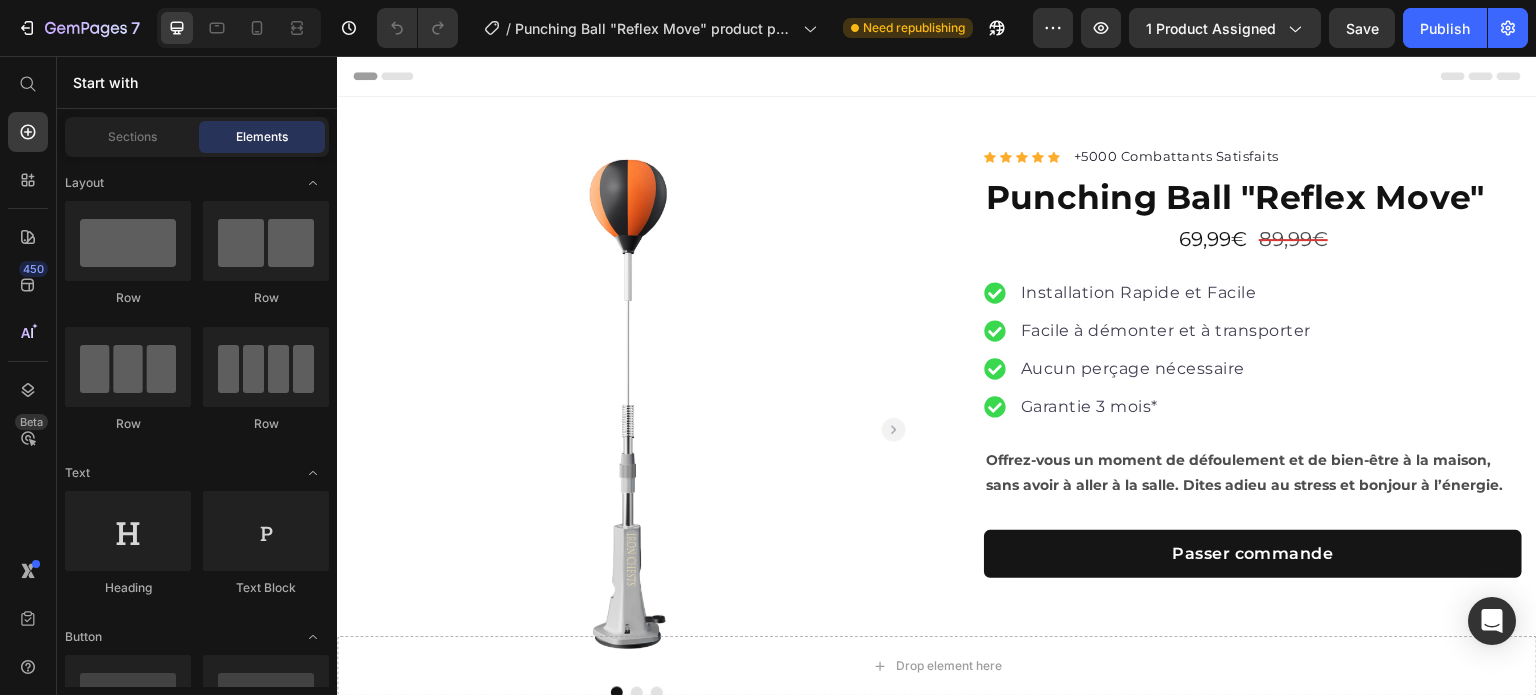 click on "450 Beta" at bounding box center (28, 307) 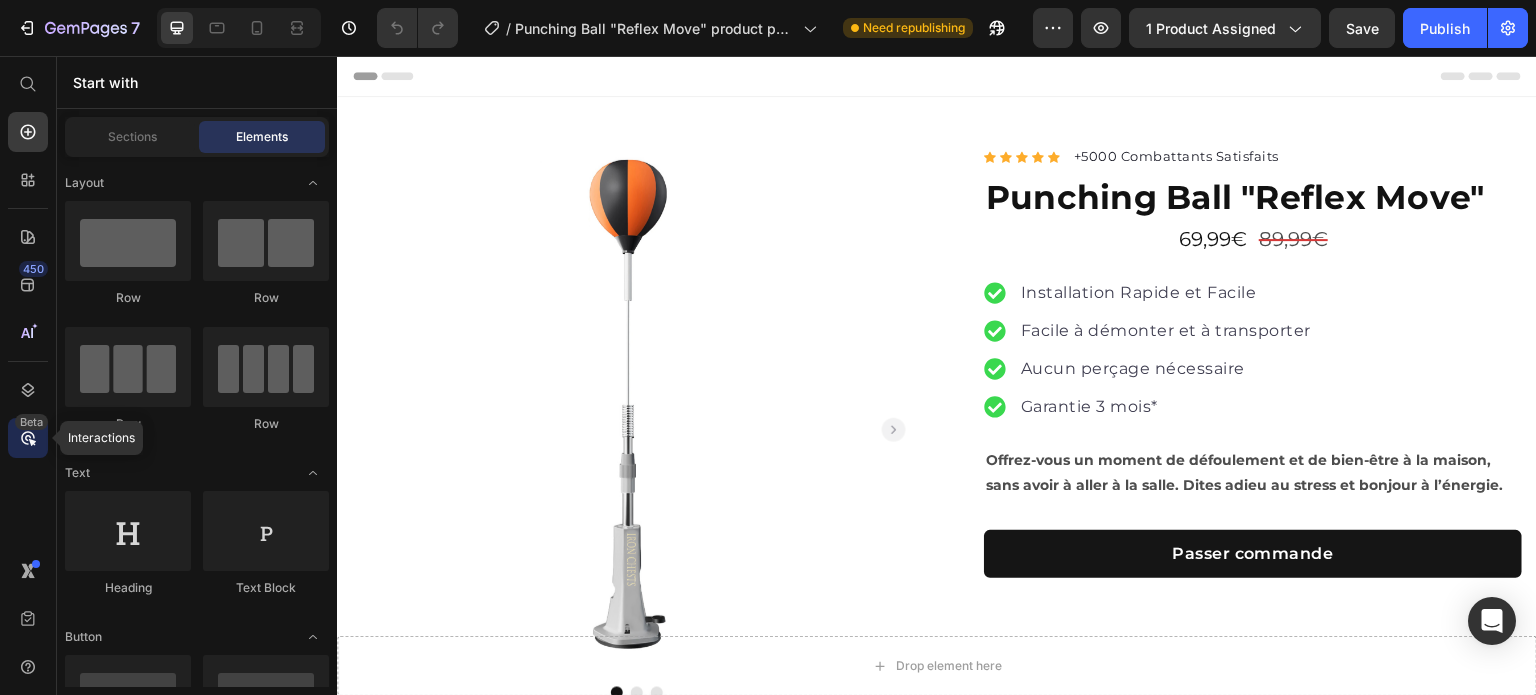 click 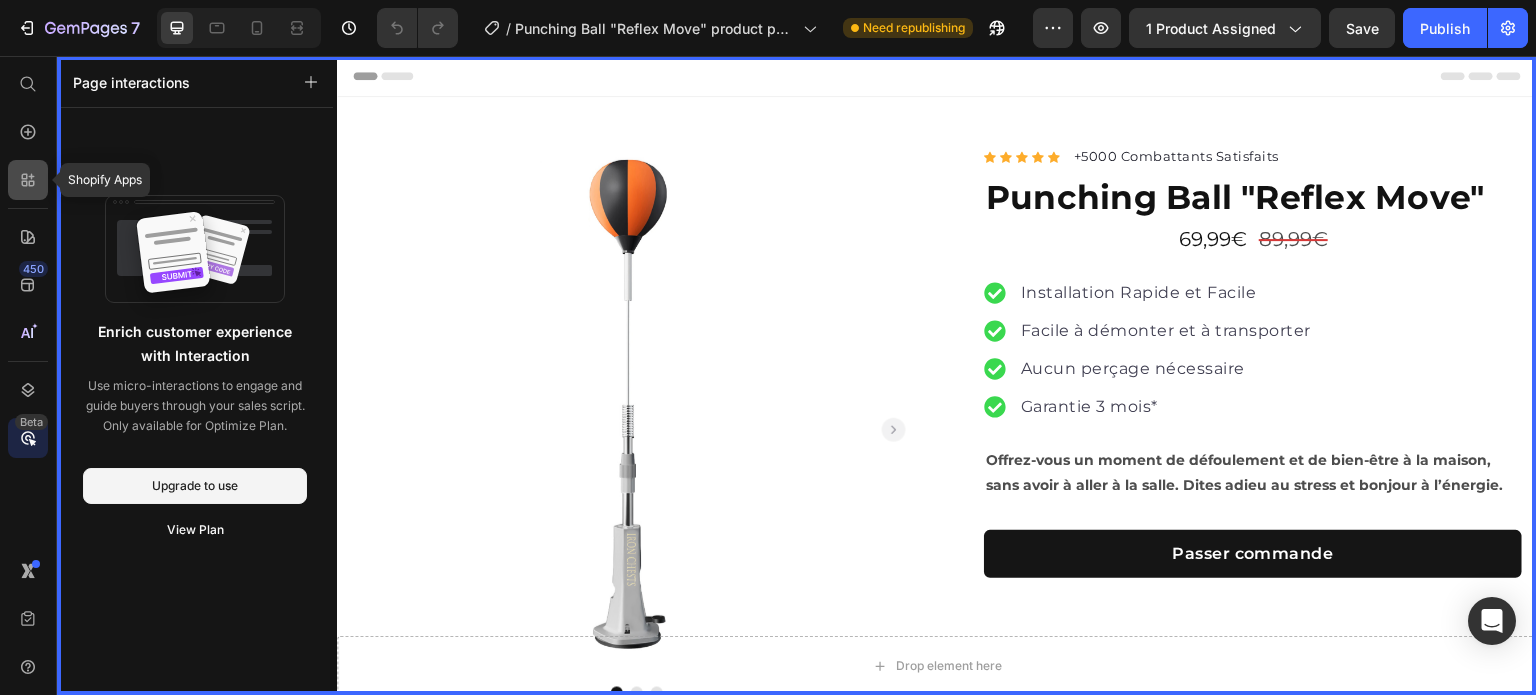 click 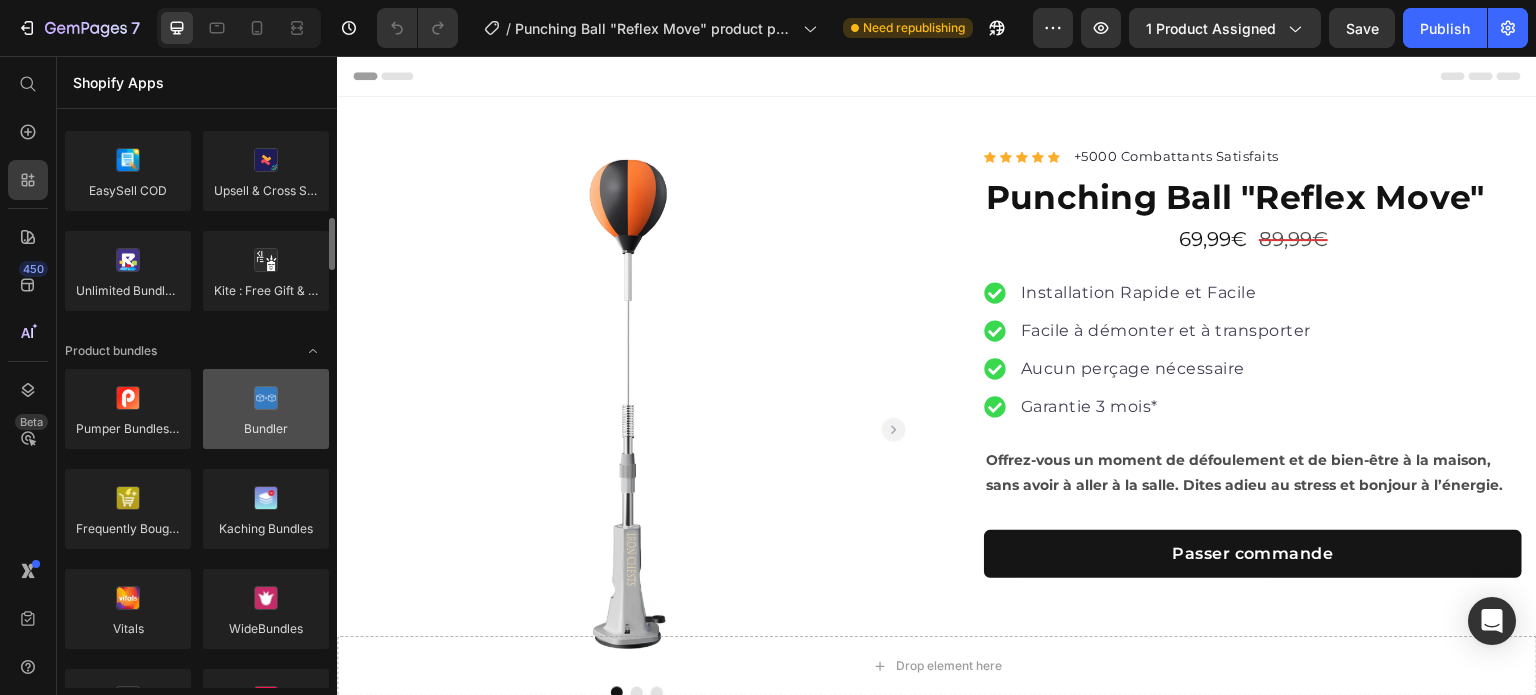 scroll, scrollTop: 1331, scrollLeft: 0, axis: vertical 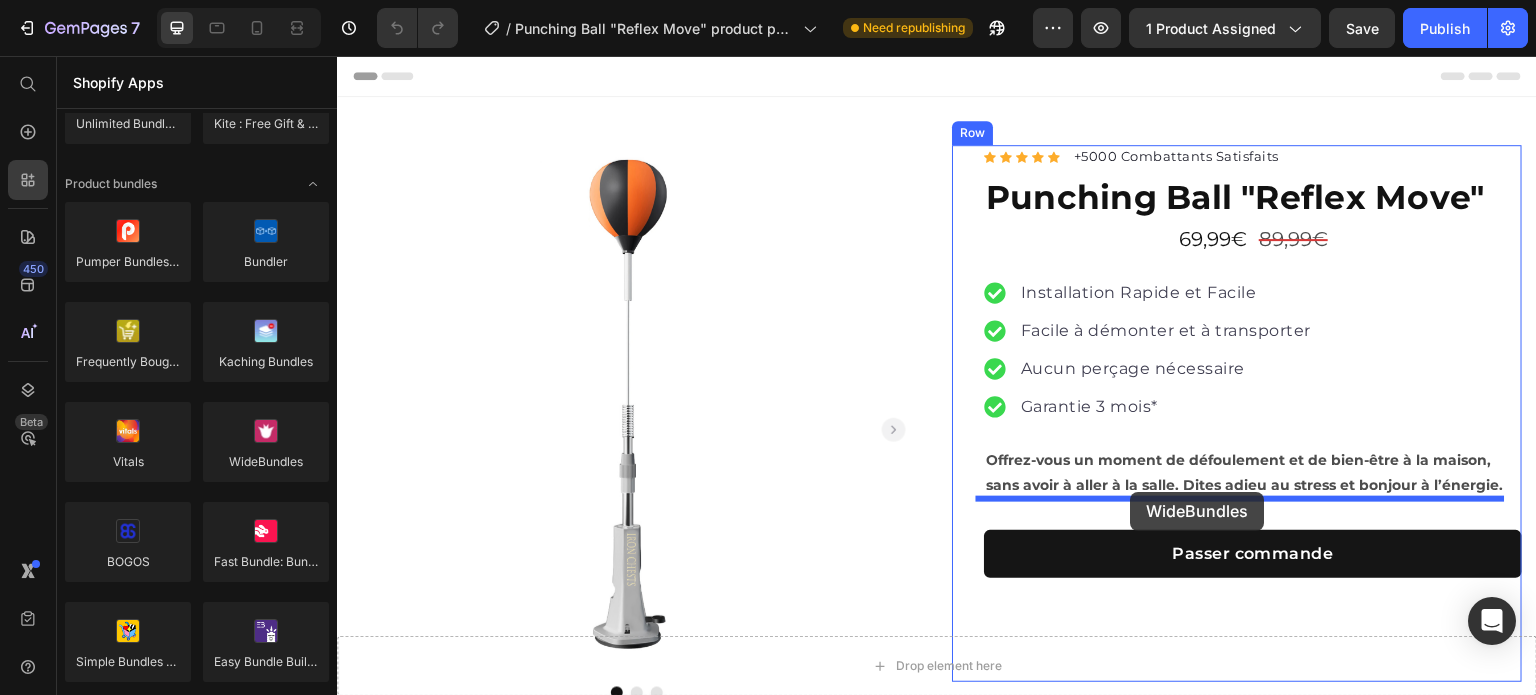 drag, startPoint x: 642, startPoint y: 510, endPoint x: 1131, endPoint y: 492, distance: 489.33118 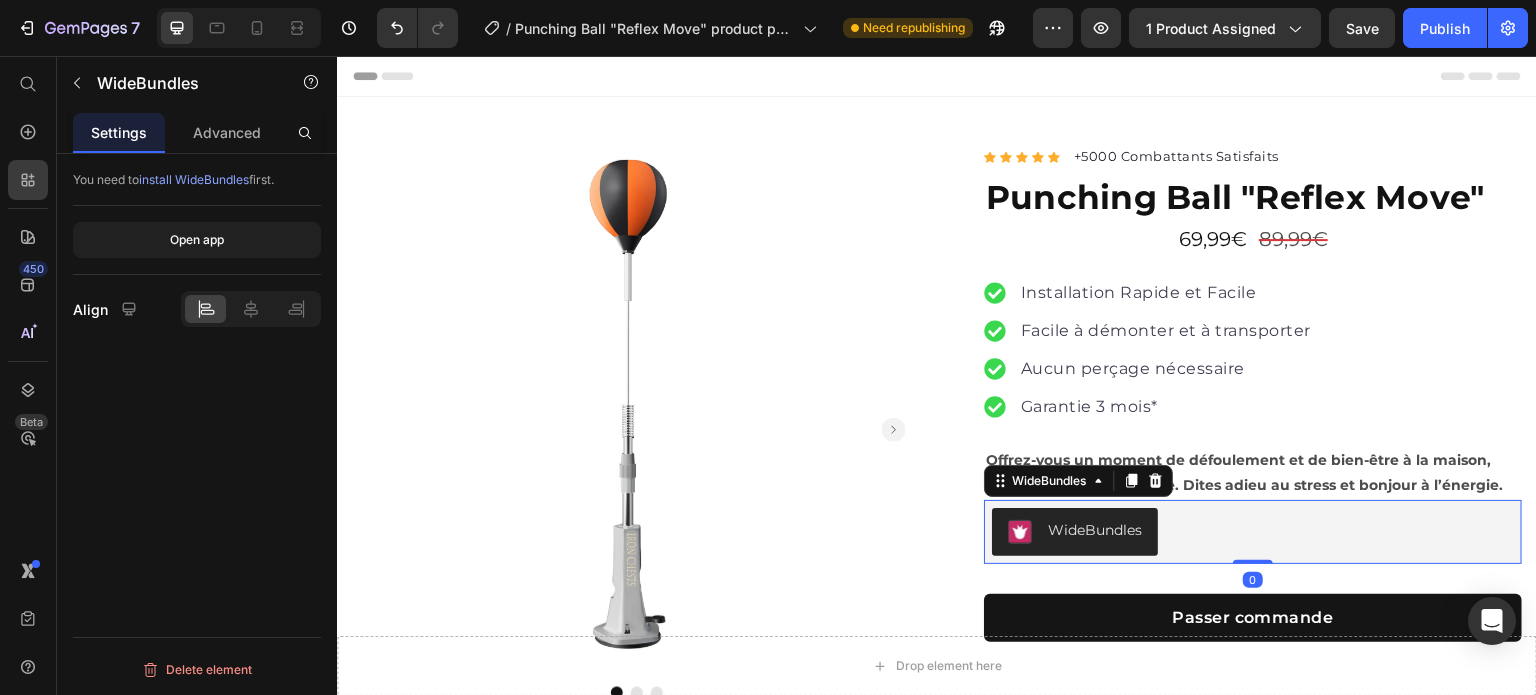 click on "WideBundles" at bounding box center [1075, 532] 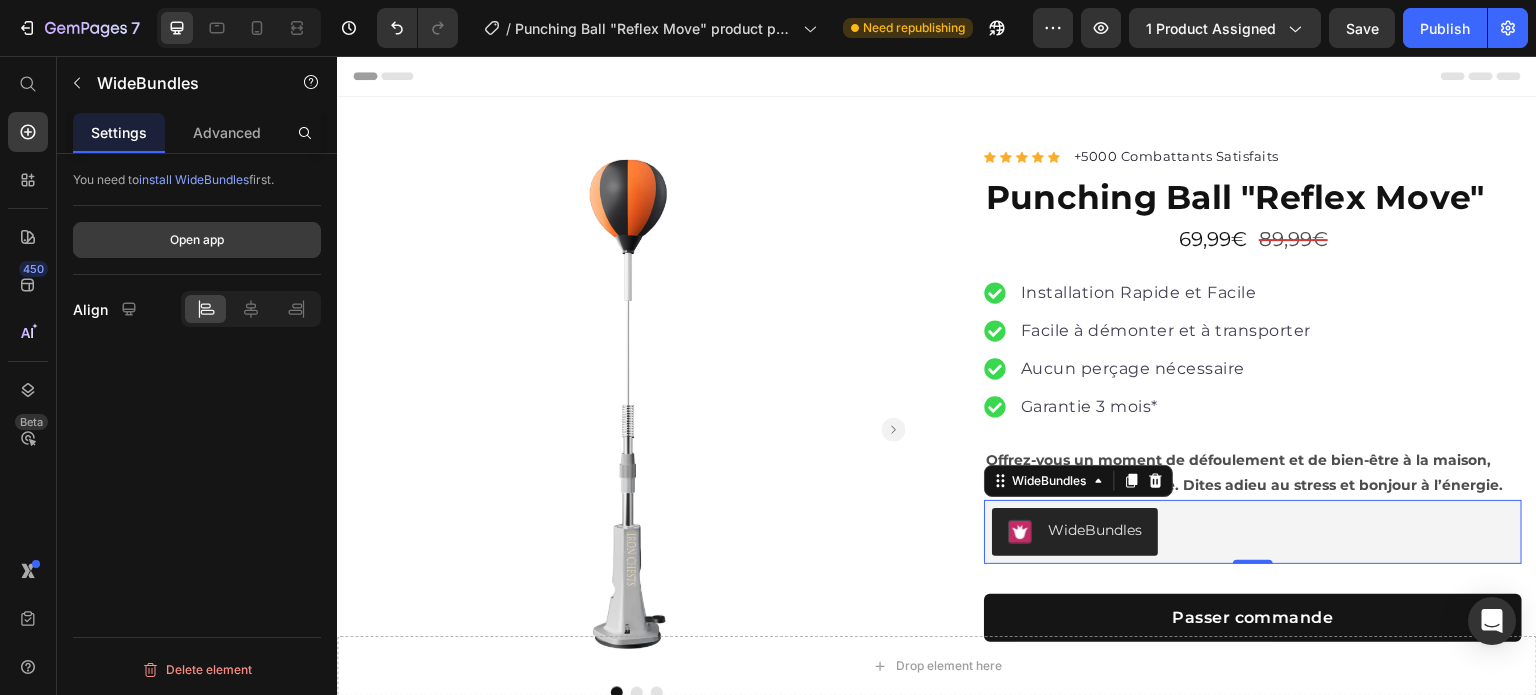 click on "Open app" at bounding box center (197, 240) 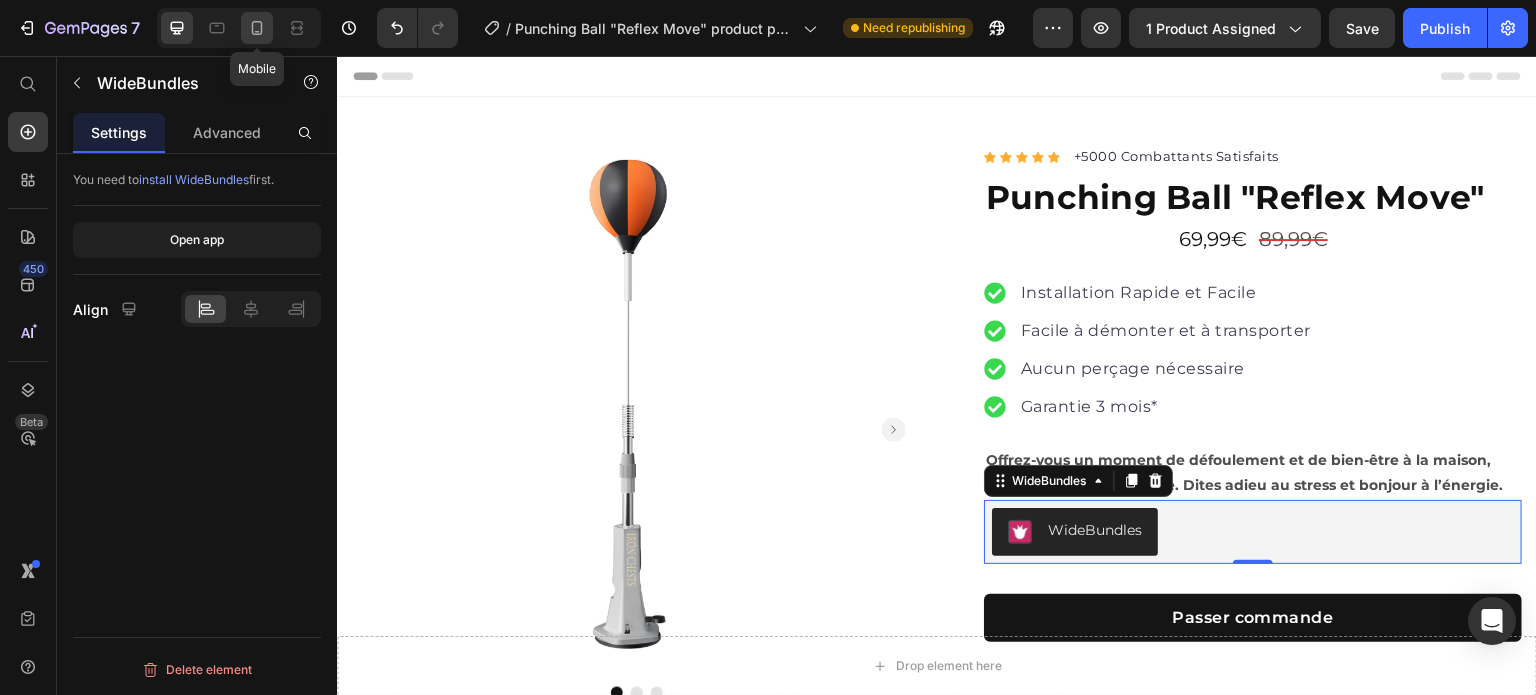 click 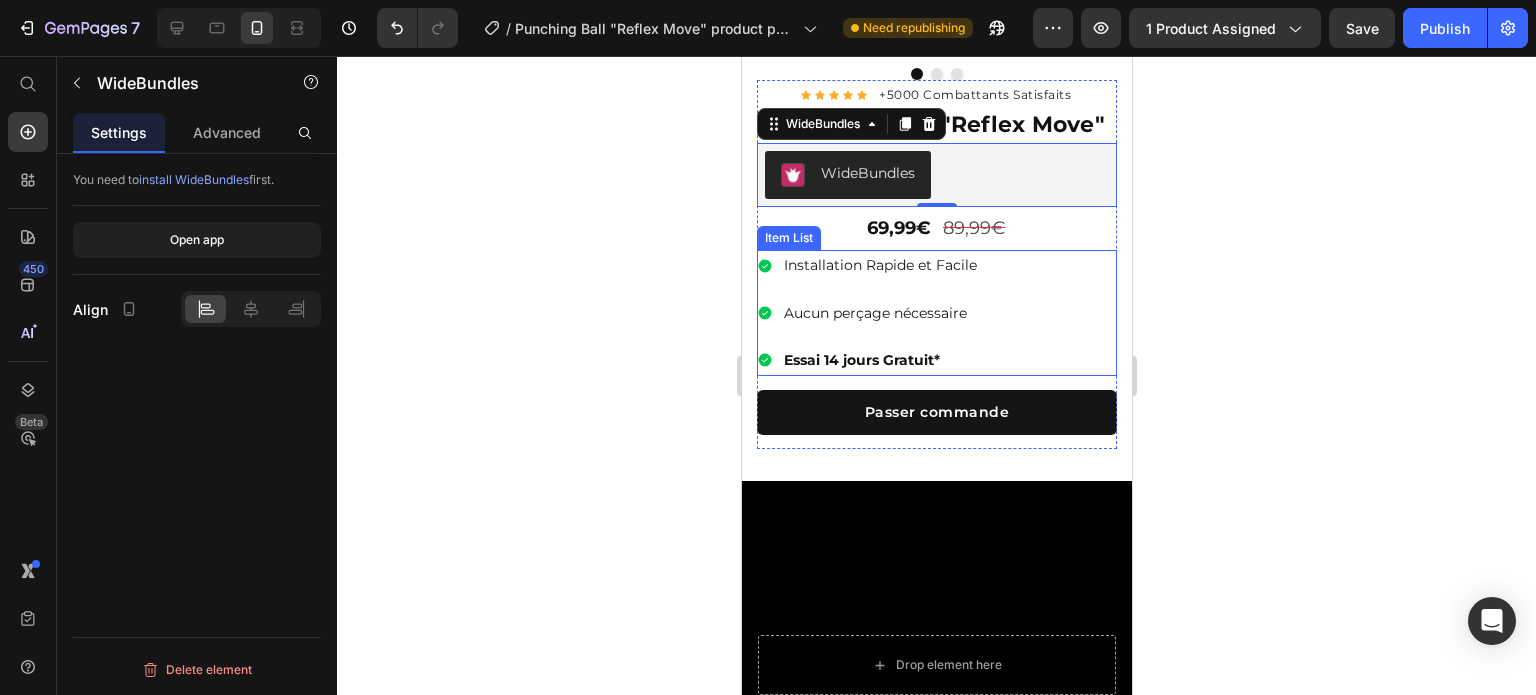 scroll, scrollTop: 245, scrollLeft: 0, axis: vertical 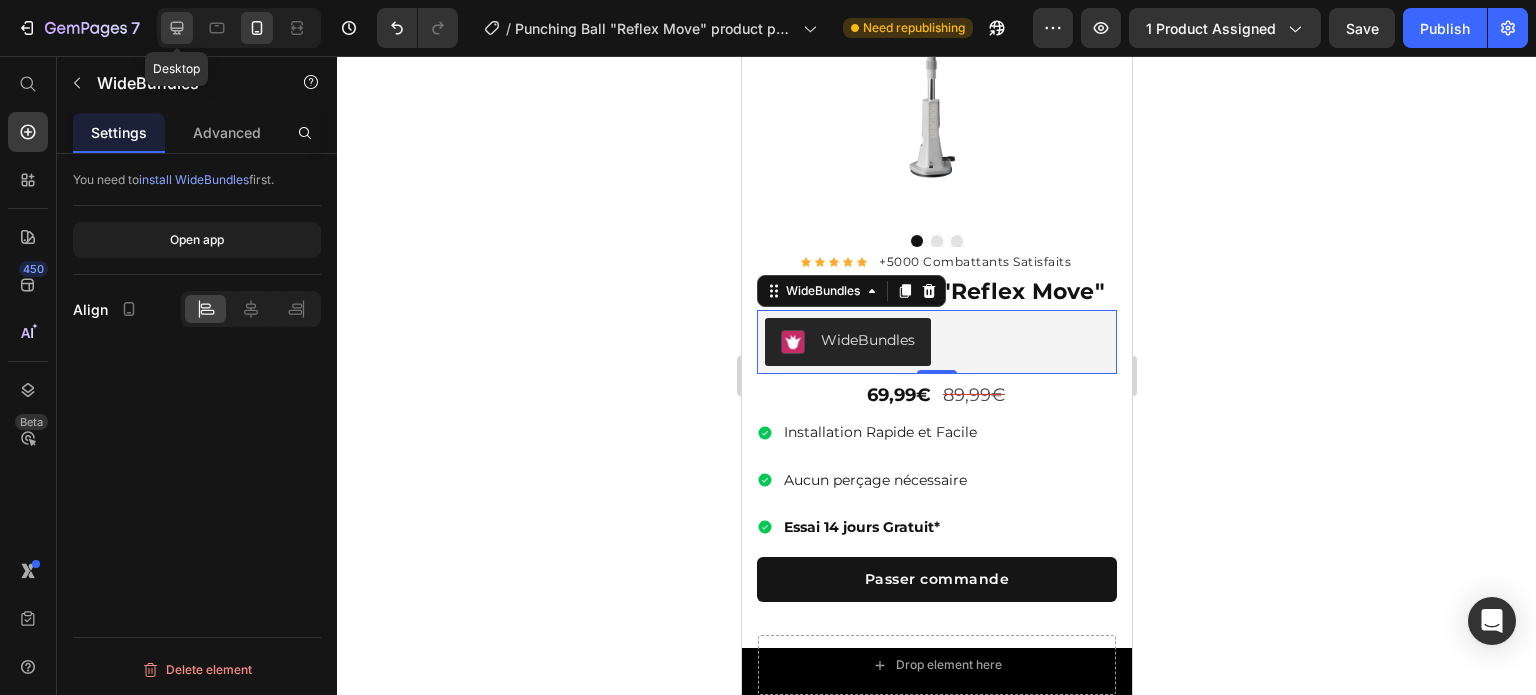 click 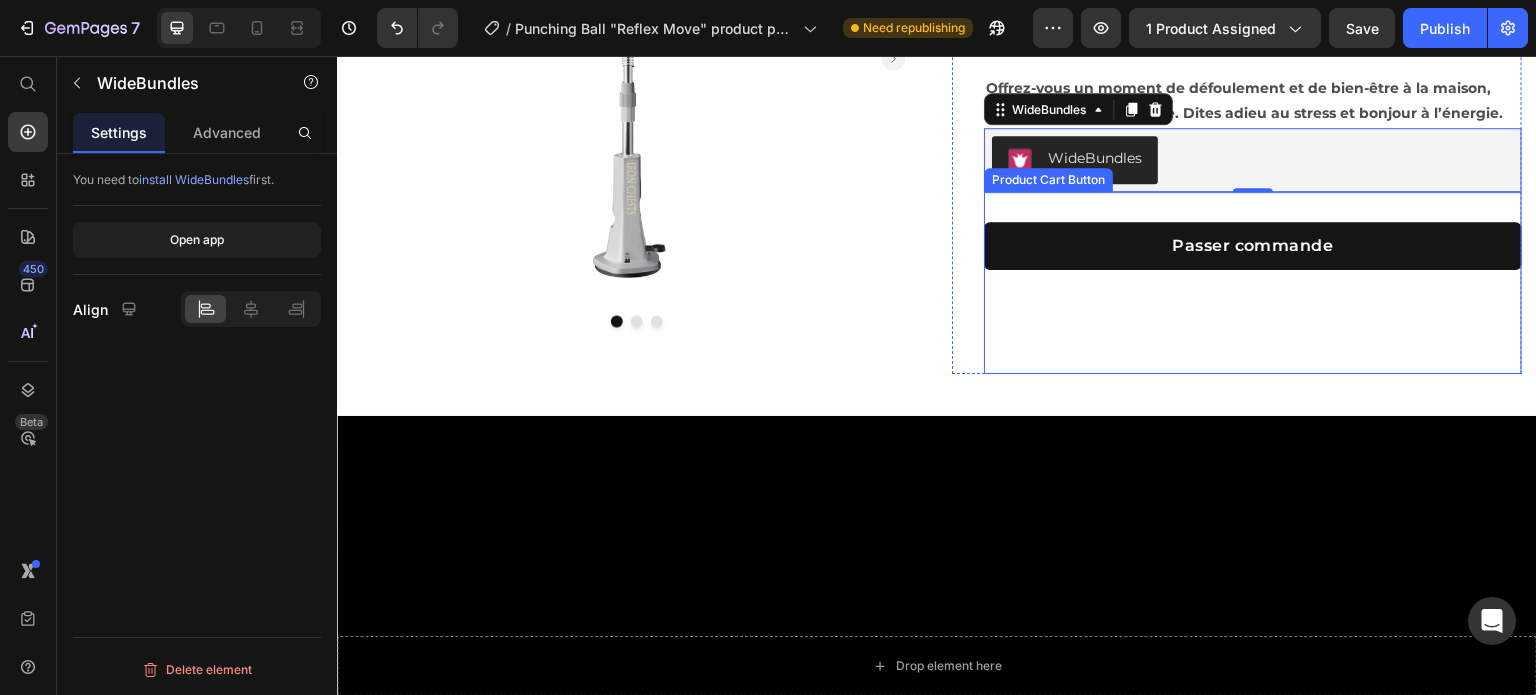 scroll, scrollTop: 38, scrollLeft: 0, axis: vertical 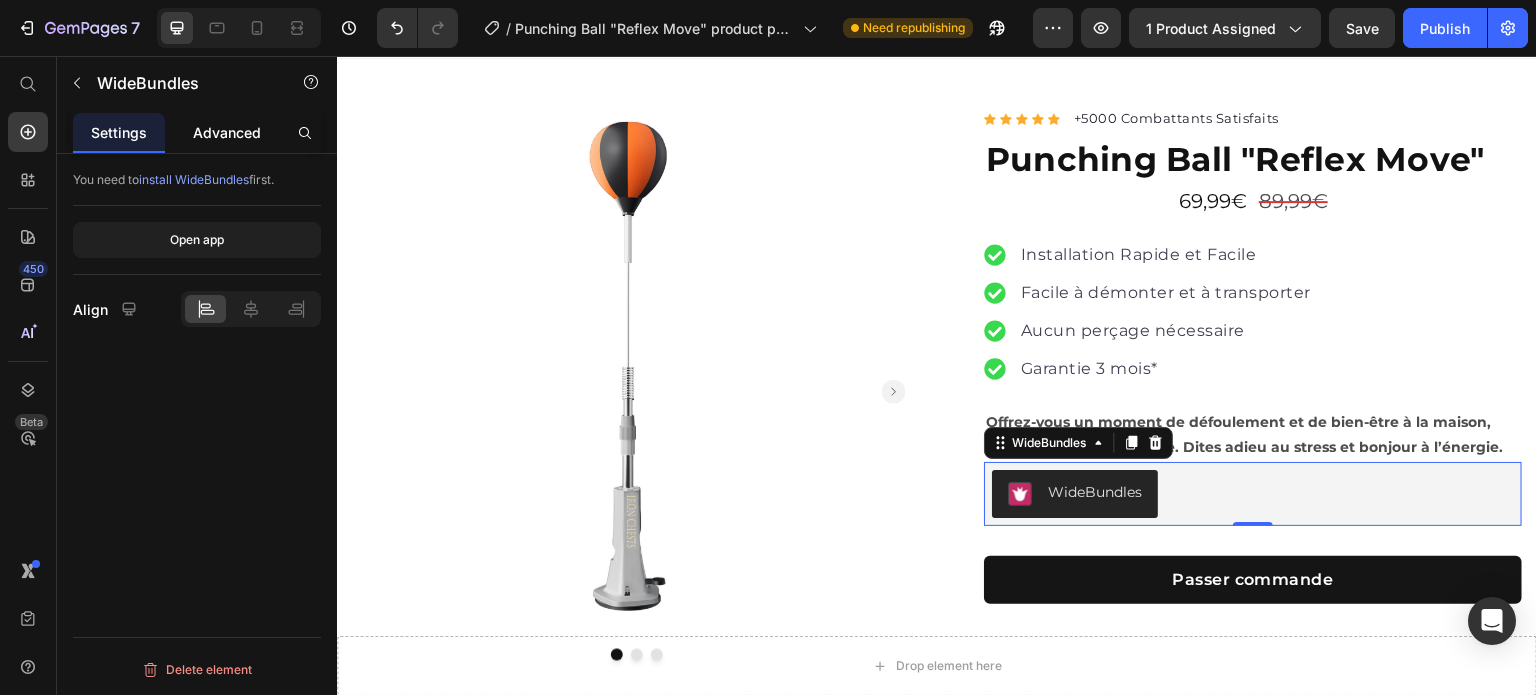 click on "Advanced" 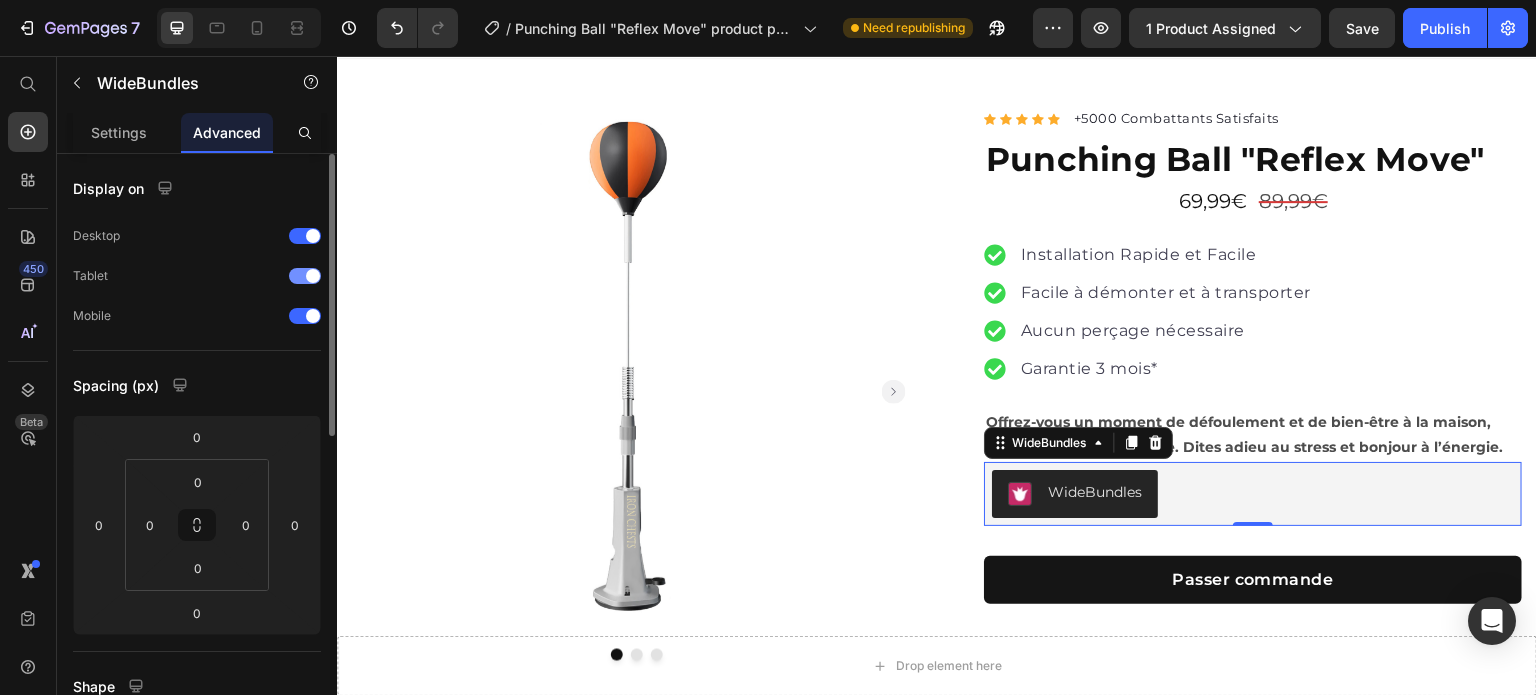 drag, startPoint x: 307, startPoint y: 278, endPoint x: 308, endPoint y: 291, distance: 13.038404 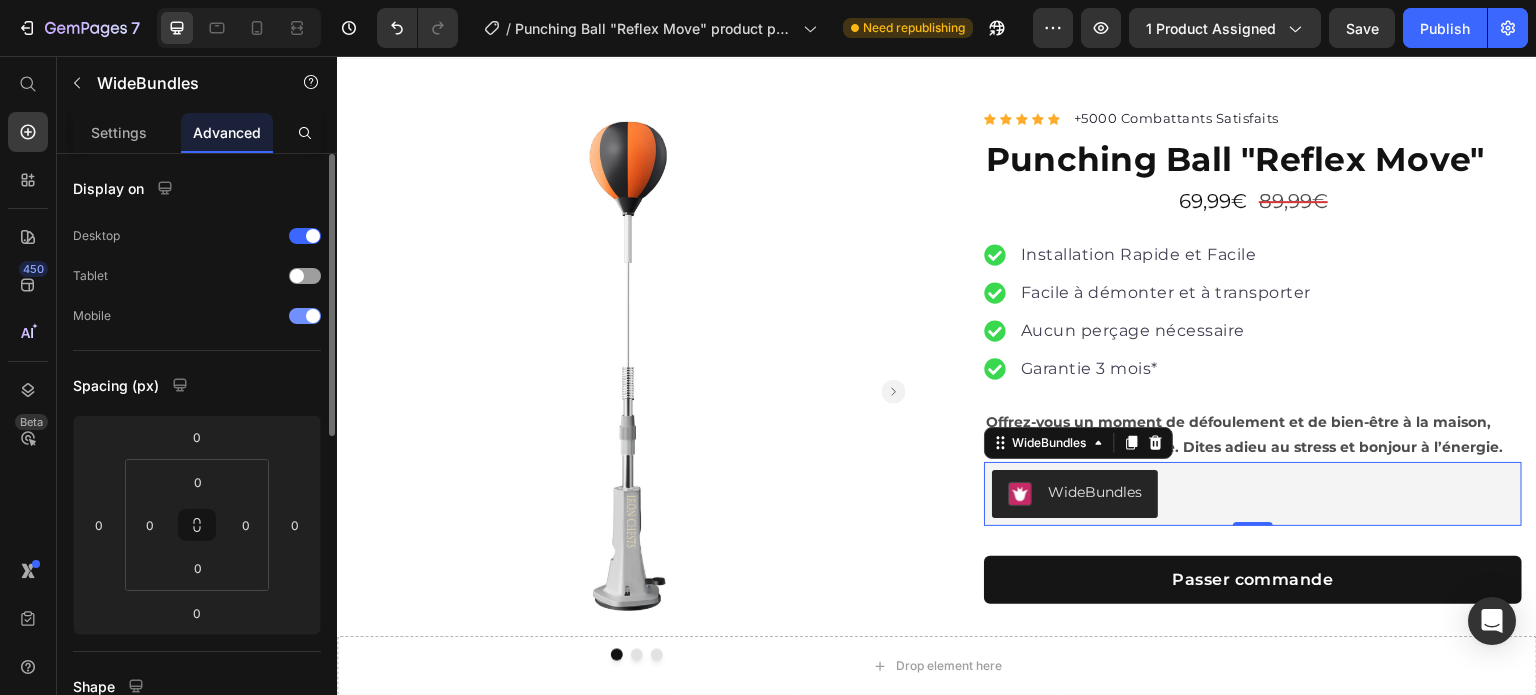 click on "Mobile" at bounding box center (197, 316) 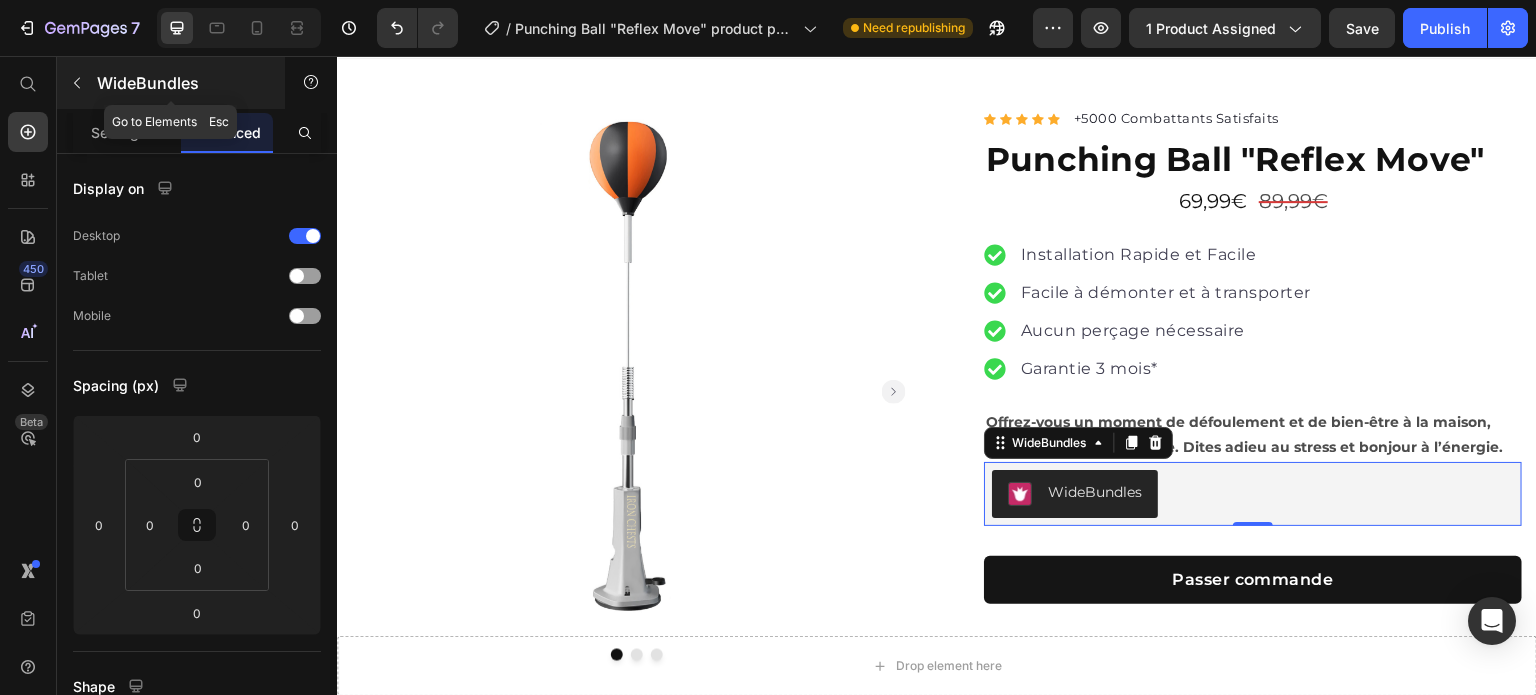 click on "WideBundles" at bounding box center [182, 83] 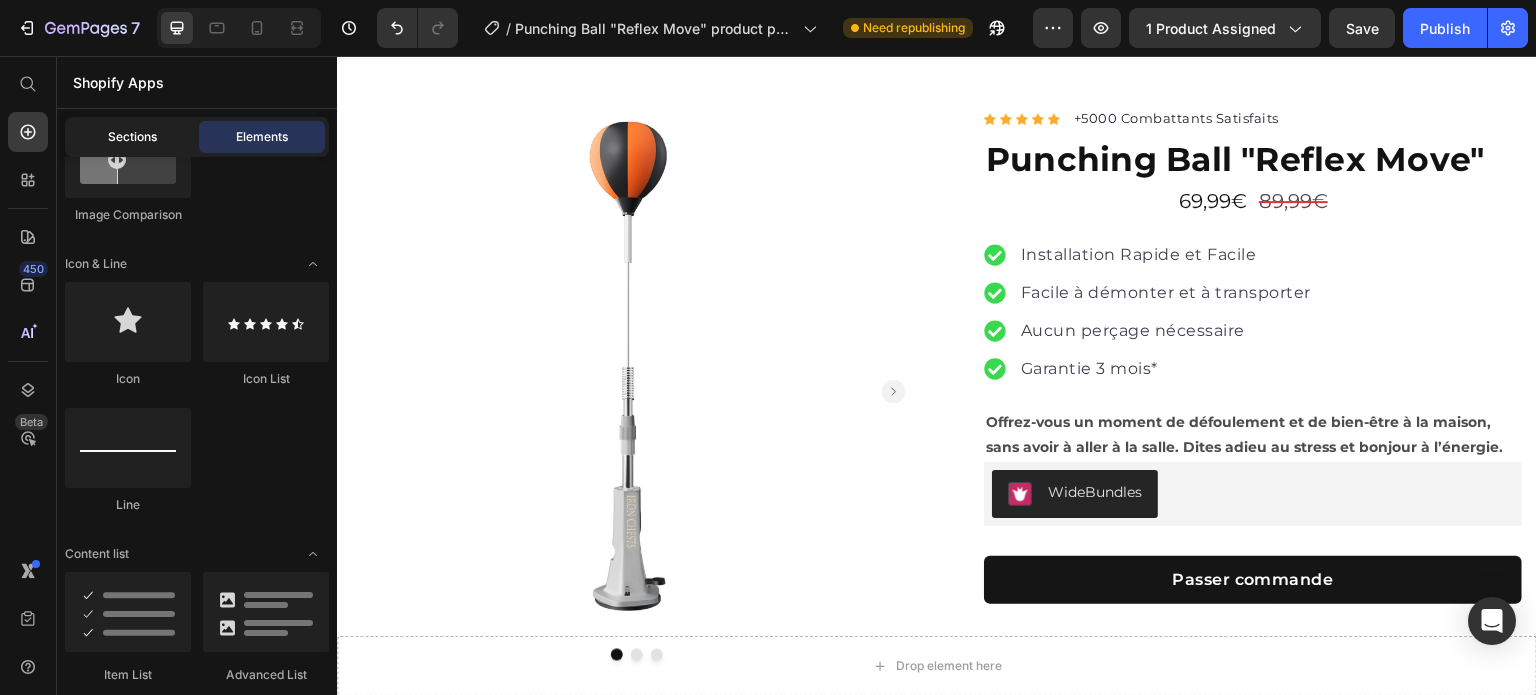 click on "Sections" 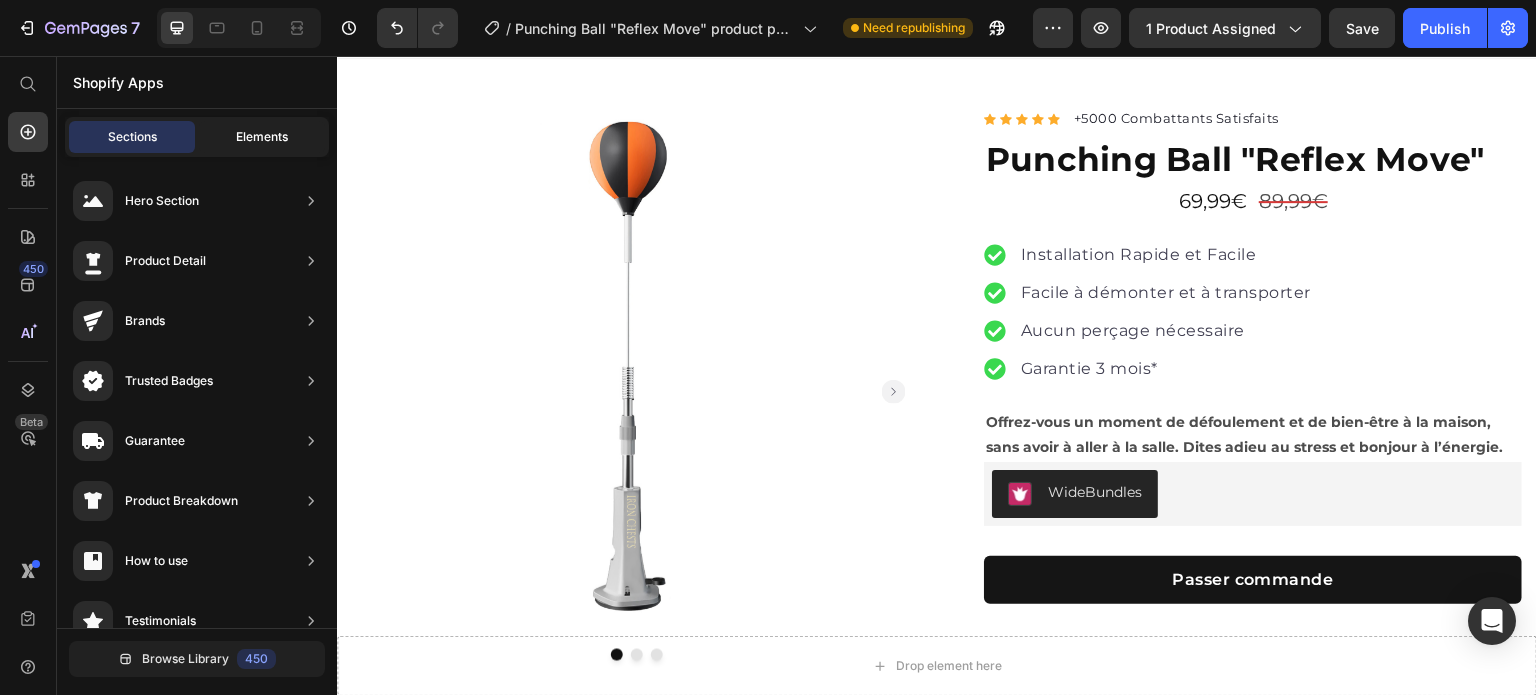click on "Elements" at bounding box center [262, 137] 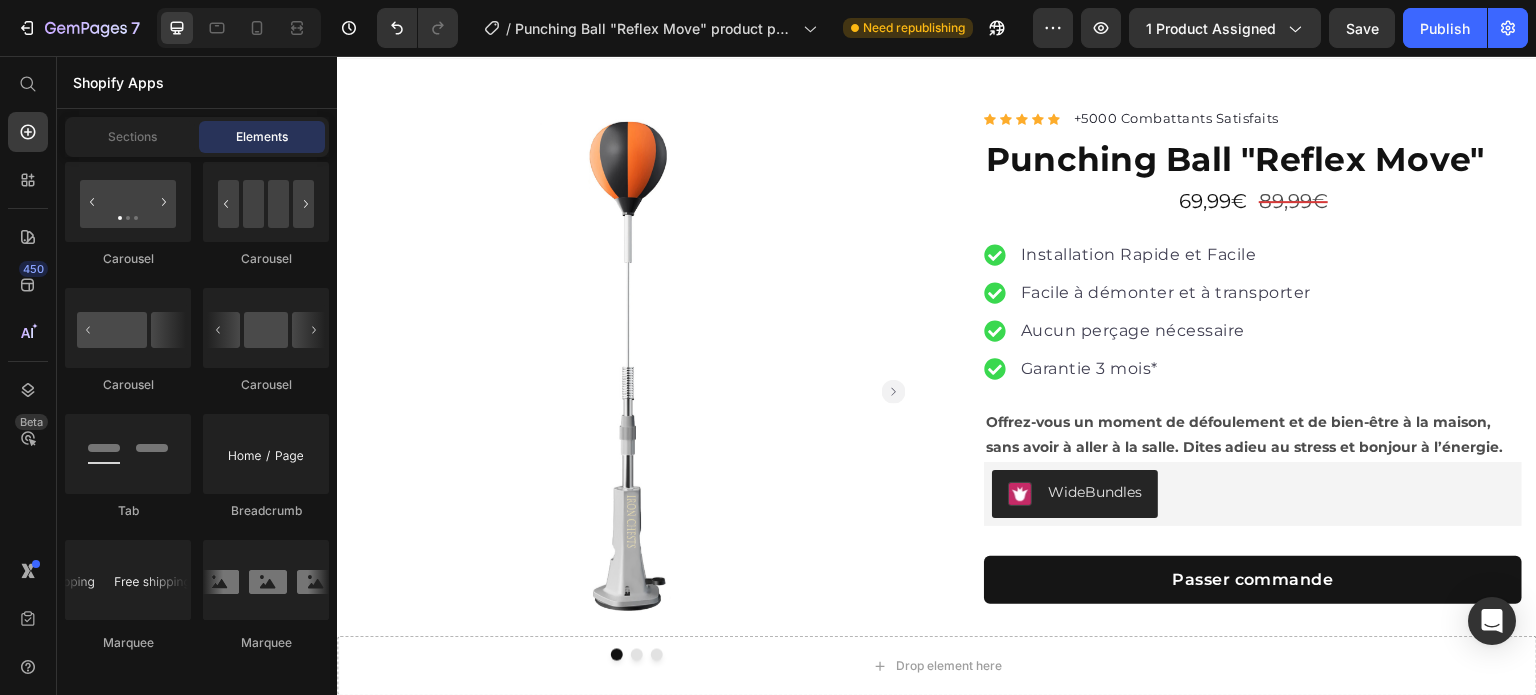 scroll, scrollTop: 2828, scrollLeft: 0, axis: vertical 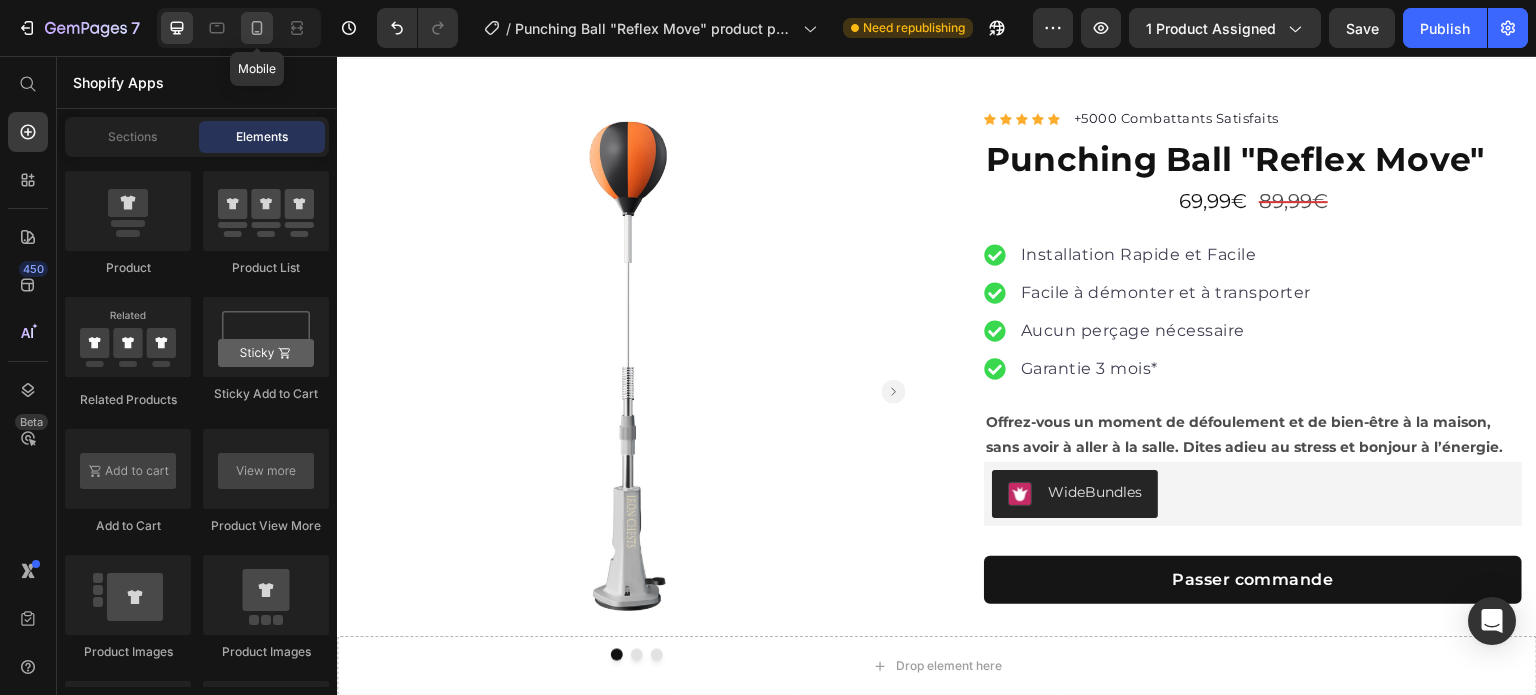 click 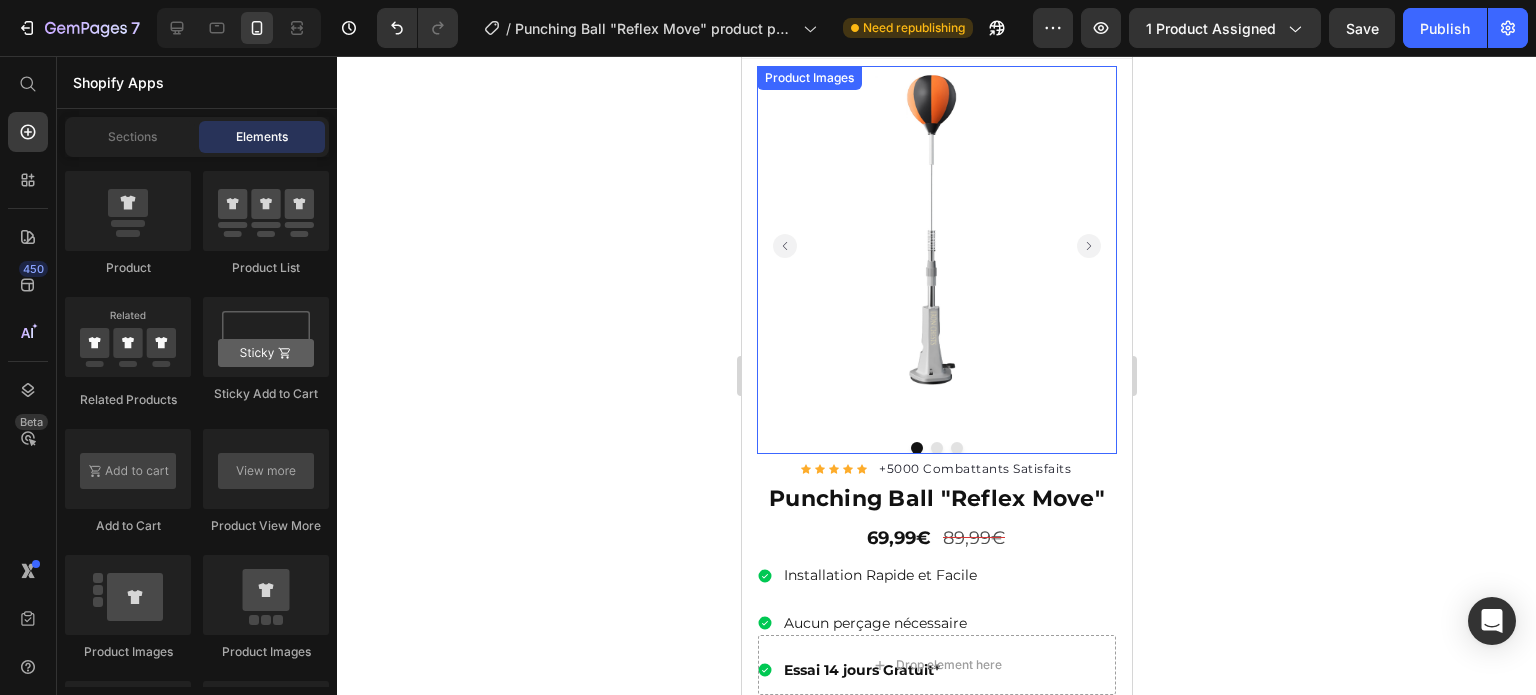 scroll, scrollTop: 372, scrollLeft: 0, axis: vertical 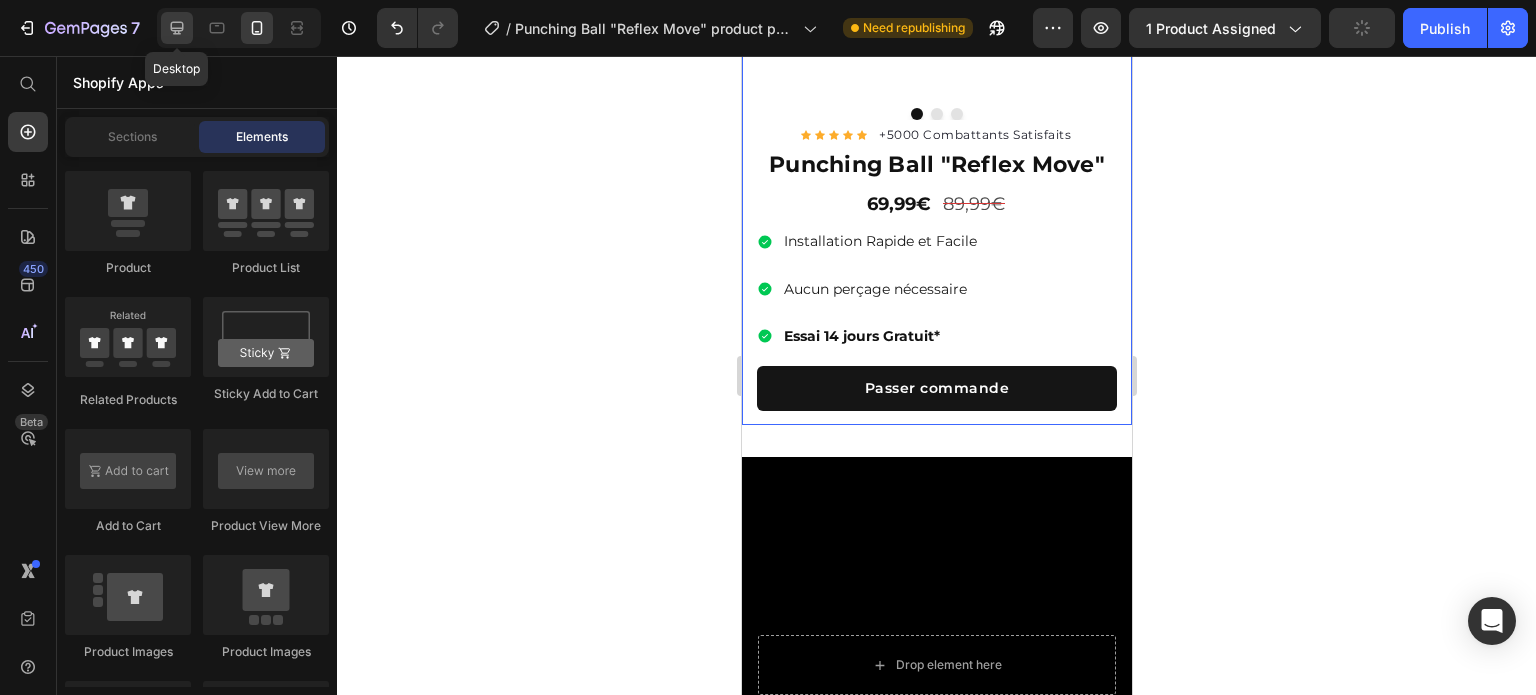 click 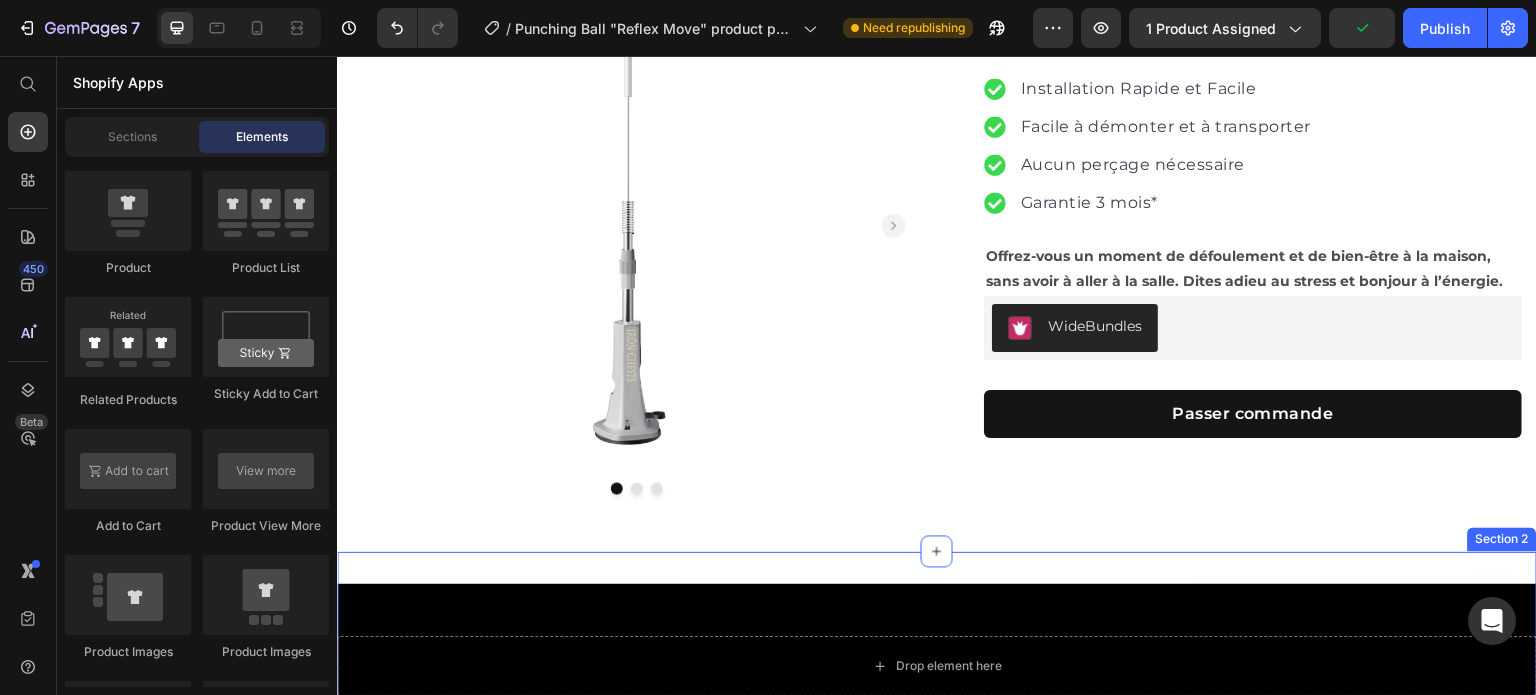 scroll, scrollTop: 38, scrollLeft: 0, axis: vertical 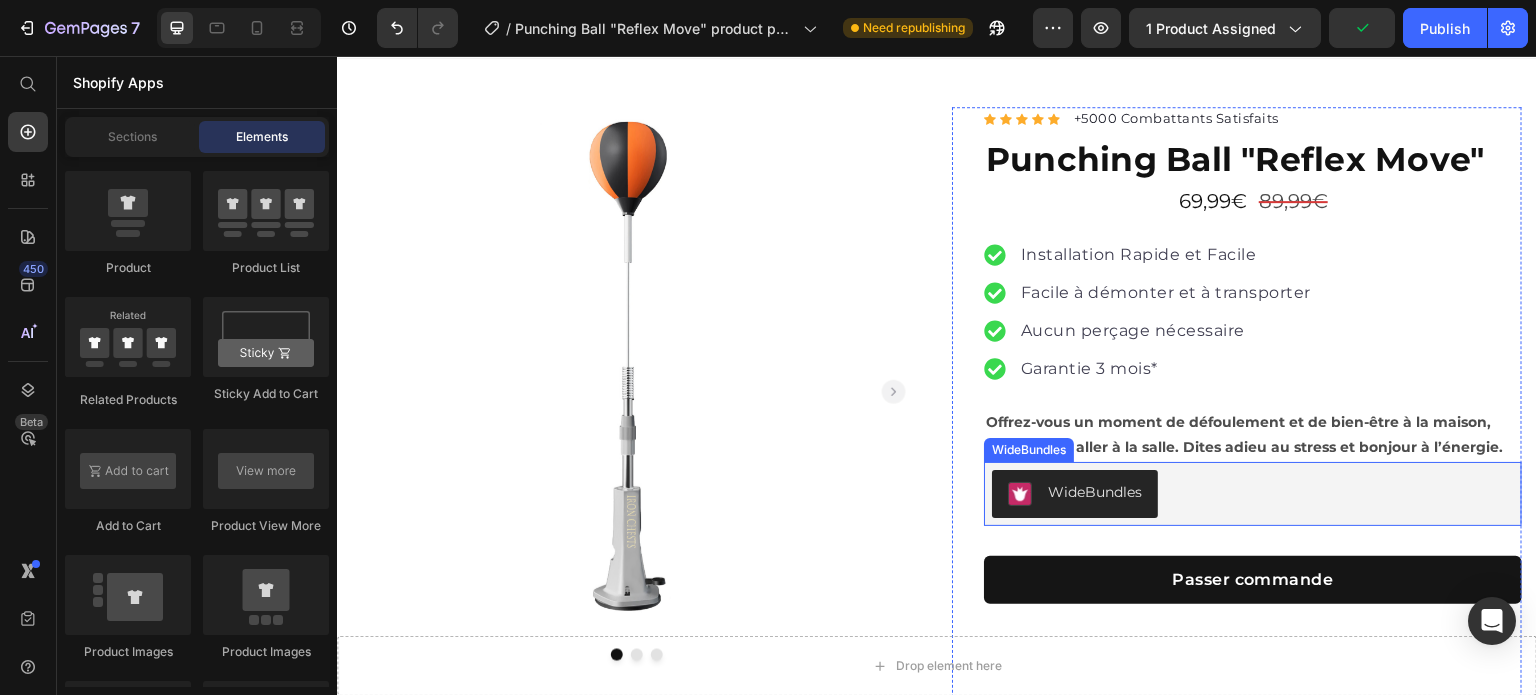 click on "WideBundles" at bounding box center (1253, 494) 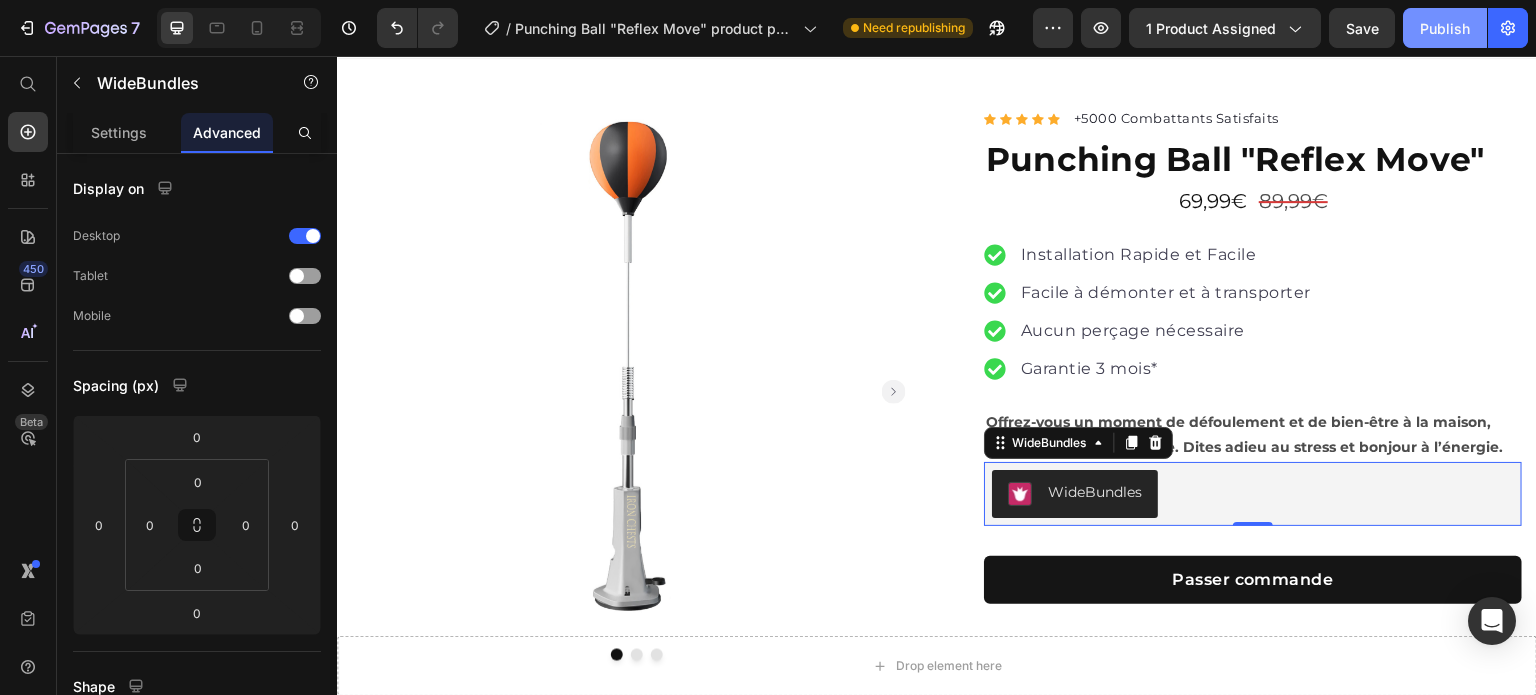 click on "Publish" 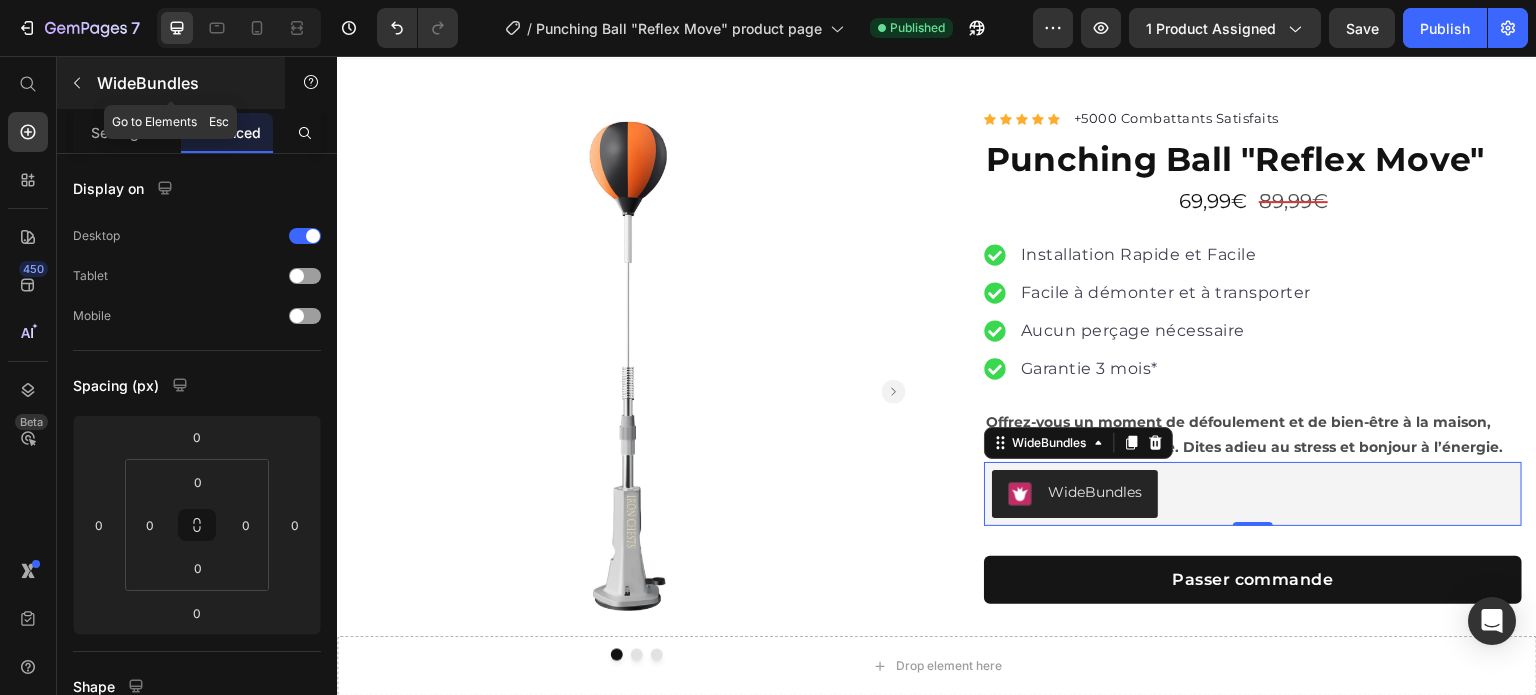 click on "WideBundles" at bounding box center (182, 83) 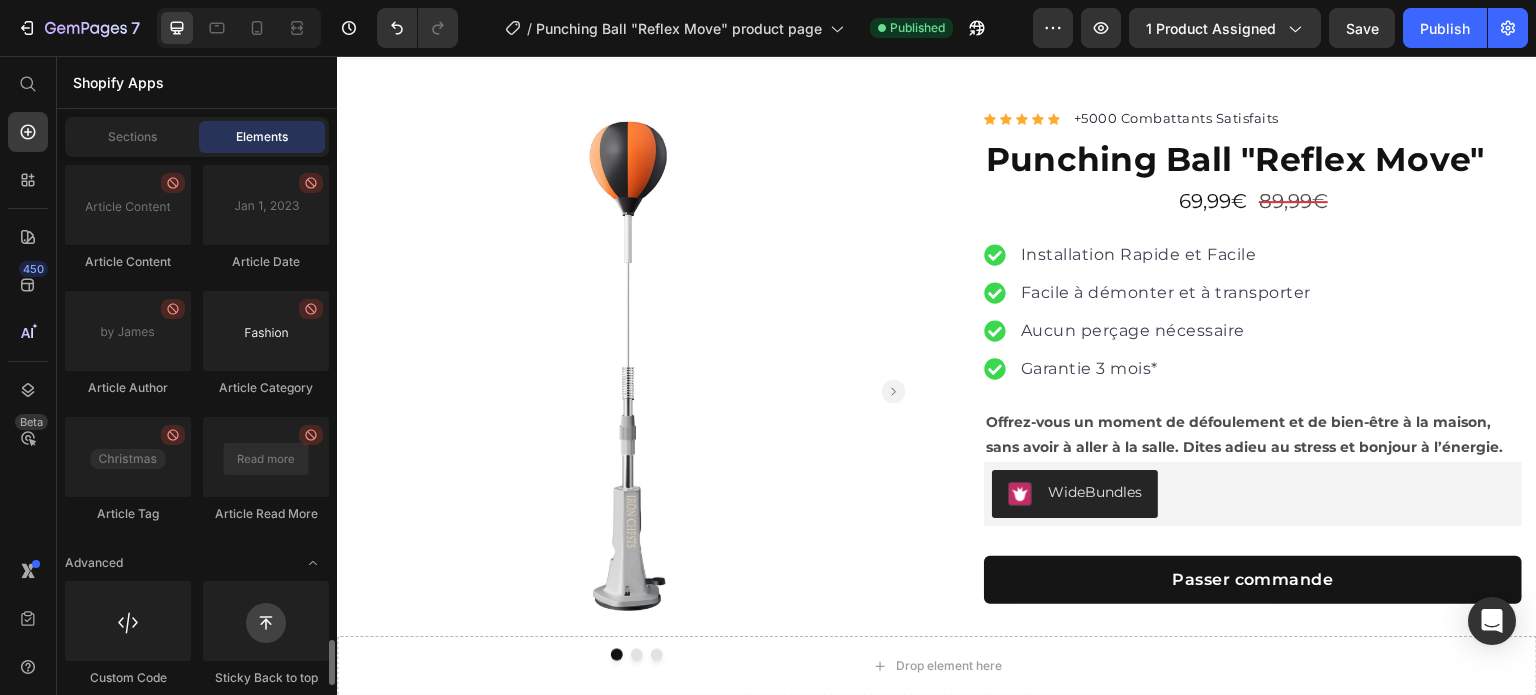 scroll, scrollTop: 5655, scrollLeft: 0, axis: vertical 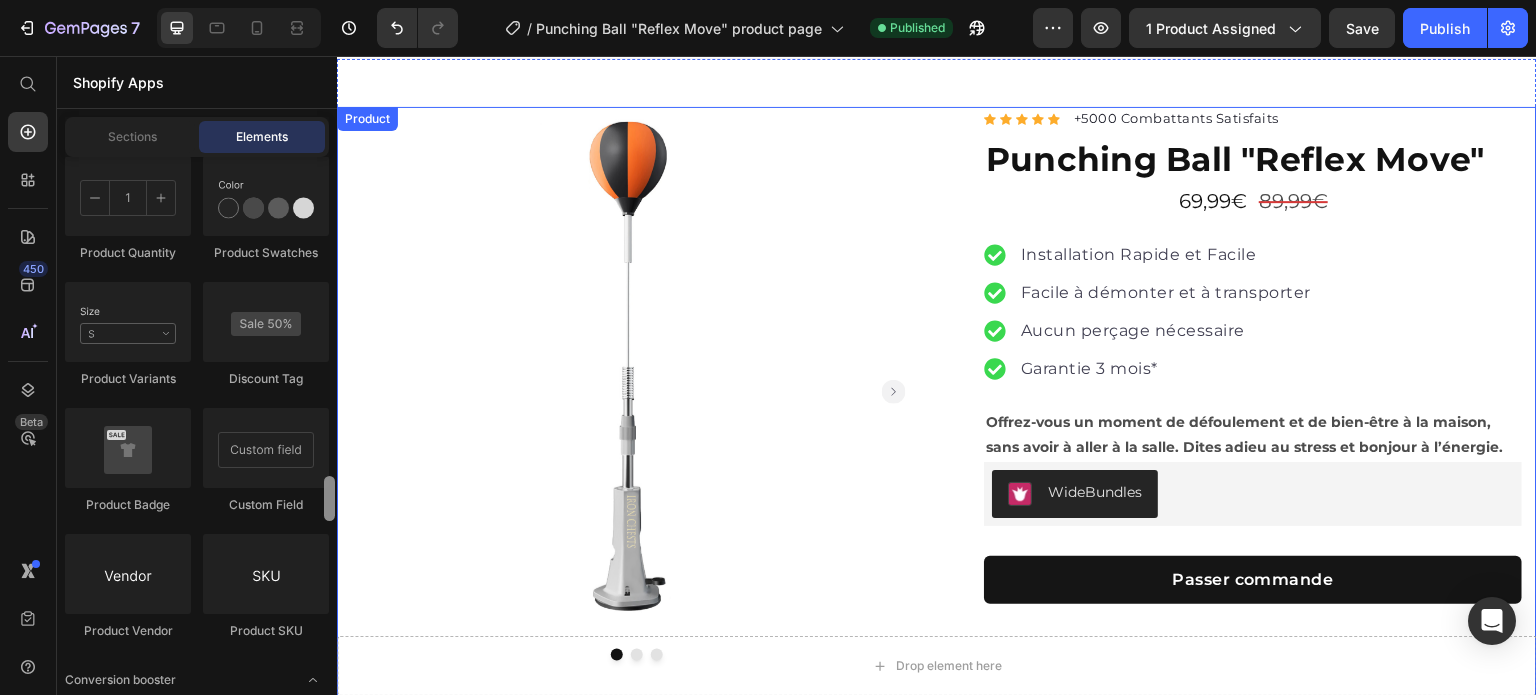 drag, startPoint x: 671, startPoint y: 719, endPoint x: 337, endPoint y: 223, distance: 597.97327 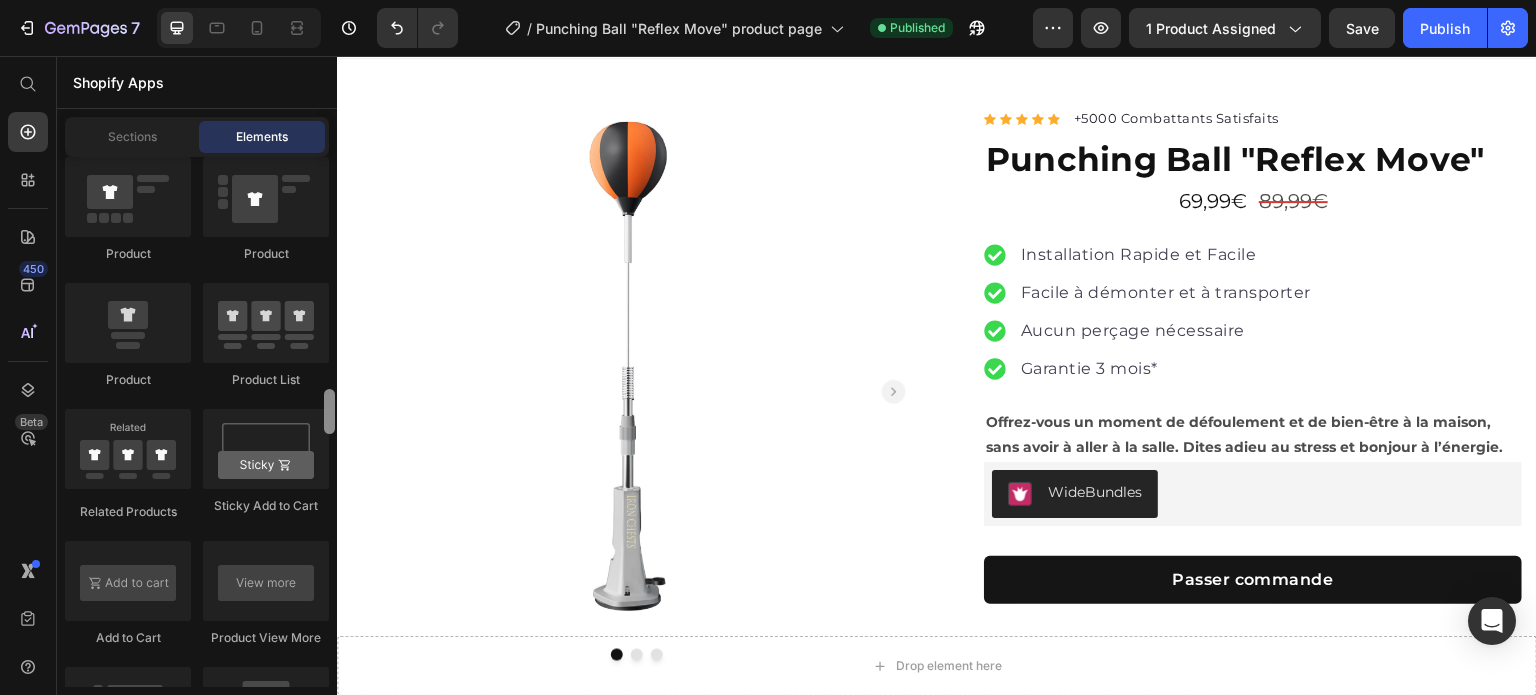 scroll, scrollTop: 2693, scrollLeft: 0, axis: vertical 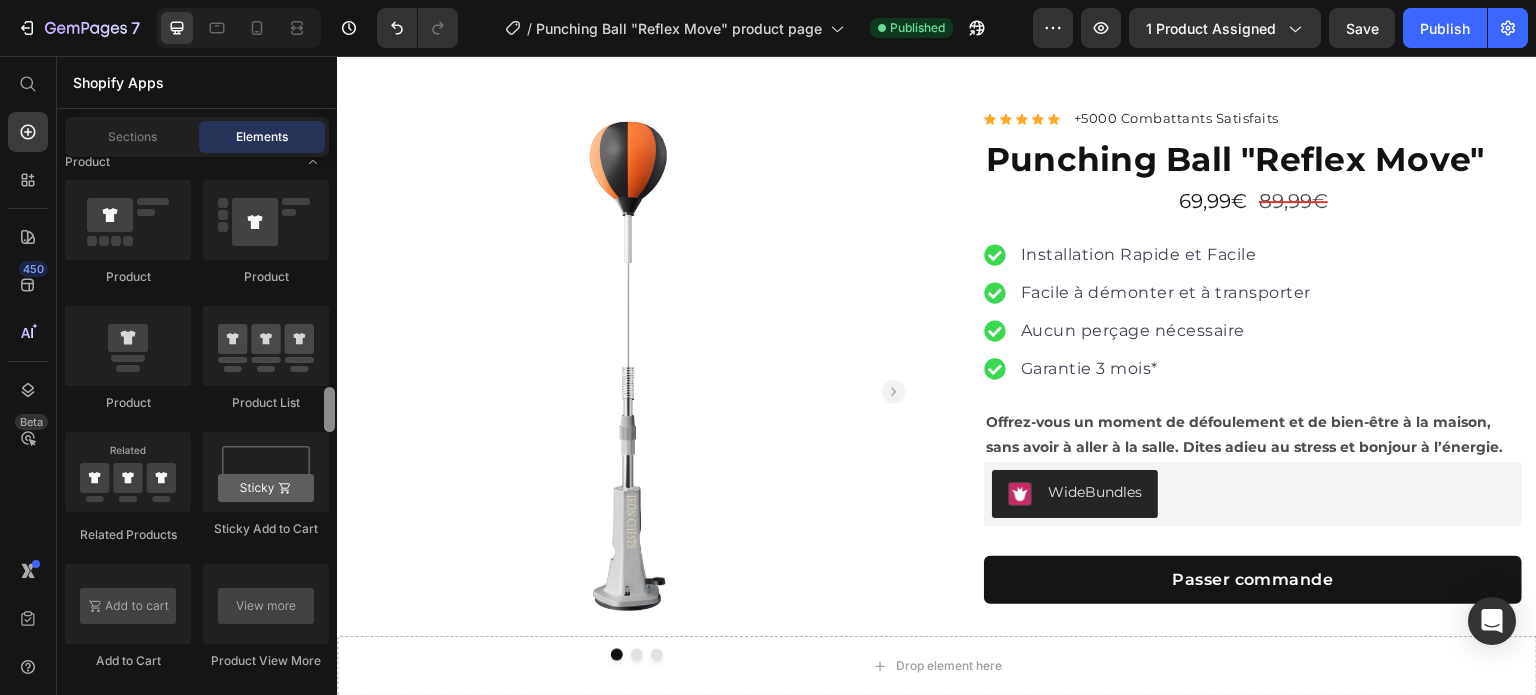click on "Product List" 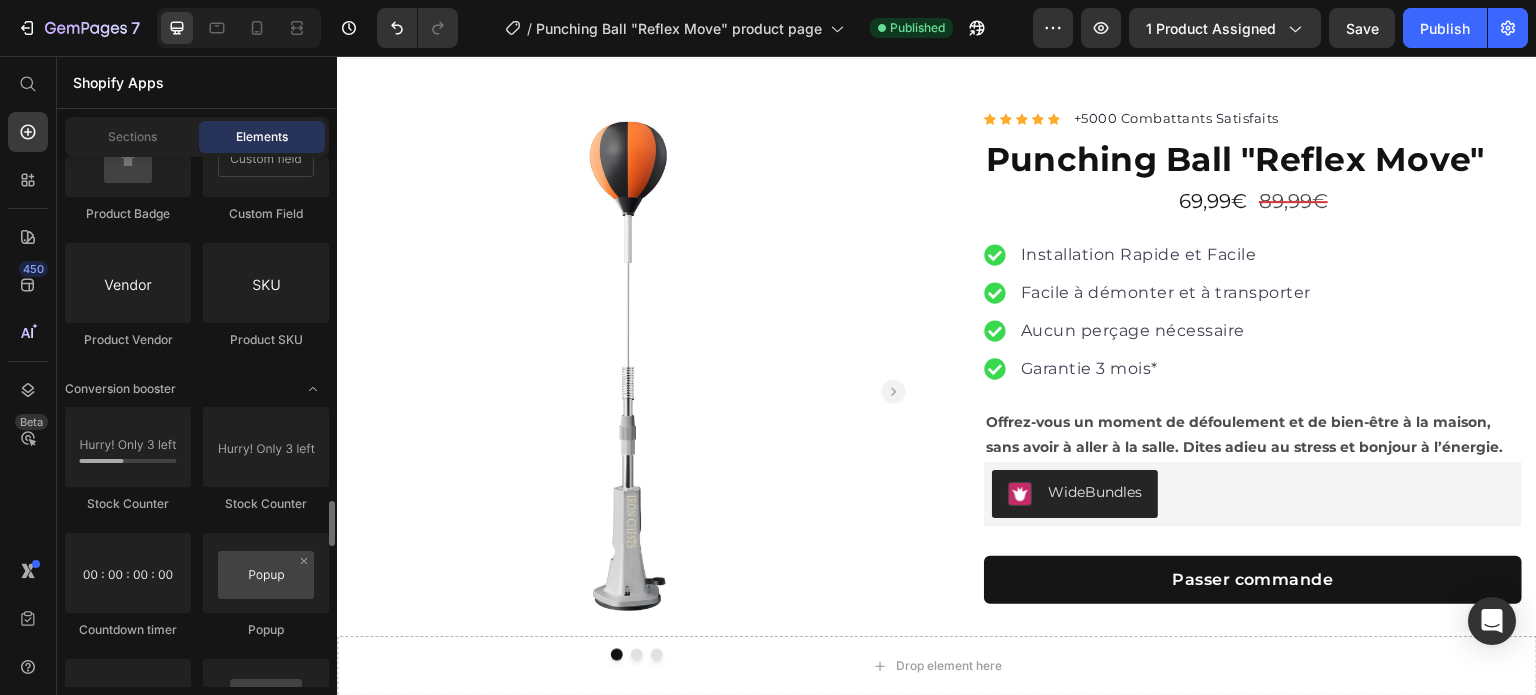scroll, scrollTop: 3688, scrollLeft: 0, axis: vertical 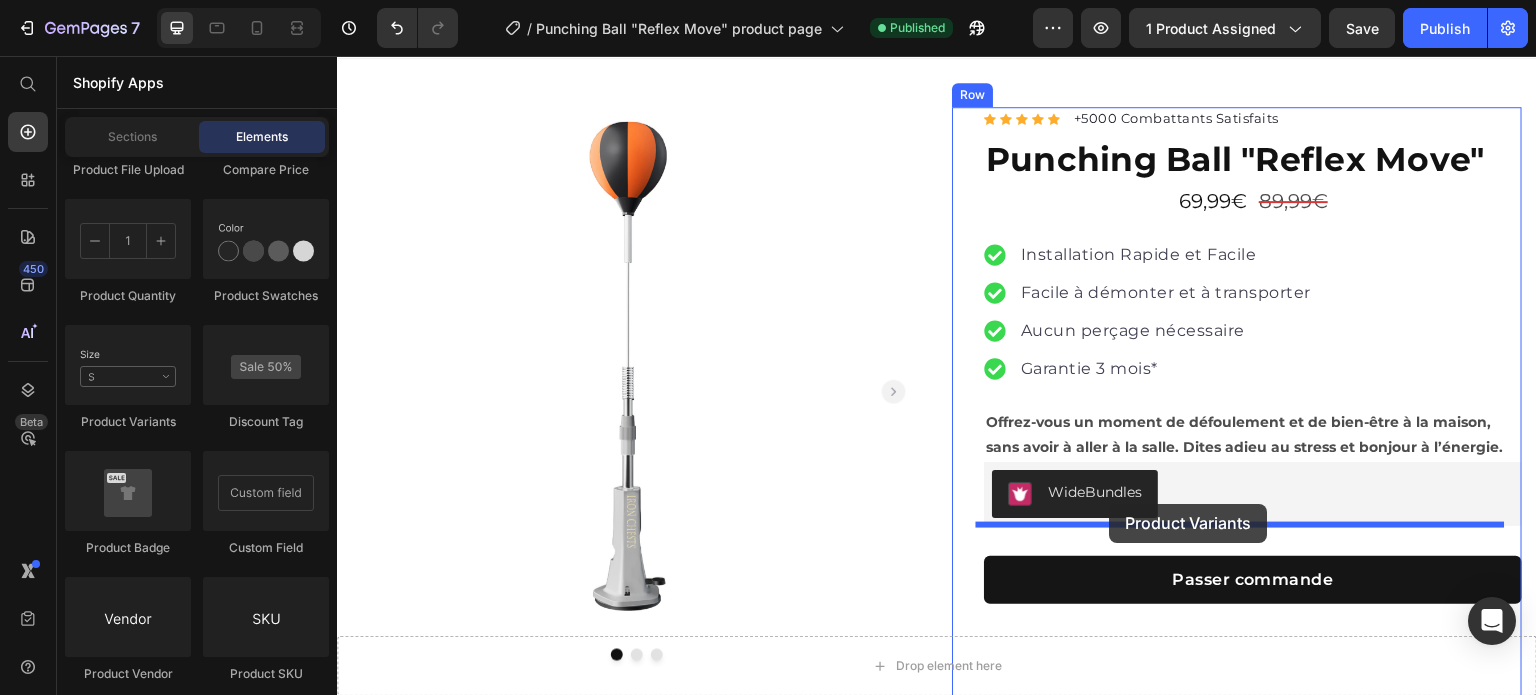 drag, startPoint x: 488, startPoint y: 439, endPoint x: 1110, endPoint y: 504, distance: 625.3871 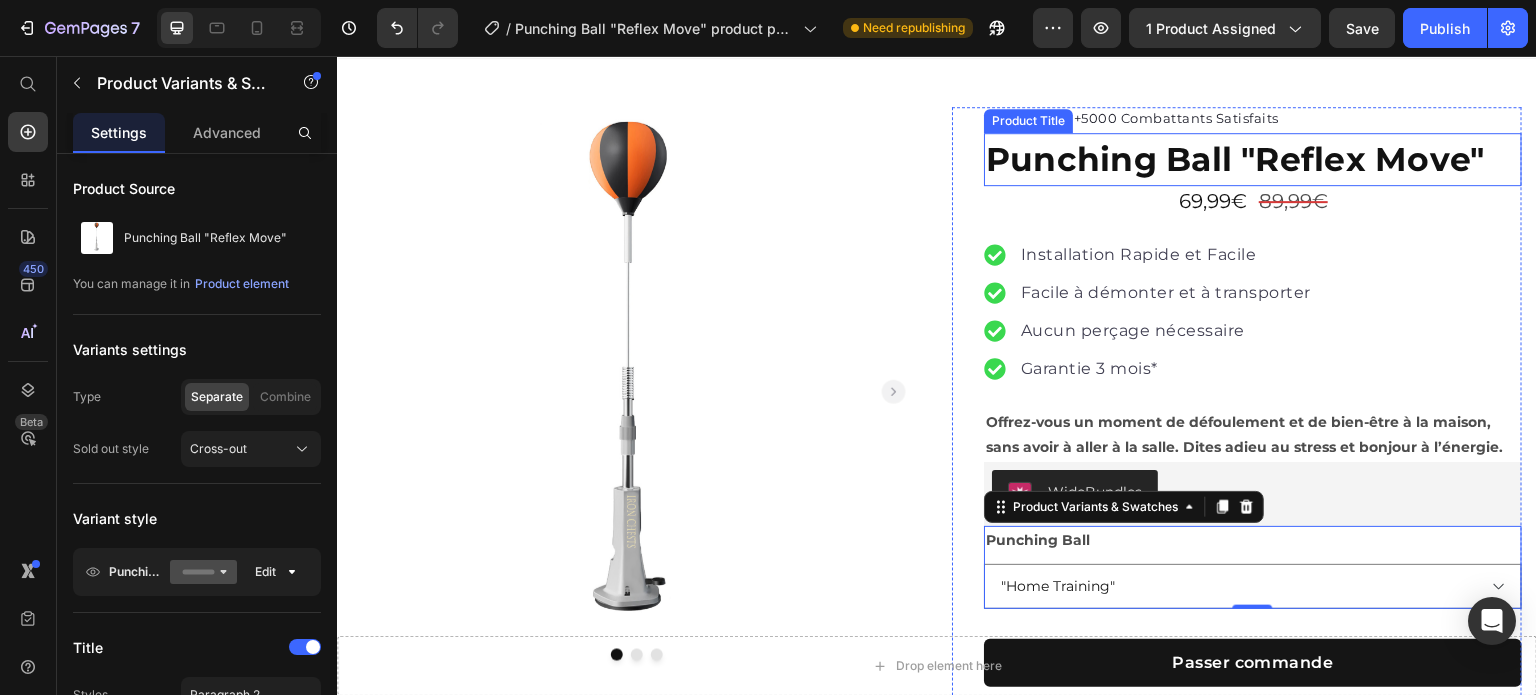 click on "Product Images Row Icon Icon Icon Icon Icon Icon List Hoz +5000 Combattants Satisfaits Text block Row Punching Ball "Reflex Move" Product Title 69,99€ Product Price 89,99€ Product Price Row Installation Rapide et Facile Facile à démonter et à transporter Aucun perçage nécessaire Garantie 3 mois* Item list Offrez-vous un moment de défoulement et de bien-être à la maison, sans avoir à aller à la salle. Dites adieu au stress et bonjour à l’énergie. Text Block WideBundles WideBundles Punching Ball  "Home Training" Product Variants & Swatches   0 69,99€ Product Price 89,99€ Product Price Row Installation Rapide et Facile Aucun perçage nécessaire Essai 14 jours Gratuit* Item List Passer commande Product Cart Button Row Product" at bounding box center (937, 449) 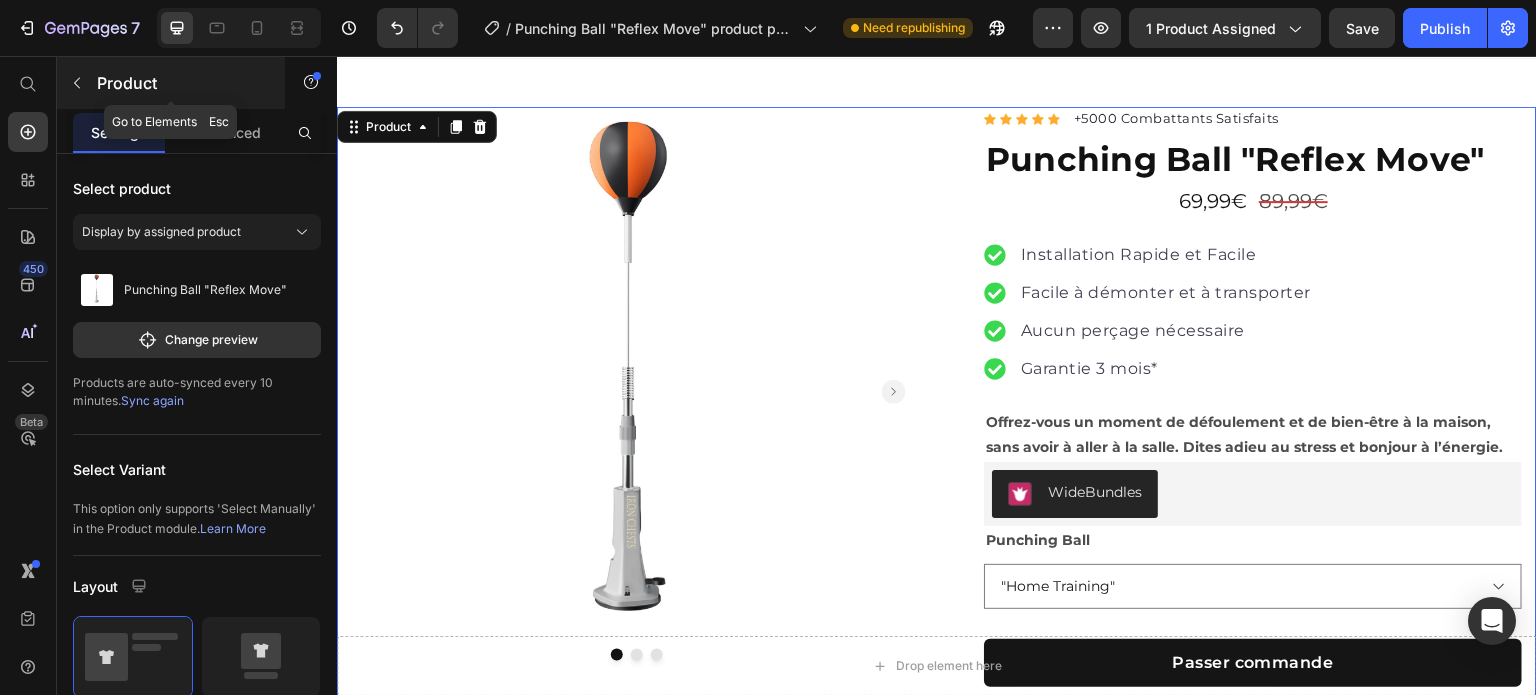 click on "Product" at bounding box center [182, 83] 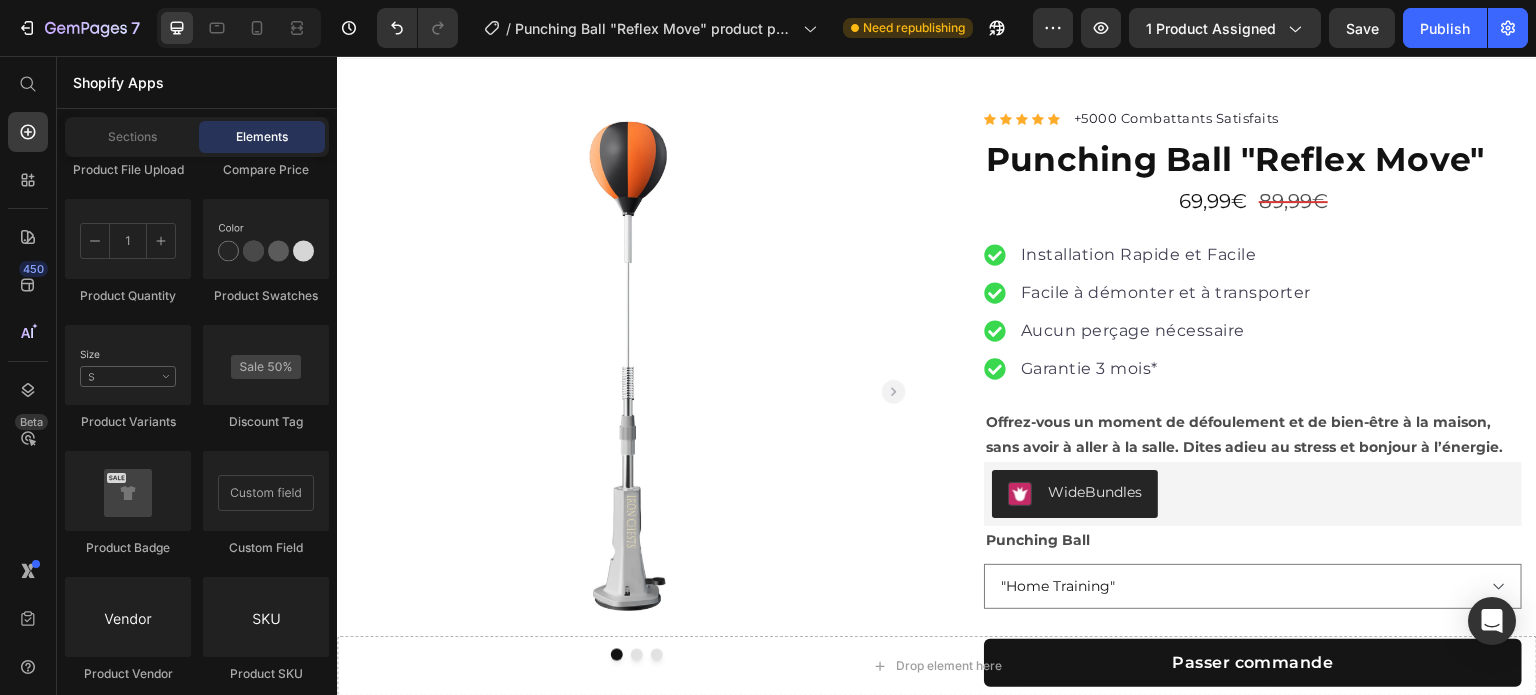click on "Product
Product
Product
Product List
Related Products
Sticky Add to Cart
Add to Cart
Product View More
Product Images" 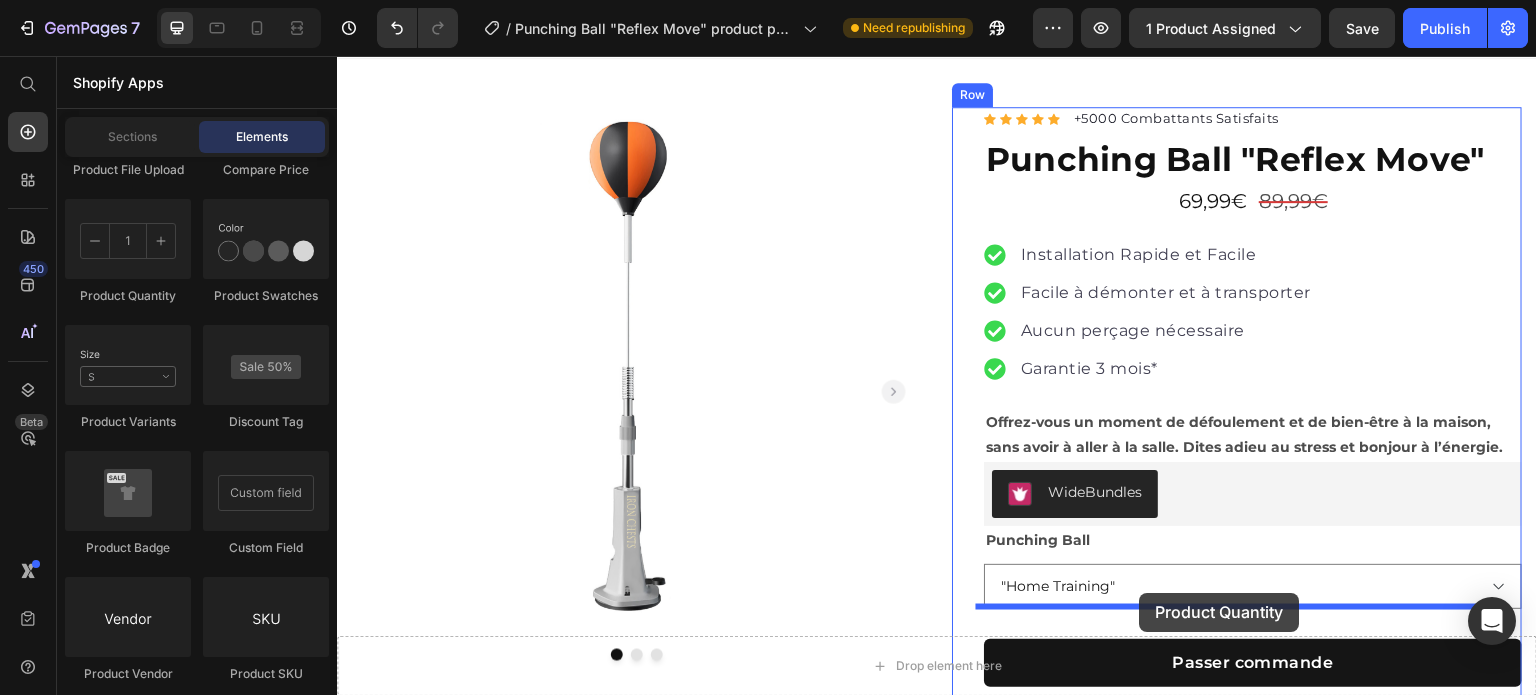 drag, startPoint x: 477, startPoint y: 284, endPoint x: 1140, endPoint y: 593, distance: 731.4711 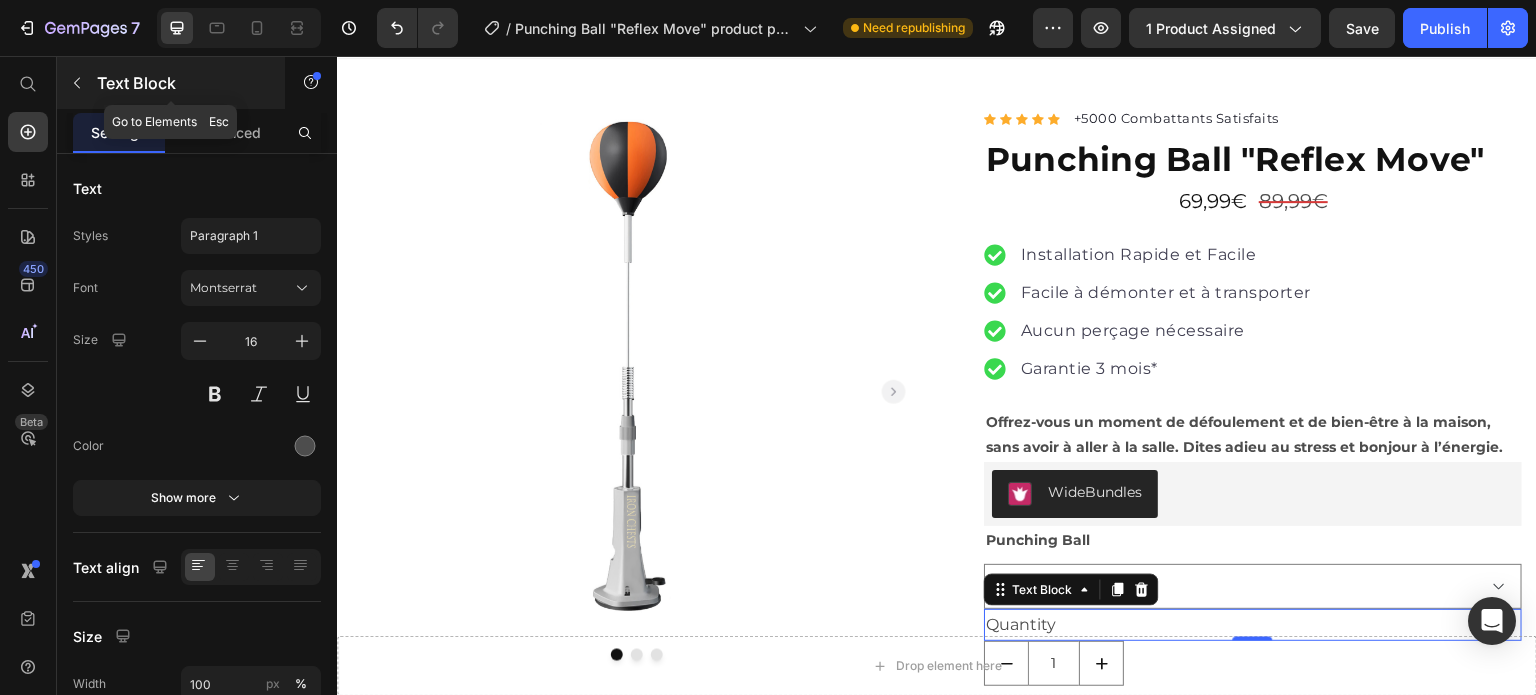 click on "Text Block" at bounding box center [171, 83] 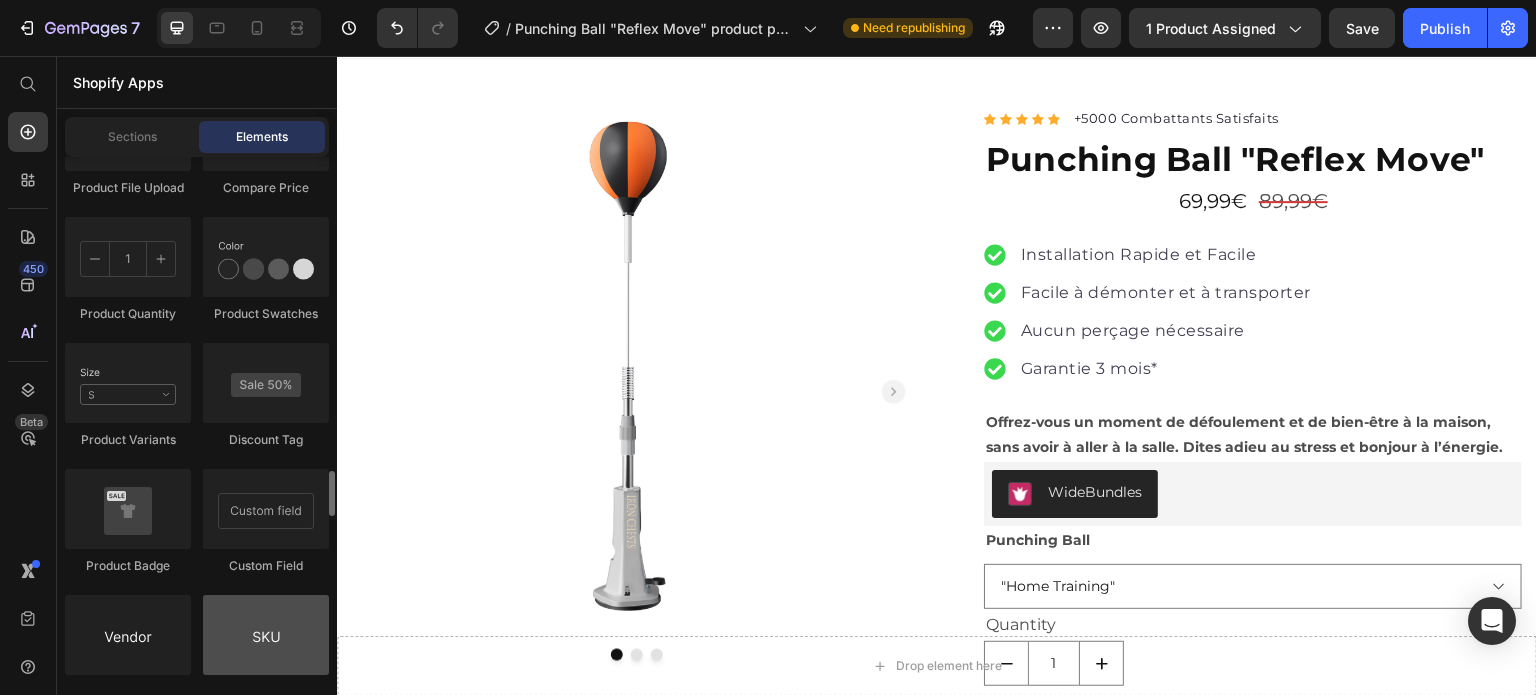 scroll, scrollTop: 3836, scrollLeft: 0, axis: vertical 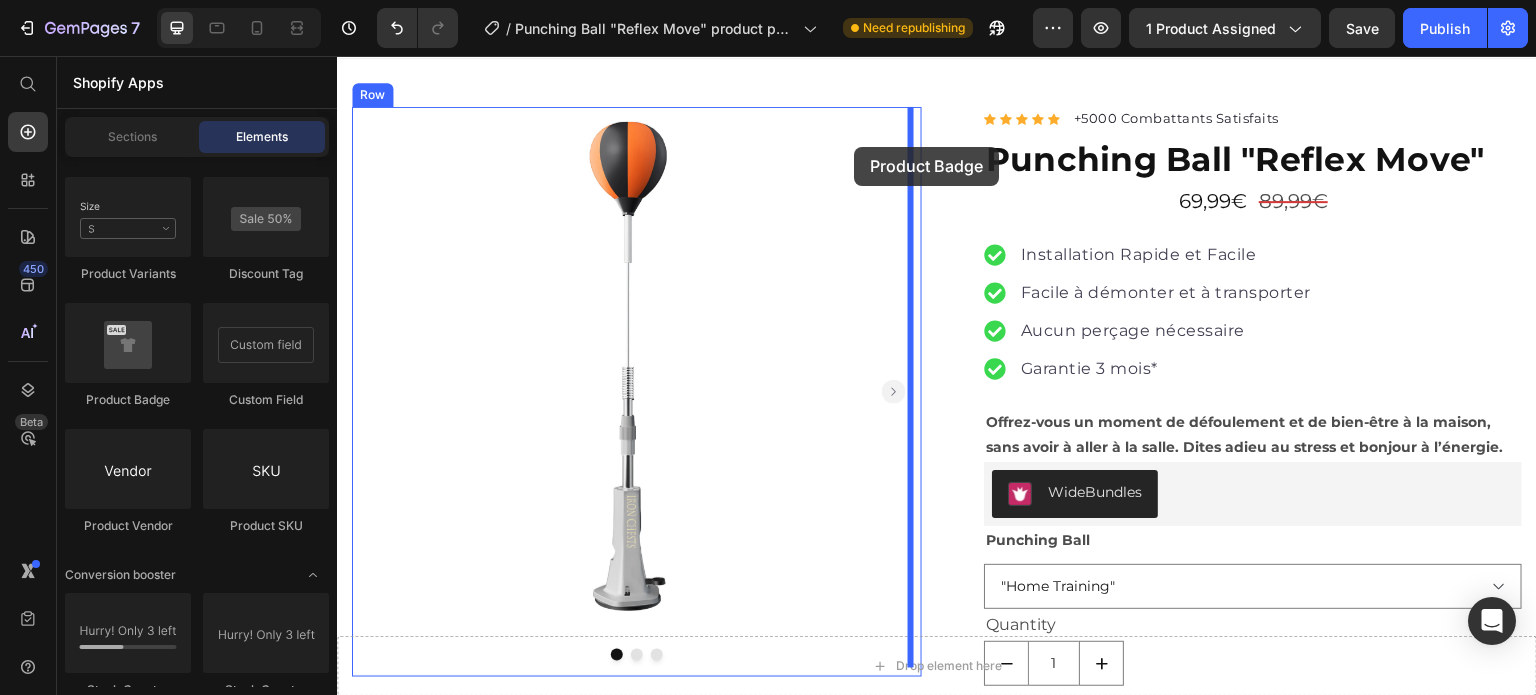 drag, startPoint x: 484, startPoint y: 408, endPoint x: 854, endPoint y: 147, distance: 452.79245 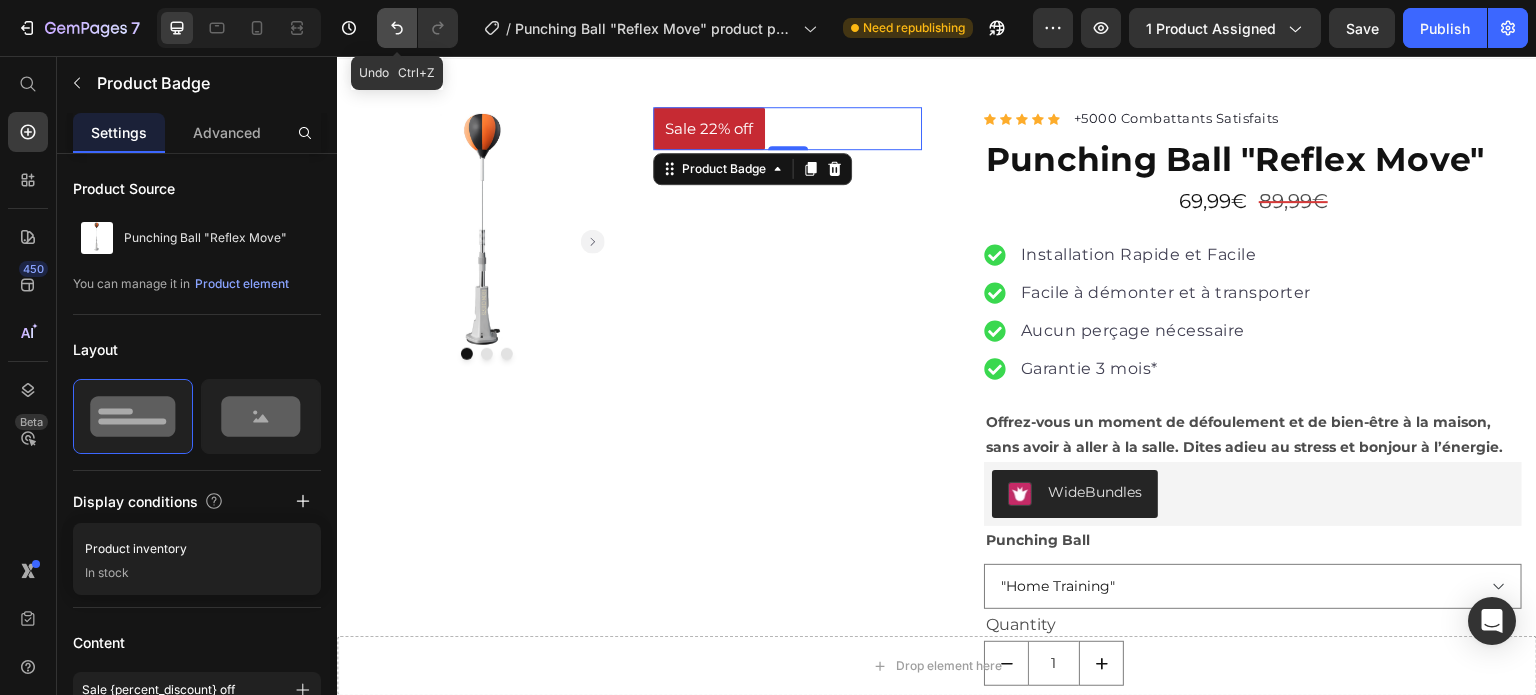 click 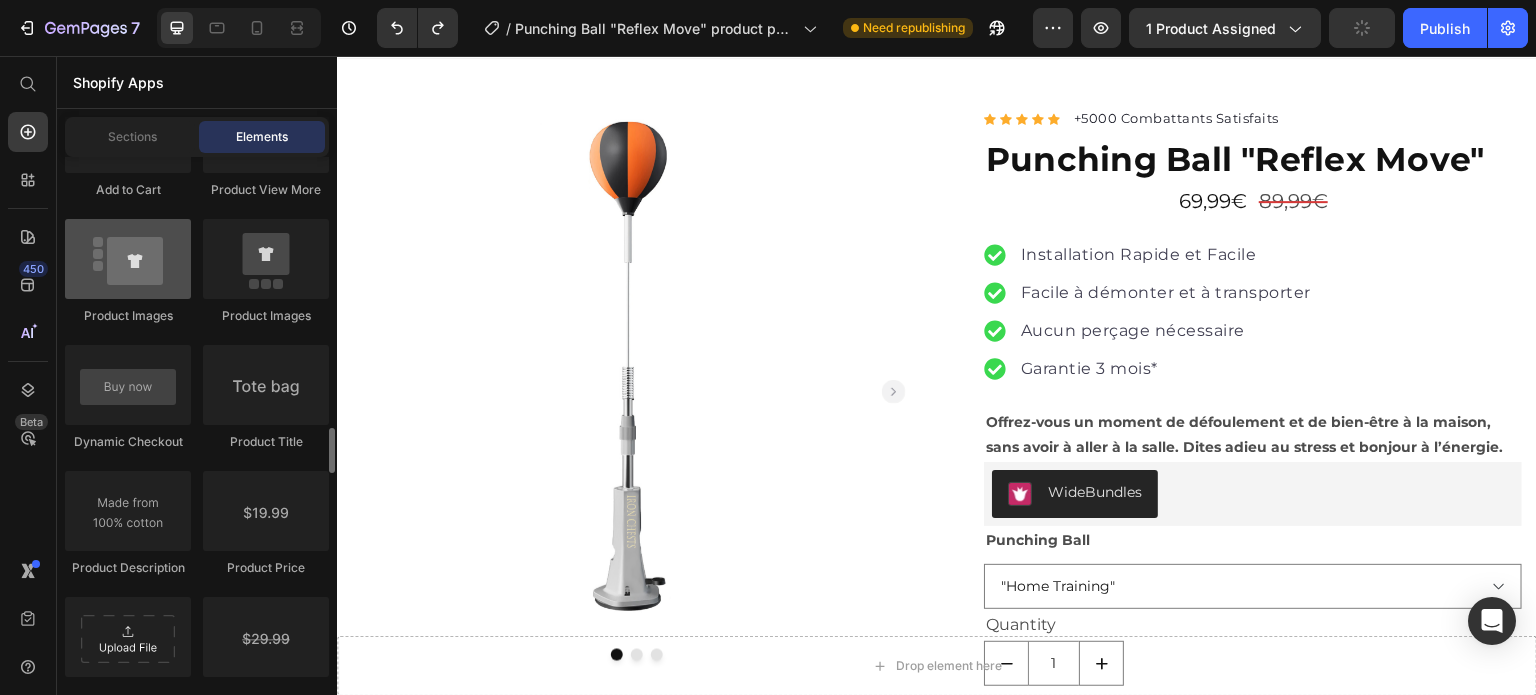 scroll, scrollTop: 2997, scrollLeft: 0, axis: vertical 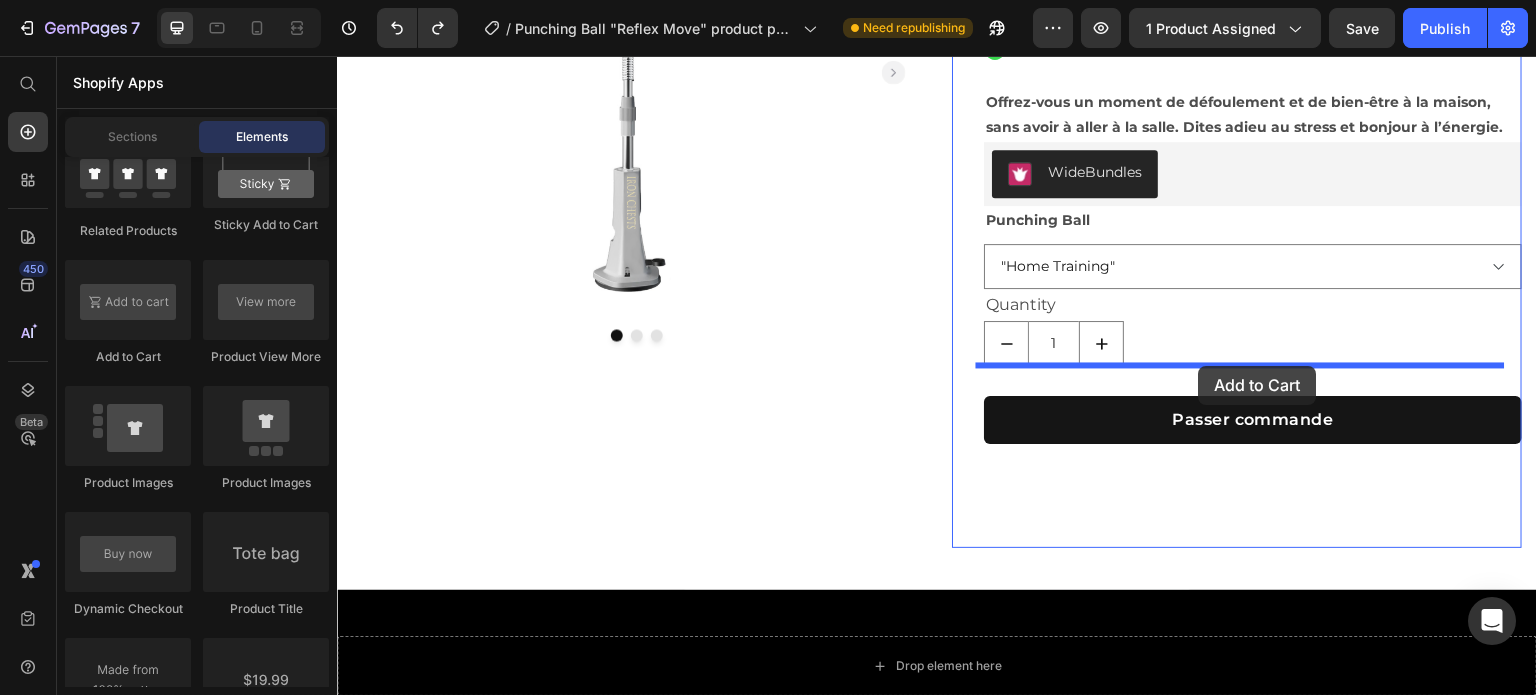 drag, startPoint x: 483, startPoint y: 364, endPoint x: 1199, endPoint y: 366, distance: 716.0028 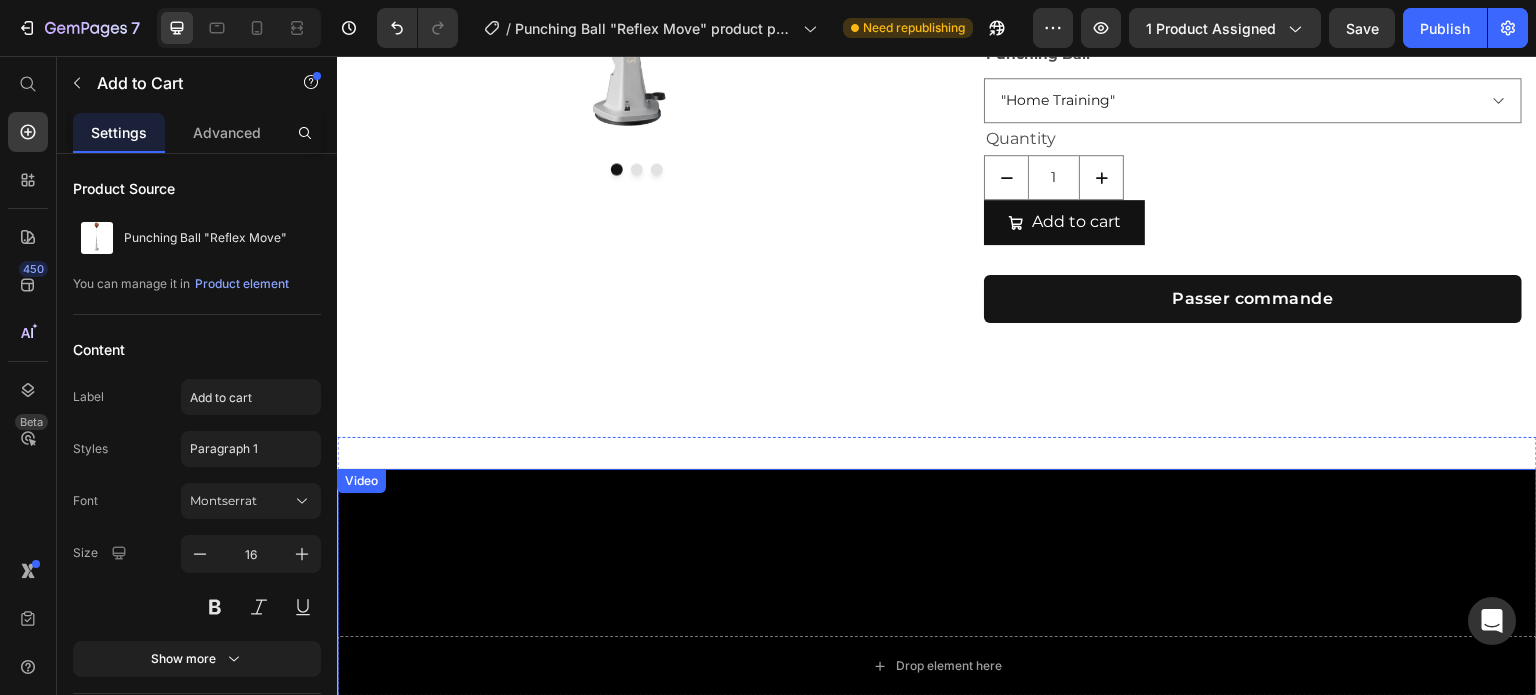 scroll, scrollTop: 358, scrollLeft: 0, axis: vertical 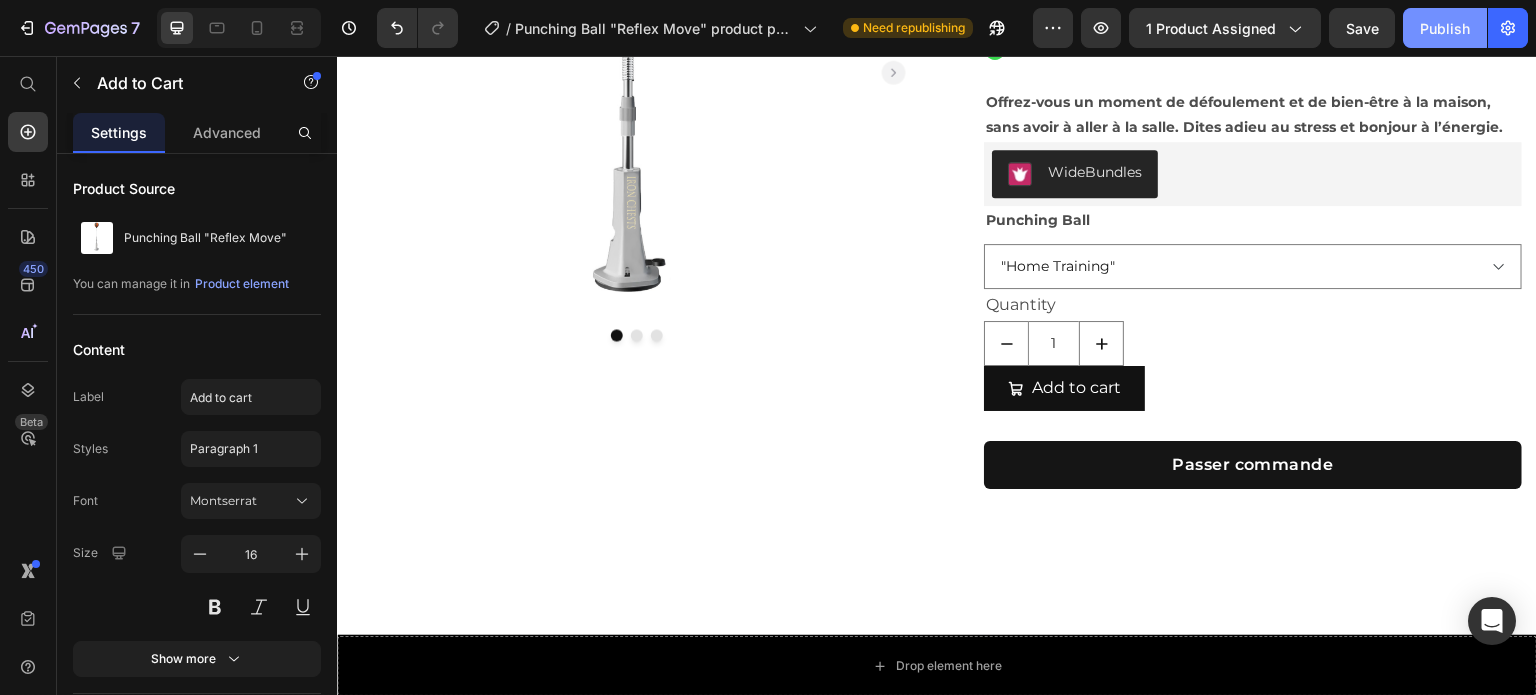 click on "Publish" 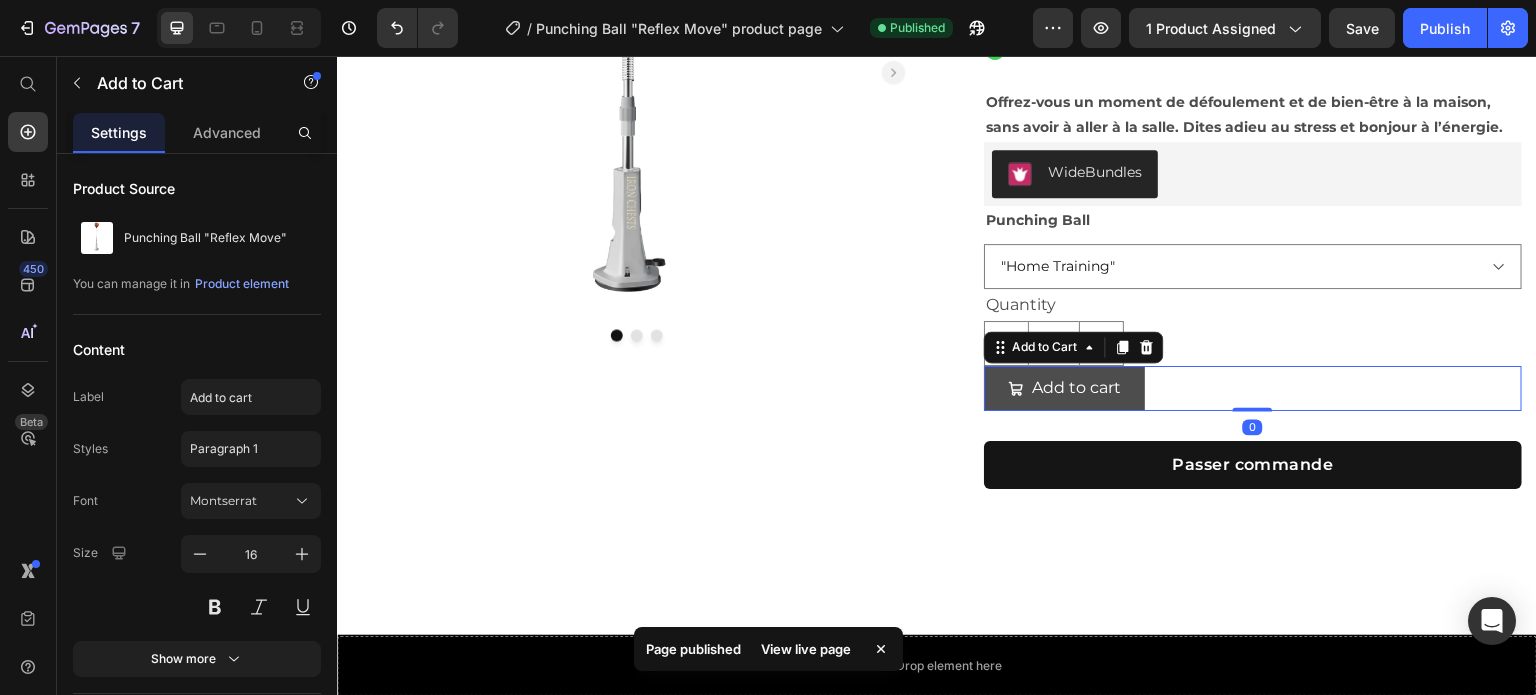 click on "Add to cart" at bounding box center [1064, 388] 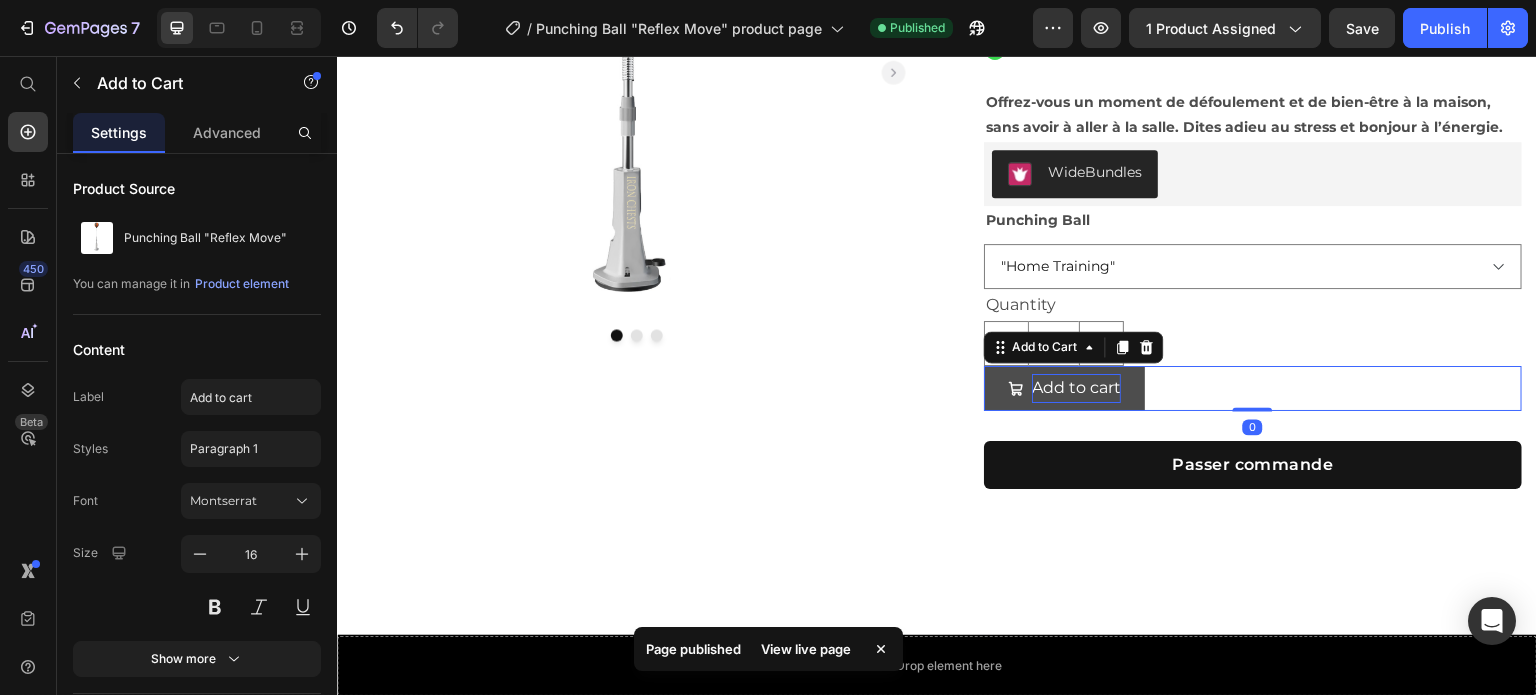 click on "Add to cart" at bounding box center (1076, 388) 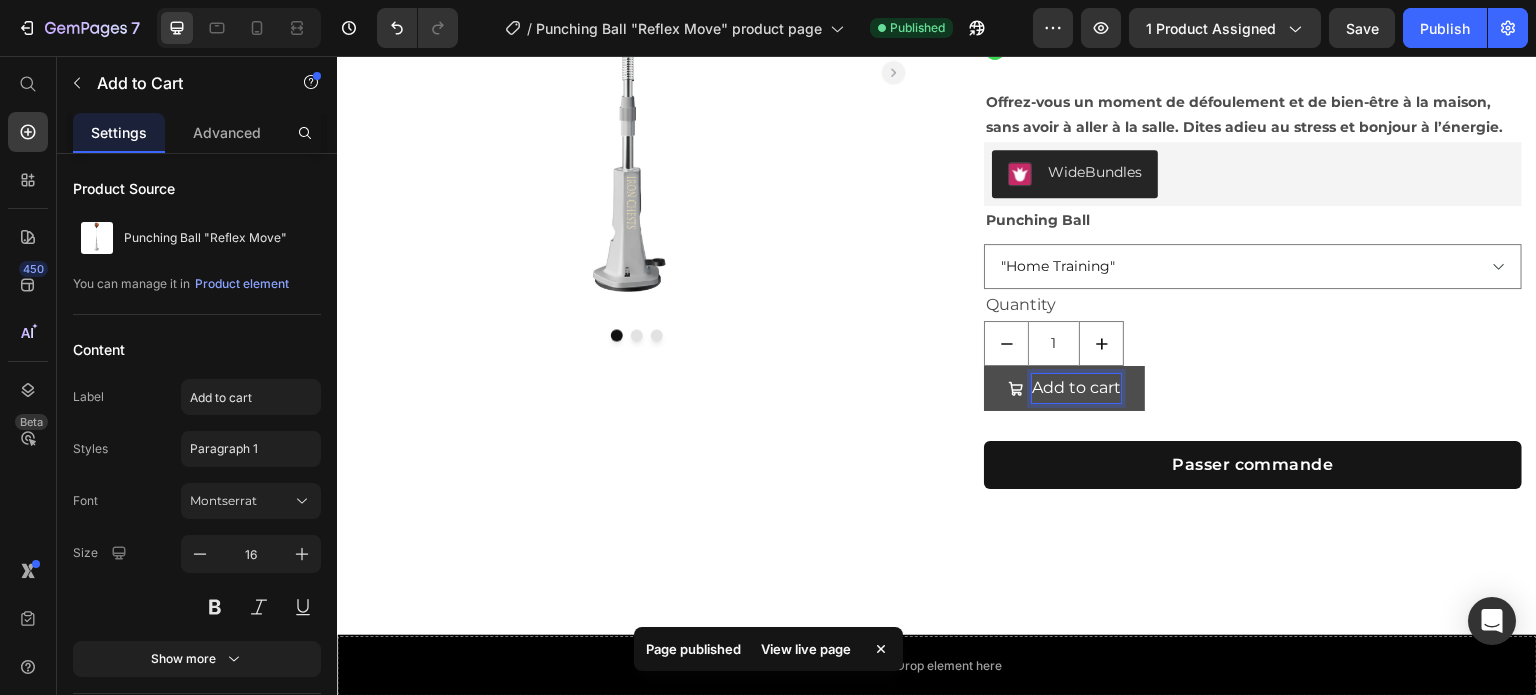 click on "Add to cart" at bounding box center [1064, 388] 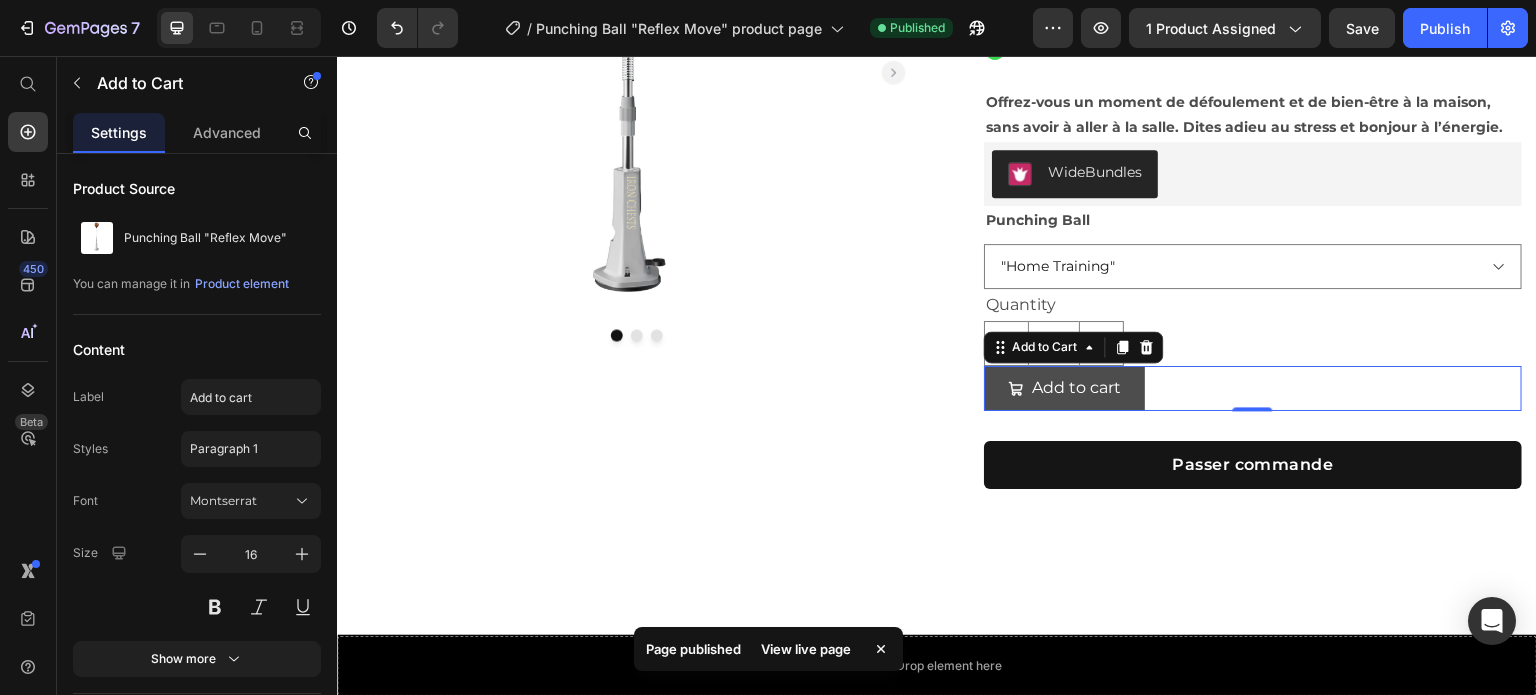 click on "Add to cart" at bounding box center [1064, 388] 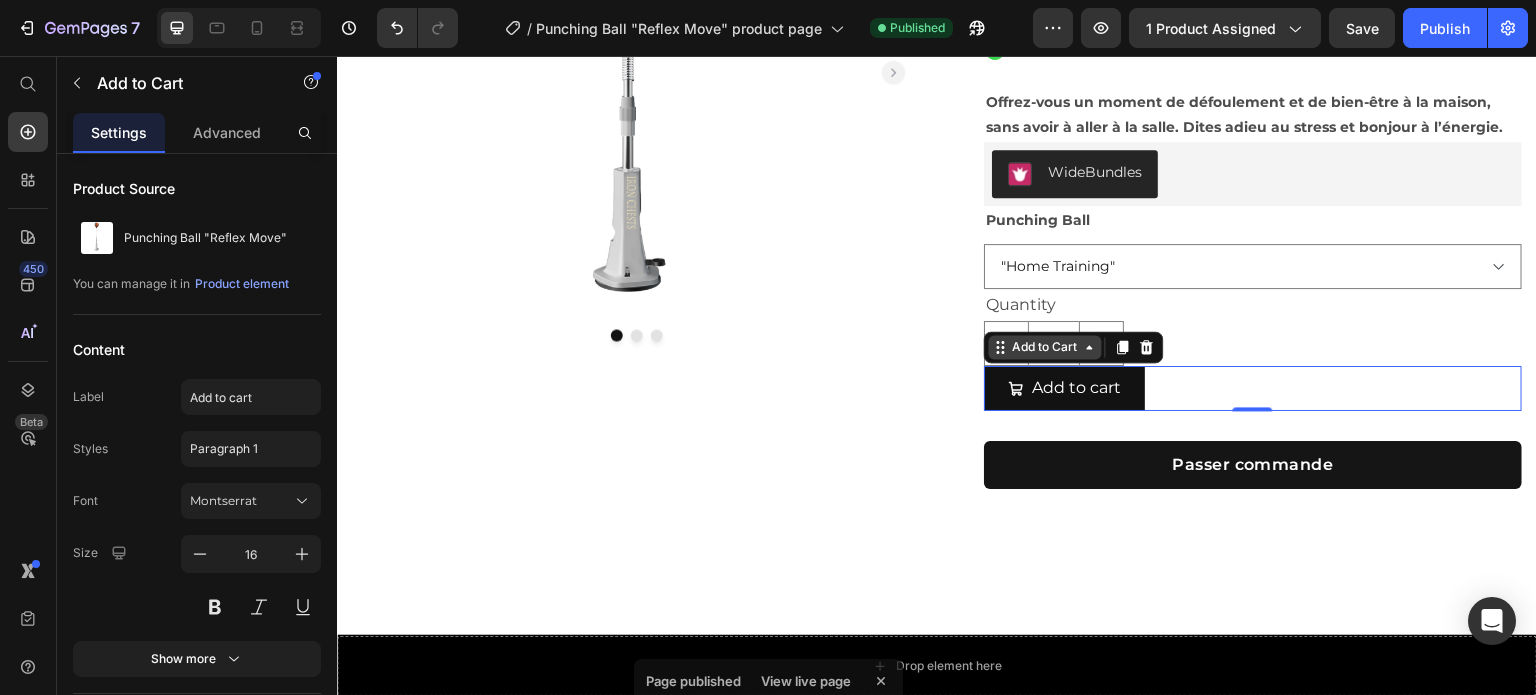 click on "Add to Cart" at bounding box center (1045, 347) 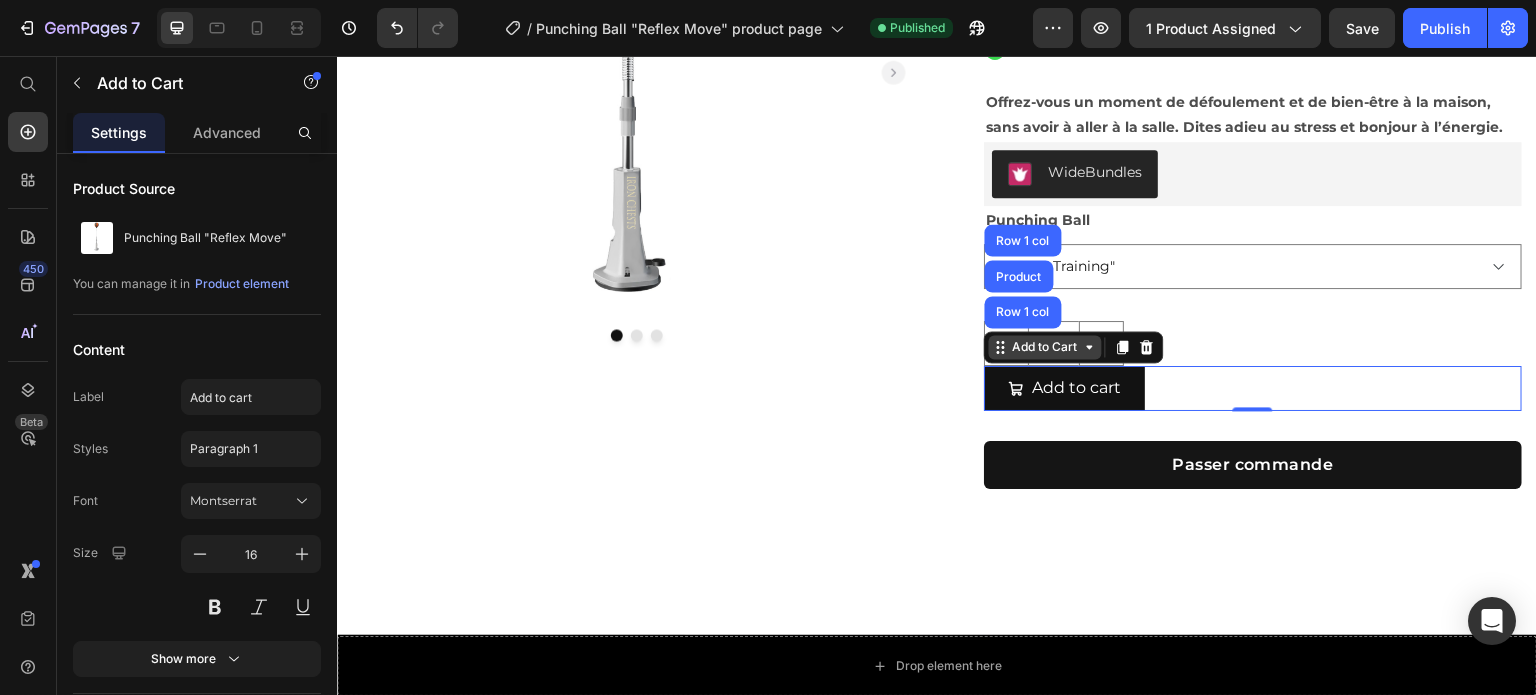 click on "Add to Cart" at bounding box center (1045, 347) 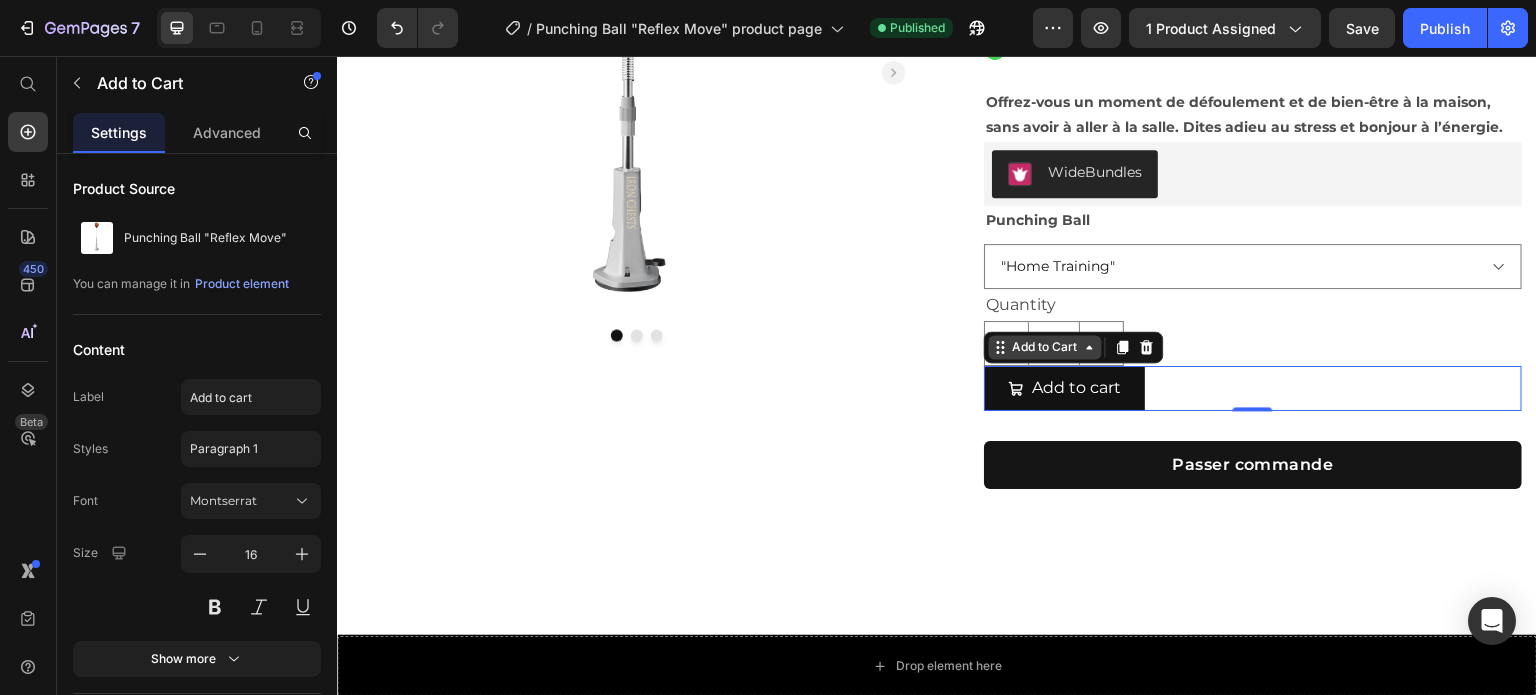 click on "Add to Cart" at bounding box center (1045, 347) 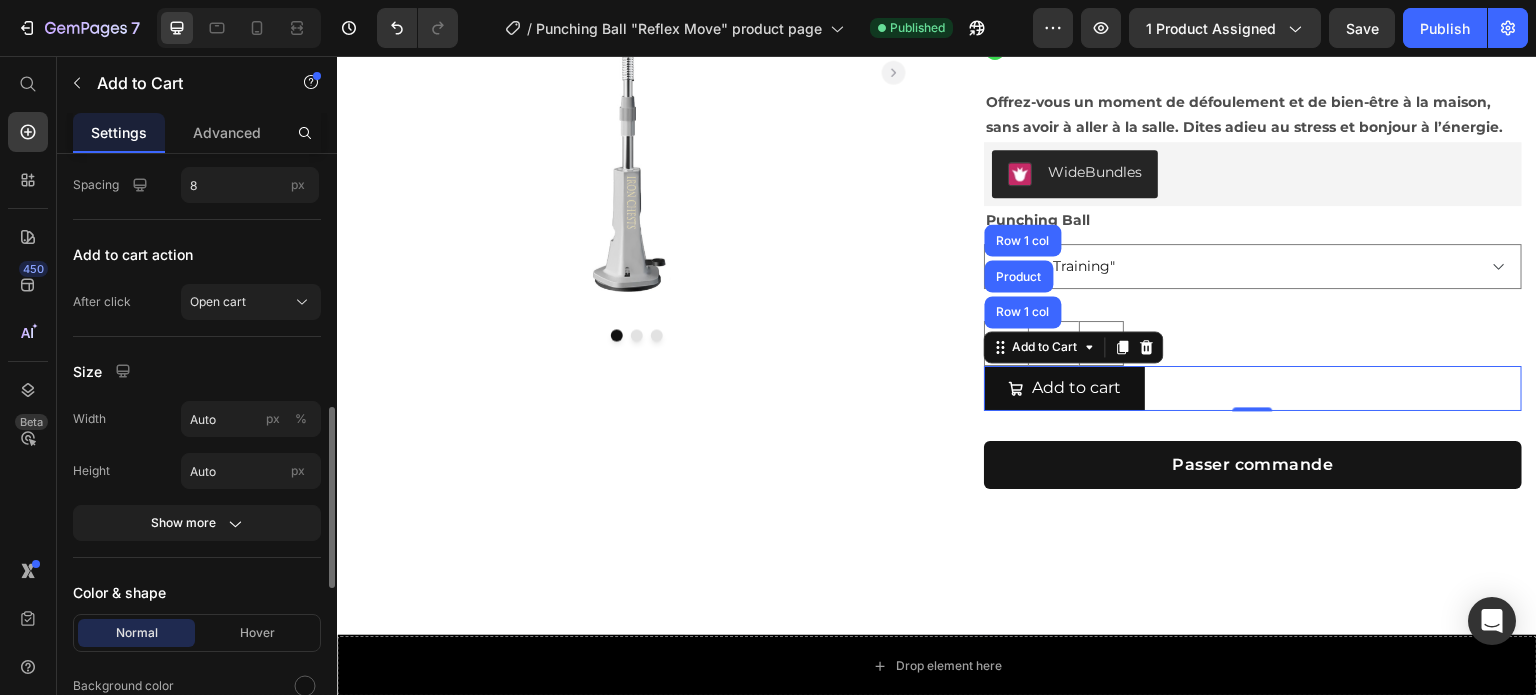 scroll, scrollTop: 664, scrollLeft: 0, axis: vertical 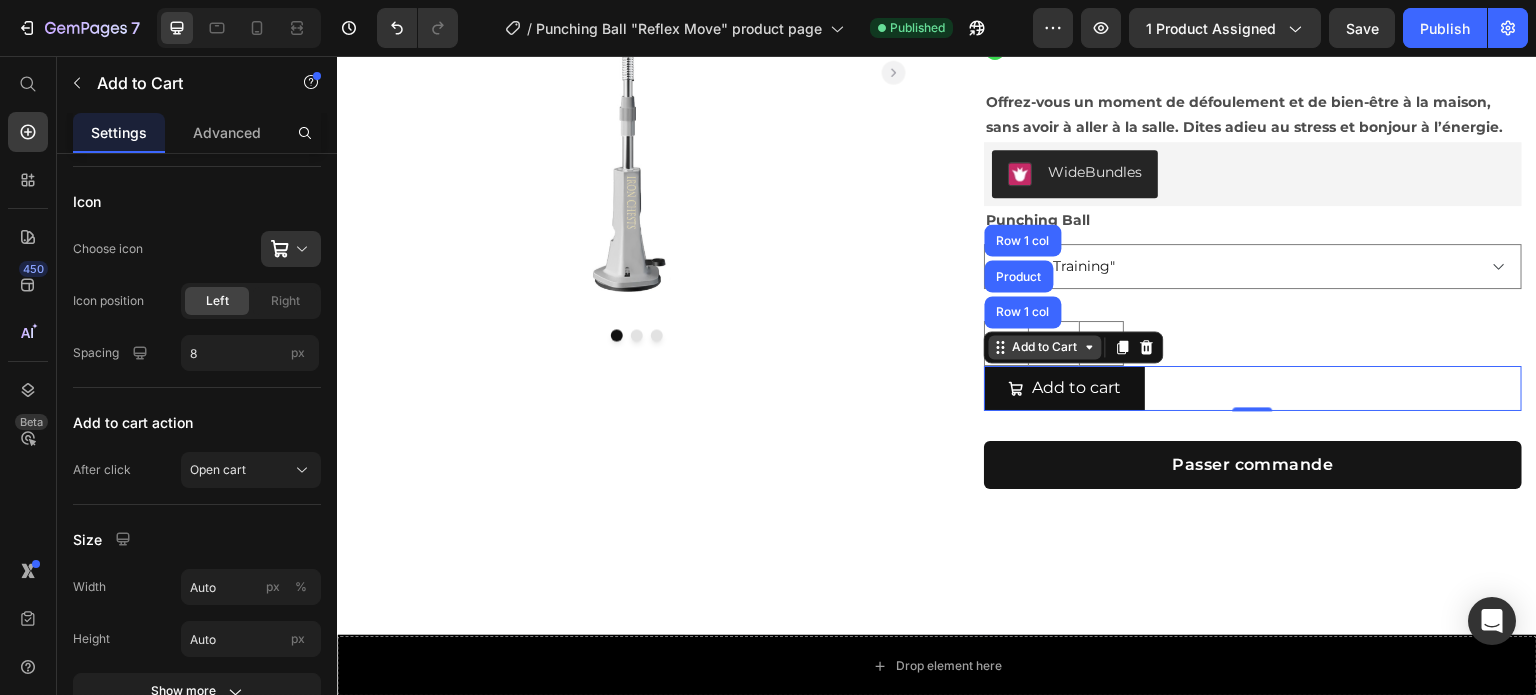 click on "Add to Cart" at bounding box center (1045, 347) 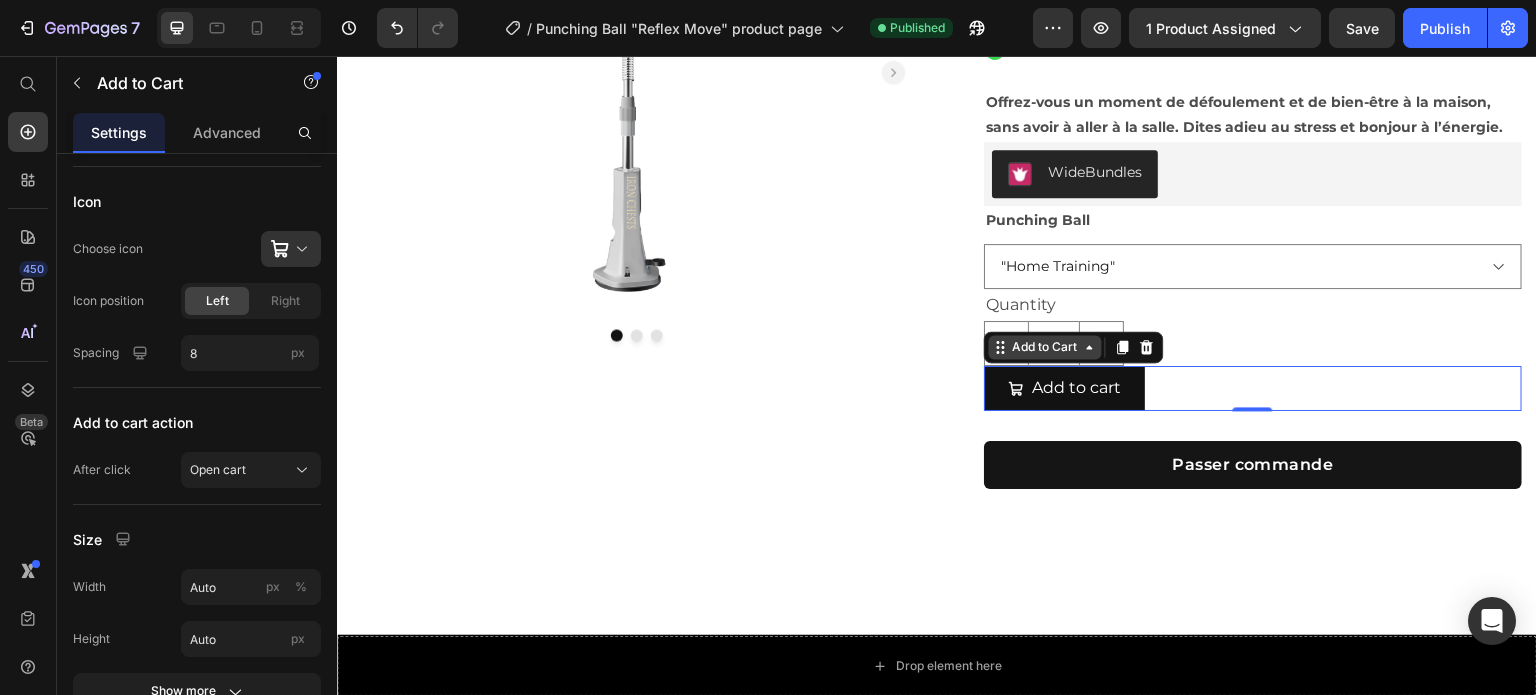 click 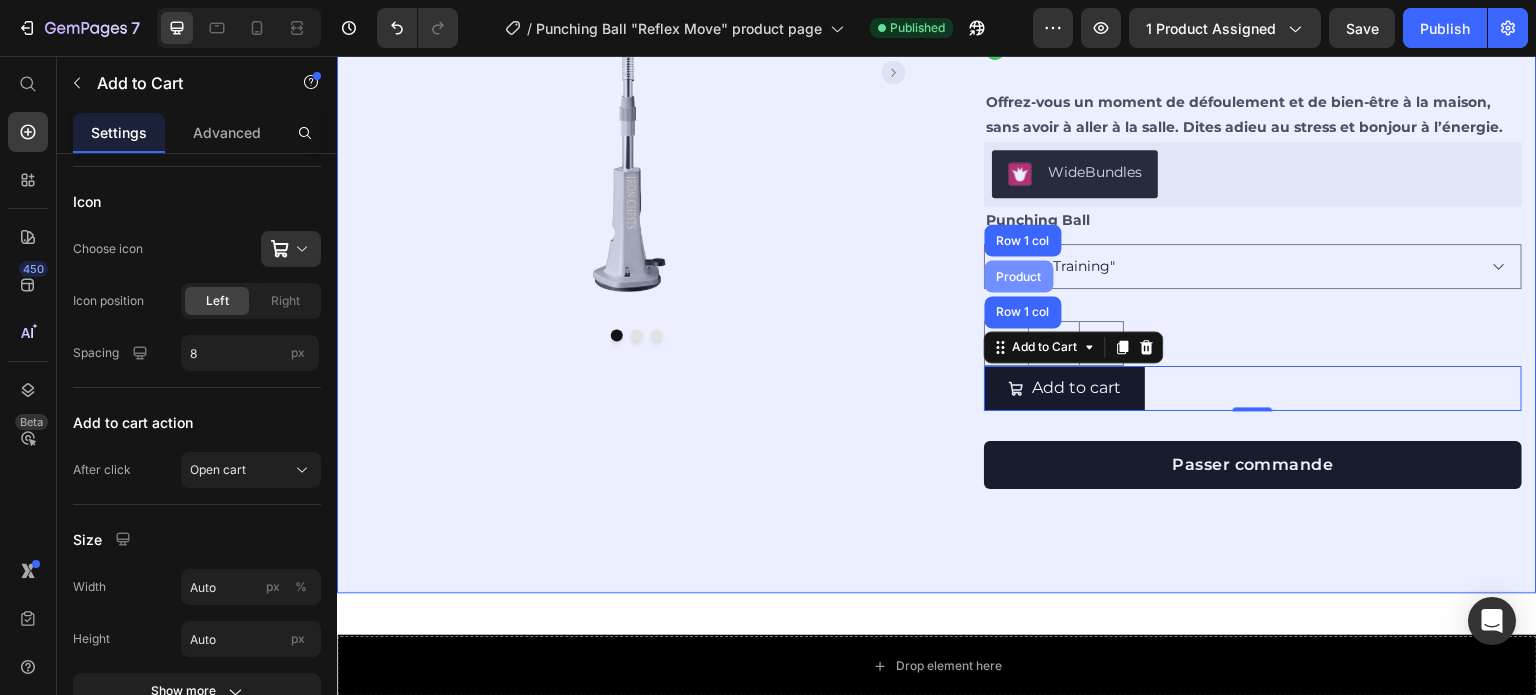 click on "Product" at bounding box center [1019, 276] 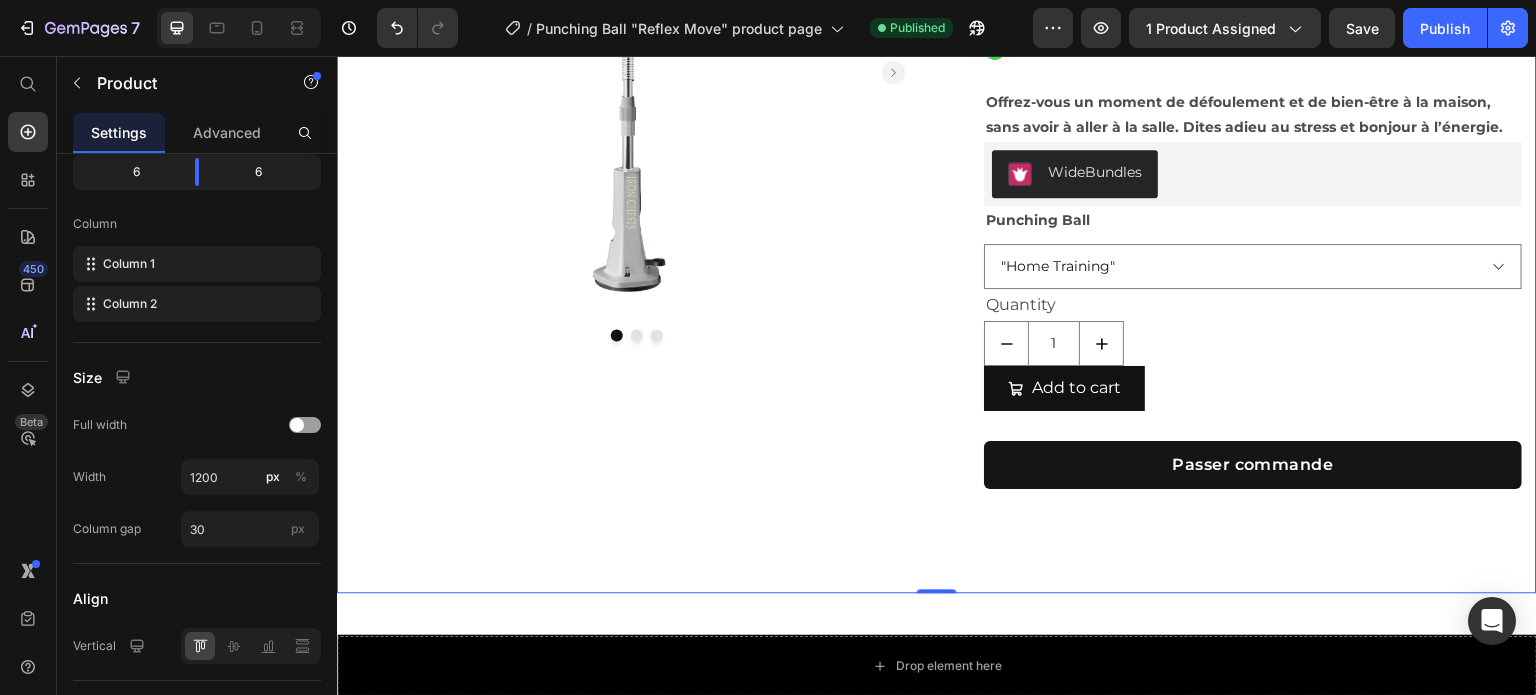 scroll, scrollTop: 0, scrollLeft: 0, axis: both 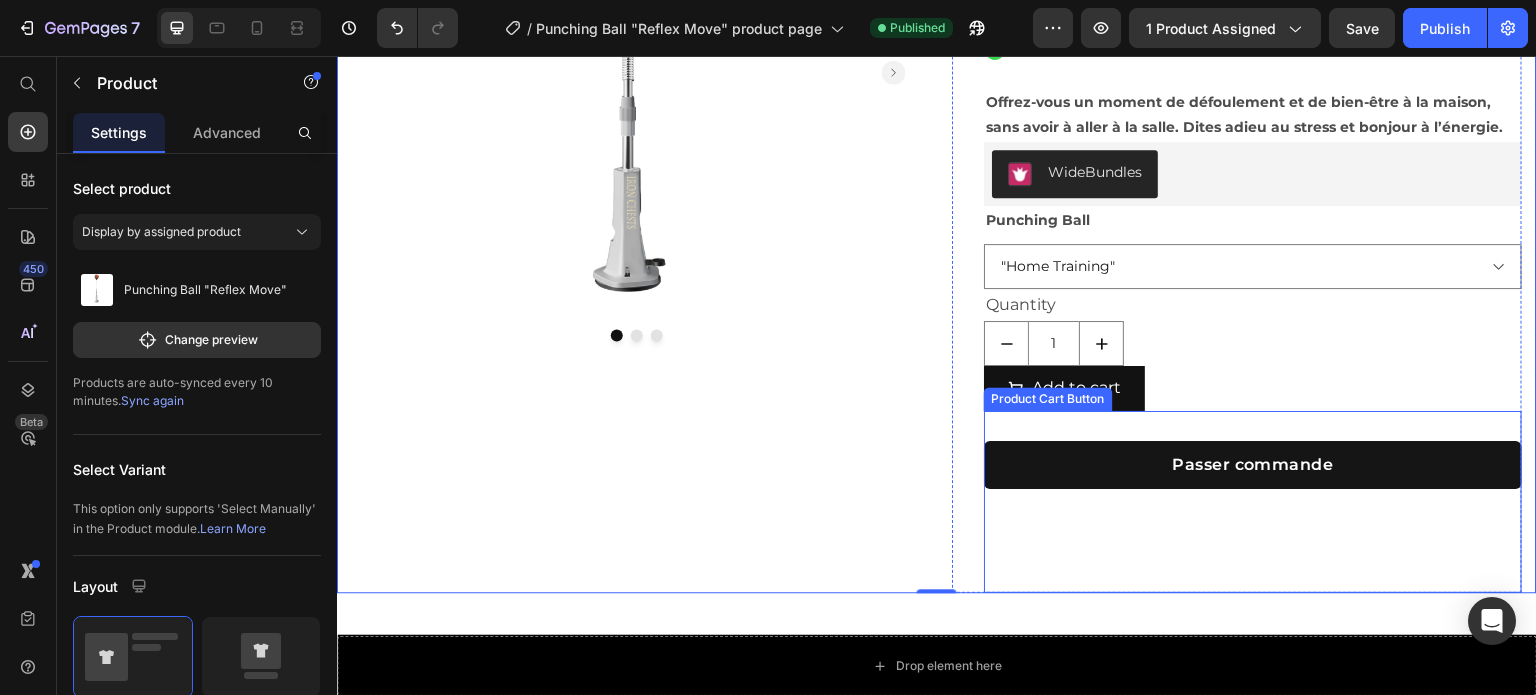 click on "Product Cart Button" at bounding box center [1048, 399] 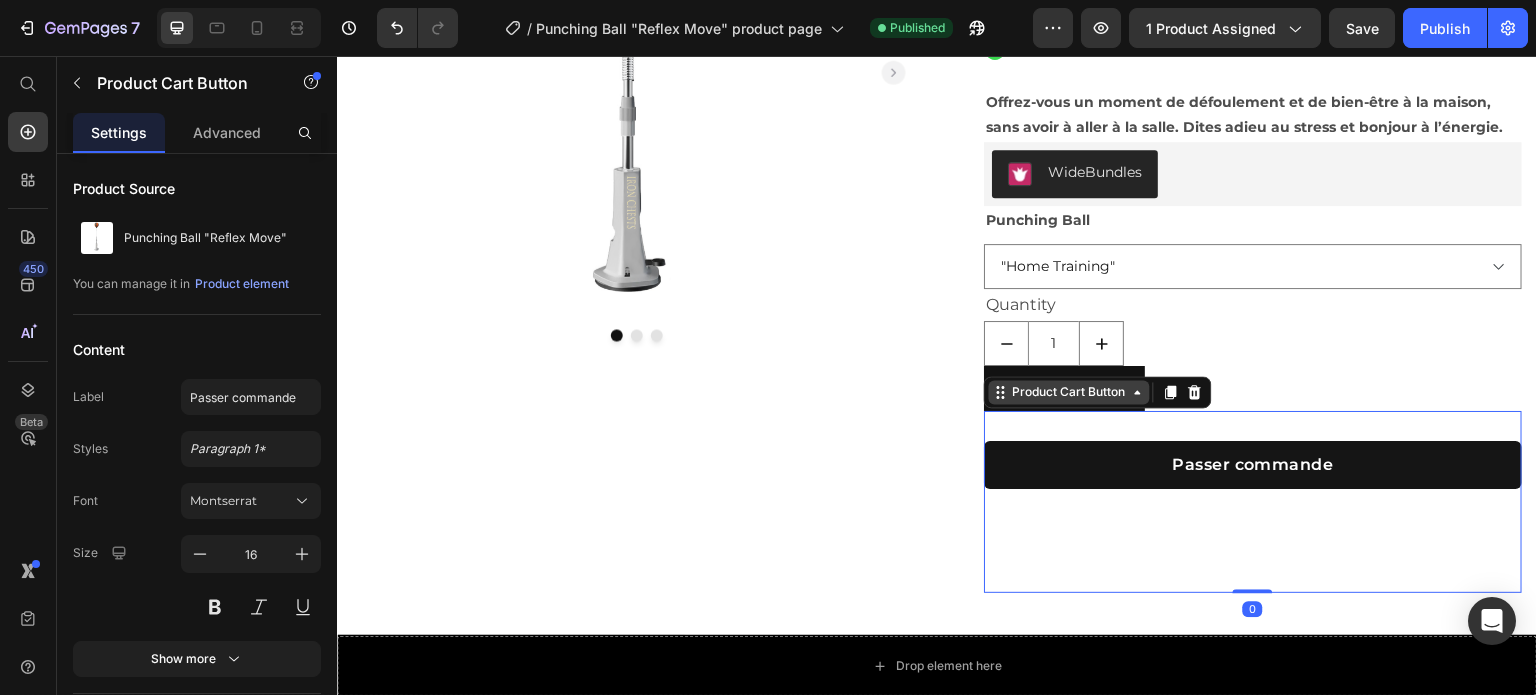 click on "Product Cart Button" at bounding box center [1069, 392] 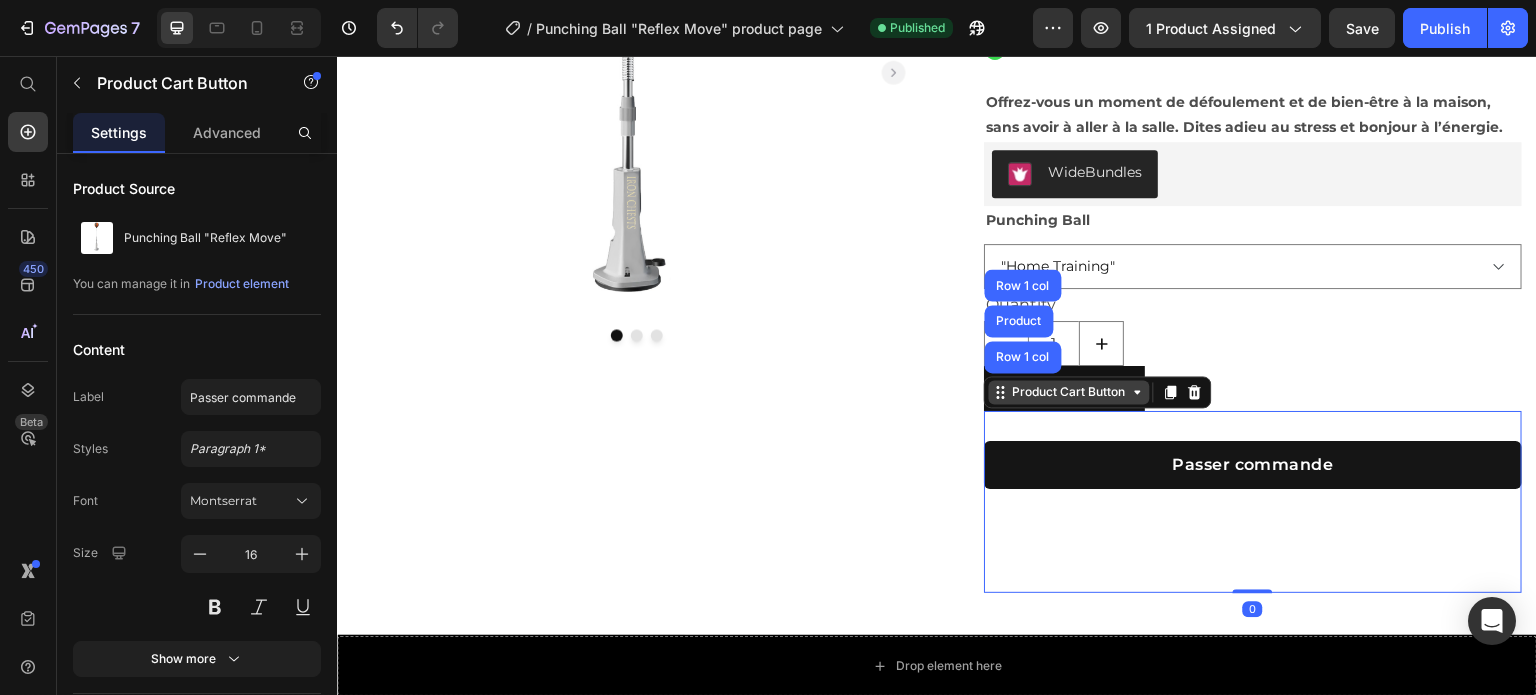click on "Product Cart Button" at bounding box center [1069, 392] 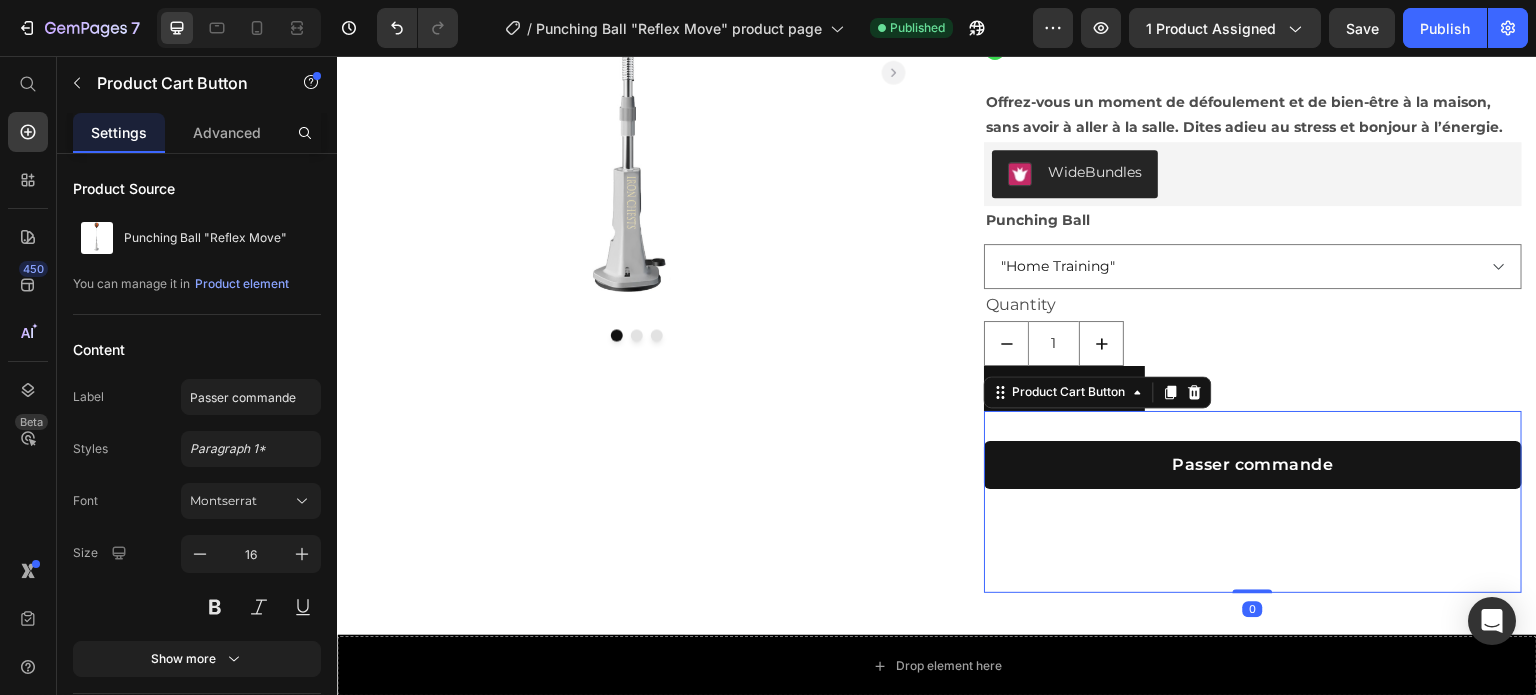 click on "Product Cart Button" at bounding box center [1098, 392] 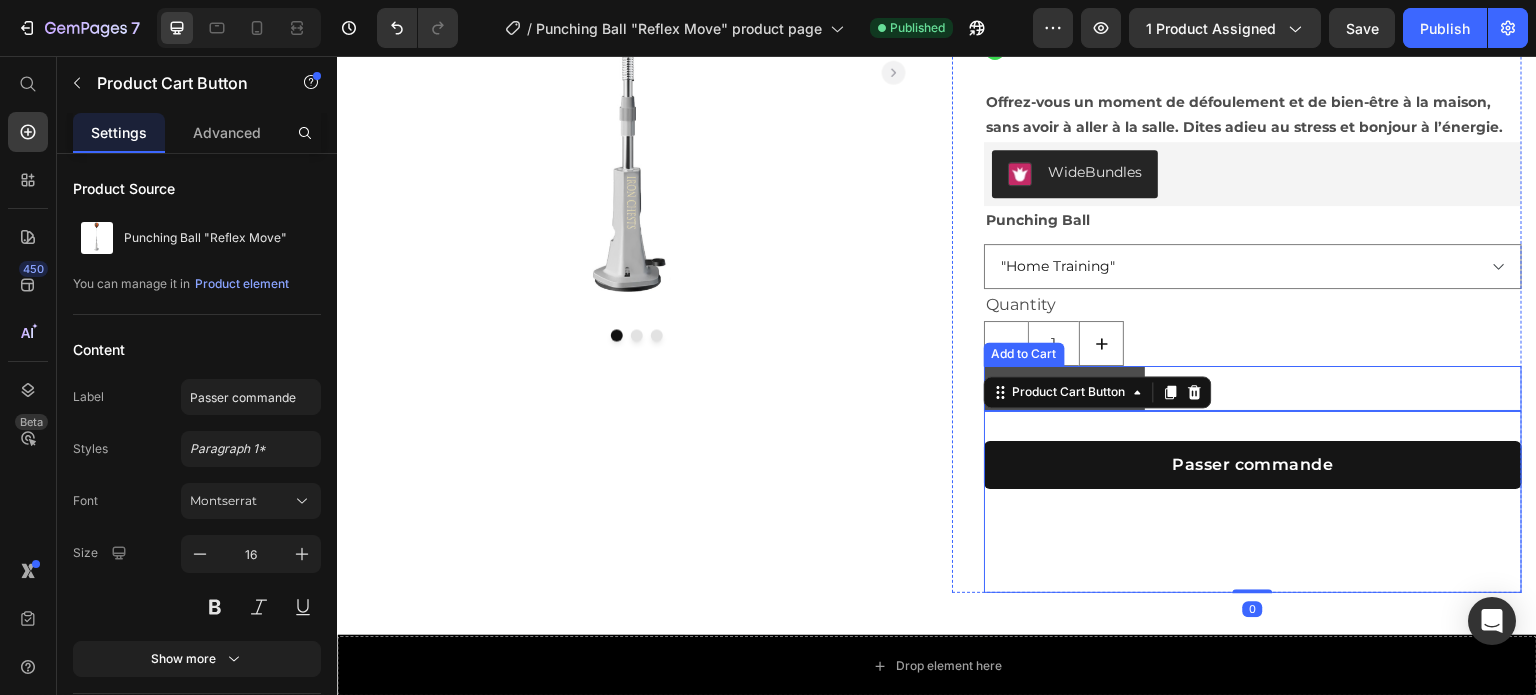 click on "Add to cart" at bounding box center [1064, 388] 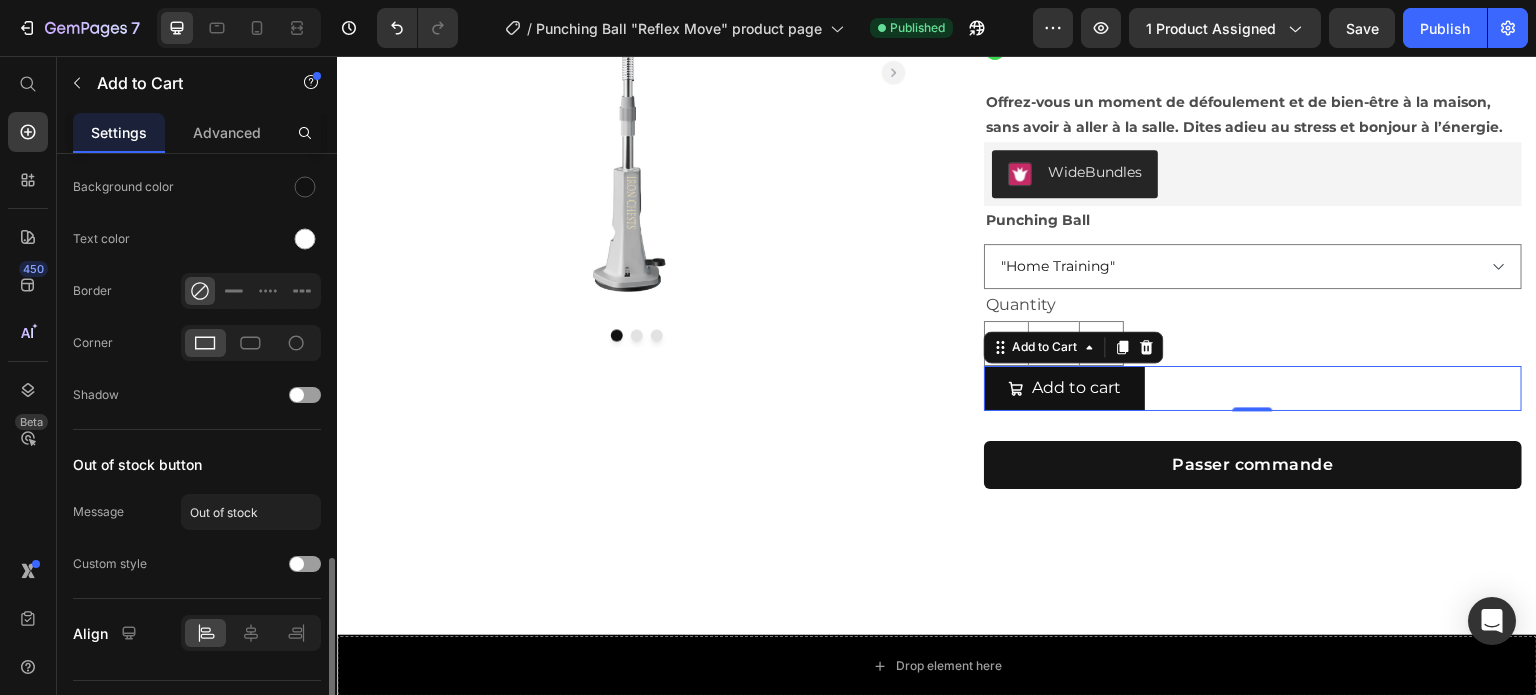 scroll, scrollTop: 1371, scrollLeft: 0, axis: vertical 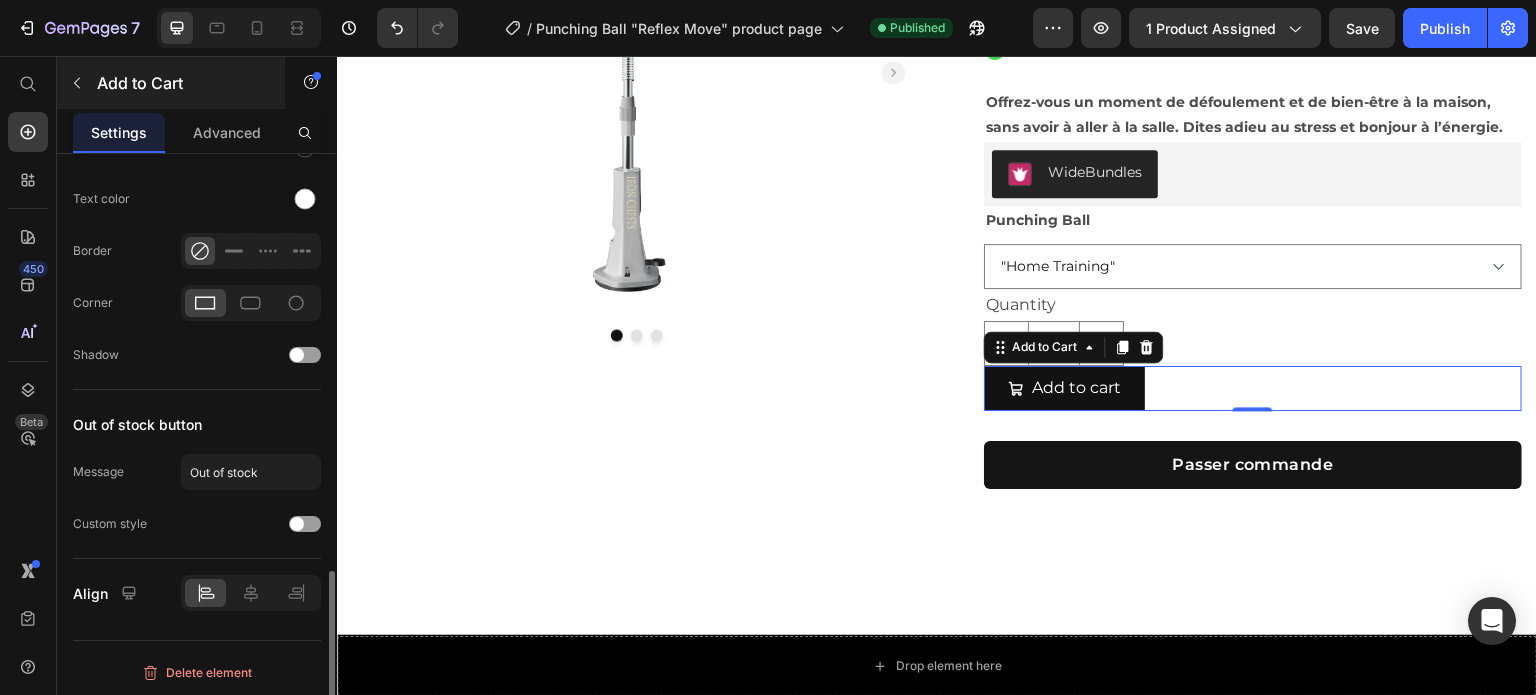 click on "Add to Cart" at bounding box center [171, 83] 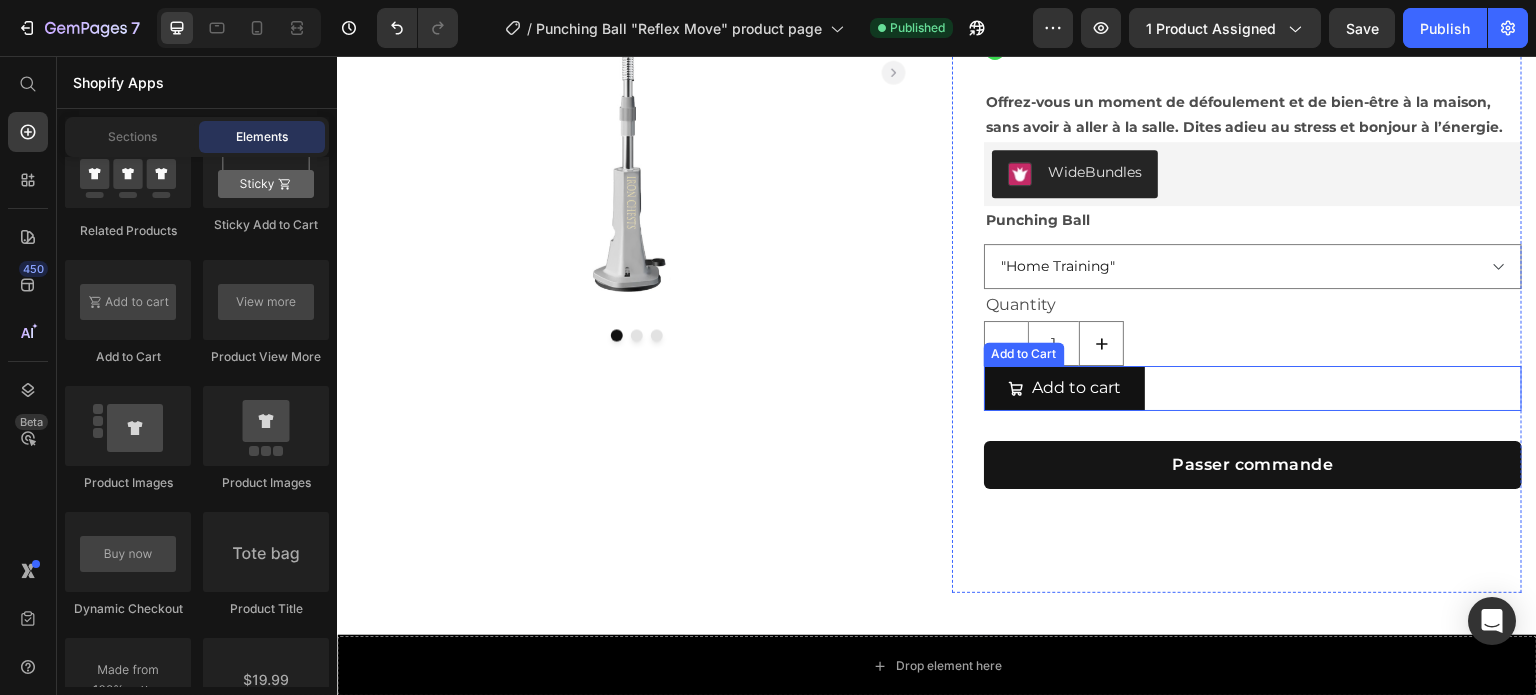 click on "Add to cart Add to Cart" at bounding box center [1253, 388] 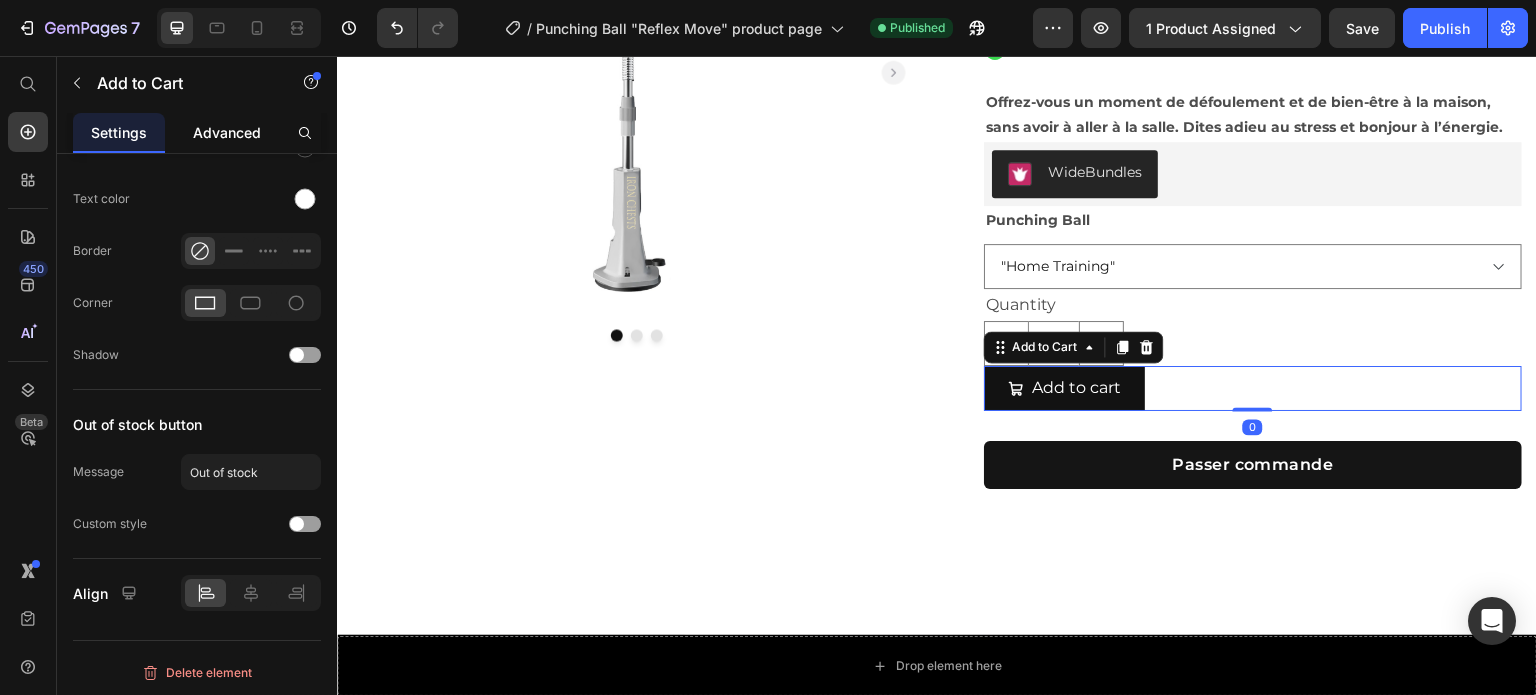 click on "Advanced" at bounding box center [227, 132] 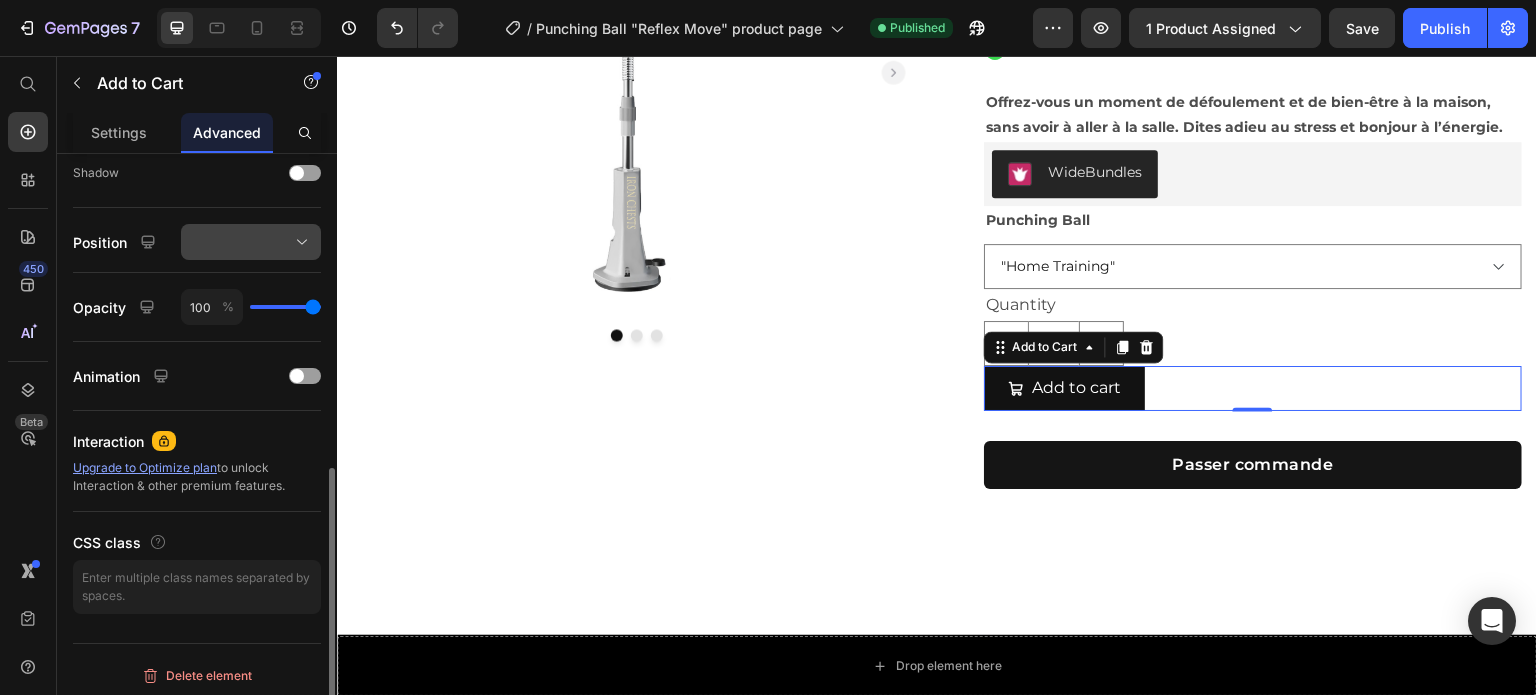 scroll, scrollTop: 668, scrollLeft: 0, axis: vertical 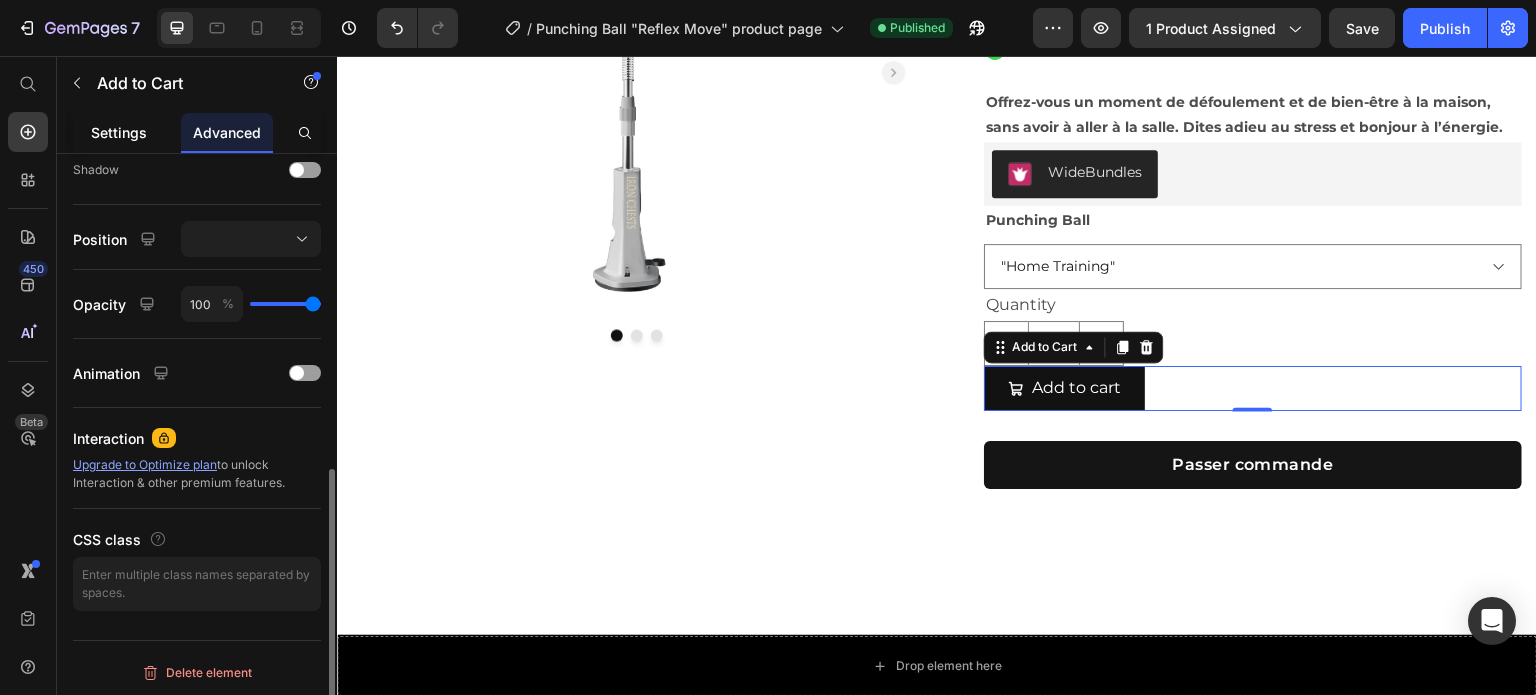 click on "Settings" 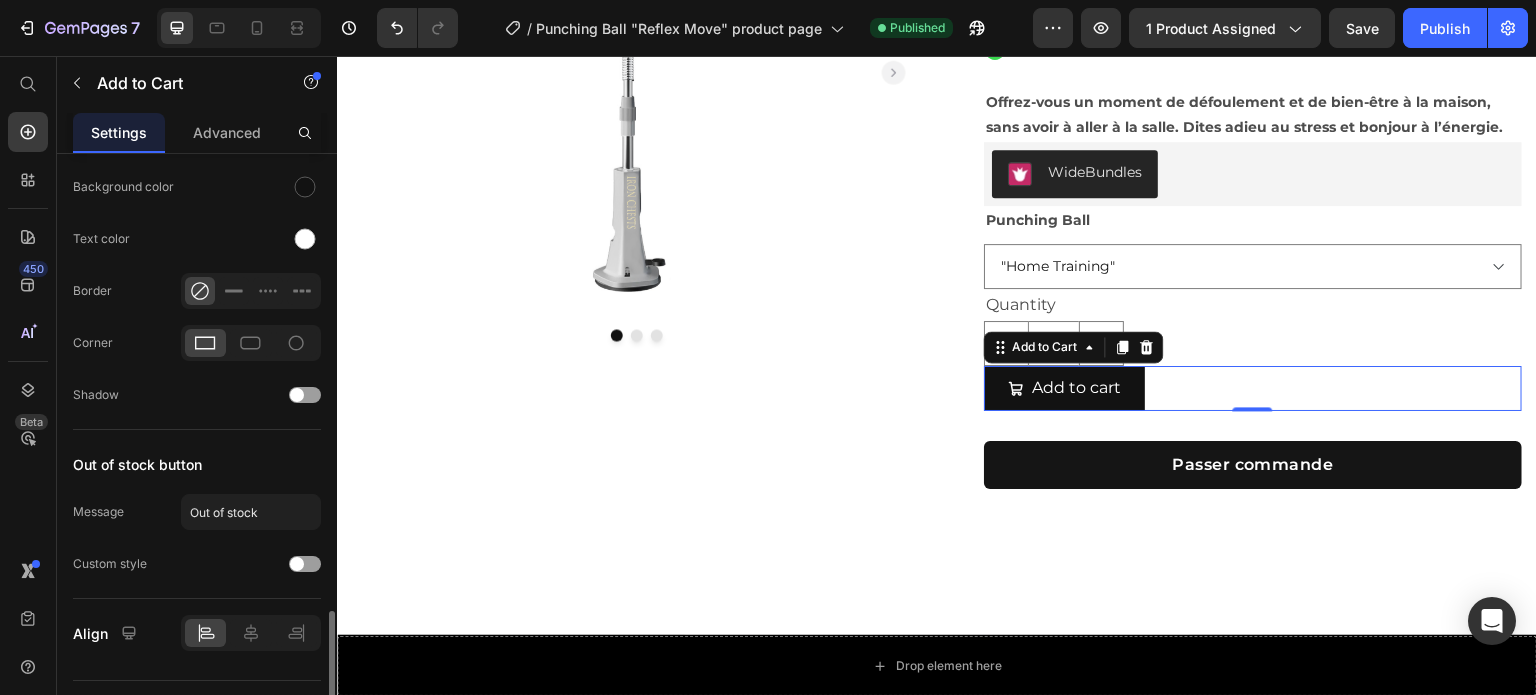 scroll, scrollTop: 1371, scrollLeft: 0, axis: vertical 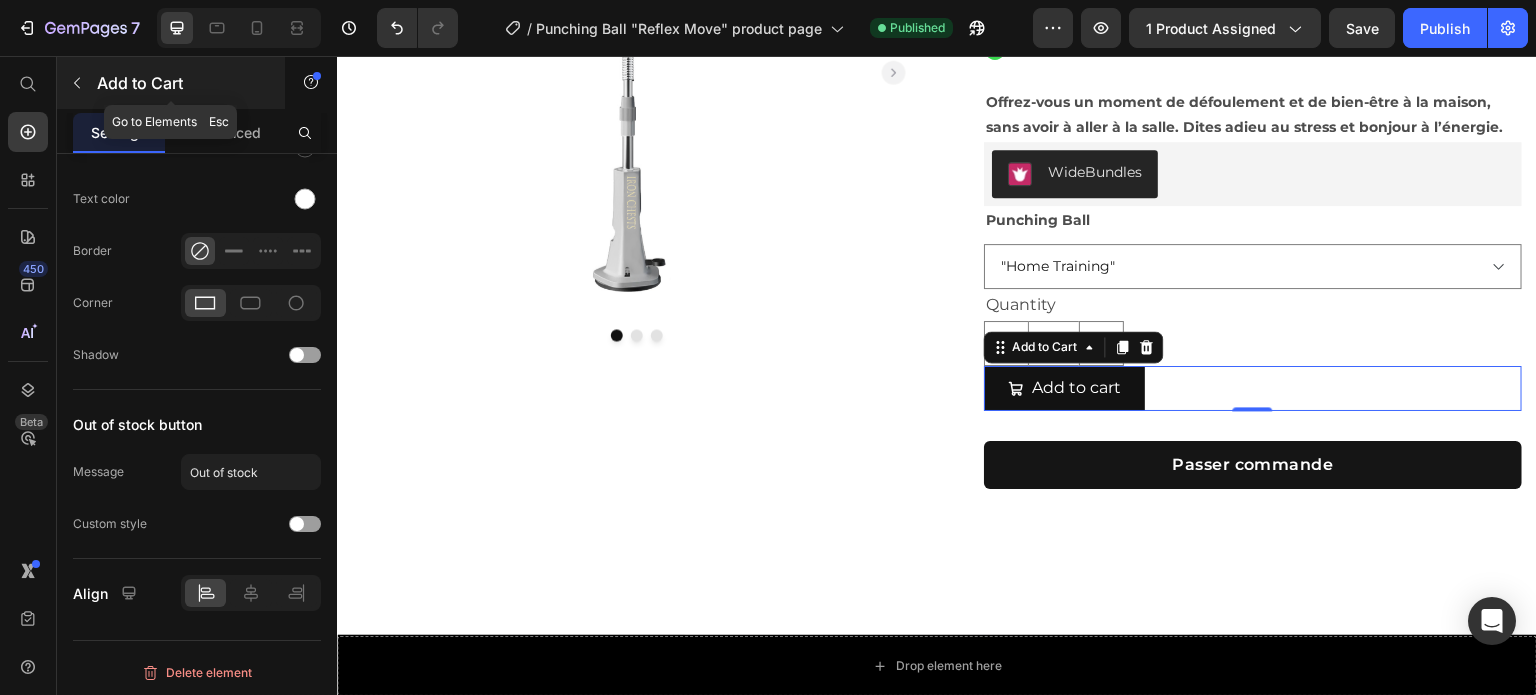 click on "Add to Cart" at bounding box center (182, 83) 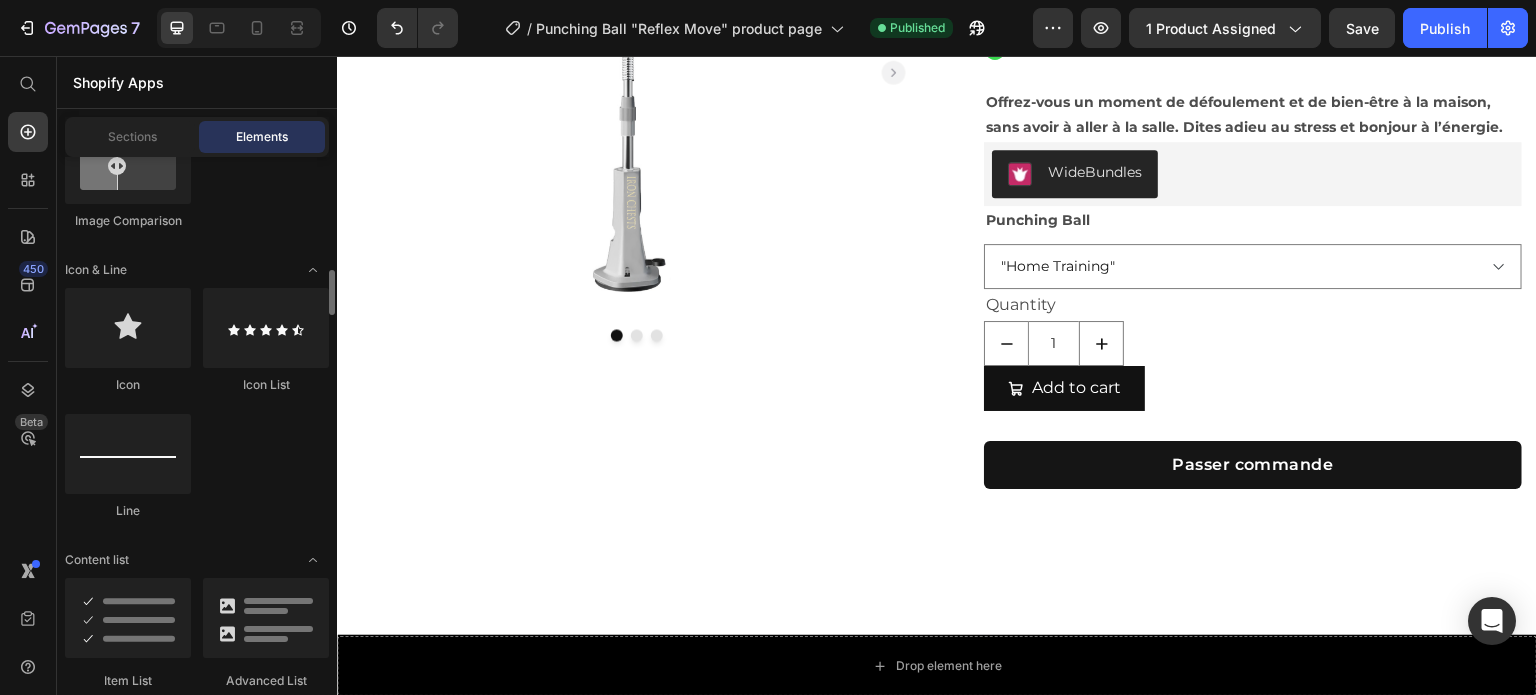 scroll, scrollTop: 1158, scrollLeft: 0, axis: vertical 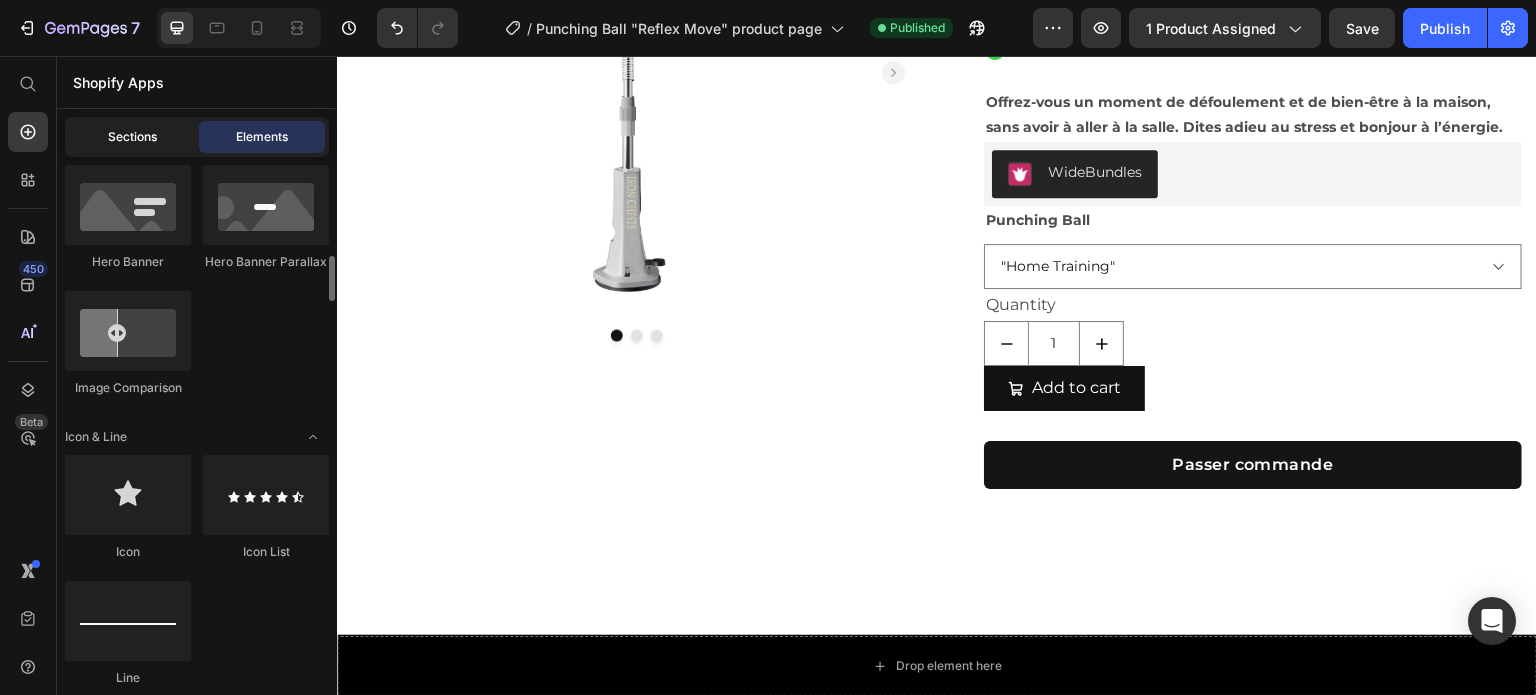 click on "Sections" at bounding box center [132, 137] 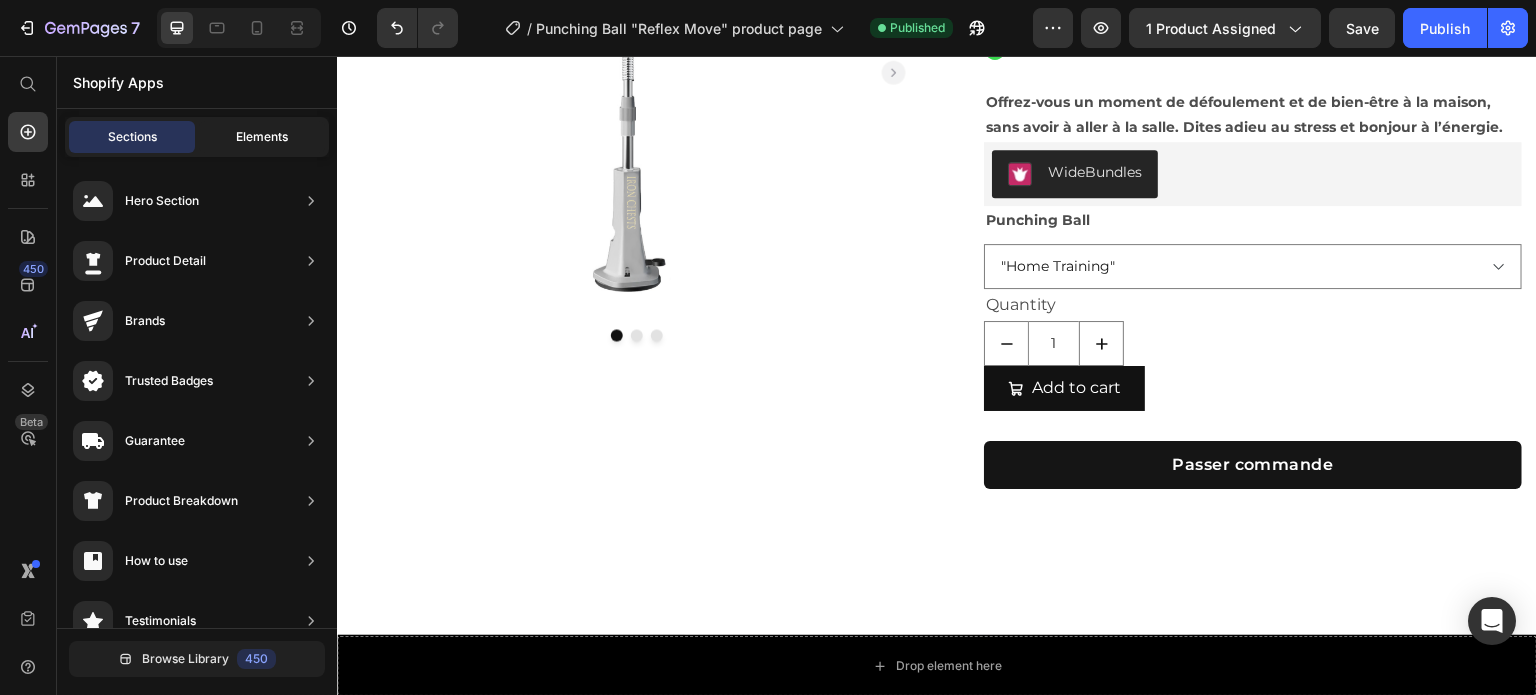 click on "Elements" 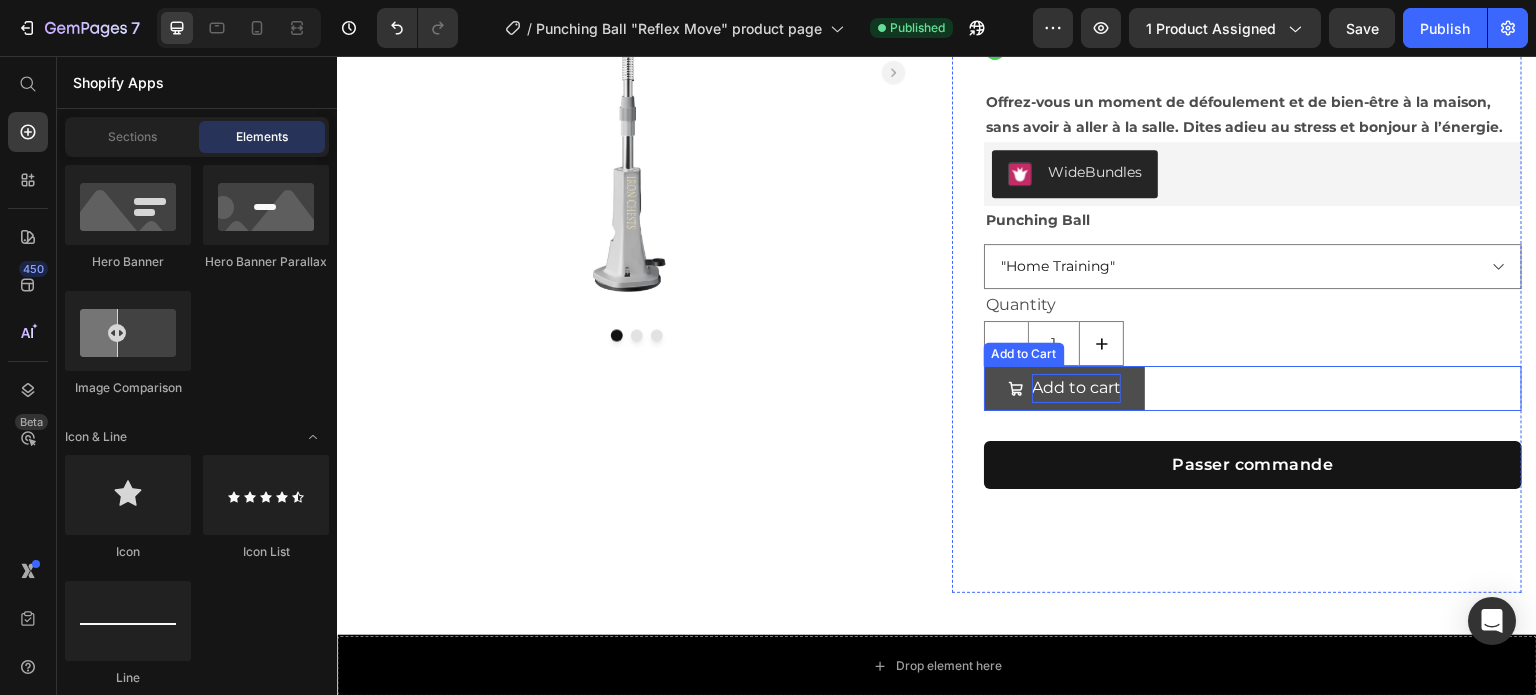 click on "Add to cart" at bounding box center [1076, 388] 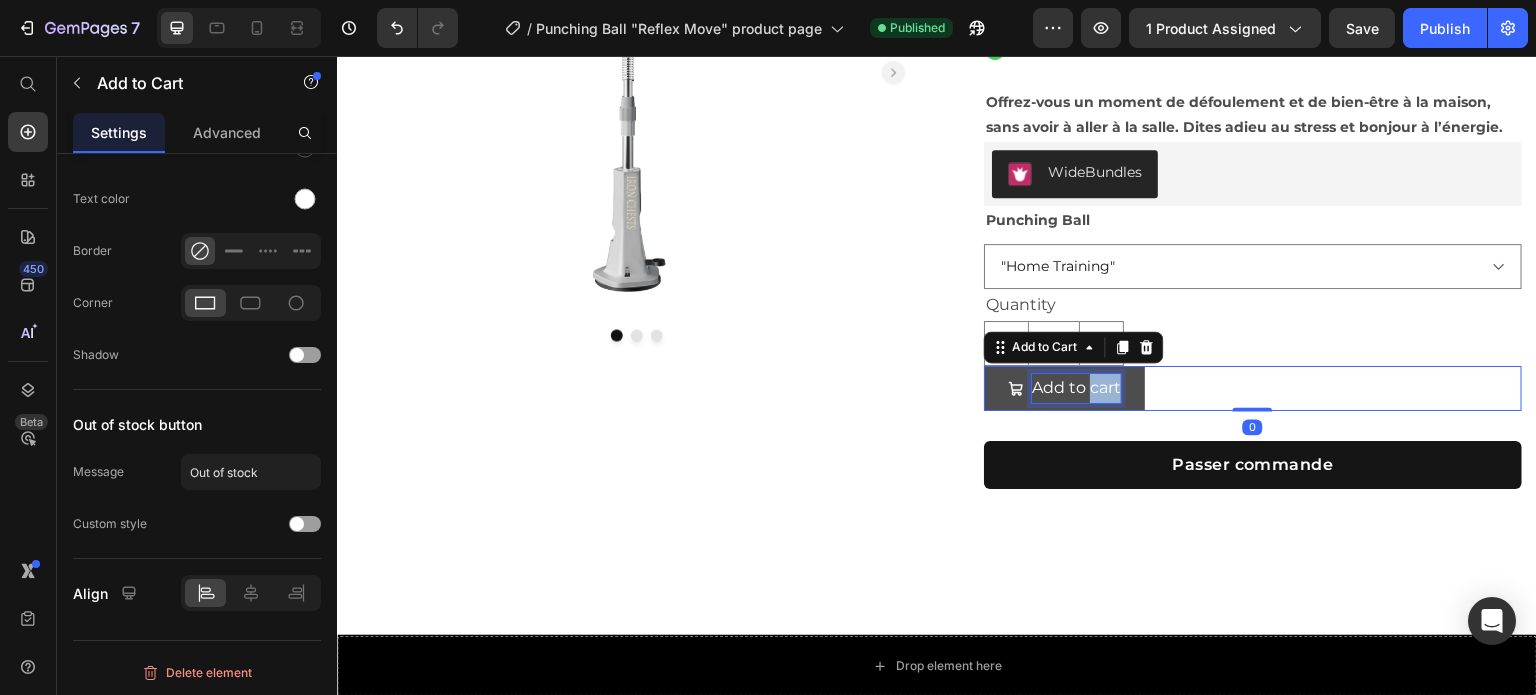 click on "Add to cart" at bounding box center (1076, 388) 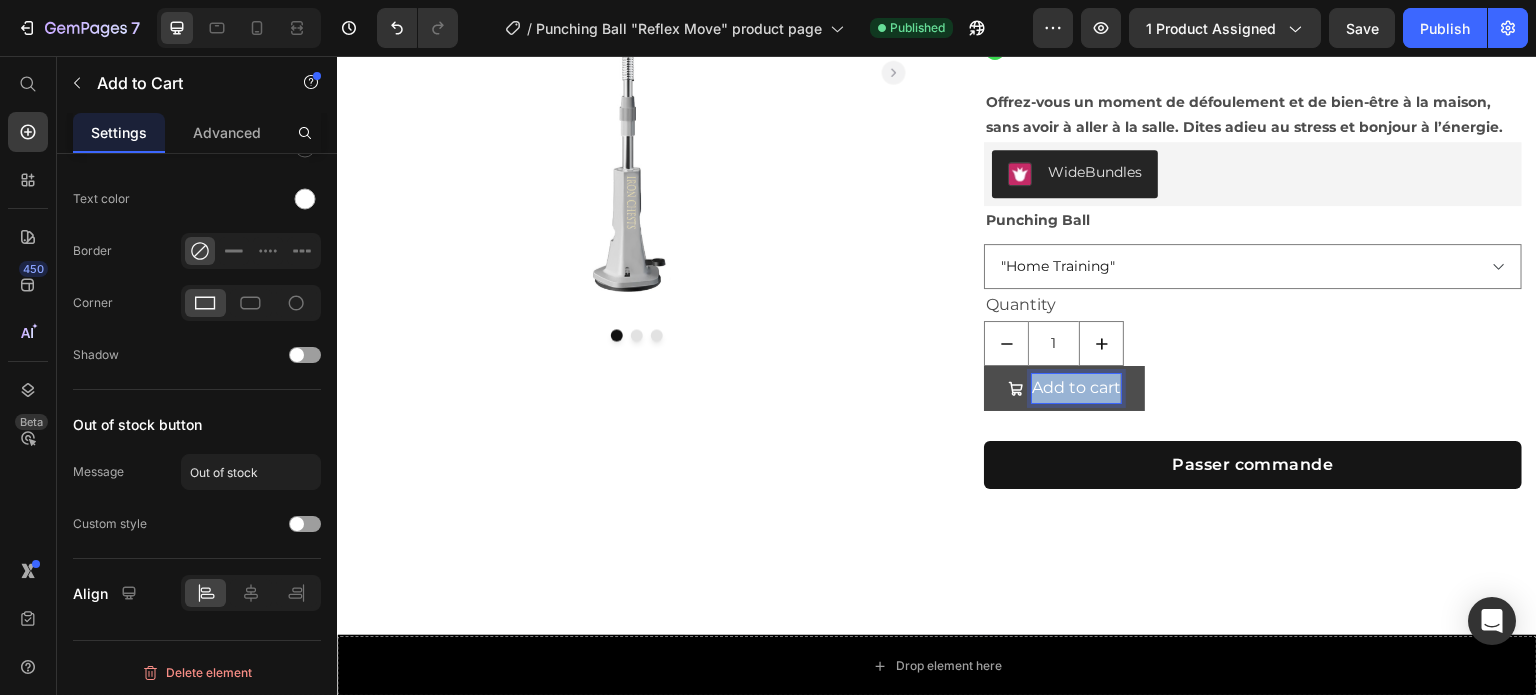 click on "Add to cart" at bounding box center (1076, 388) 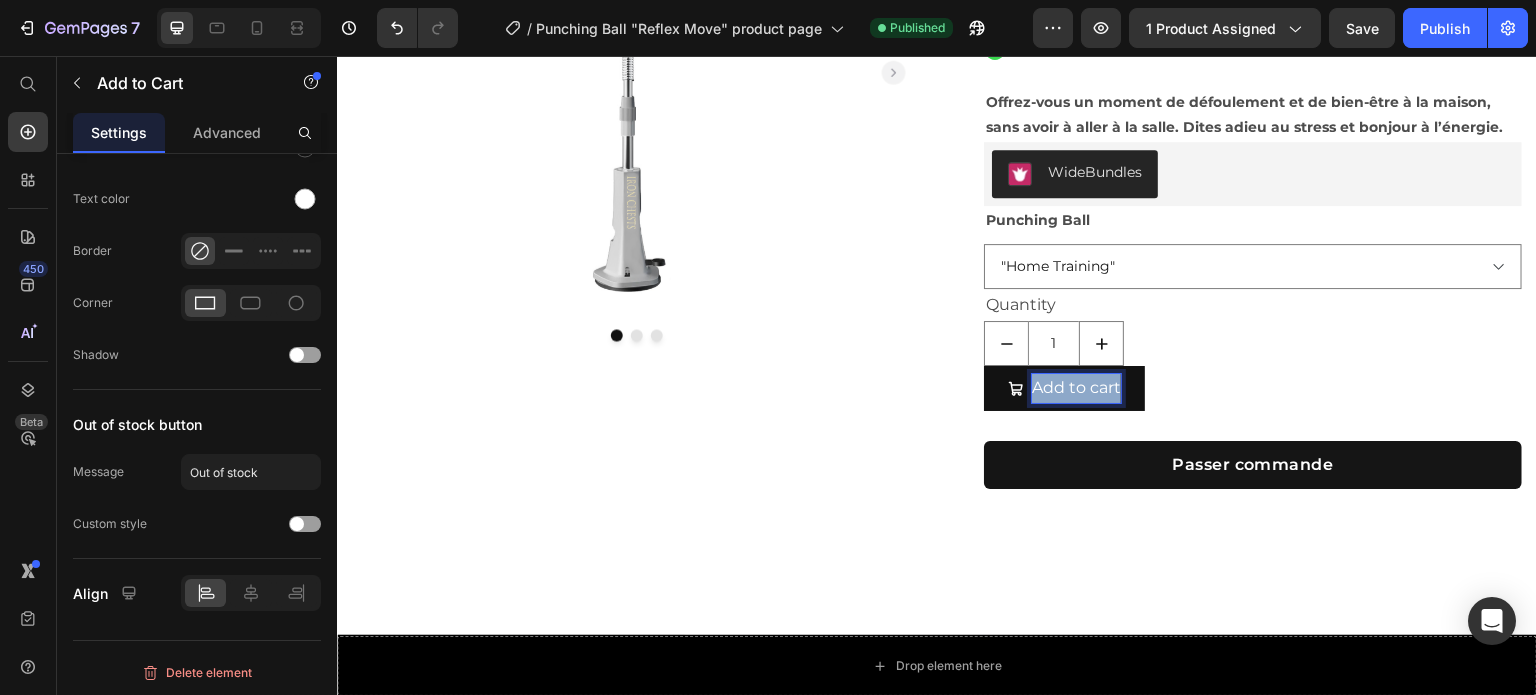 click on "Add to cart Add to Cart   0" at bounding box center [1253, 388] 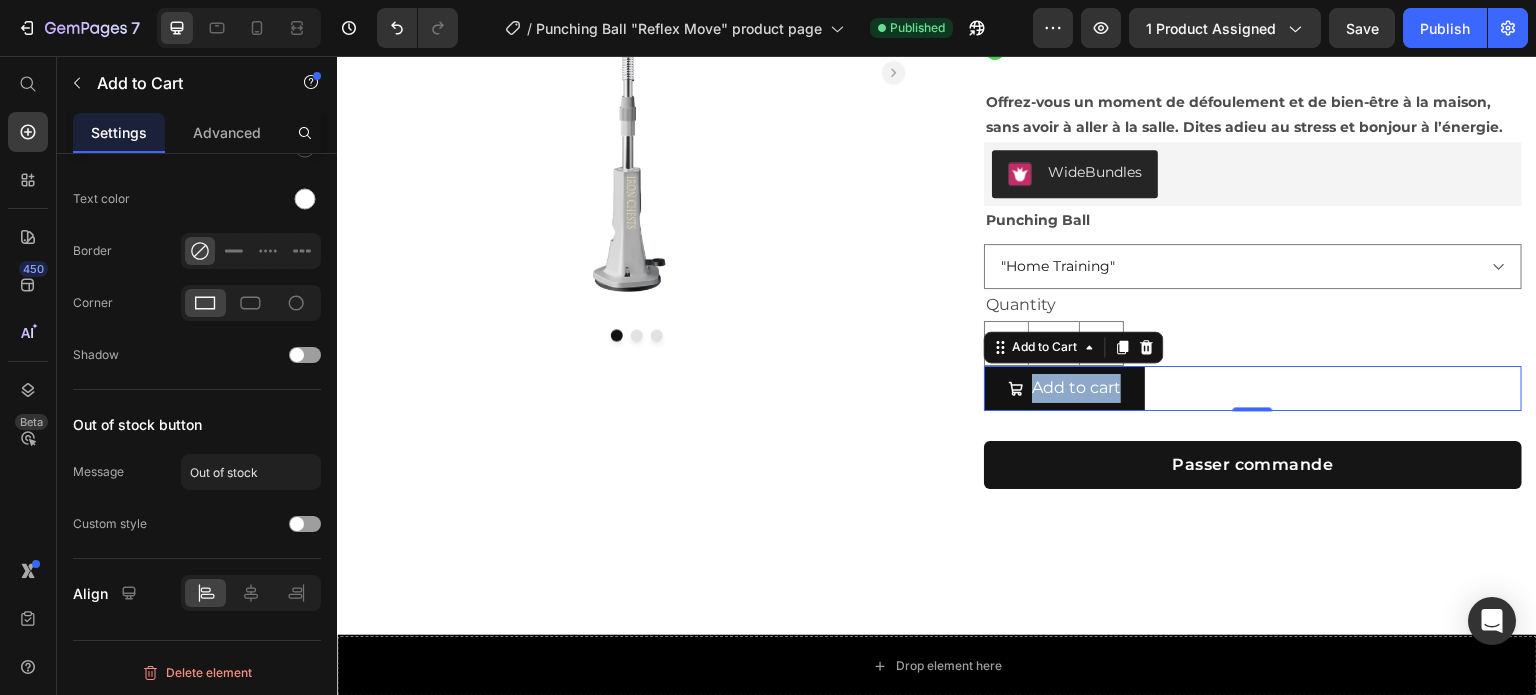 click on "Add to cart Add to Cart   0" at bounding box center [1253, 388] 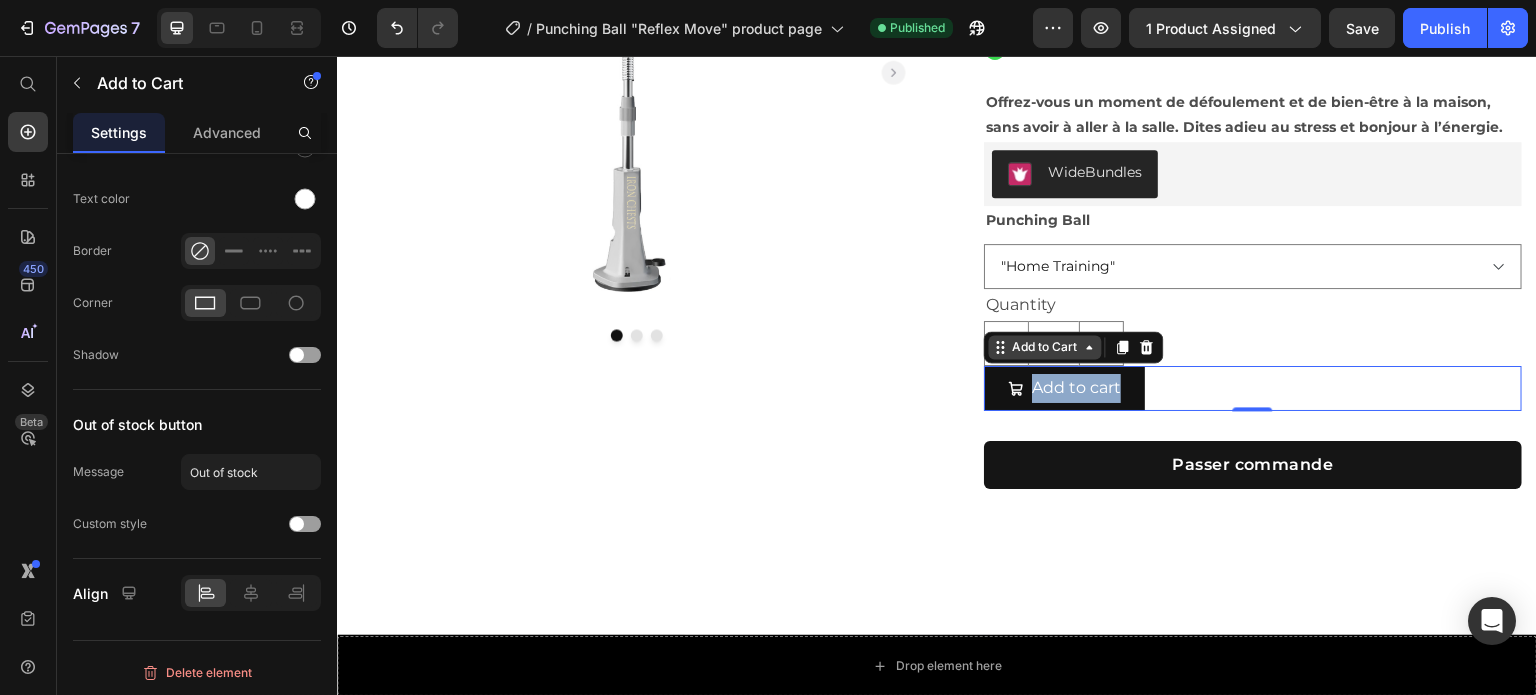 click 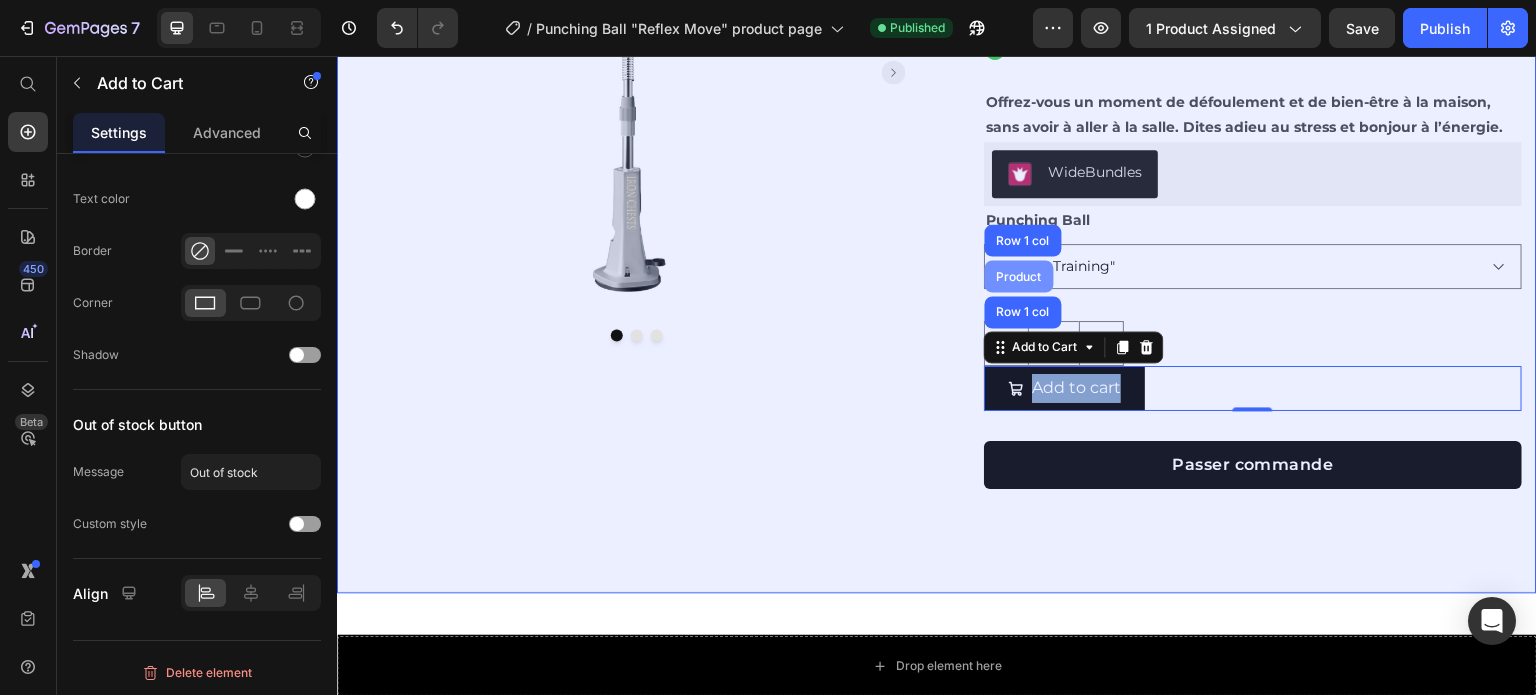 click on "Product" at bounding box center (1019, 276) 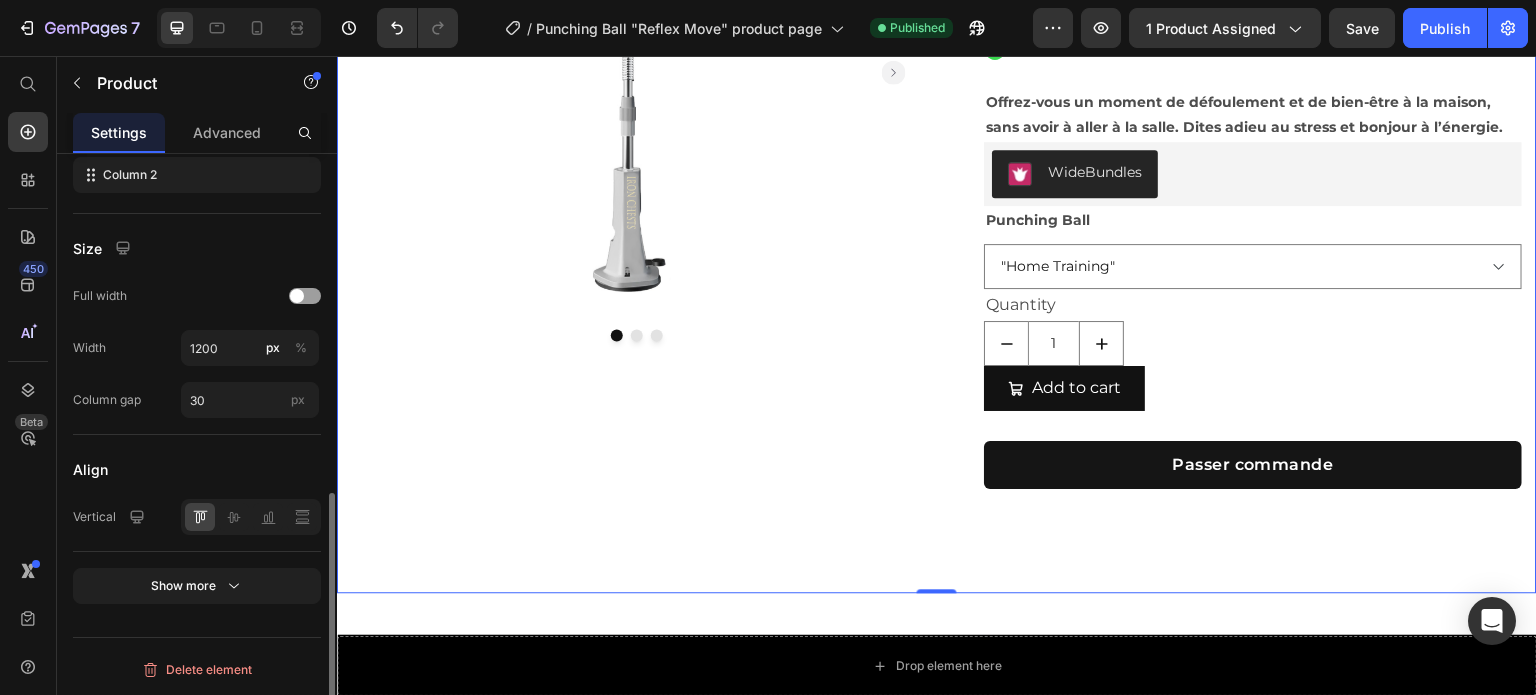 scroll, scrollTop: 0, scrollLeft: 0, axis: both 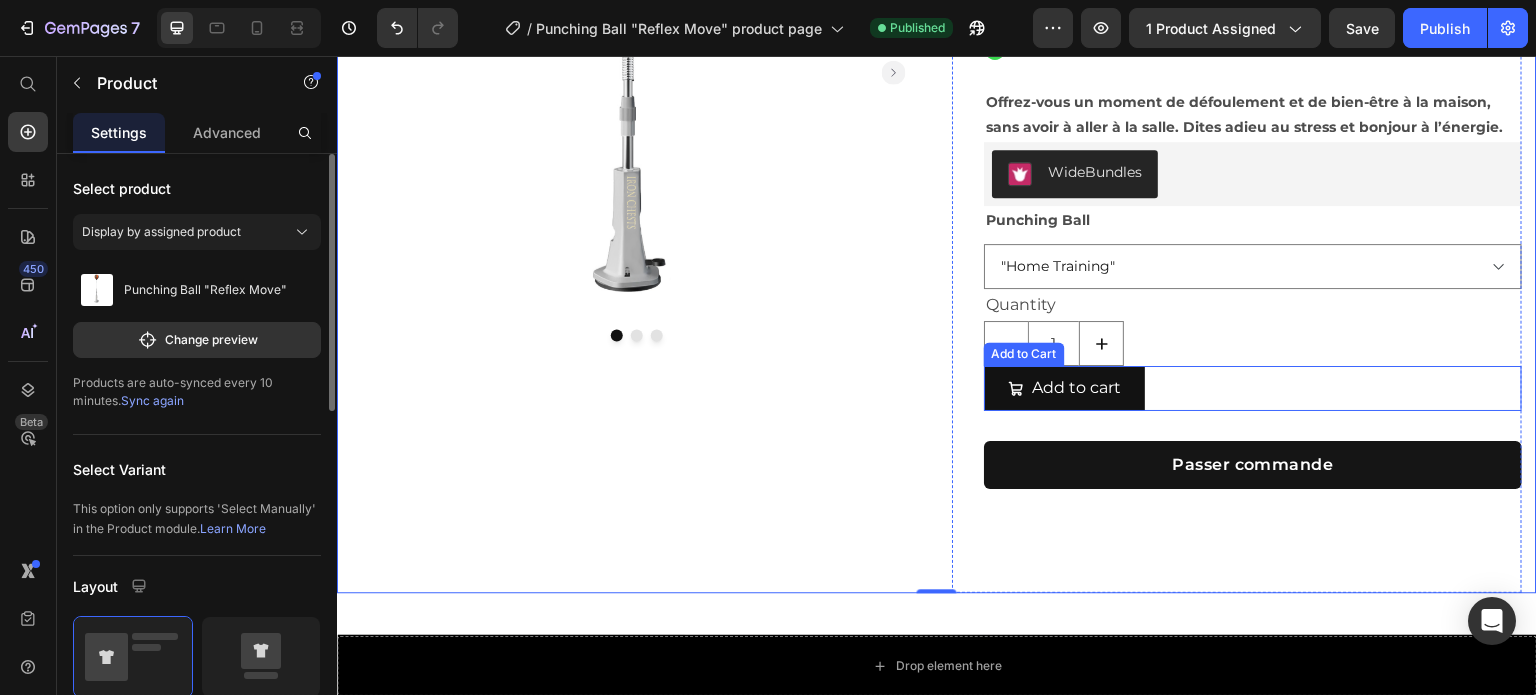 drag, startPoint x: 1239, startPoint y: 398, endPoint x: 1145, endPoint y: 366, distance: 99.29753 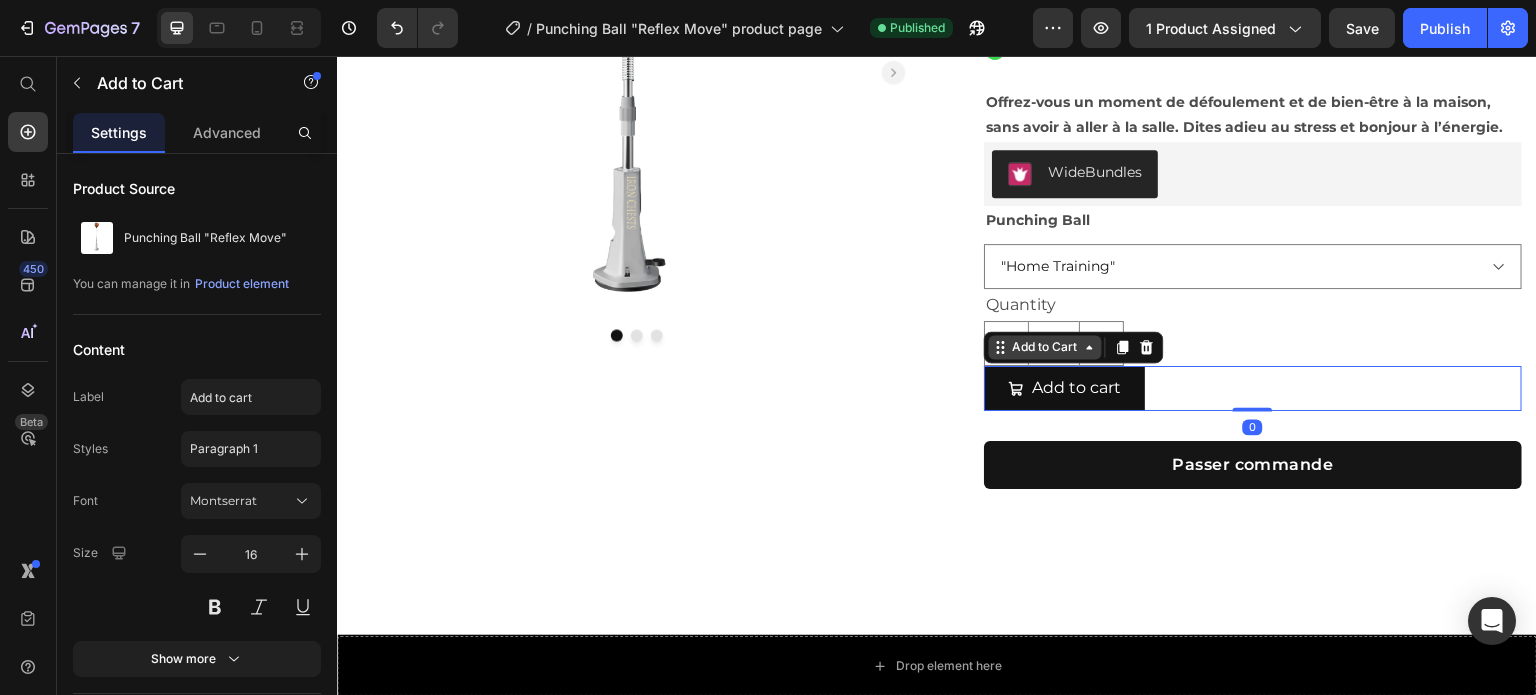 click on "Add to Cart" at bounding box center [1045, 347] 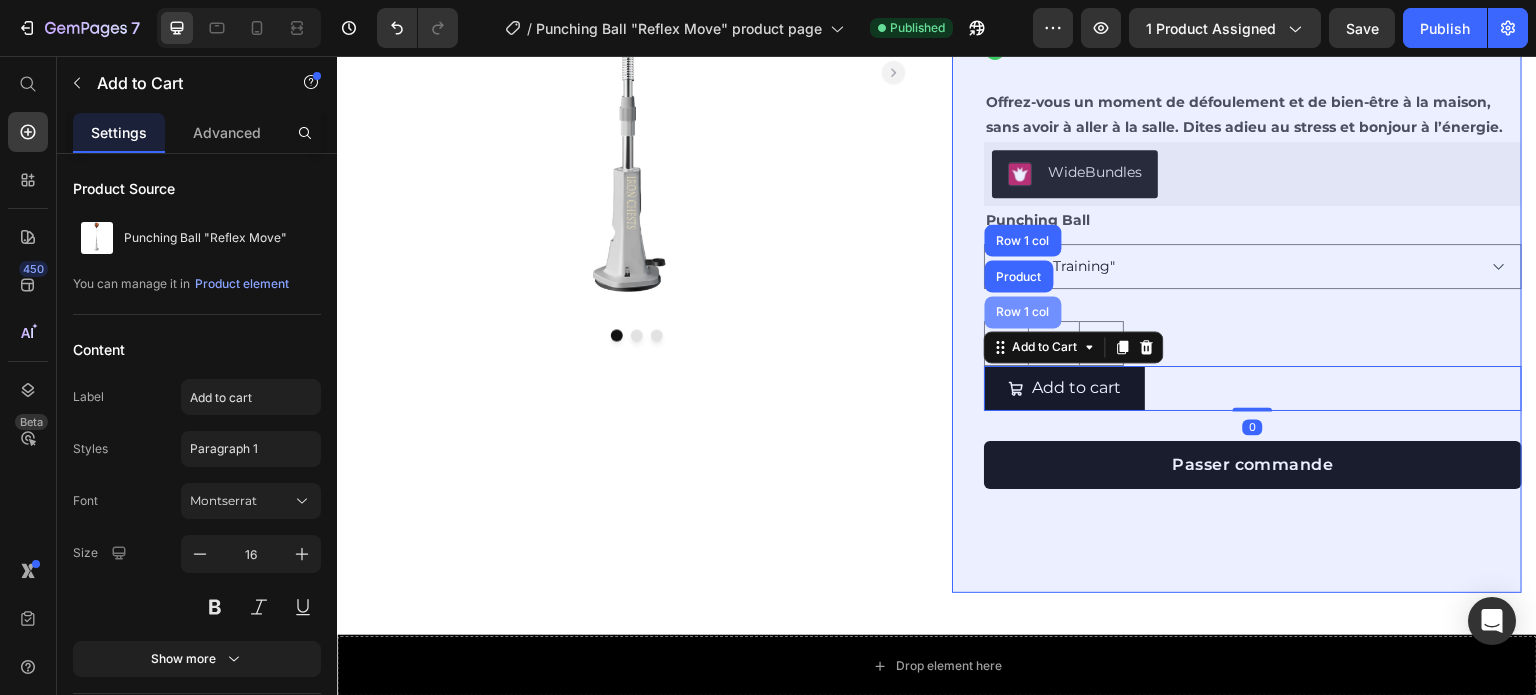 click on "Row 1 col" at bounding box center (1023, 312) 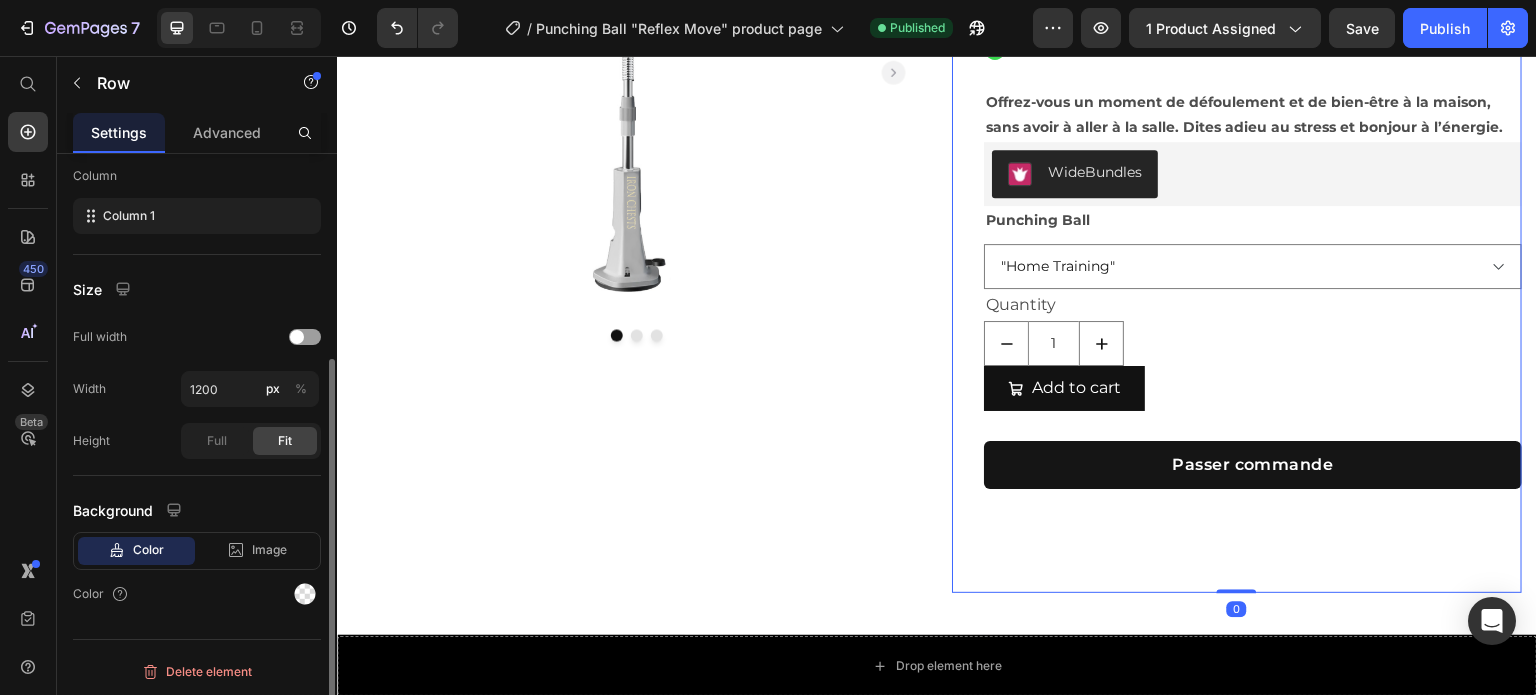scroll, scrollTop: 0, scrollLeft: 0, axis: both 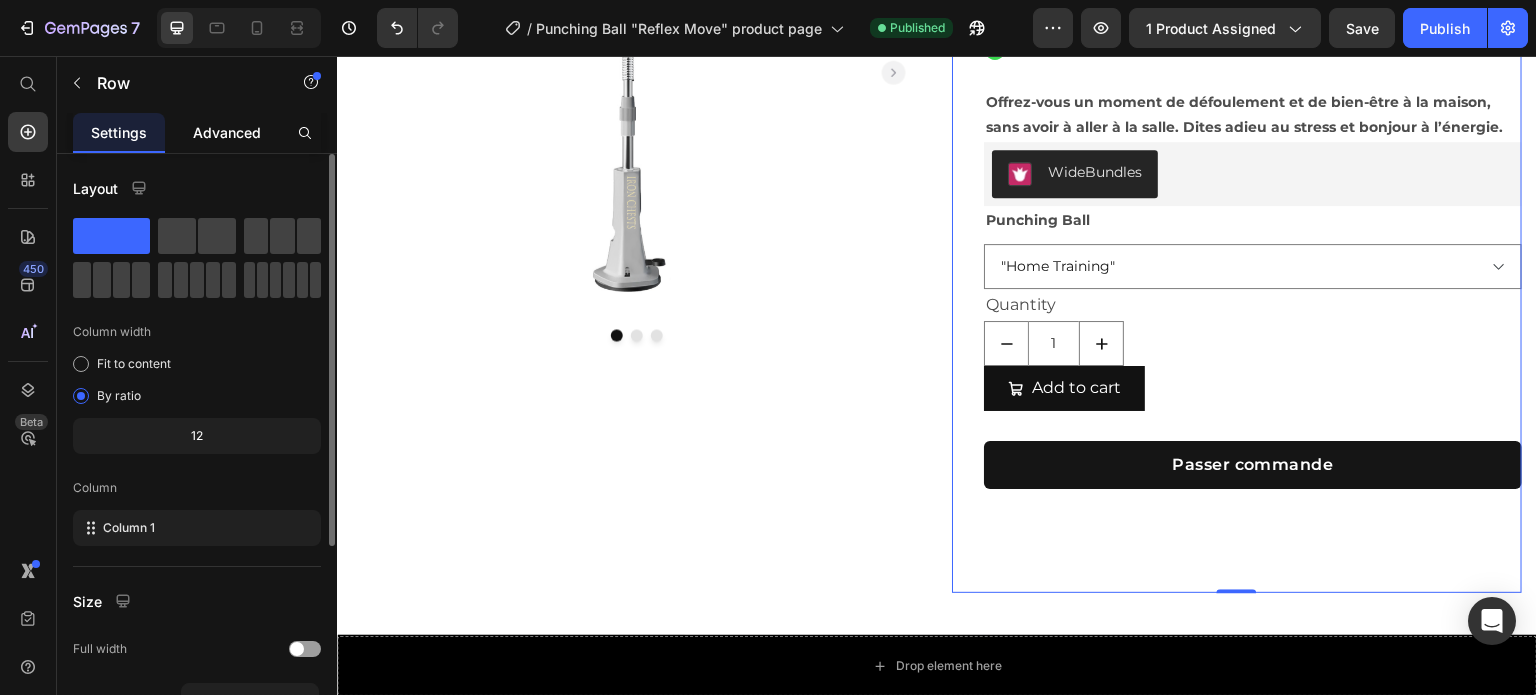 click on "Advanced" at bounding box center (227, 132) 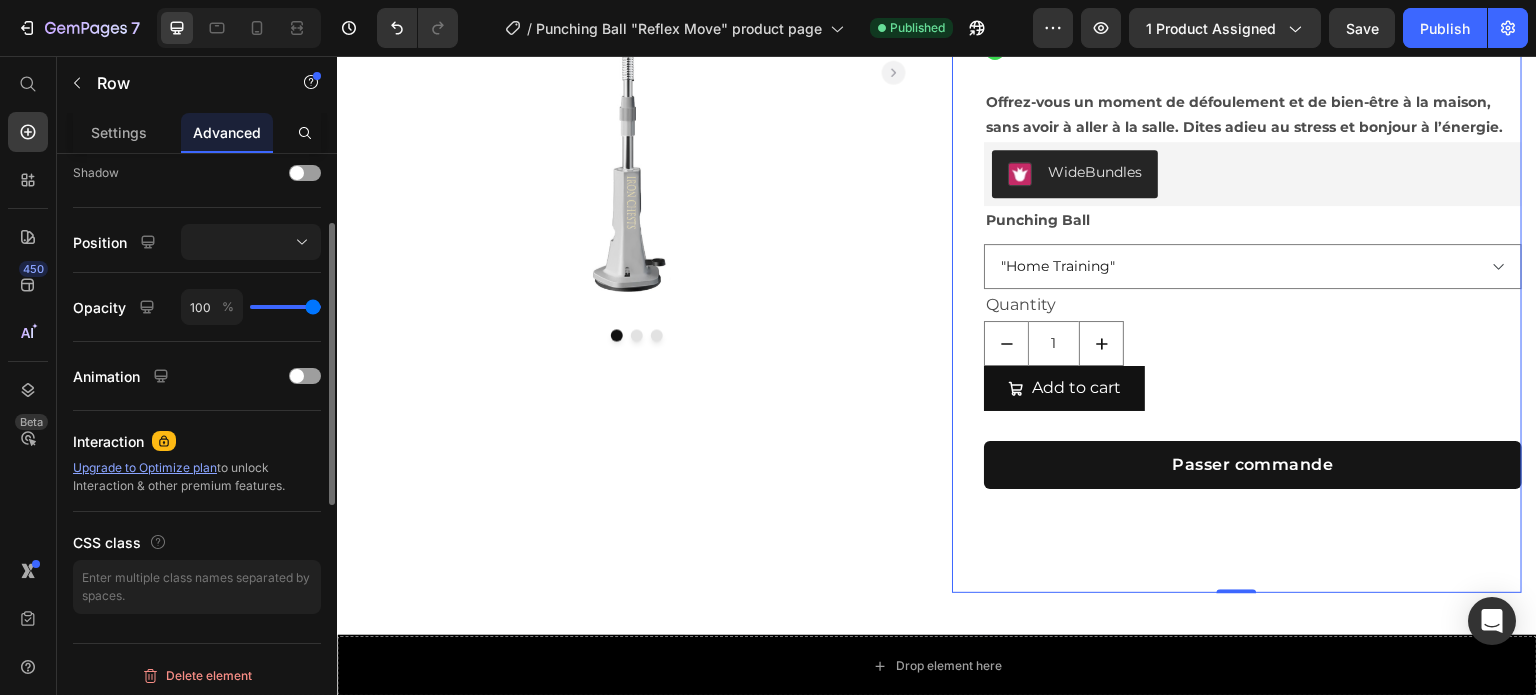 scroll, scrollTop: 668, scrollLeft: 0, axis: vertical 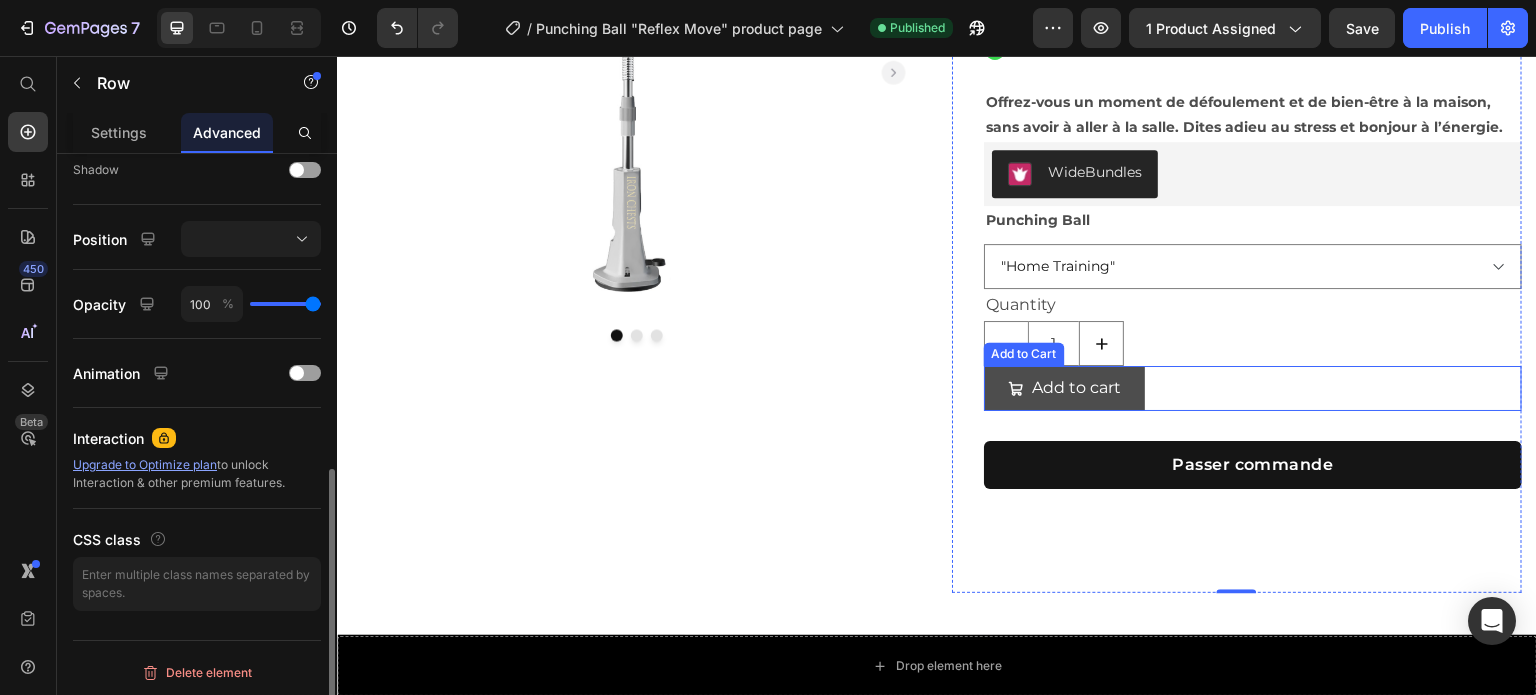 click on "Add to cart Add to Cart" at bounding box center [1253, 388] 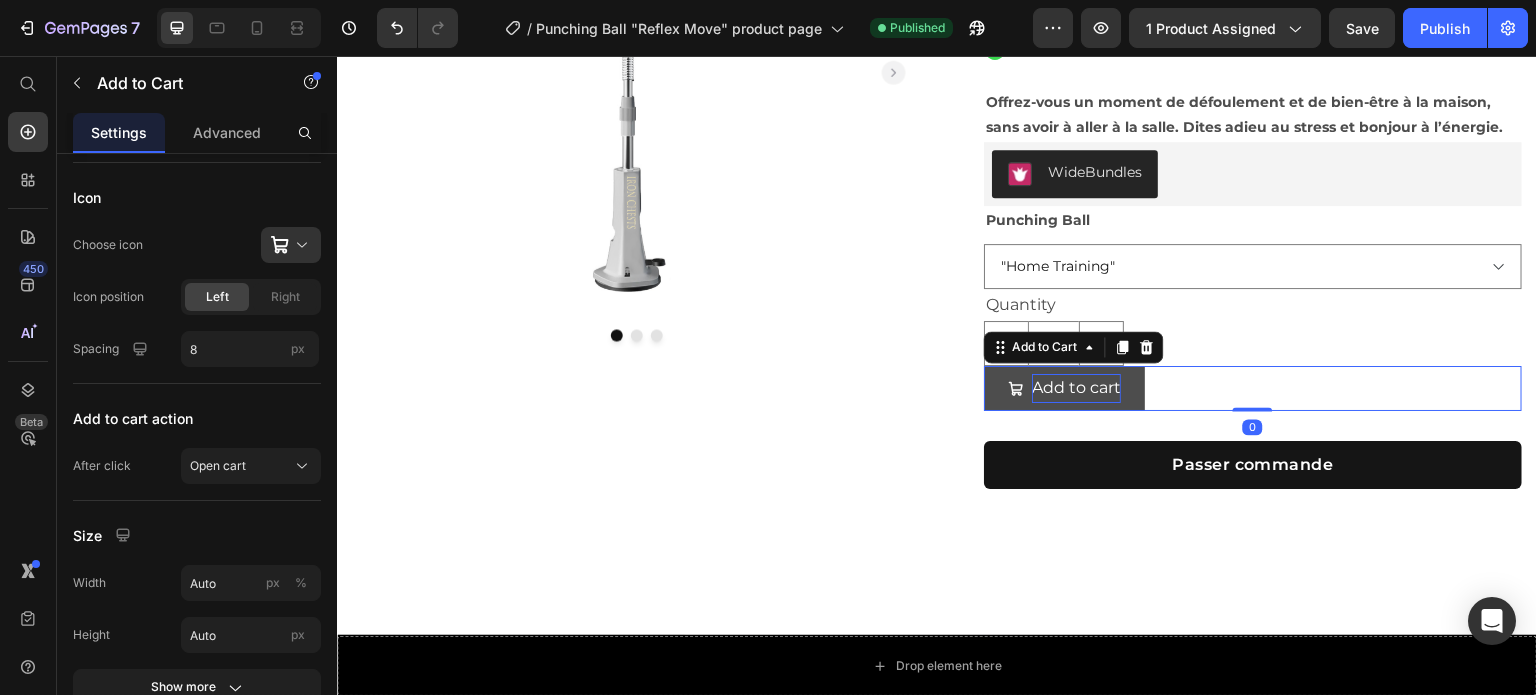 scroll, scrollTop: 0, scrollLeft: 0, axis: both 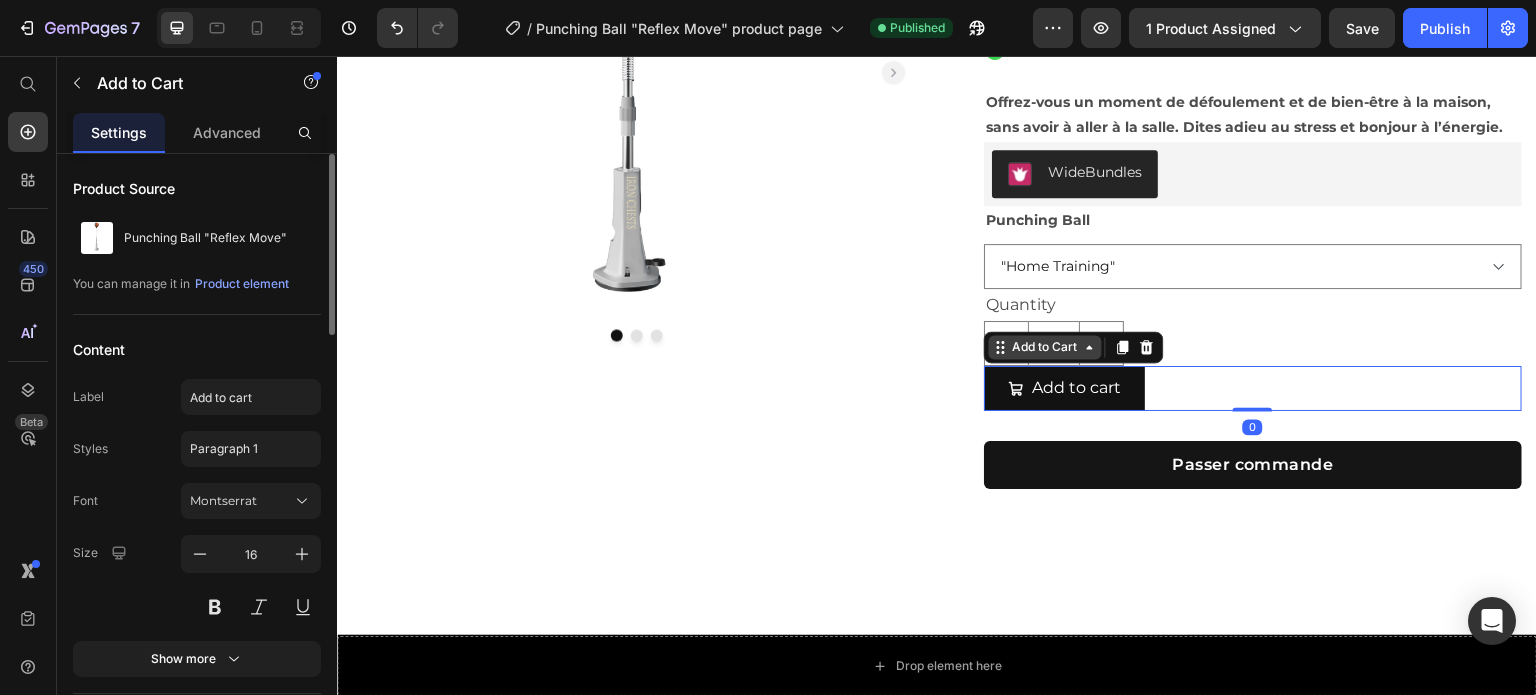 click on "Add to Cart" at bounding box center [1045, 347] 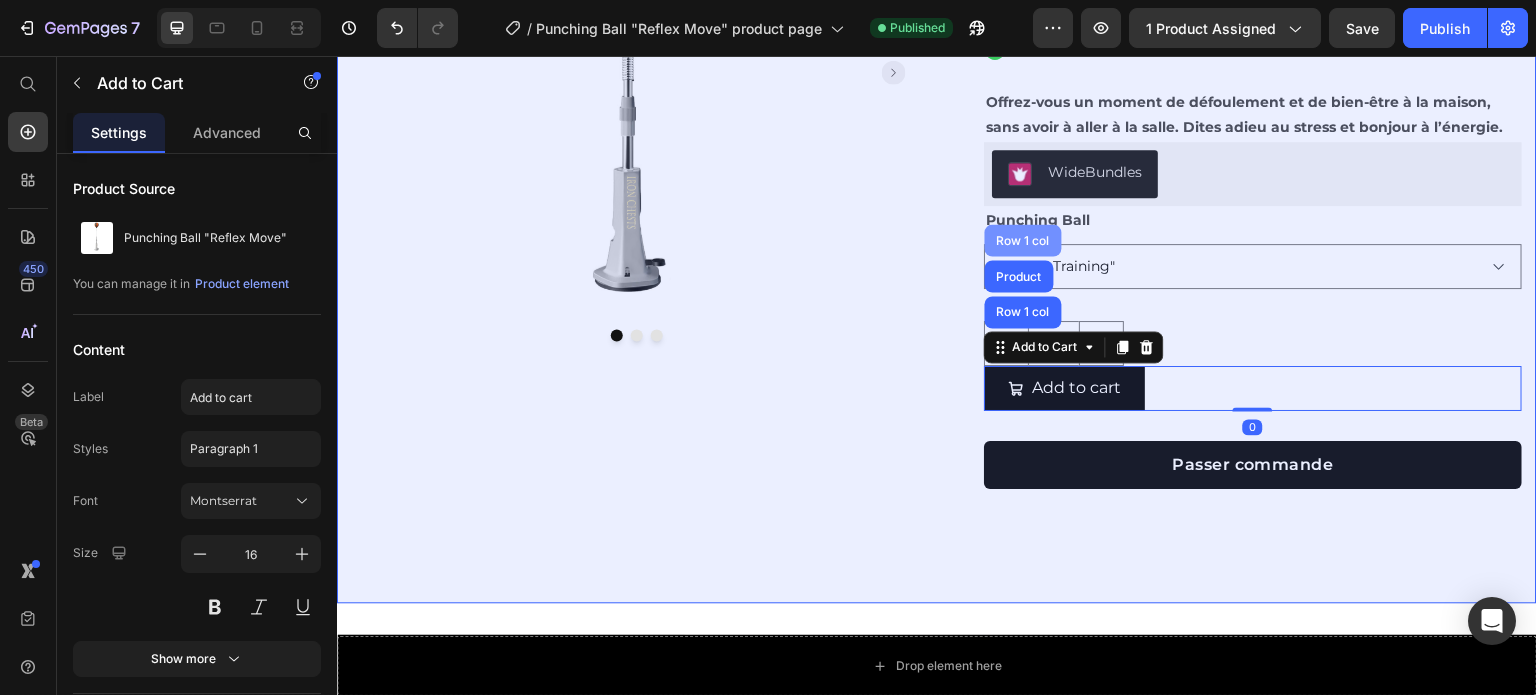 click on "Row 1 col" at bounding box center (1023, 240) 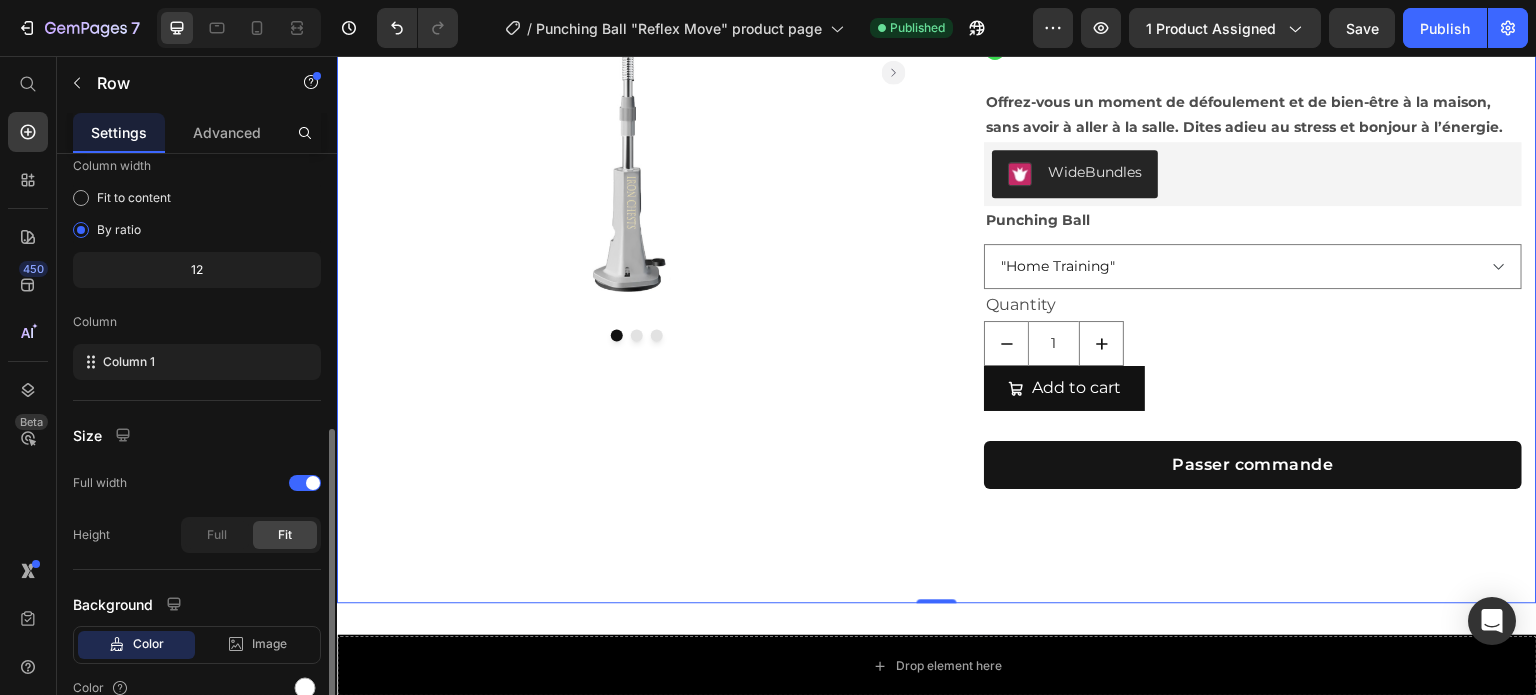 scroll, scrollTop: 260, scrollLeft: 0, axis: vertical 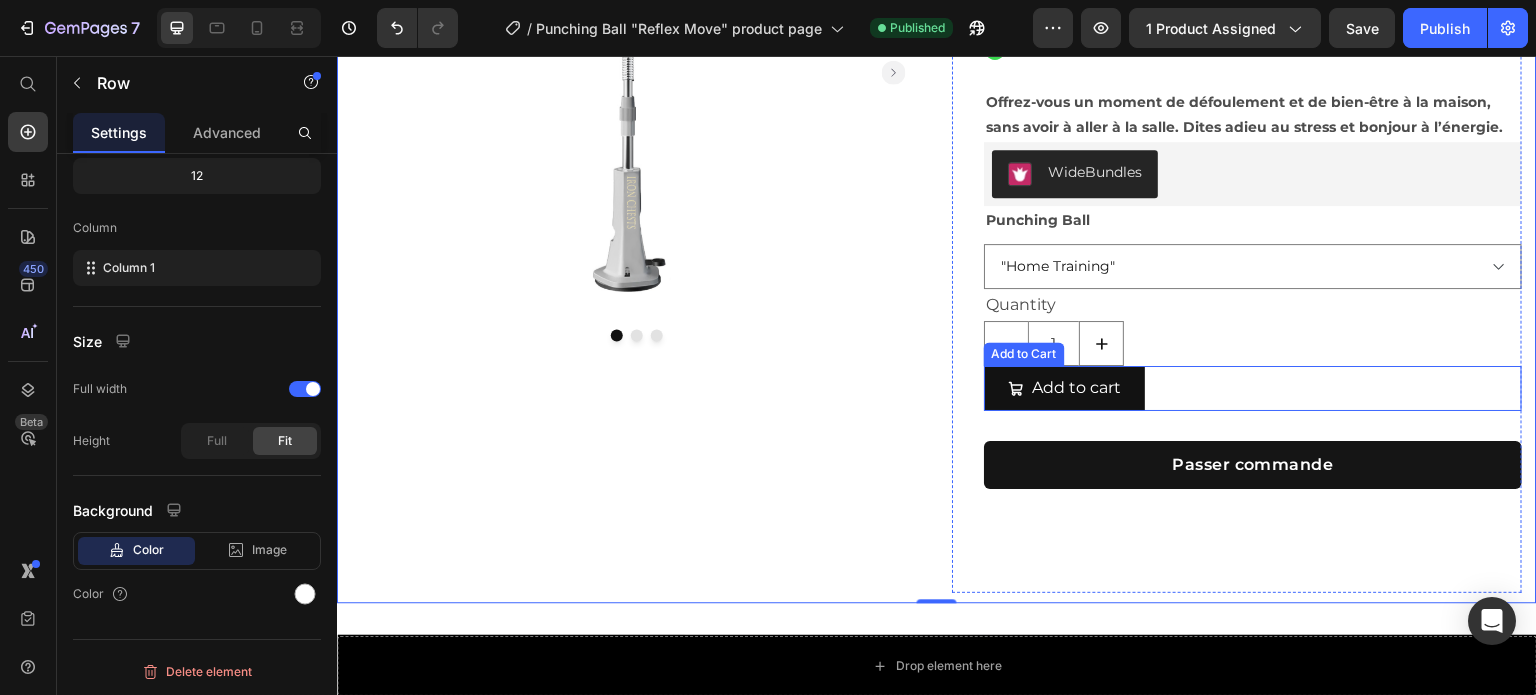 click on "Icon Icon Icon Icon Icon Icon List Hoz +5000 Combattants Satisfaits Text block Row Punching Ball "Reflex Move" Product Title 69,99€ Product Price 89,99€ Product Price Row Installation Rapide et Facile Facile à démonter et à transporter Aucun perçage nécessaire Garantie 3 mois* Item list Offrez-vous un moment de défoulement et de bien-être à la maison, sans avoir à aller à la salle. Dites adieu au stress et bonjour à l’énergie. Text Block WideBundles WideBundles Punching Ball  "Home Training" Product Variants & Swatches Quantity Text Block 1 Product Quantity 69,99€ Product Price 89,99€ Product Price Row Installation Rapide et Facile Aucun perçage nécessaire Essai 14 jours Gratuit* Item List
Add to cart Add to Cart Passer commande Product Cart Button" at bounding box center (1253, 190) 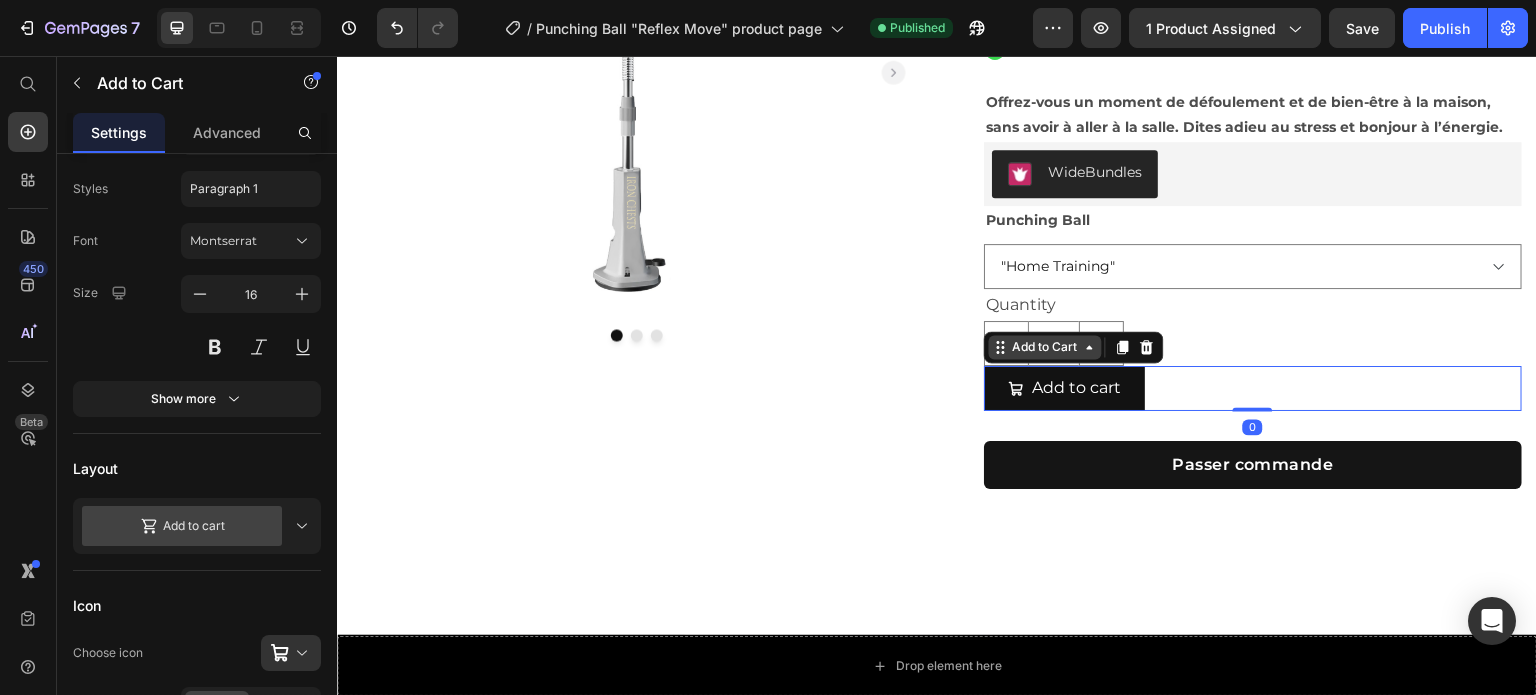 scroll, scrollTop: 0, scrollLeft: 0, axis: both 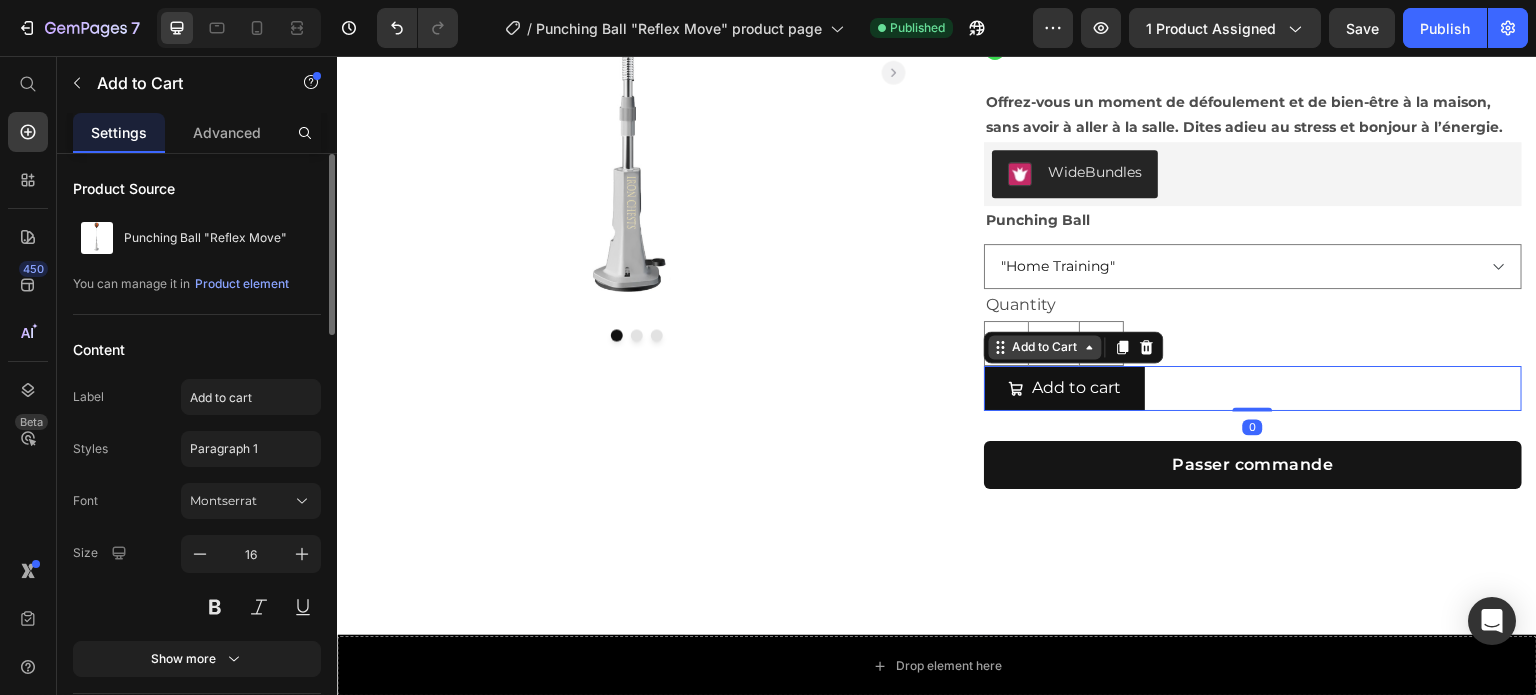 click on "Add to Cart" at bounding box center (1045, 347) 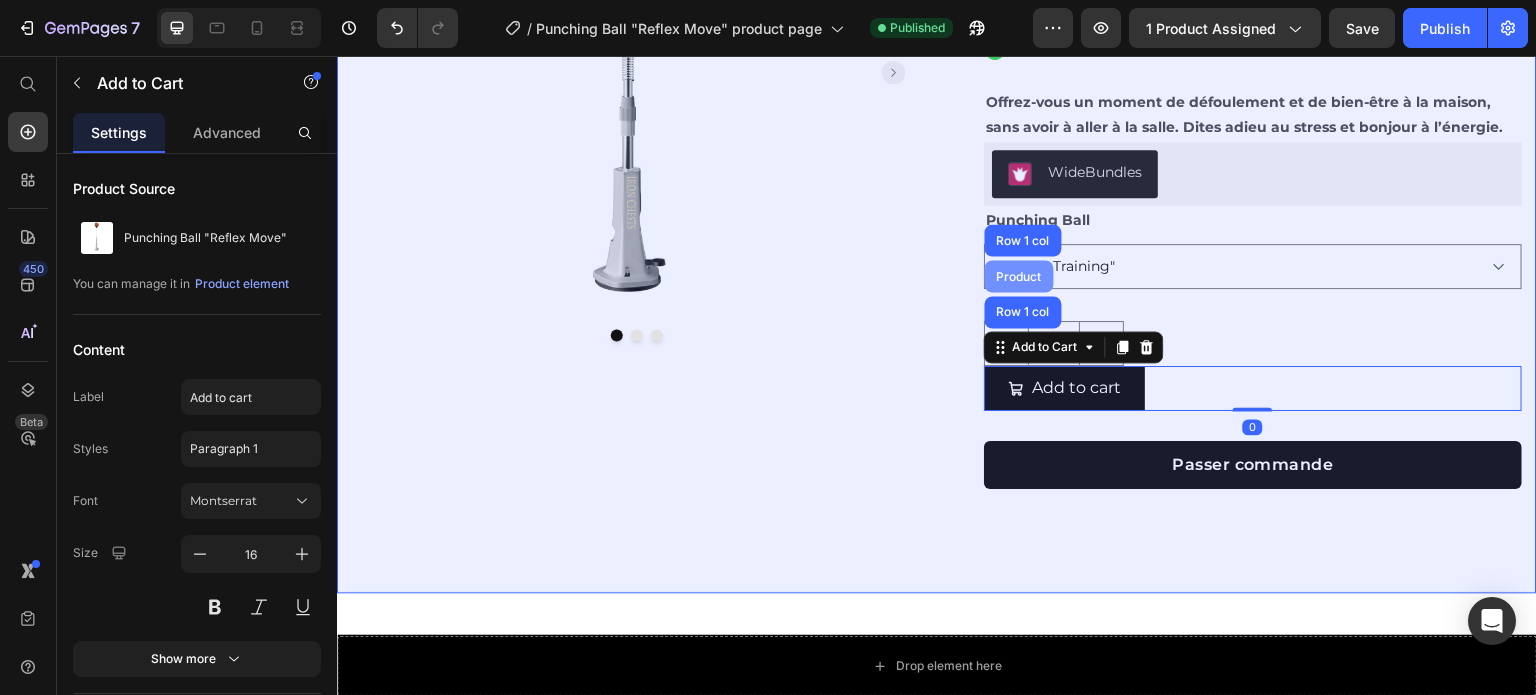 click on "Product" at bounding box center [1019, 276] 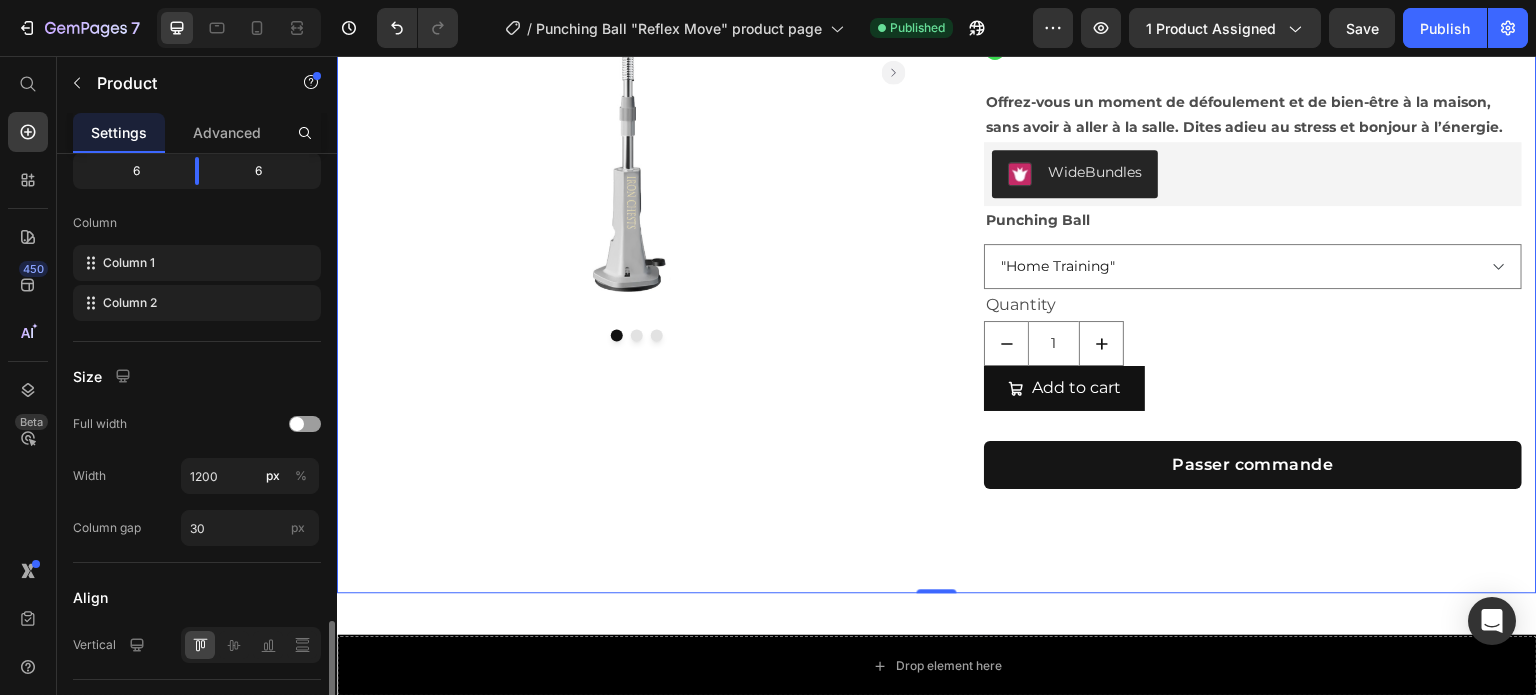 scroll, scrollTop: 791, scrollLeft: 0, axis: vertical 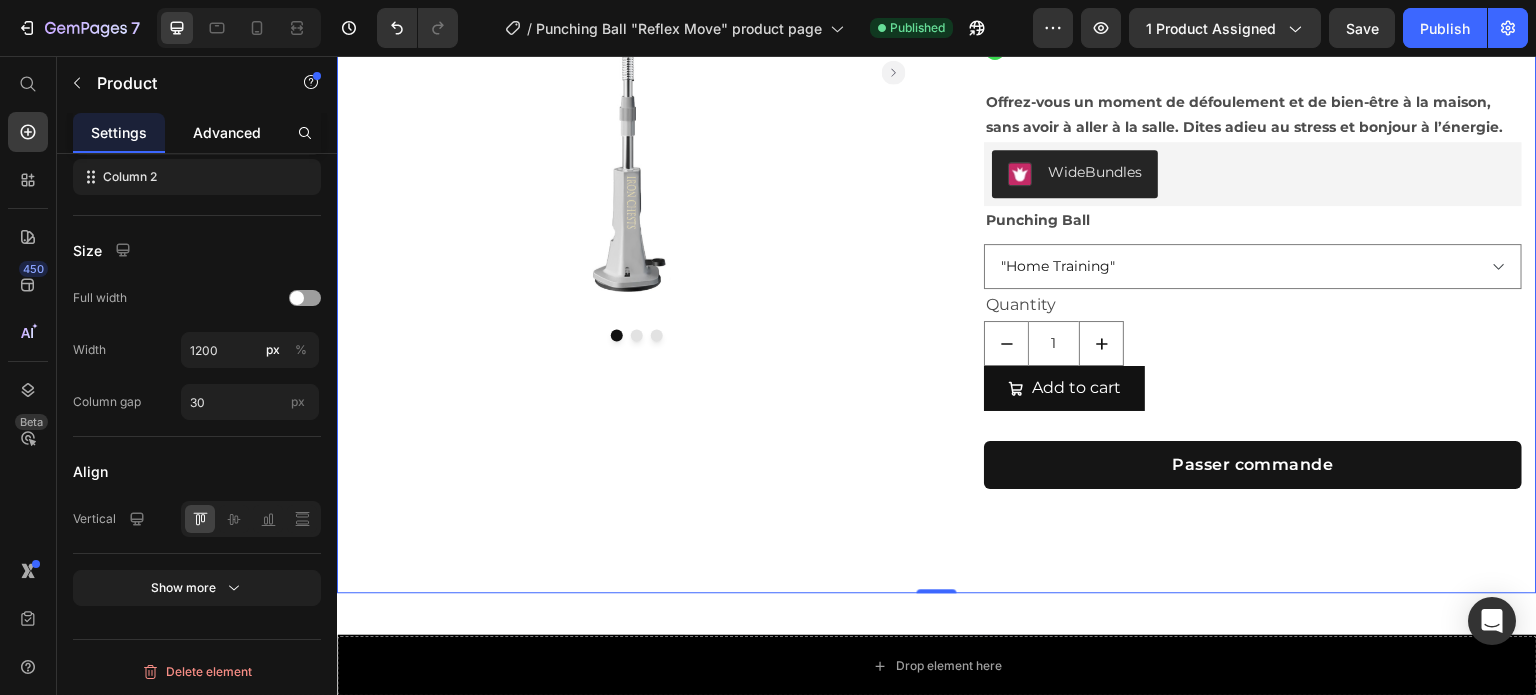click on "Advanced" at bounding box center [227, 132] 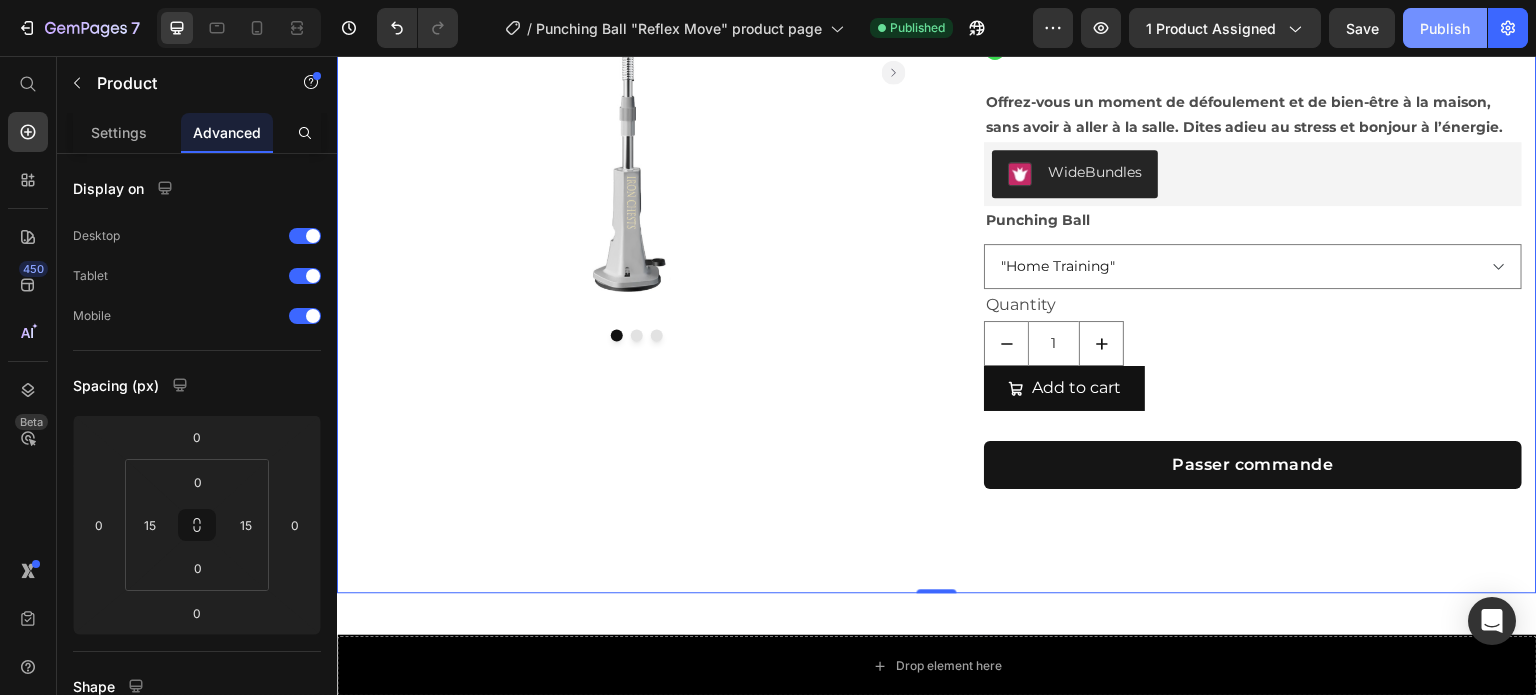 click on "Publish" at bounding box center (1445, 28) 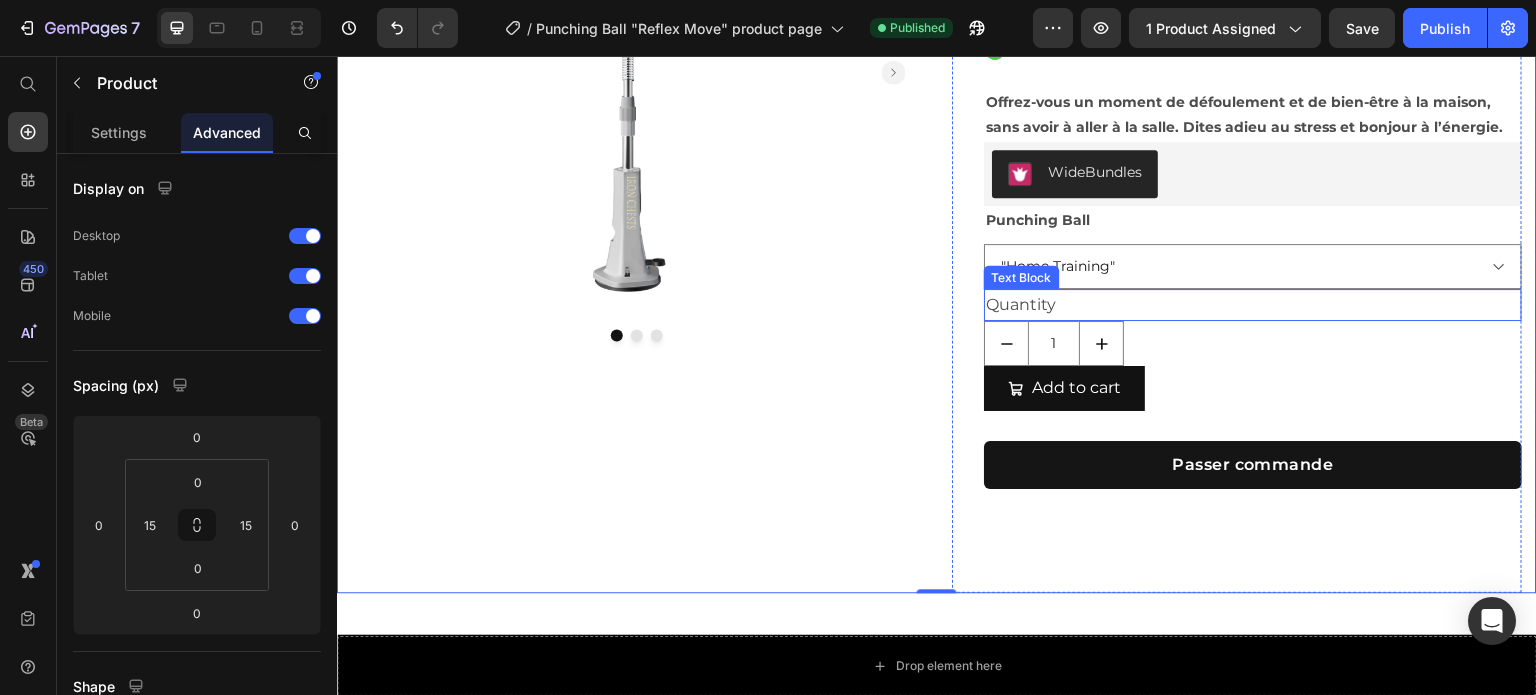 click on "Quantity" at bounding box center [1253, 305] 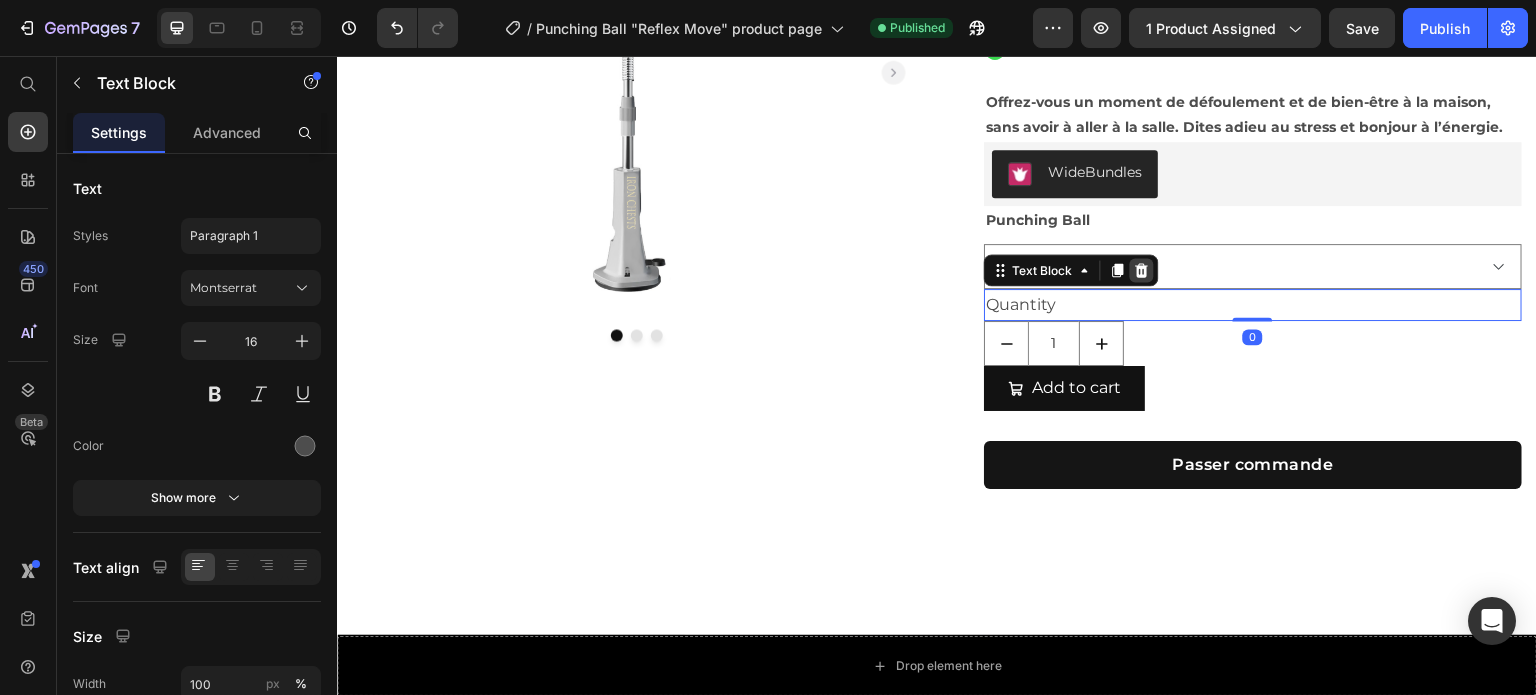 click 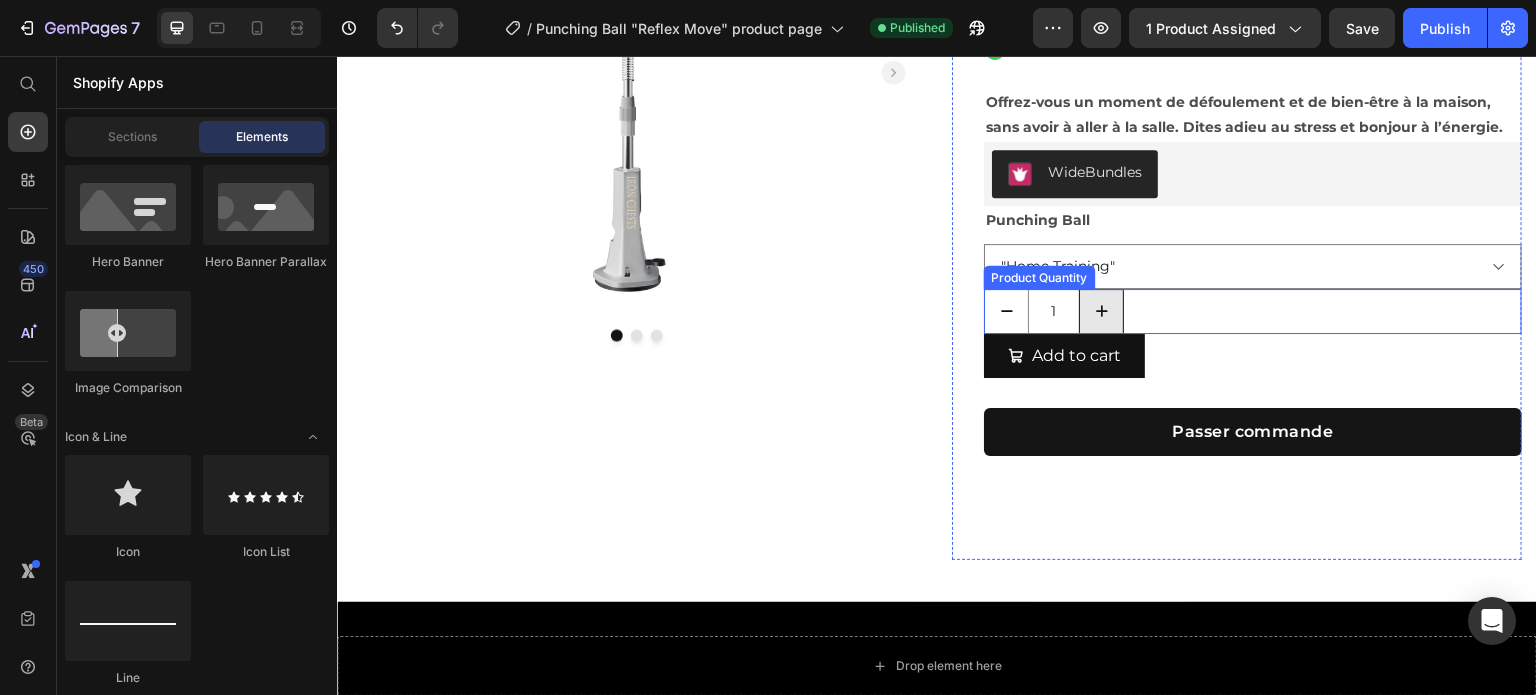 scroll, scrollTop: 192, scrollLeft: 0, axis: vertical 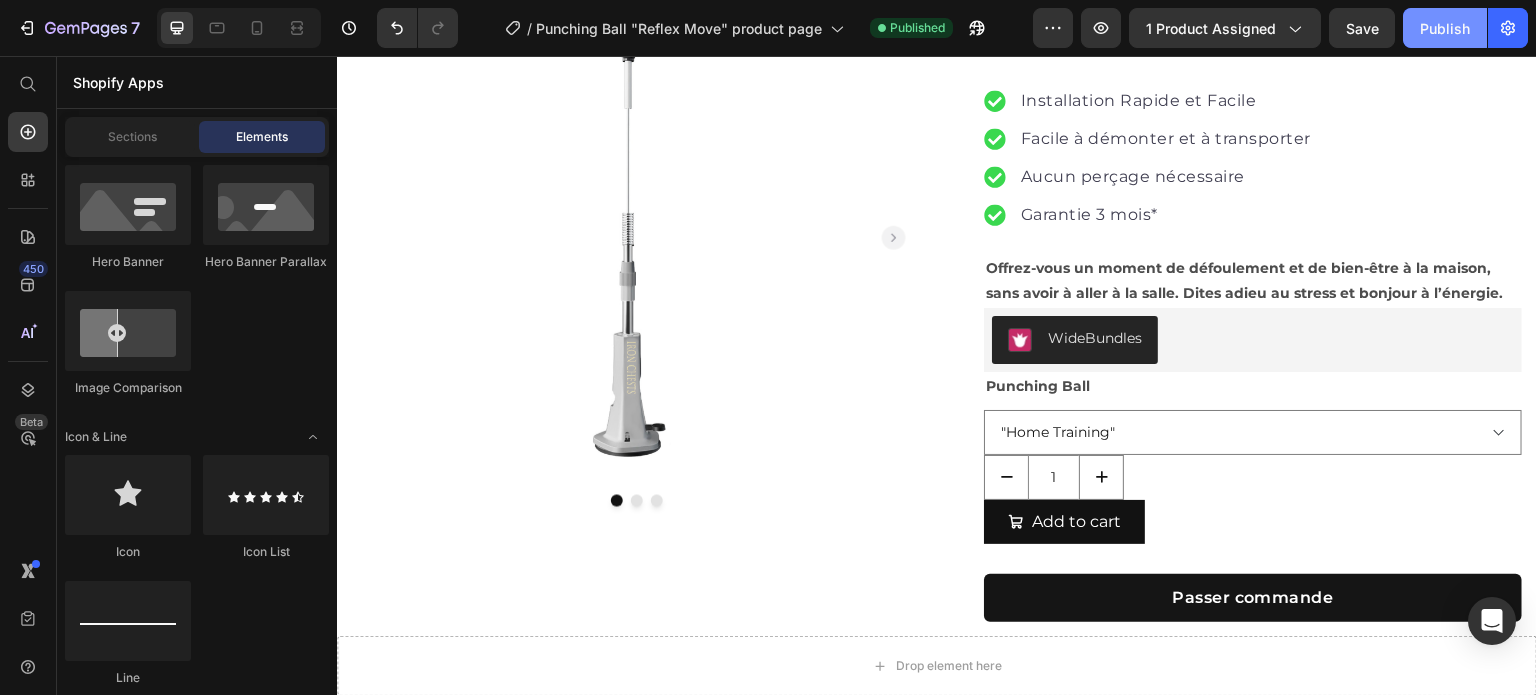 click on "Publish" 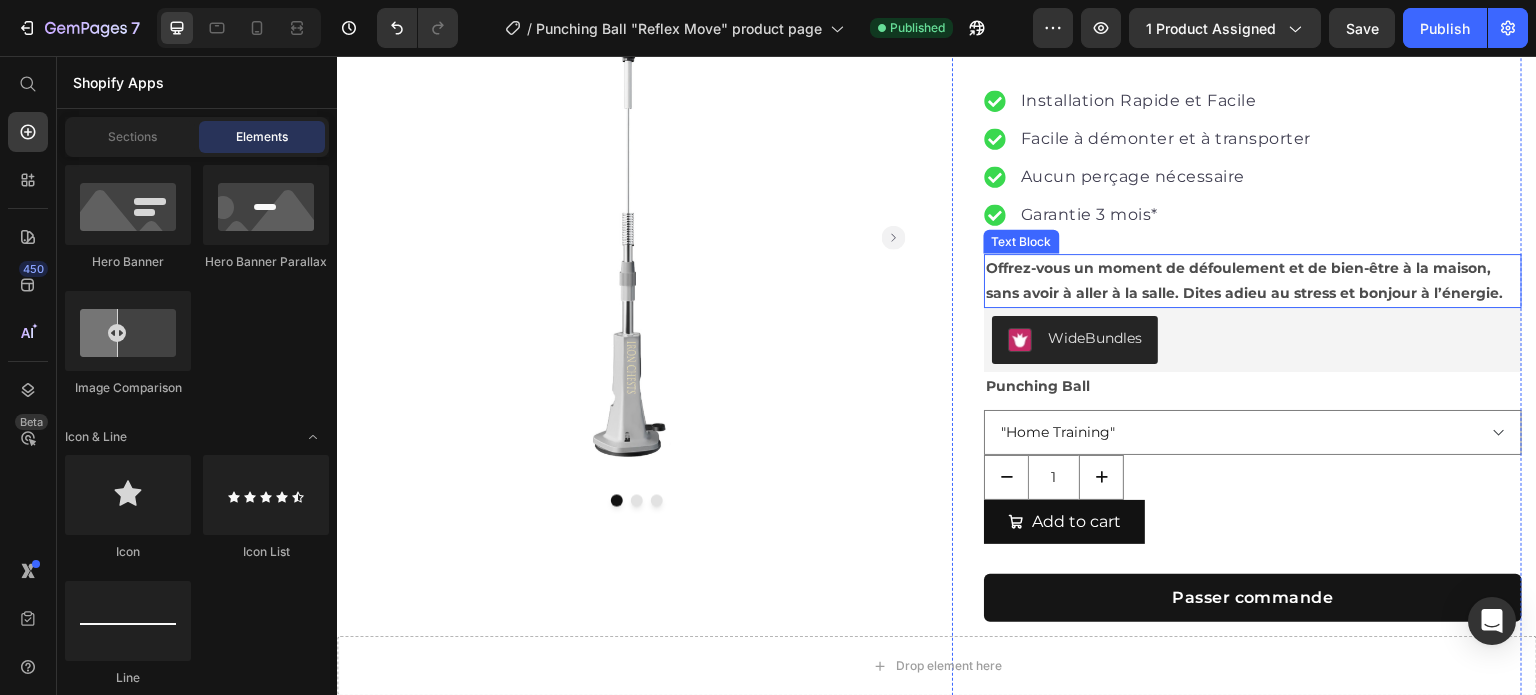 click on "Offrez-vous un moment de défoulement et de bien-être à la maison, sans avoir à aller à la salle. Dites adieu au stress et bonjour à l’énergie." at bounding box center (1253, 281) 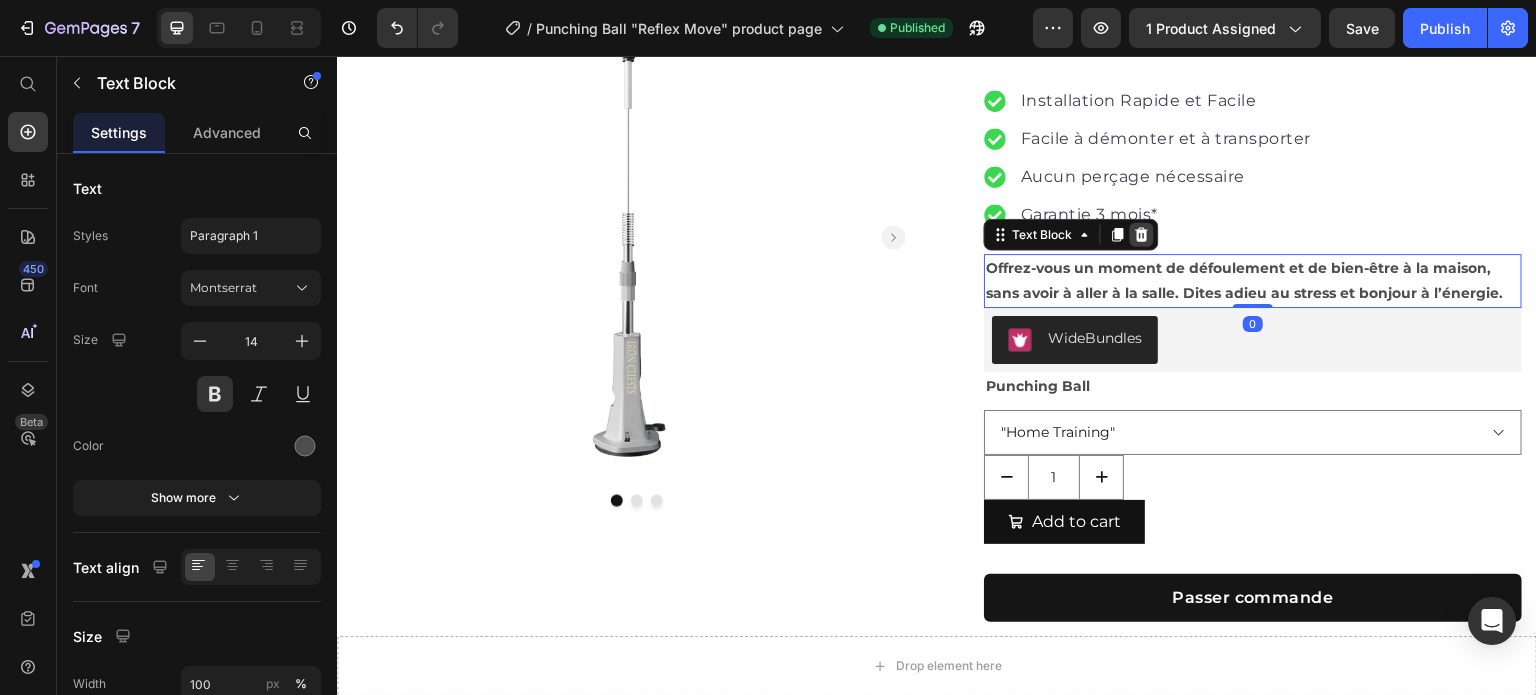 click 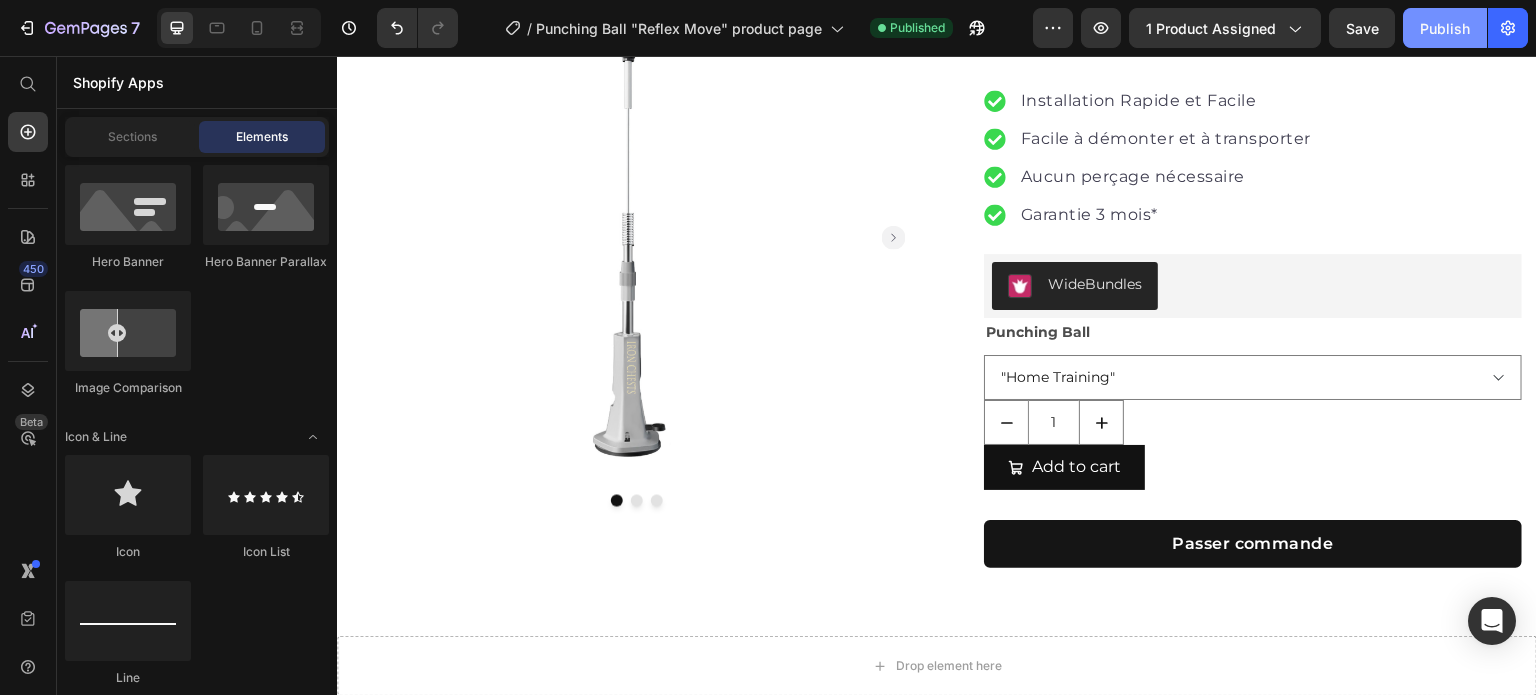 click on "Publish" 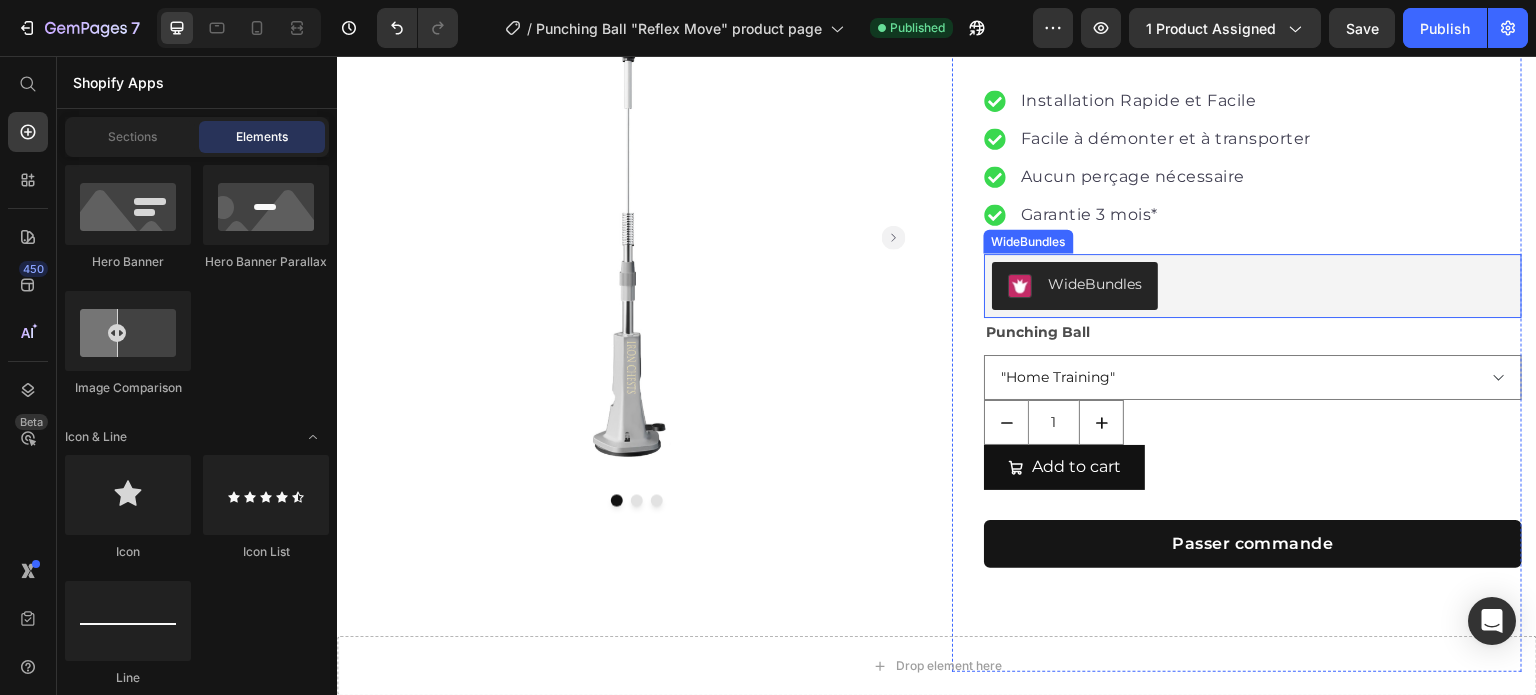 click on "WideBundles" at bounding box center (1253, 286) 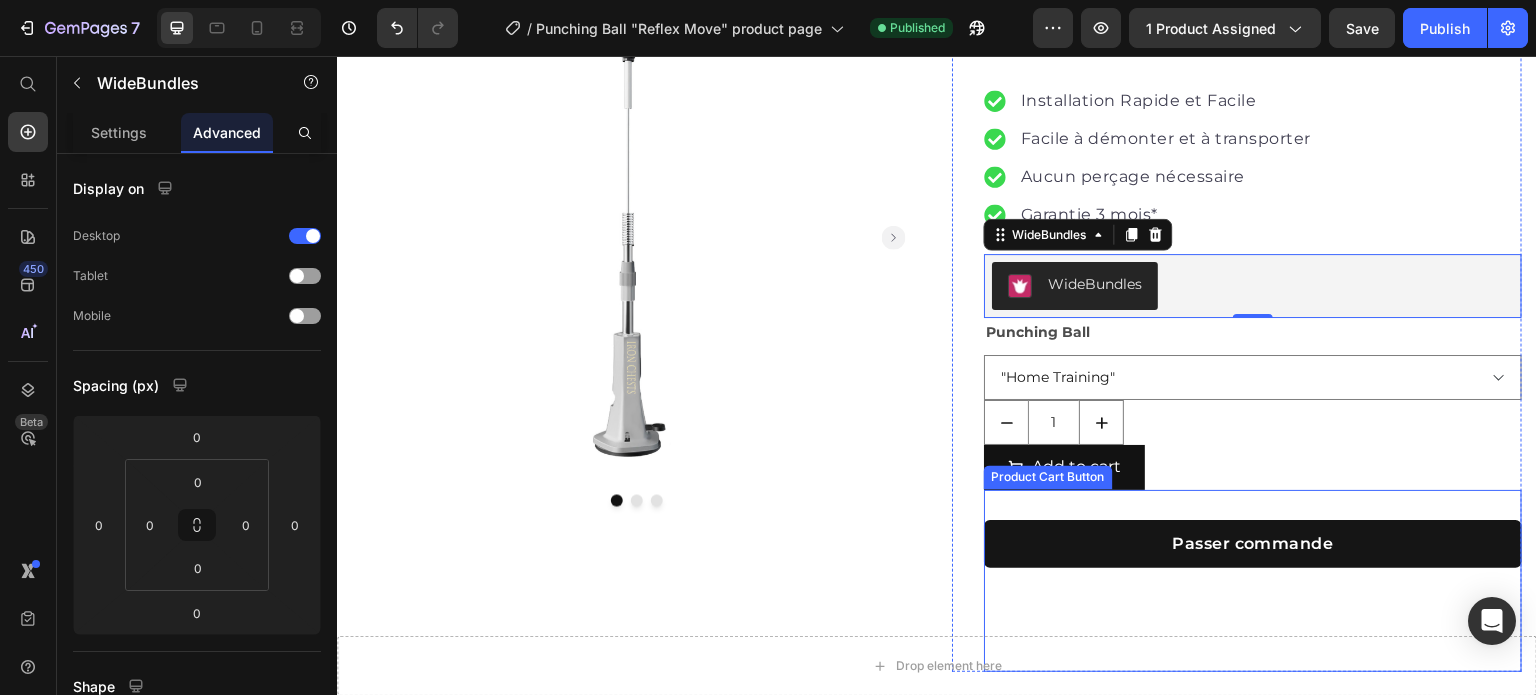 click on "Passer commande Product Cart Button" at bounding box center [1253, 581] 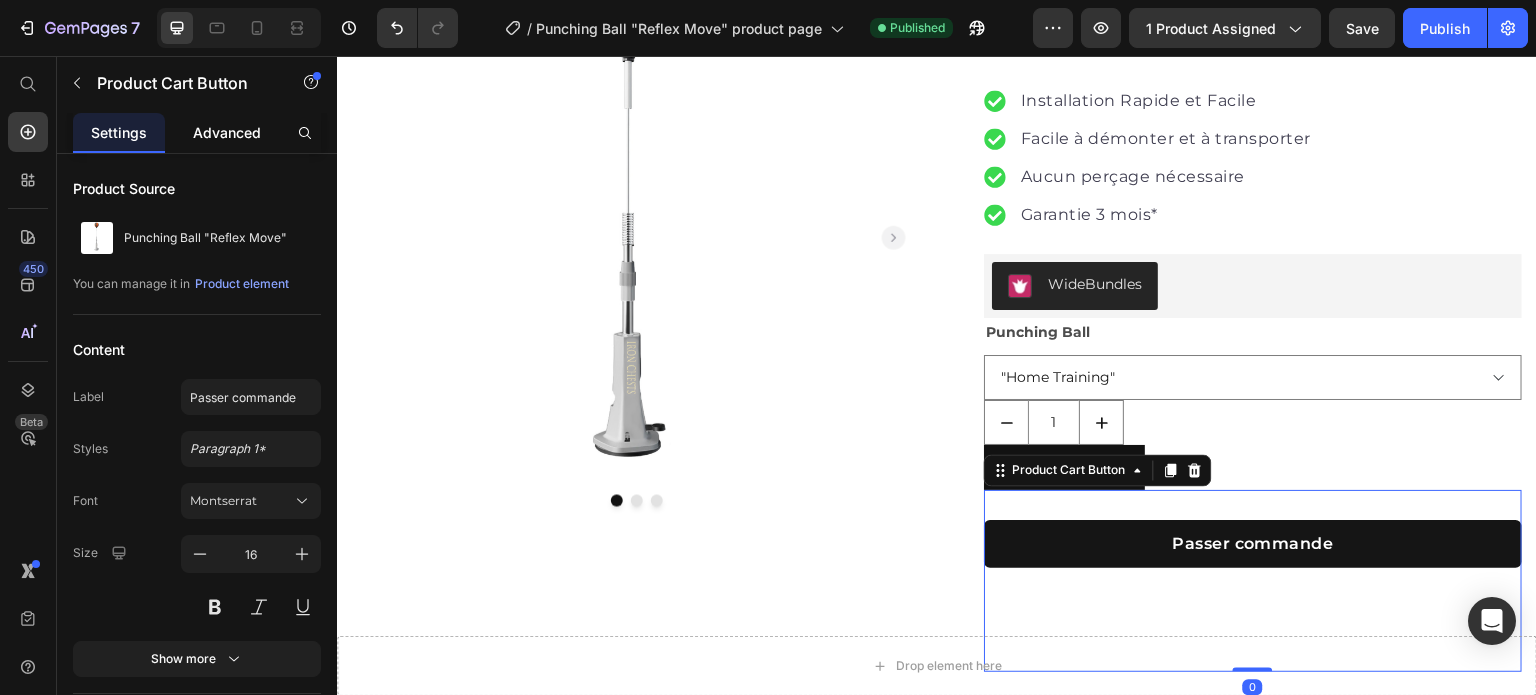 click on "Advanced" at bounding box center (227, 132) 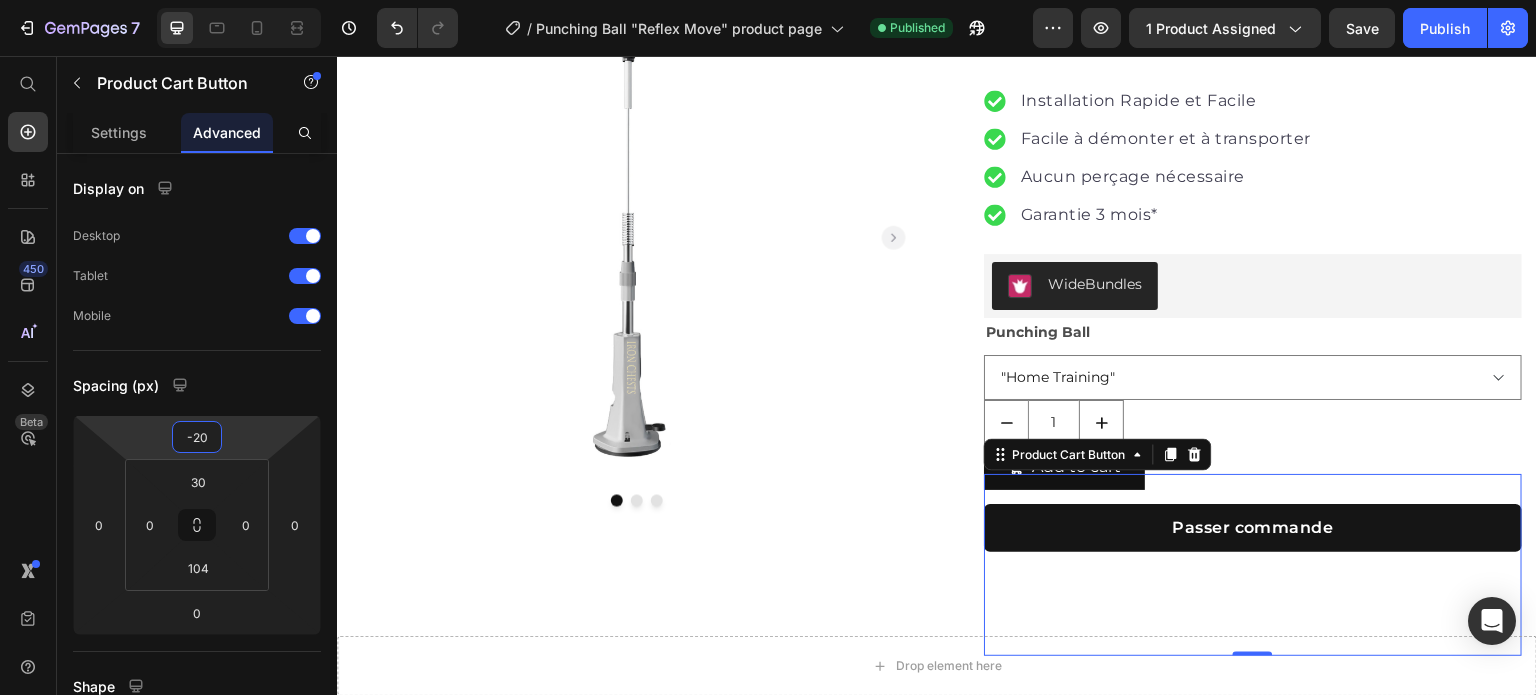 type on "-22" 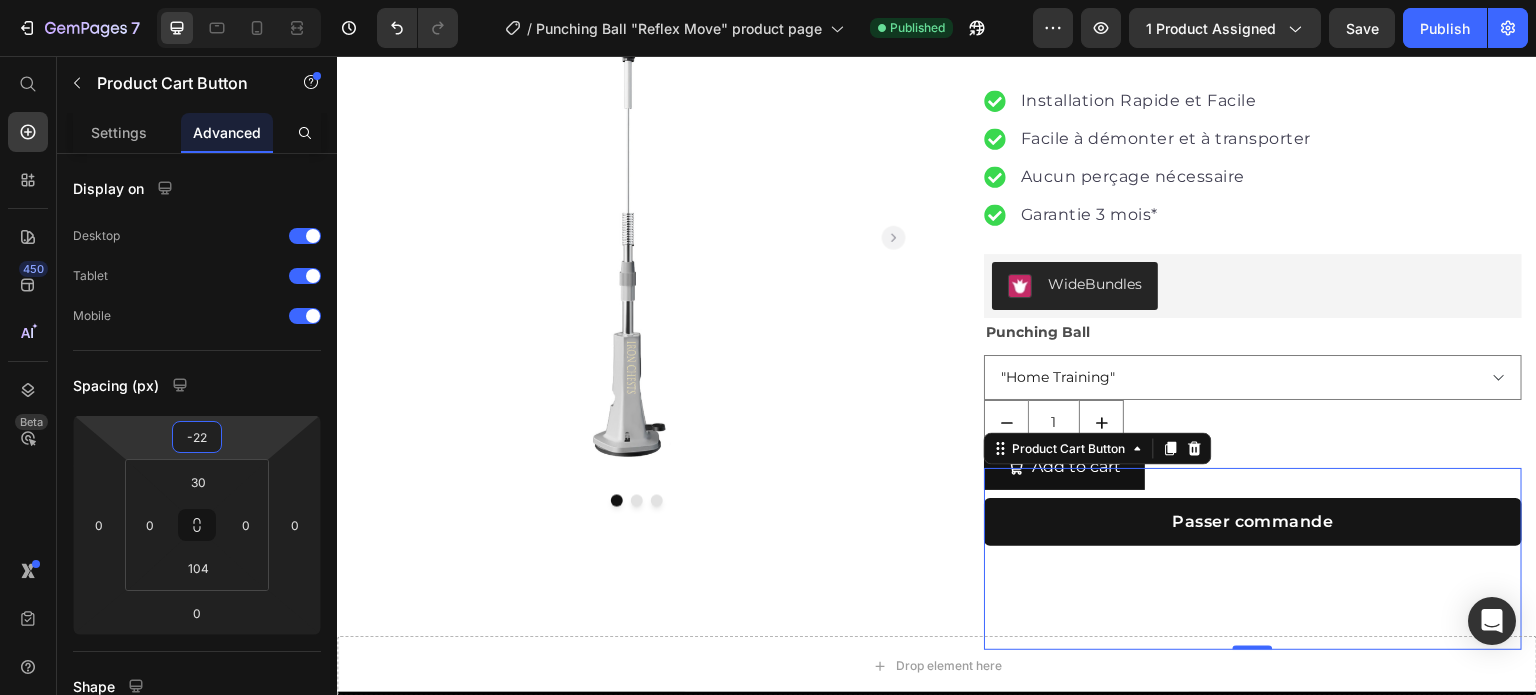 drag, startPoint x: 255, startPoint y: 447, endPoint x: 254, endPoint y: 458, distance: 11.045361 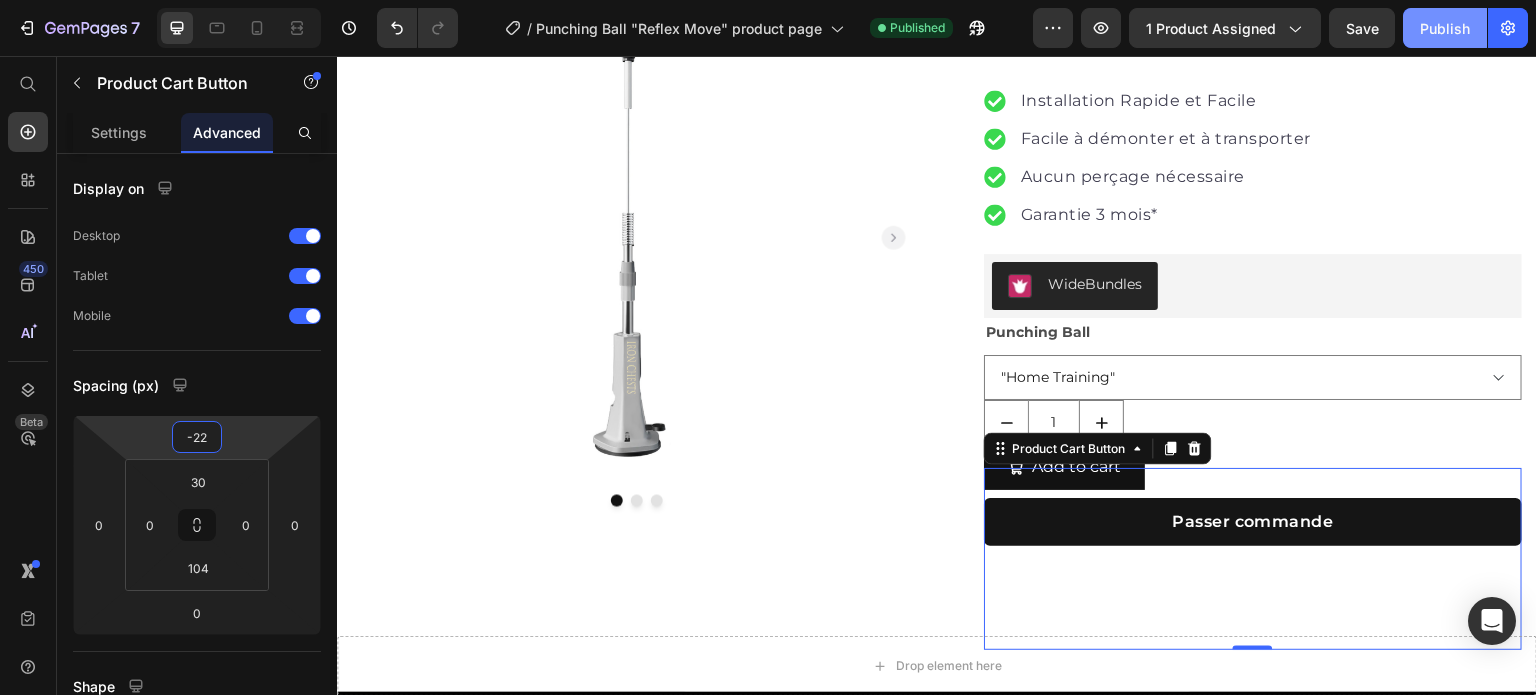 click on "Publish" 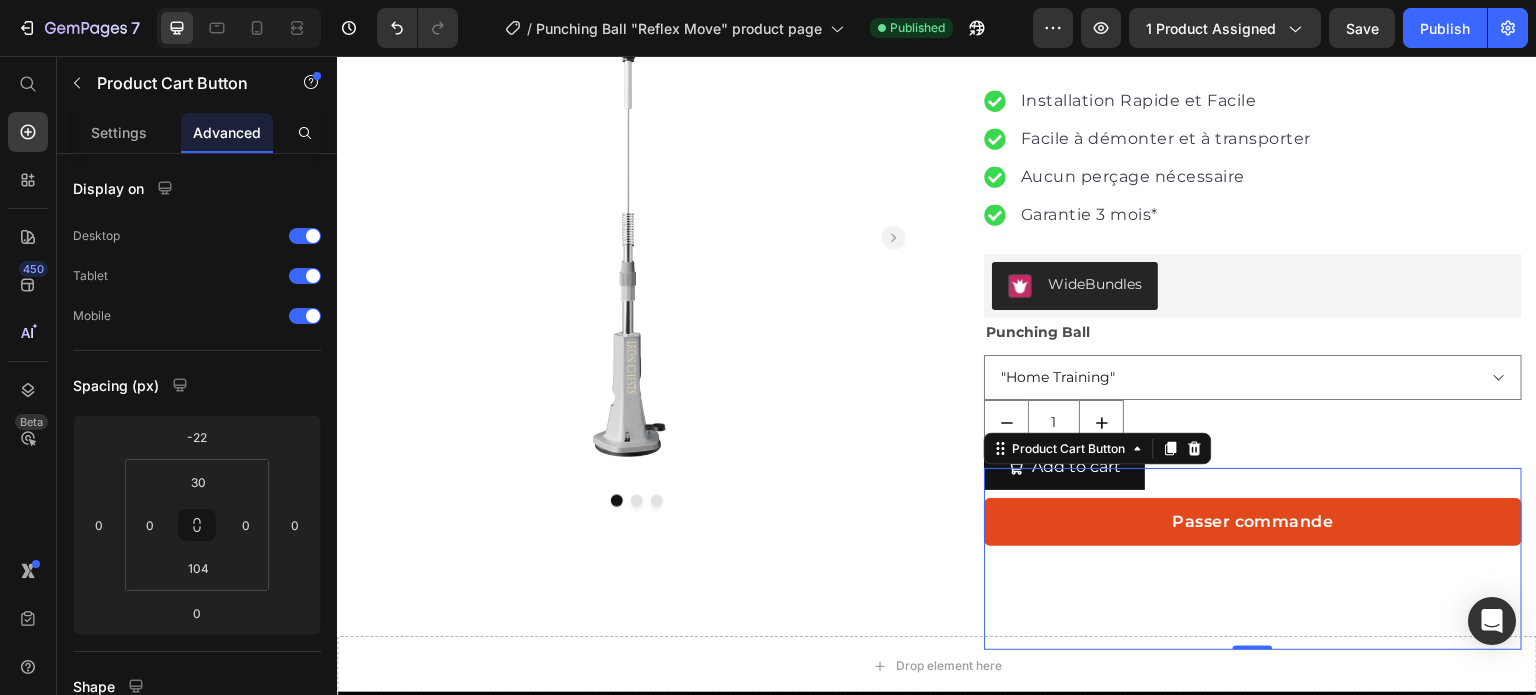 type 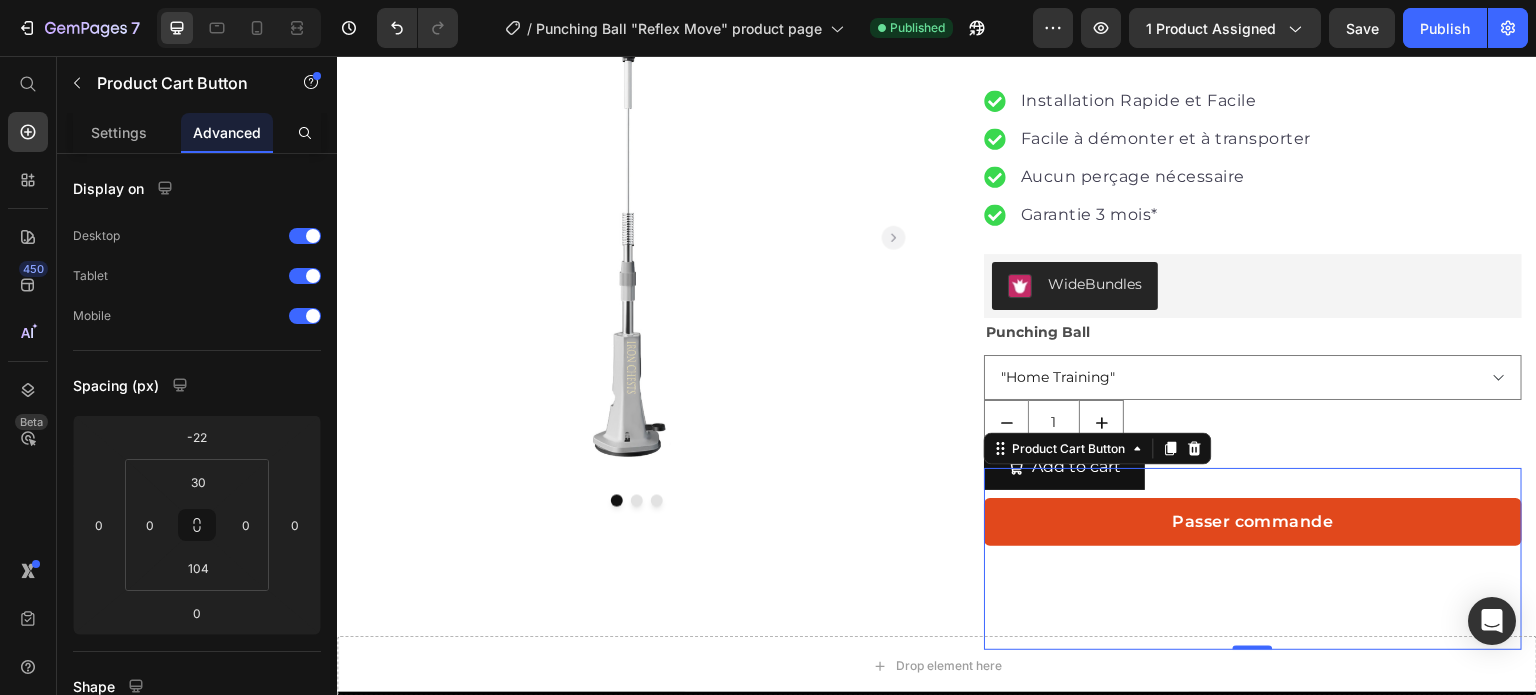 click on "Passer commande" at bounding box center [1253, 522] 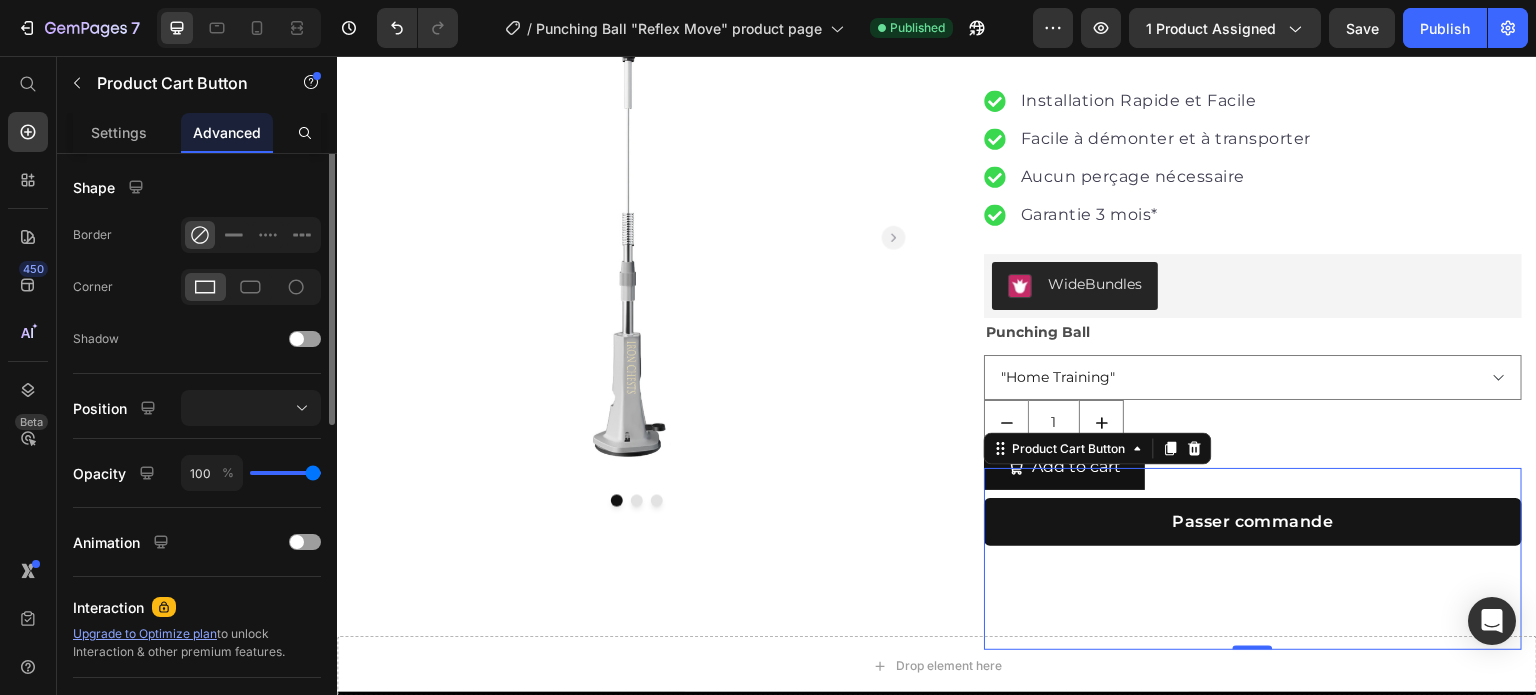 scroll, scrollTop: 668, scrollLeft: 0, axis: vertical 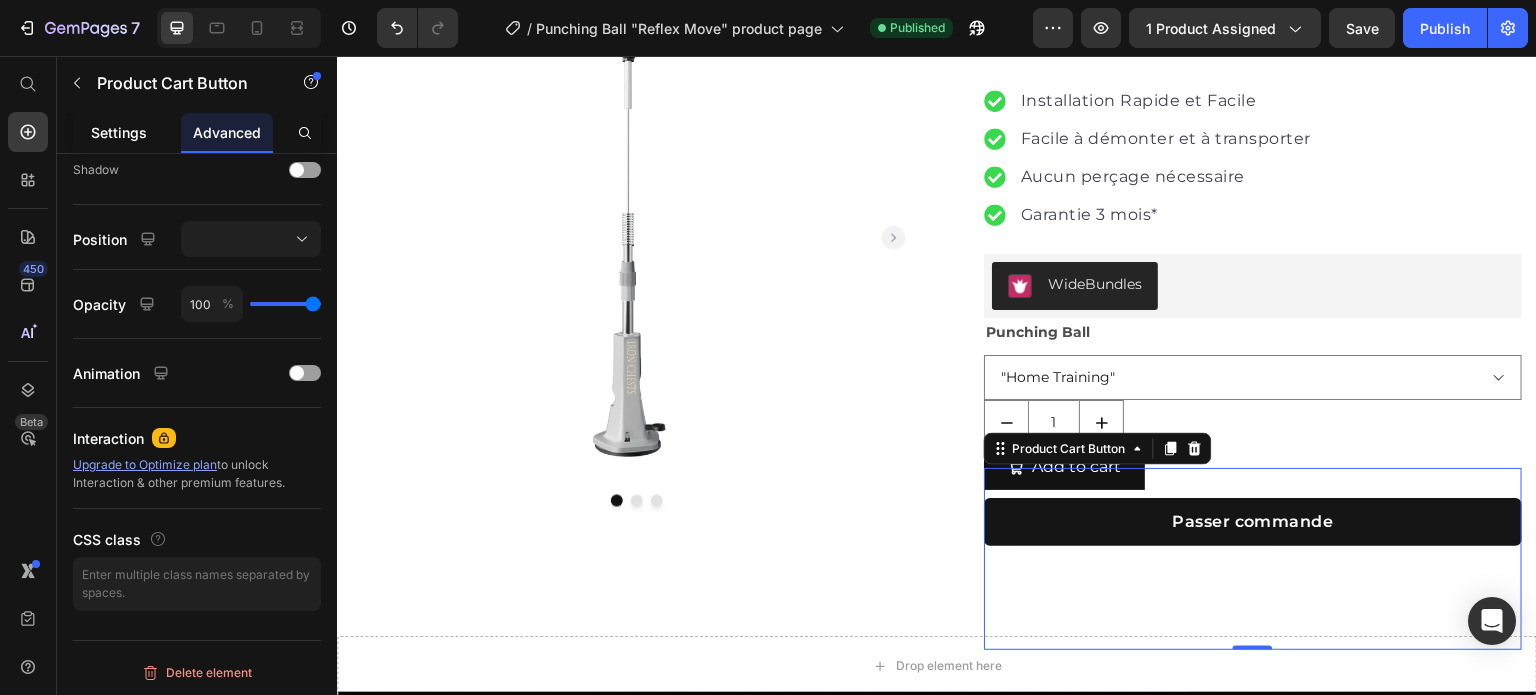 drag, startPoint x: 168, startPoint y: 129, endPoint x: 156, endPoint y: 126, distance: 12.369317 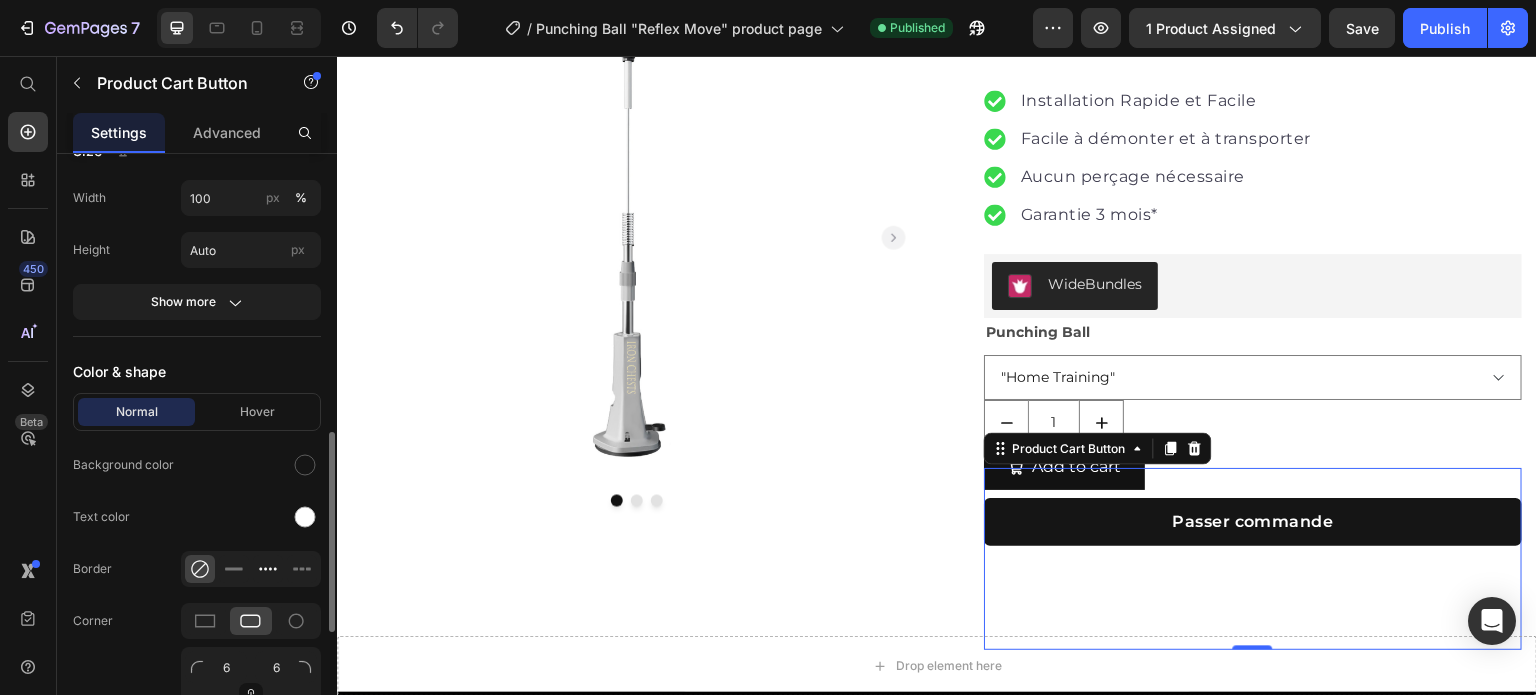 scroll, scrollTop: 998, scrollLeft: 0, axis: vertical 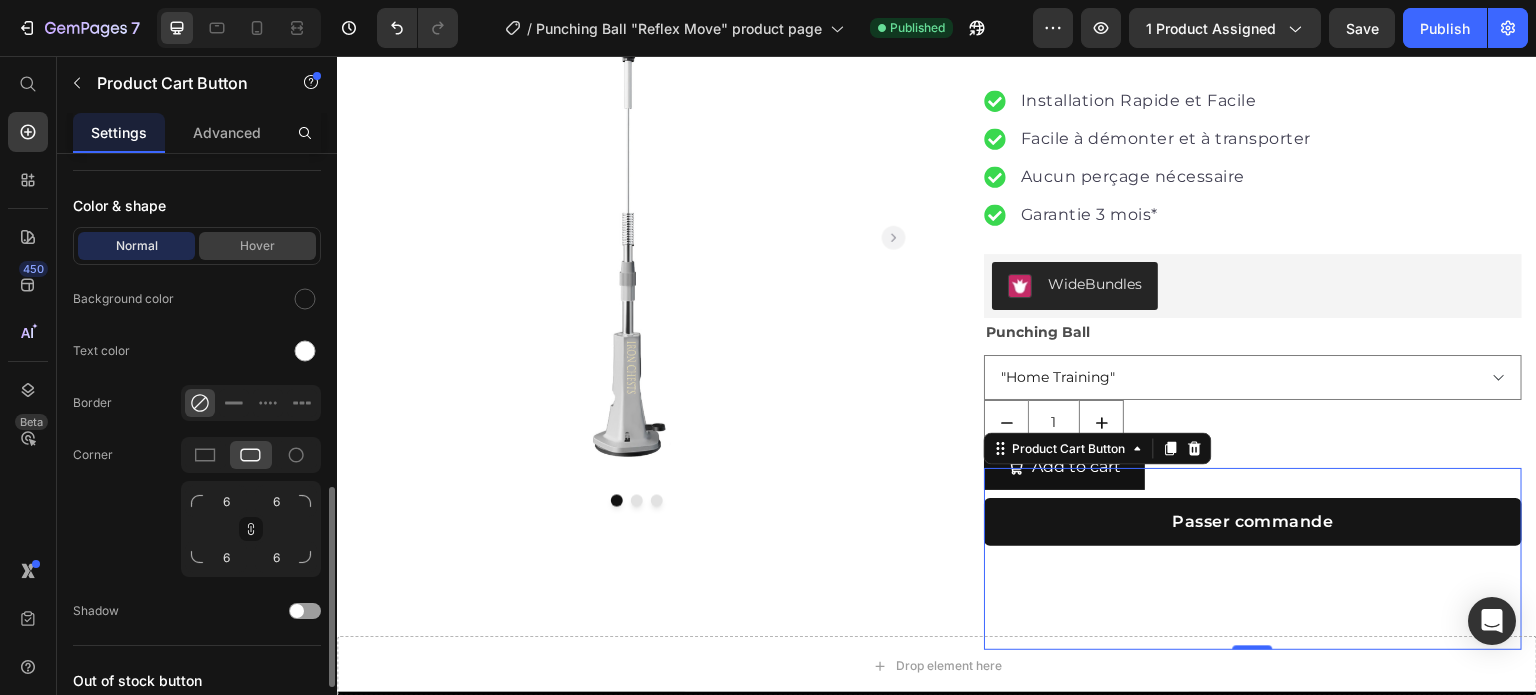 click on "Hover" at bounding box center (257, 246) 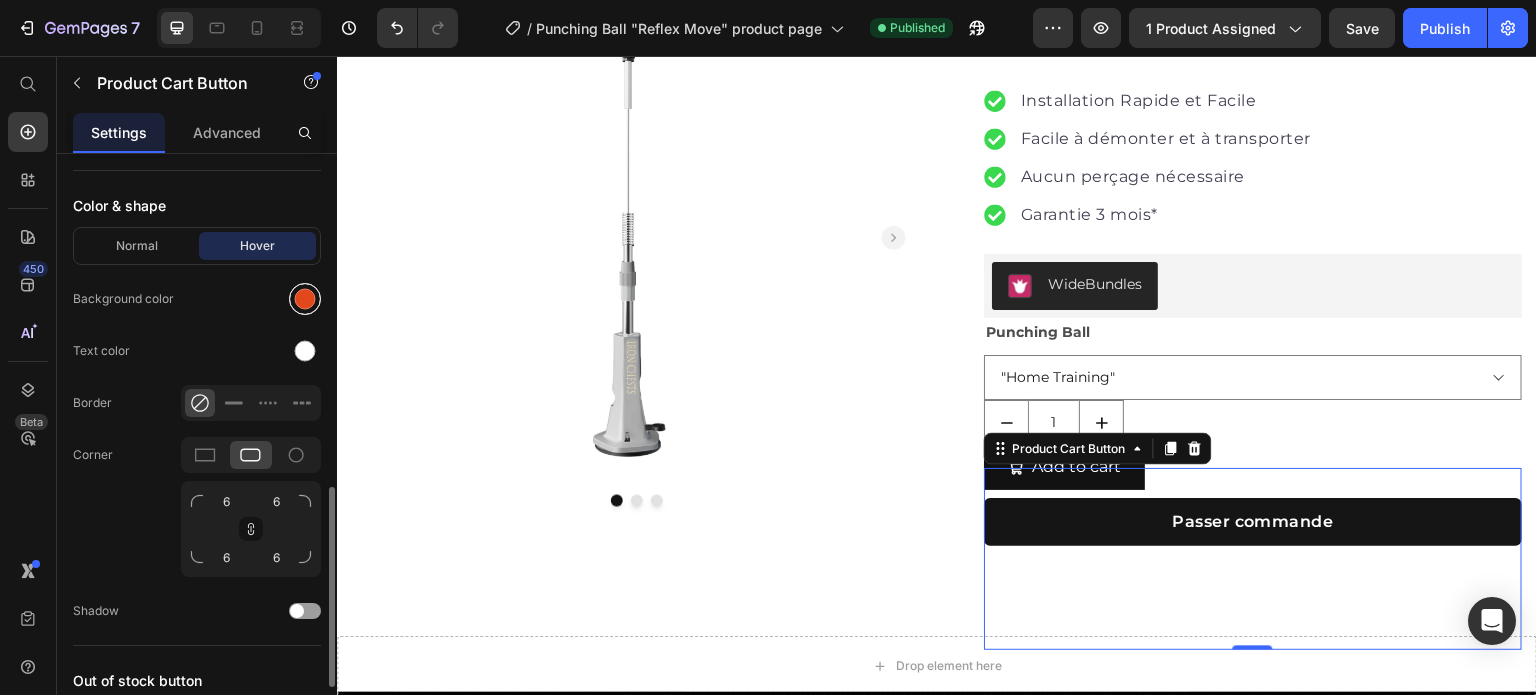 click at bounding box center (305, 299) 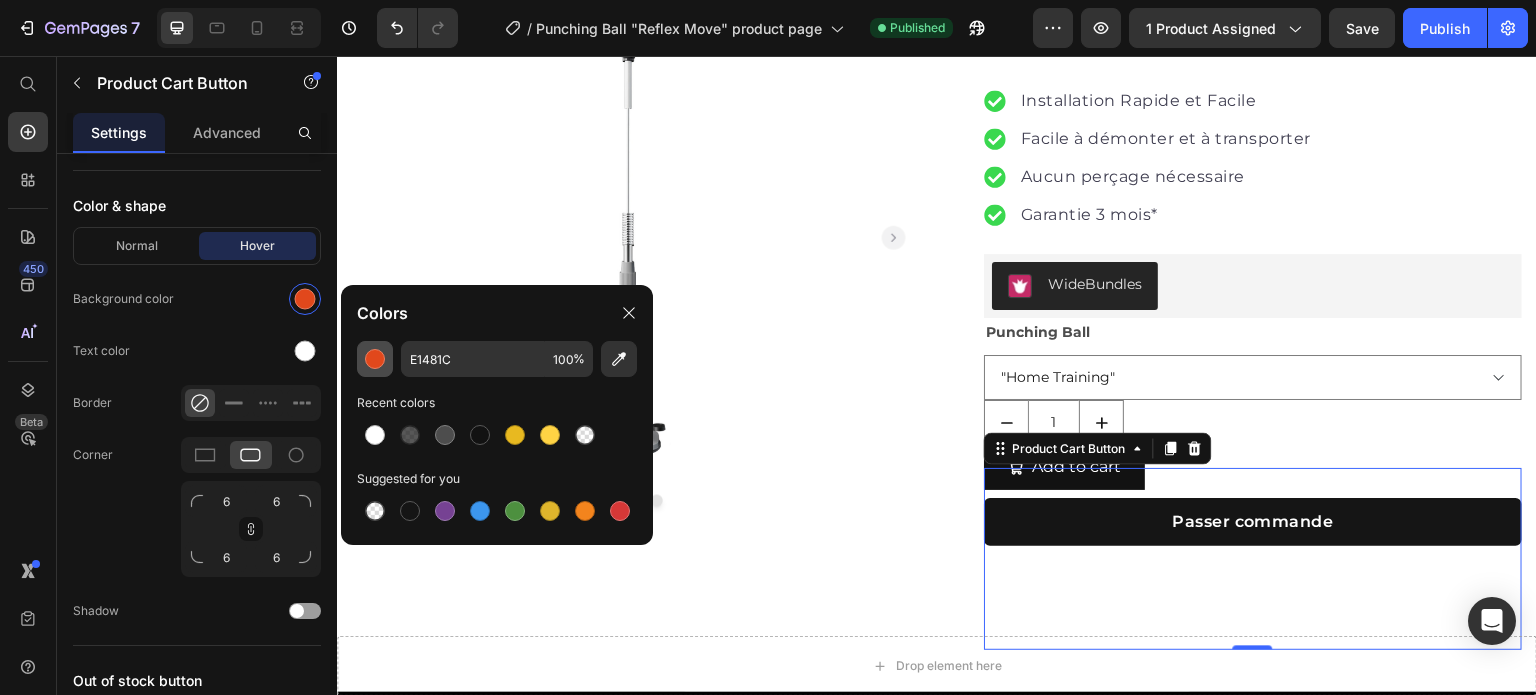 click at bounding box center [375, 359] 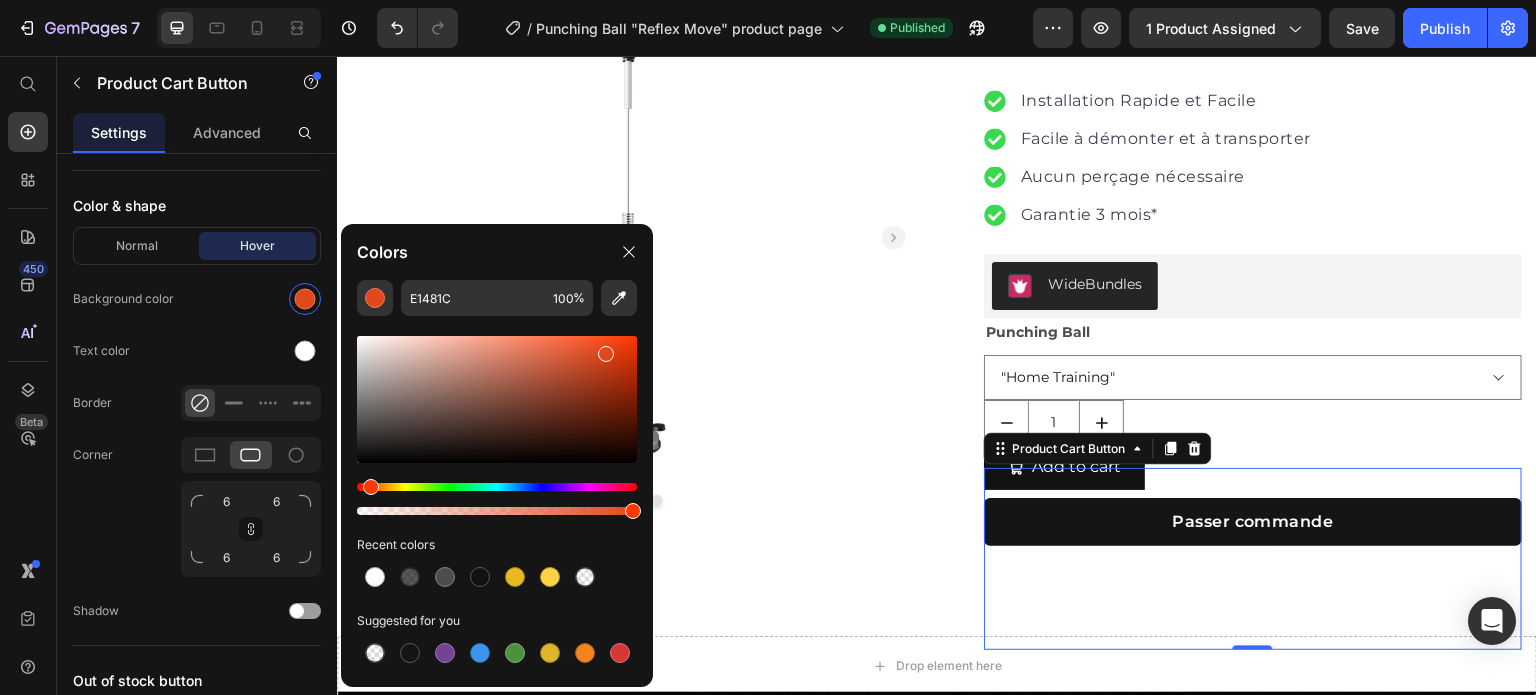 click at bounding box center (497, 399) 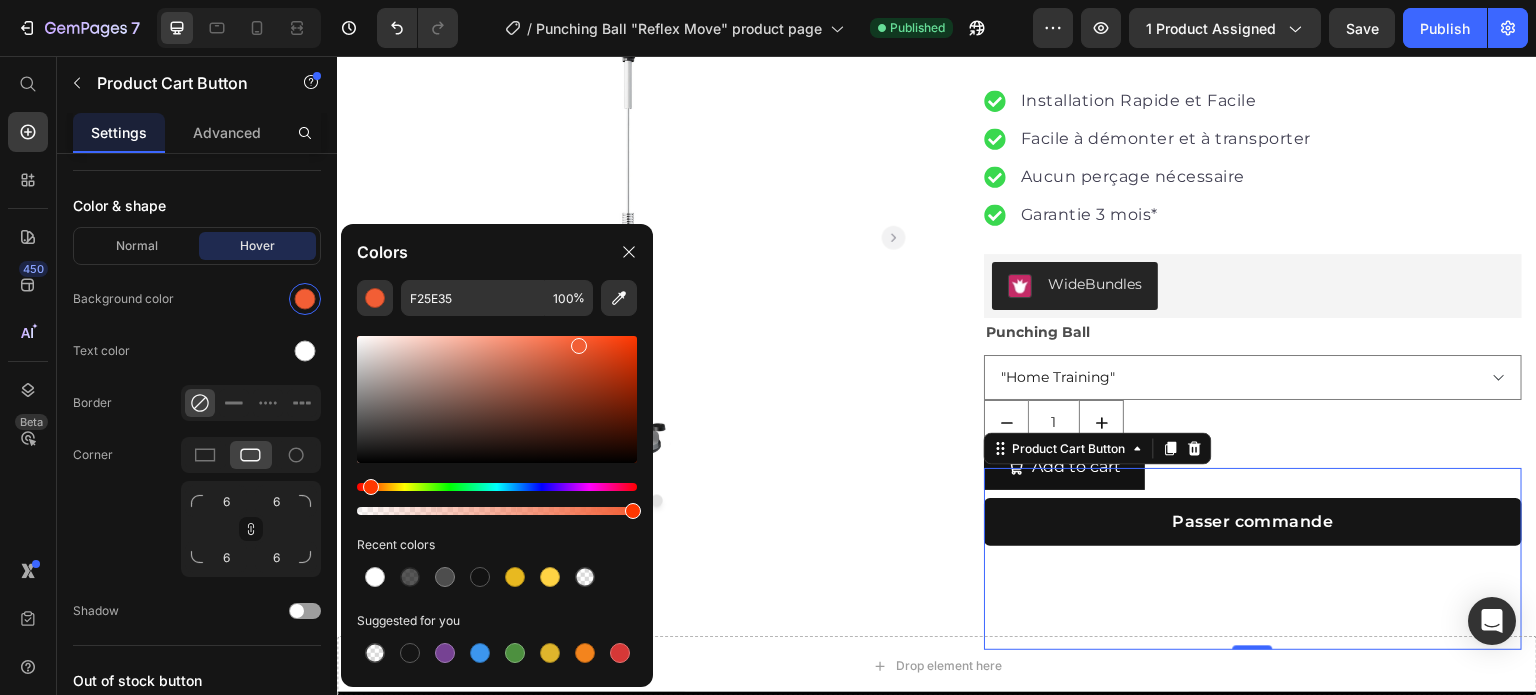 click at bounding box center [579, 346] 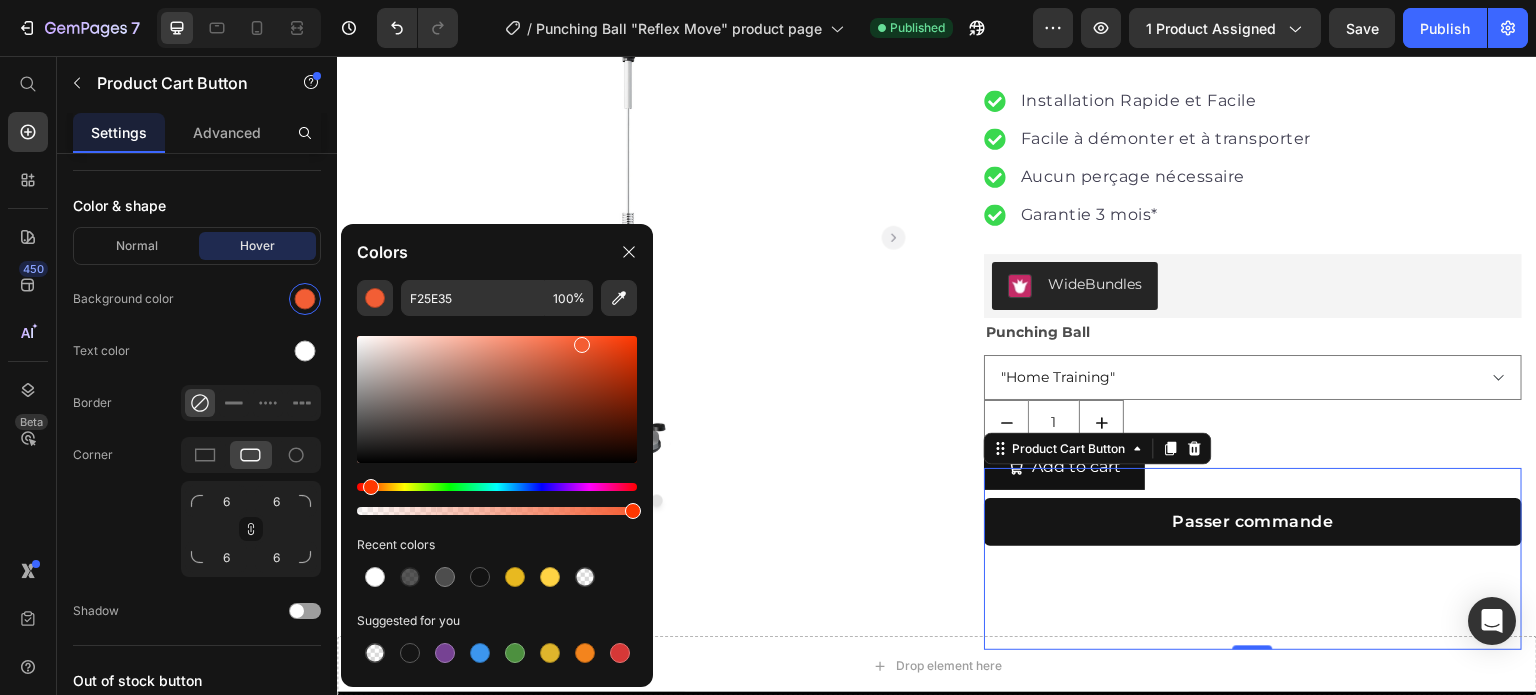 type on "F45D33" 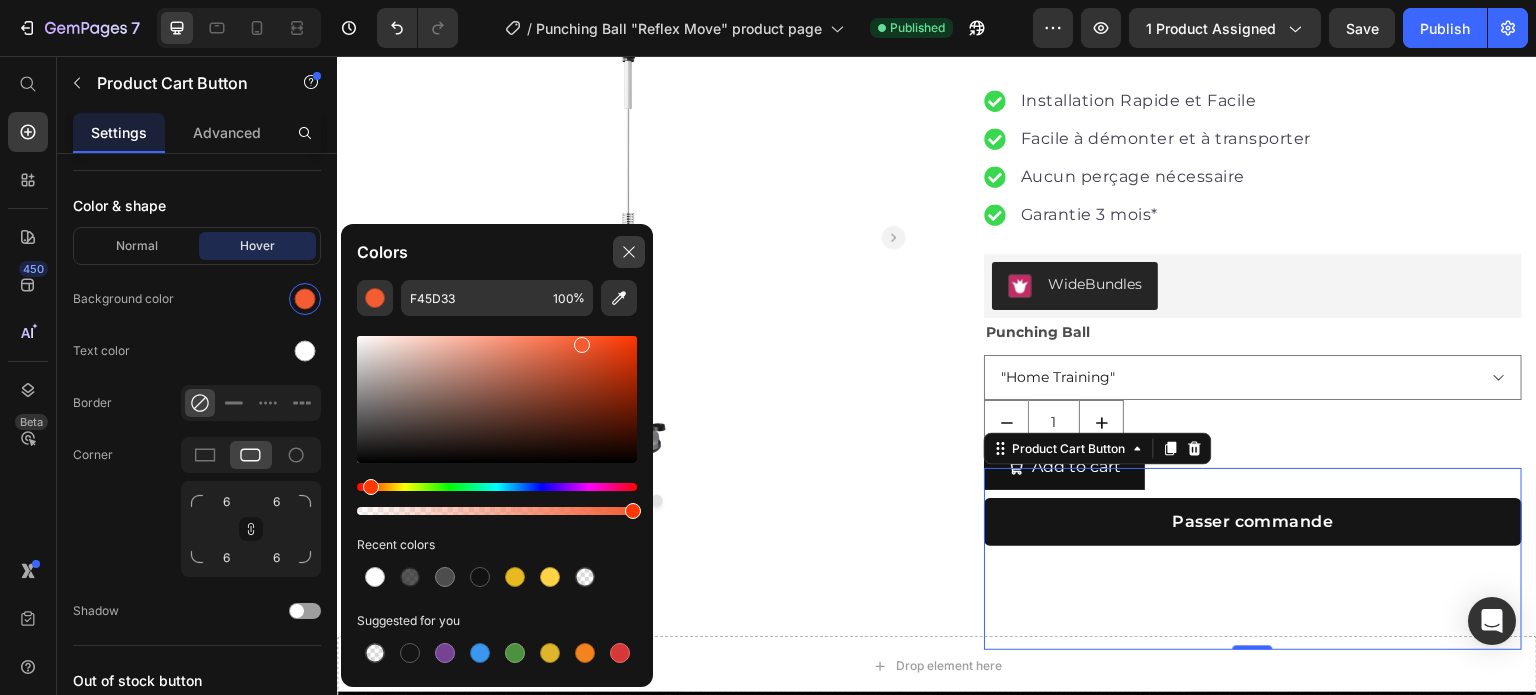 click at bounding box center (629, 252) 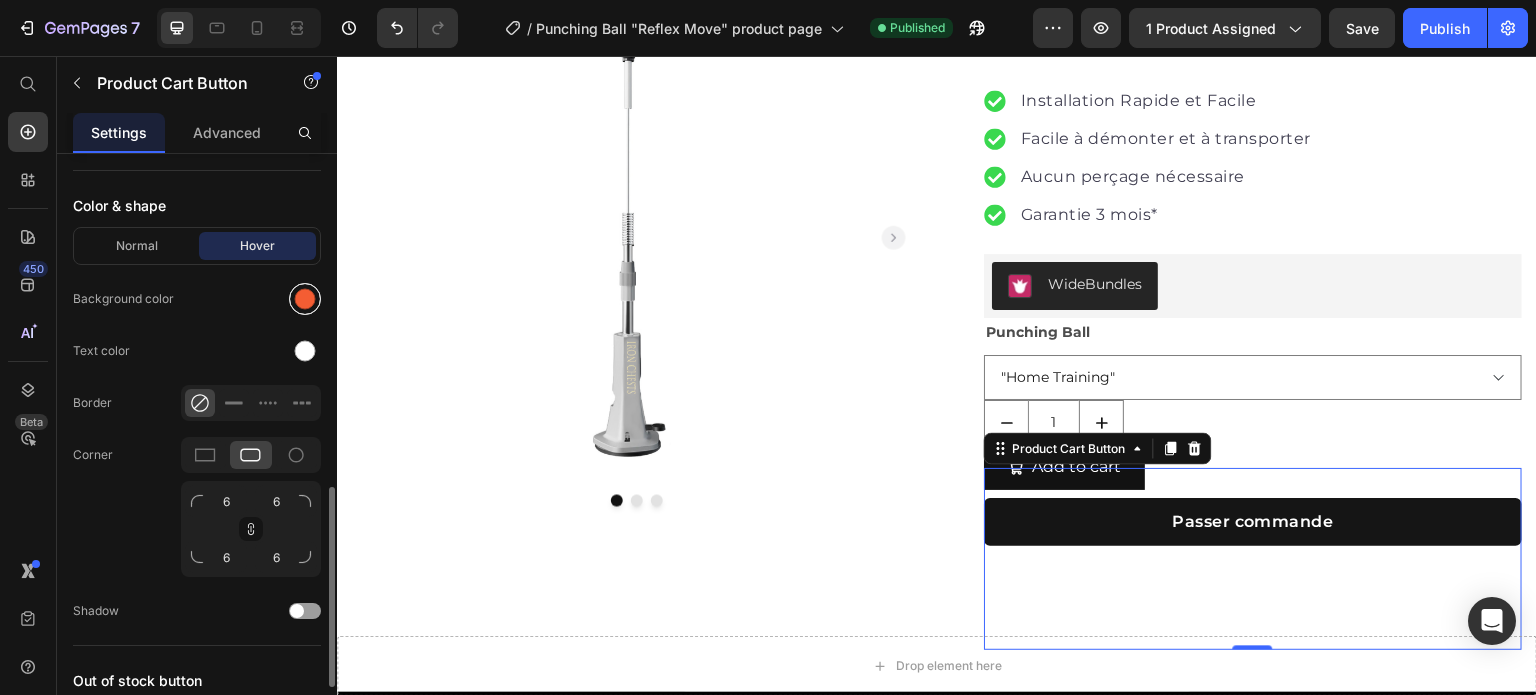 click at bounding box center [305, 299] 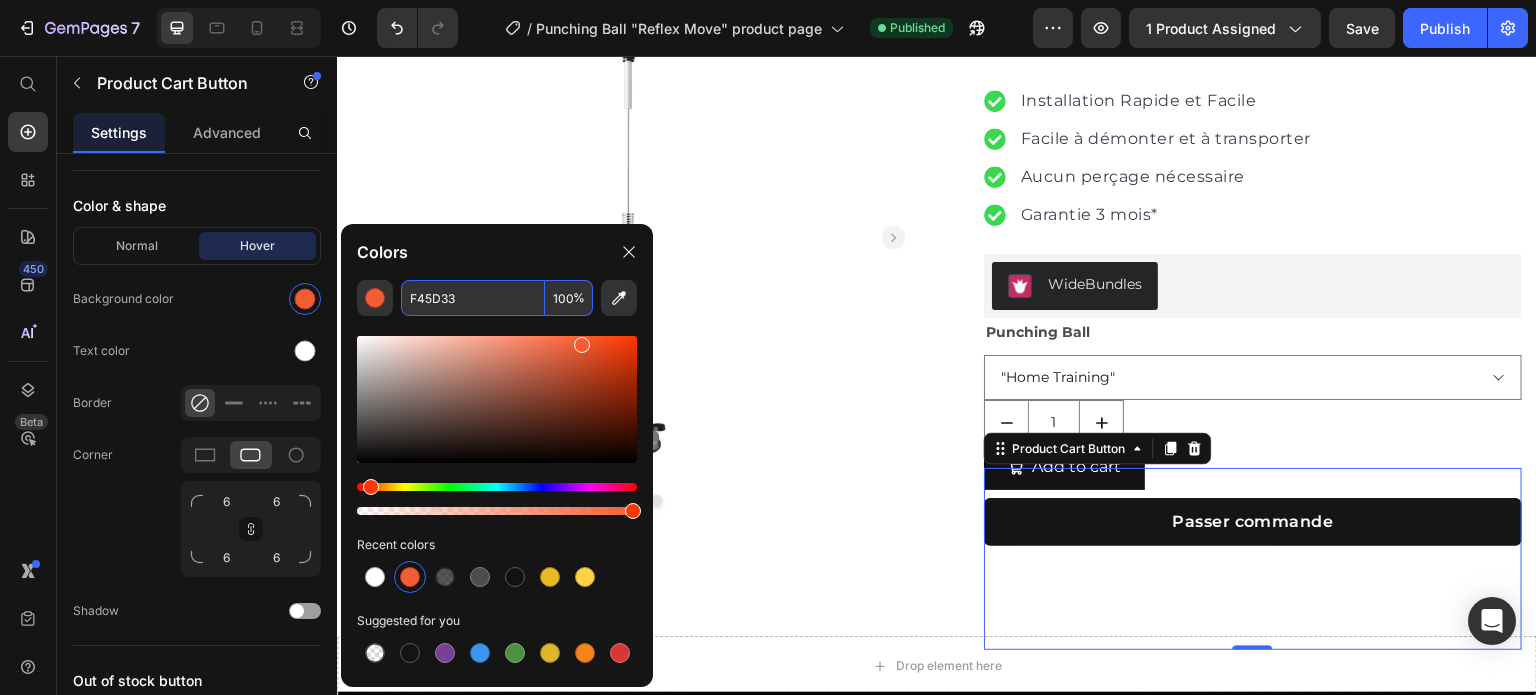 click on "F45D33" at bounding box center (473, 298) 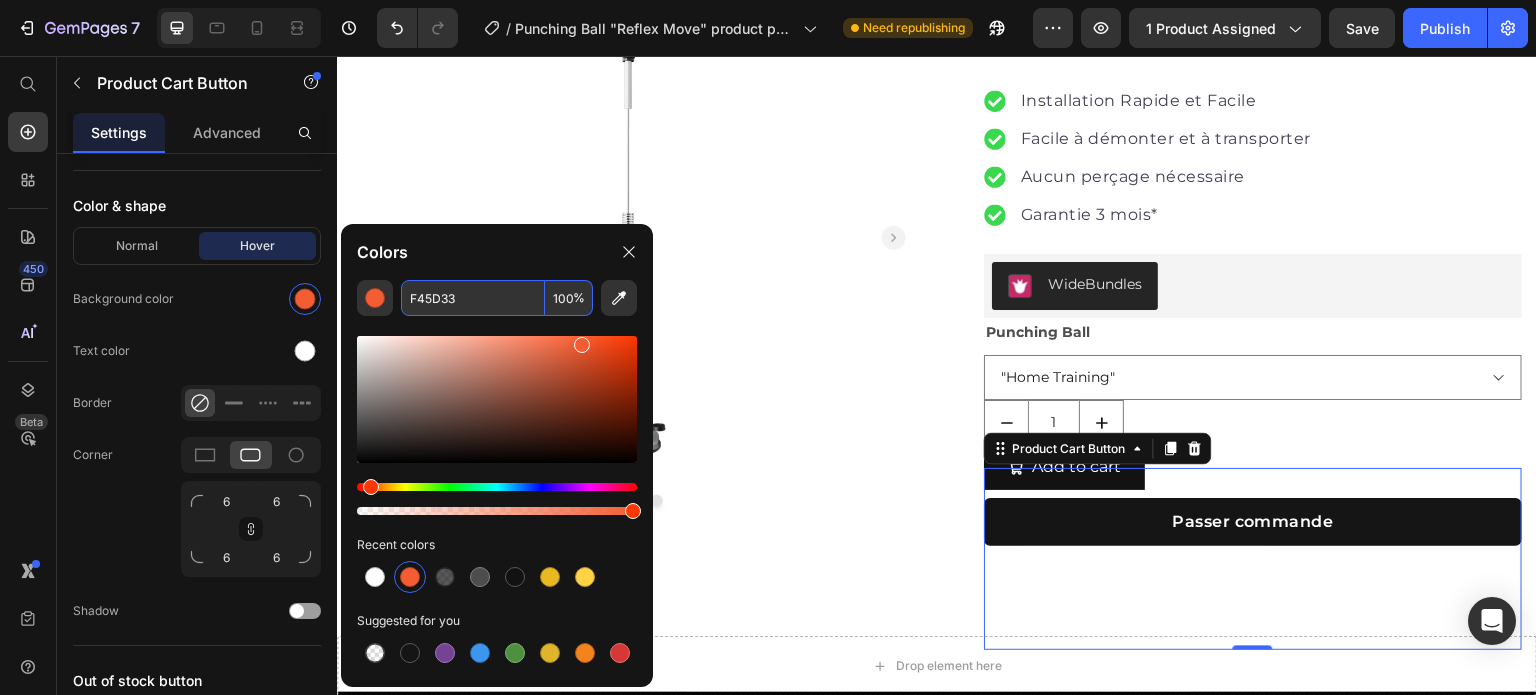 paste on "ff8800" 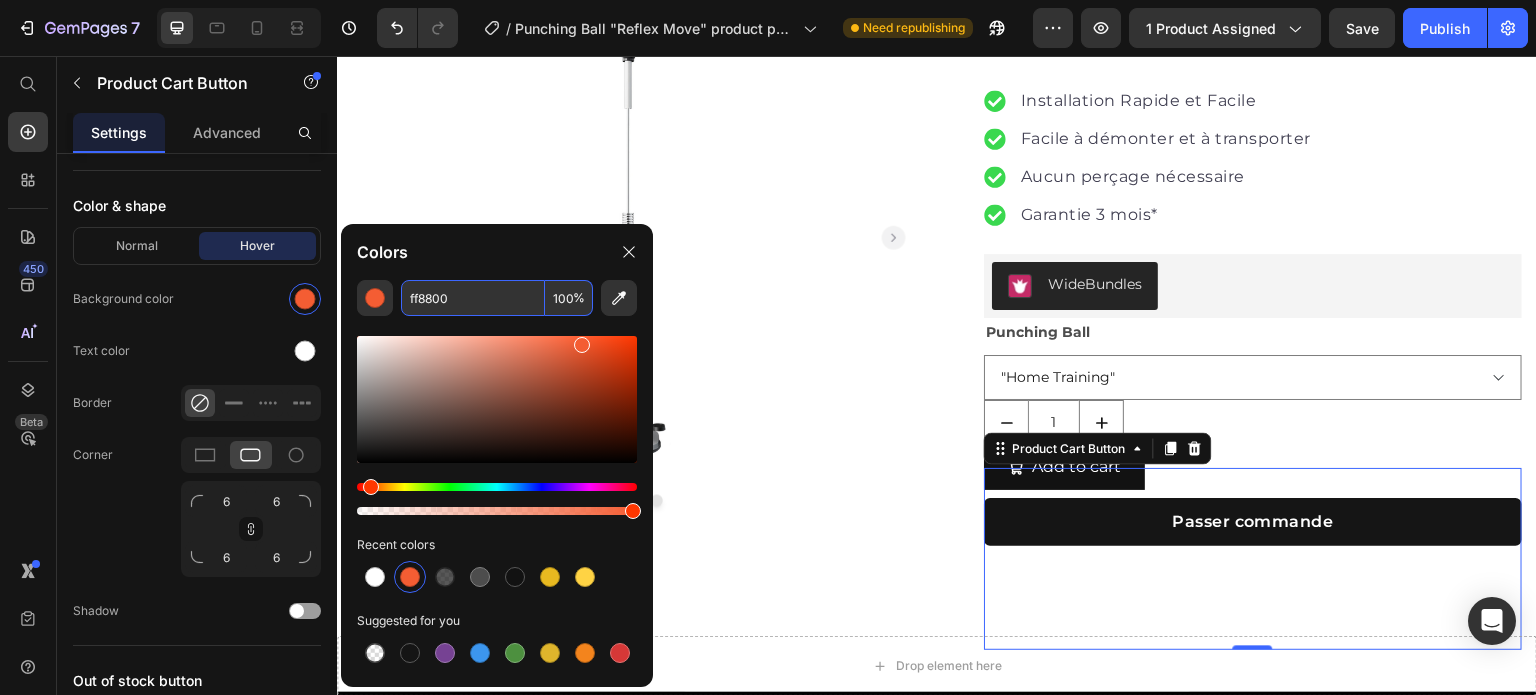 type on "FF8800" 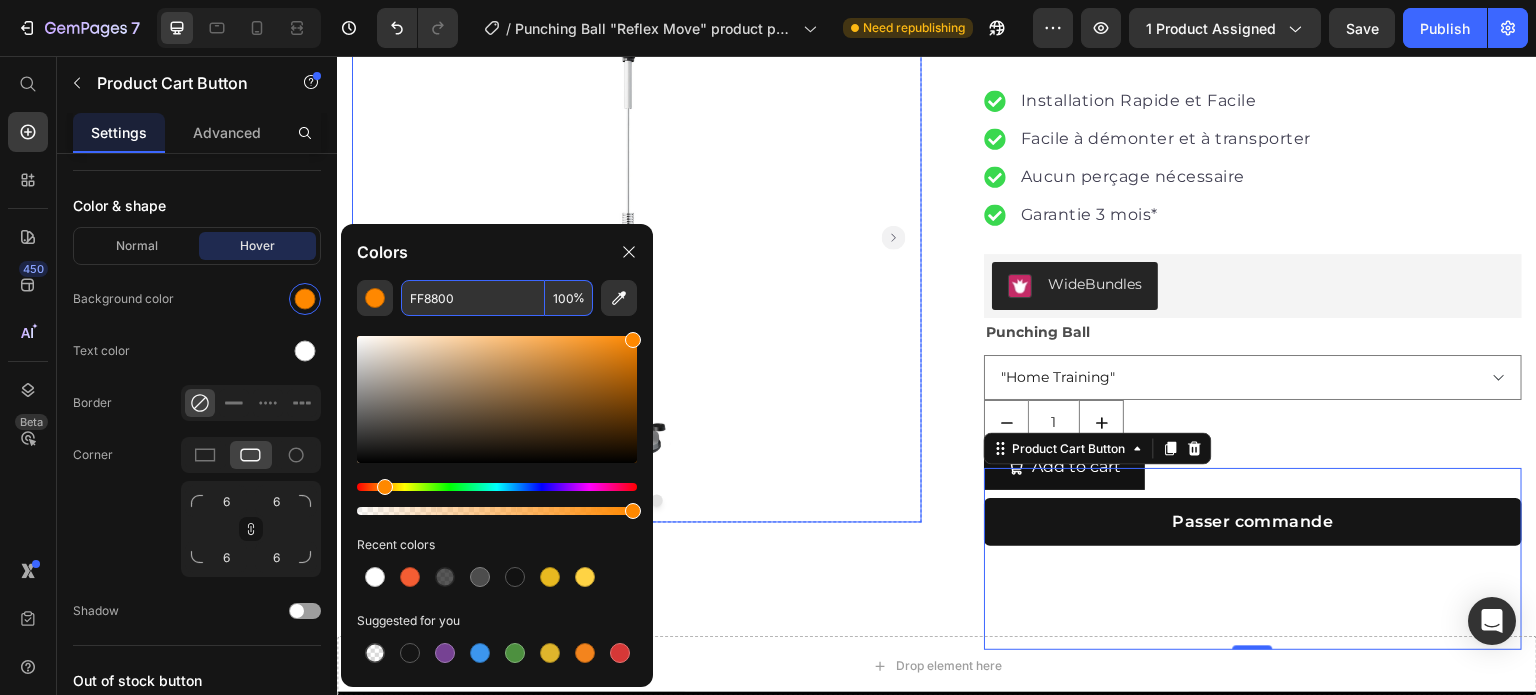 click at bounding box center (637, 238) 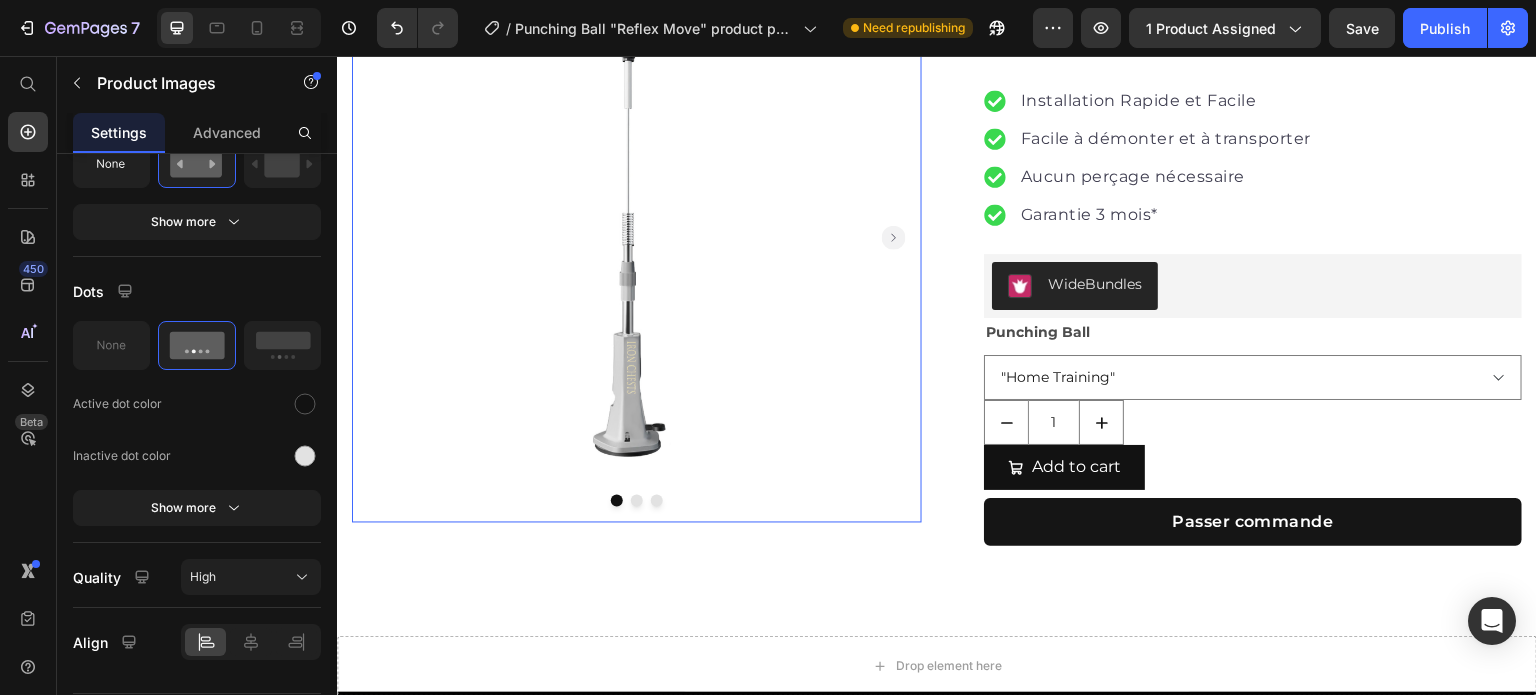 scroll, scrollTop: 0, scrollLeft: 0, axis: both 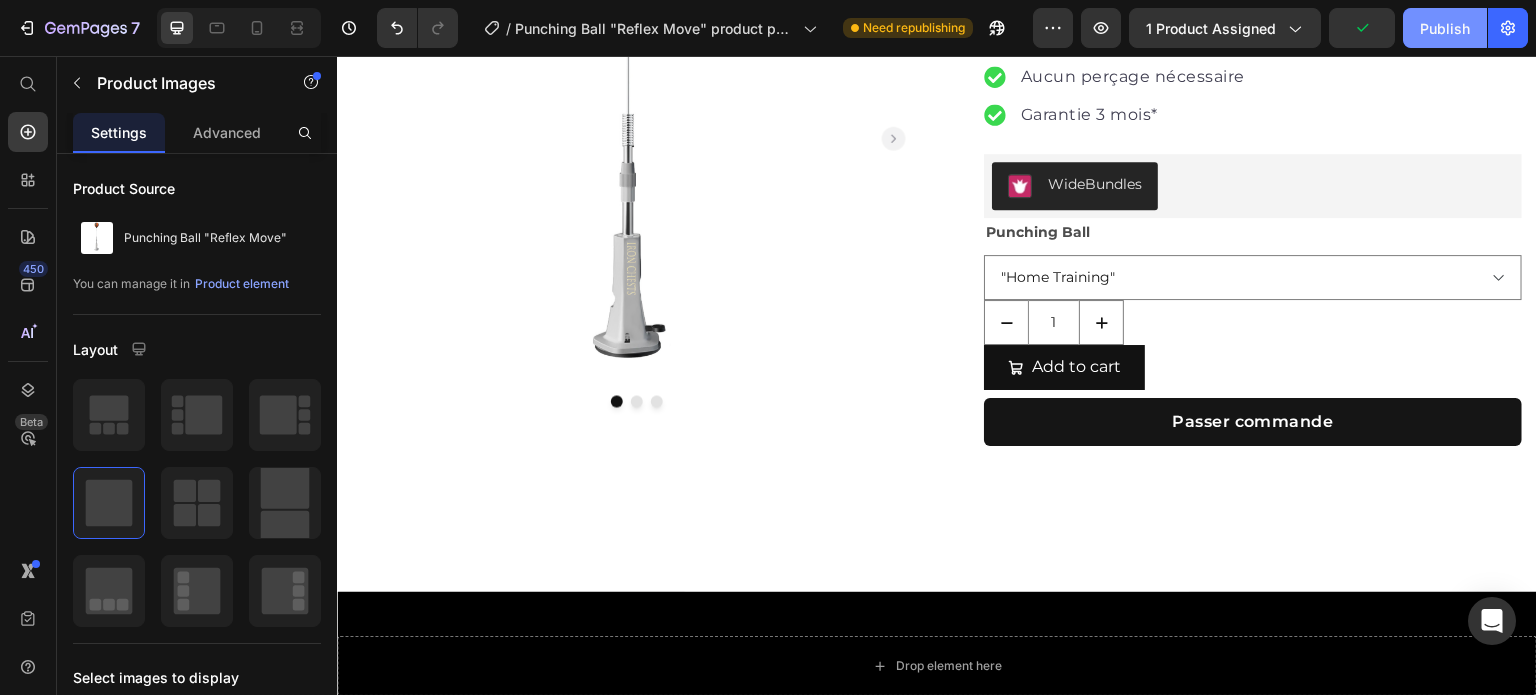 click on "Publish" 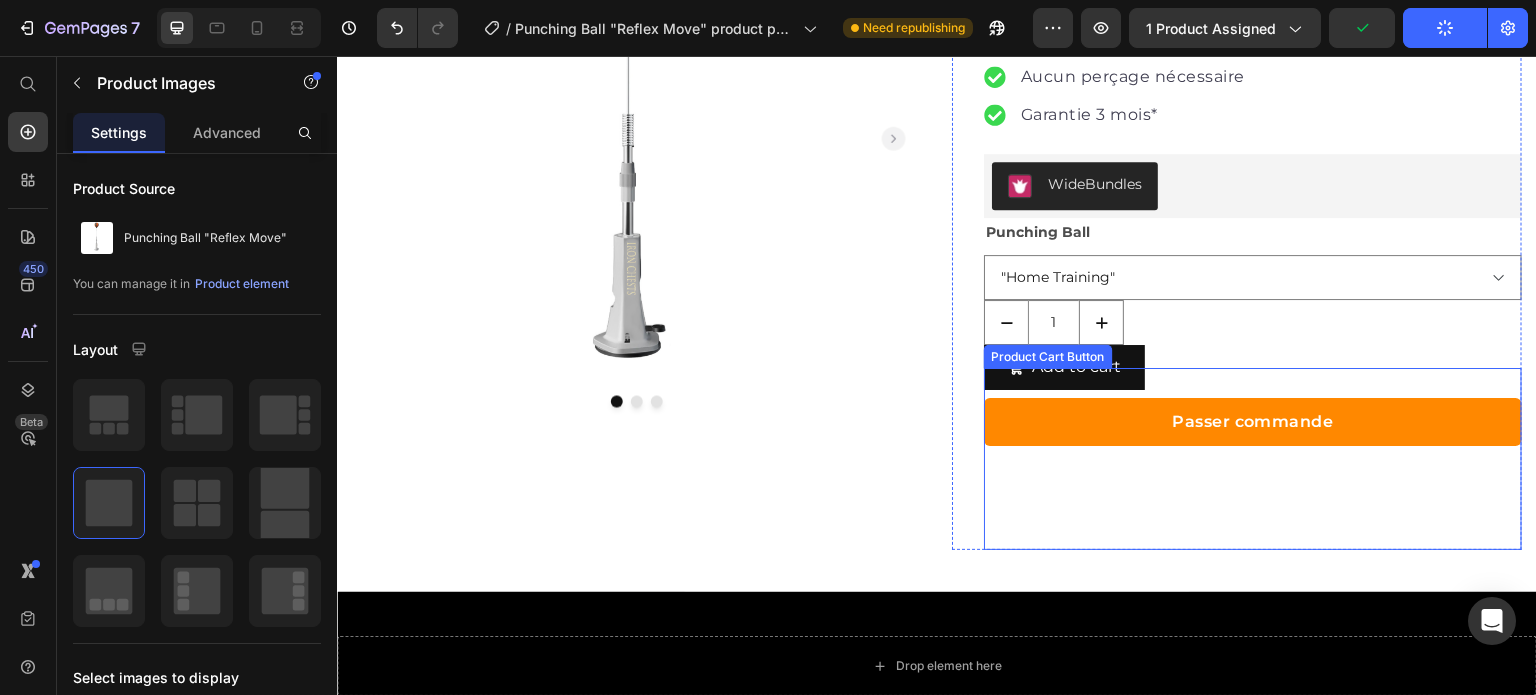 scroll, scrollTop: 0, scrollLeft: 0, axis: both 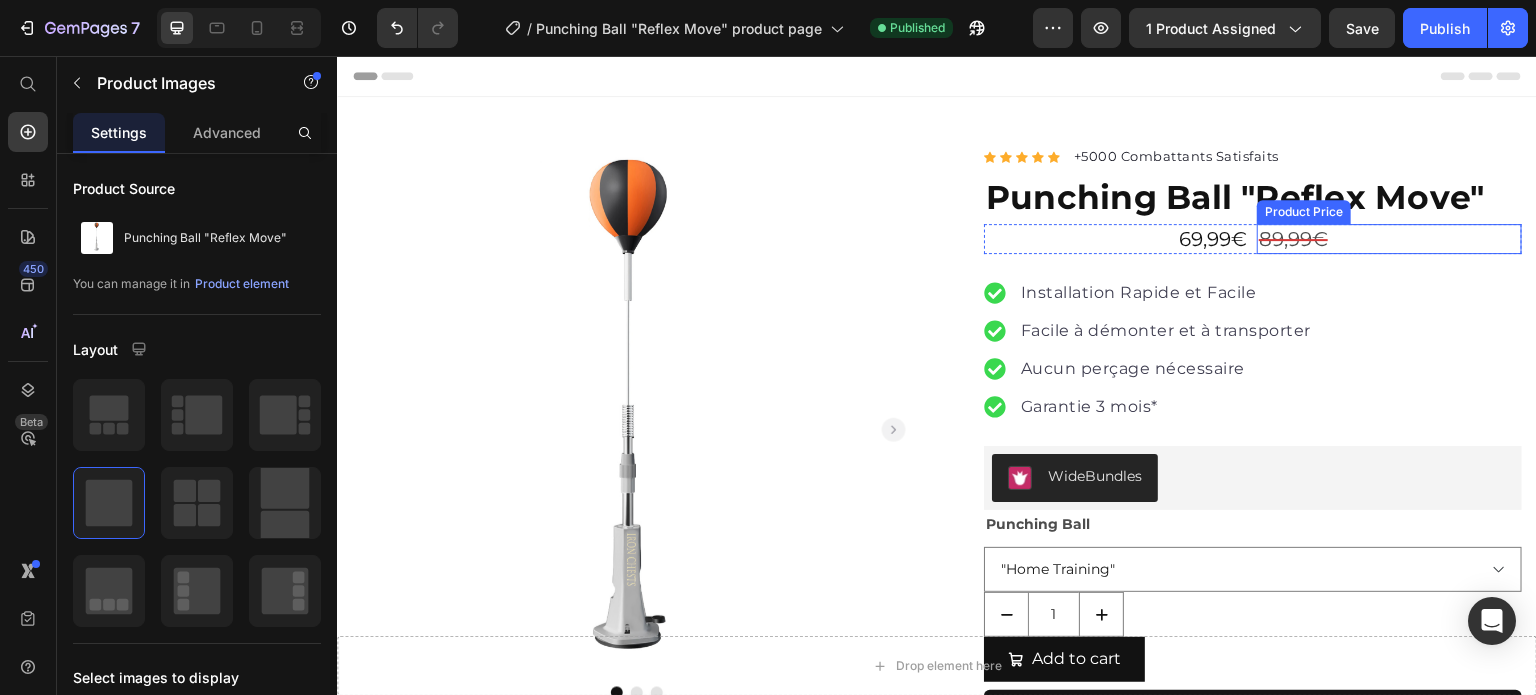 click on "89,99€" at bounding box center (1389, 239) 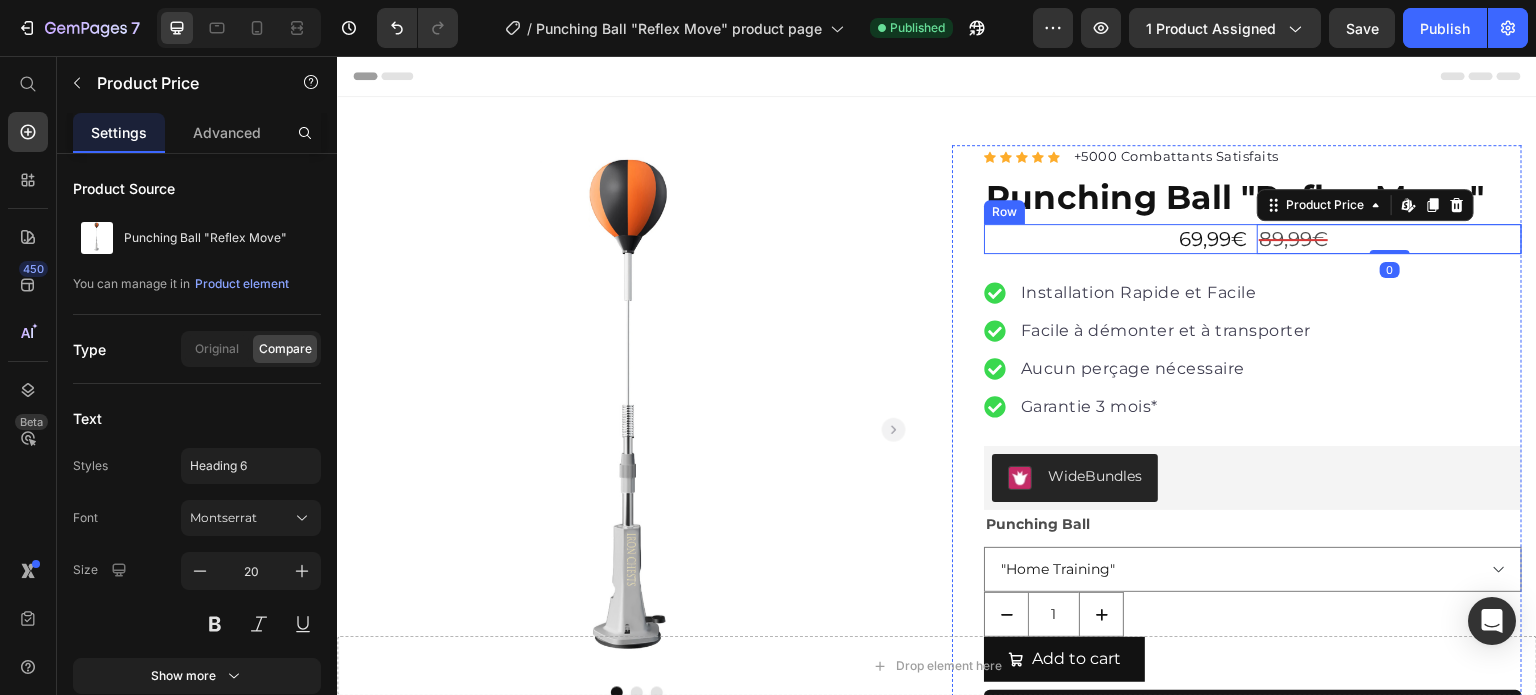 click on "69,99€ Product Price 89,99€ Product Price   Edit content in Shopify 0 Row" at bounding box center [1253, 239] 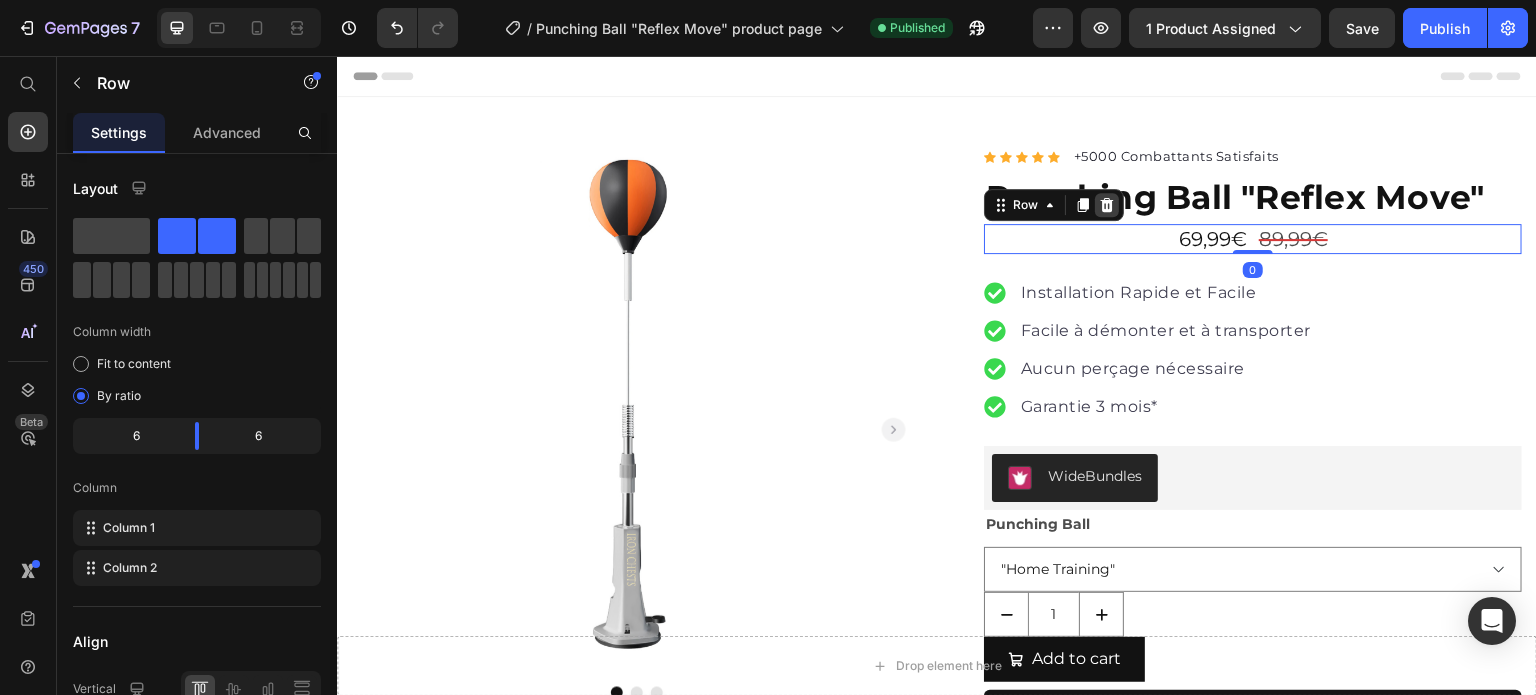 click 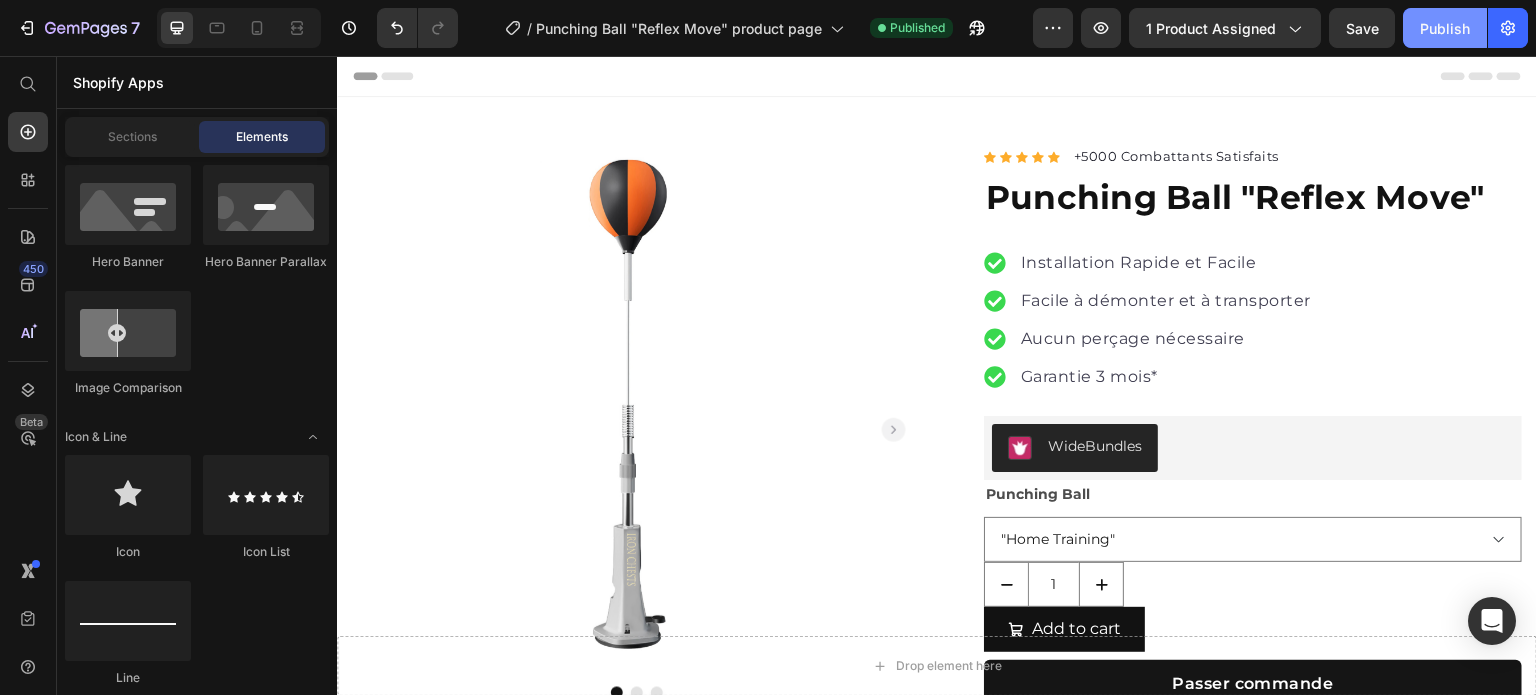click on "Publish" at bounding box center [1445, 28] 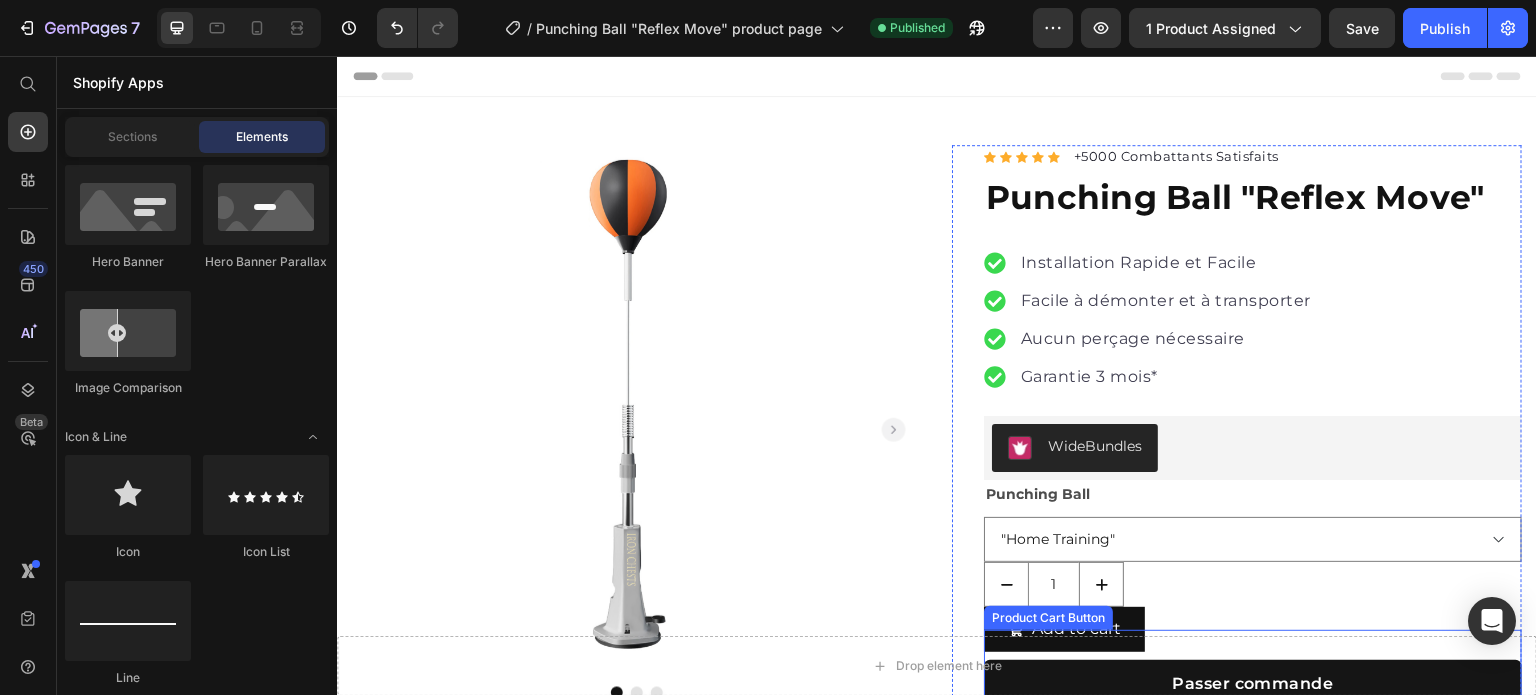 scroll, scrollTop: 166, scrollLeft: 0, axis: vertical 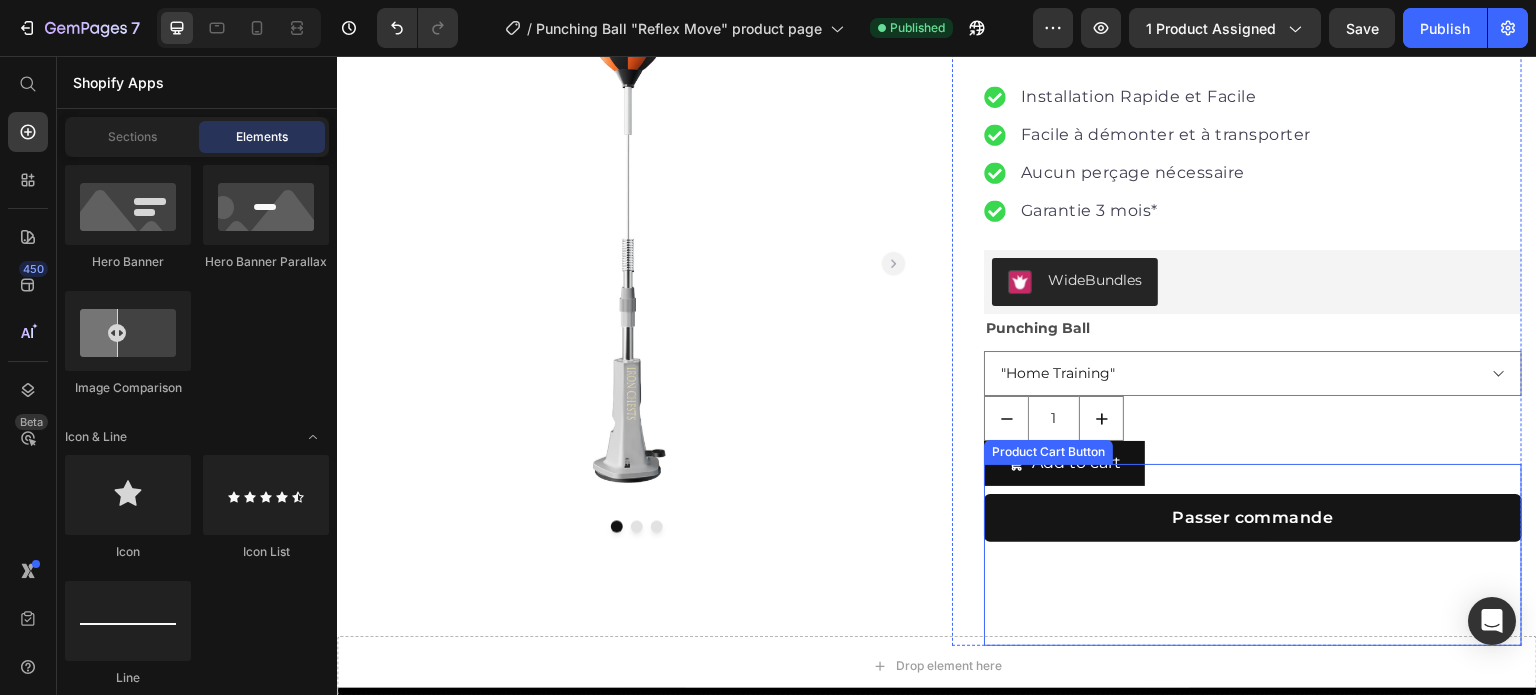 click on "Passer commande Product Cart Button" at bounding box center [1253, 555] 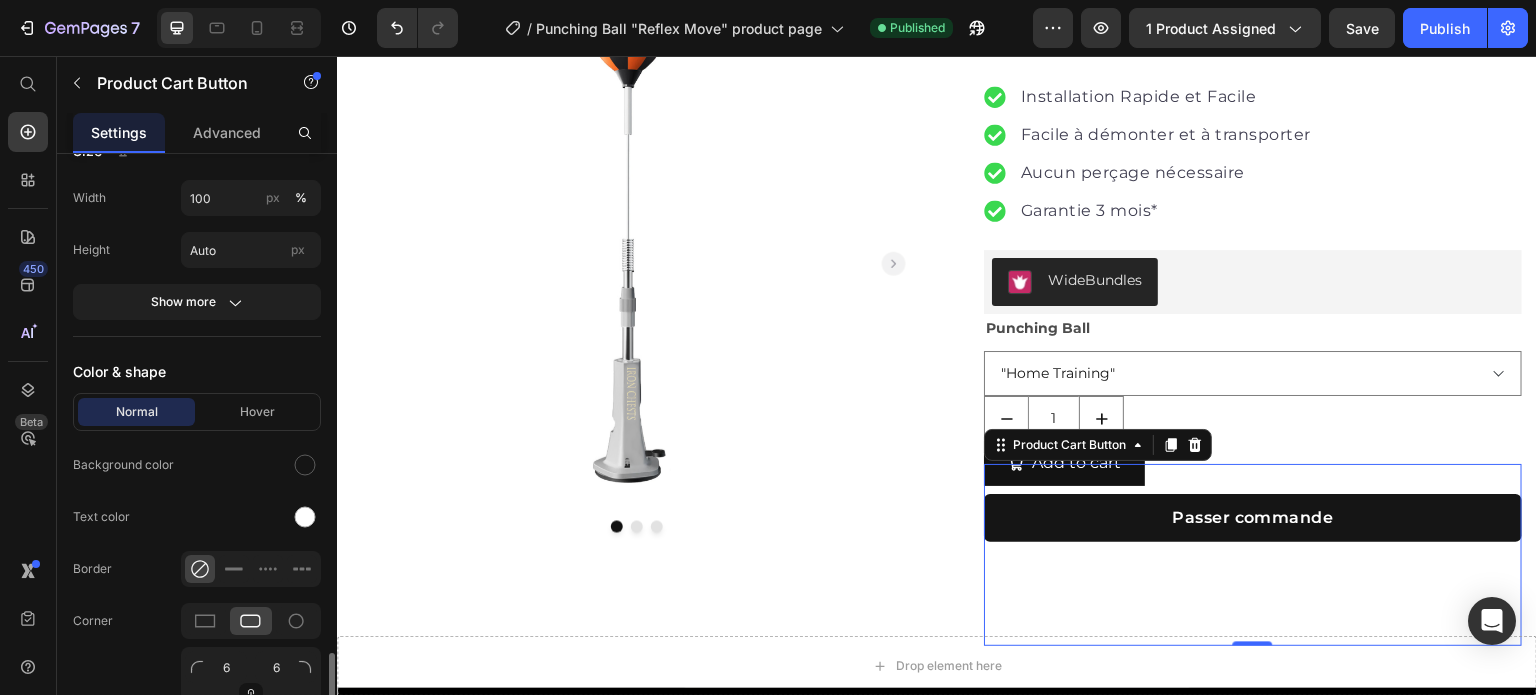 scroll, scrollTop: 998, scrollLeft: 0, axis: vertical 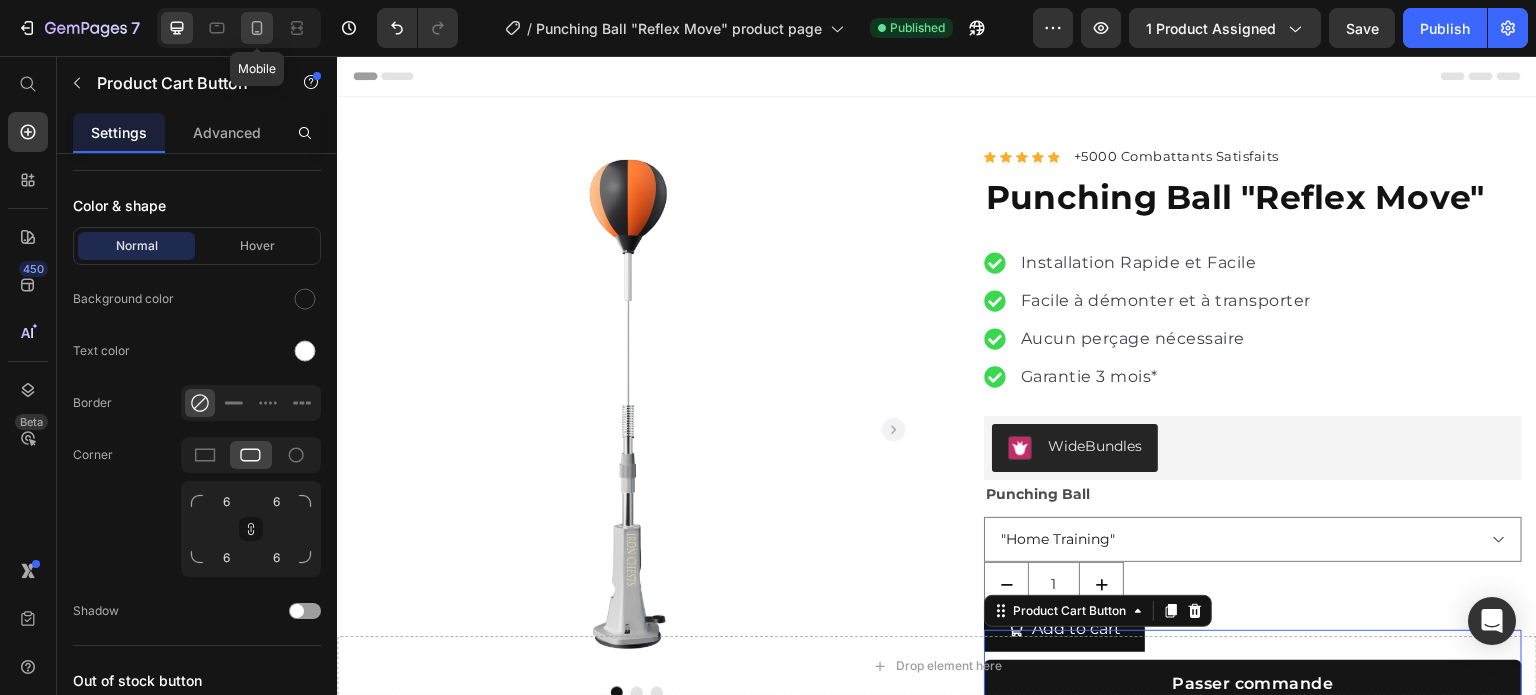 click 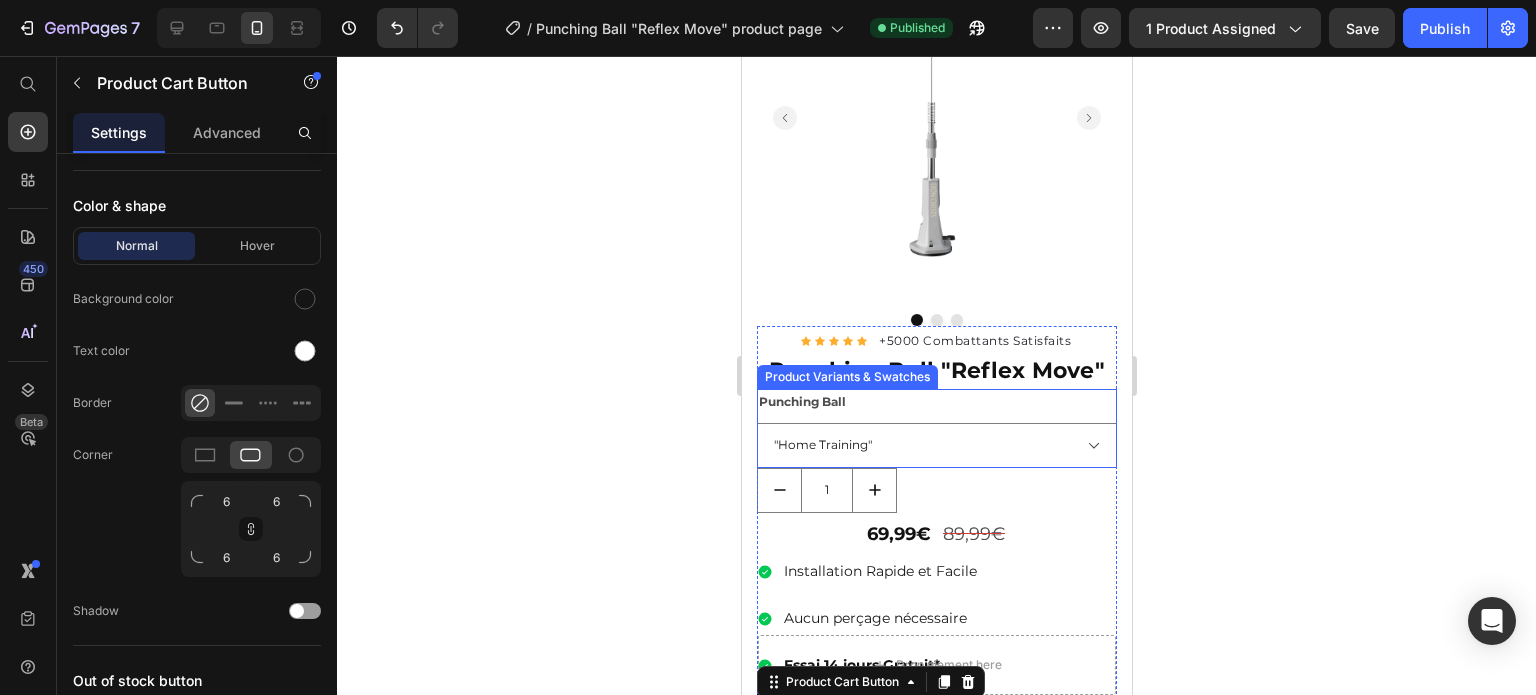 scroll, scrollTop: 333, scrollLeft: 0, axis: vertical 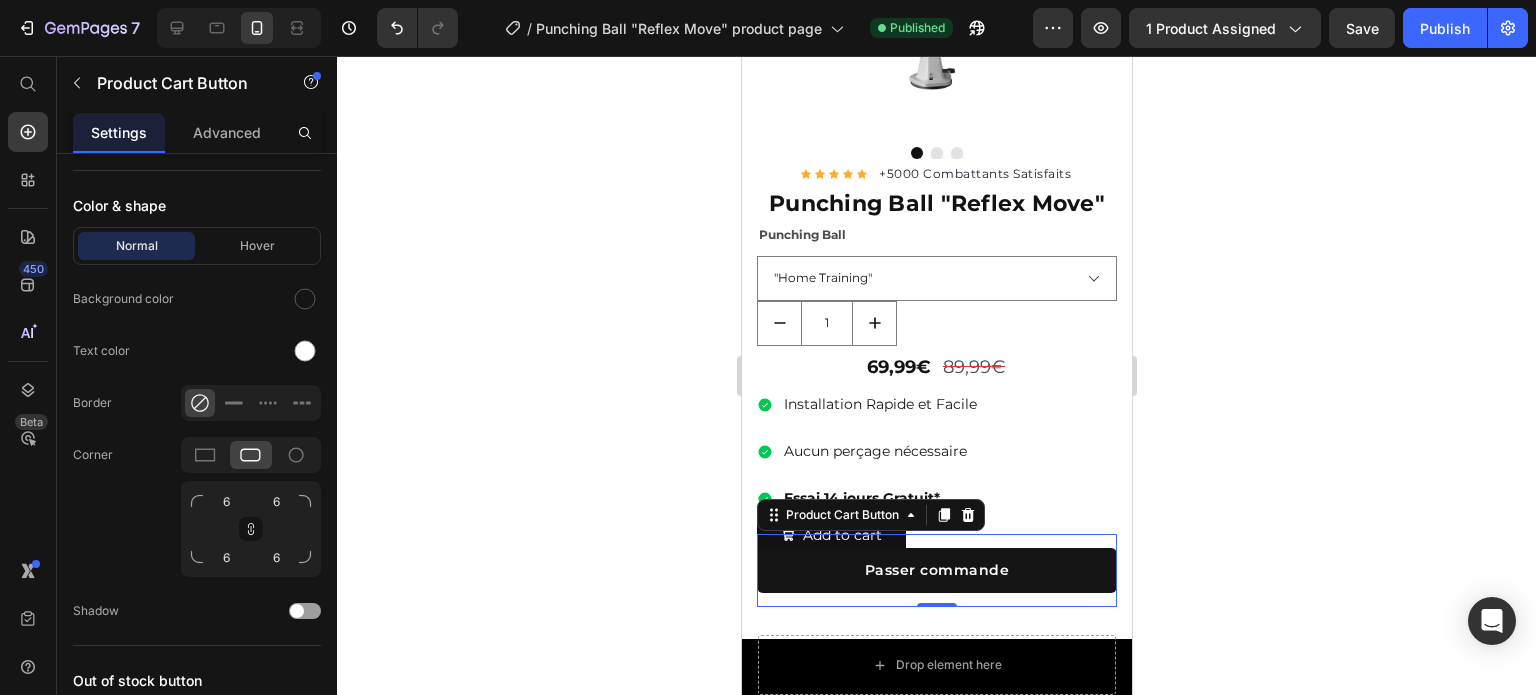 click 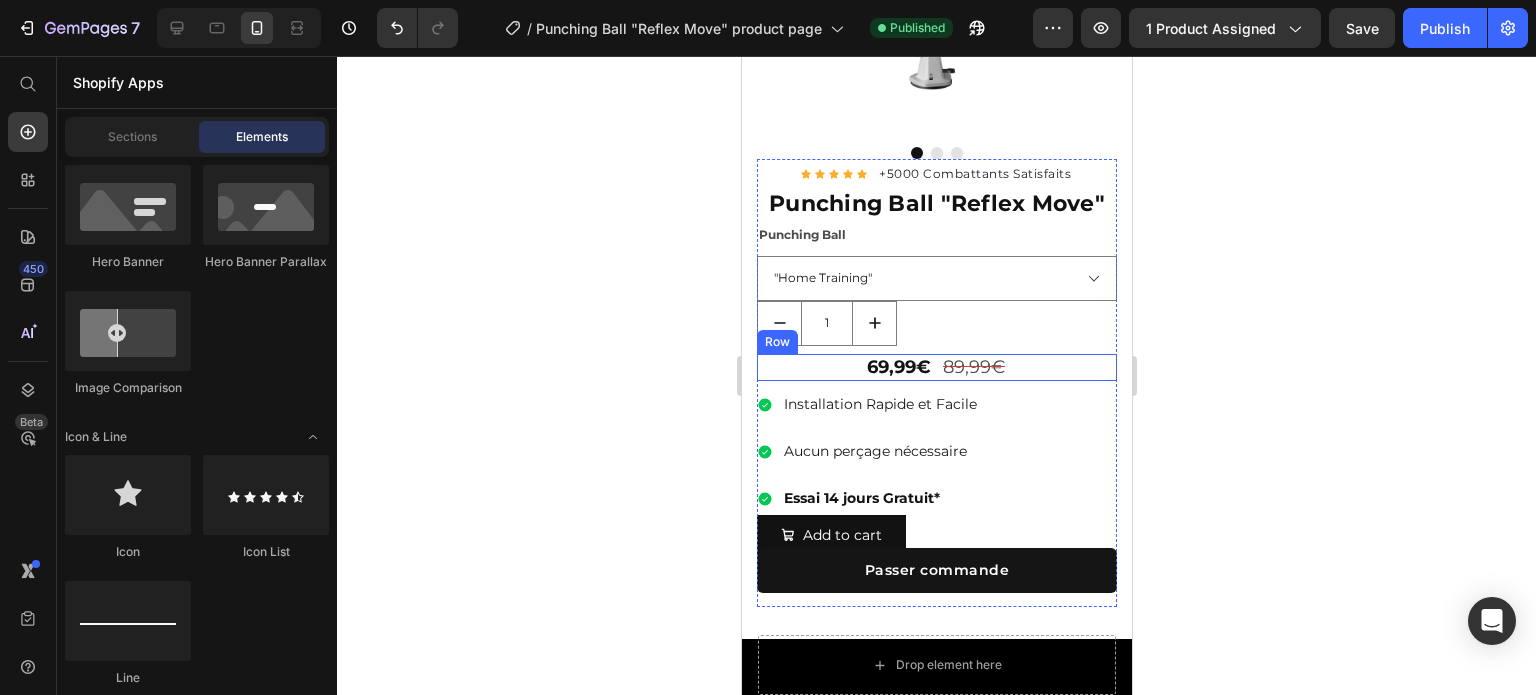 click on "69,99€ Product Price 89,99€ Product Price Row" at bounding box center (936, 367) 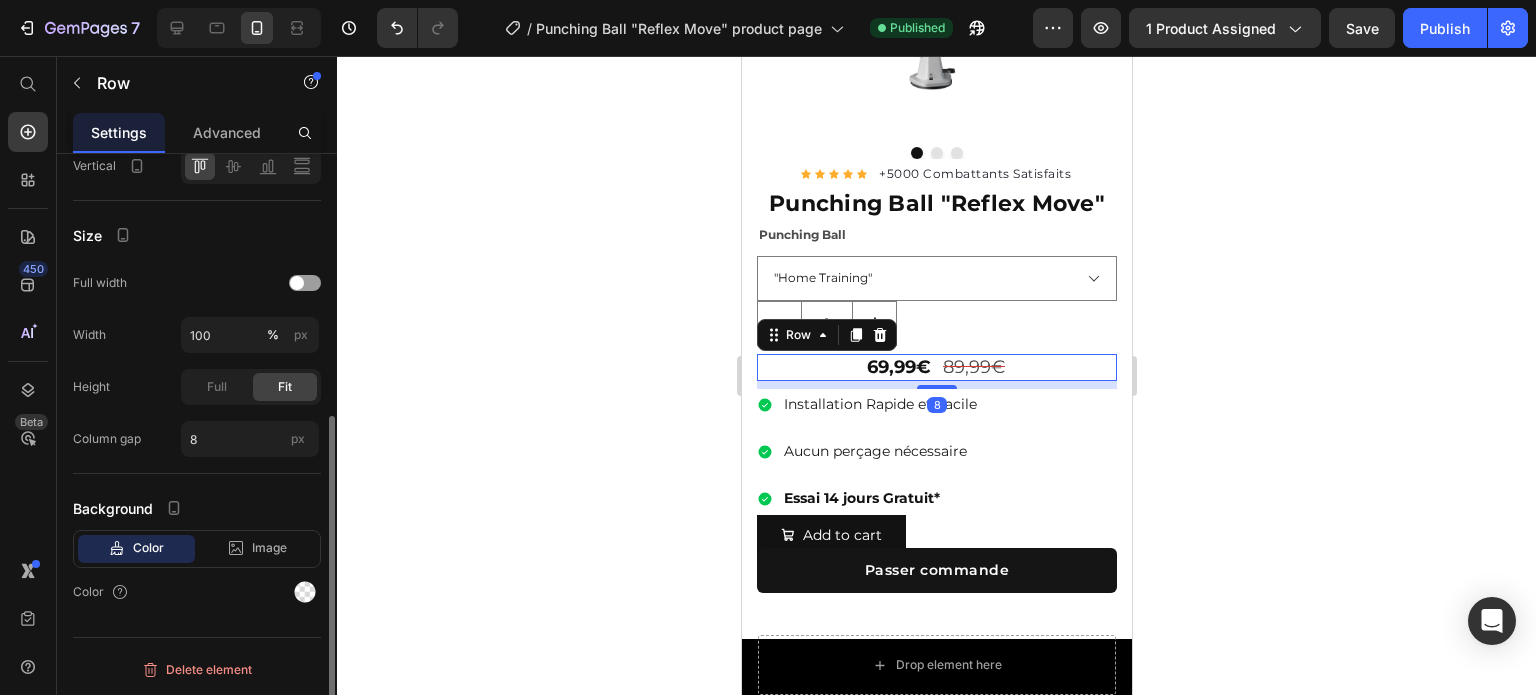 scroll, scrollTop: 0, scrollLeft: 0, axis: both 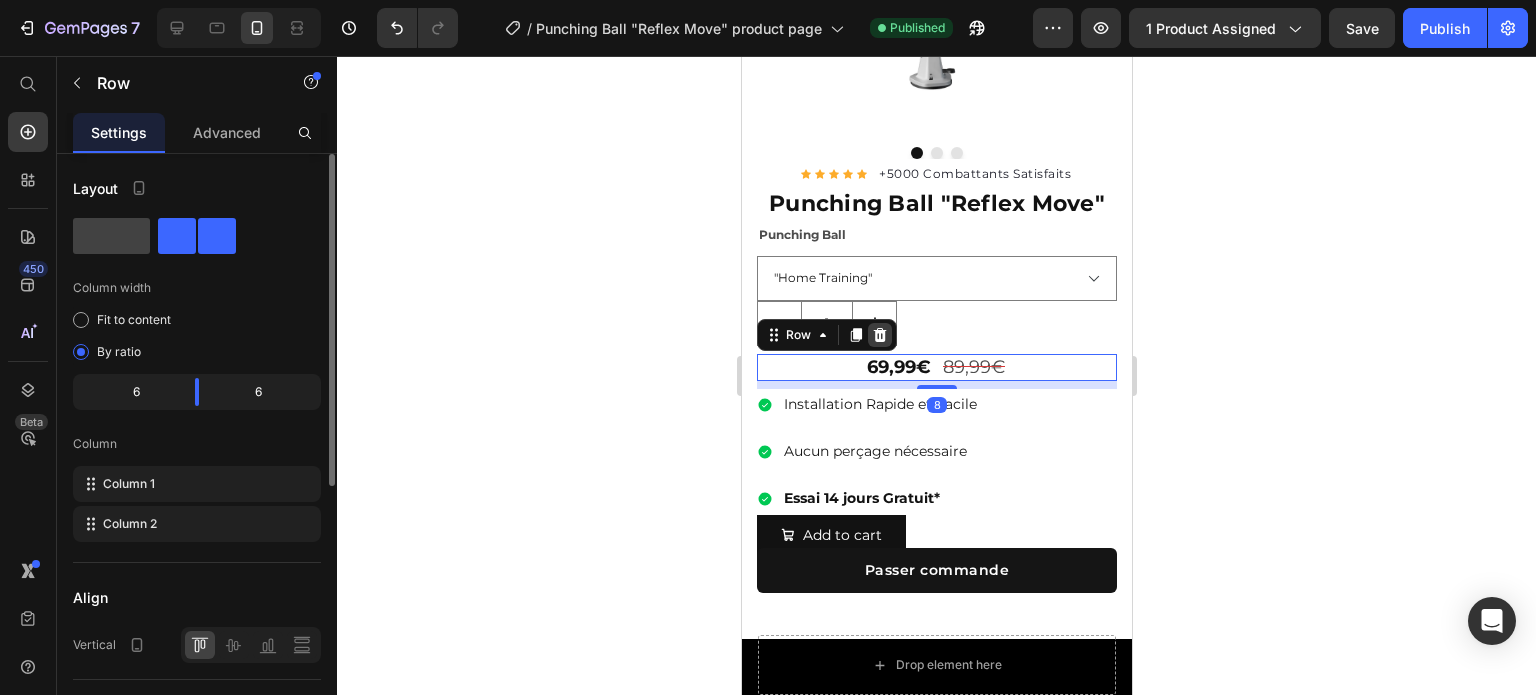 click at bounding box center (879, 335) 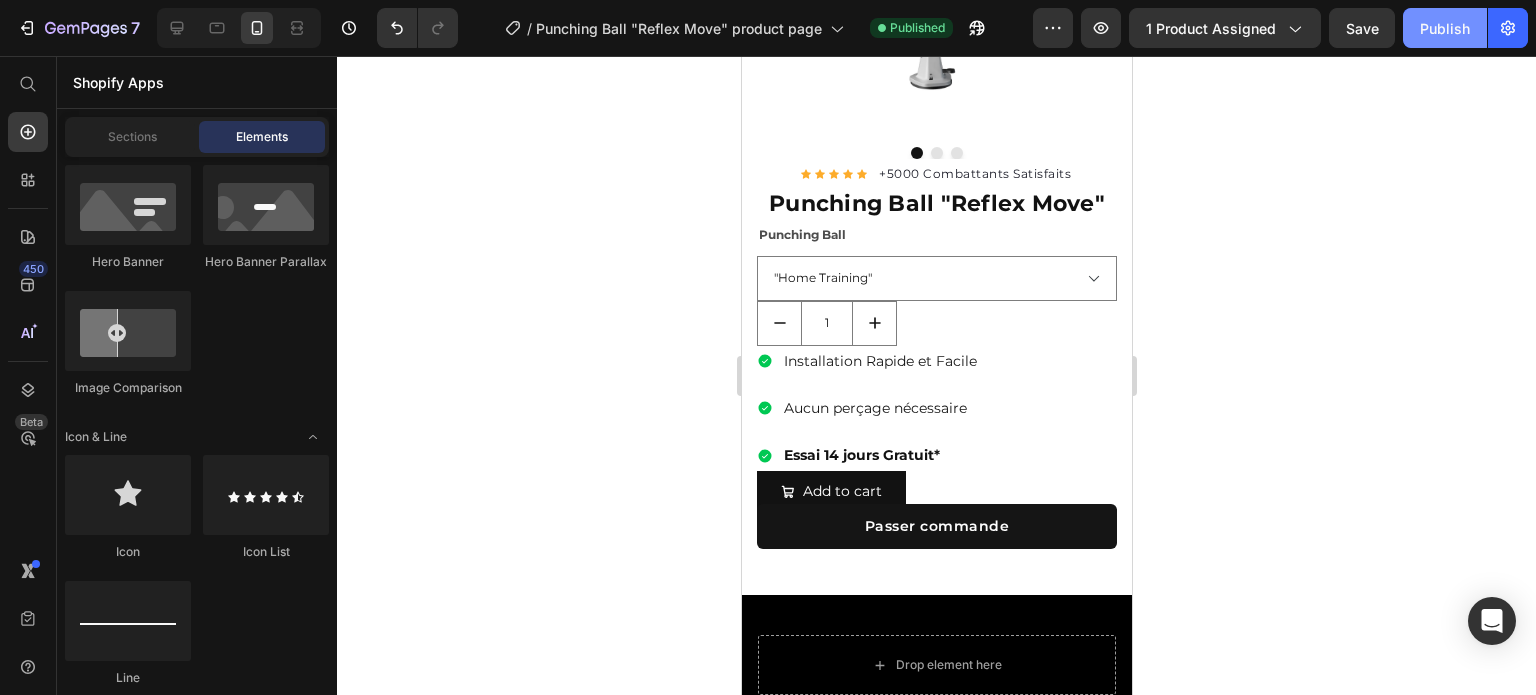 click on "Publish" at bounding box center [1445, 28] 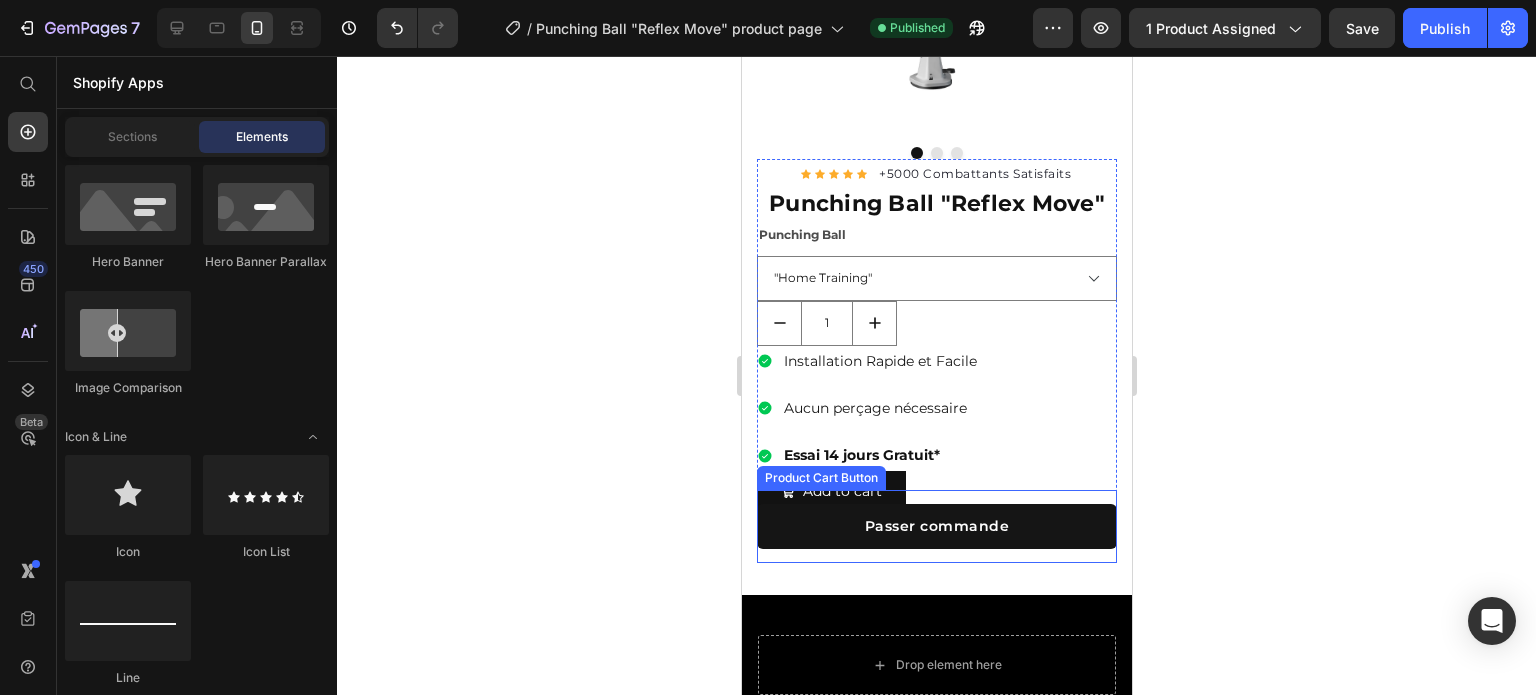 click on "Passer commande Product Cart Button" at bounding box center [936, 526] 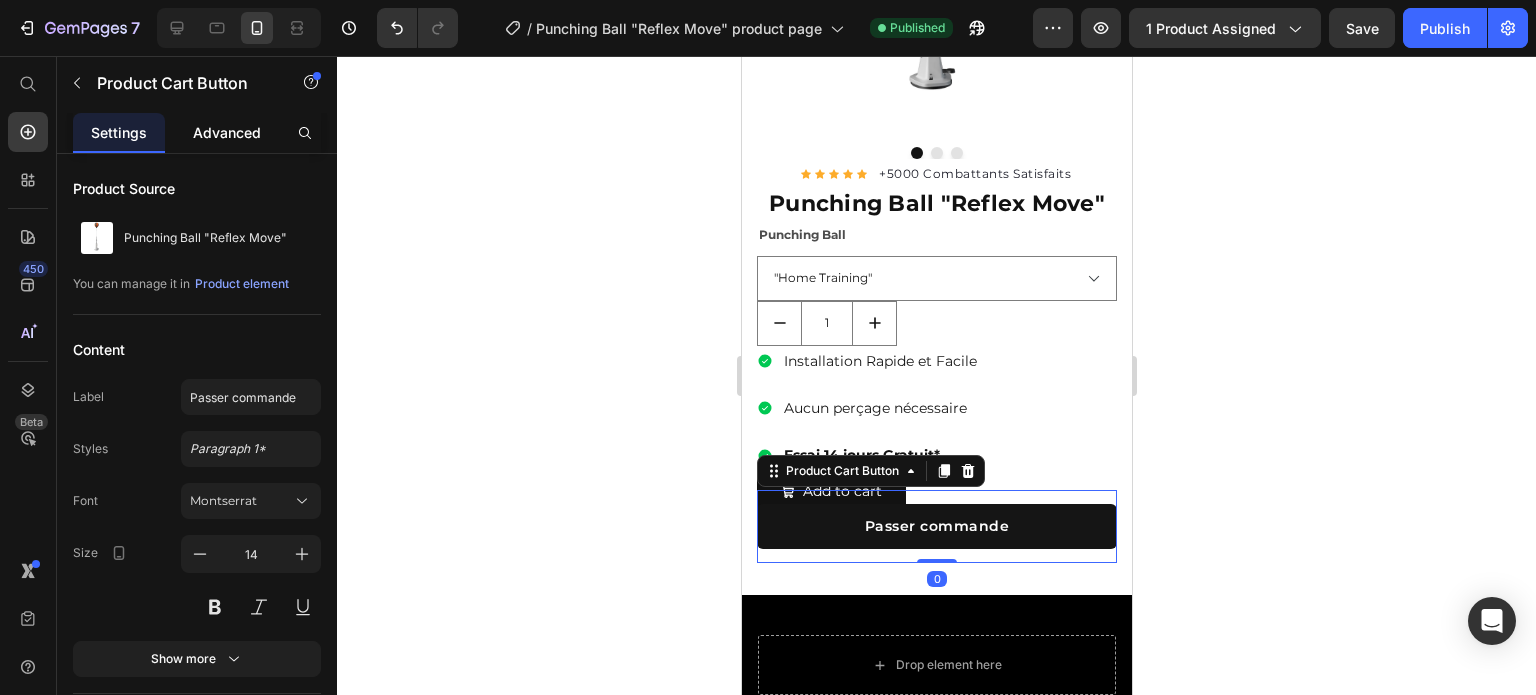 click on "Advanced" 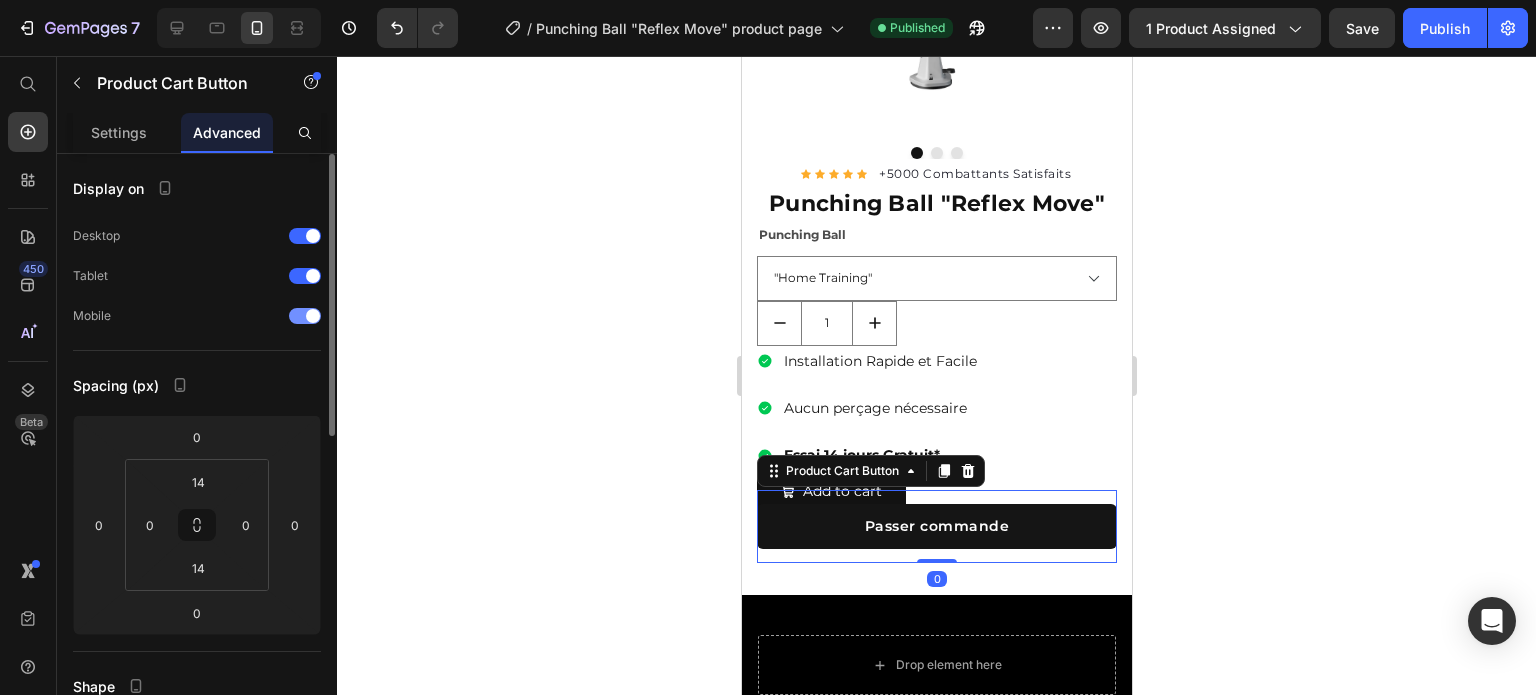 click at bounding box center (313, 316) 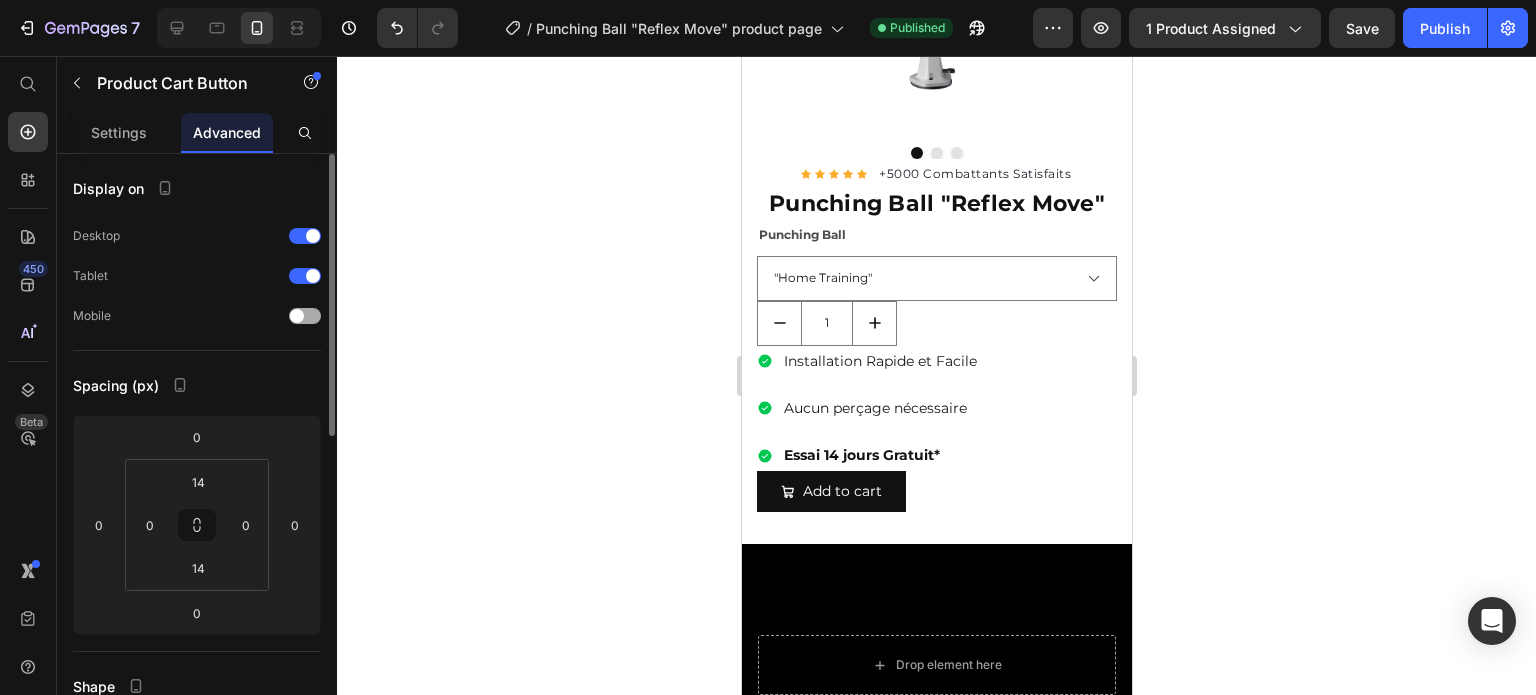 click at bounding box center (297, 316) 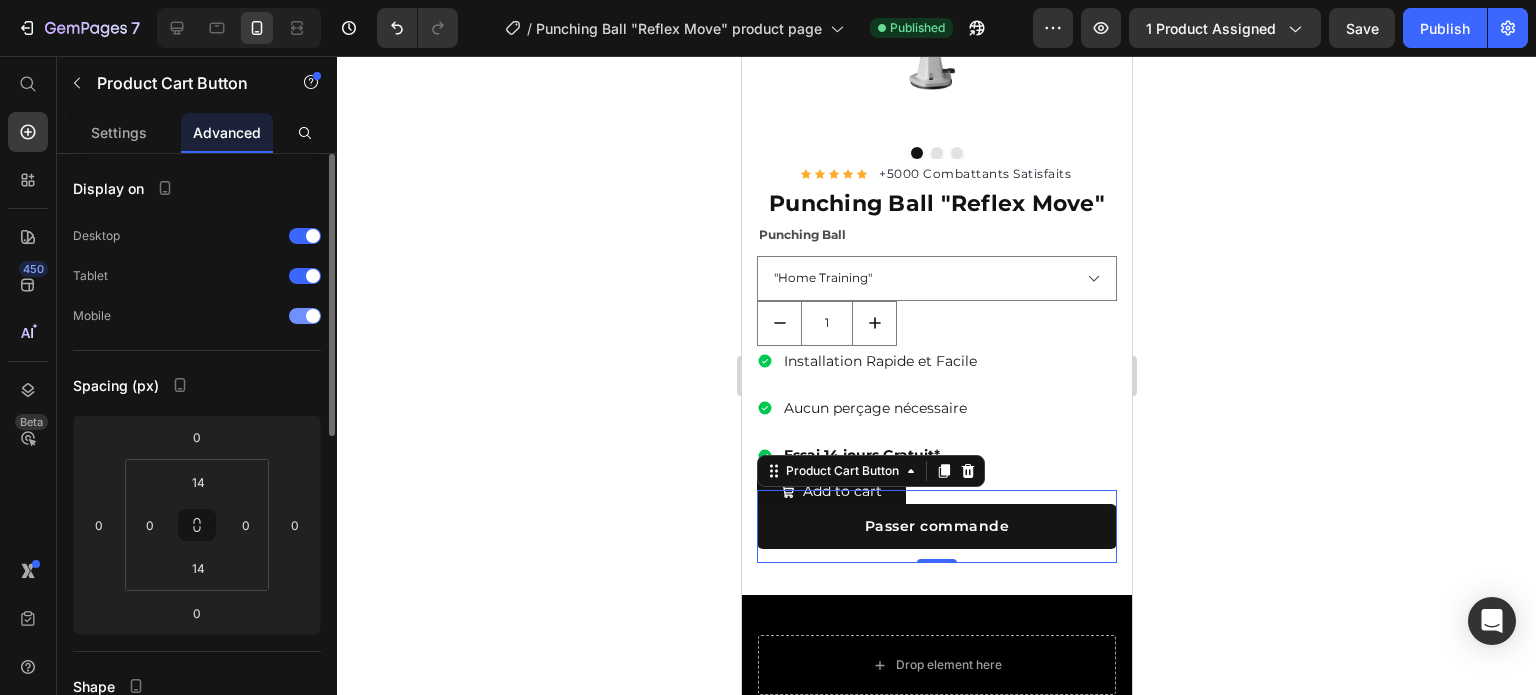click at bounding box center (305, 316) 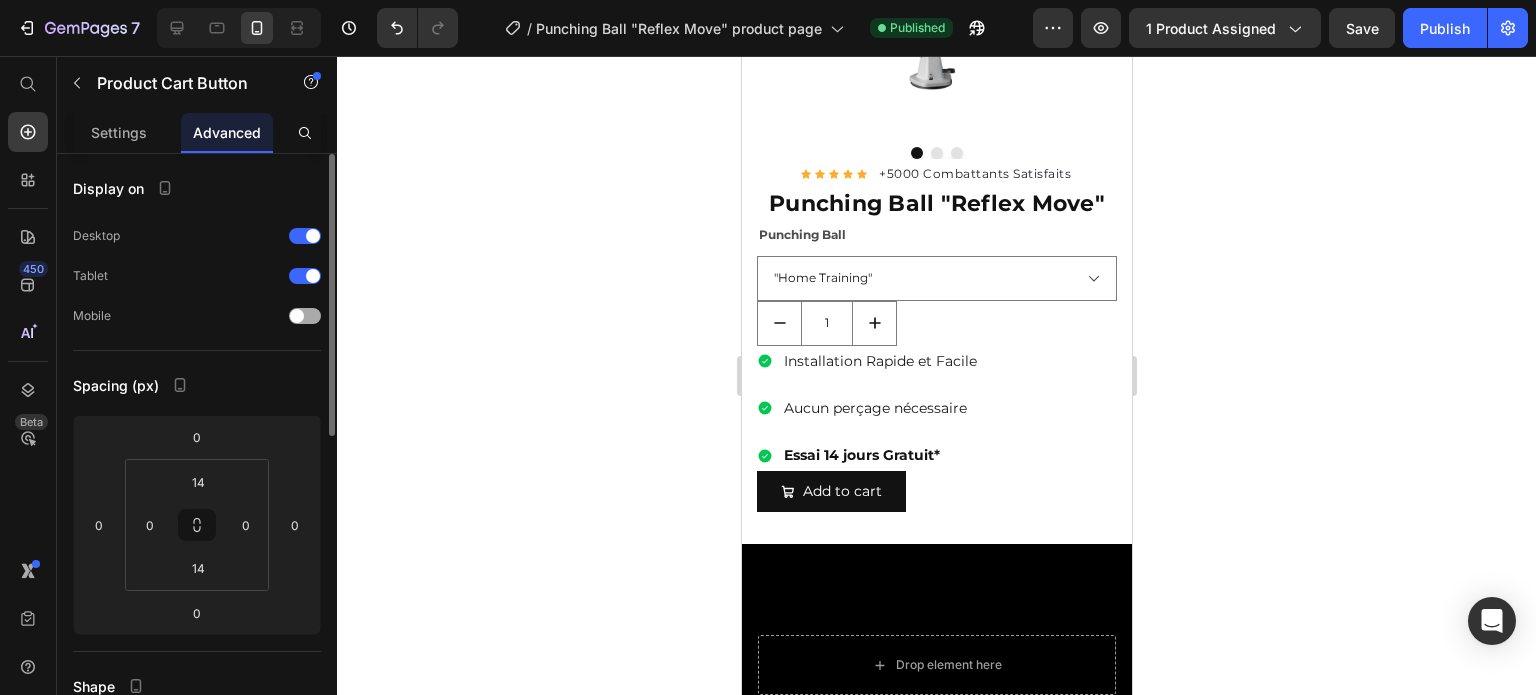 click at bounding box center [297, 316] 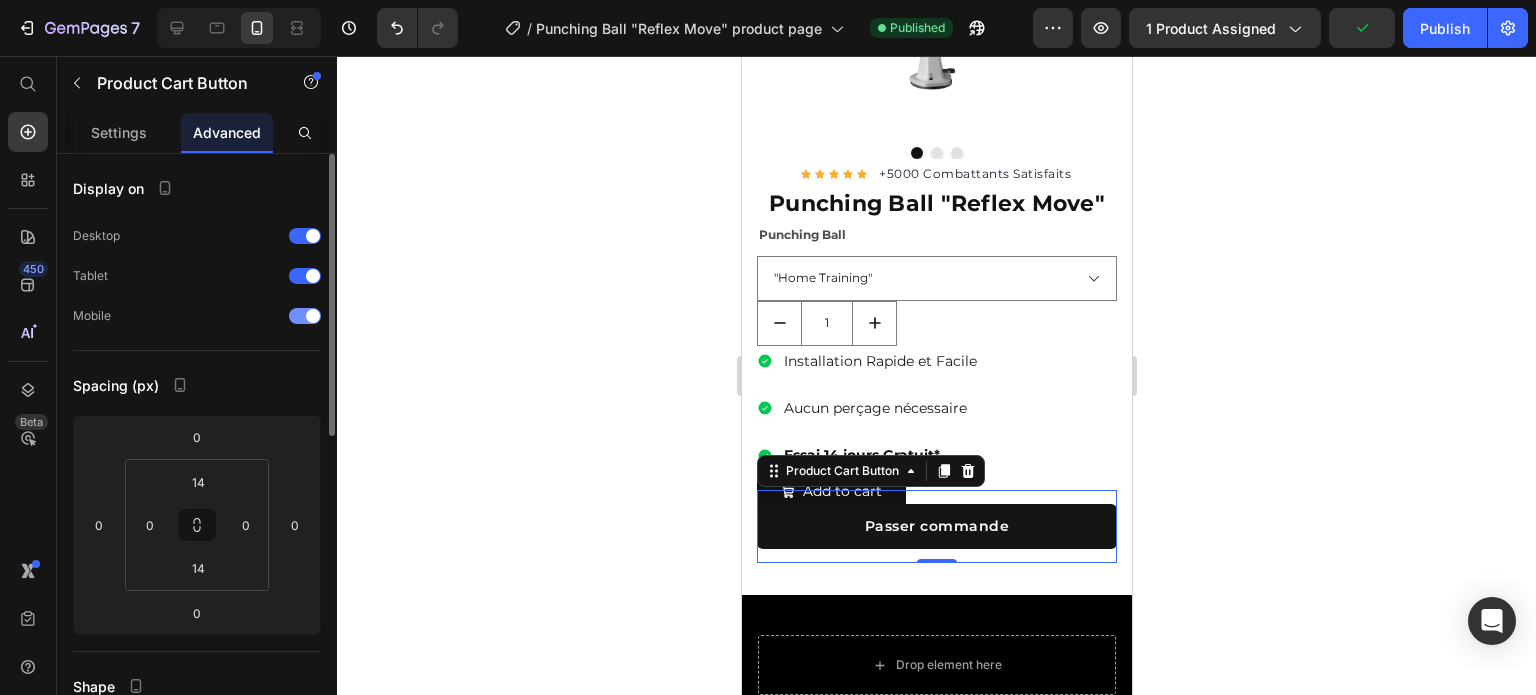 click at bounding box center (313, 316) 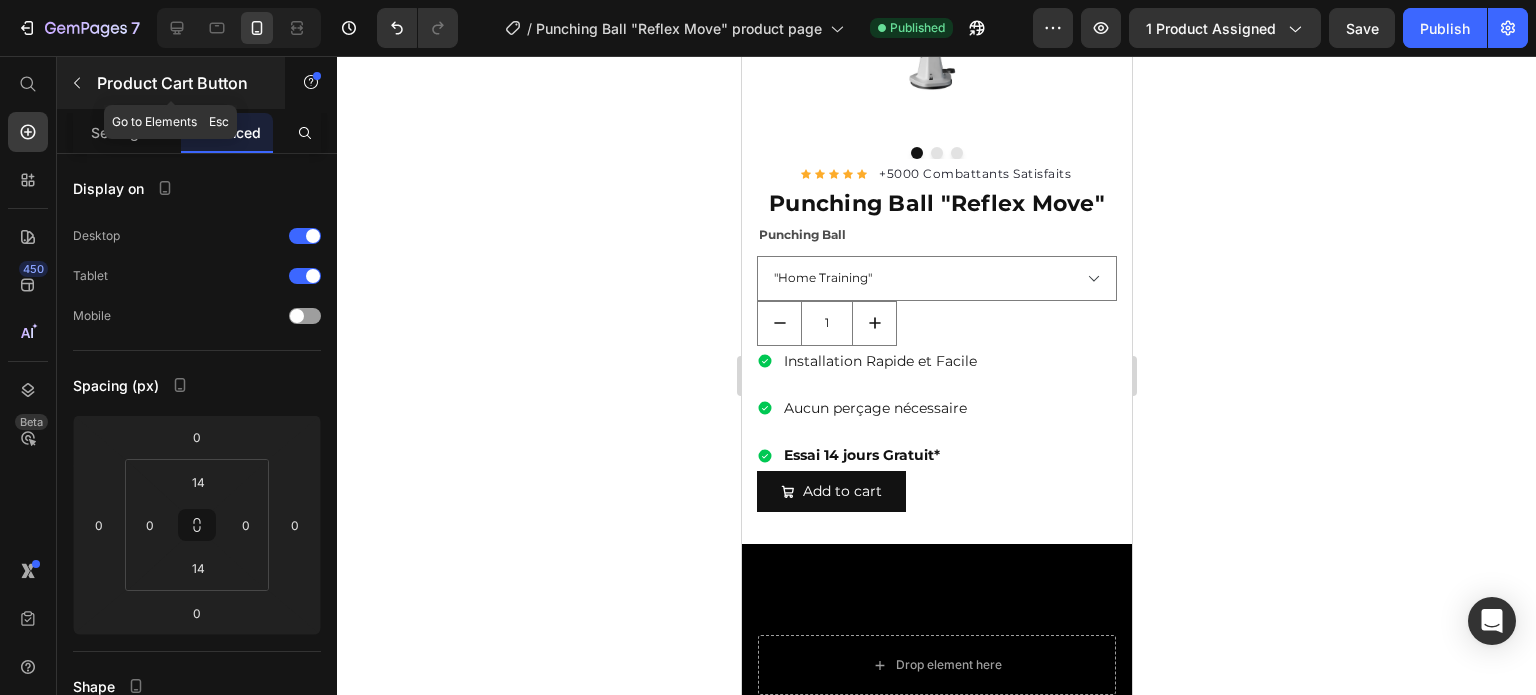 click on "Product Cart Button" at bounding box center (171, 83) 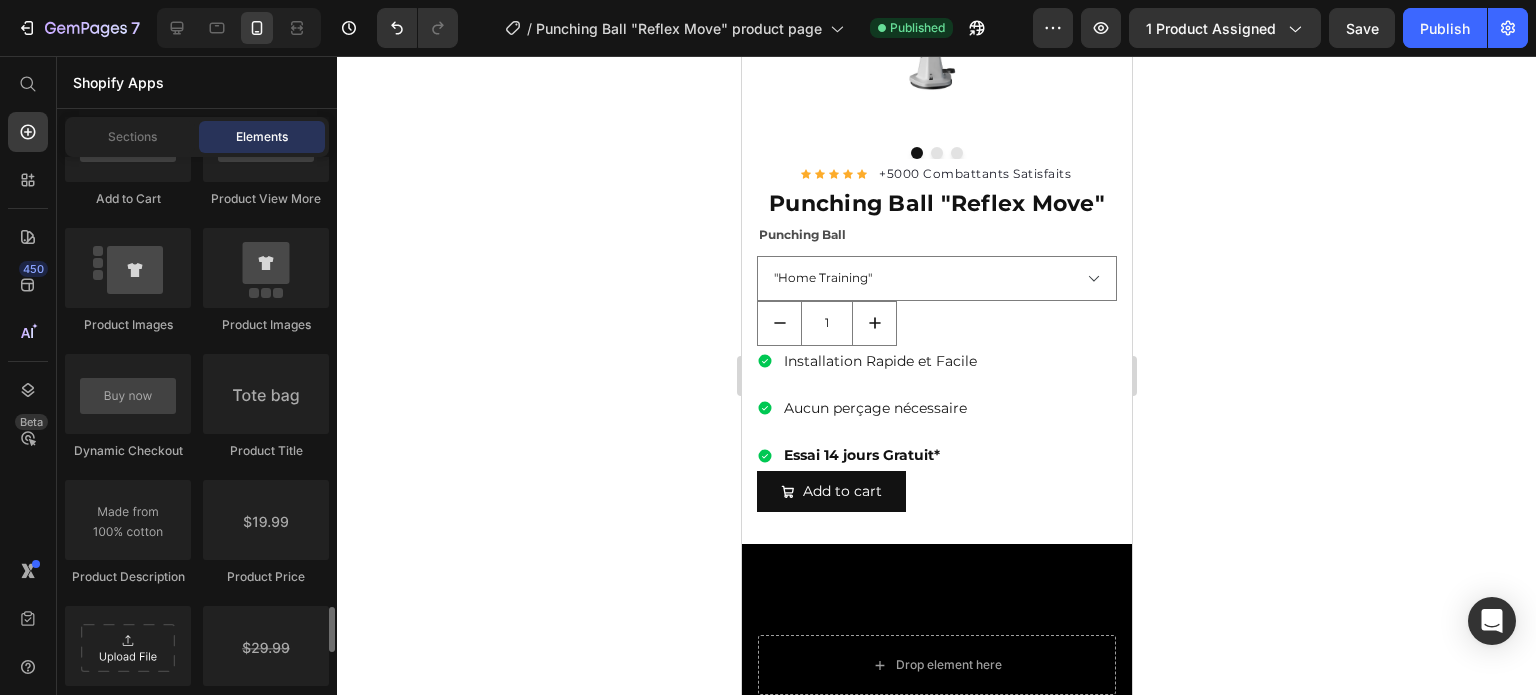 scroll, scrollTop: 3321, scrollLeft: 0, axis: vertical 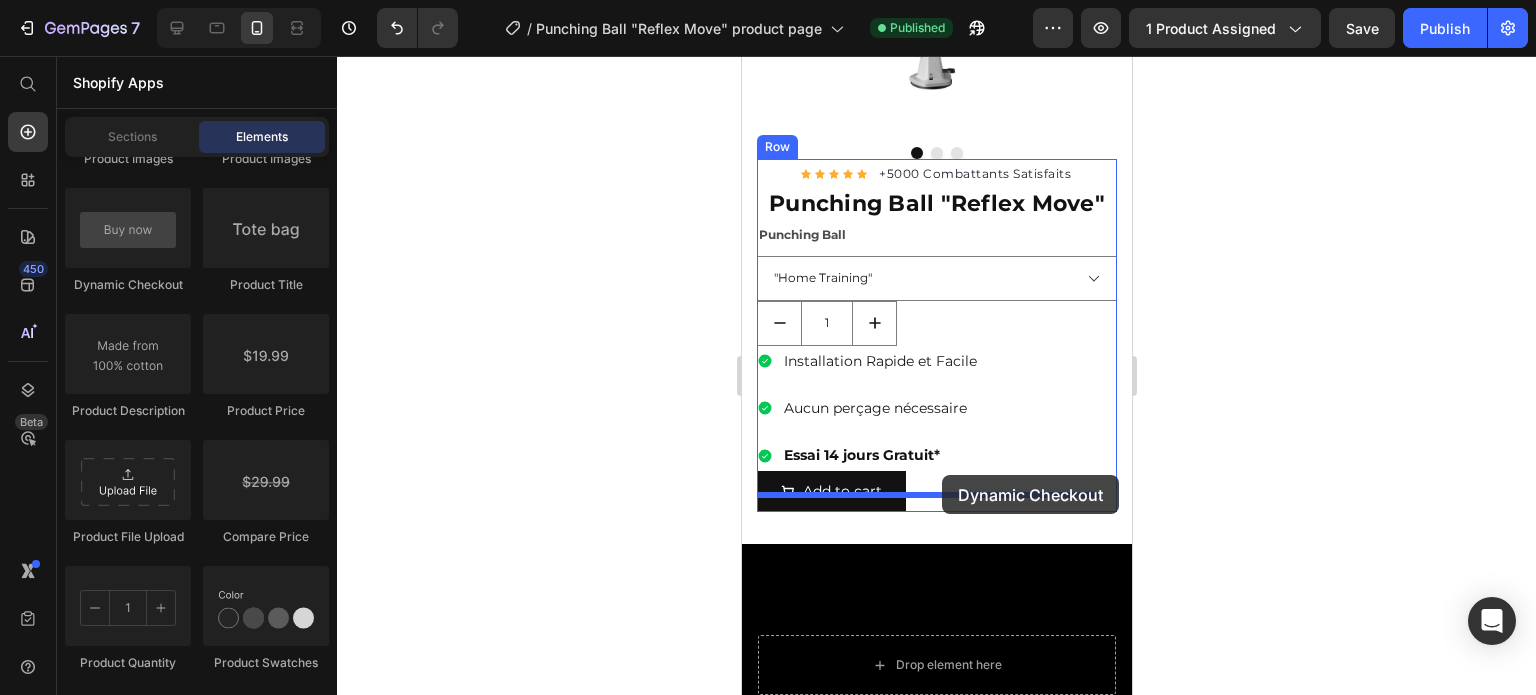 drag, startPoint x: 893, startPoint y: 294, endPoint x: 941, endPoint y: 475, distance: 187.25652 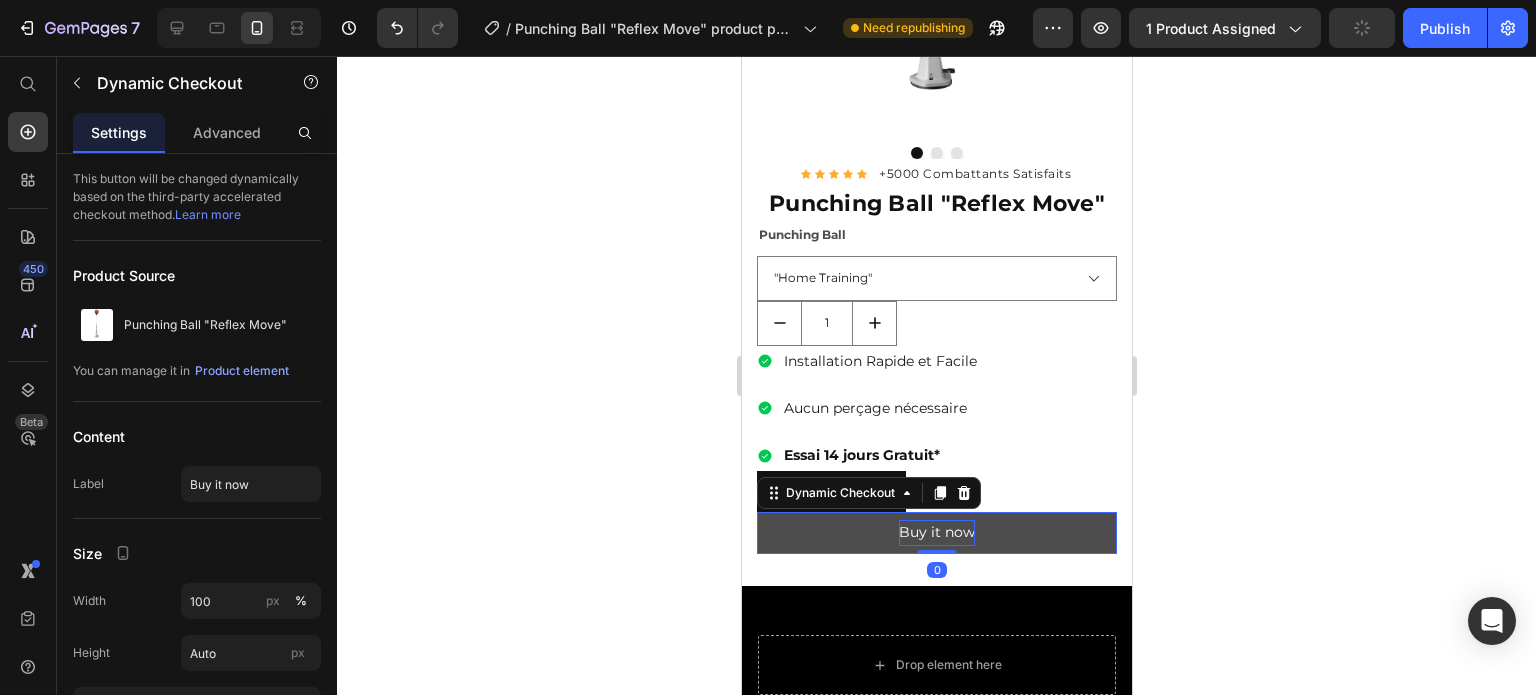 click on "Buy it now" at bounding box center (936, 532) 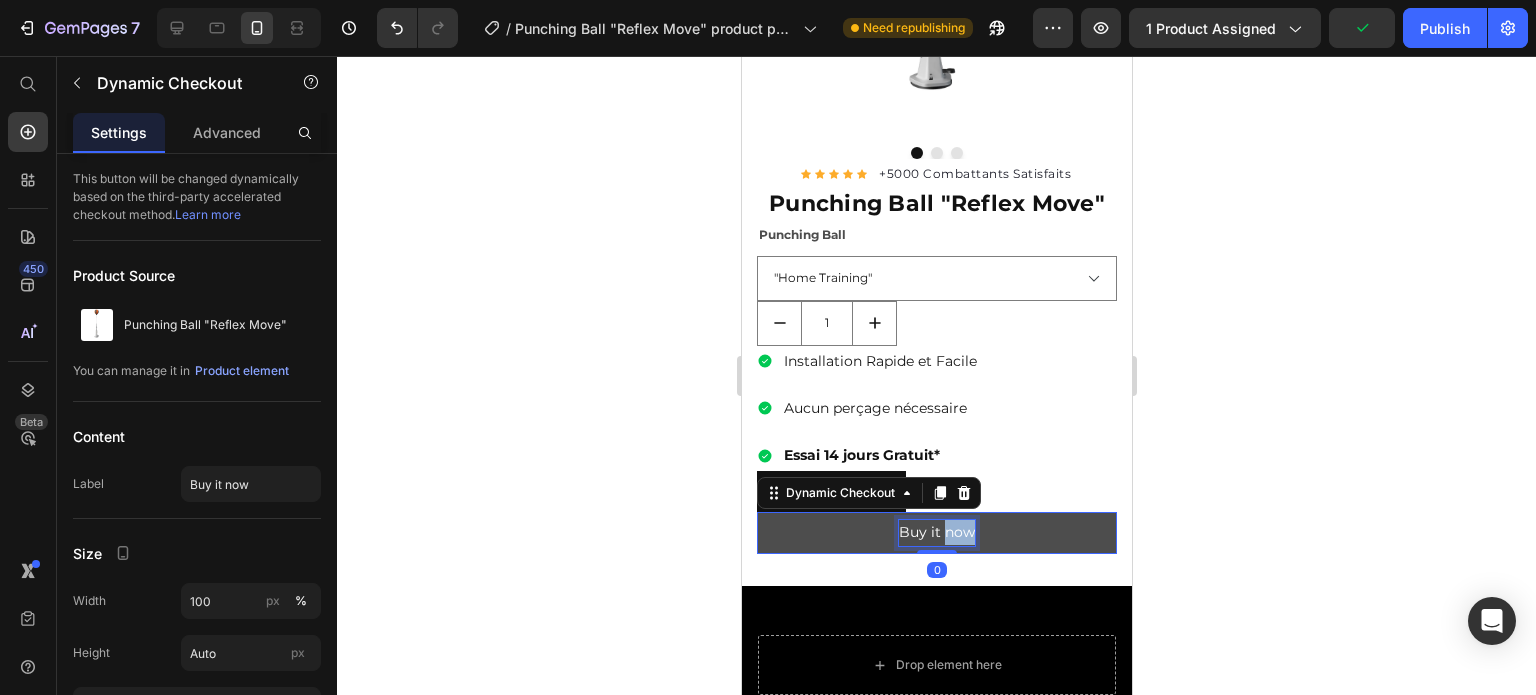 click on "Buy it now" at bounding box center [936, 532] 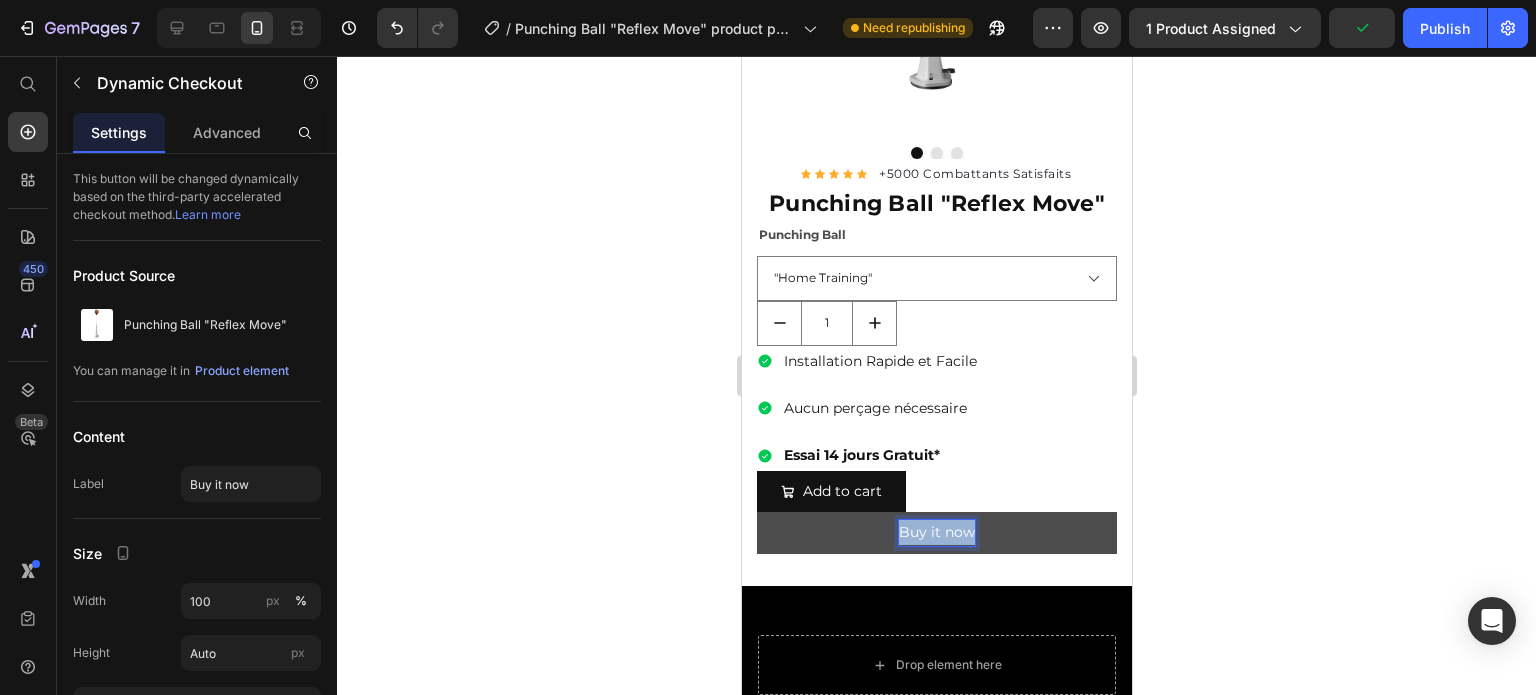click on "Buy it now" at bounding box center (936, 532) 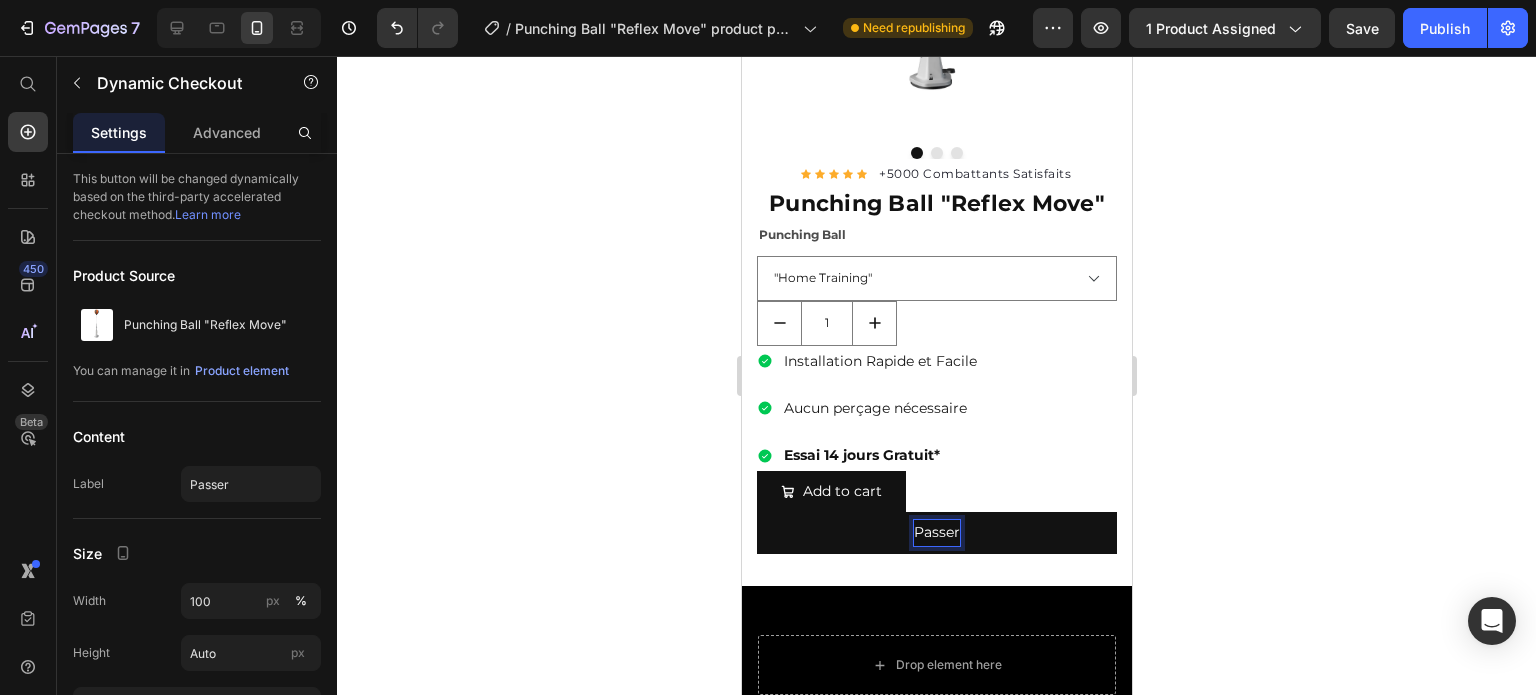 click on "Passer" at bounding box center [936, 532] 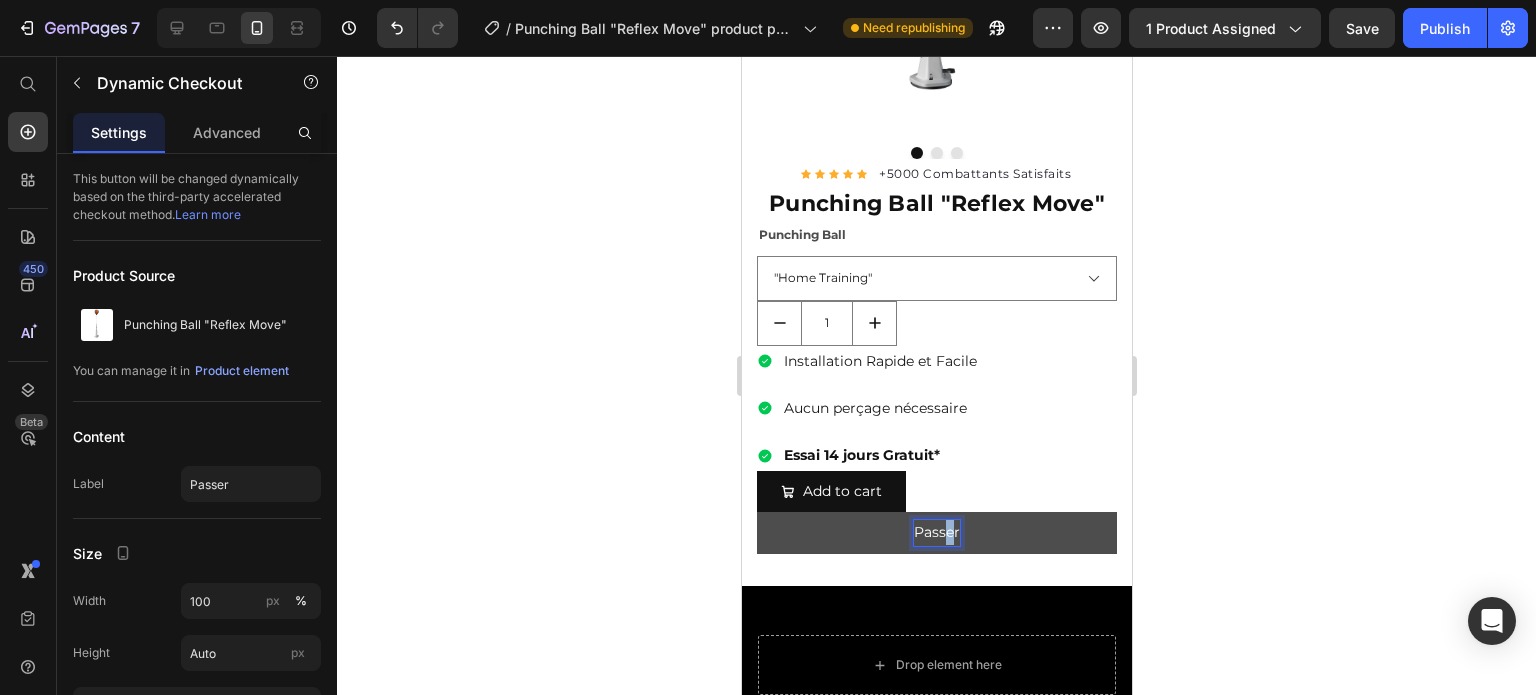click on "Passer" at bounding box center (936, 532) 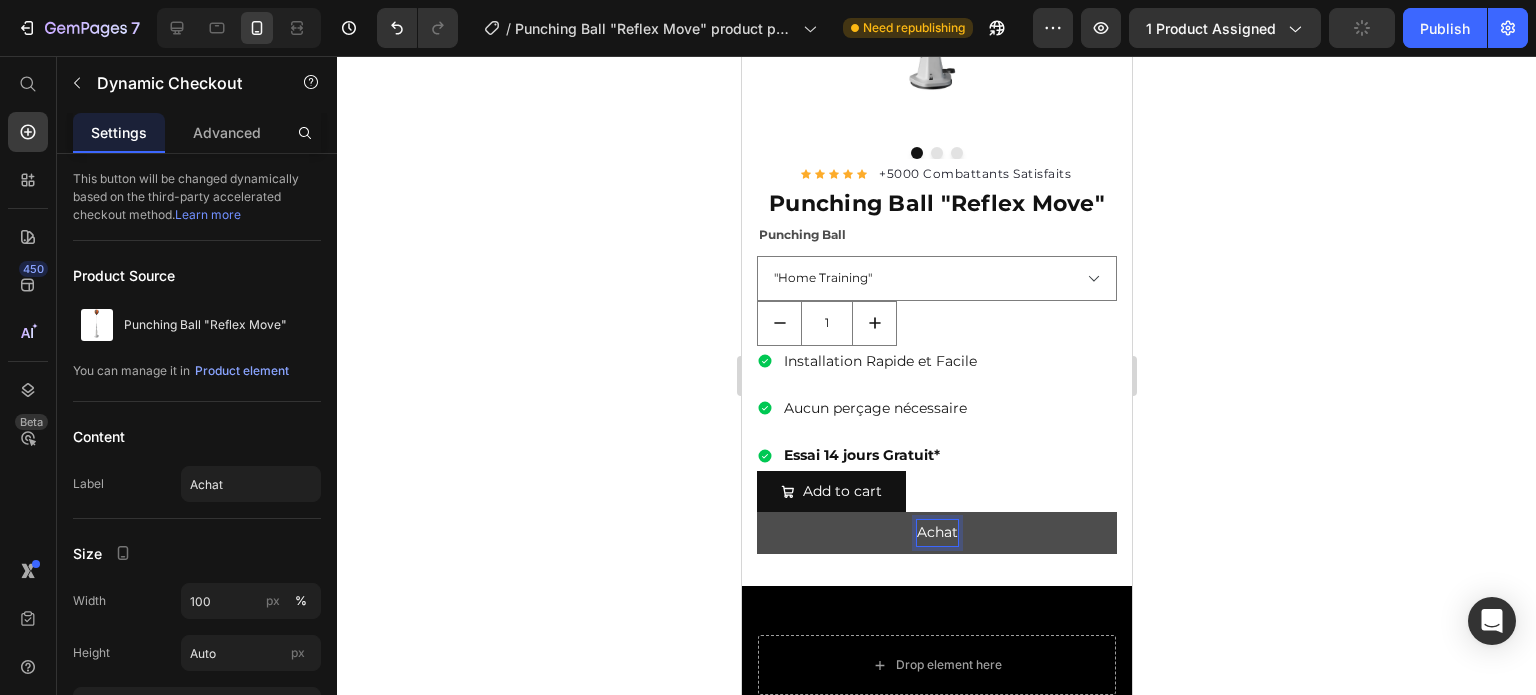 click on "Achat" at bounding box center [936, 532] 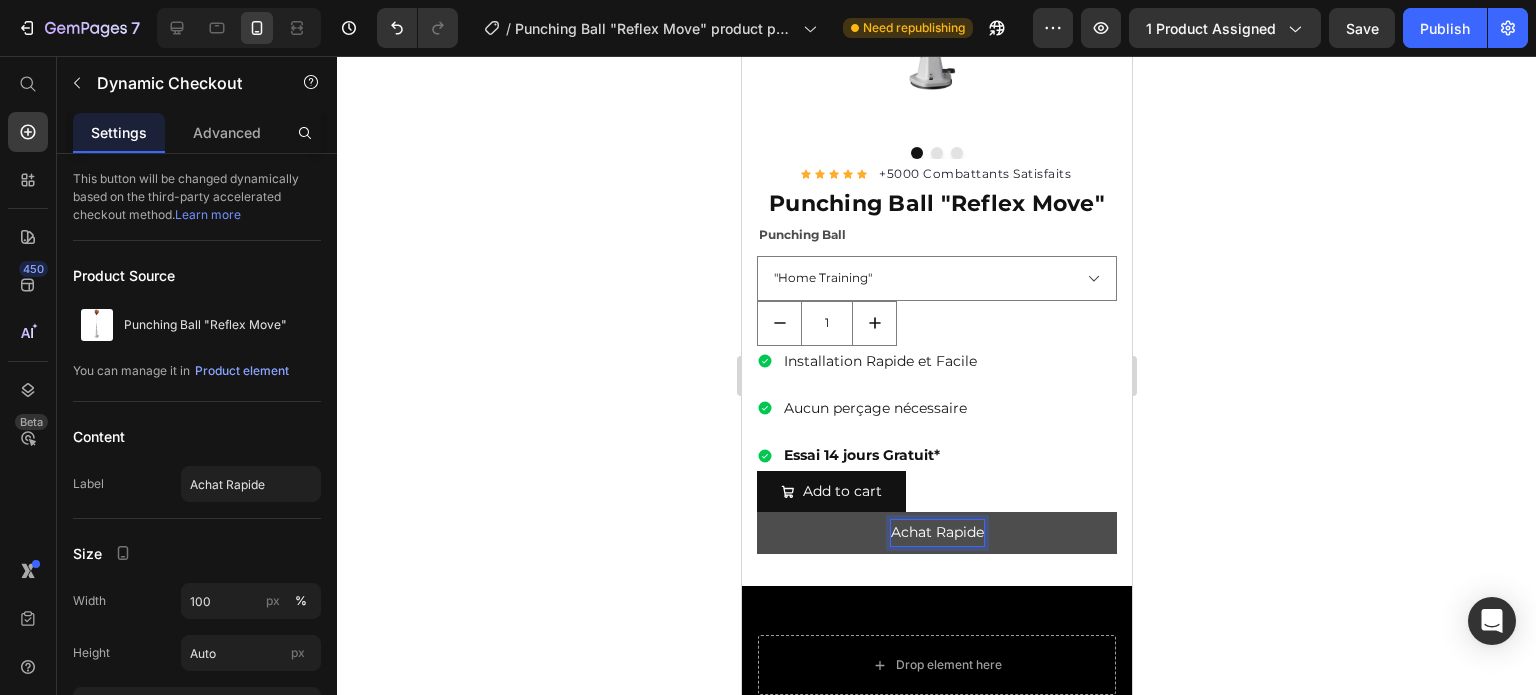 click on "Achat Rapide" at bounding box center [936, 532] 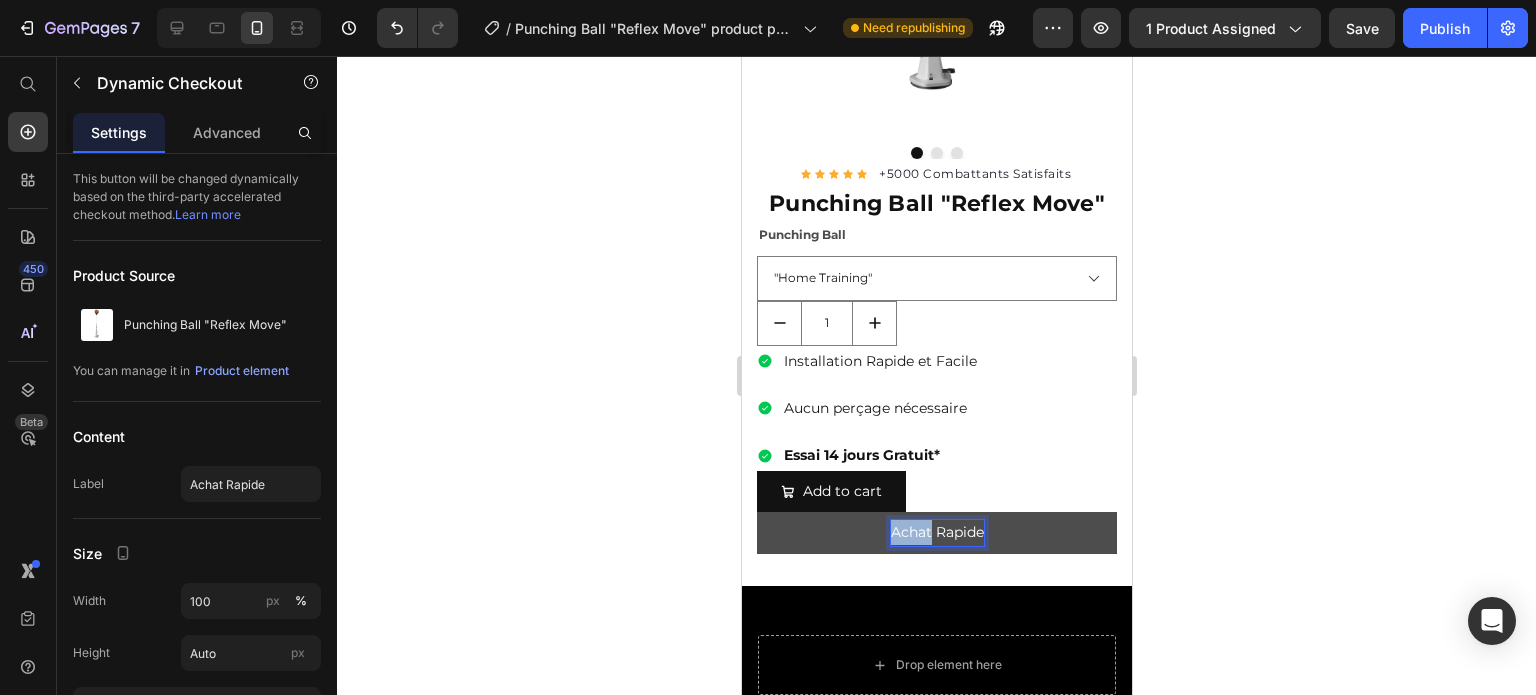 click on "Achat Rapide" at bounding box center (936, 532) 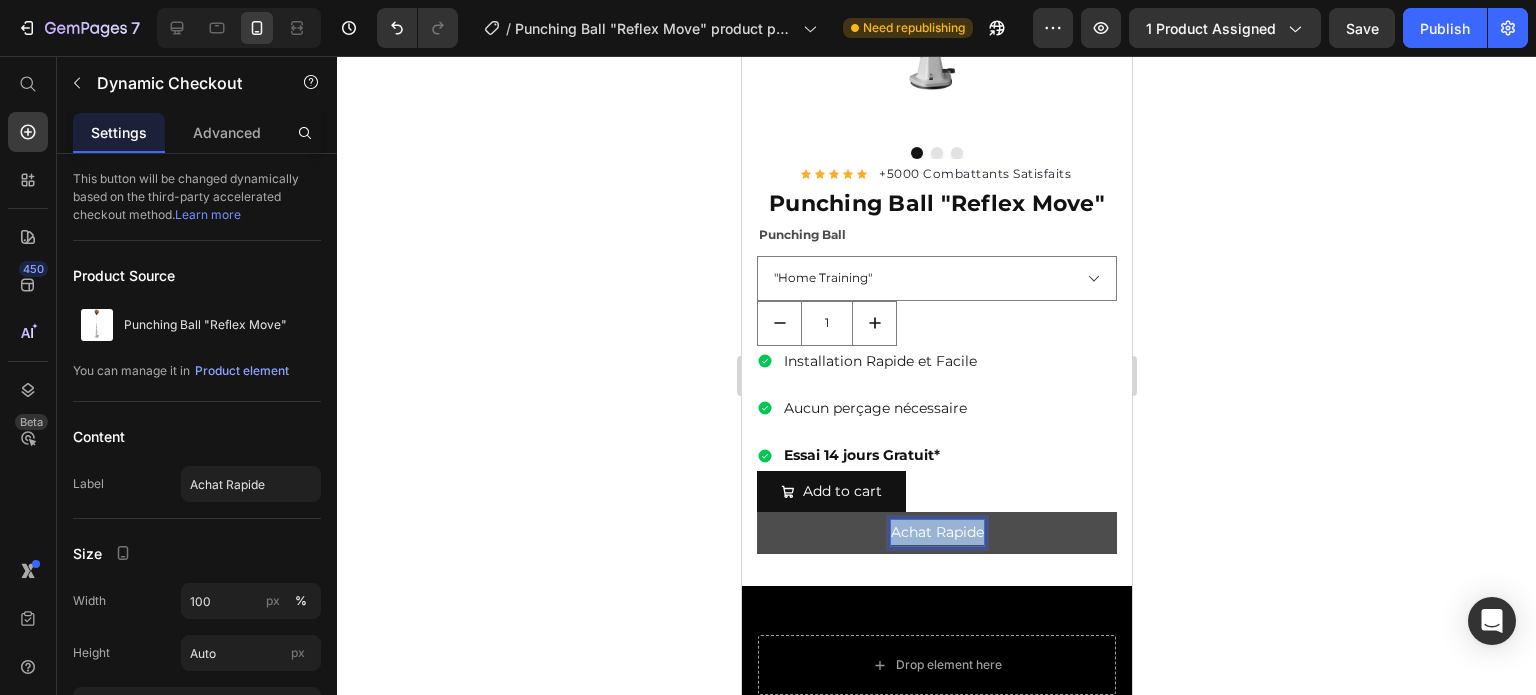click on "Achat Rapide" at bounding box center [936, 532] 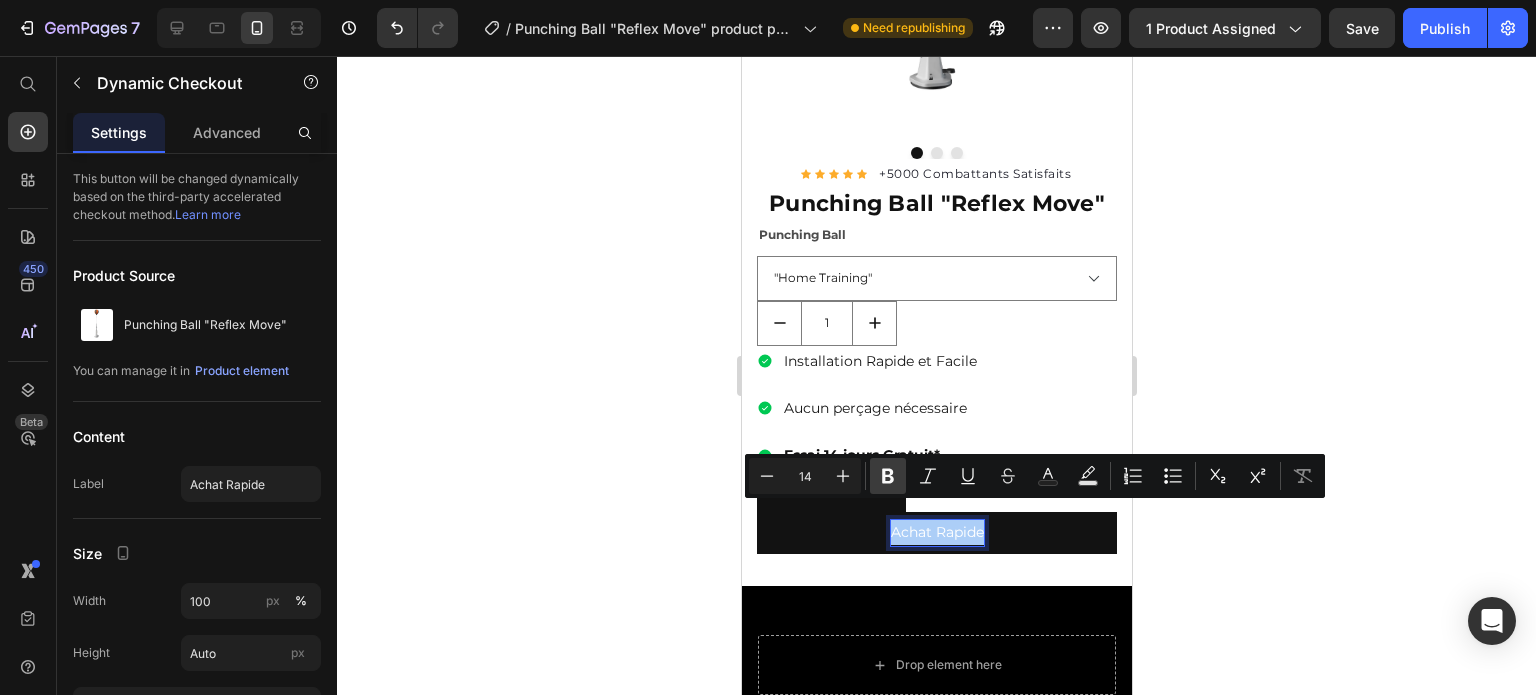 click 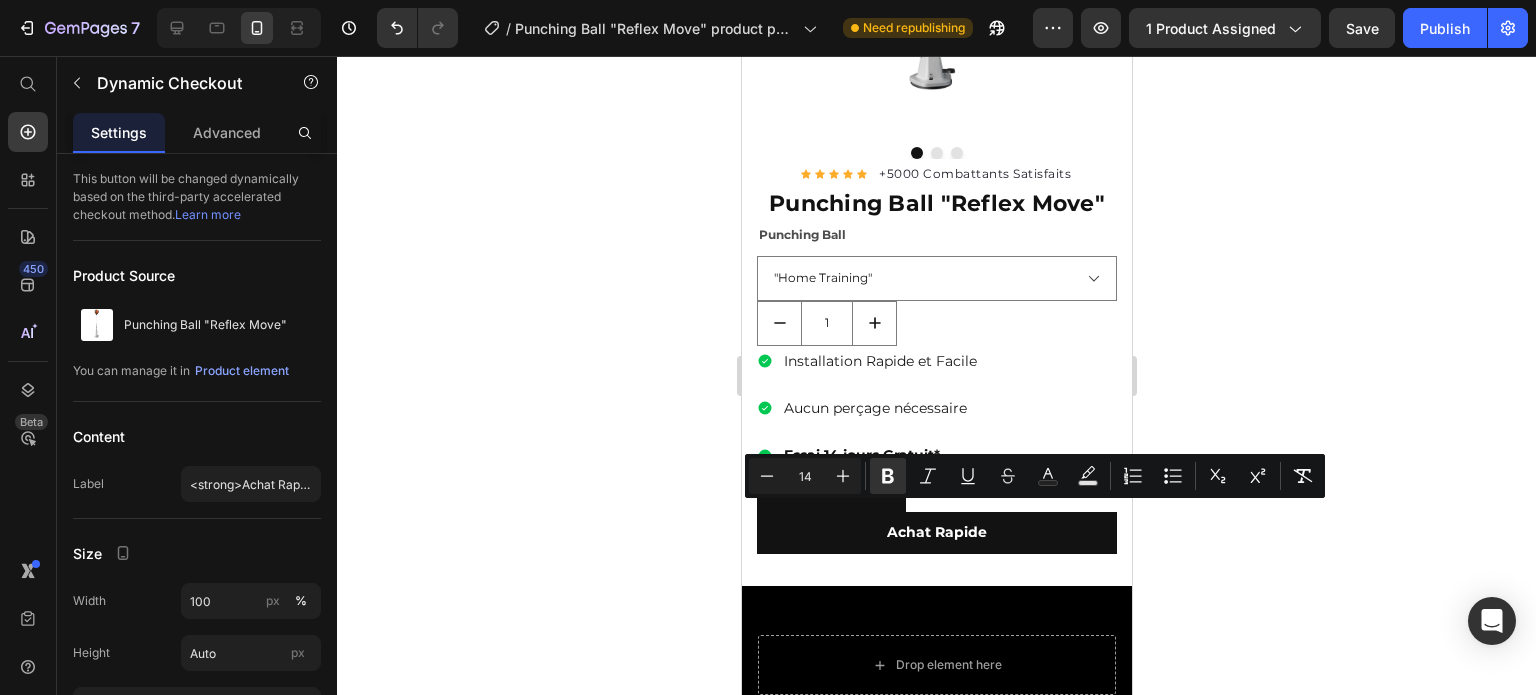 click 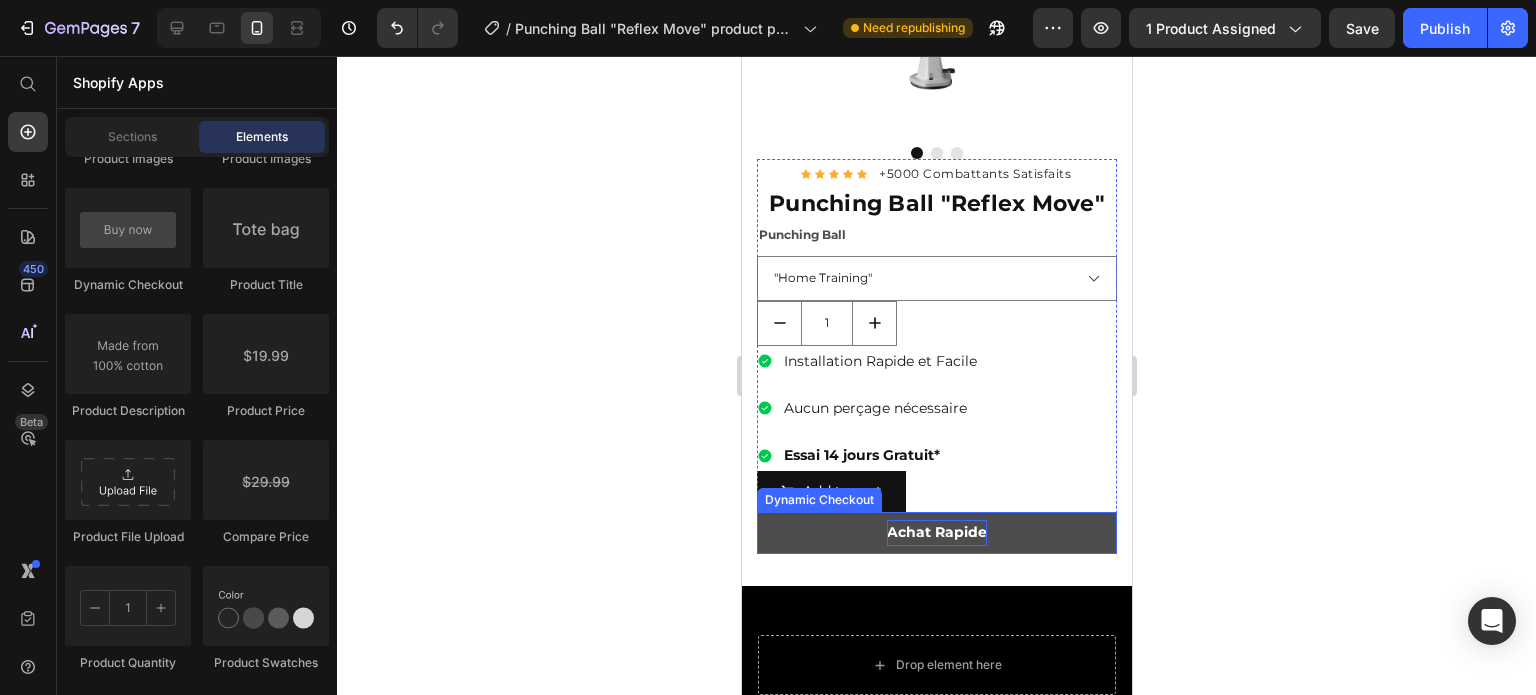 click on "Achat Rapide" at bounding box center [936, 532] 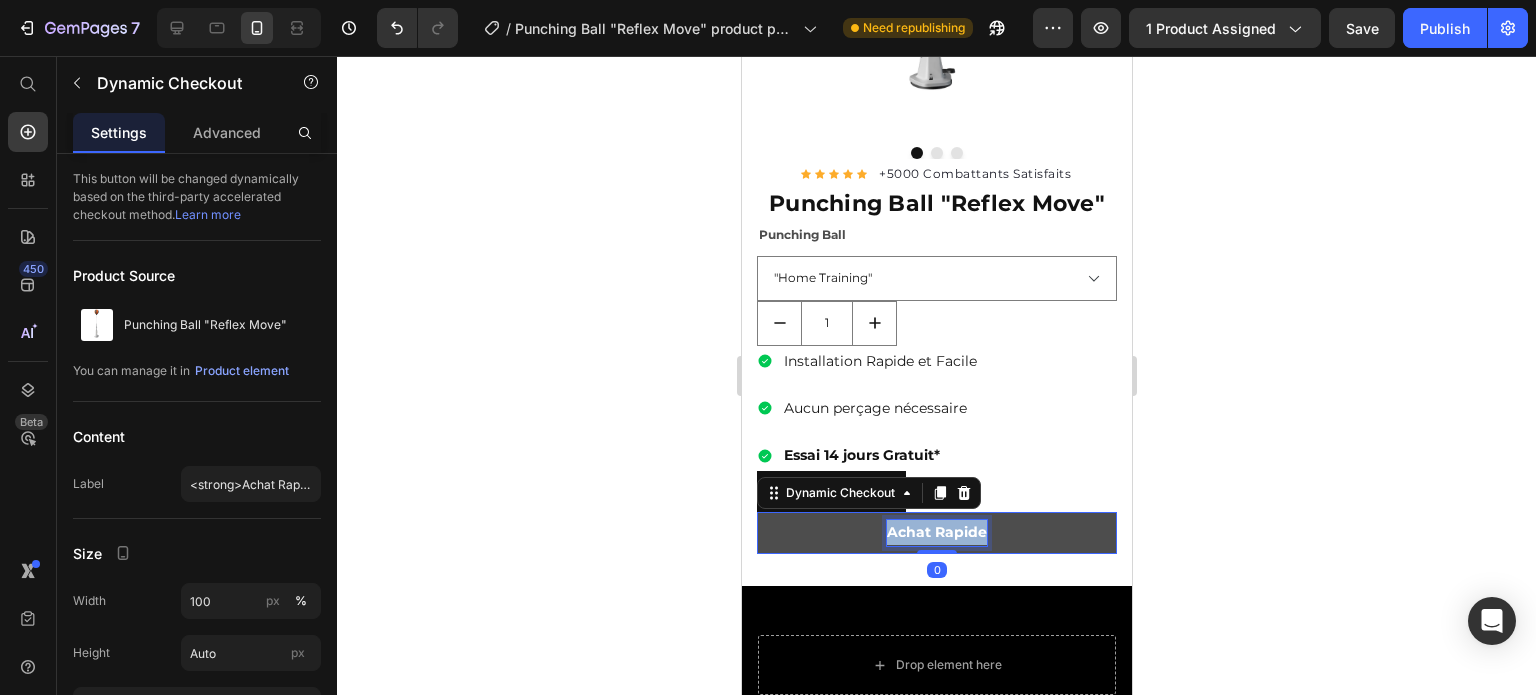 click on "Achat Rapide" at bounding box center [936, 532] 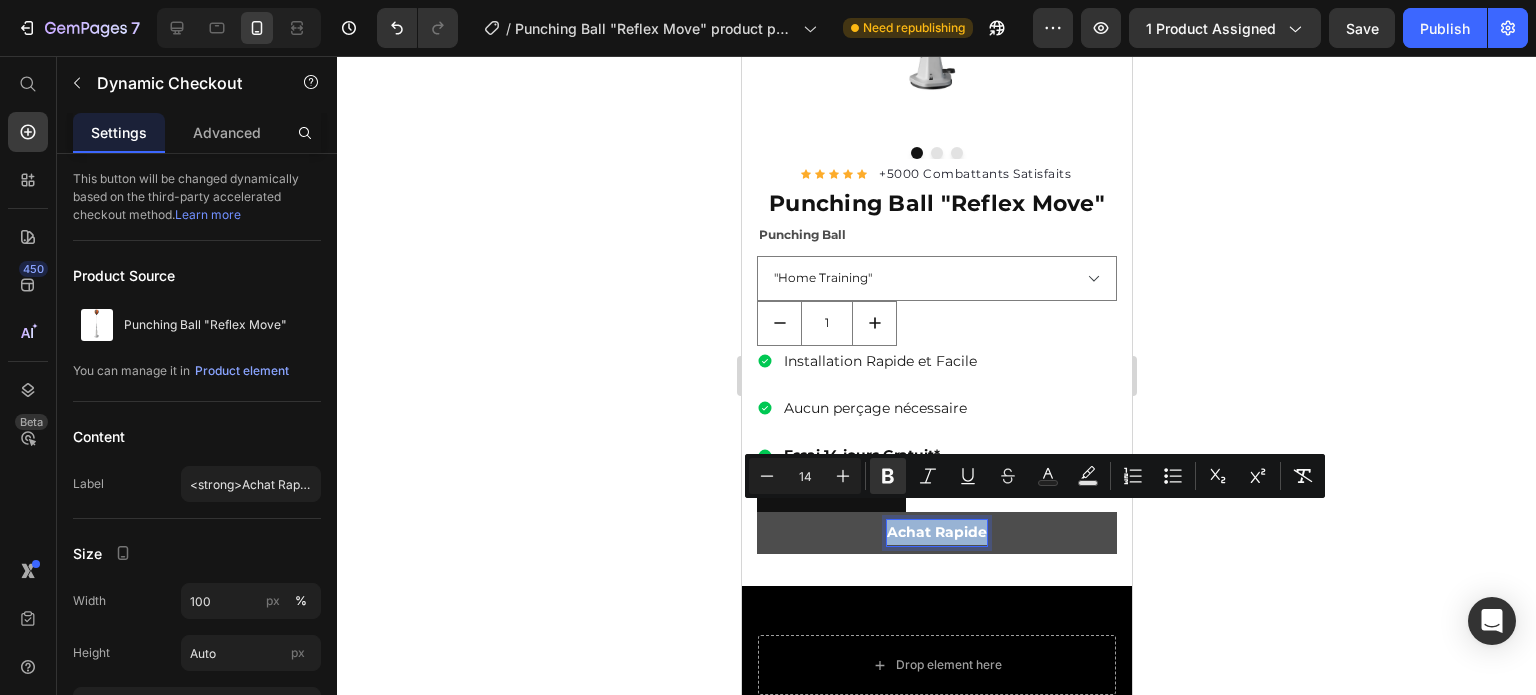click on "Achat Rapide" at bounding box center (936, 532) 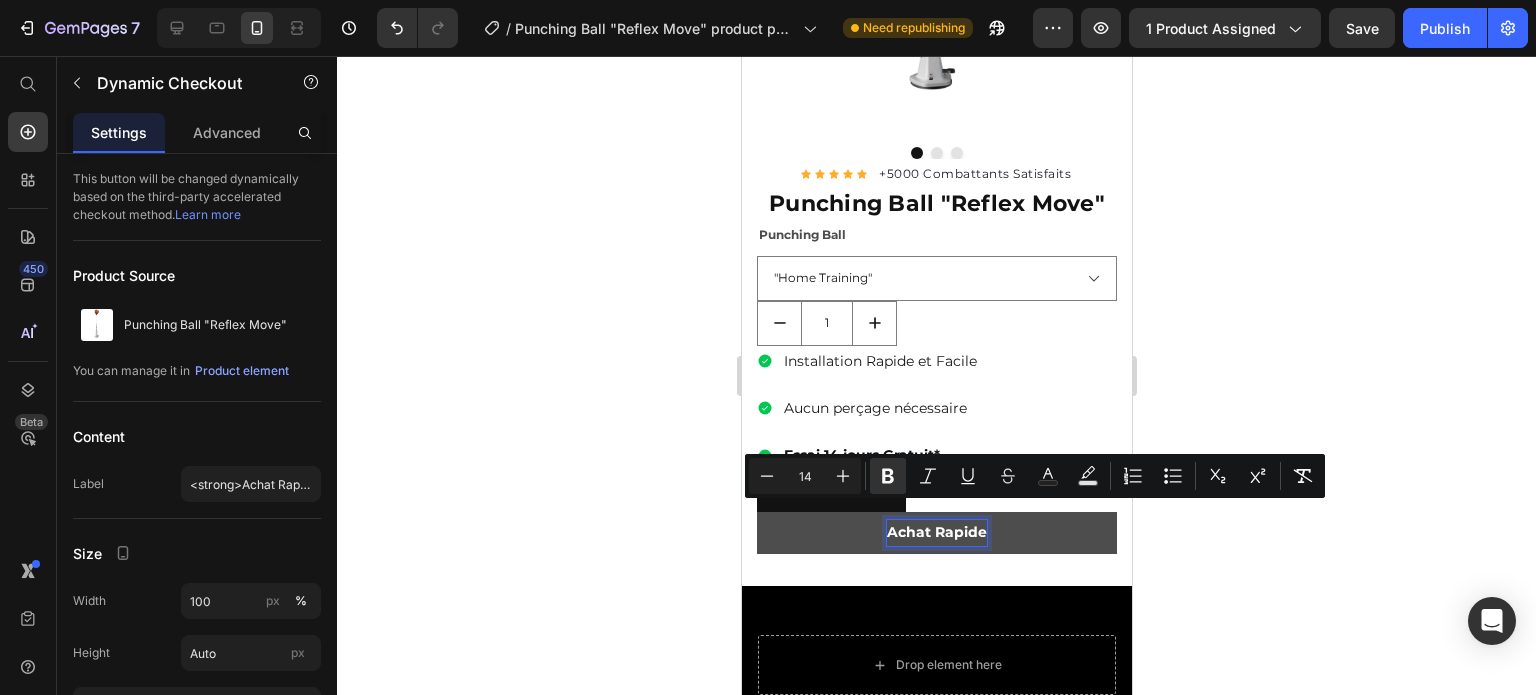 click on "Achat Rapide" at bounding box center (936, 532) 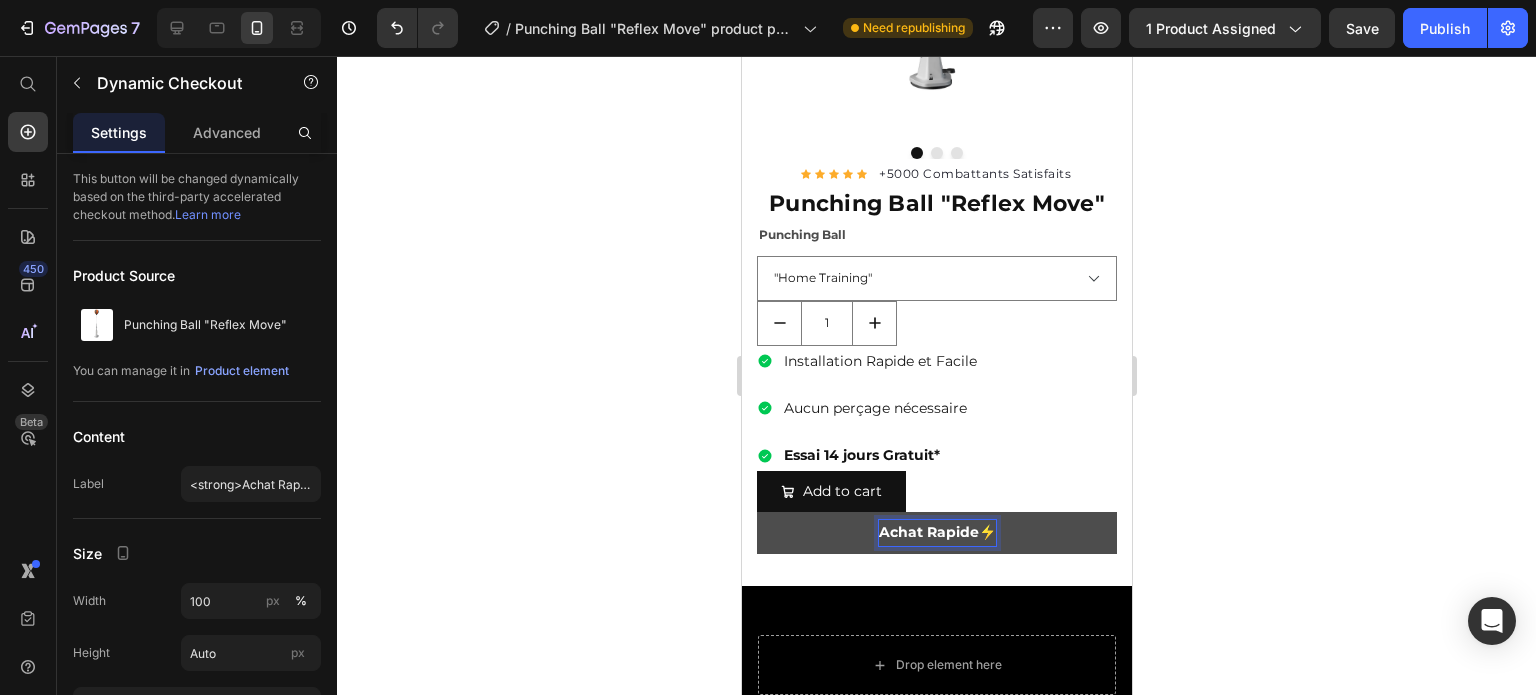 click 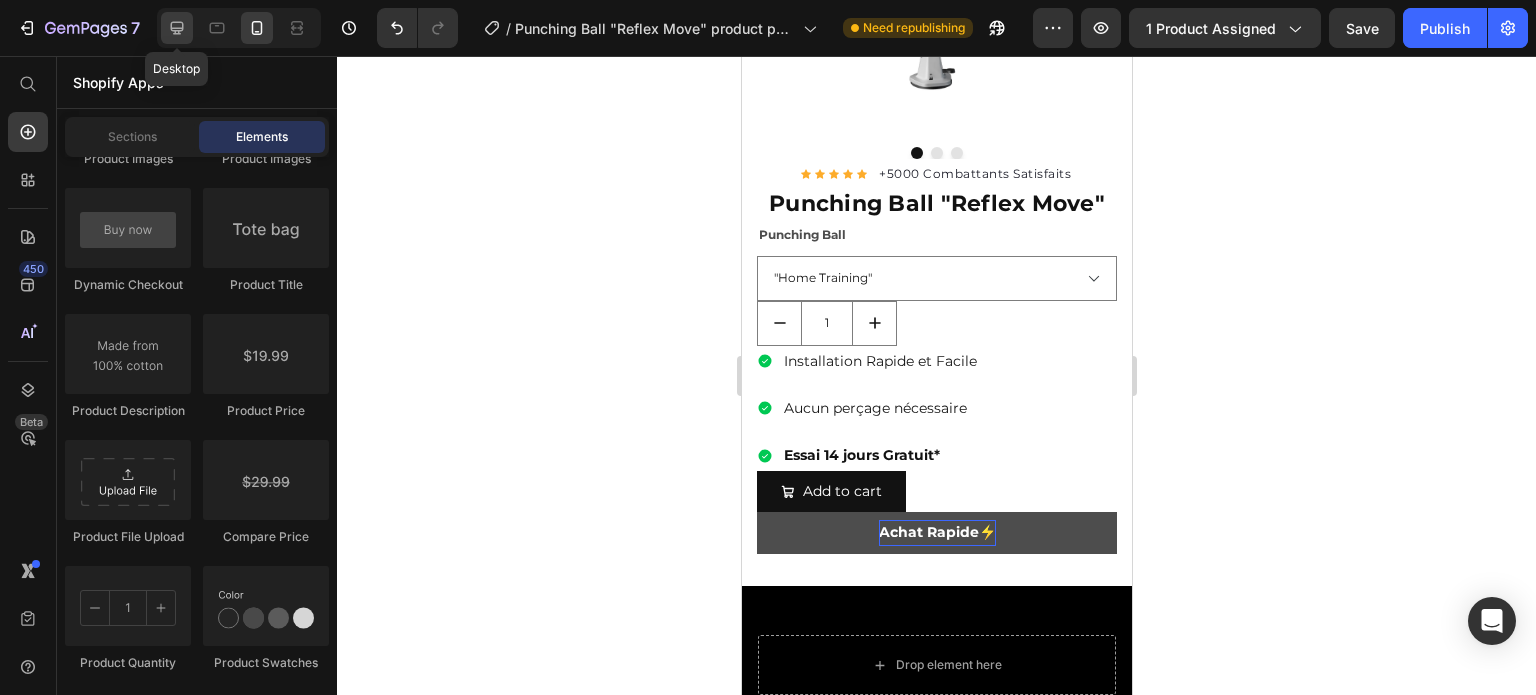 click 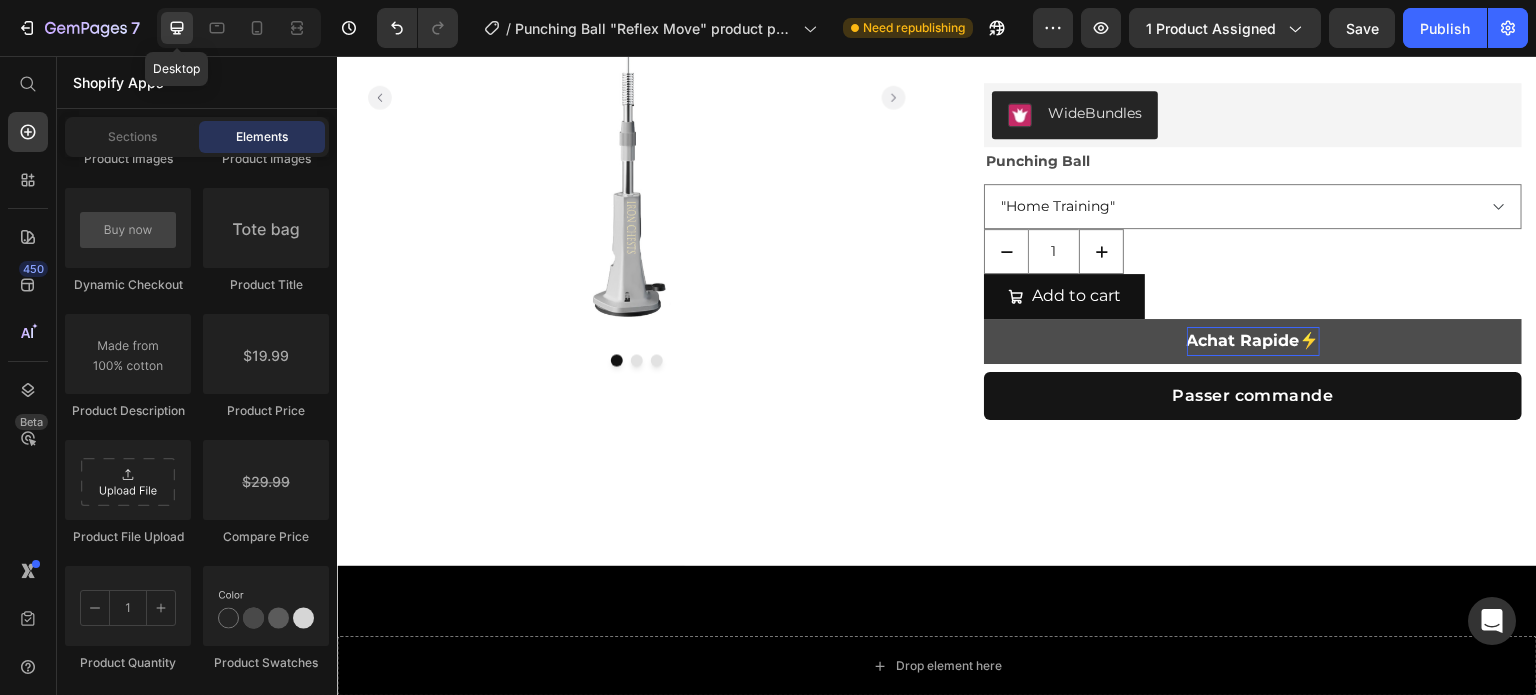 scroll, scrollTop: 356, scrollLeft: 0, axis: vertical 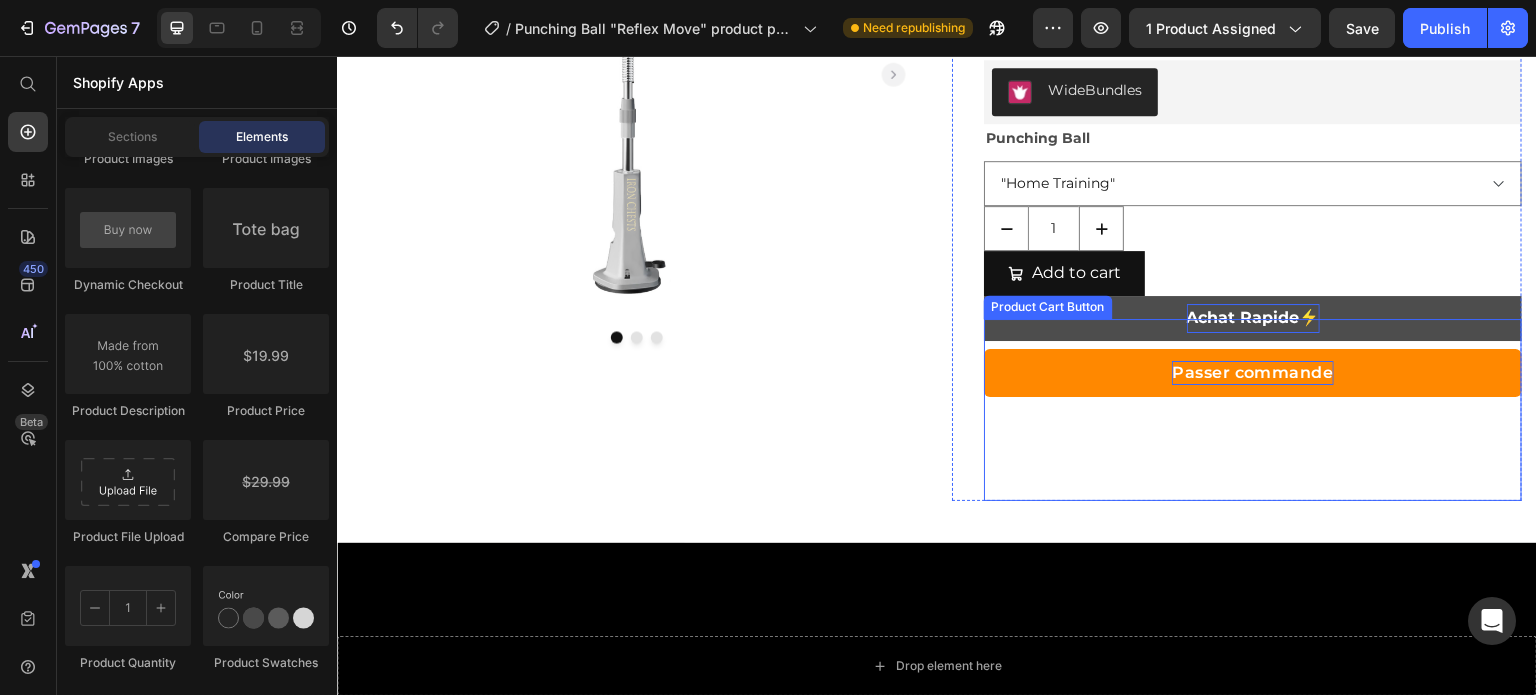 click on "Passer commande" at bounding box center [1253, 373] 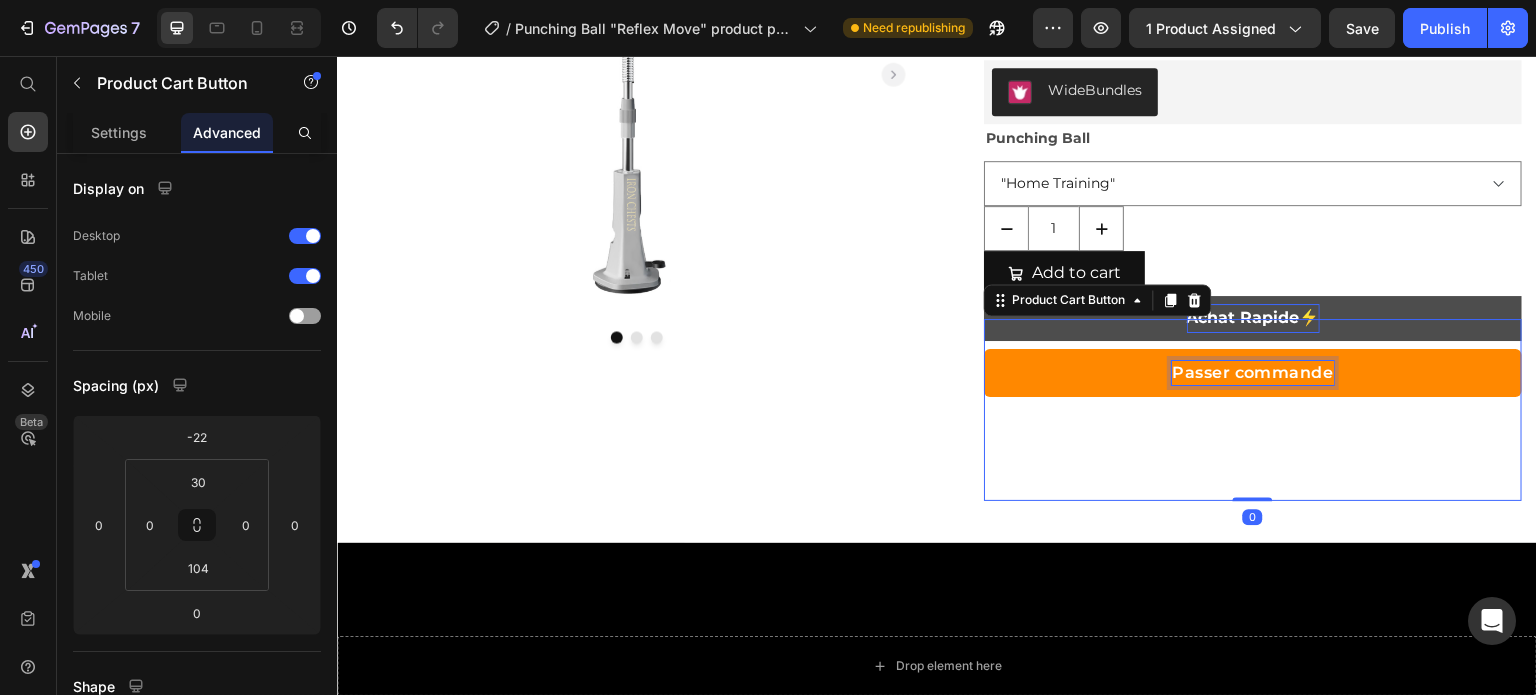 click on "Passer commande" at bounding box center (1253, 373) 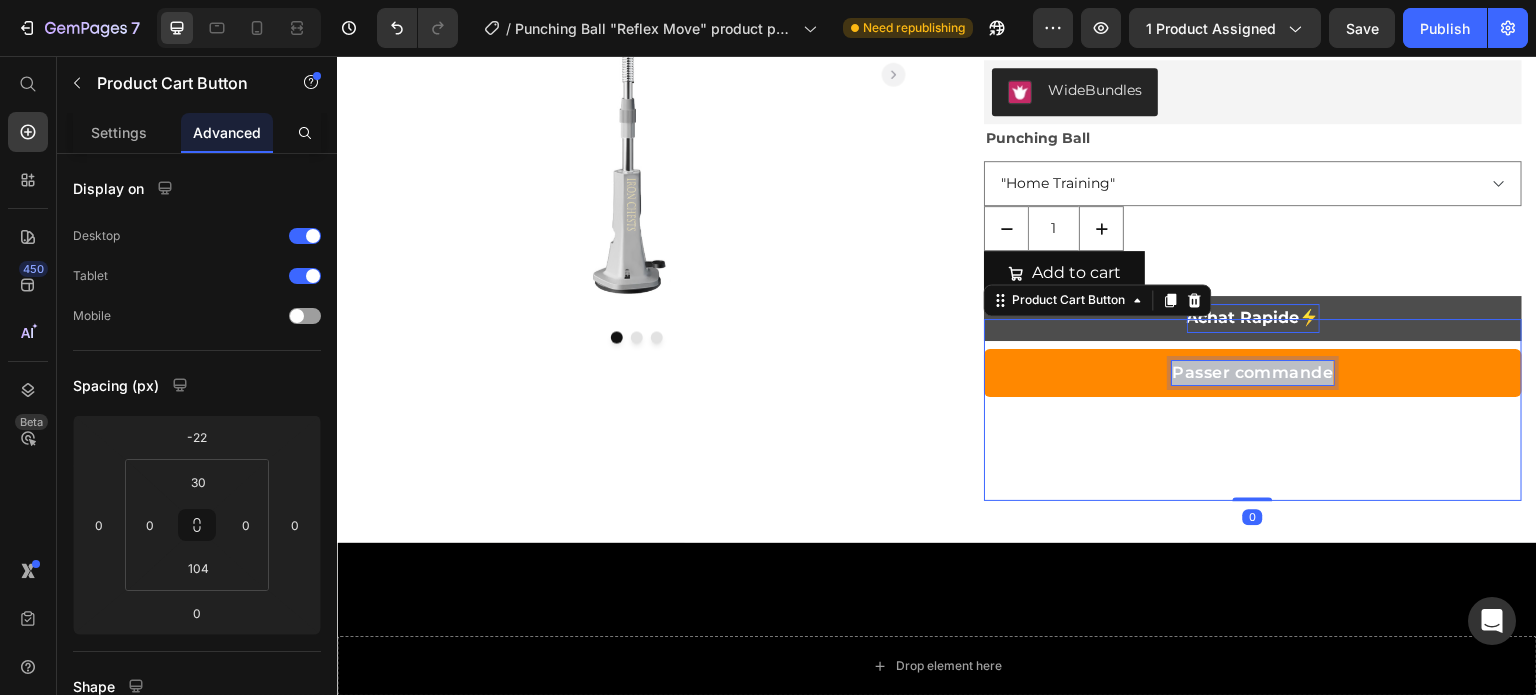 click on "Passer commande" at bounding box center [1253, 373] 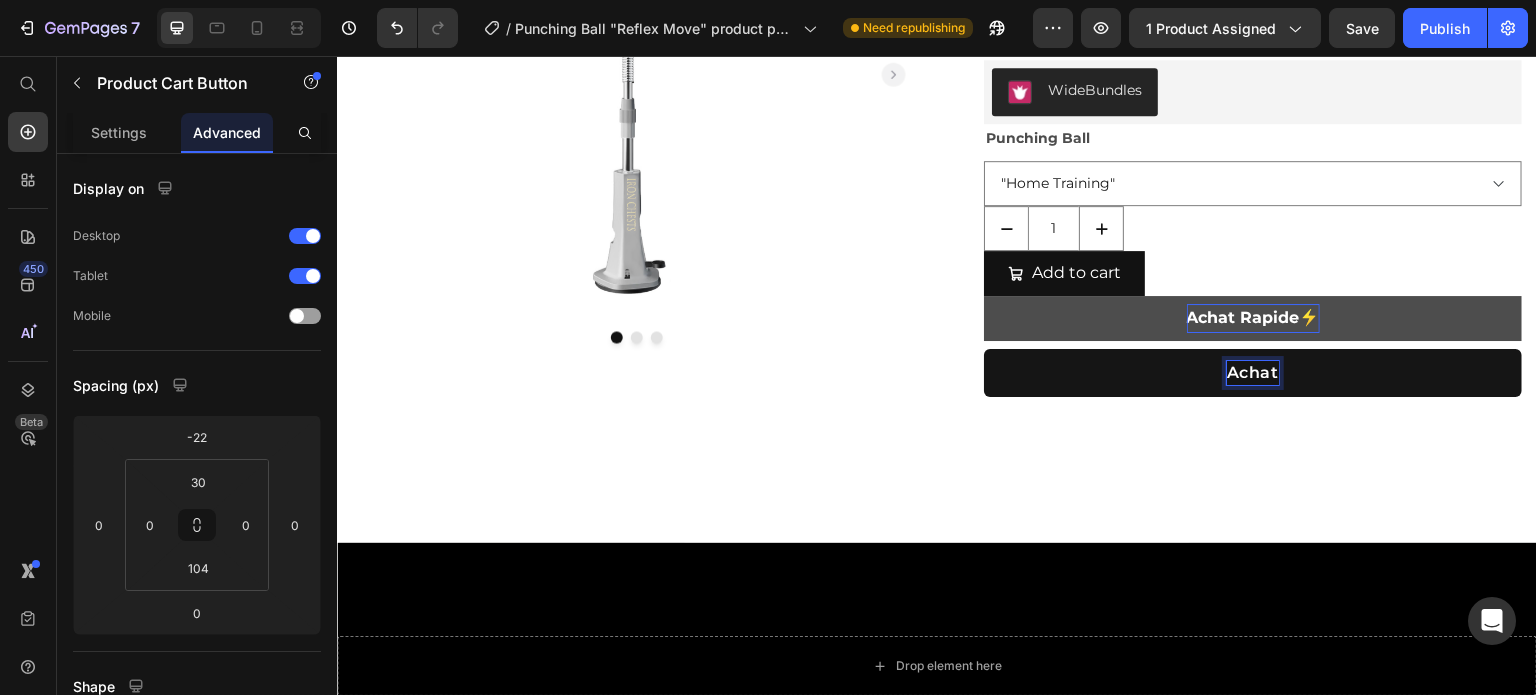 click on "Achat" at bounding box center [1253, 373] 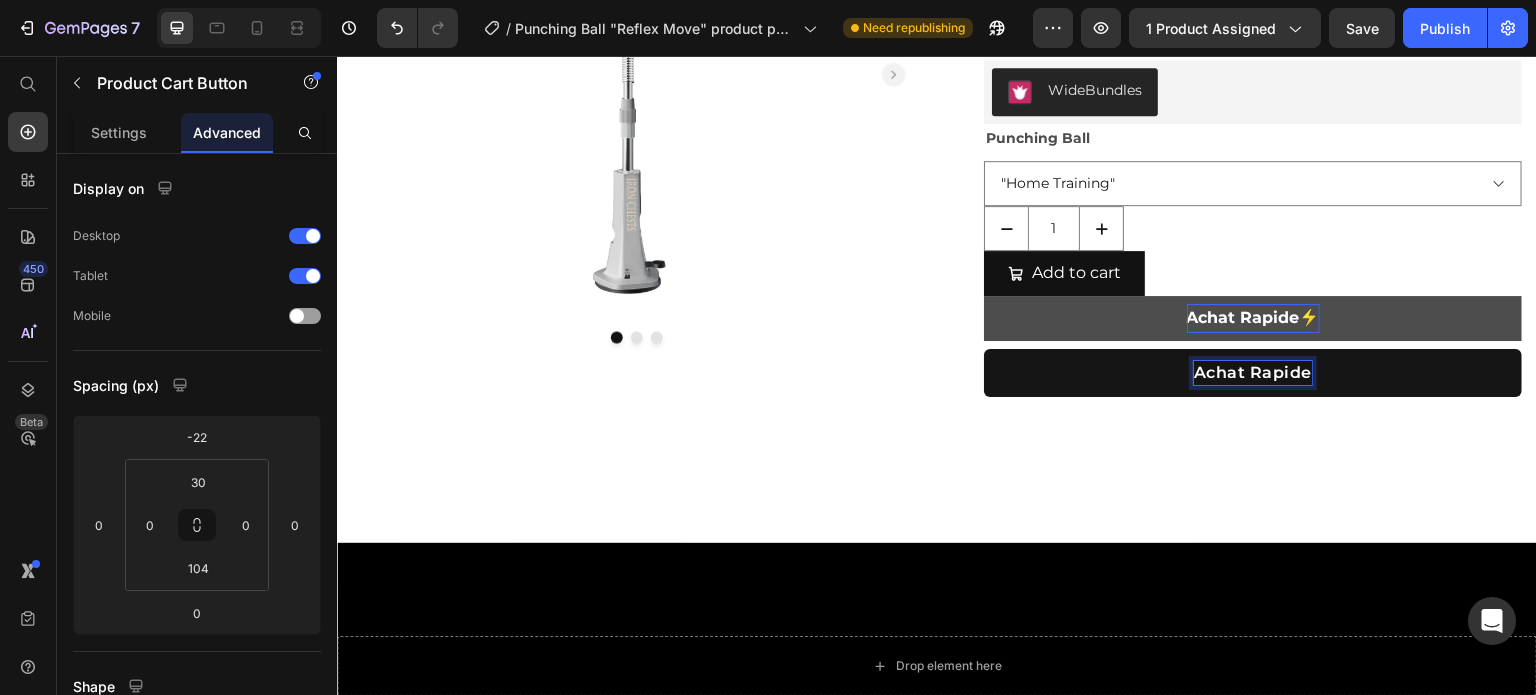 click on "Achat Rapide" at bounding box center (1253, 373) 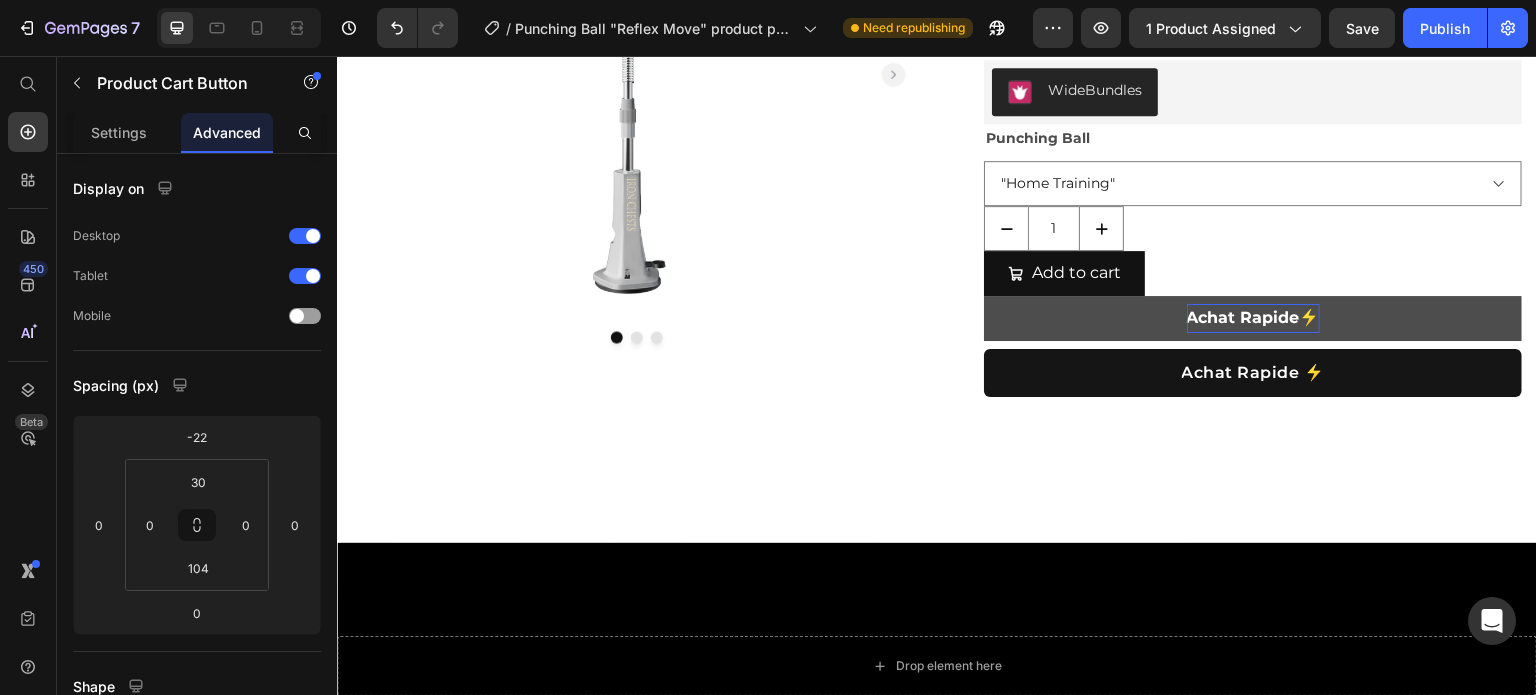 click on "Achat Rapide ⚡ Product Cart Button   0" at bounding box center [1253, 410] 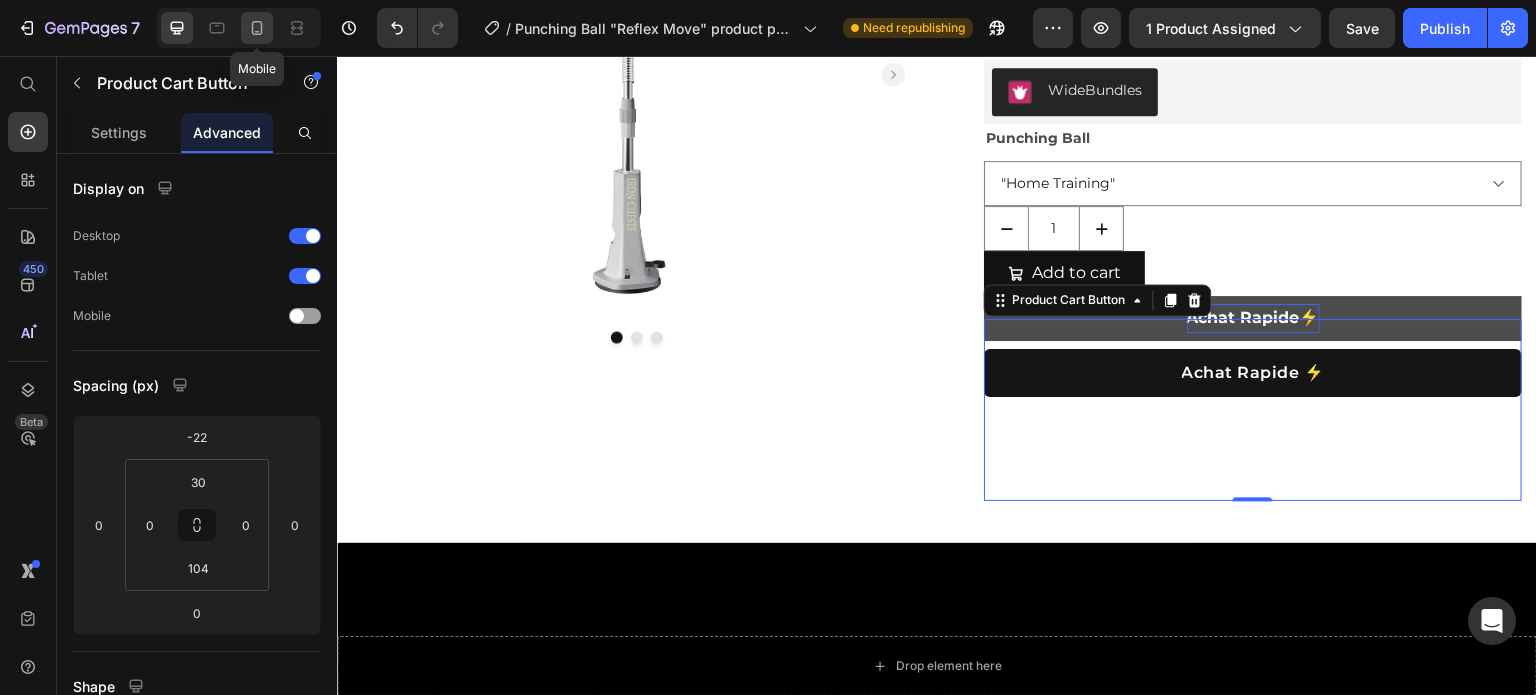drag, startPoint x: 260, startPoint y: 23, endPoint x: 252, endPoint y: 36, distance: 15.264338 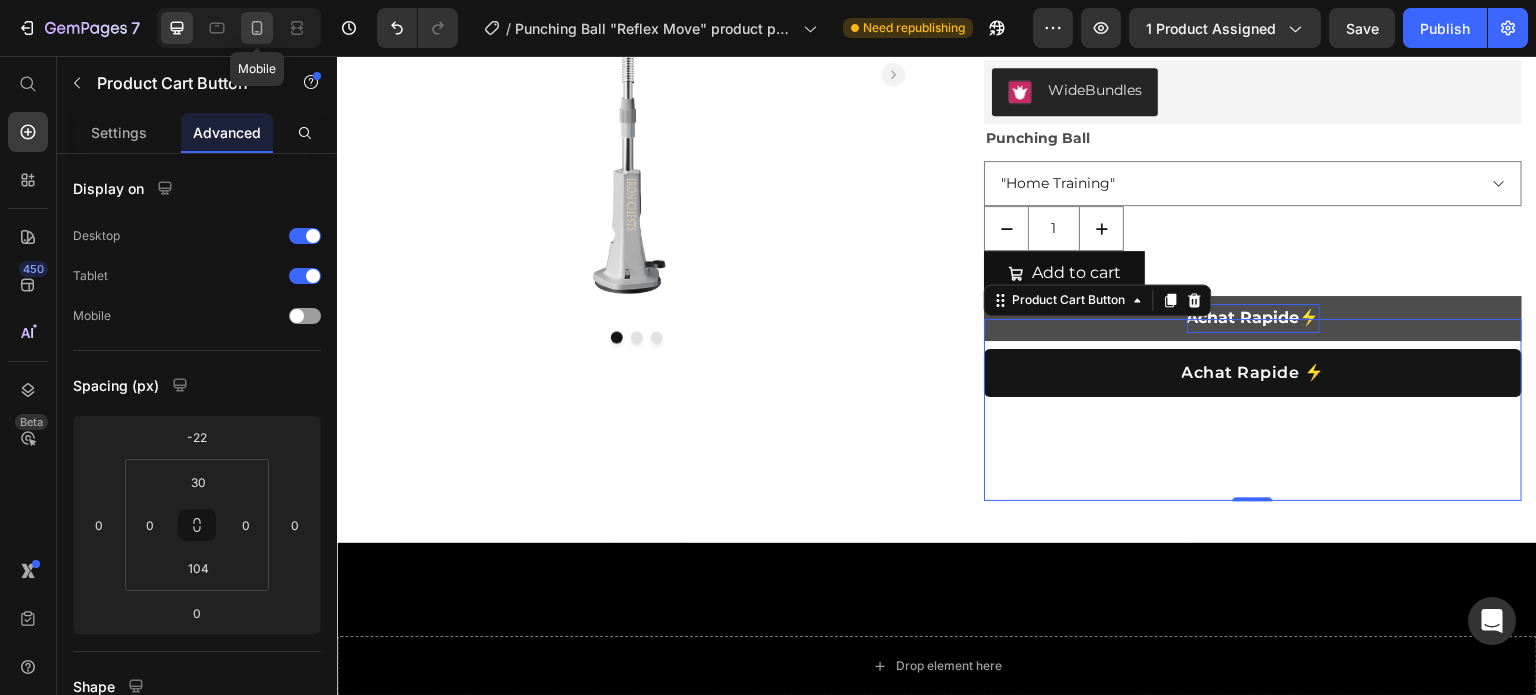 click 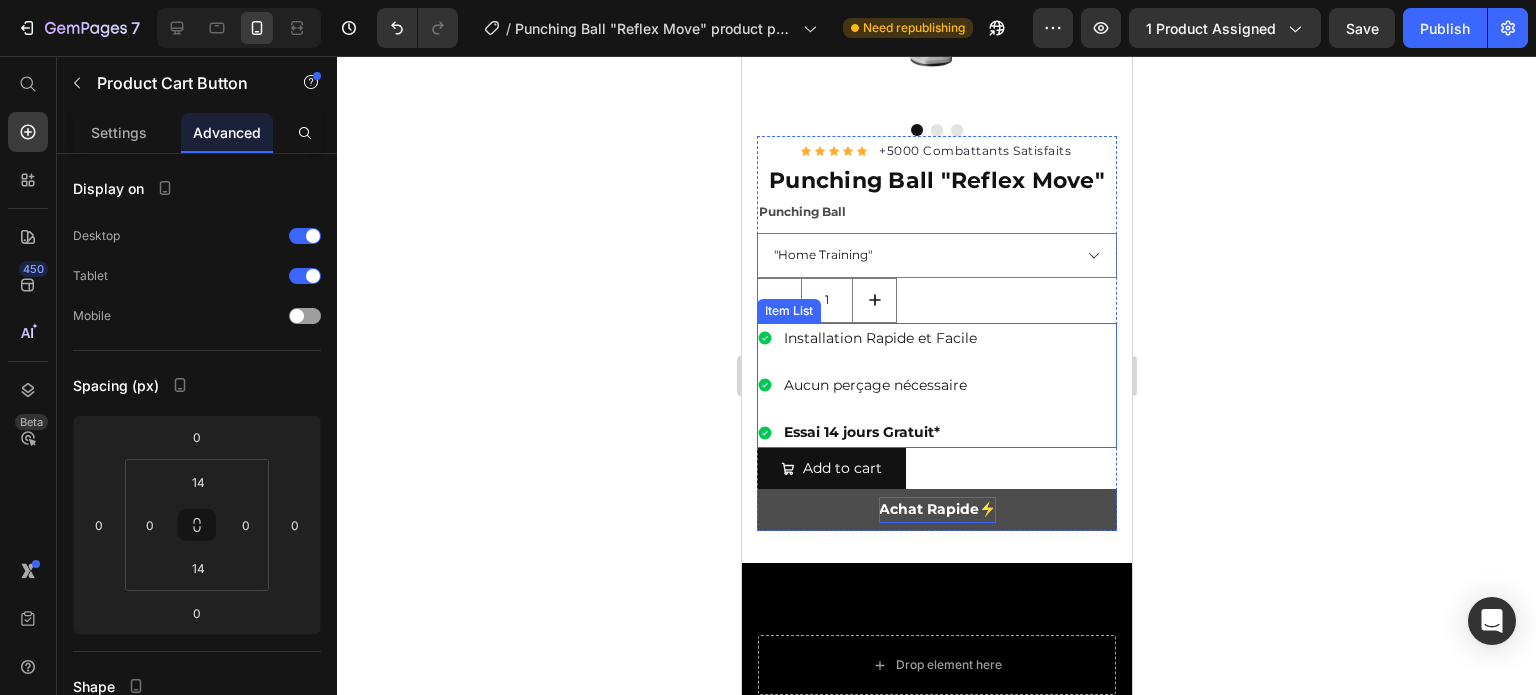 scroll, scrollTop: 286, scrollLeft: 0, axis: vertical 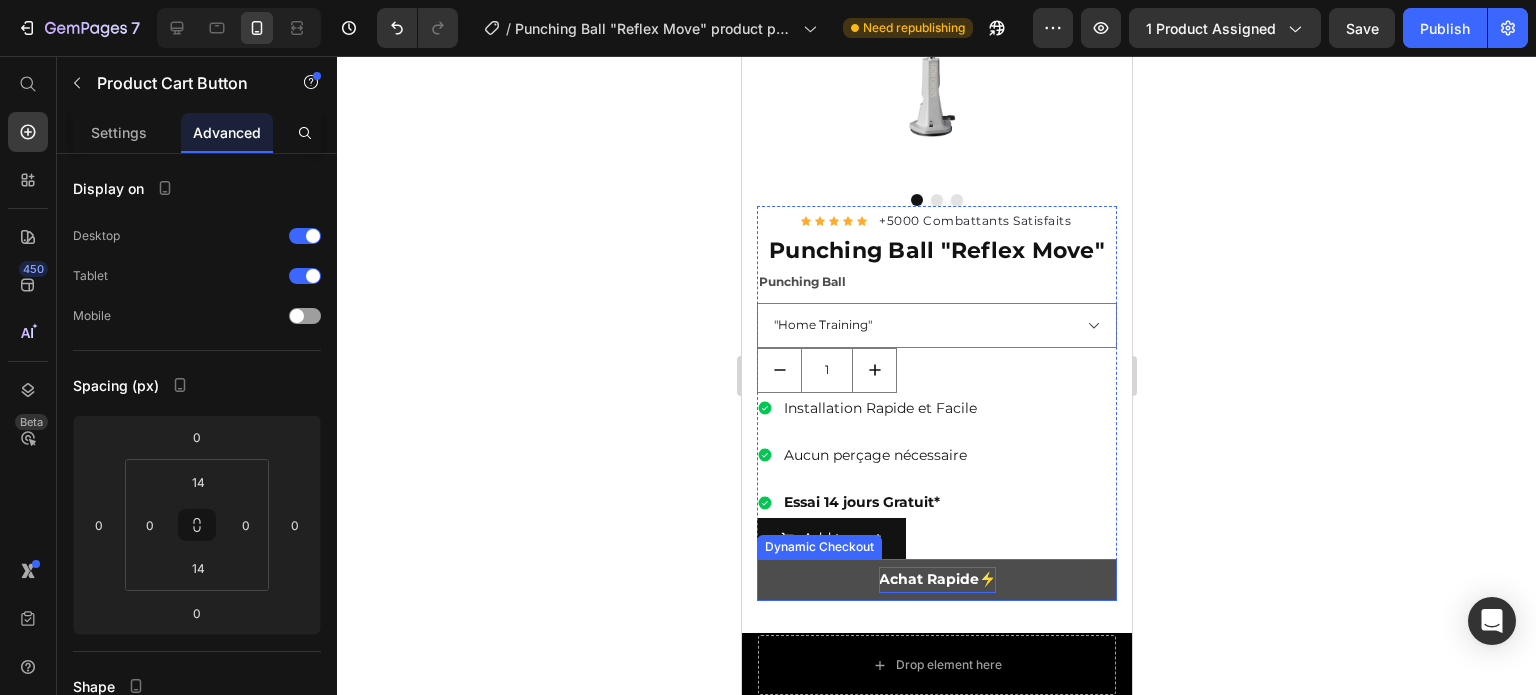 click on "Achat Rapide⚡" at bounding box center [936, 579] 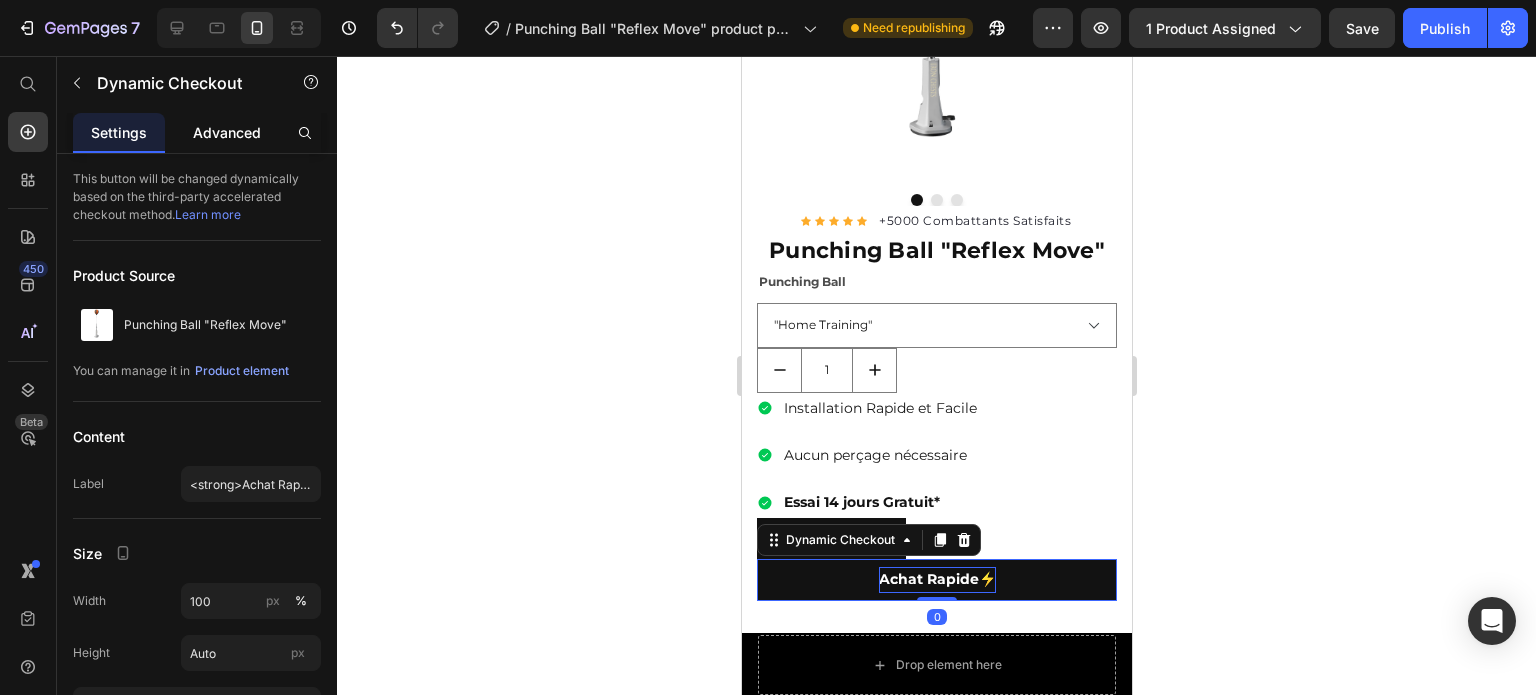 click on "Advanced" at bounding box center (227, 132) 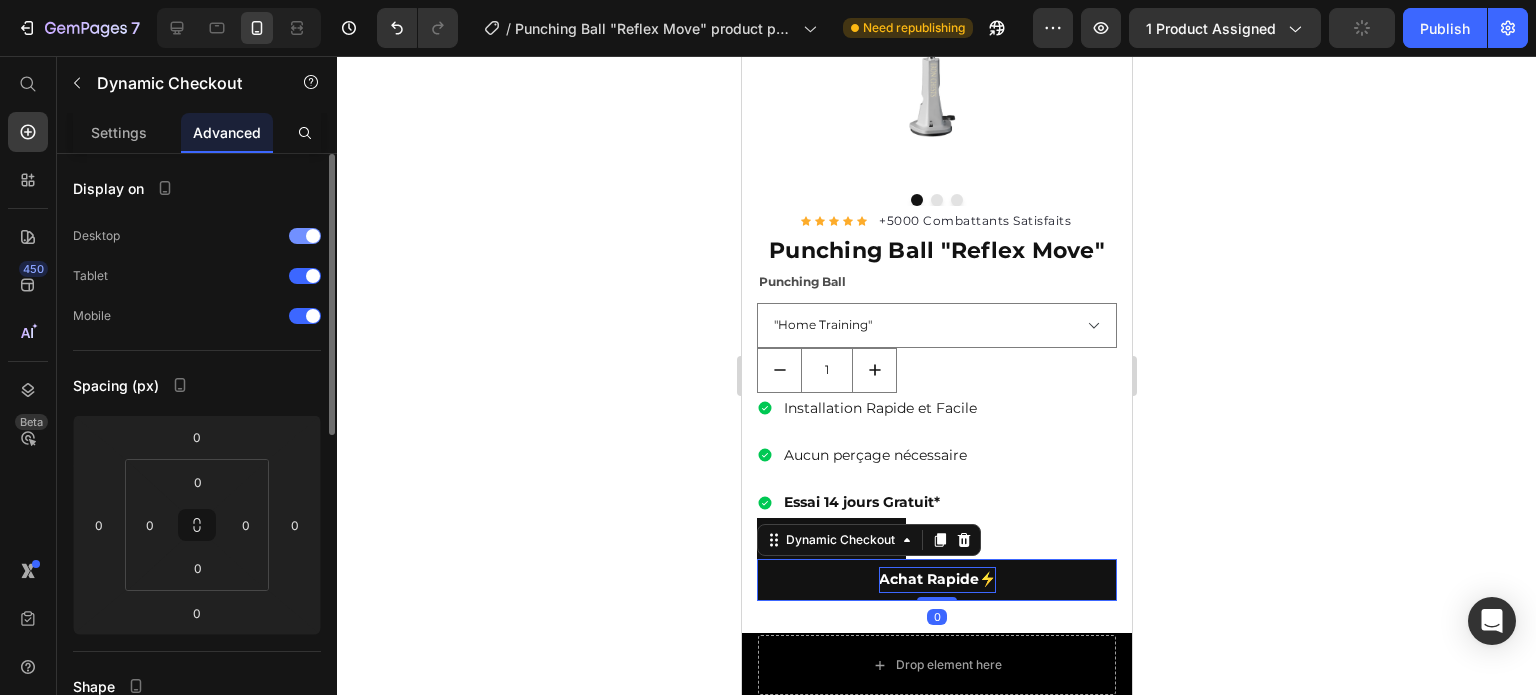 click at bounding box center (305, 236) 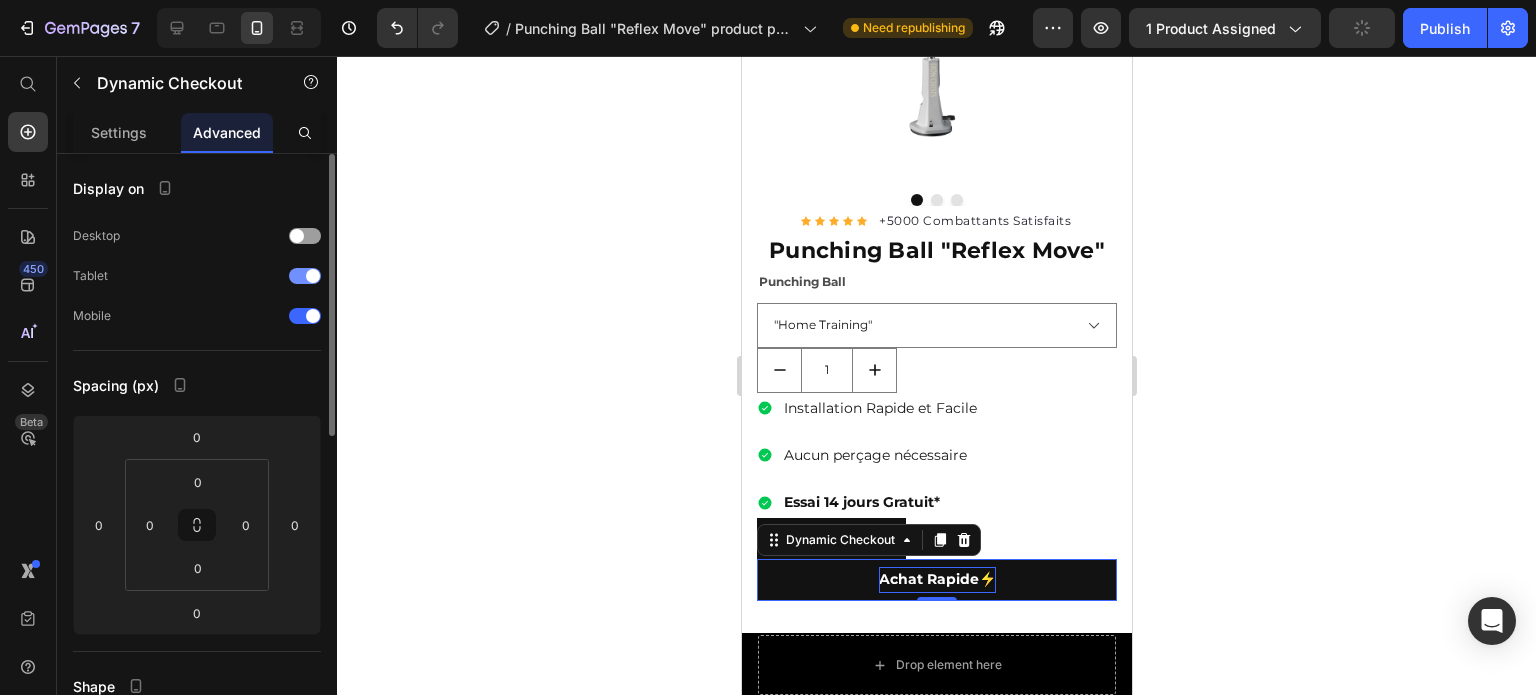 click at bounding box center (305, 276) 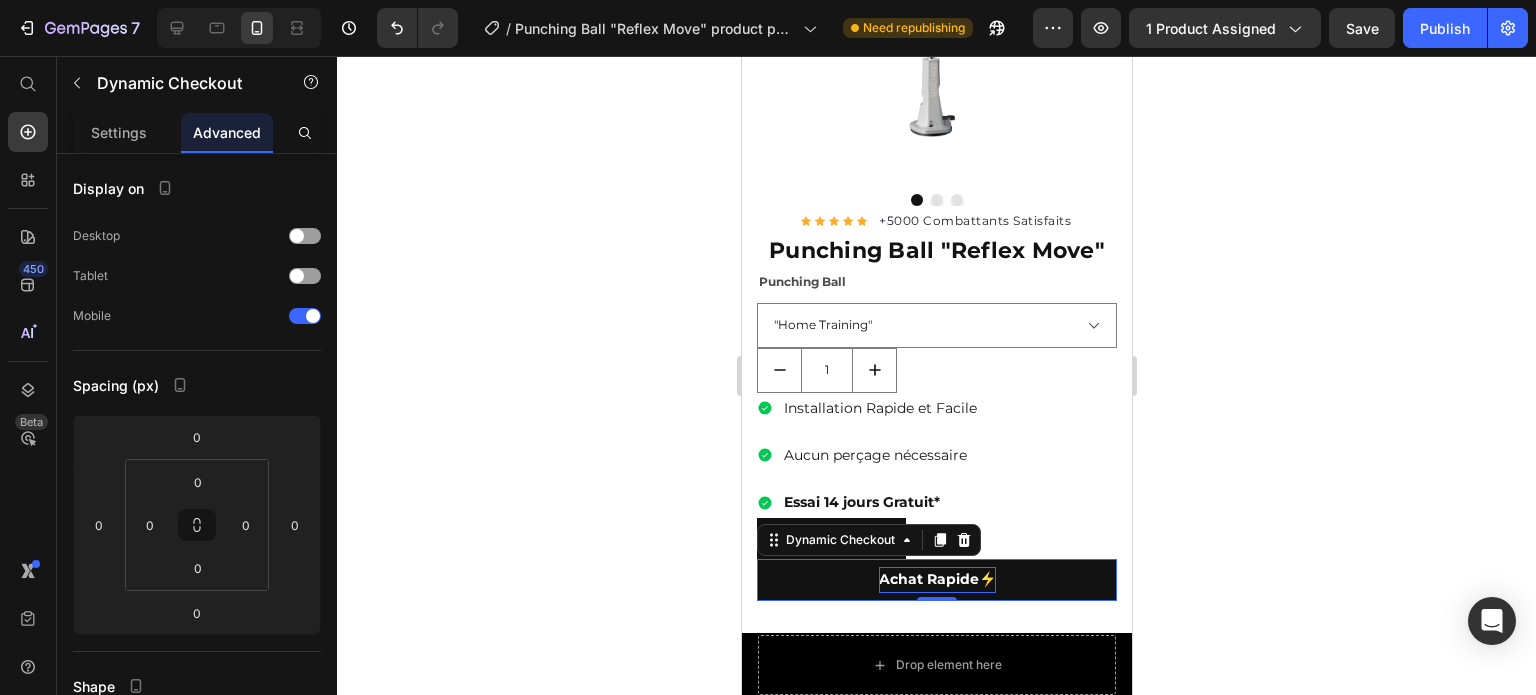 click 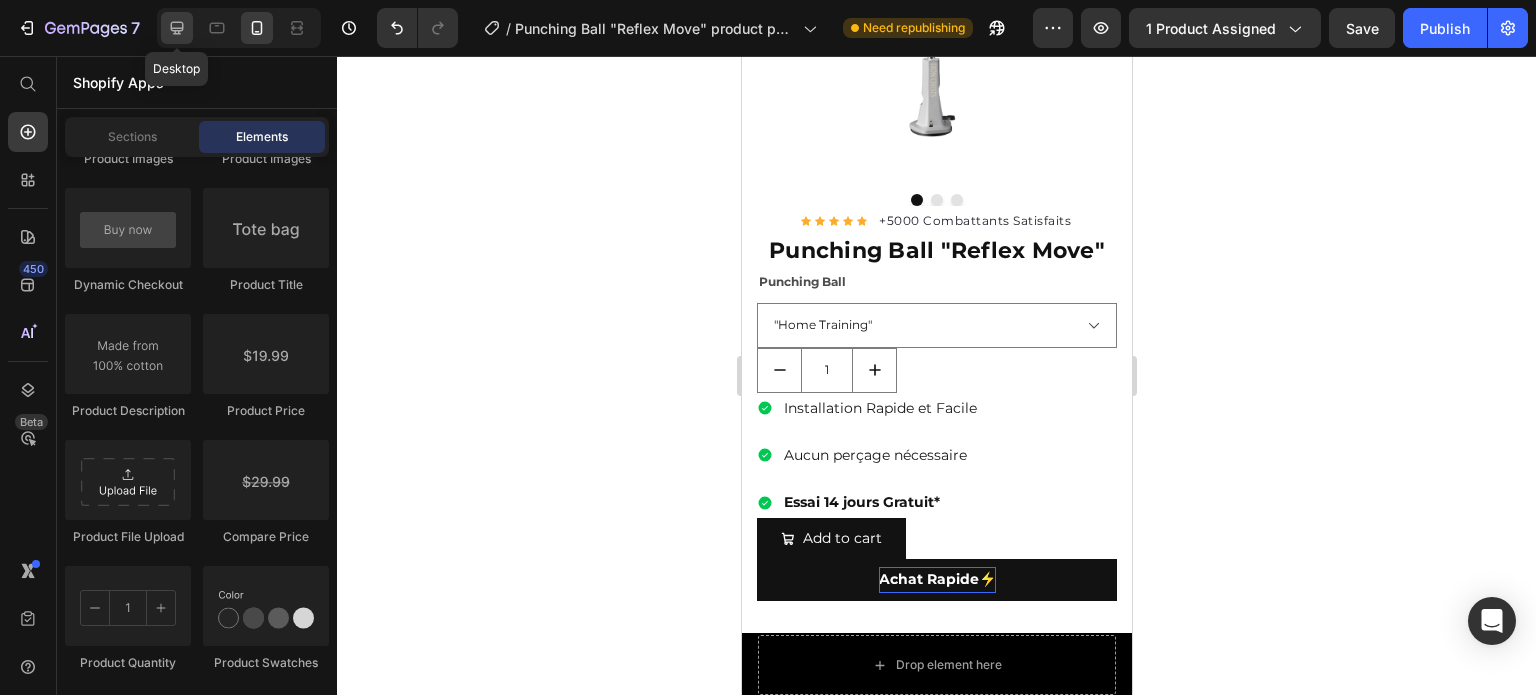 click 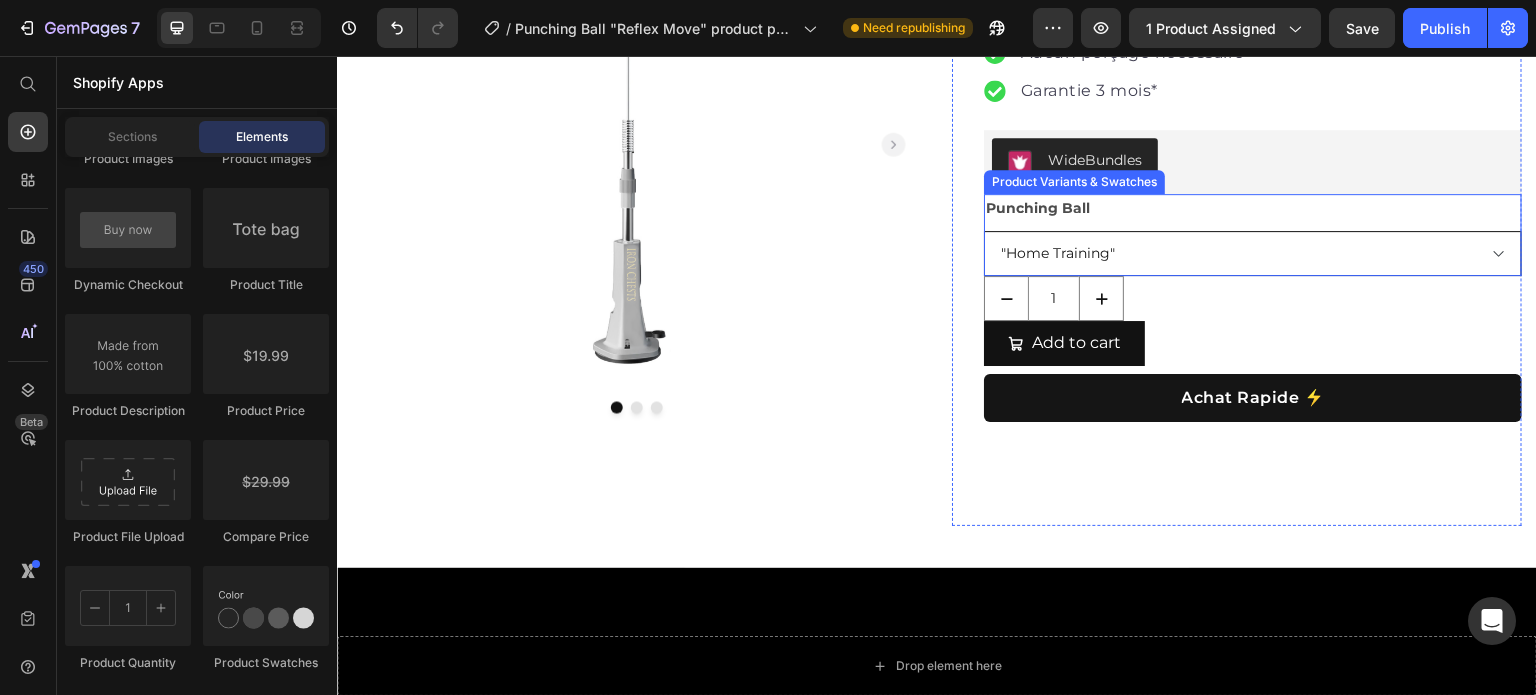 scroll, scrollTop: 119, scrollLeft: 0, axis: vertical 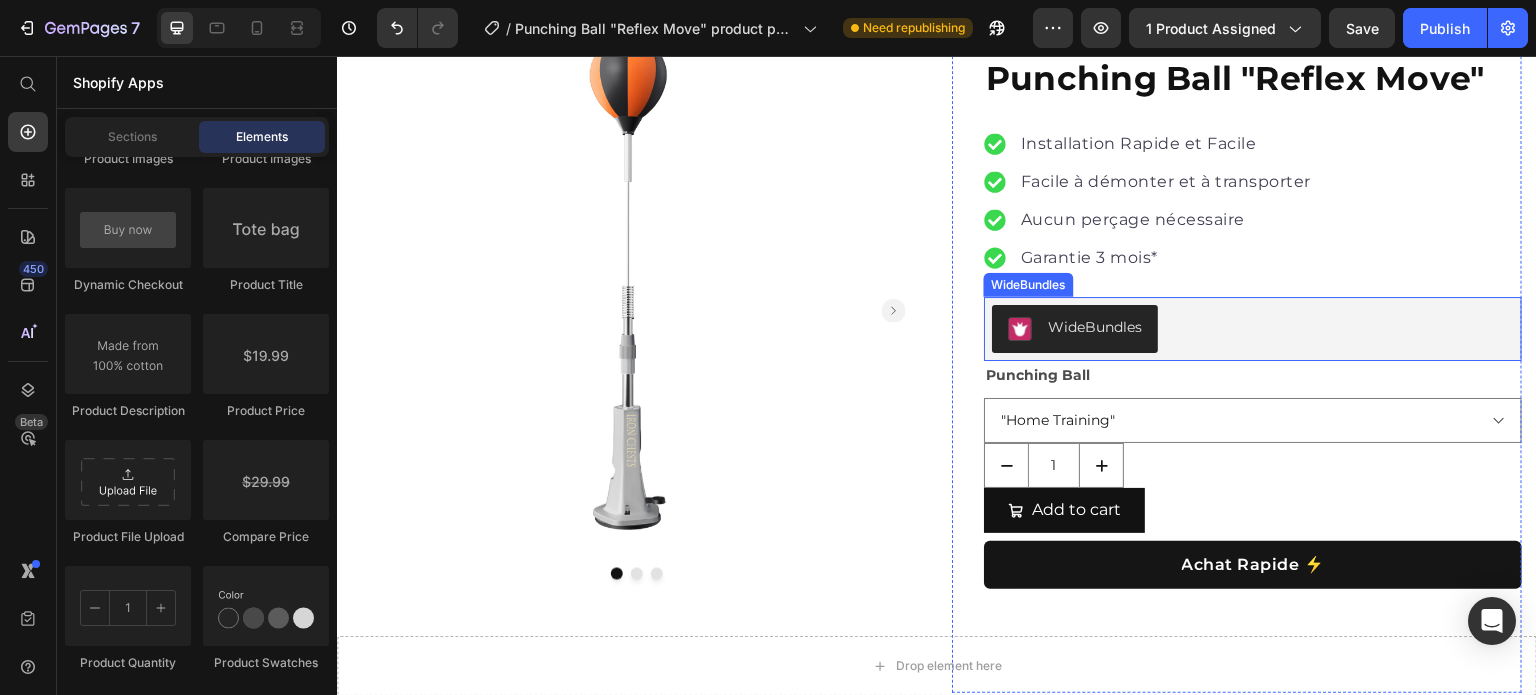 click on "WideBundles" at bounding box center [1253, 329] 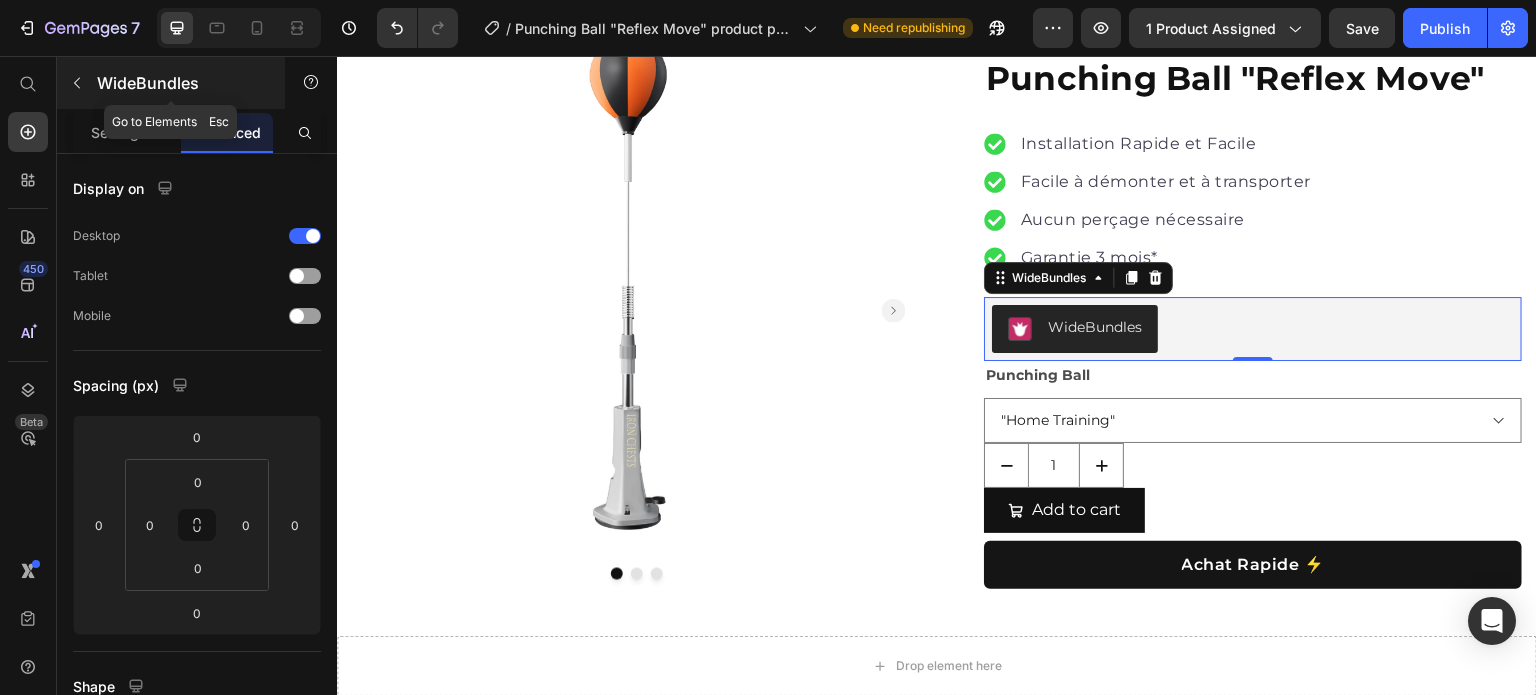 click on "WideBundles" at bounding box center [171, 83] 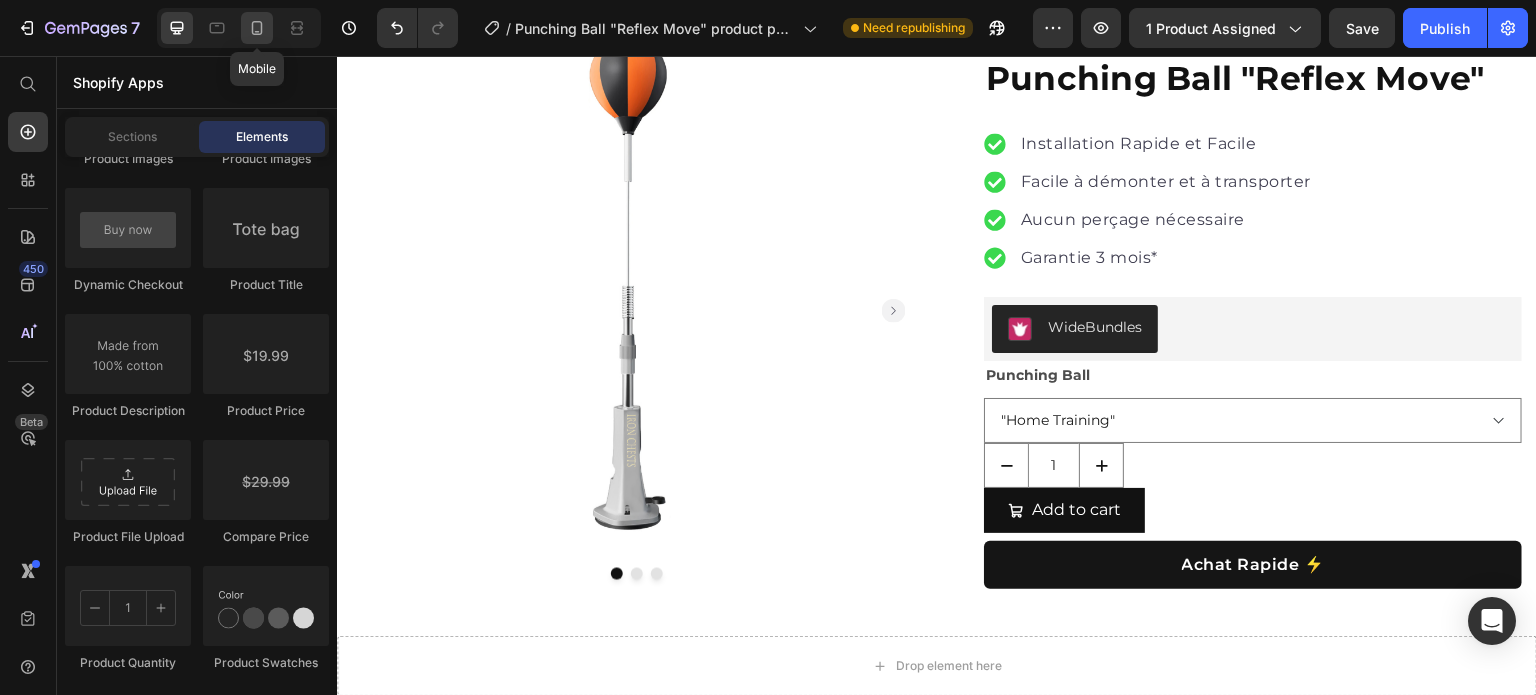 click 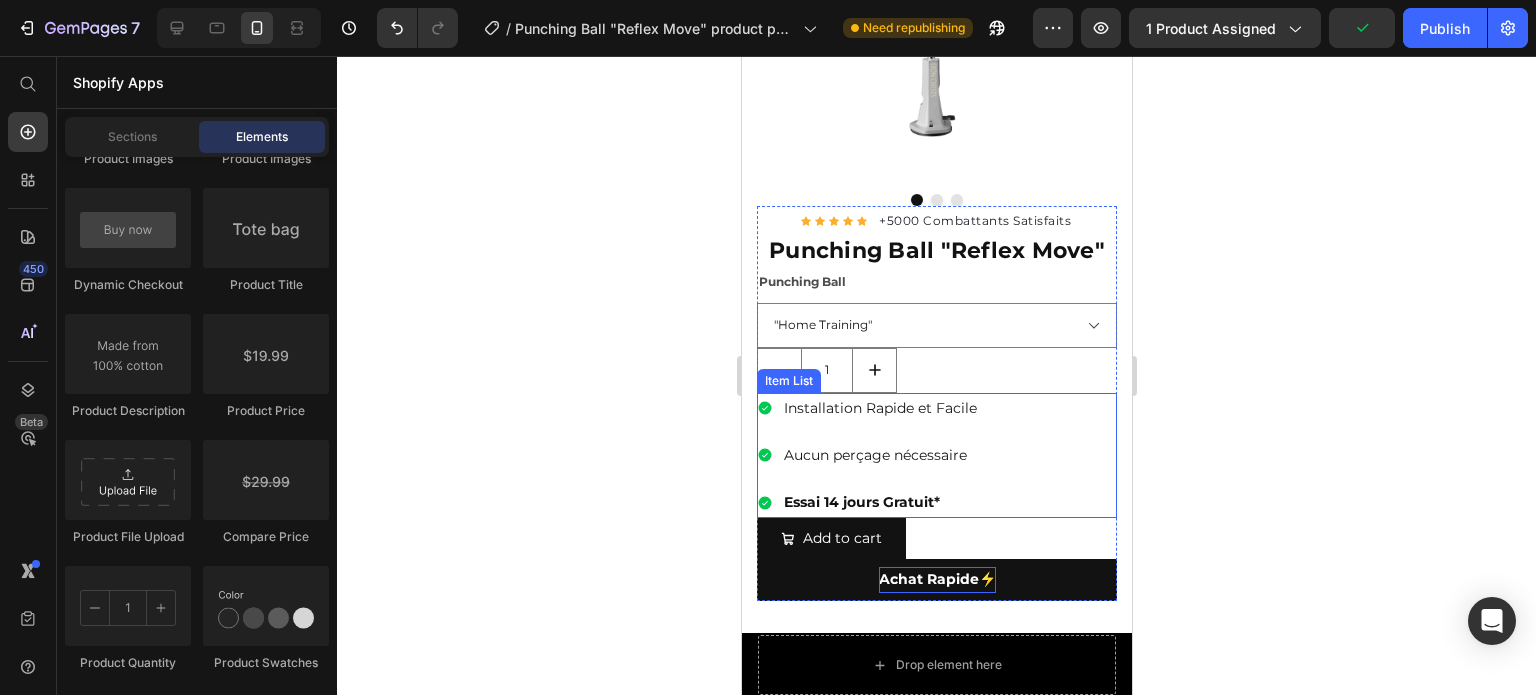 scroll, scrollTop: 452, scrollLeft: 0, axis: vertical 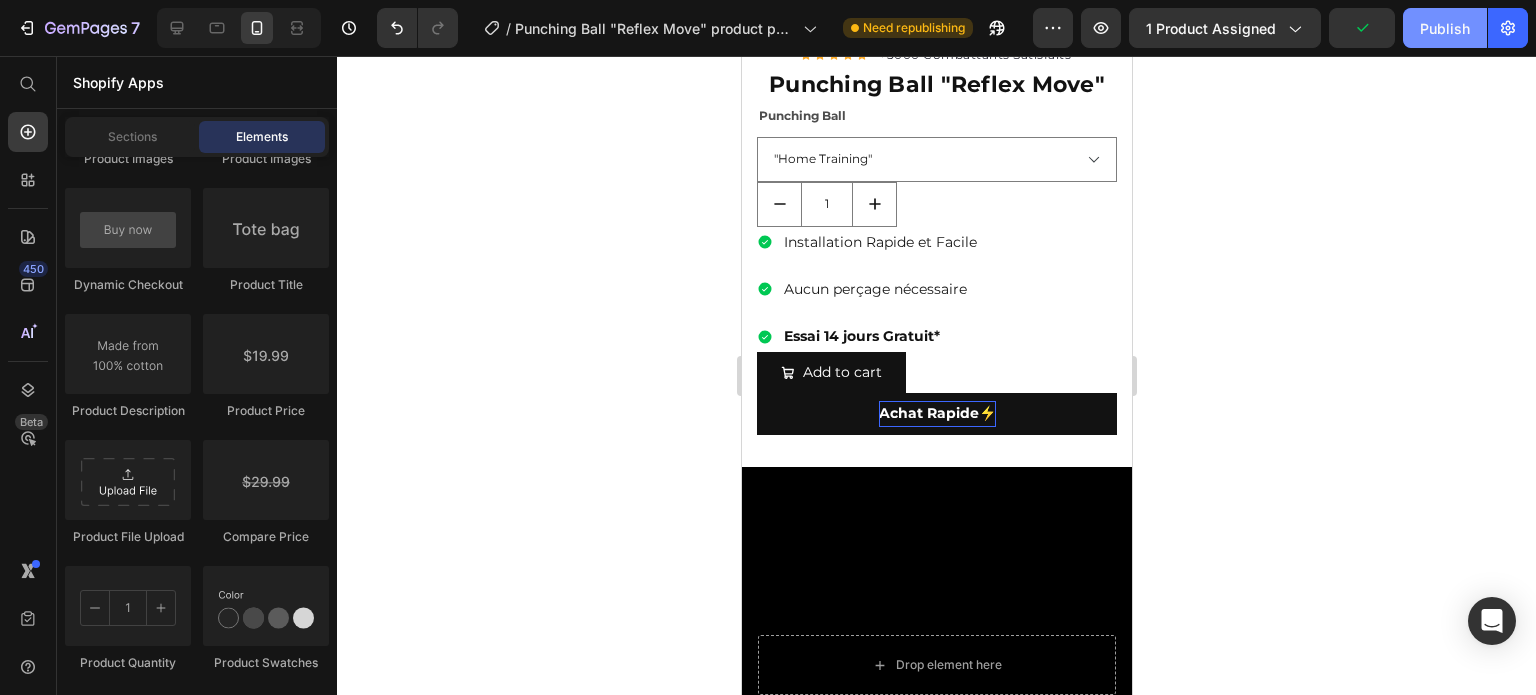 click on "Publish" at bounding box center [1445, 28] 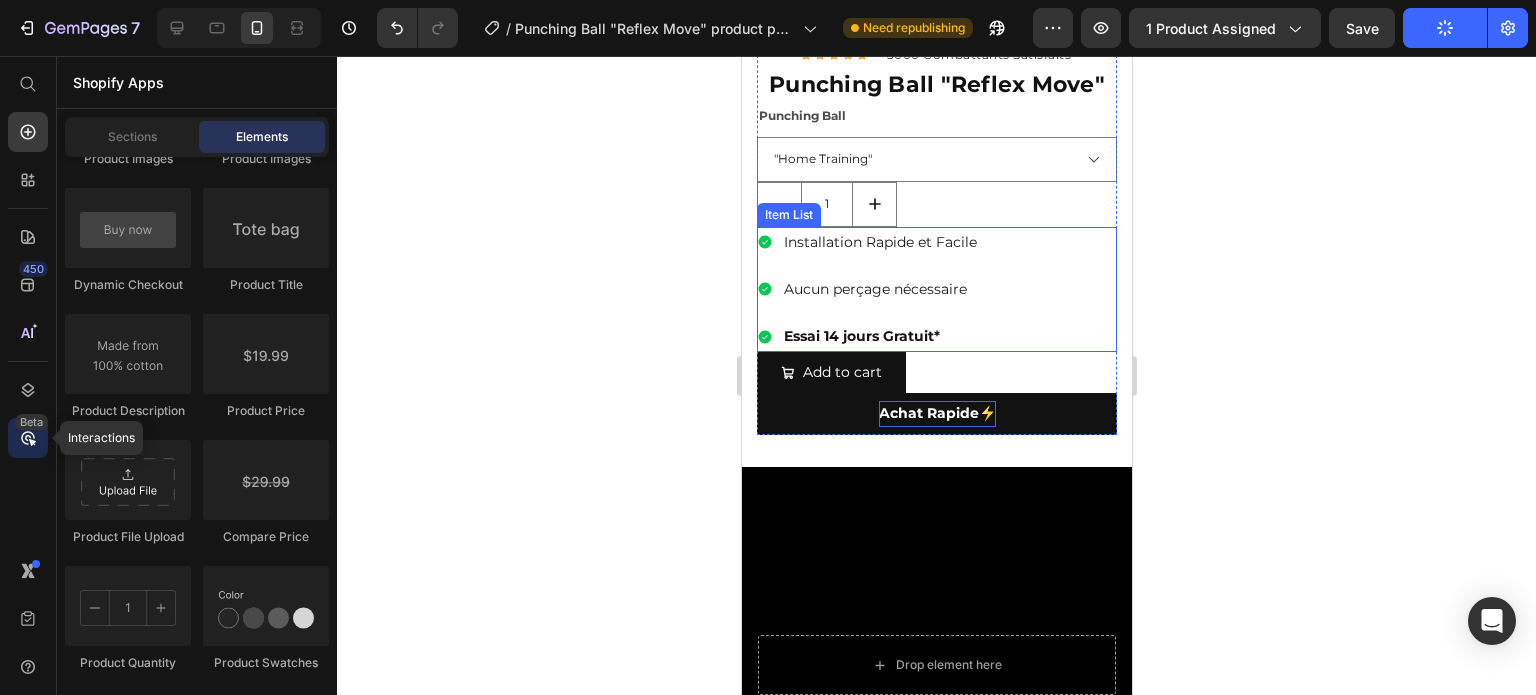 click 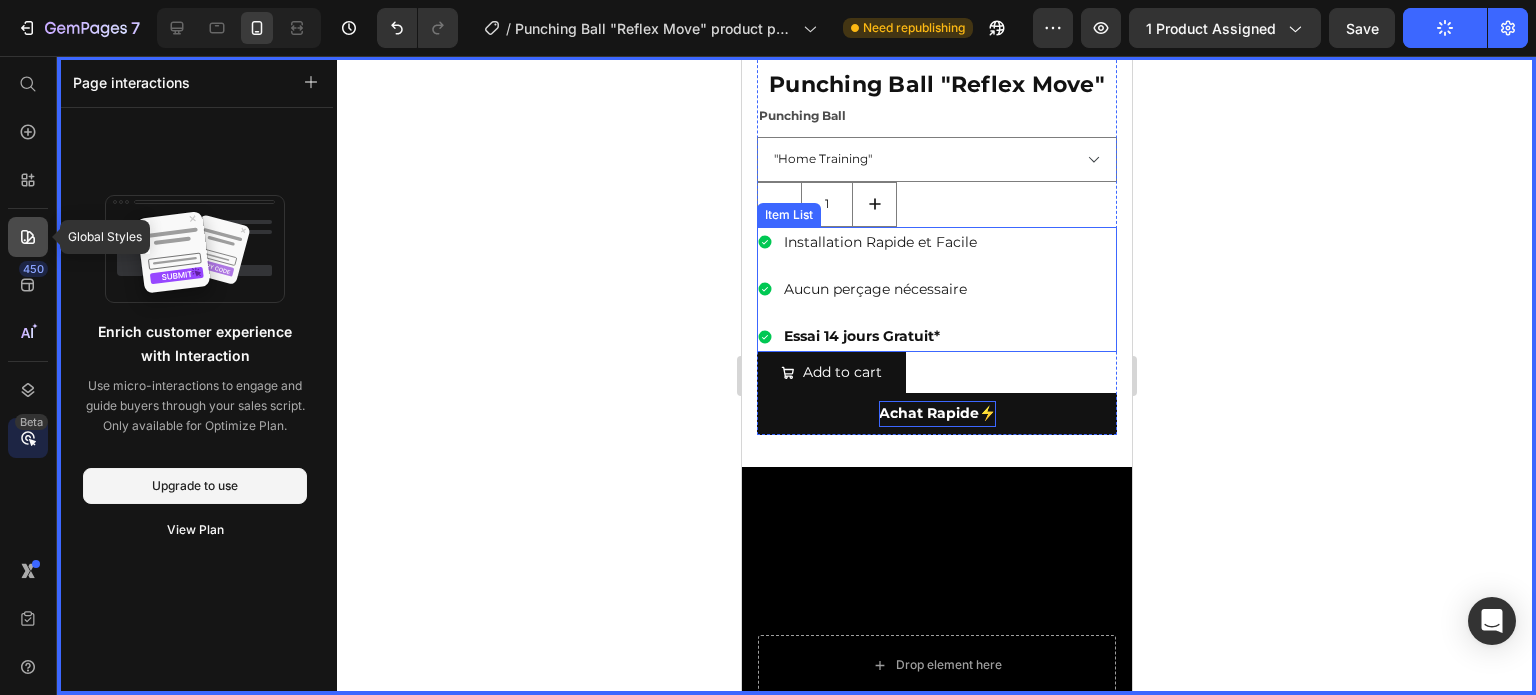 click 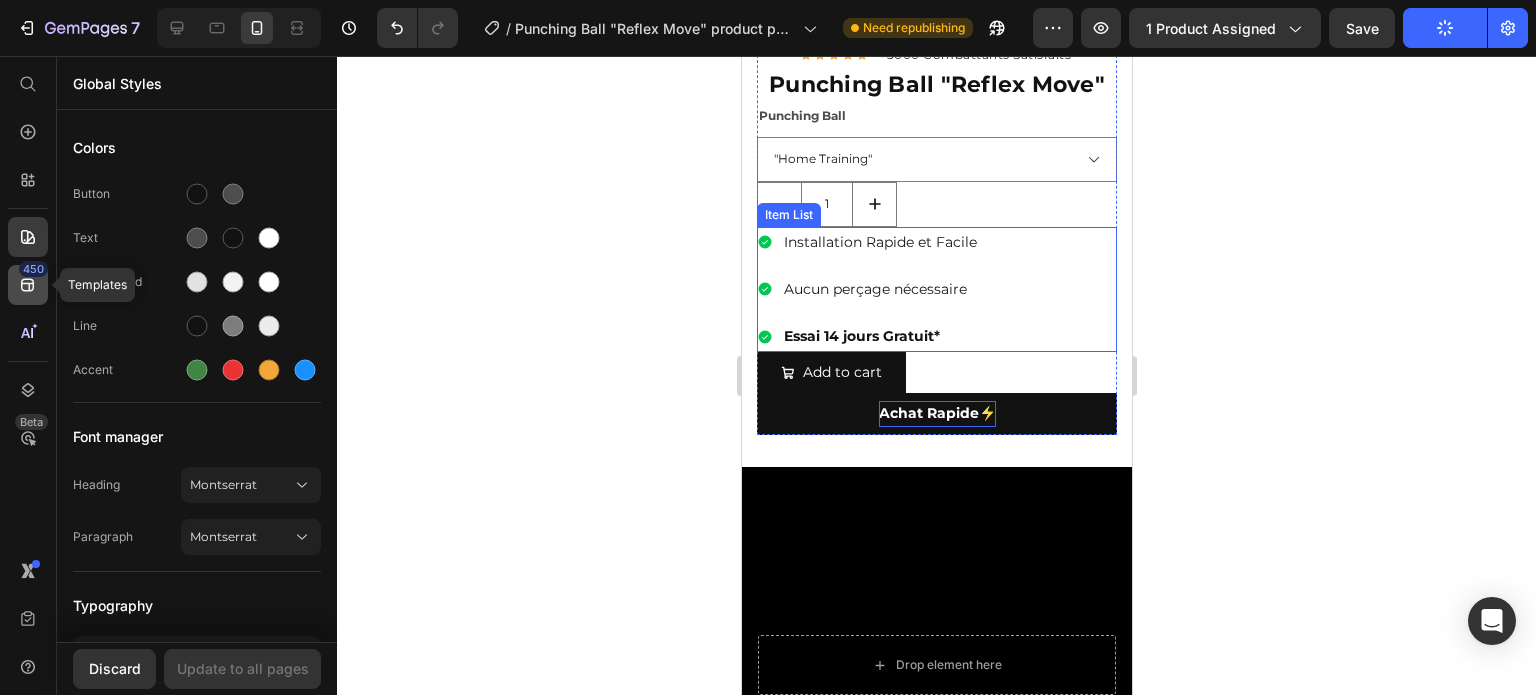 click 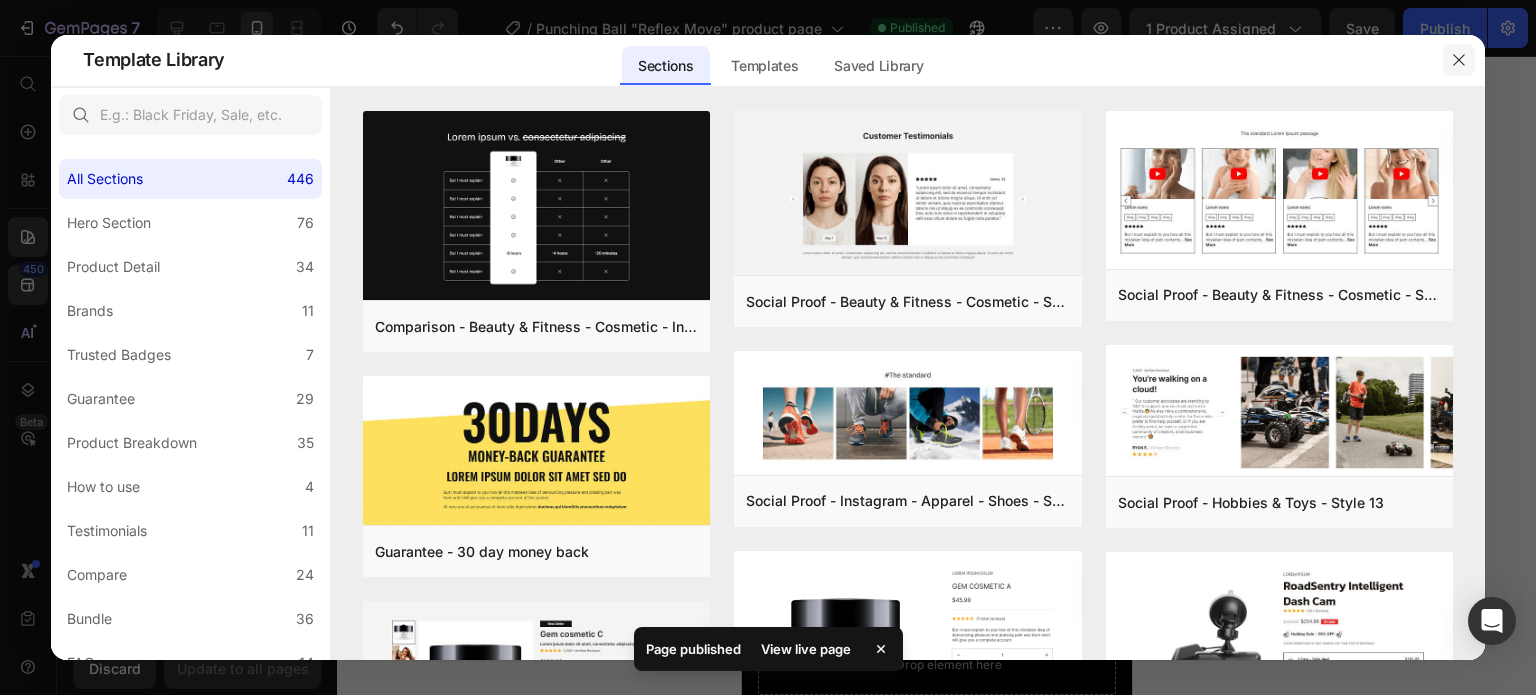 click at bounding box center (1459, 60) 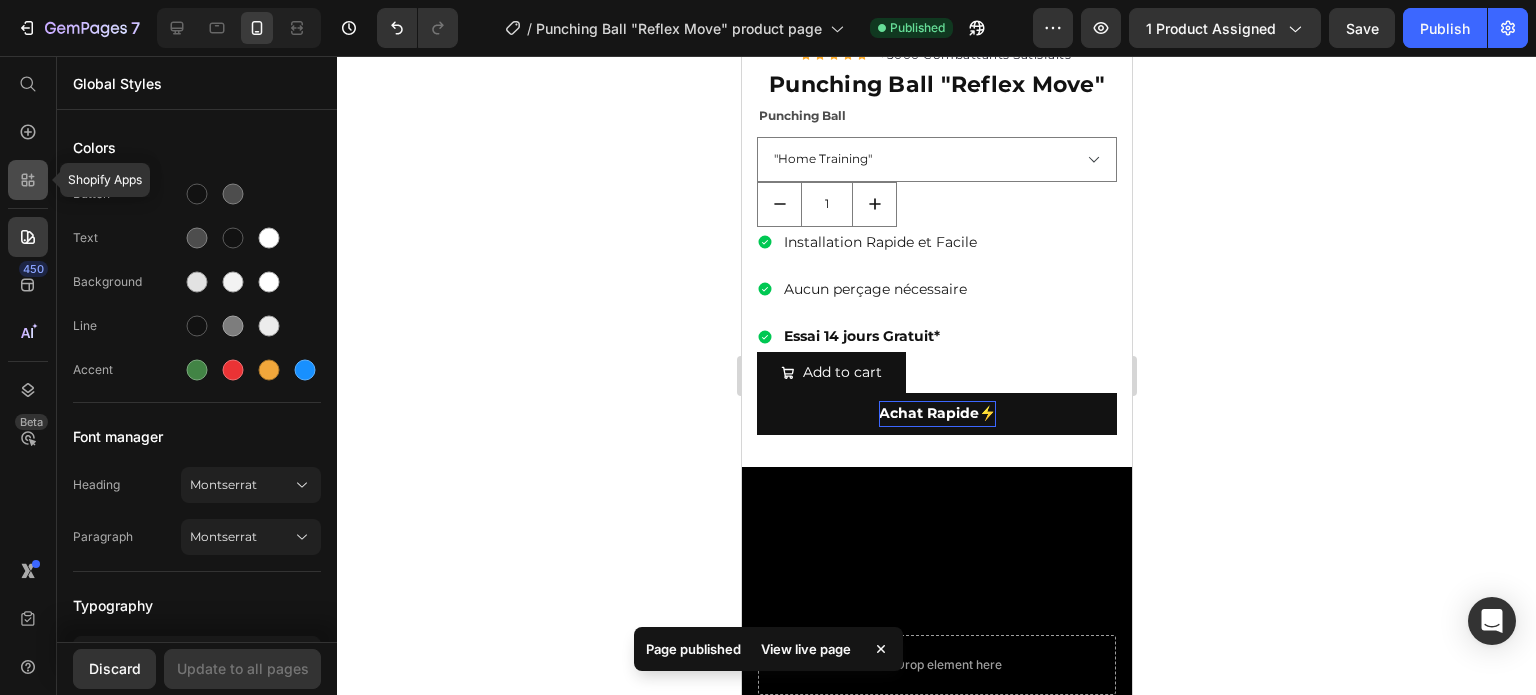 click 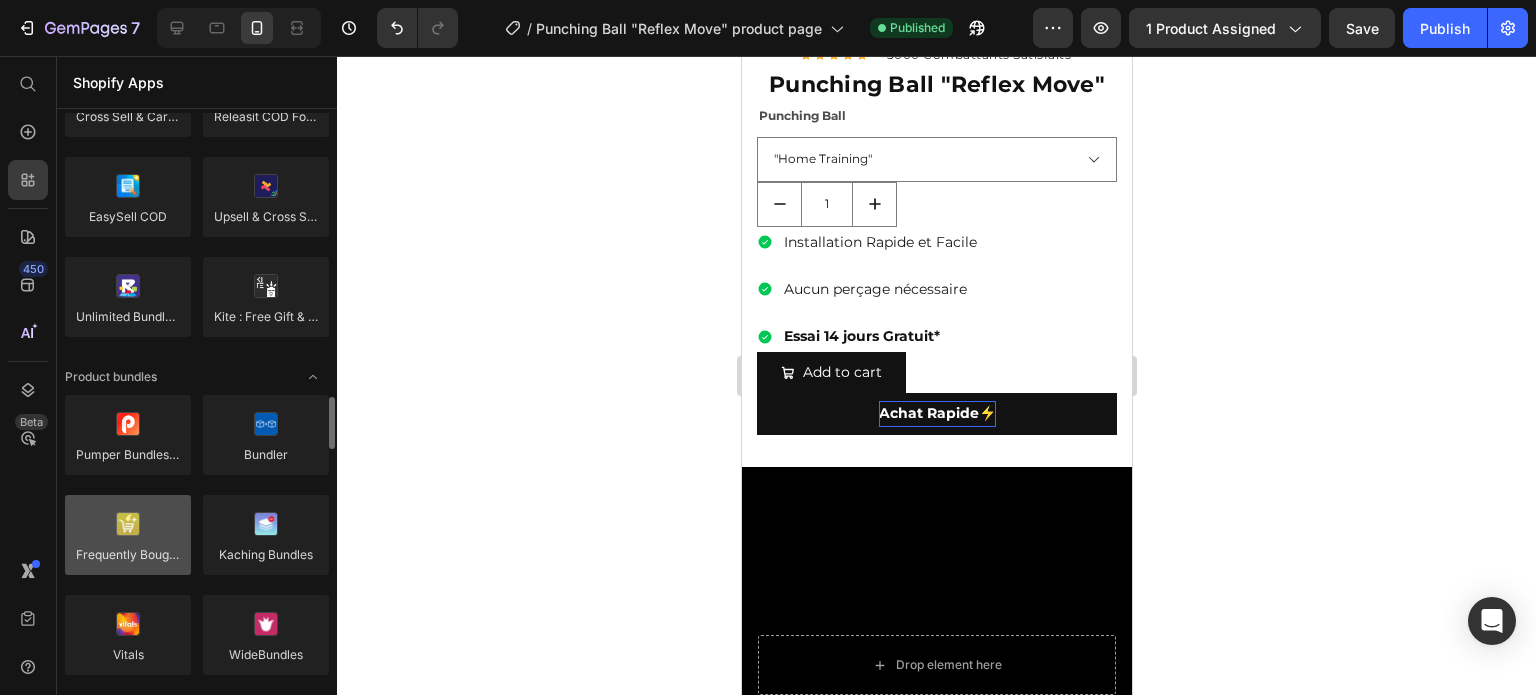 scroll, scrollTop: 1304, scrollLeft: 0, axis: vertical 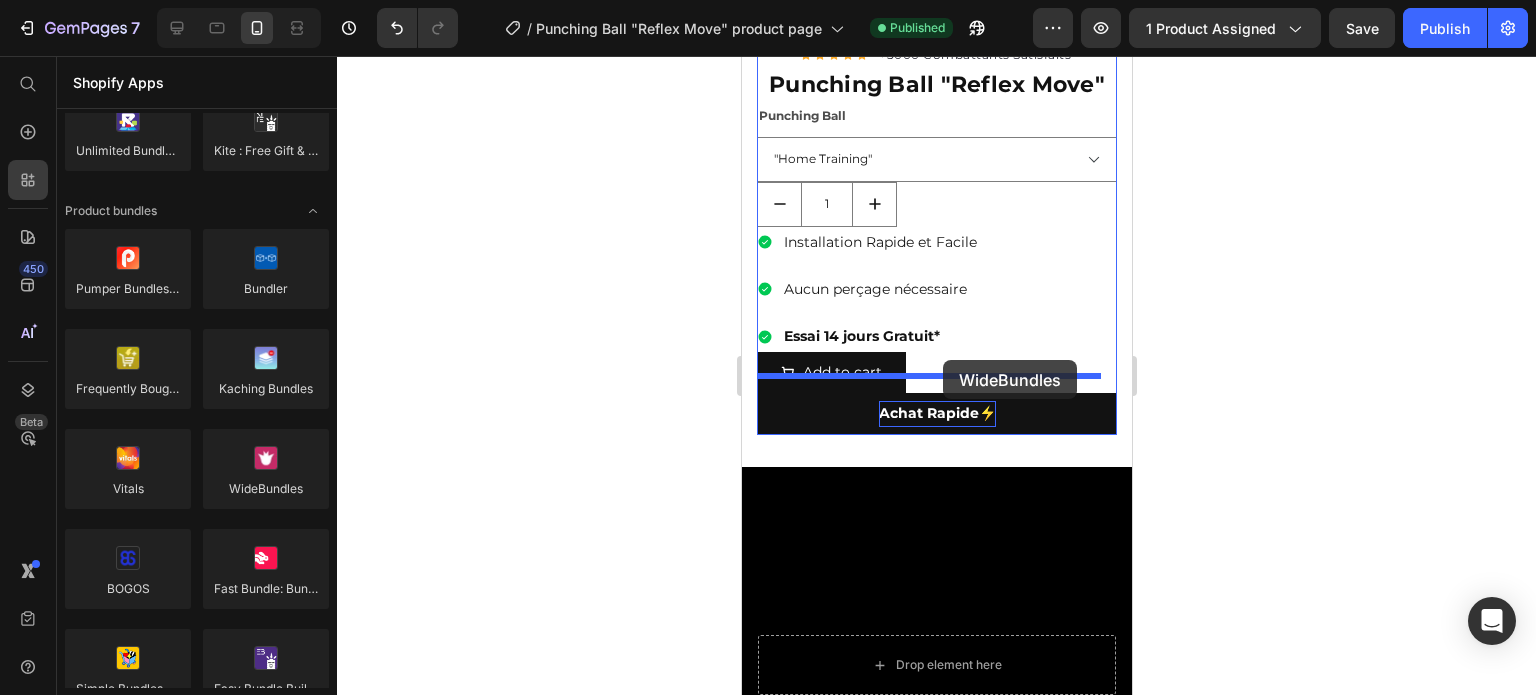 drag, startPoint x: 1067, startPoint y: 514, endPoint x: 942, endPoint y: 360, distance: 198.34566 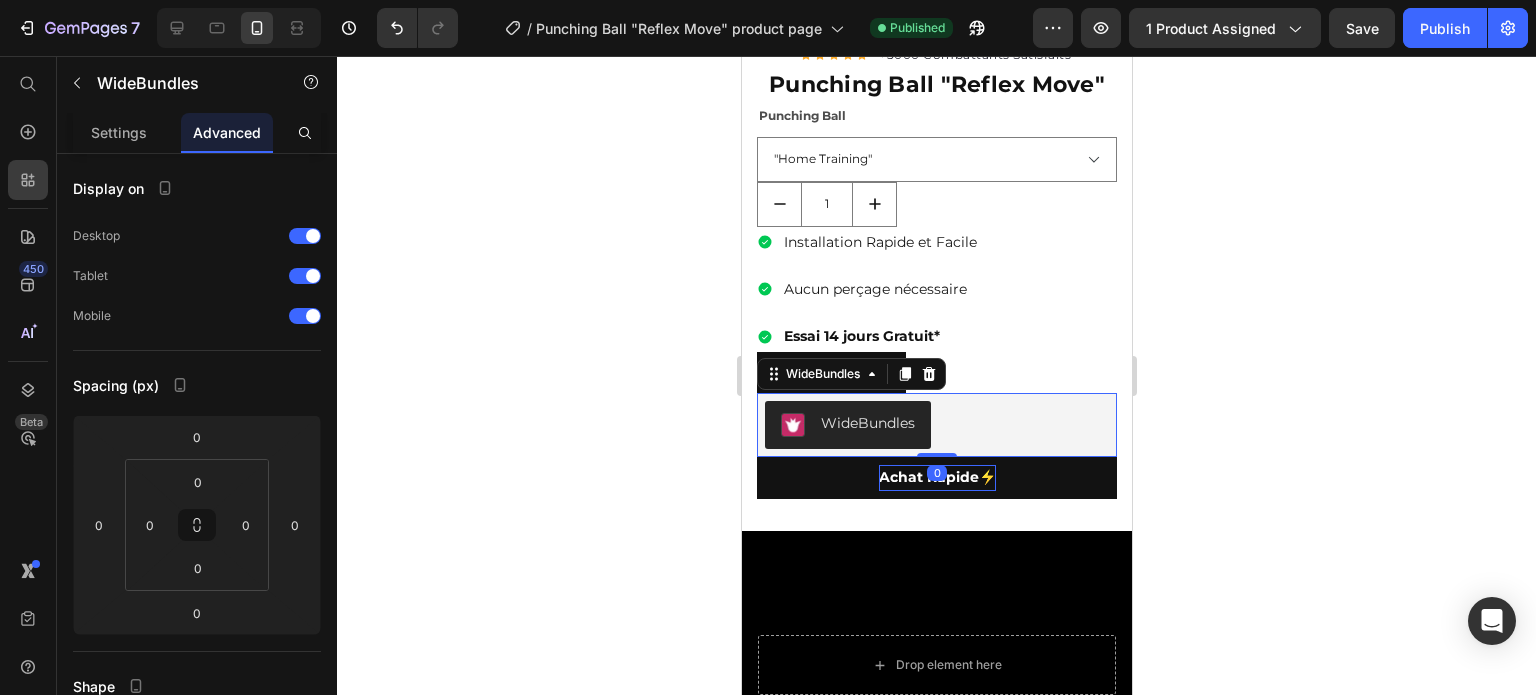 click 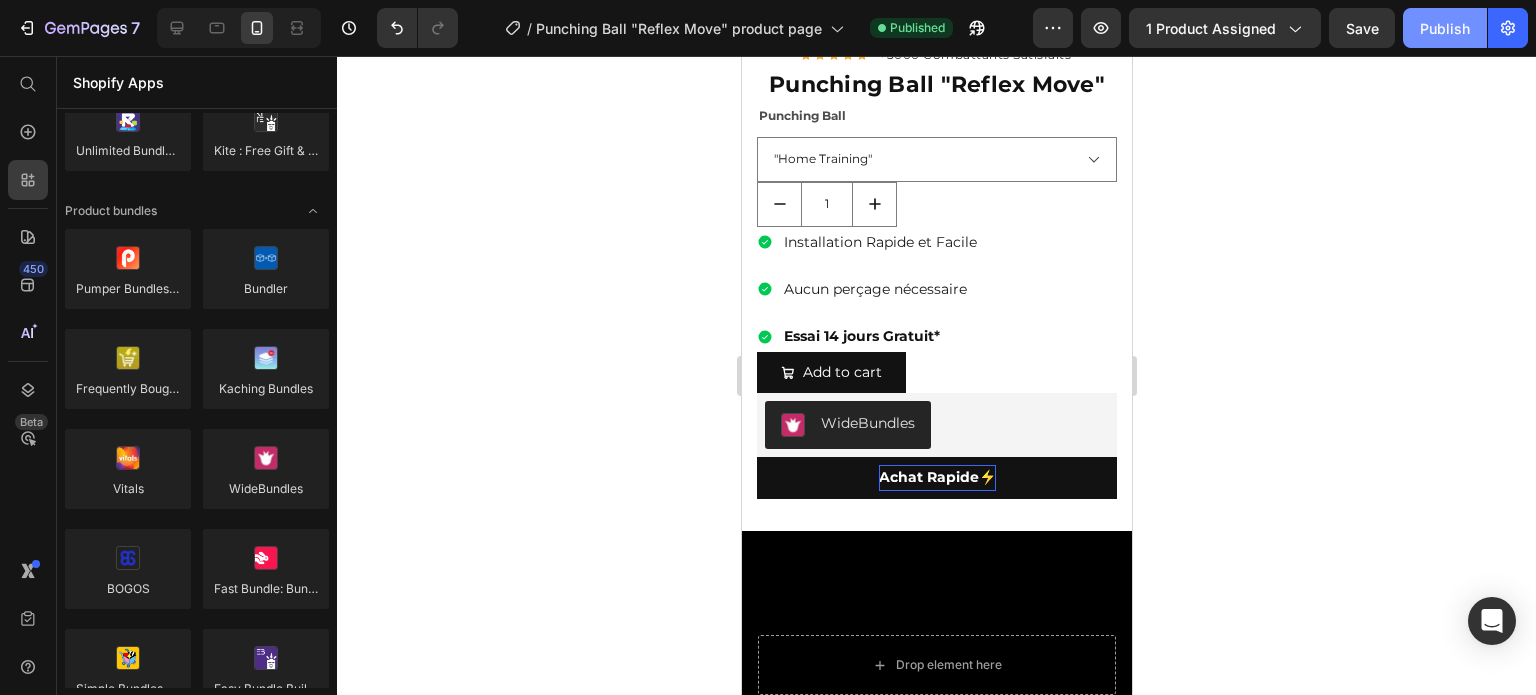 click on "Publish" at bounding box center [1445, 28] 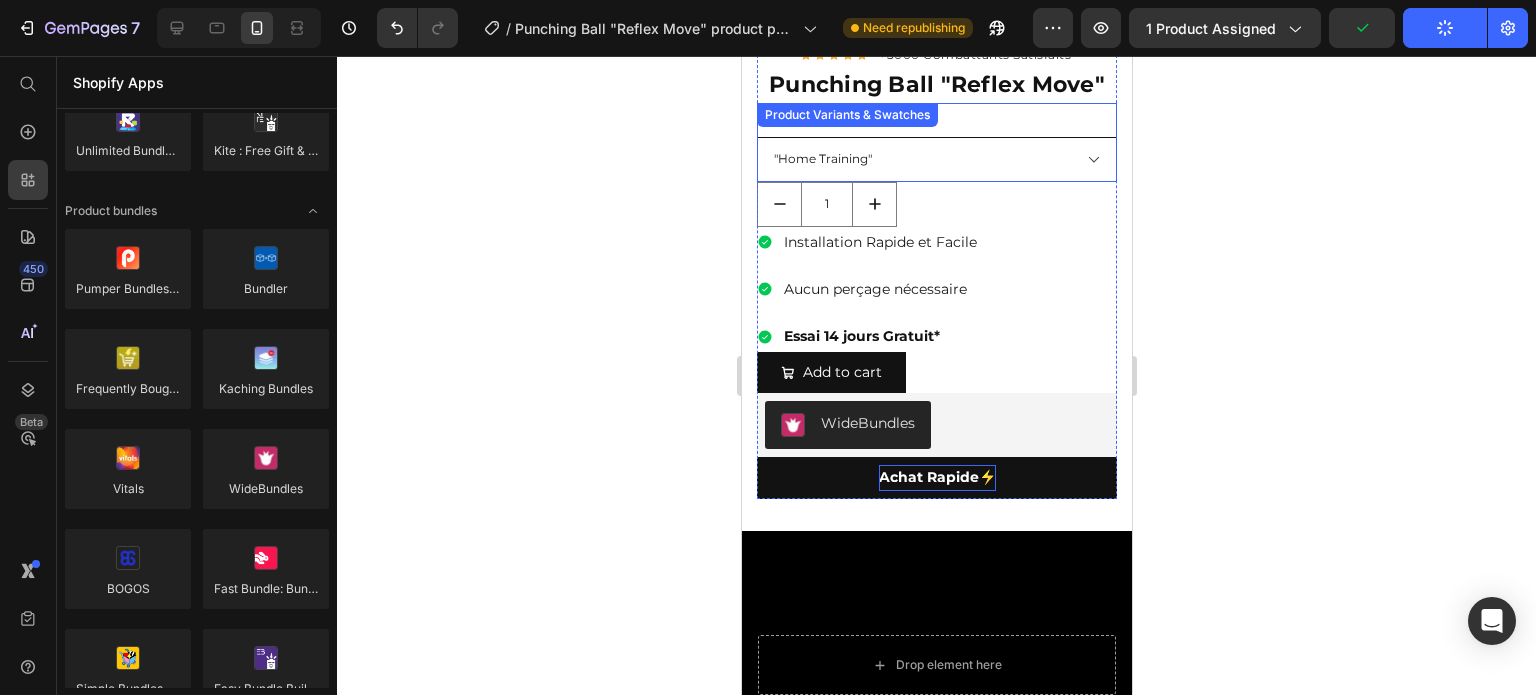 click on ""Home Training"" at bounding box center [936, 159] 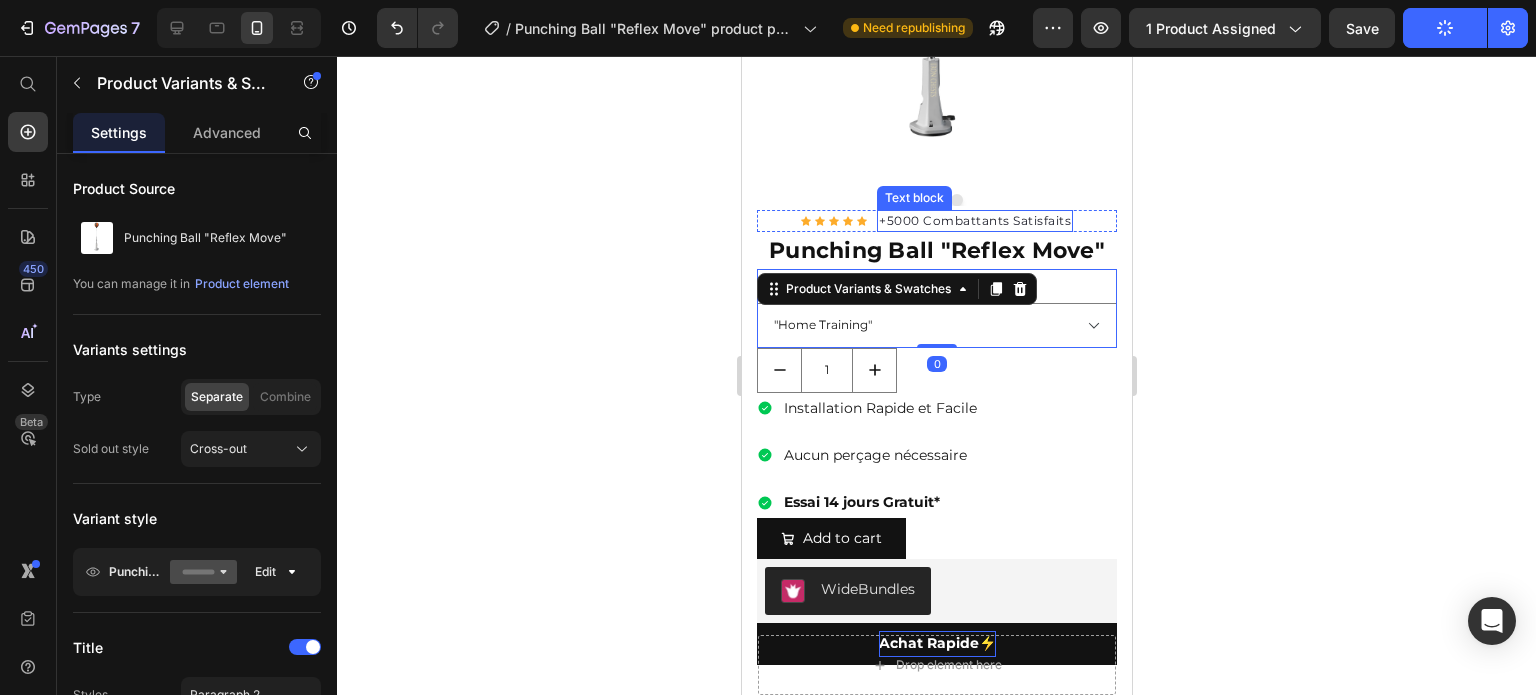 scroll, scrollTop: 452, scrollLeft: 0, axis: vertical 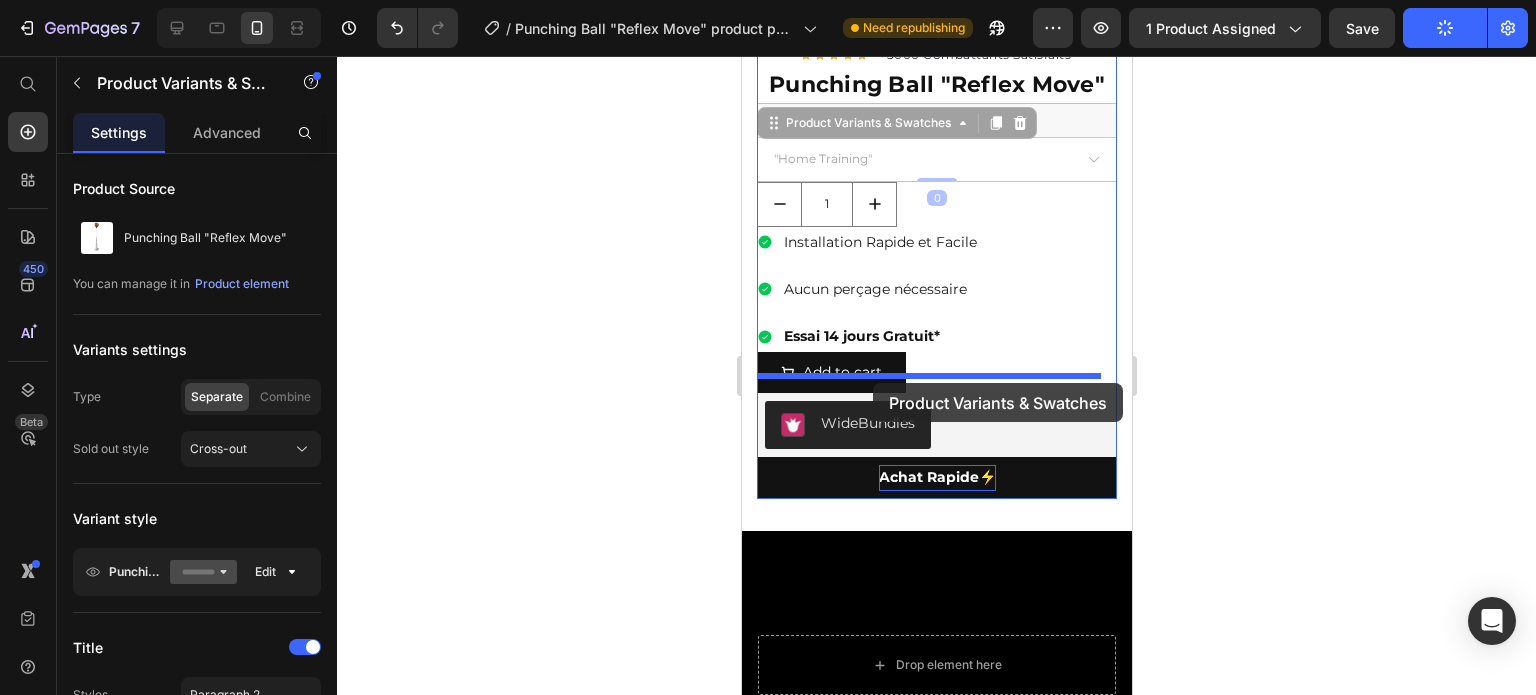 drag, startPoint x: 821, startPoint y: 108, endPoint x: 872, endPoint y: 383, distance: 279.68912 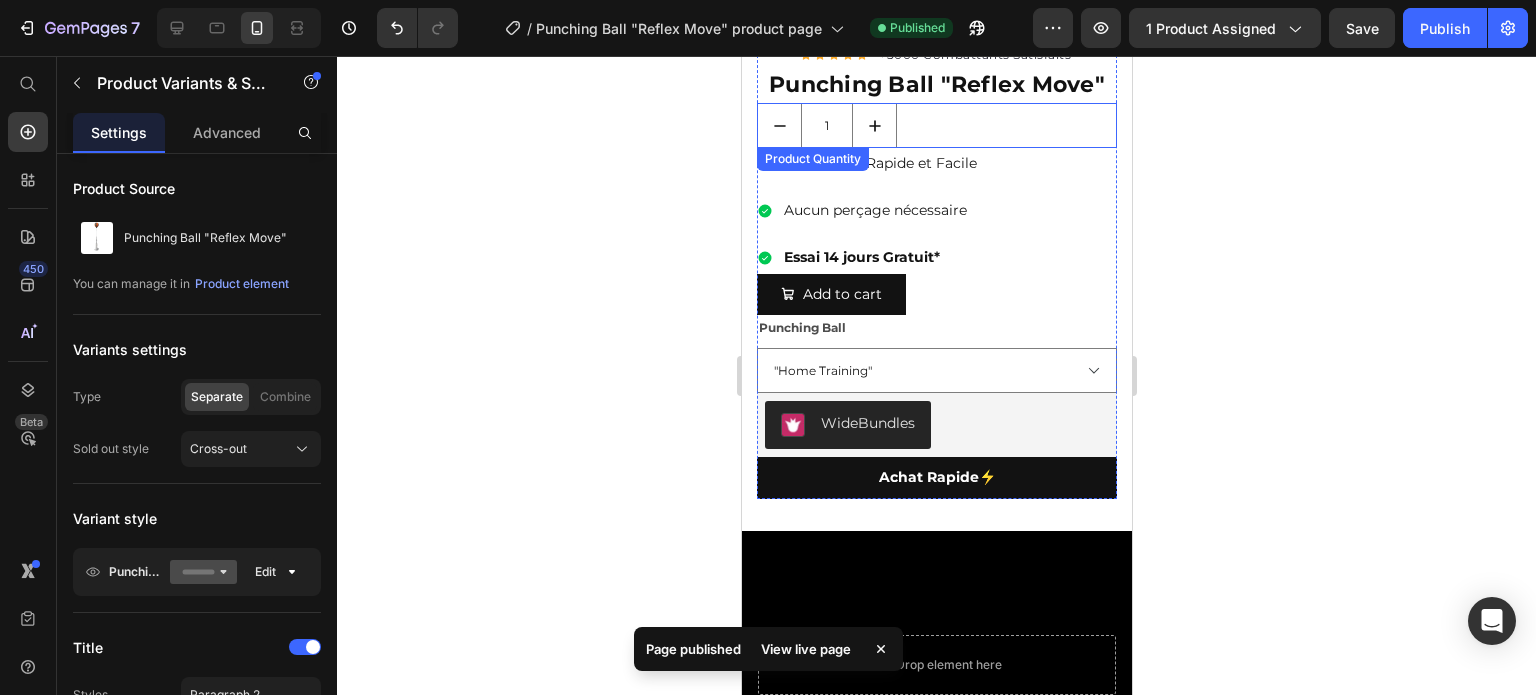 click on "1" at bounding box center (936, 125) 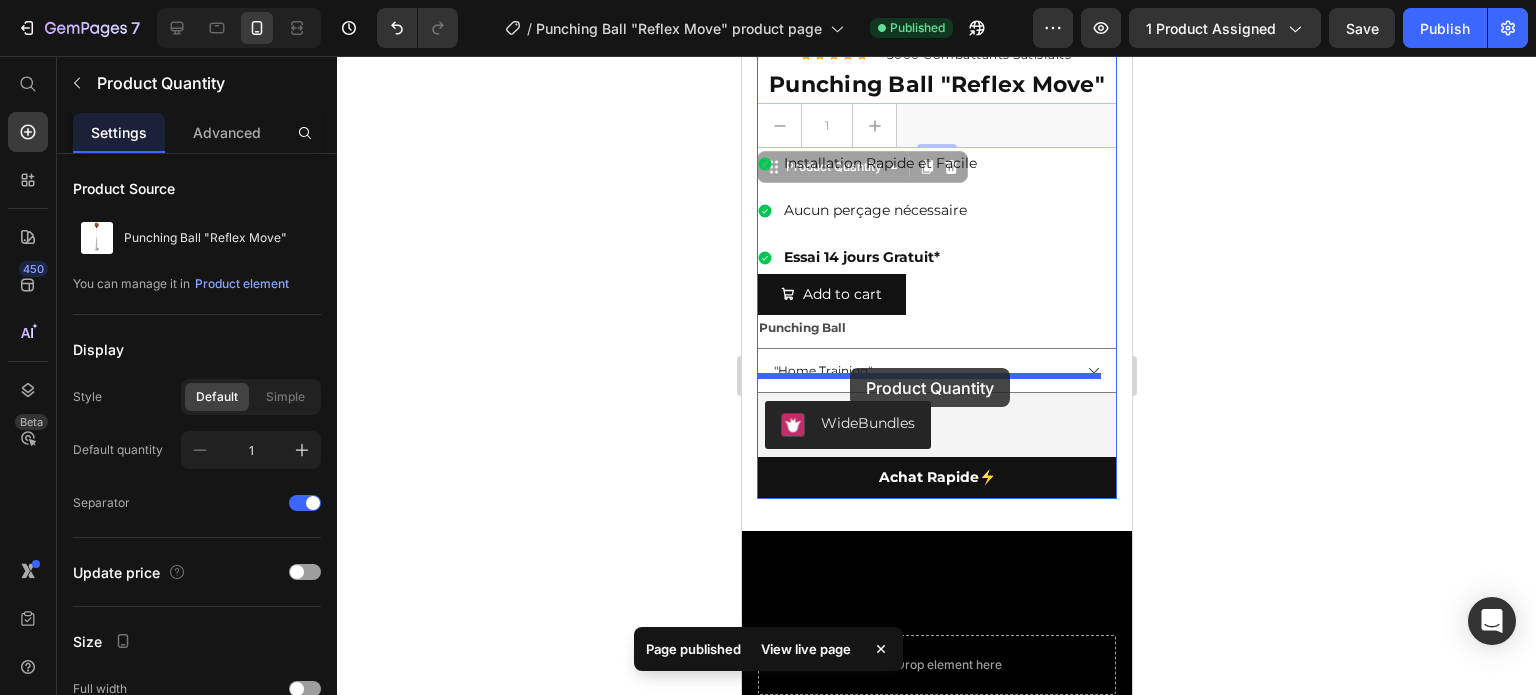 drag, startPoint x: 776, startPoint y: 150, endPoint x: 849, endPoint y: 368, distance: 229.8978 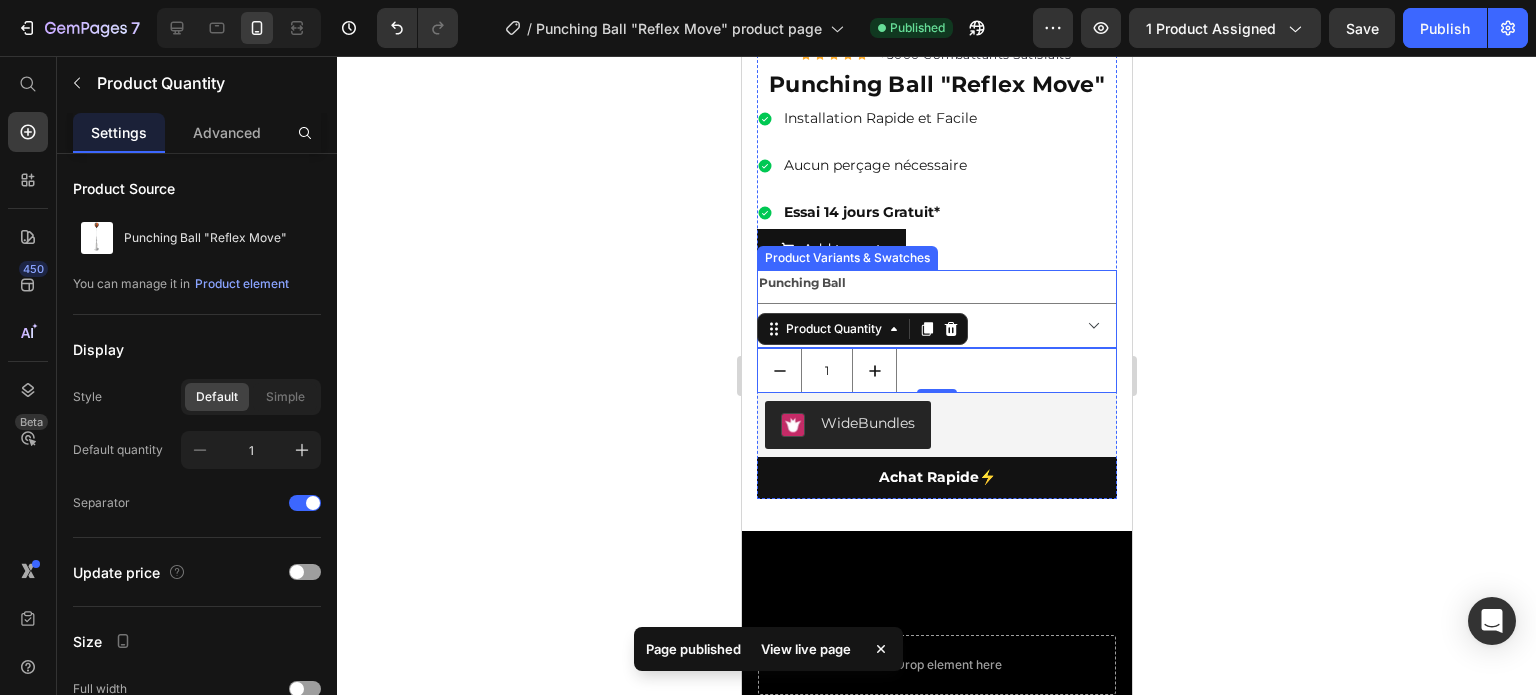 scroll, scrollTop: 286, scrollLeft: 0, axis: vertical 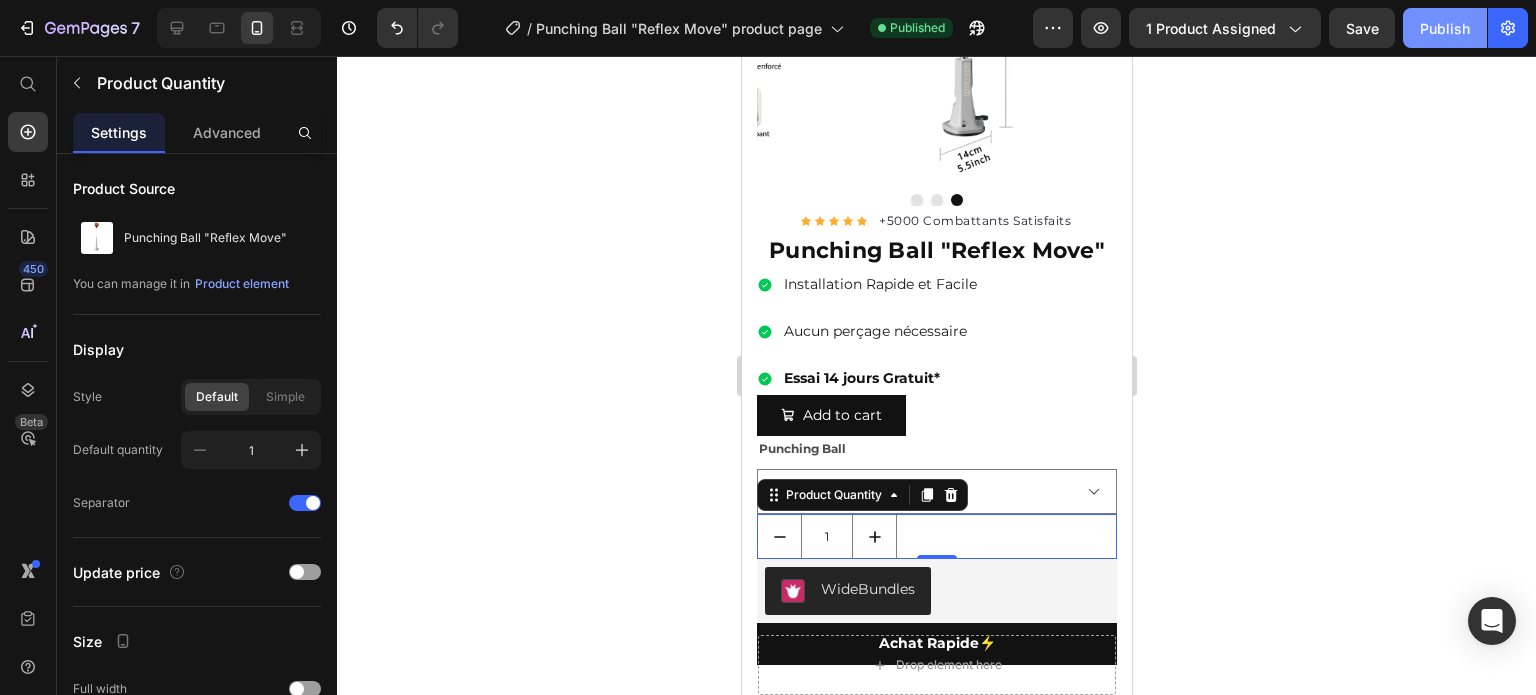 click on "Publish" at bounding box center (1445, 28) 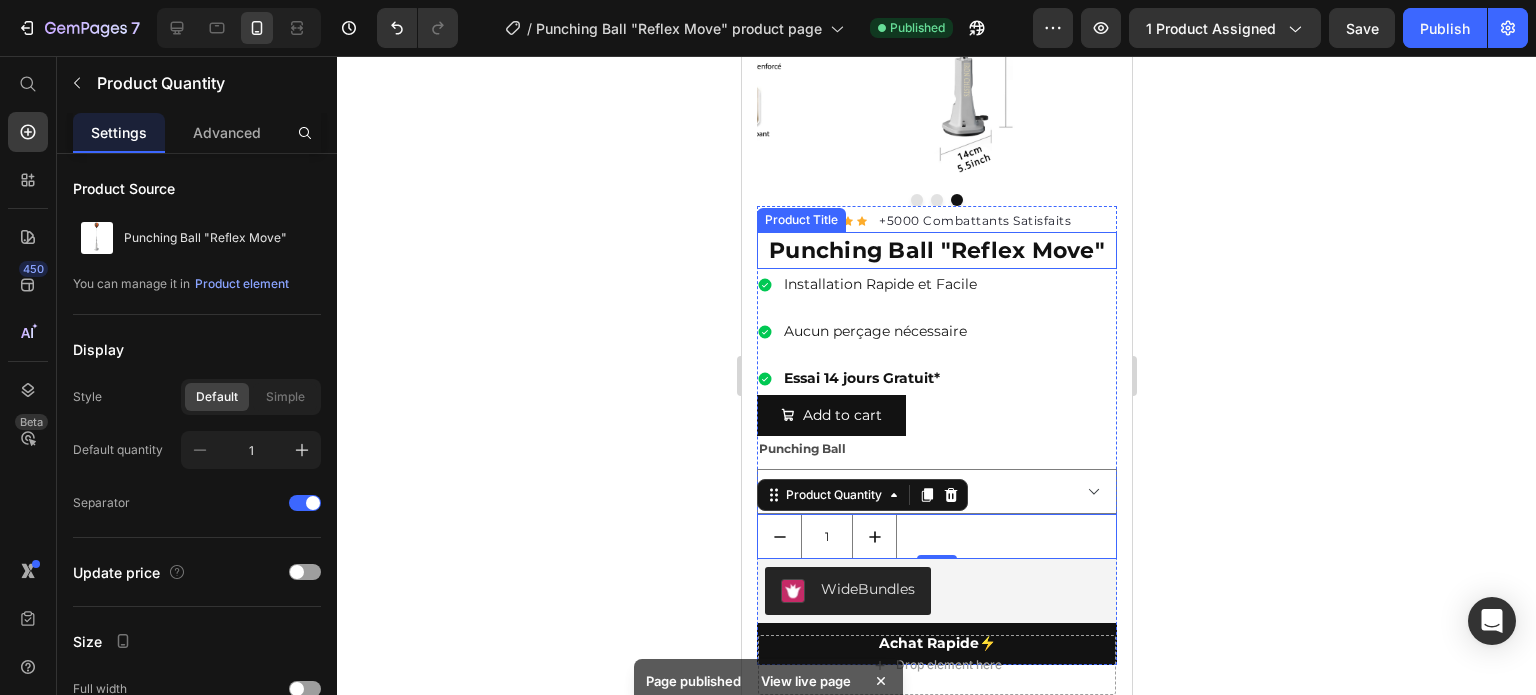scroll, scrollTop: 452, scrollLeft: 0, axis: vertical 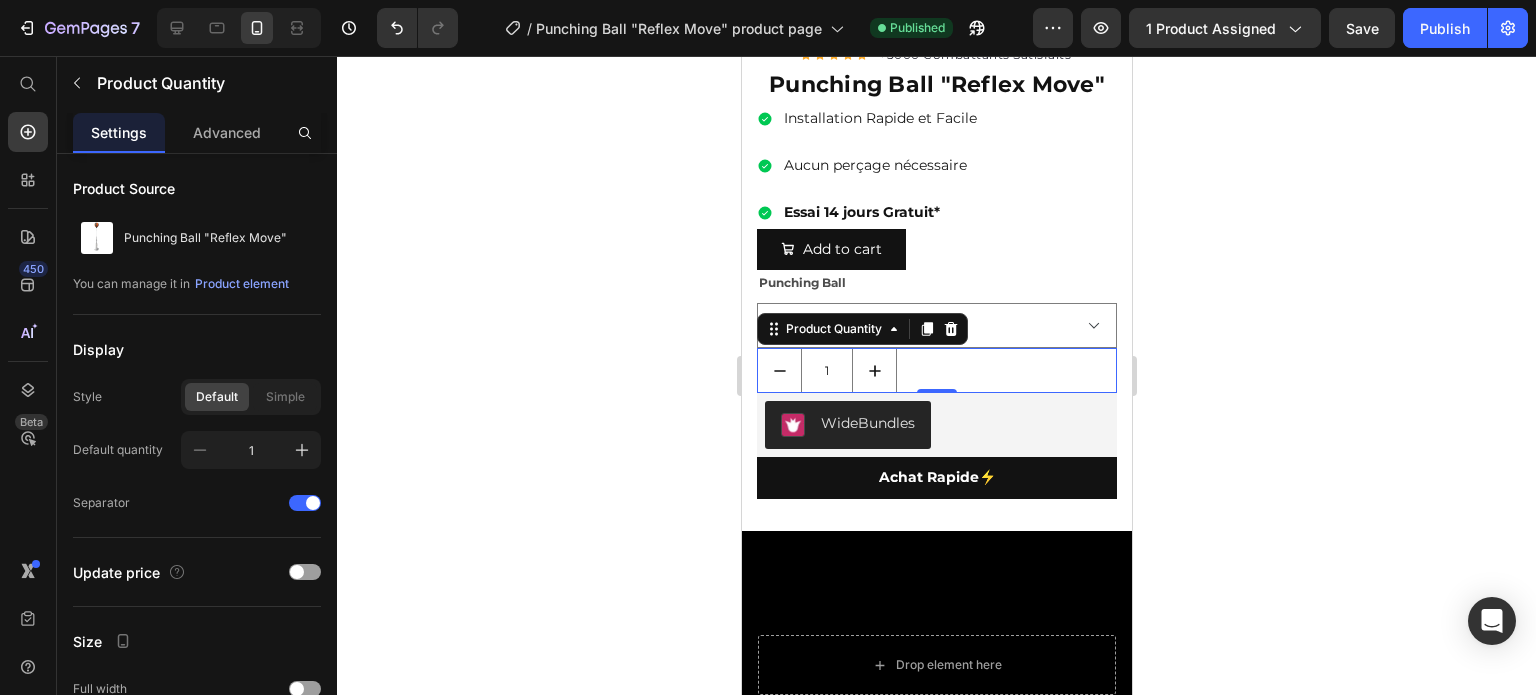 click 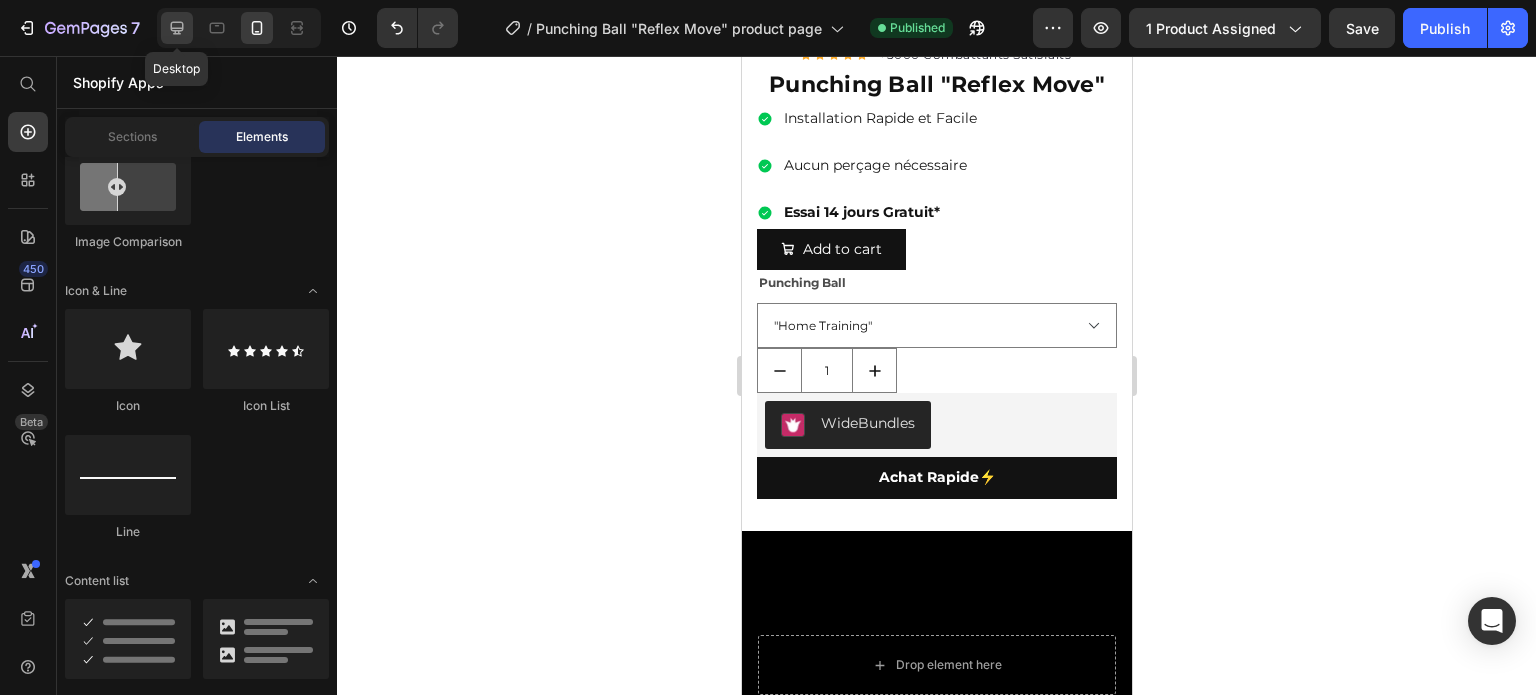 click 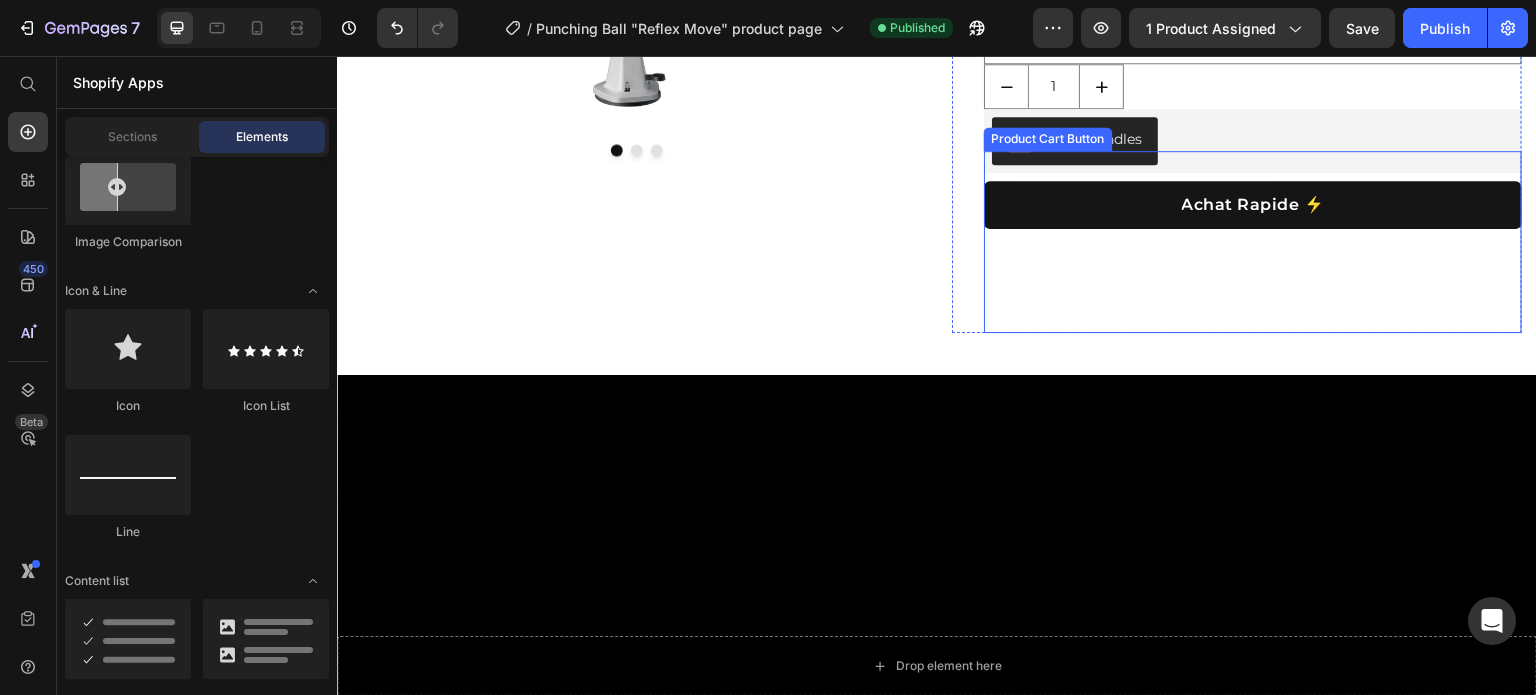 scroll, scrollTop: 209, scrollLeft: 0, axis: vertical 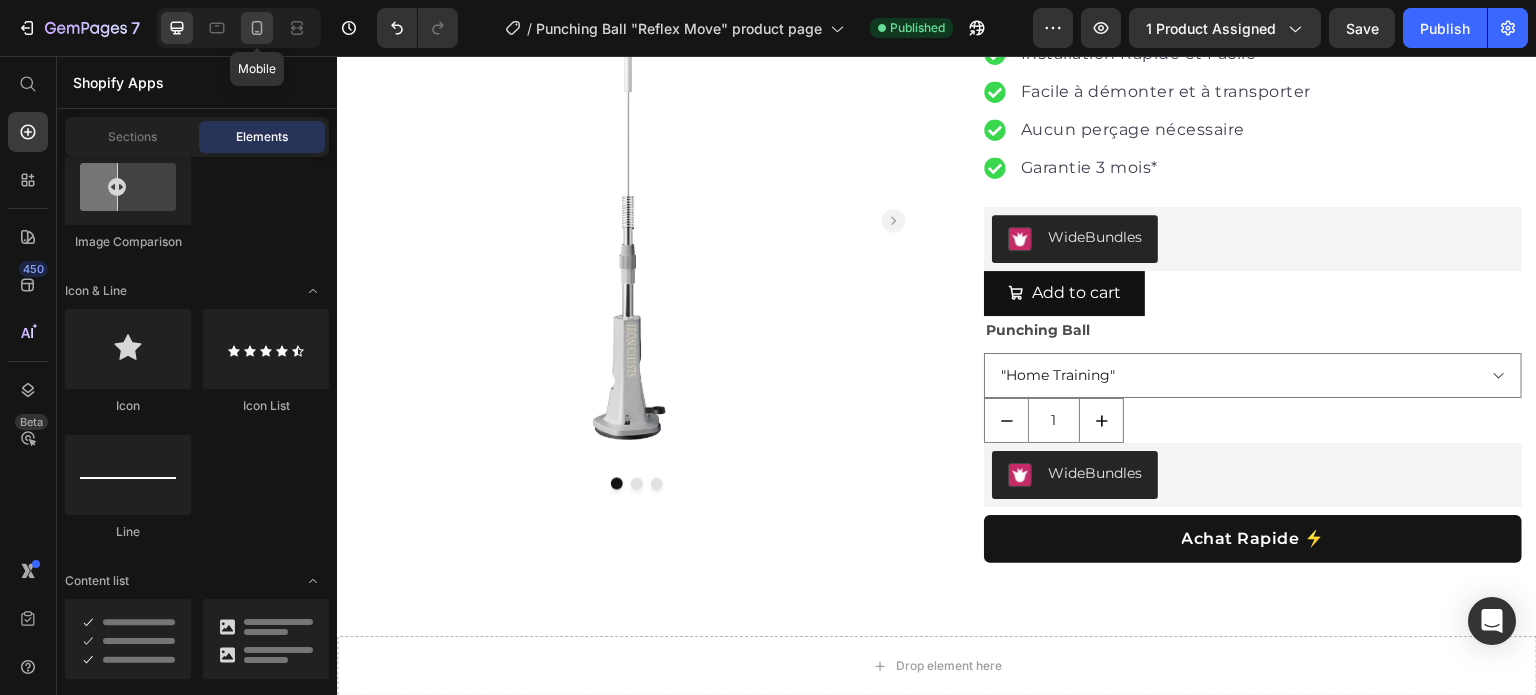 click 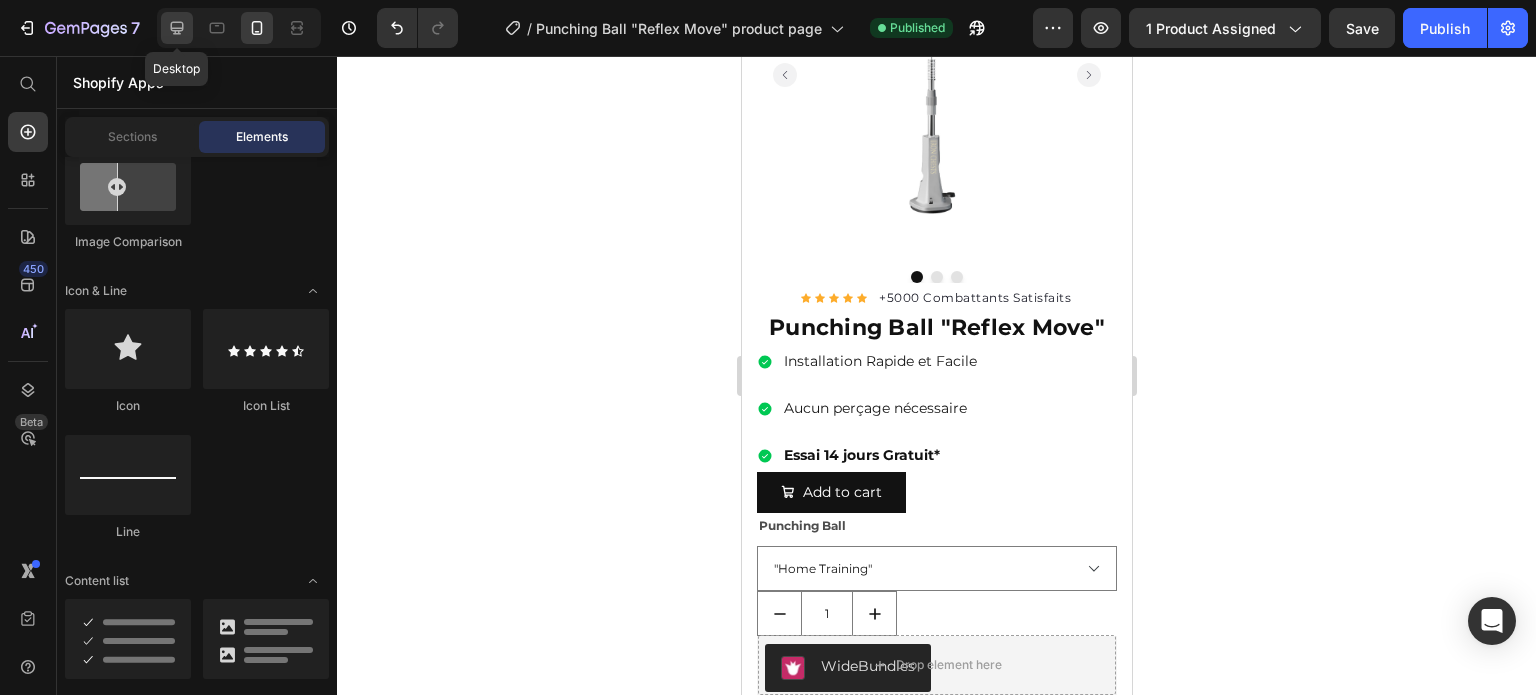 drag, startPoint x: 182, startPoint y: 35, endPoint x: 67, endPoint y: 103, distance: 133.60014 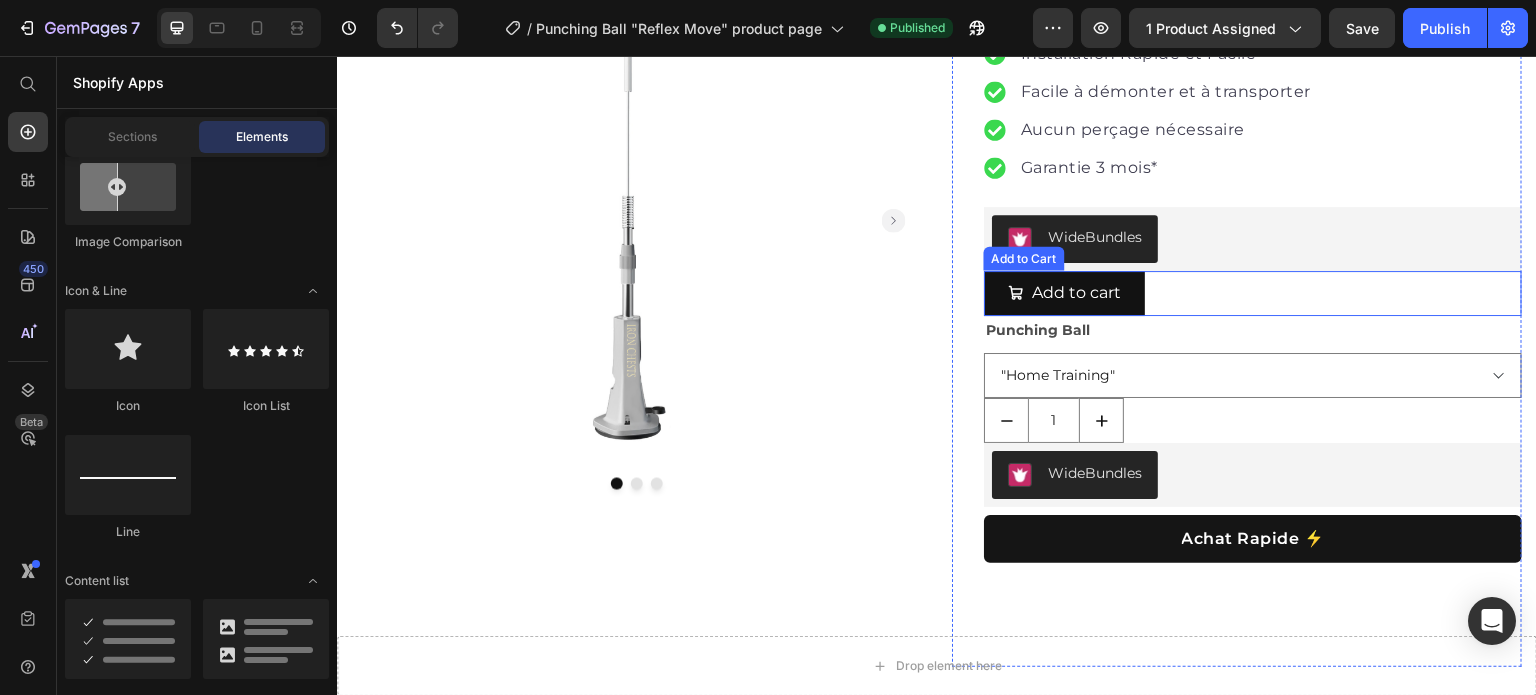 click on "Add to cart Add to Cart" at bounding box center [1253, 293] 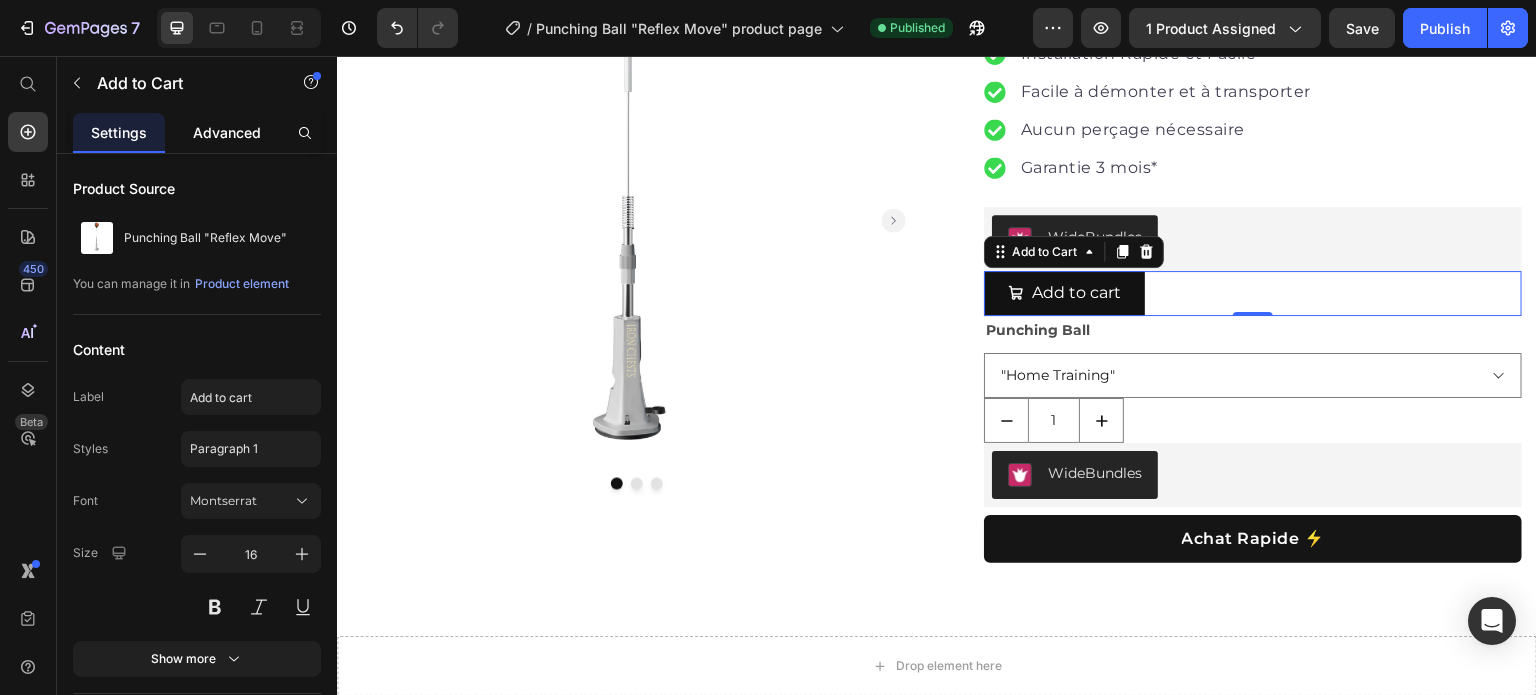 click on "Advanced" at bounding box center [227, 132] 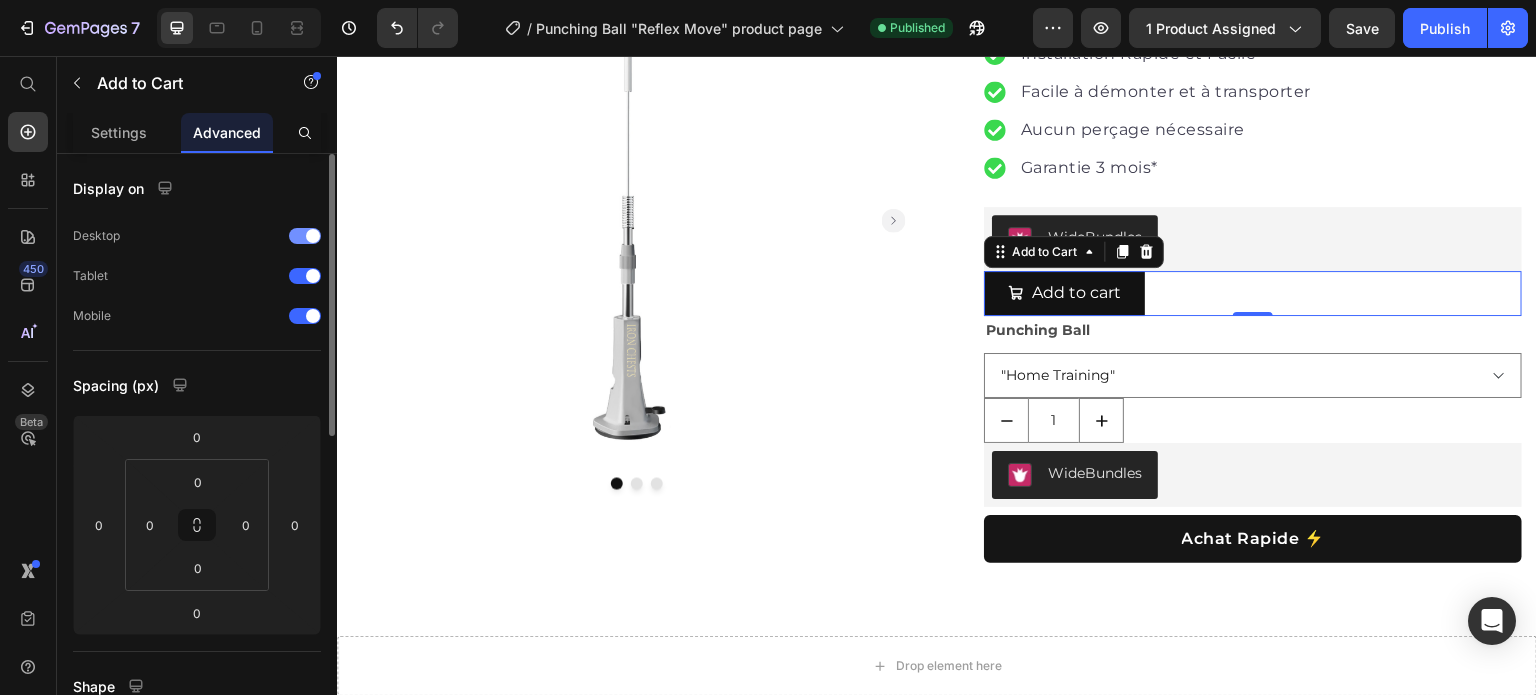 click at bounding box center (313, 236) 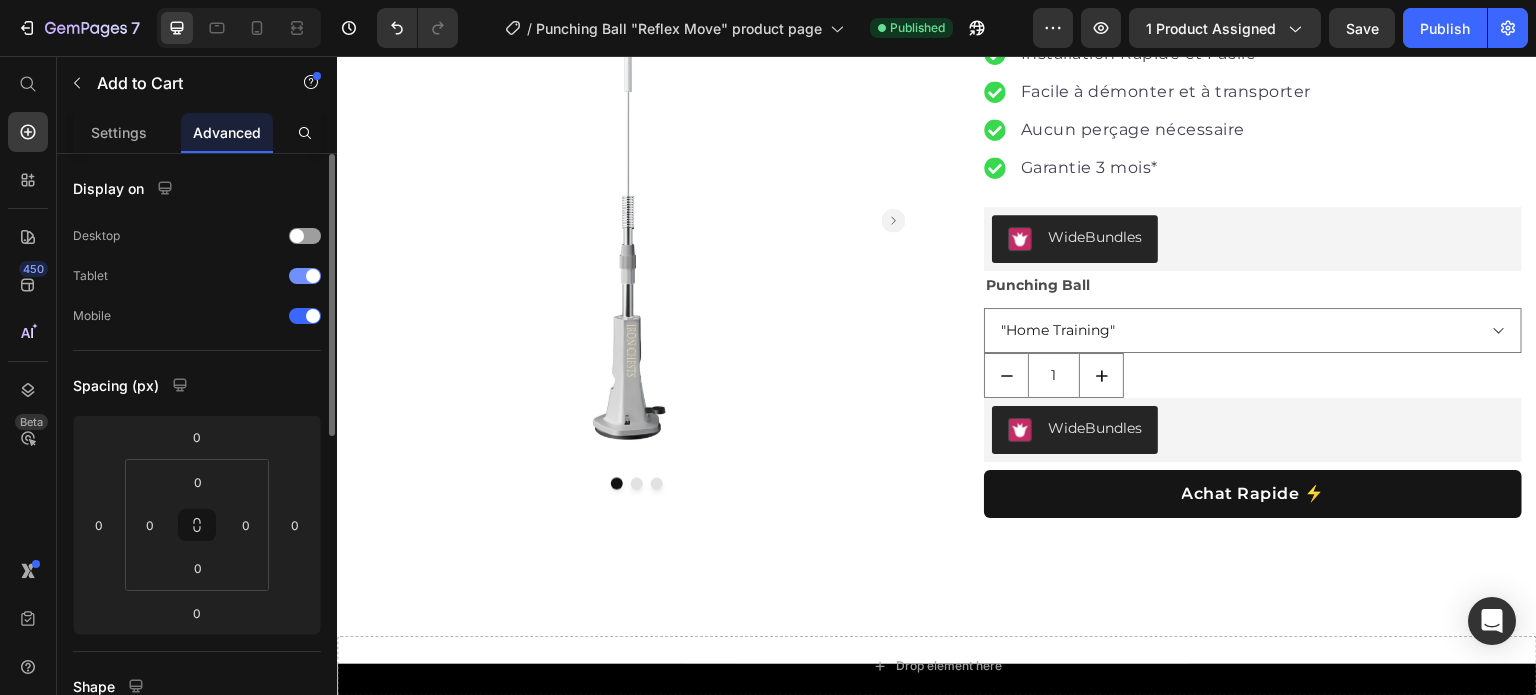 click at bounding box center [313, 276] 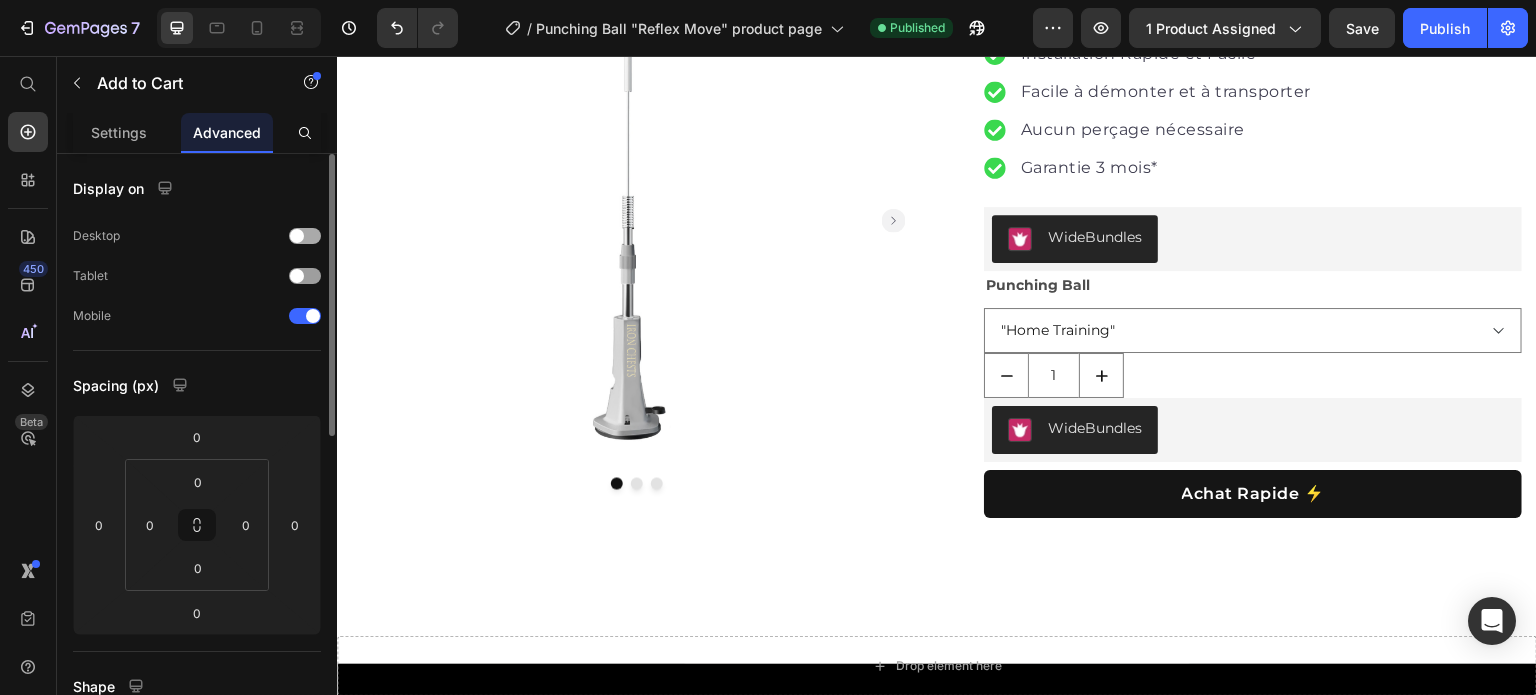 click at bounding box center [305, 236] 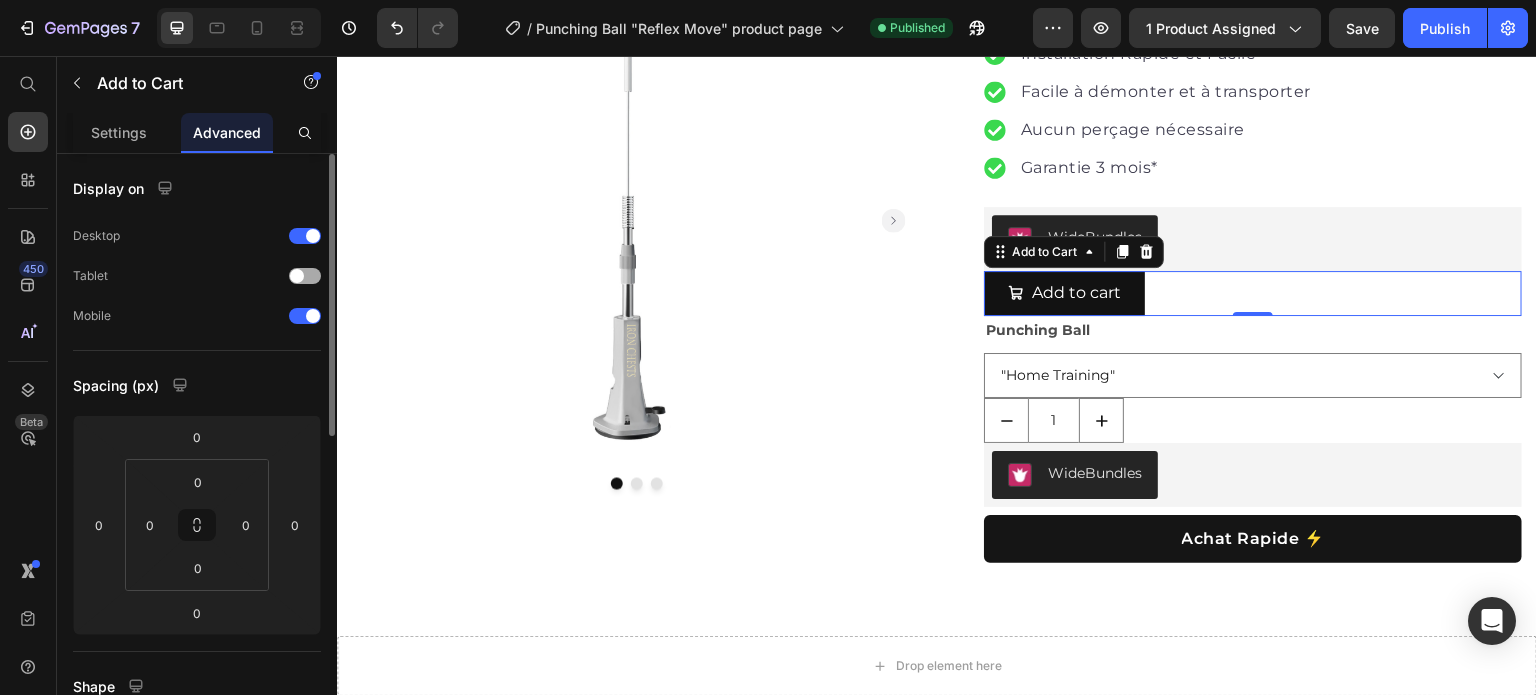 click at bounding box center (297, 276) 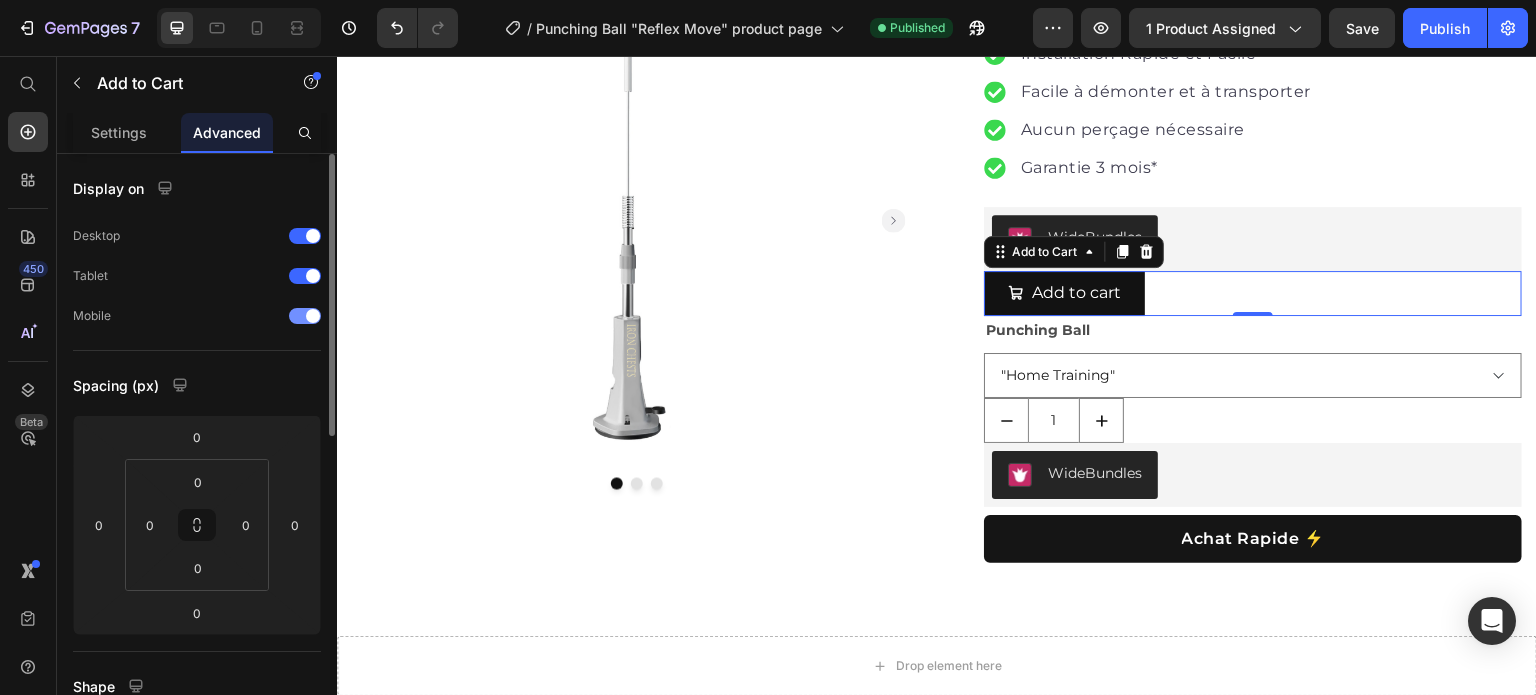 click at bounding box center (305, 316) 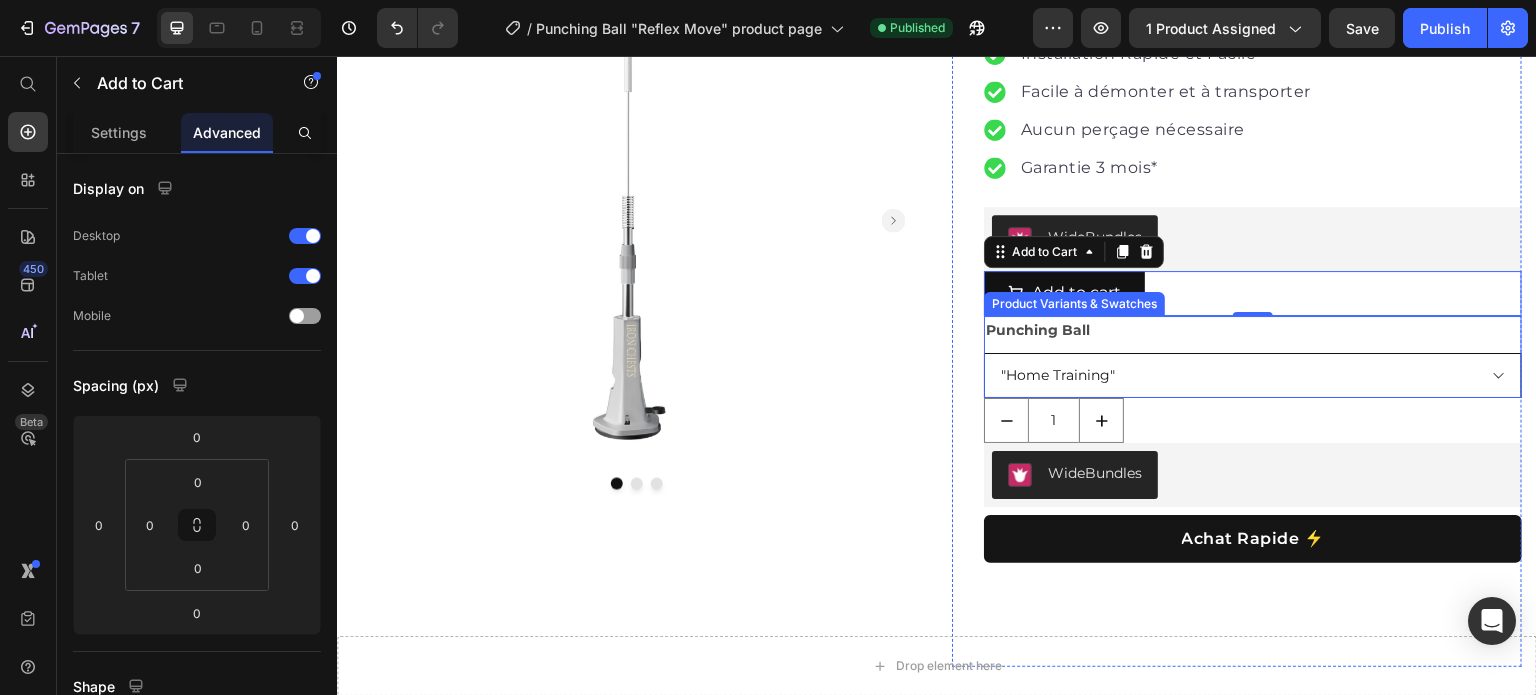 click on ""Home Training"" at bounding box center (1253, 375) 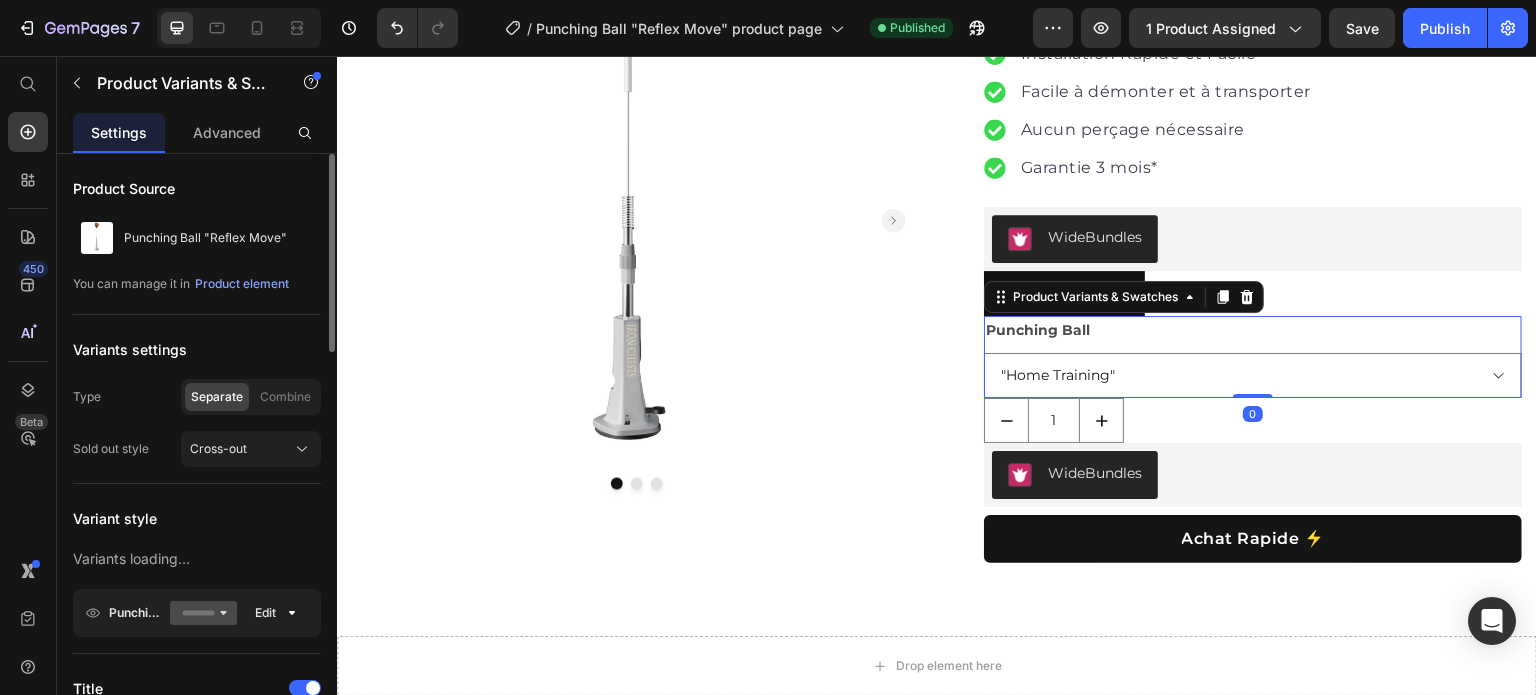 drag, startPoint x: 232, startPoint y: 139, endPoint x: 241, endPoint y: 163, distance: 25.632011 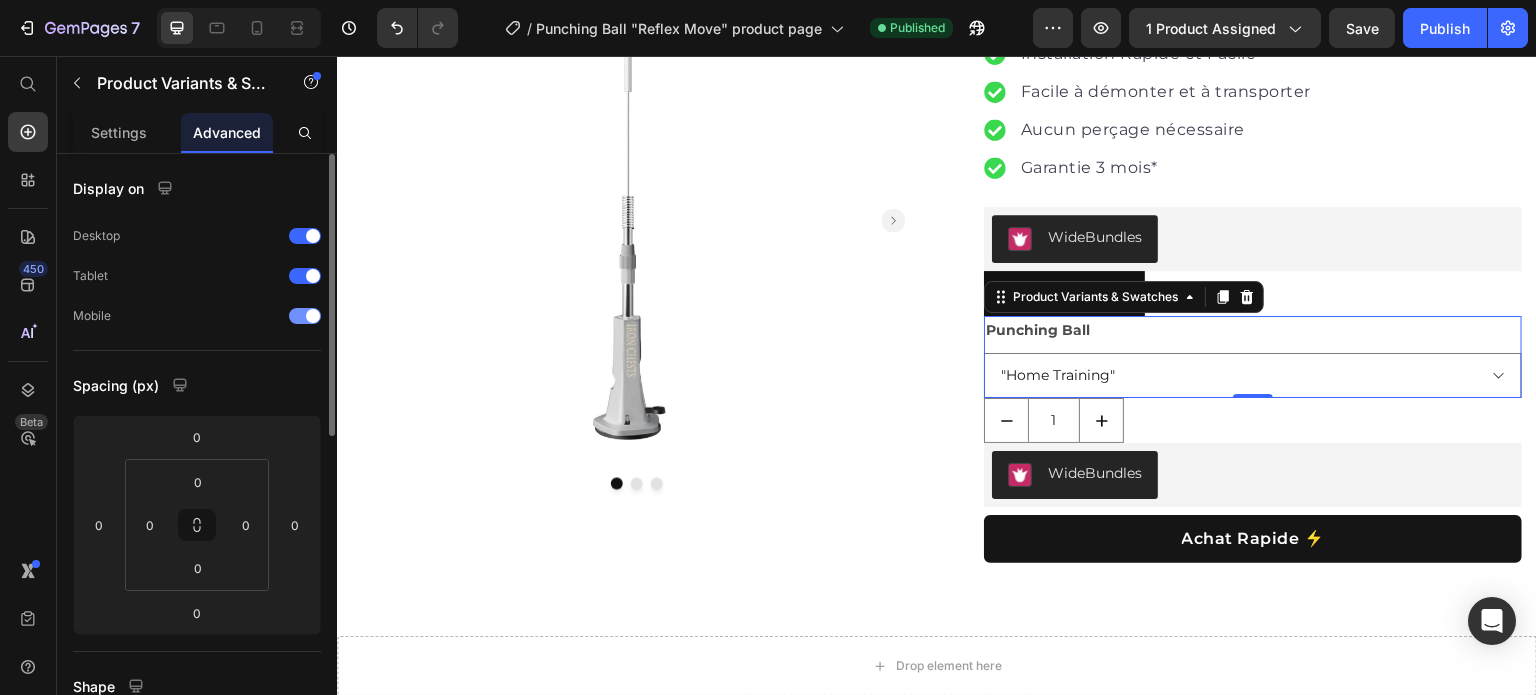 click at bounding box center (313, 316) 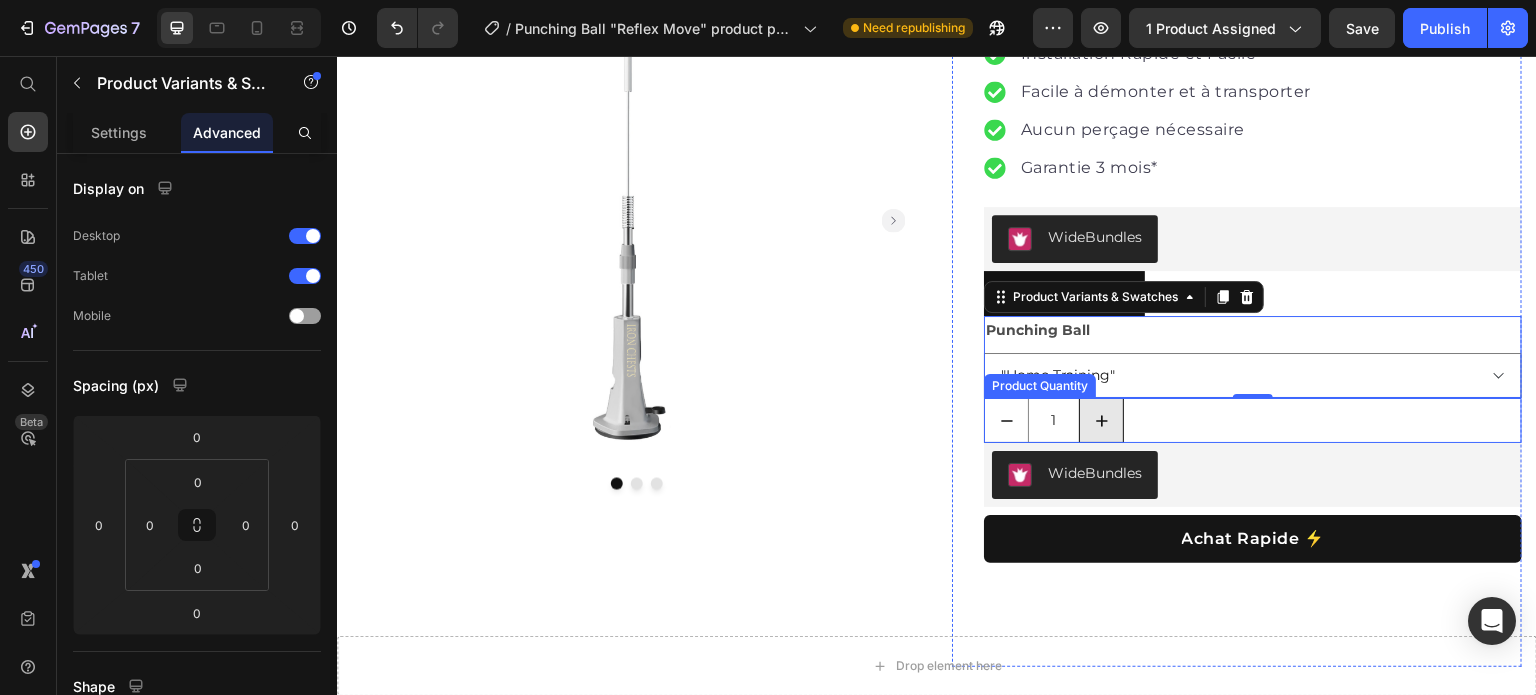 click at bounding box center (1101, 420) 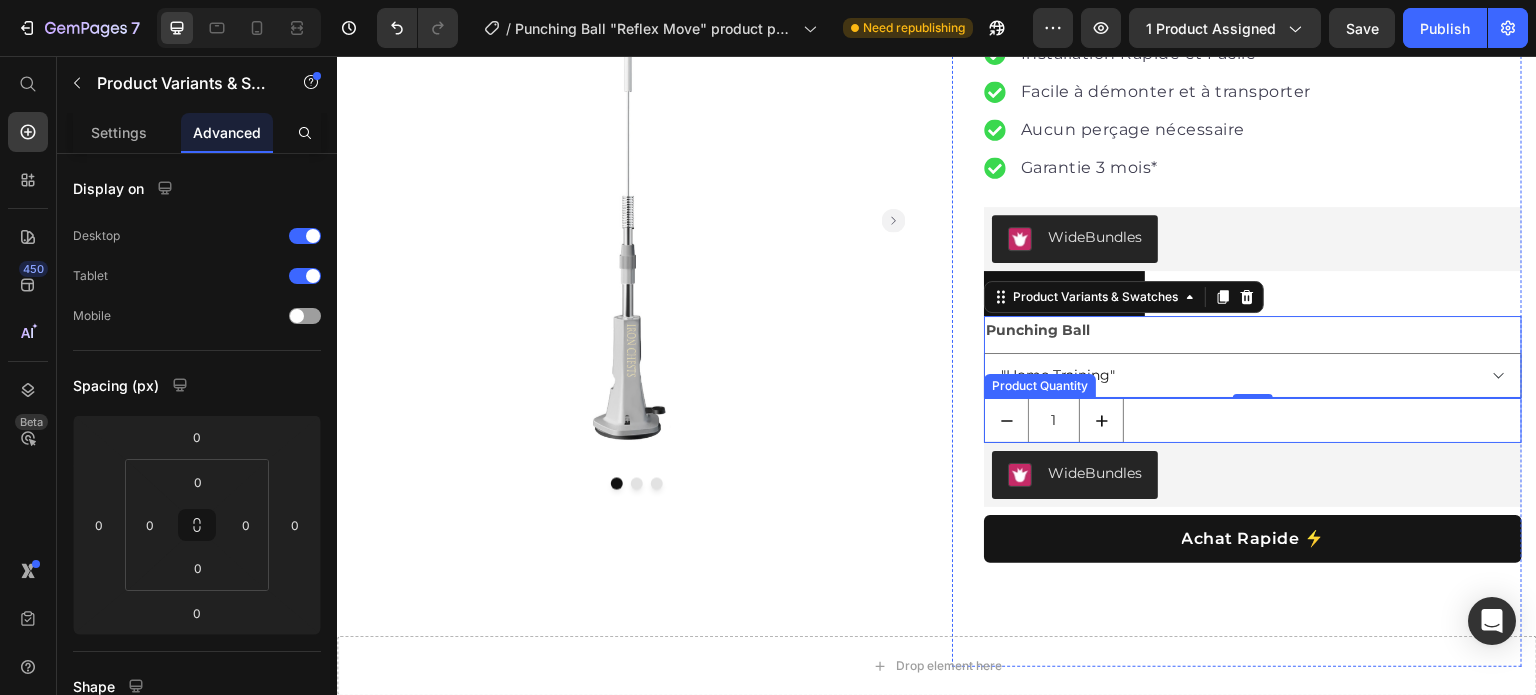 type on "2" 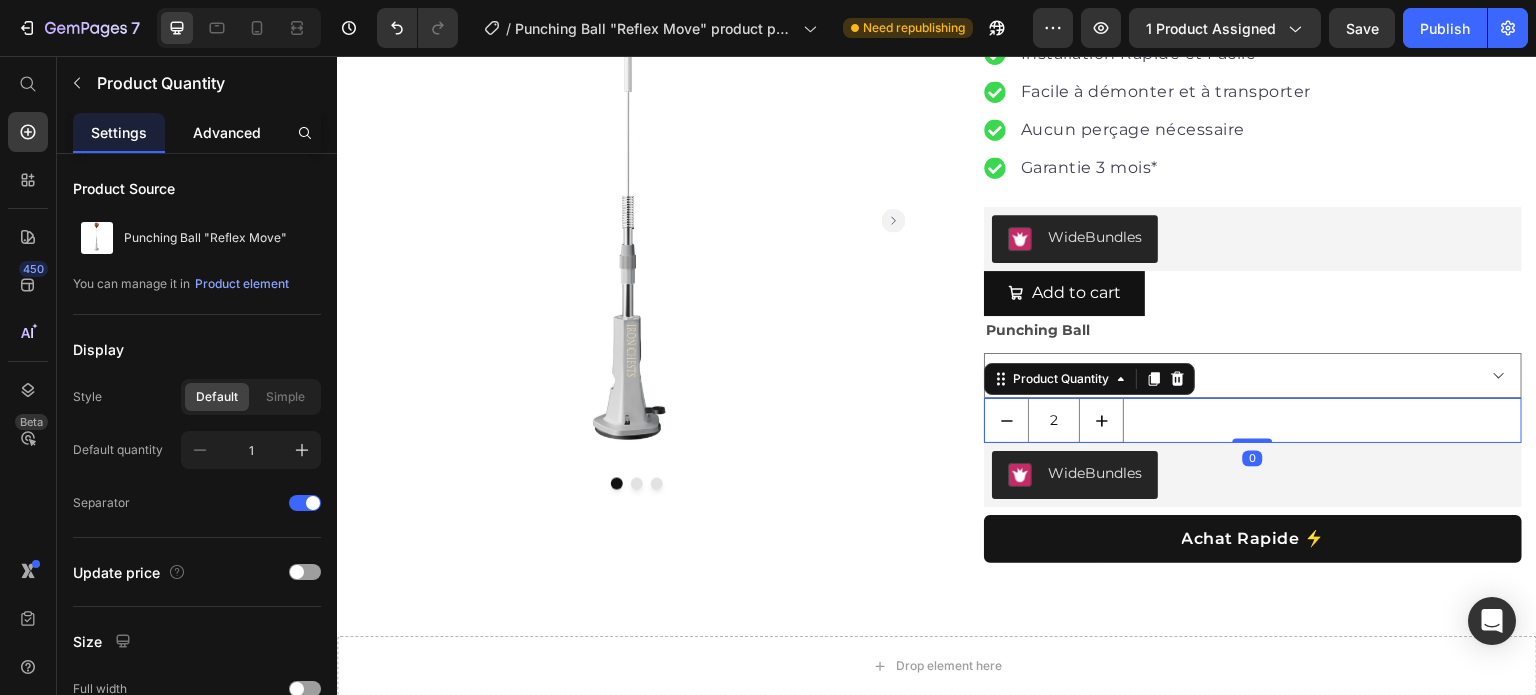 click on "Advanced" at bounding box center (227, 132) 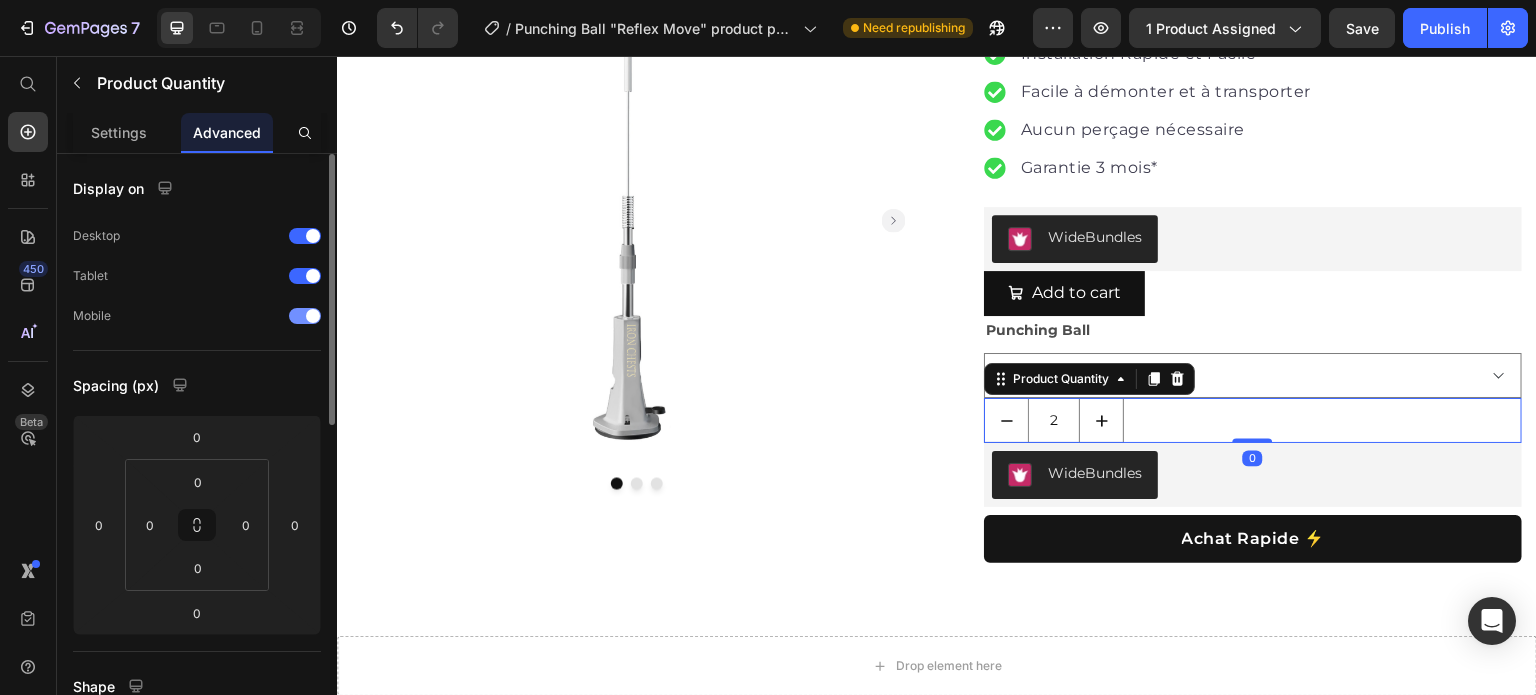 click at bounding box center (313, 316) 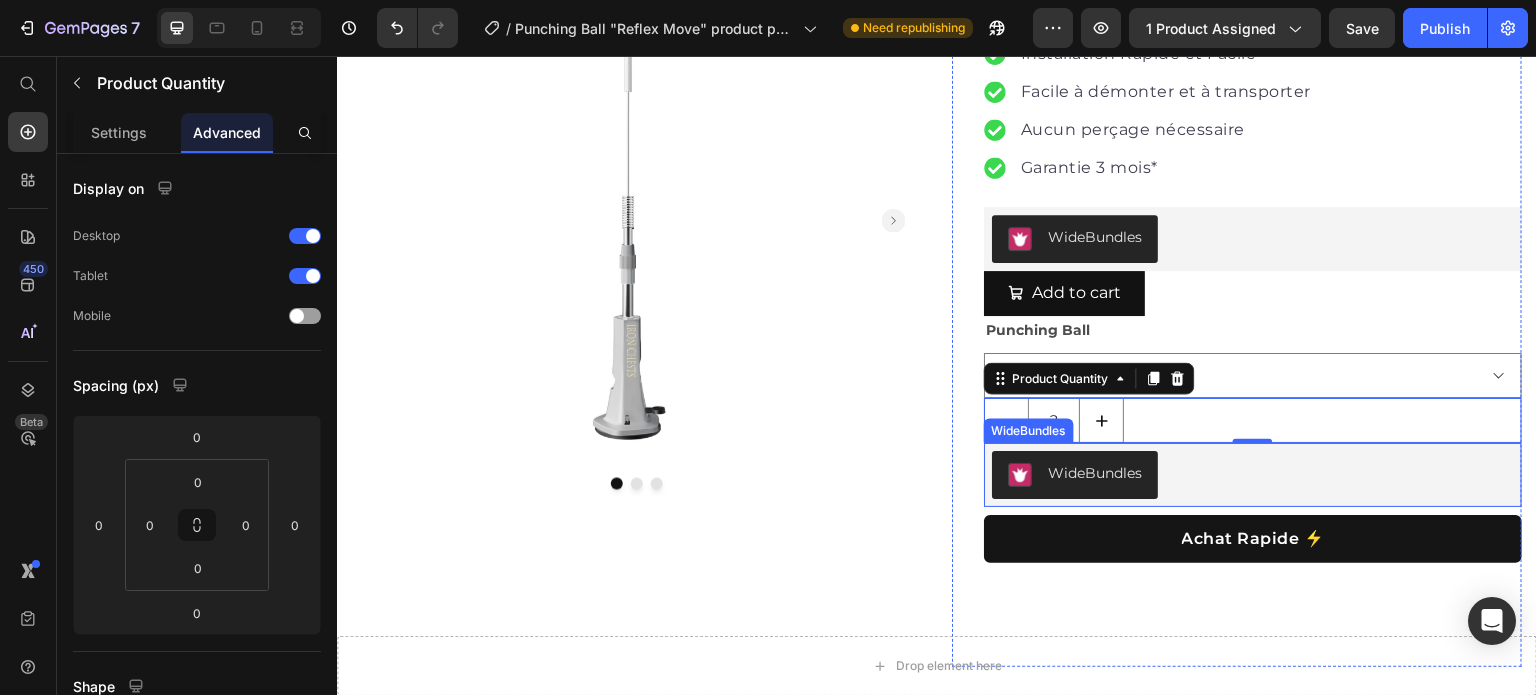 click on "WideBundles" at bounding box center [1253, 475] 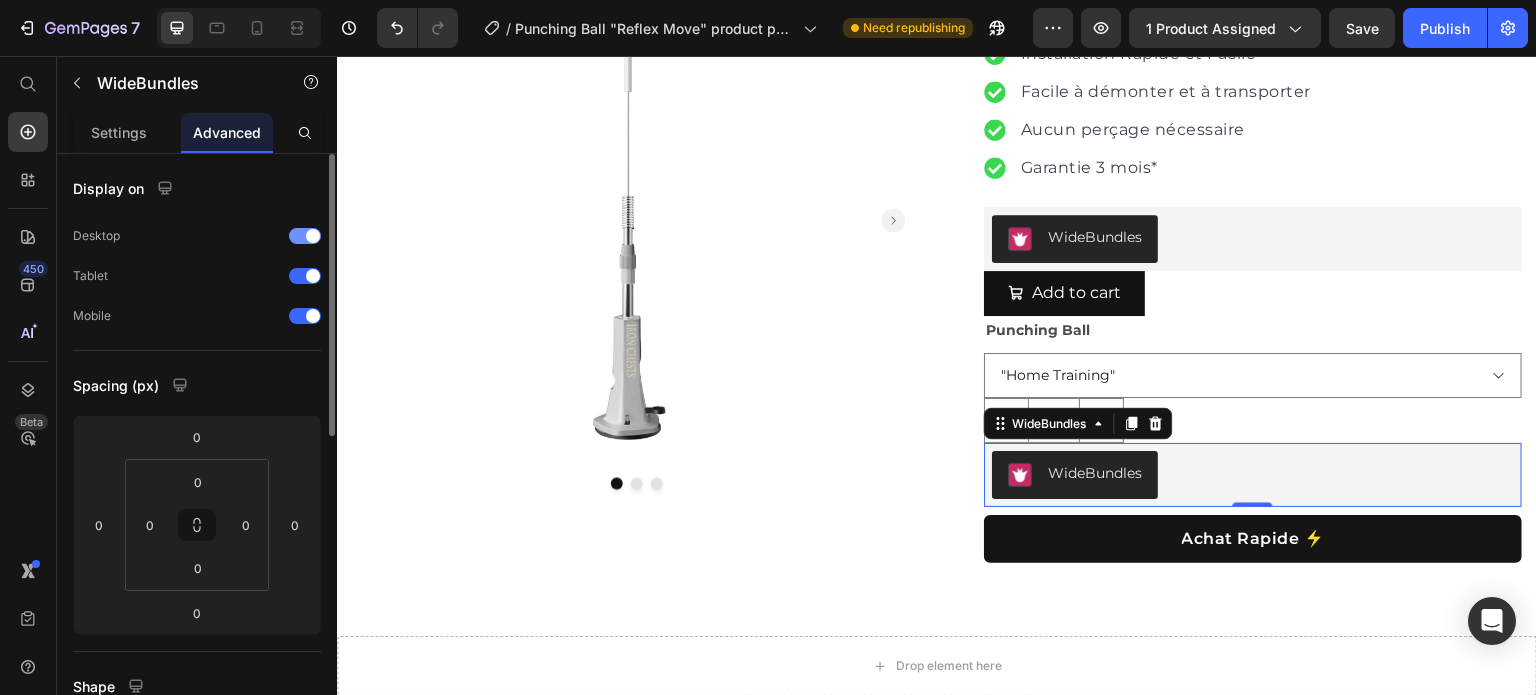 click at bounding box center [313, 236] 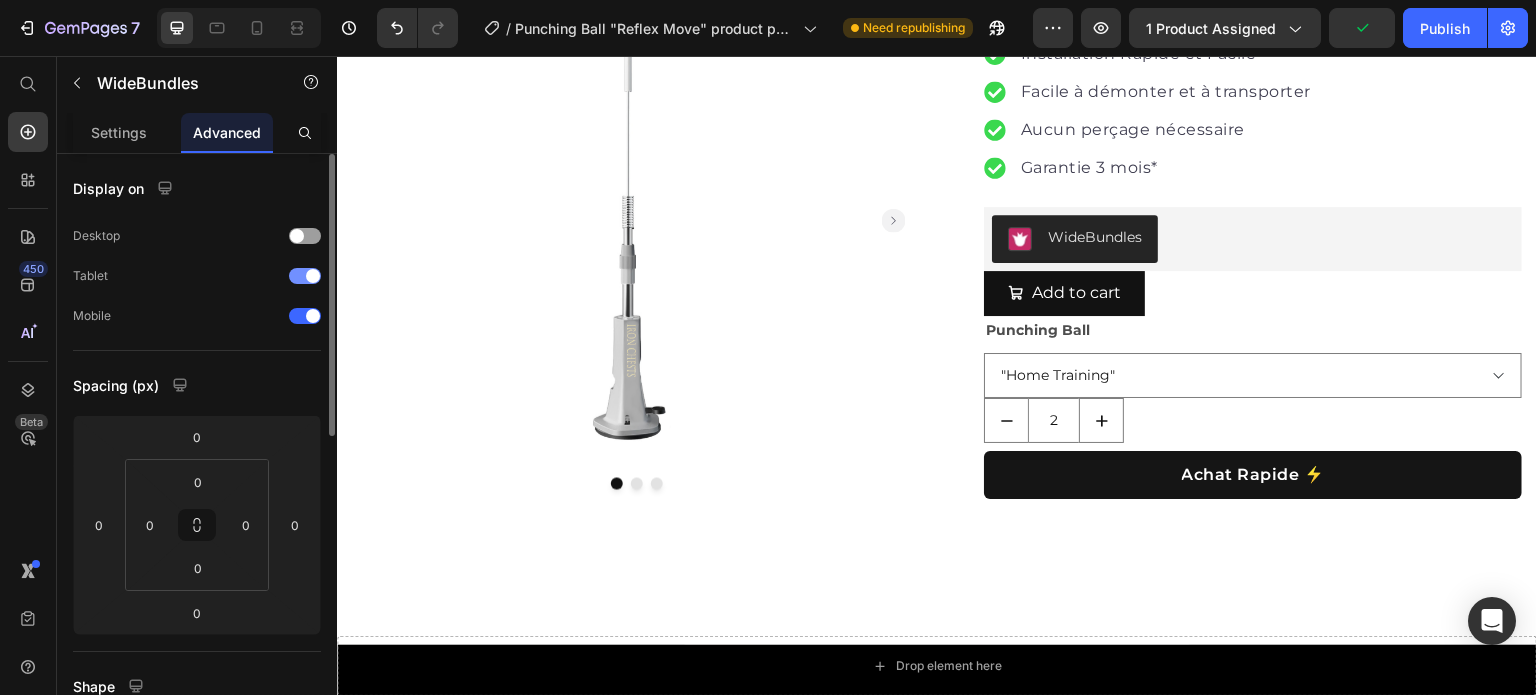 click at bounding box center (305, 276) 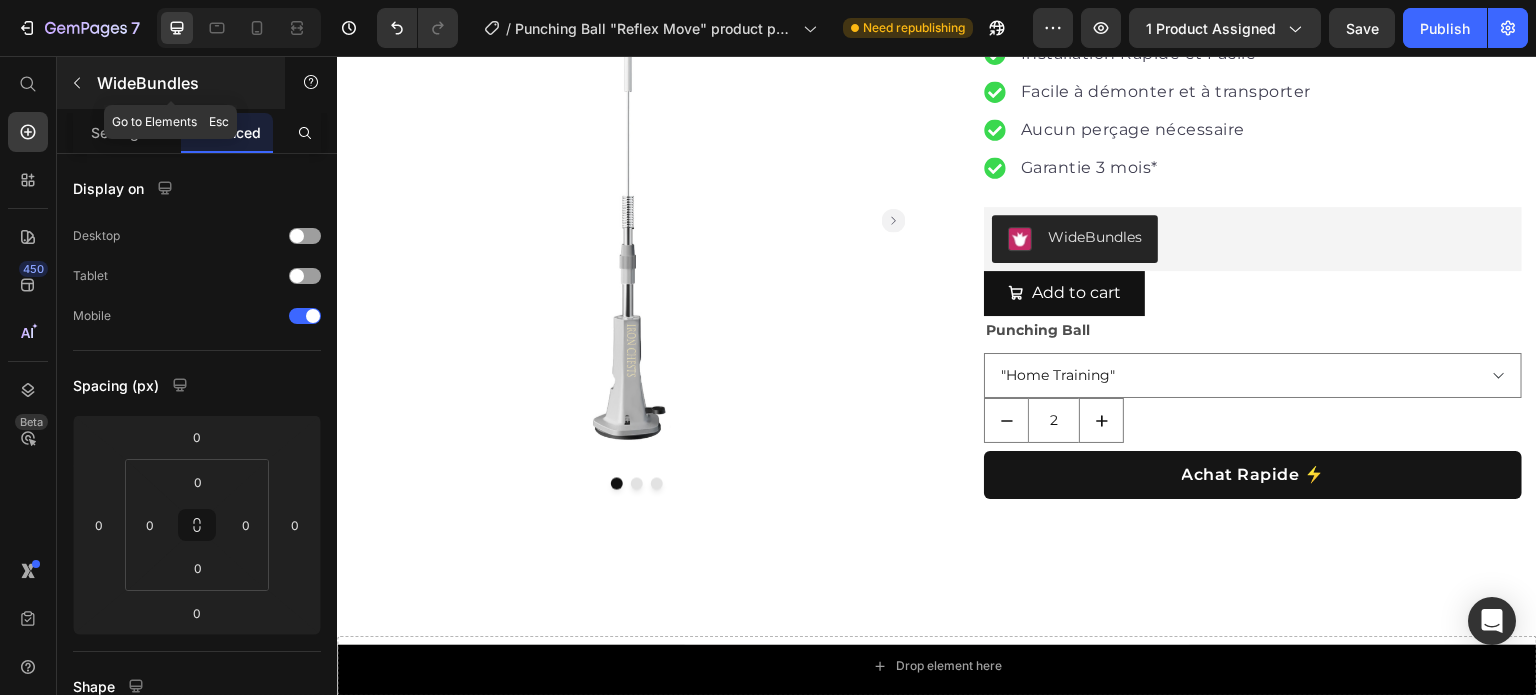 click on "WideBundles" at bounding box center [171, 83] 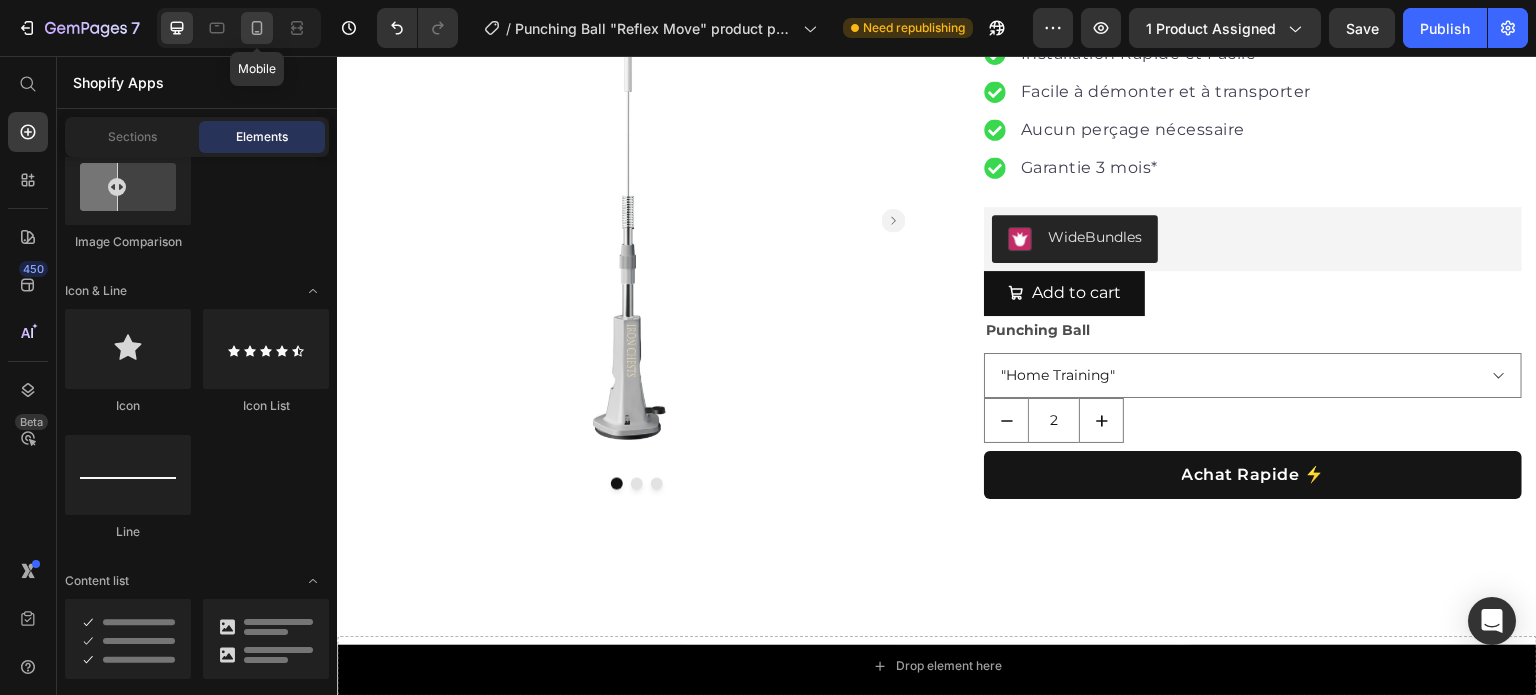 click 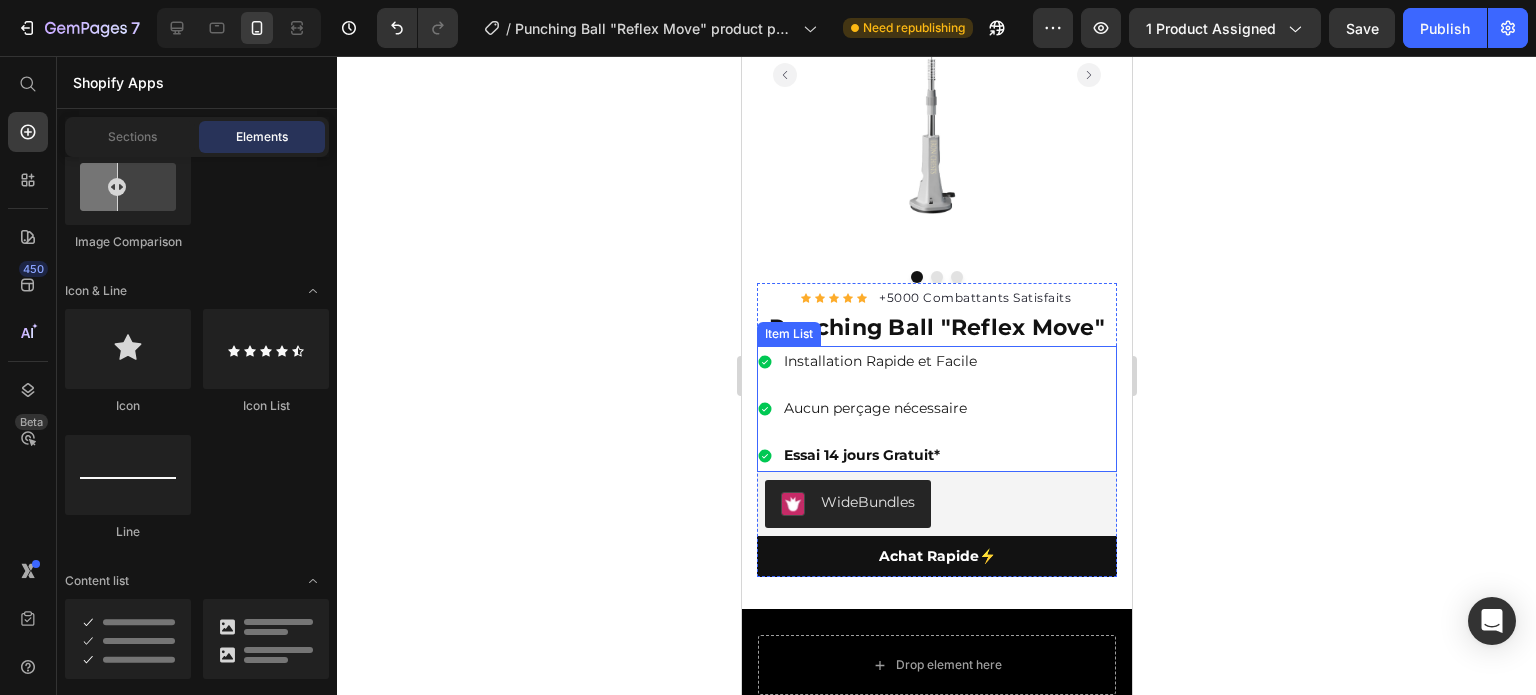 scroll, scrollTop: 376, scrollLeft: 0, axis: vertical 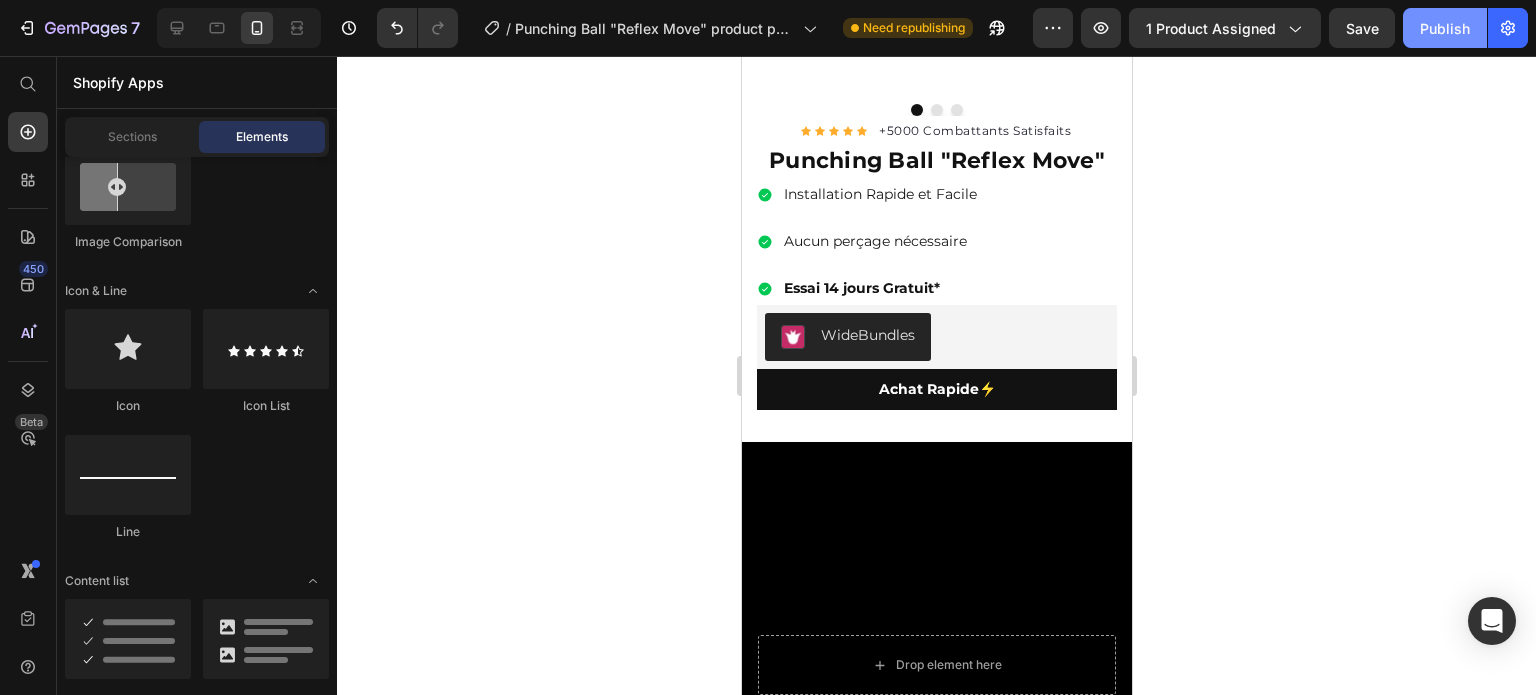 click on "Publish" 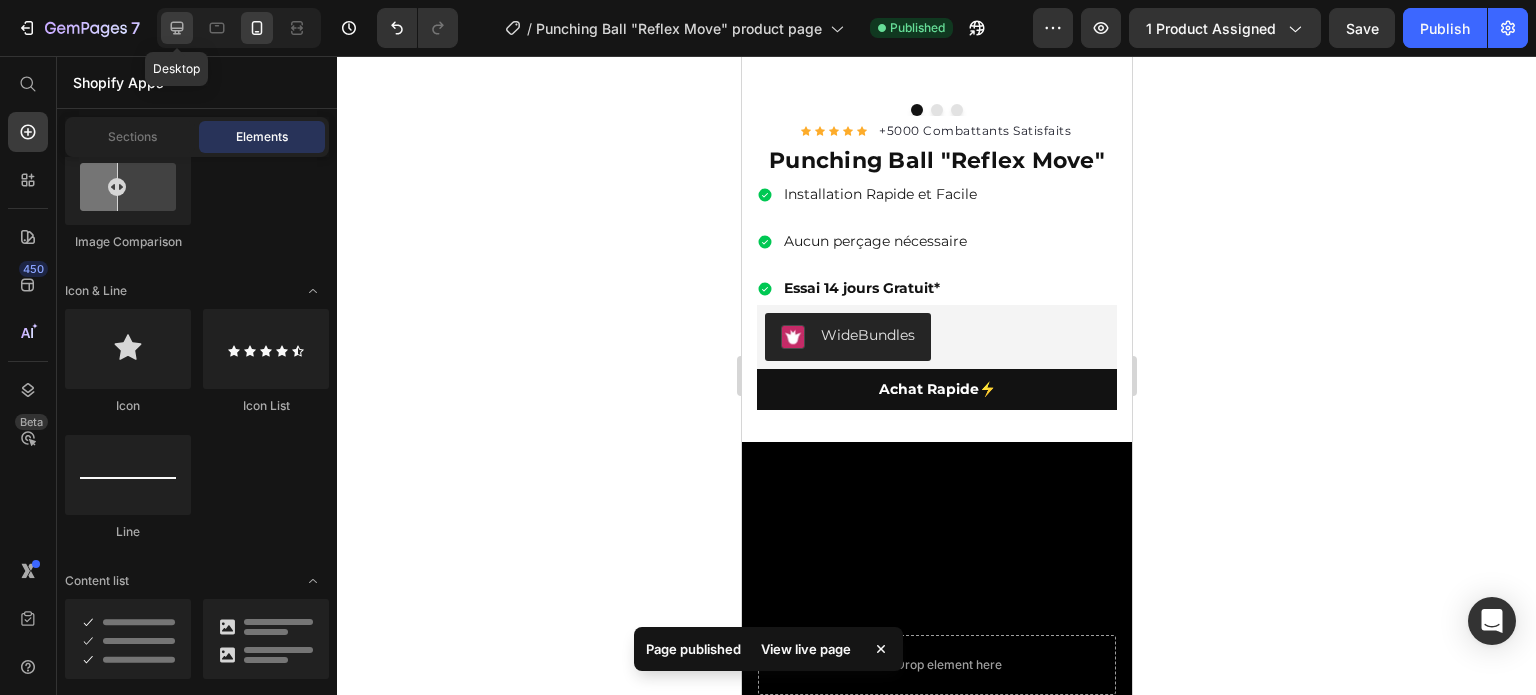 drag, startPoint x: 184, startPoint y: 26, endPoint x: 399, endPoint y: 173, distance: 260.44962 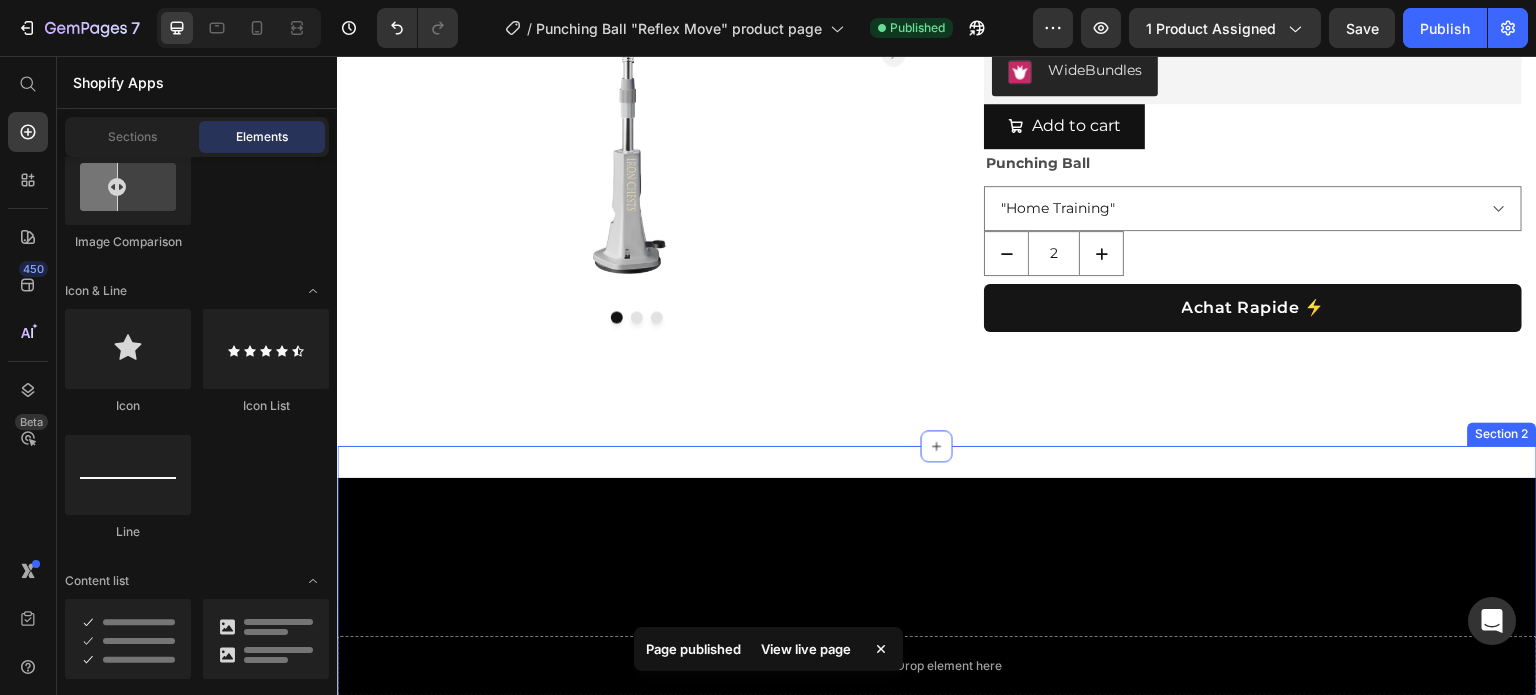 click on "Video Section 2" at bounding box center (937, 823) 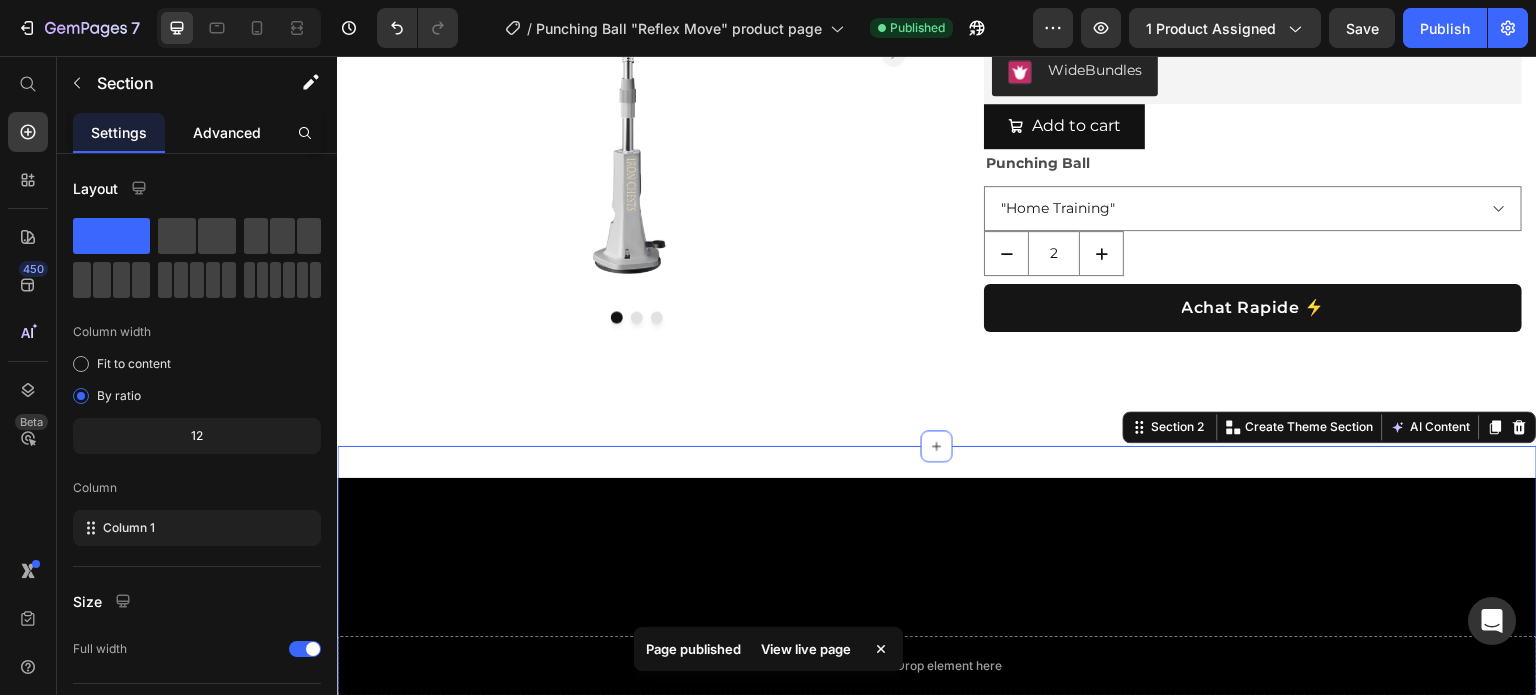click on "Advanced" at bounding box center (227, 132) 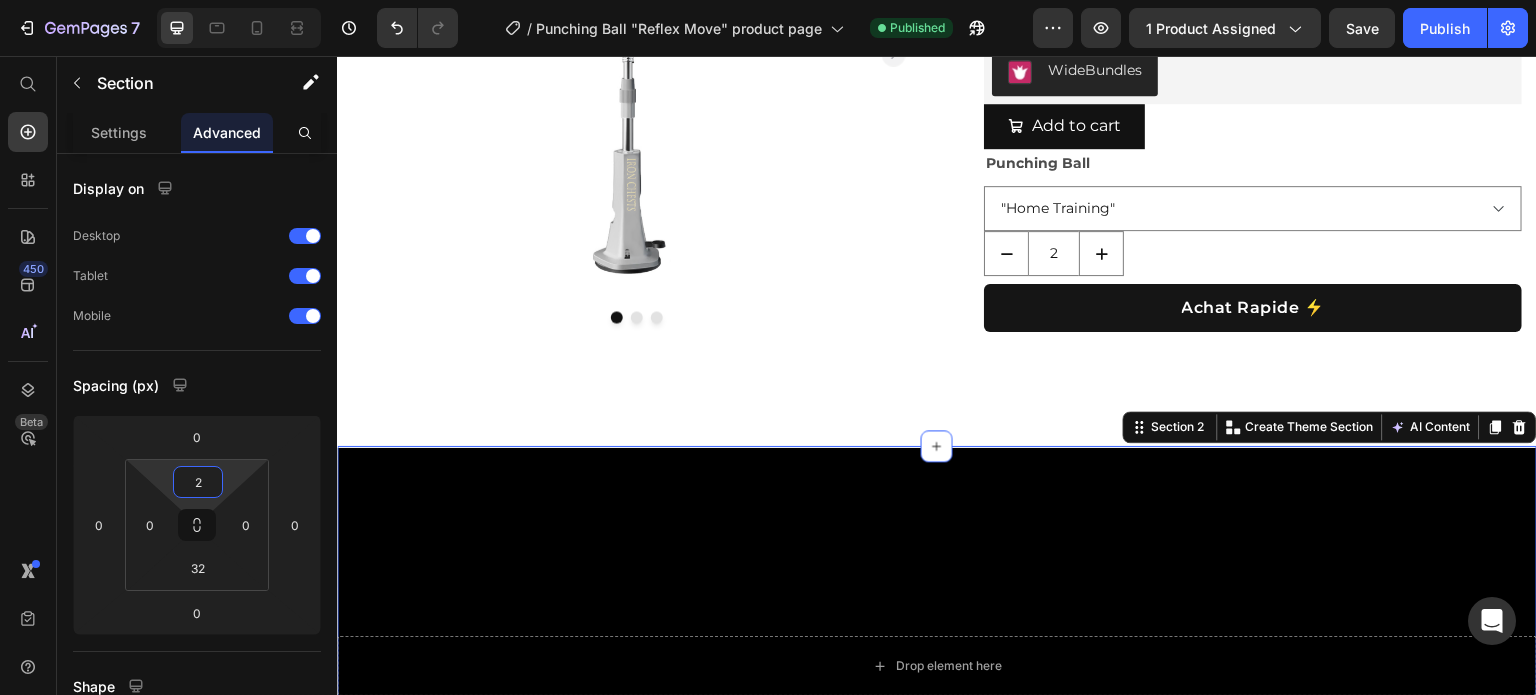 type on "0" 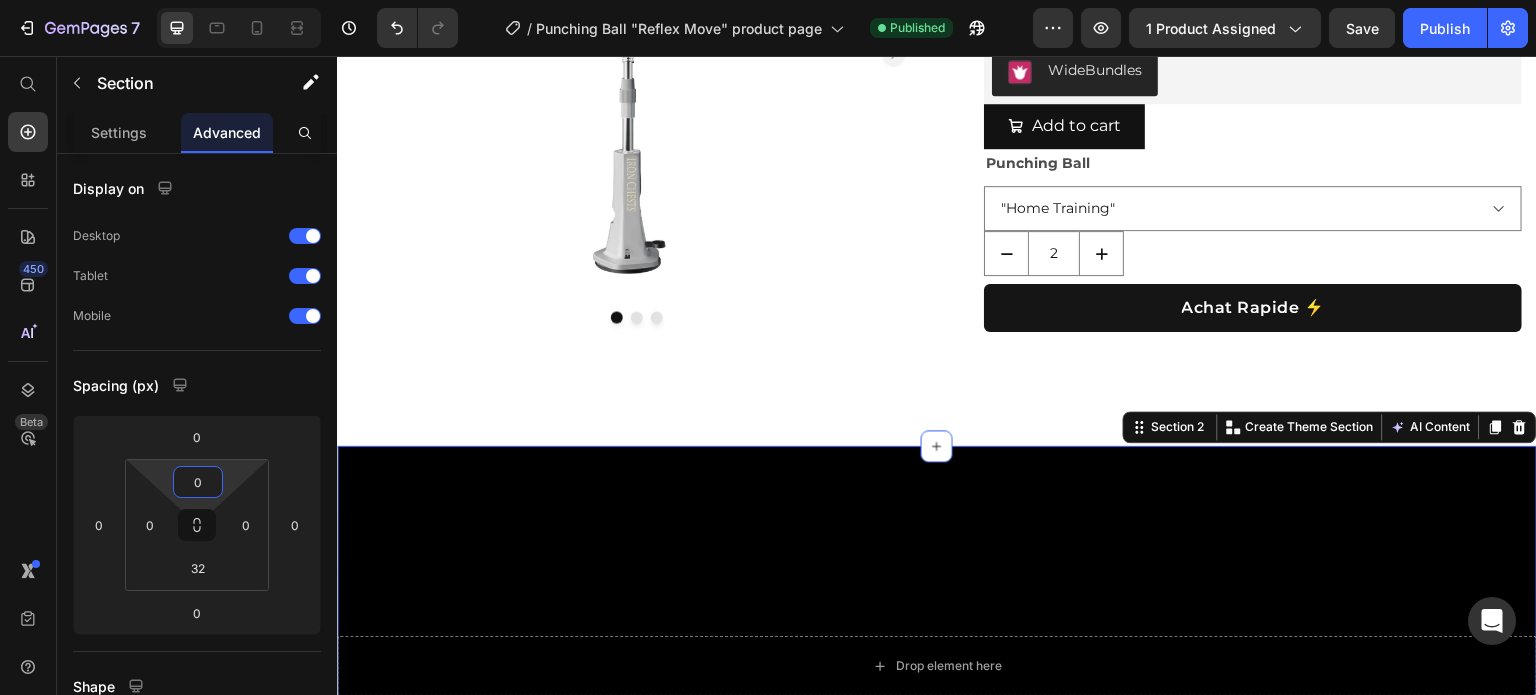 click on "7  Version history  /  Punching Ball "Reflex Move" product page Published Preview 1 product assigned  Save   Publish  450 Beta Shopify Apps Sections Elements Hero Section Product Detail Brands Trusted Badges Guarantee Product Breakdown How to use Testimonials Compare Bundle FAQs Social Proof Brand Story Product List Collection Blog List Contact Sticky Add to Cart Custom Footer Browse Library 450 Layout
Row
Row
Row
Row Text
Heading
Text Block Button
Button
Button
Sticky Back to top Media" at bounding box center [768, 75] 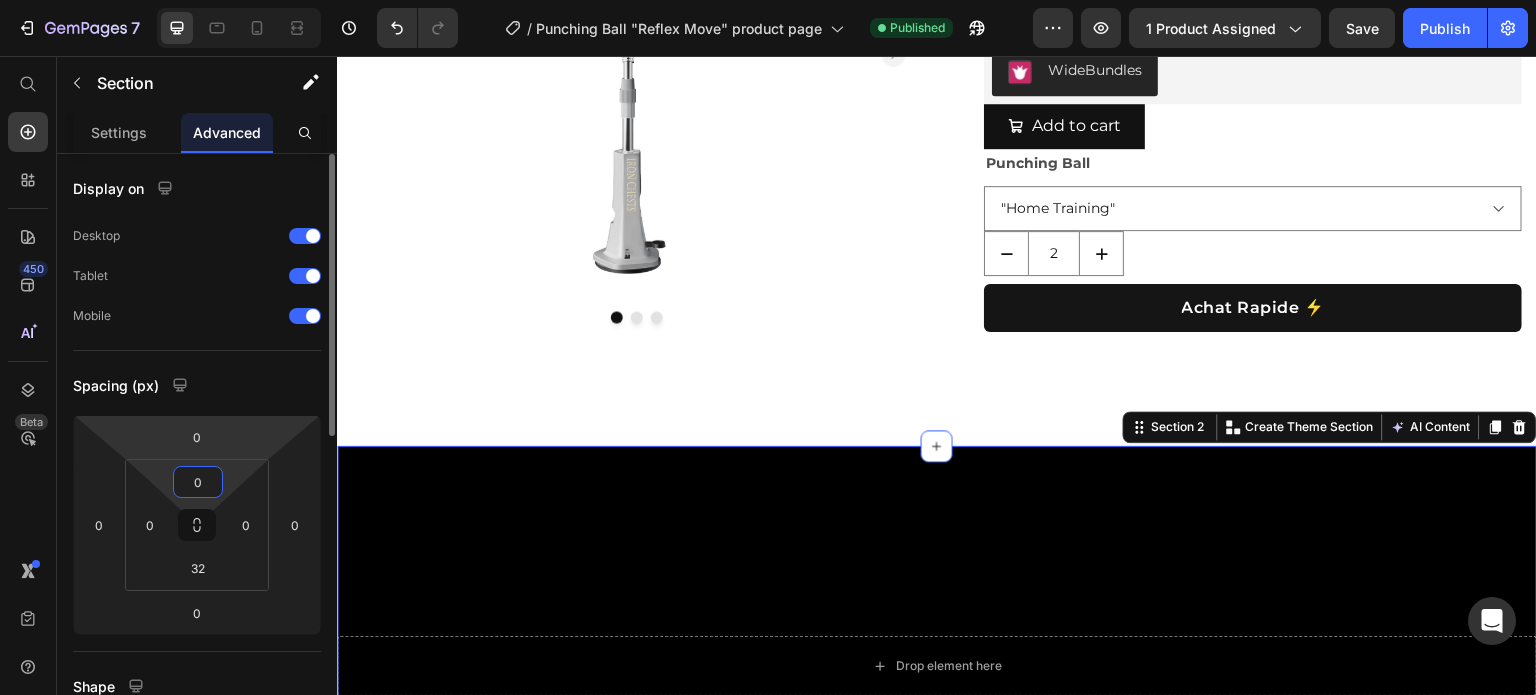 click on "7  Version history  /  Punching Ball "Reflex Move" product page Published Preview 1 product assigned  Save   Publish  450 Beta Shopify Apps Sections Elements Hero Section Product Detail Brands Trusted Badges Guarantee Product Breakdown How to use Testimonials Compare Bundle FAQs Social Proof Brand Story Product List Collection Blog List Contact Sticky Add to Cart Custom Footer Browse Library 450 Layout
Row
Row
Row
Row Text
Heading
Text Block Button
Button
Button
Sticky Back to top Media" at bounding box center [768, 75] 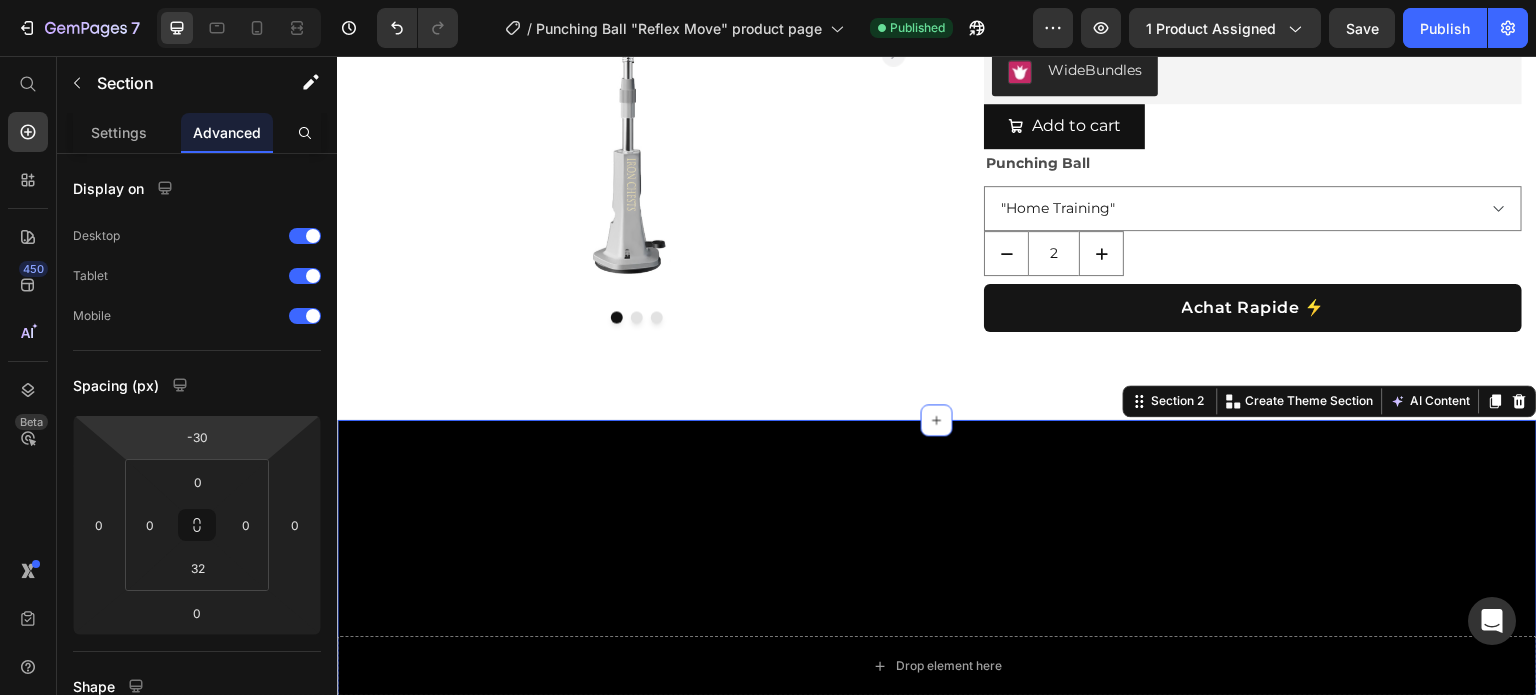 type on "-32" 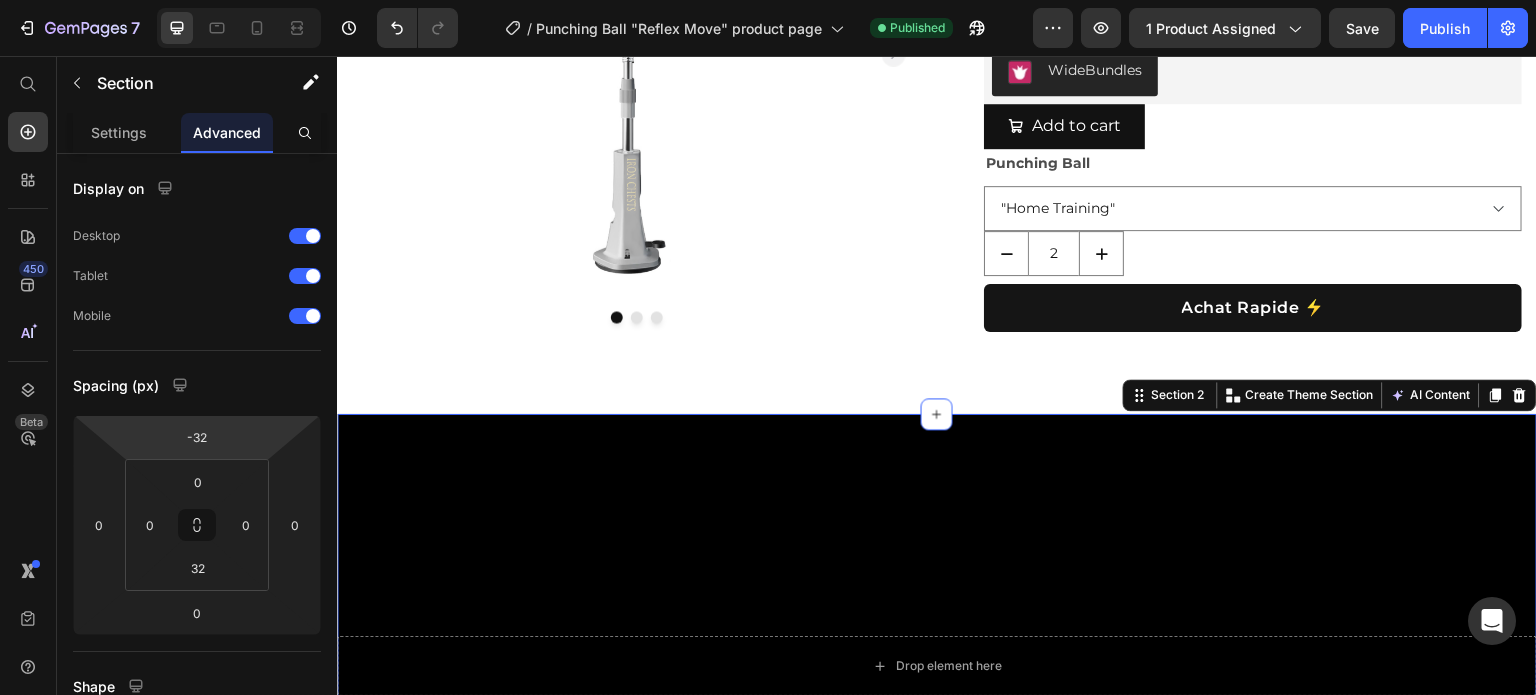 drag, startPoint x: 248, startPoint y: 437, endPoint x: 199, endPoint y: 285, distance: 159.70285 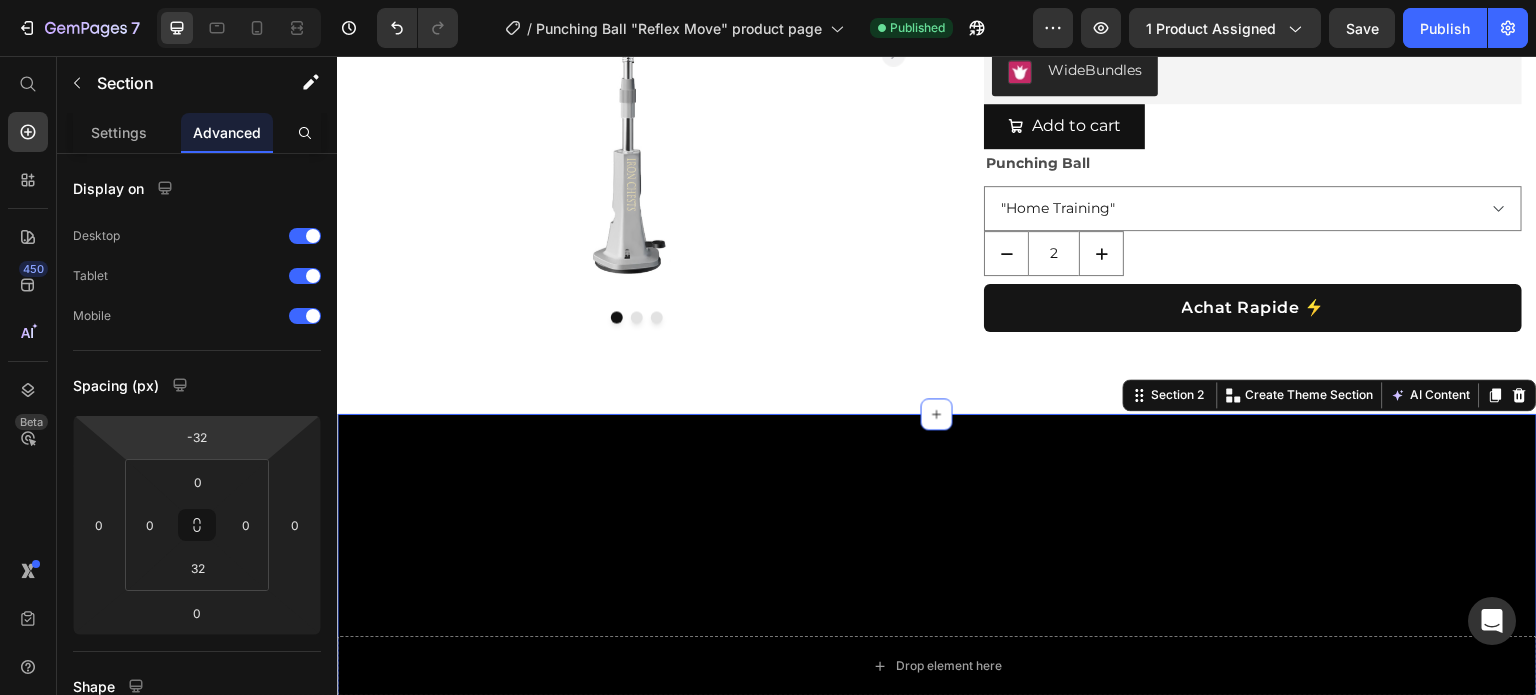 click on "Preview 1 product assigned  Save   Publish" at bounding box center (1280, 28) 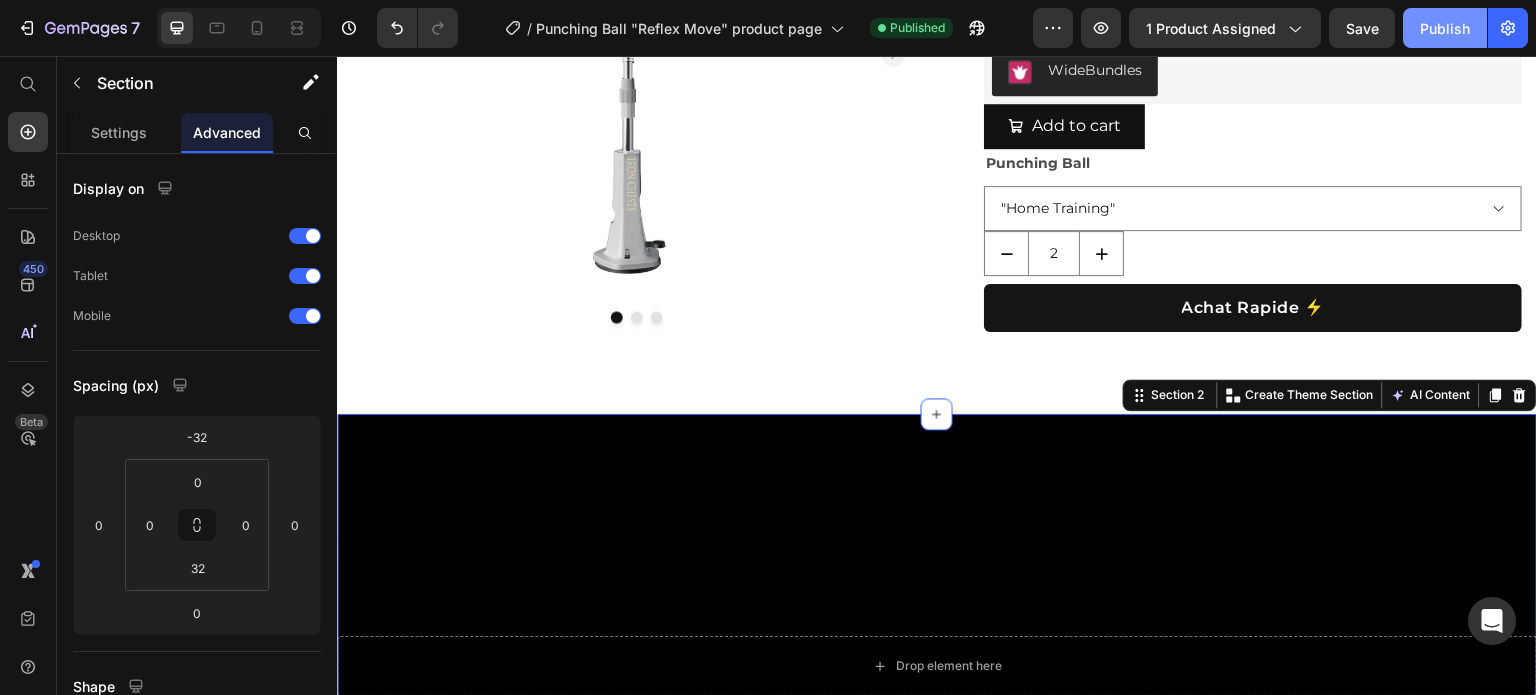 click on "Publish" at bounding box center [1445, 28] 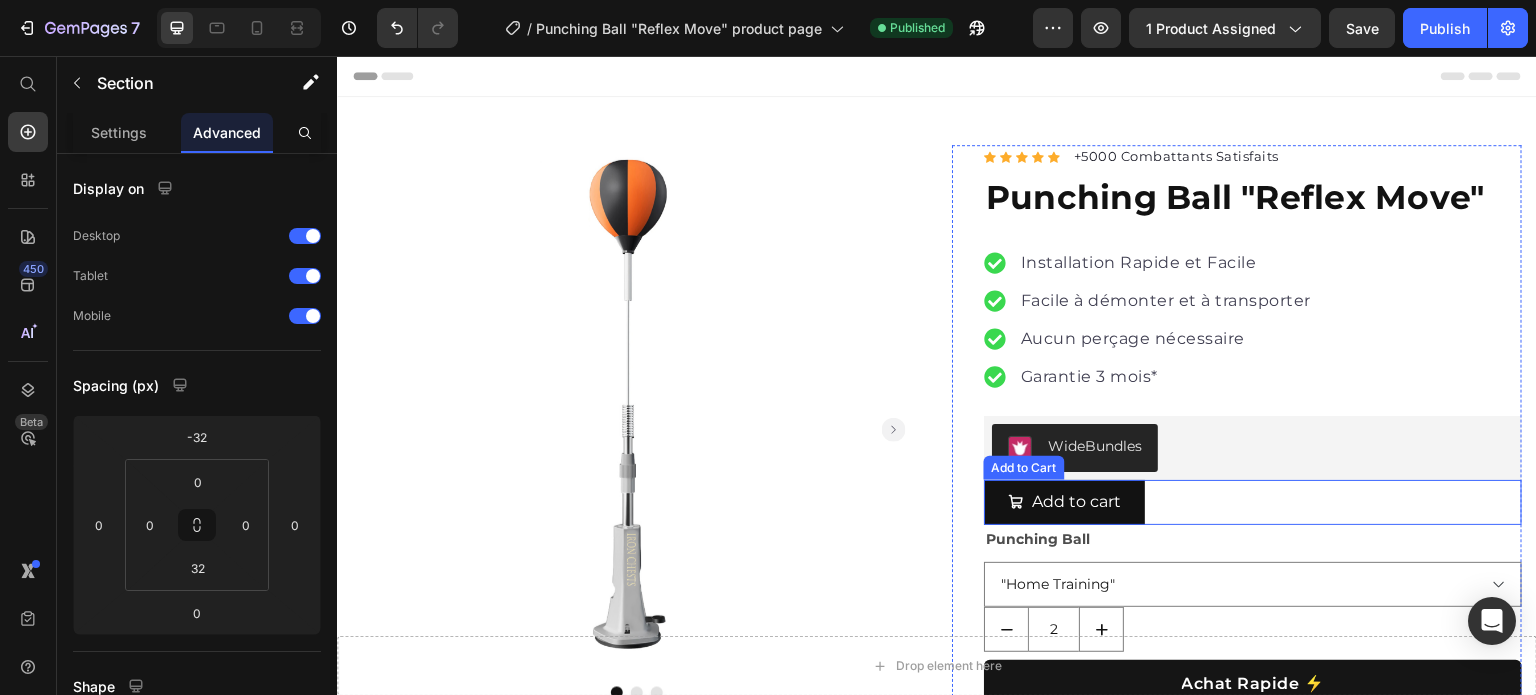 scroll, scrollTop: 166, scrollLeft: 0, axis: vertical 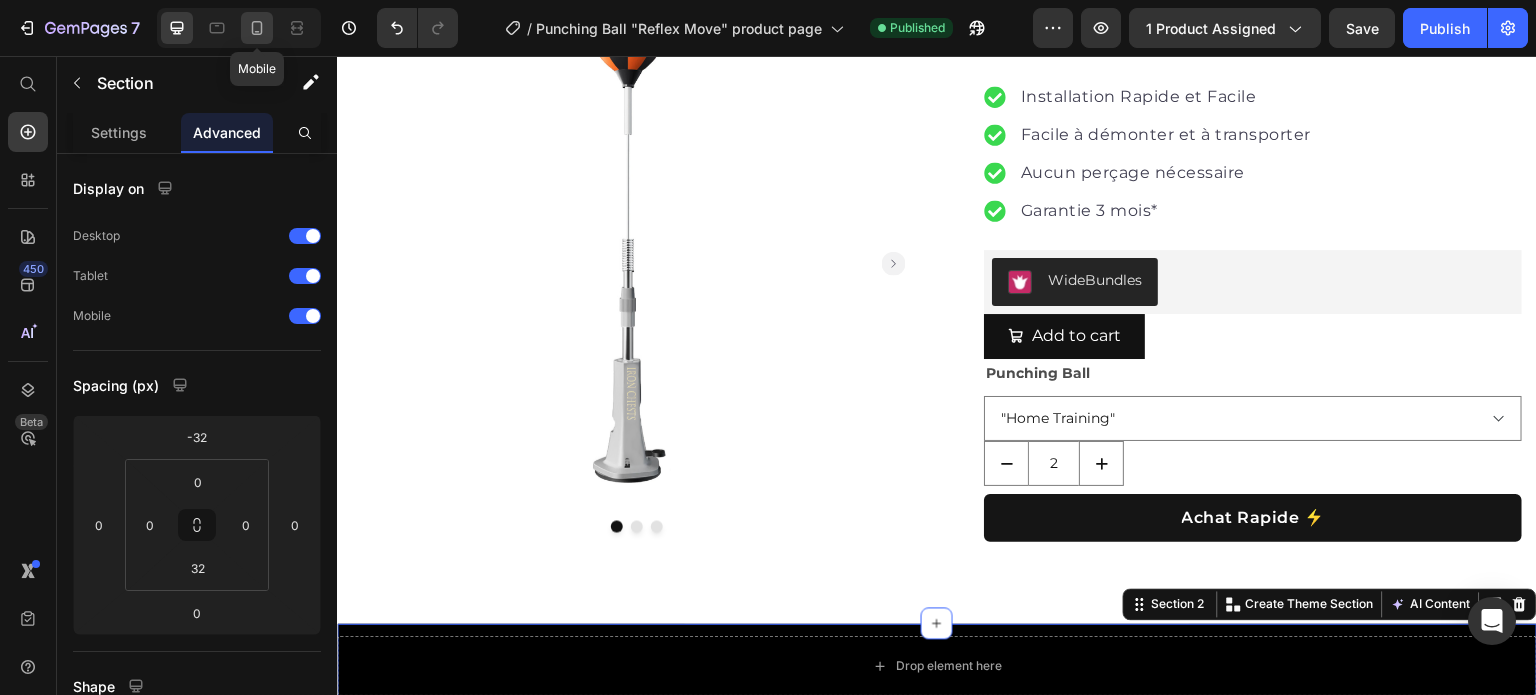 click 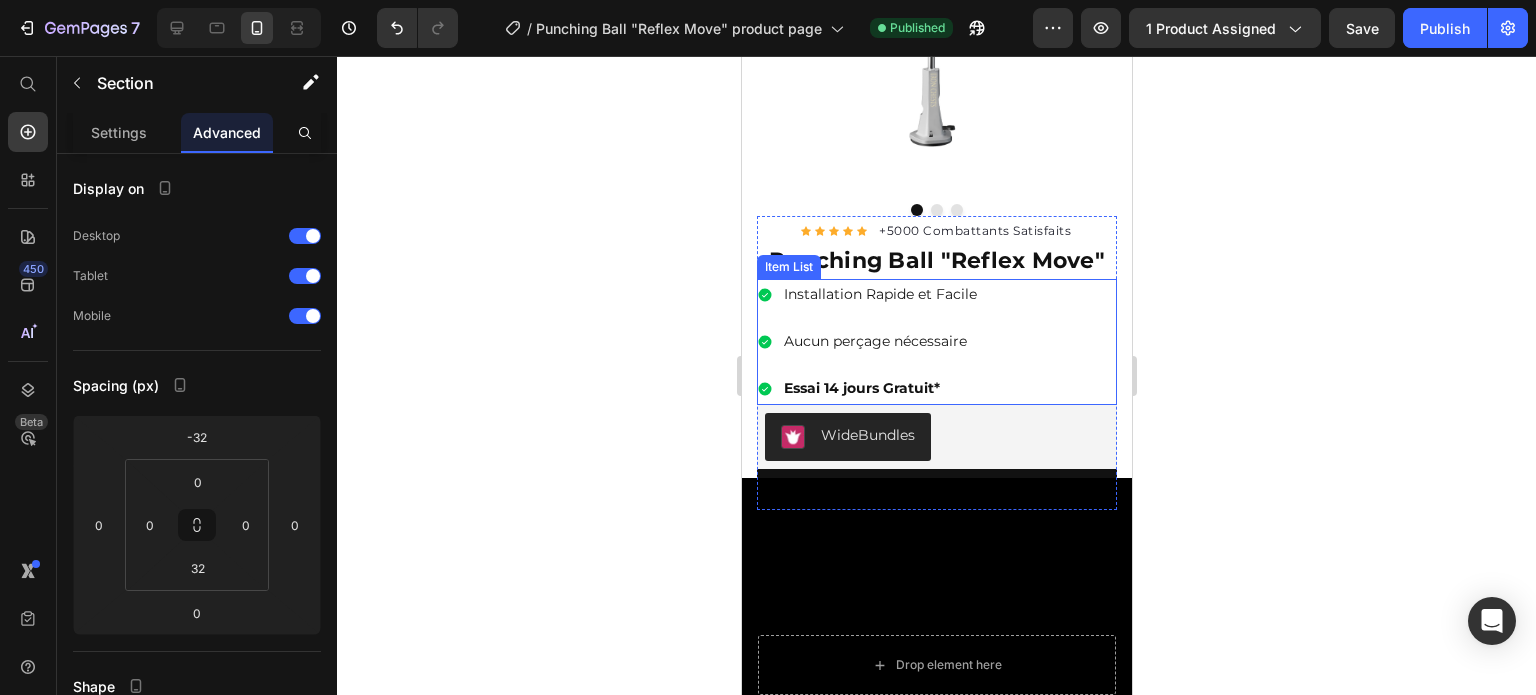 scroll, scrollTop: 109, scrollLeft: 0, axis: vertical 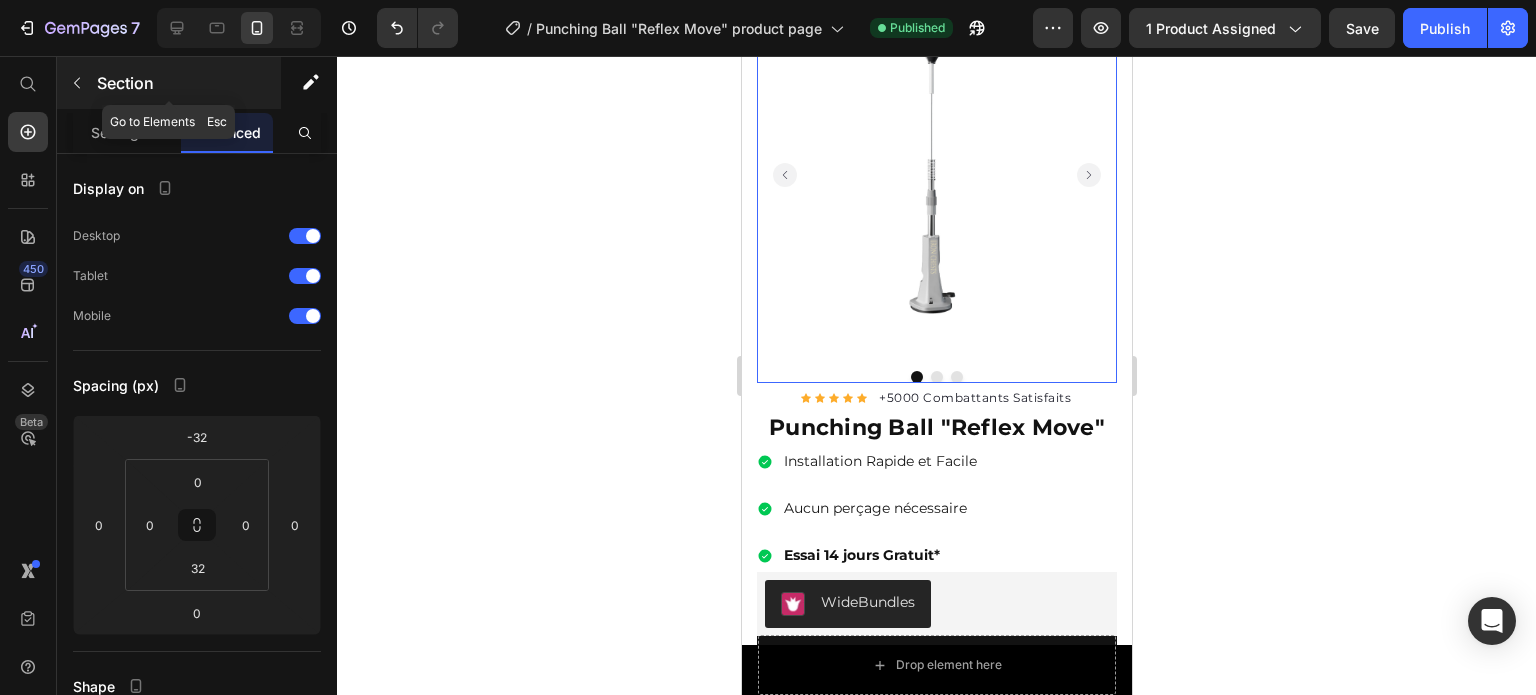 click on "Section" at bounding box center [169, 83] 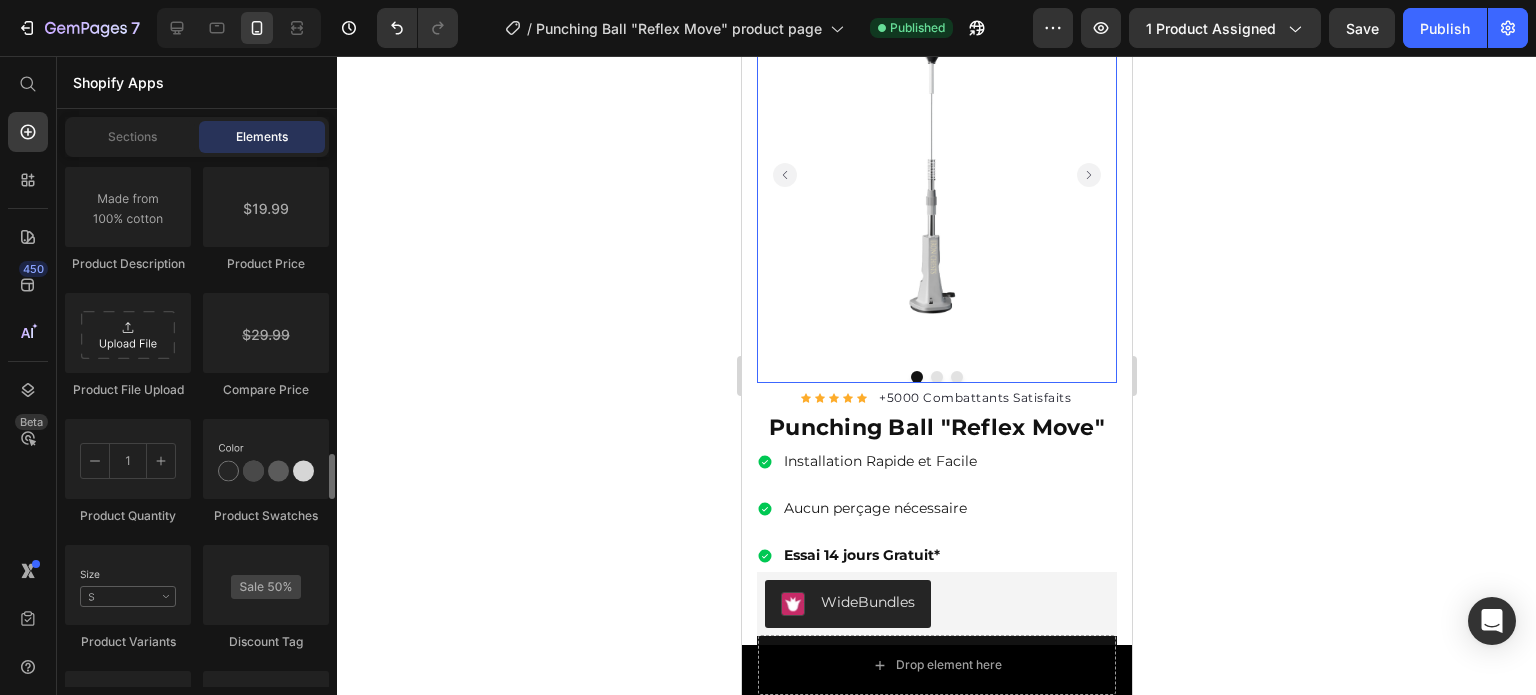 scroll, scrollTop: 3634, scrollLeft: 0, axis: vertical 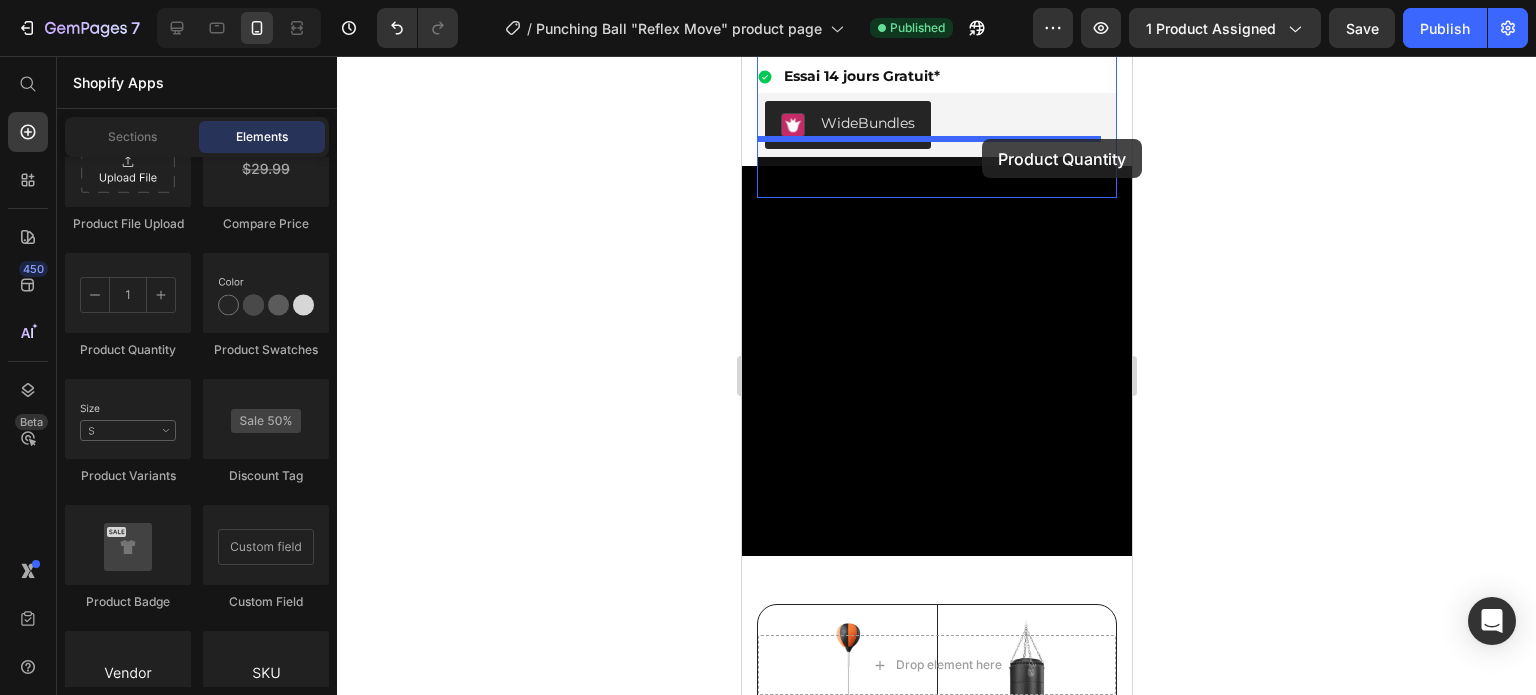 drag, startPoint x: 941, startPoint y: 375, endPoint x: 981, endPoint y: 139, distance: 239.36583 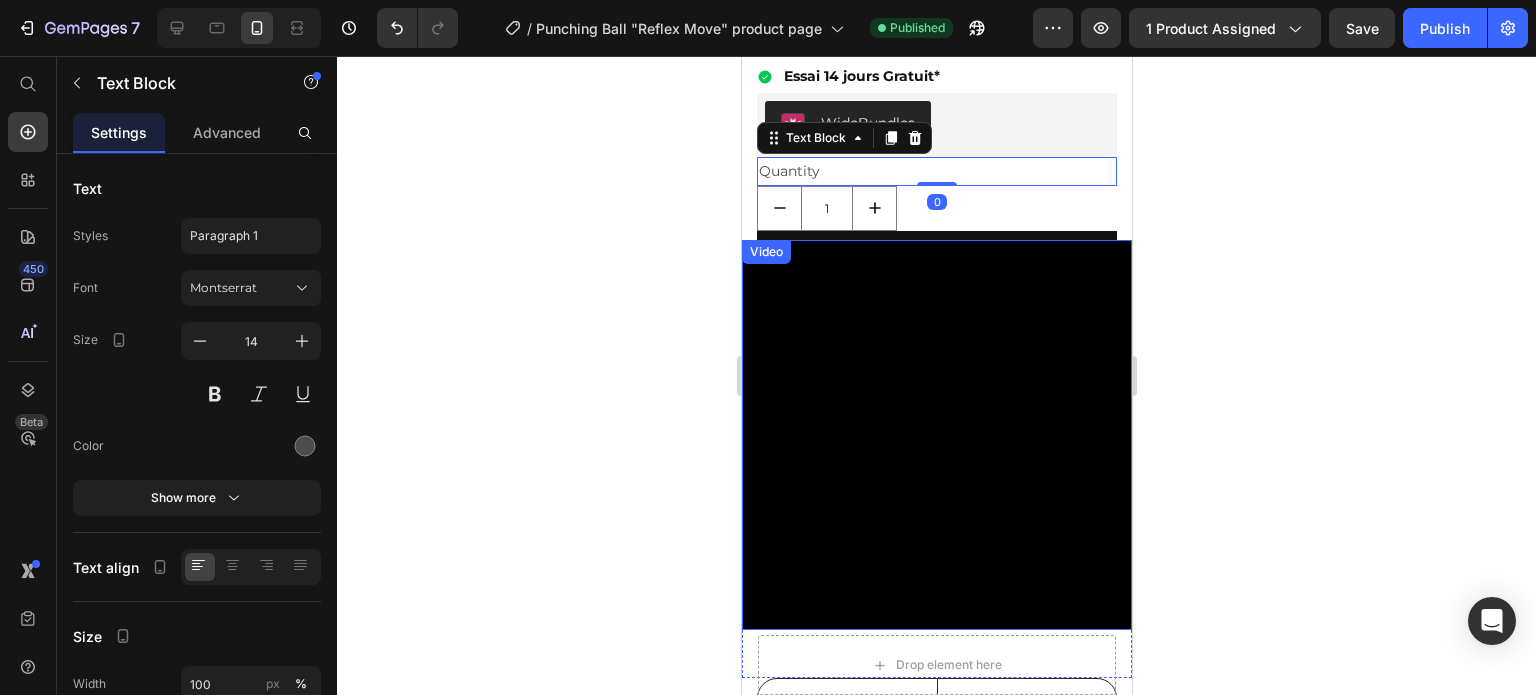 scroll, scrollTop: 422, scrollLeft: 0, axis: vertical 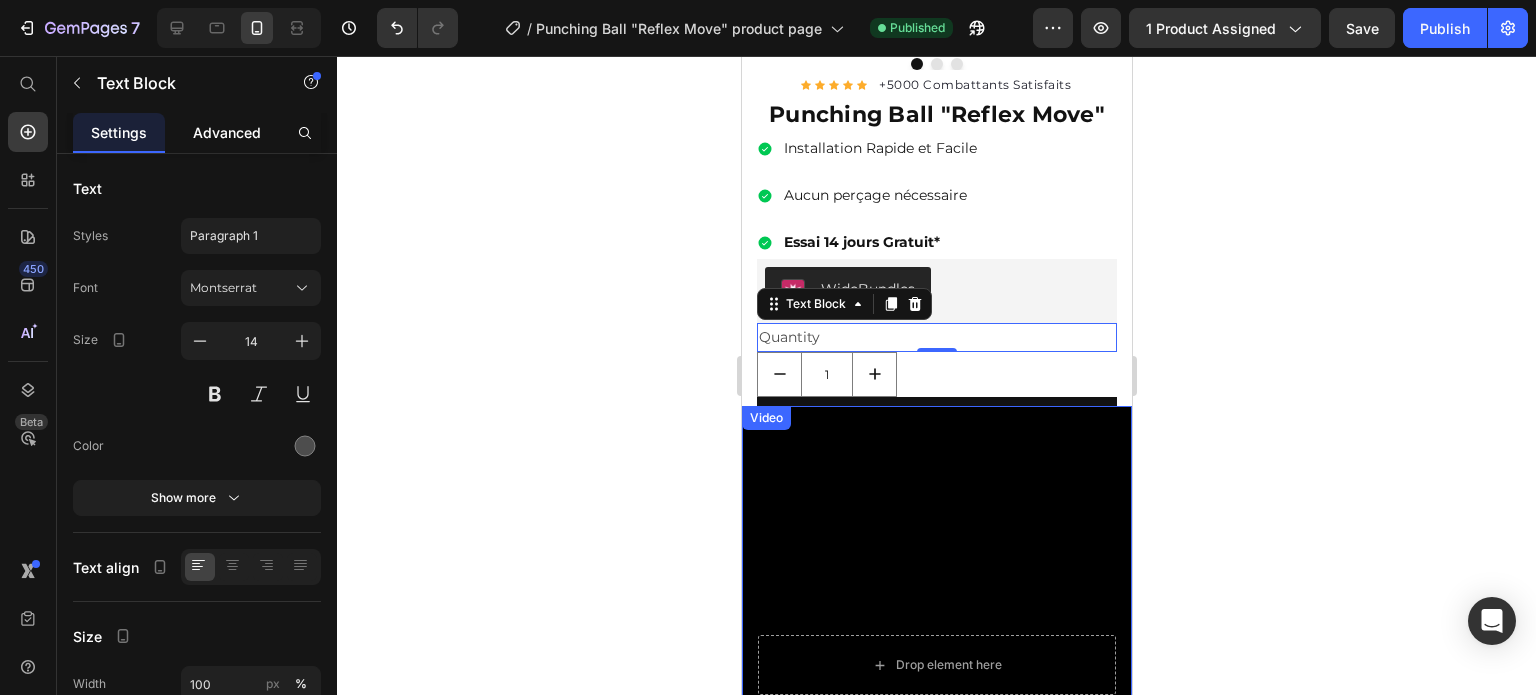 click on "Advanced" at bounding box center (227, 132) 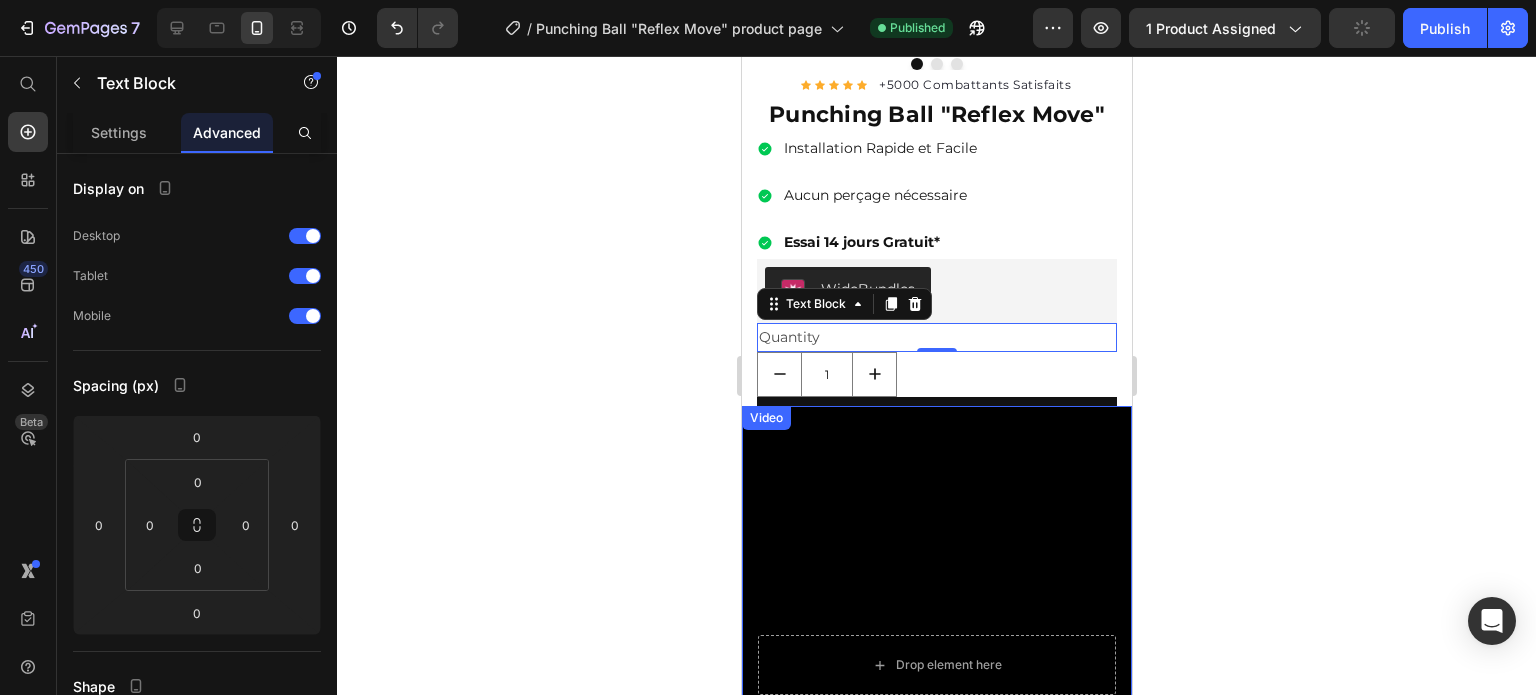 scroll, scrollTop: 588, scrollLeft: 0, axis: vertical 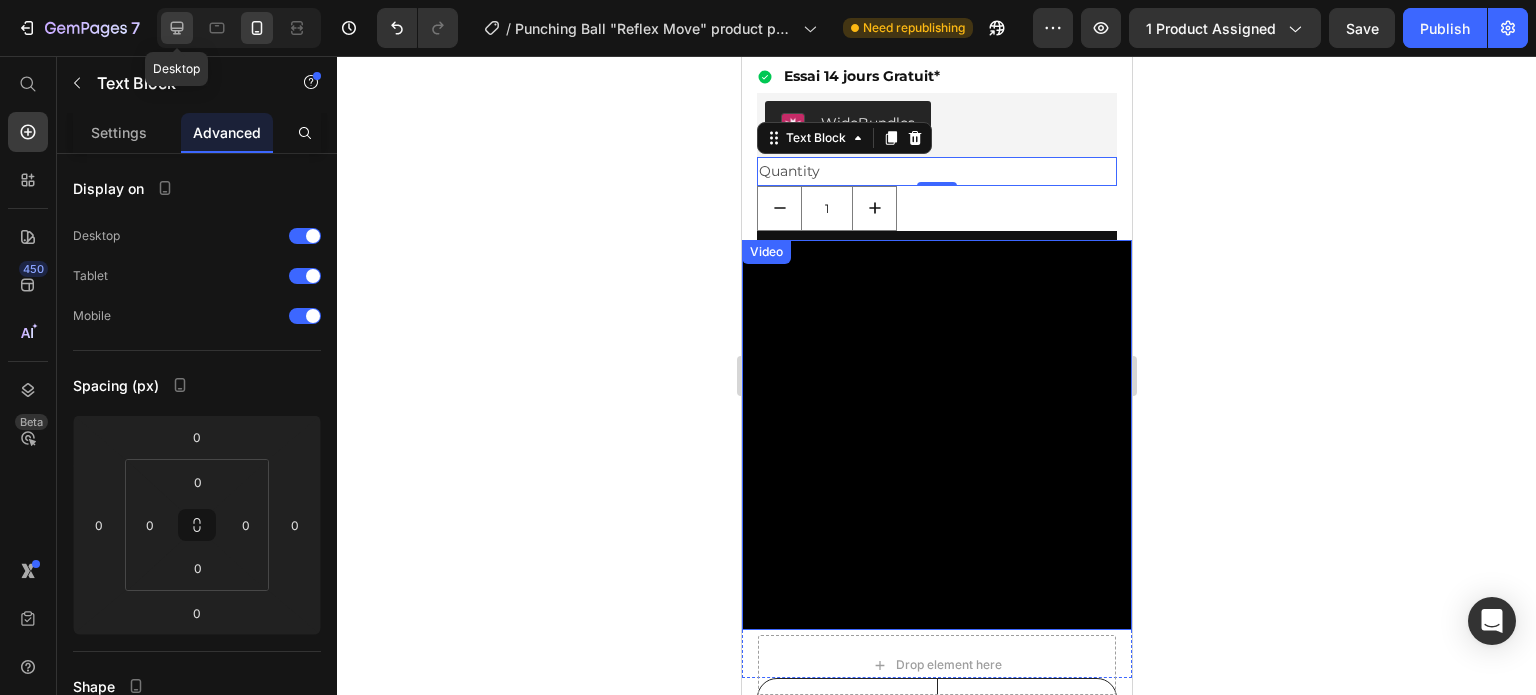 click 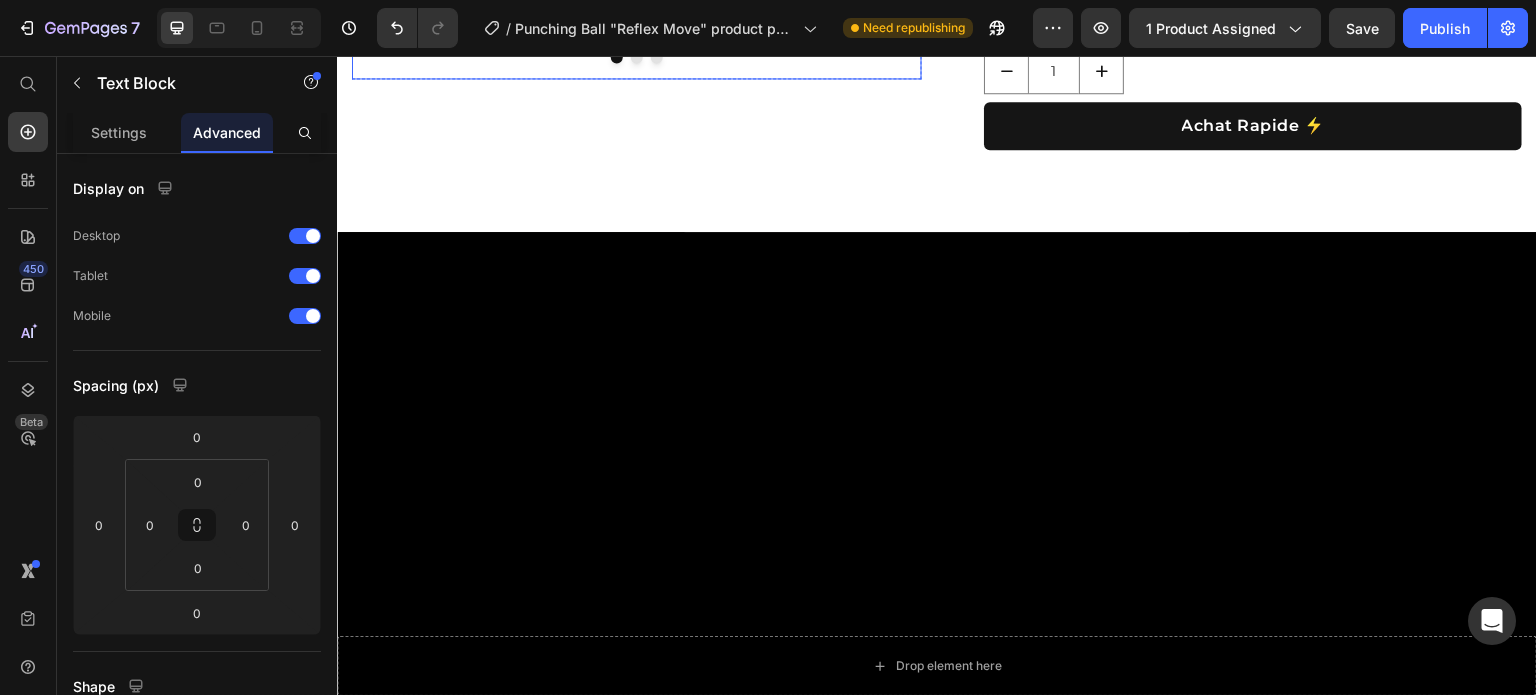 scroll, scrollTop: 524, scrollLeft: 0, axis: vertical 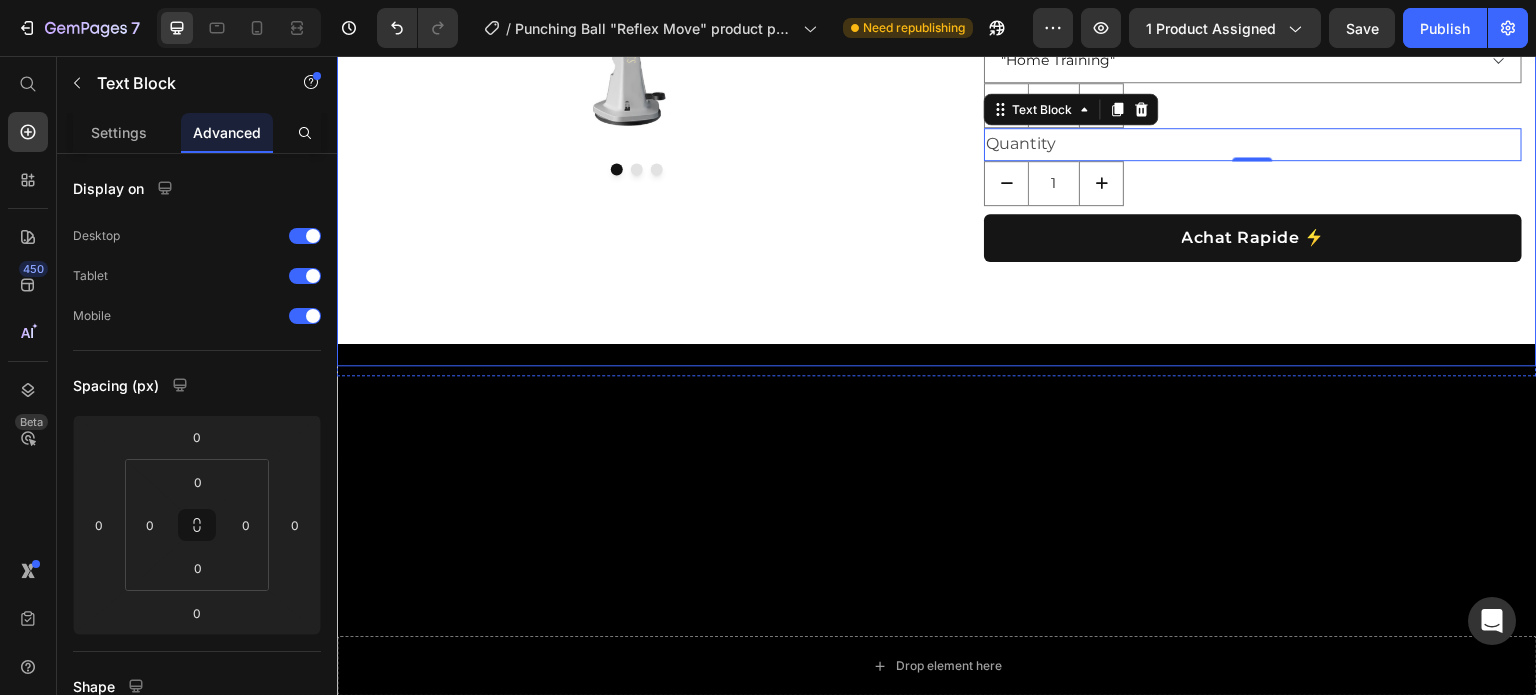 click on "Product Images Row" at bounding box center [637, -7] 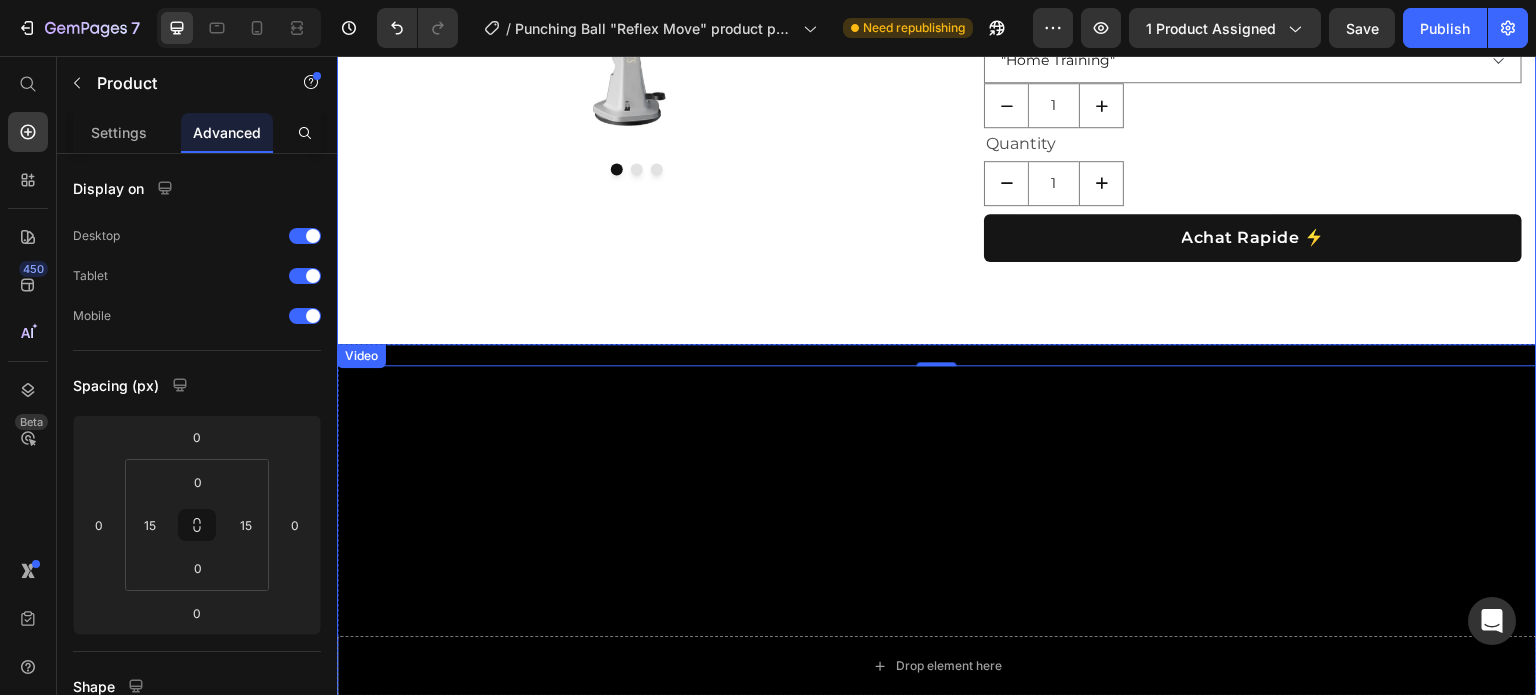 scroll, scrollTop: 691, scrollLeft: 0, axis: vertical 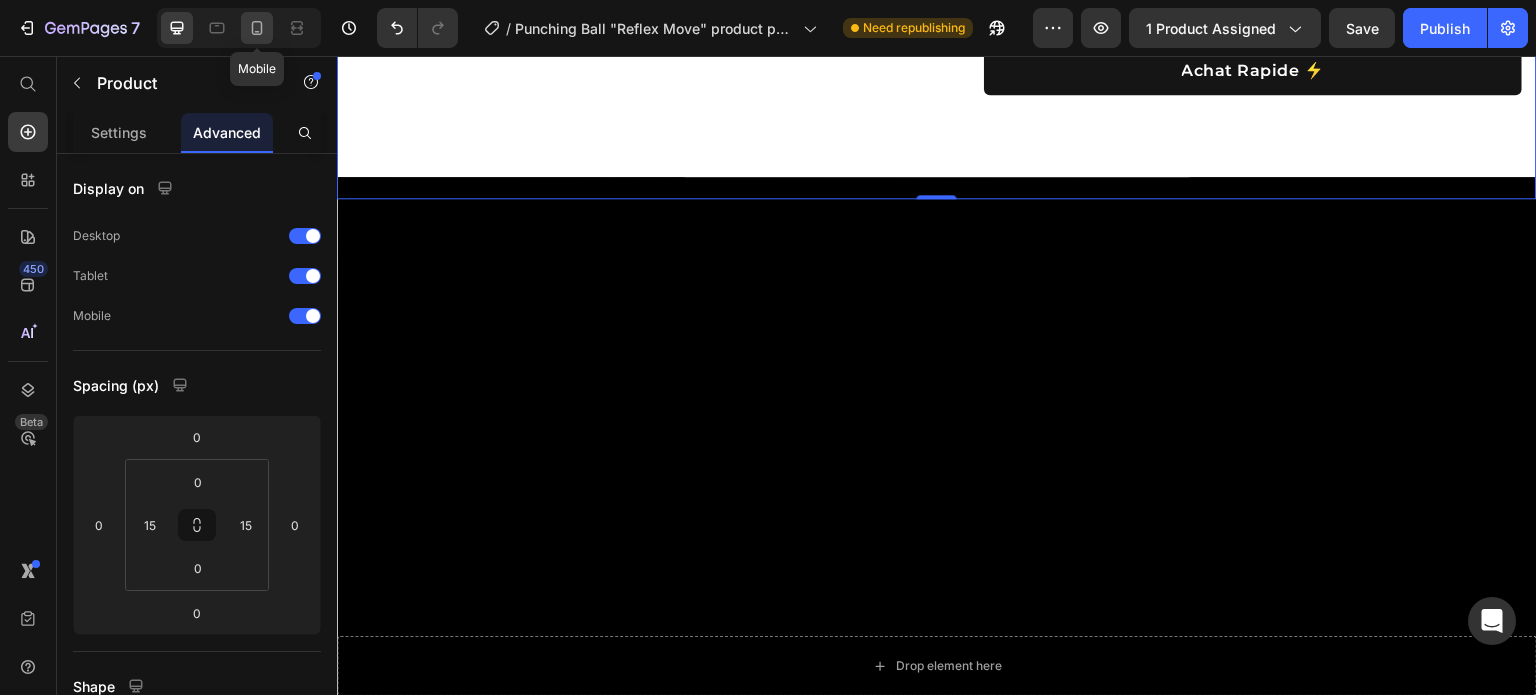 click 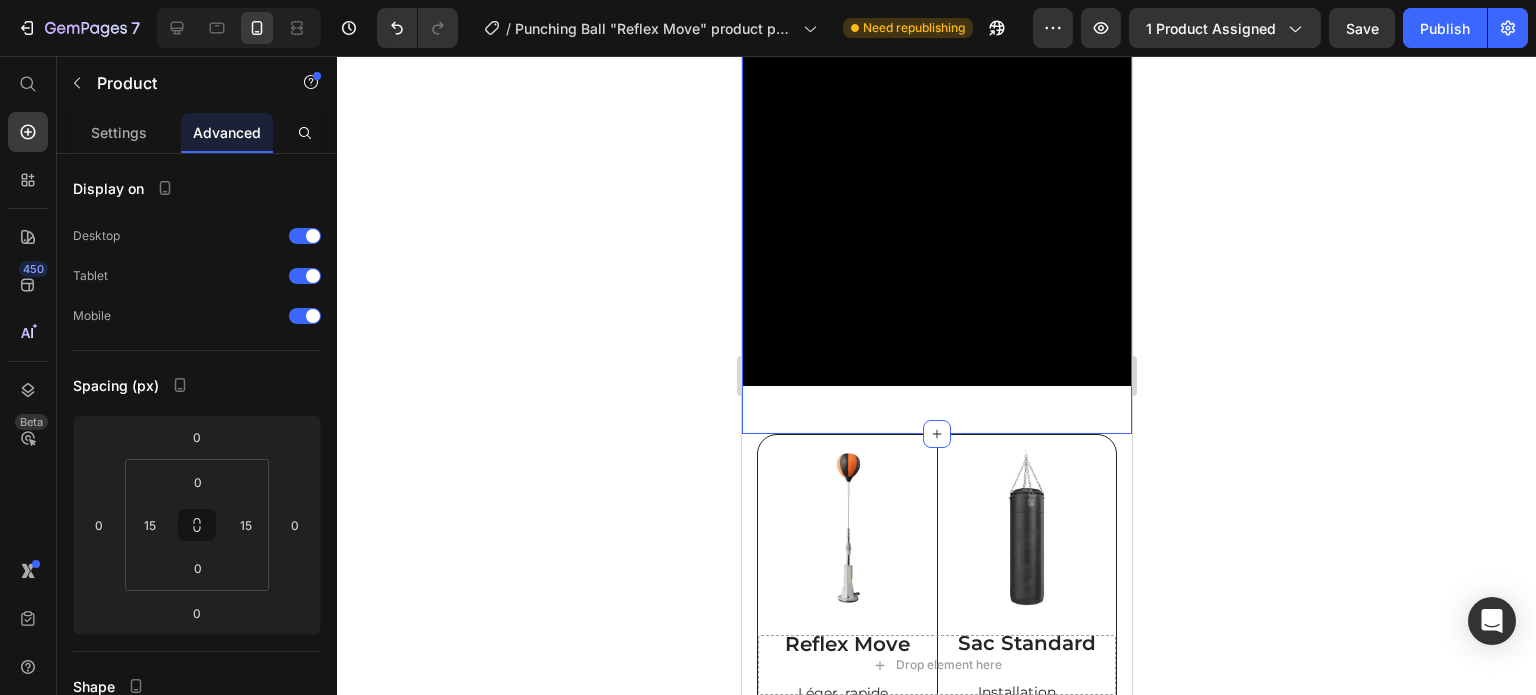scroll, scrollTop: 666, scrollLeft: 0, axis: vertical 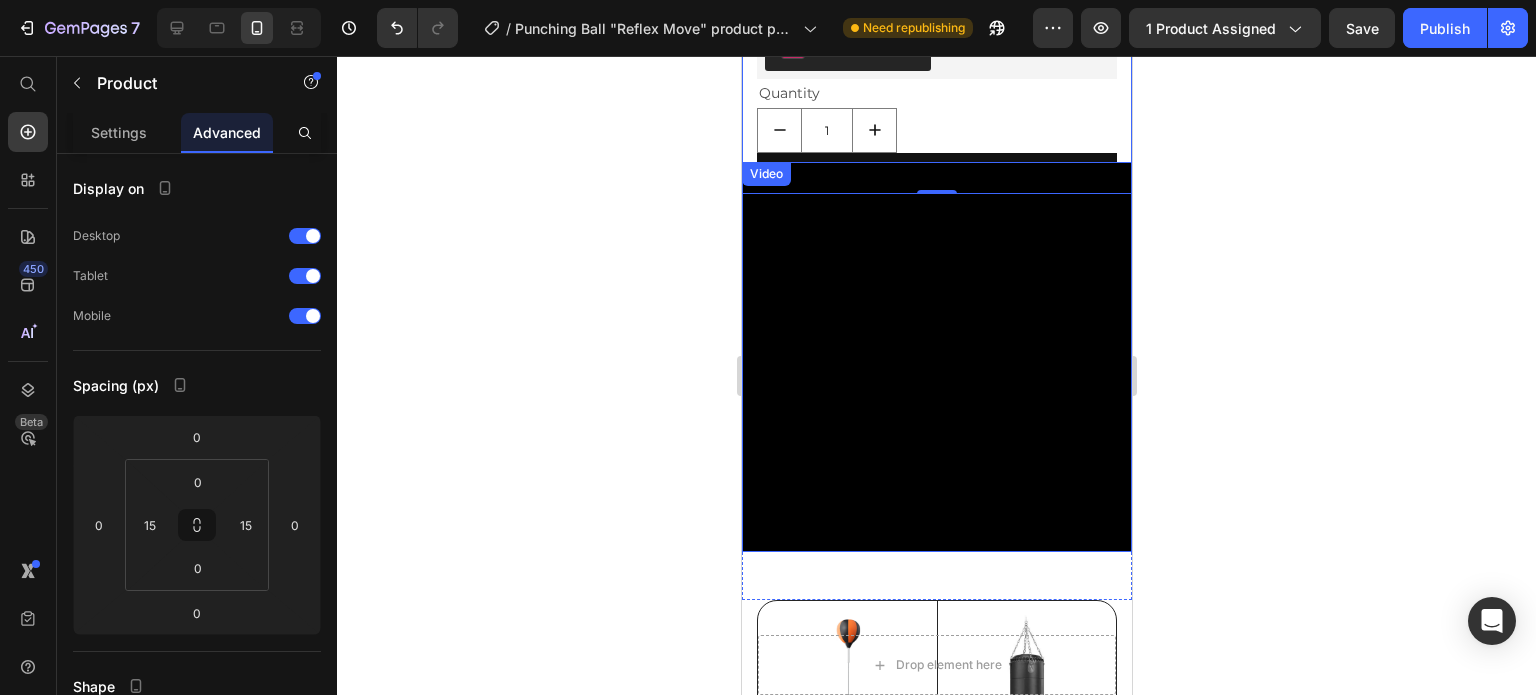 click on "Video" at bounding box center [765, 174] 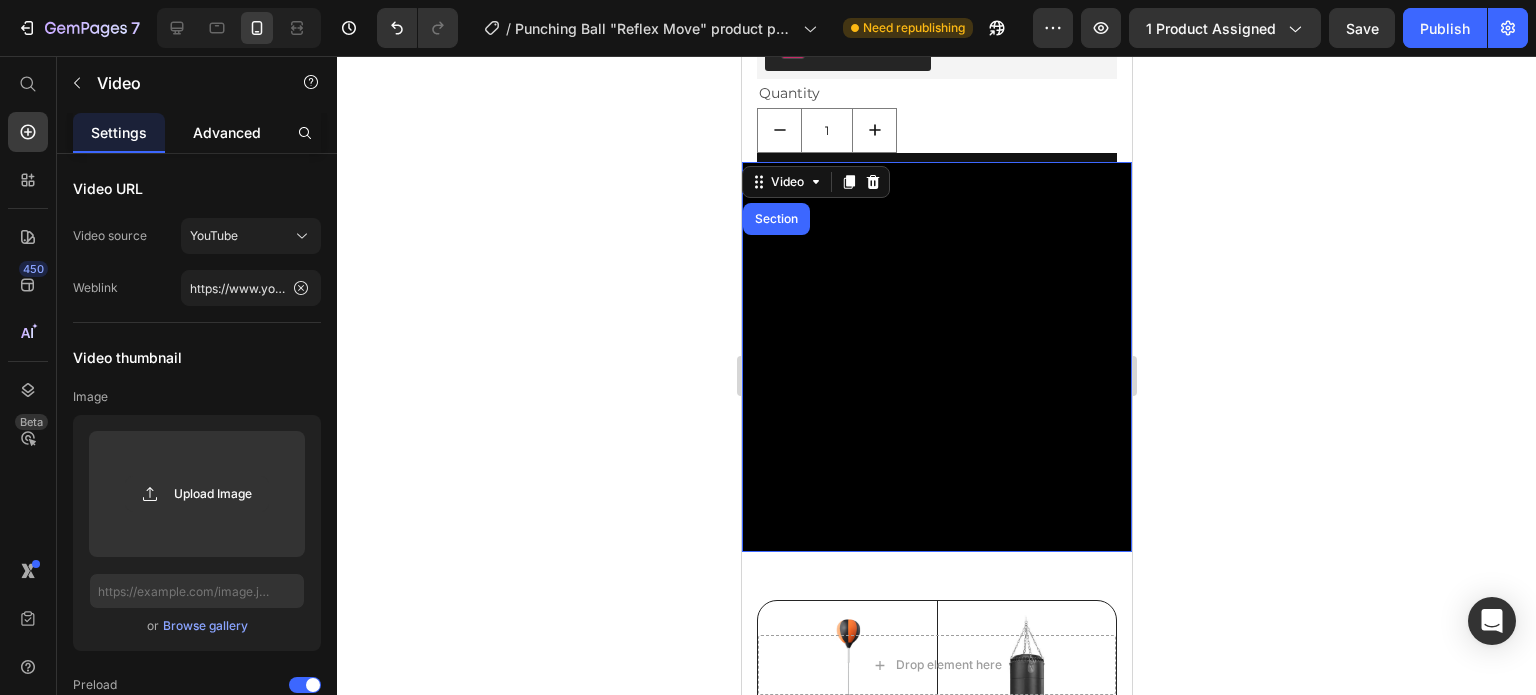 click on "Advanced" at bounding box center (227, 132) 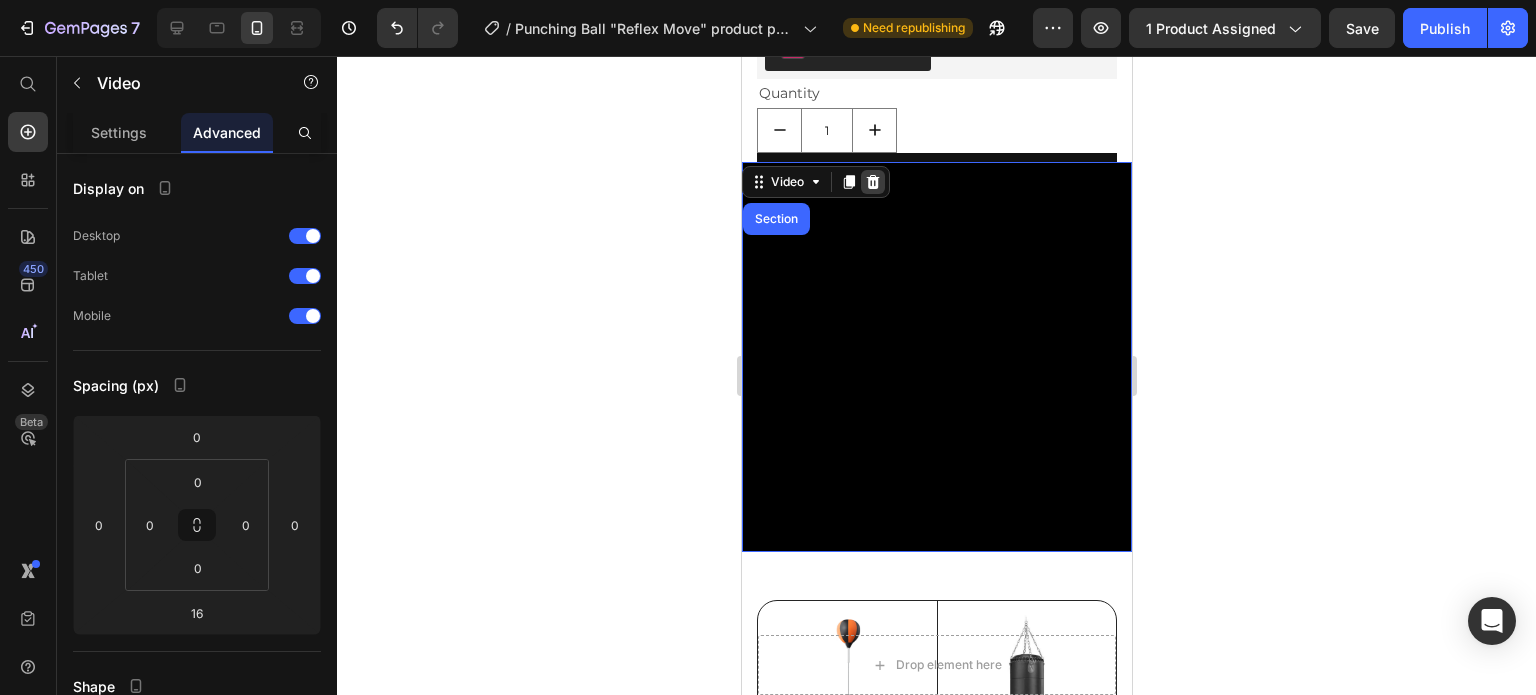 click 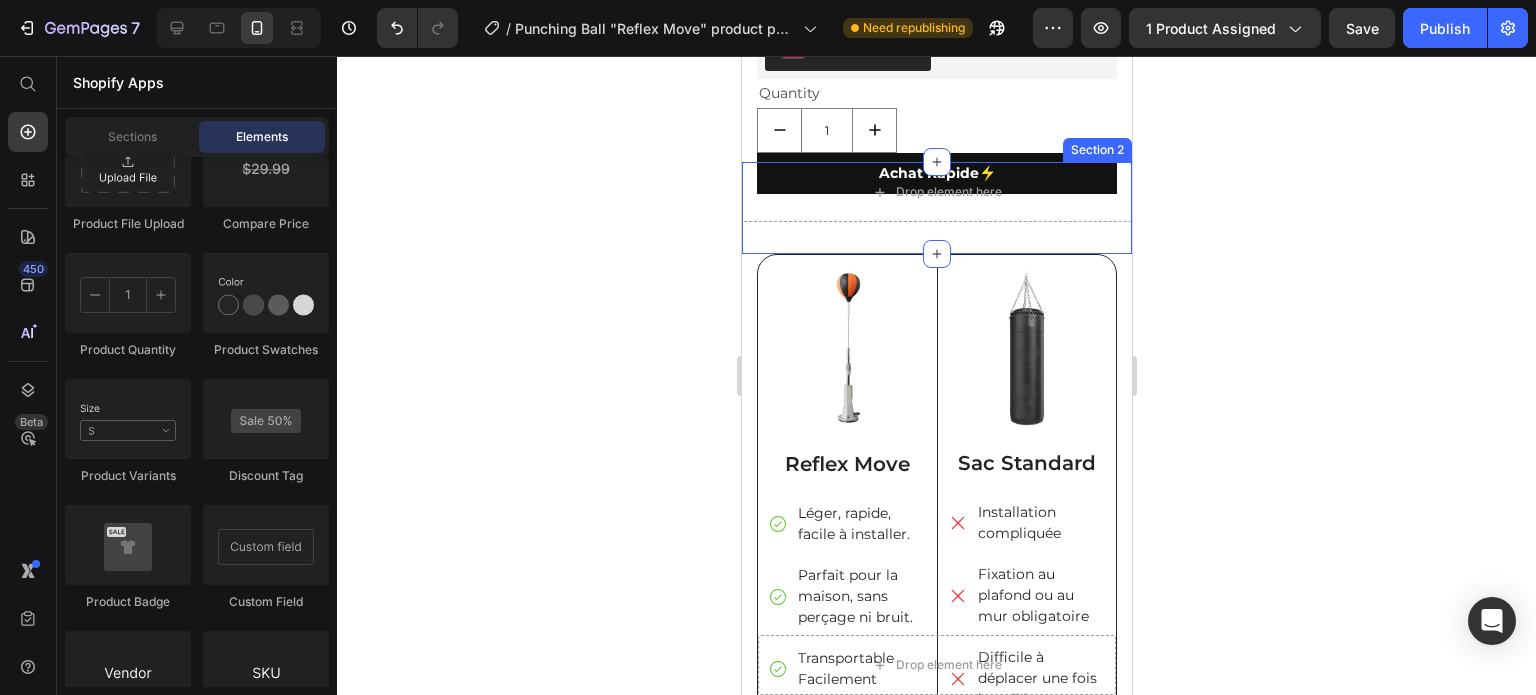 scroll, scrollTop: 500, scrollLeft: 0, axis: vertical 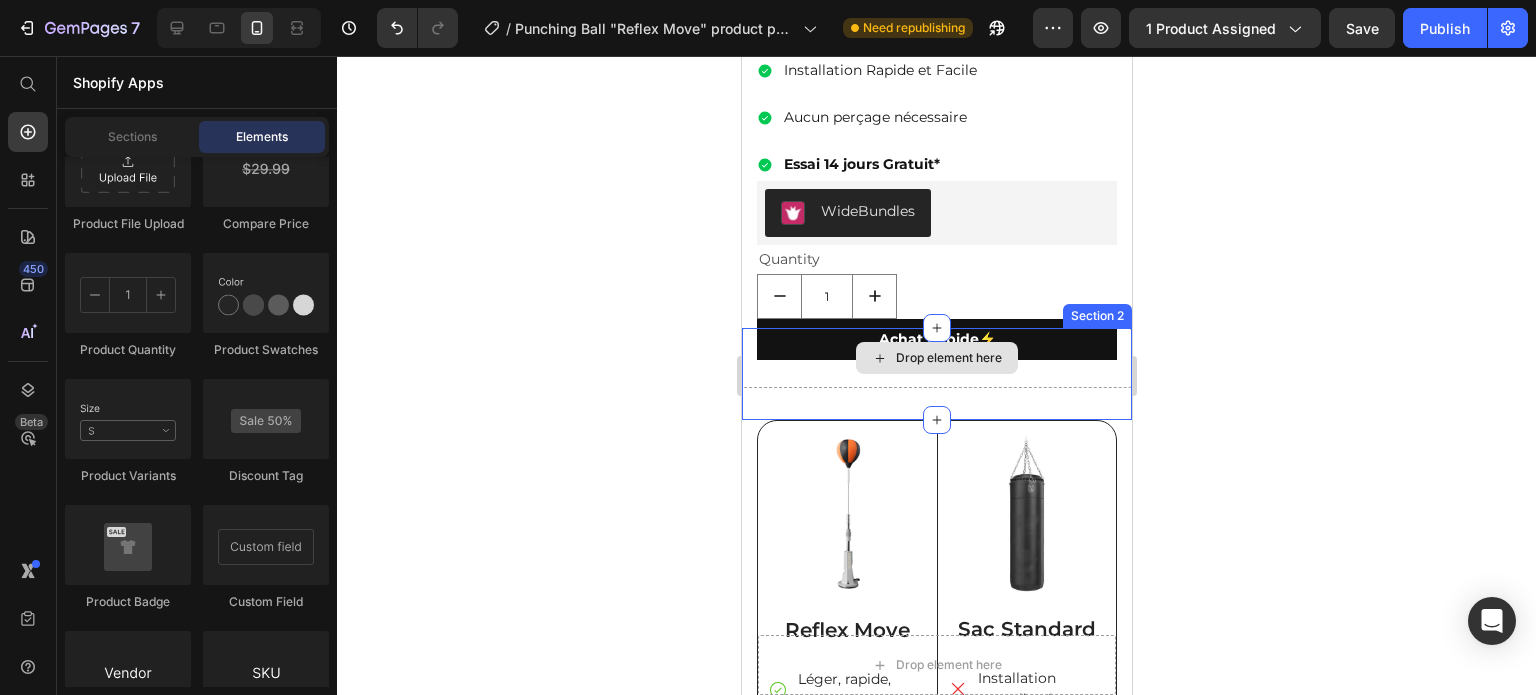 click on "Drop element here" at bounding box center [936, 358] 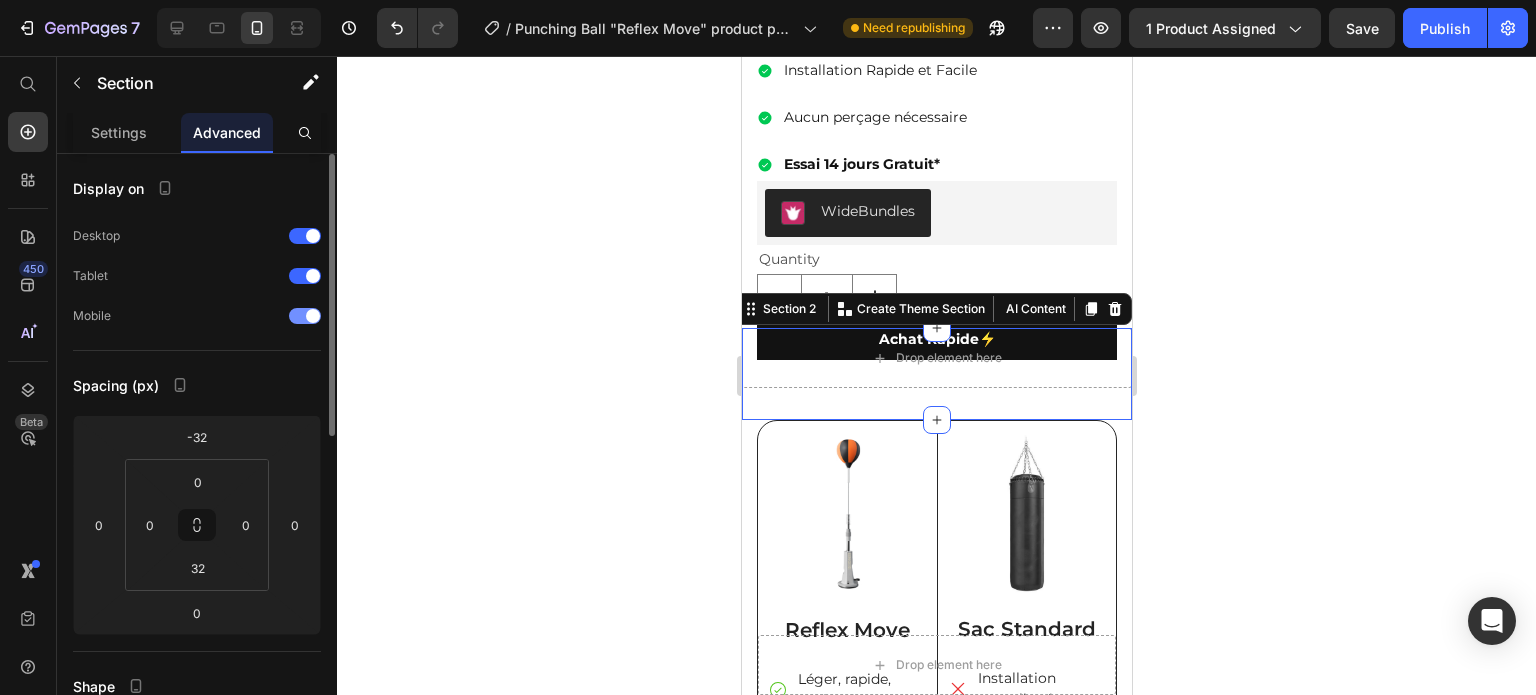 click at bounding box center (305, 316) 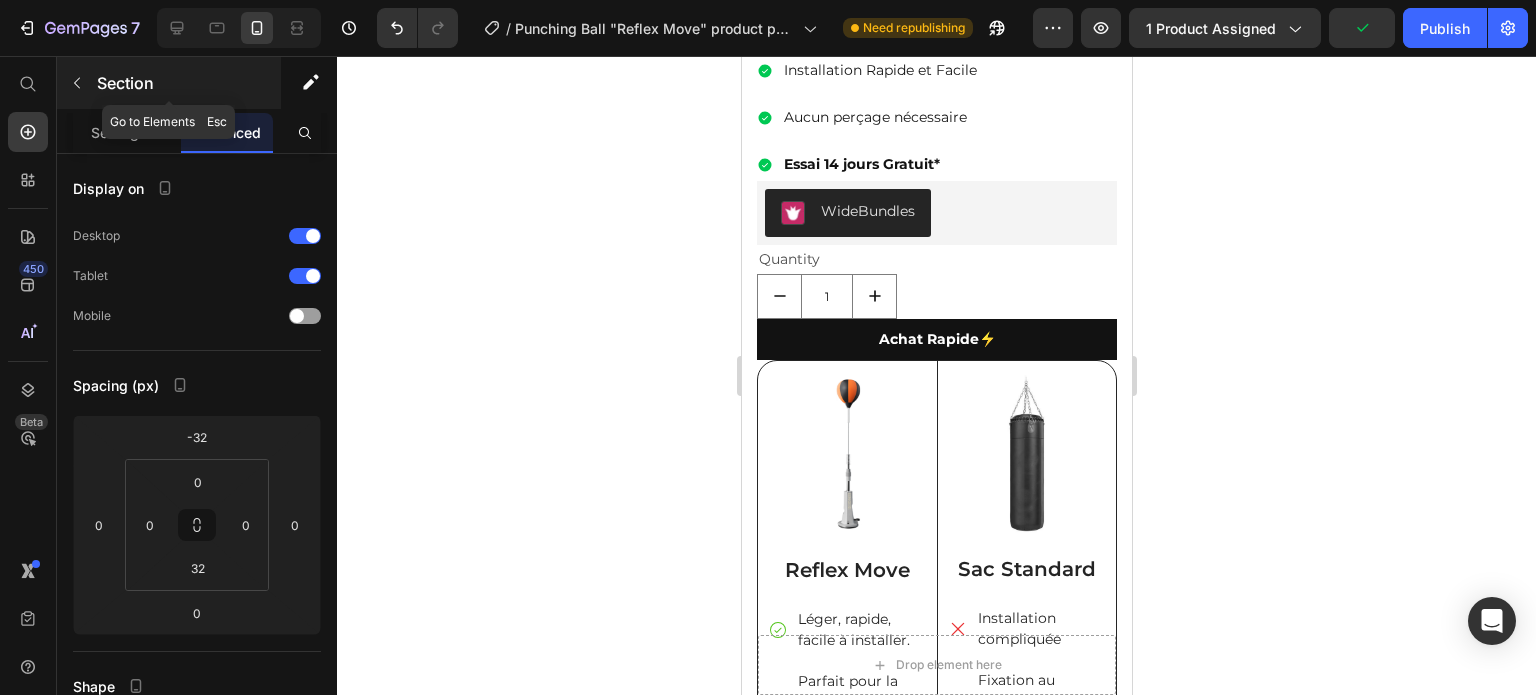 click on "Section" at bounding box center (187, 83) 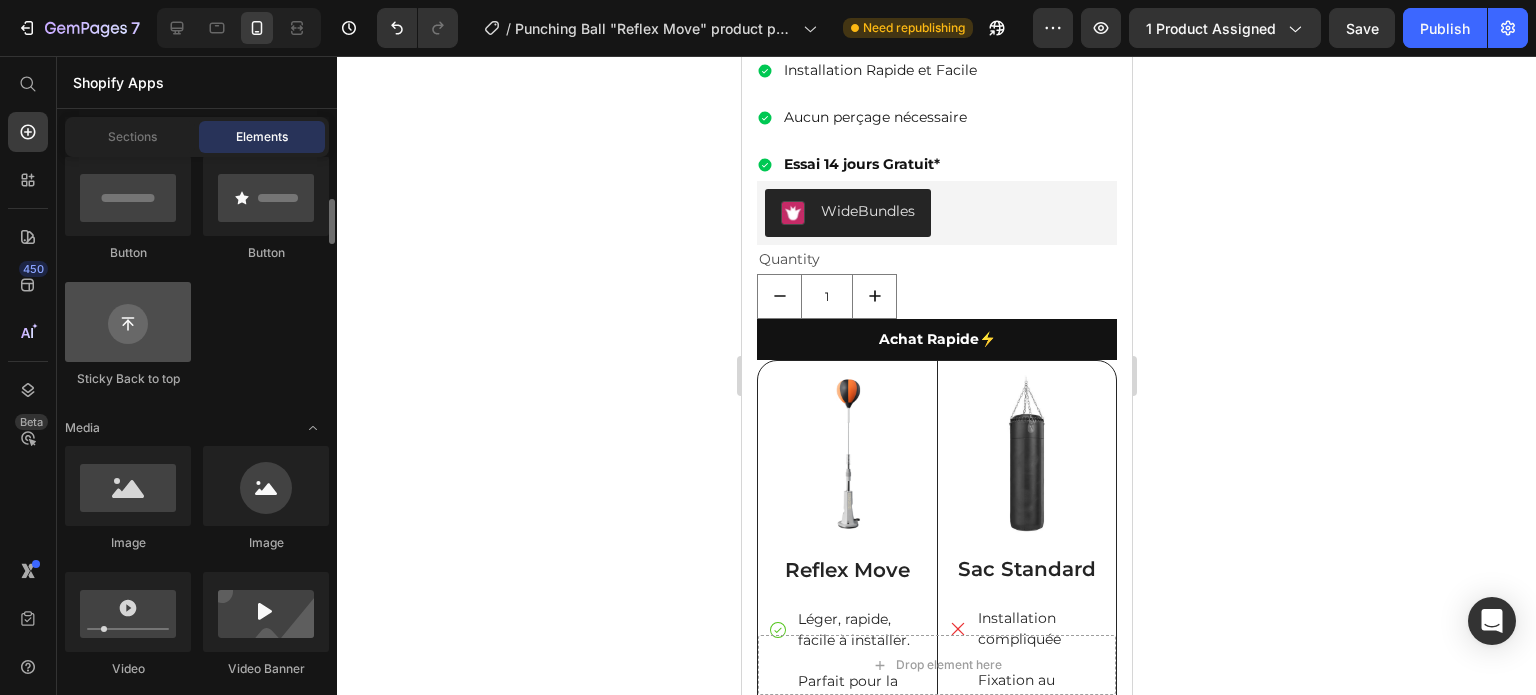 scroll, scrollTop: 665, scrollLeft: 0, axis: vertical 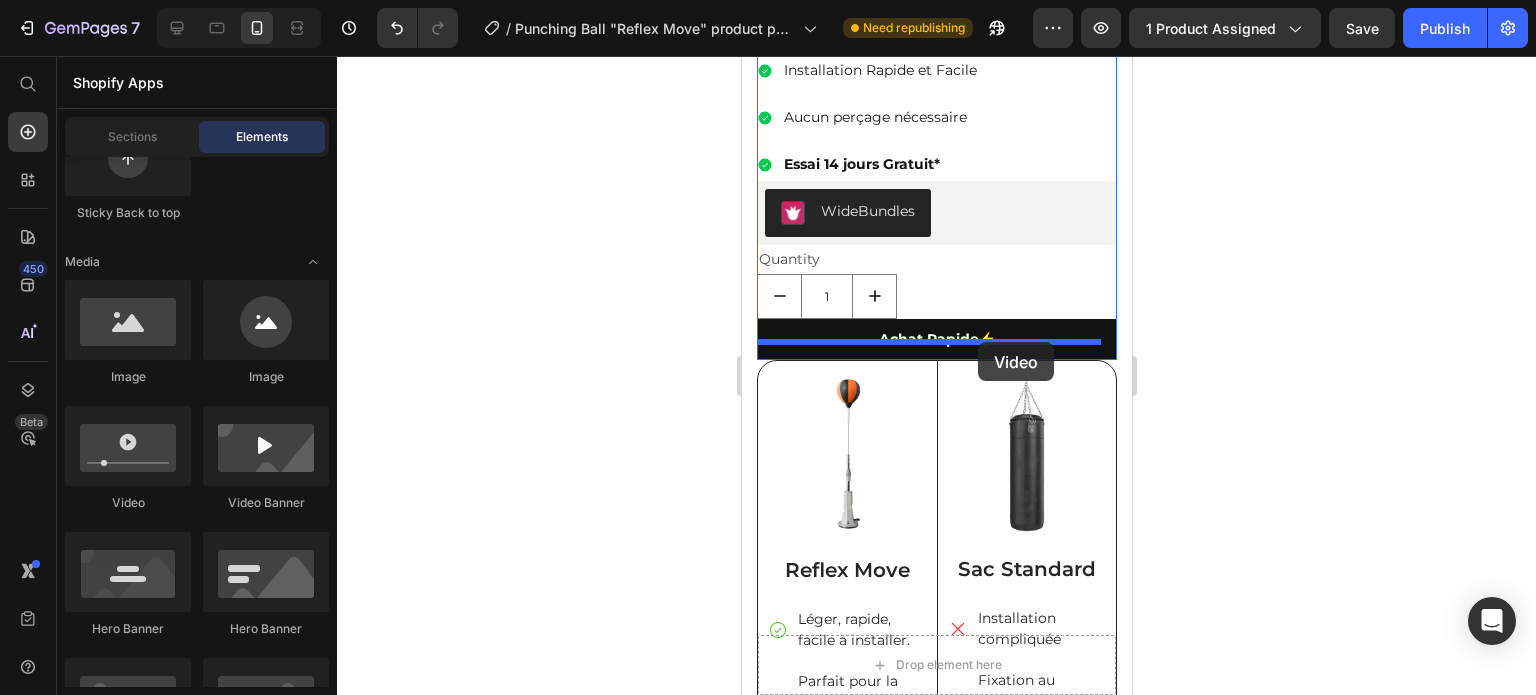 drag, startPoint x: 902, startPoint y: 510, endPoint x: 977, endPoint y: 342, distance: 183.98097 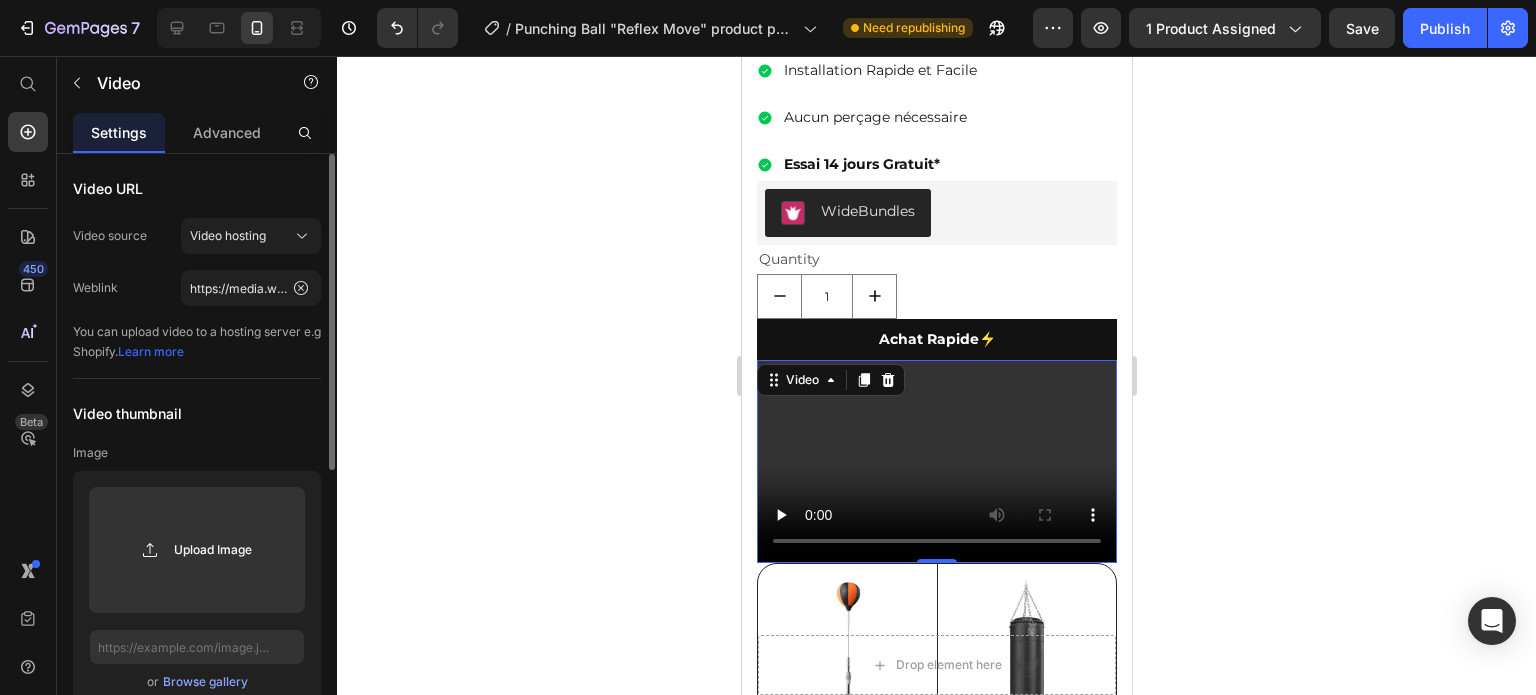 drag, startPoint x: 300, startPoint y: 290, endPoint x: 255, endPoint y: 184, distance: 115.15642 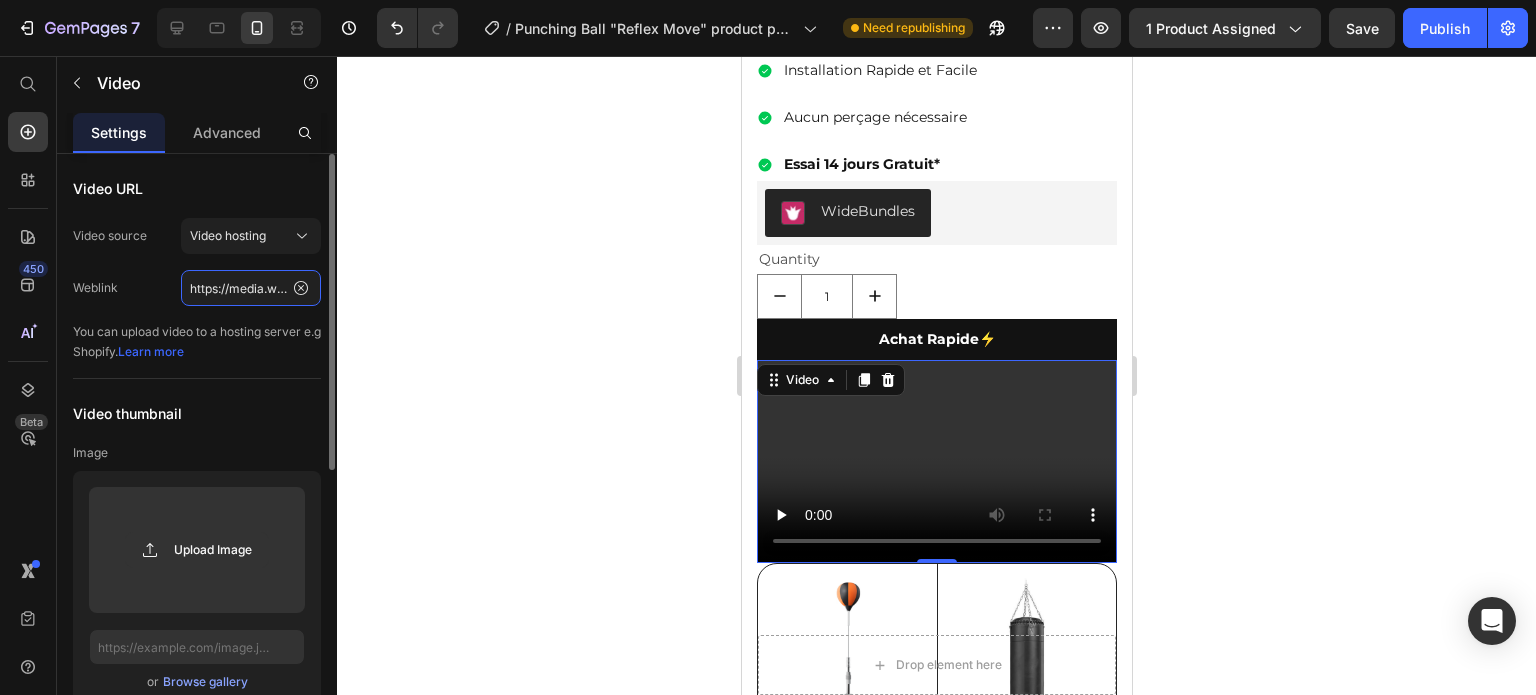 click on "https://media.w3.org/2010/05/sintel/trailer.mp4" 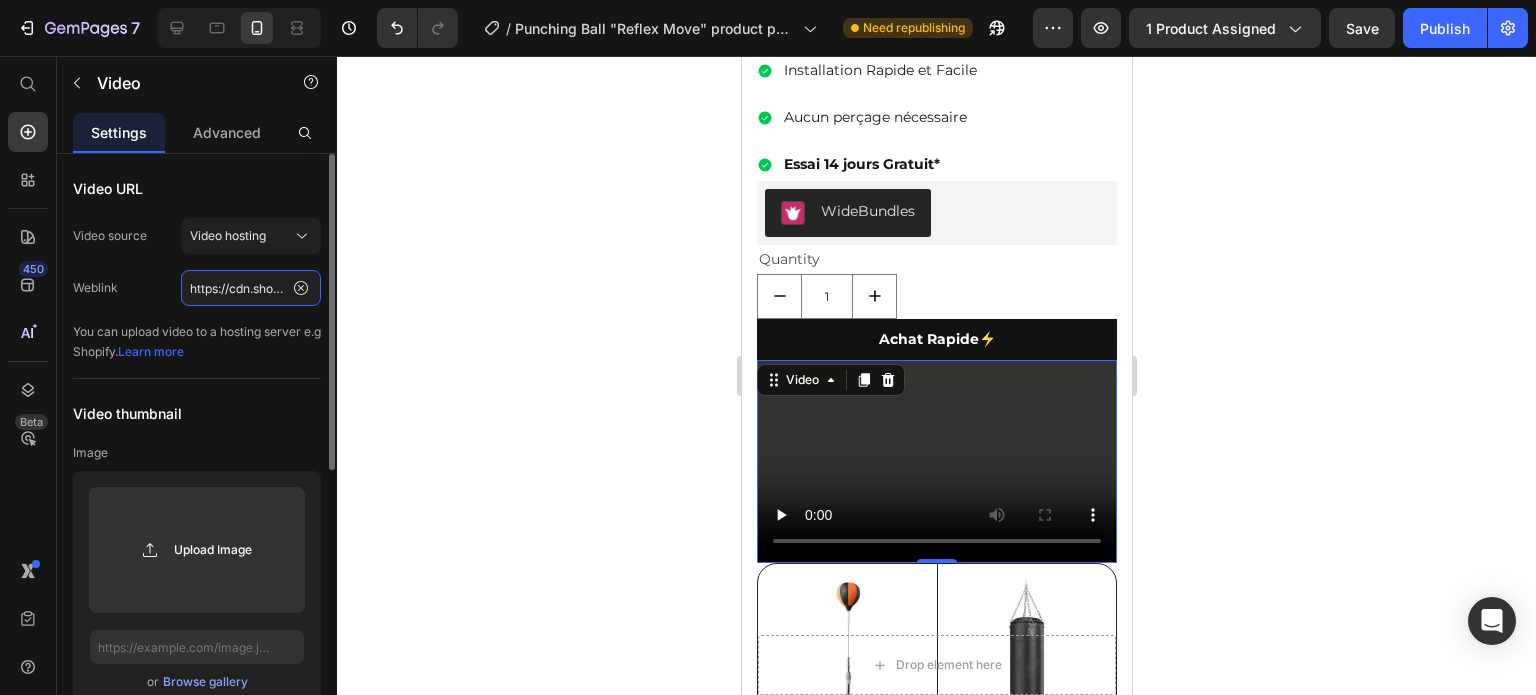 scroll, scrollTop: 0, scrollLeft: 368, axis: horizontal 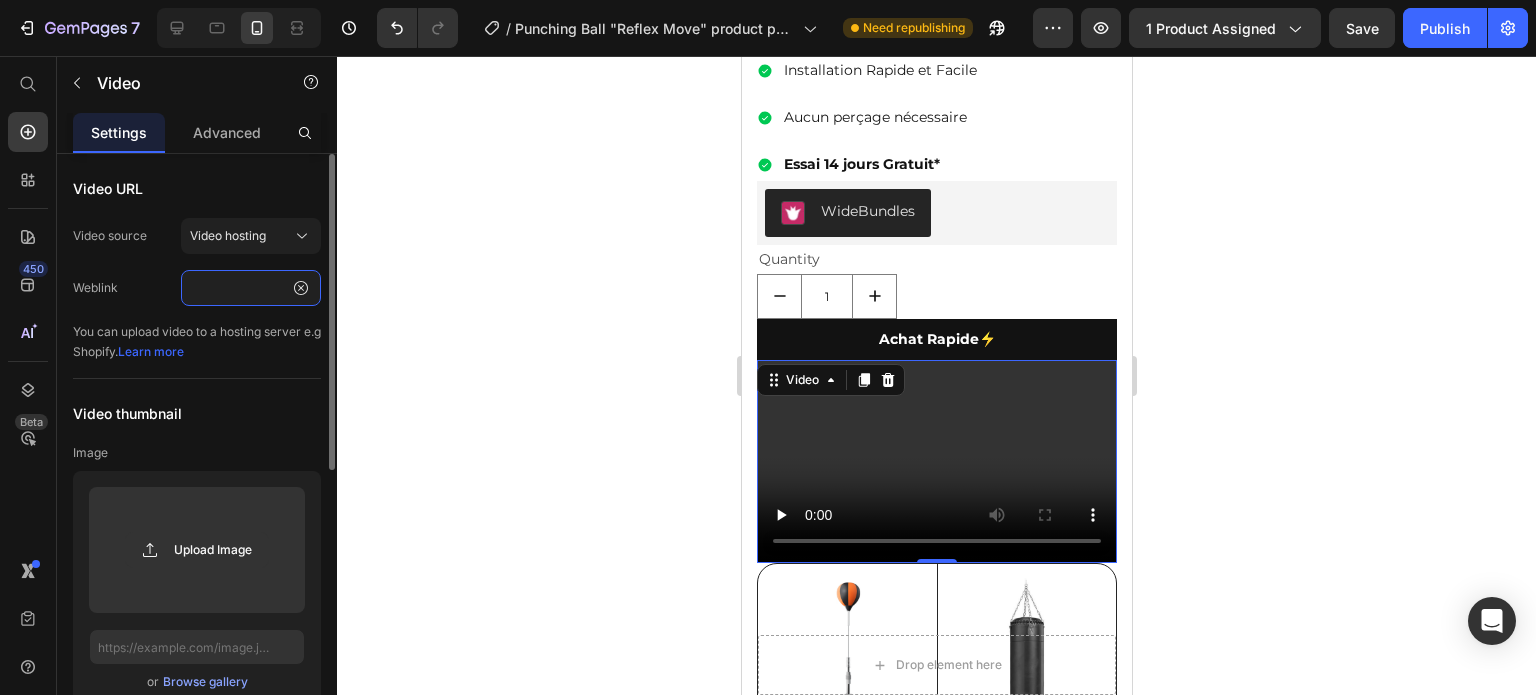 type on "https://cdn.shopify.com/videos/c/o/v/0527a5812cd144c8b51237a9a8e05d46.mp4" 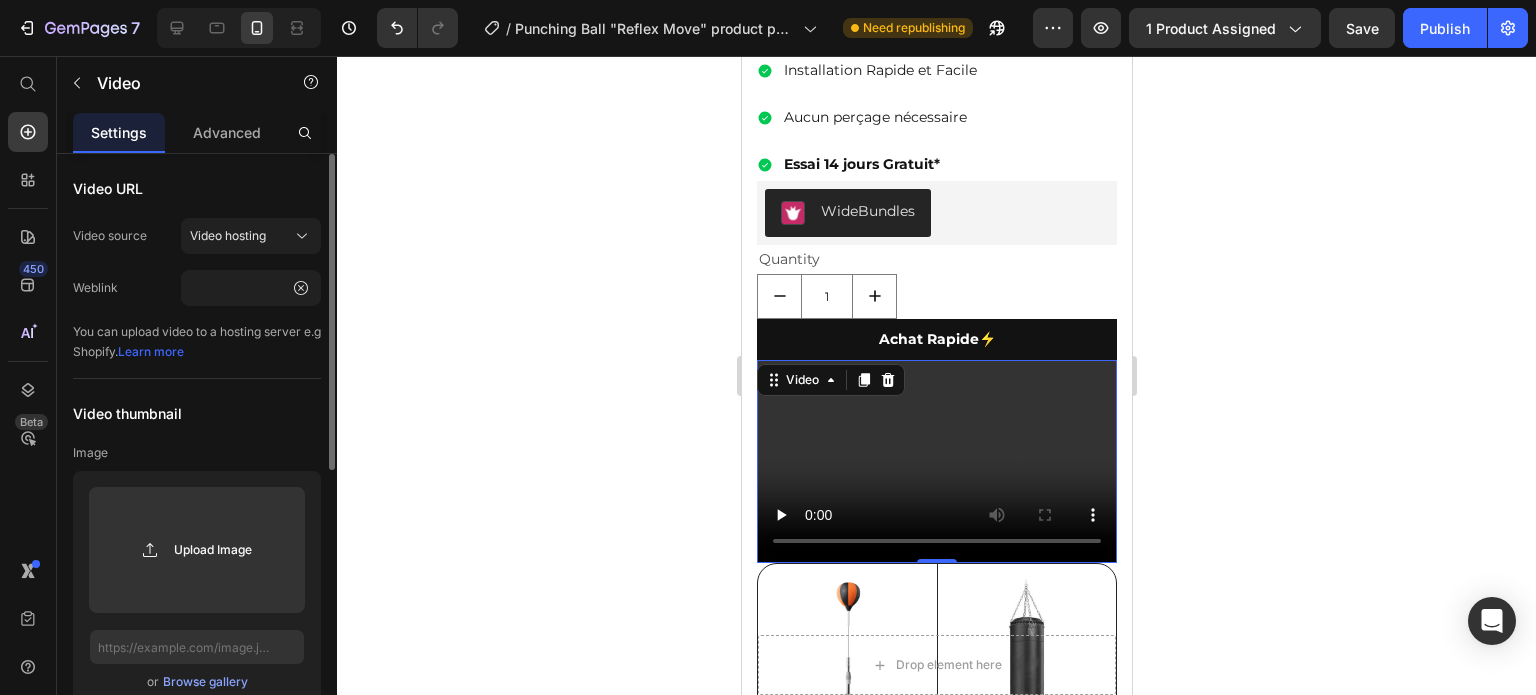 click on "Video URL Video source Video hosting Weblink https://cdn.shopify.com/videos/c/o/v/0527a5812cd144c8b51237a9a8e05d46.mp4 You can upload video to a hosting server e.g Shopify.   Learn more" 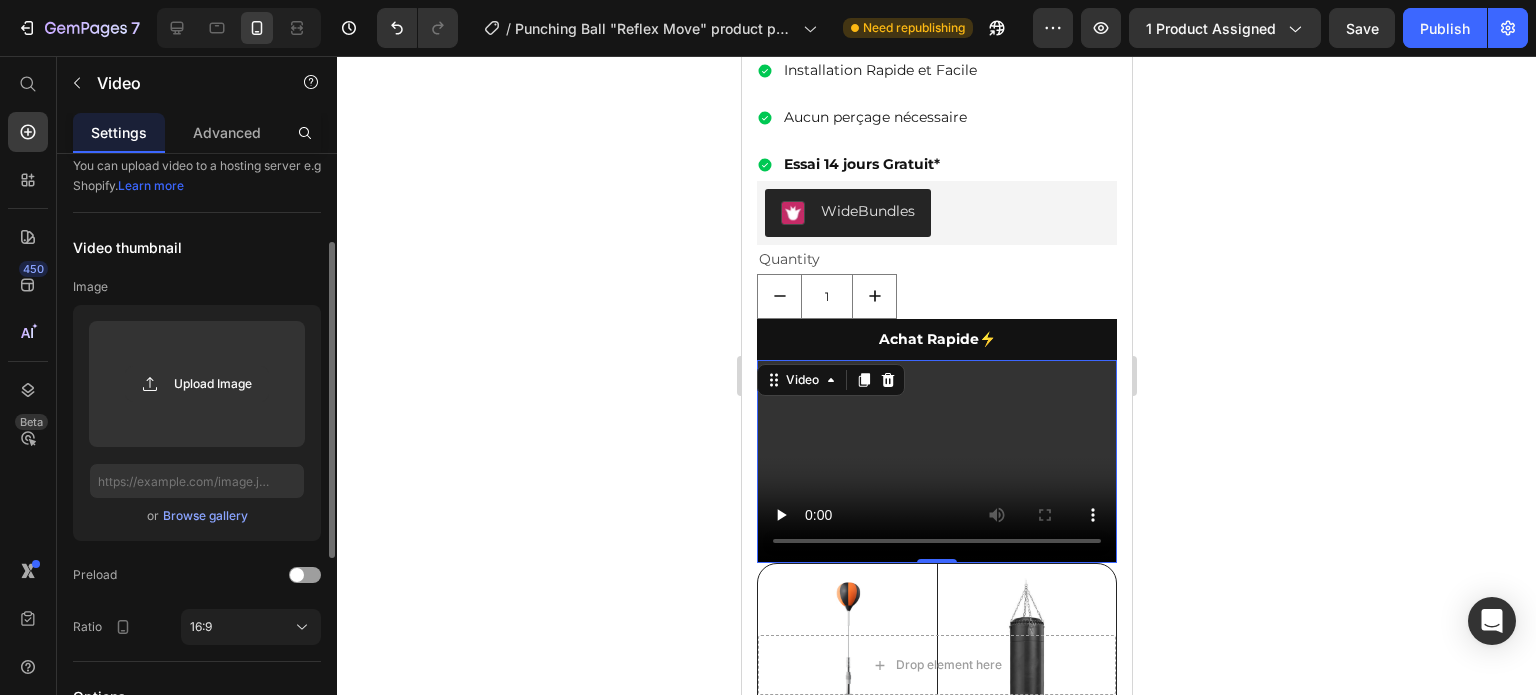 scroll, scrollTop: 332, scrollLeft: 0, axis: vertical 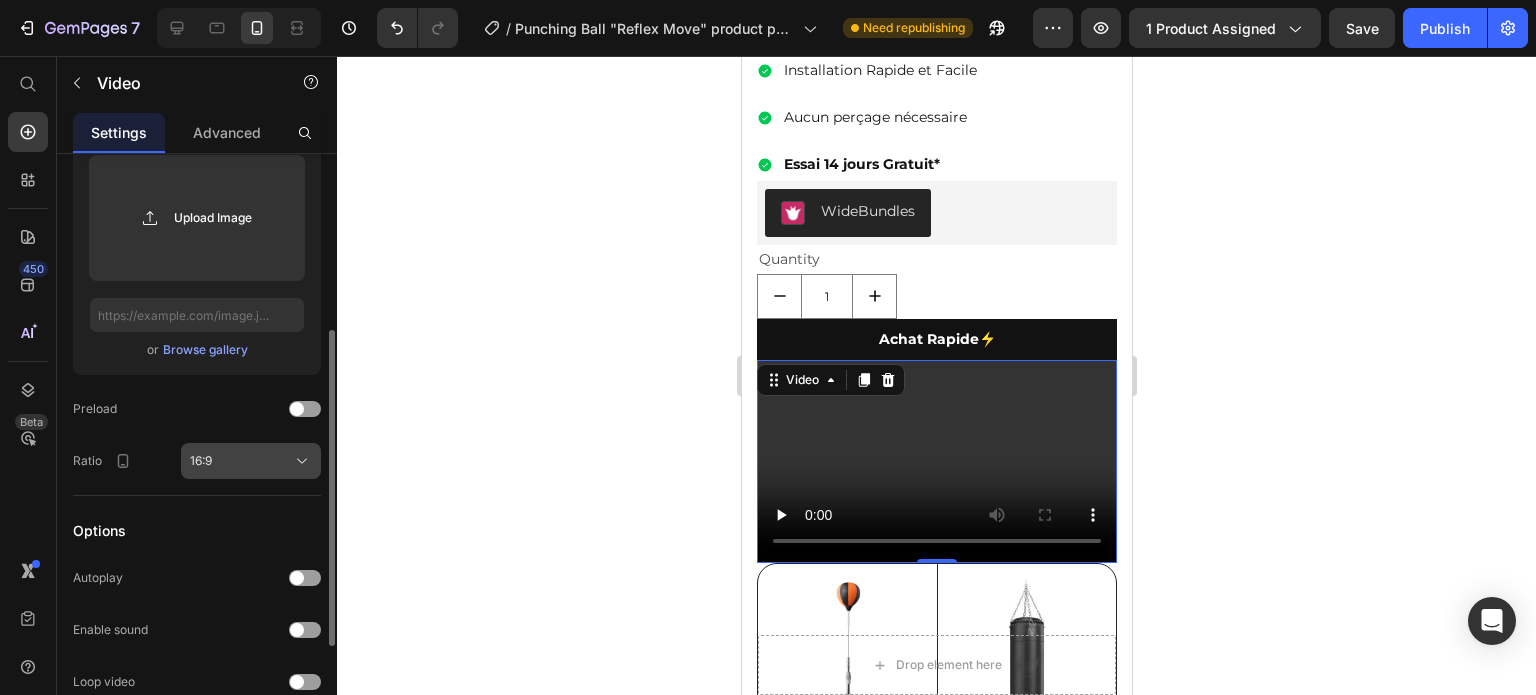 click on "16:9" 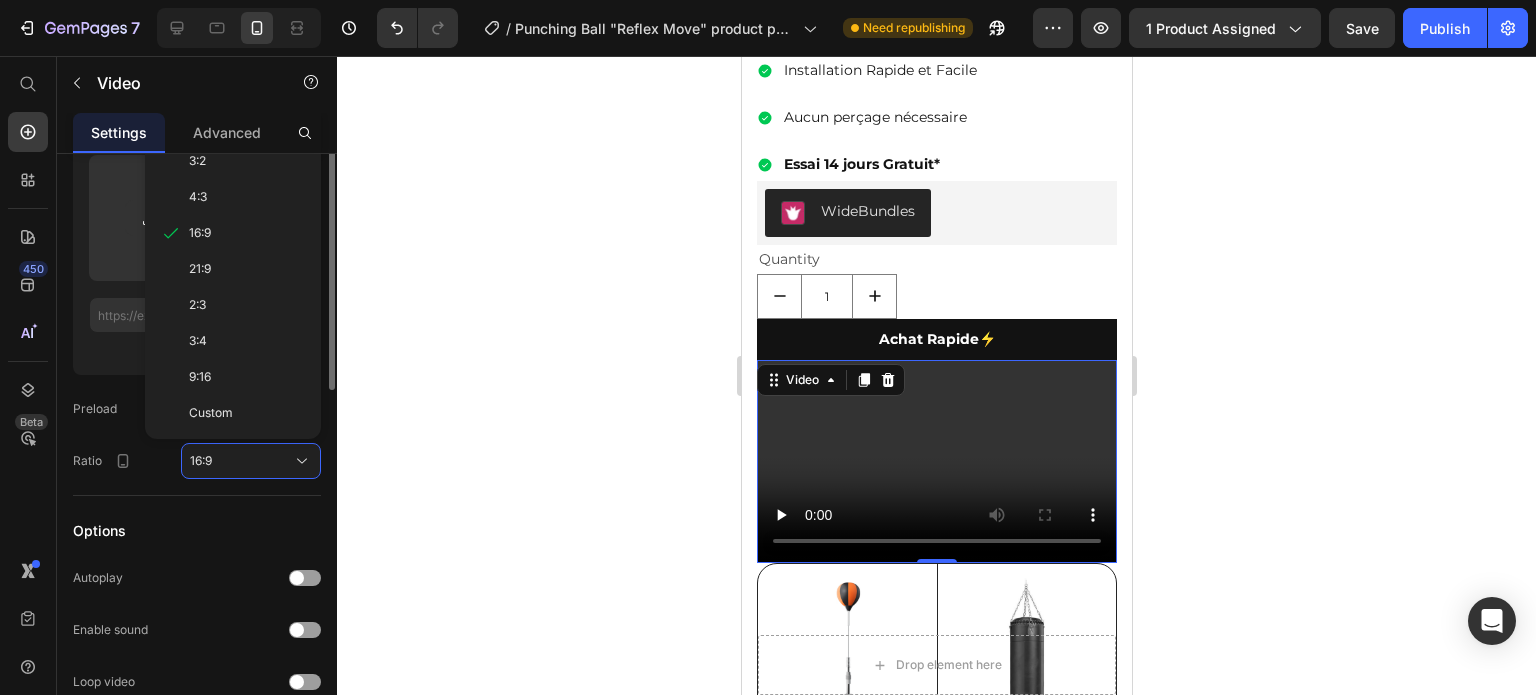 scroll, scrollTop: 165, scrollLeft: 0, axis: vertical 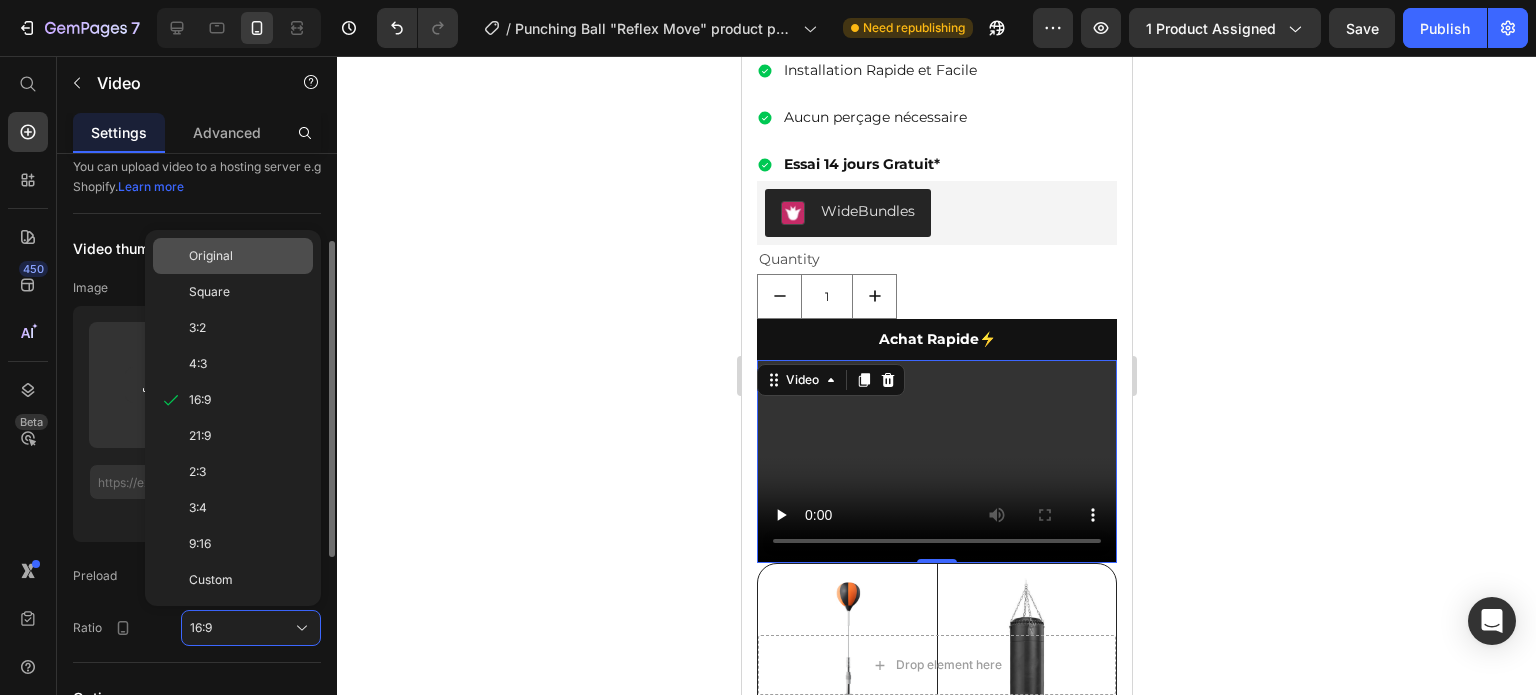 click on "Original" 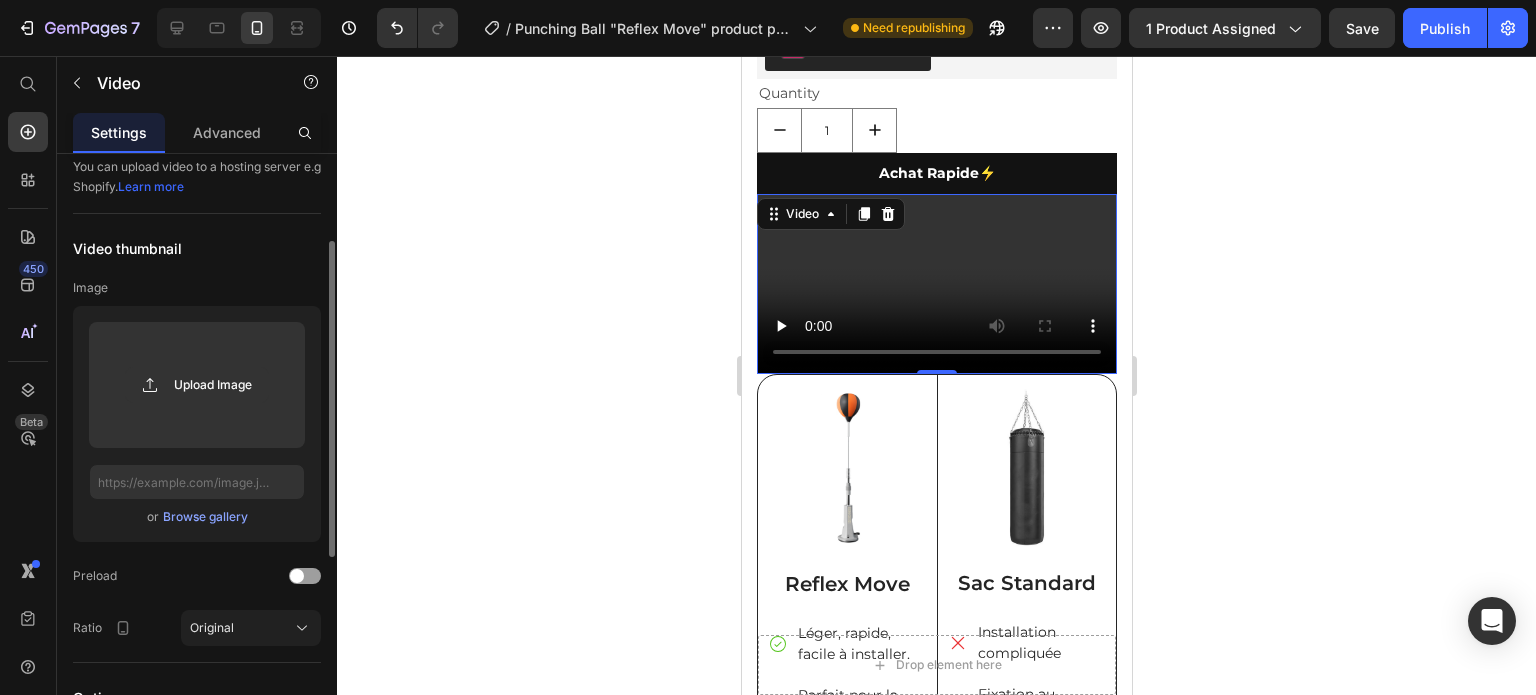 scroll, scrollTop: 500, scrollLeft: 0, axis: vertical 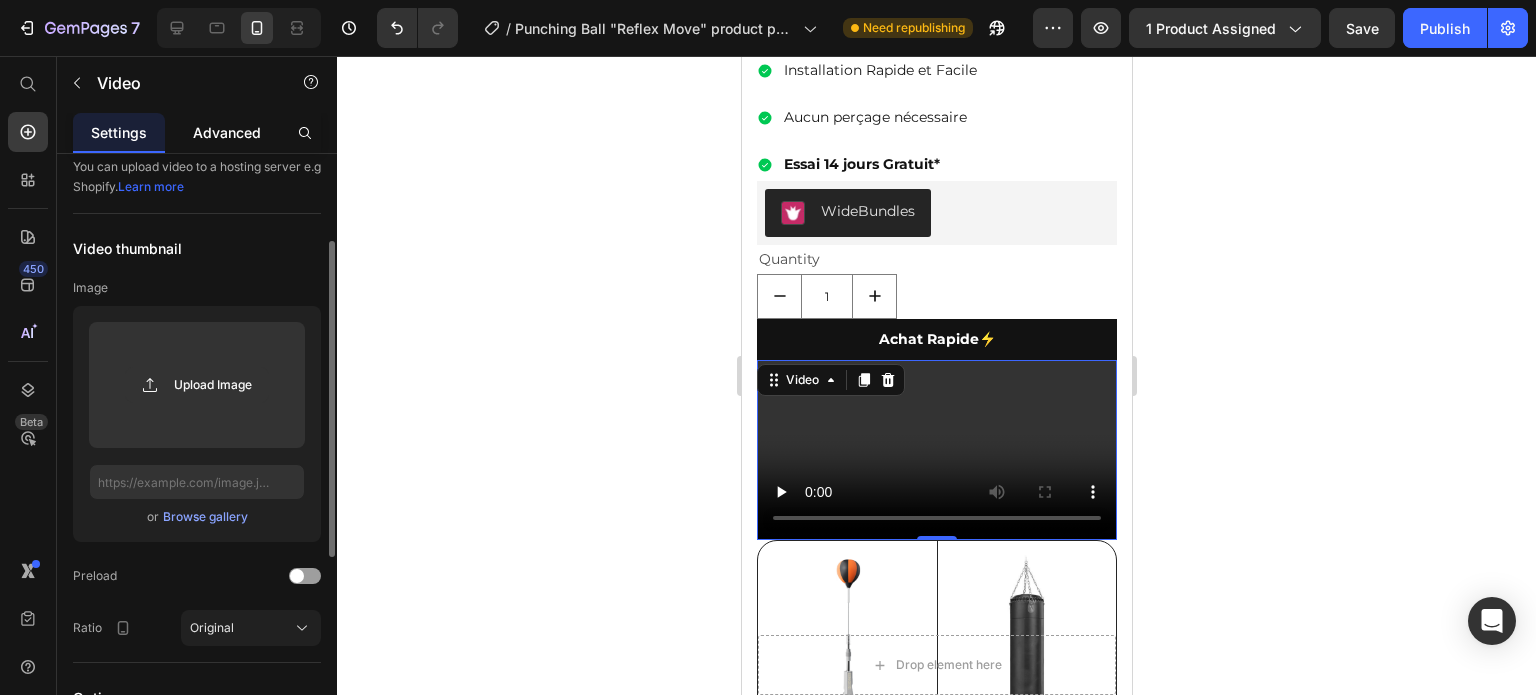 click on "Advanced" at bounding box center (227, 132) 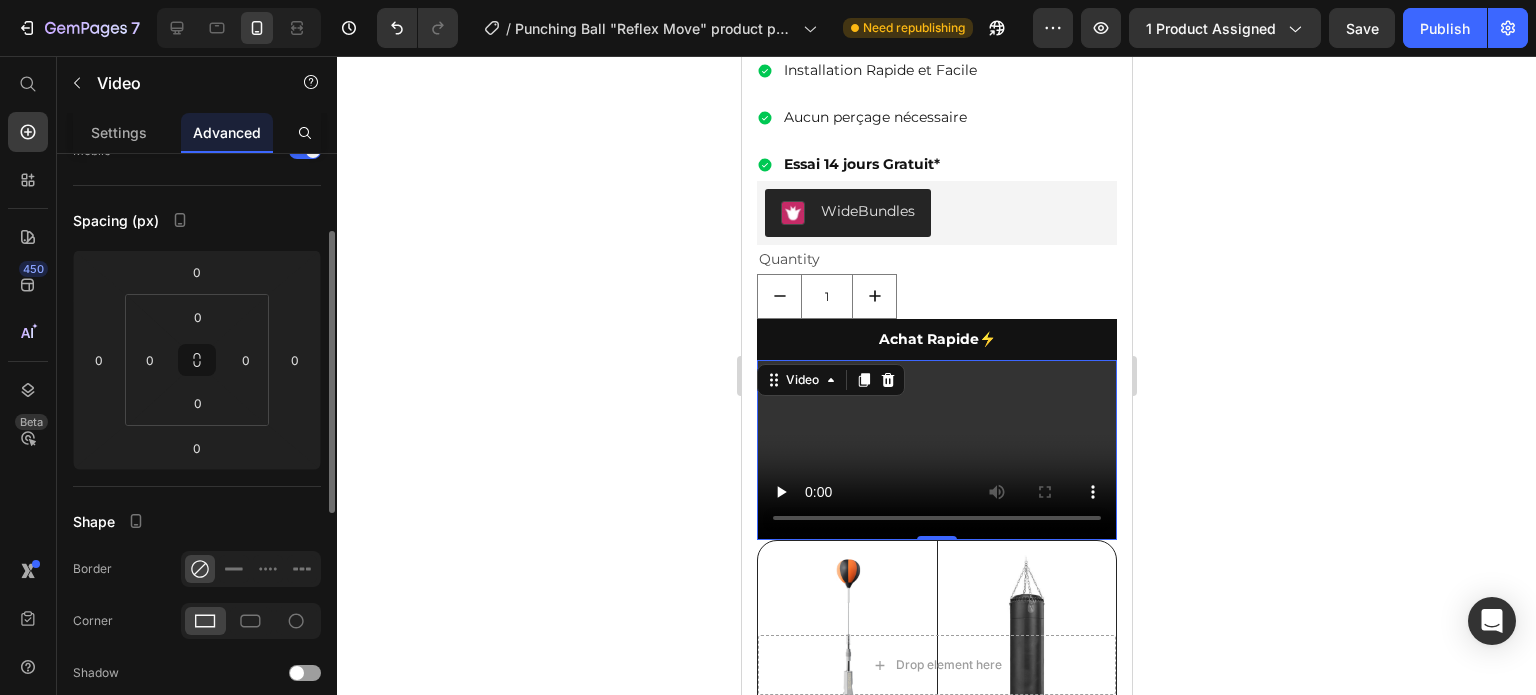 scroll, scrollTop: 0, scrollLeft: 0, axis: both 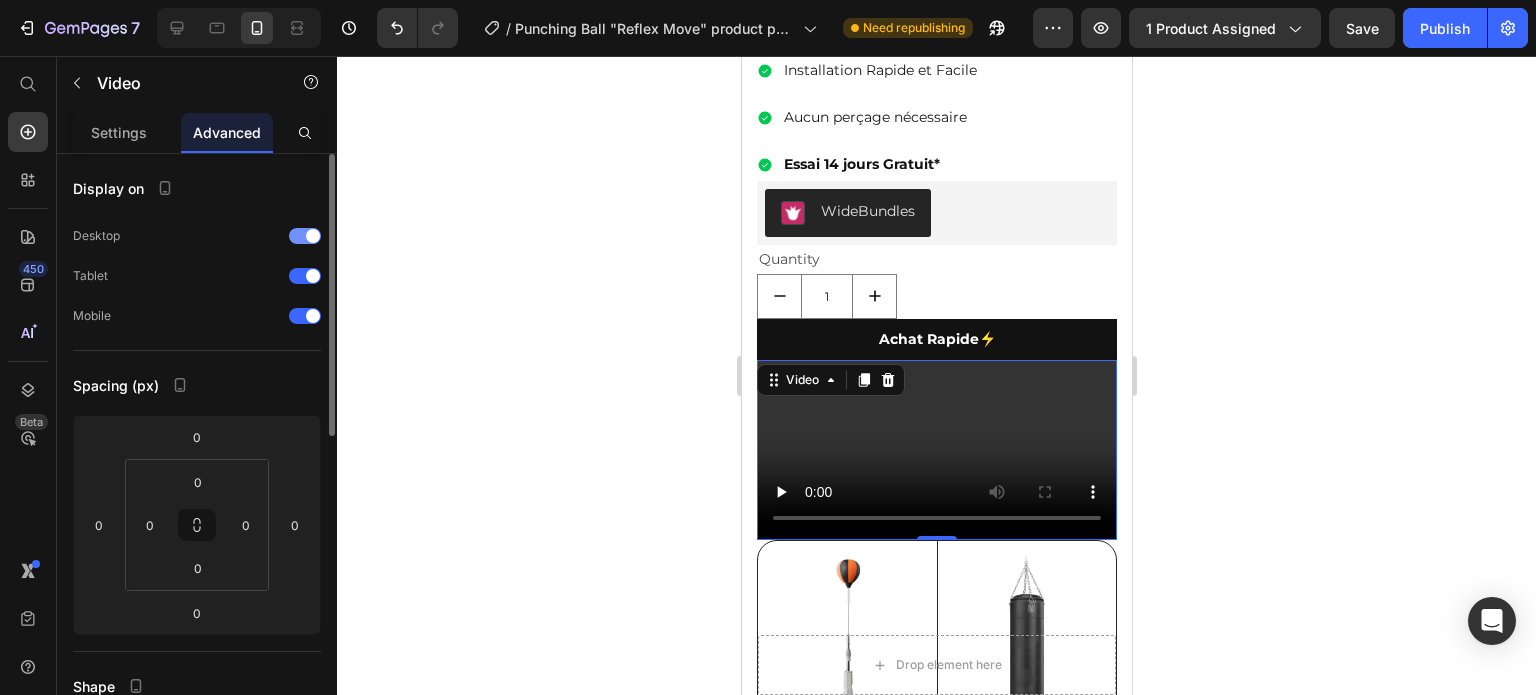 click at bounding box center (305, 236) 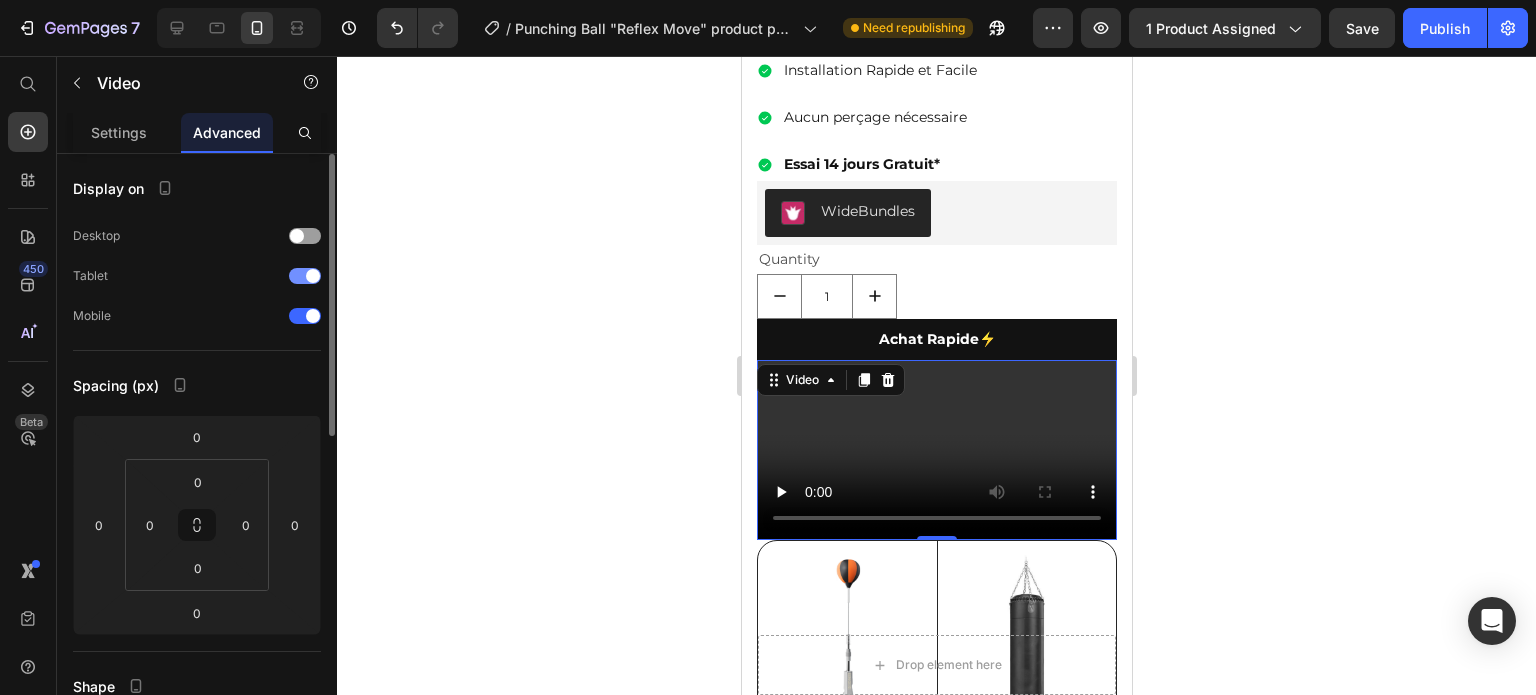click on "Tablet" at bounding box center (197, 276) 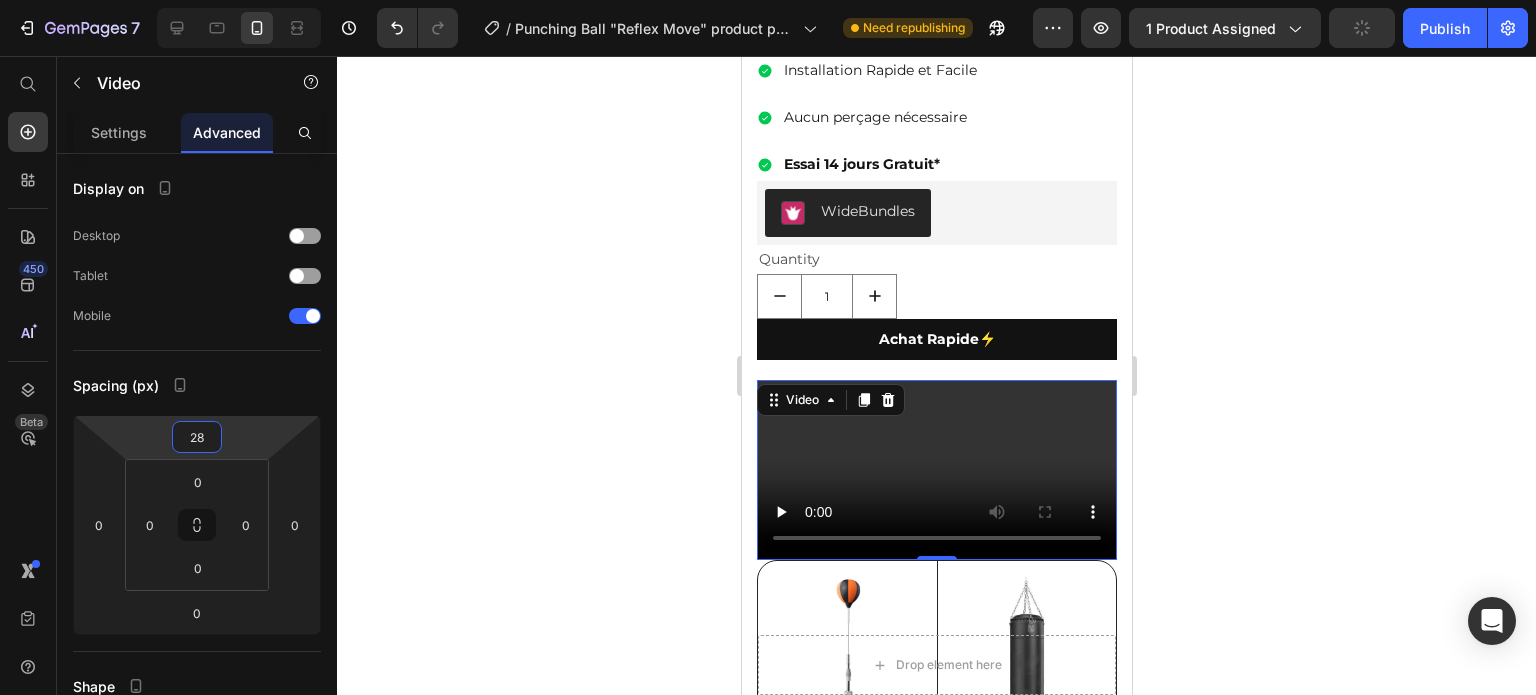 type on "30" 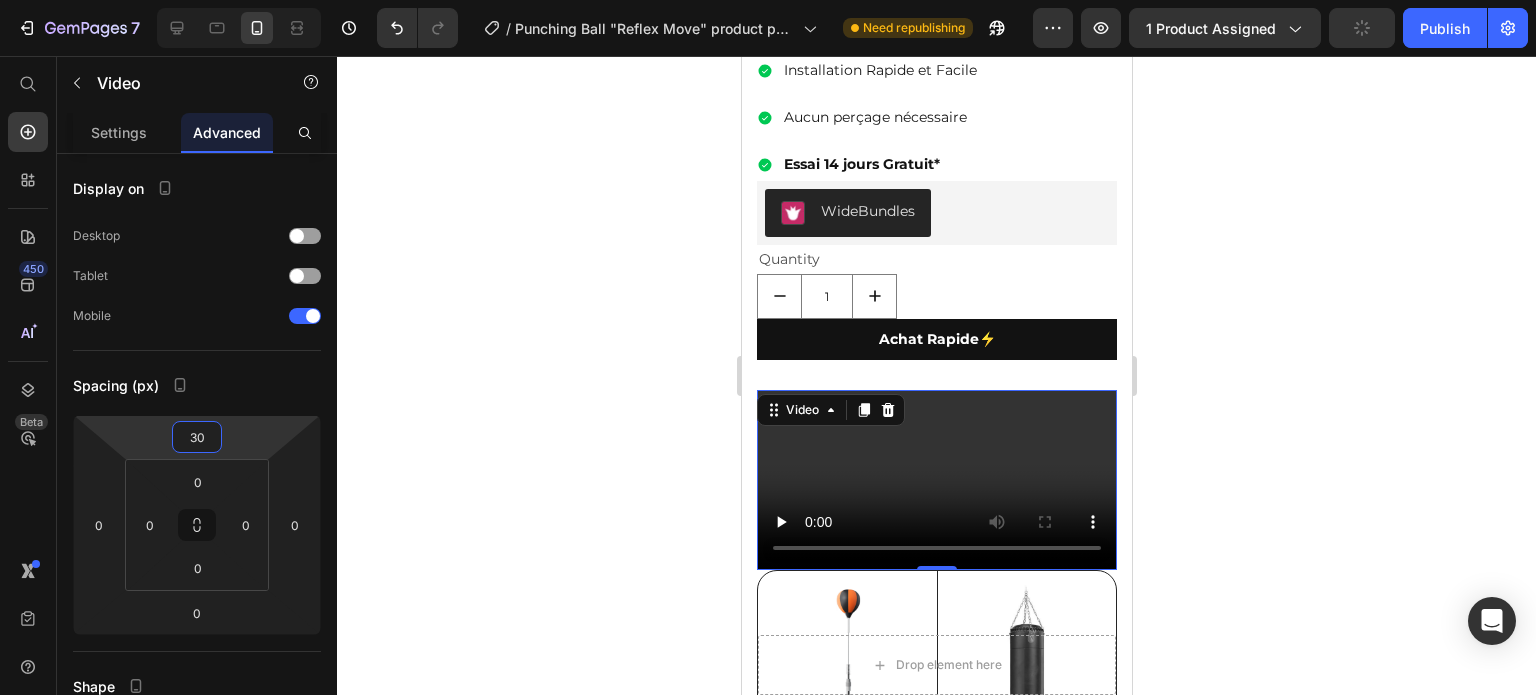 drag, startPoint x: 227, startPoint y: 437, endPoint x: 229, endPoint y: 422, distance: 15.132746 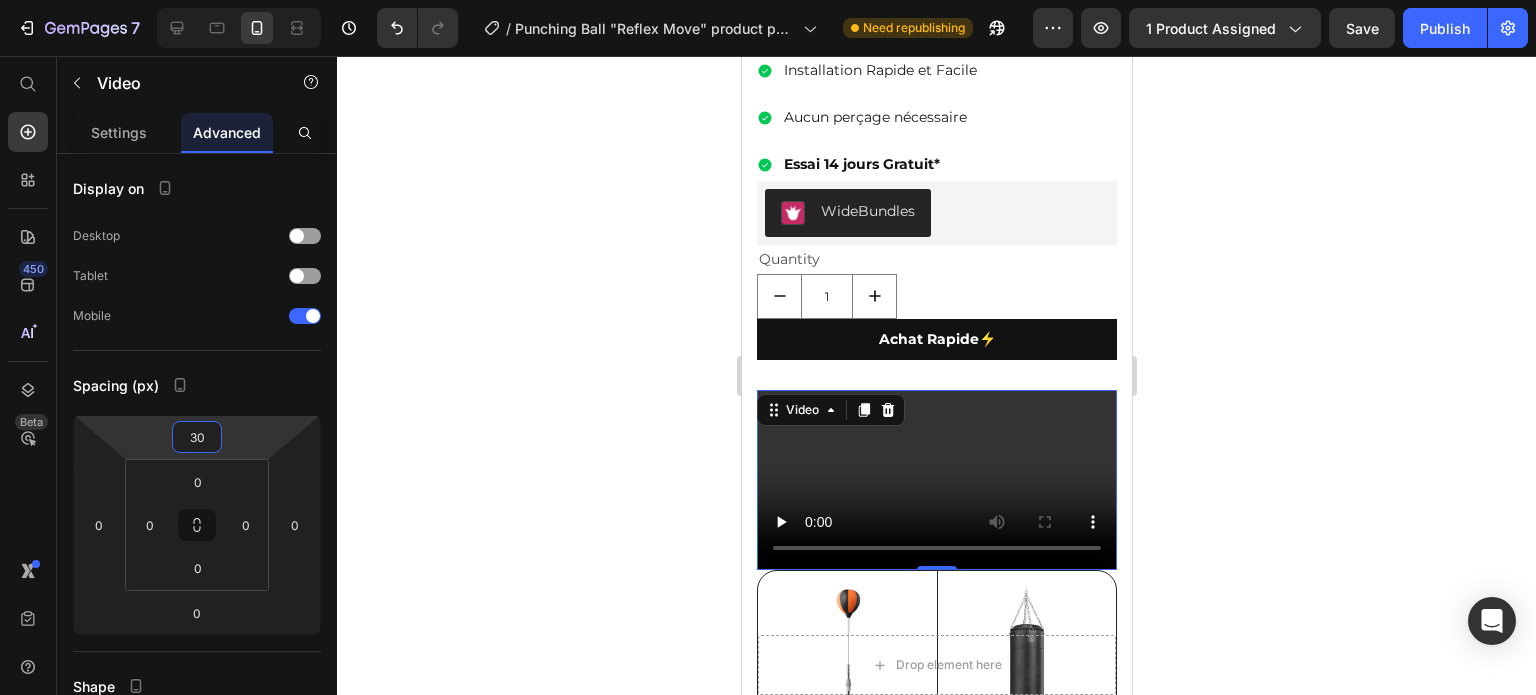 click 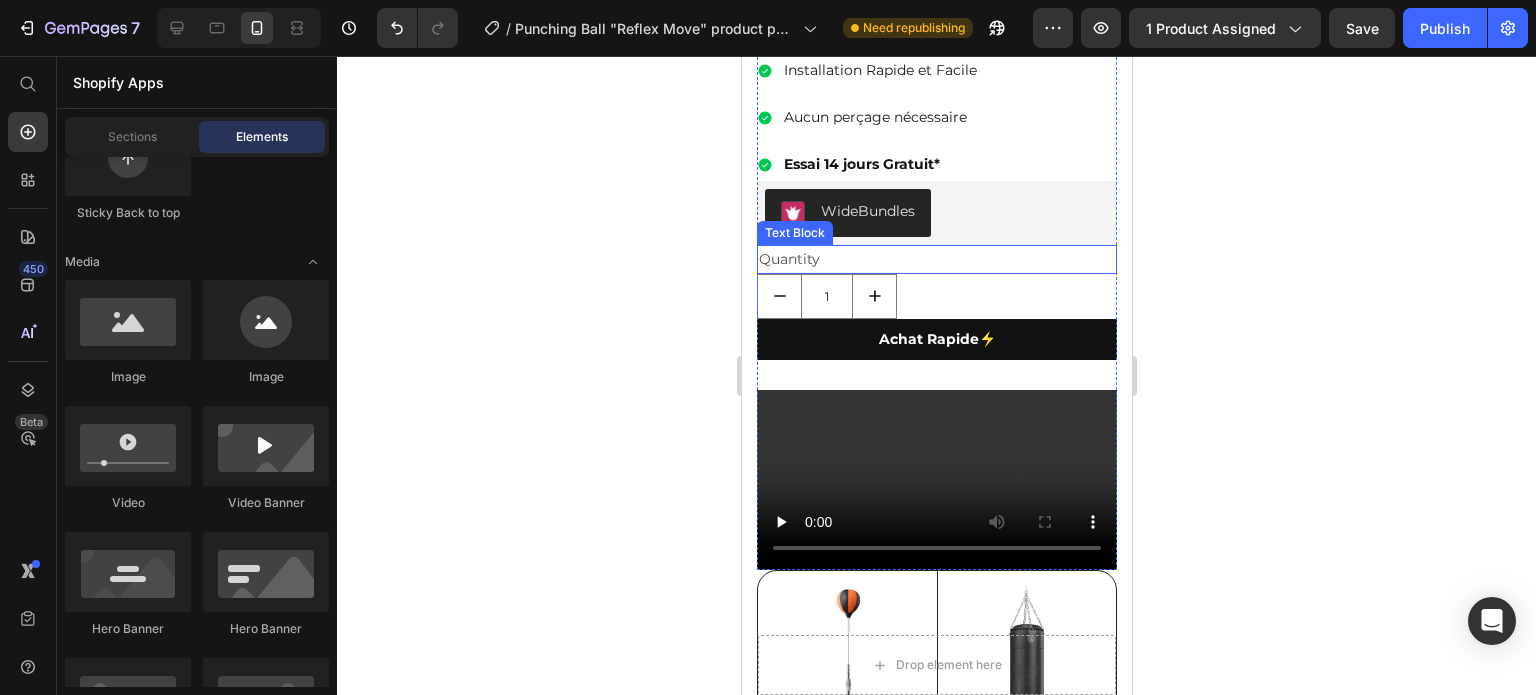 click on "Quantity" at bounding box center (936, 259) 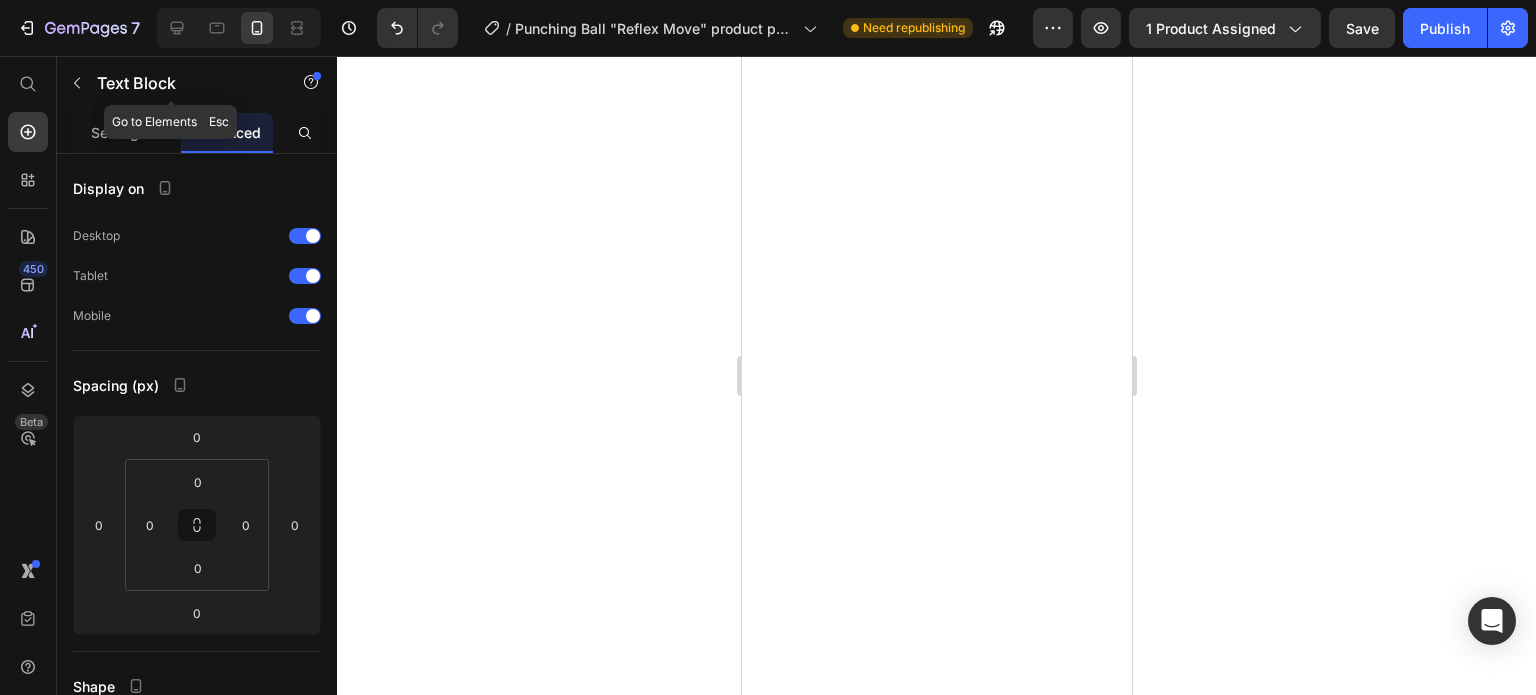 scroll, scrollTop: 0, scrollLeft: 0, axis: both 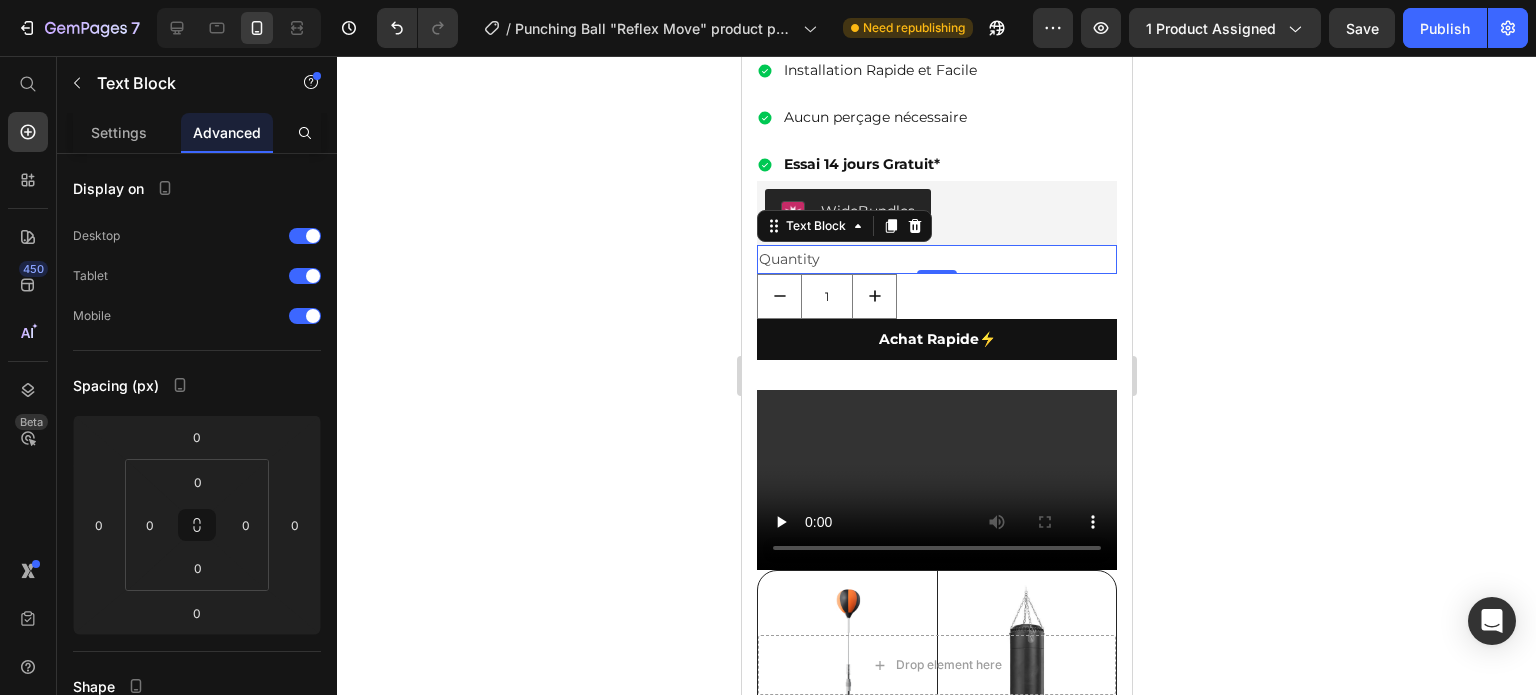 click on "1" at bounding box center [936, 296] 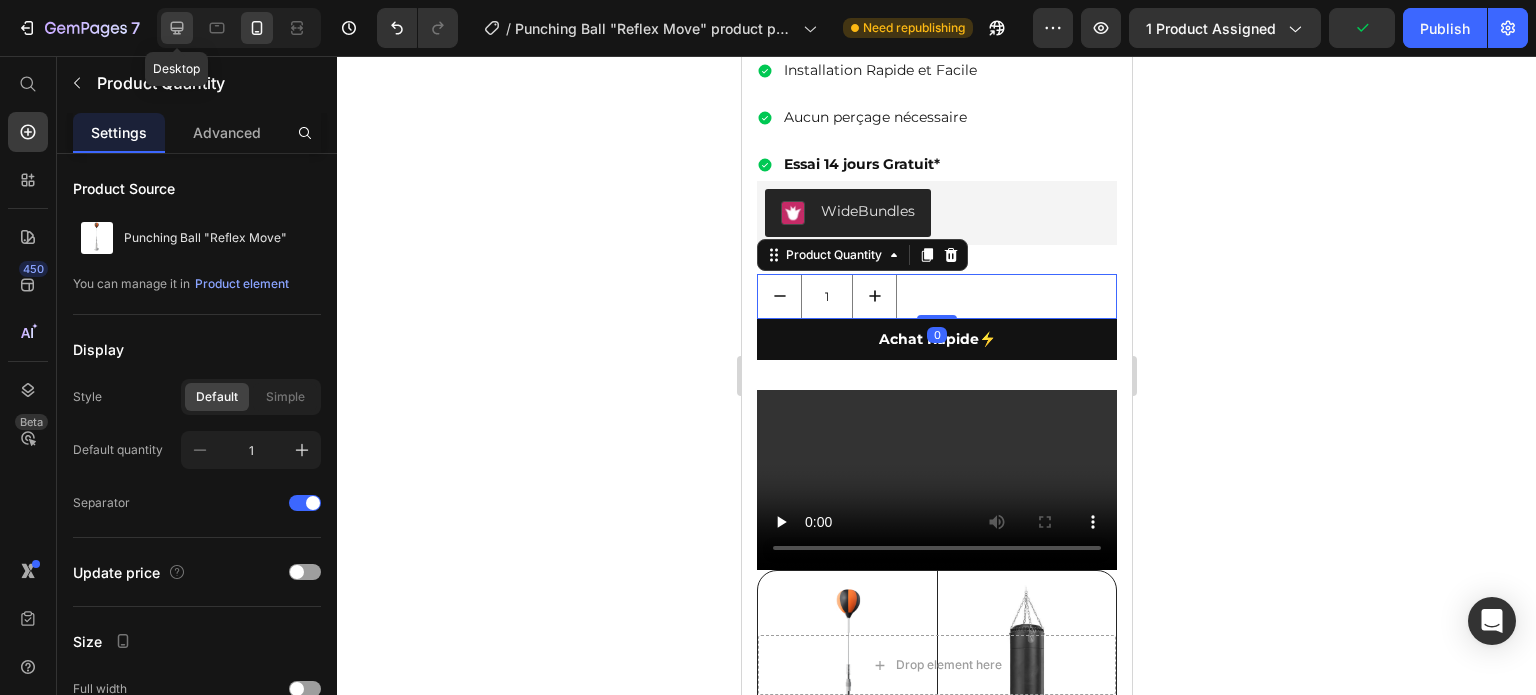 click 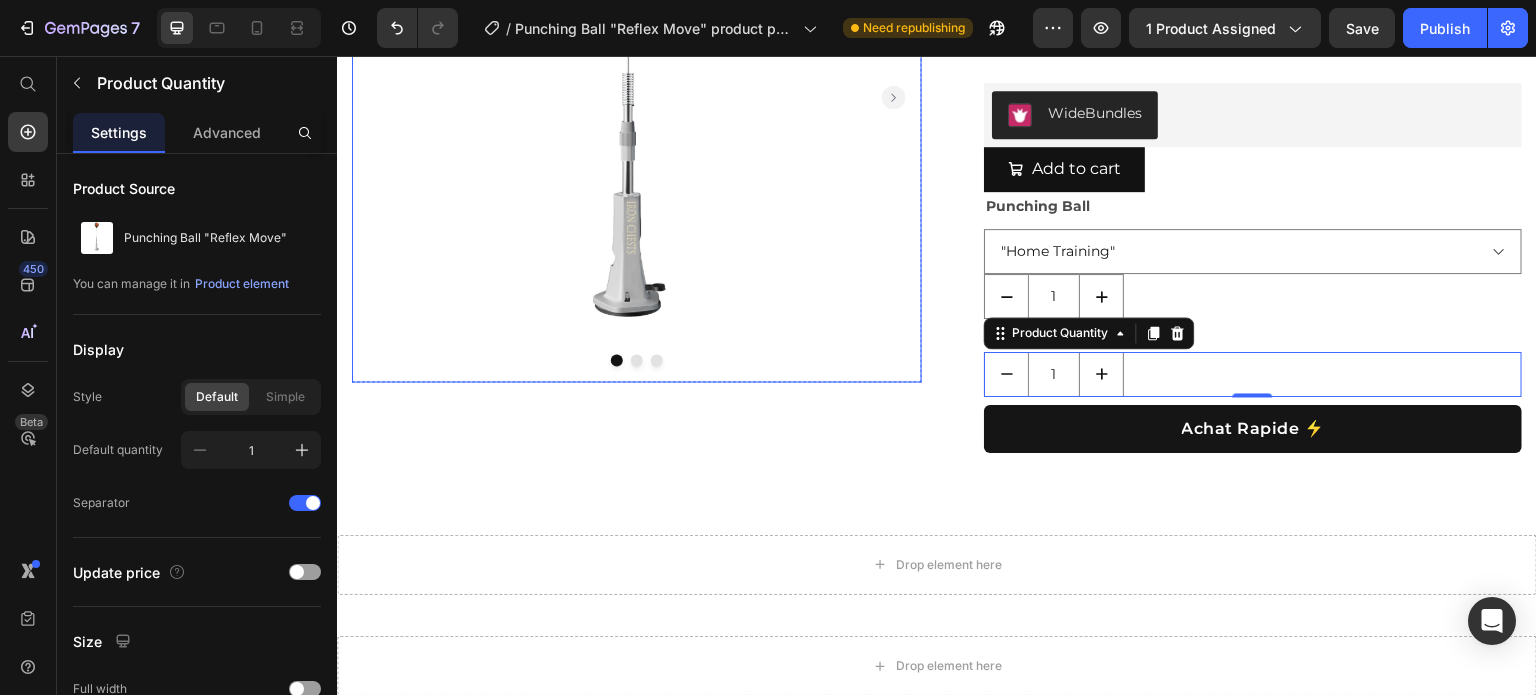 scroll, scrollTop: 666, scrollLeft: 0, axis: vertical 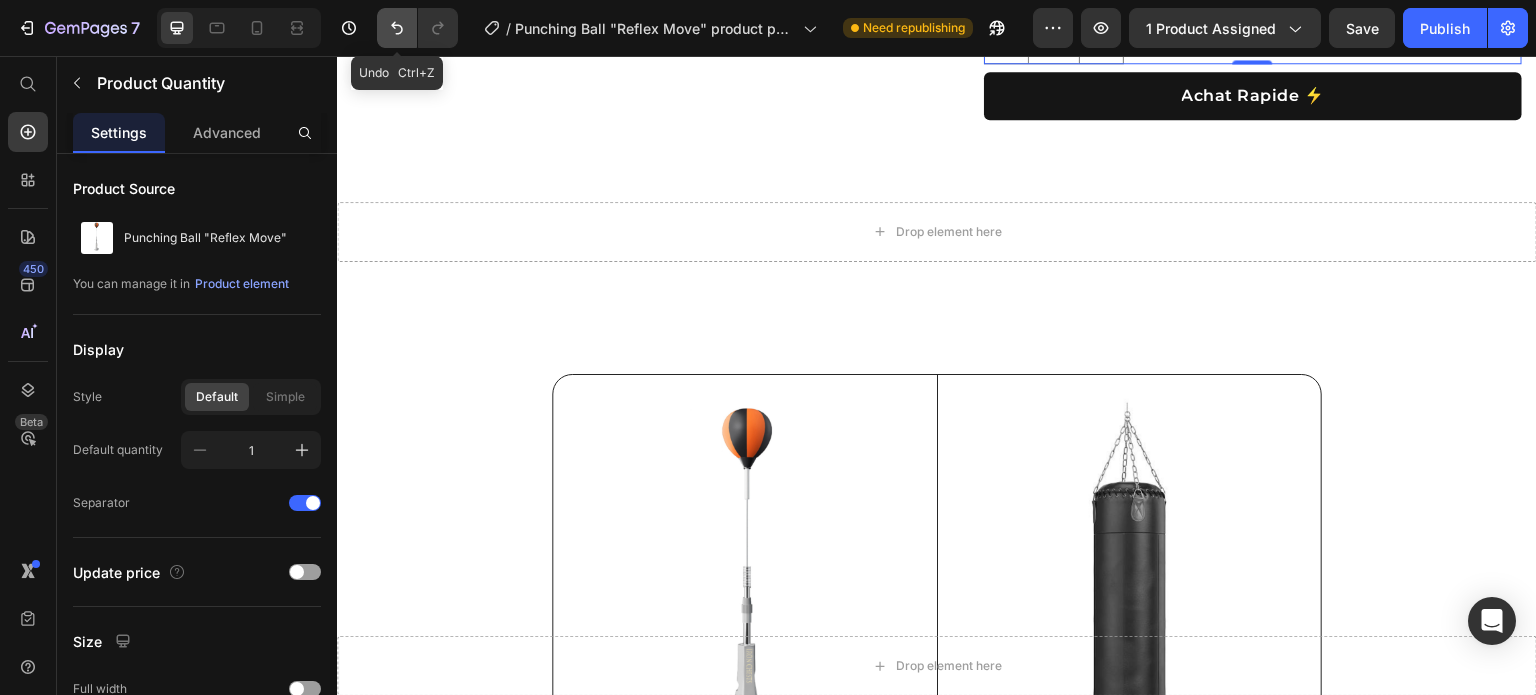 click 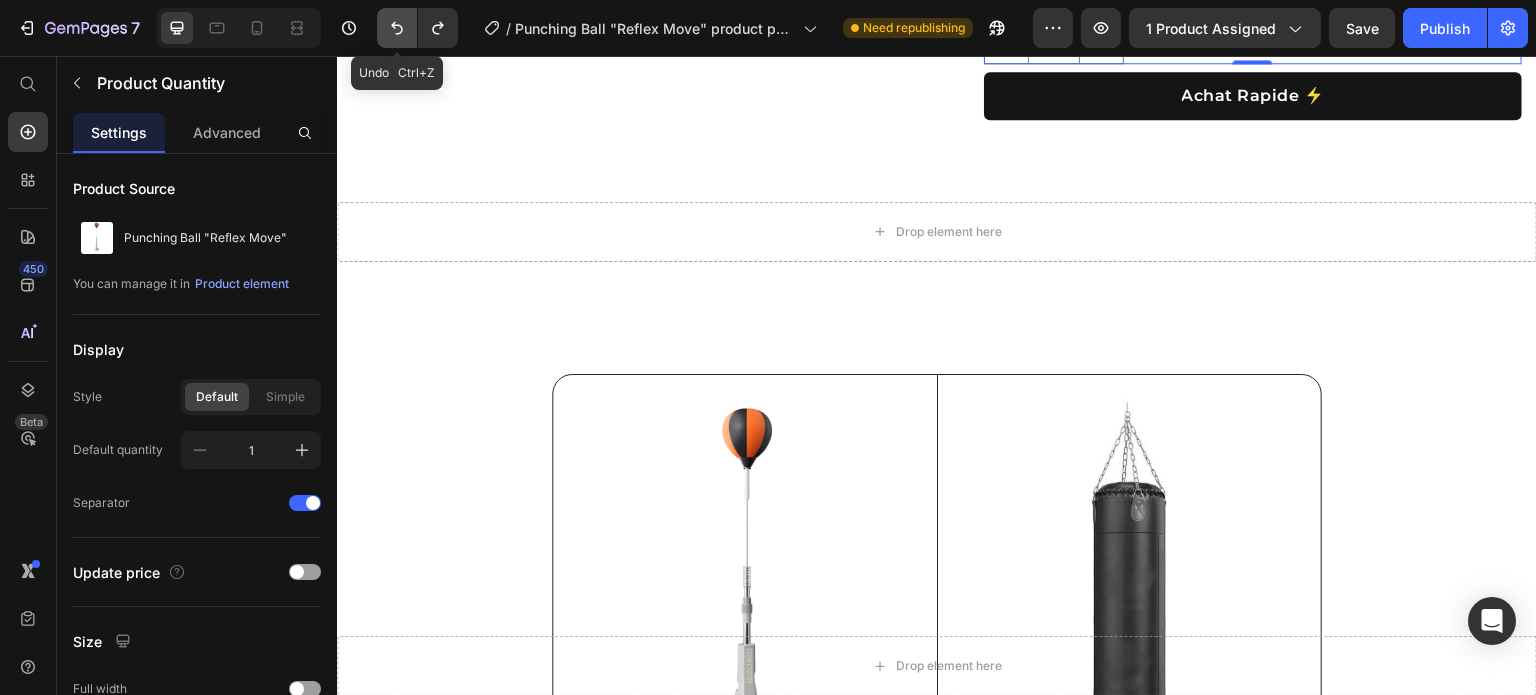 click 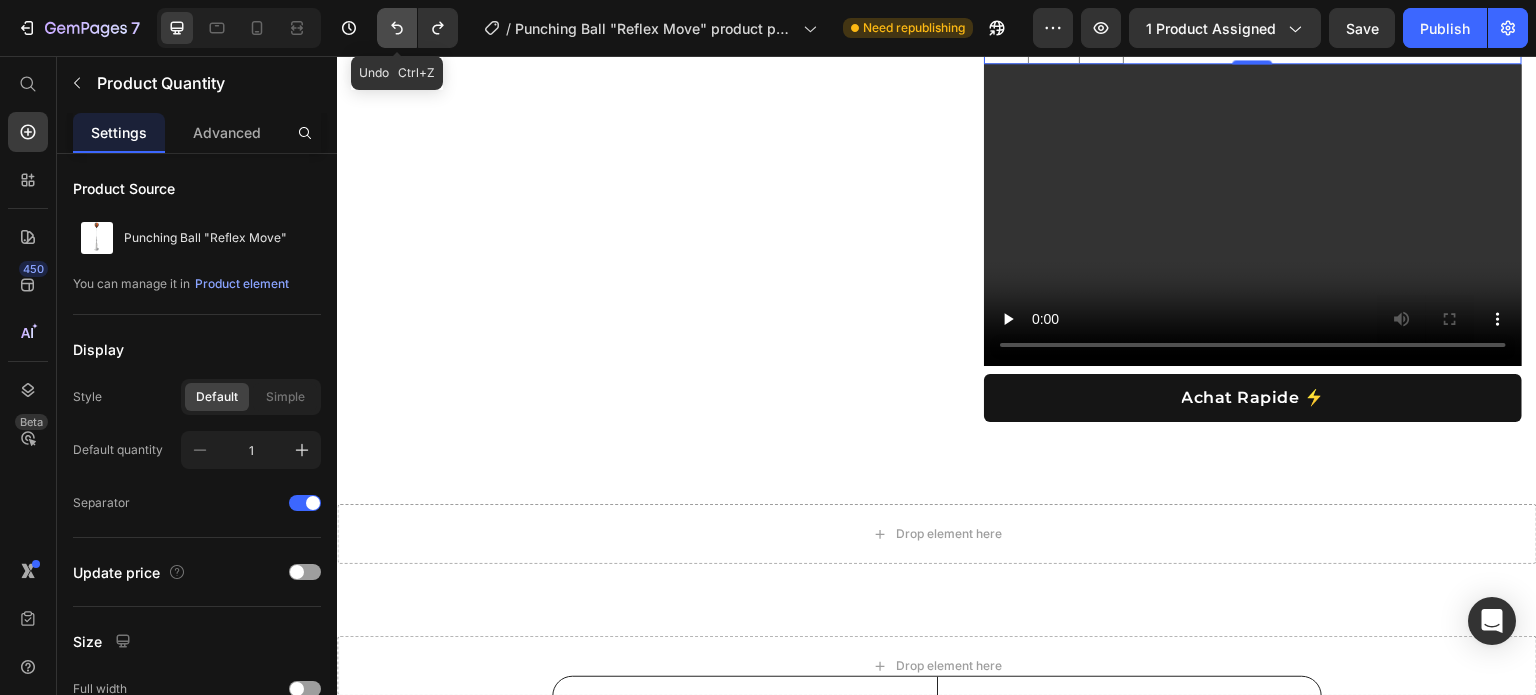 click 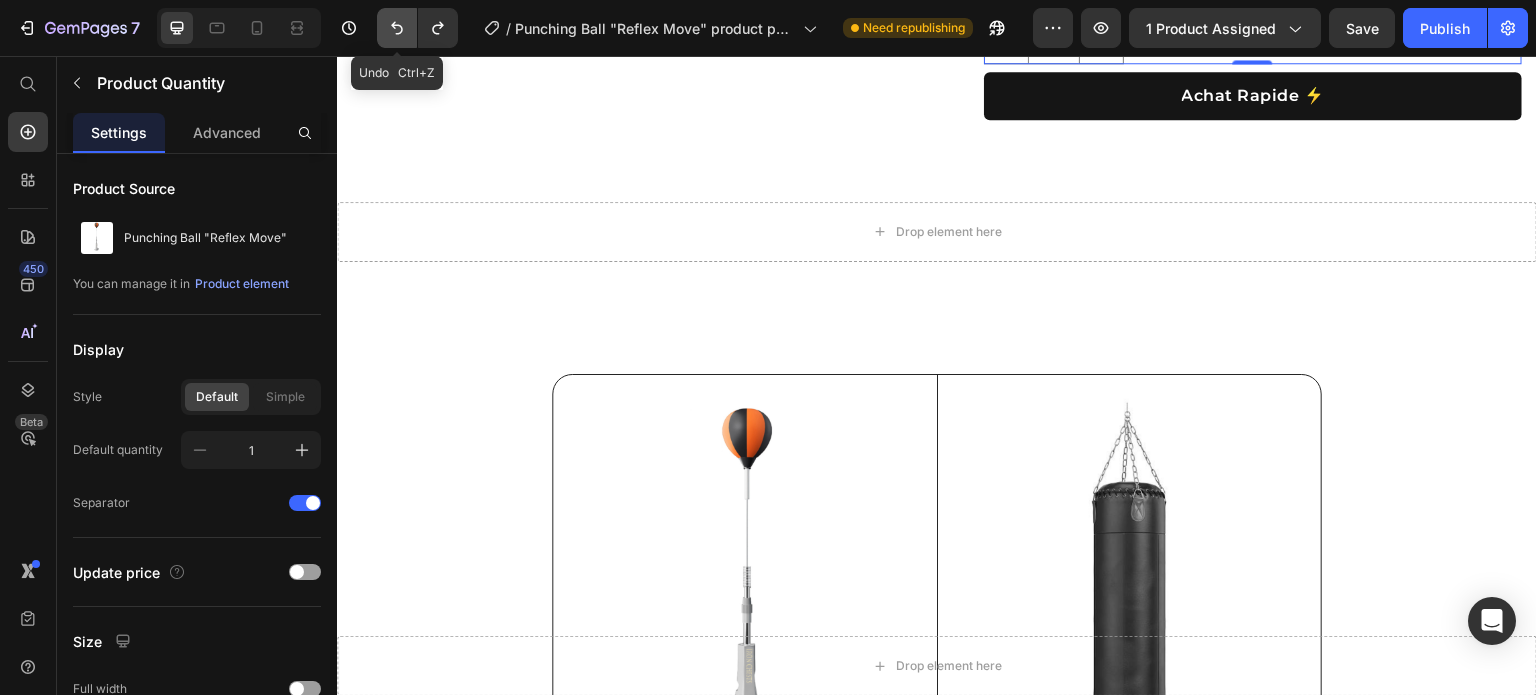 click 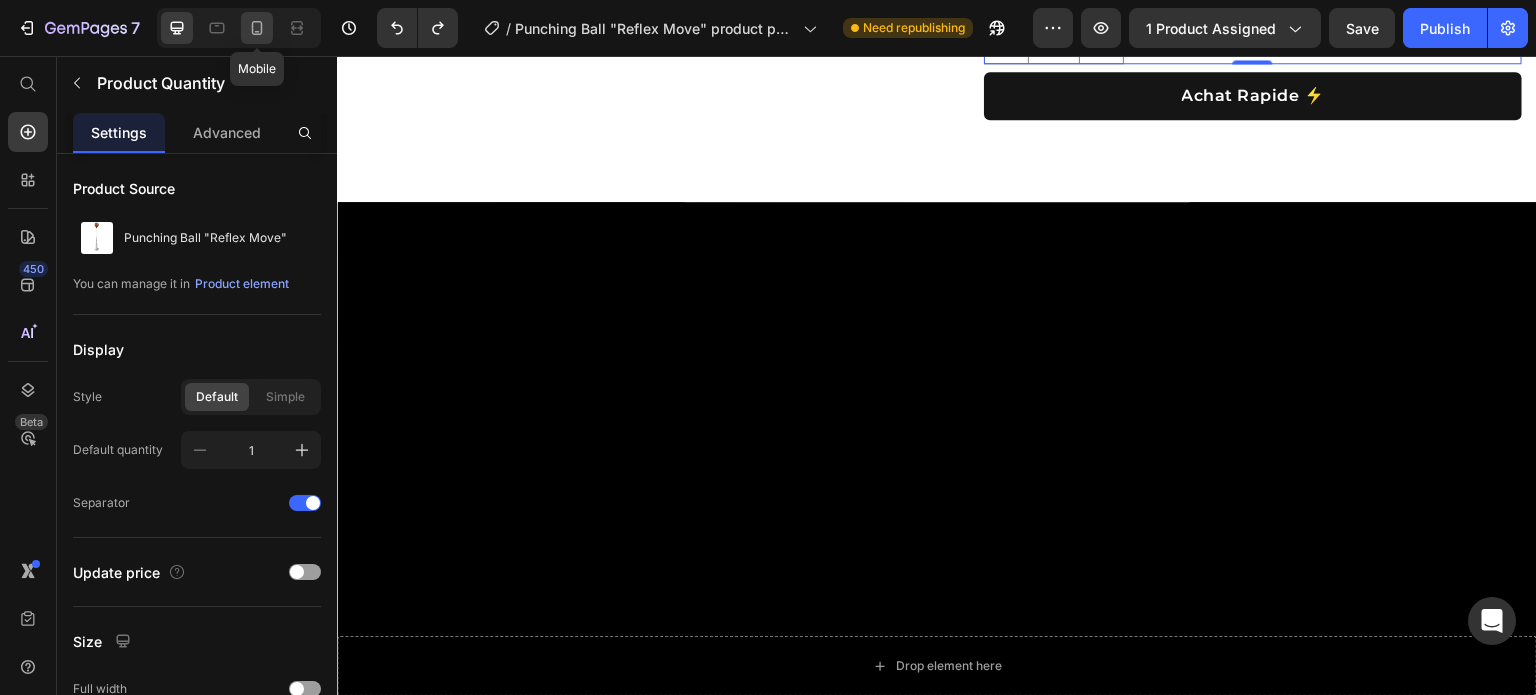click 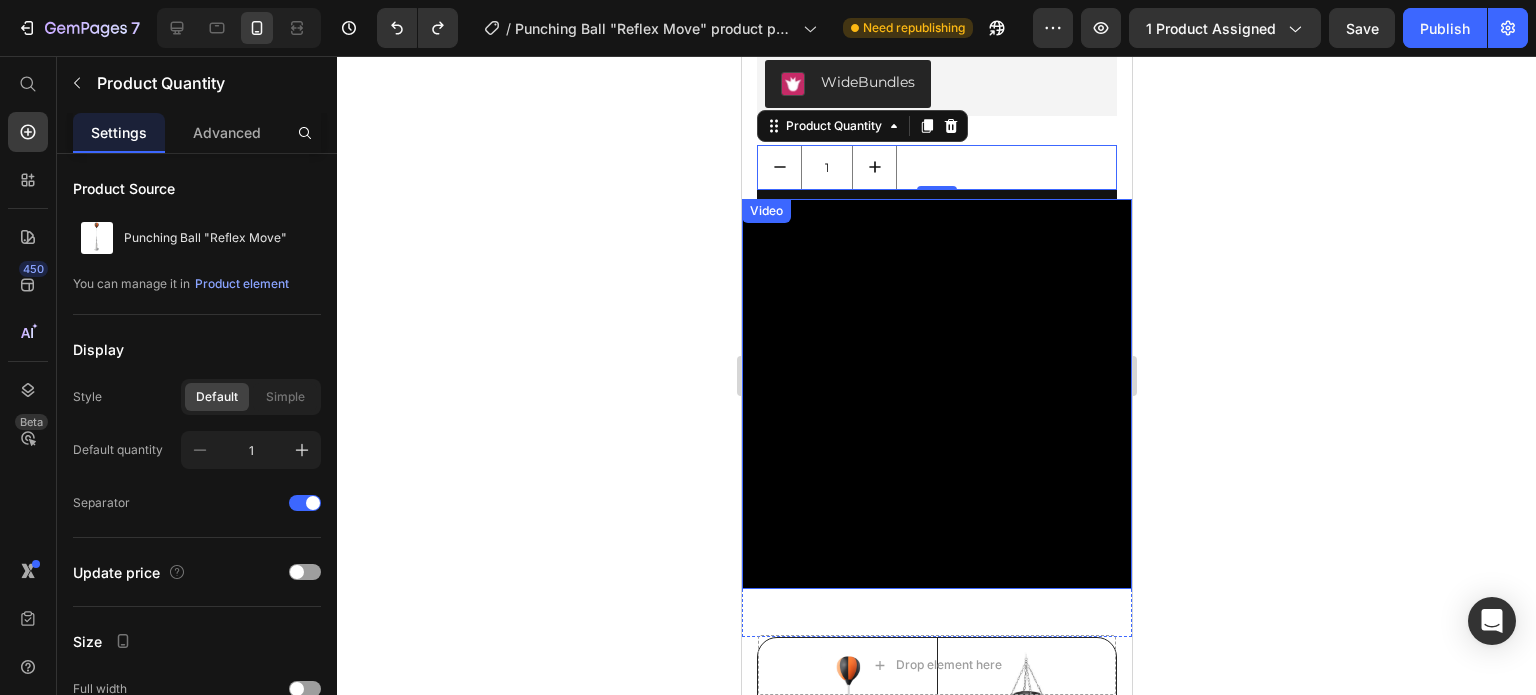 scroll, scrollTop: 463, scrollLeft: 0, axis: vertical 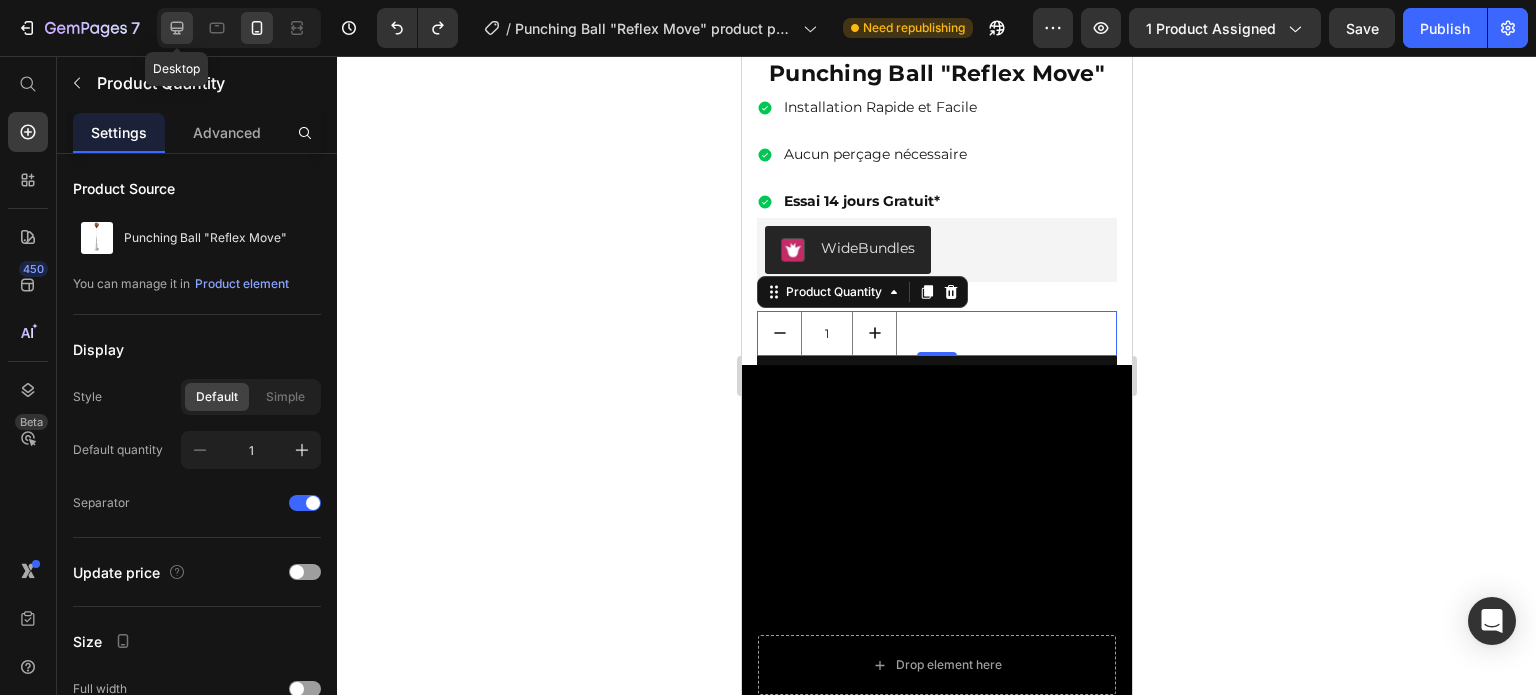 click 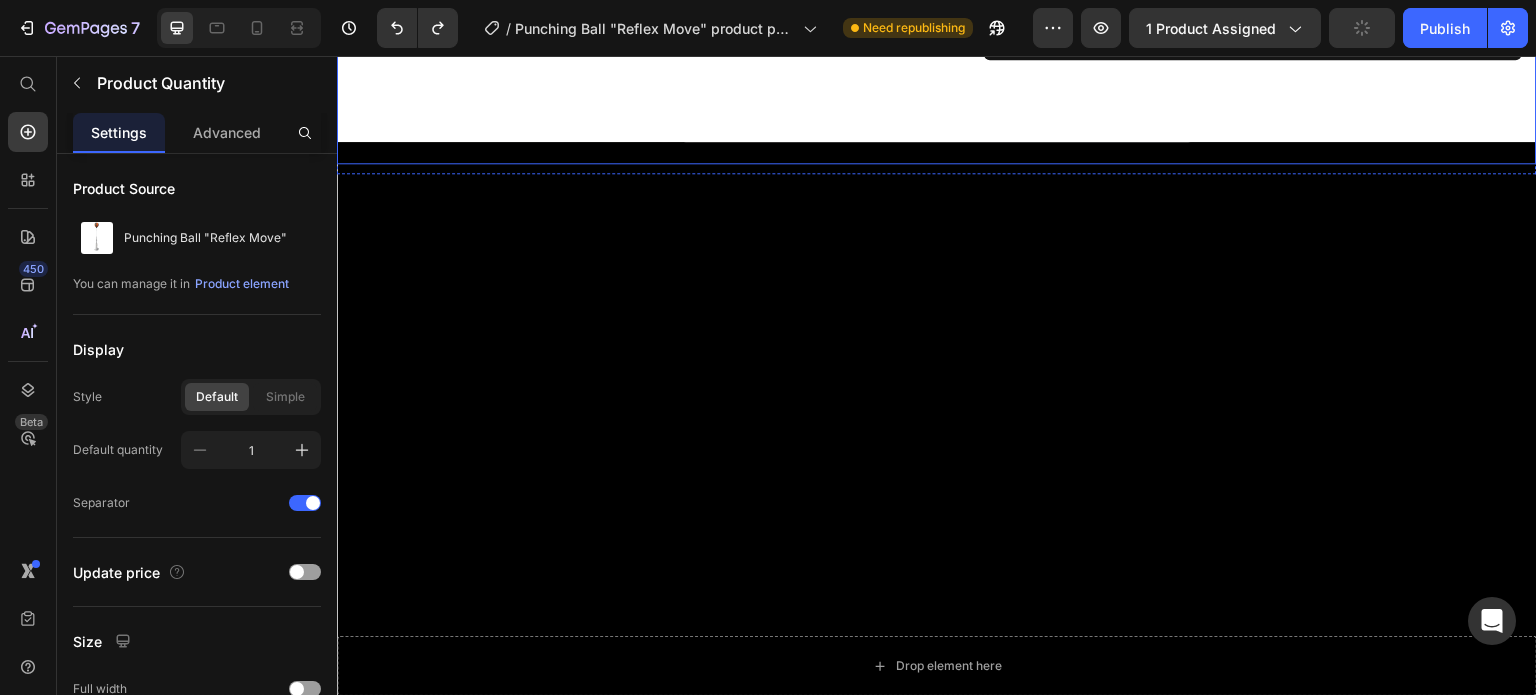 scroll, scrollTop: 556, scrollLeft: 0, axis: vertical 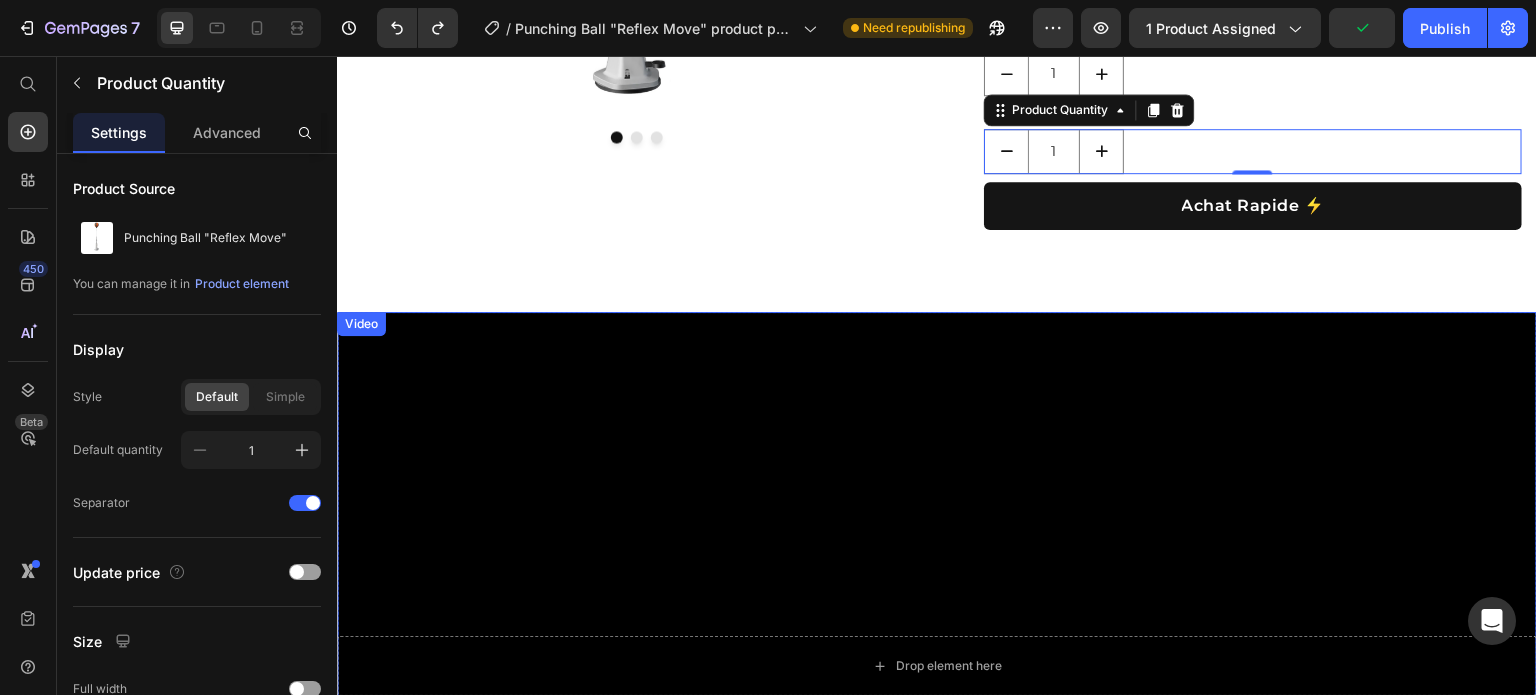 click on "Video" at bounding box center (361, 324) 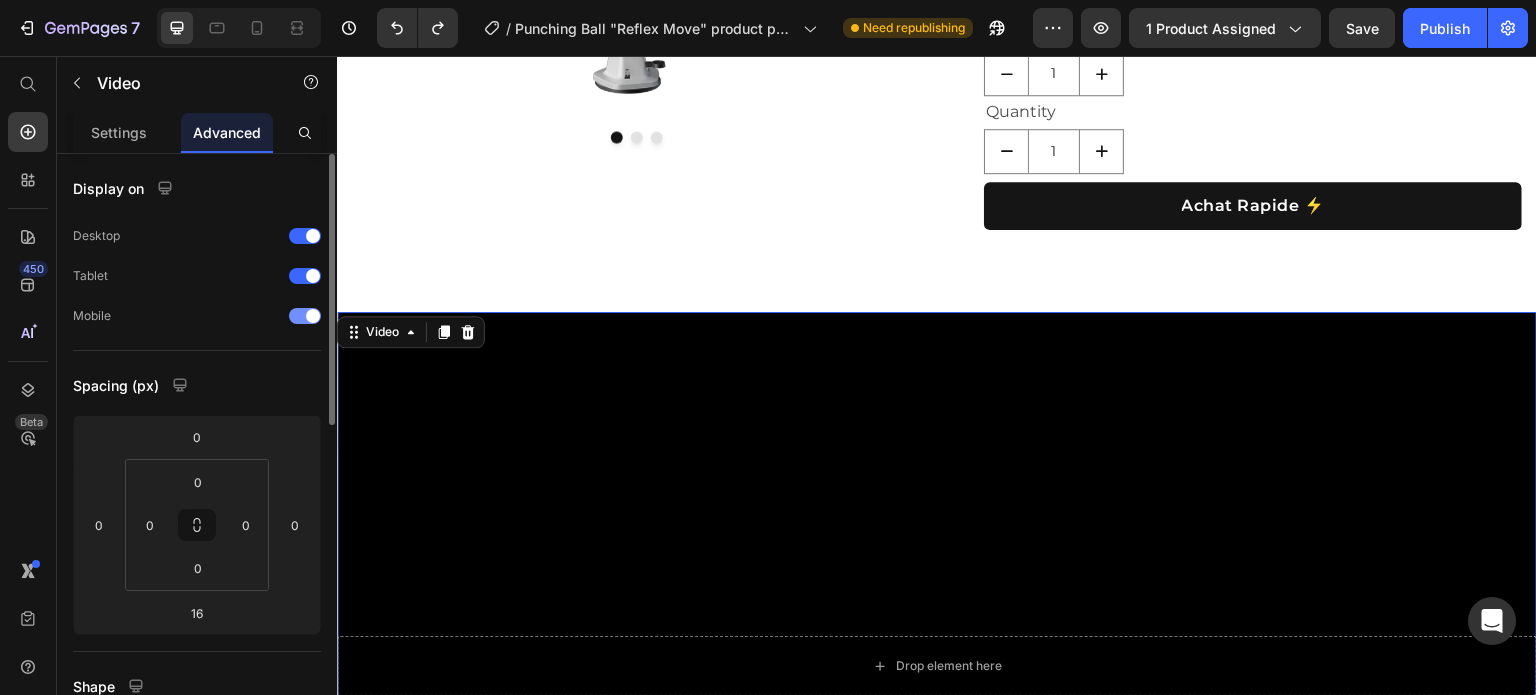click at bounding box center [313, 316] 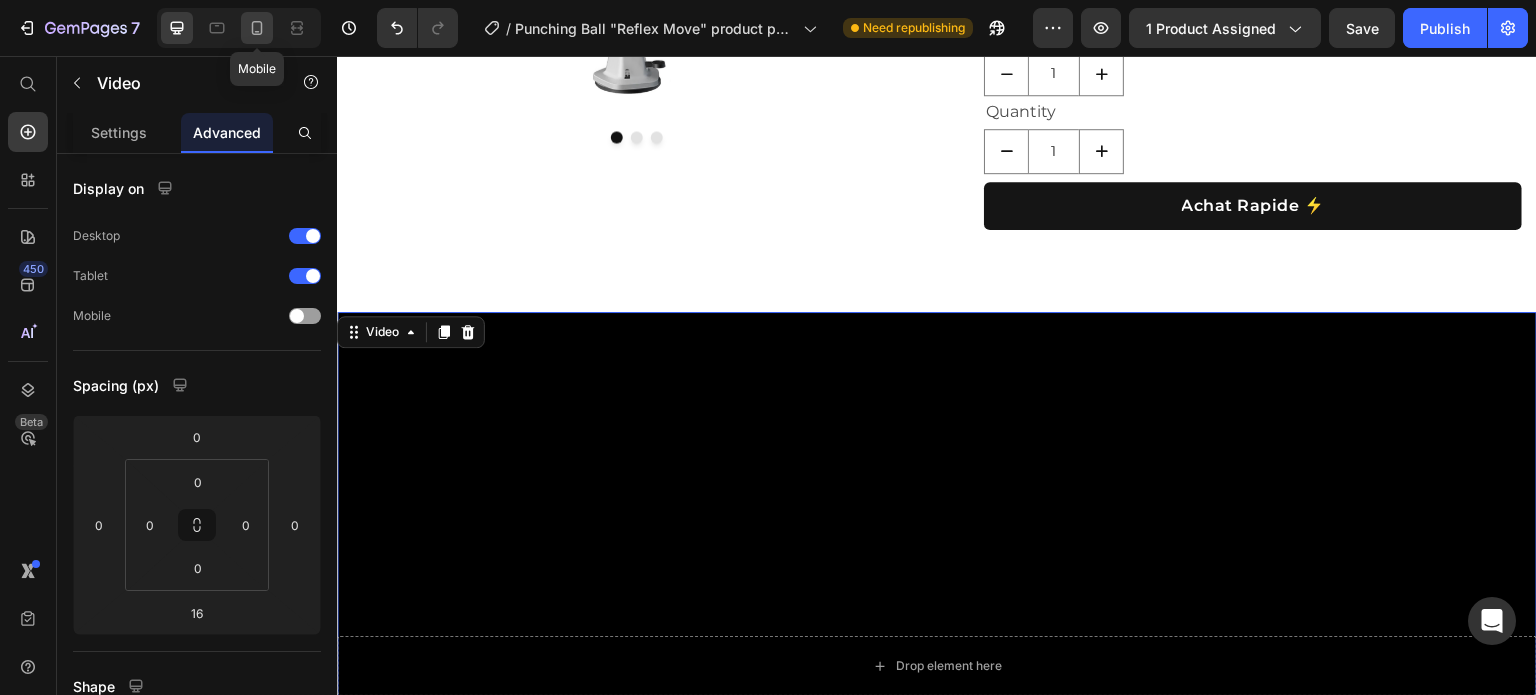 click 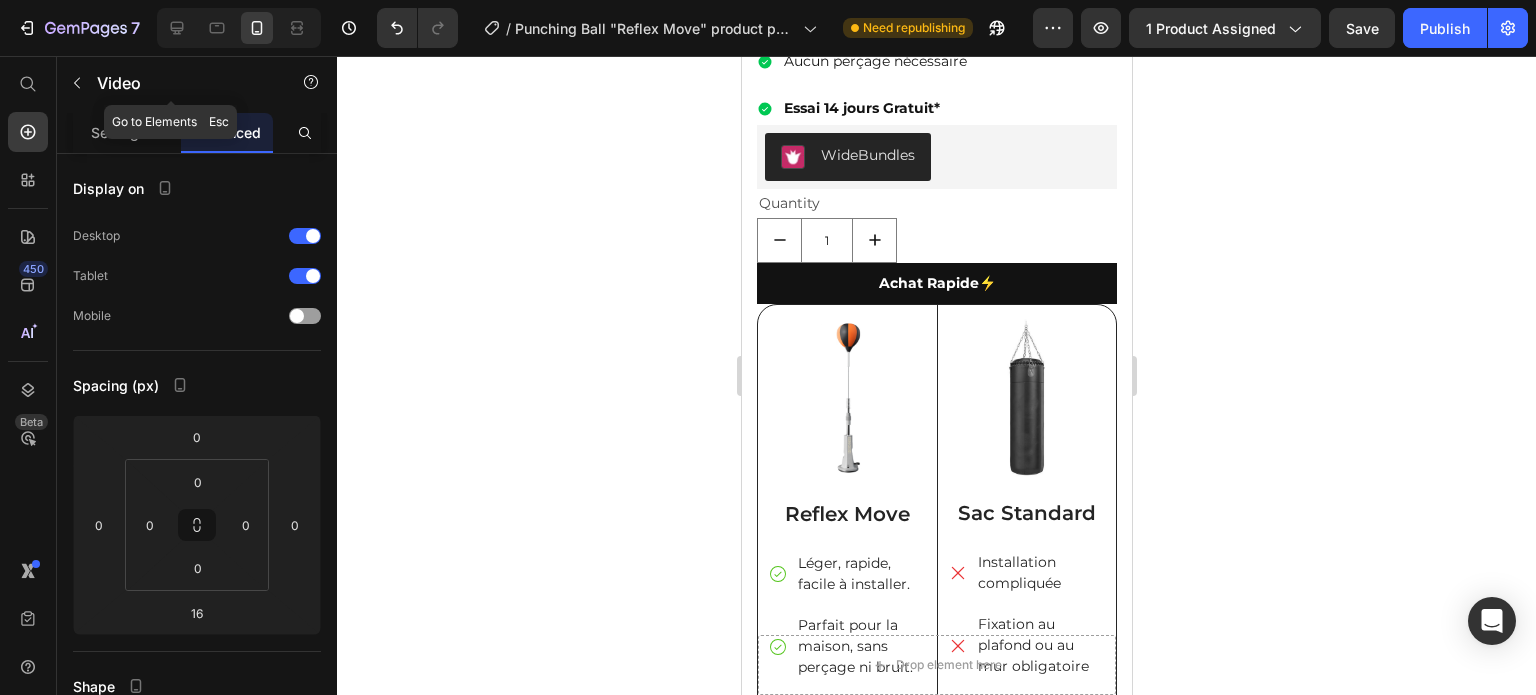 scroll, scrollTop: 486, scrollLeft: 0, axis: vertical 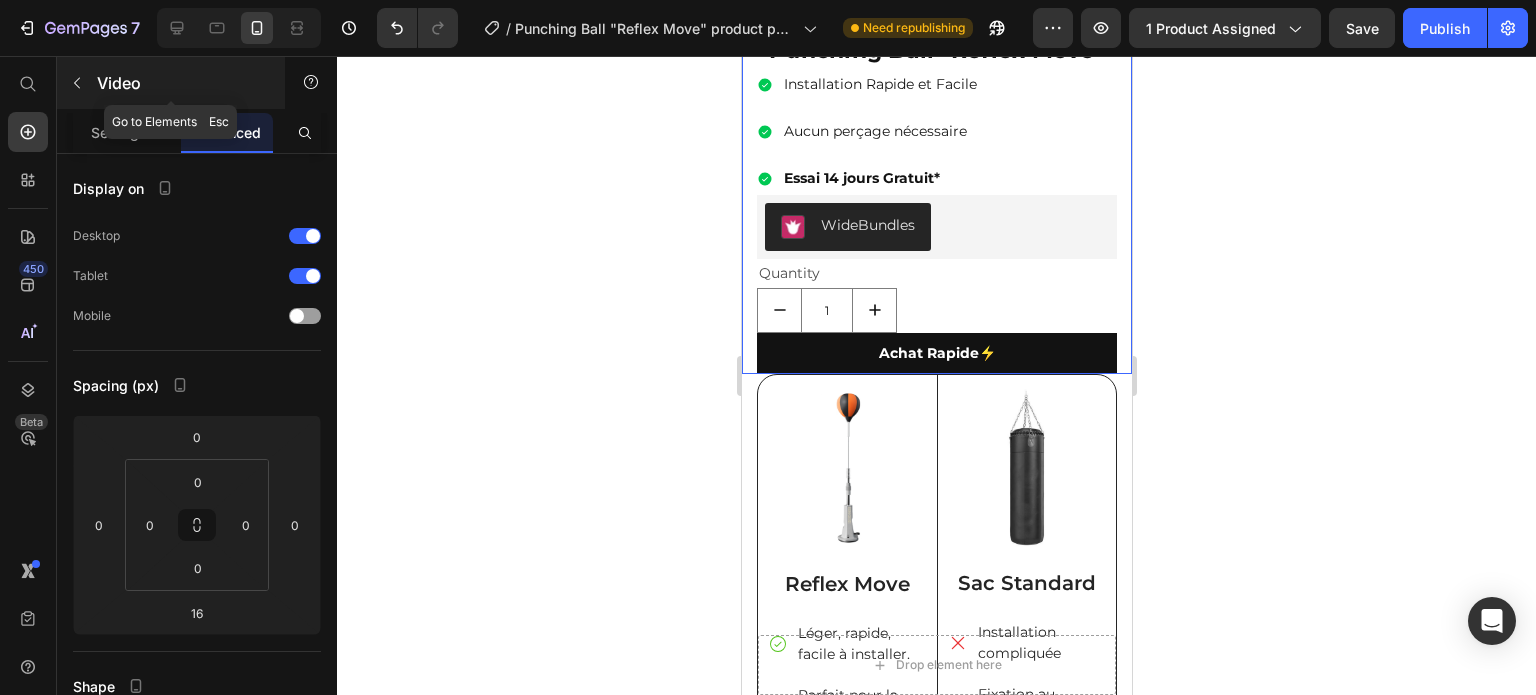 click on "Video" at bounding box center (182, 83) 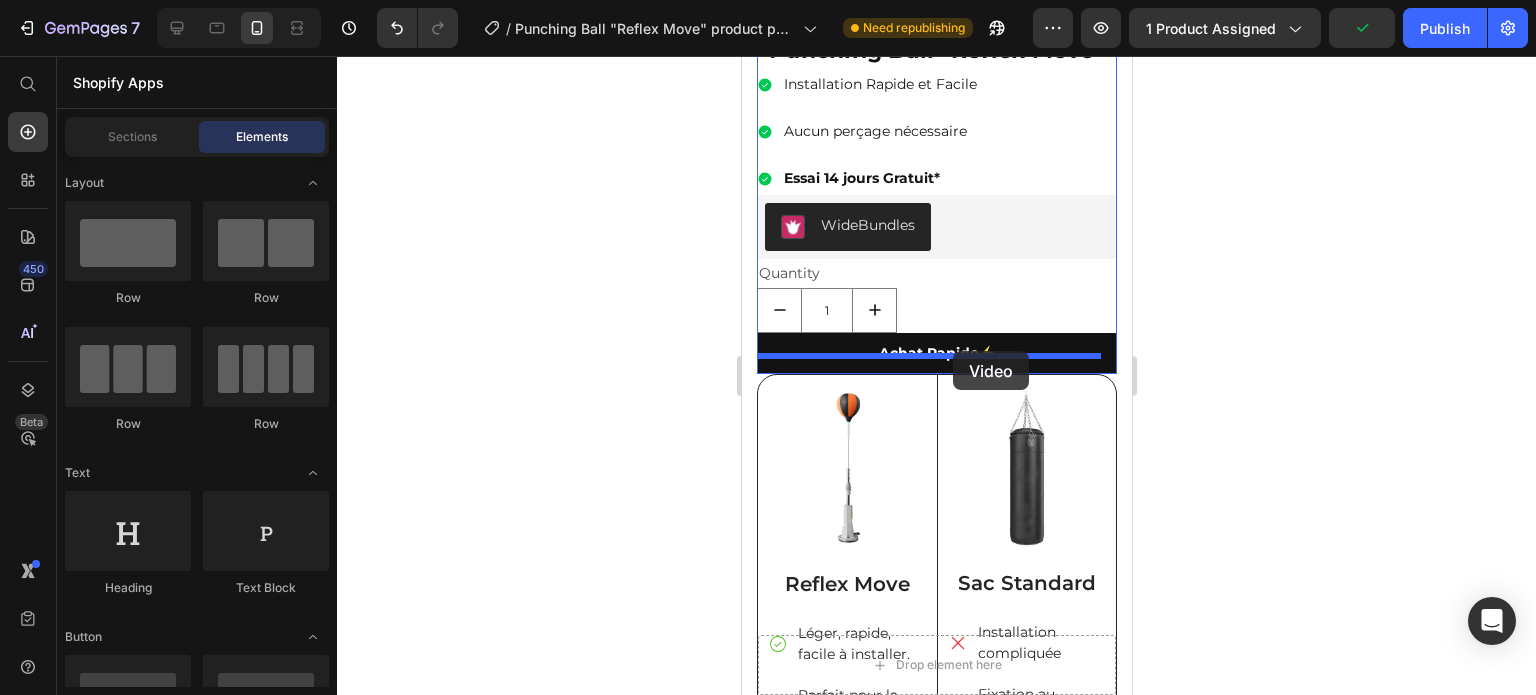drag, startPoint x: 868, startPoint y: 496, endPoint x: 952, endPoint y: 352, distance: 166.70934 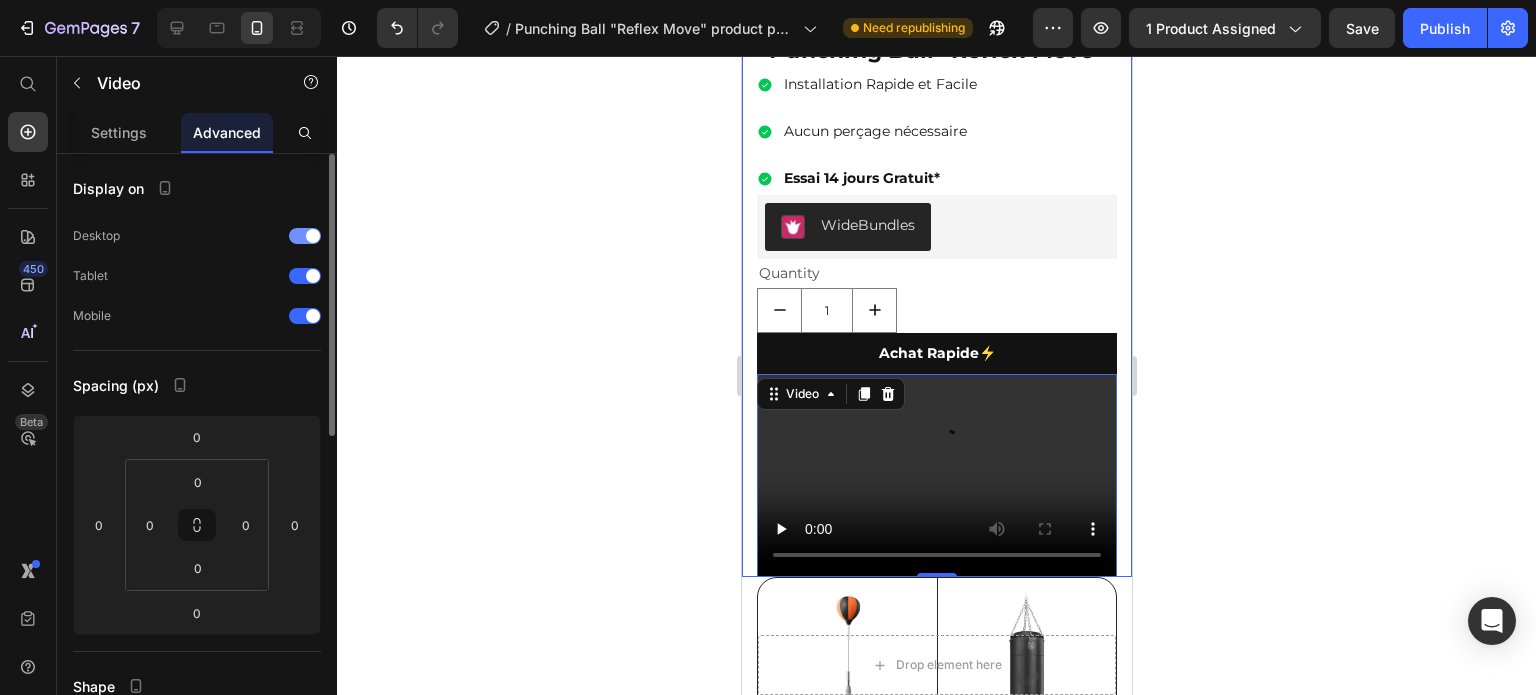 click at bounding box center [313, 236] 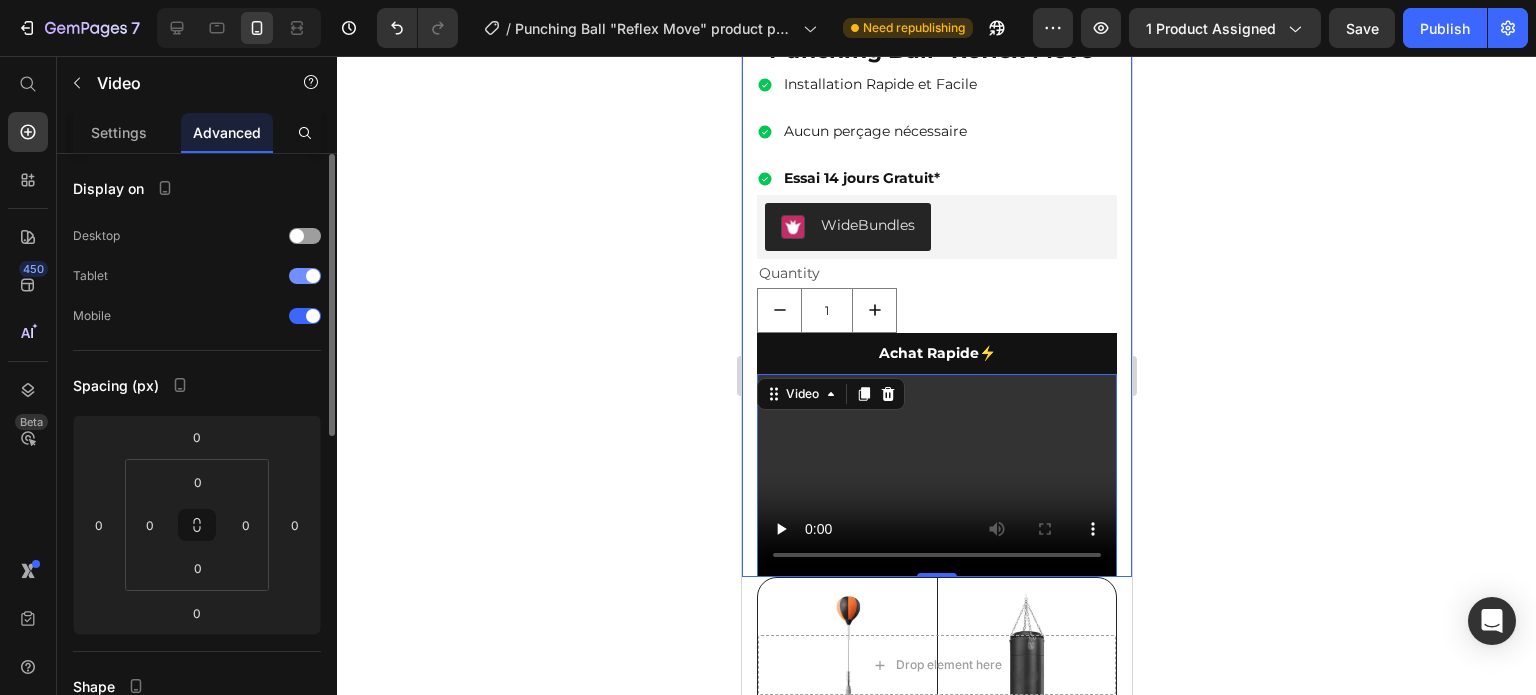 click at bounding box center [305, 276] 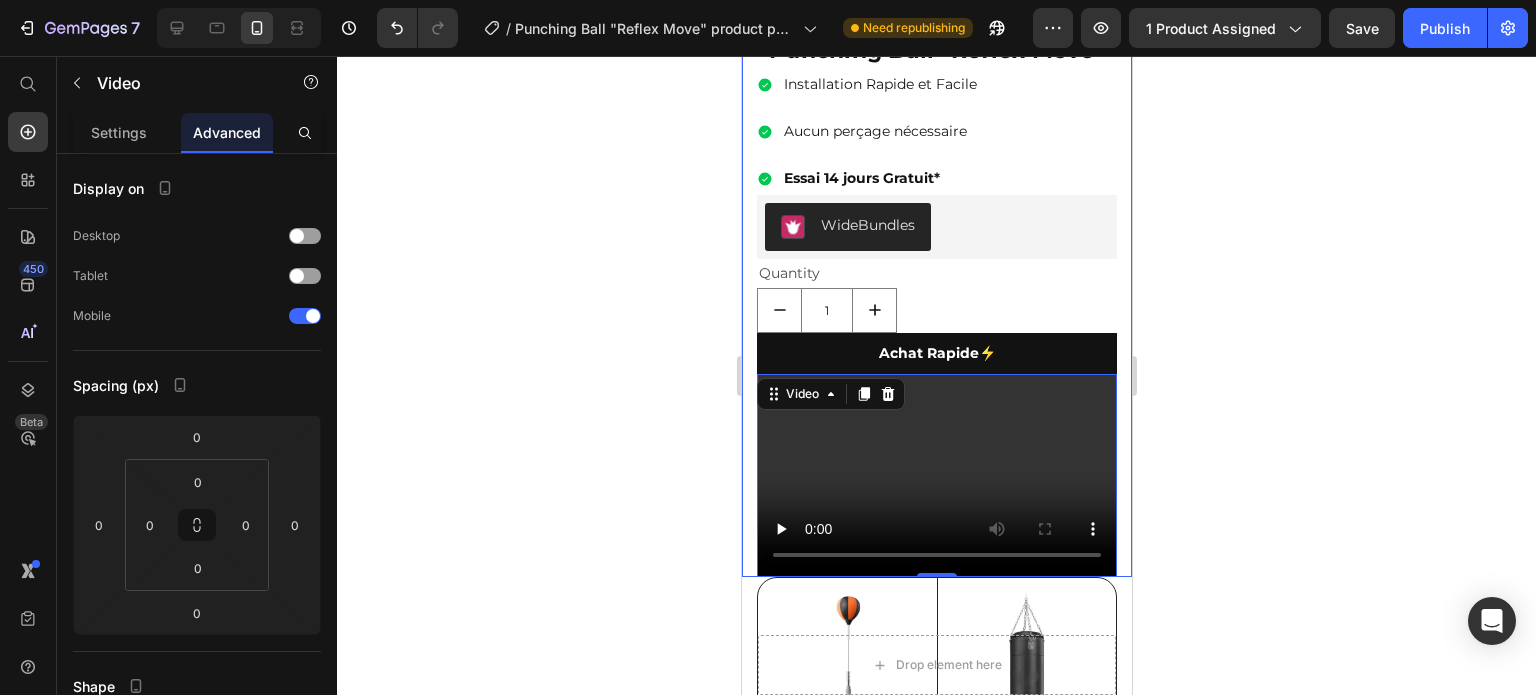 click at bounding box center (239, 28) 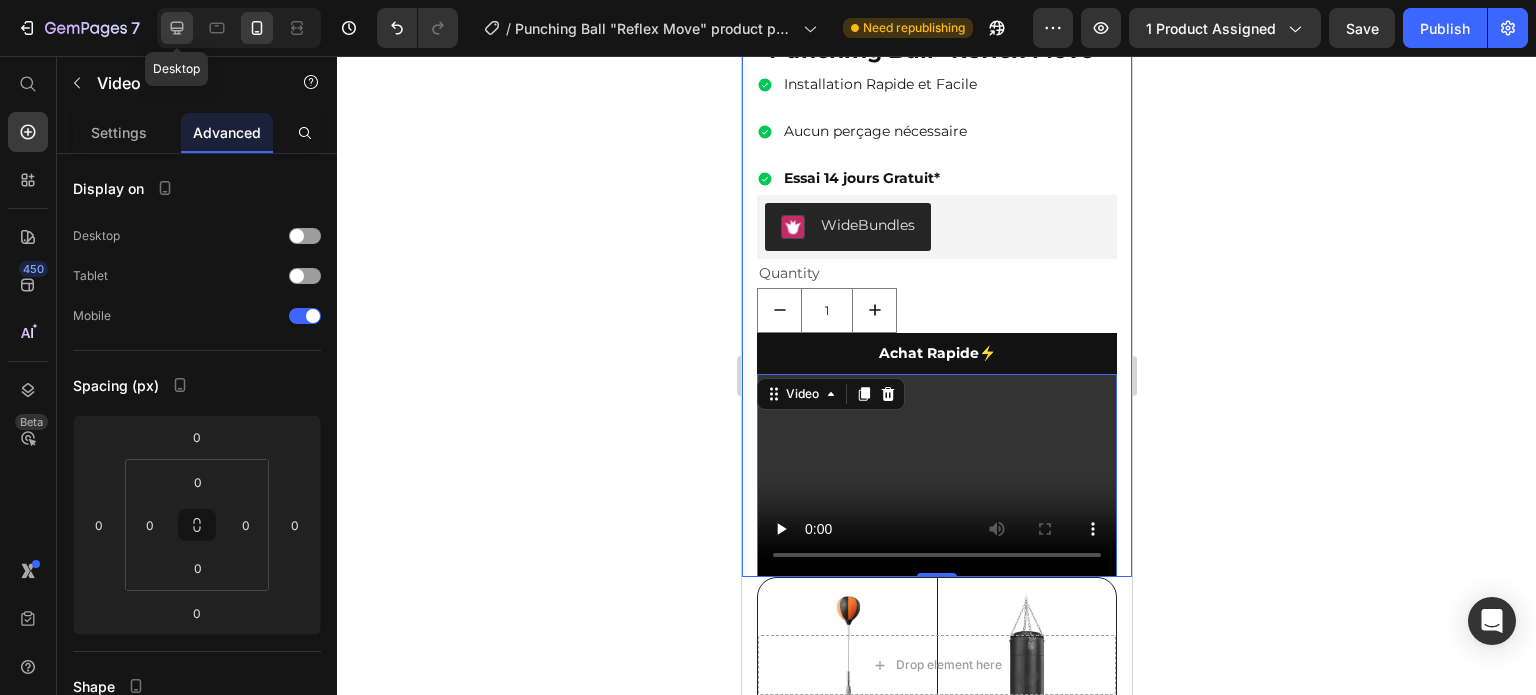 click 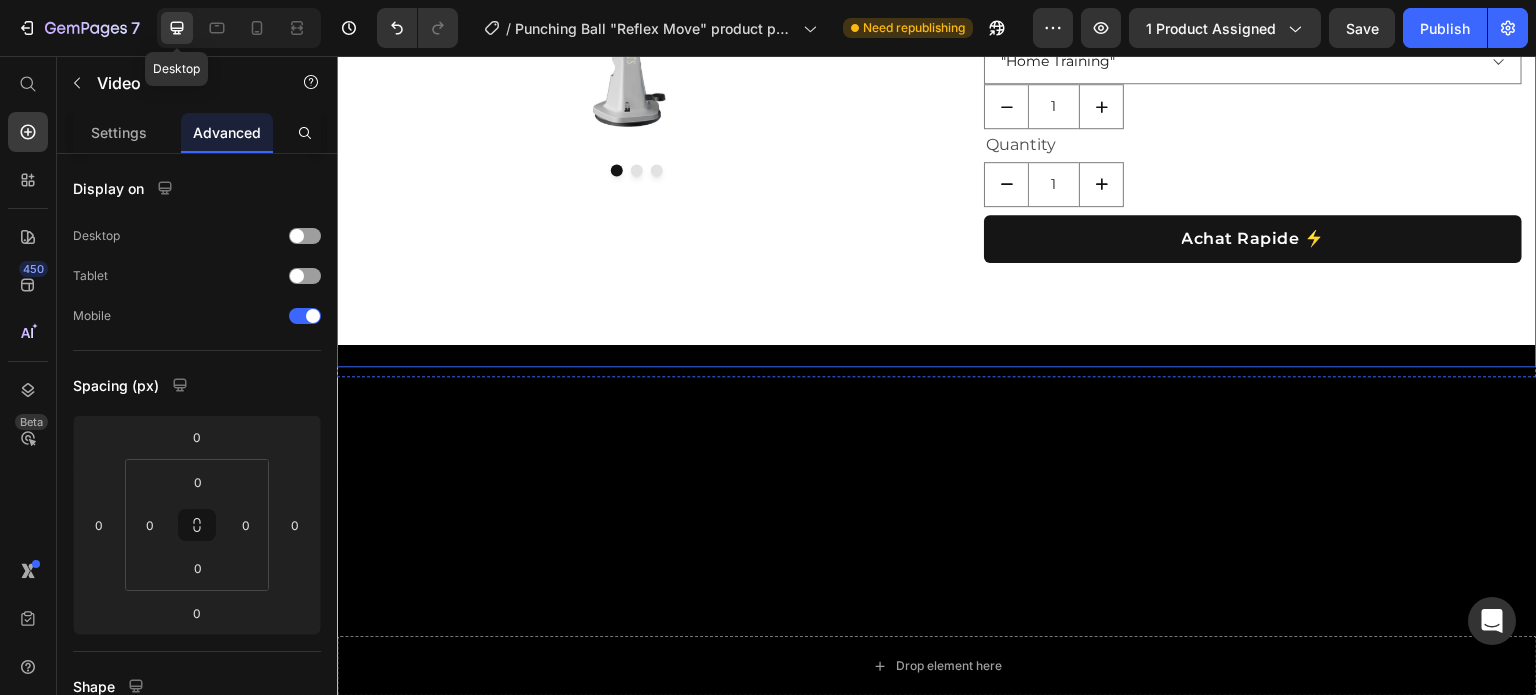 scroll, scrollTop: 452, scrollLeft: 0, axis: vertical 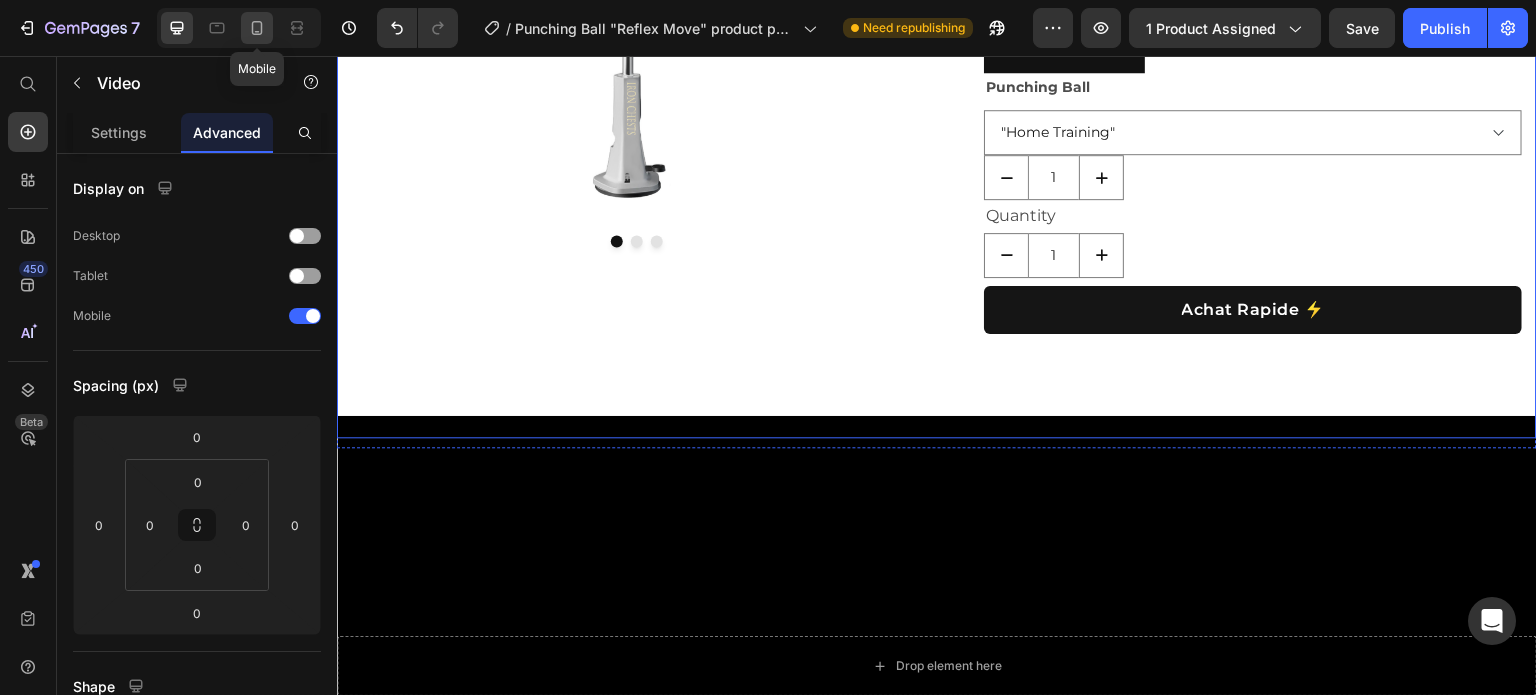 click 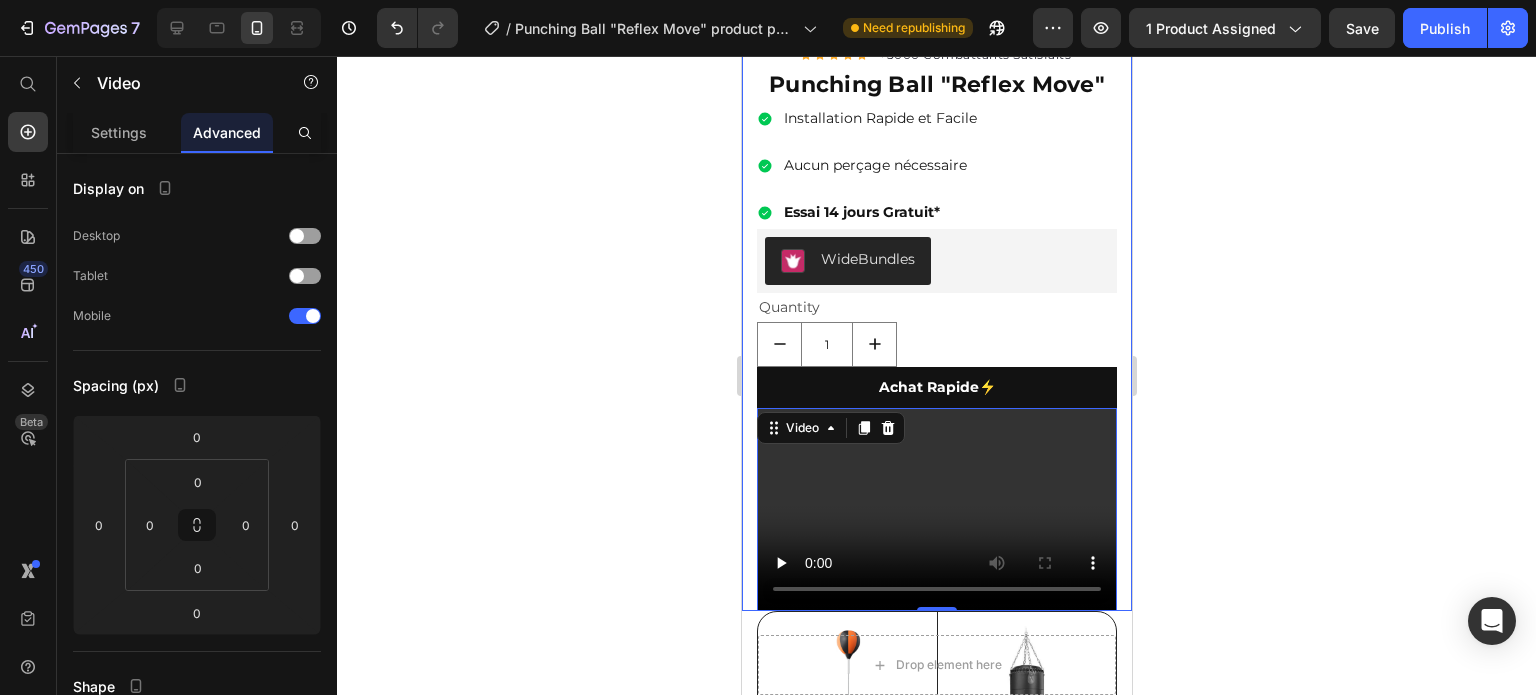 scroll, scrollTop: 716, scrollLeft: 0, axis: vertical 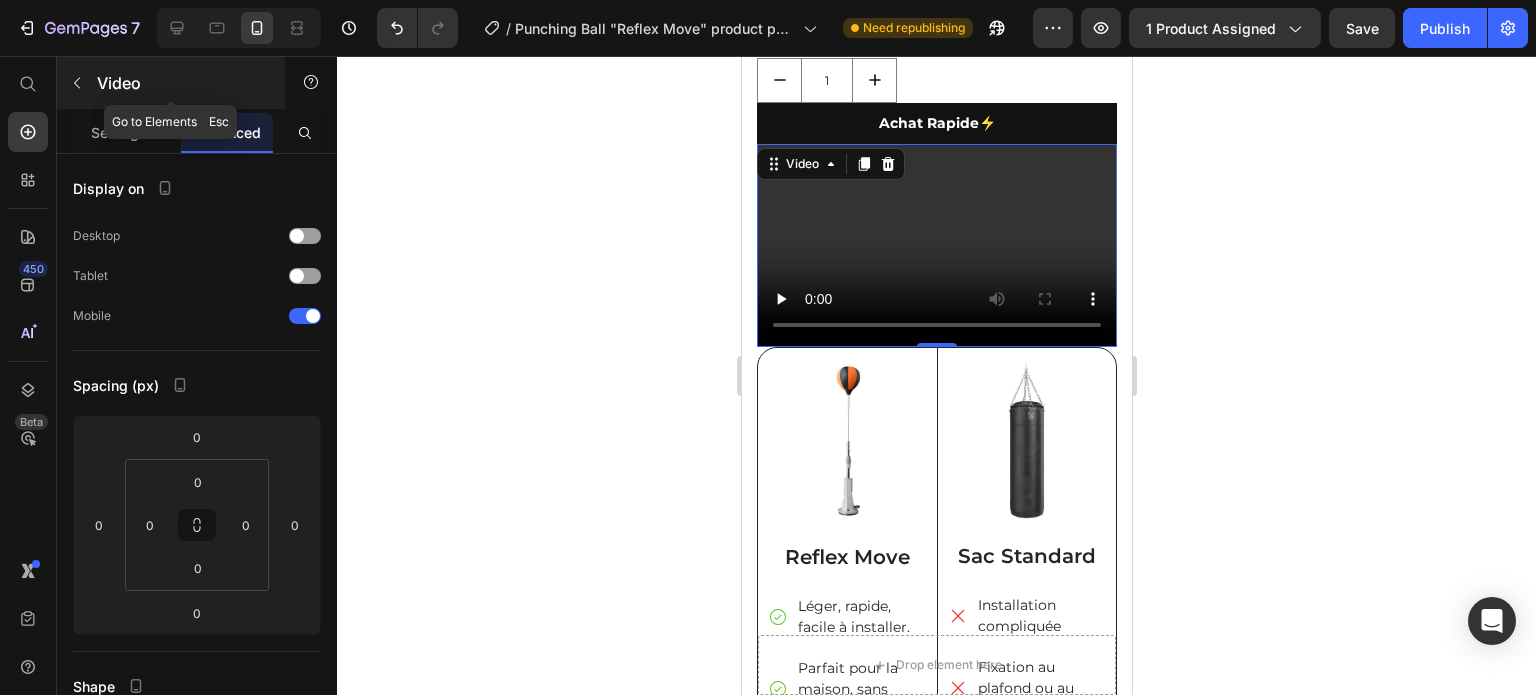 click on "Video" at bounding box center [182, 83] 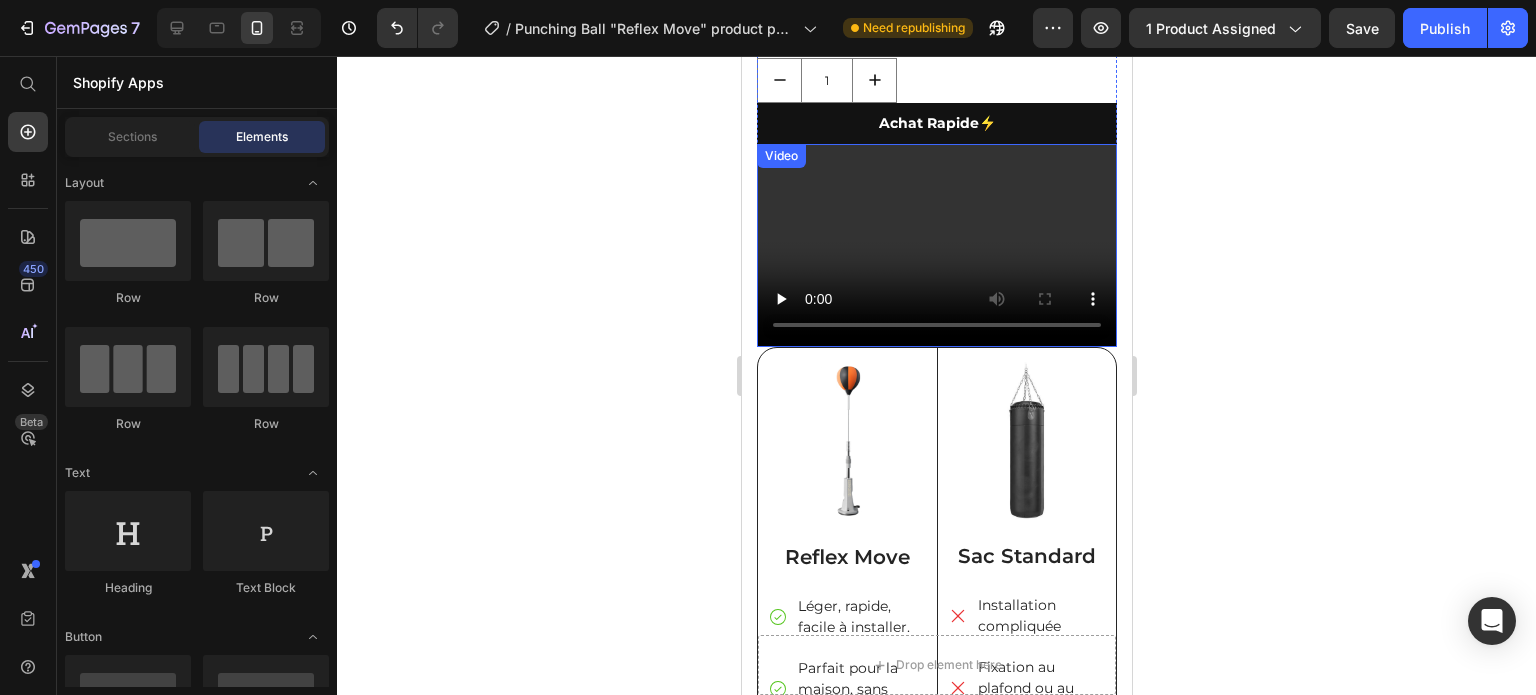 click at bounding box center [936, 245] 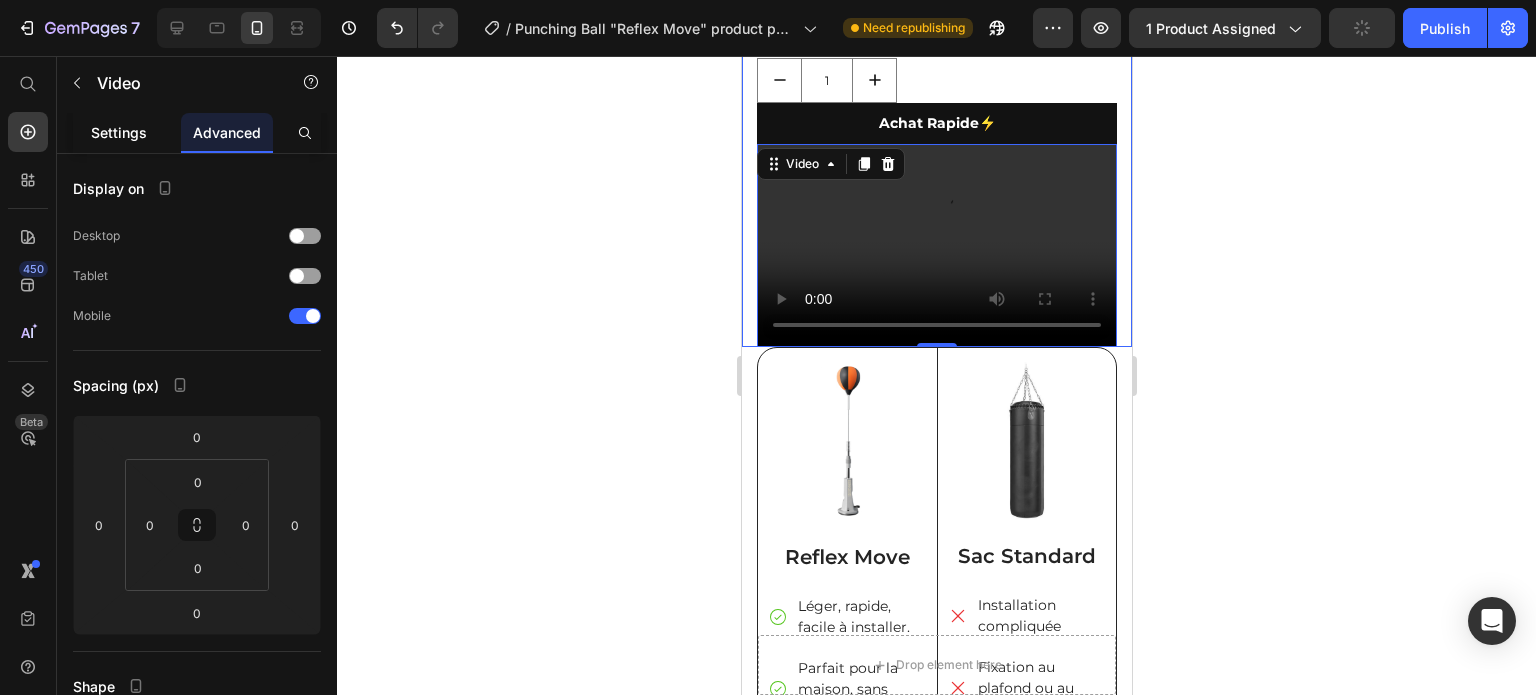 click on "Settings" at bounding box center (119, 132) 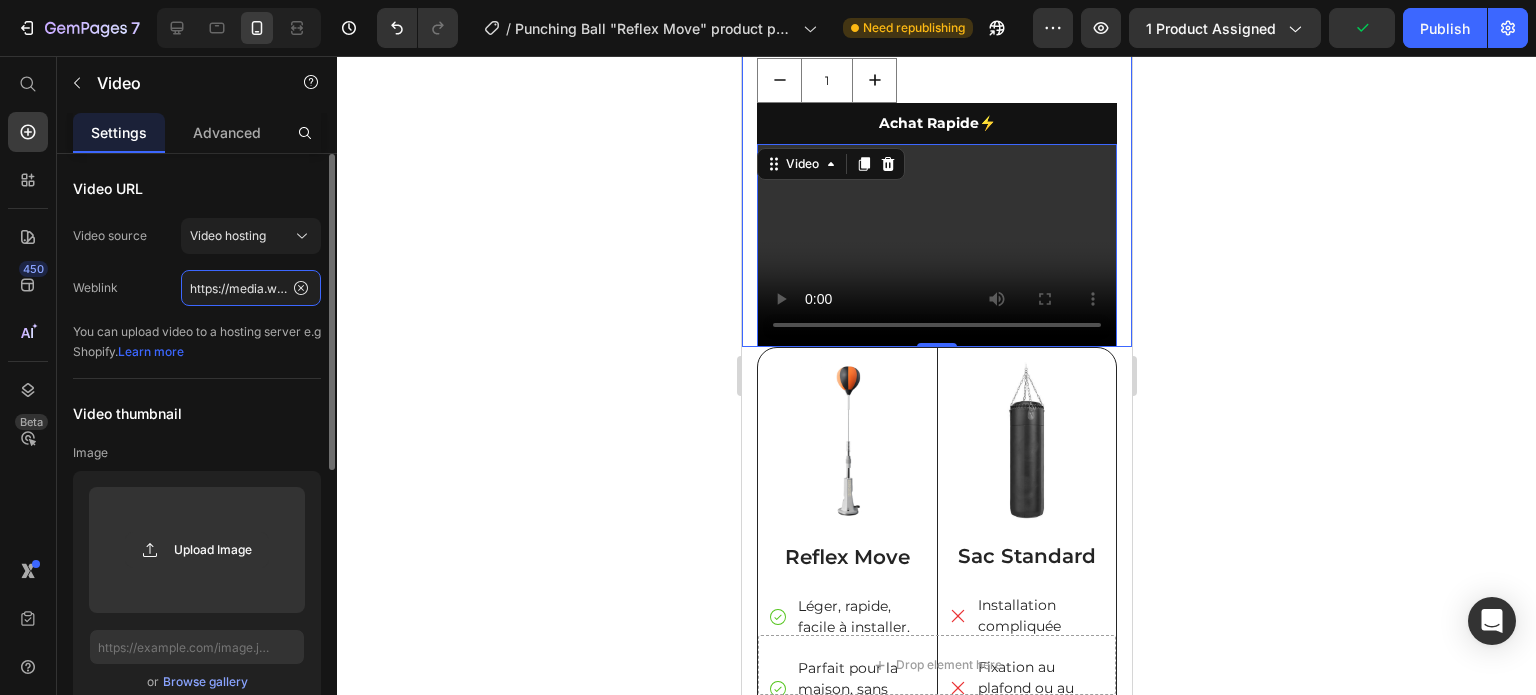 click on "https://media.w3.org/2010/05/sintel/trailer.mp4" 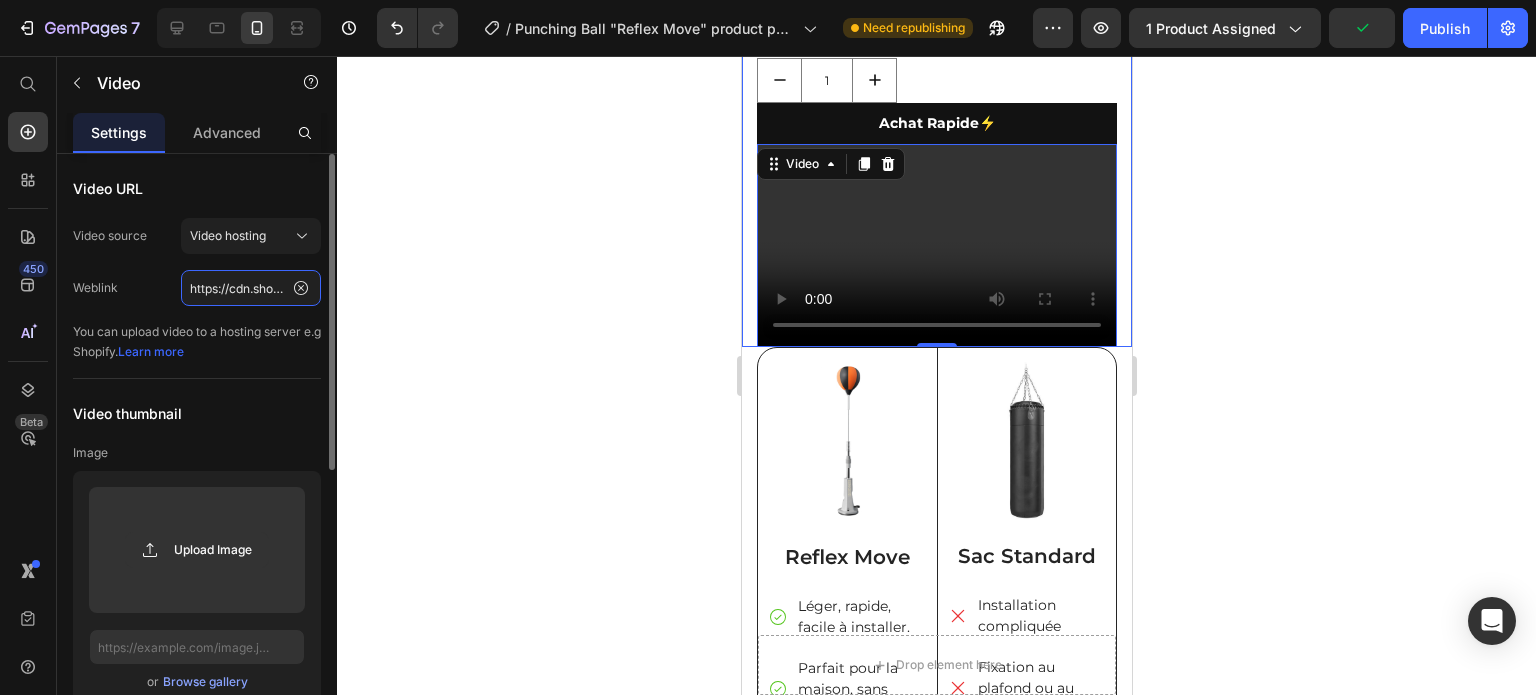 scroll, scrollTop: 0, scrollLeft: 368, axis: horizontal 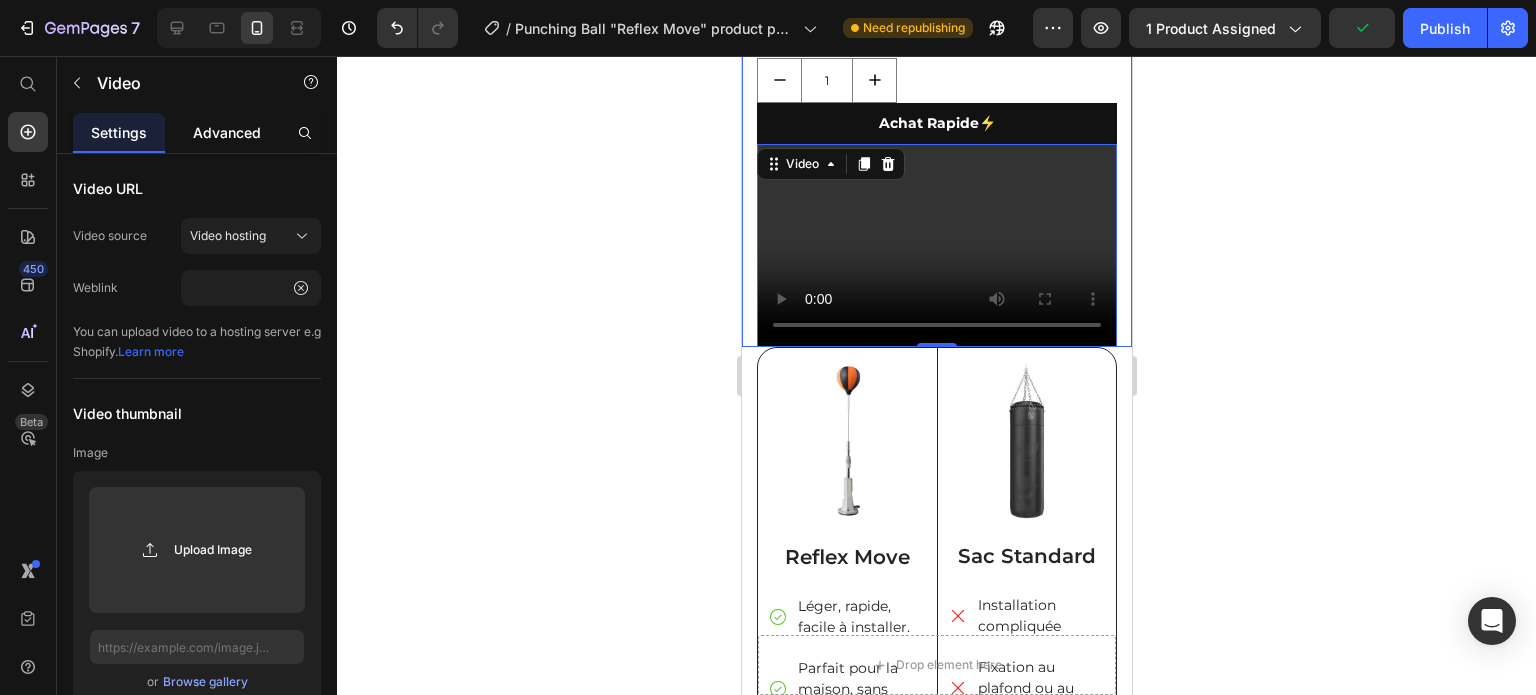 click on "Advanced" at bounding box center [227, 132] 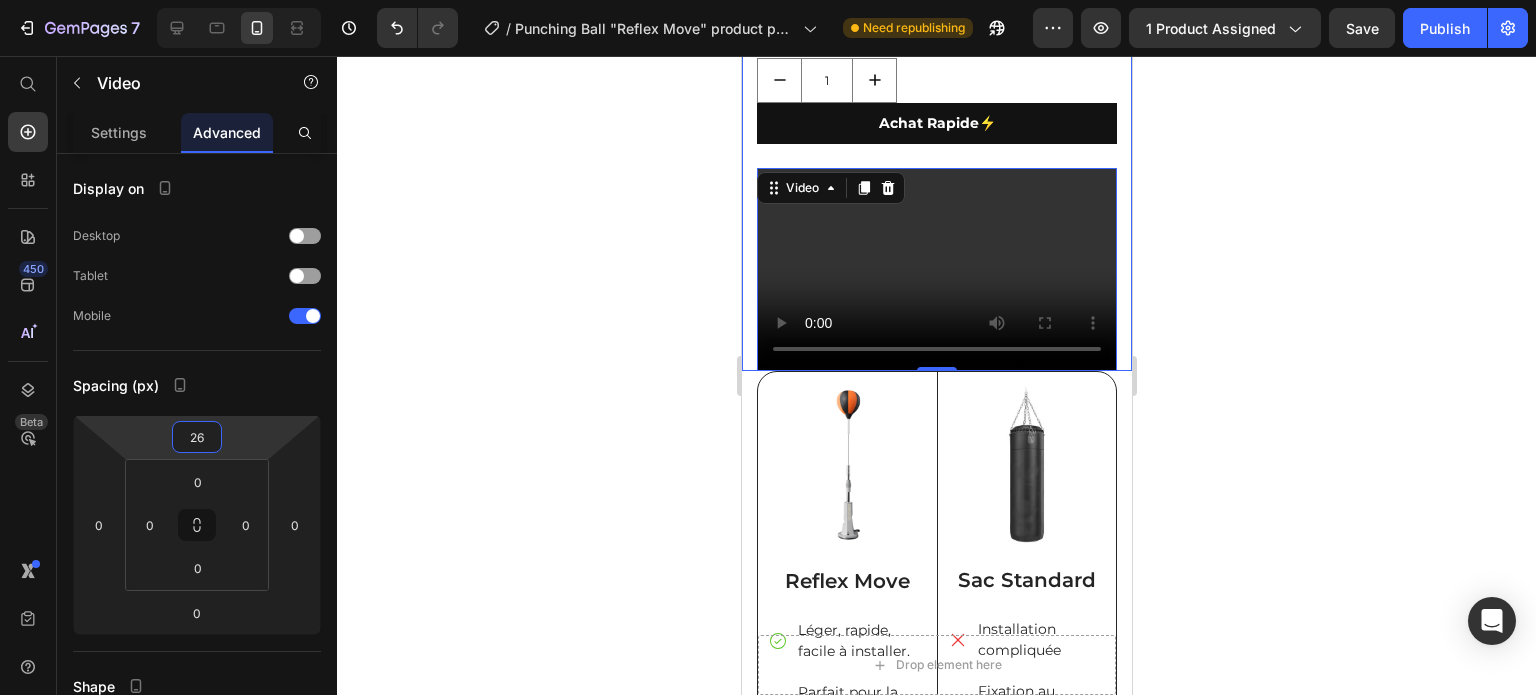 type on "28" 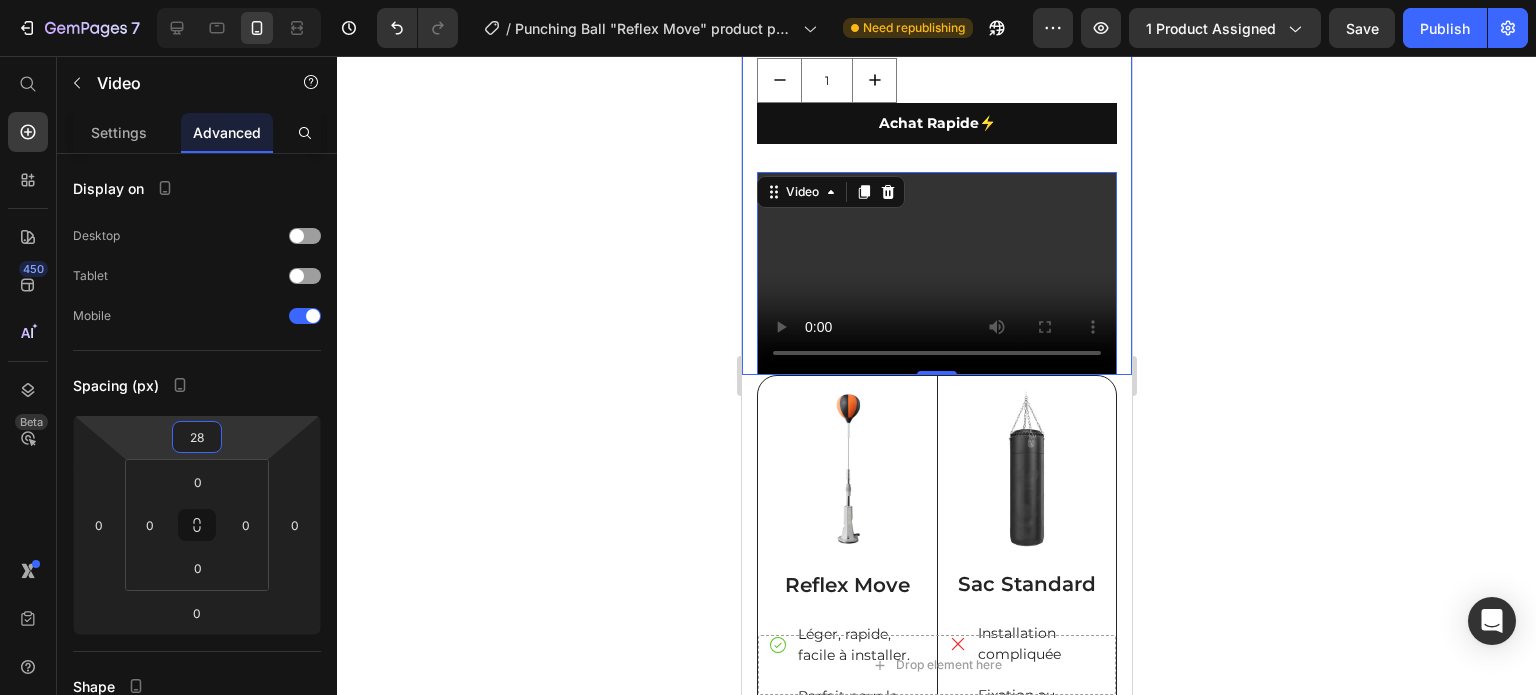 click on "7  Version history  /  Punching Ball "Reflex Move" product page Need republishing Preview 1 product assigned  Save   Publish  450 Beta Shopify Apps Sections Elements Hero Section Product Detail Brands Trusted Badges Guarantee Product Breakdown How to use Testimonials Compare Bundle FAQs Social Proof Brand Story Product List Collection Blog List Contact Sticky Add to Cart Custom Footer Browse Library 450 Layout
Row
Row
Row
Row Text
Heading
Text Block Button
Button
Button
Sticky Back to top Media" at bounding box center [768, 75] 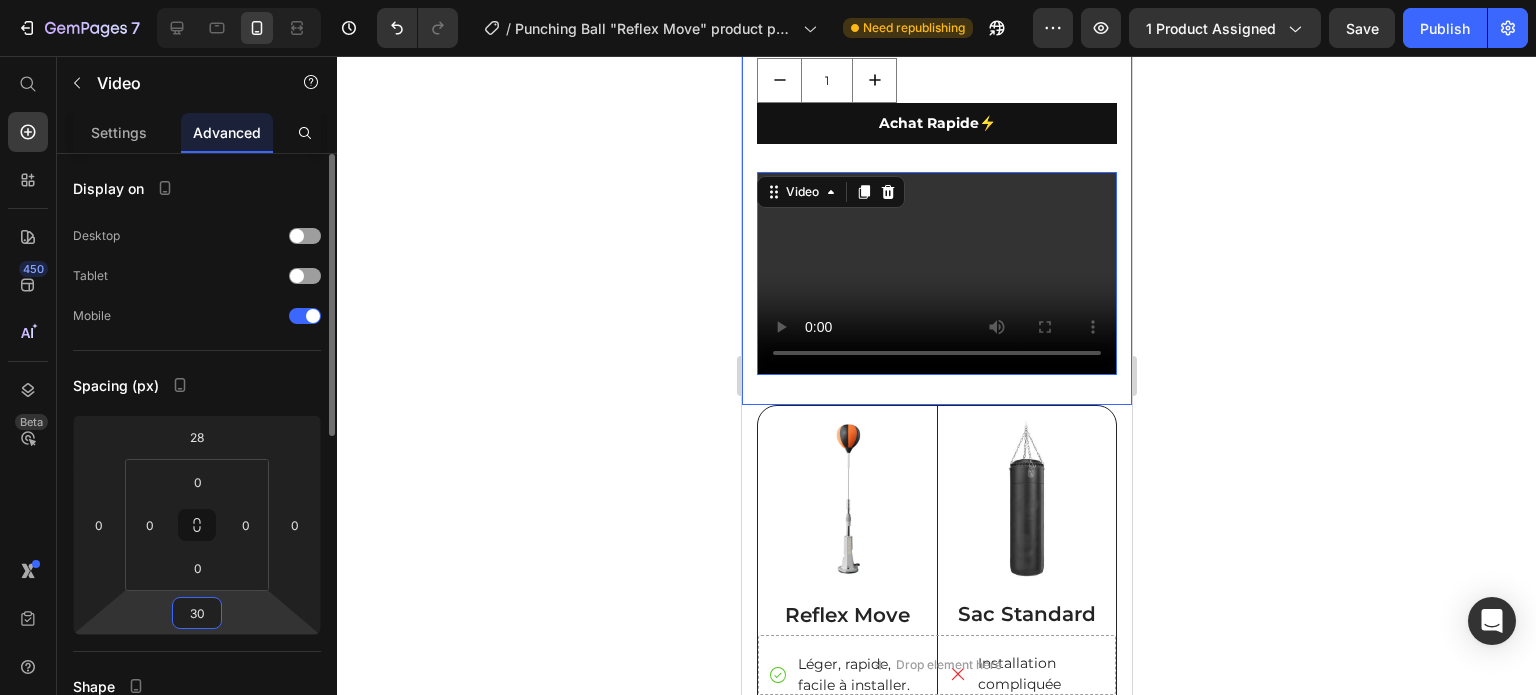type on "28" 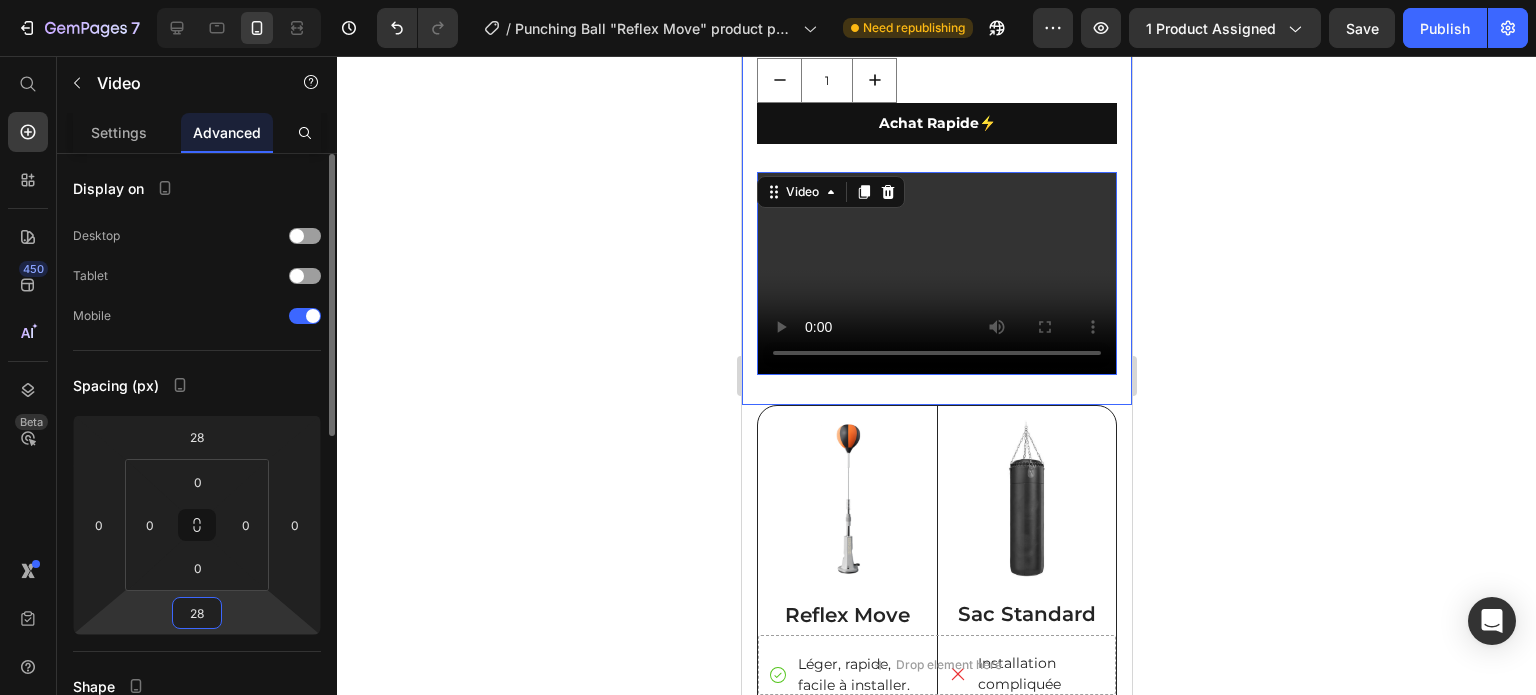drag, startPoint x: 231, startPoint y: 613, endPoint x: 232, endPoint y: 599, distance: 14.035668 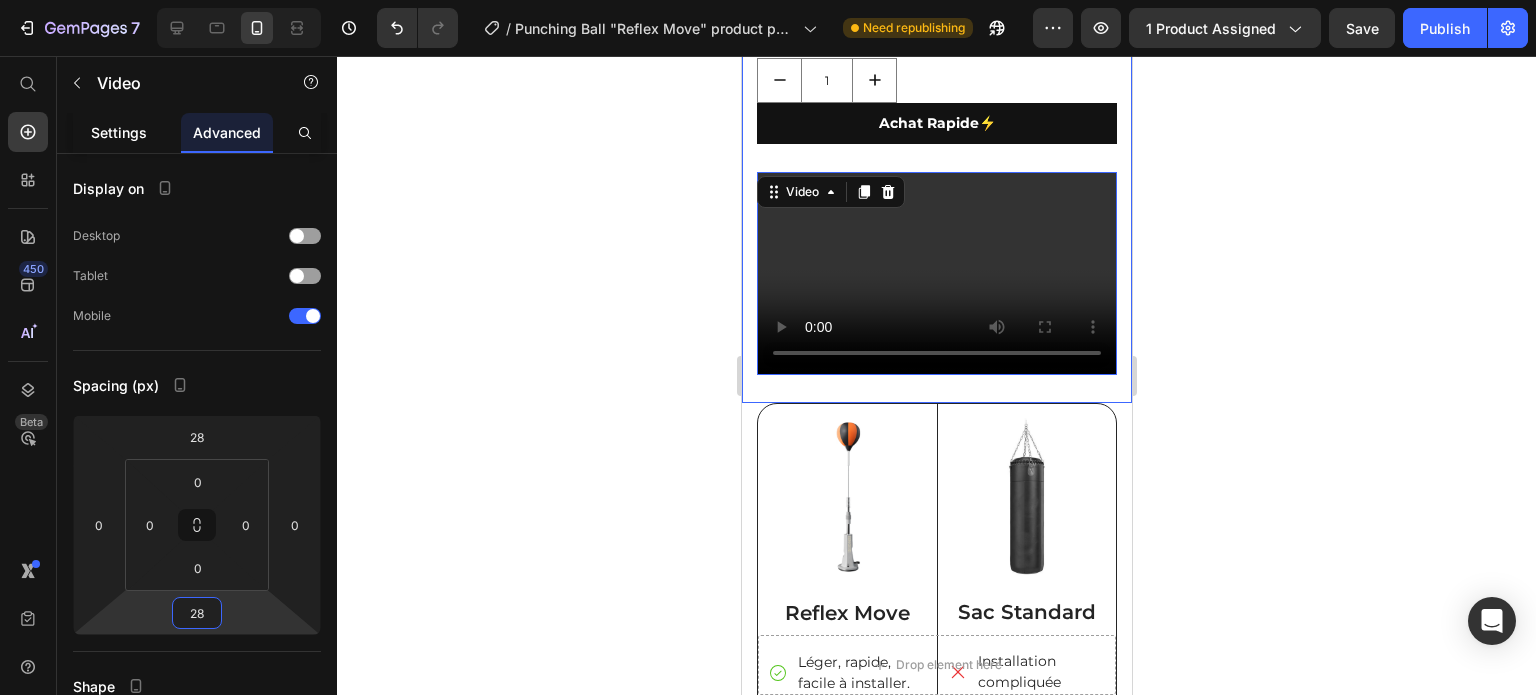 click on "Settings" 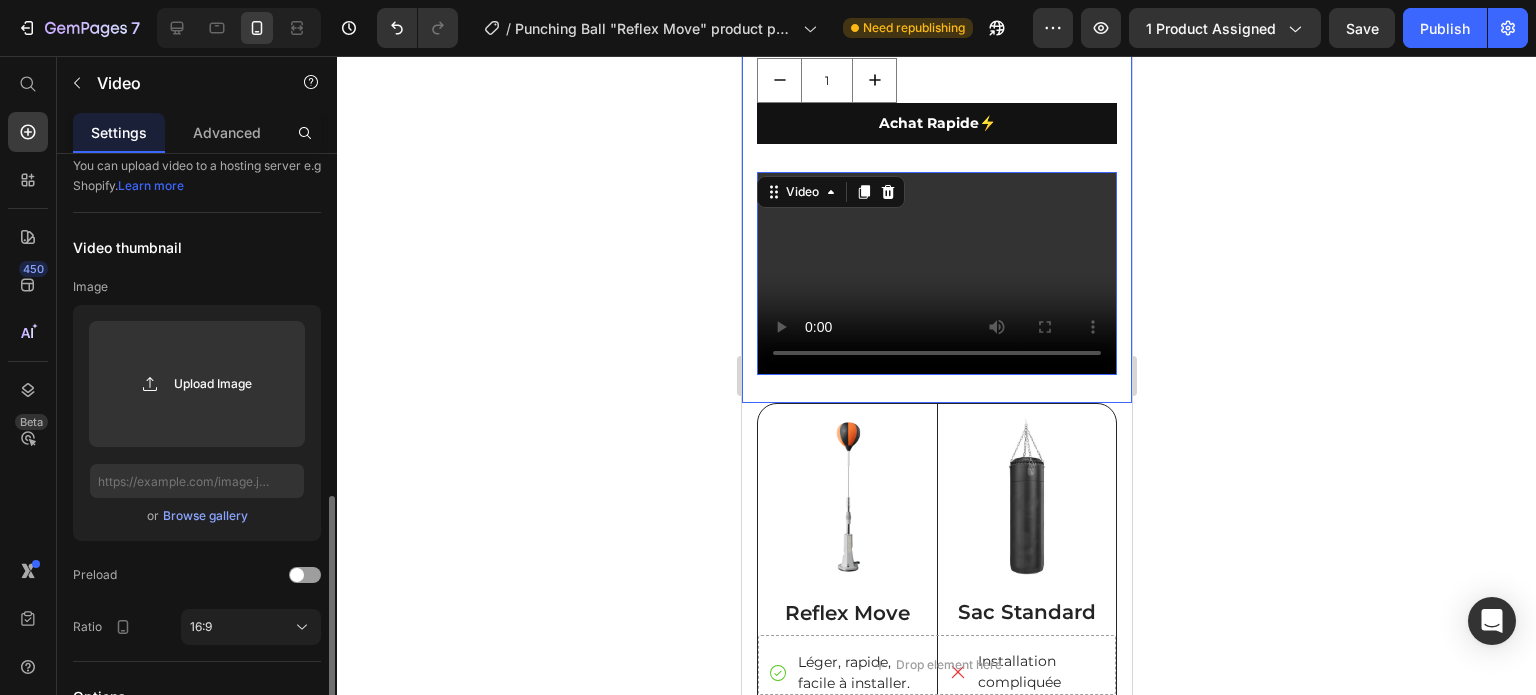 scroll, scrollTop: 332, scrollLeft: 0, axis: vertical 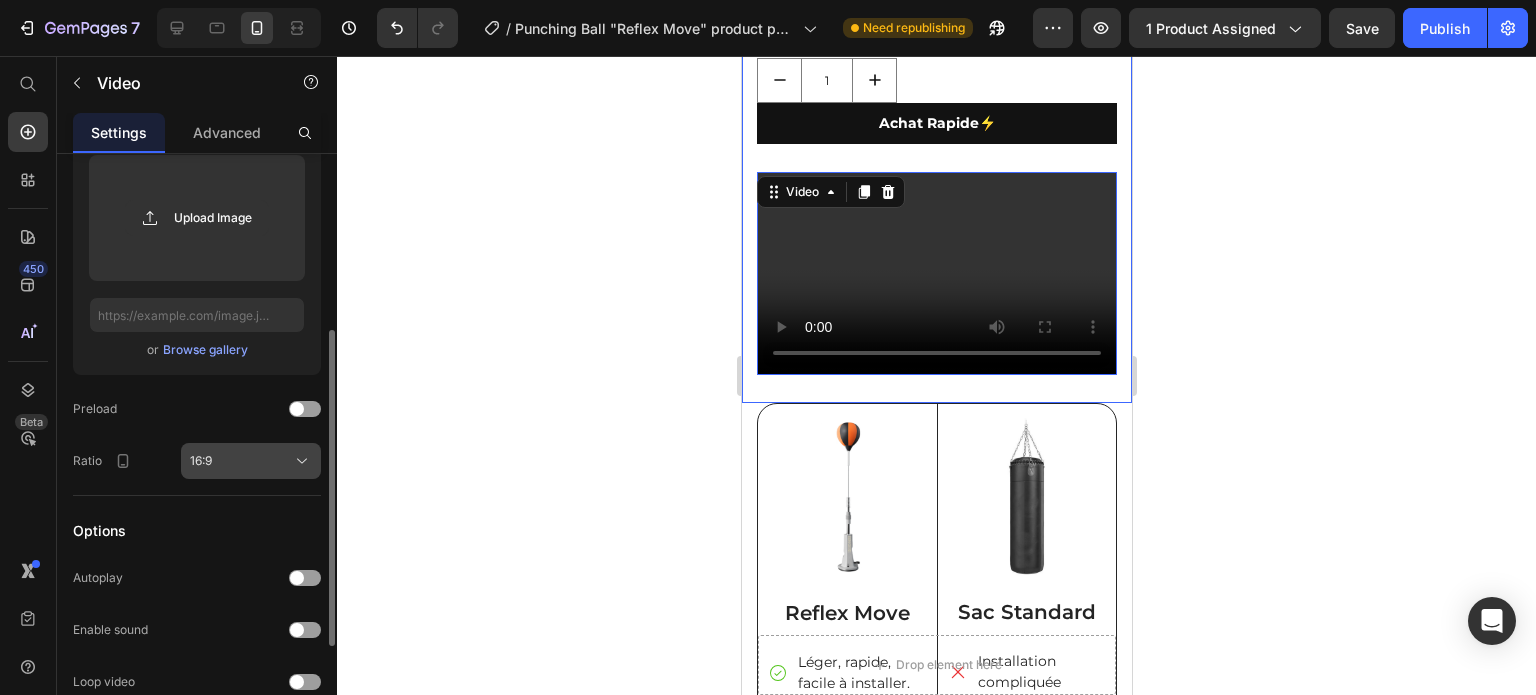 click on "16:9" 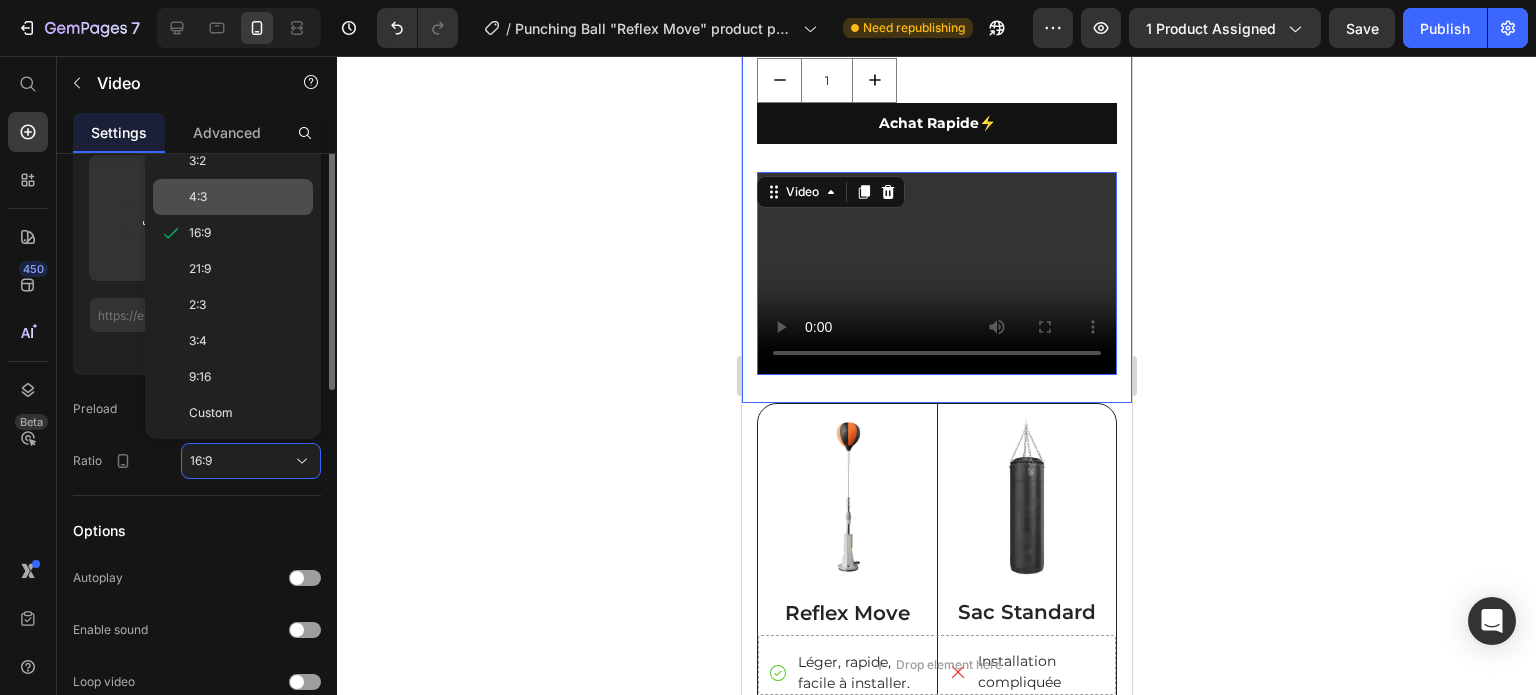scroll, scrollTop: 0, scrollLeft: 0, axis: both 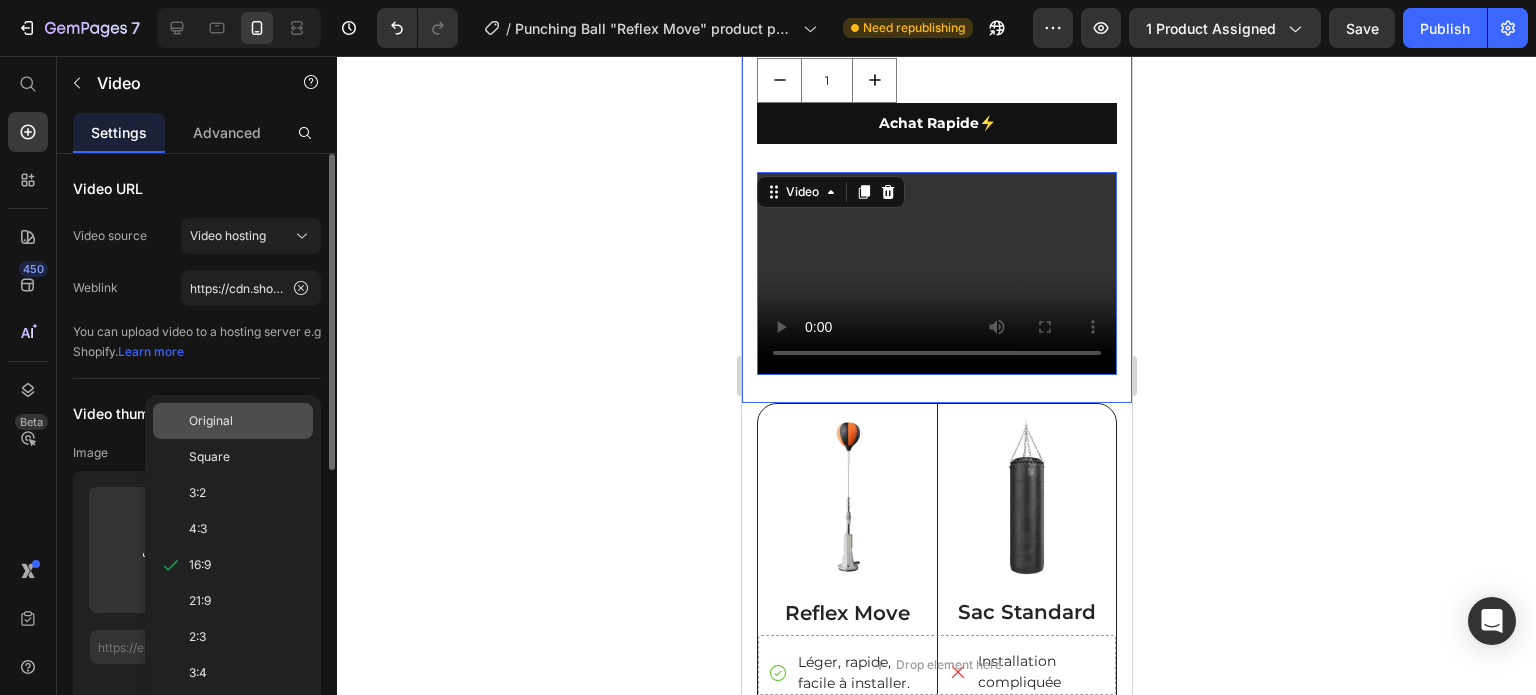 click on "Original" at bounding box center (247, 421) 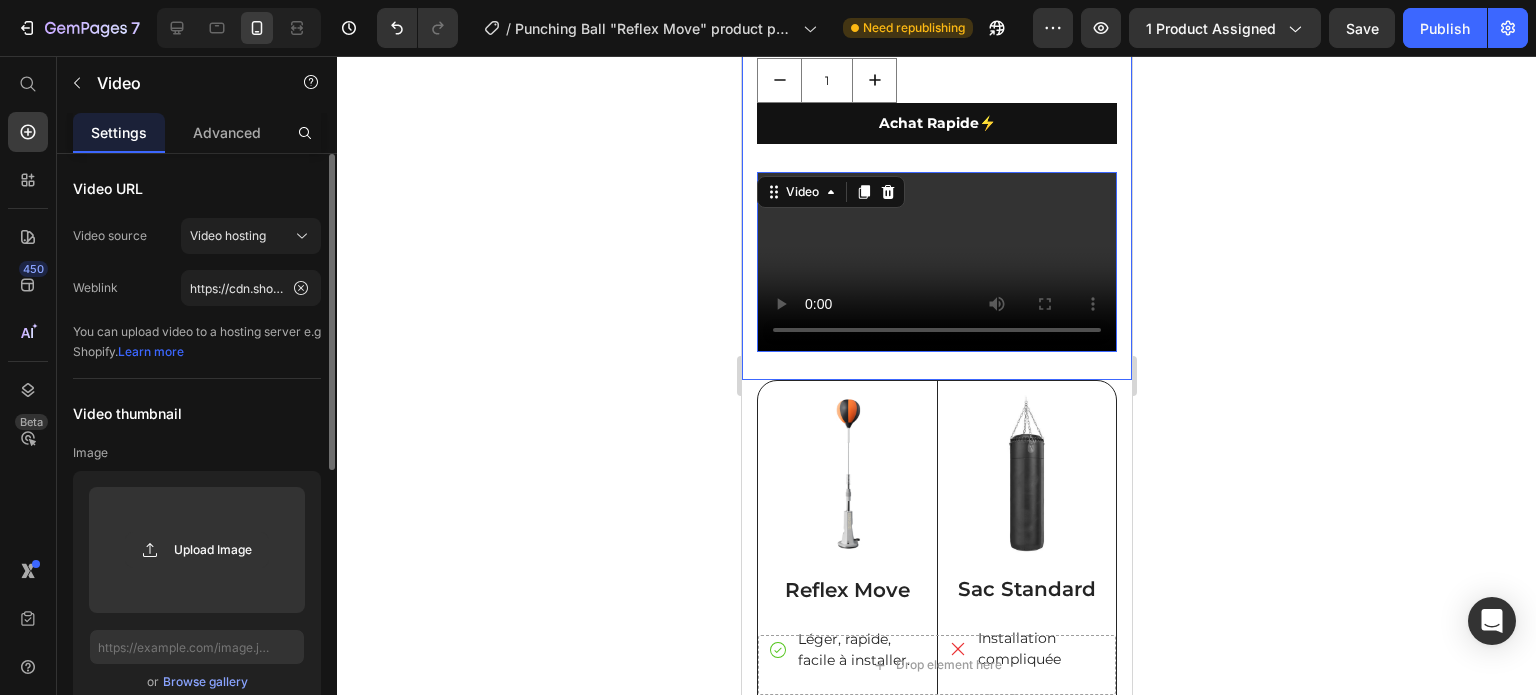 click 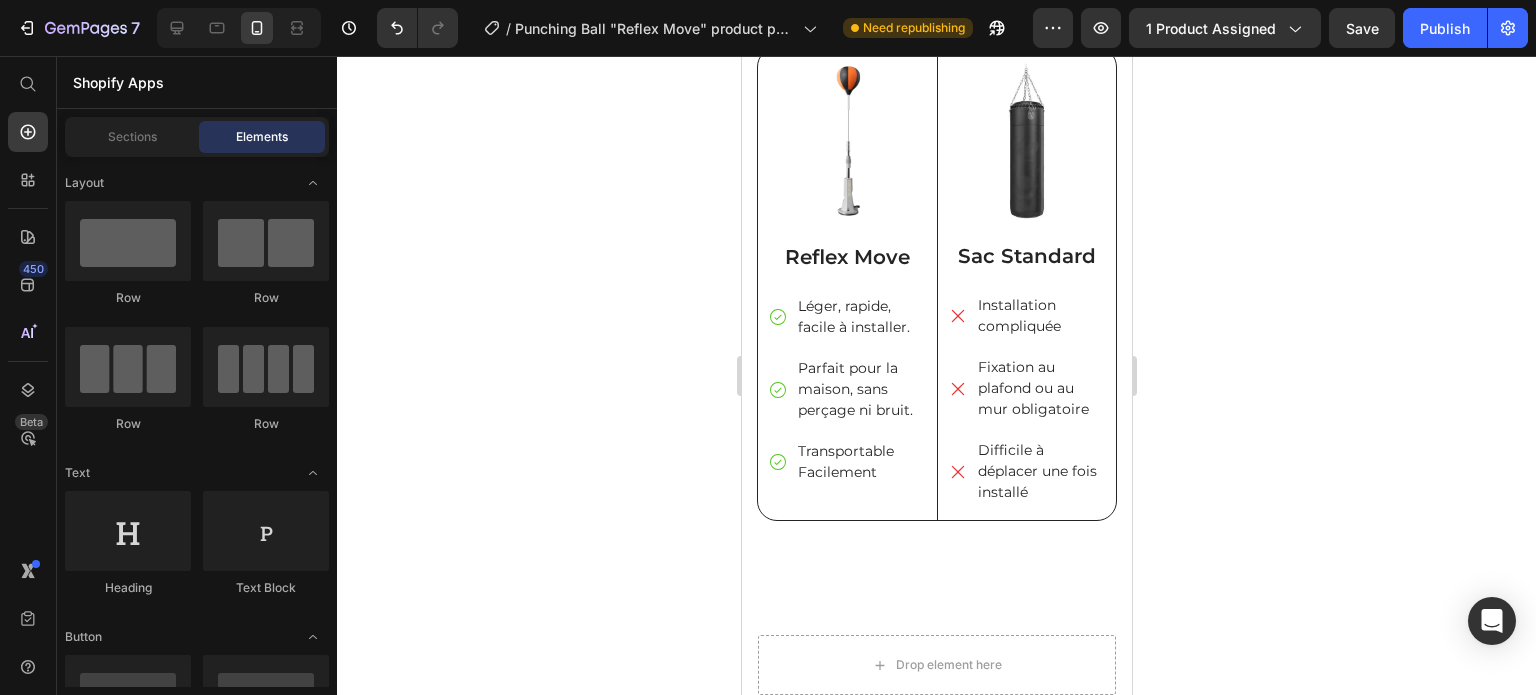 scroll, scrollTop: 716, scrollLeft: 0, axis: vertical 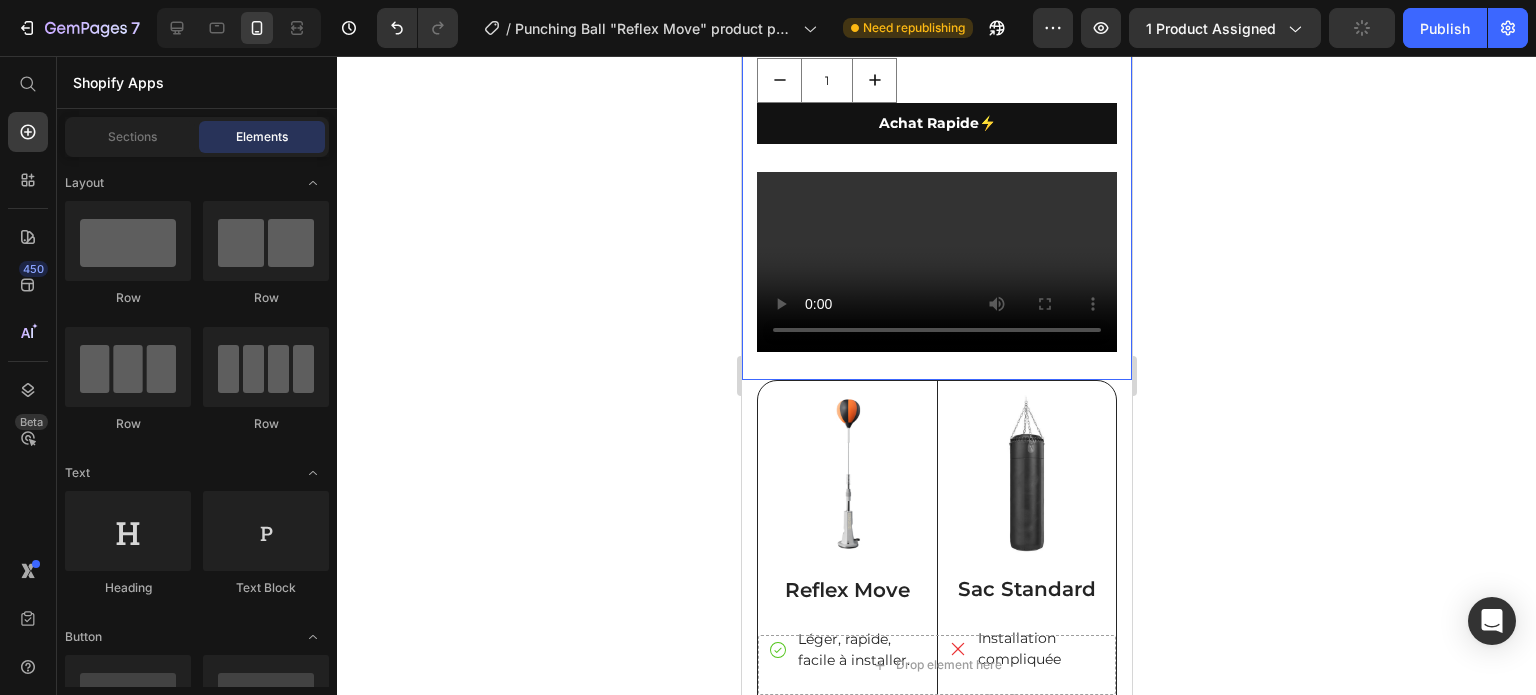 click at bounding box center [239, 28] 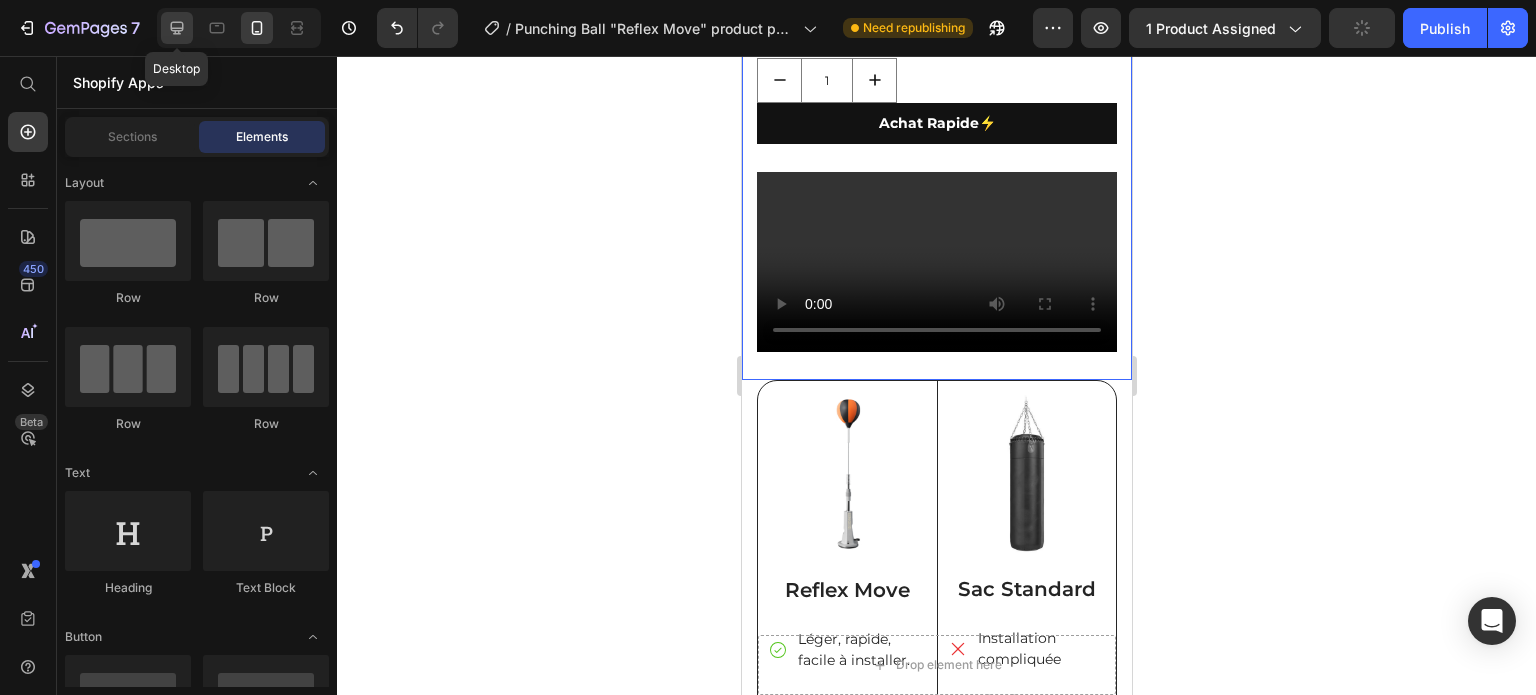 click 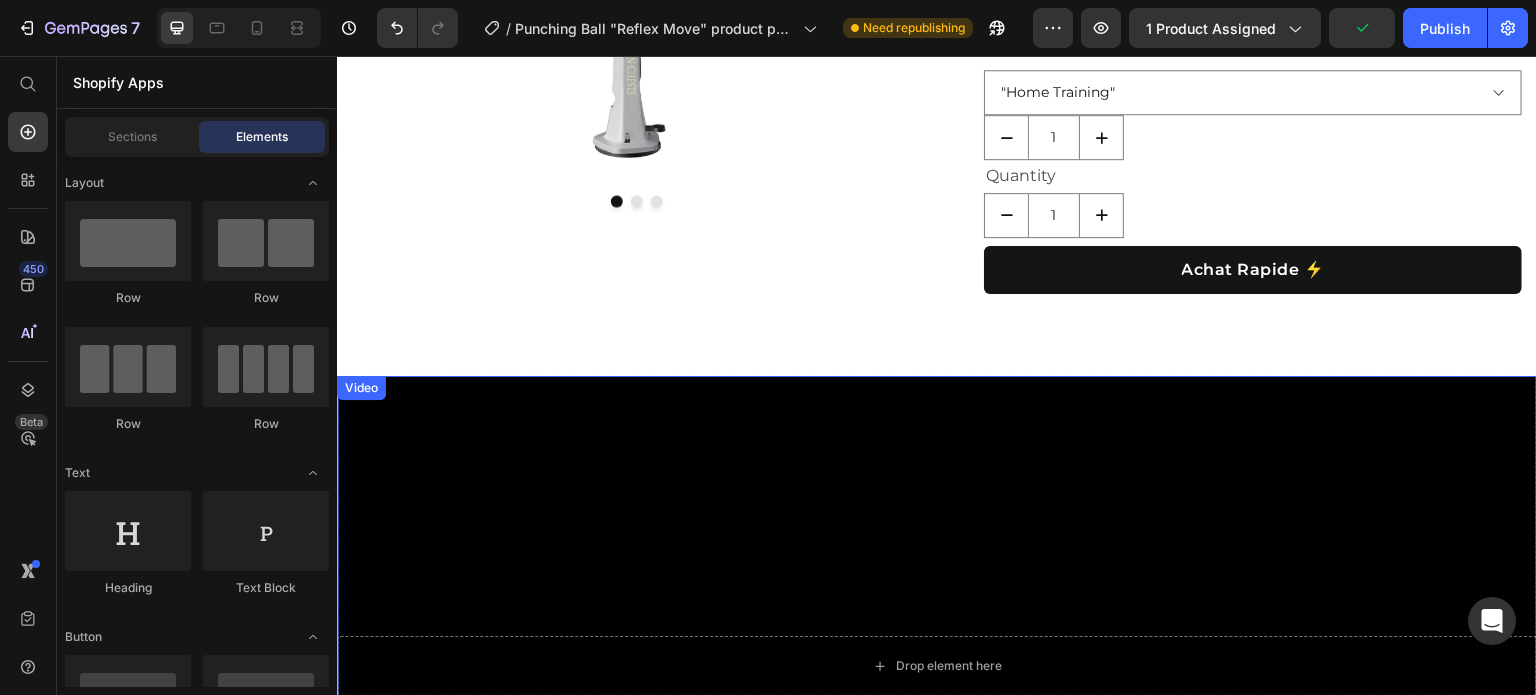 scroll, scrollTop: 326, scrollLeft: 0, axis: vertical 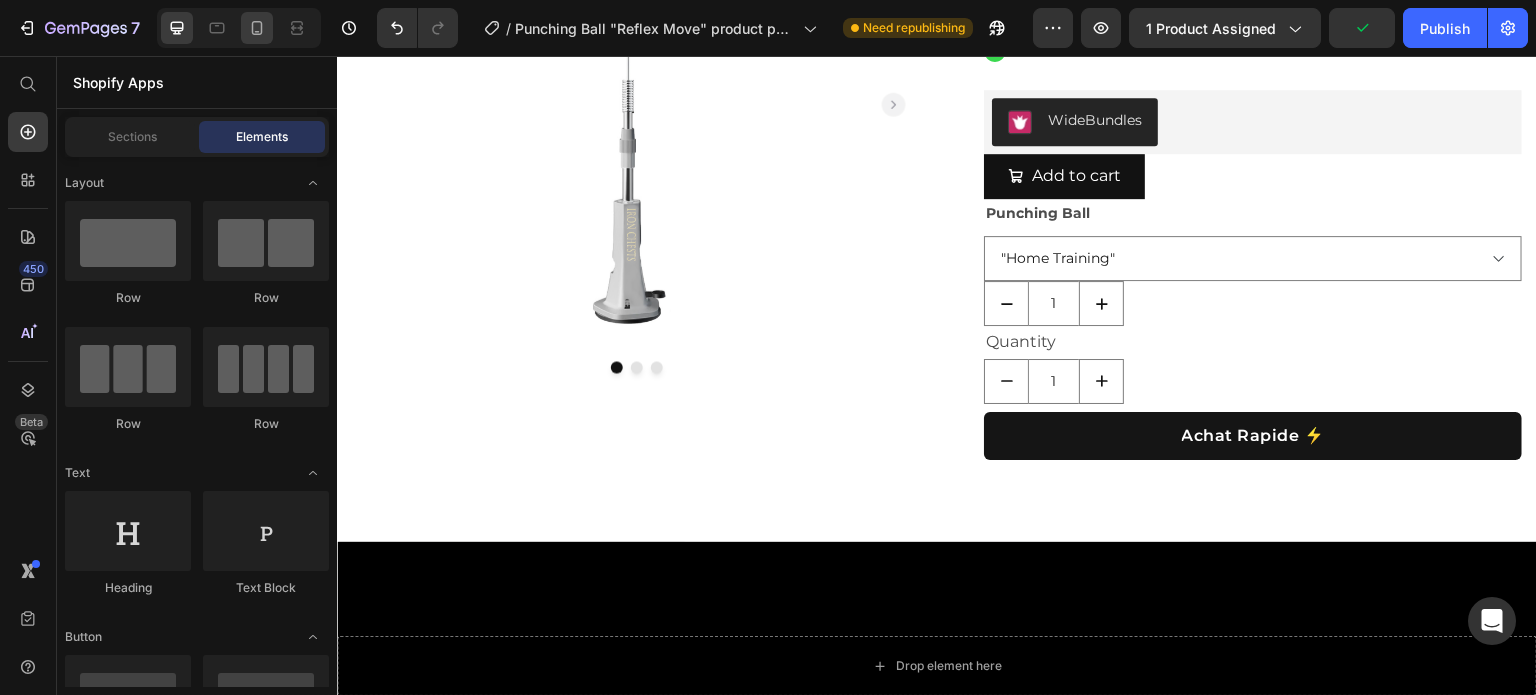 click 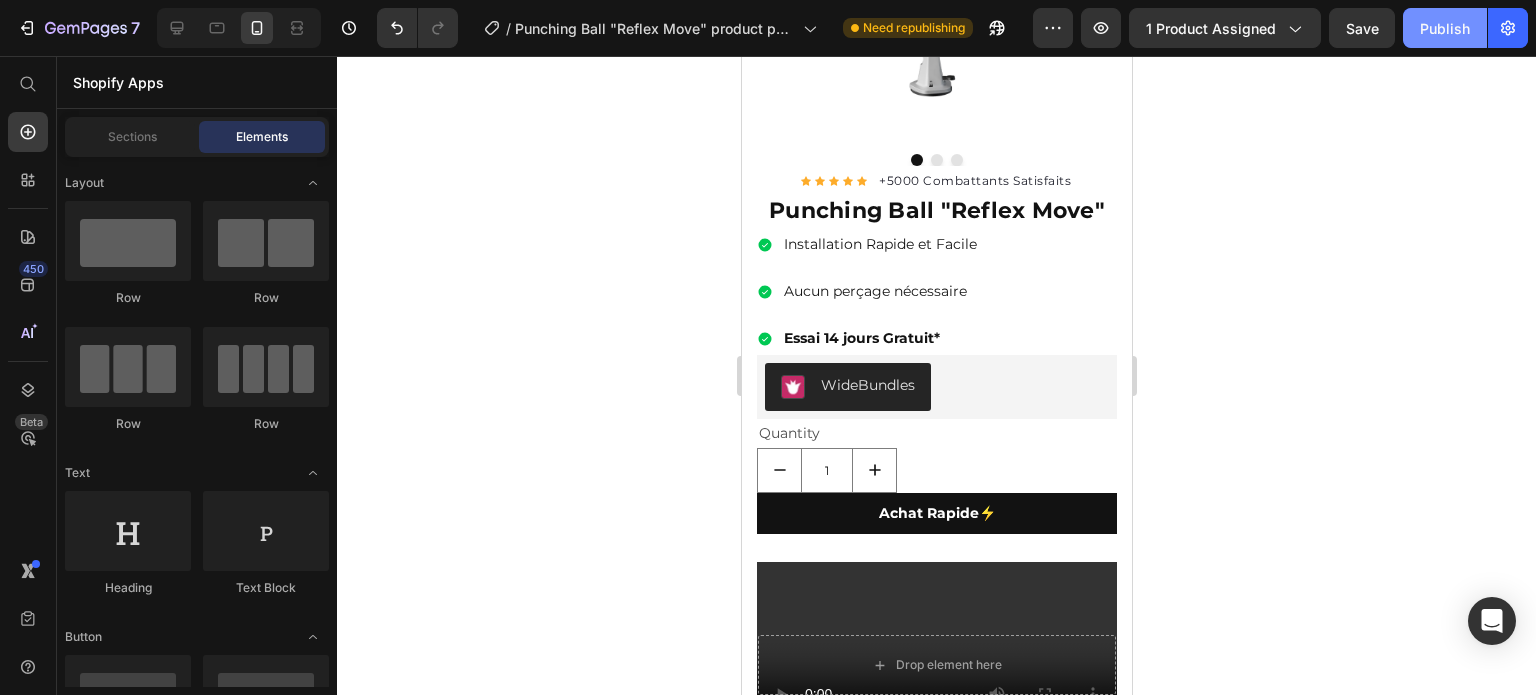 click on "Publish" at bounding box center (1445, 28) 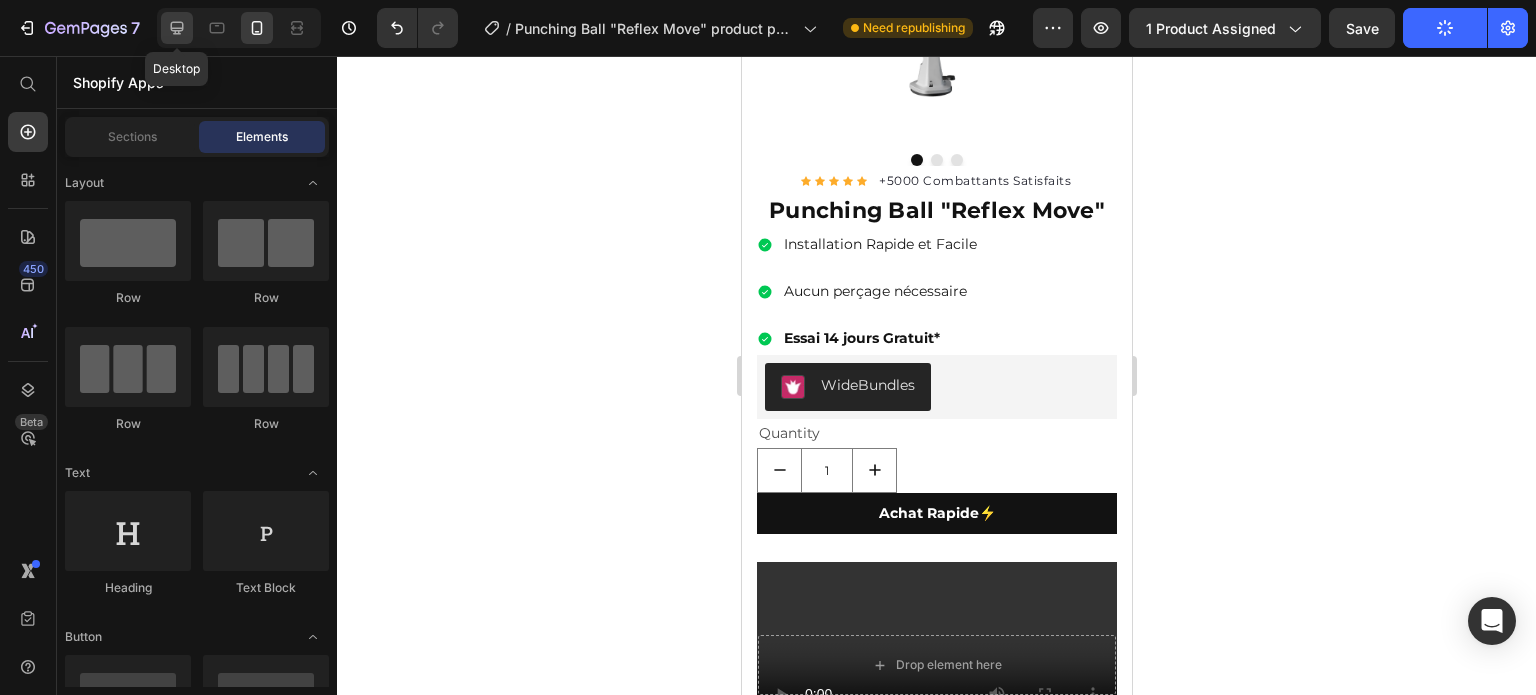 click on "Desktop" at bounding box center [239, 28] 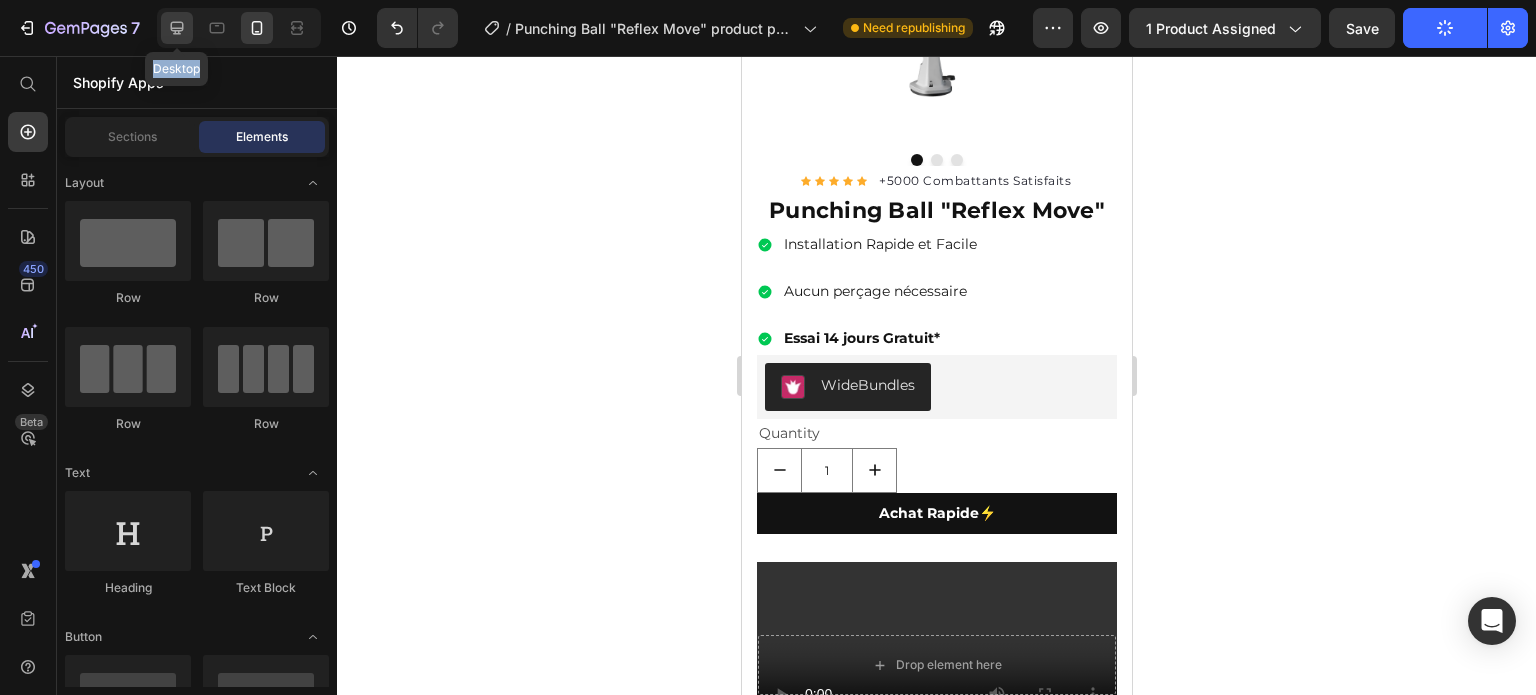 click 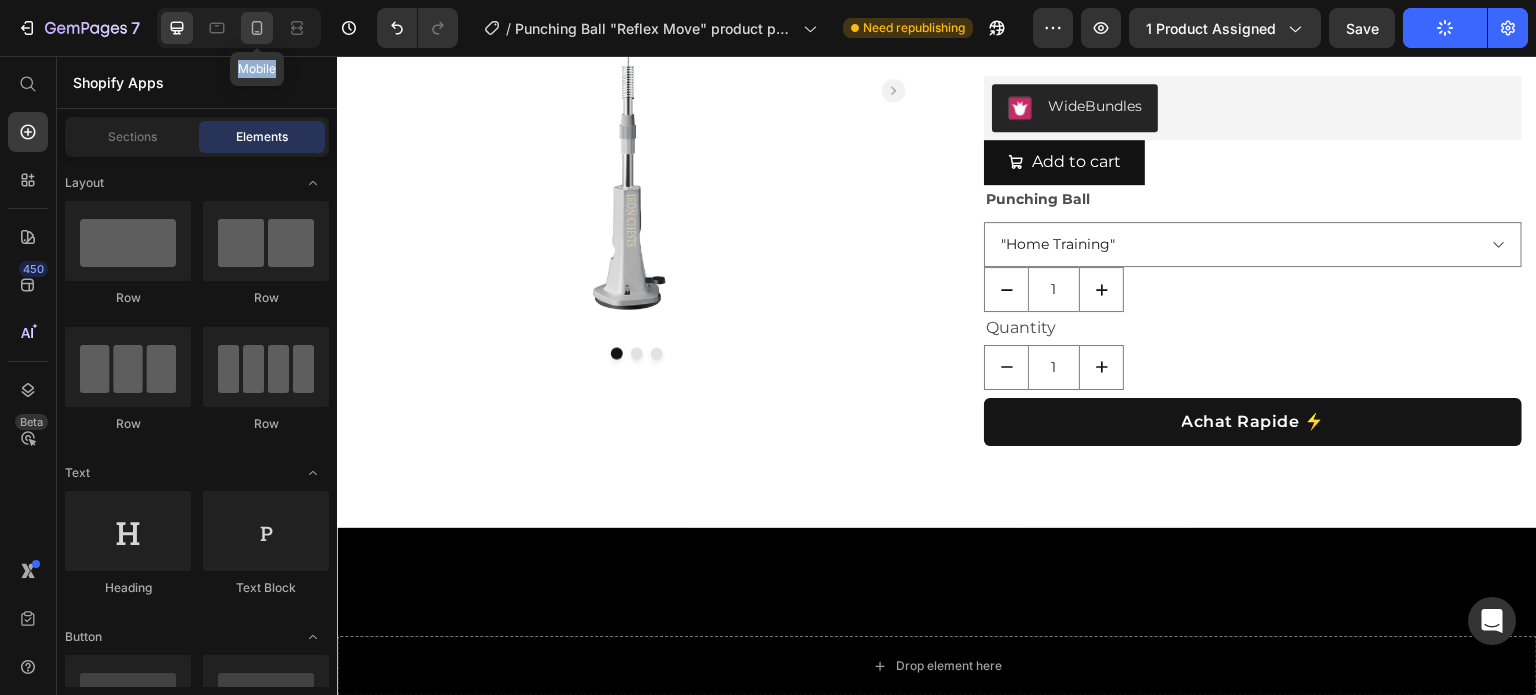 click 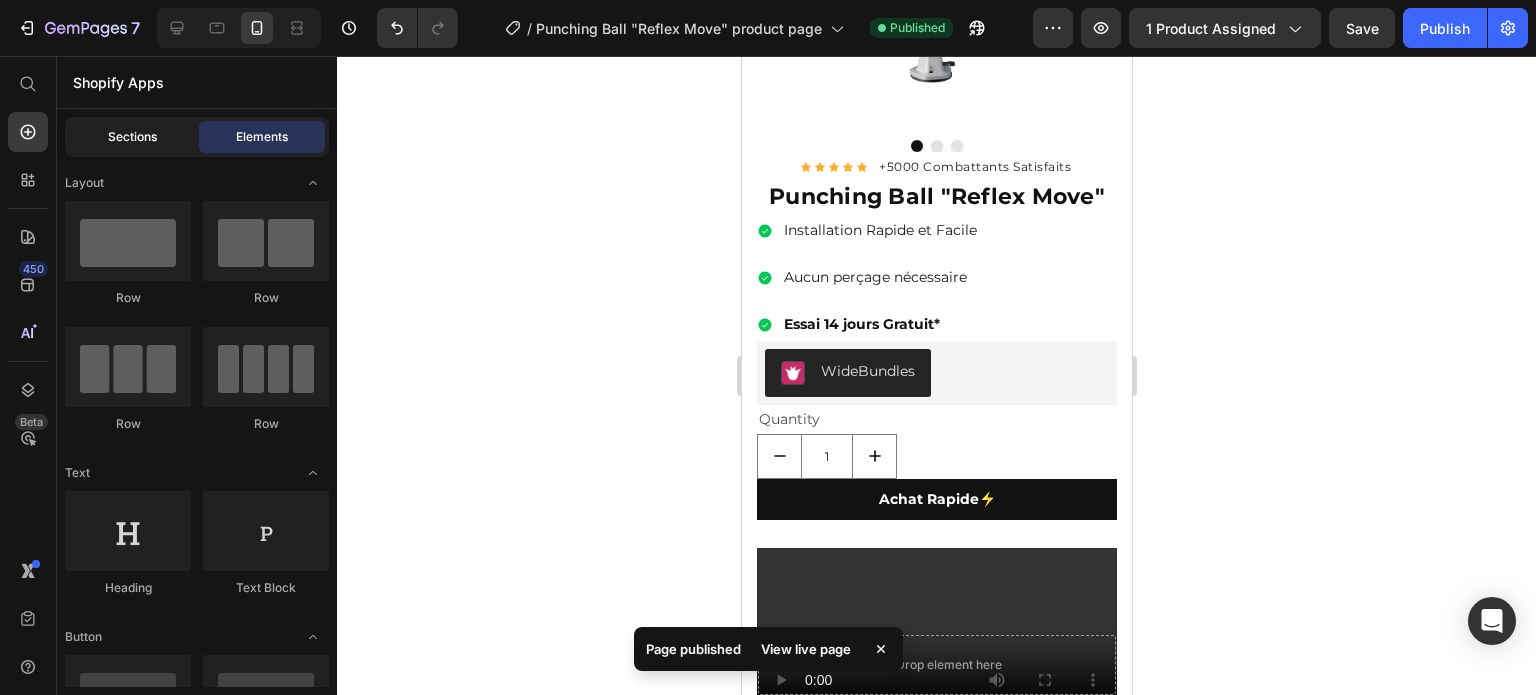 click on "Sections" 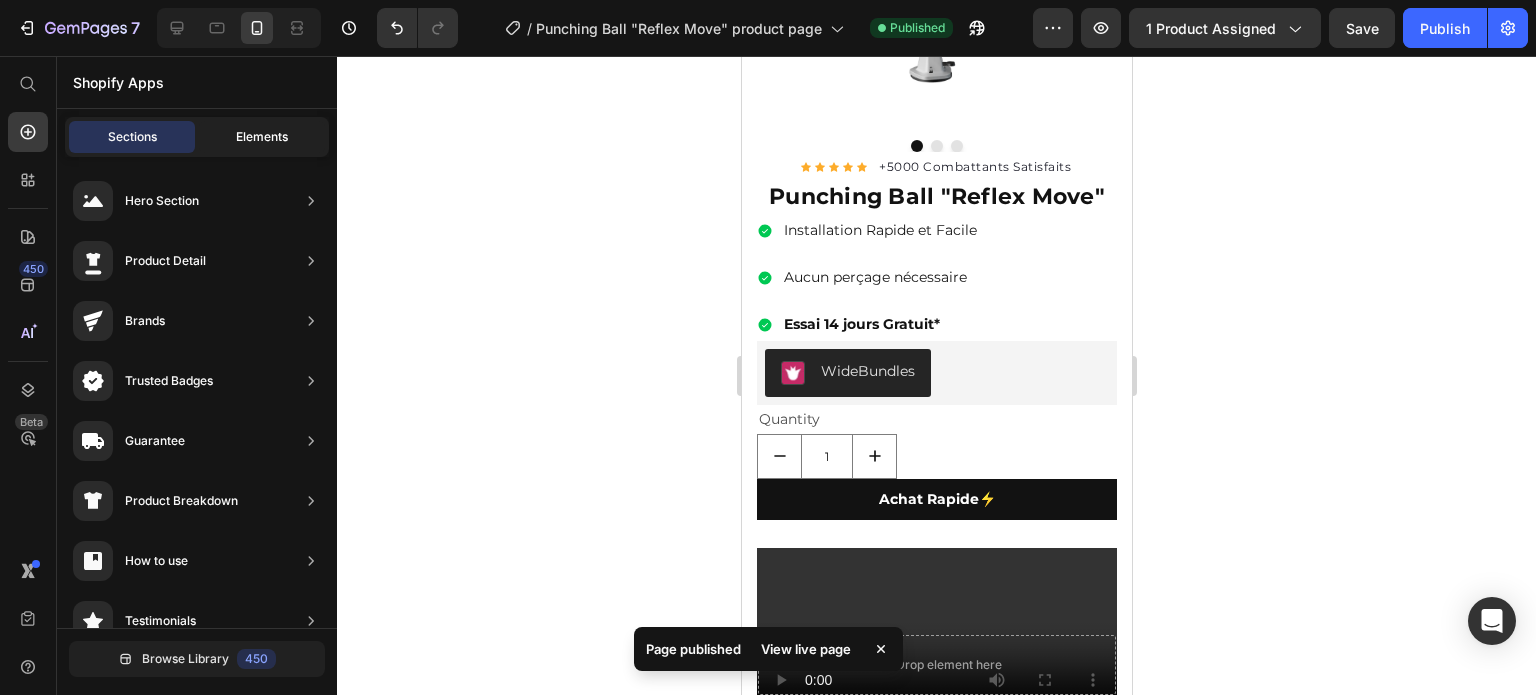click on "Shopify Apps Sections Elements Hero Section Product Detail Brands Trusted Badges Guarantee Product Breakdown How to use Testimonials Compare Bundle FAQs Social Proof Brand Story Product List Collection Blog List Contact Sticky Add to Cart Custom Footer Browse Library 450 Layout
Row
Row
Row
Row Text
Heading
Text Block Button
Button
Button
Sticky Back to top Media
Image
Image" at bounding box center (197, 375) 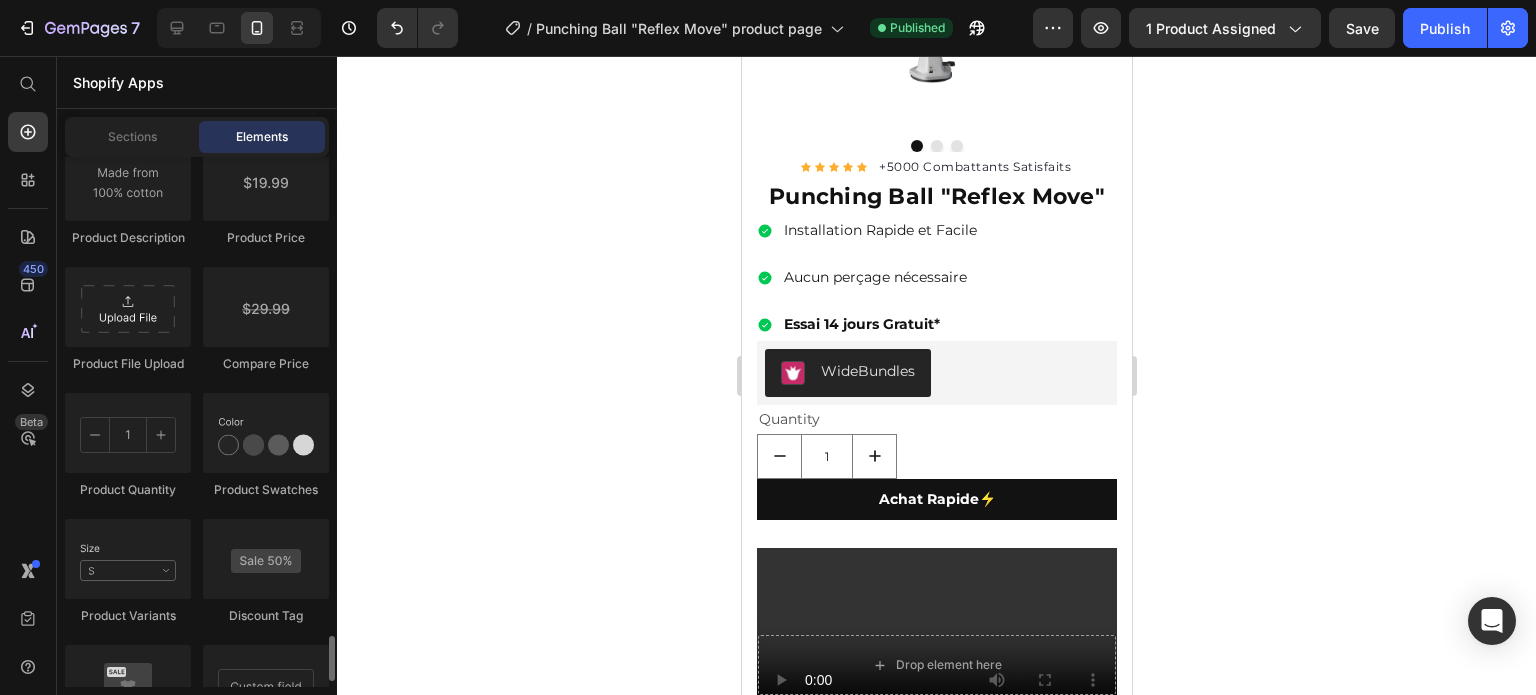 scroll, scrollTop: 3660, scrollLeft: 0, axis: vertical 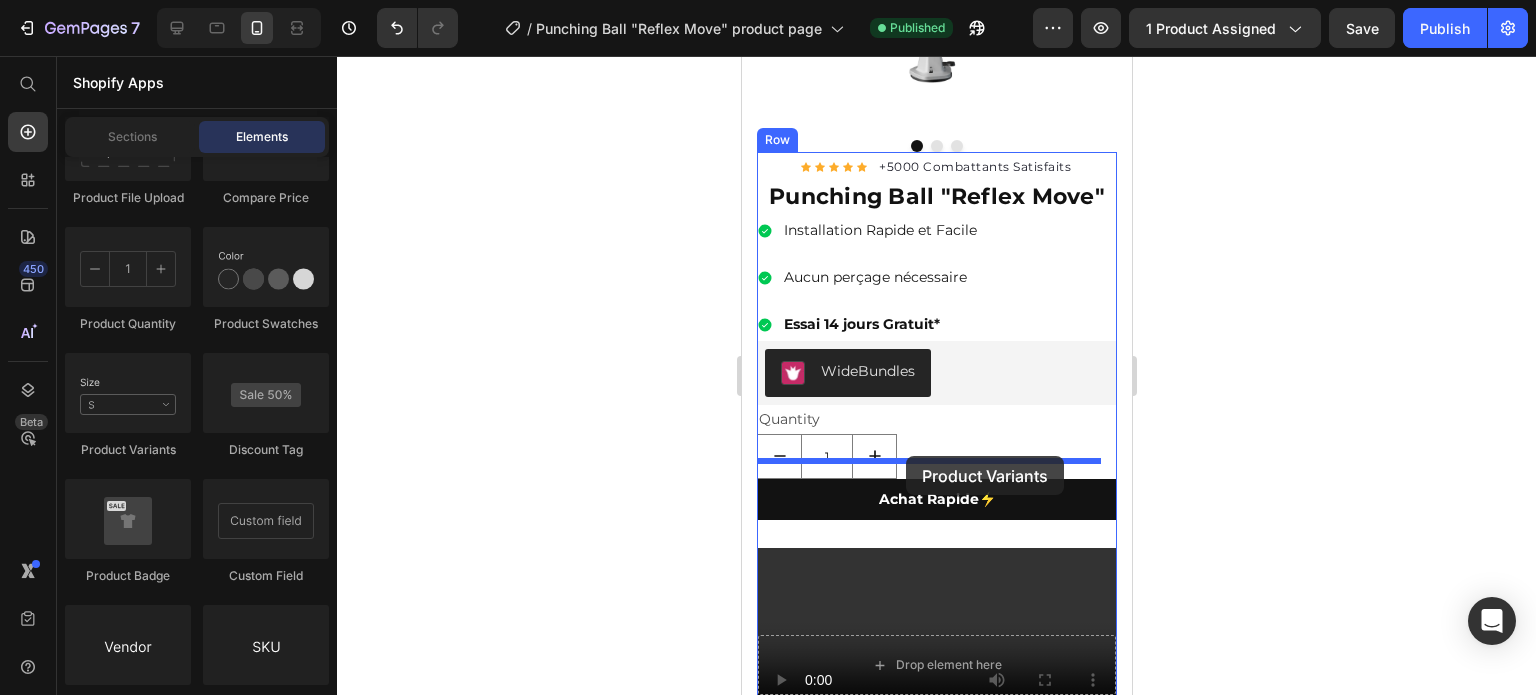 drag, startPoint x: 900, startPoint y: 469, endPoint x: 905, endPoint y: 456, distance: 13.928389 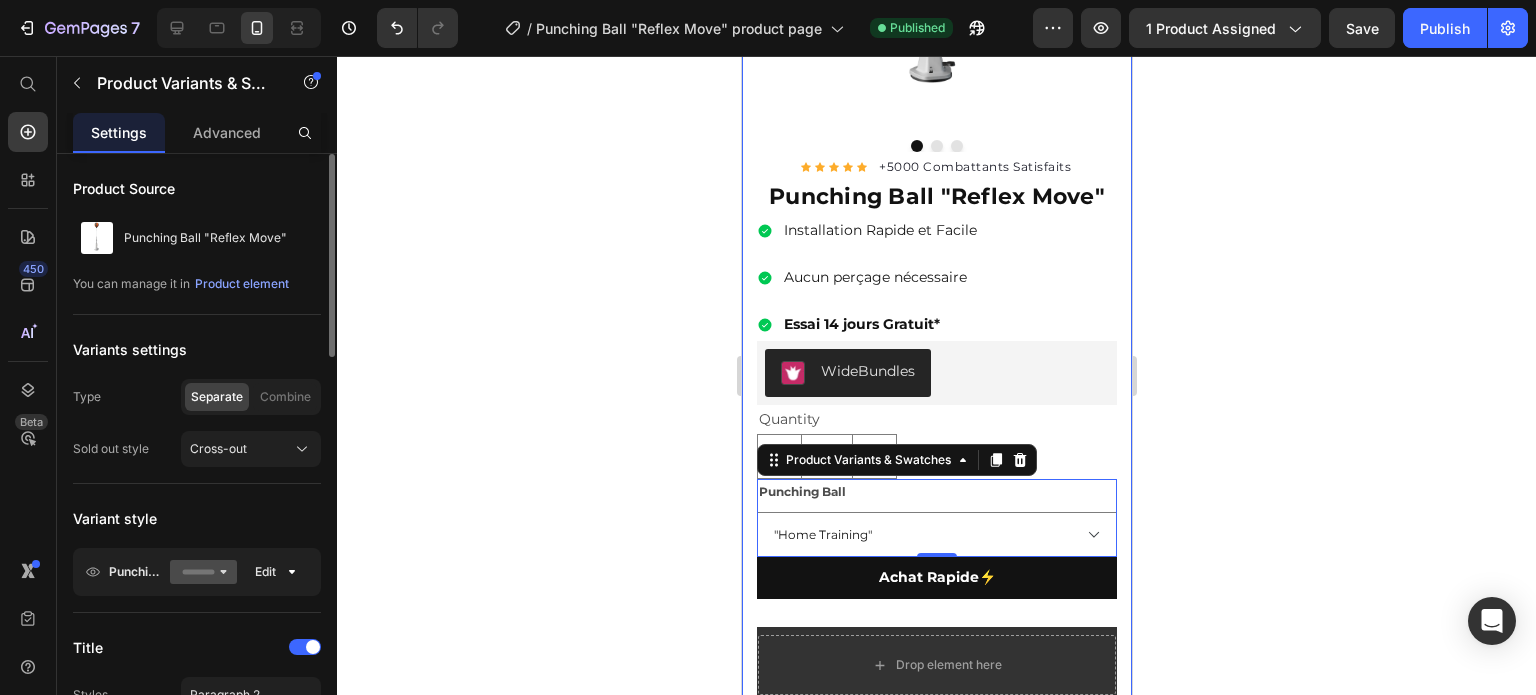 scroll, scrollTop: 166, scrollLeft: 0, axis: vertical 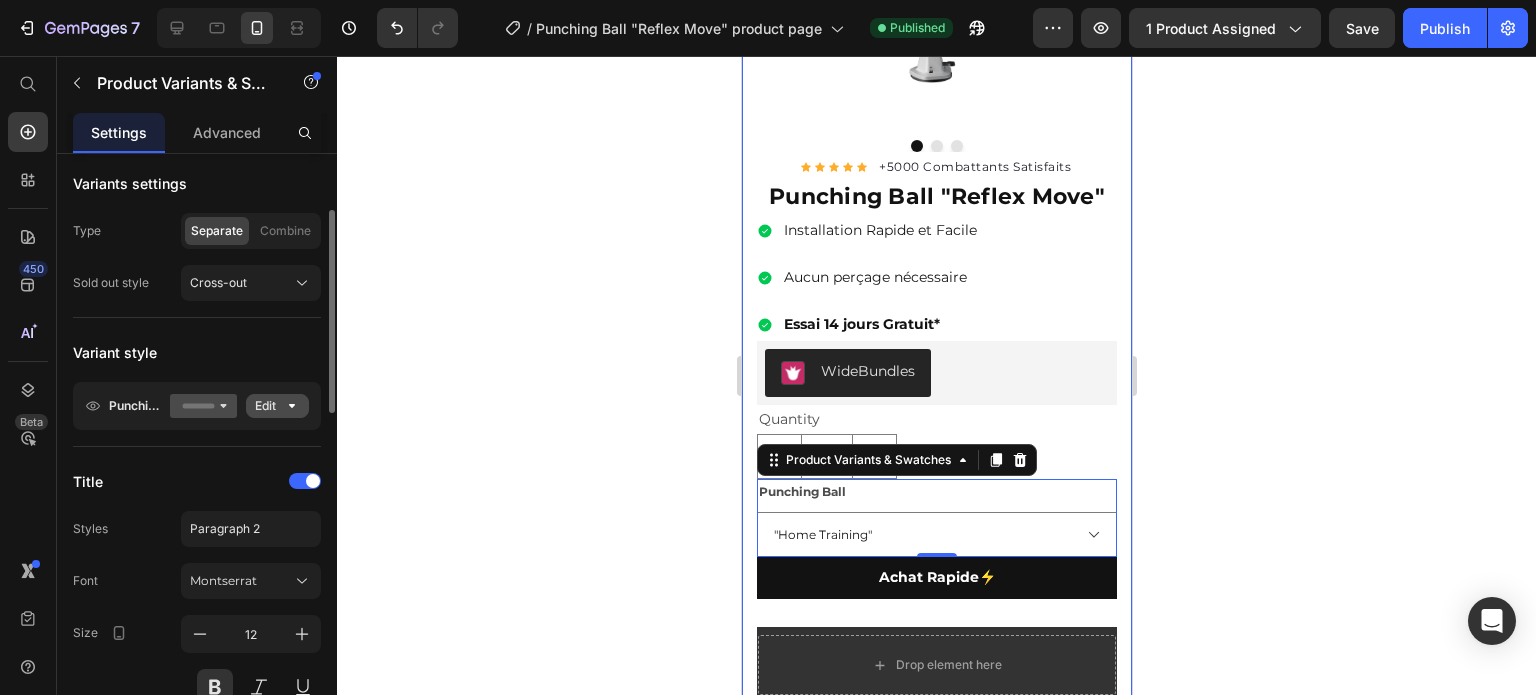 click on "Edit" 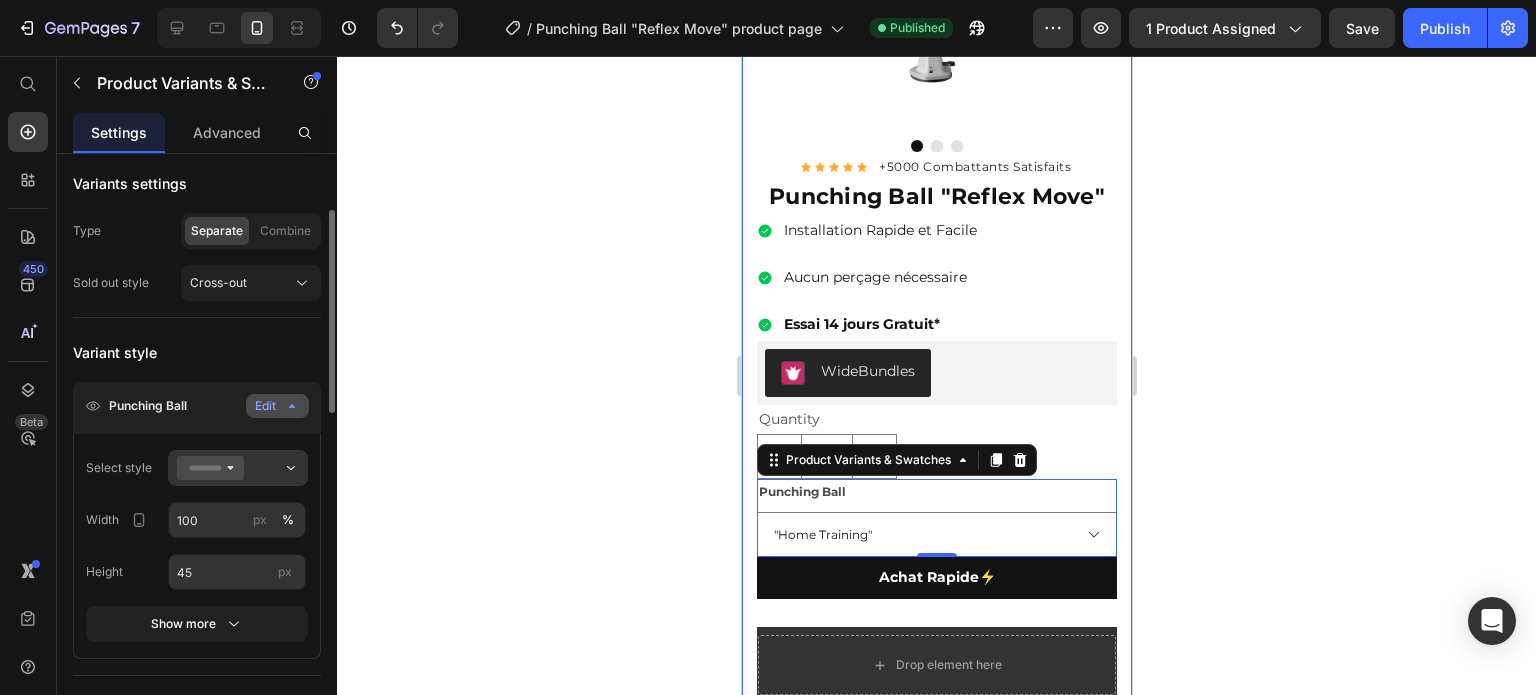 click on "Edit" 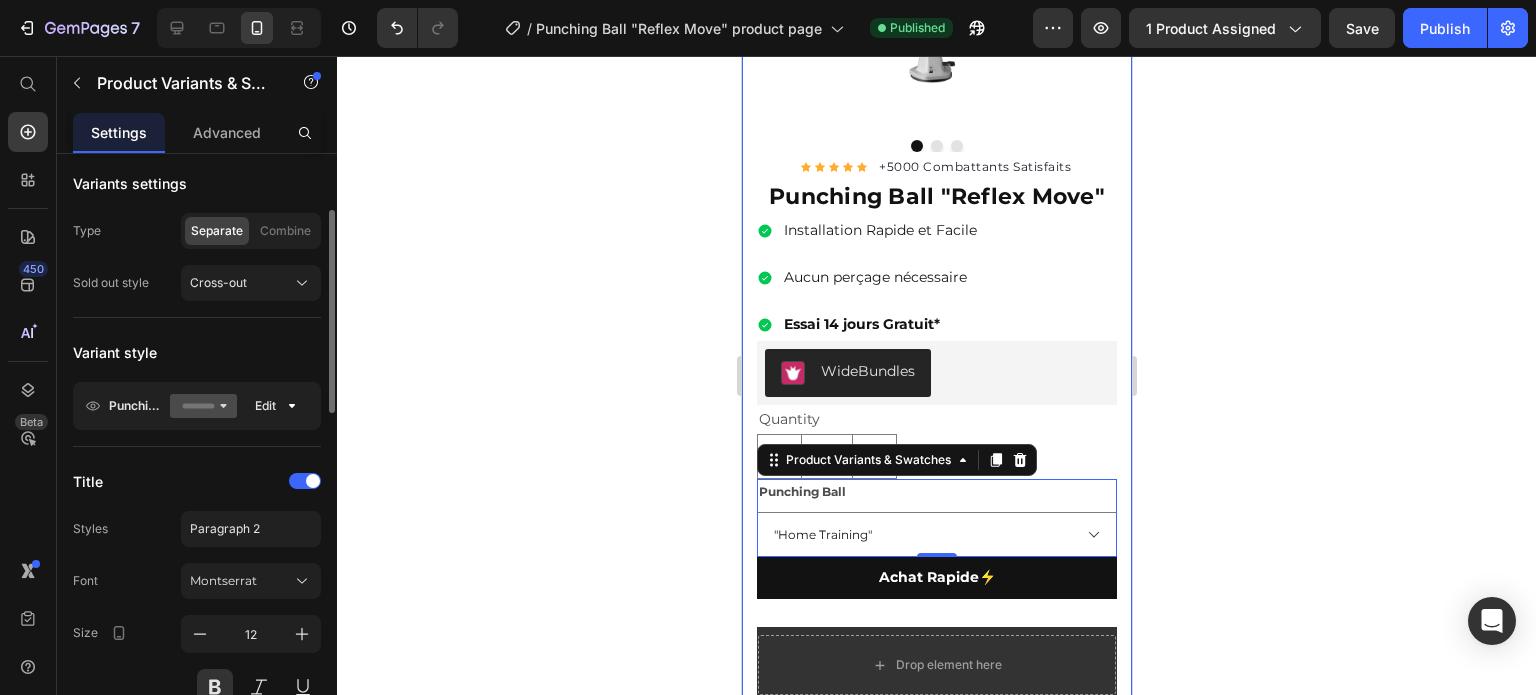 click 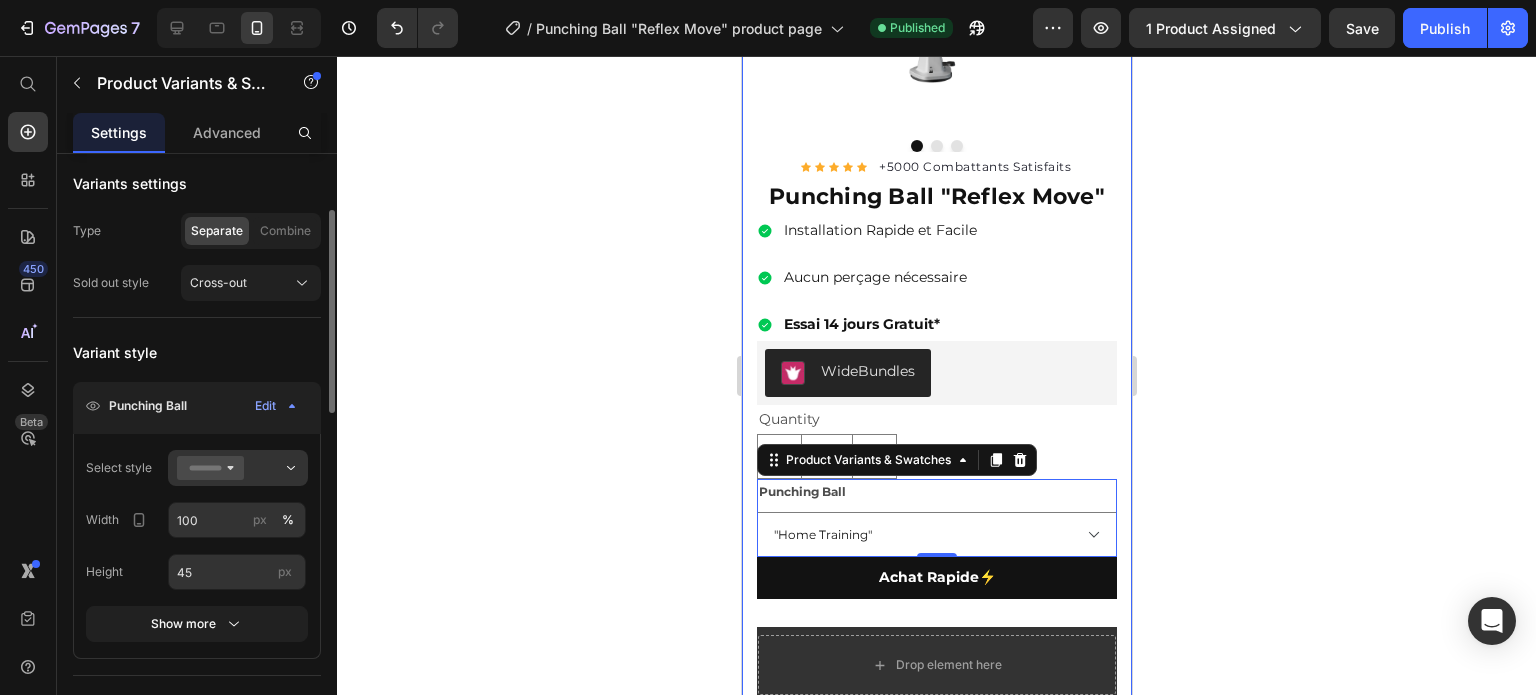 click on "Punching Ball  Edit" 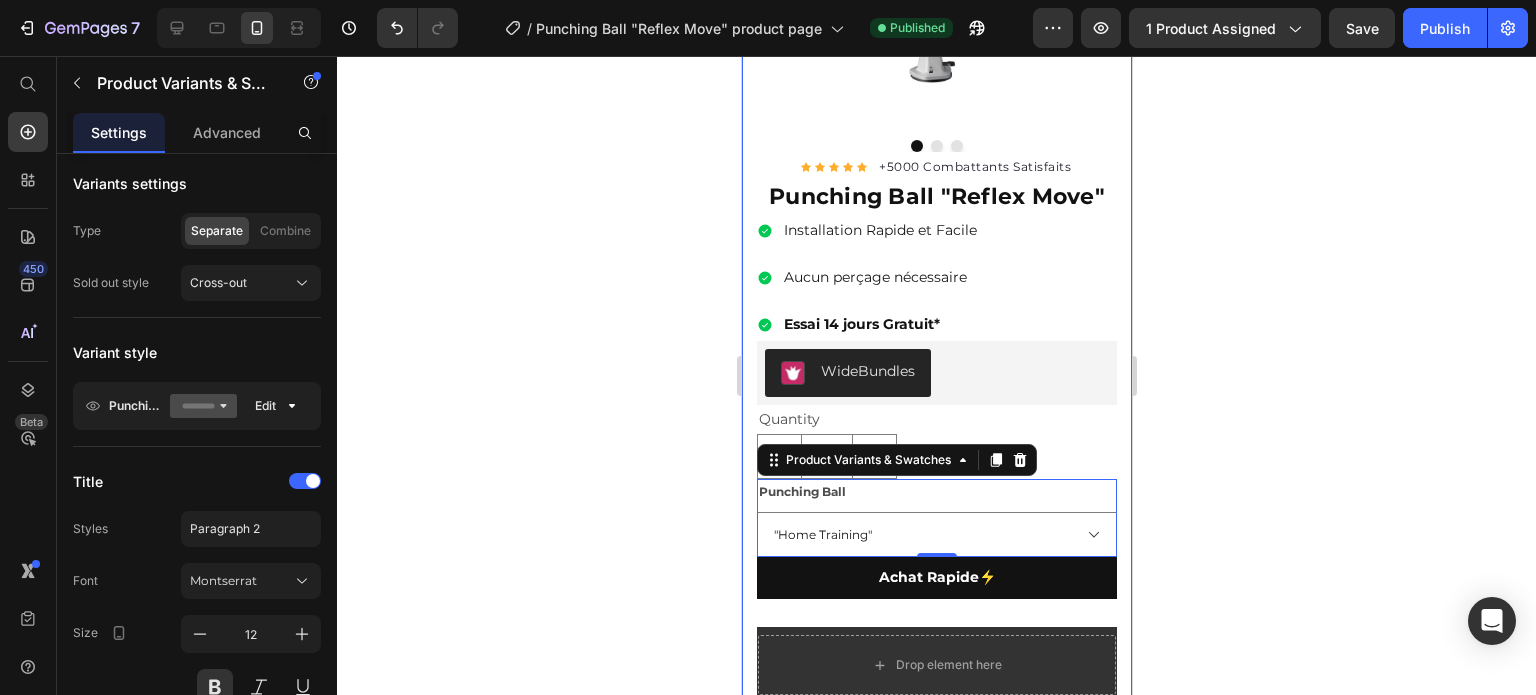 click 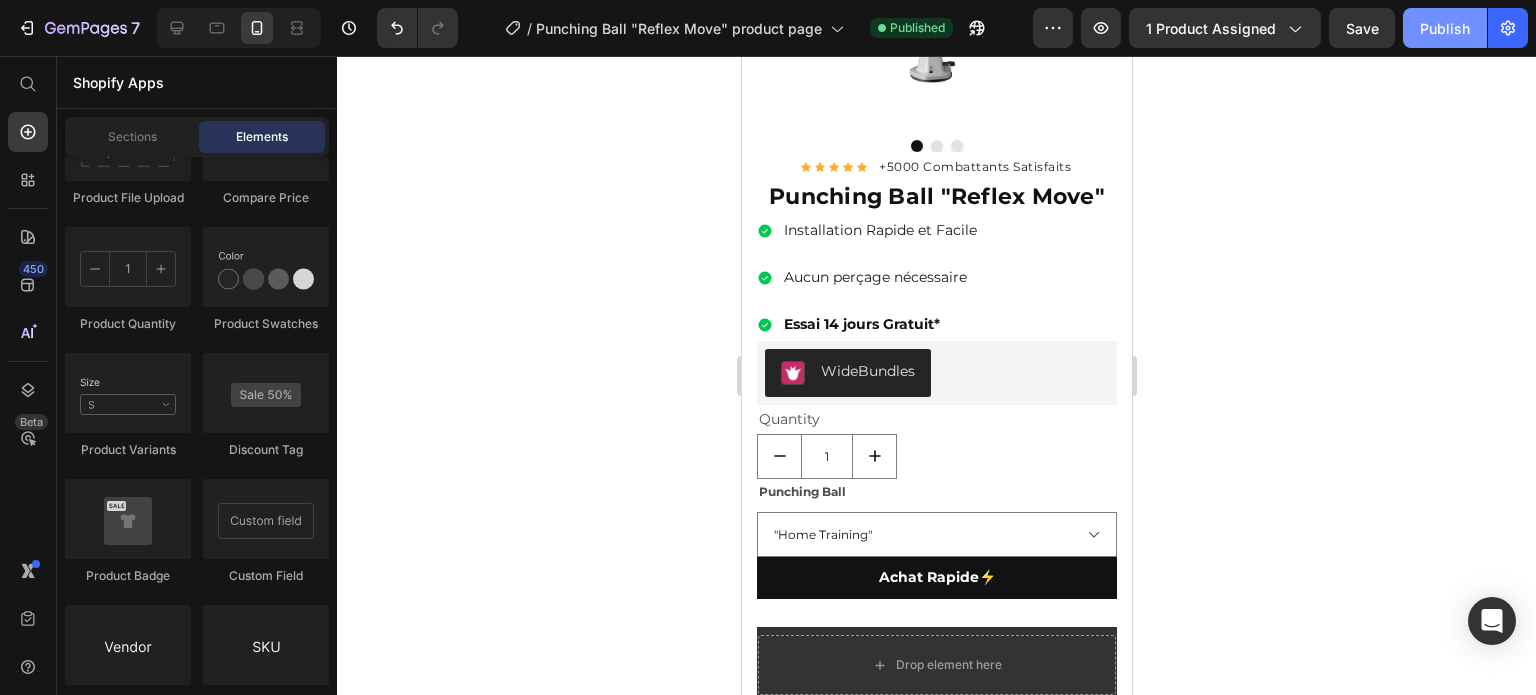 click on "Publish" 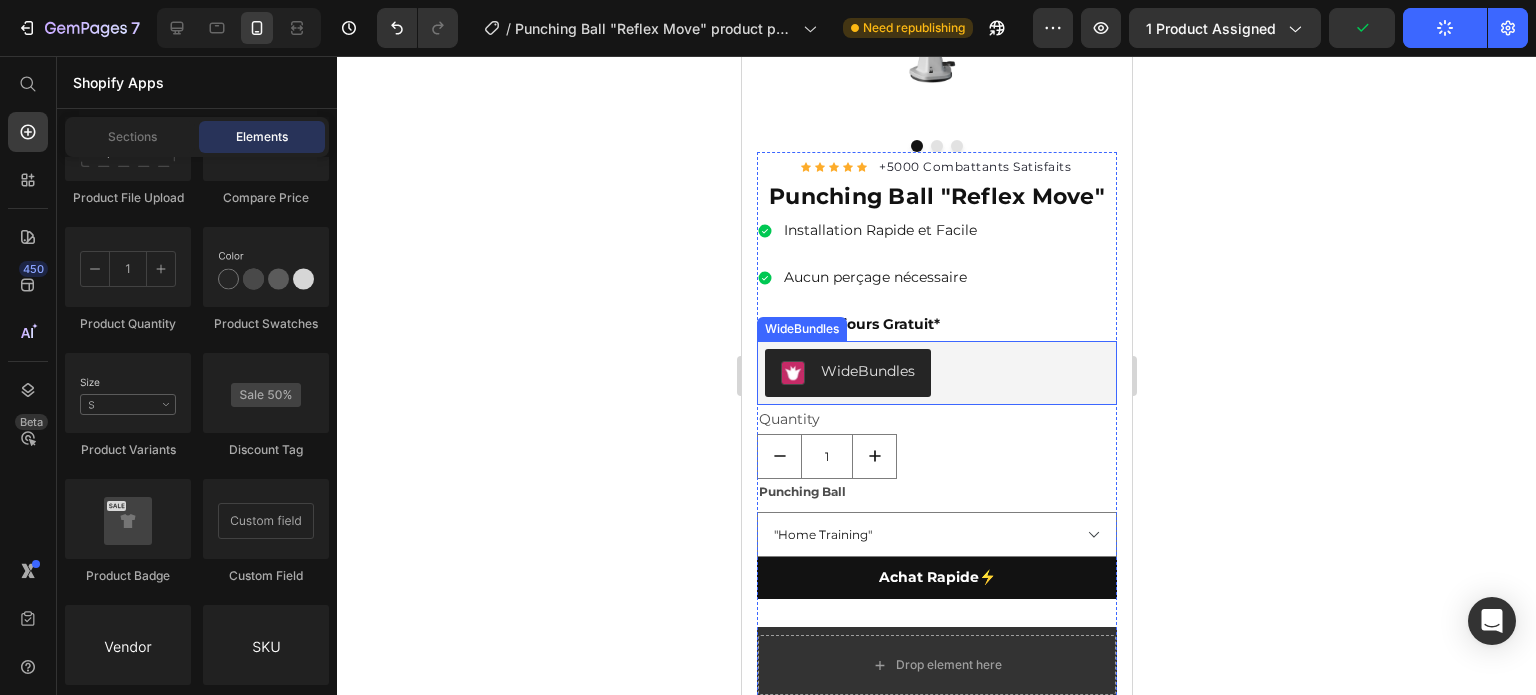 click on "WideBundles" at bounding box center (936, 373) 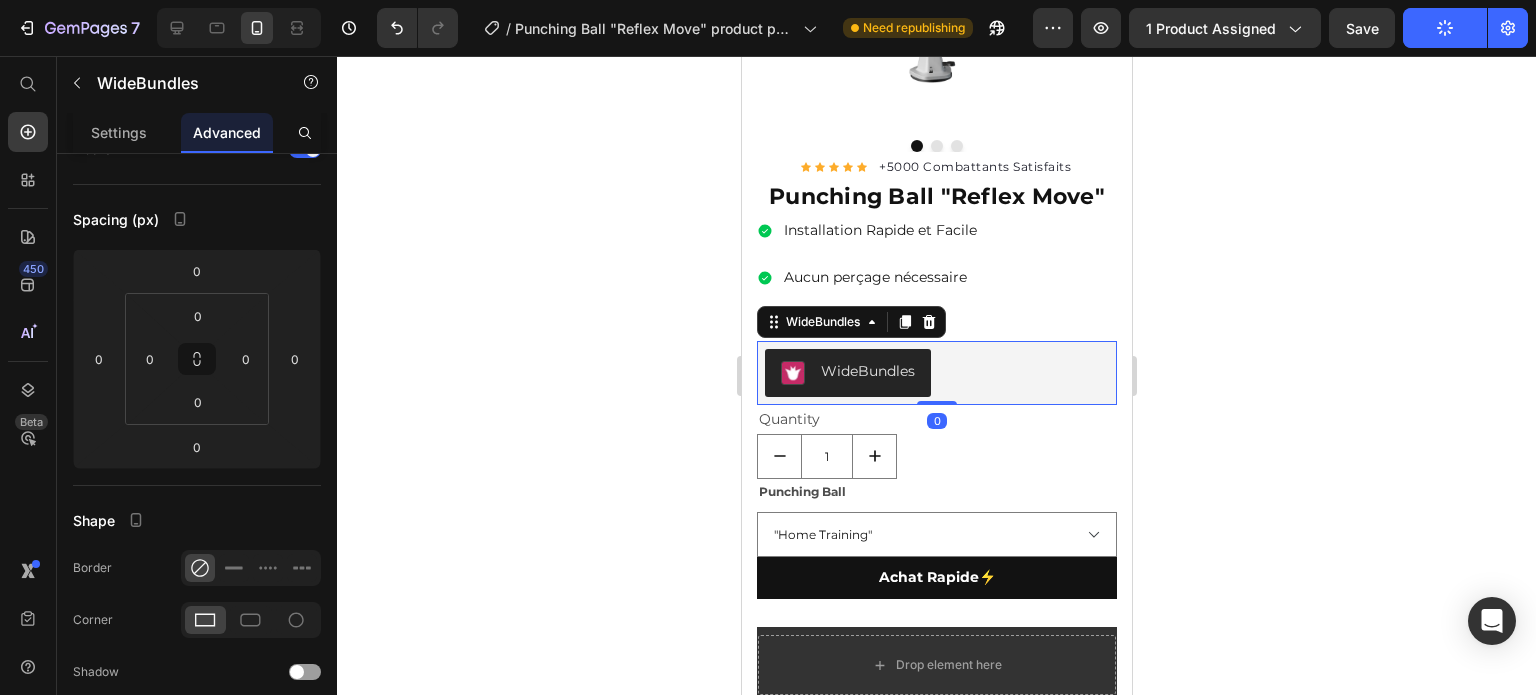 scroll, scrollTop: 0, scrollLeft: 0, axis: both 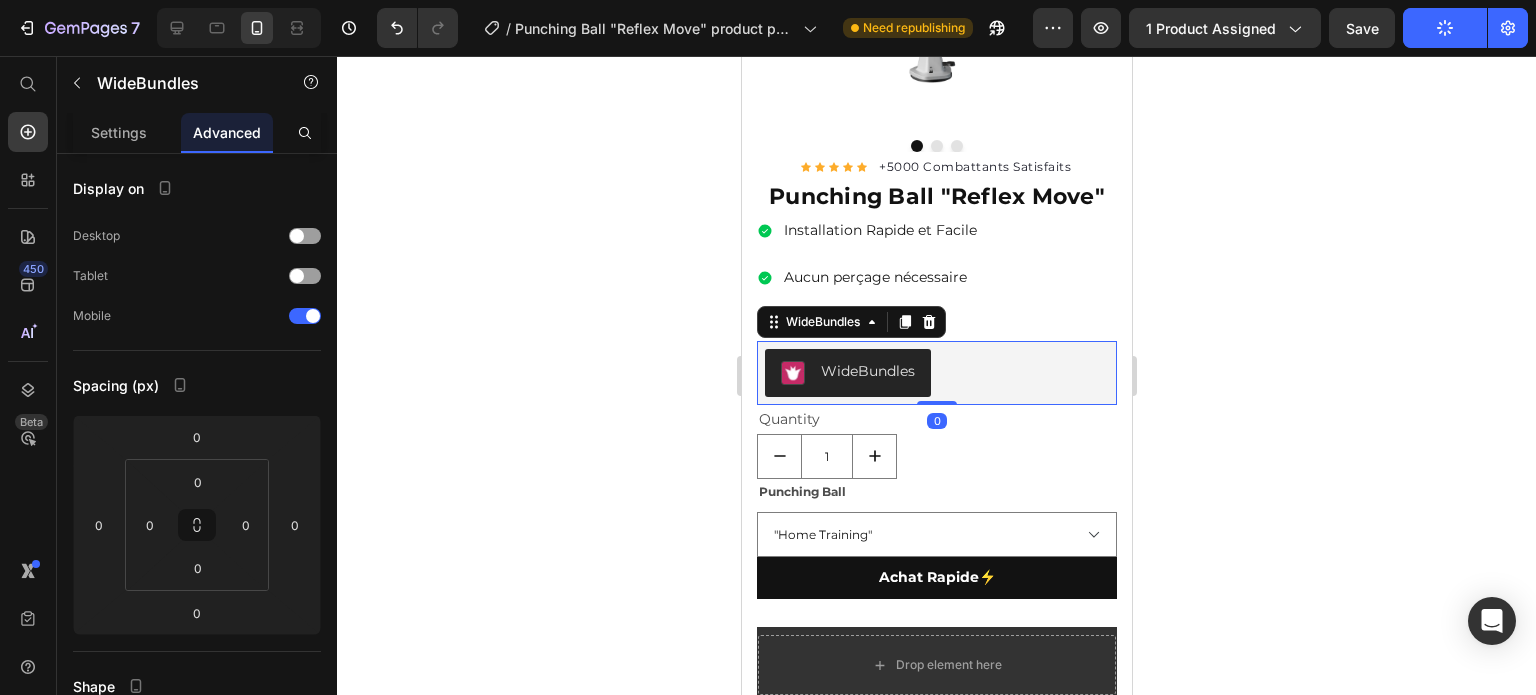click on "Settings Advanced" at bounding box center [197, 133] 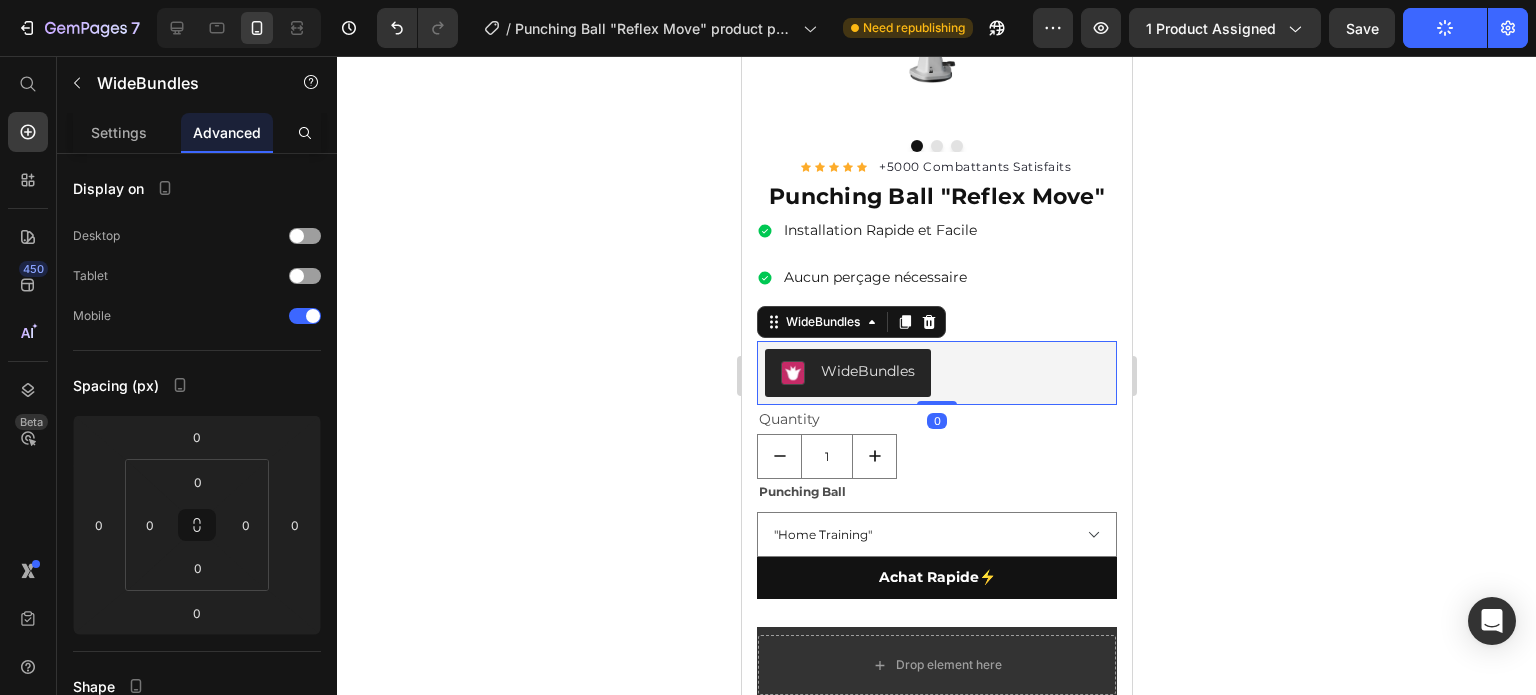 click on "Settings Advanced" at bounding box center [197, 133] 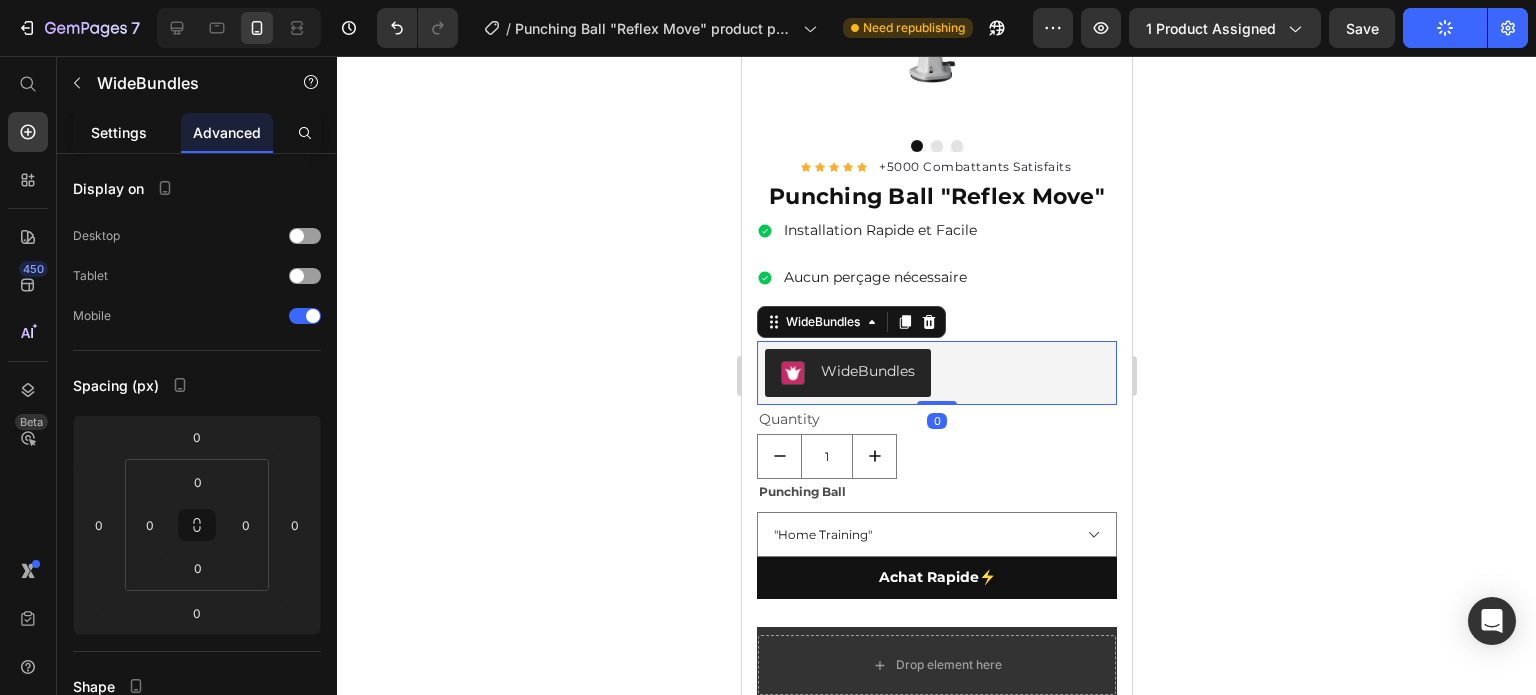 click on "Settings" 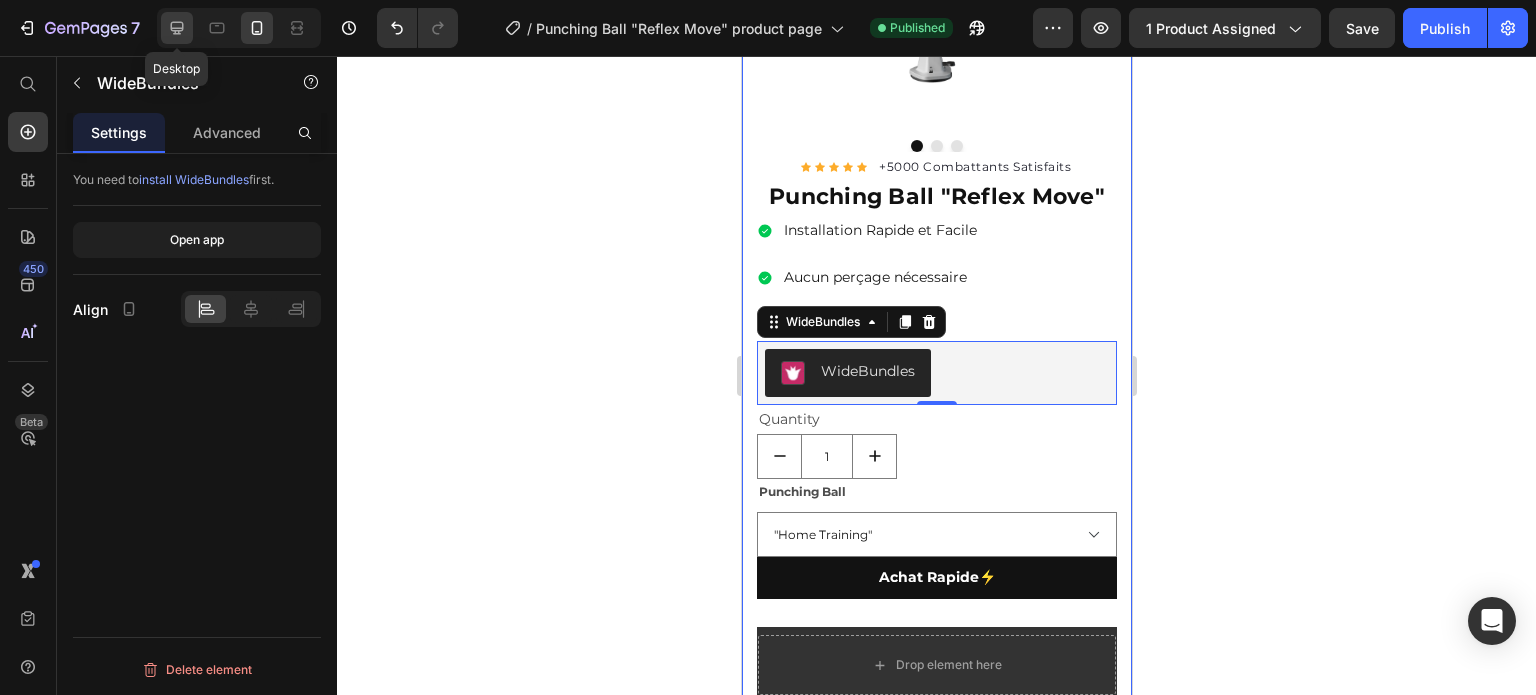 click 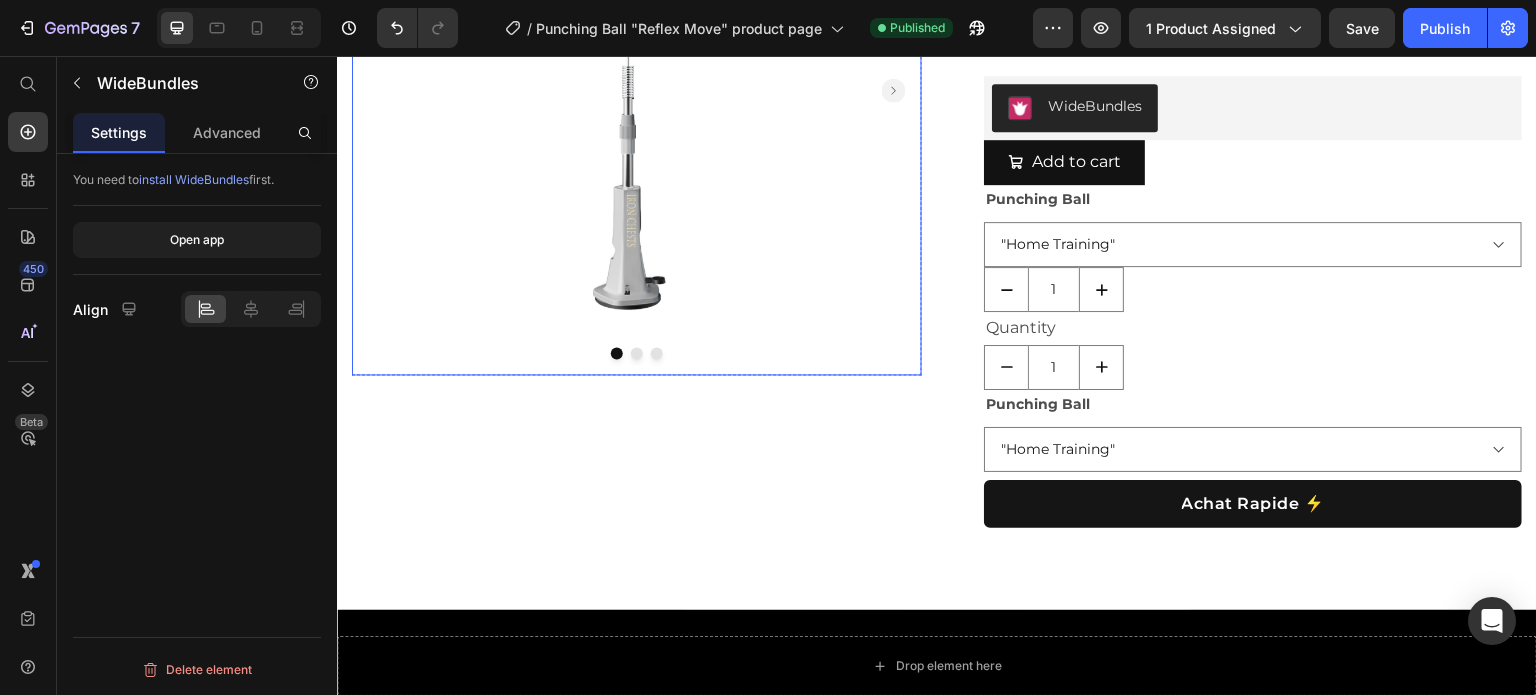 scroll, scrollTop: 270, scrollLeft: 0, axis: vertical 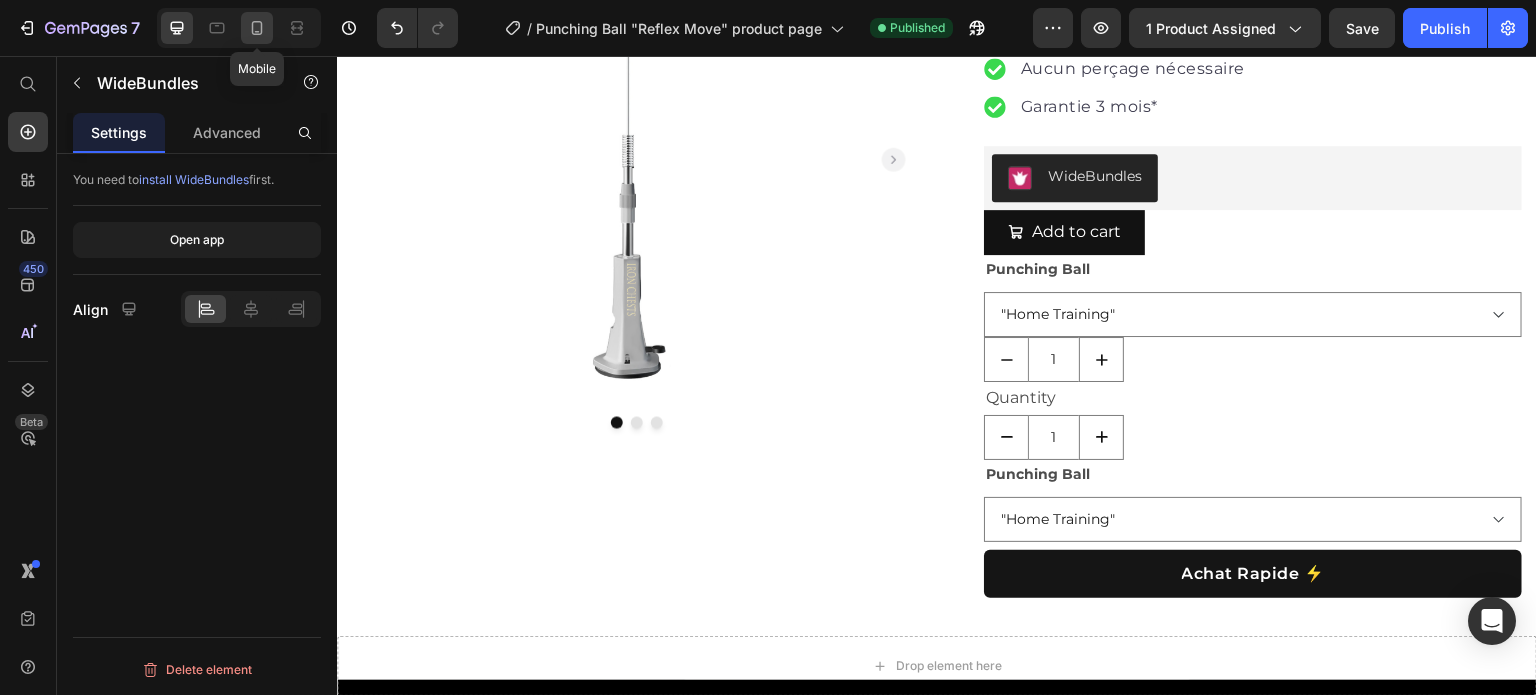click 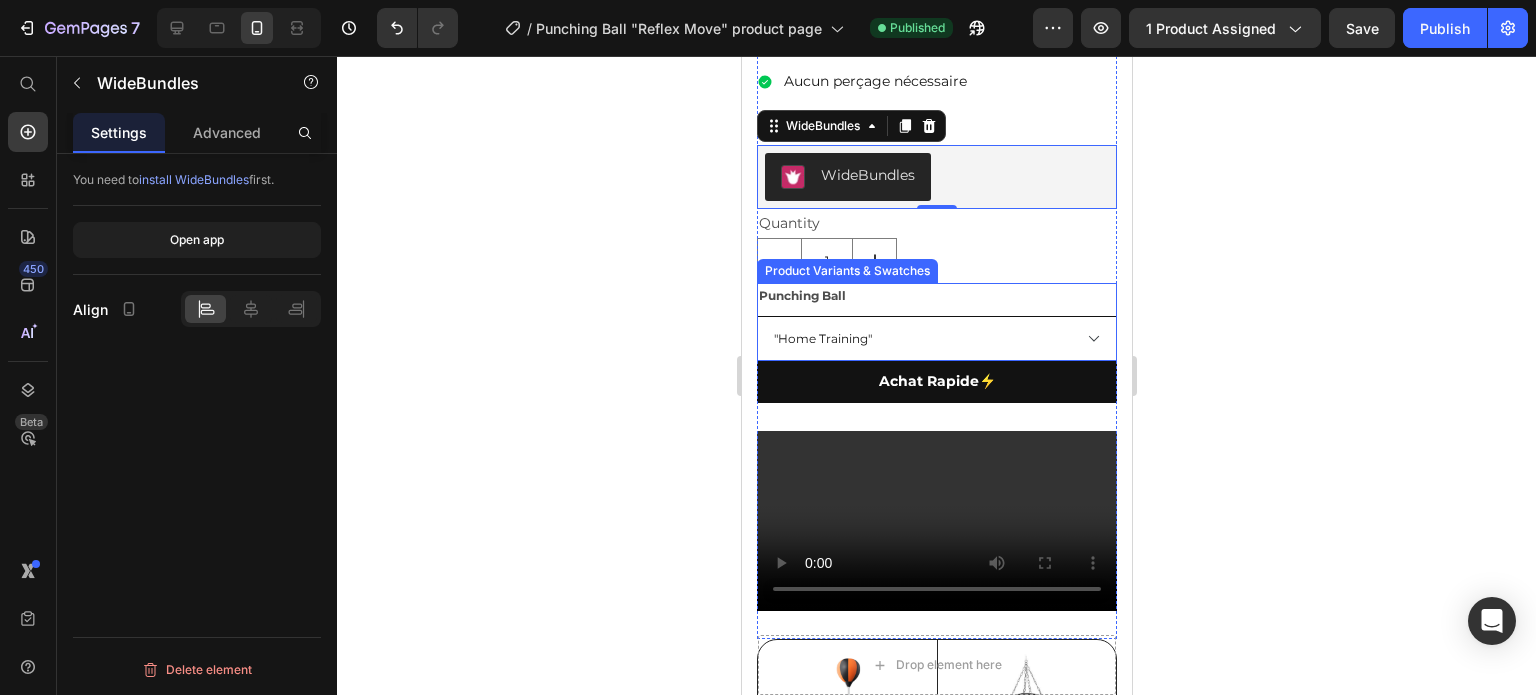 scroll, scrollTop: 370, scrollLeft: 0, axis: vertical 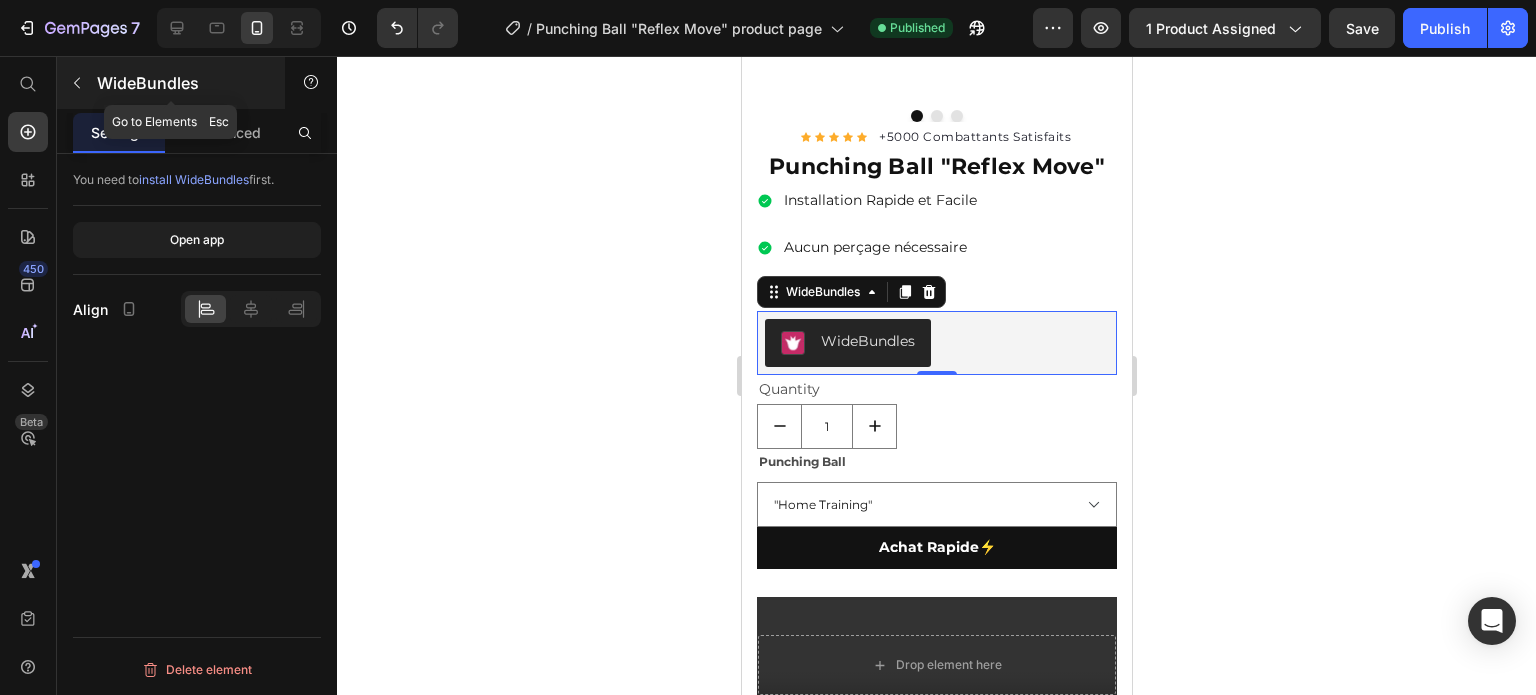 click on "WideBundles" at bounding box center [182, 83] 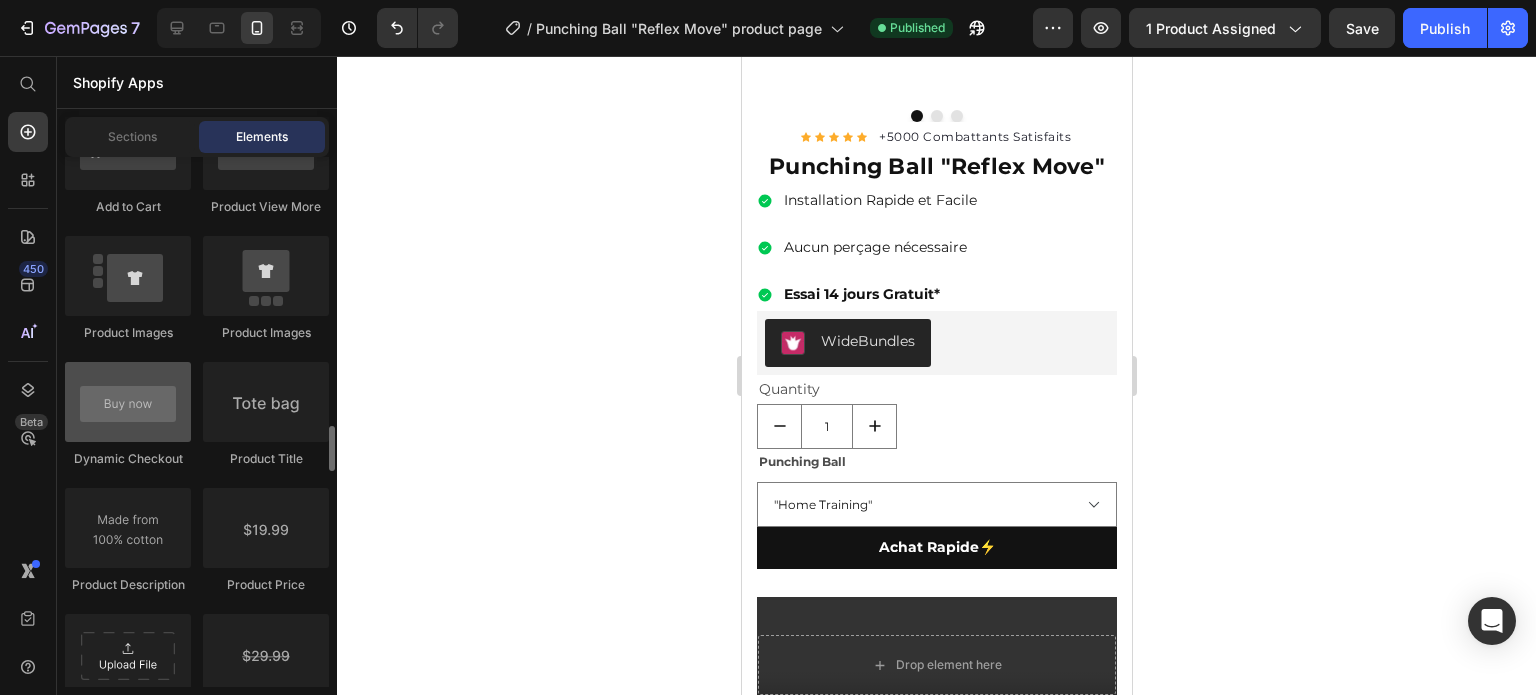 scroll, scrollTop: 2980, scrollLeft: 0, axis: vertical 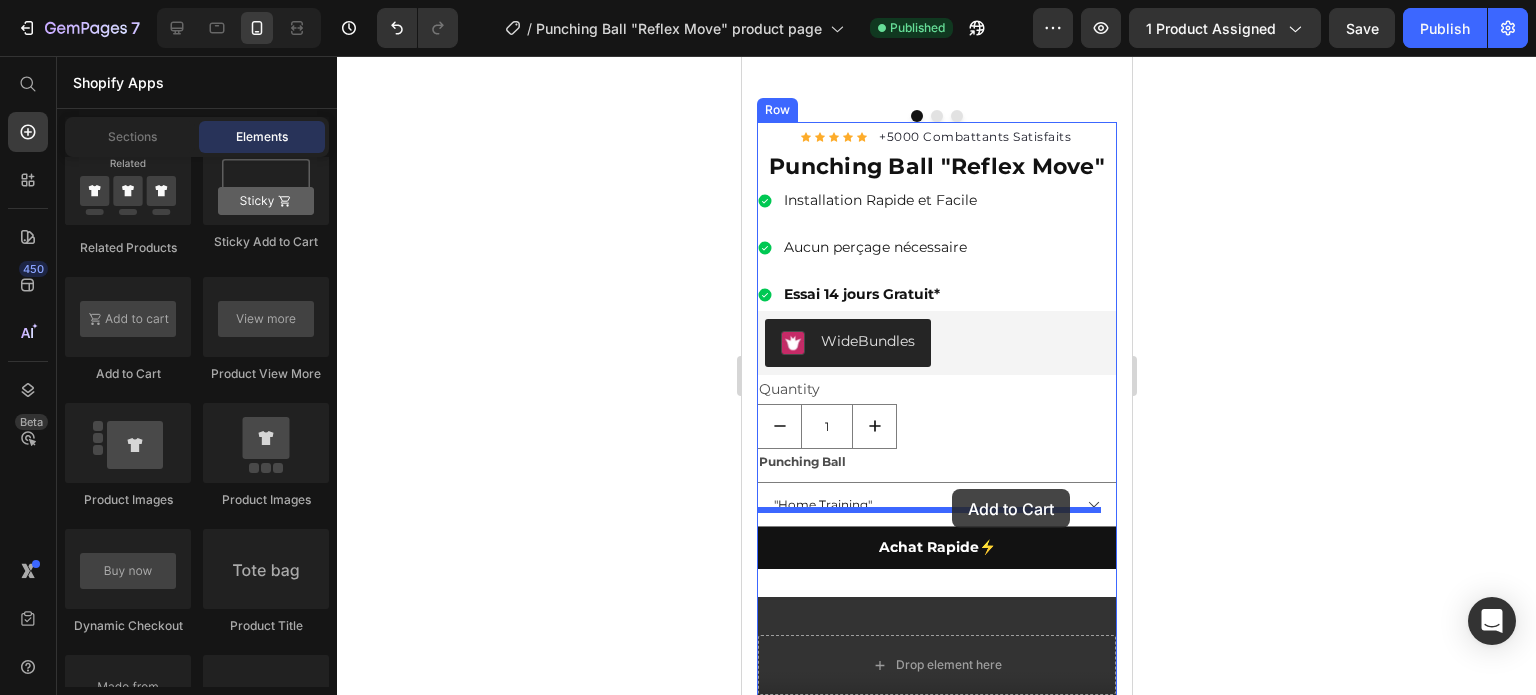 drag, startPoint x: 887, startPoint y: 379, endPoint x: 951, endPoint y: 489, distance: 127.263504 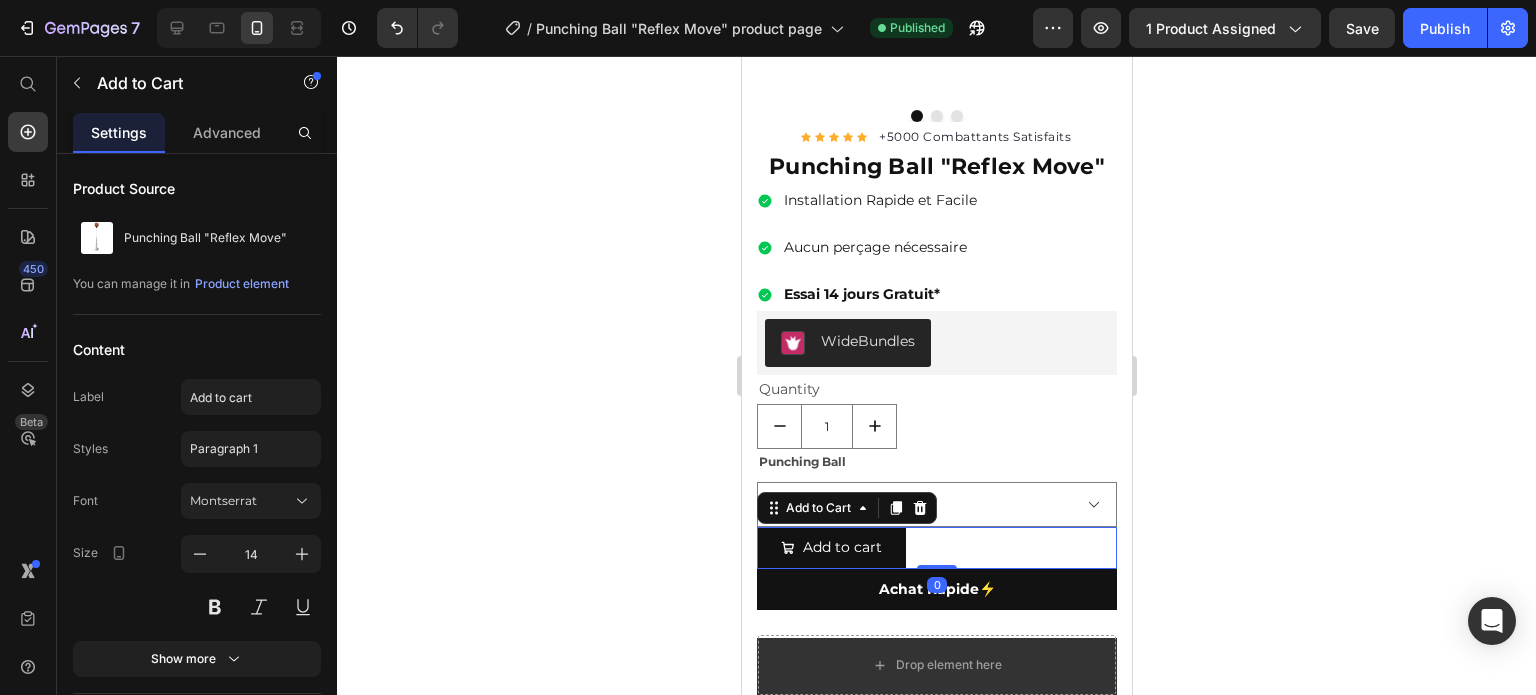 click 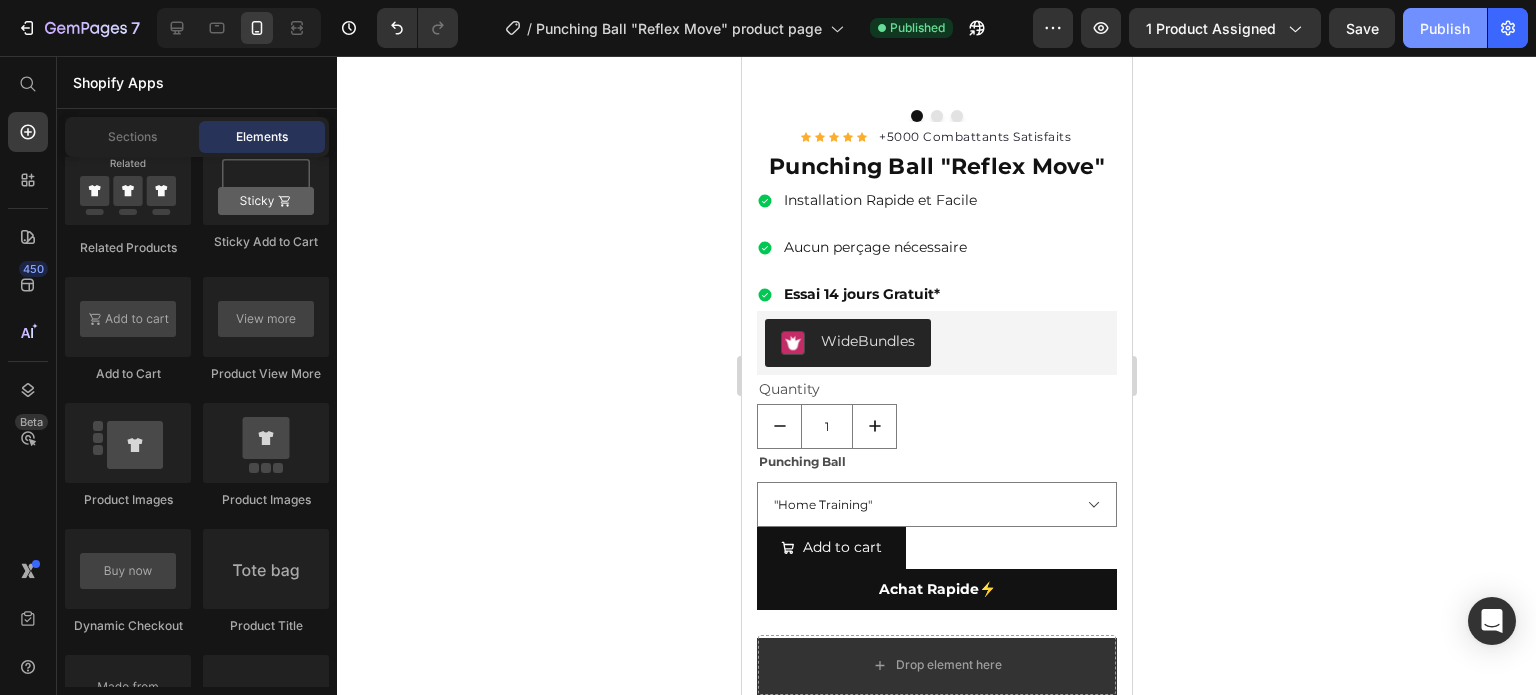click on "Publish" at bounding box center (1445, 28) 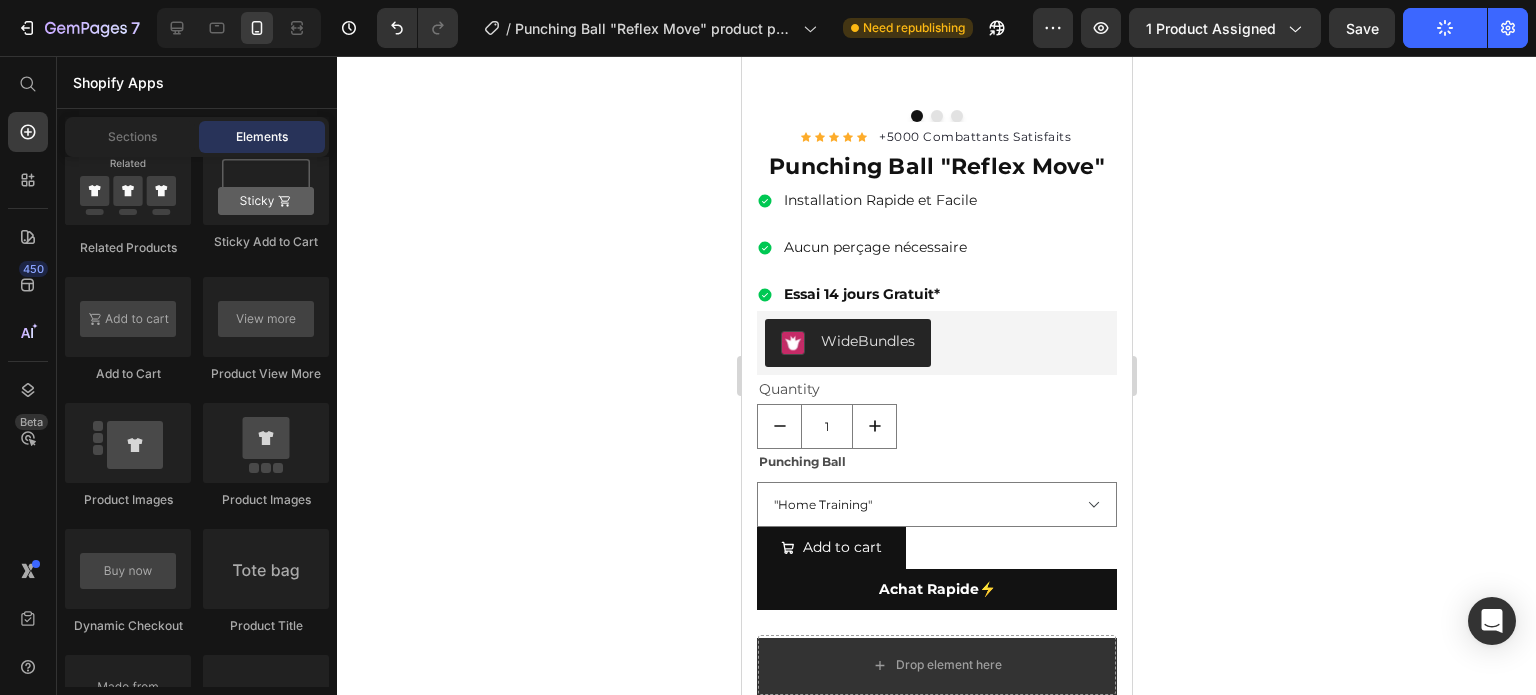 click on "7  Version history  /  Punching Ball "Reflex Move" product page Need republishing Preview 1 product assigned  Save   Publish" 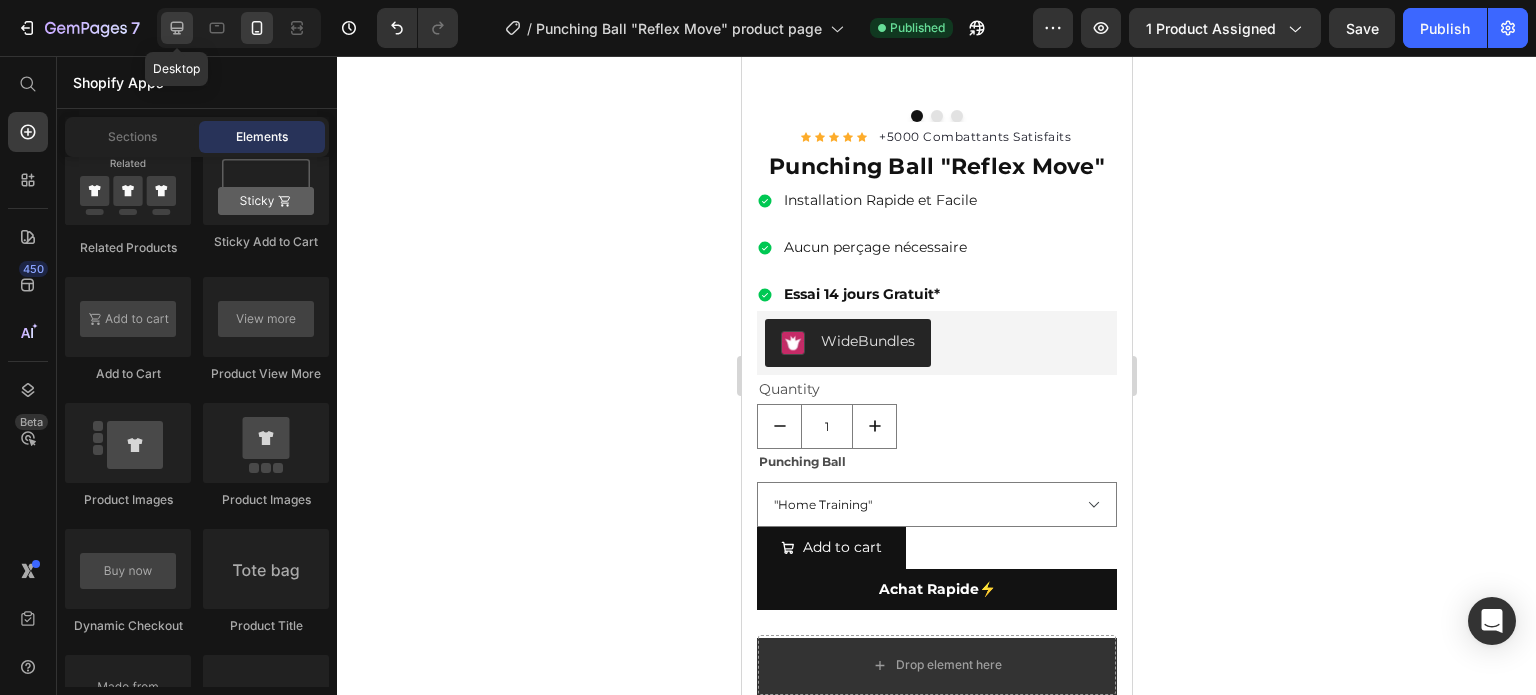click 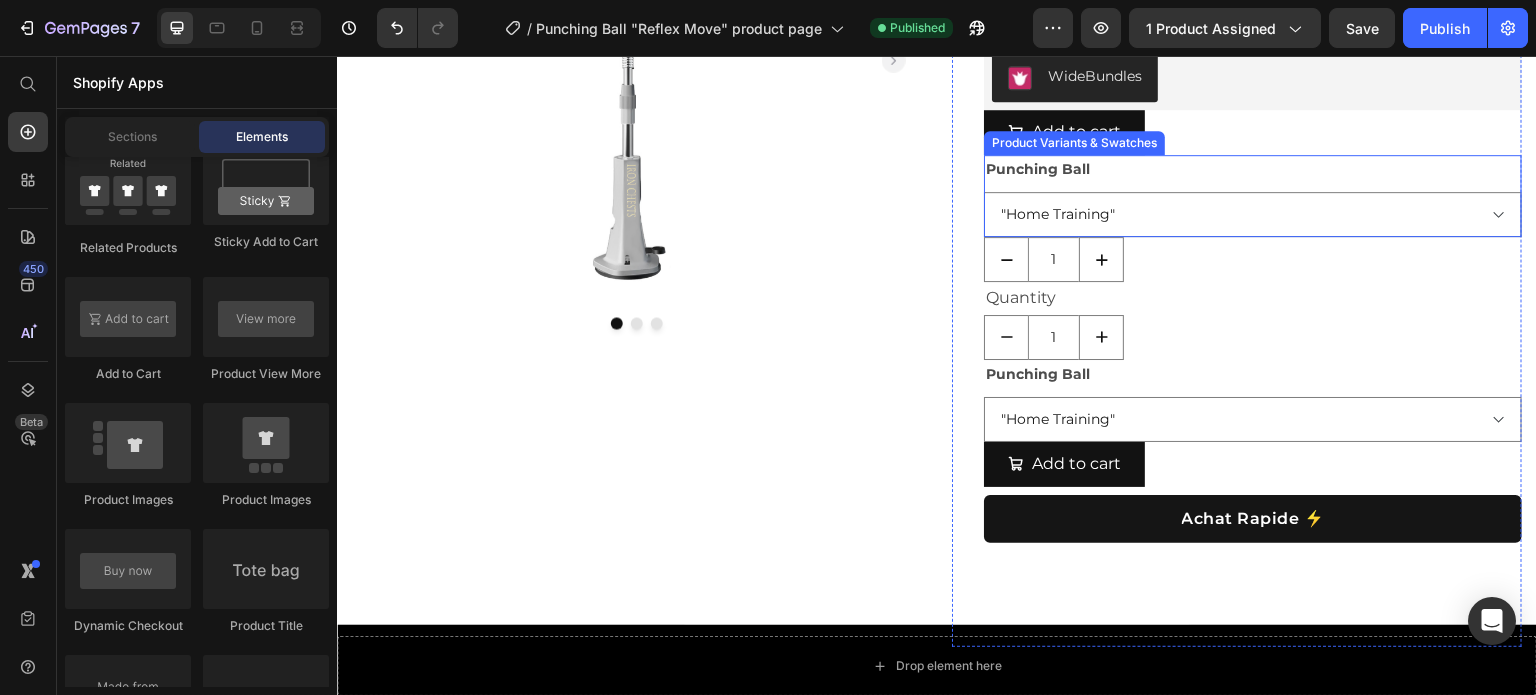 scroll, scrollTop: 203, scrollLeft: 0, axis: vertical 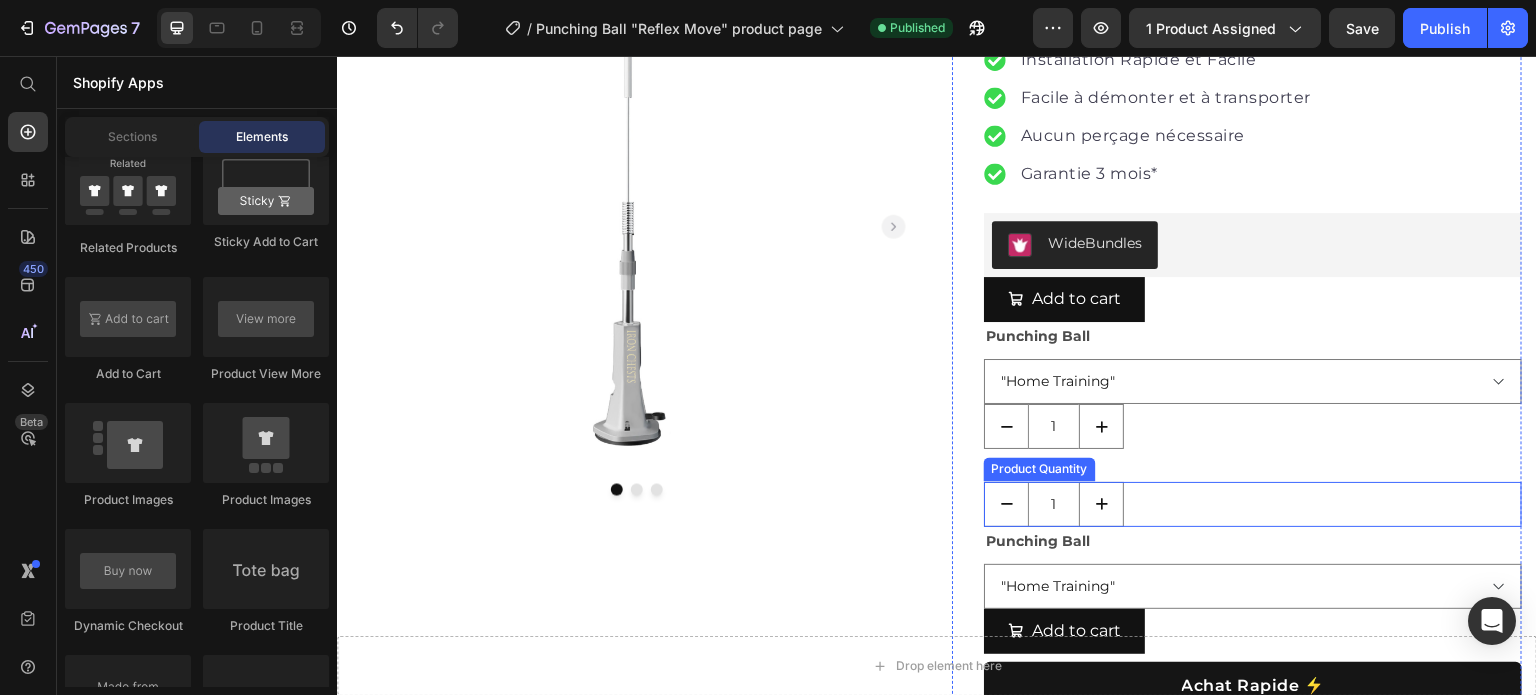 click on "1" at bounding box center (1253, 504) 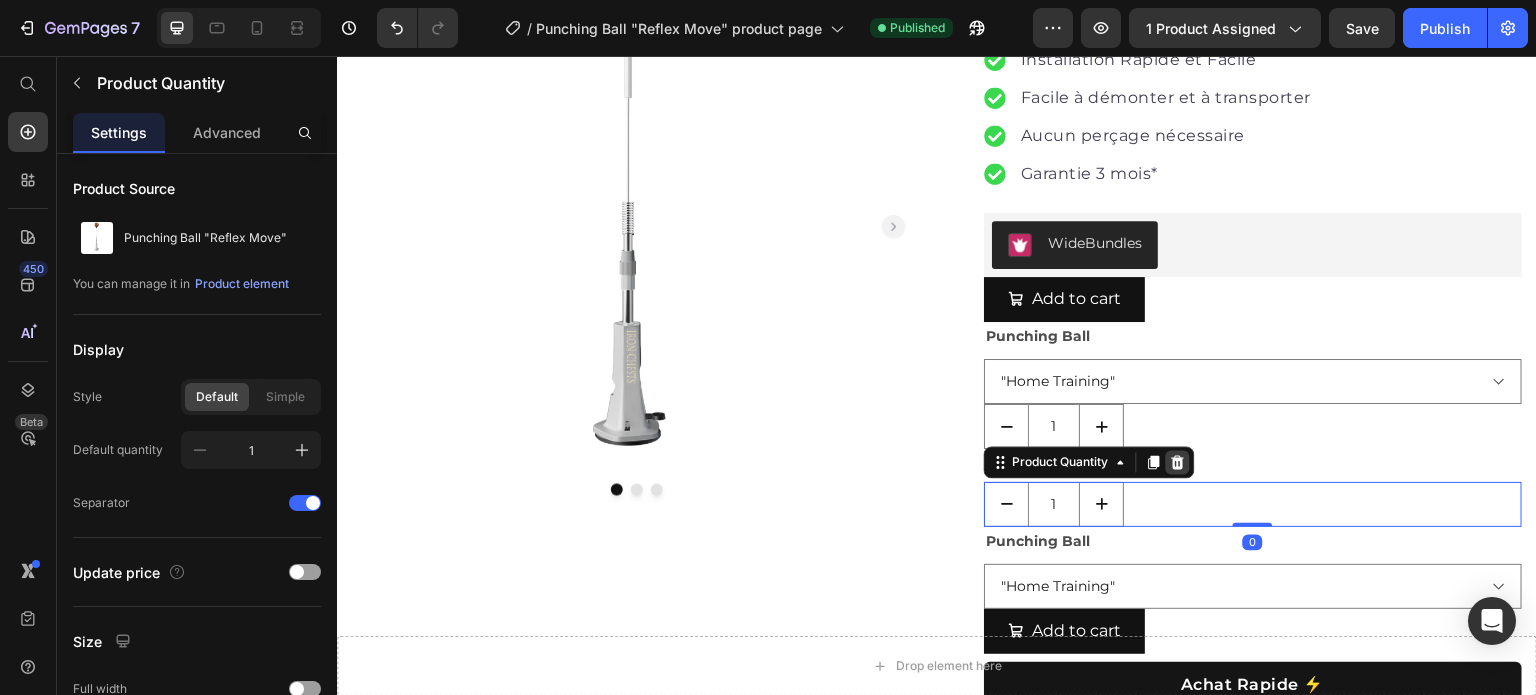 click 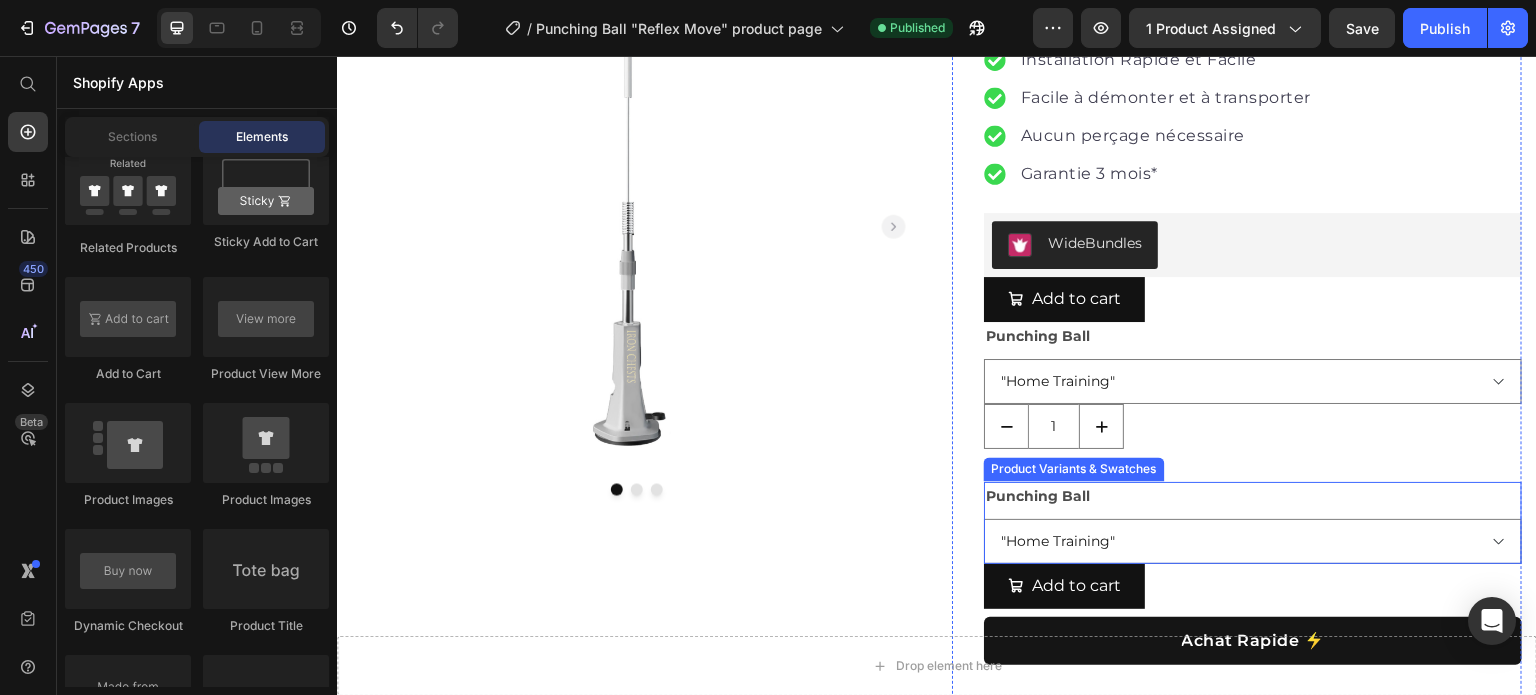 click on "Punching Ball  "Home Training"" at bounding box center (1253, 523) 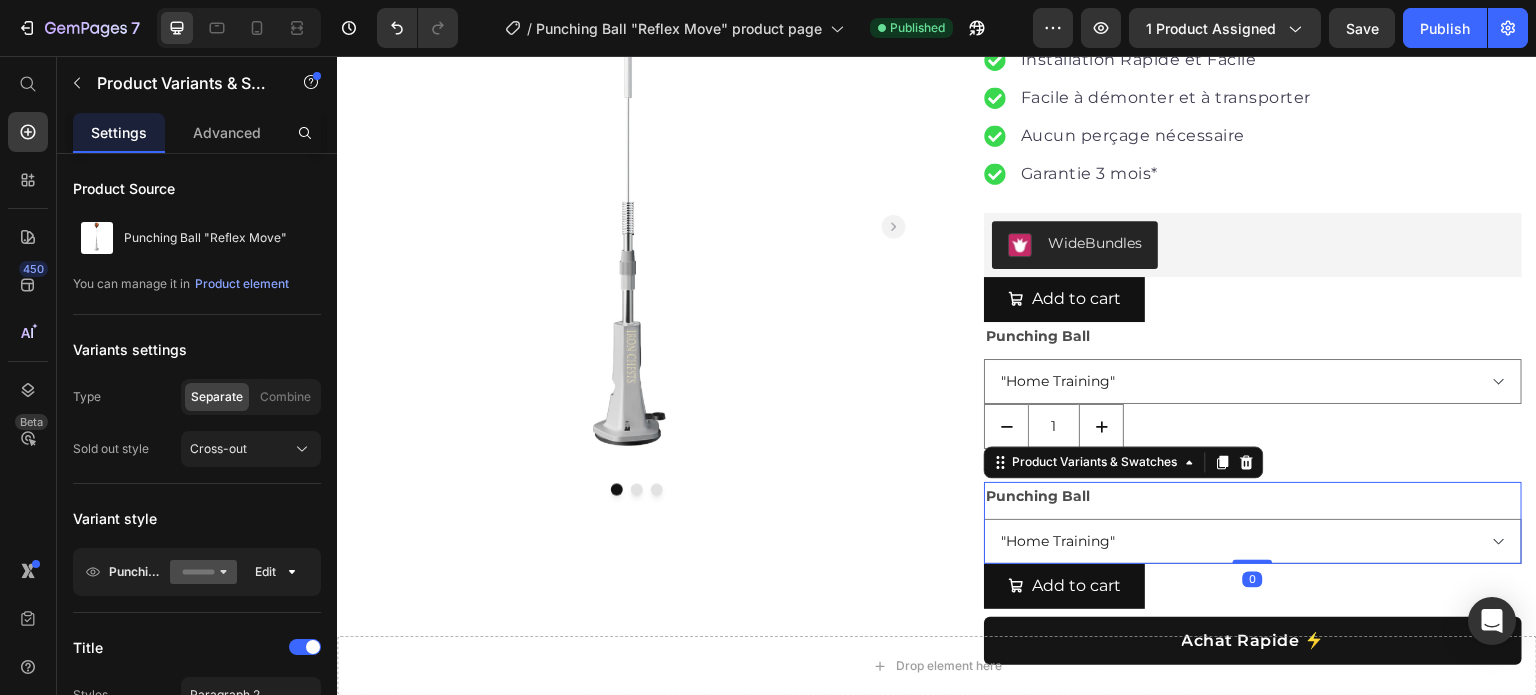 click 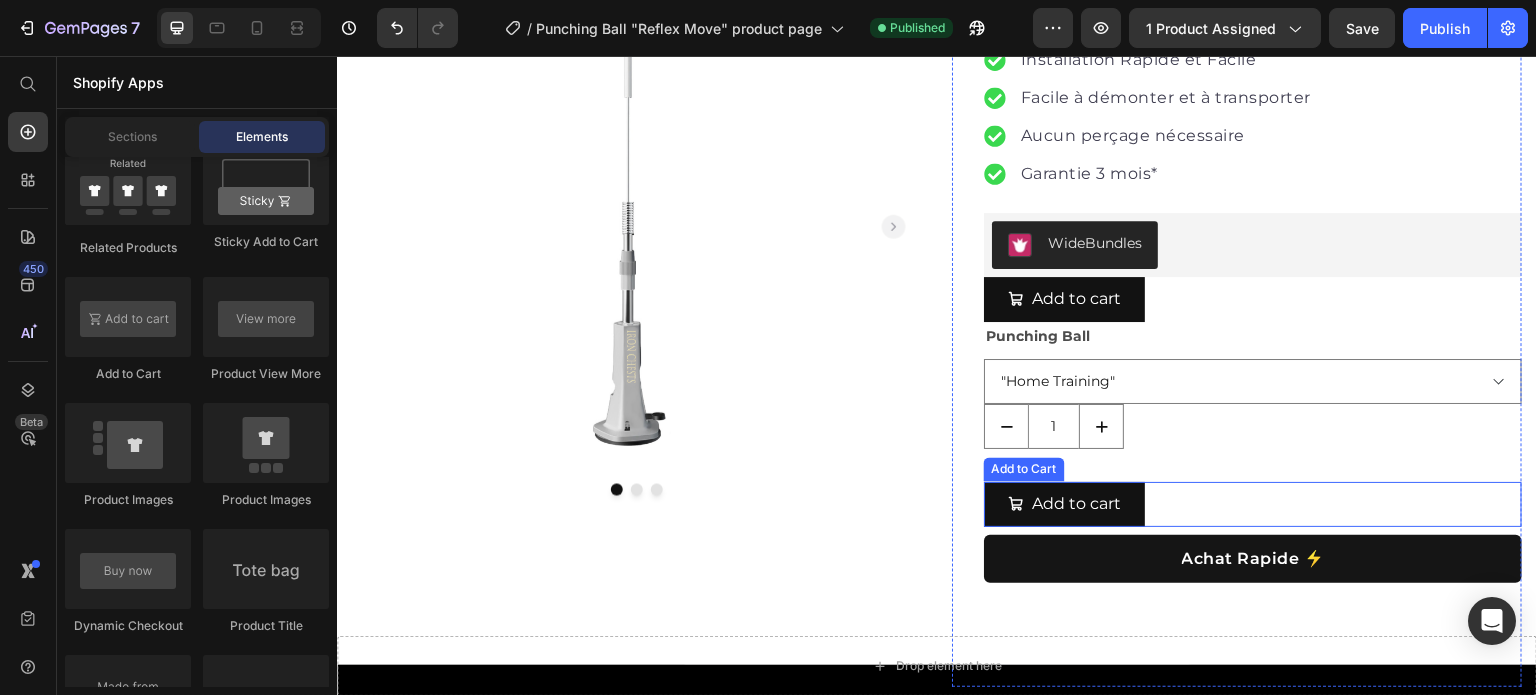 click on "Add to cart Add to Cart" at bounding box center (1253, 504) 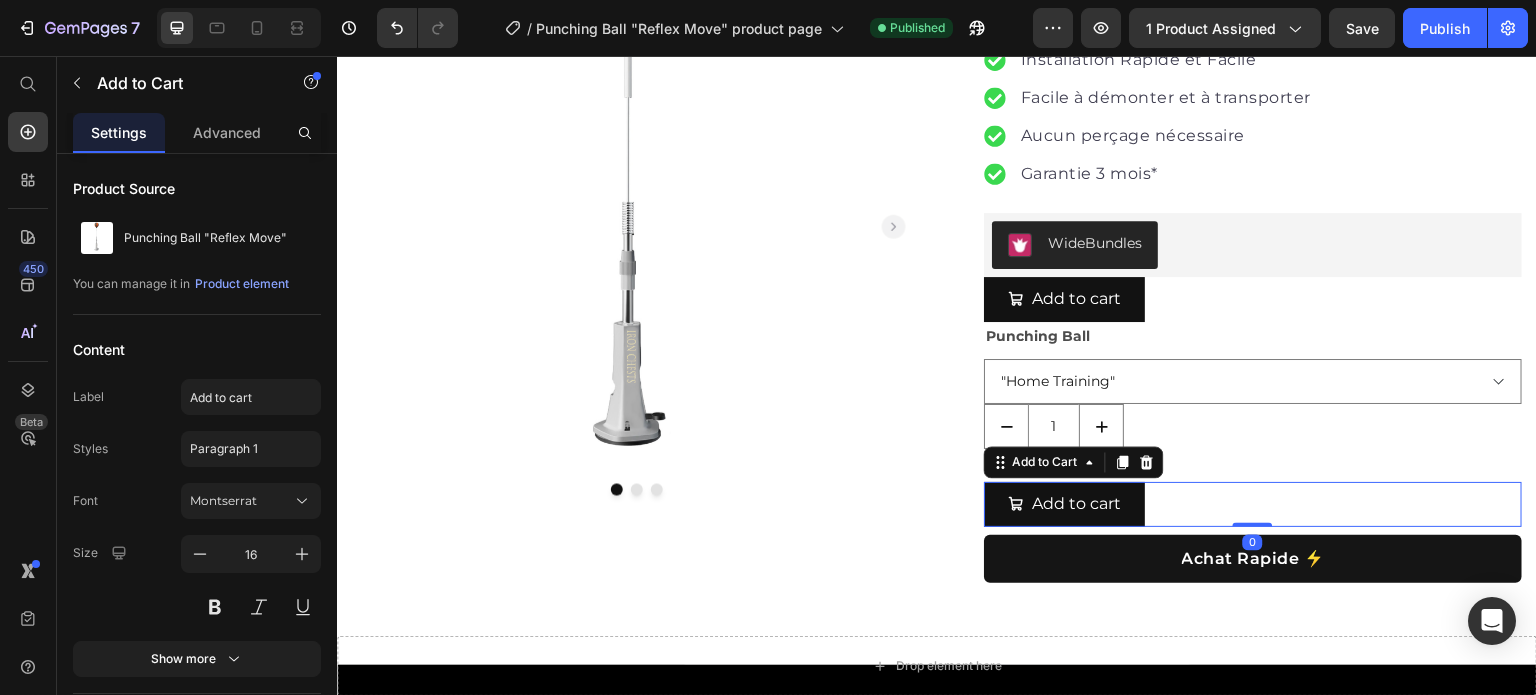 click on "Add to Cart" at bounding box center (1074, 463) 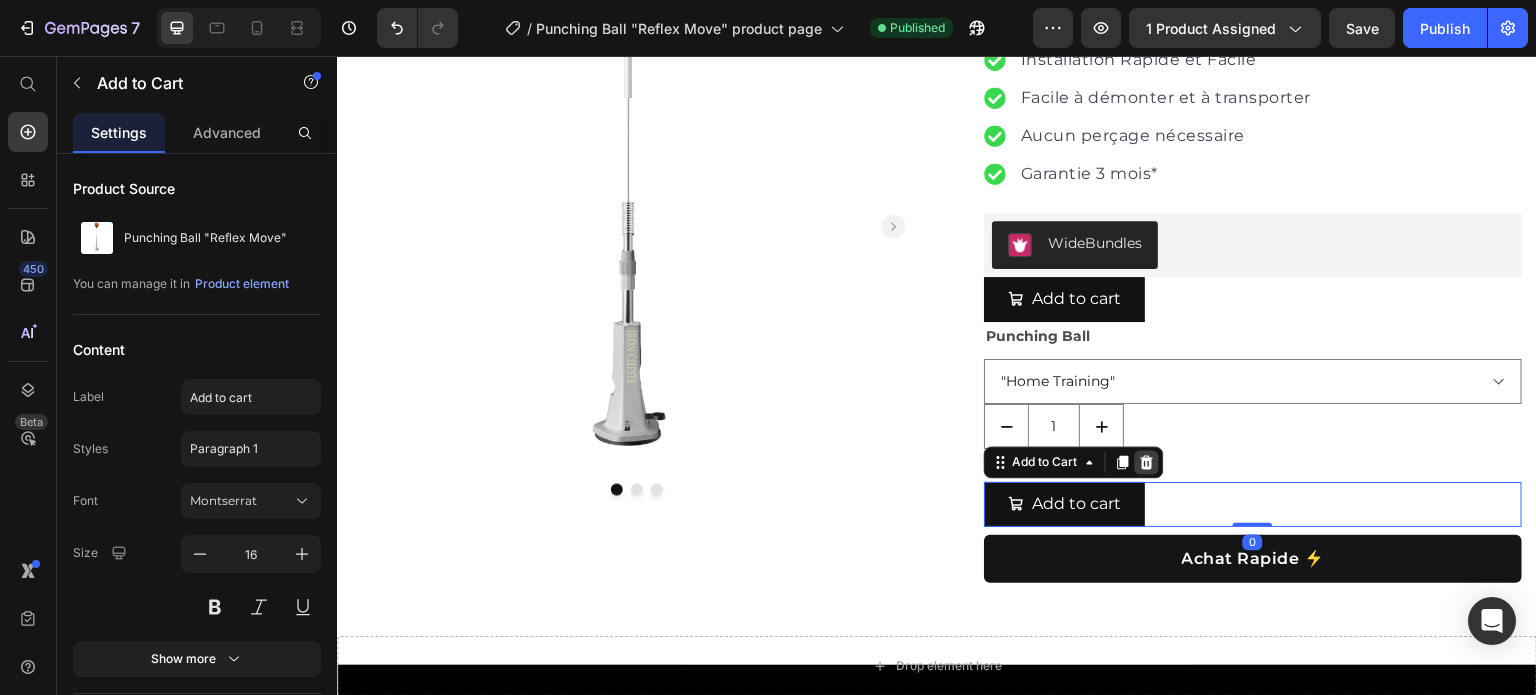 click 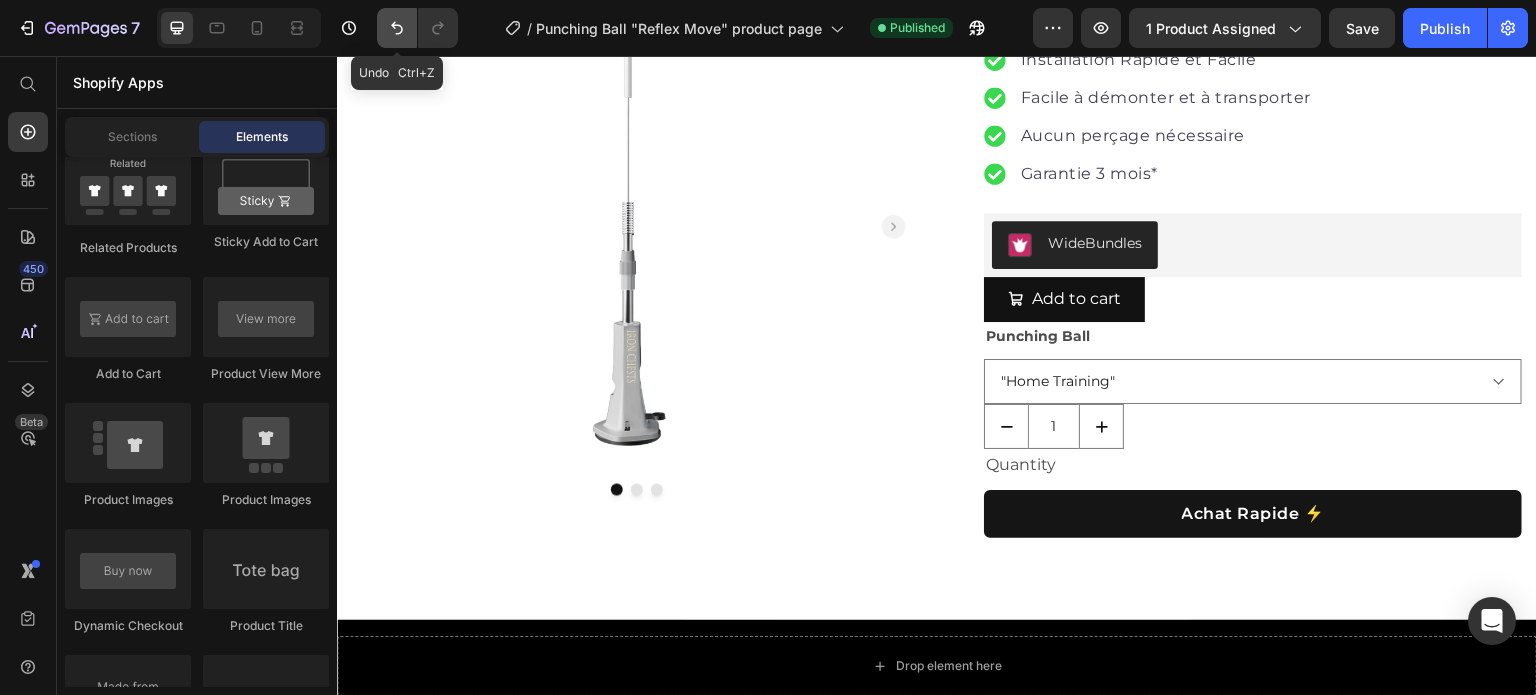 click 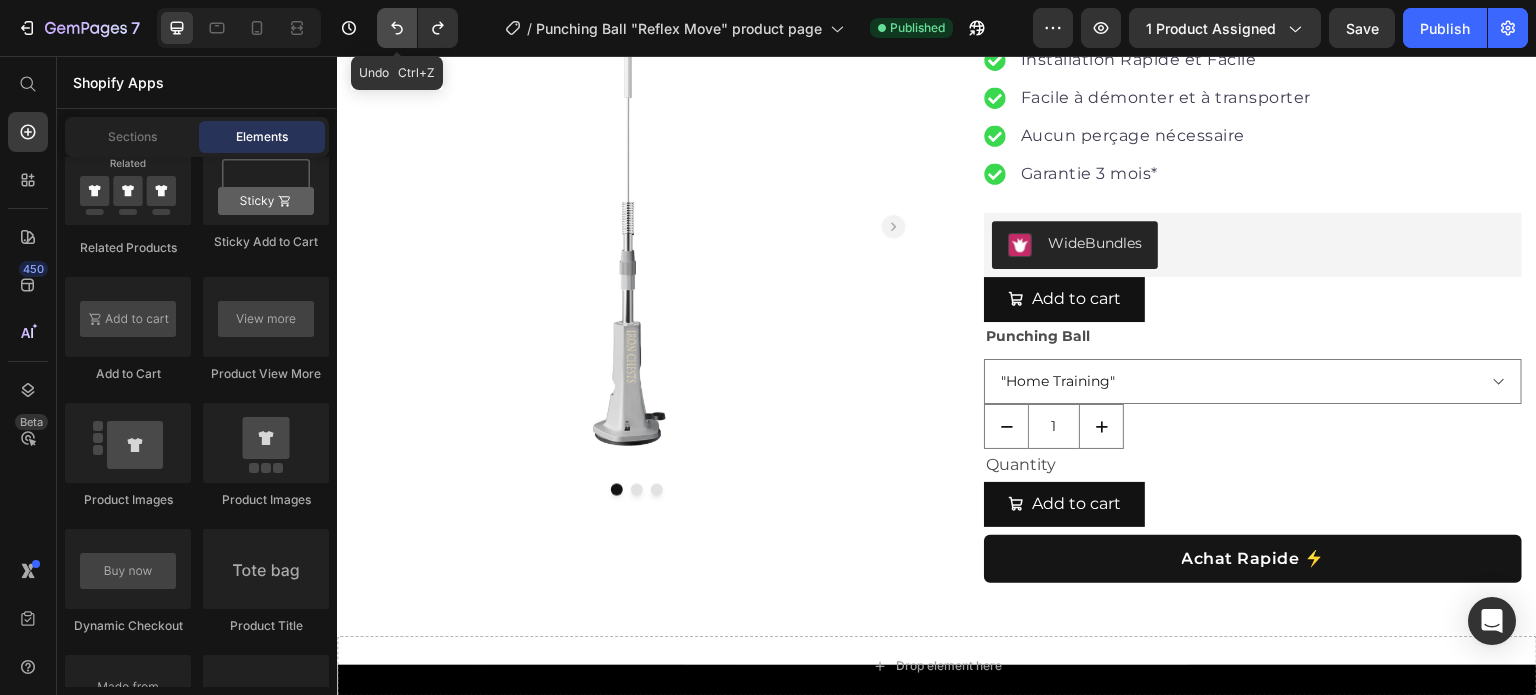 click 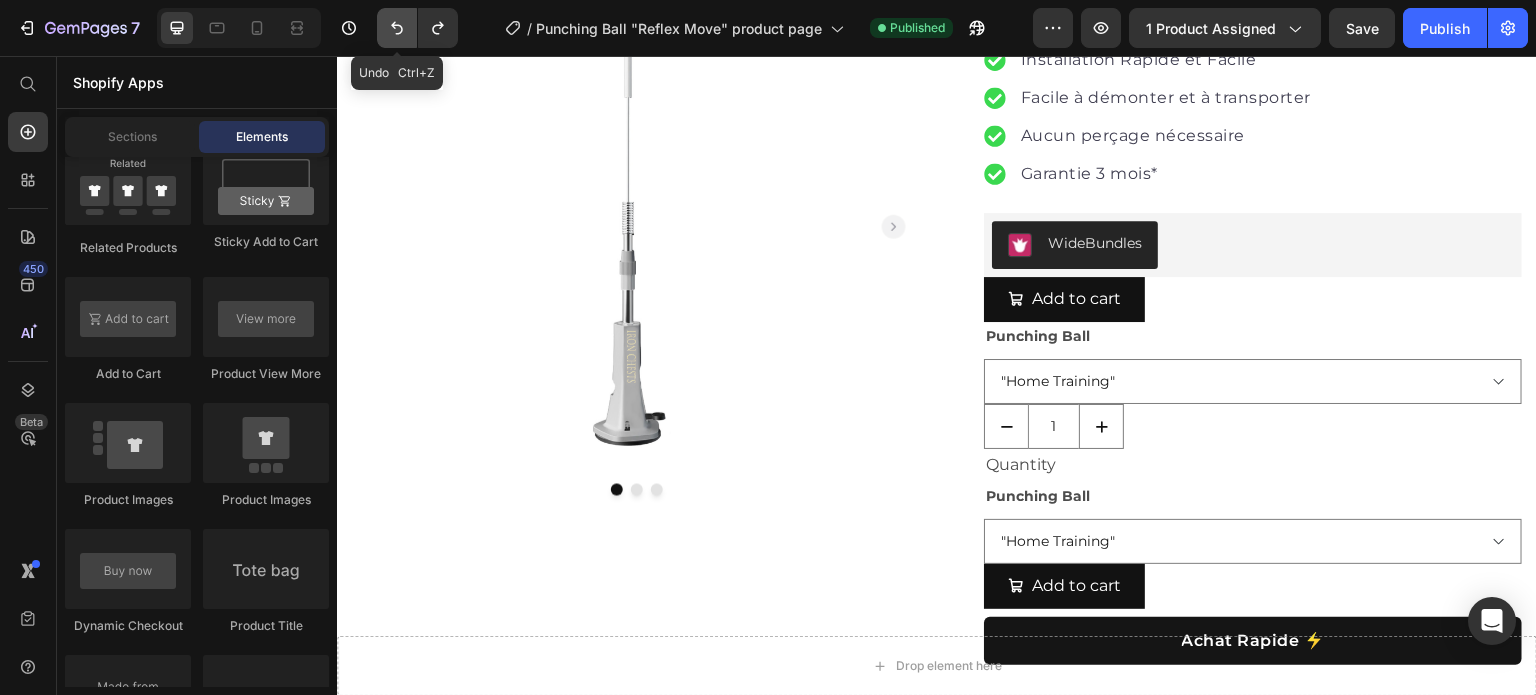 click 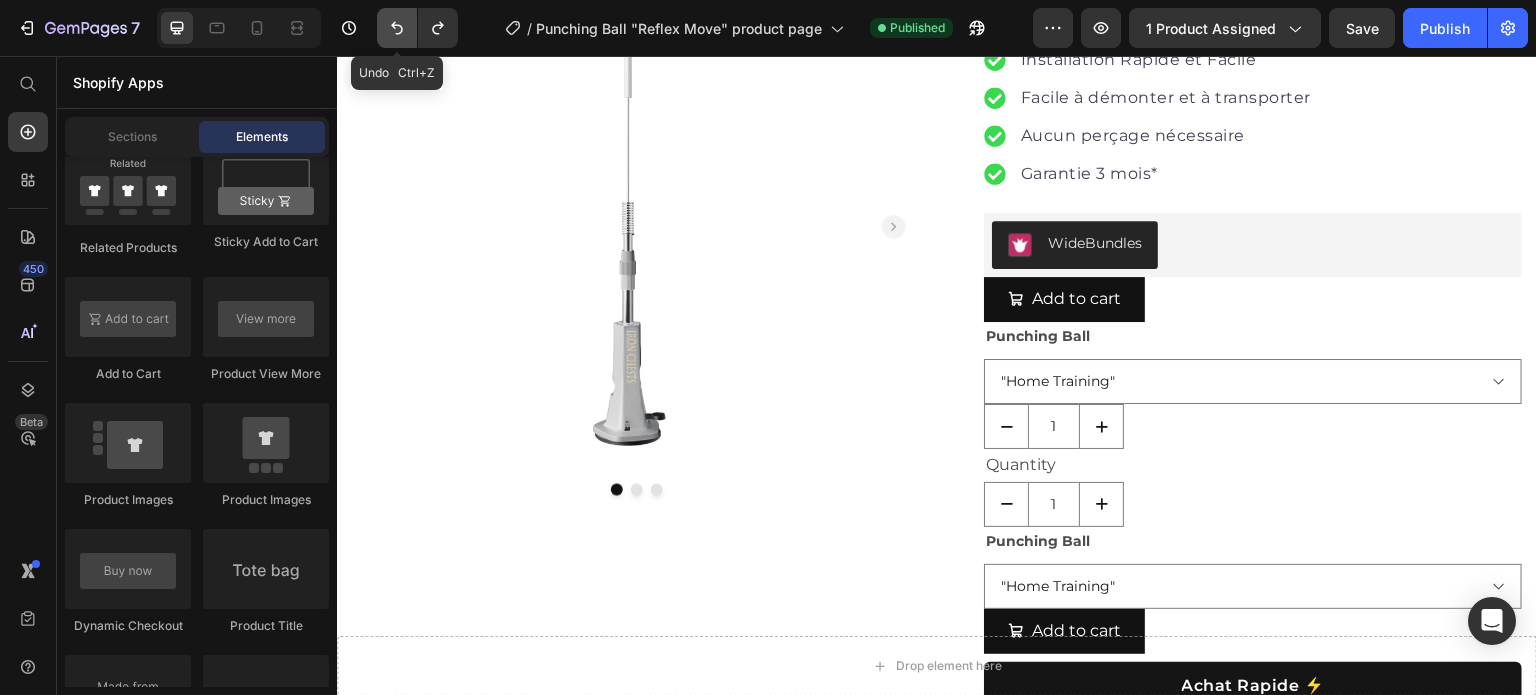 click 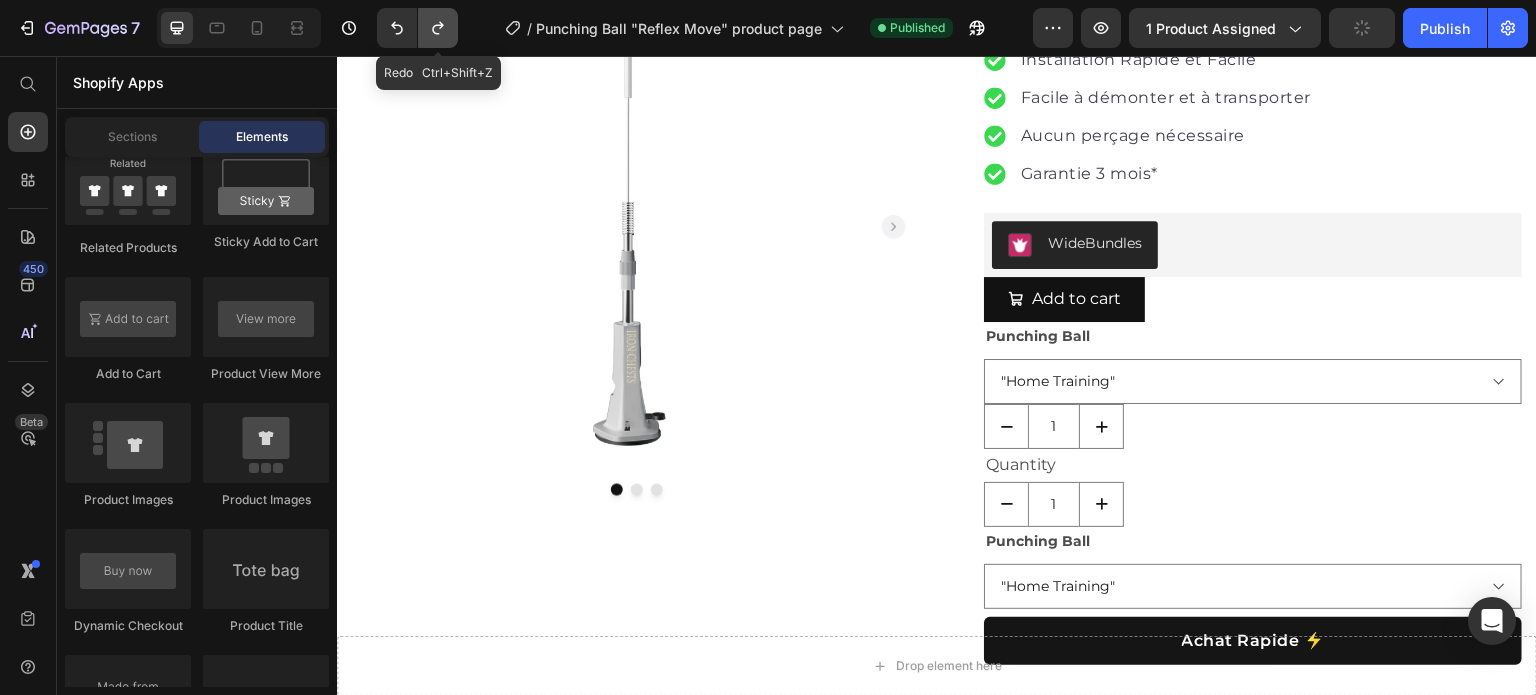 click 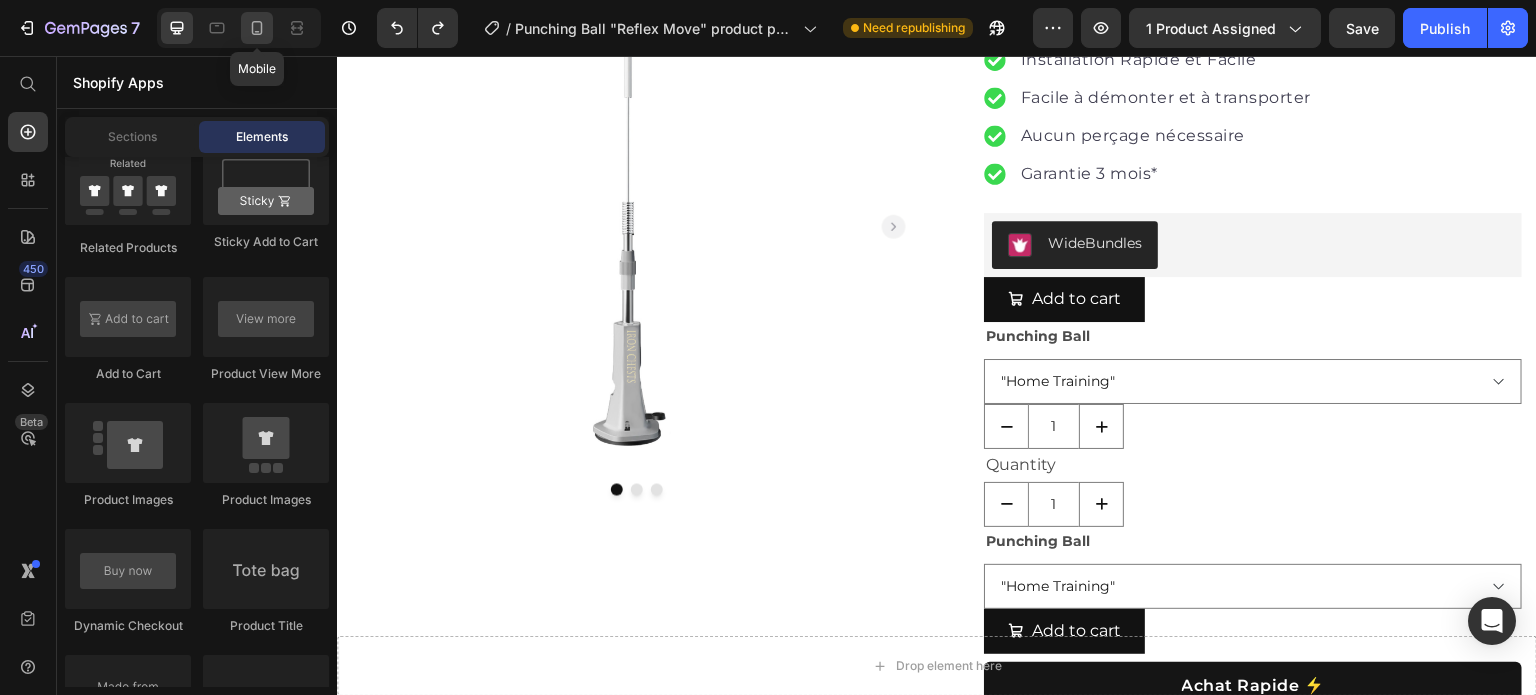 click 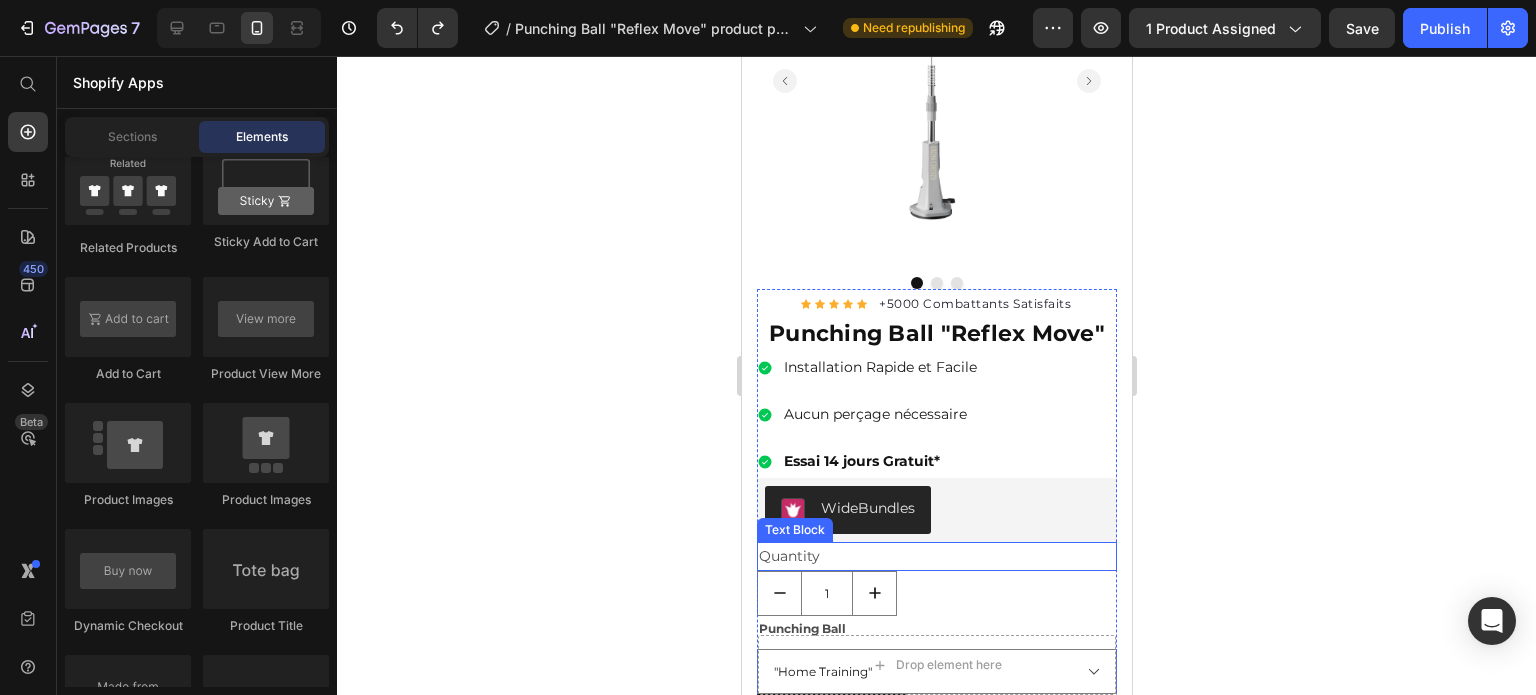scroll, scrollTop: 370, scrollLeft: 0, axis: vertical 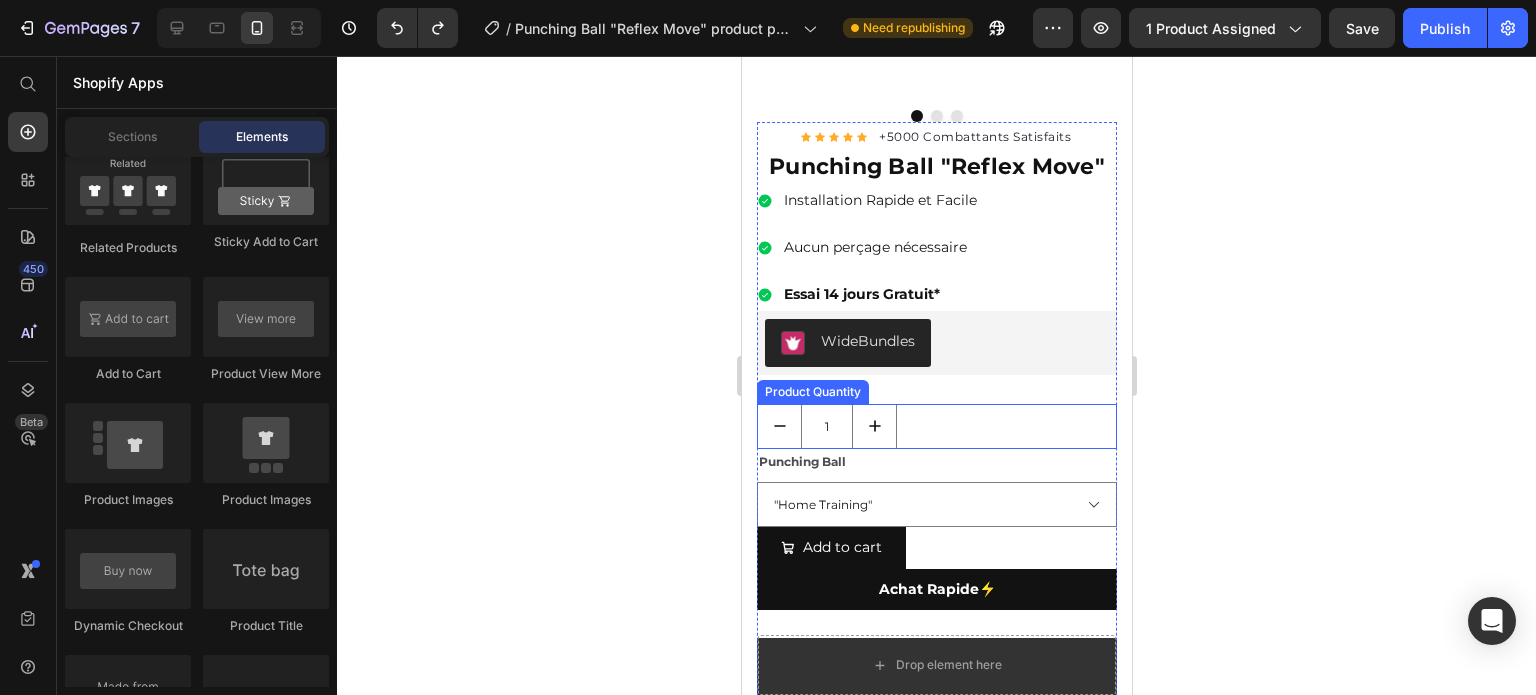 click on "1" at bounding box center [936, 426] 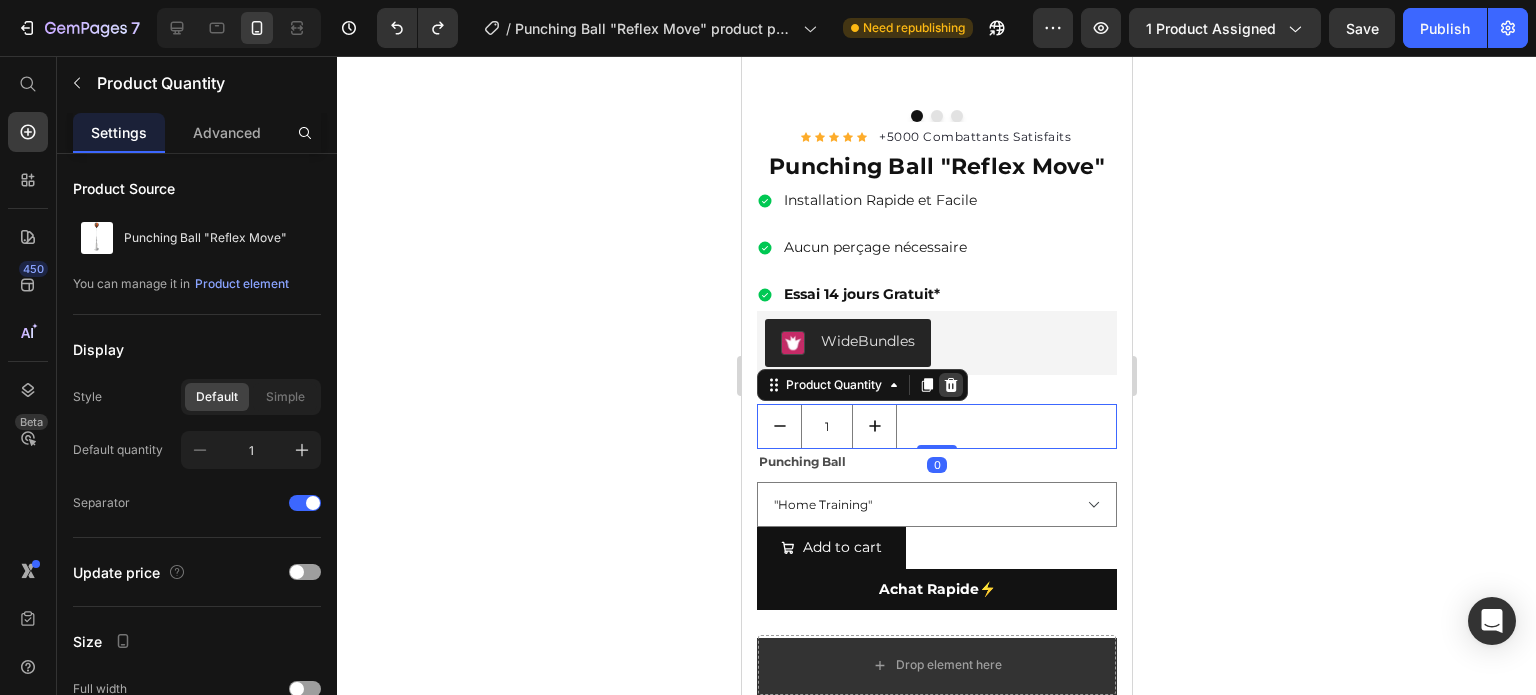 click 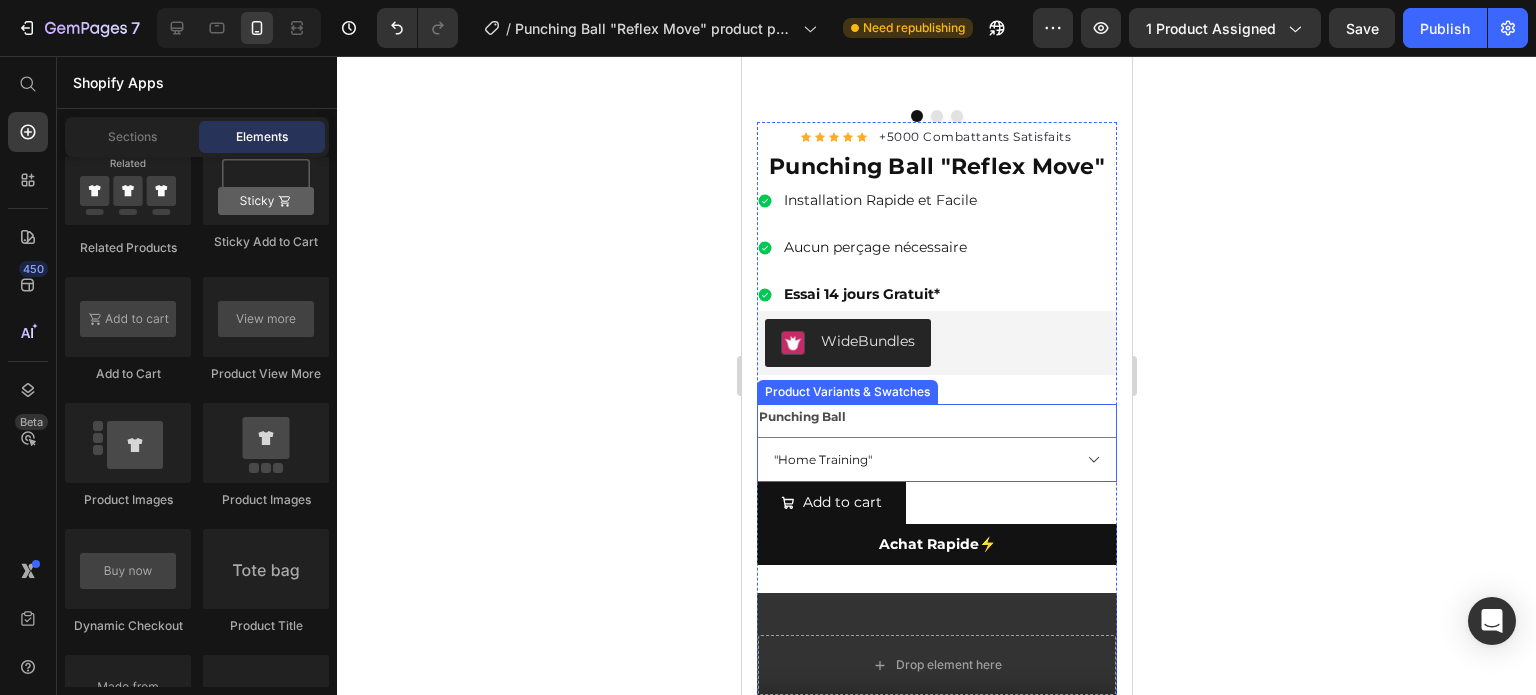 click on "Punching Ball  "Home Training"" at bounding box center (936, 443) 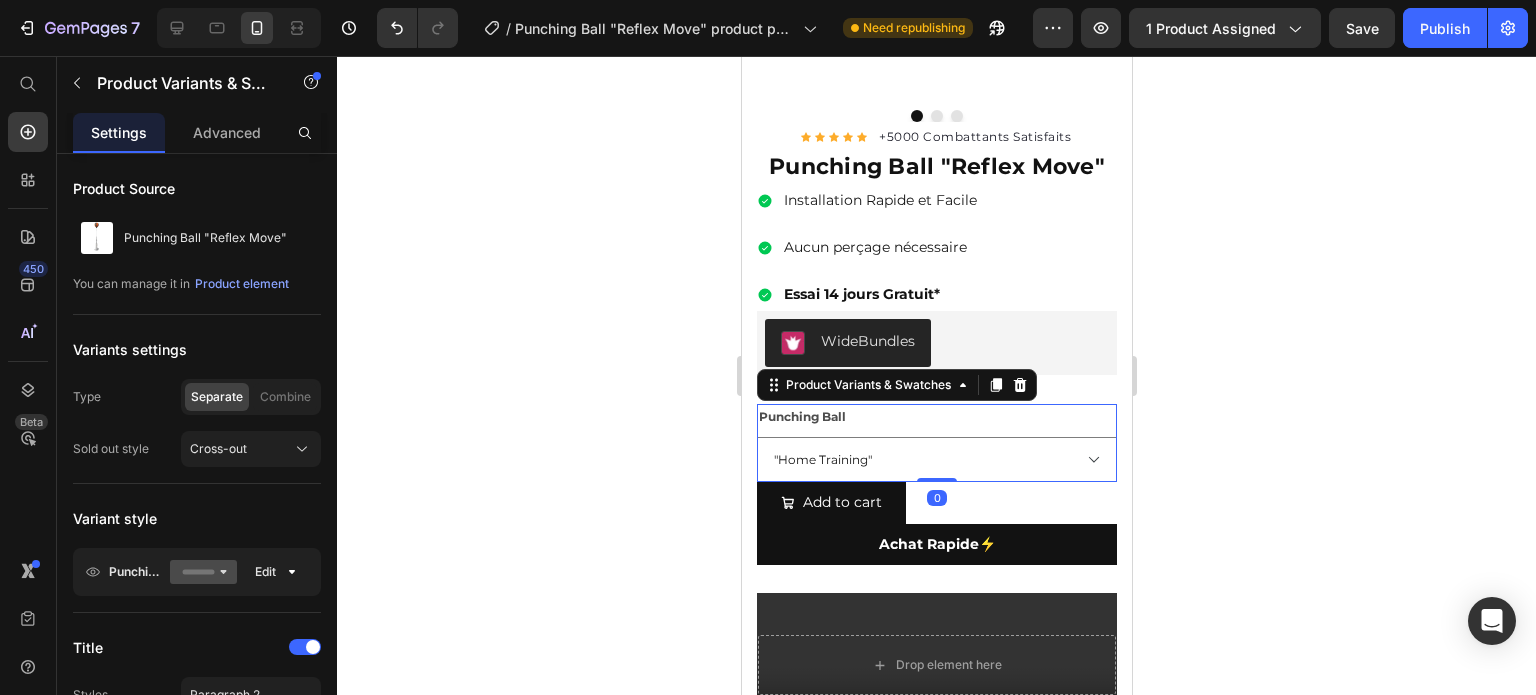 click 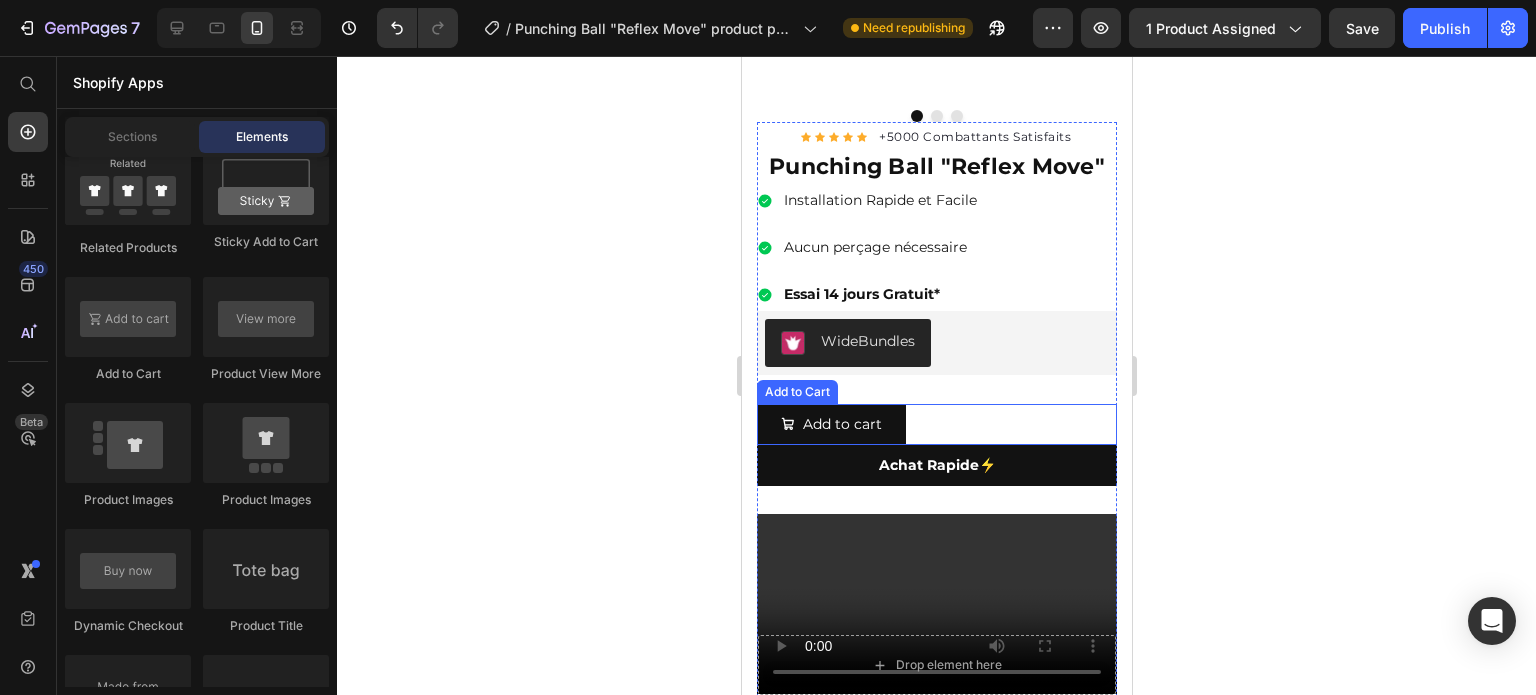 click on "Add to cart Add to Cart" at bounding box center [936, 424] 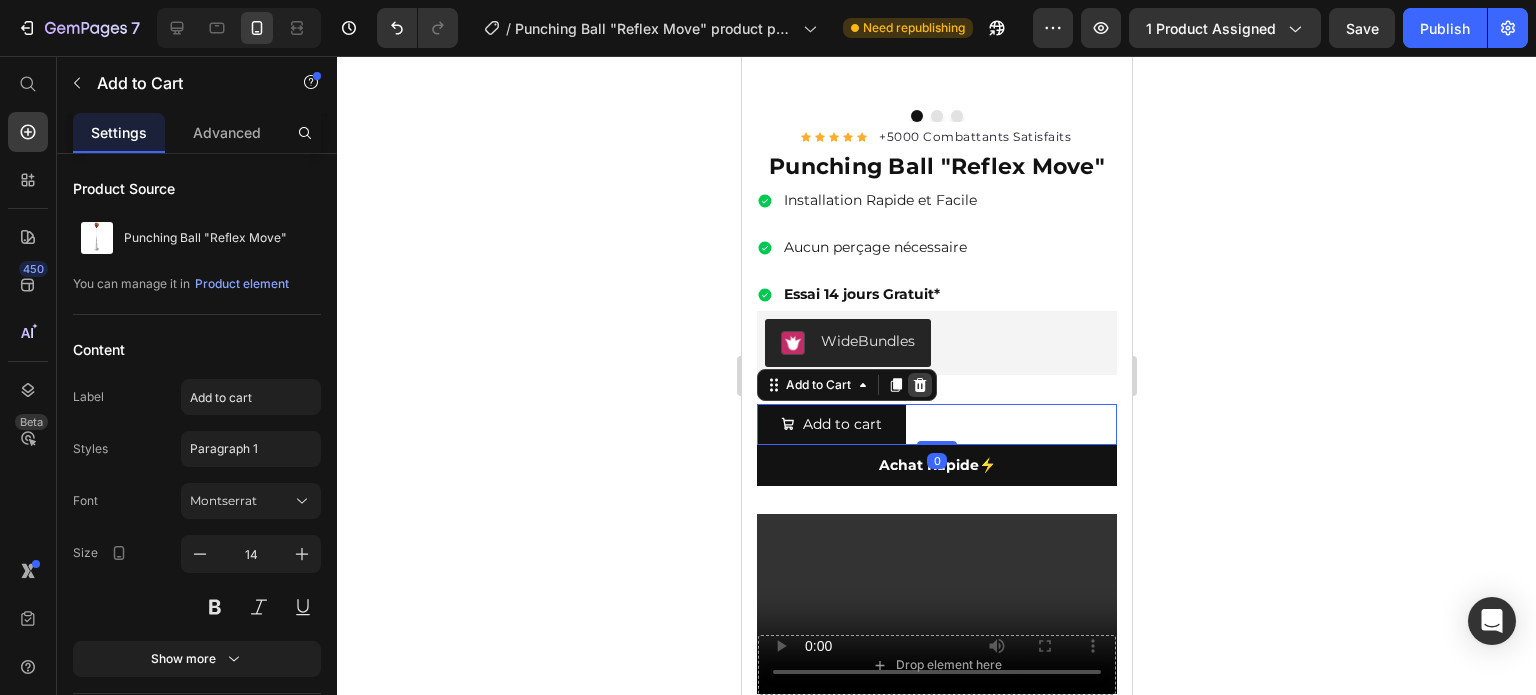 click 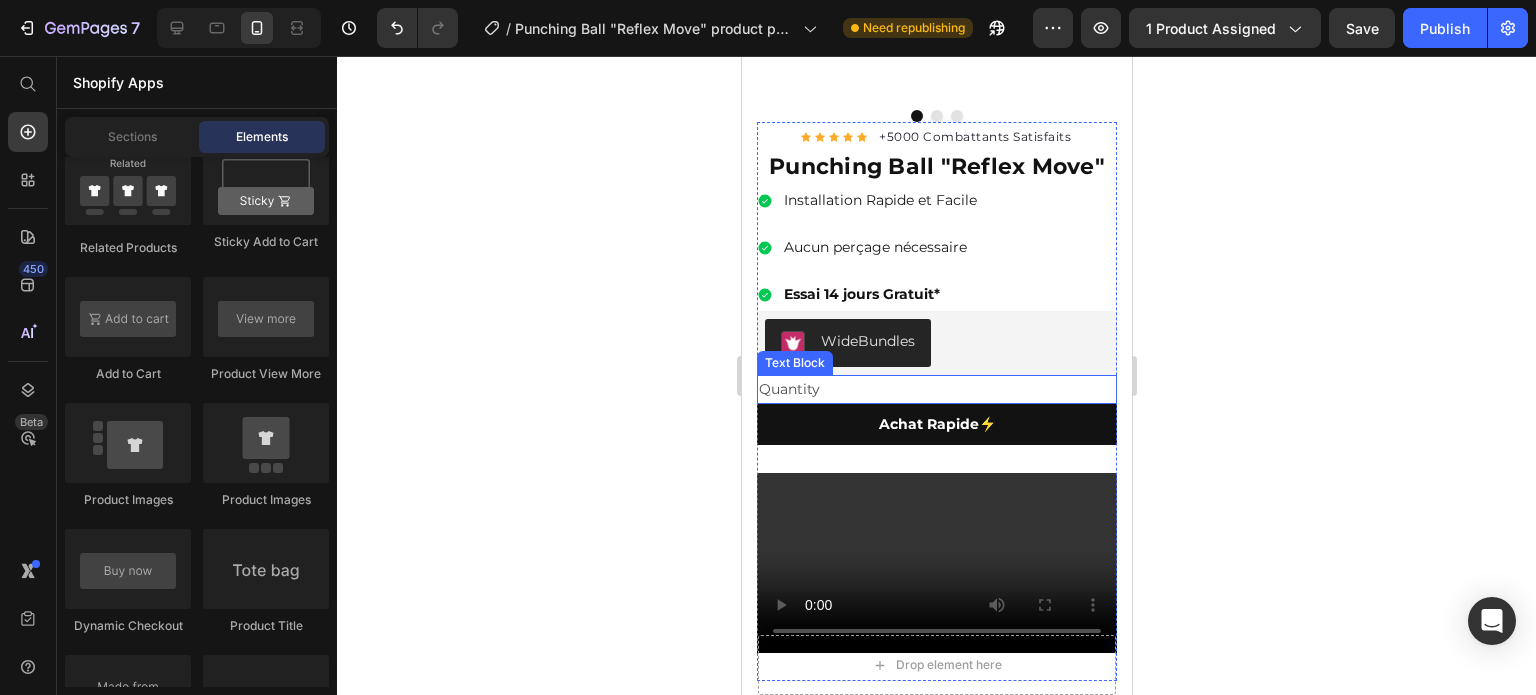 click on "Quantity" at bounding box center [936, 389] 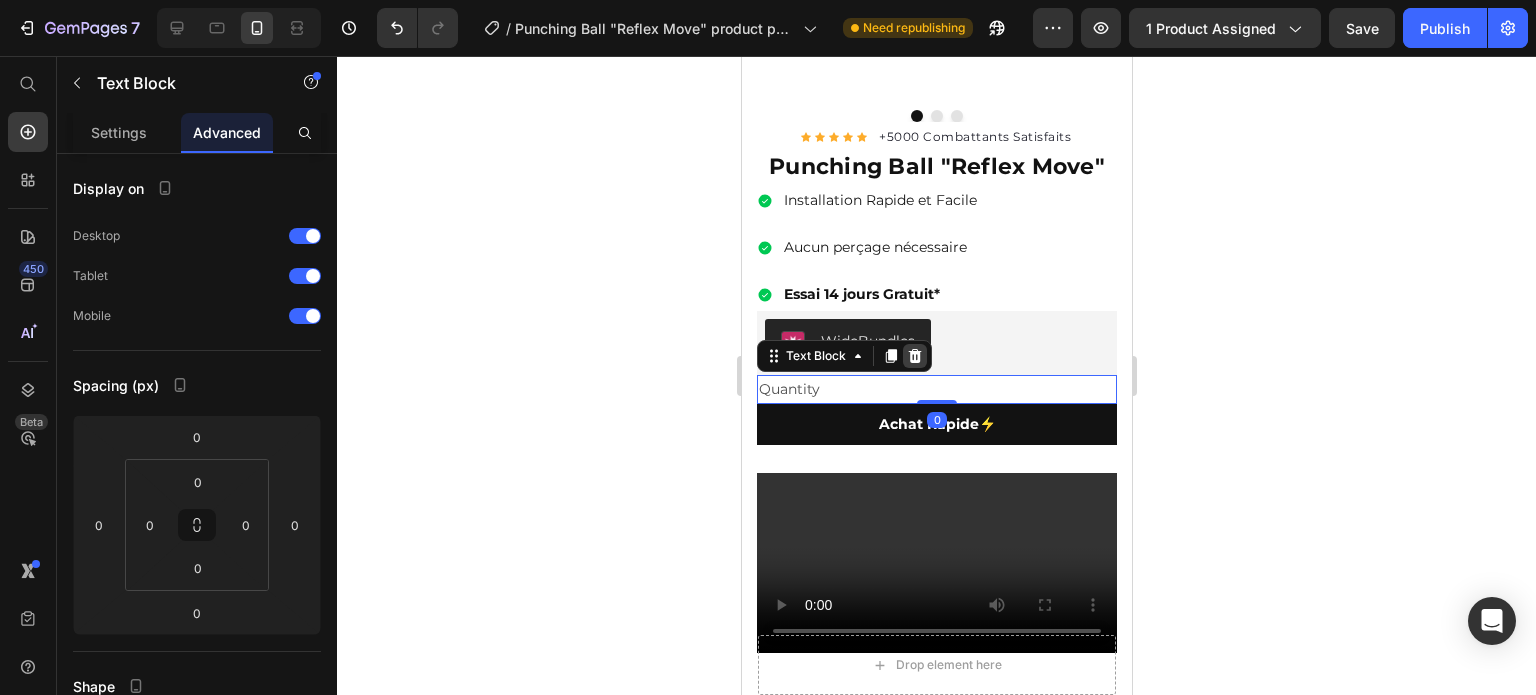 click at bounding box center [914, 356] 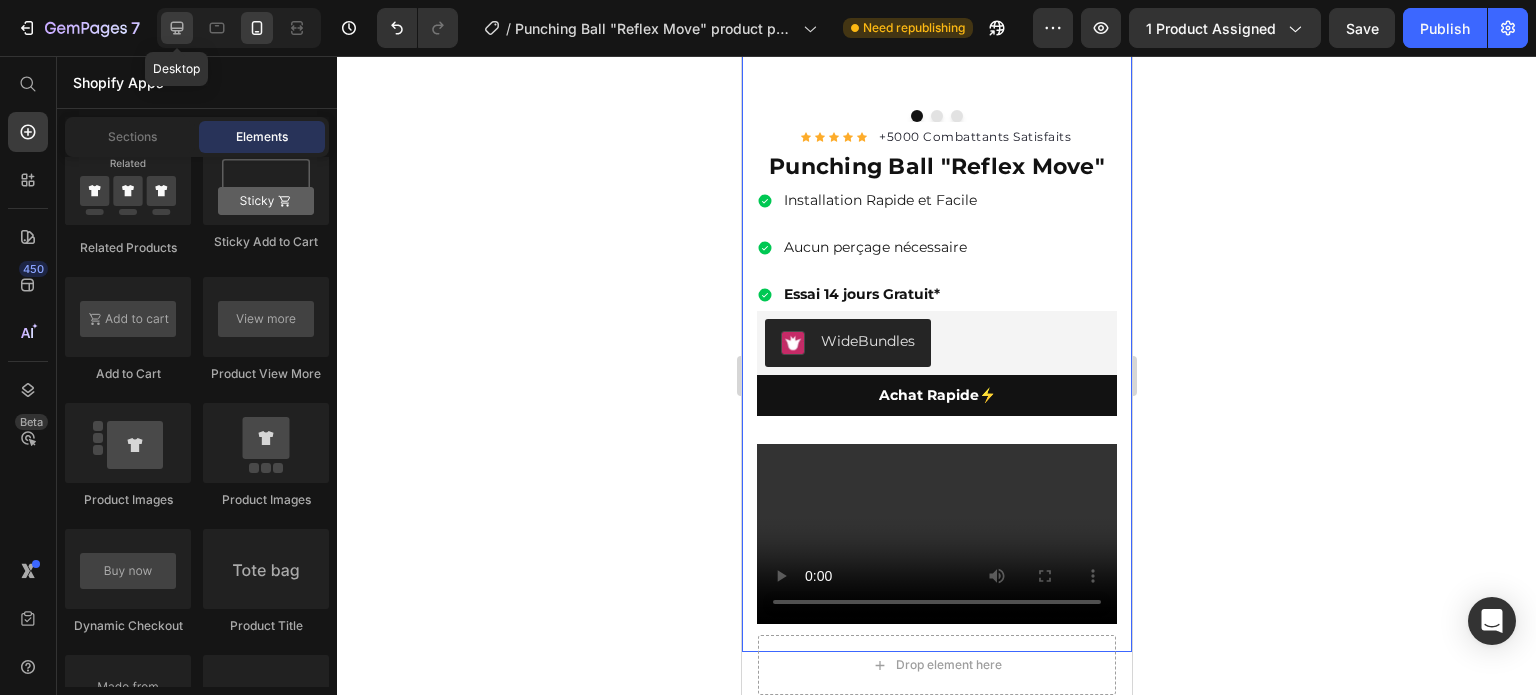 click 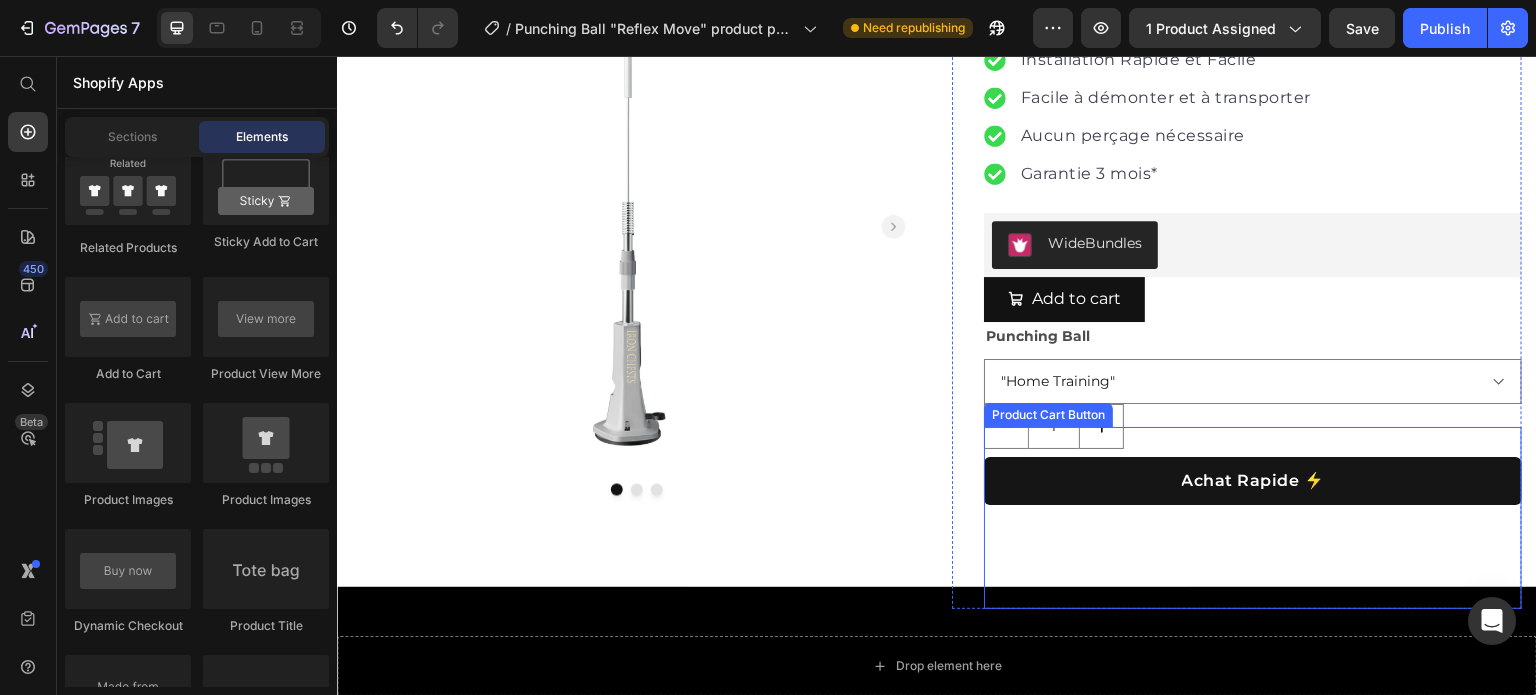 scroll, scrollTop: 36, scrollLeft: 0, axis: vertical 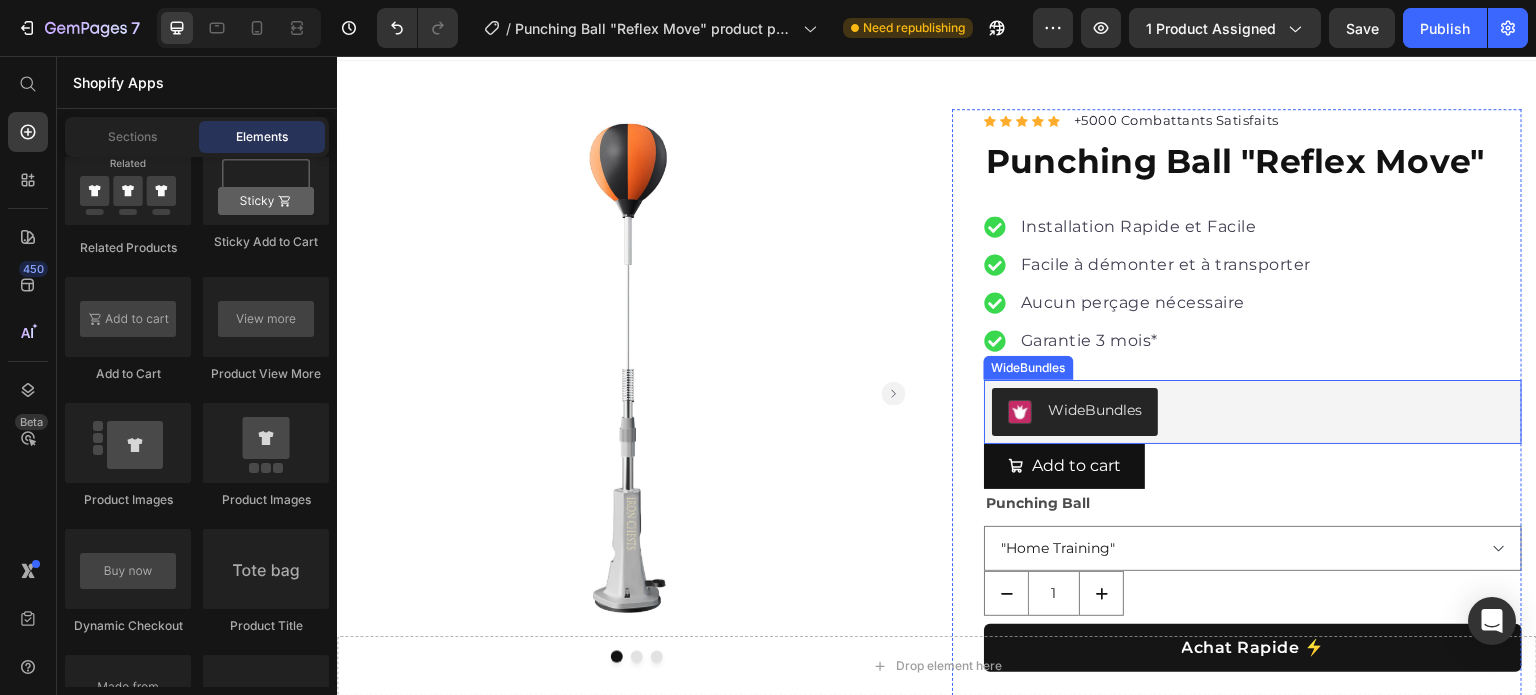 click on "WideBundles" at bounding box center [1253, 412] 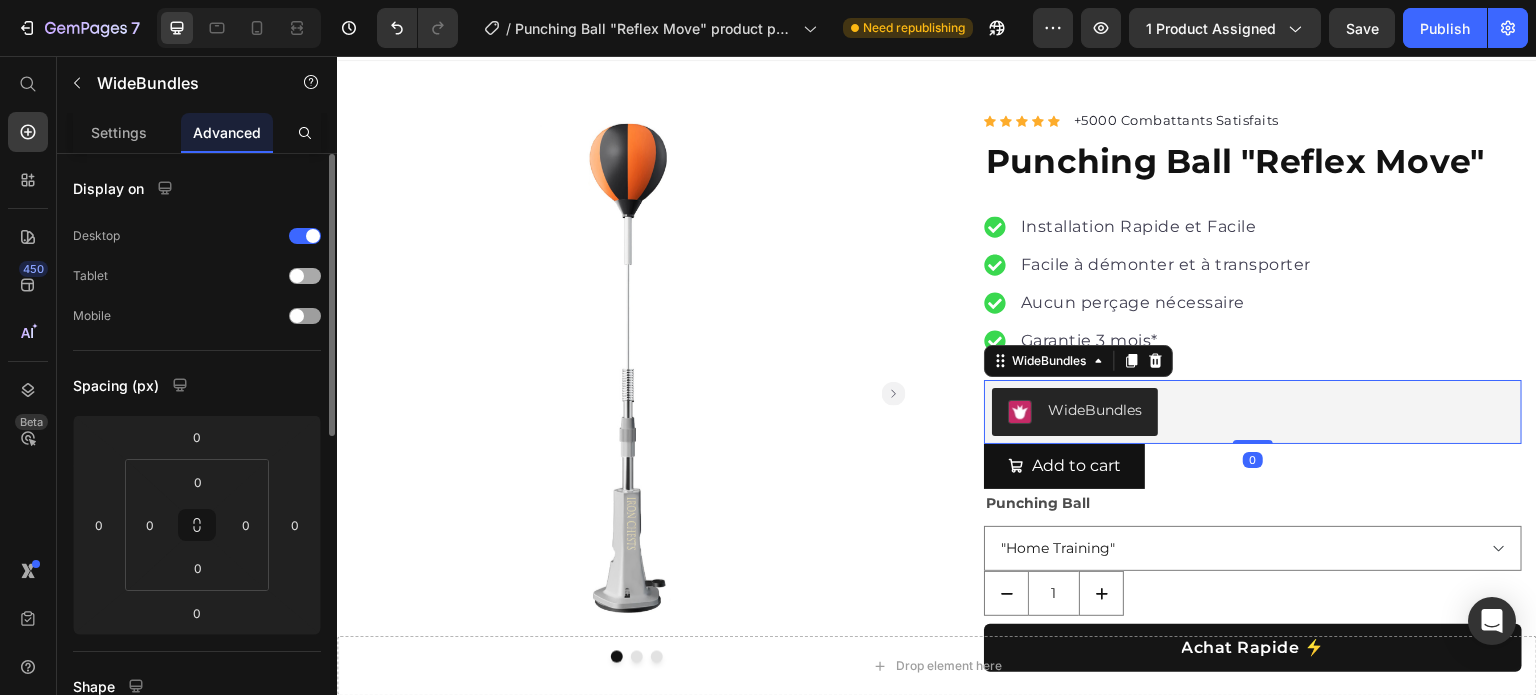 drag, startPoint x: 313, startPoint y: 279, endPoint x: 310, endPoint y: 291, distance: 12.369317 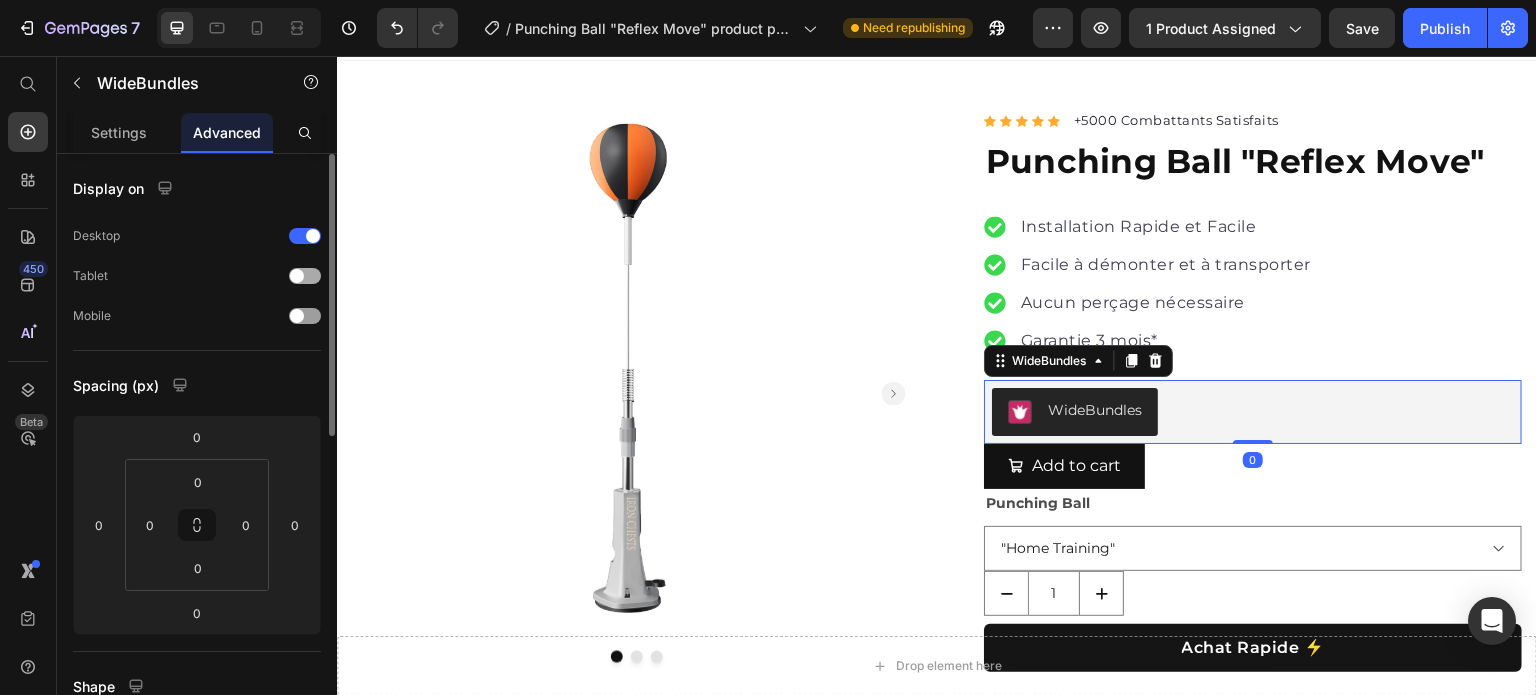 click at bounding box center (305, 276) 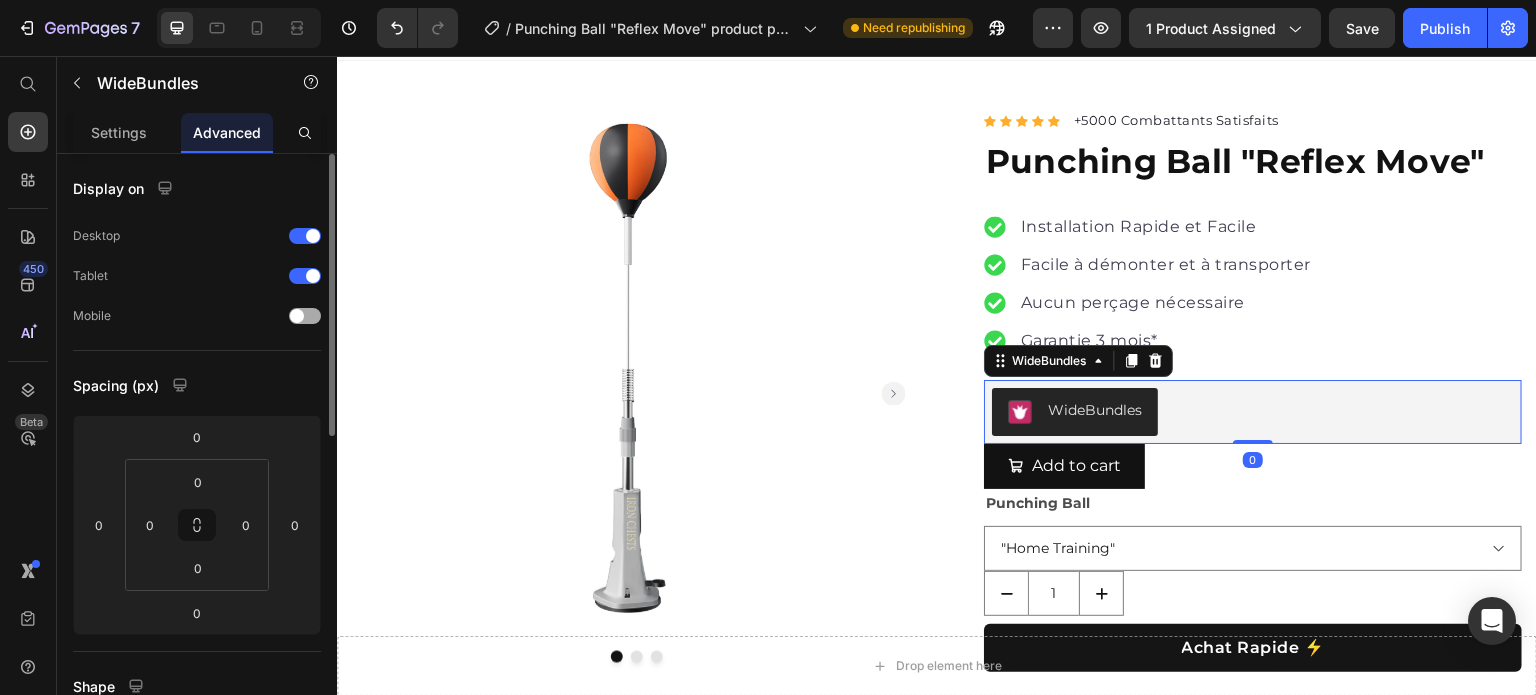 click at bounding box center [305, 316] 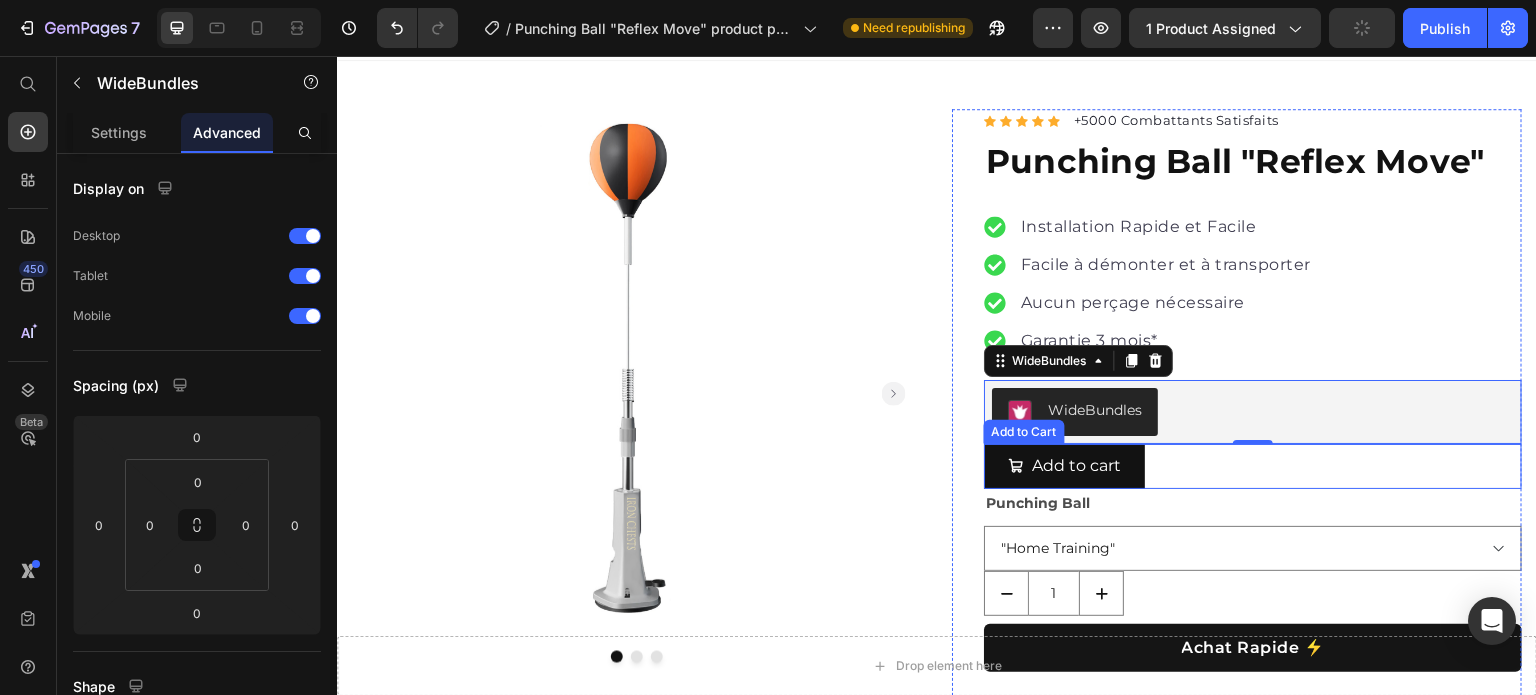 click on "Add to cart Add to Cart" at bounding box center [1253, 466] 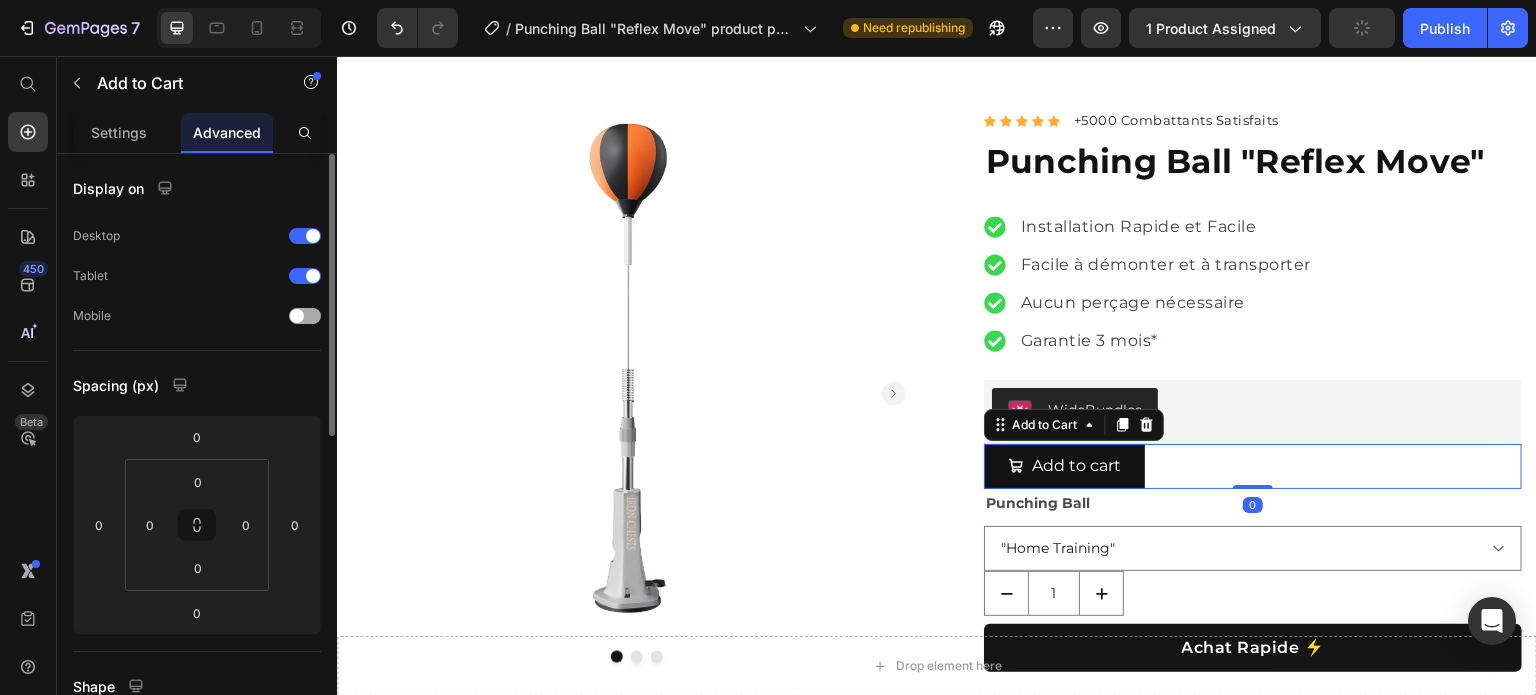 click at bounding box center (297, 316) 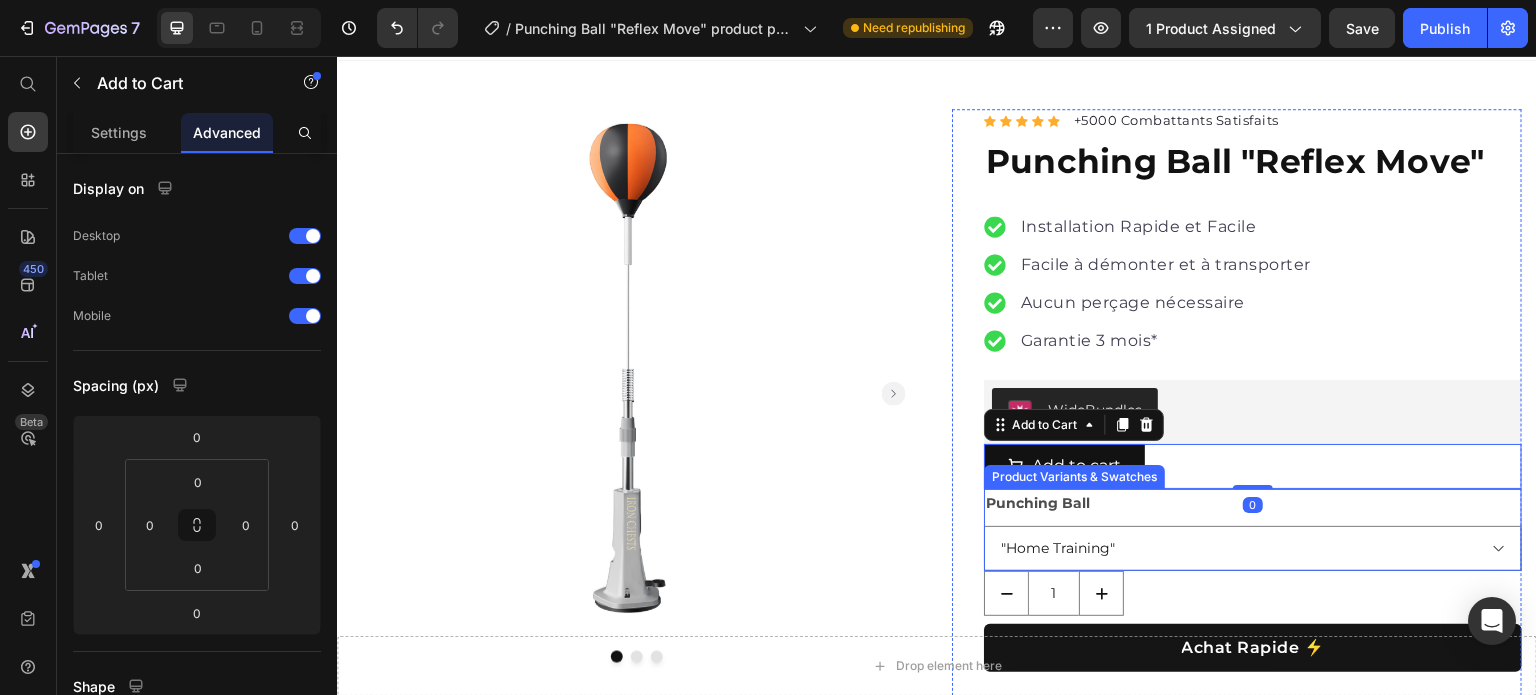 click on "Punching Ball  "Home Training"" at bounding box center (1253, 530) 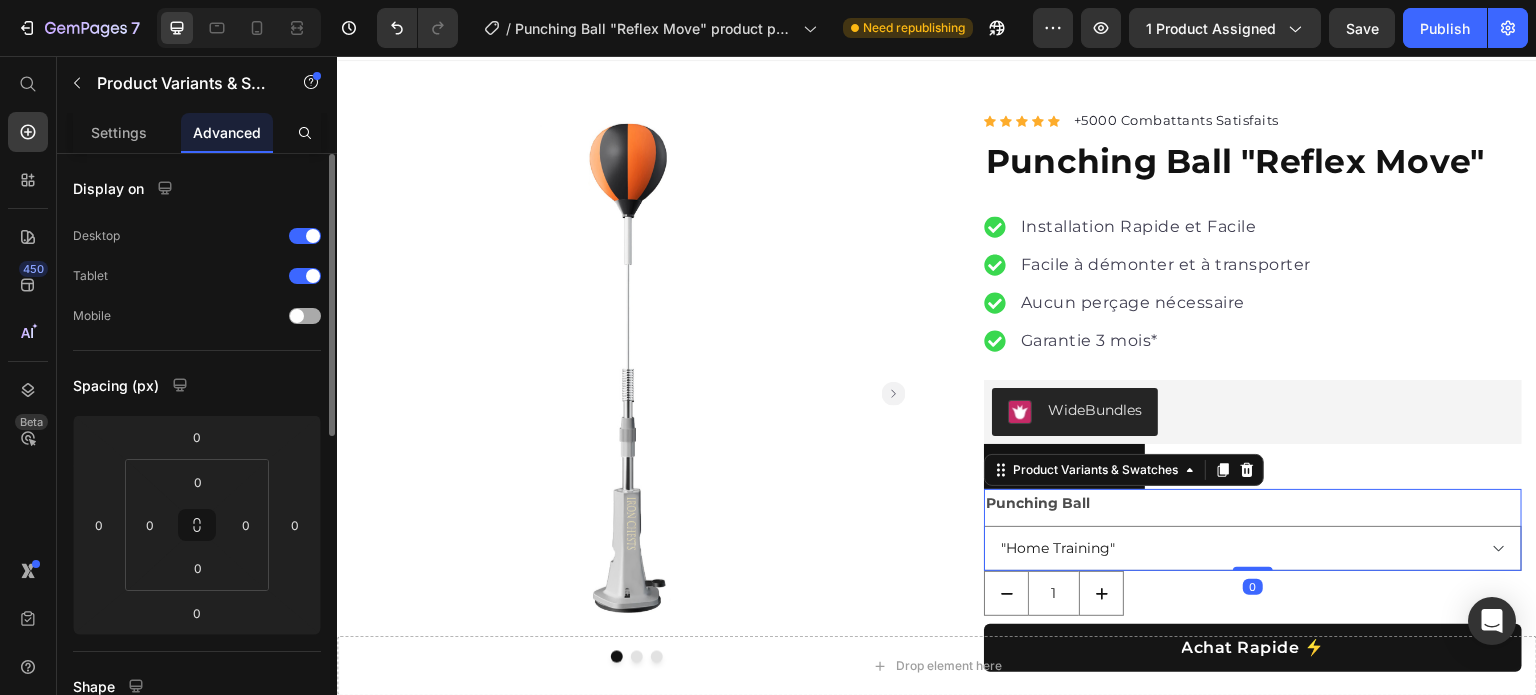 click at bounding box center (305, 316) 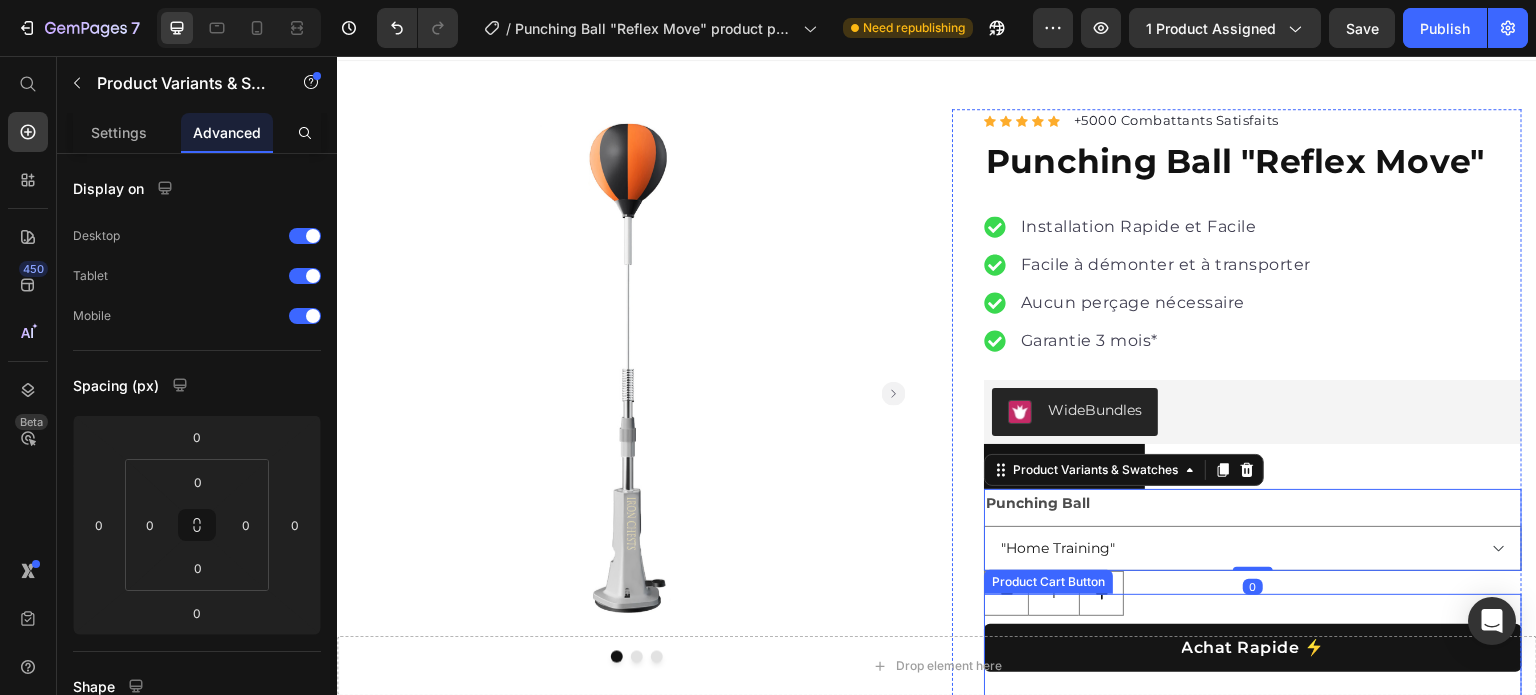 scroll, scrollTop: 203, scrollLeft: 0, axis: vertical 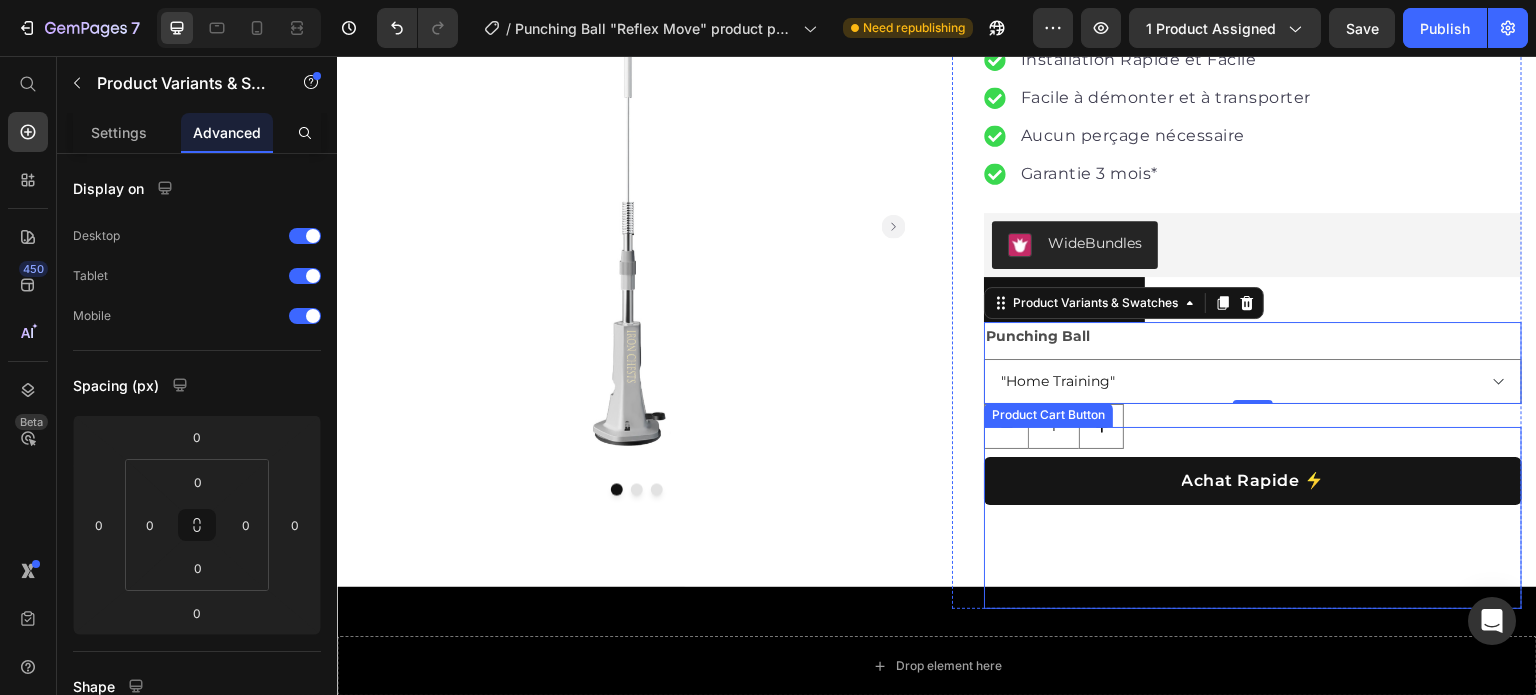 click on "Achat Rapide ⚡ Product Cart Button" at bounding box center (1253, 518) 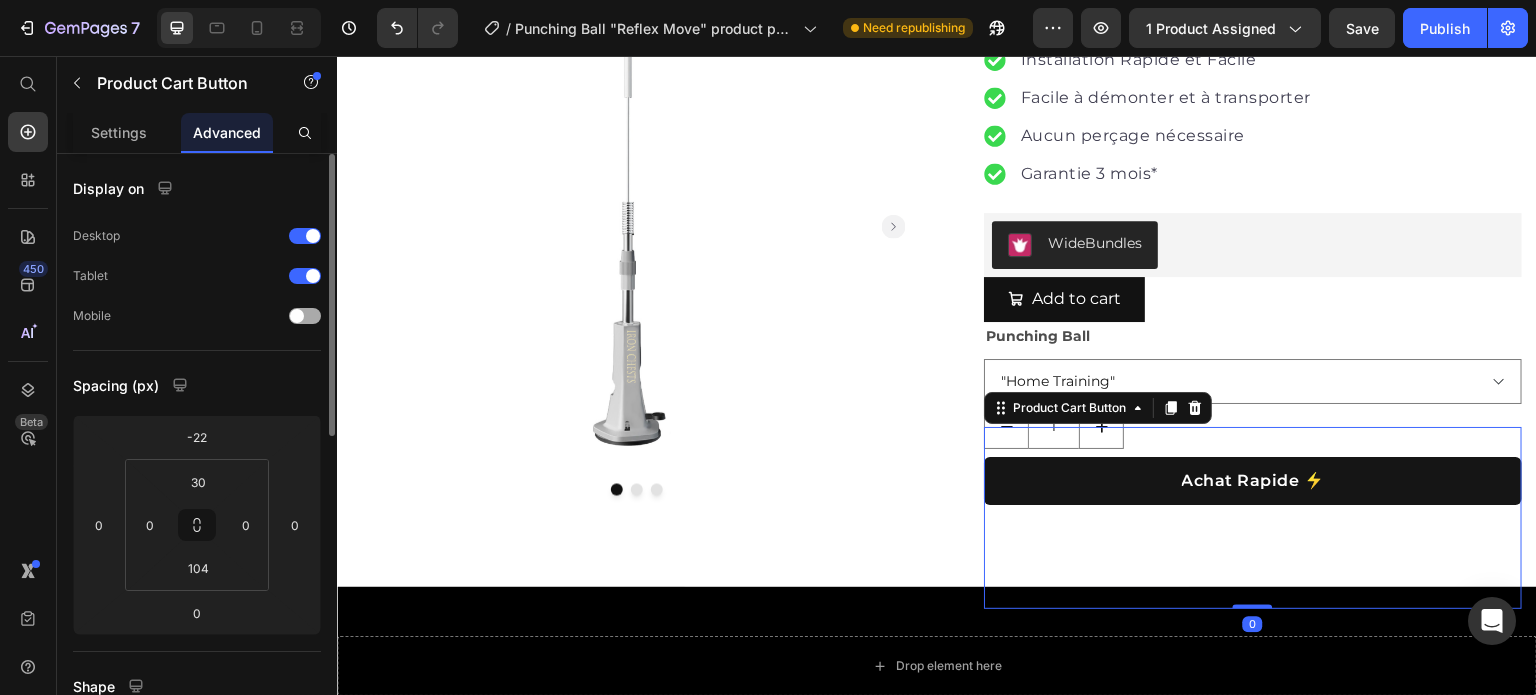 click at bounding box center (305, 316) 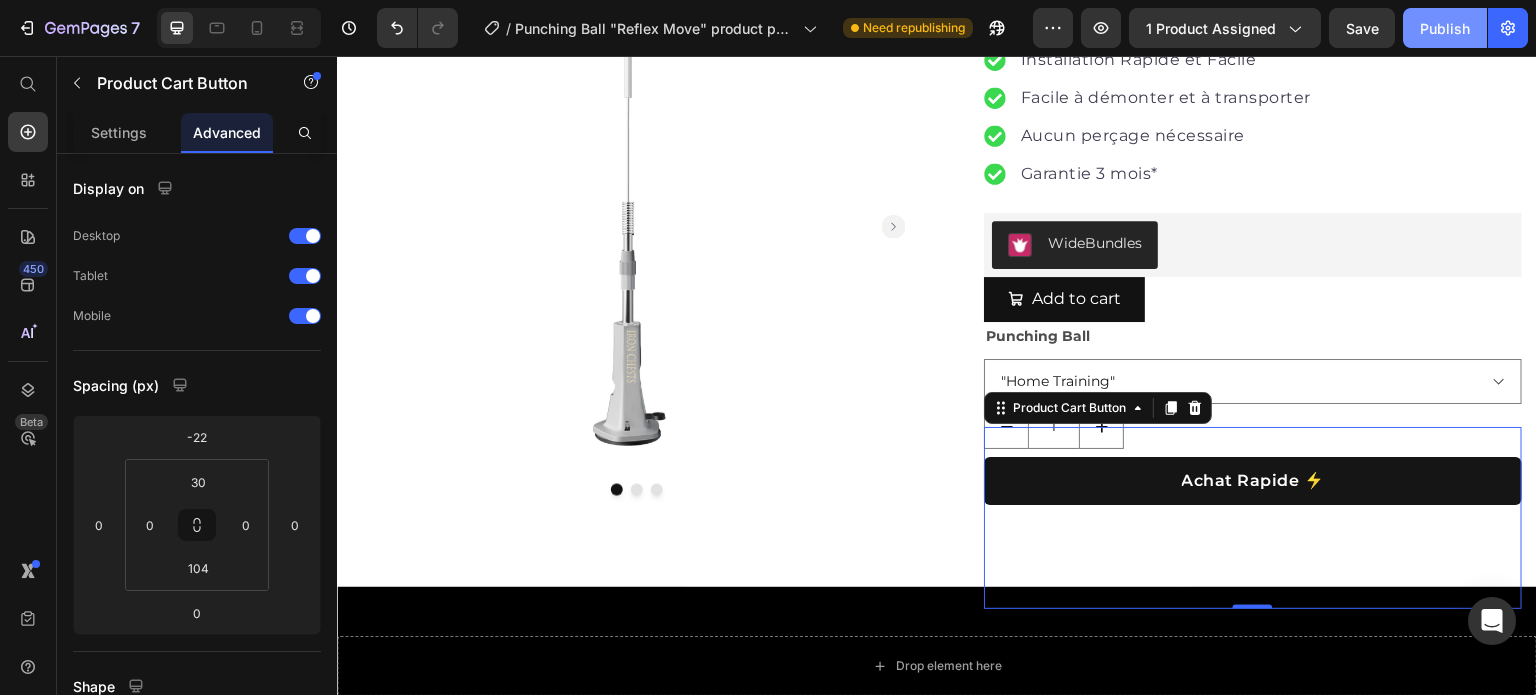 click on "Publish" at bounding box center [1445, 28] 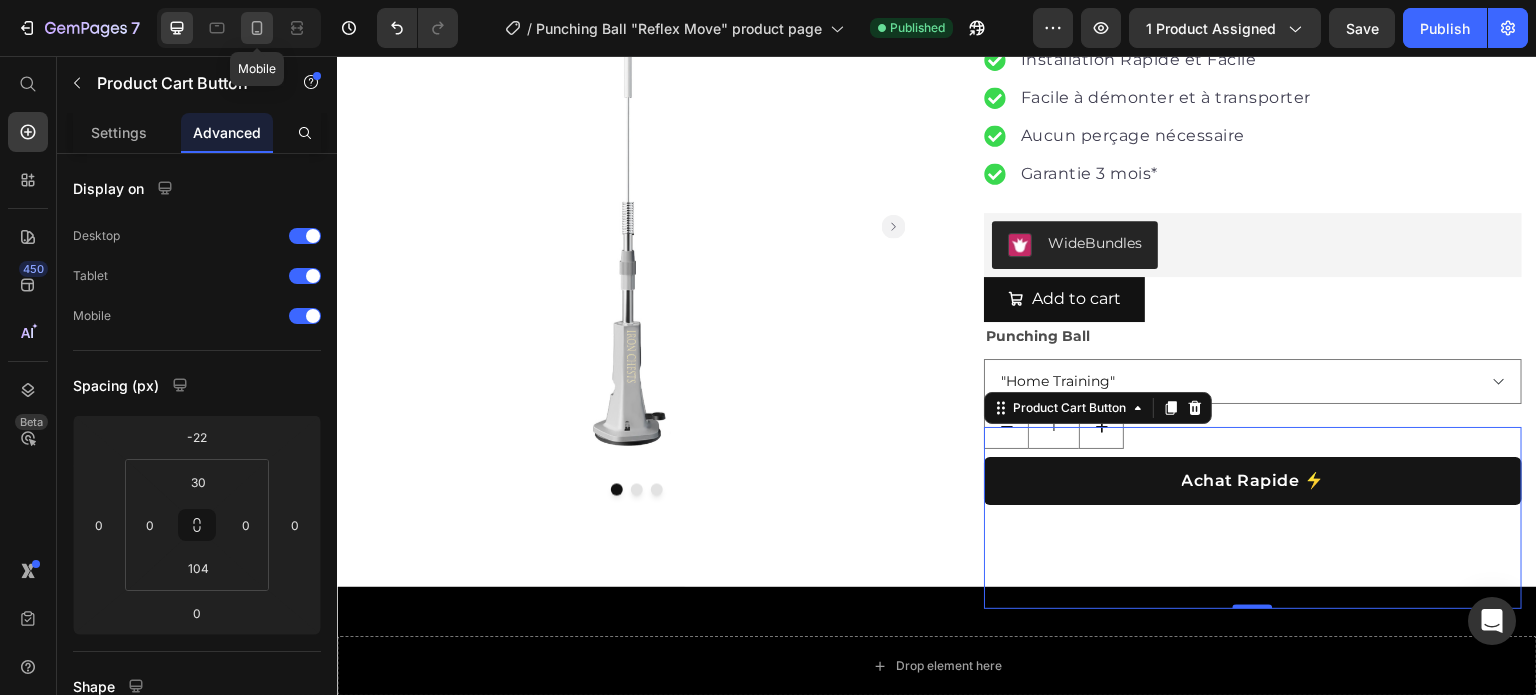 click 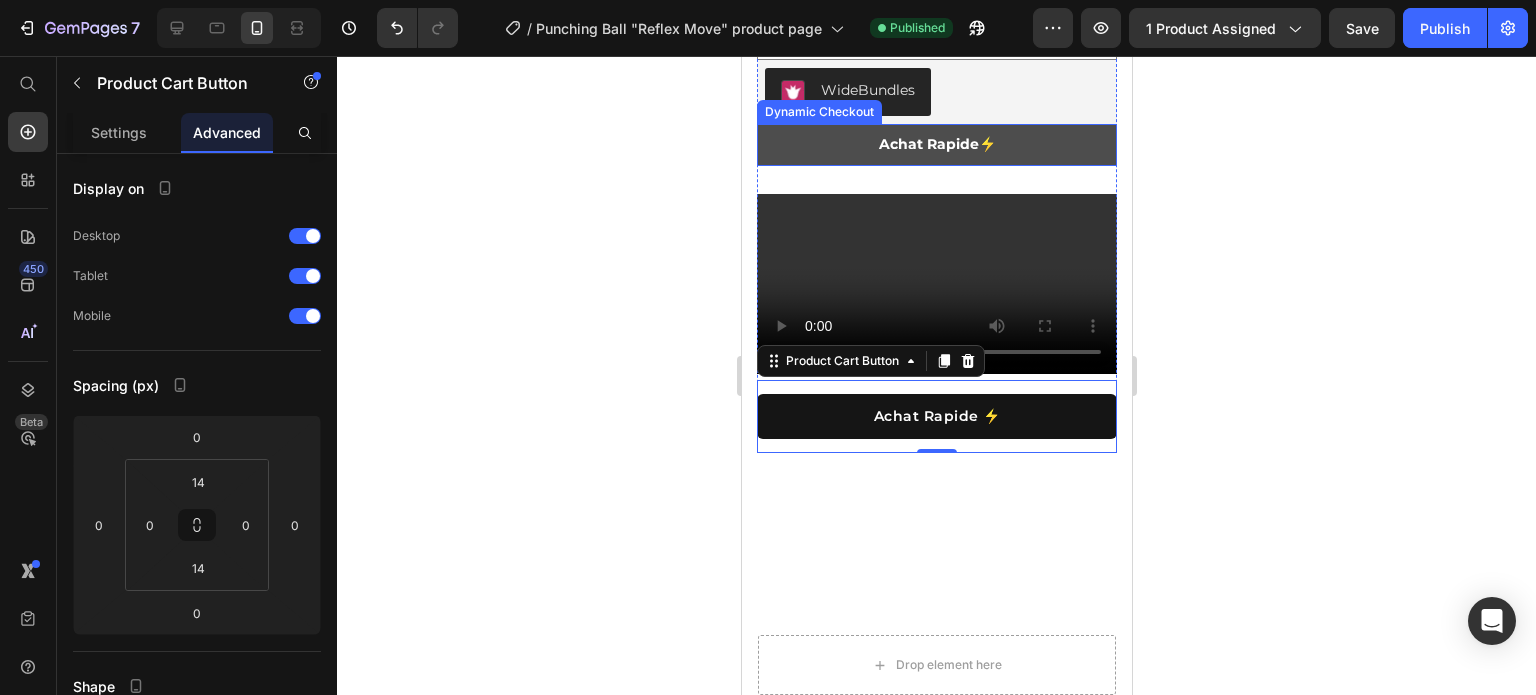 scroll, scrollTop: 1137, scrollLeft: 0, axis: vertical 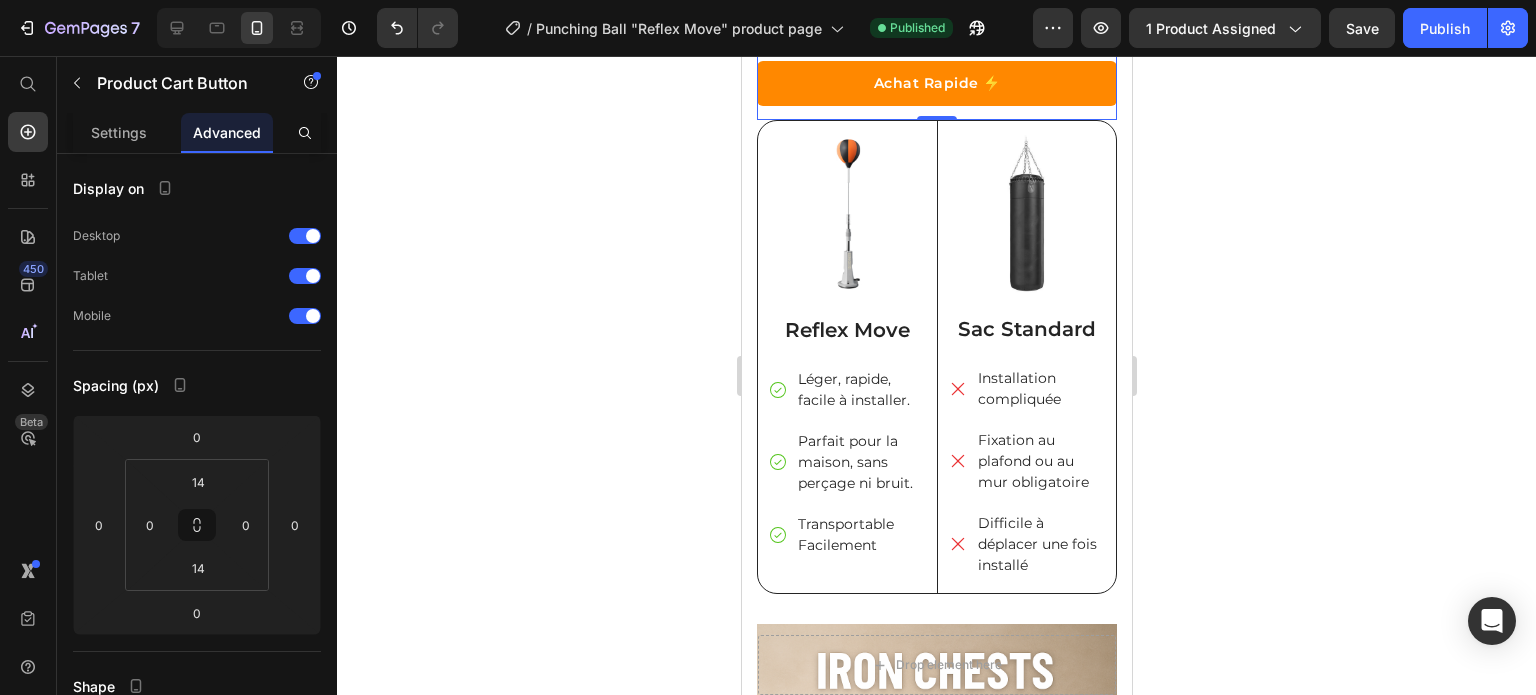 click on "Achat Rapide ⚡" at bounding box center [936, 83] 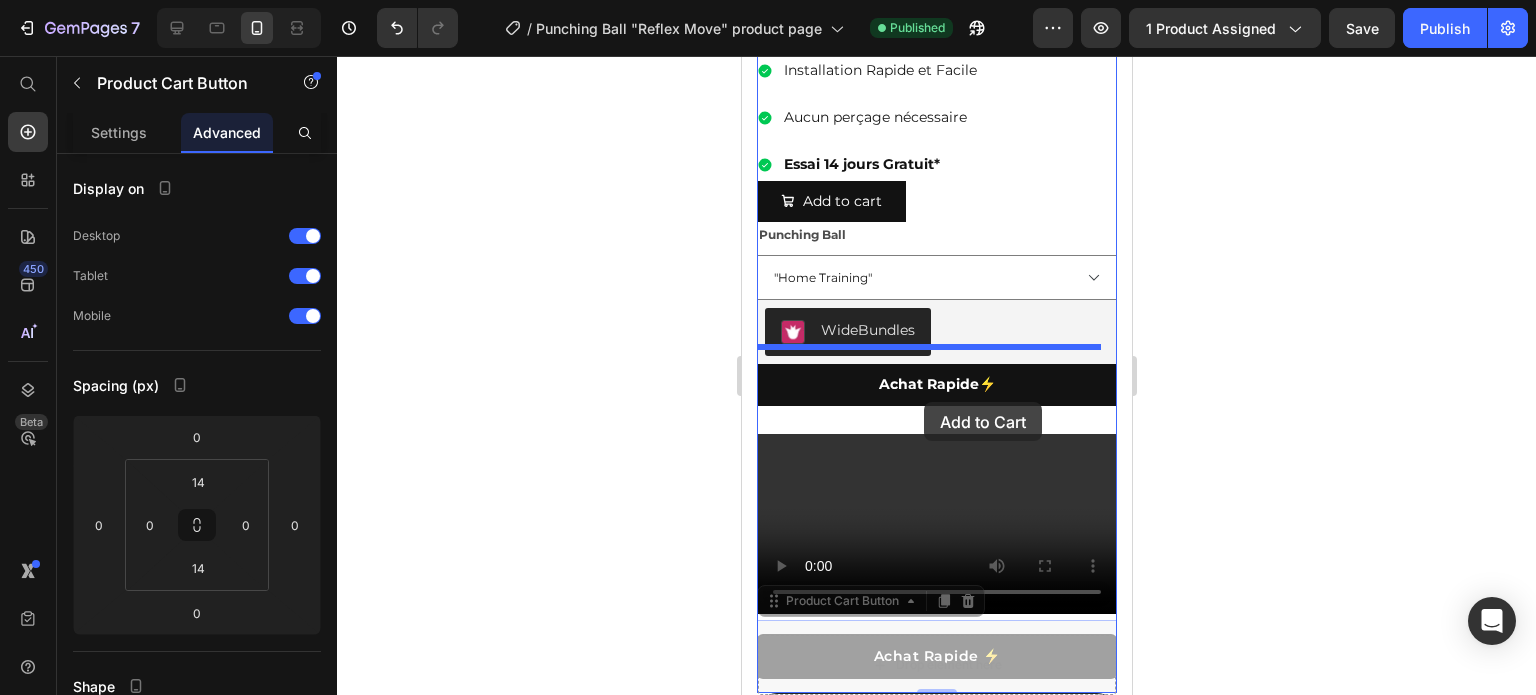 scroll, scrollTop: 574, scrollLeft: 0, axis: vertical 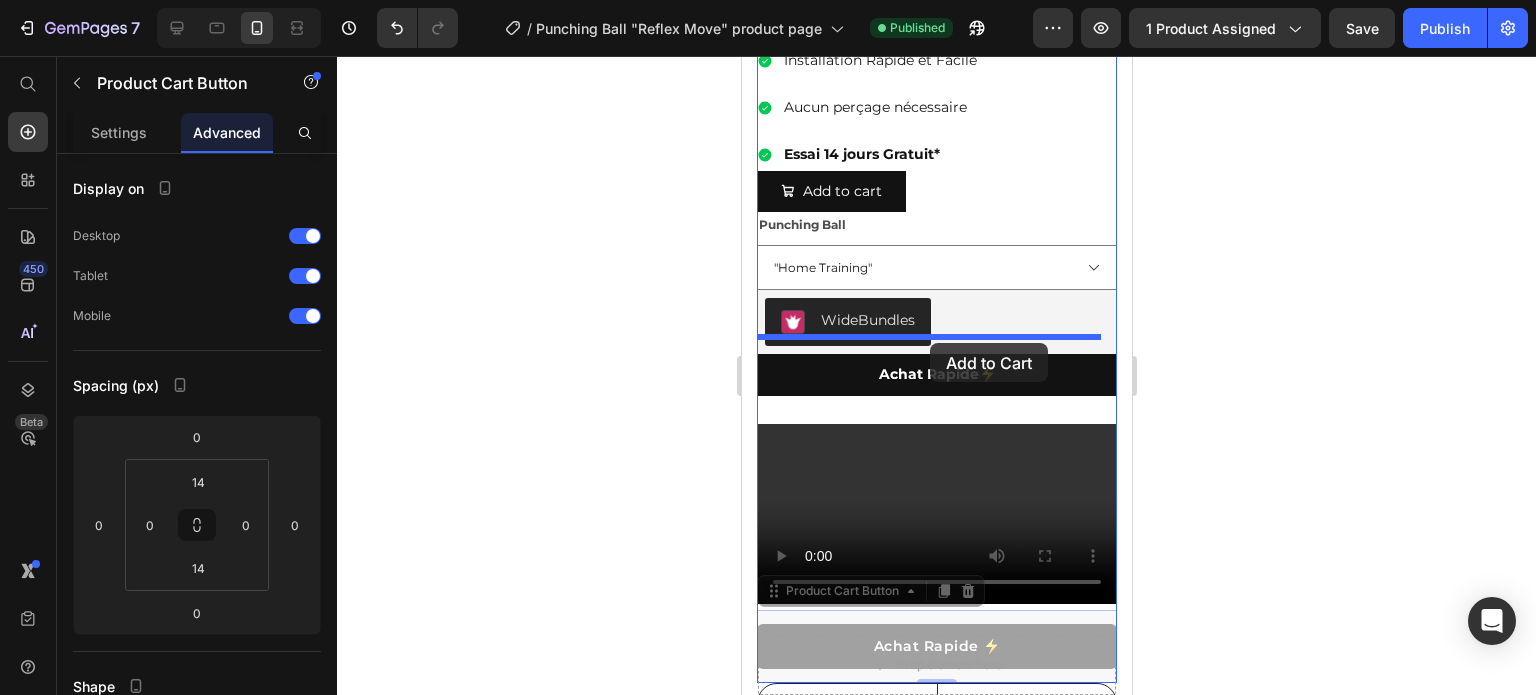 drag, startPoint x: 881, startPoint y: 449, endPoint x: 929, endPoint y: 343, distance: 116.3615 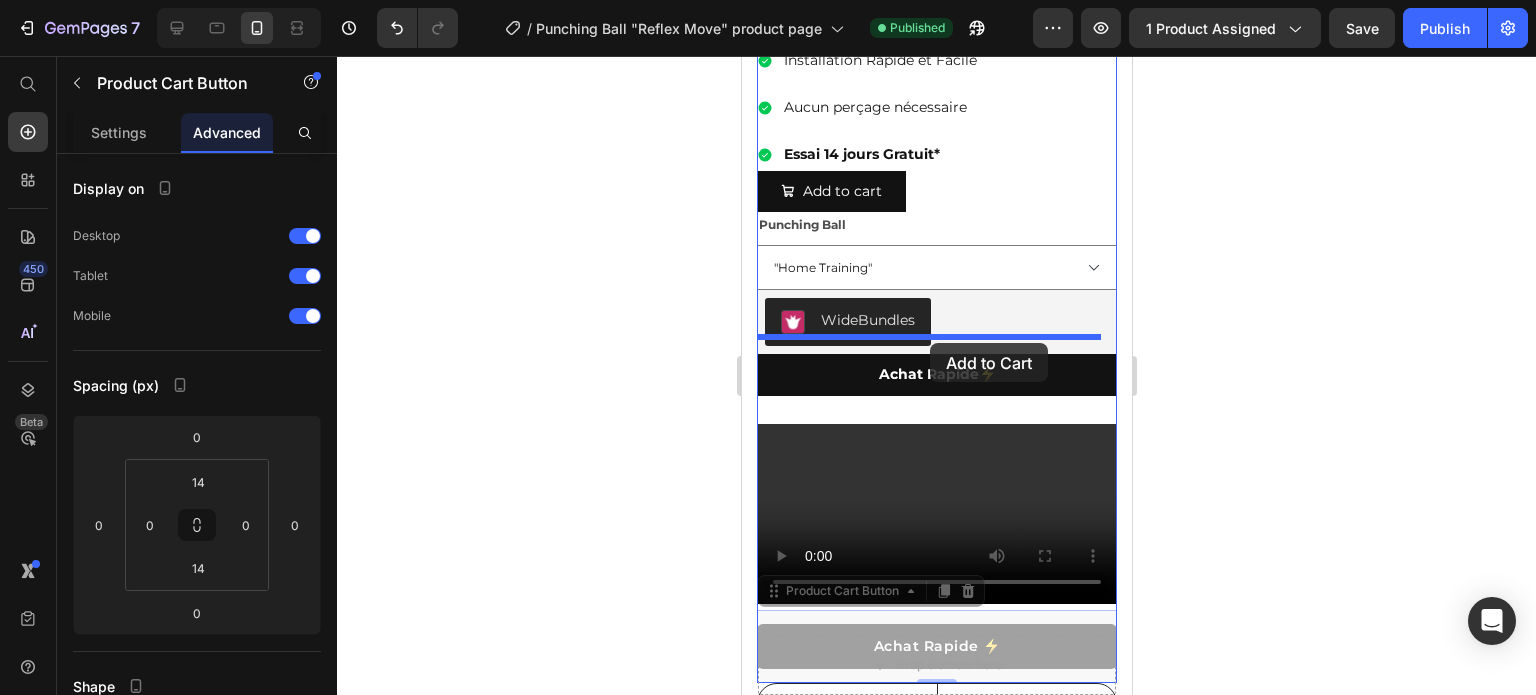 click on "iPhone 13 Pro  ( 390 px) iPhone 13 Mini iPhone 13 Pro iPhone 11 Pro Max iPhone 15 Pro Max Pixel 7 Galaxy S8+ Galaxy S20 Ultra iPad Mini iPad Air iPad Pro Header
Product Images Row Icon Icon Icon Icon Icon Icon List Hoz +5000 Combattants Satisfaits Text block Row Punching Ball "Reflex Move" Product Title Installation Rapide et Facile Facile à démonter et à transporter Aucun perçage nécessaire Garantie 3 mois* Item list WideBundles WideBundles Installation Rapide et Facile Aucun perçage nécessaire Essai 14 jours Gratuit* Item List
Add to cart Add to Cart Punching Ball  "Home Training" Product Variants & Swatches 1 Product Quantity WideBundles WideBundles Achat Rapide⚡ Dynamic Checkout Video Achat Rapide ⚡ Product Cart Button   0 Achat Rapide ⚡ Product Cart Button   0 Row Product Row Section 1 Video Section 2 Image Reflex Move Text Block
Léger, rapide, facile à installer.
Parfait pour la maison, sans perçage ni bruit.
Row" at bounding box center [936, 1310] 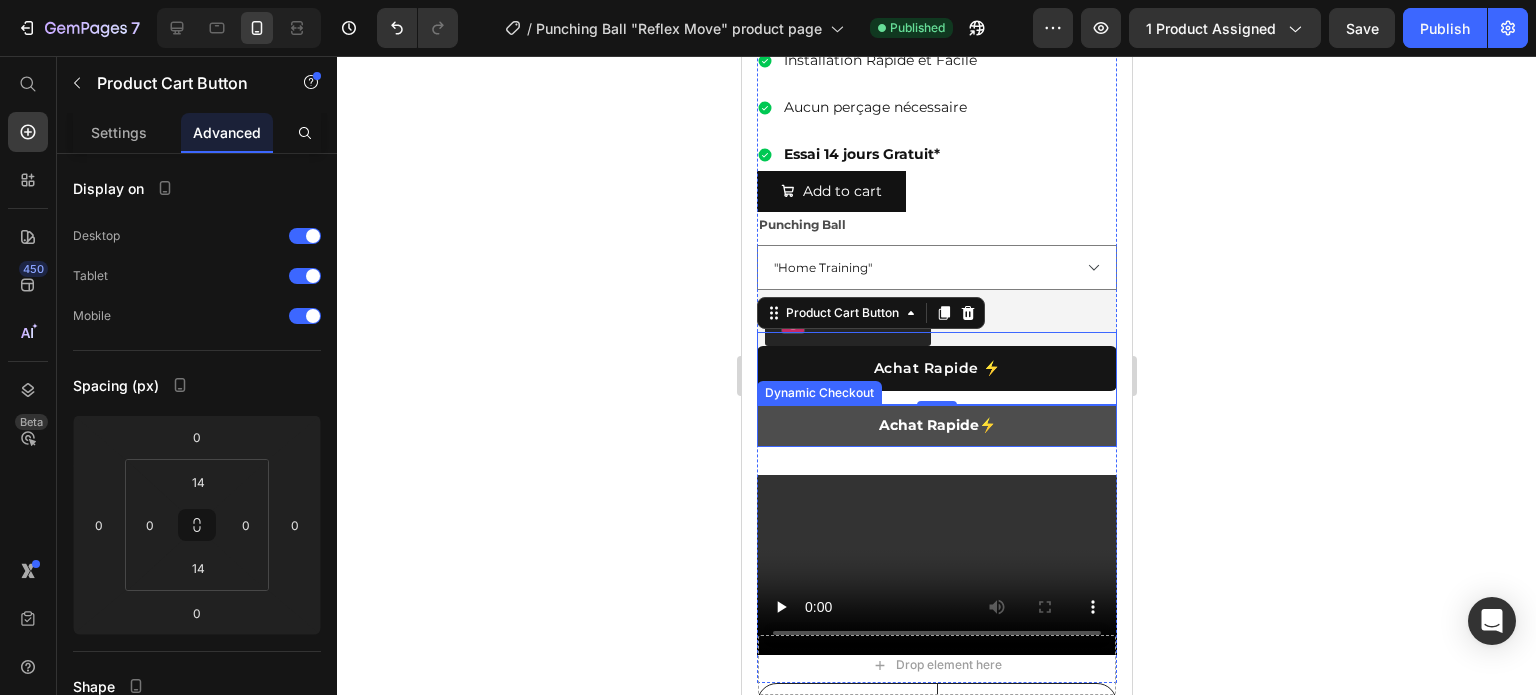 click on "Achat Rapide⚡" at bounding box center [936, 425] 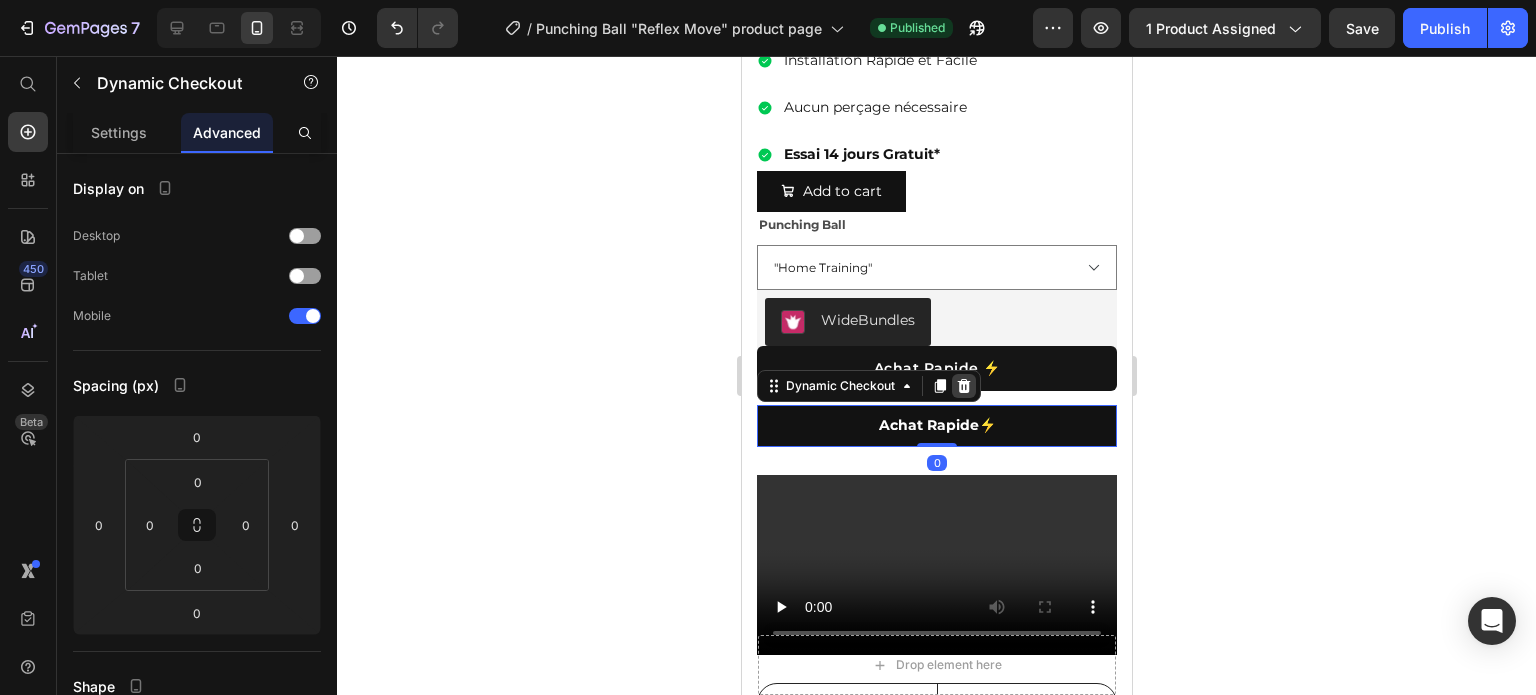 click at bounding box center (963, 386) 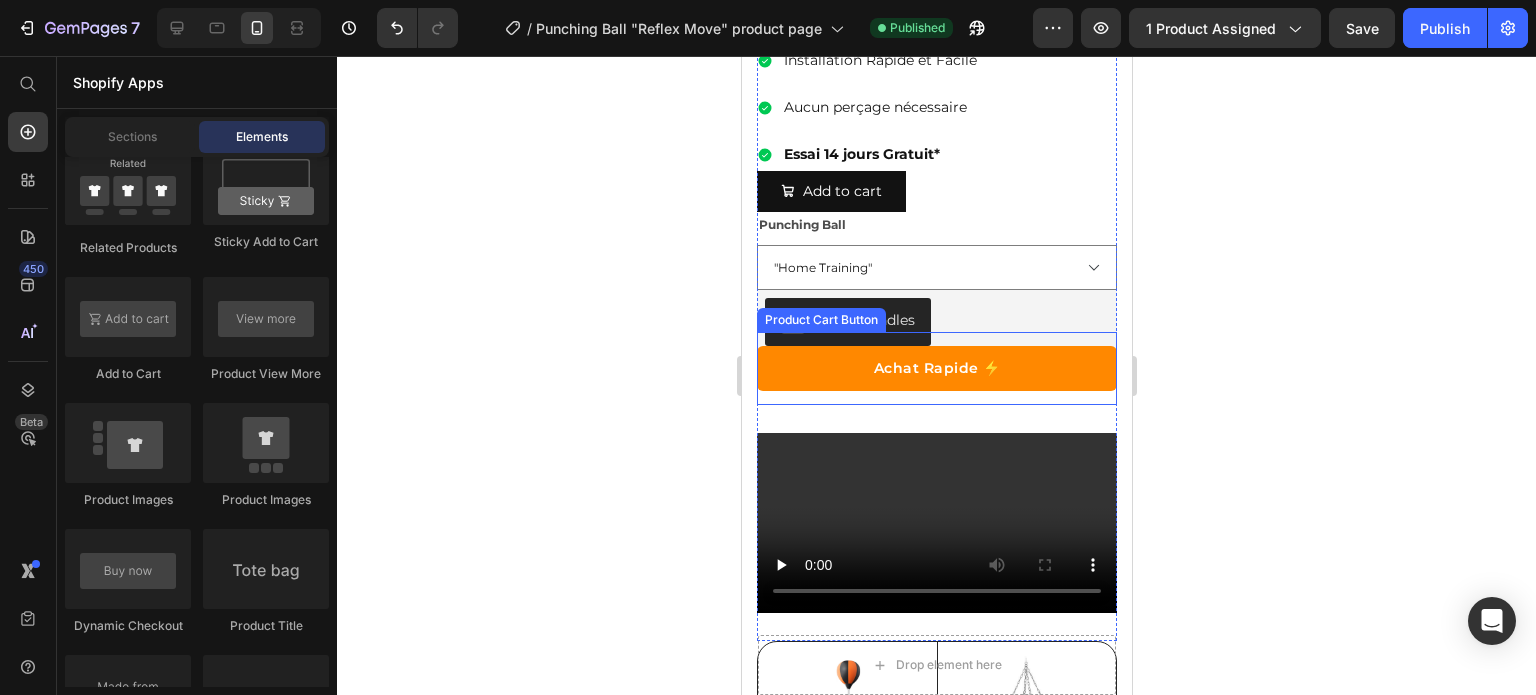 scroll, scrollTop: 407, scrollLeft: 0, axis: vertical 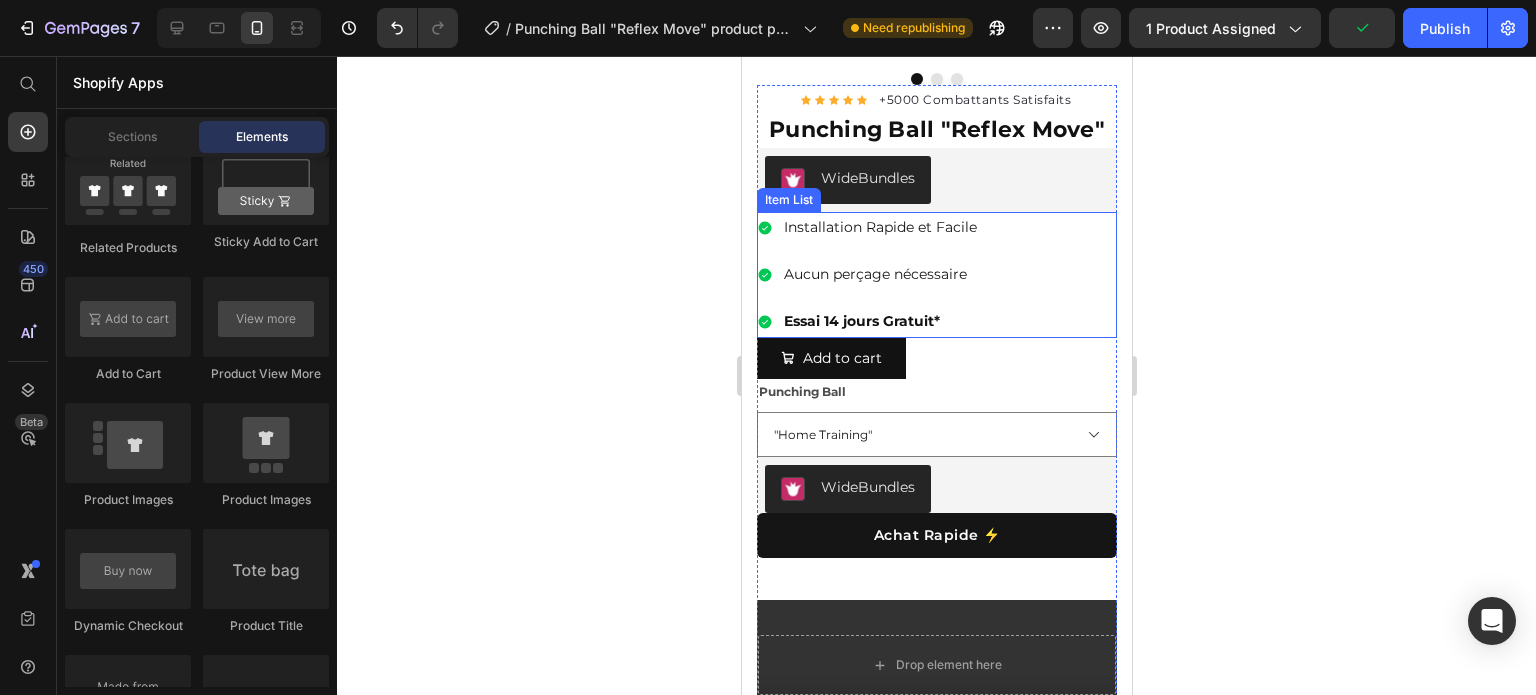 click on "Installation Rapide et Facile Aucun perçage nécessaire Essai 14 jours Gratuit*" at bounding box center [936, 275] 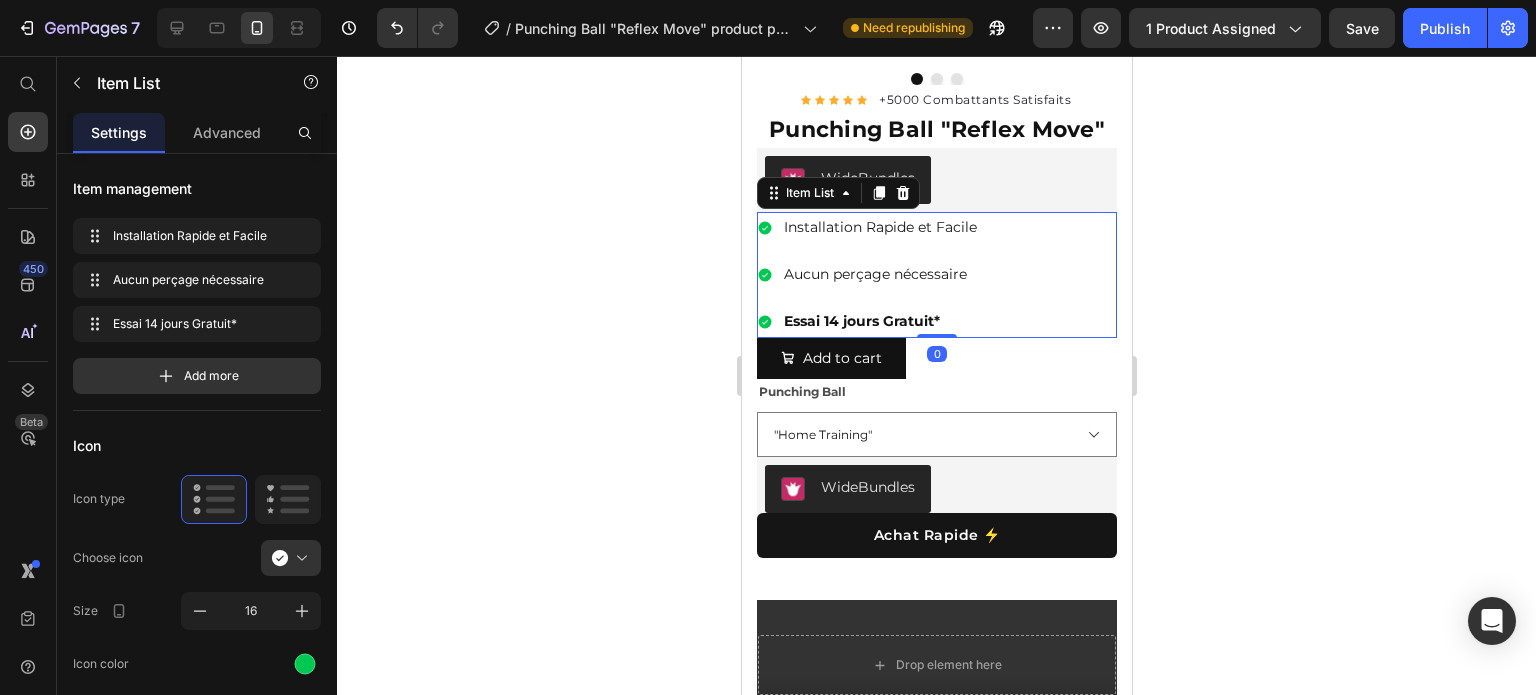 scroll, scrollTop: 240, scrollLeft: 0, axis: vertical 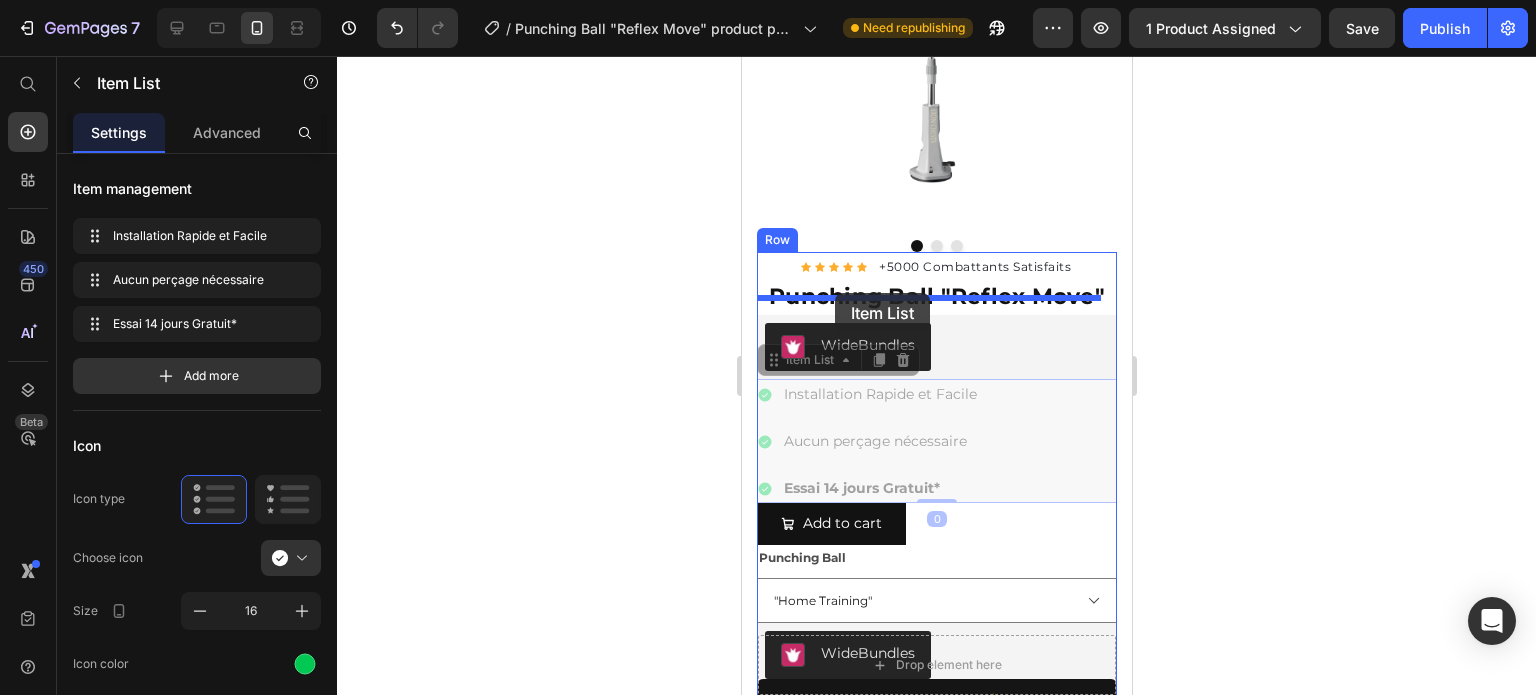 drag, startPoint x: 830, startPoint y: 340, endPoint x: 834, endPoint y: 293, distance: 47.169907 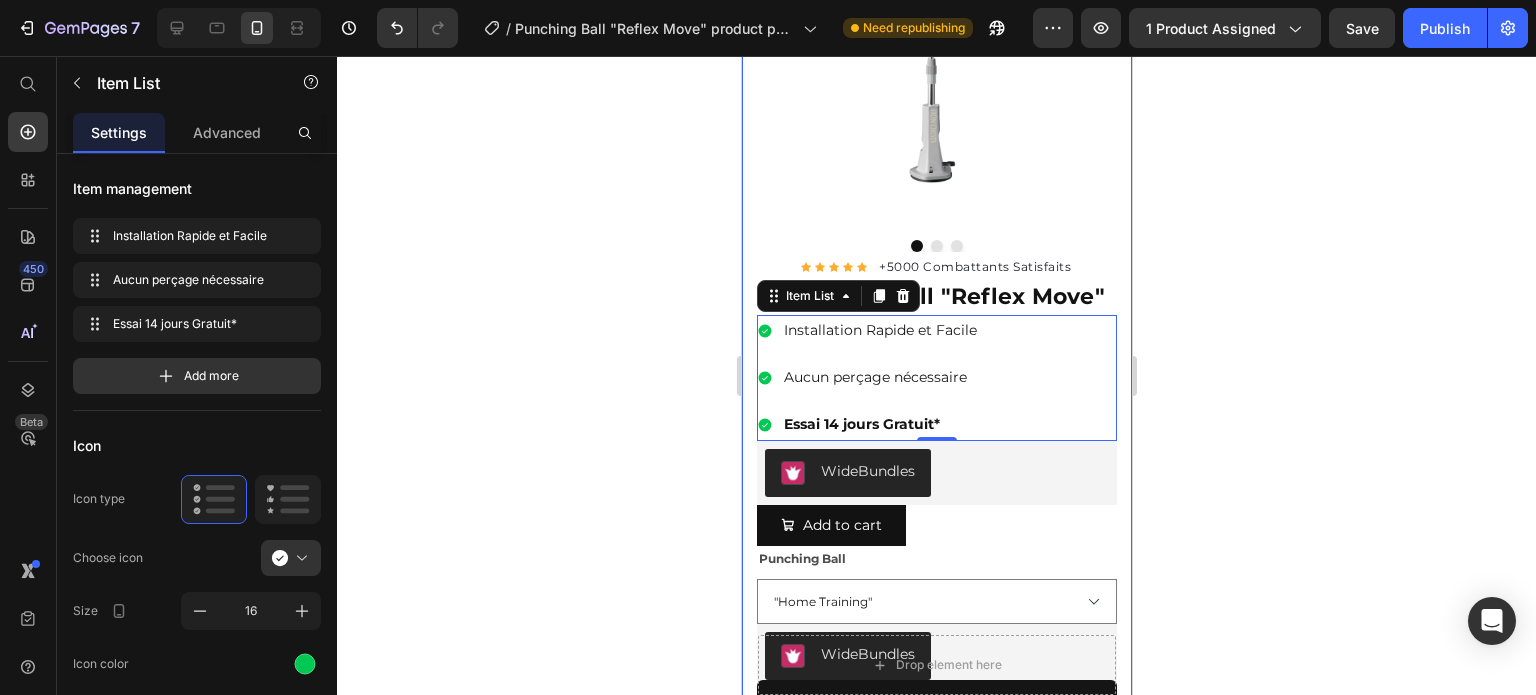 click 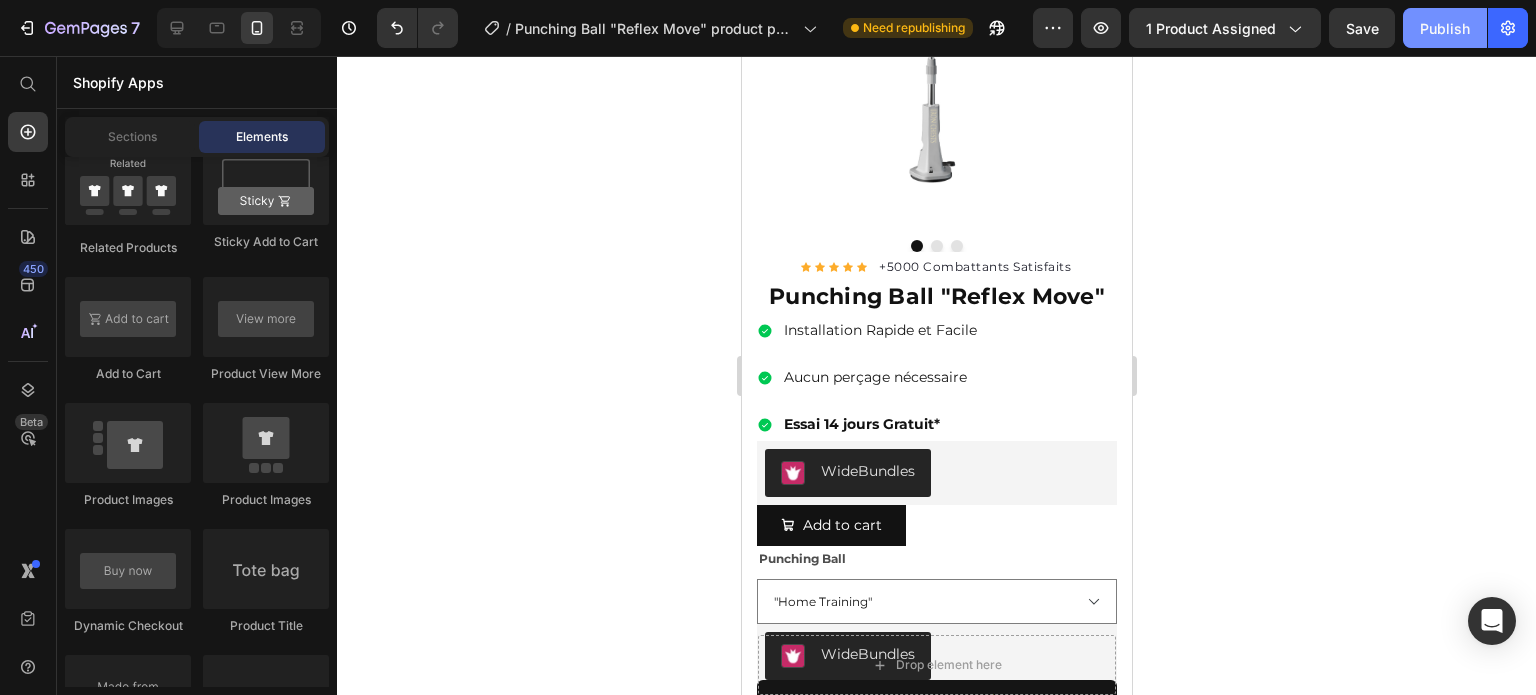 click on "Publish" 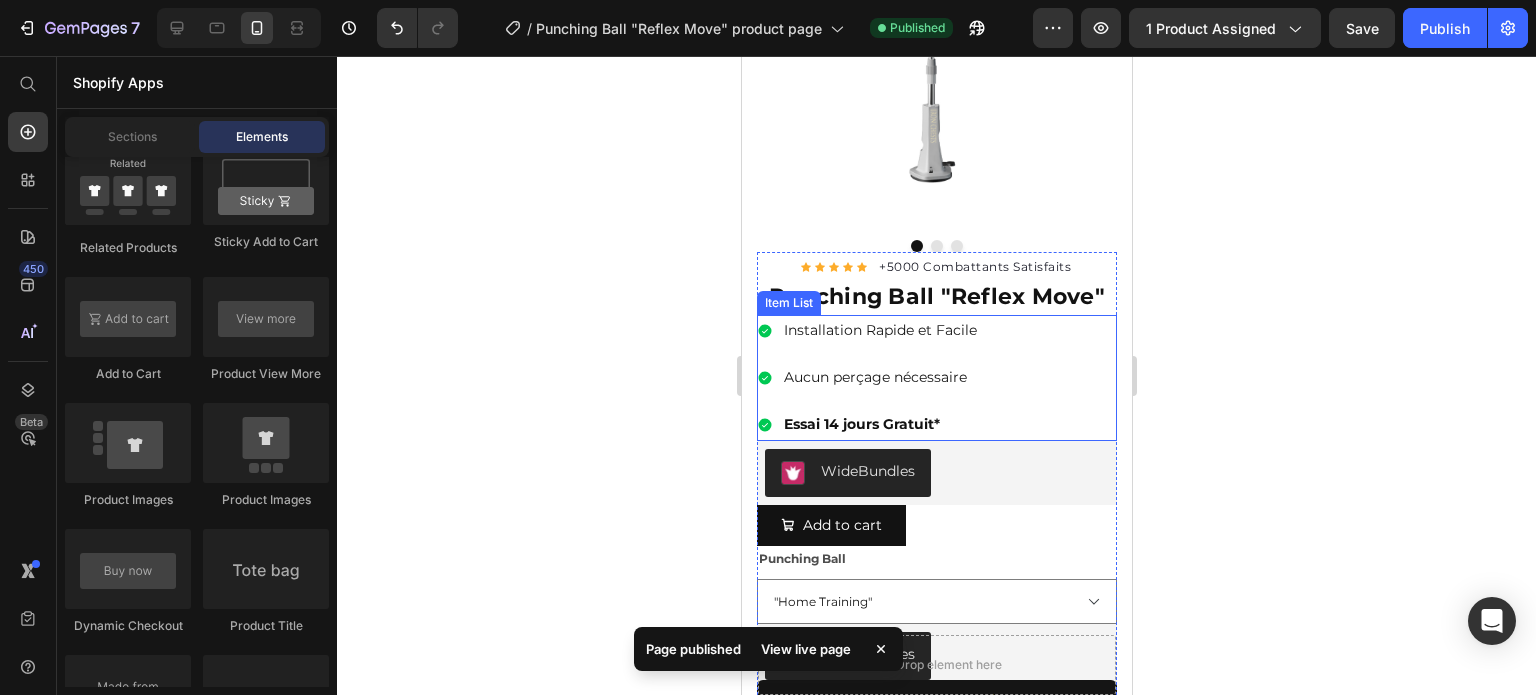 click on "Installation Rapide et Facile Aucun perçage nécessaire Essai 14 jours Gratuit*" at bounding box center (936, 378) 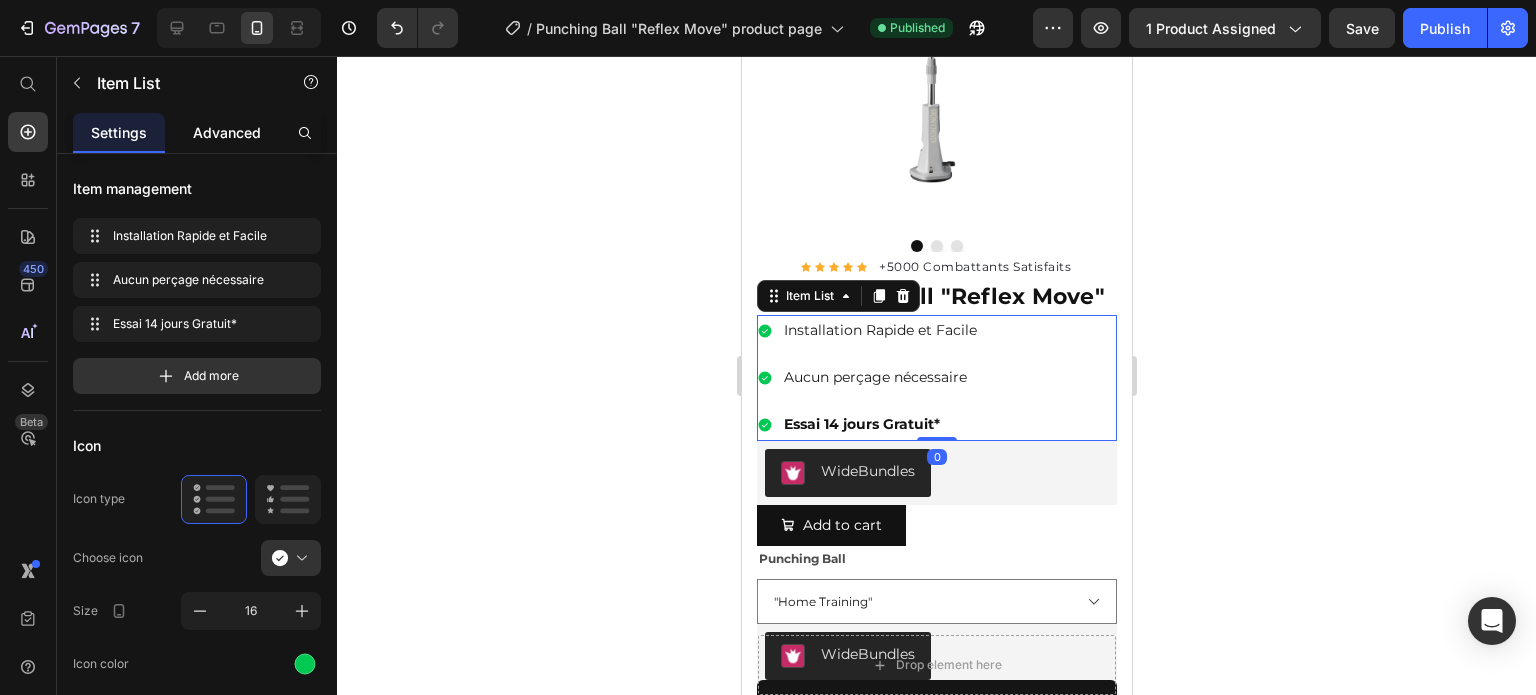 click on "Advanced" at bounding box center (227, 132) 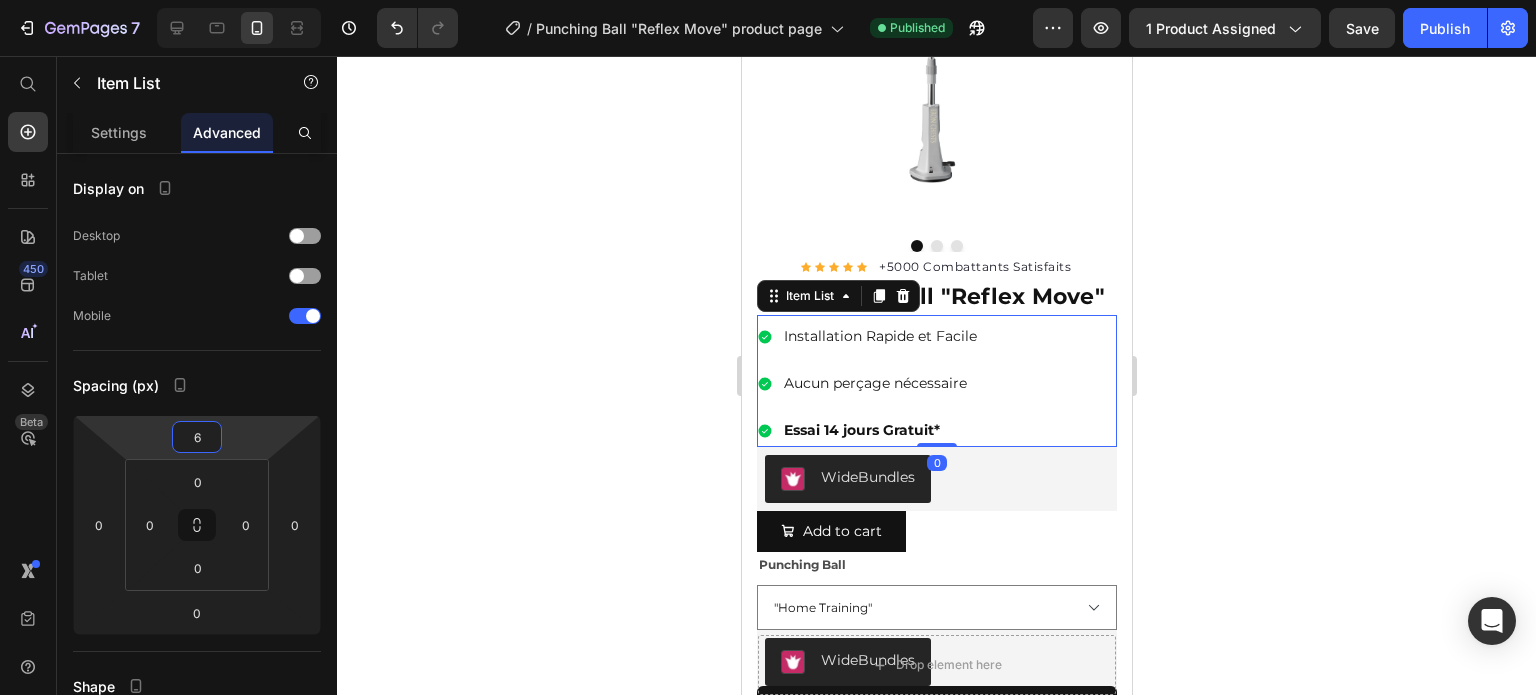 type on "8" 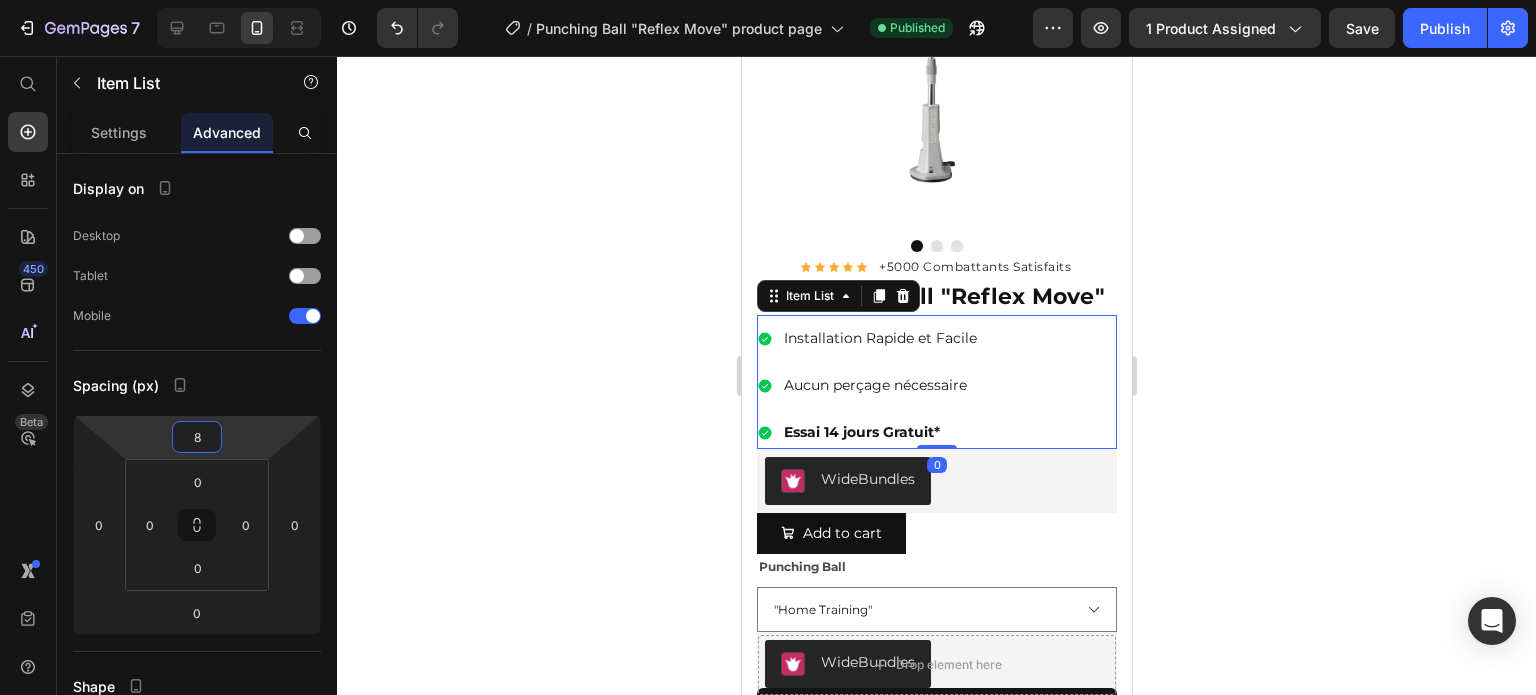 click on "7  Version history  /  Punching Ball "Reflex Move" product page Published Preview 1 product assigned  Save   Publish  450 Beta Shopify Apps Sections Elements Hero Section Product Detail Brands Trusted Badges Guarantee Product Breakdown How to use Testimonials Compare Bundle FAQs Social Proof Brand Story Product List Collection Blog List Contact Sticky Add to Cart Custom Footer Browse Library 450 Layout
Row
Row
Row
Row Text
Heading
Text Block Button
Button
Button
Sticky Back to top Media" at bounding box center (768, 75) 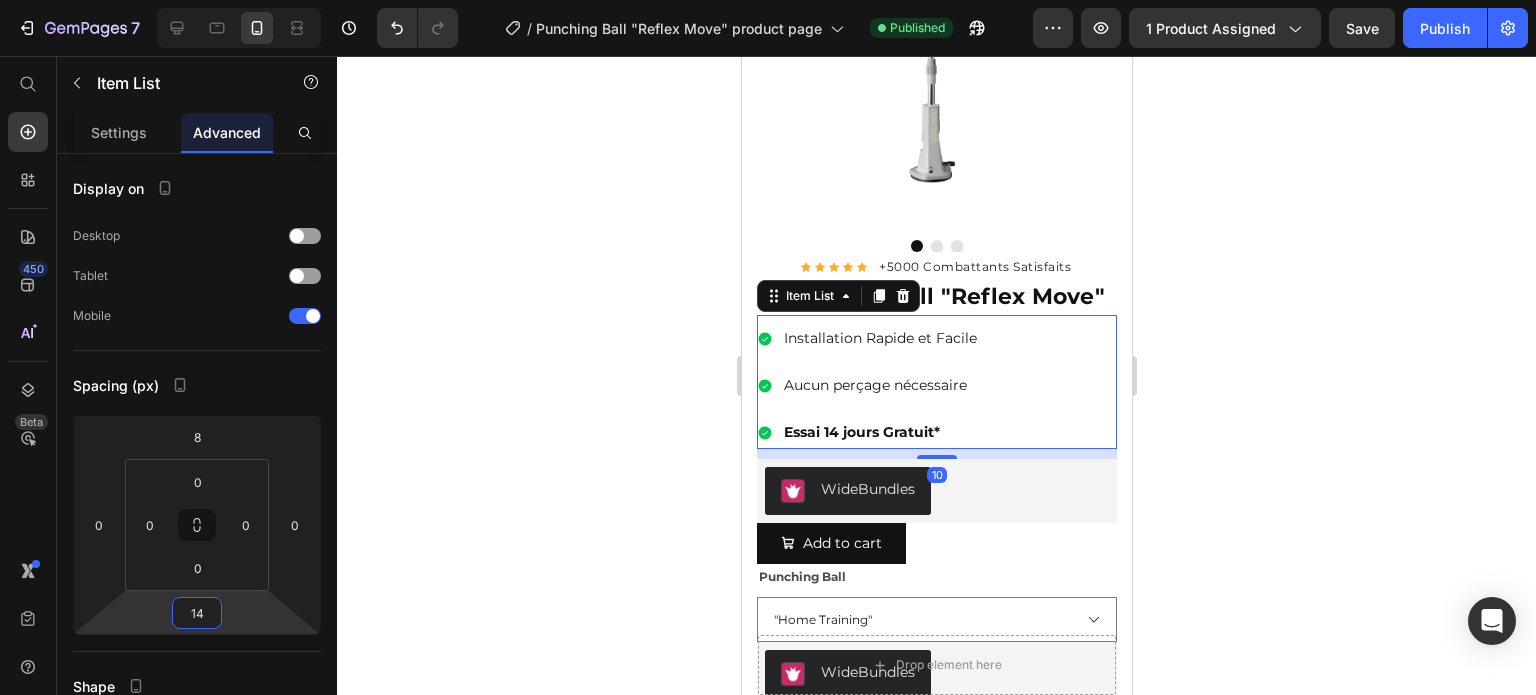 type on "18" 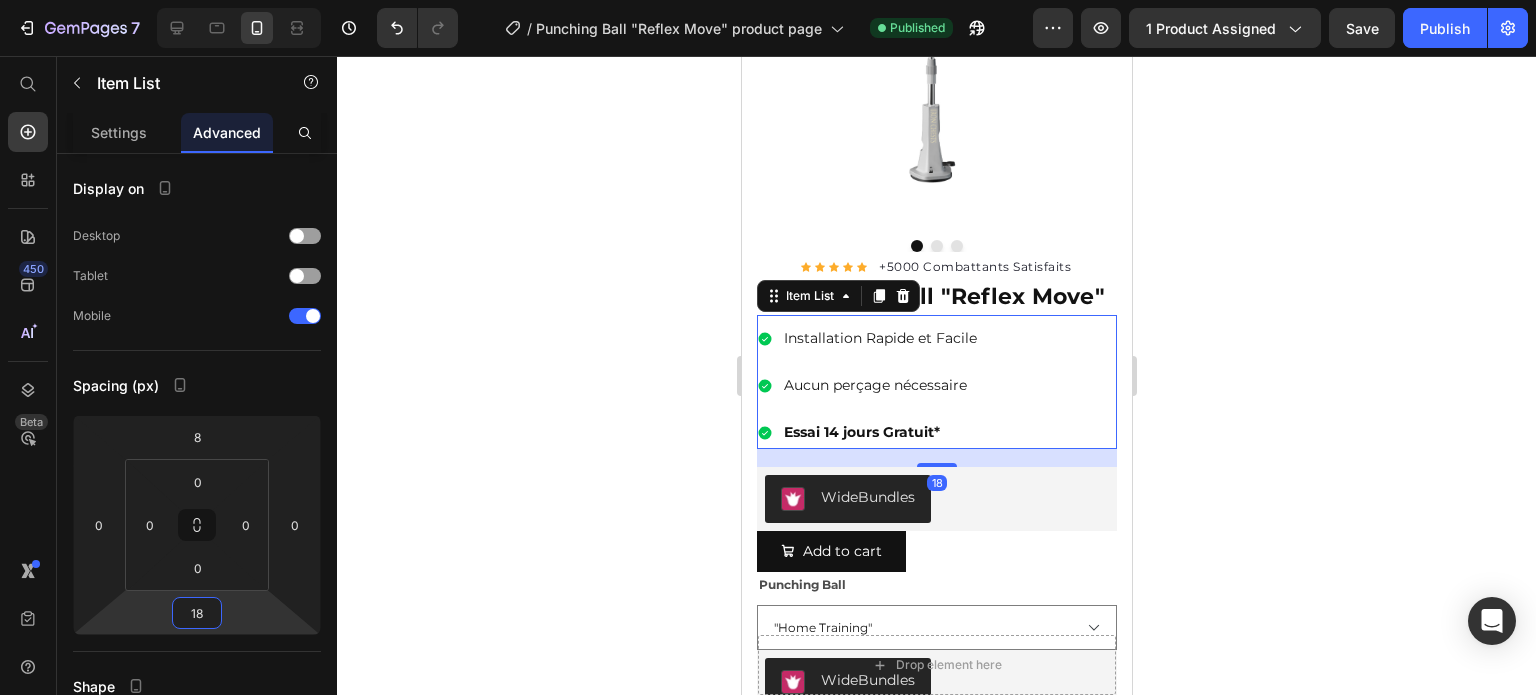 click on "7  Version history  /  Punching Ball "Reflex Move" product page Published Preview 1 product assigned  Save   Publish  450 Beta Shopify Apps Sections Elements Hero Section Product Detail Brands Trusted Badges Guarantee Product Breakdown How to use Testimonials Compare Bundle FAQs Social Proof Brand Story Product List Collection Blog List Contact Sticky Add to Cart Custom Footer Browse Library 450 Layout
Row
Row
Row
Row Text
Heading
Text Block Button
Button
Button
Sticky Back to top Media" at bounding box center [768, 75] 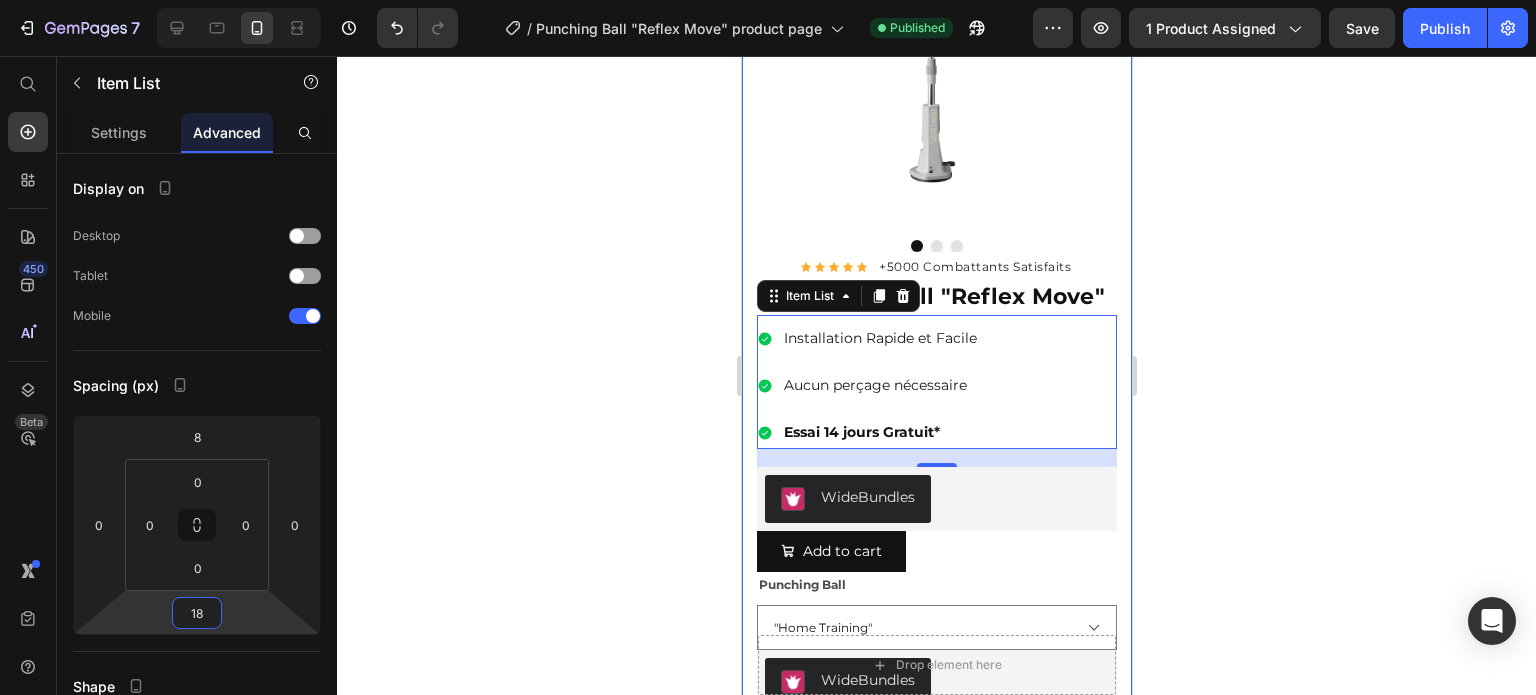 click 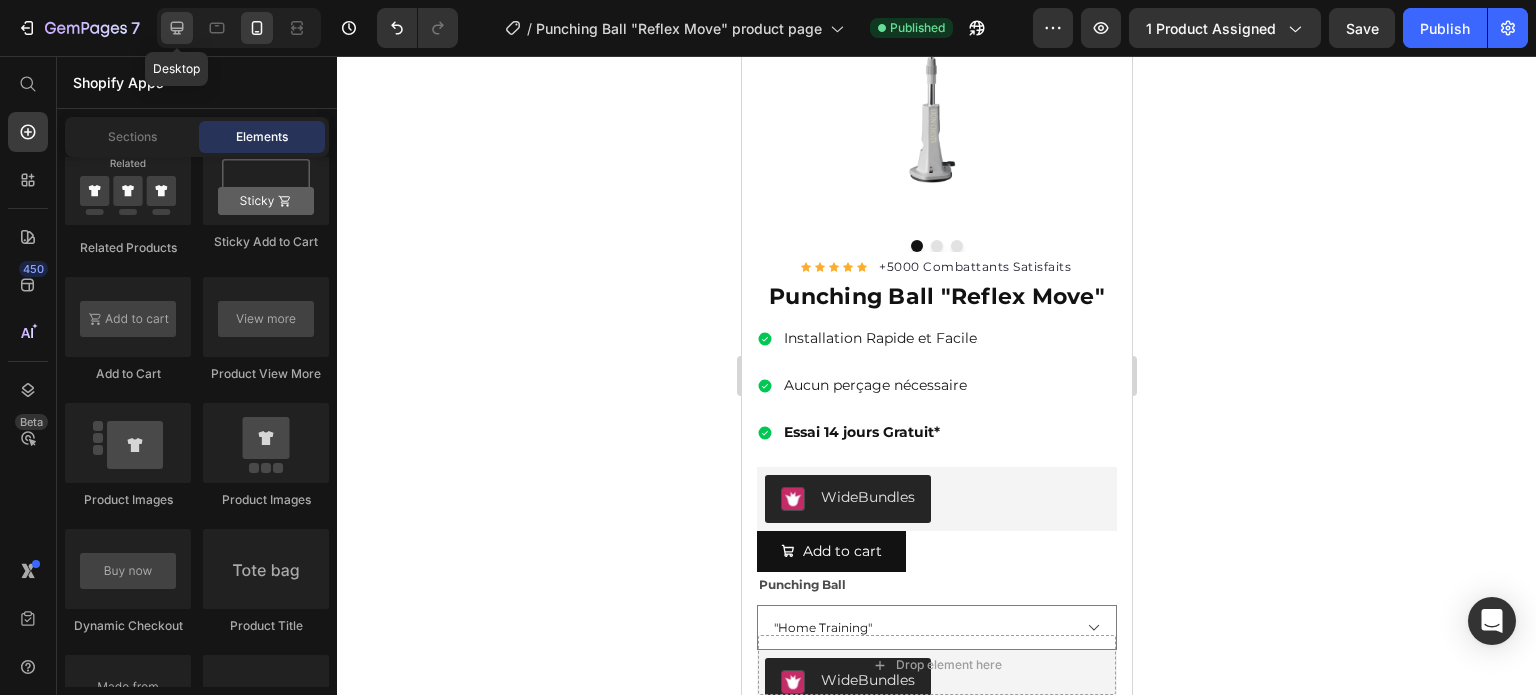 click 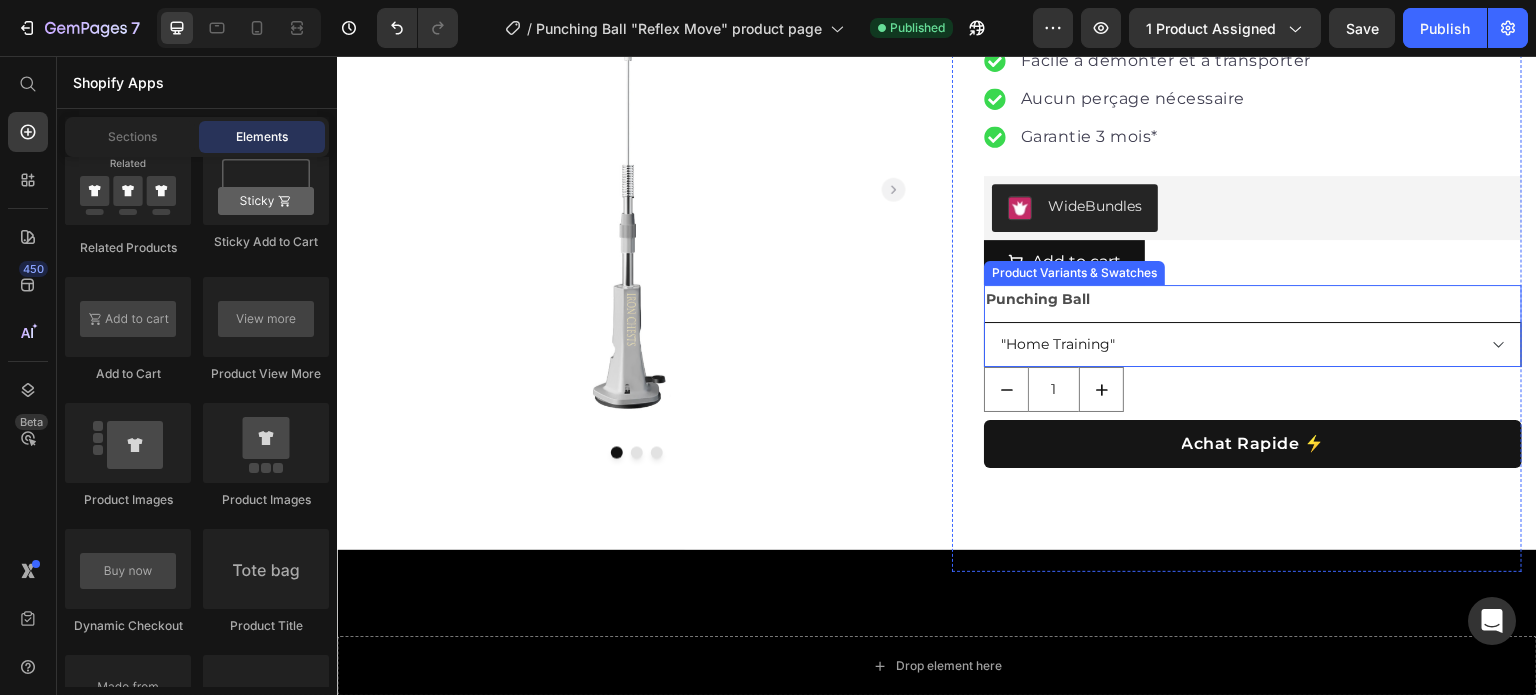 scroll, scrollTop: 0, scrollLeft: 0, axis: both 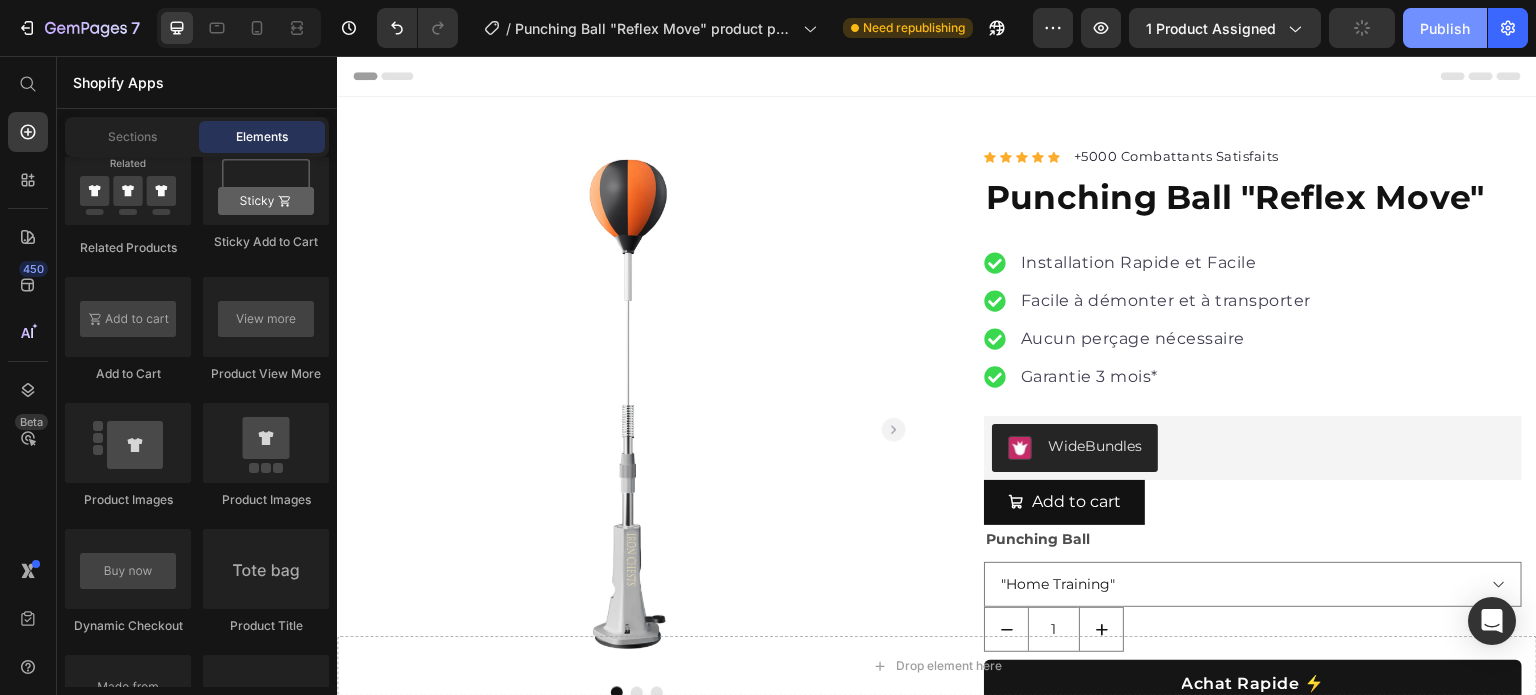 click on "Publish" at bounding box center (1445, 28) 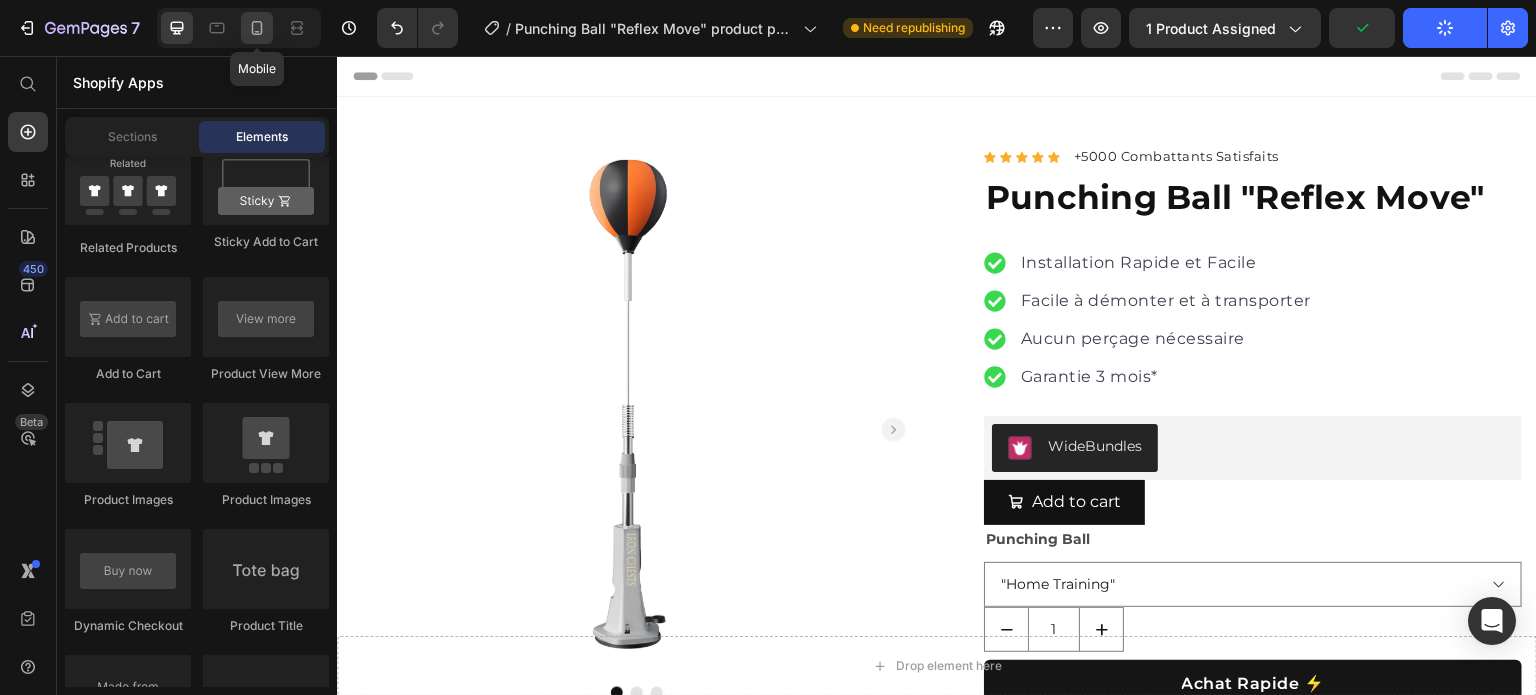 click 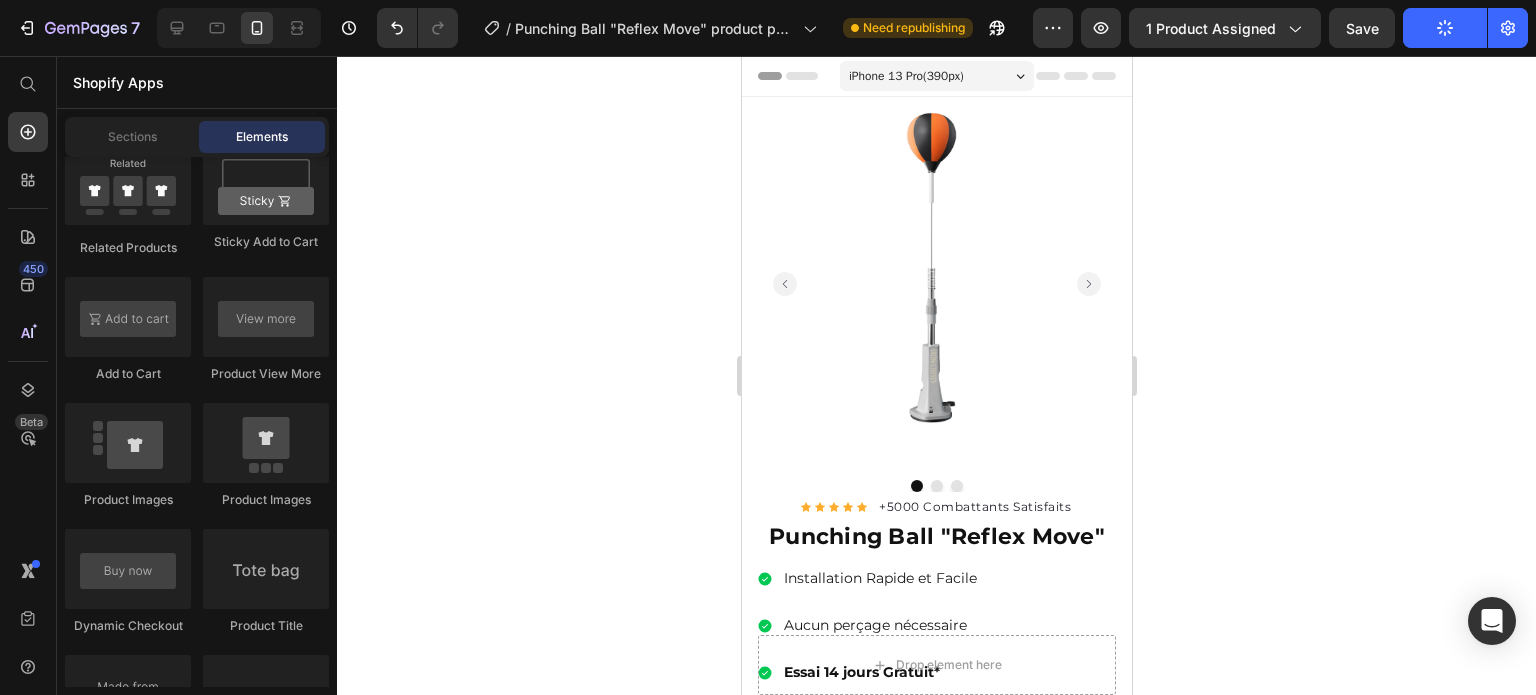 click 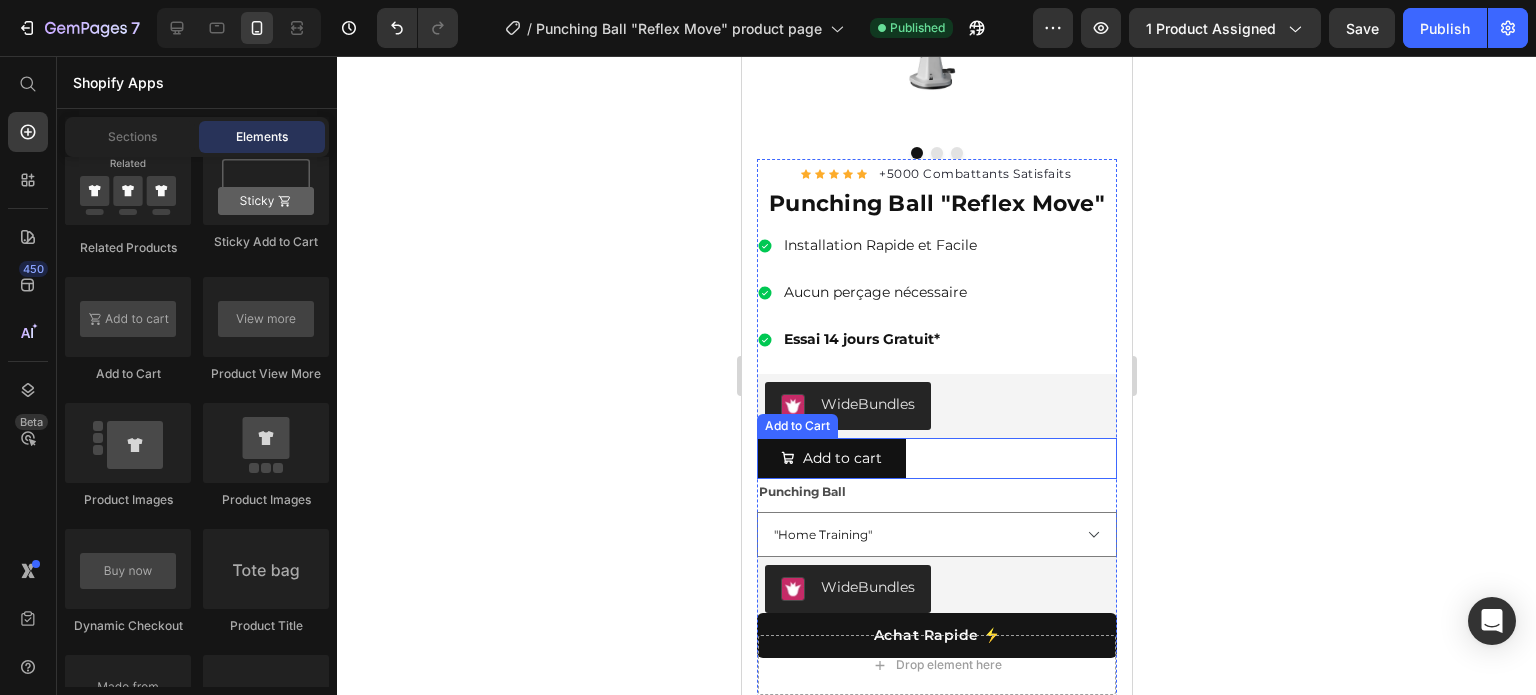 scroll, scrollTop: 500, scrollLeft: 0, axis: vertical 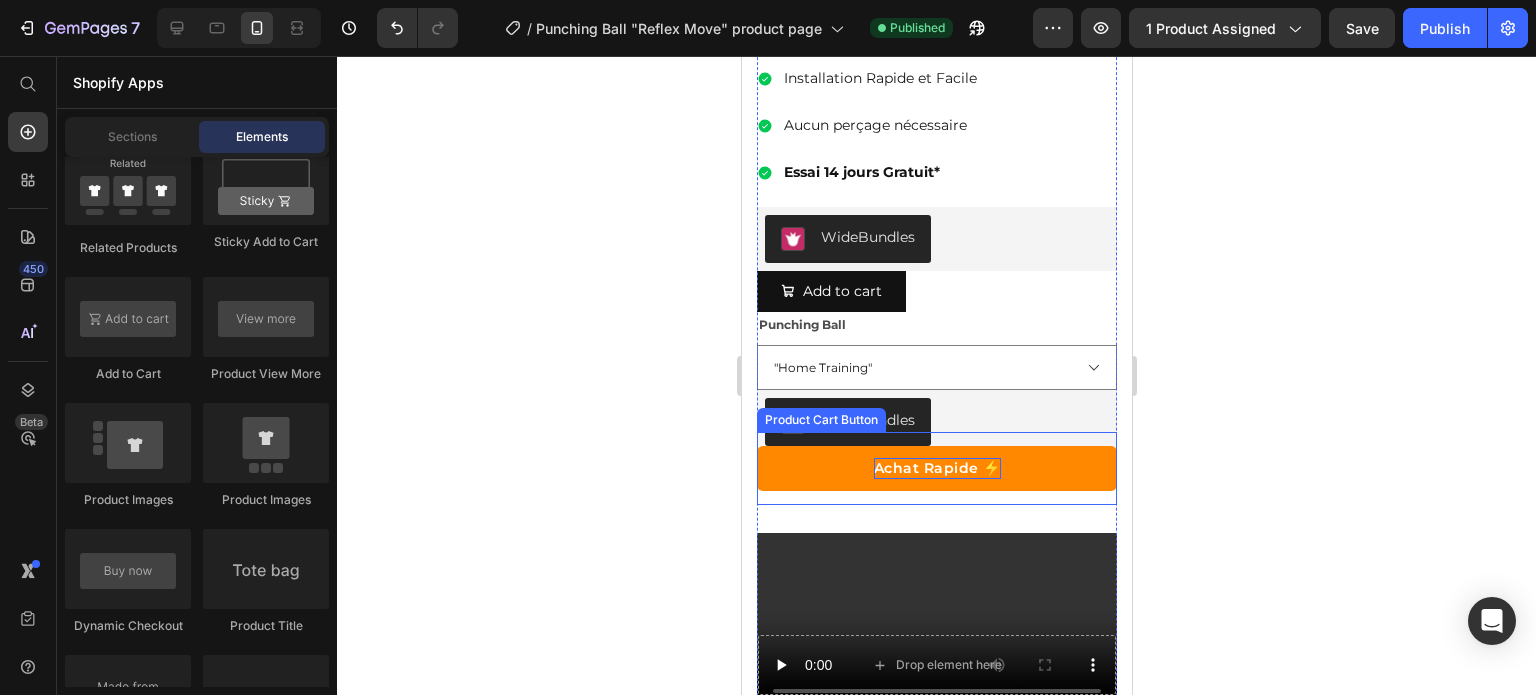 click on "Achat Rapide ⚡" at bounding box center (936, 468) 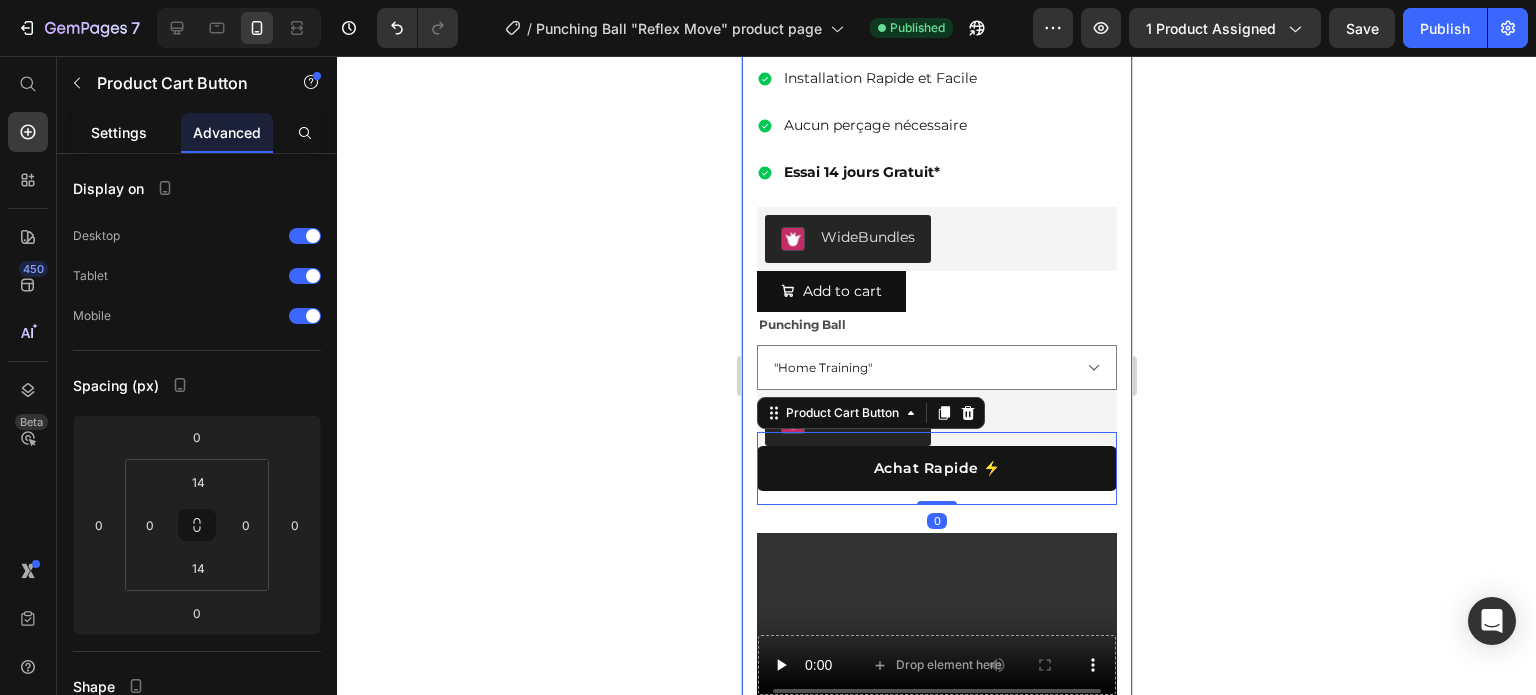 click on "Settings" 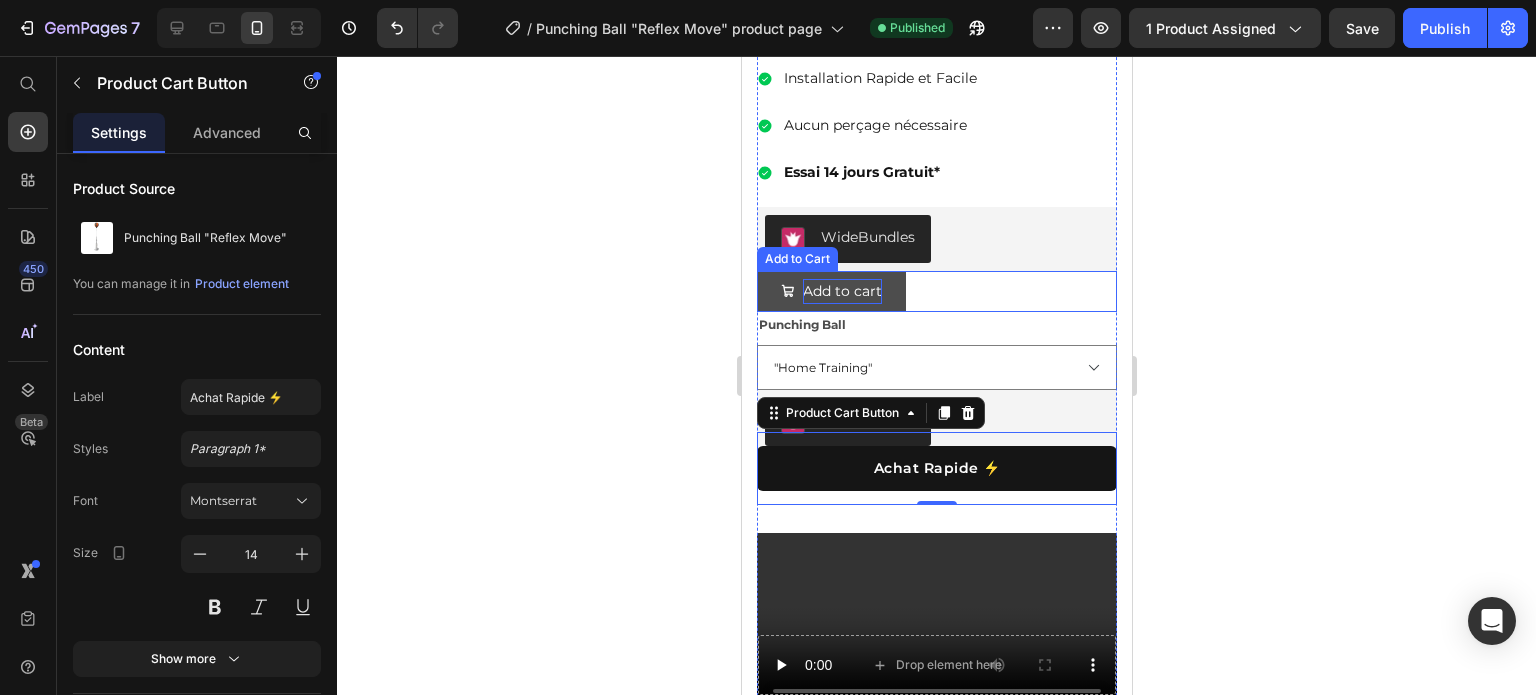 click on "Add to cart" at bounding box center [841, 291] 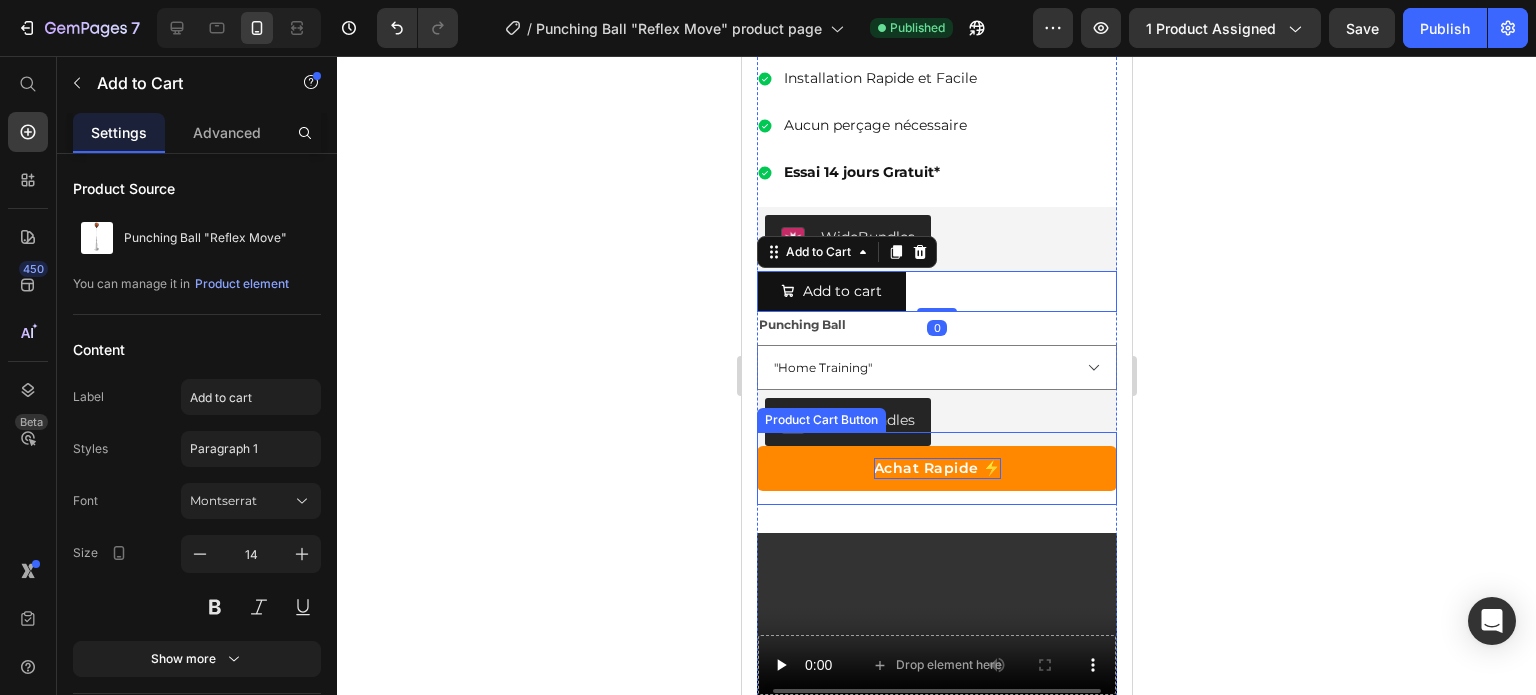 click on "Achat Rapide ⚡" at bounding box center (936, 468) 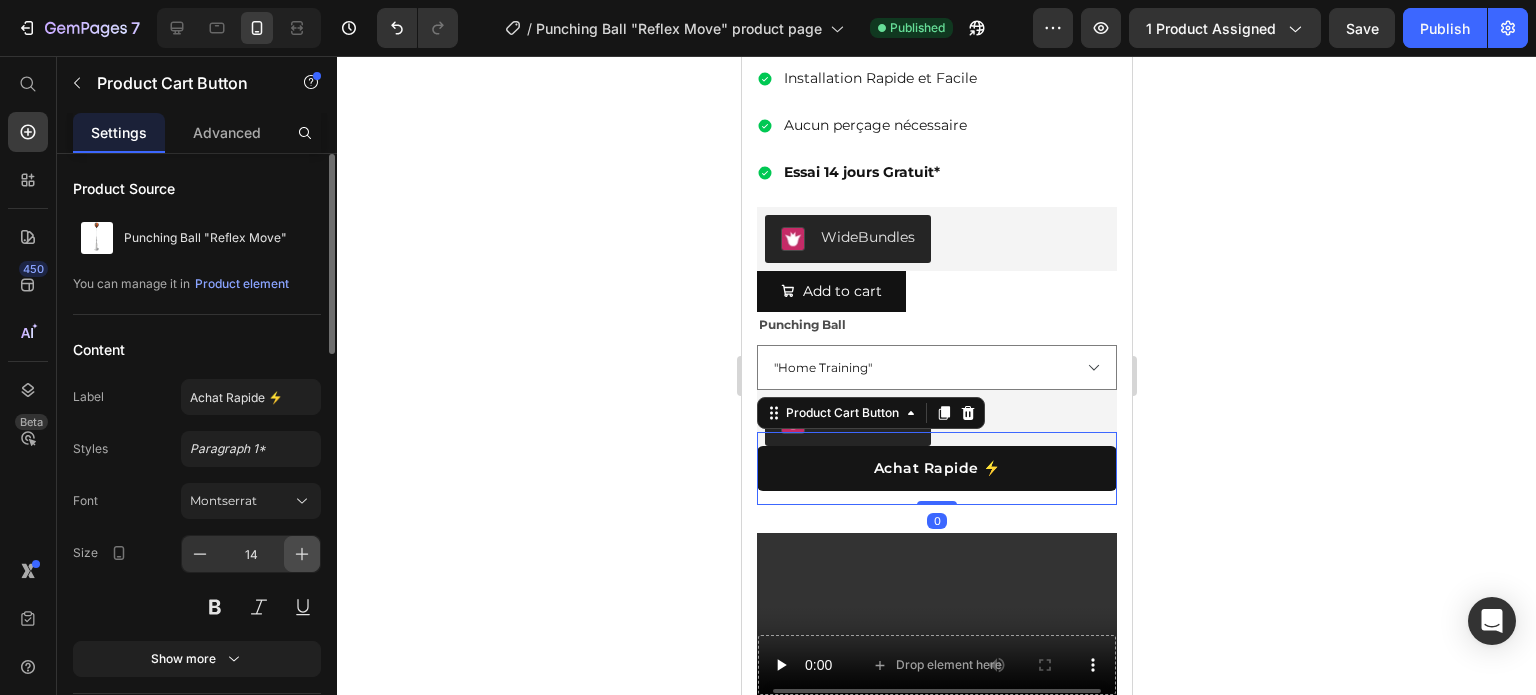 click 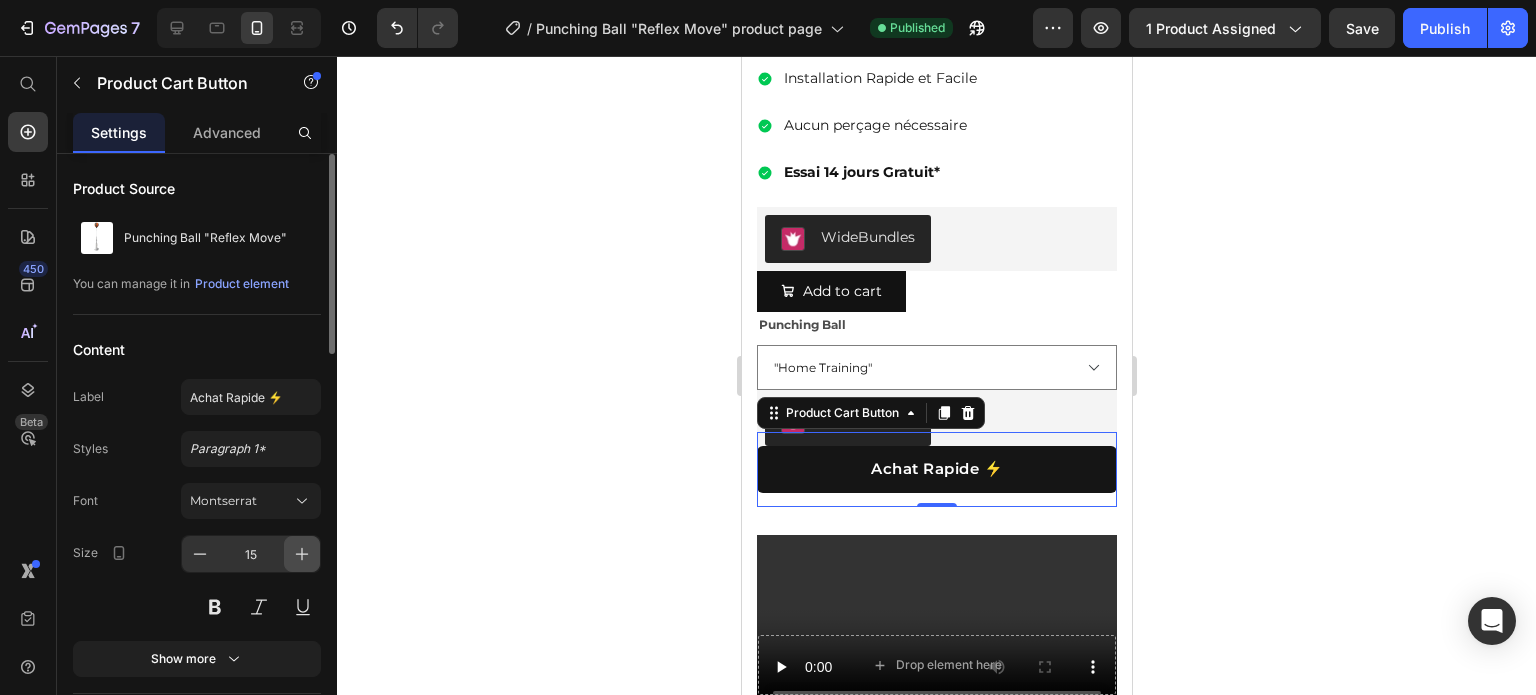 click 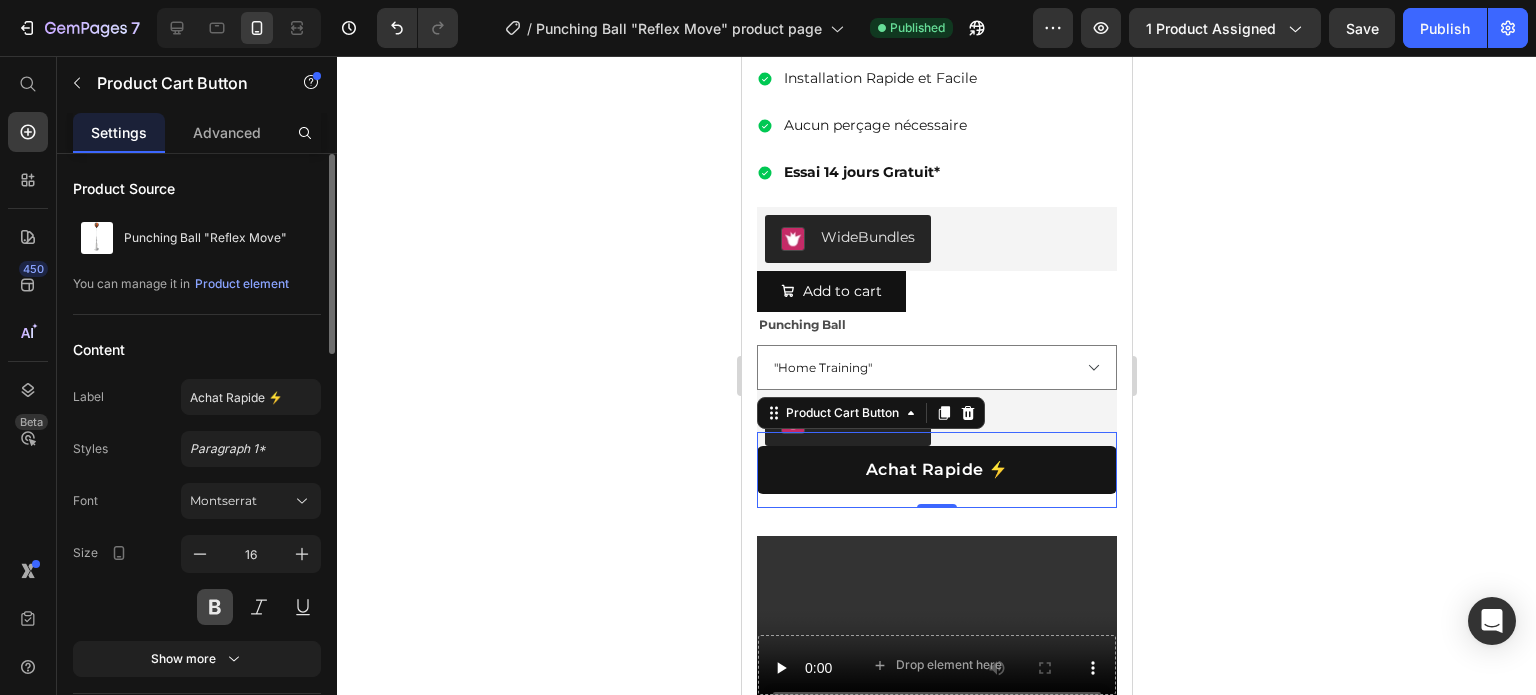 click at bounding box center [215, 607] 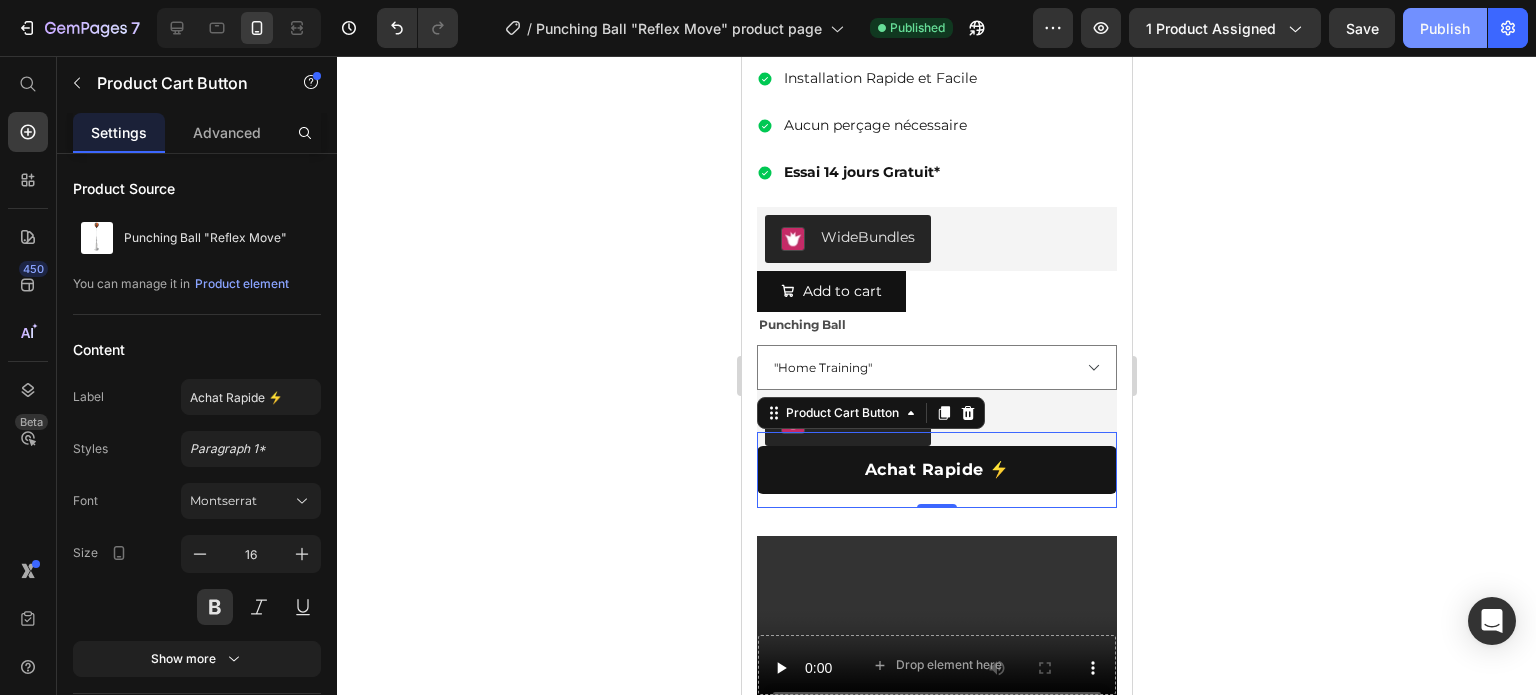 click on "Publish" at bounding box center (1445, 28) 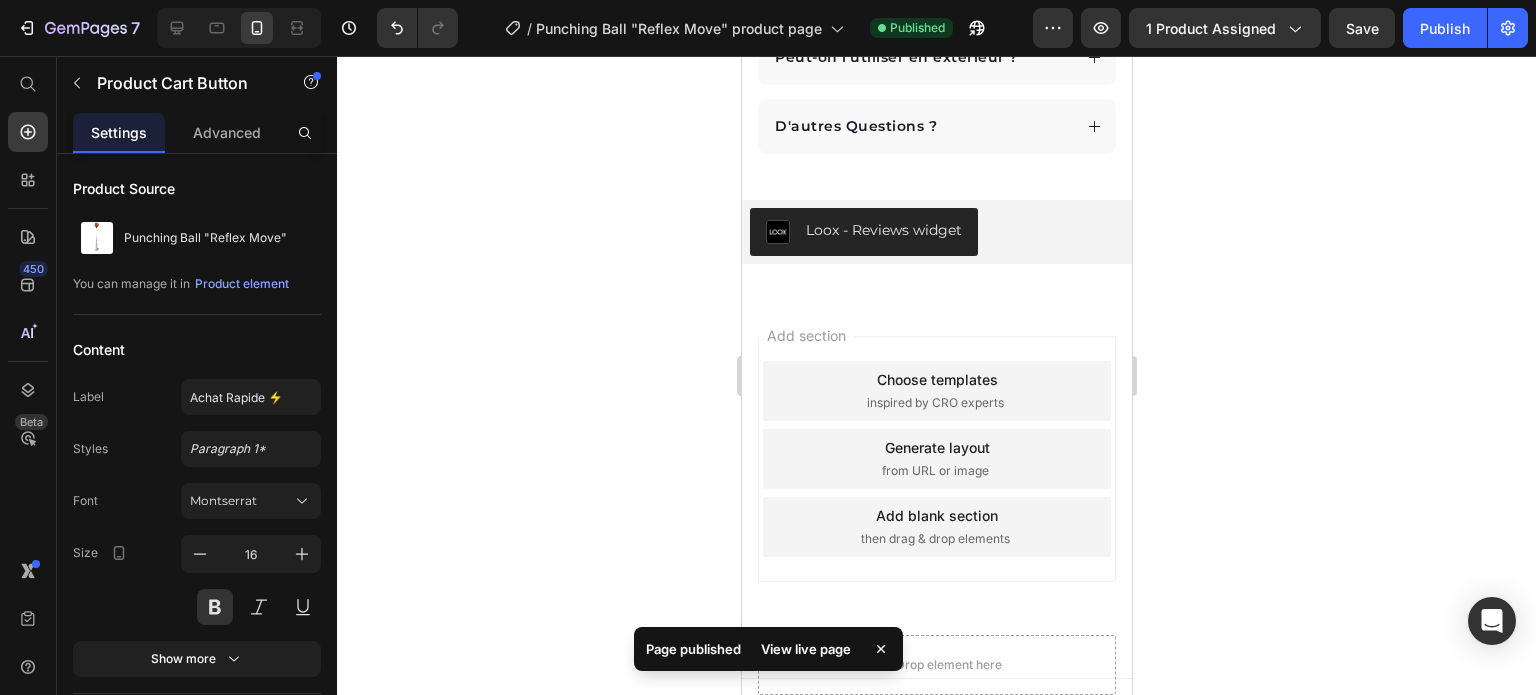 scroll, scrollTop: 3354, scrollLeft: 0, axis: vertical 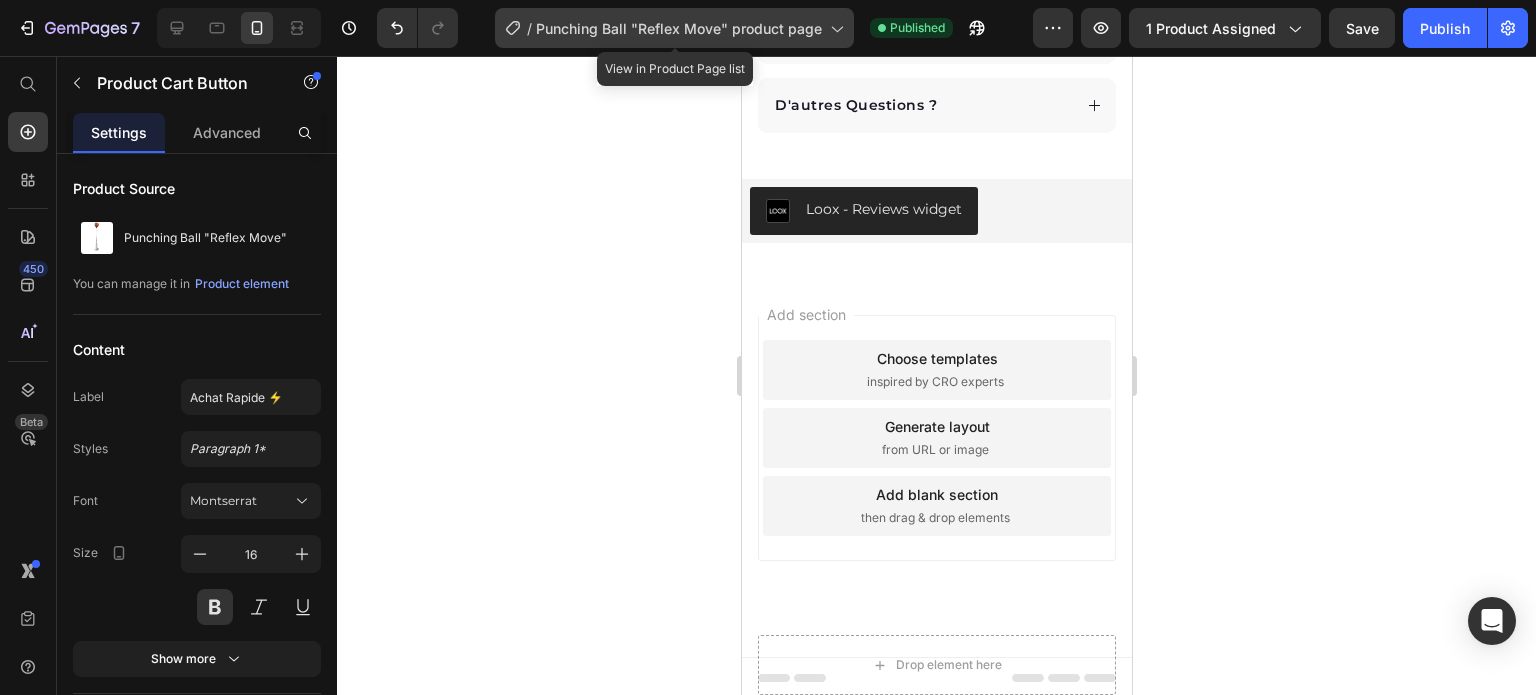 click on "Punching Ball "Reflex Move" product page" at bounding box center (679, 28) 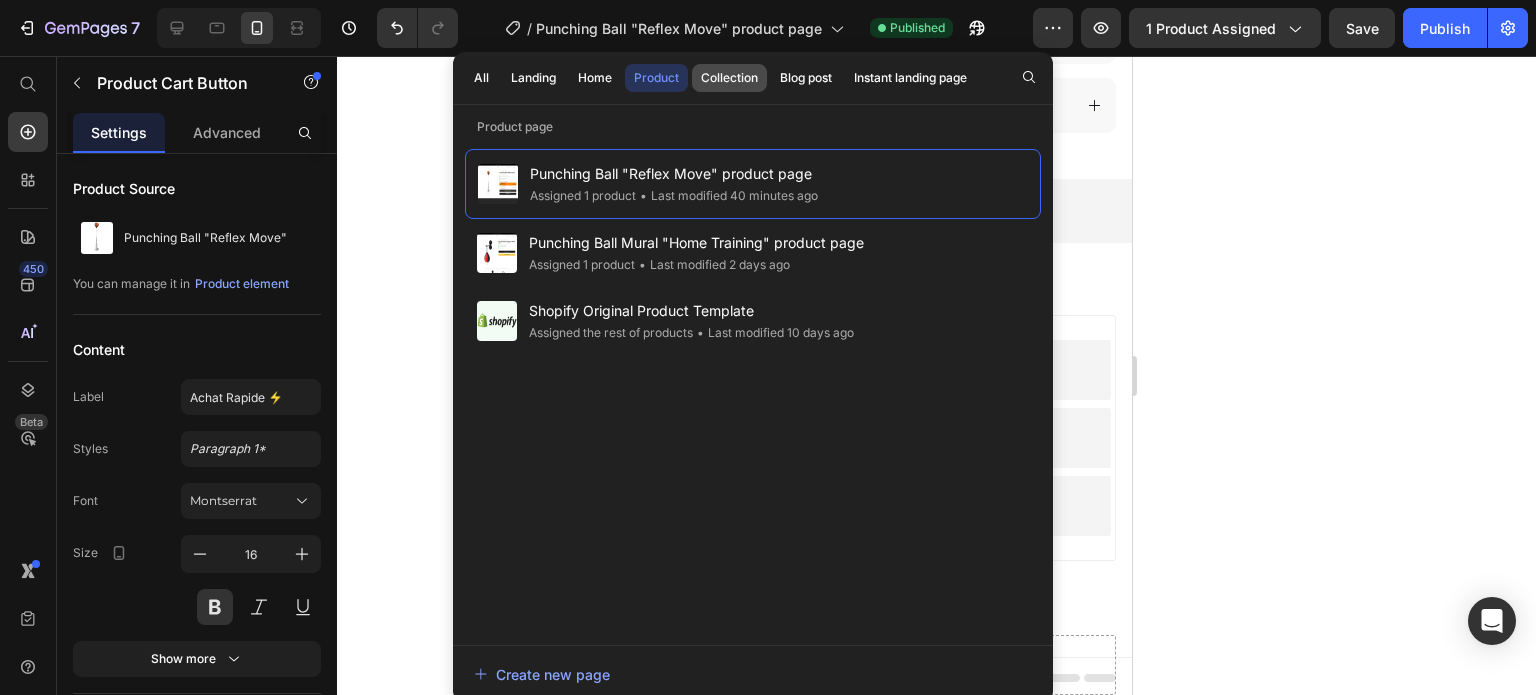 click on "Collection" at bounding box center (729, 78) 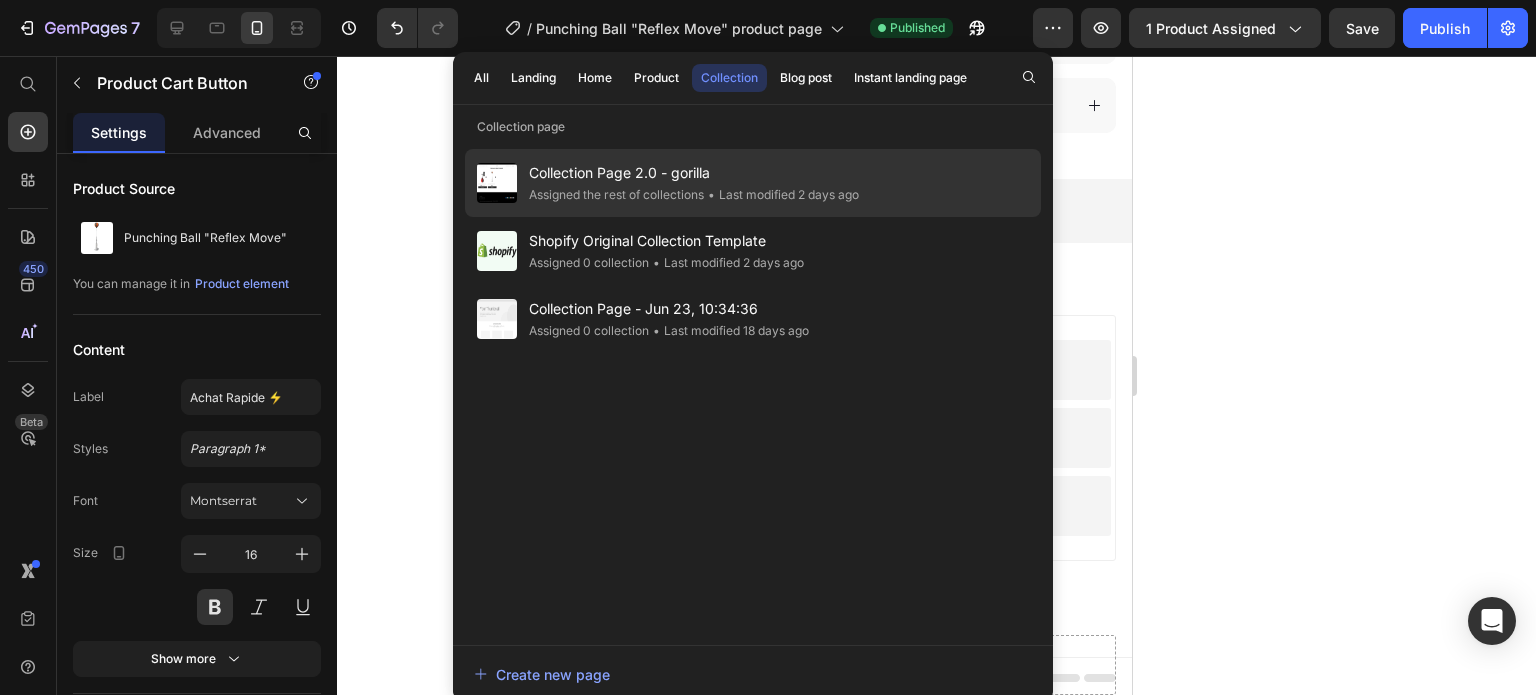 click on "Assigned the rest of collections" 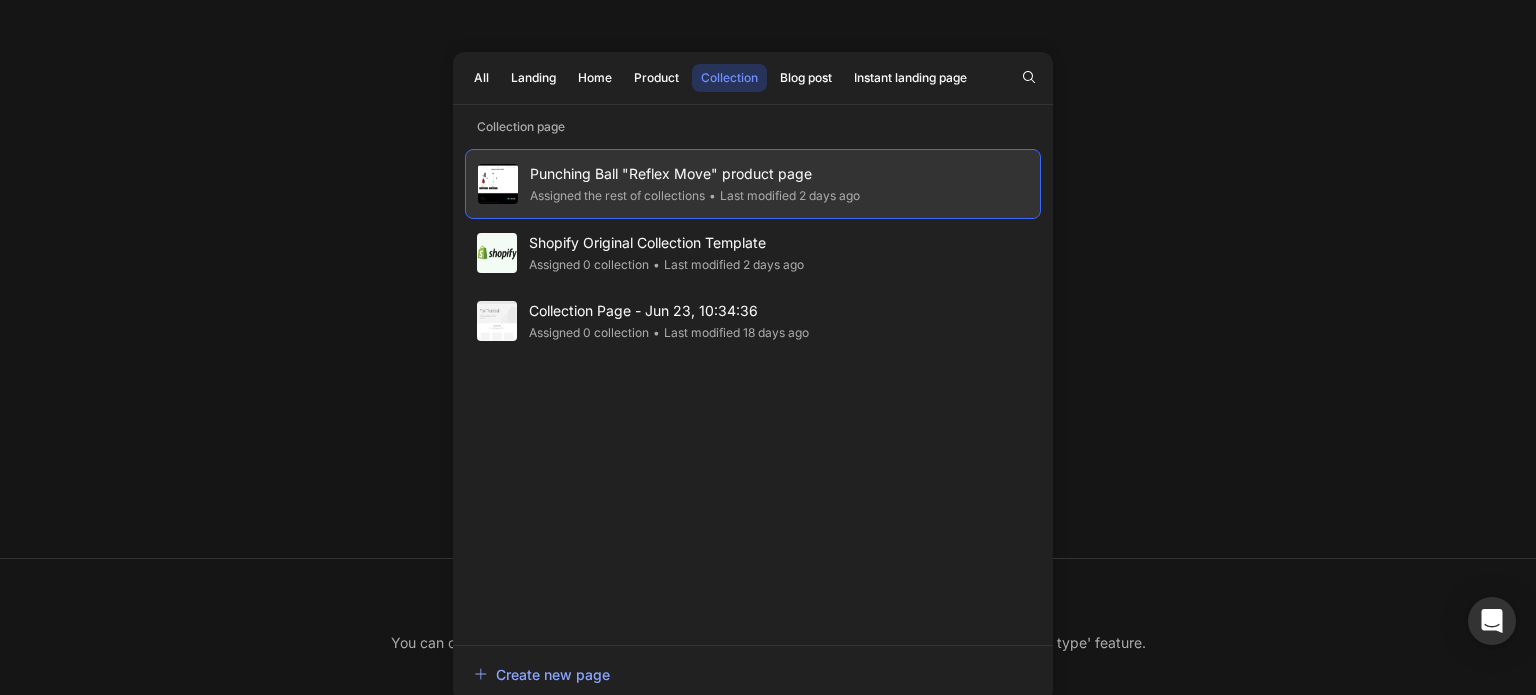 scroll, scrollTop: 0, scrollLeft: 0, axis: both 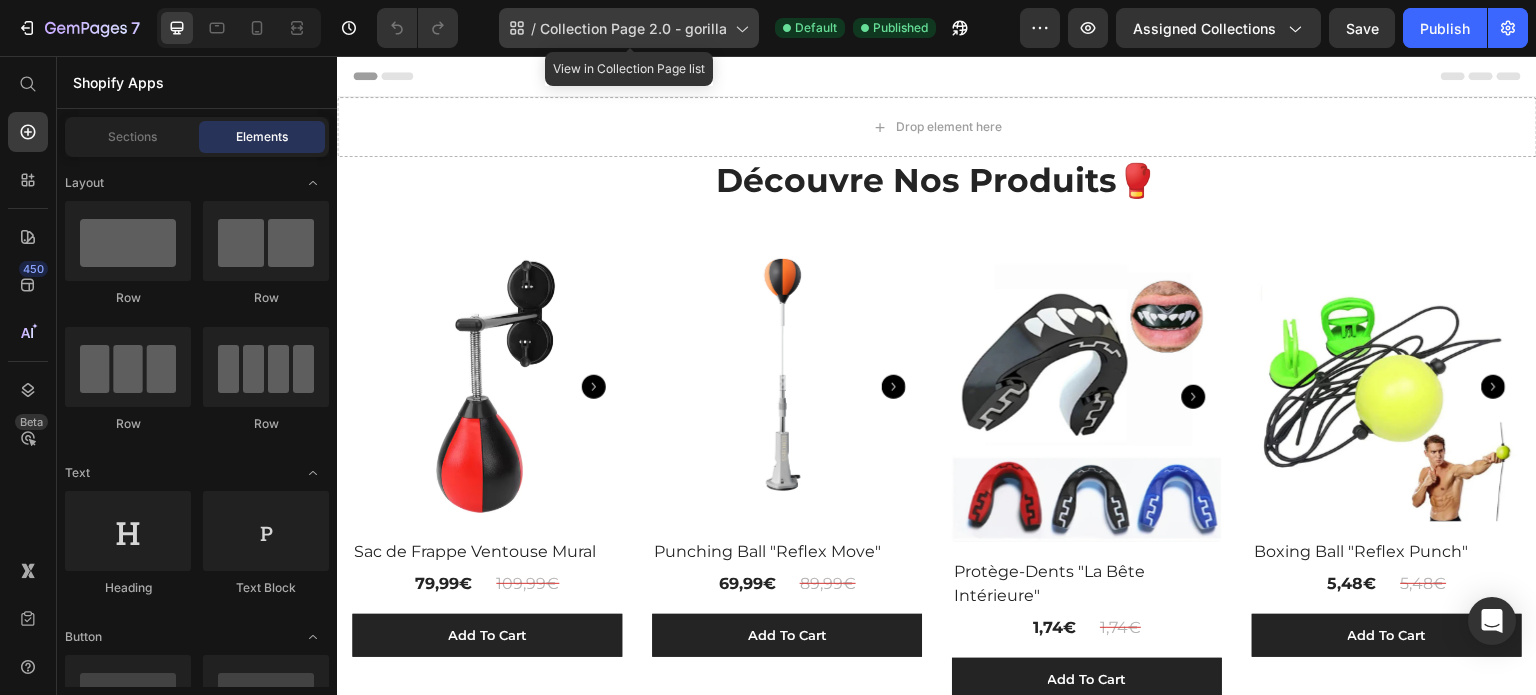 click on "Collection Page 2.0 - gorilla" at bounding box center (633, 28) 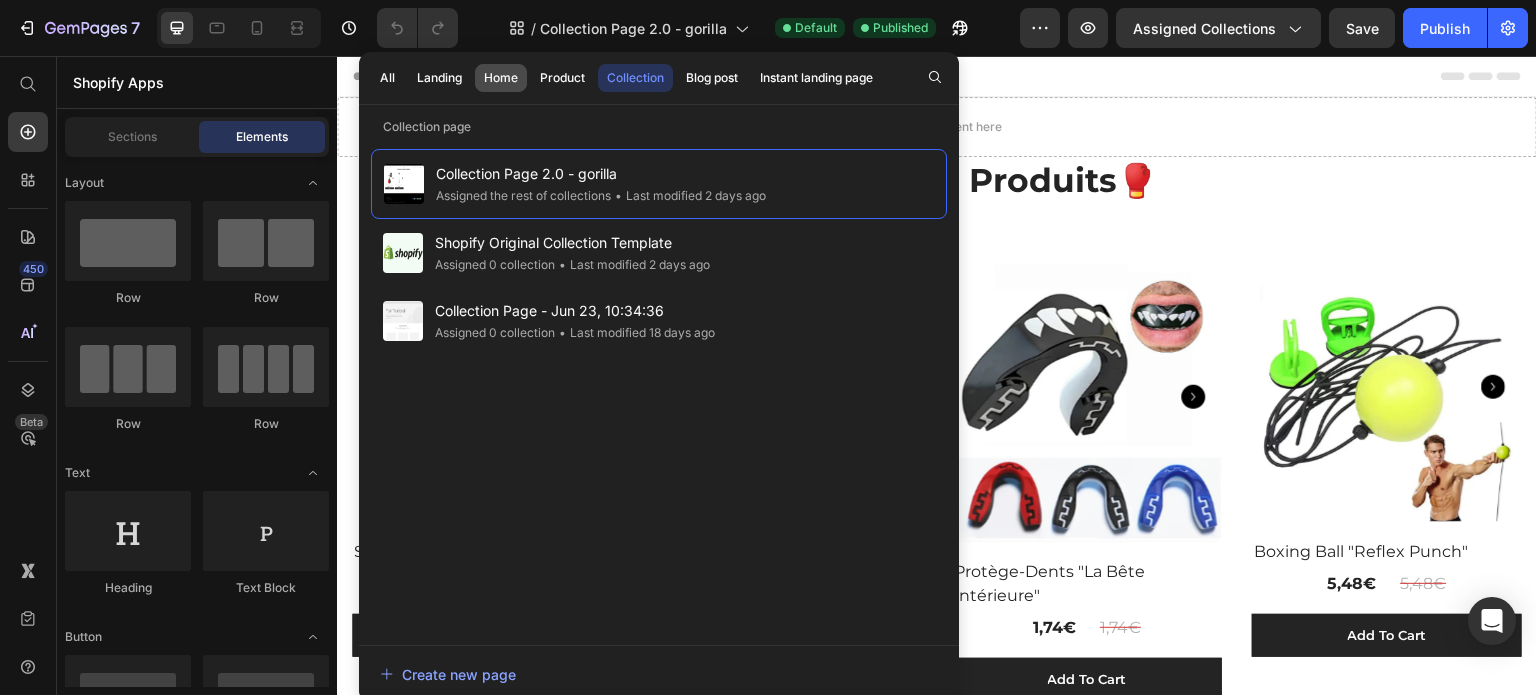 click on "Home" 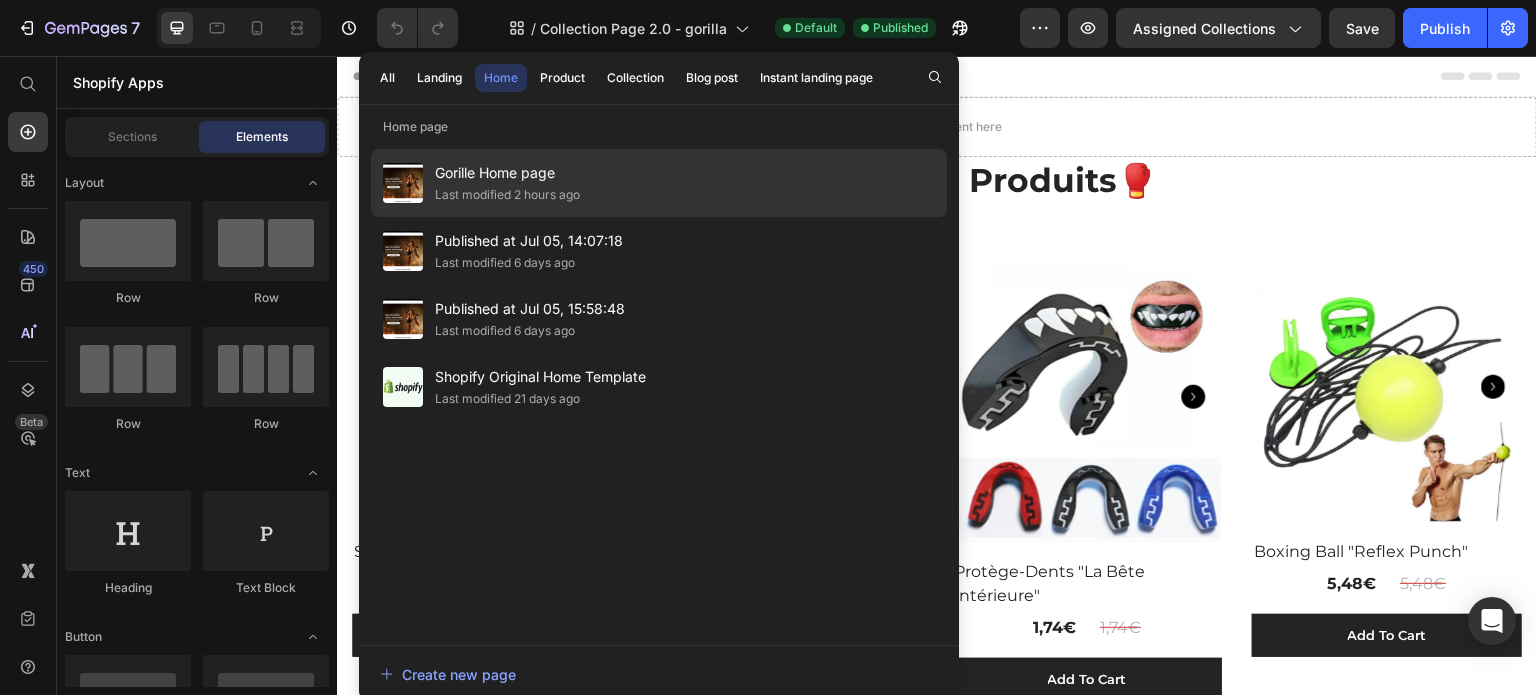click on "Gorille Home page" at bounding box center (507, 173) 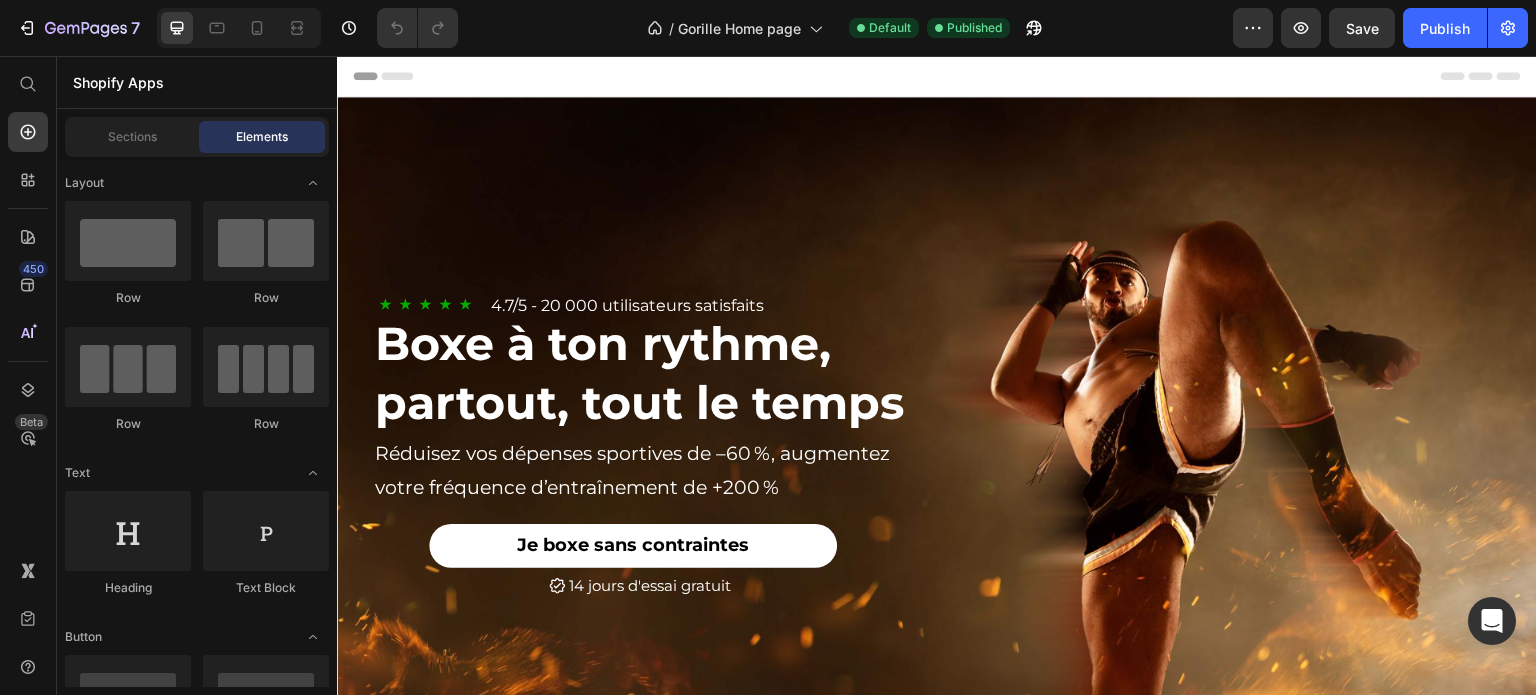scroll, scrollTop: 666, scrollLeft: 0, axis: vertical 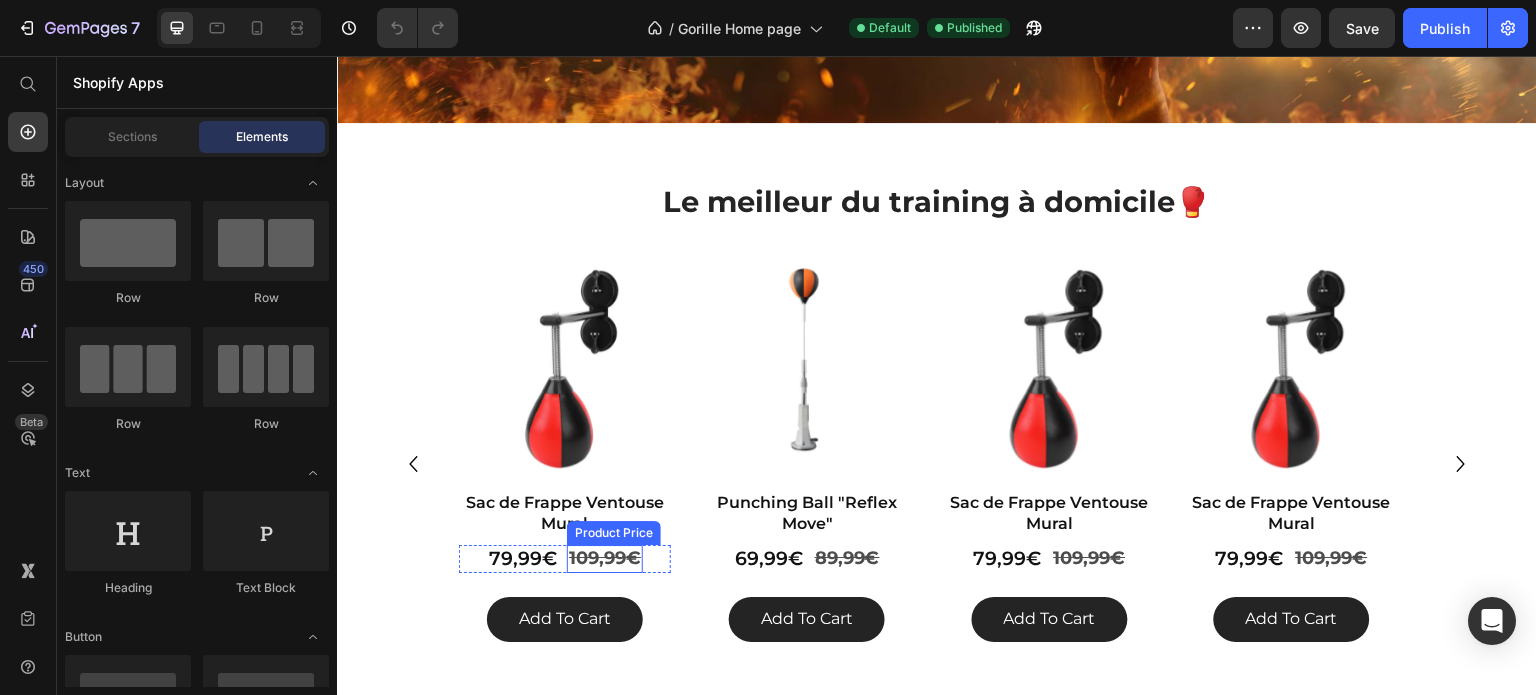 click on "109,99€" at bounding box center (605, 558) 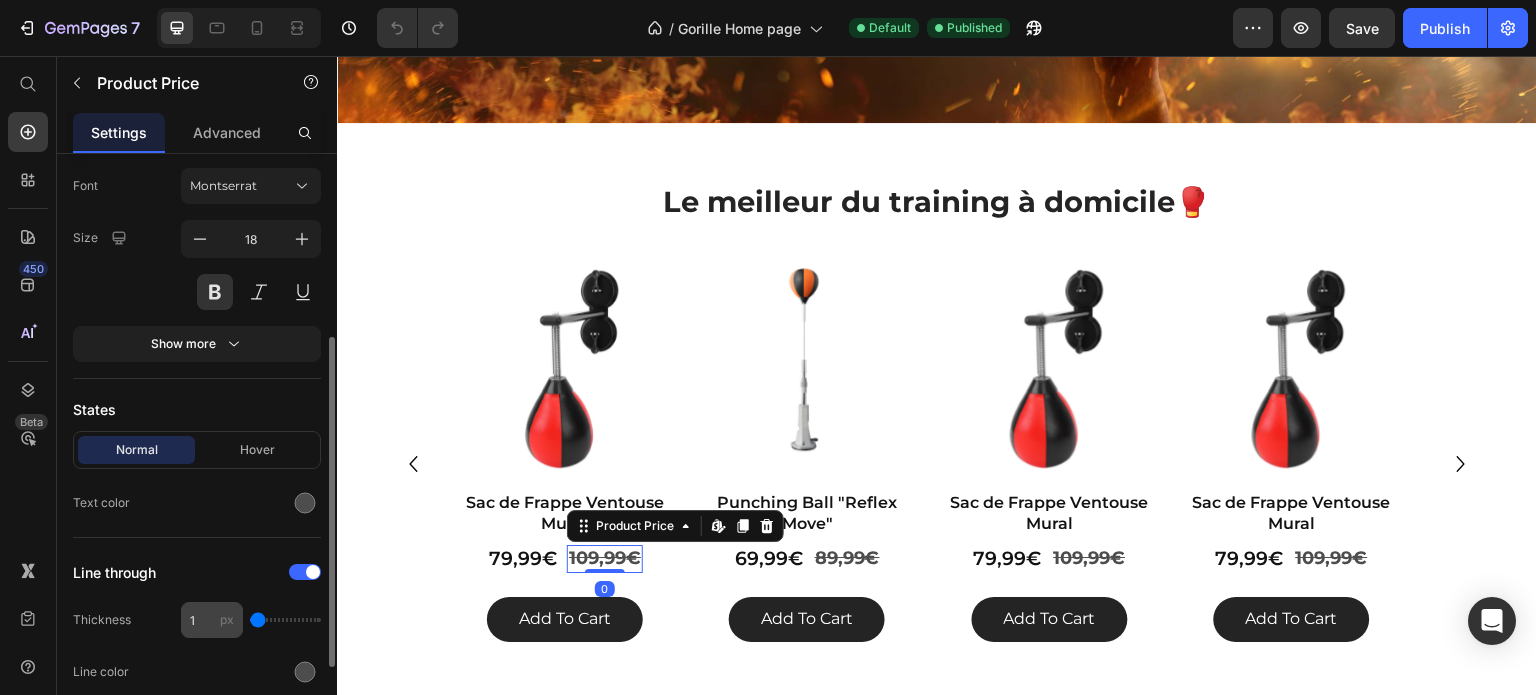 scroll, scrollTop: 484, scrollLeft: 0, axis: vertical 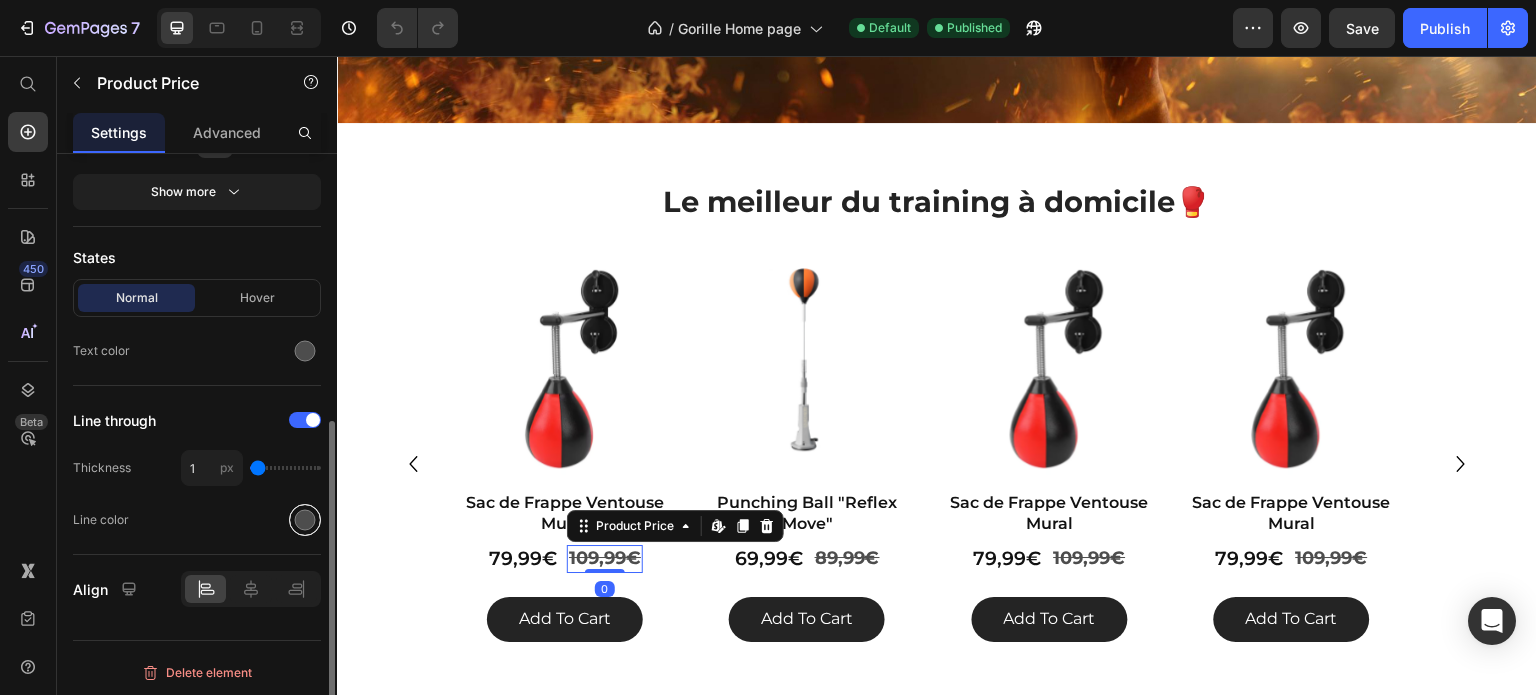 click at bounding box center (305, 520) 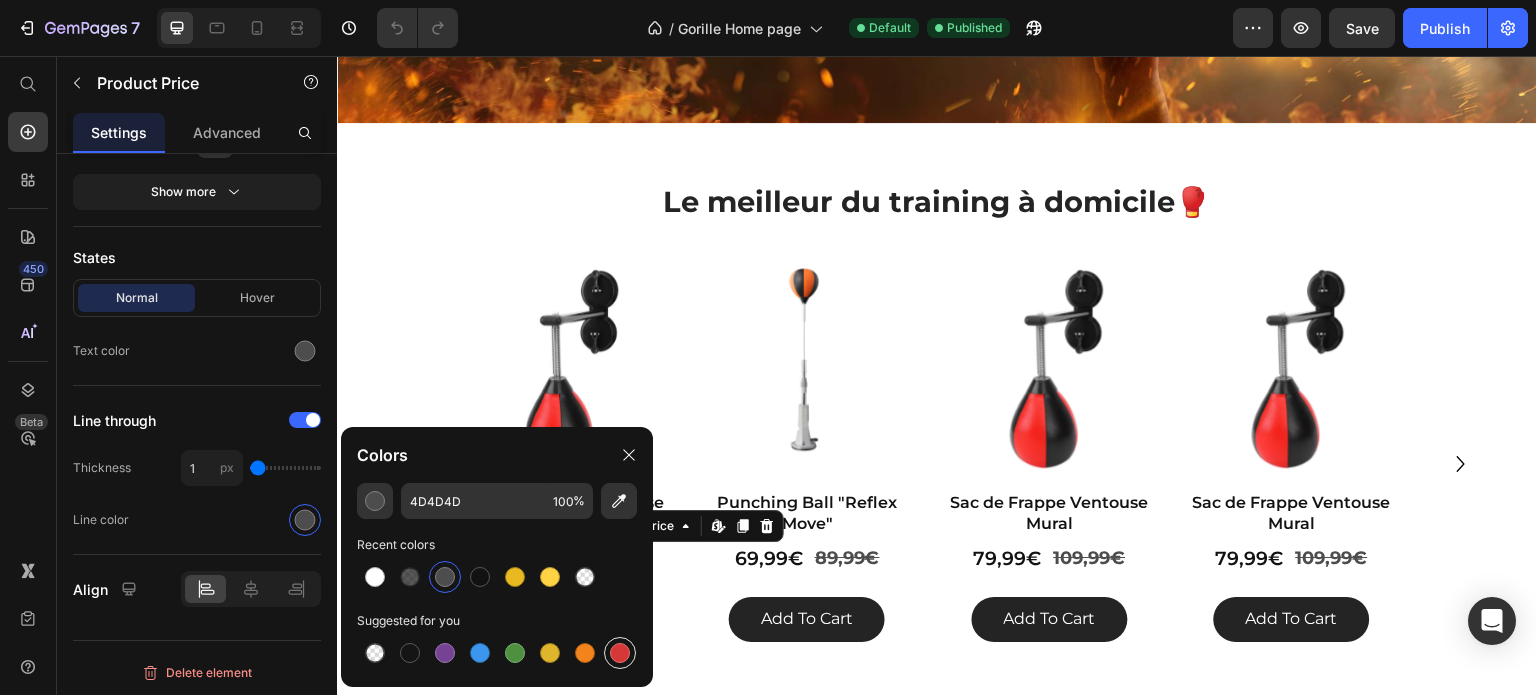 click at bounding box center [620, 653] 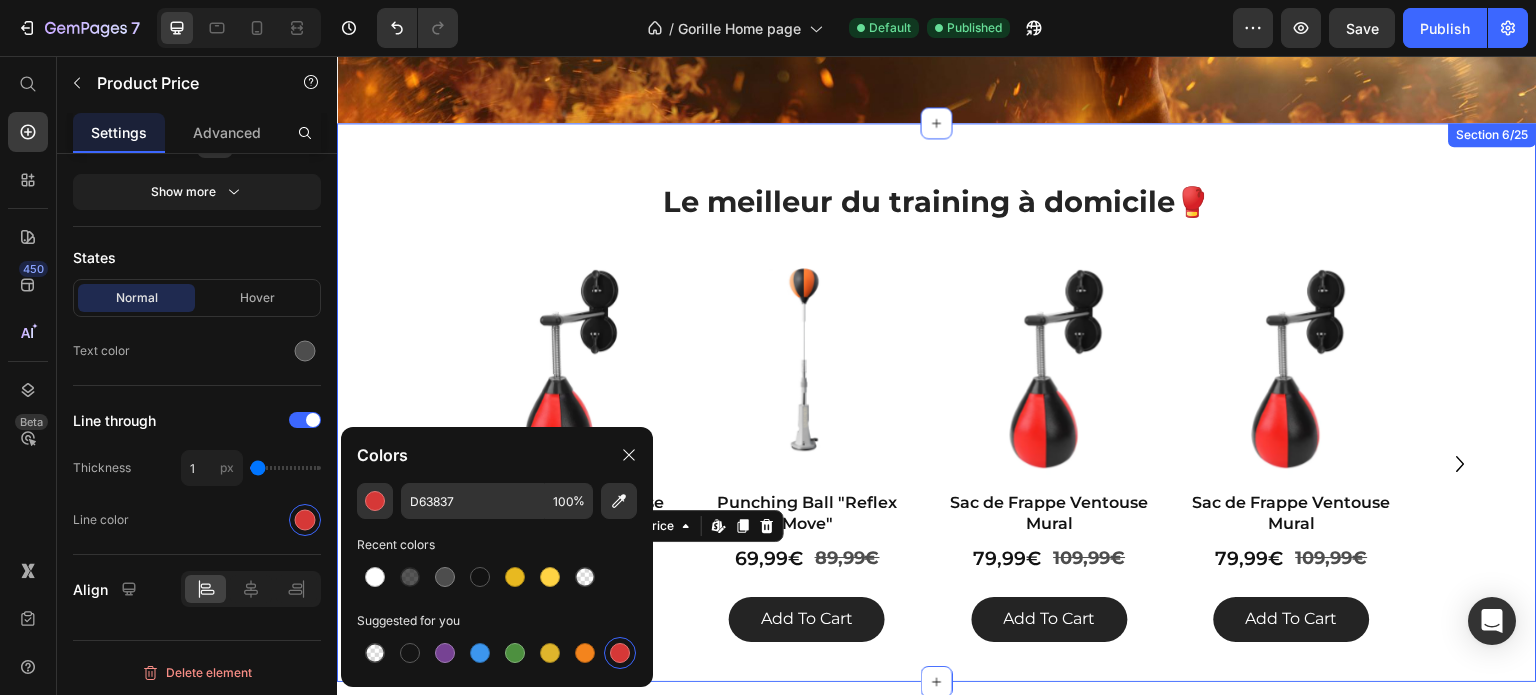 click on "Le meilleur du training à domicile🥊​ Heading Row
Product Images Sac de Frappe Ventouse Mural Product Title 79,99€ Product Price 109,99€ Product Price   Edit content in Shopify 0 Row add to cart Add to Cart Product Product Images Punching Ball "Reflex Move" Product Title 69,99€ Product Price 89,99€ Product Price Row add to cart Add to Cart Product Product Images Sac de Frappe Ventouse Mural Product Title 79,99€ Product Price 109,99€ Product Price Row add to cart Add to Cart Product Product Images Sac de Frappe Ventouse Mural Product Title 79,99€ Product Price 109,99€ Product Price Row add to cart Add to Cart Product Product Images Sac de Frappe Ventouse Mural Product Title 79,99€ Product Price 109,99€ Product Price Row add to cart Add to Cart Product Product Images Sac de Frappe Ventouse Mural Product Title 79,99€ Product Price 109,99€ Product Price Row add to cart Add to Cart Product Product Images Sac de Frappe Ventouse Mural Row" at bounding box center [937, 402] 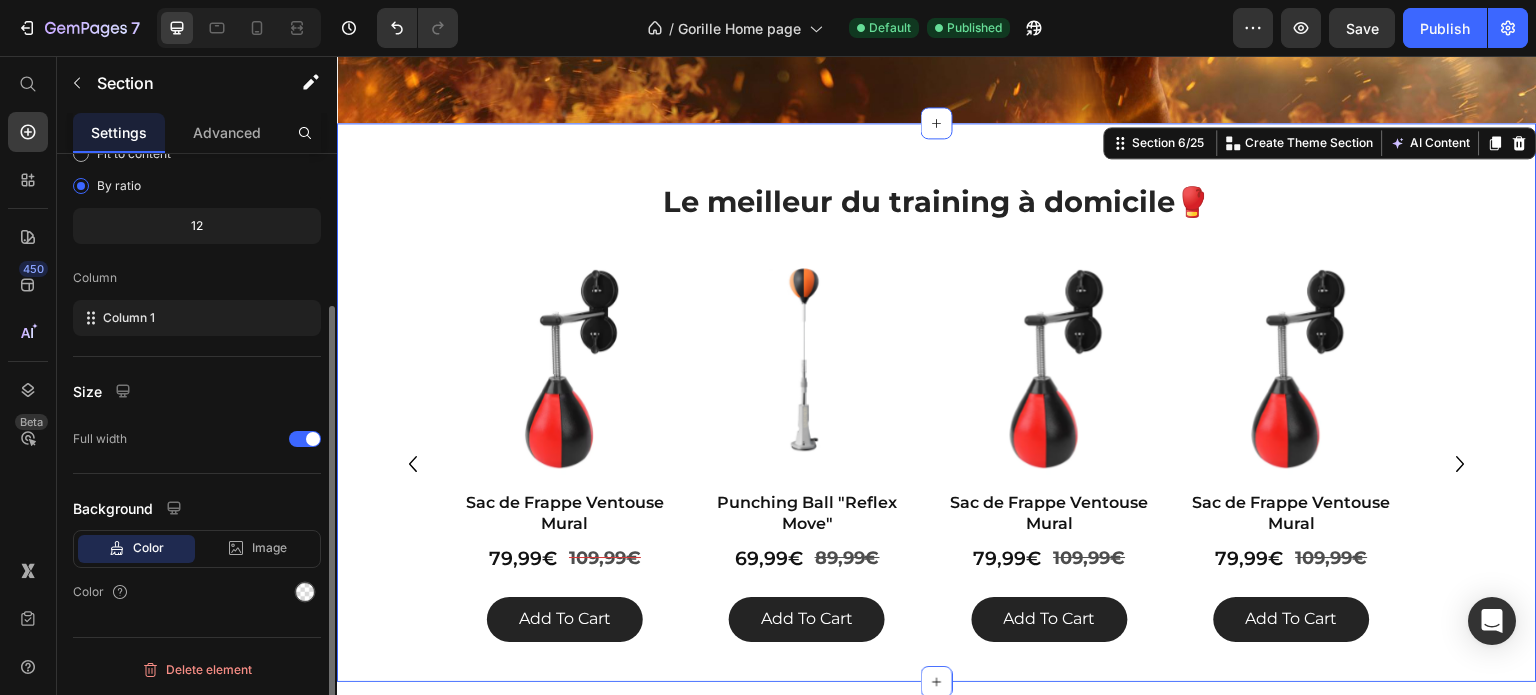 scroll, scrollTop: 0, scrollLeft: 0, axis: both 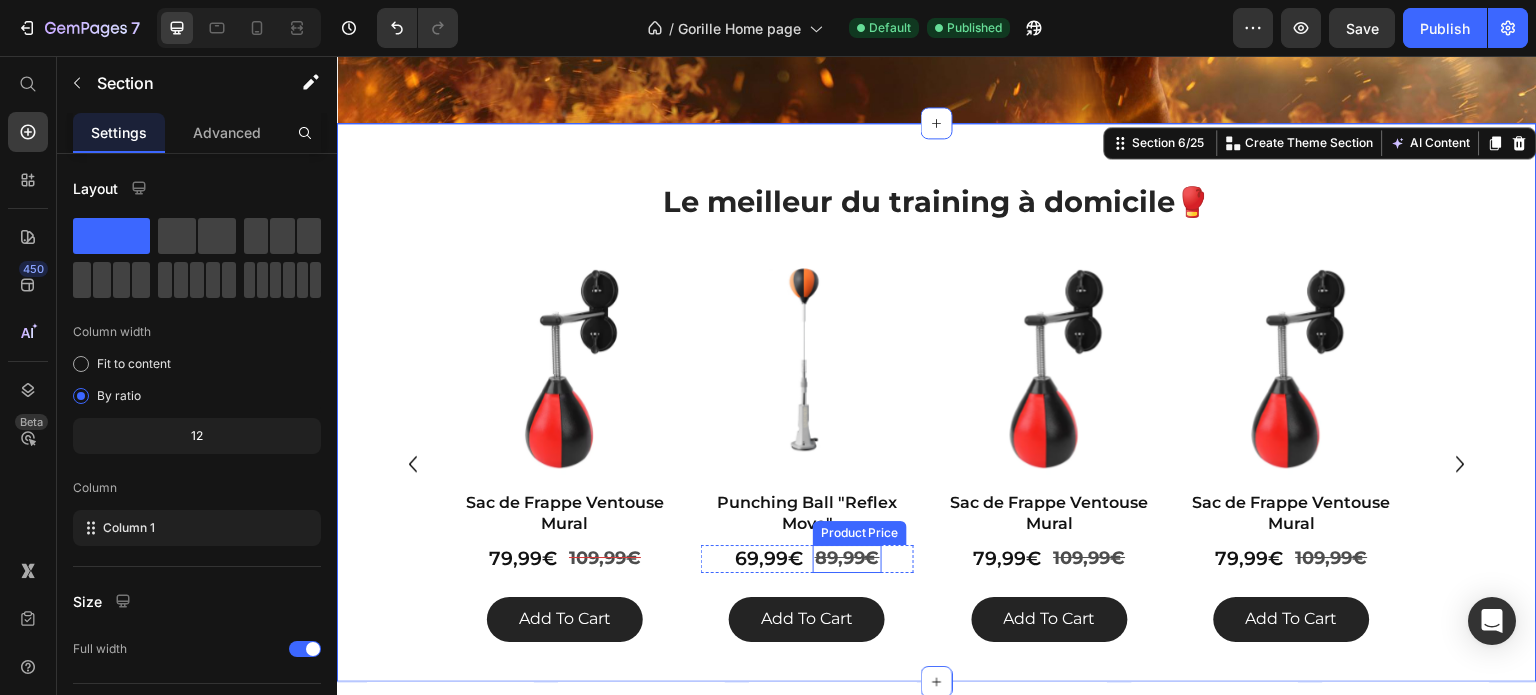 click on "89,99€" at bounding box center (847, 558) 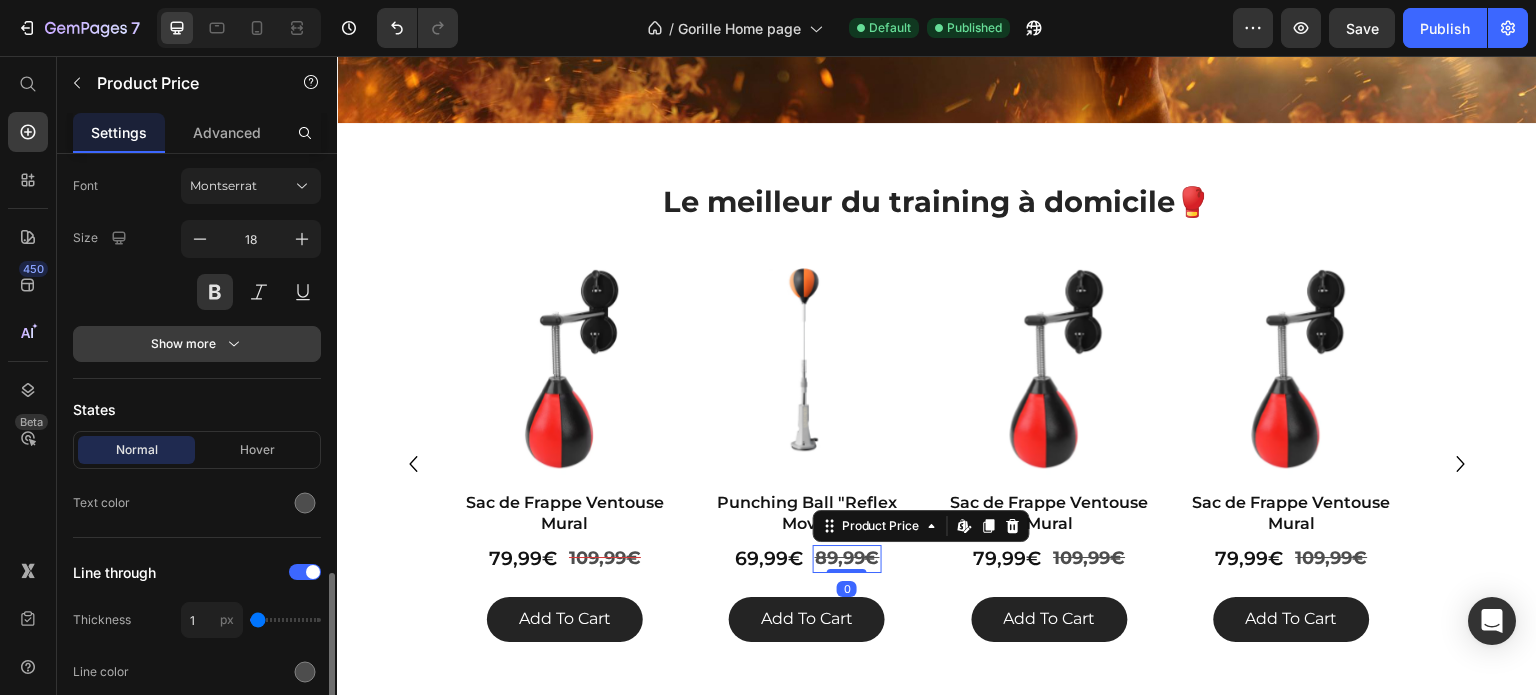 scroll, scrollTop: 484, scrollLeft: 0, axis: vertical 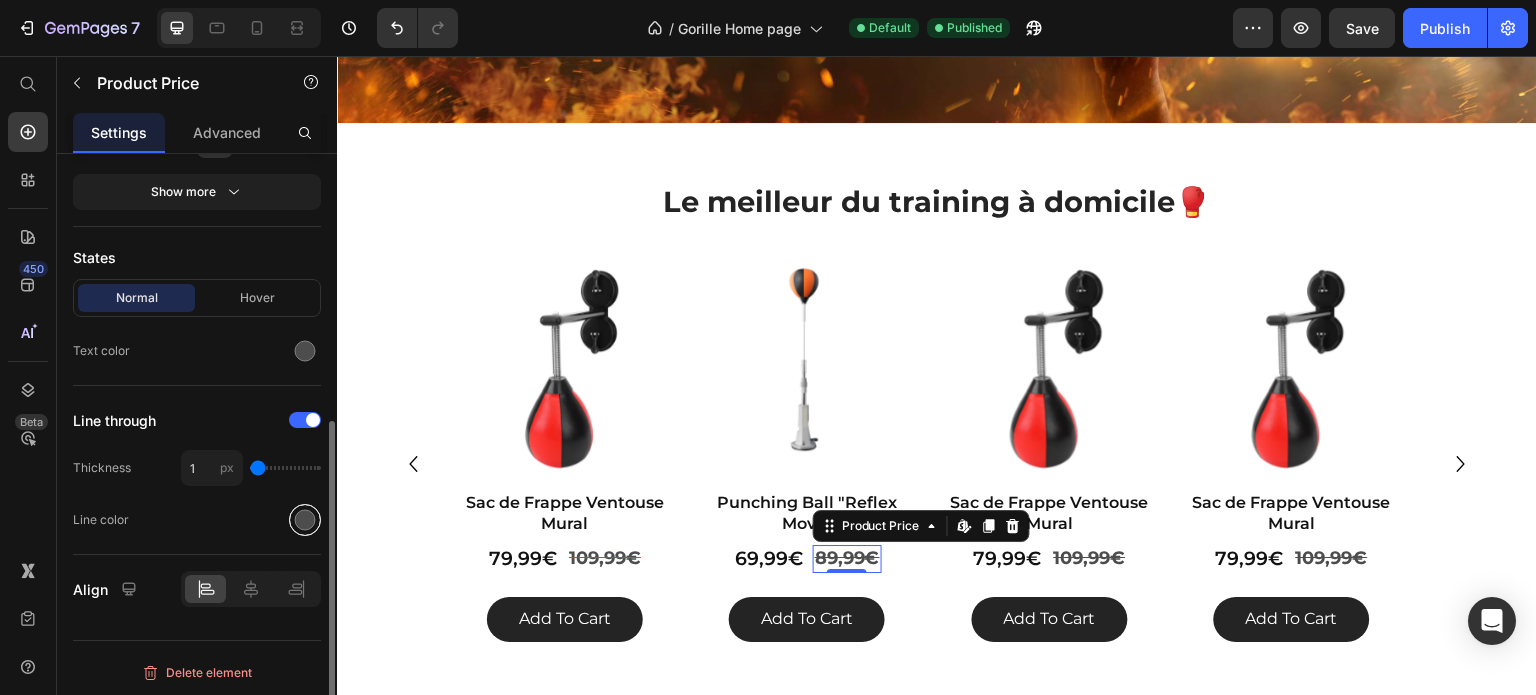 click at bounding box center (305, 520) 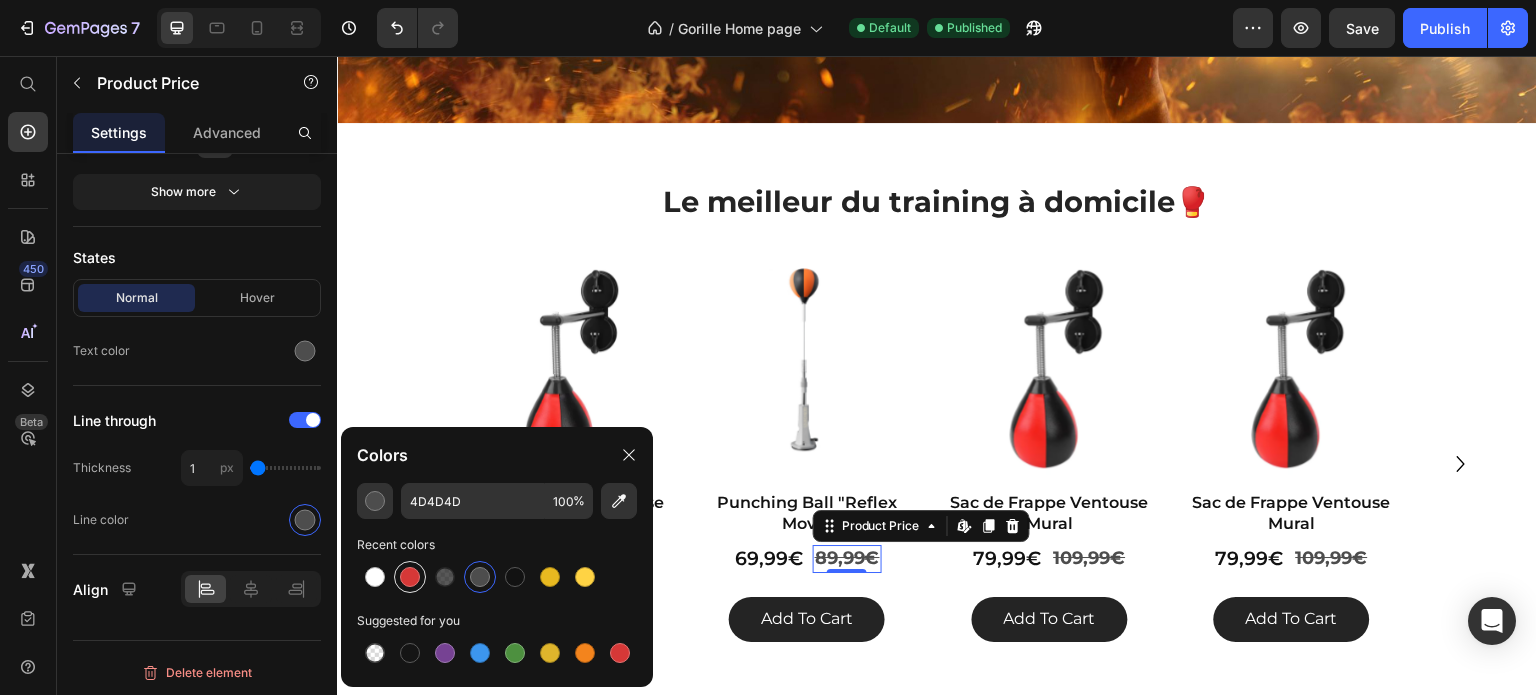click at bounding box center [410, 577] 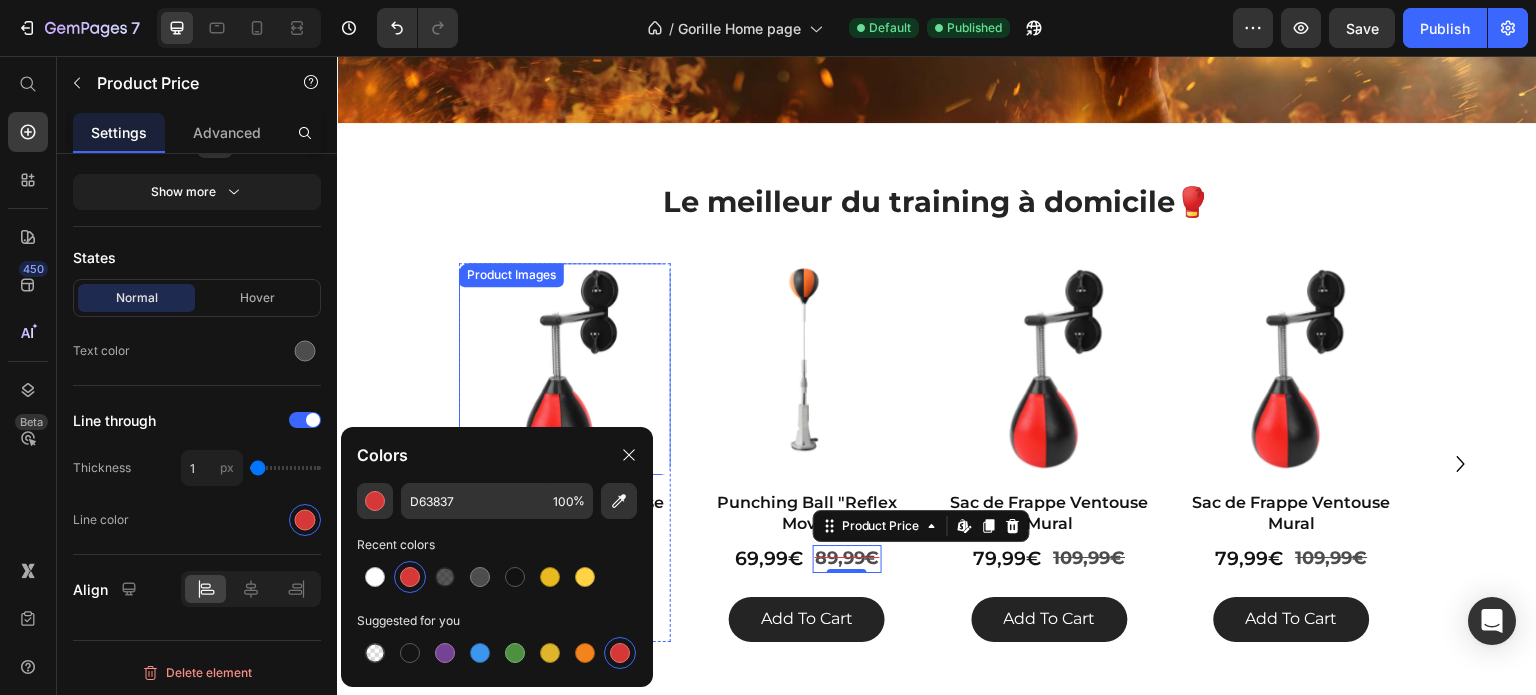click at bounding box center (565, 369) 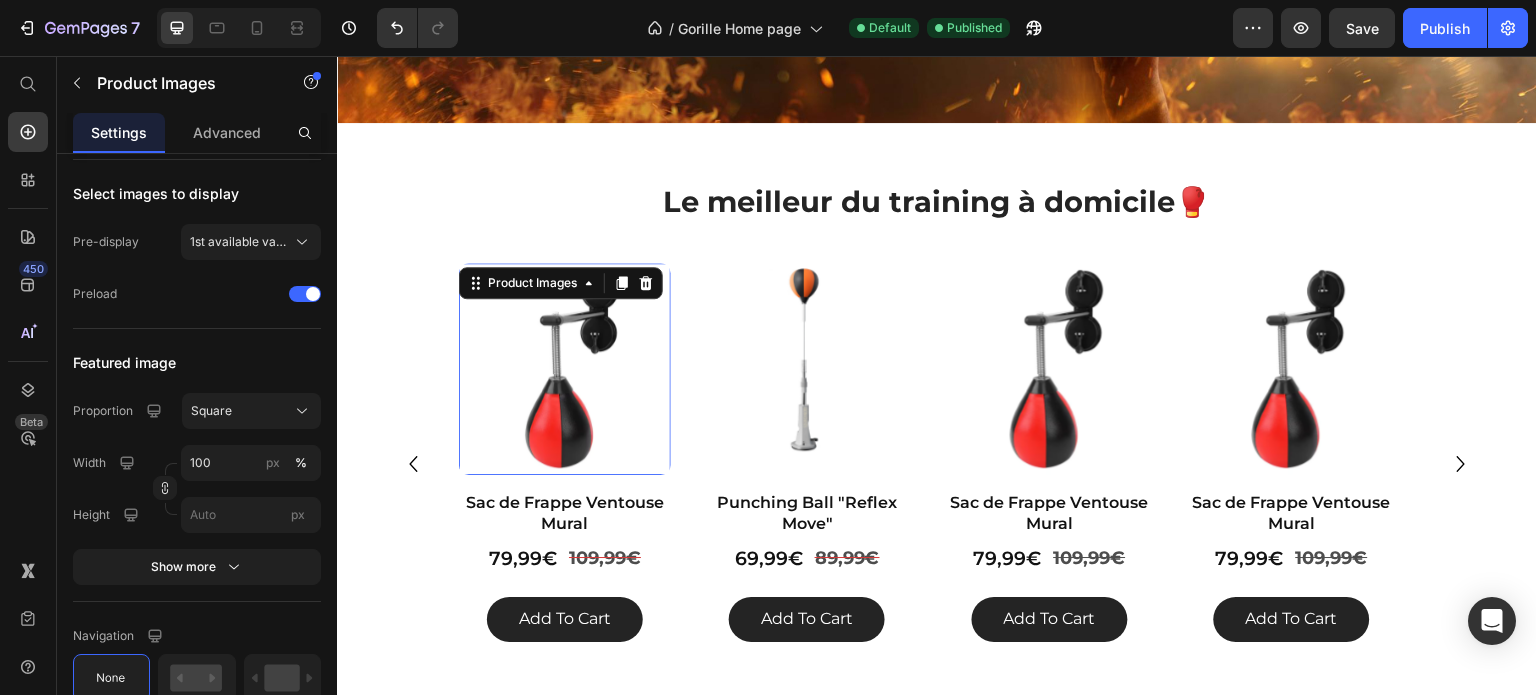 scroll, scrollTop: 0, scrollLeft: 0, axis: both 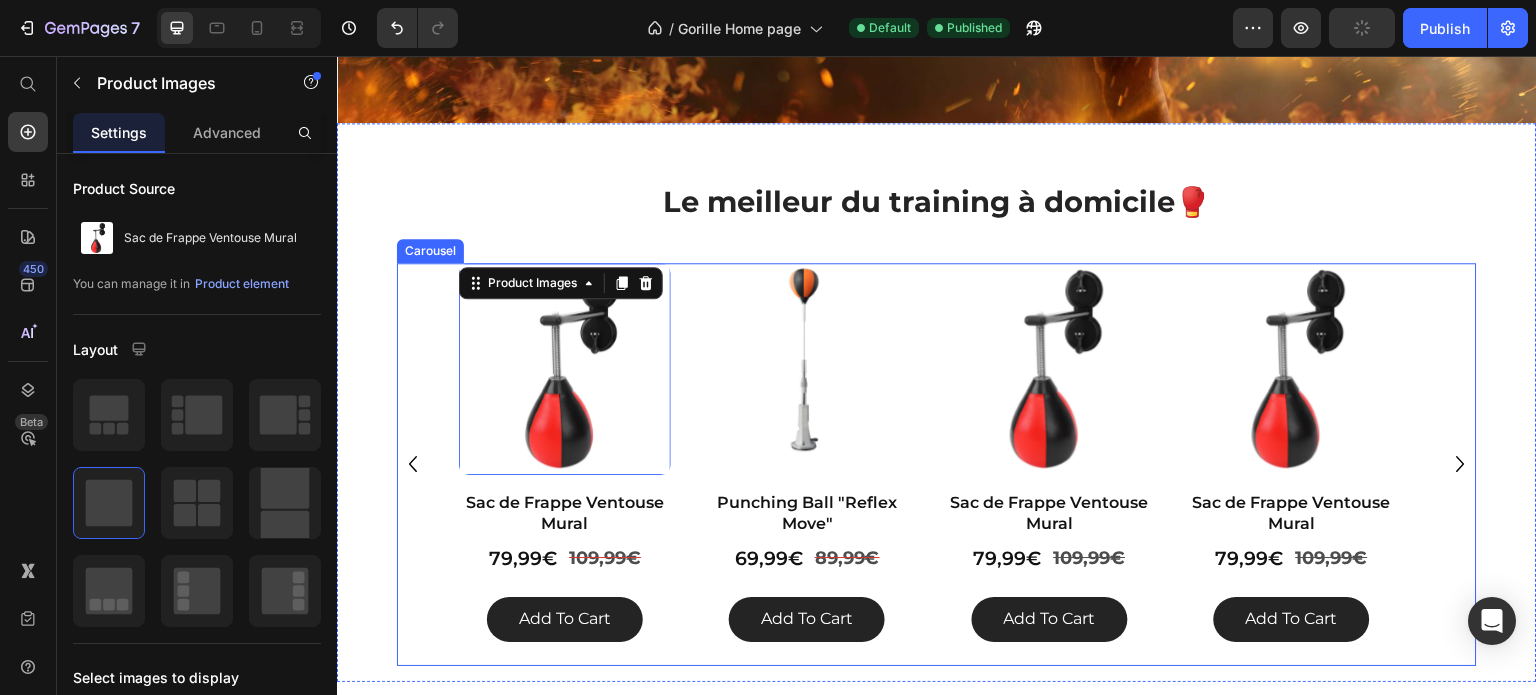 click on "Product Images   16 Sac de Frappe Ventouse Mural Product Title 79,99€ Product Price 109,99€ Product Price Row add to cart Add to Cart Product Product Images Punching Ball "Reflex Move" Product Title 69,99€ Product Price 89,99€ Product Price Row add to cart Add to Cart Product Product Images Sac de Frappe Ventouse Mural Product Title 79,99€ Product Price 109,99€ Product Price Row add to cart Add to Cart Product Product Images Sac de Frappe Ventouse Mural Product Title 79,99€ Product Price 109,99€ Product Price Row add to cart Add to Cart Product Product Images Sac de Frappe Ventouse Mural Product Title 79,99€ Product Price 109,99€ Product Price Row add to cart Add to Cart Product Product Images Sac de Frappe Ventouse Mural Product Title 79,99€ Product Price 109,99€ Product Price Row add to cart Add to Cart Product Product Images Sac de Frappe Ventouse Mural Product Title 79,99€ Product Price 109,99€ Product Price Row add to cart Add to Cart Product Product Images Product Title Row" at bounding box center (937, 464) 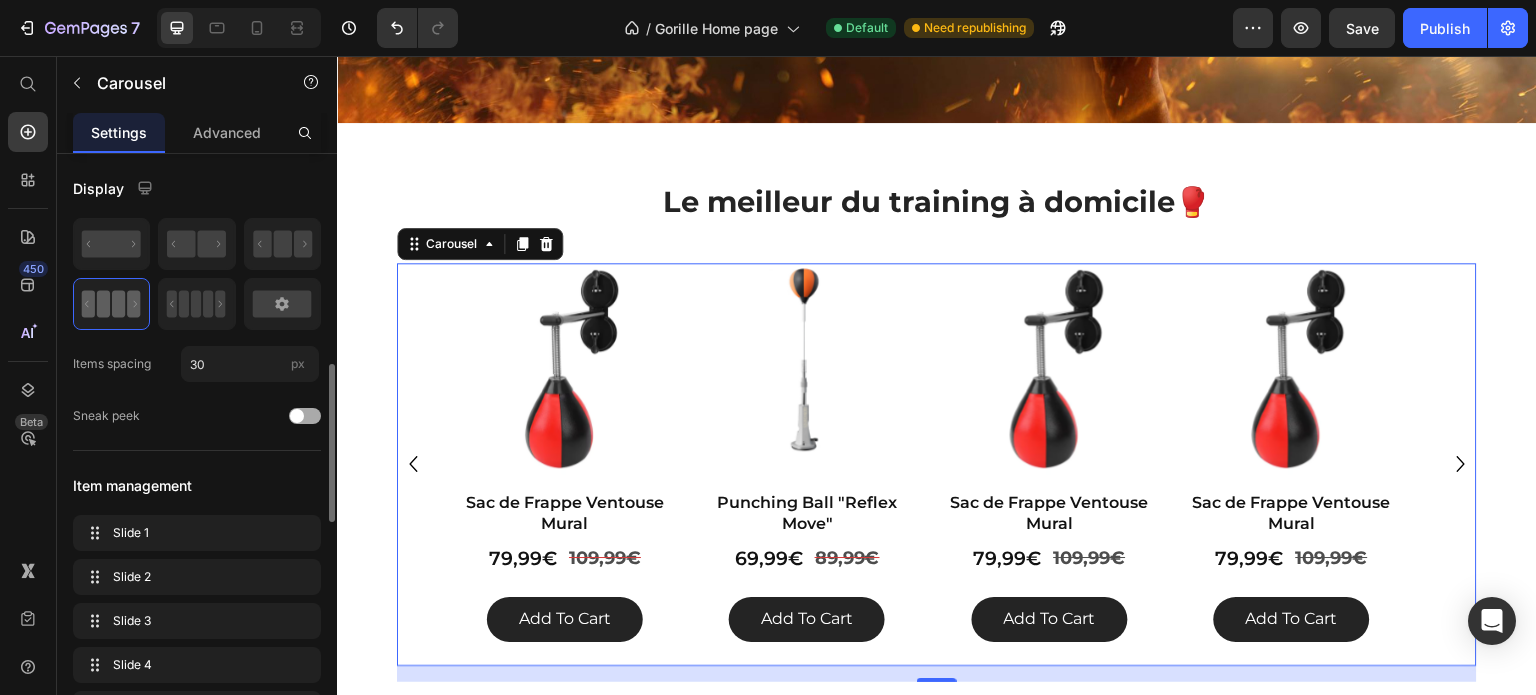 scroll, scrollTop: 332, scrollLeft: 0, axis: vertical 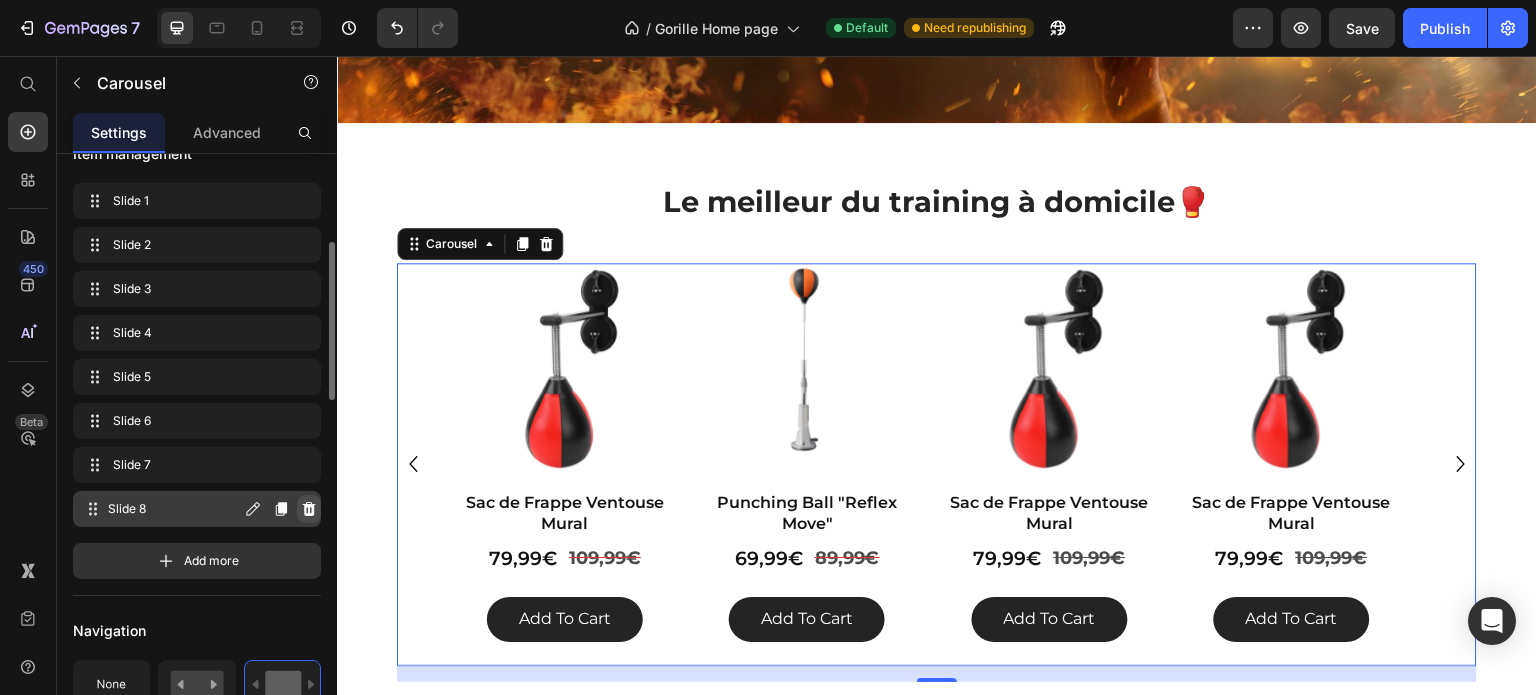 click 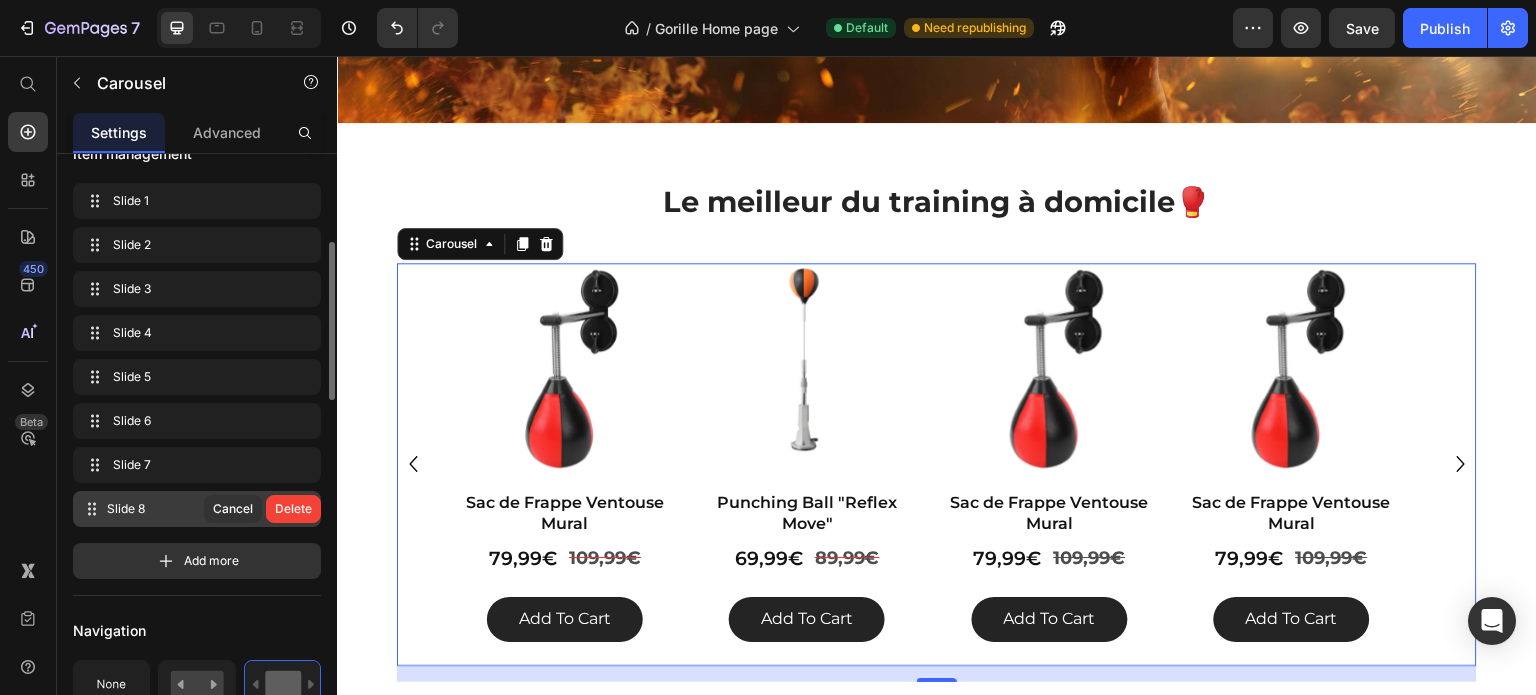 click on "Delete" at bounding box center (293, 509) 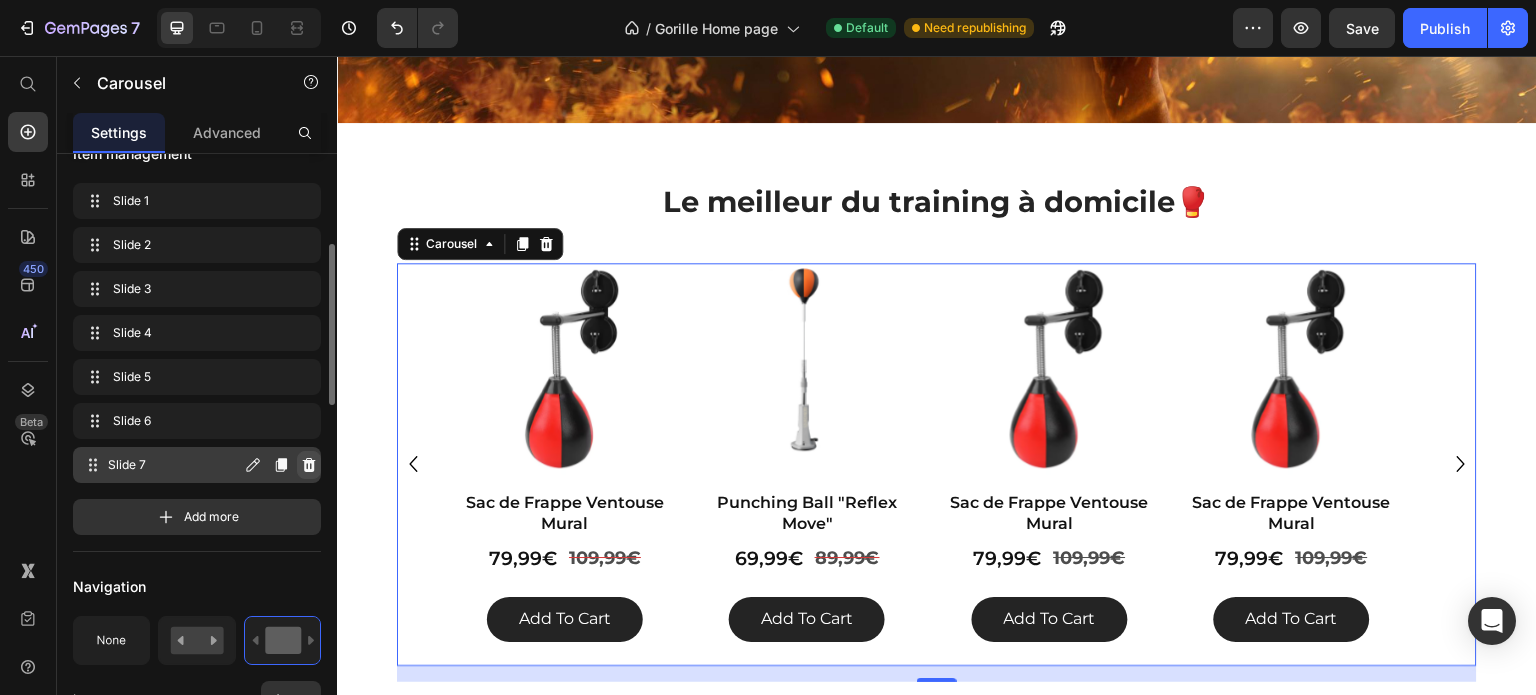 click 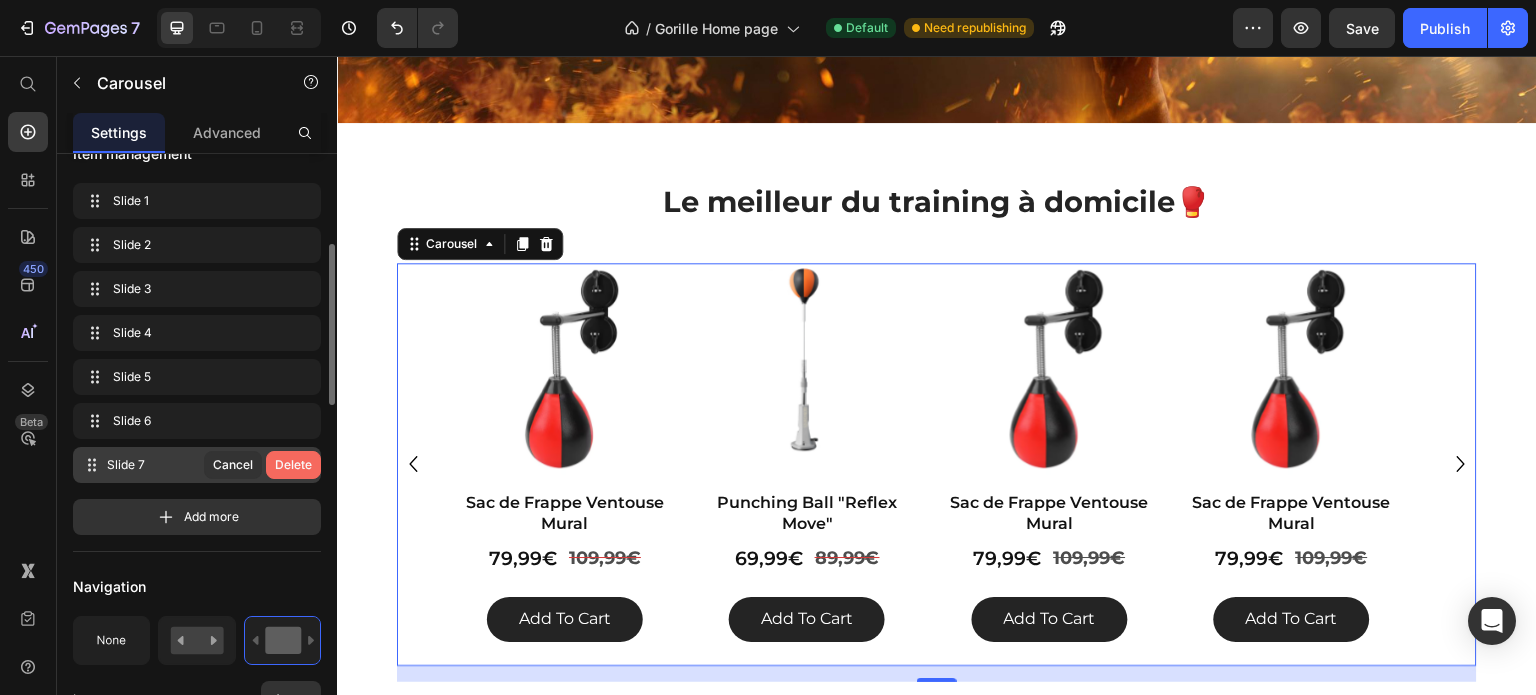 click on "Delete" at bounding box center (293, 465) 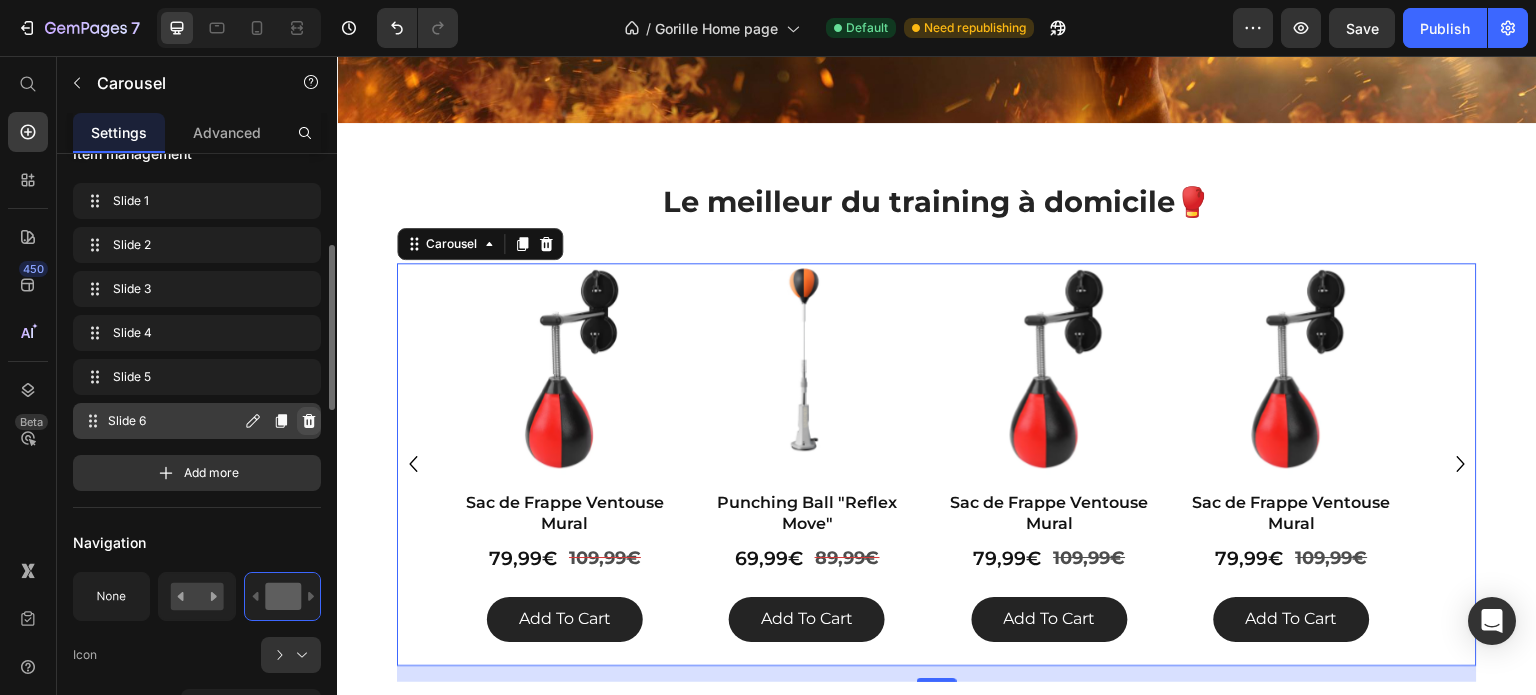 click 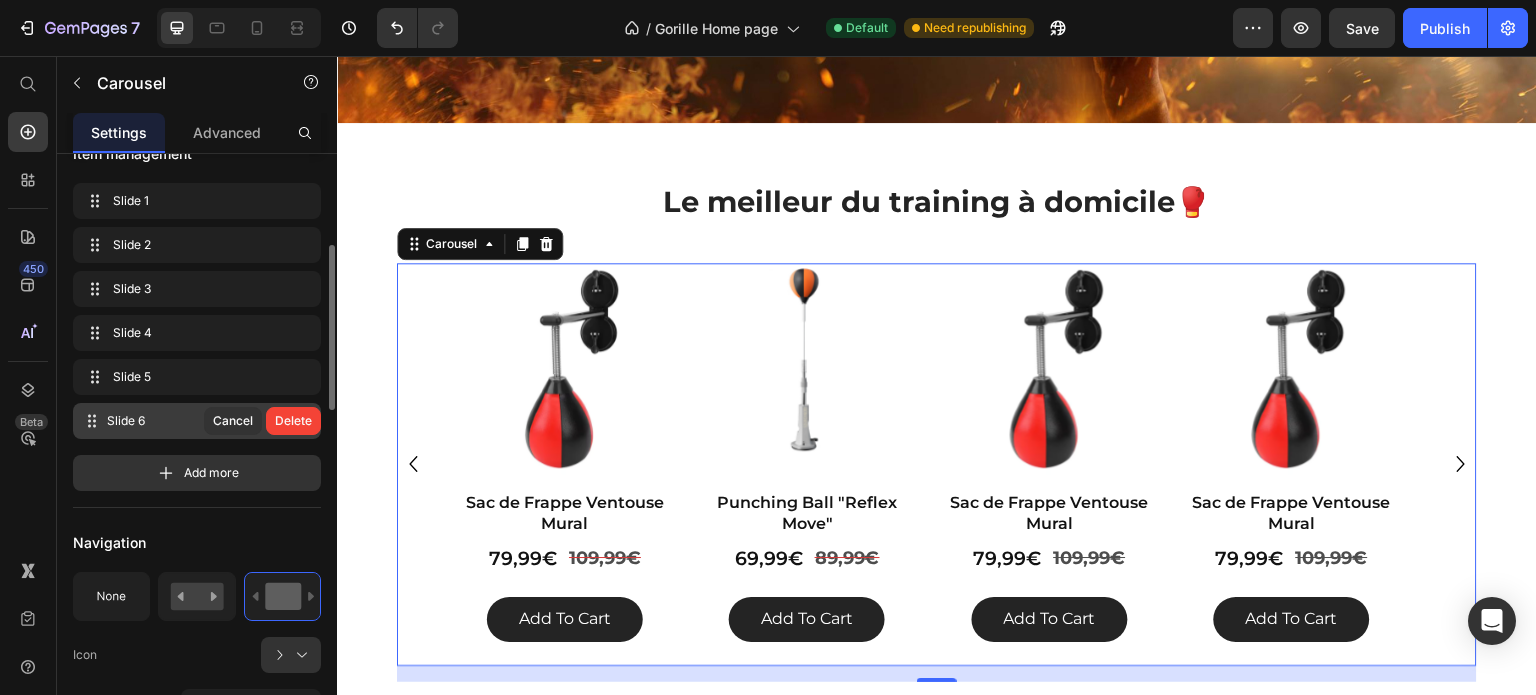click on "Delete" at bounding box center (293, 421) 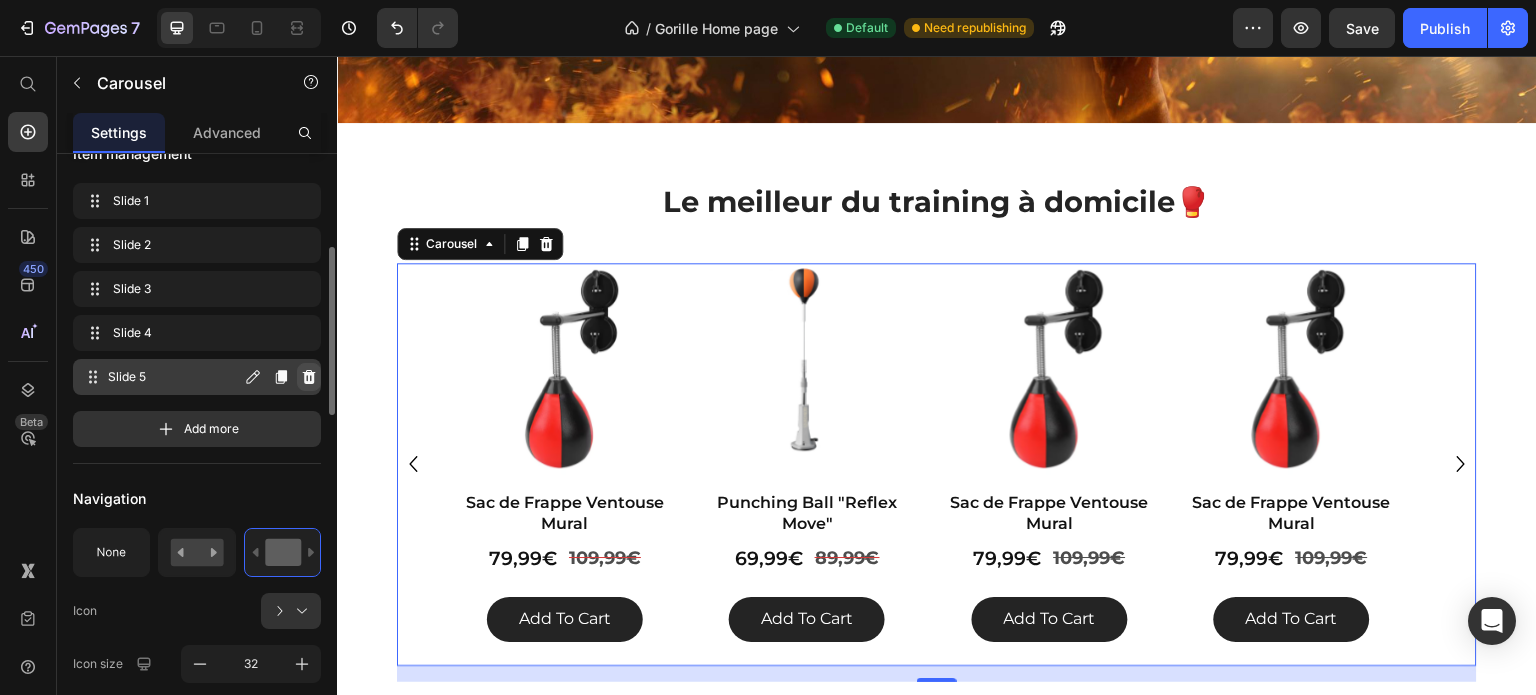click 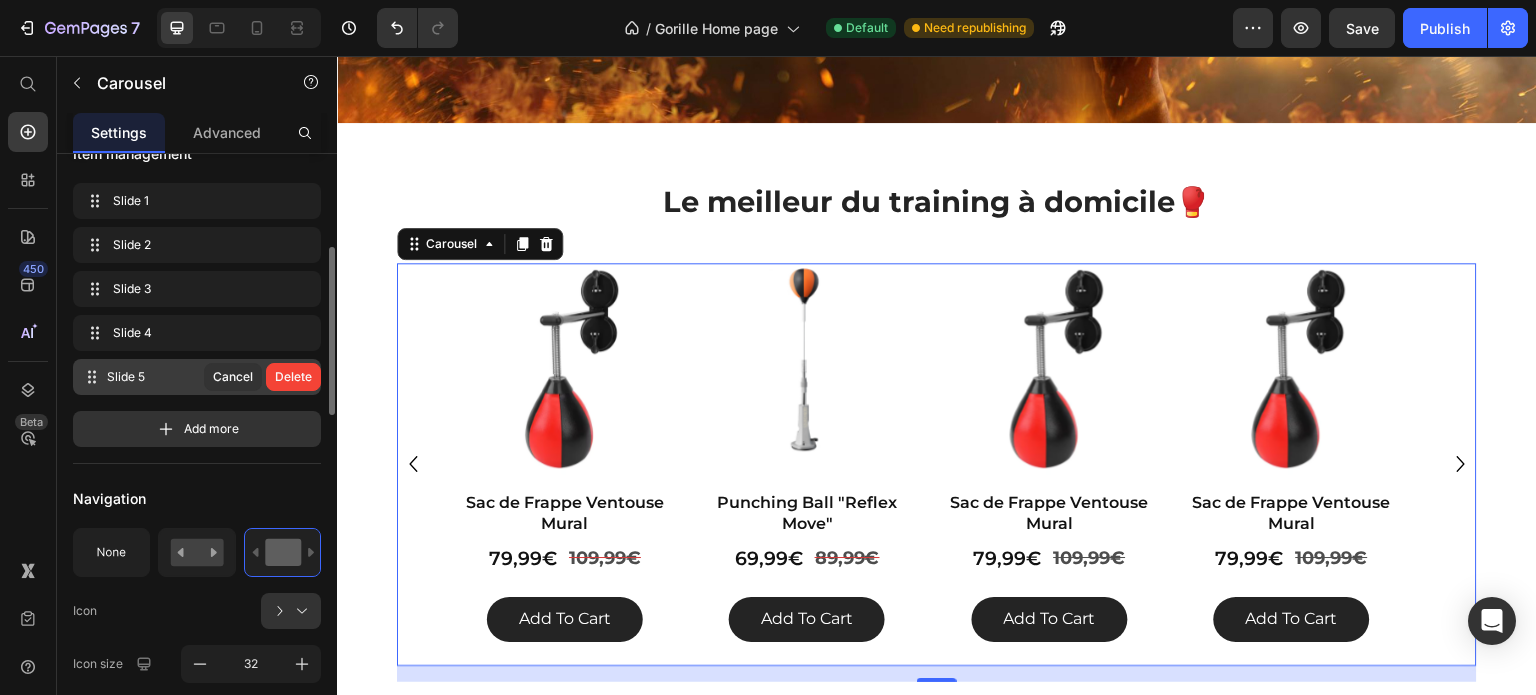 click on "Delete" at bounding box center (293, 377) 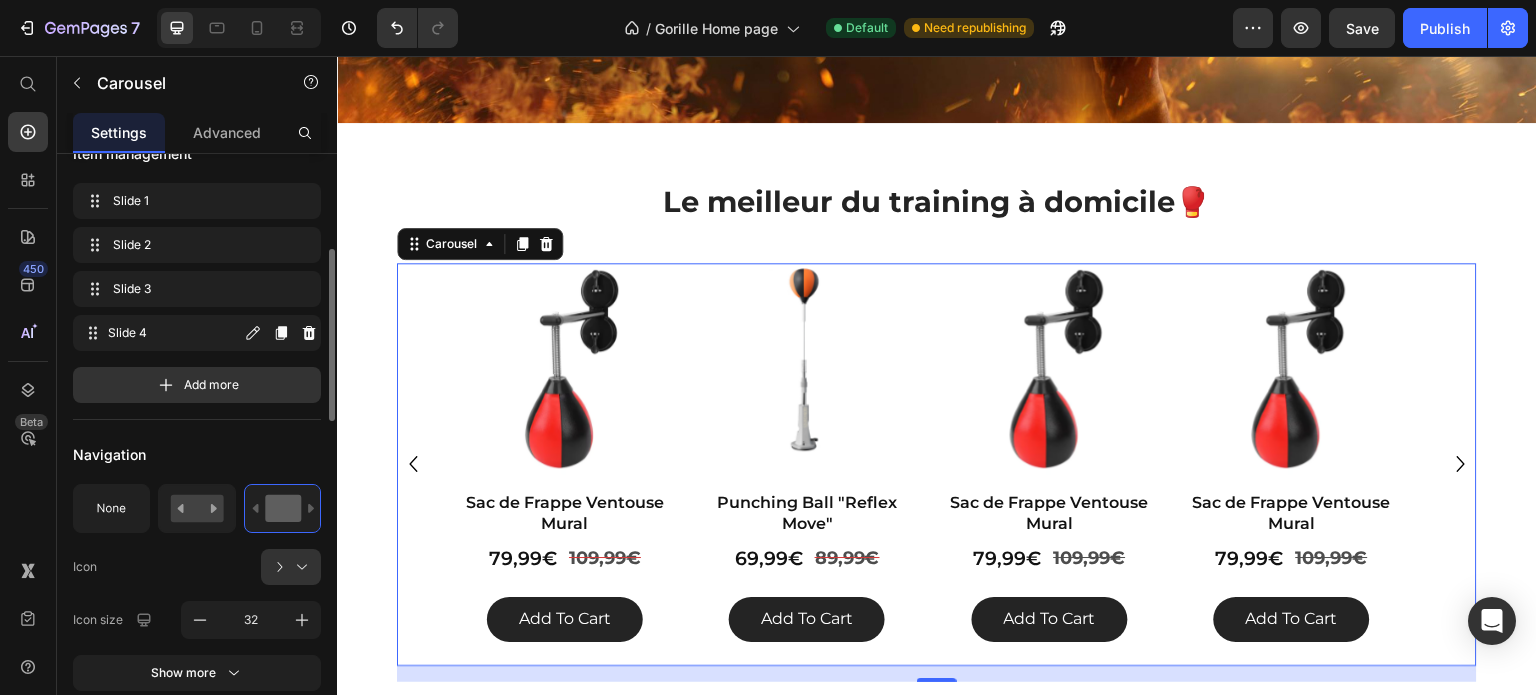 click 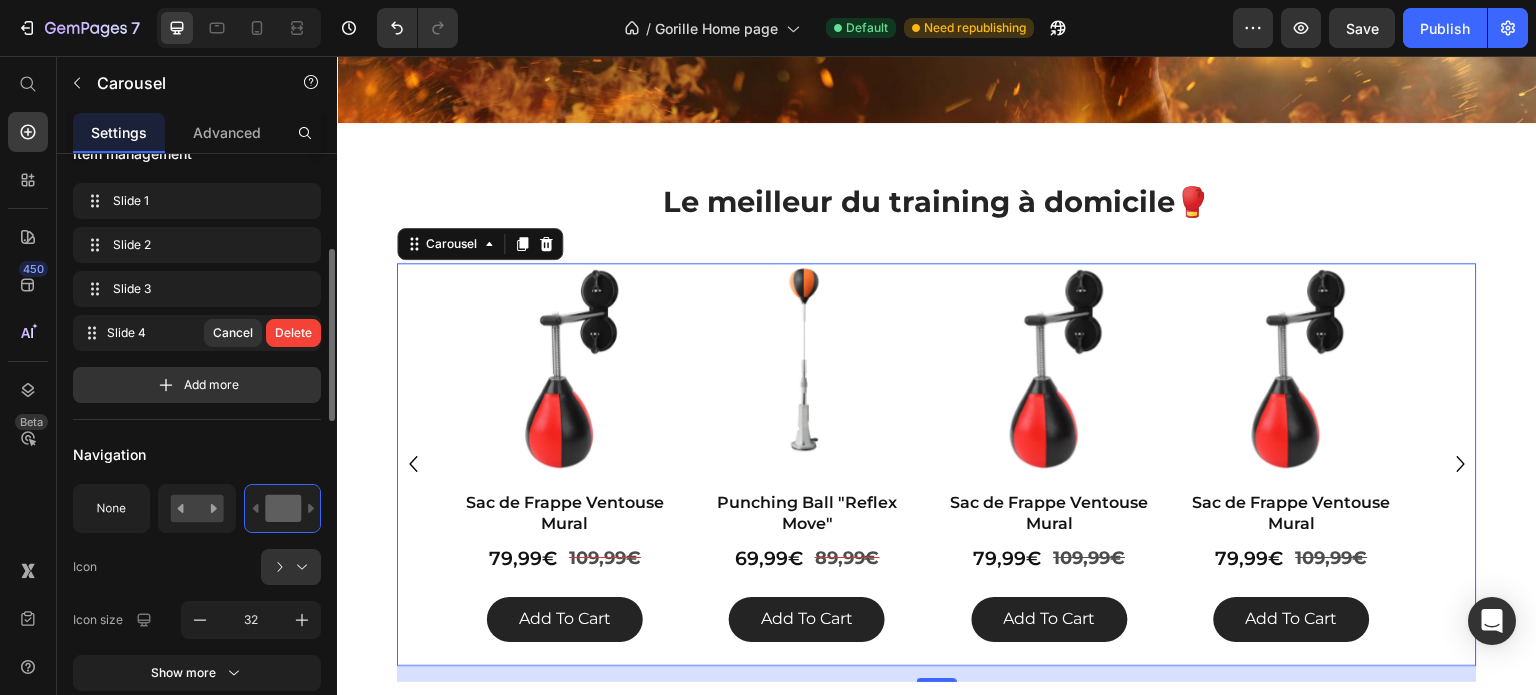 click on "Delete" at bounding box center [293, 333] 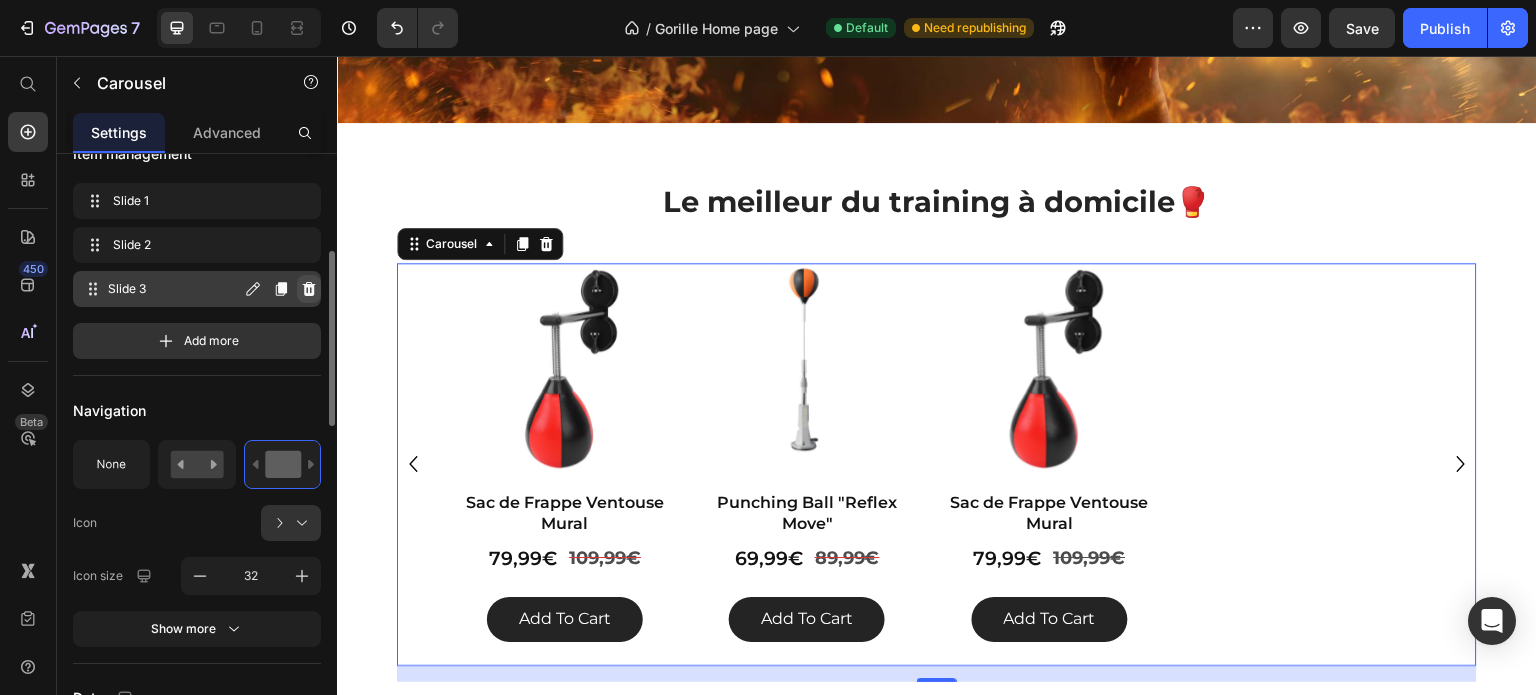 click 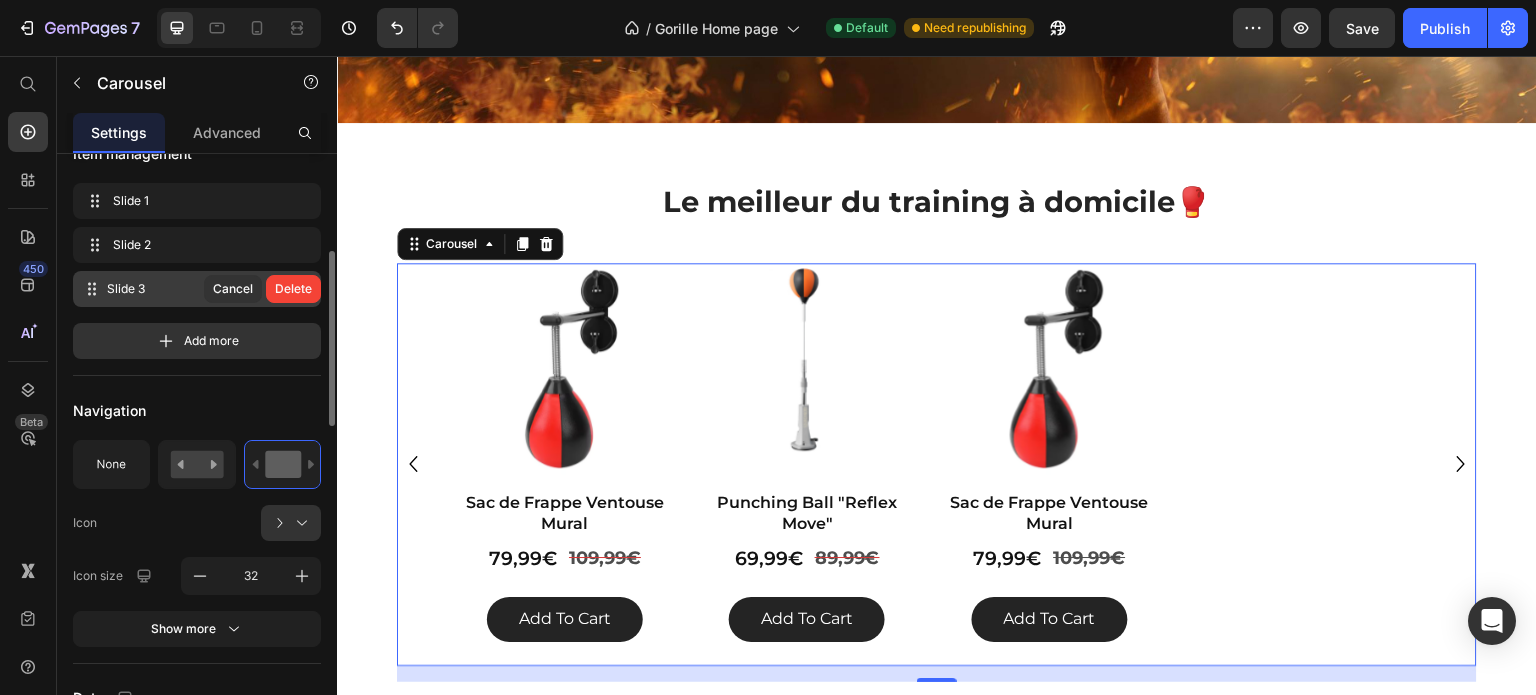 click on "Delete" at bounding box center [293, 289] 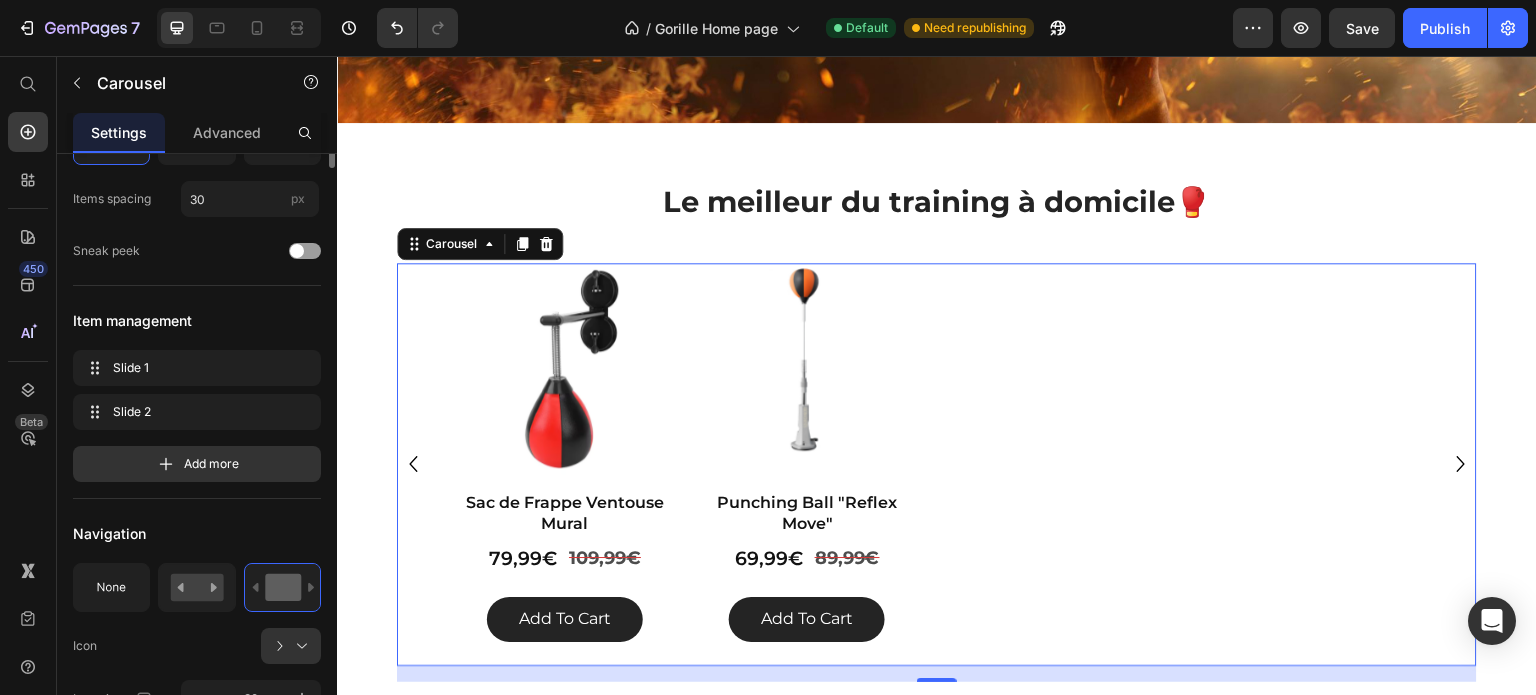 scroll, scrollTop: 0, scrollLeft: 0, axis: both 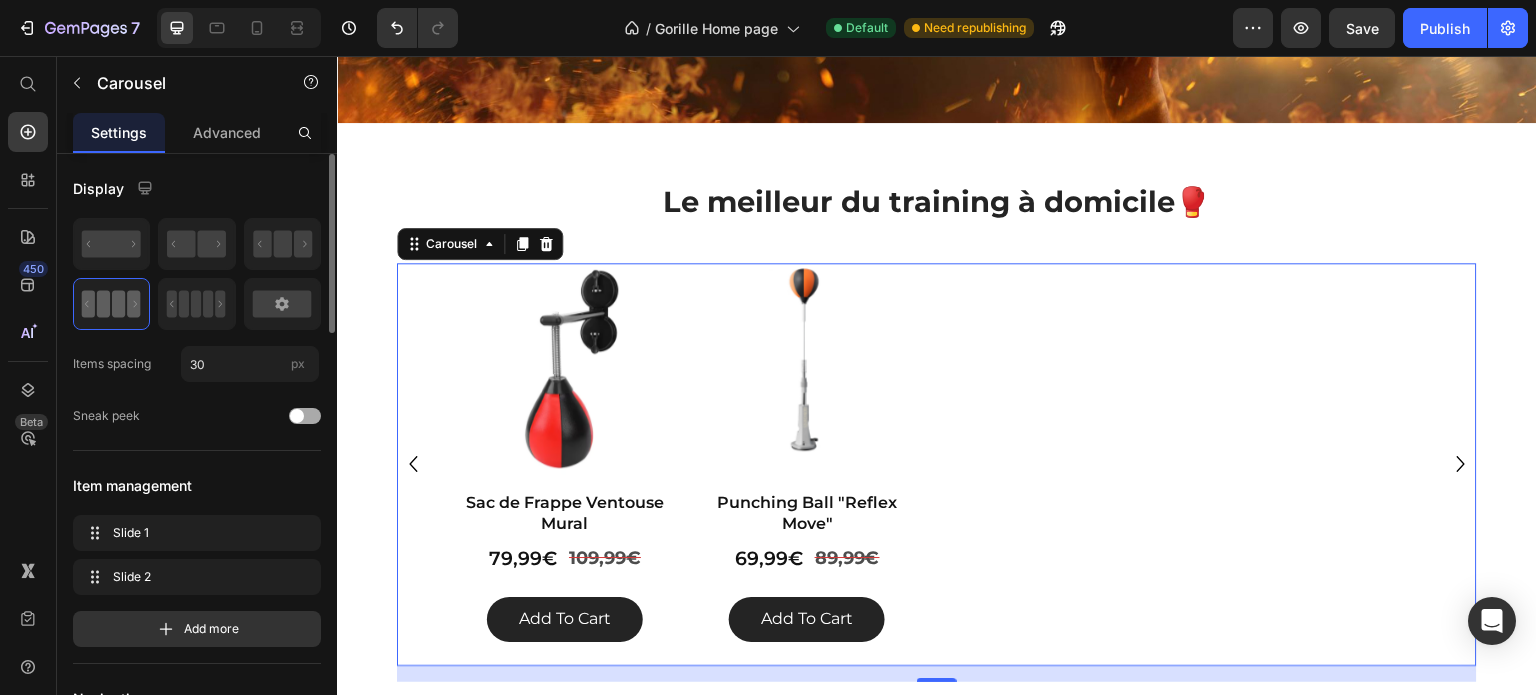 click at bounding box center (305, 416) 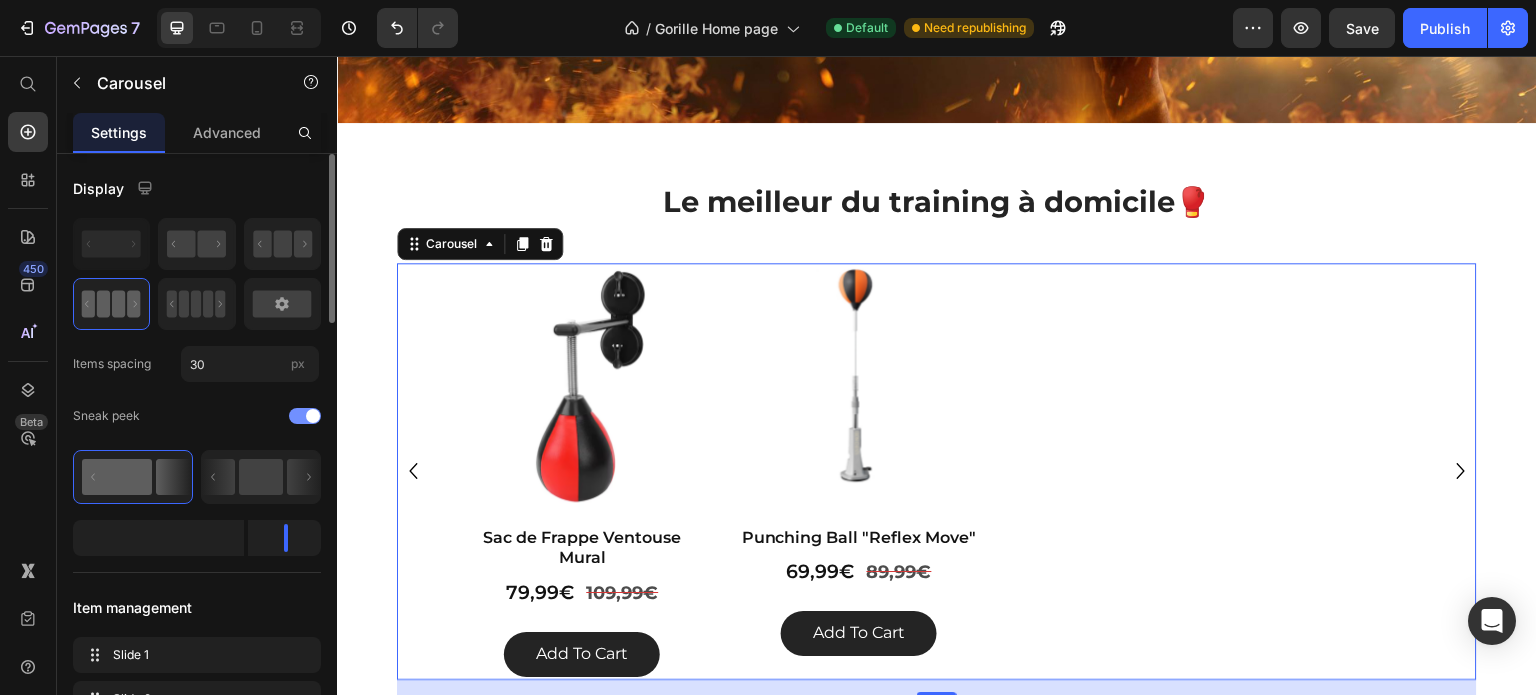 click at bounding box center [313, 416] 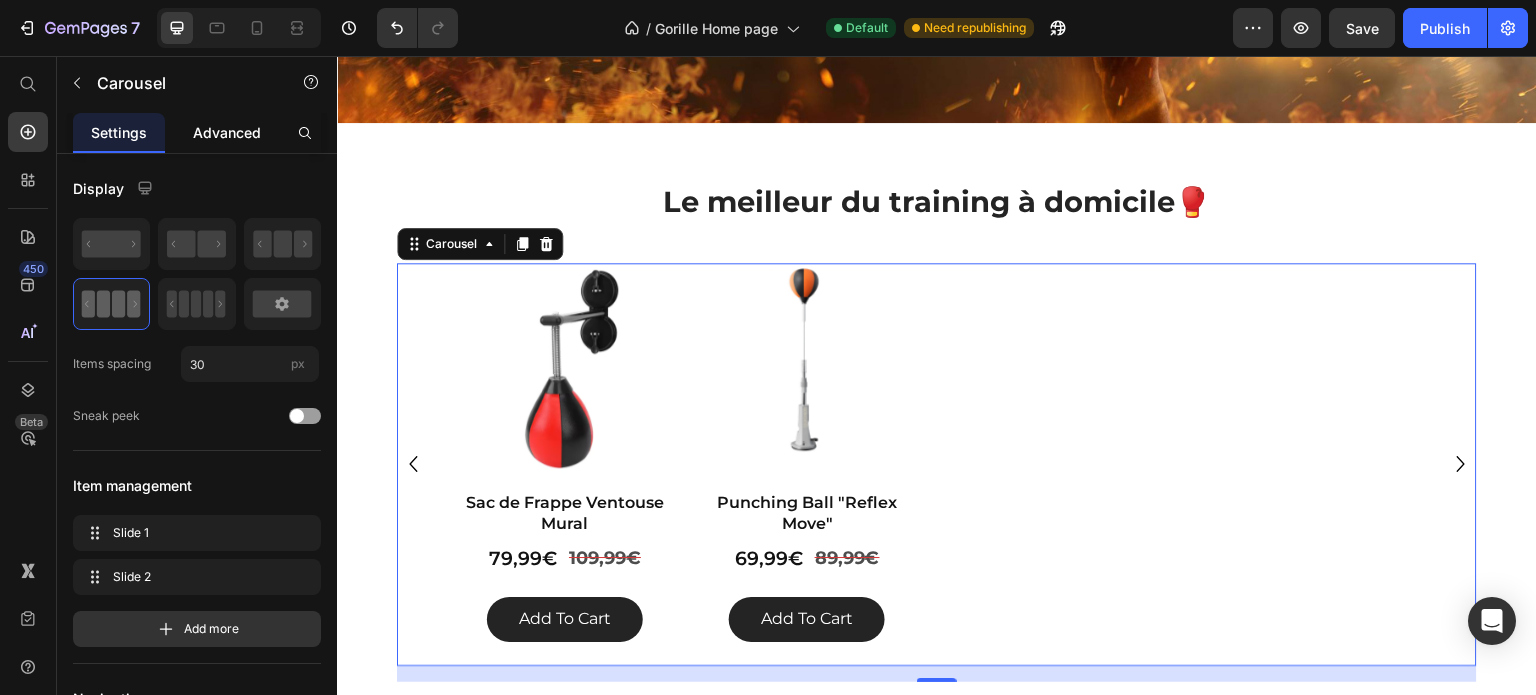 click on "Advanced" at bounding box center [227, 132] 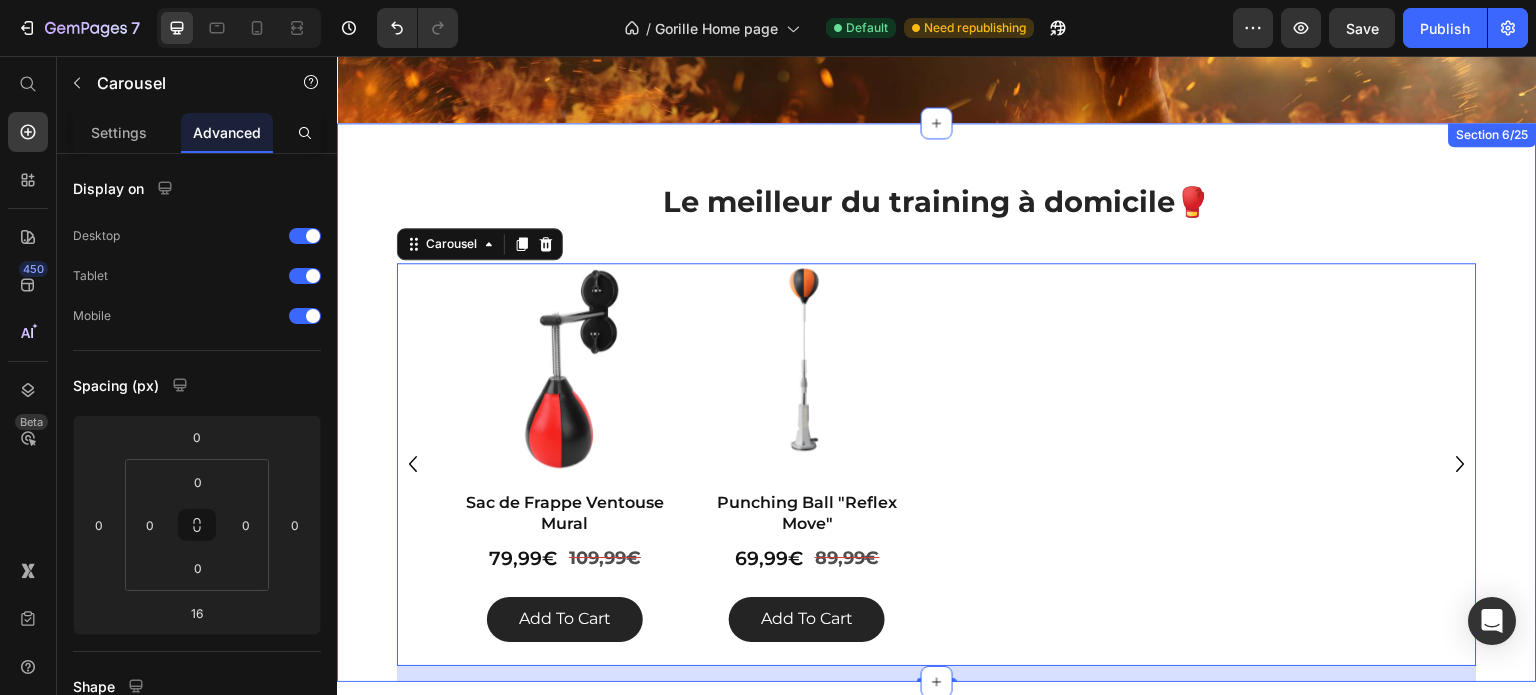 click on "Le meilleur du training à domicile🥊​ Heading Row
Product Images Sac de Frappe Ventouse Mural Product Title 79,99€ Product Price 109,99€ Product Price Row add to cart Add to Cart Product Product Images Punching Ball "Reflex Move" Product Title 69,99€ Product Price 89,99€ Product Price Row add to cart Add to Cart Product
Carousel   16 Section 6/25" at bounding box center [937, 402] 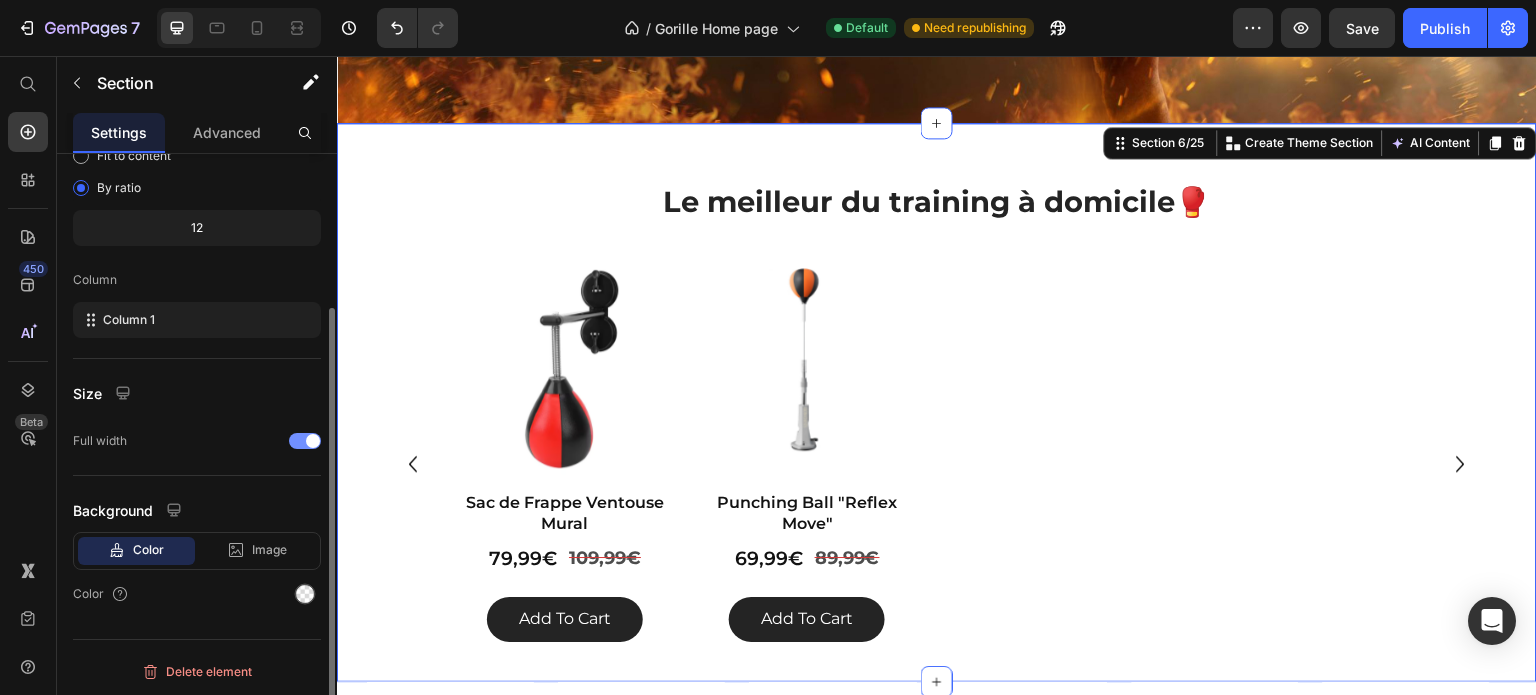 scroll, scrollTop: 0, scrollLeft: 0, axis: both 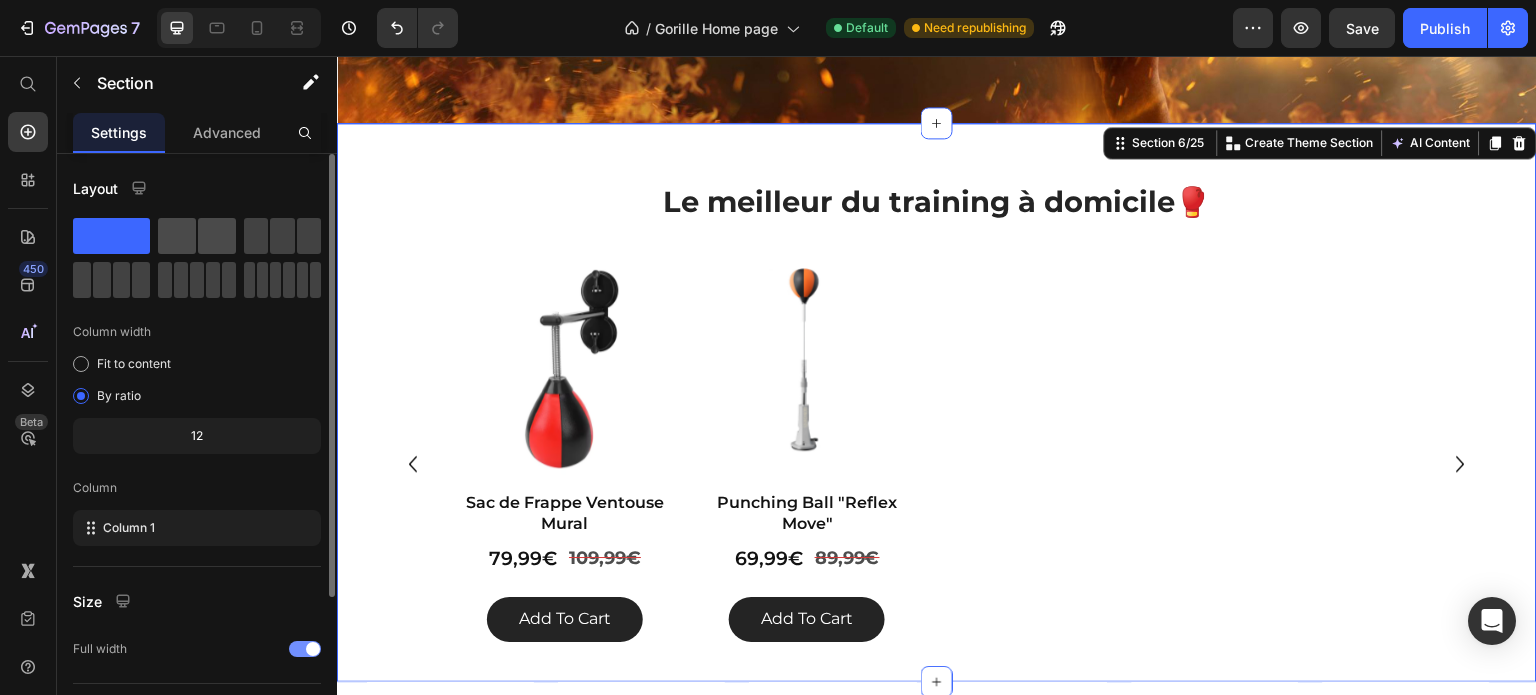 click 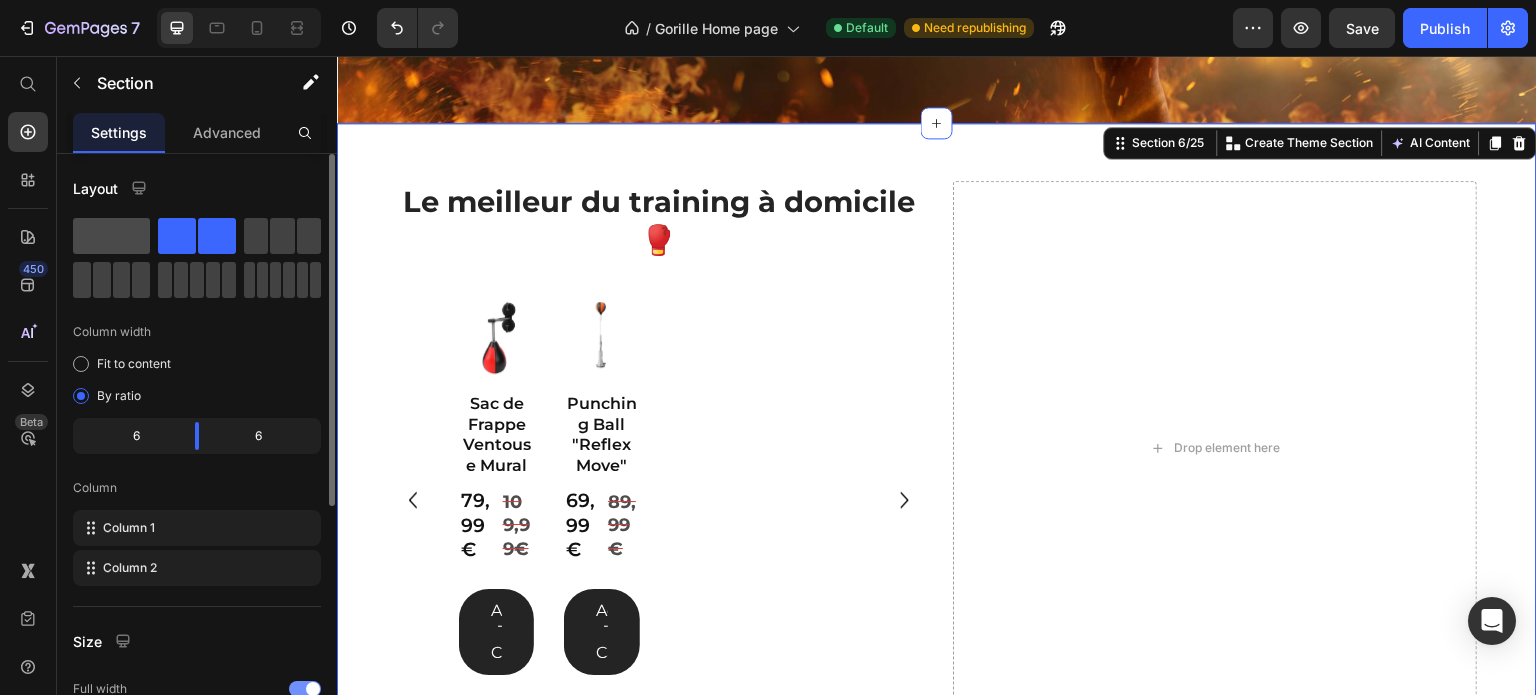click 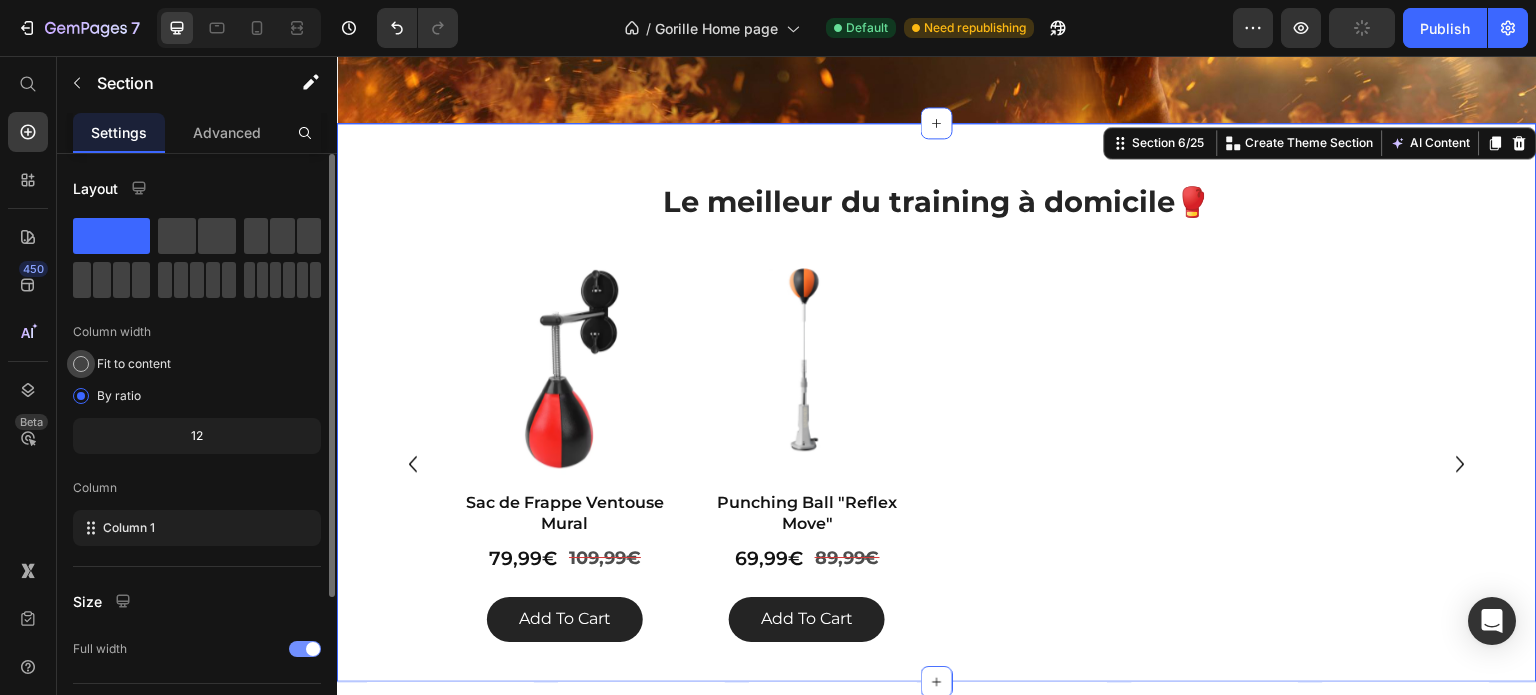click on "Fit to content" at bounding box center (134, 364) 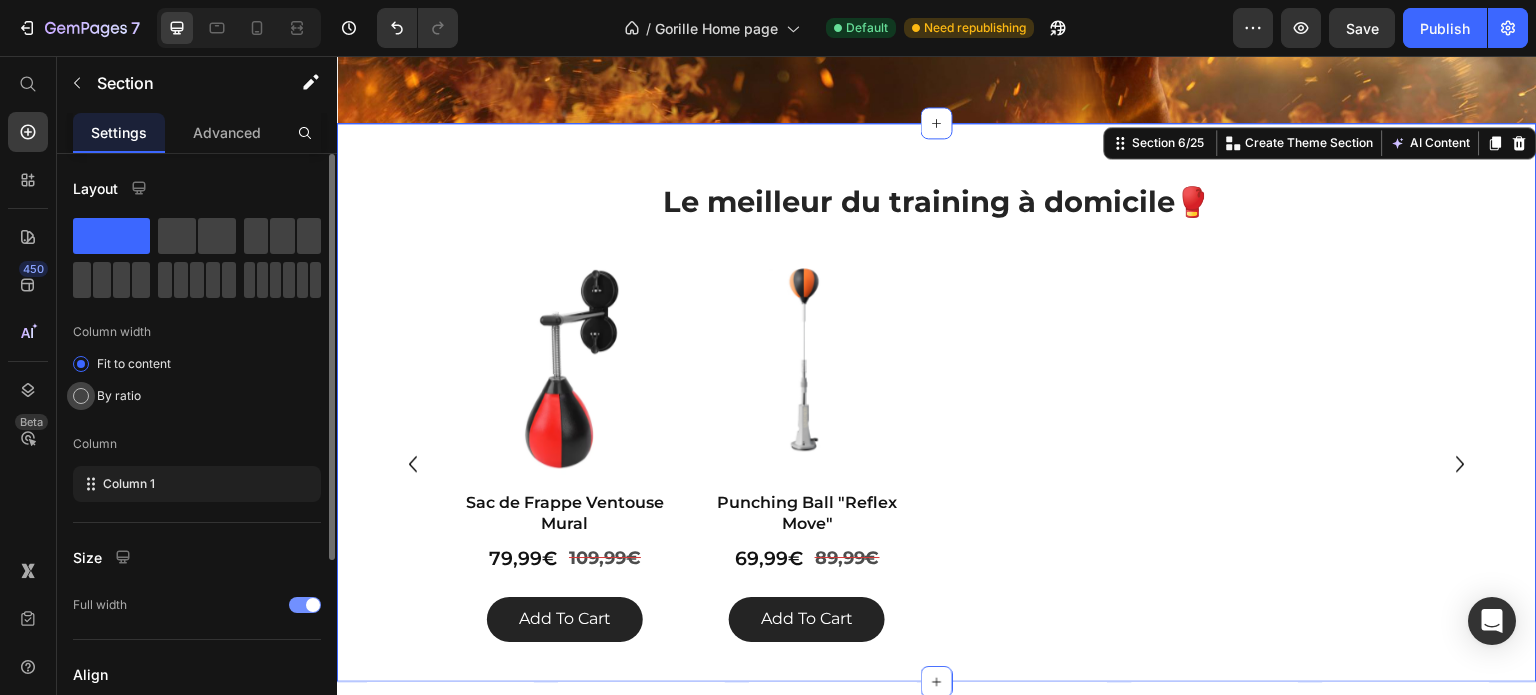 click on "By ratio" 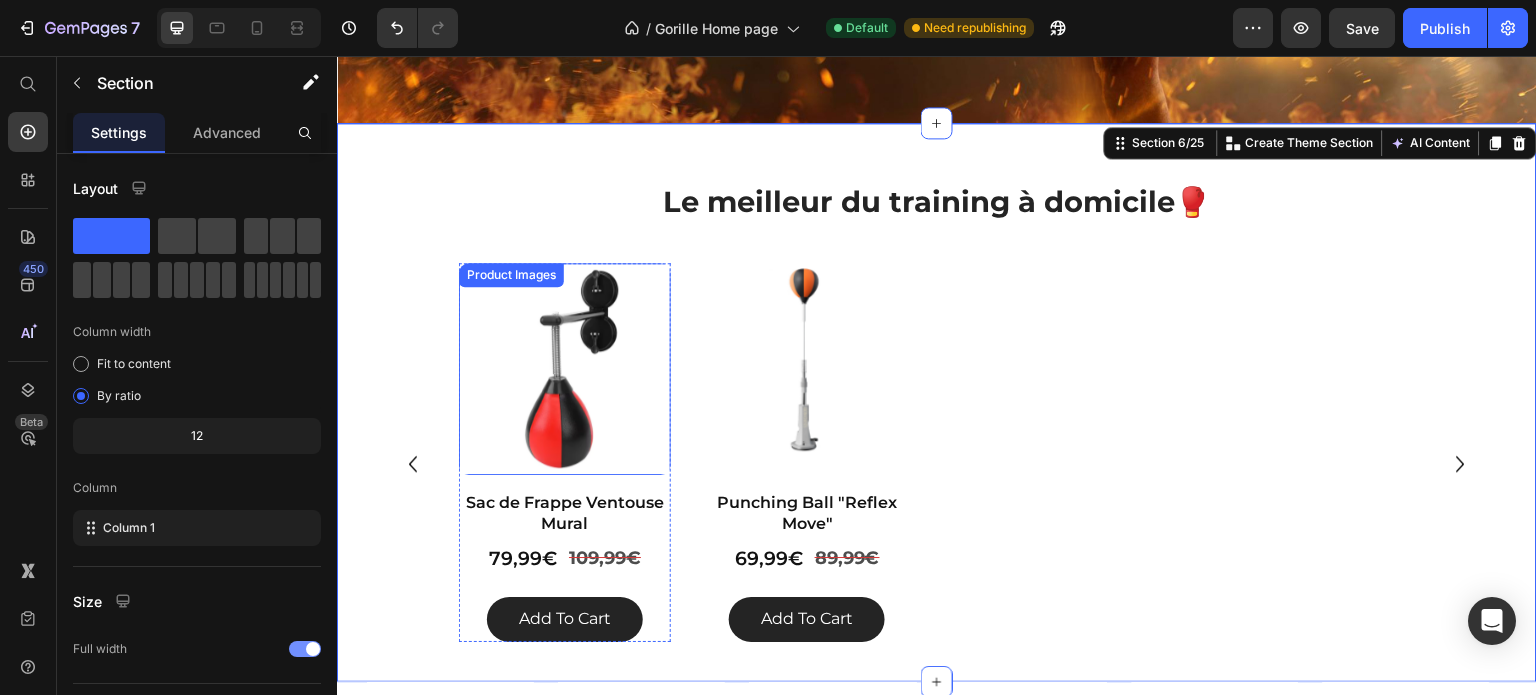 click at bounding box center [565, 369] 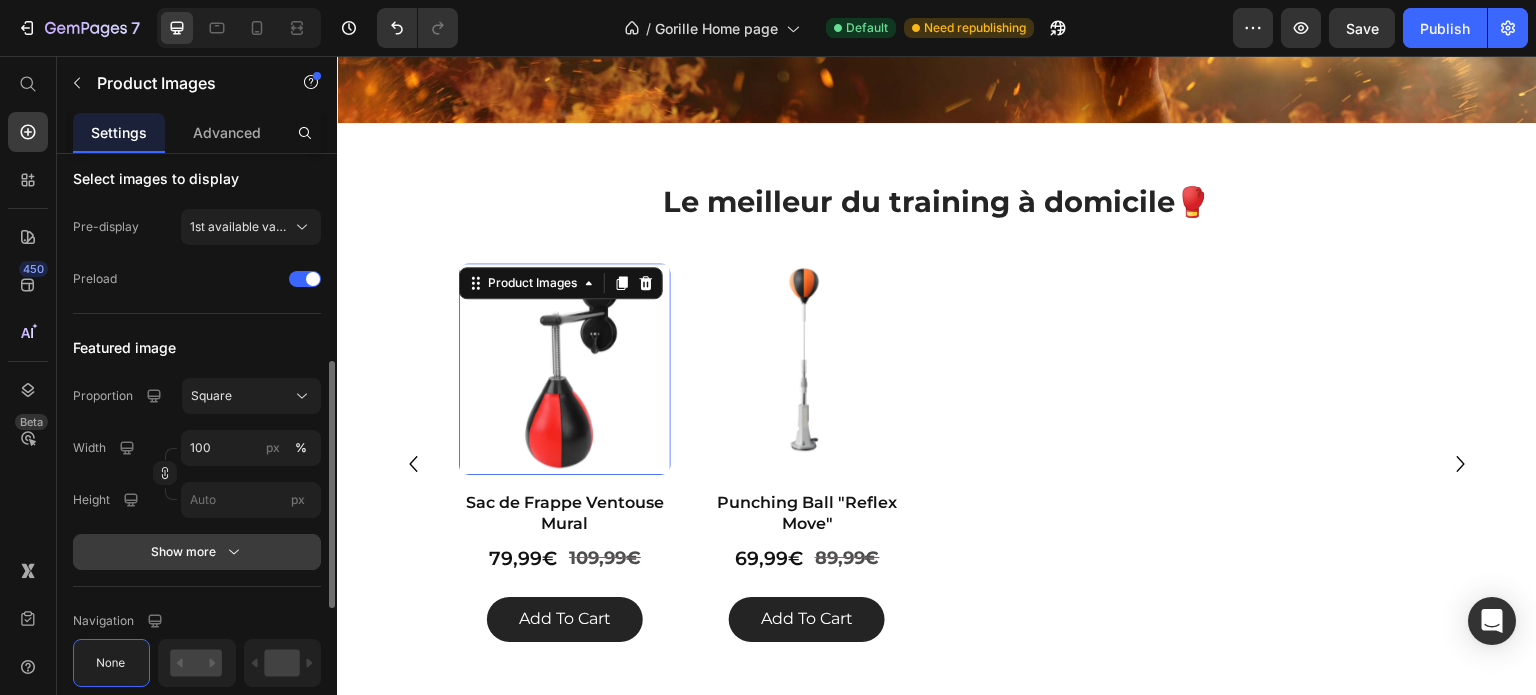 scroll, scrollTop: 832, scrollLeft: 0, axis: vertical 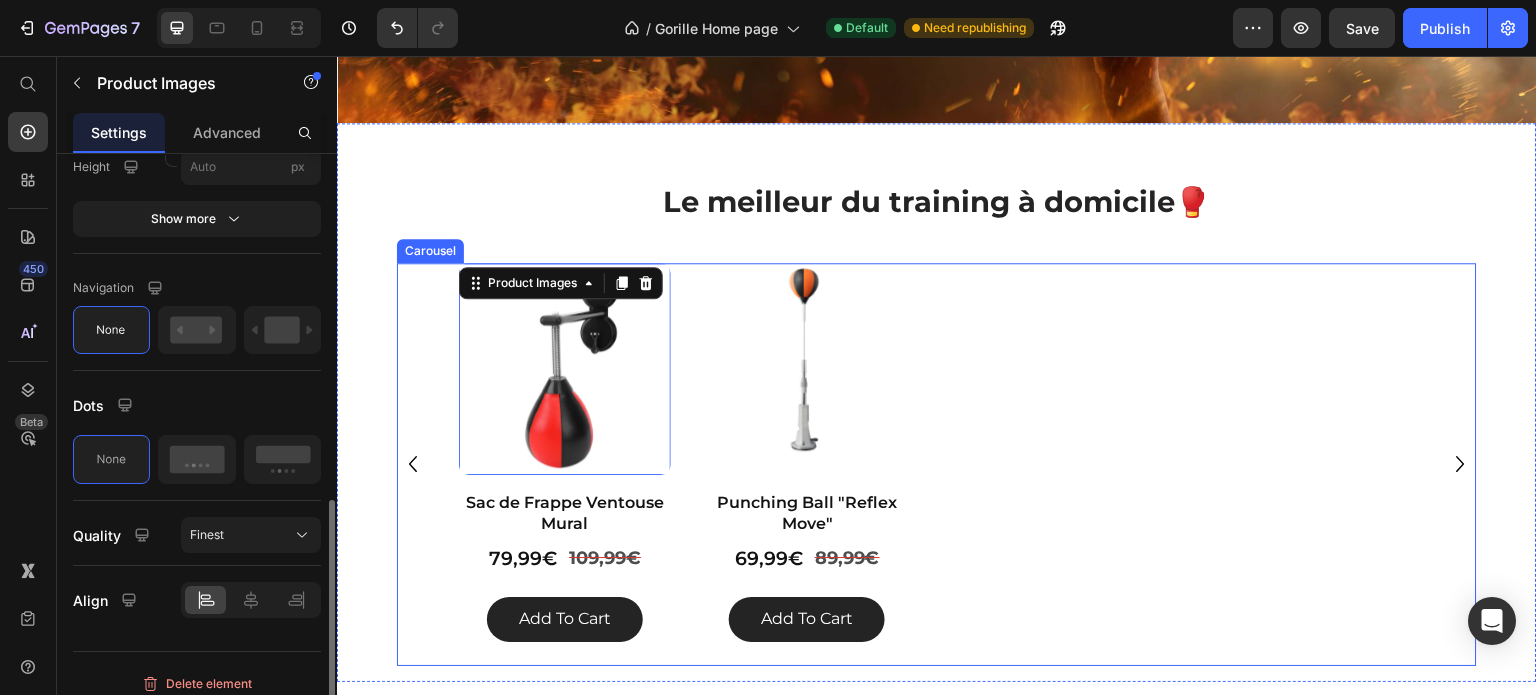 click on "Product Images   16 Sac de Frappe Ventouse Mural Product Title 79,99€ Product Price 109,99€ Product Price Row add to cart Add to Cart Product Product Images Punching Ball "Reflex Move" Product Title 69,99€ Product Price 89,99€ Product Price Row add to cart Add to Cart Product" at bounding box center (937, 464) 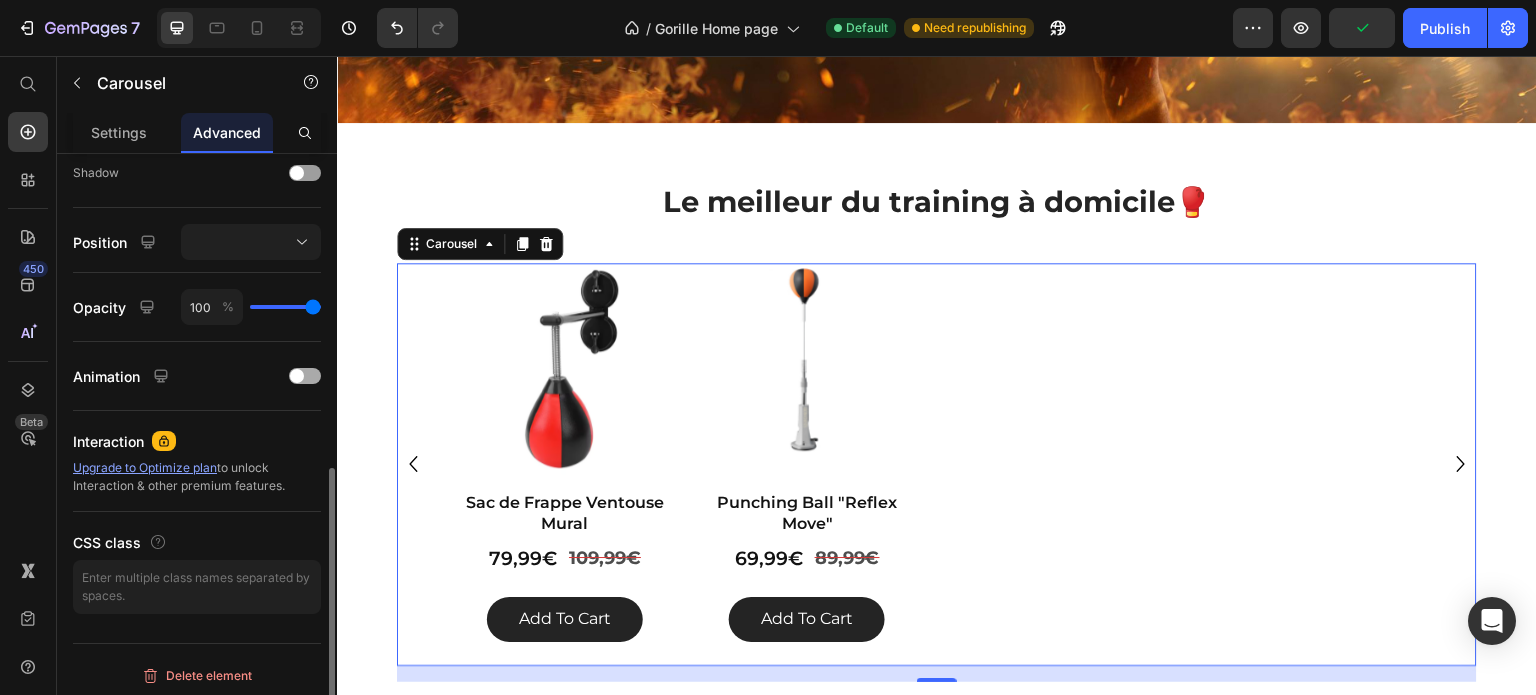 scroll, scrollTop: 668, scrollLeft: 0, axis: vertical 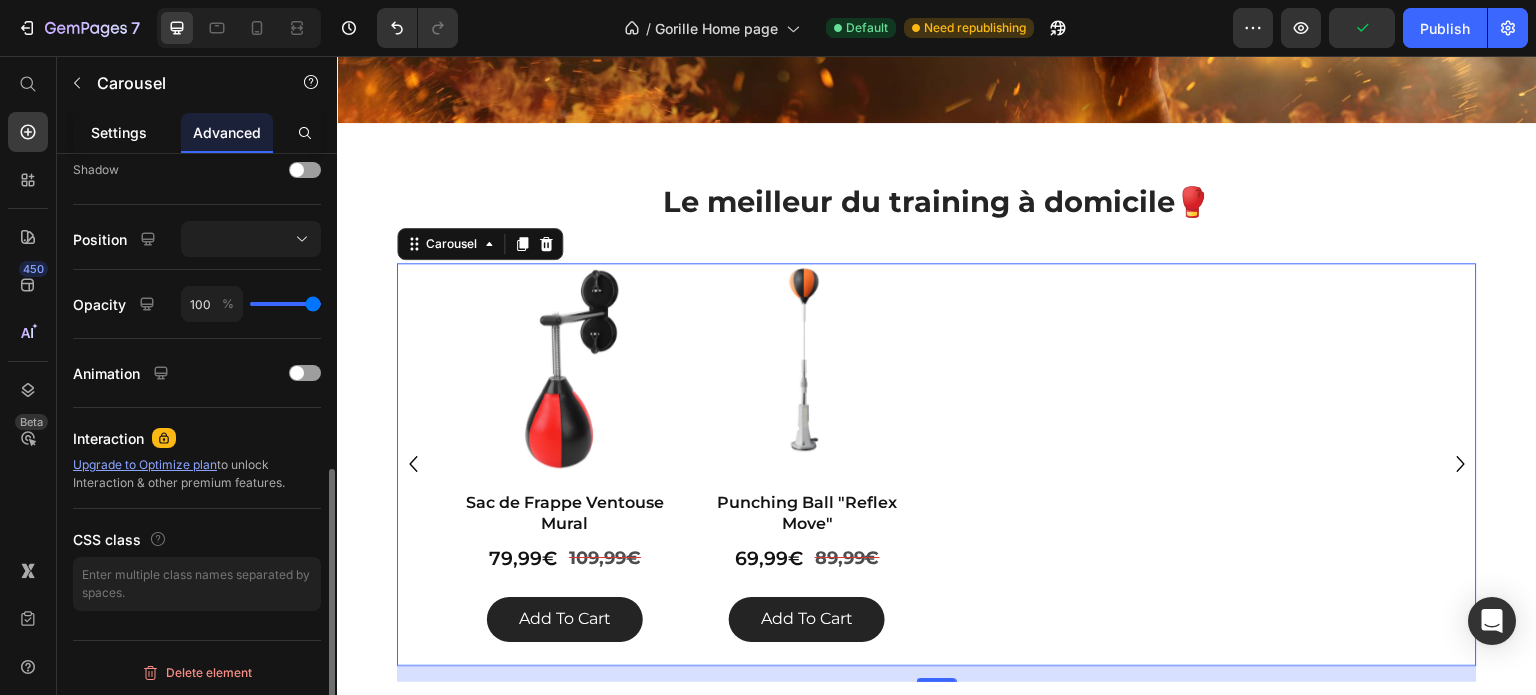 click on "Settings" 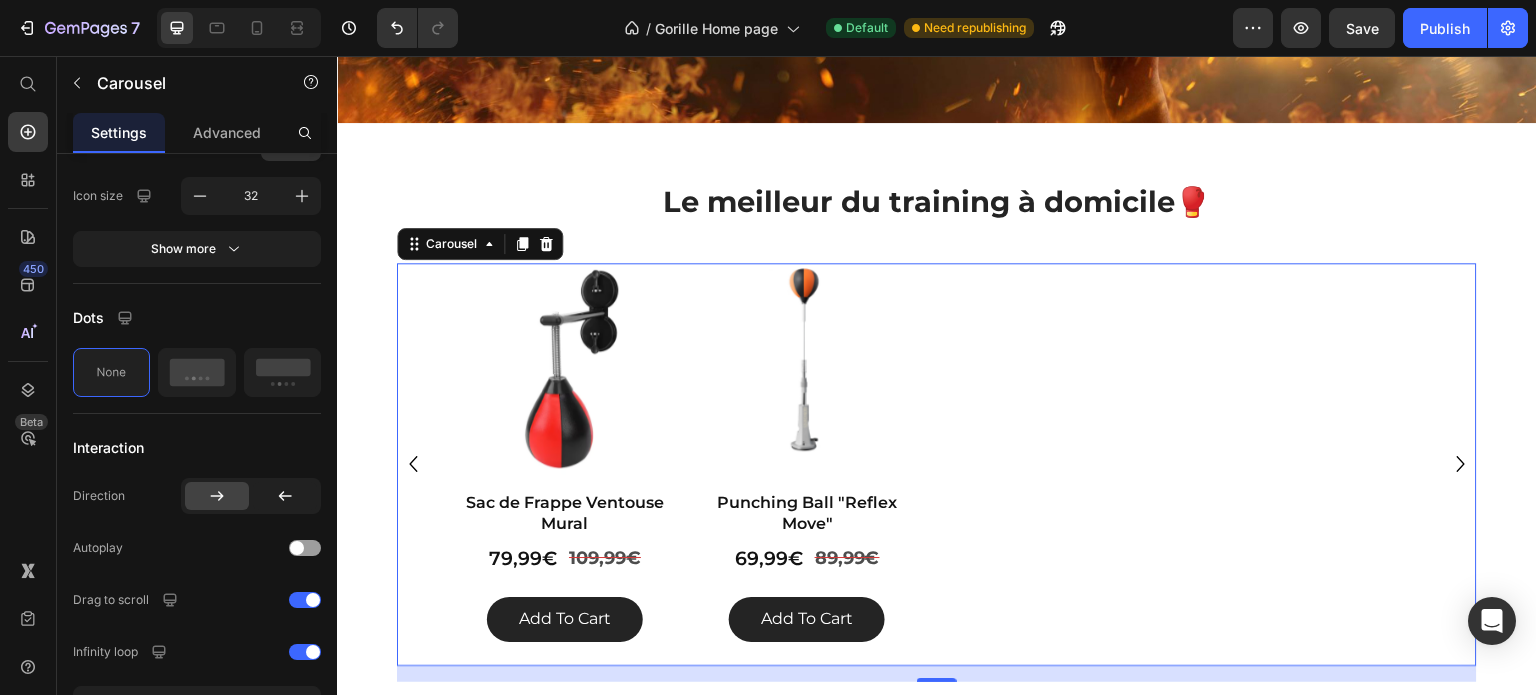 scroll, scrollTop: 0, scrollLeft: 0, axis: both 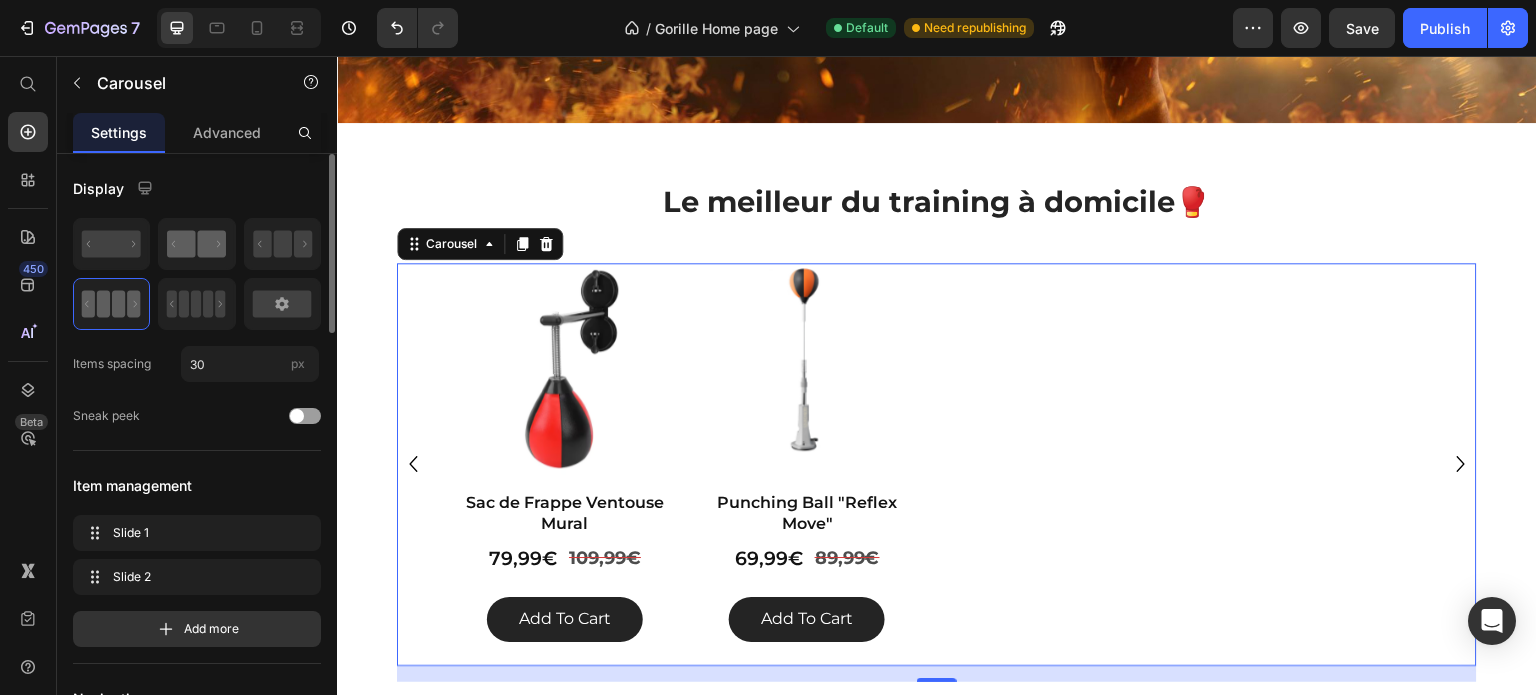 click 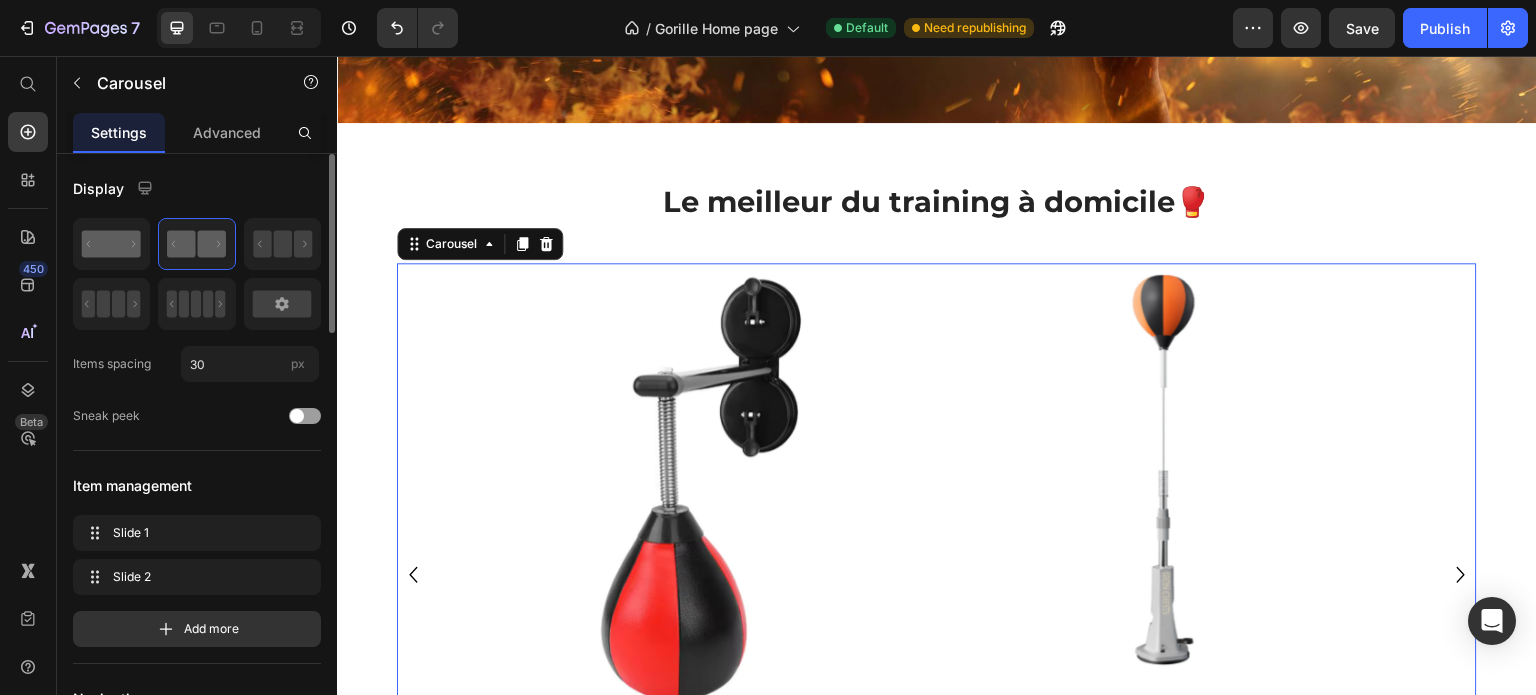 click 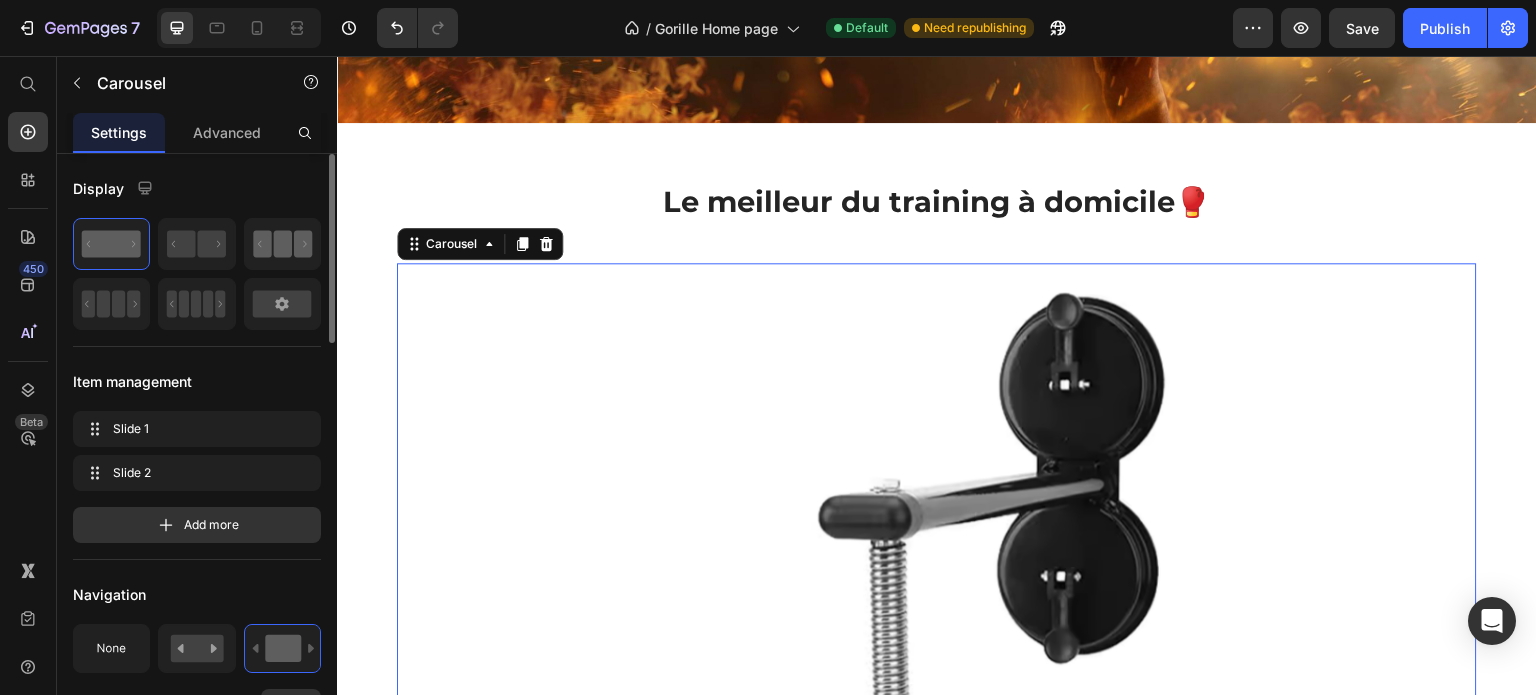 click 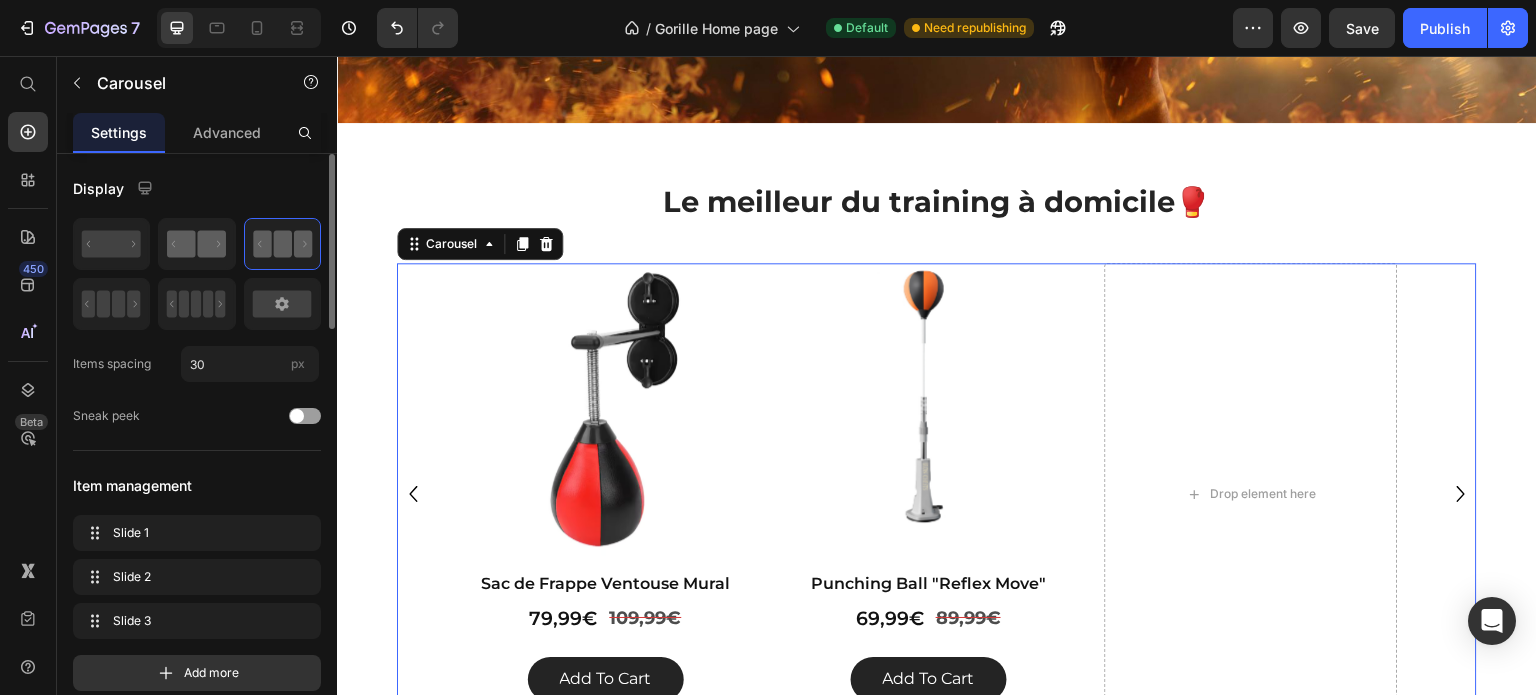 click 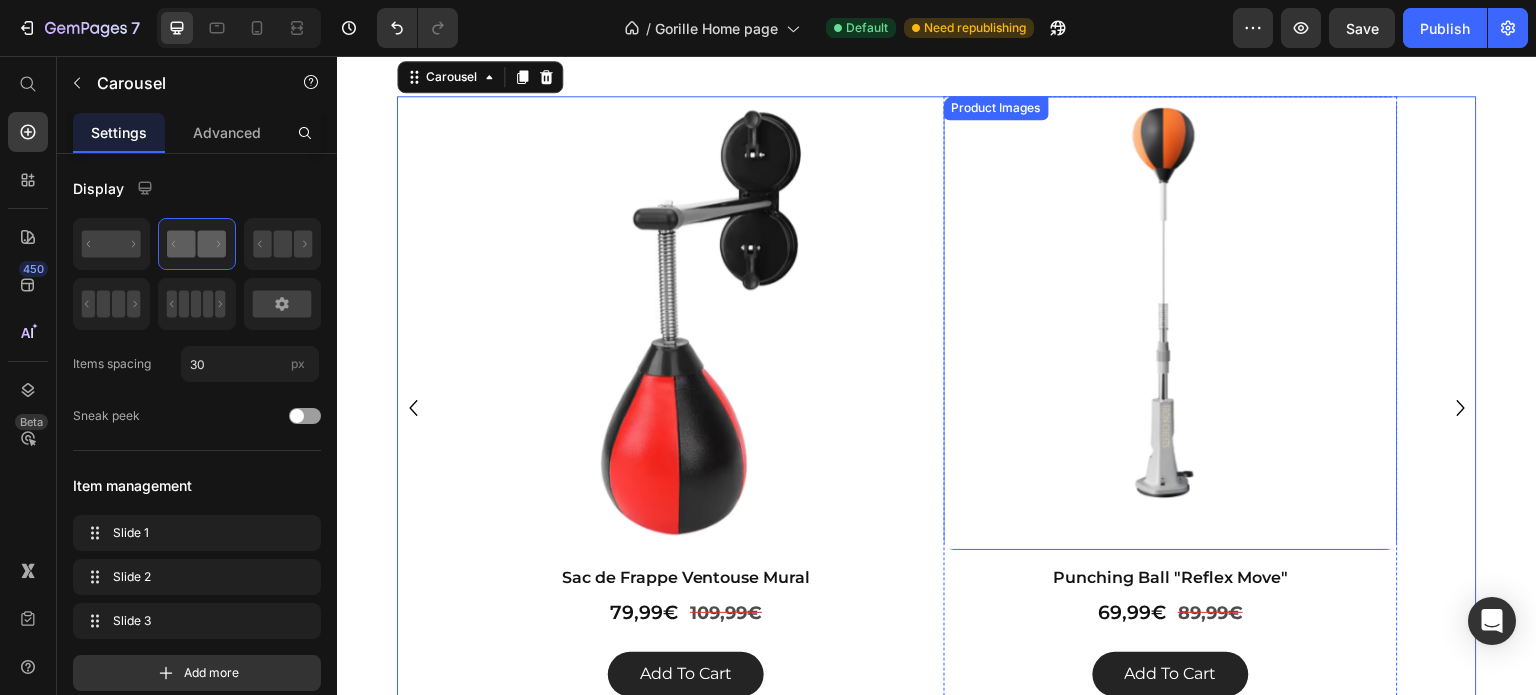 scroll, scrollTop: 1000, scrollLeft: 0, axis: vertical 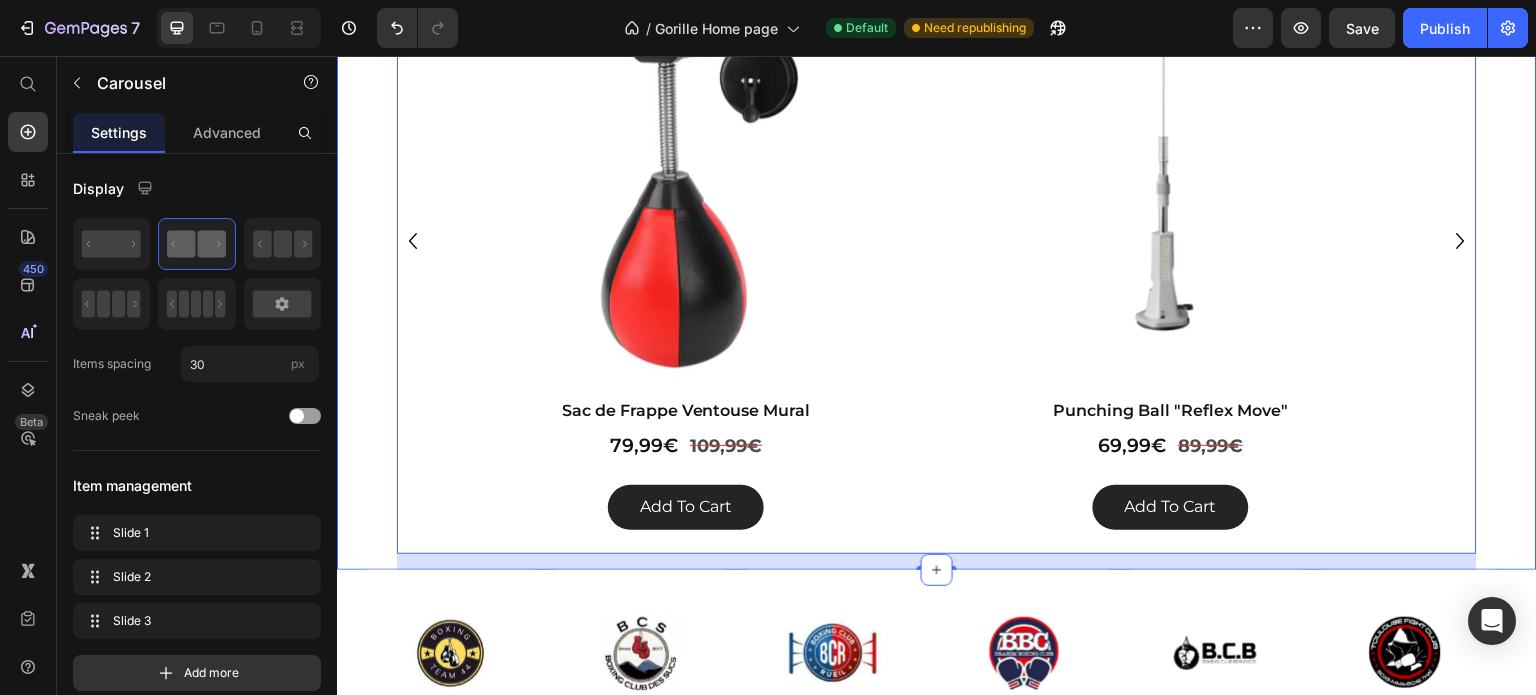 click on "Le meilleur du training à domicile🥊​ Heading Row
Product Images Sac de Frappe Ventouse Mural Product Title 79,99€ Product Price 109,99€ Product Price Row add to cart Add to Cart Product Product Images Punching Ball "Reflex Move" Product Title 69,99€ Product Price 89,99€ Product Price Row add to cart Add to Cart Product
Drop element here
Carousel   16 Section 6/25" at bounding box center [937, 179] 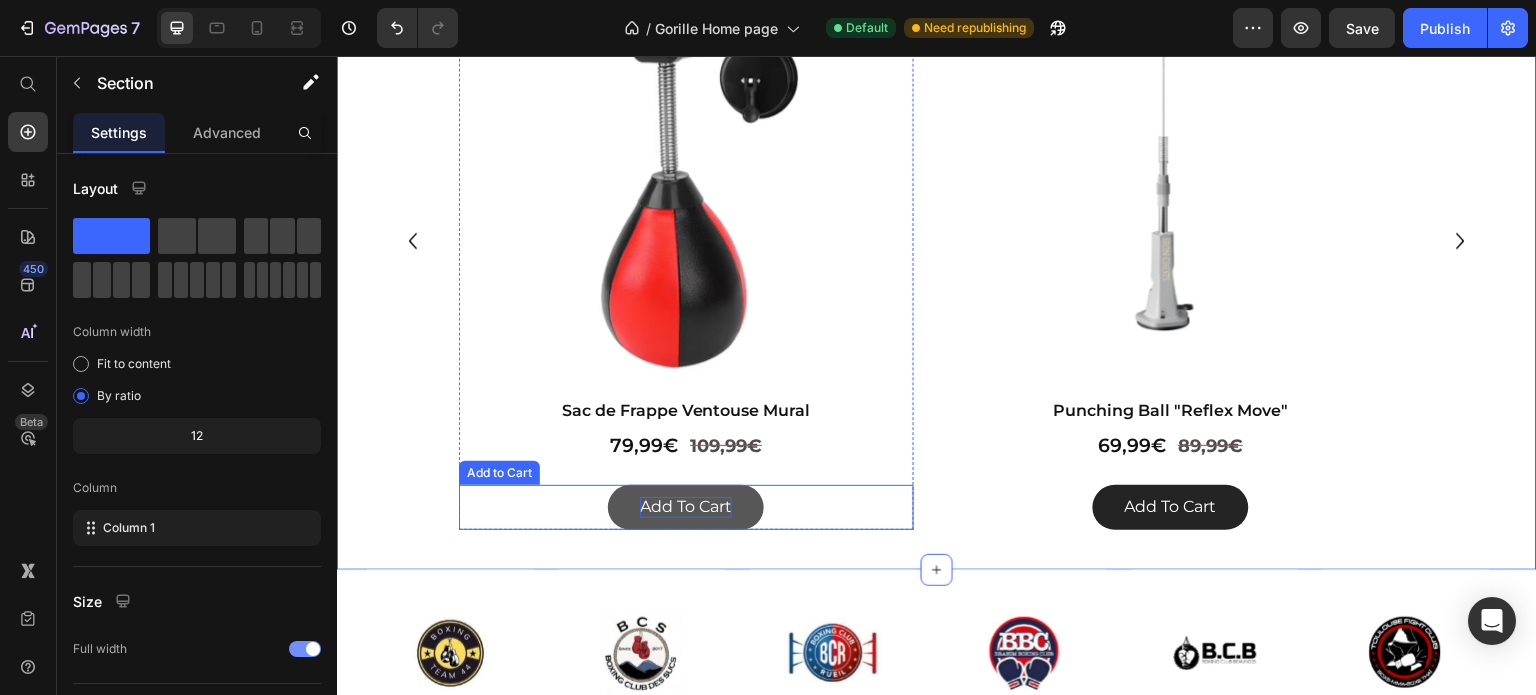 click on "add to cart" at bounding box center (686, 507) 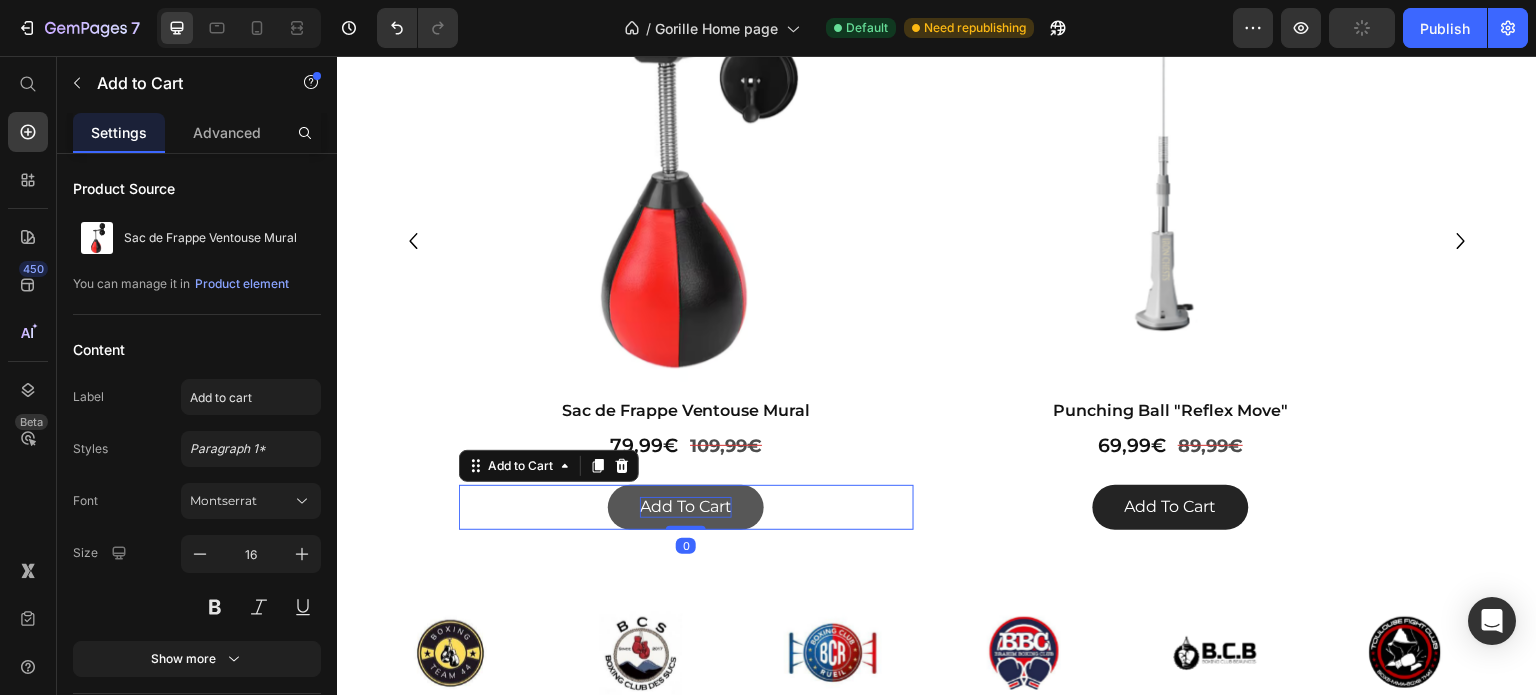 click on "add to cart" at bounding box center [686, 507] 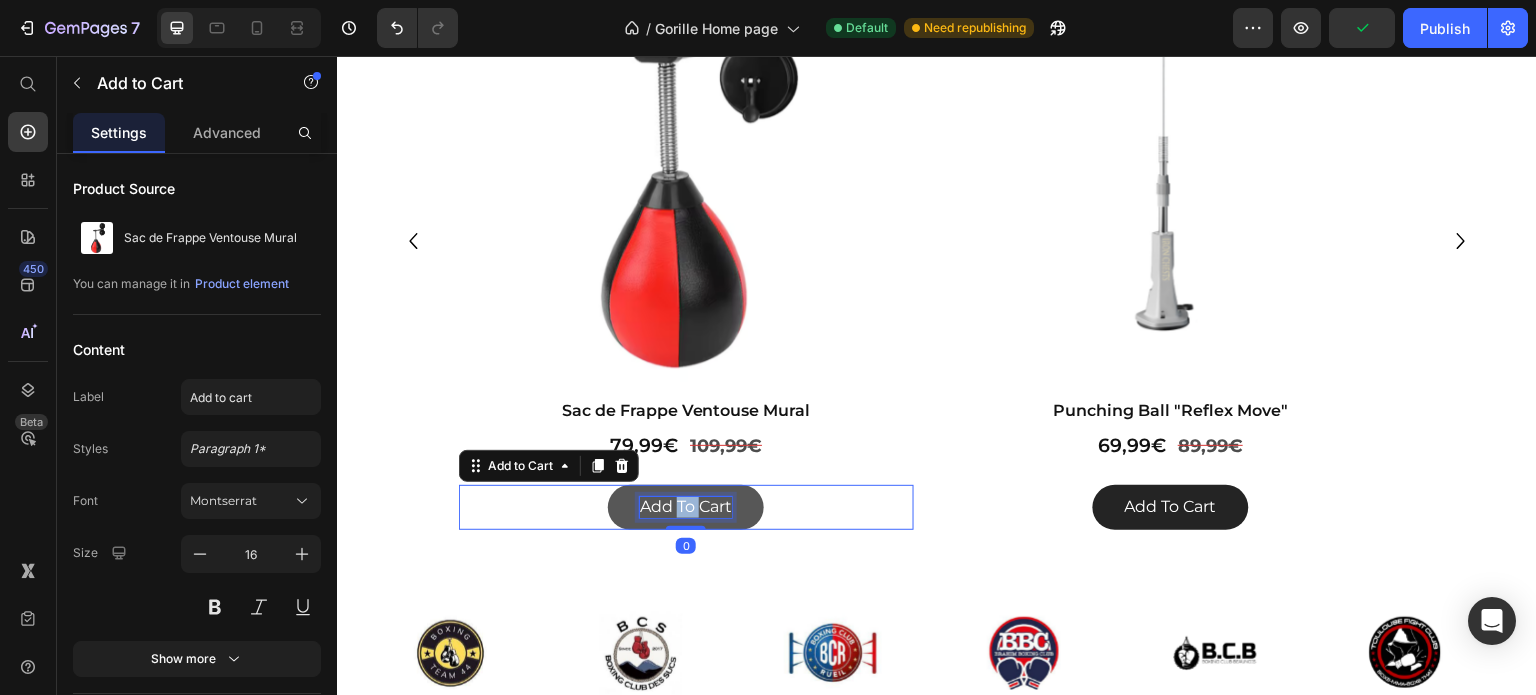 click on "add to cart" at bounding box center (686, 507) 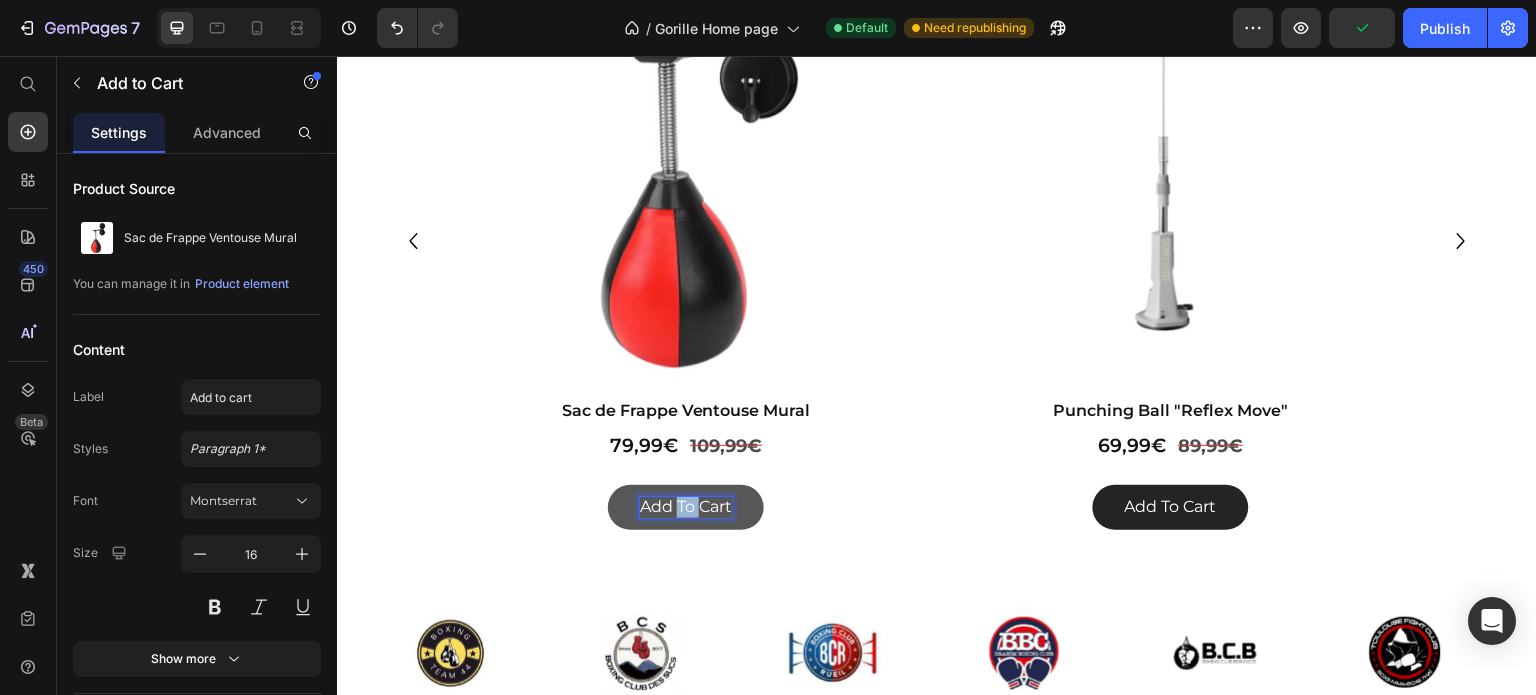 click on "add to cart" at bounding box center (686, 507) 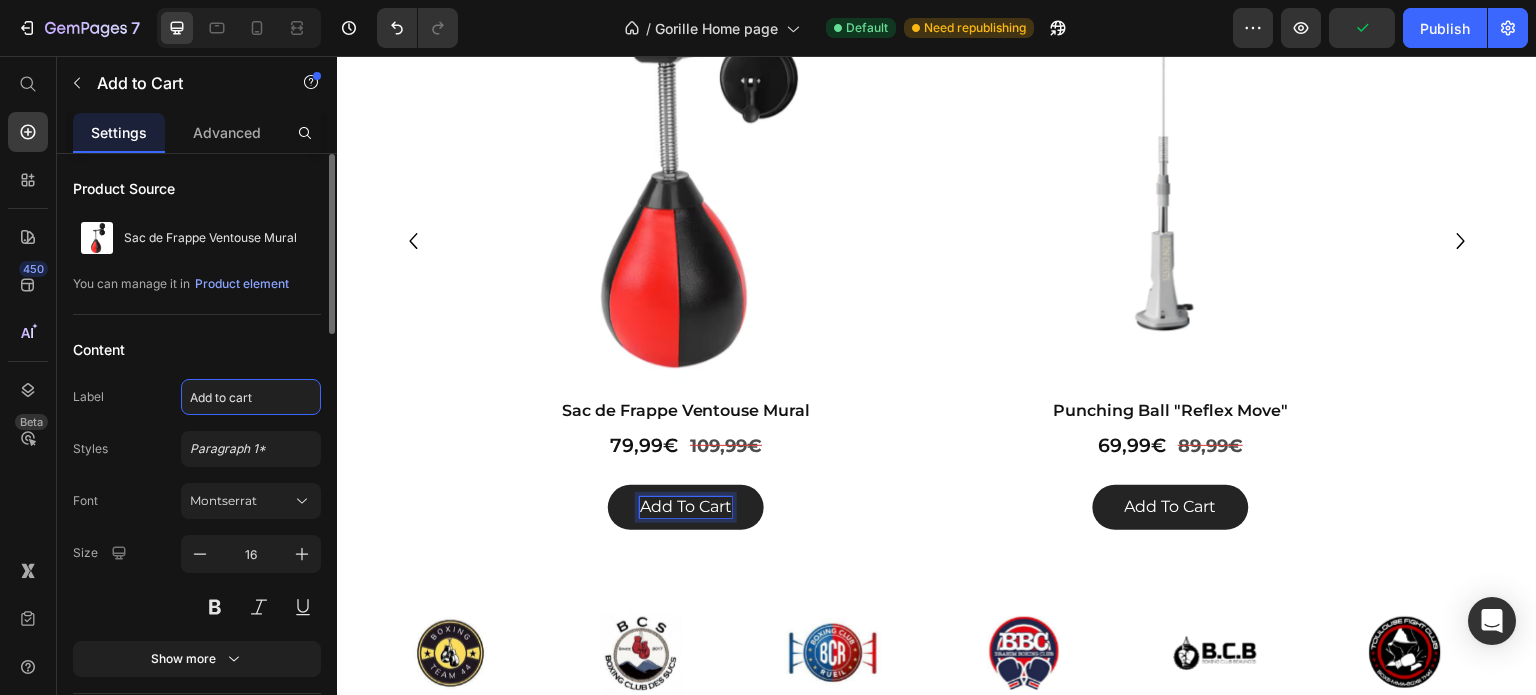 click on "Add to cart" 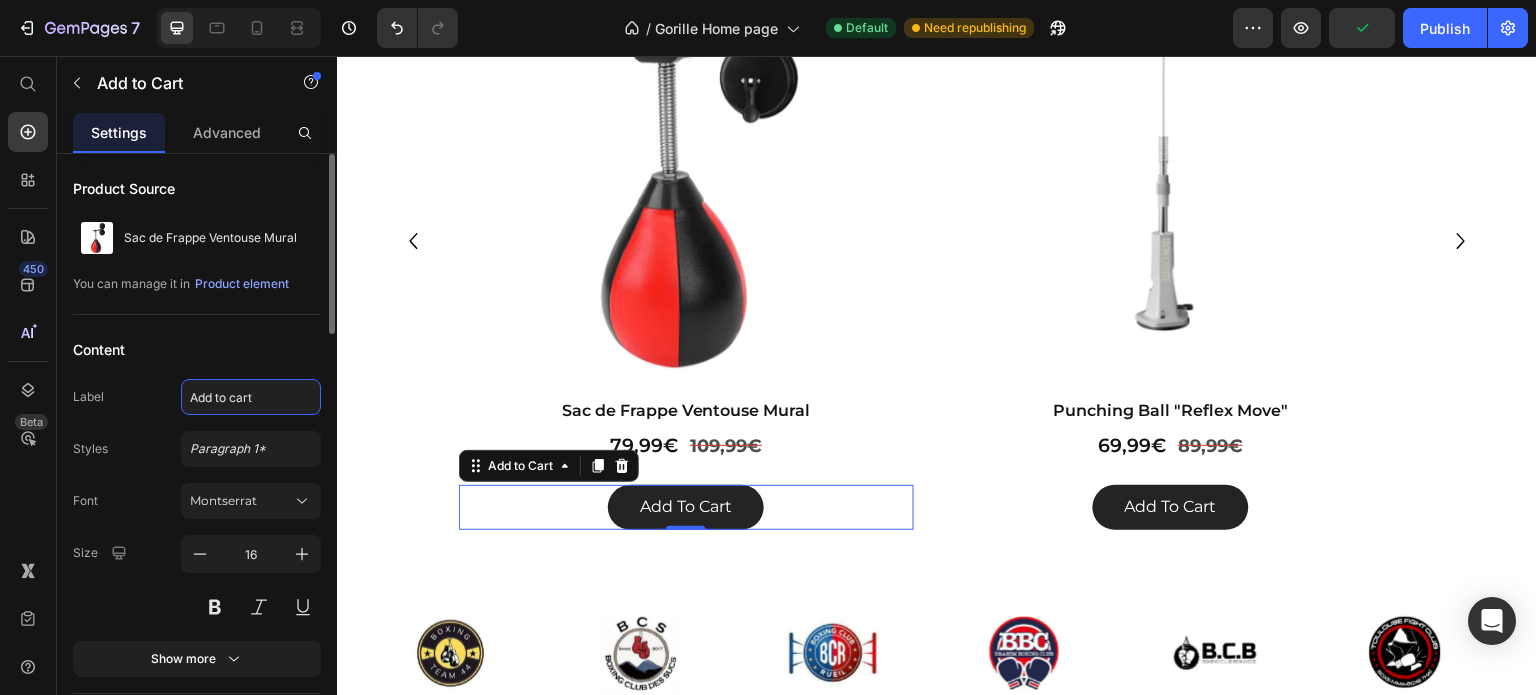 click on "Add to cart" 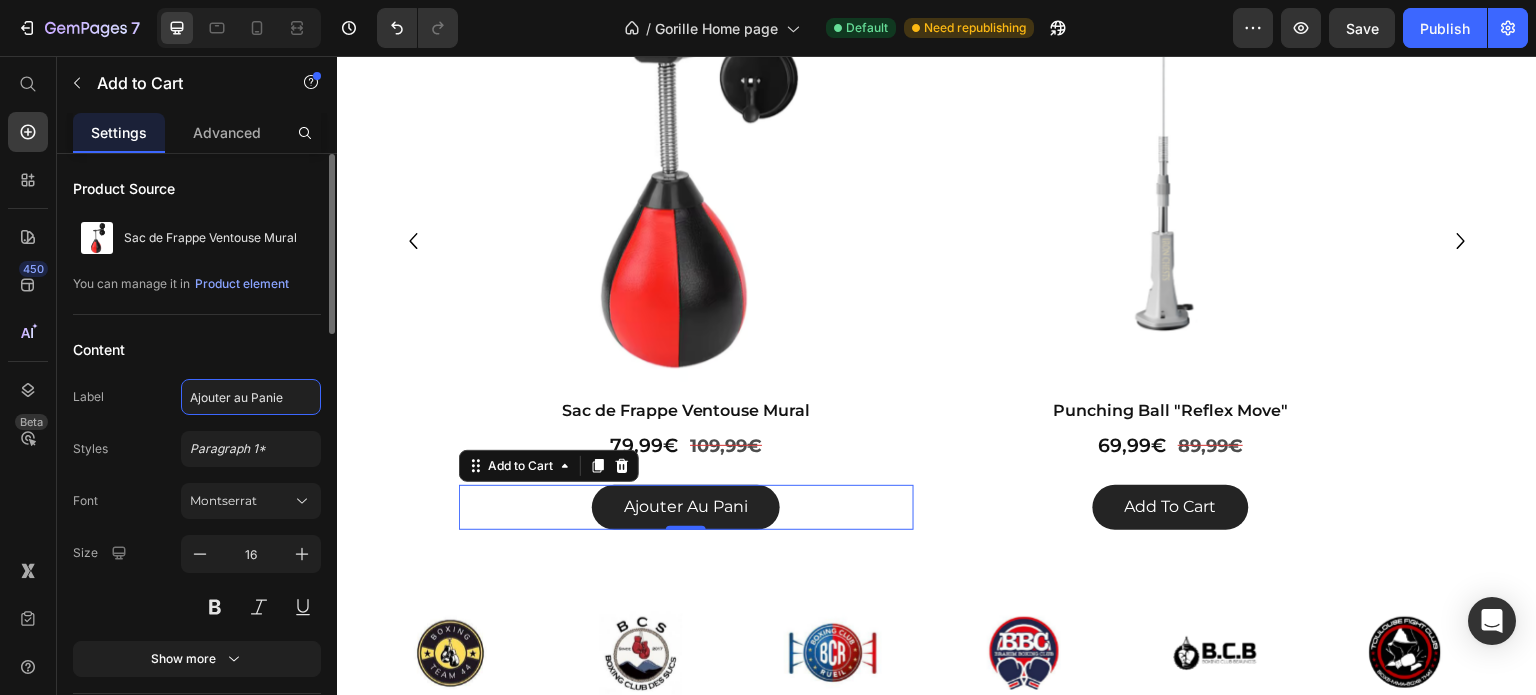 type on "Ajouter au Panier" 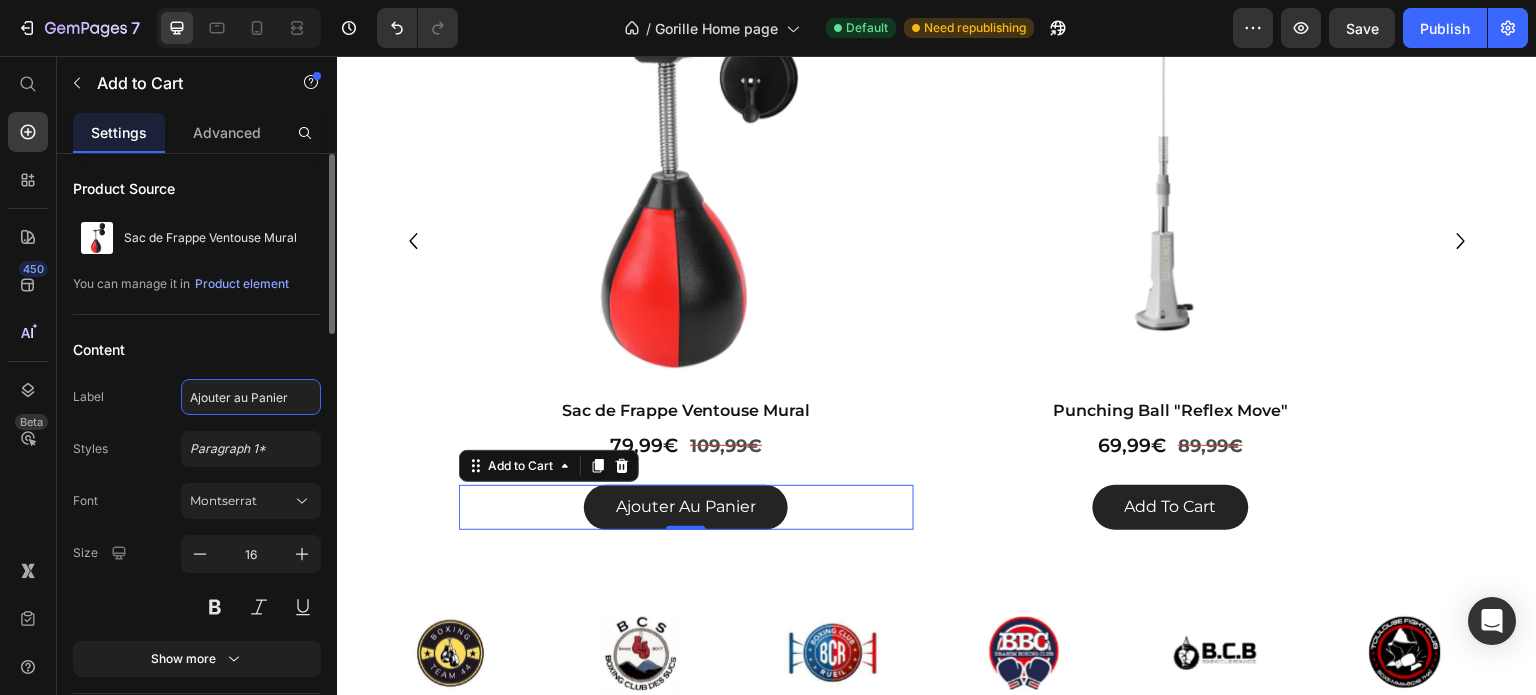 click on "Ajouter au Panier" 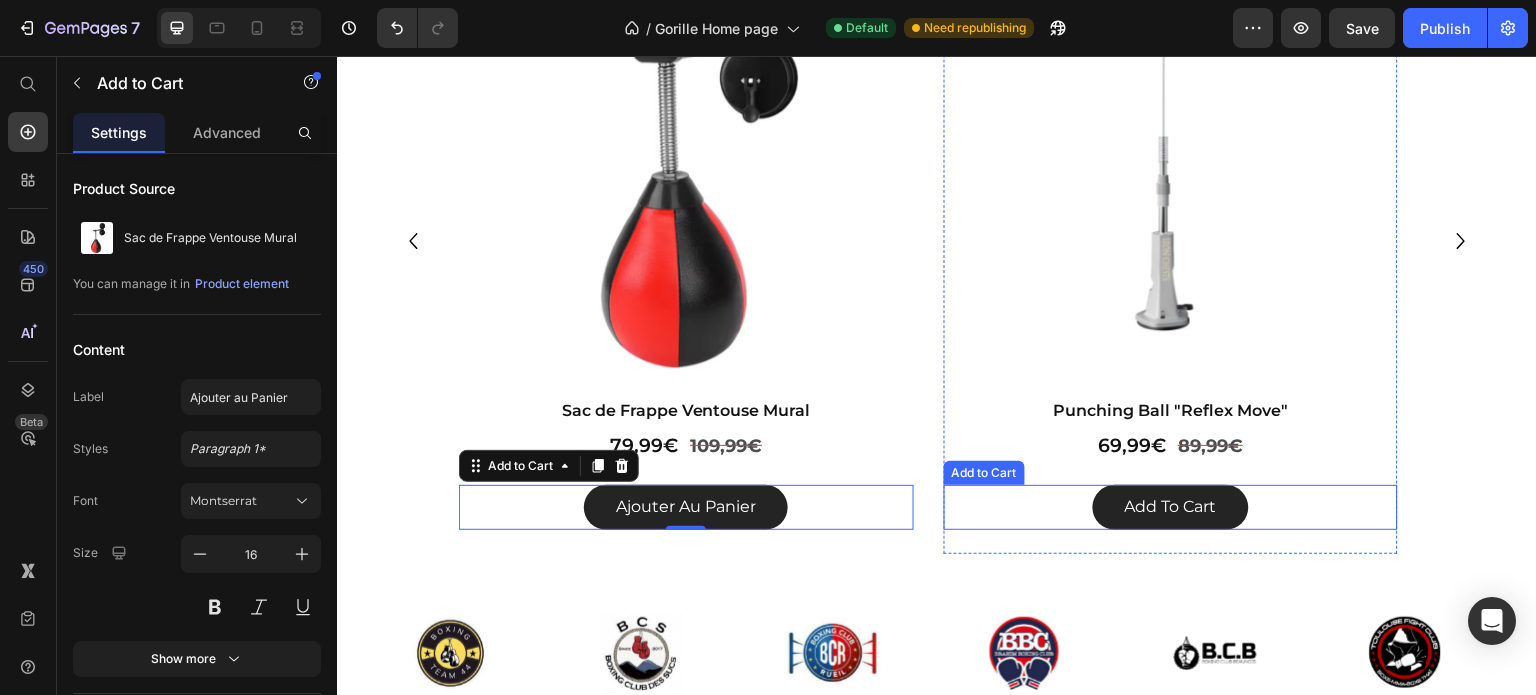 drag, startPoint x: 1136, startPoint y: 491, endPoint x: 696, endPoint y: 451, distance: 441.81445 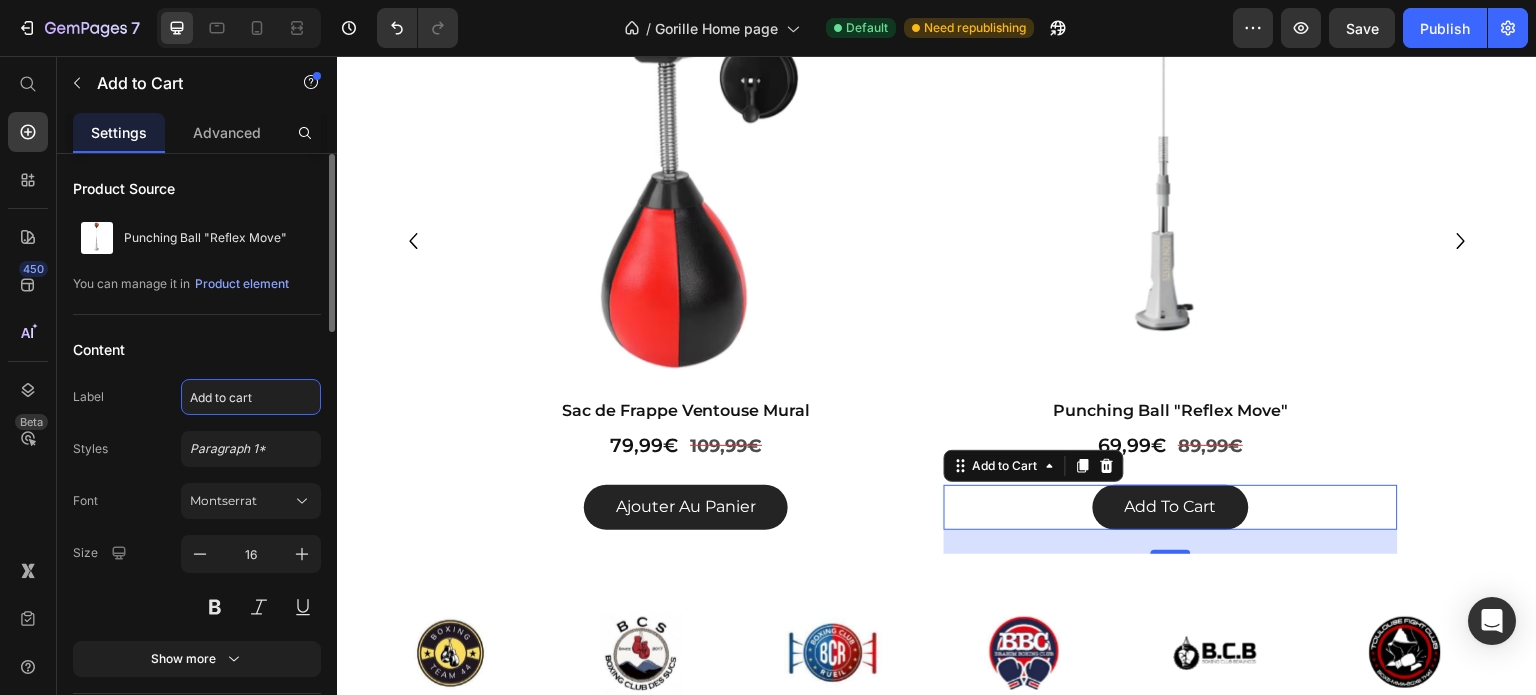 click on "Add to cart" 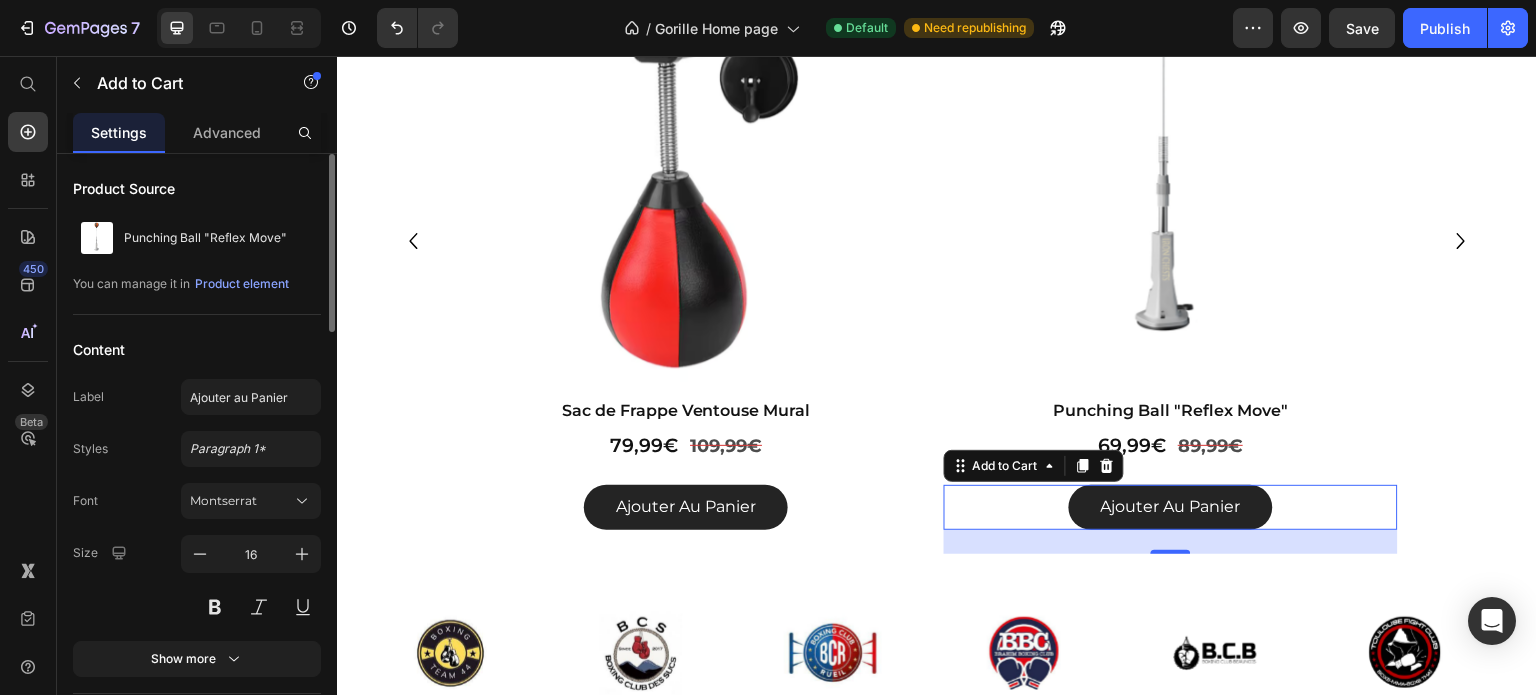 click on "Content" at bounding box center [197, 349] 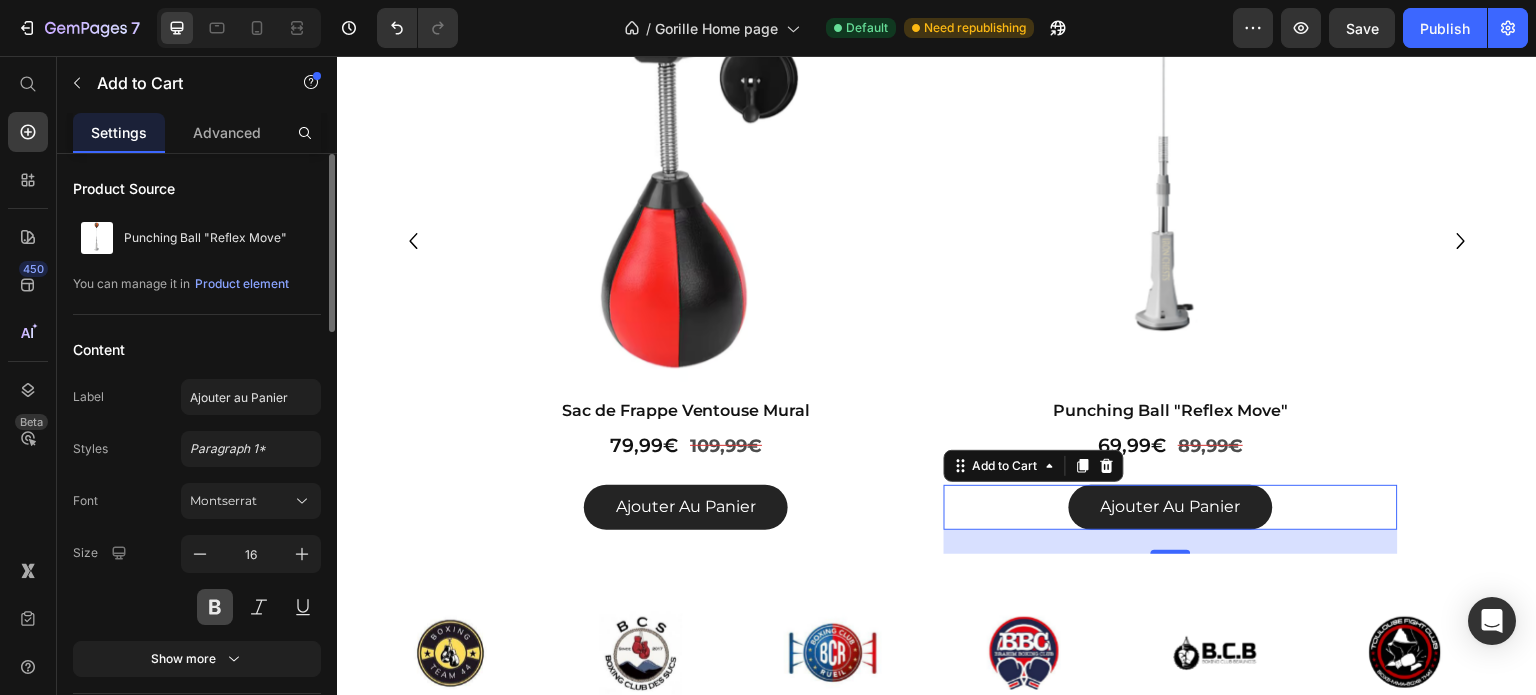 click at bounding box center (215, 607) 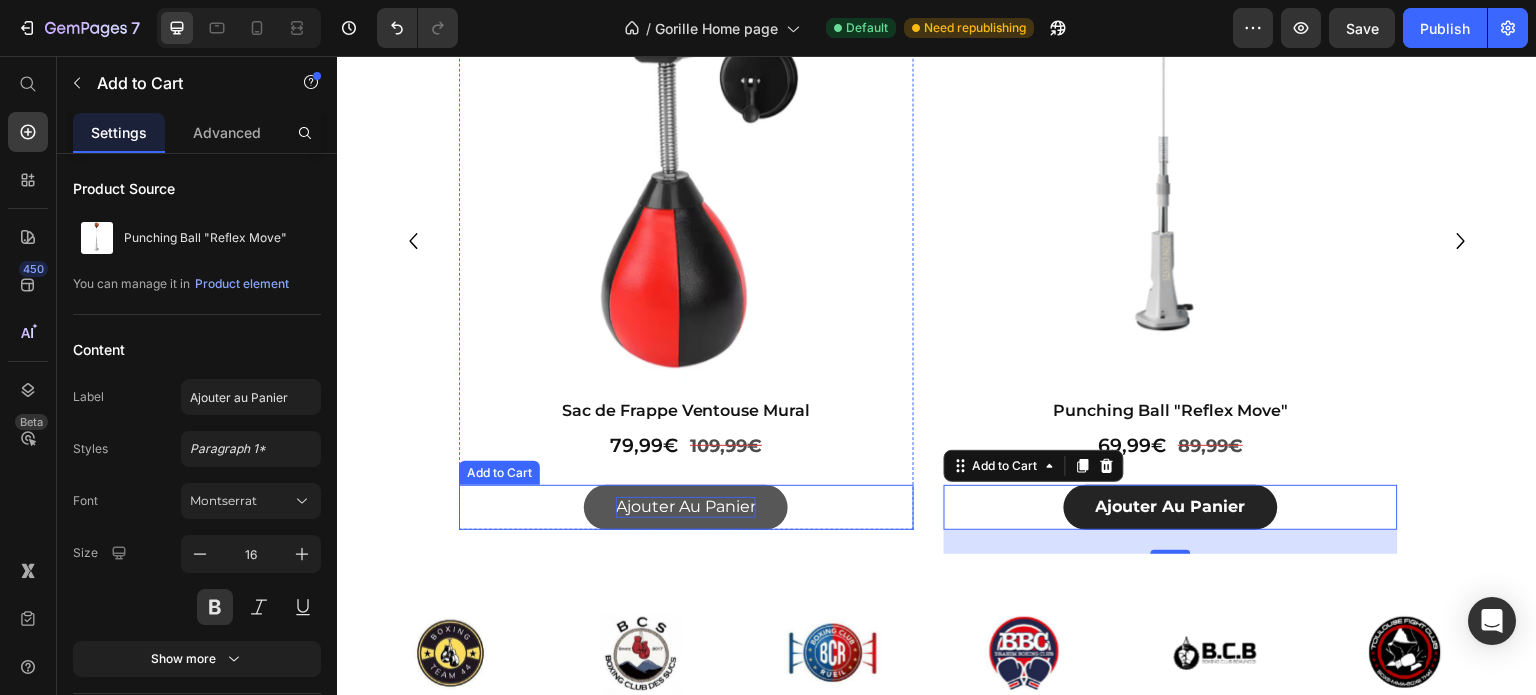 click on "ajouter au panier" at bounding box center [686, 507] 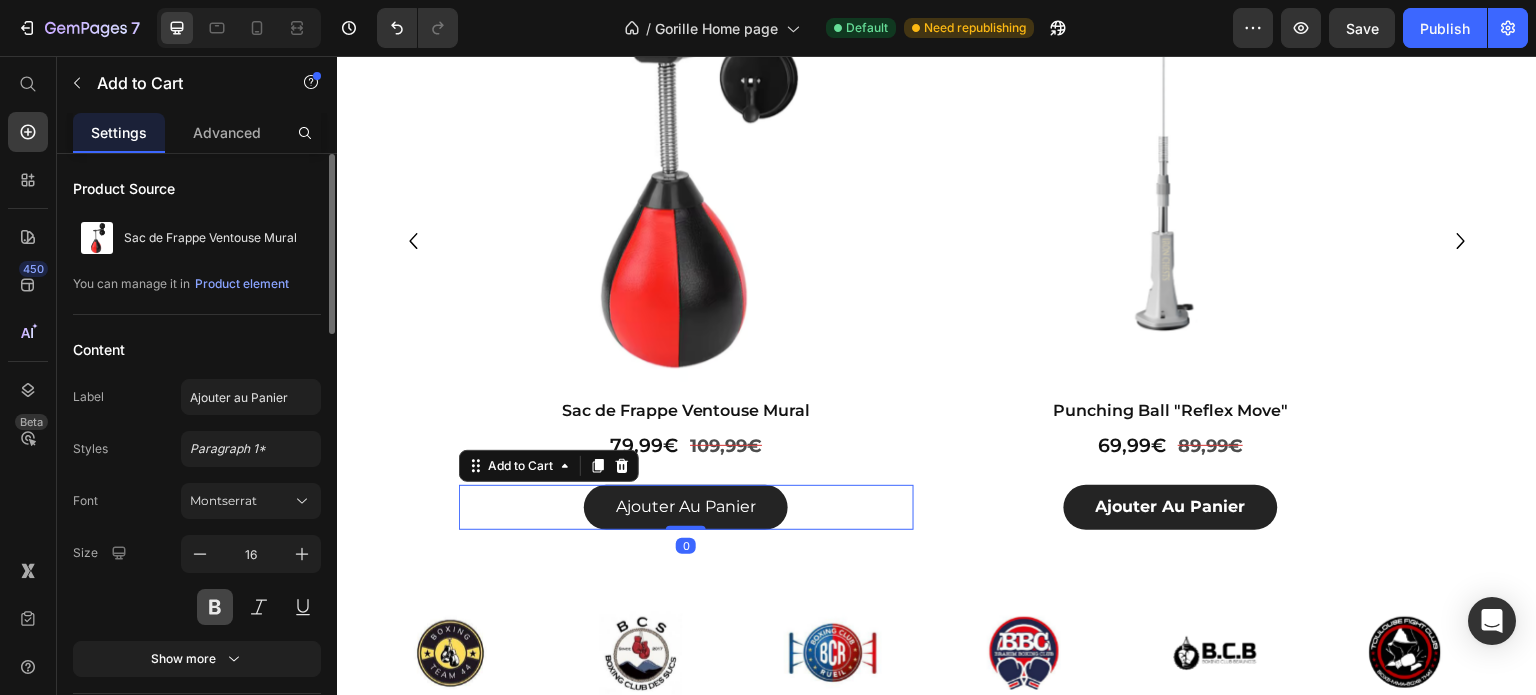 click at bounding box center (215, 607) 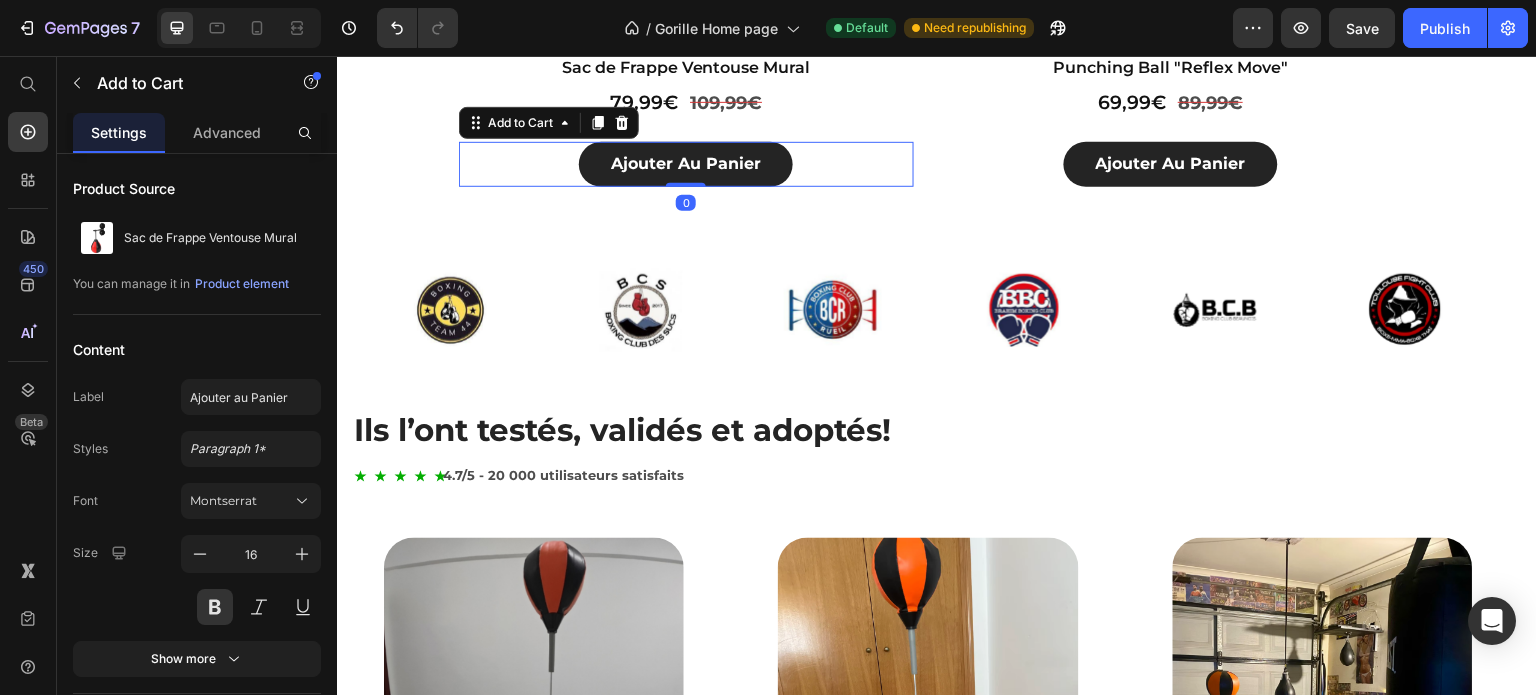 scroll, scrollTop: 1500, scrollLeft: 0, axis: vertical 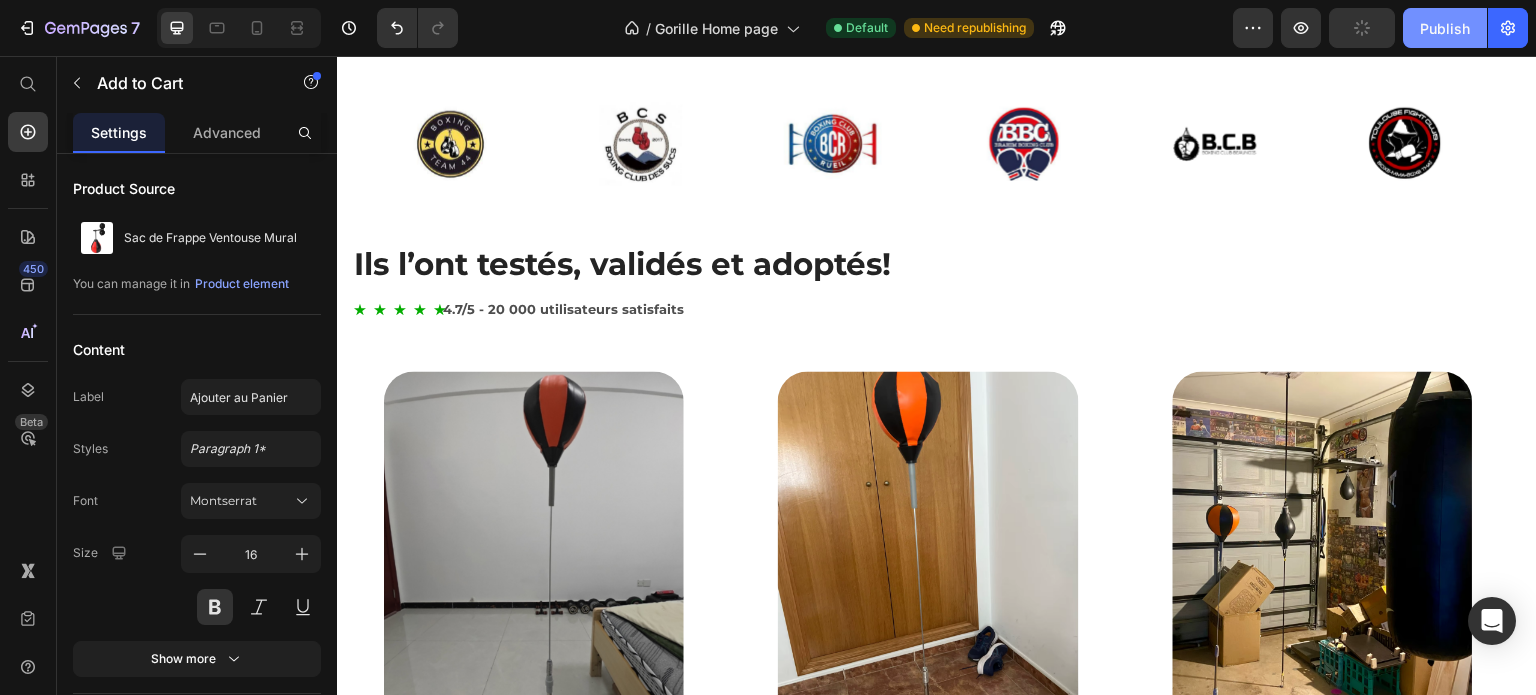 click on "Publish" at bounding box center [1445, 28] 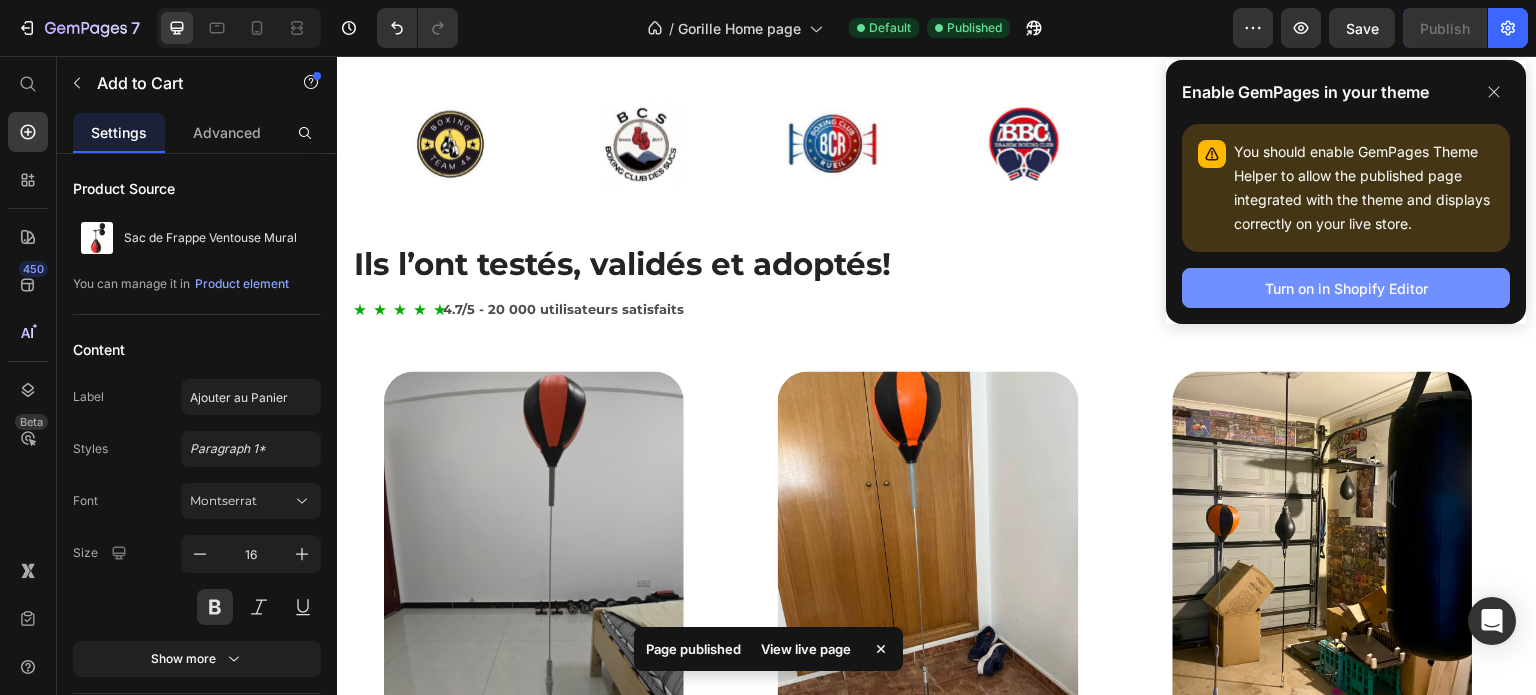 click on "Turn on in Shopify Editor" at bounding box center (1346, 288) 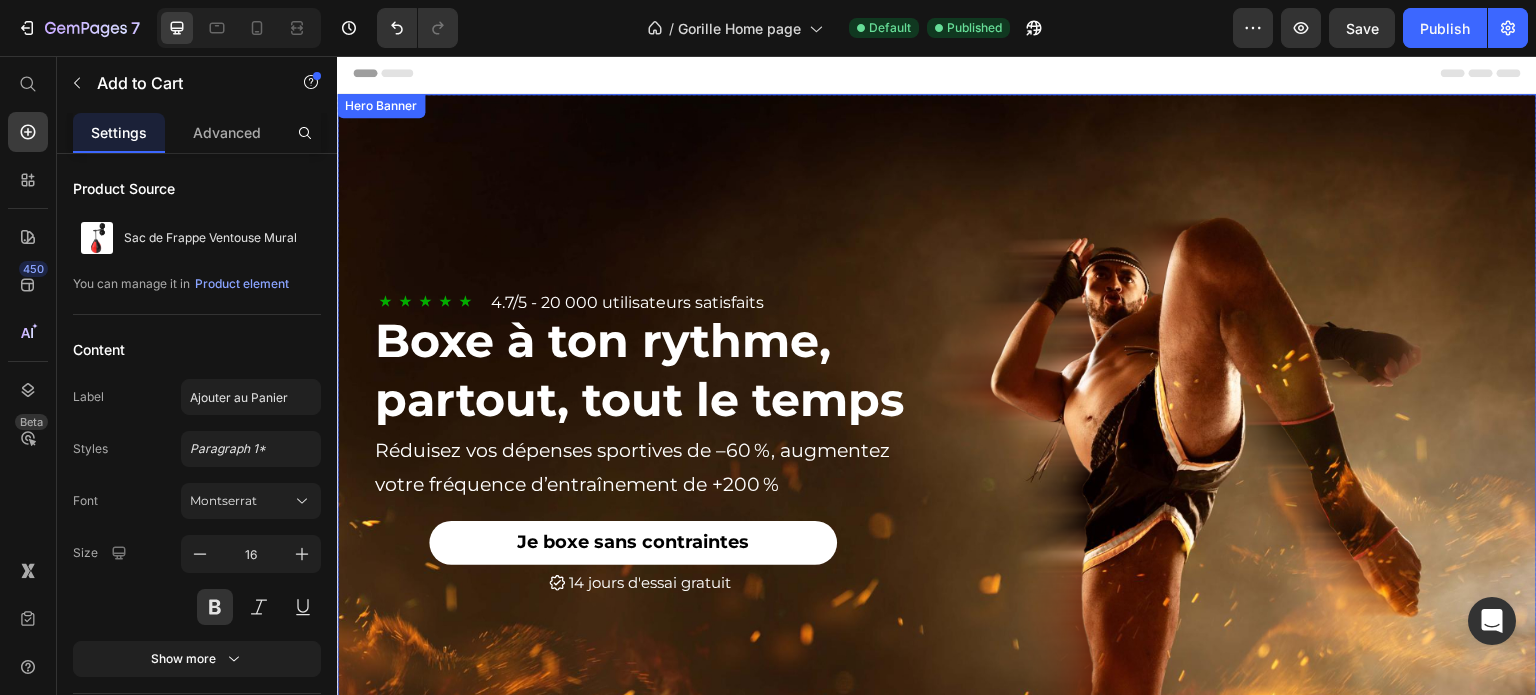 scroll, scrollTop: 0, scrollLeft: 0, axis: both 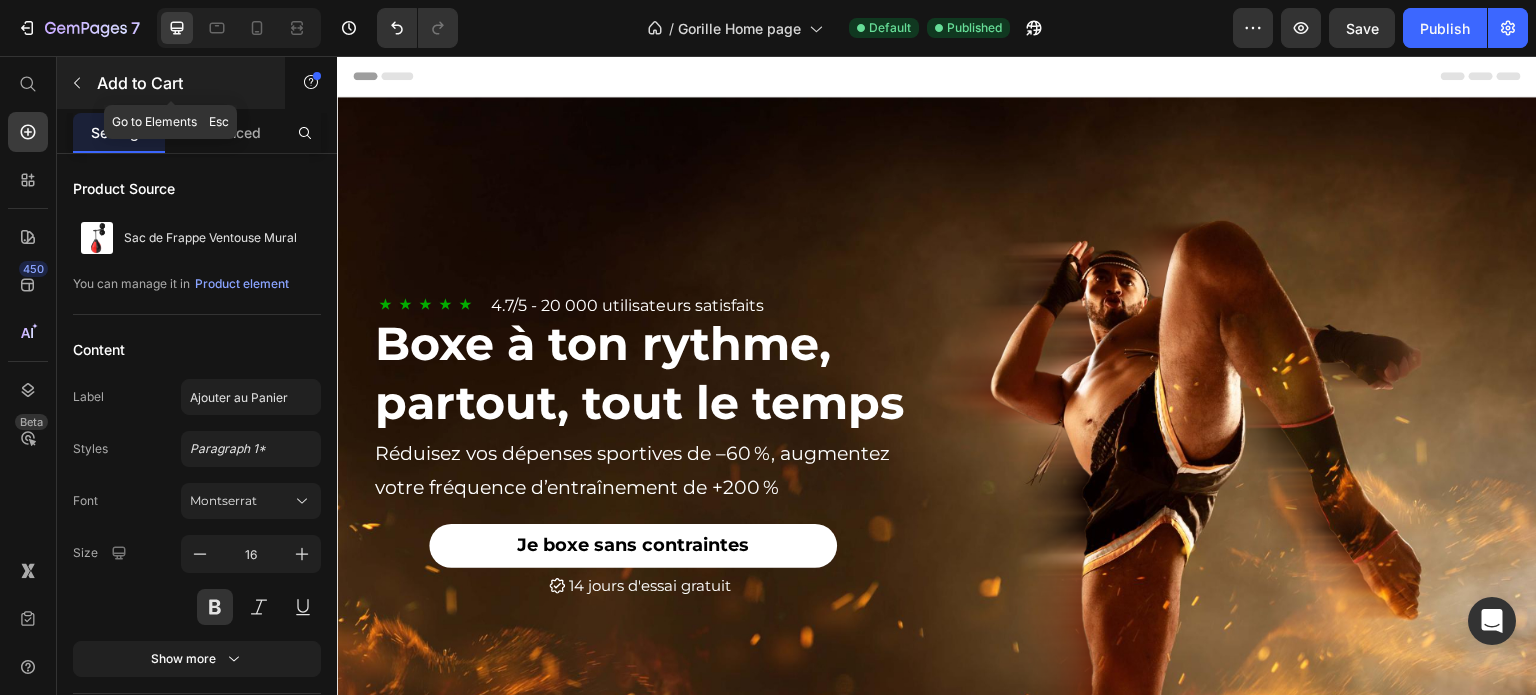 click on "Add to Cart" 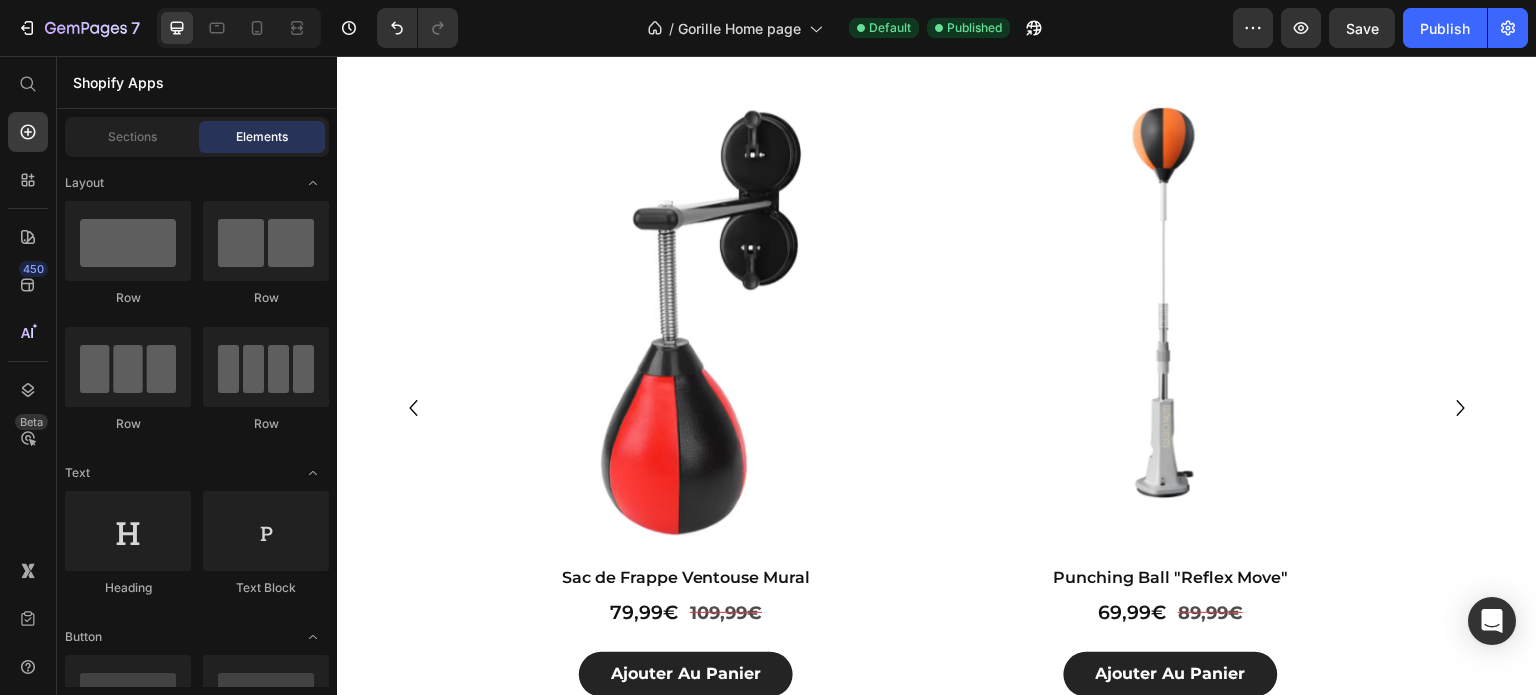 scroll, scrollTop: 666, scrollLeft: 0, axis: vertical 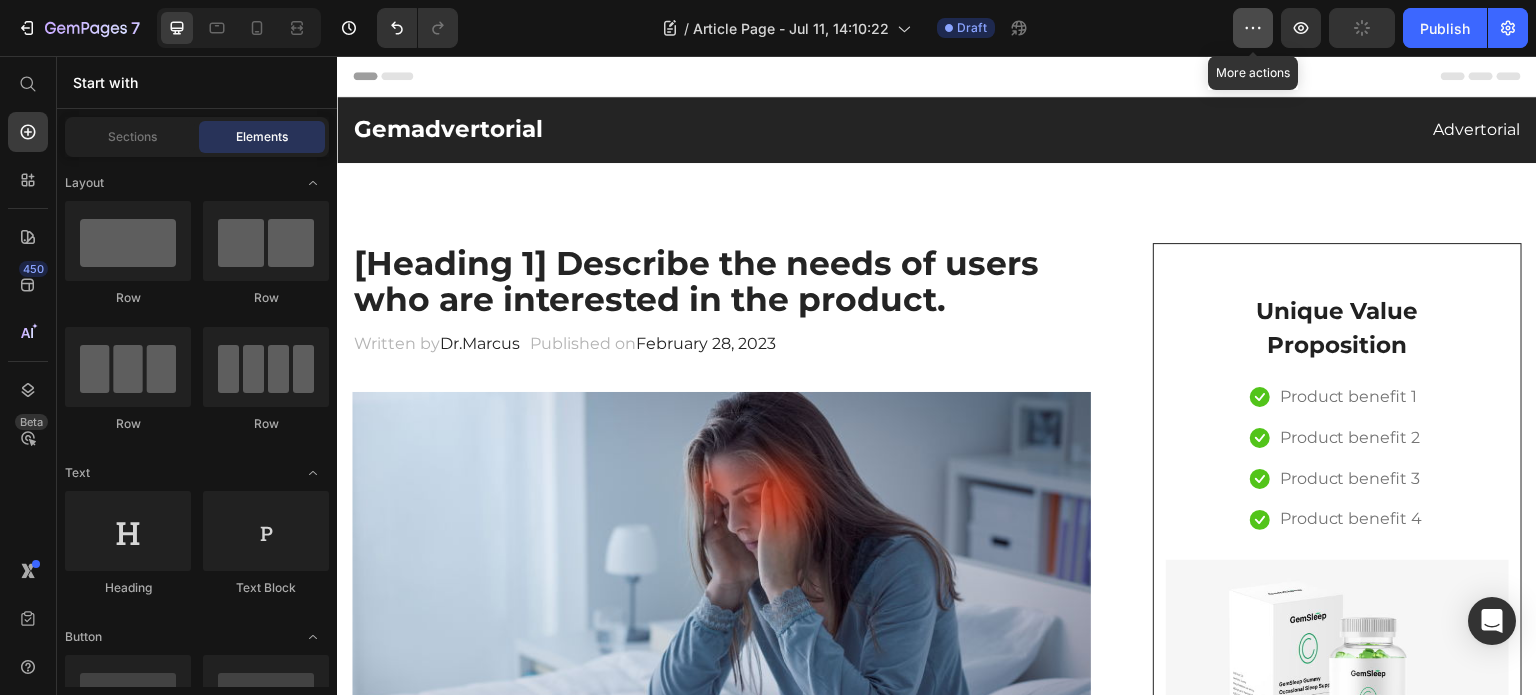 click 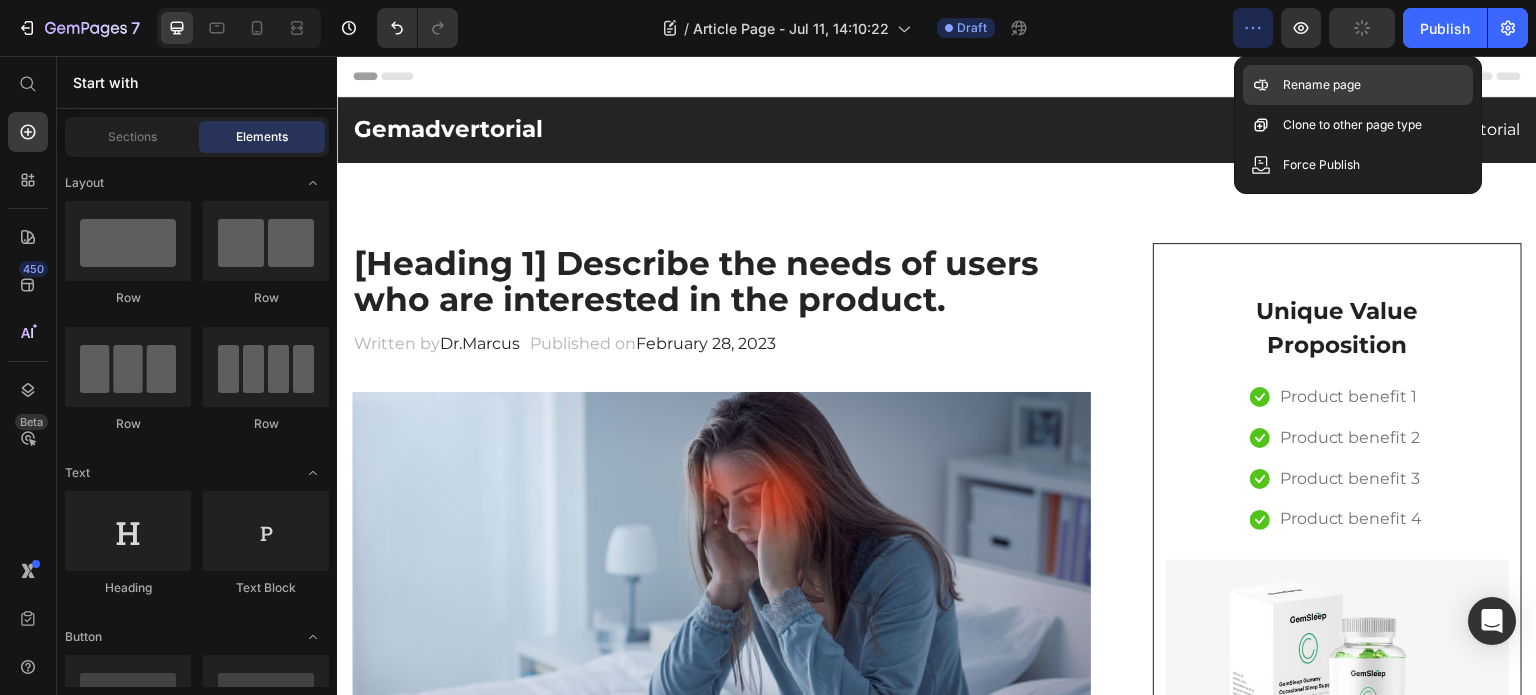 click 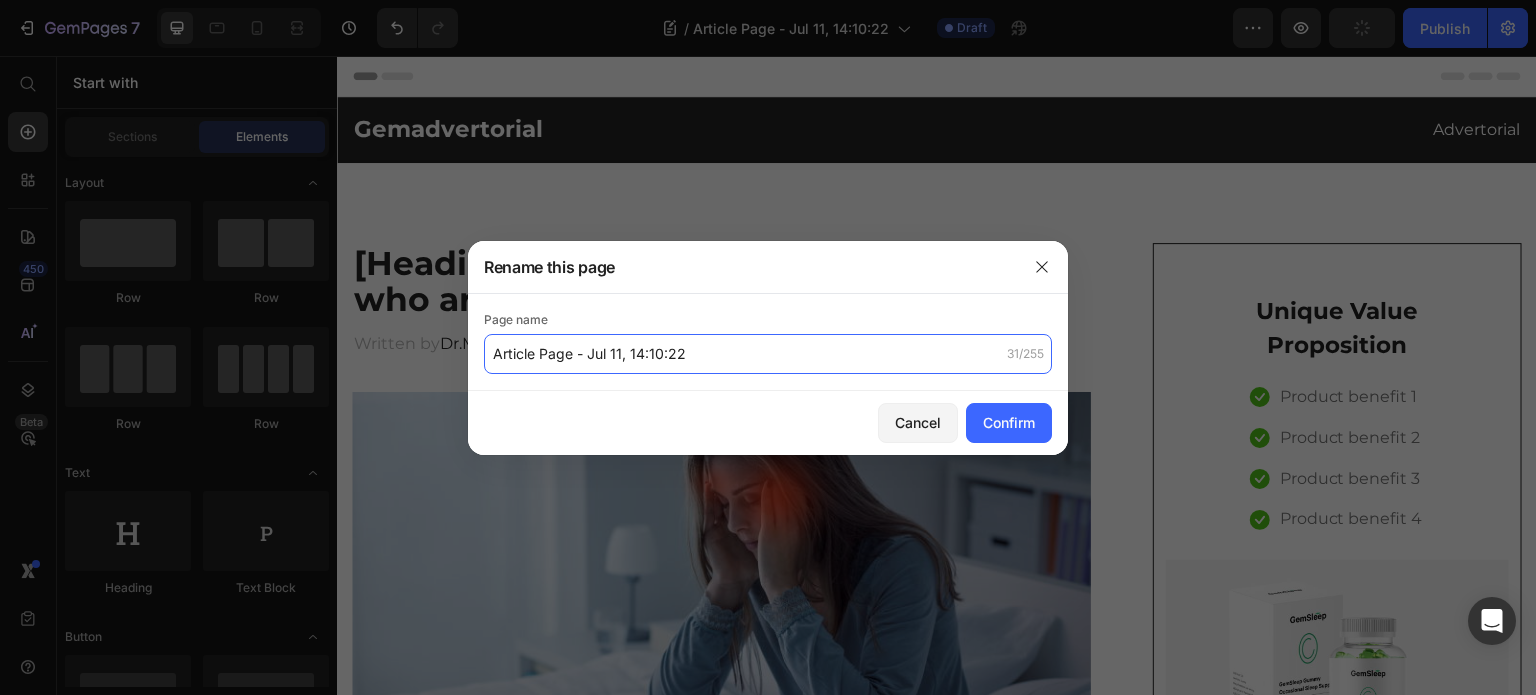 click on "Article Page - Jul 11, 14:10:22" 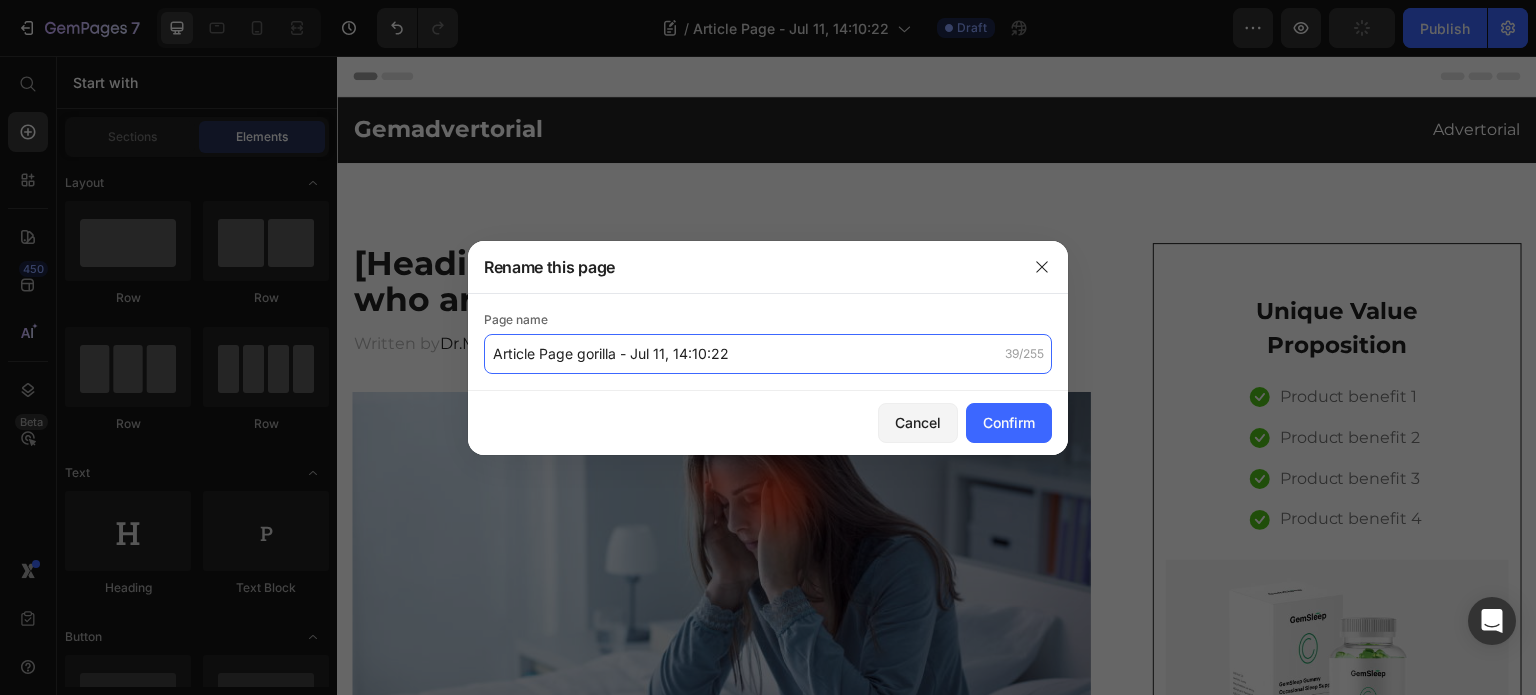 type on "Article Page - Jul 11, 14:10:22" 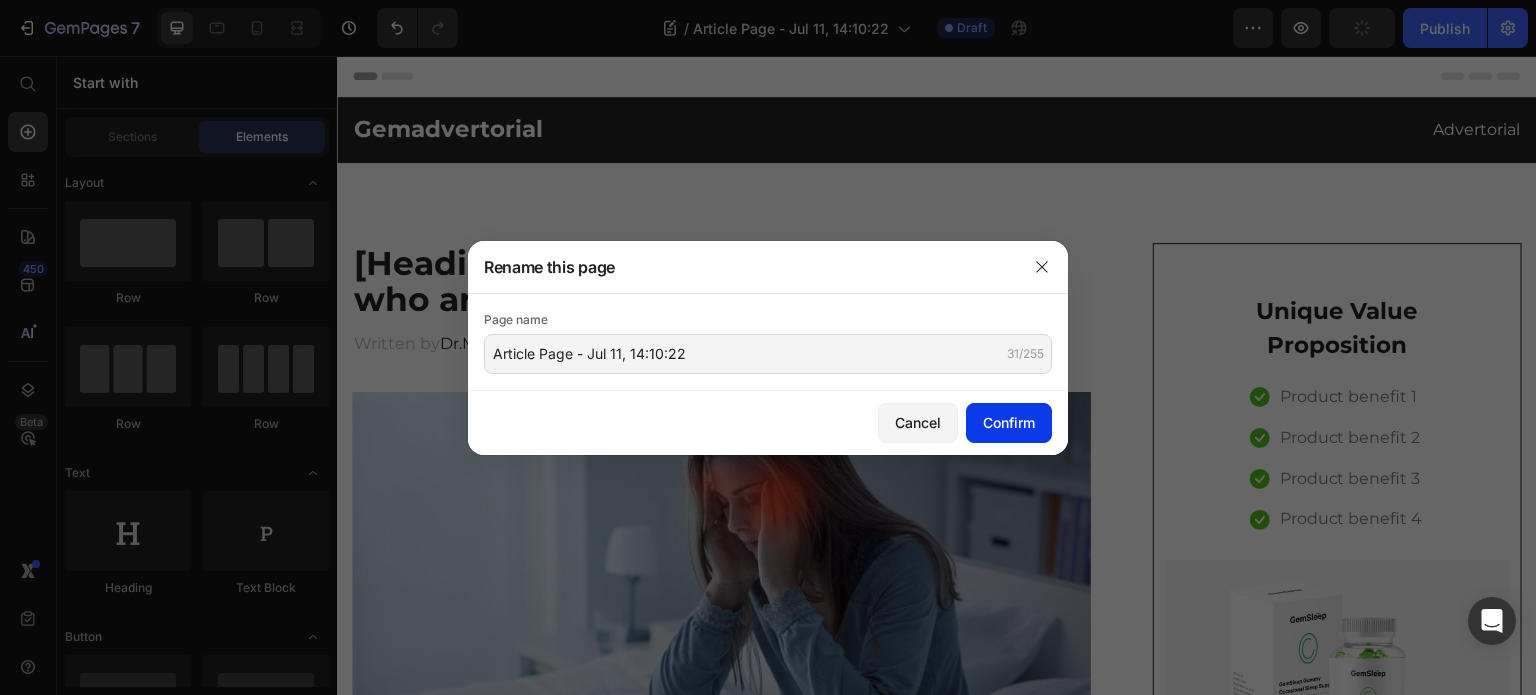 click on "Confirm" at bounding box center (1009, 422) 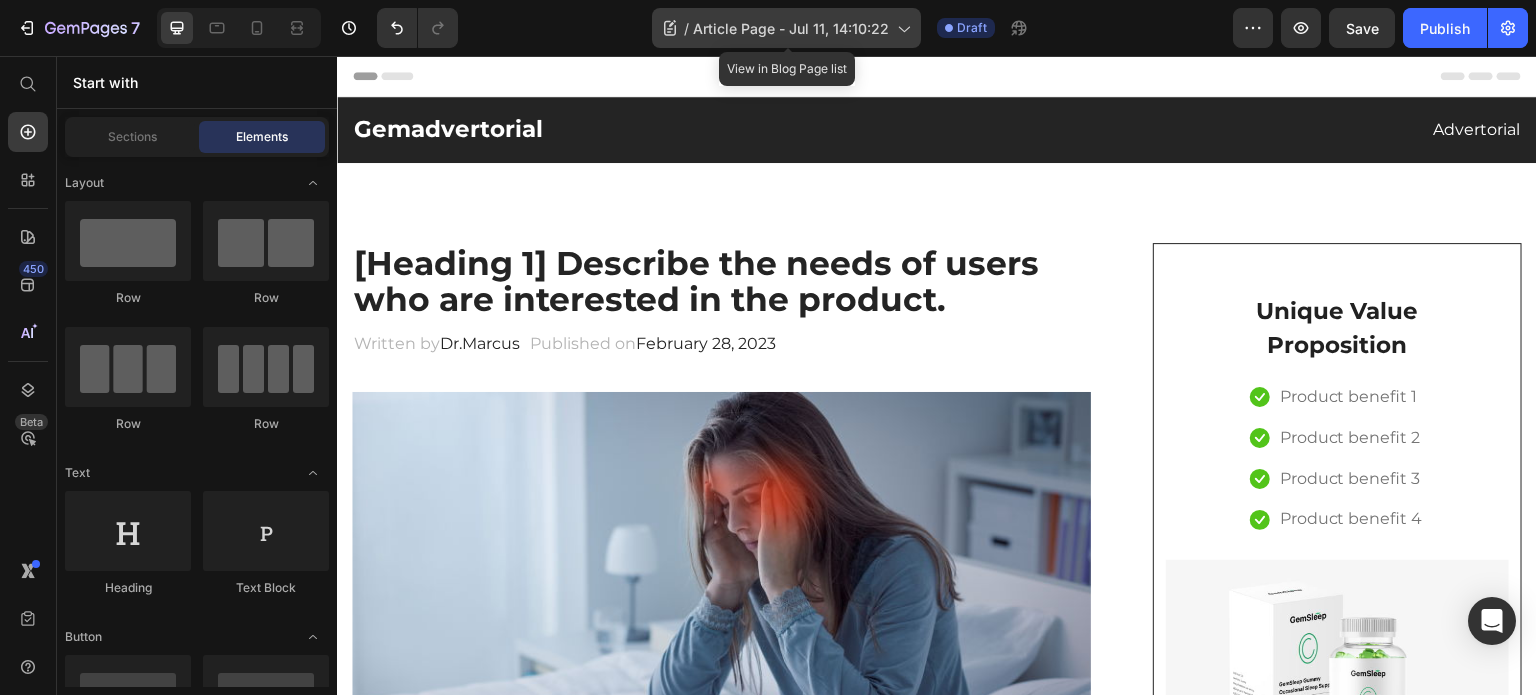 click on "Article Page - Jul 11, 14:10:22" at bounding box center (791, 28) 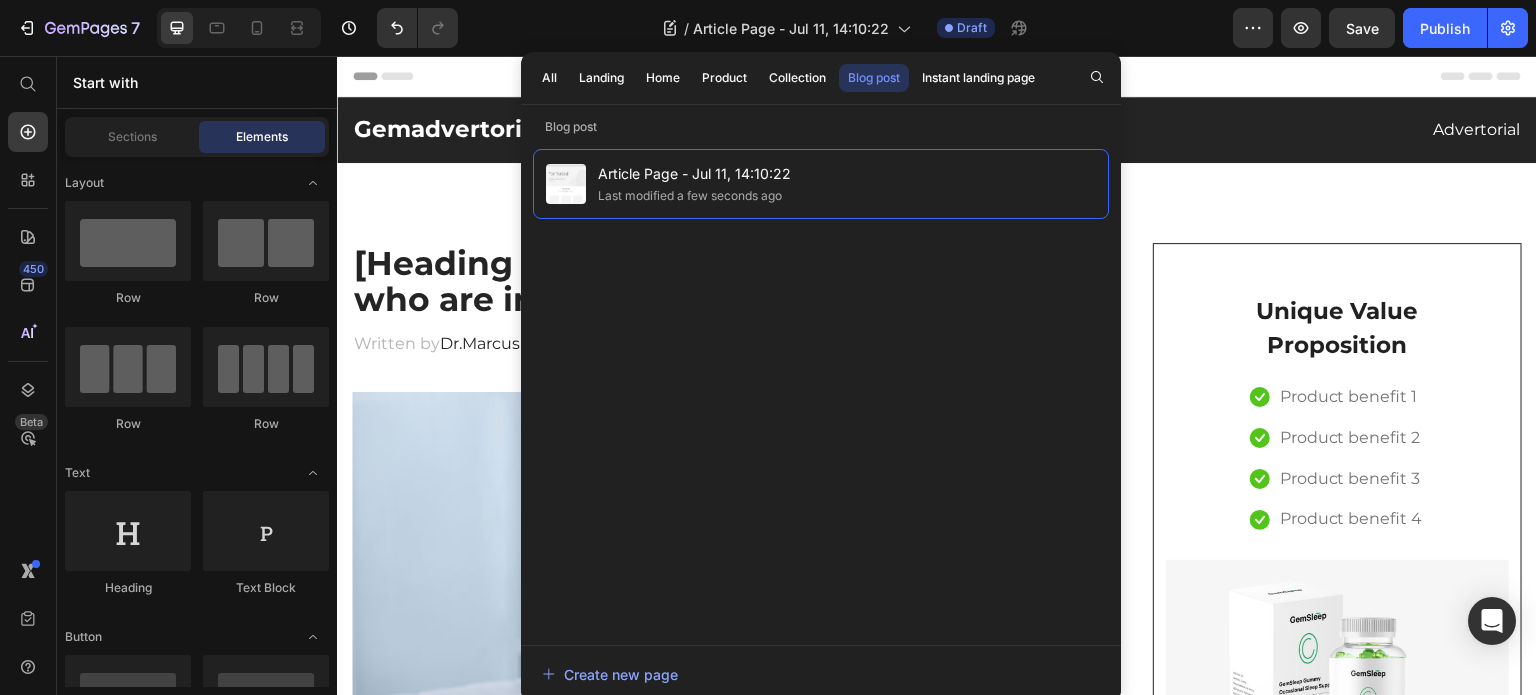 click on "Blog post" at bounding box center [874, 78] 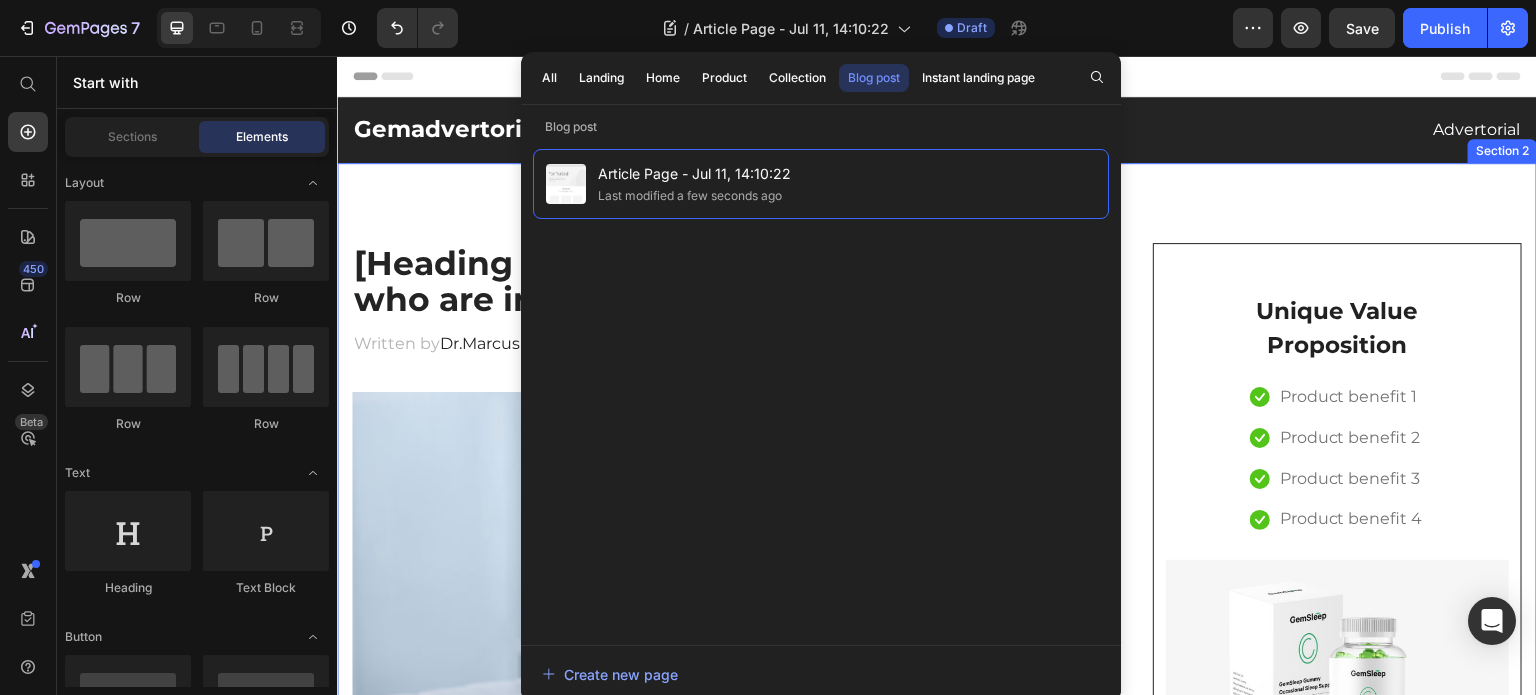 click on "[Heading 1] Describe the needs of users who are interested in the product. Heading Written by [TITLE] [LAST]   Text block Published on [DATE] Text block Row Image Do your legs have varicose veins or pain? don't worry, We have moderate compression stockings like with GemCSO compression used to reduce the risk of serious conditions like Deep Vein Thrombosis (DVT), blood clots, varicose veins, and spider veins. Text block [Heading 2] Describe the timeframe to achieve the desired results Heading Your provider may recommend compression socks to help with symptoms caused by a vein or venous disorder. Venous disorders happen when the valves in your veins don’t work correctly, making it harder for blood to flow back to your heart. This can lead to: Text block
Icon Customer problem 1: Lorem Ipsum is simply dummy text of the printing and typesetting industry. Lorem Ipsum has been the industry's standard dummy text ever since. Text block Row
Icon Customer problem 2: Text block" at bounding box center [937, 3021] 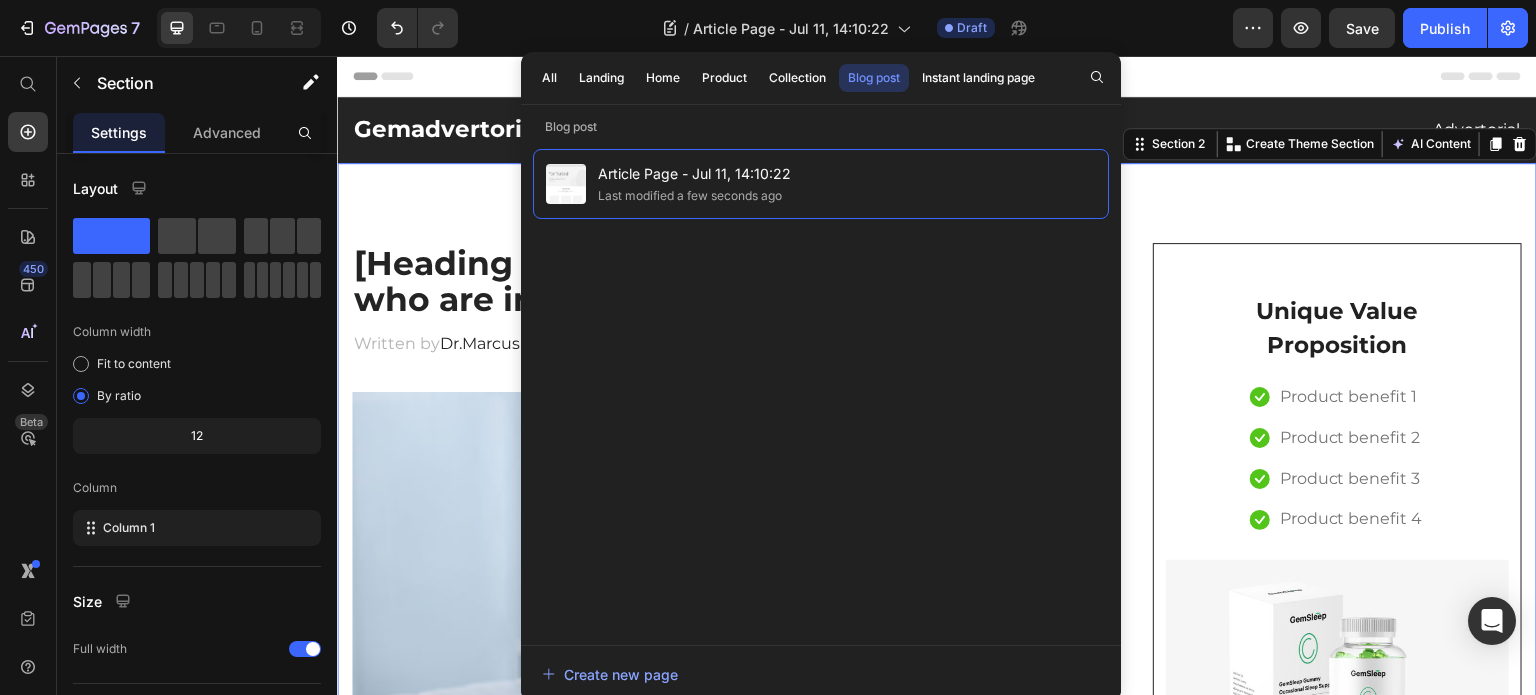 click on "[Heading 1] Describe the needs of users who are interested in the product. Heading Written by [TITLE] [LAST]   Text block Published on [DATE] Text block Row Image Do your legs have varicose veins or pain? don't worry, We have moderate compression stockings like with GemCSO compression used to reduce the risk of serious conditions like Deep Vein Thrombosis (DVT), blood clots, varicose veins, and spider veins. Text block [Heading 2] Describe the timeframe to achieve the desired results Heading Your provider may recommend compression socks to help with symptoms caused by a vein or venous disorder. Venous disorders happen when the valves in your veins don’t work correctly, making it harder for blood to flow back to your heart. This can lead to: Text block
Icon Customer problem 1: Lorem Ipsum is simply dummy text of the printing and typesetting industry. Lorem Ipsum has been the industry's standard dummy text ever since. Text block Row
Icon Customer problem 2: Text block" at bounding box center [937, 3021] 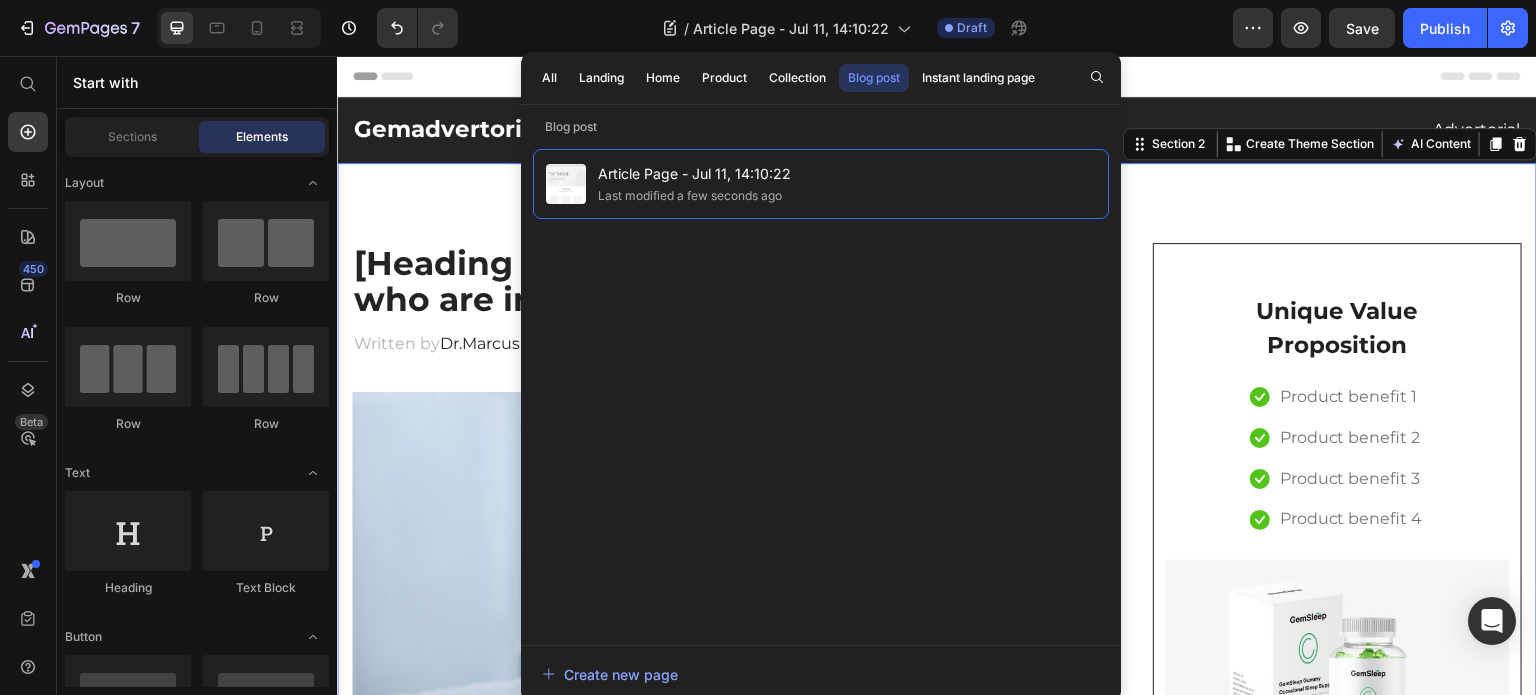 click on "Header" at bounding box center (937, 76) 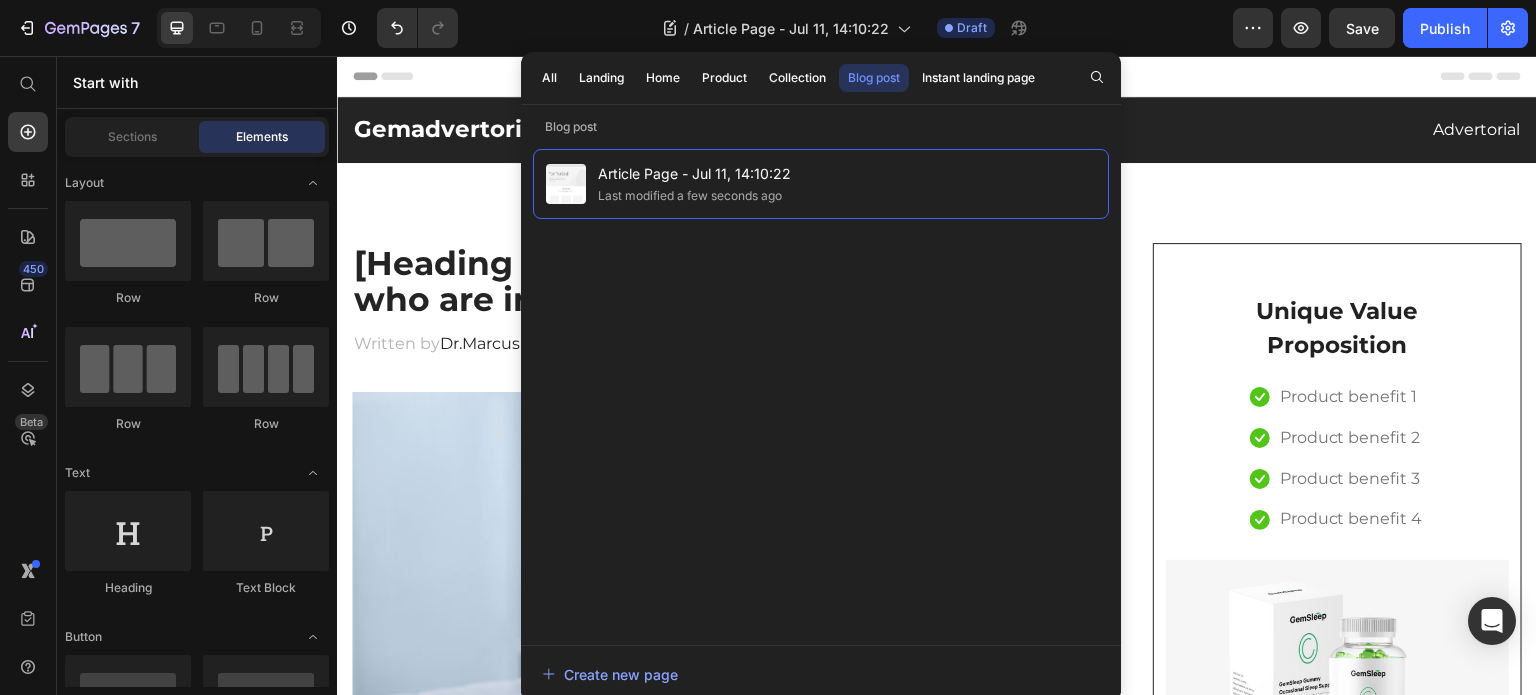 click on "Header" at bounding box center [937, 76] 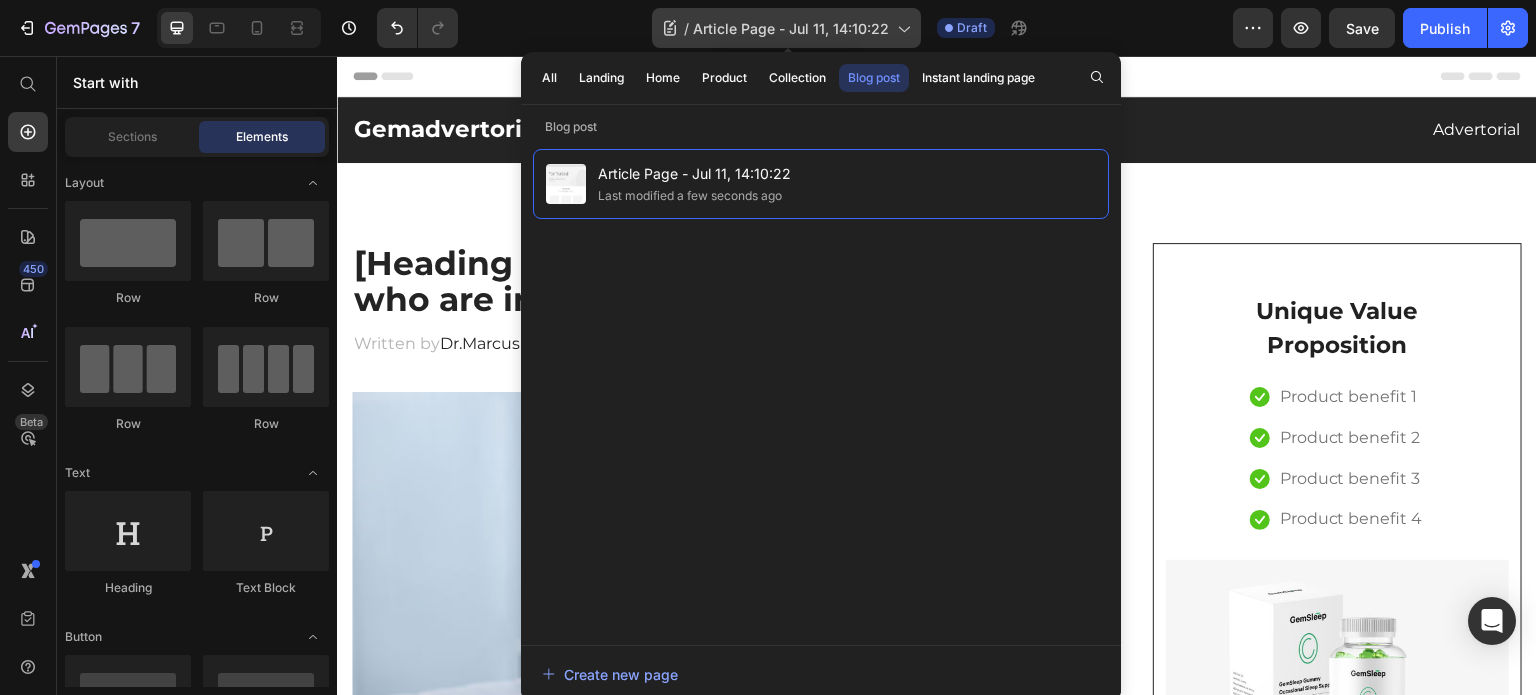 click on "Article Page - Jul 11, 14:10:22" at bounding box center (791, 28) 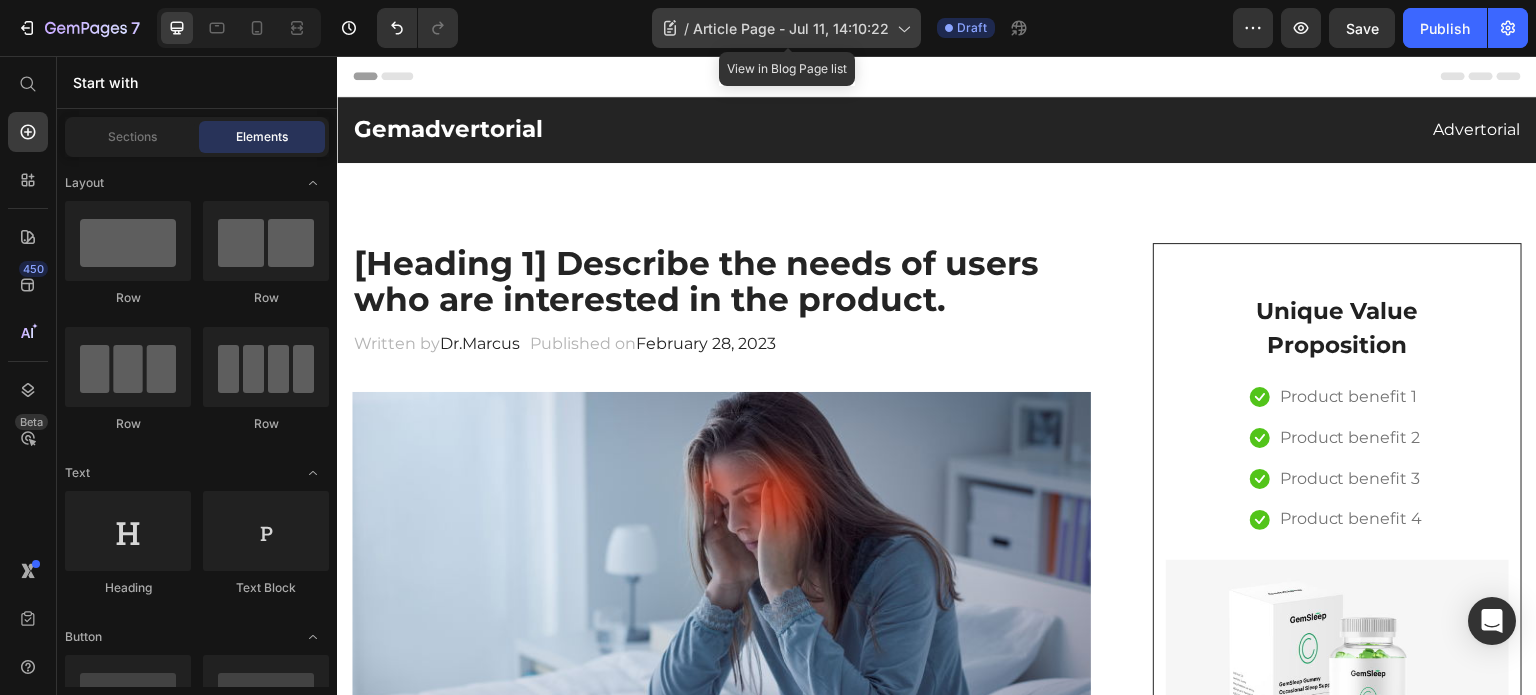 click on "Article Page - Jul 11, 14:10:22" at bounding box center [791, 28] 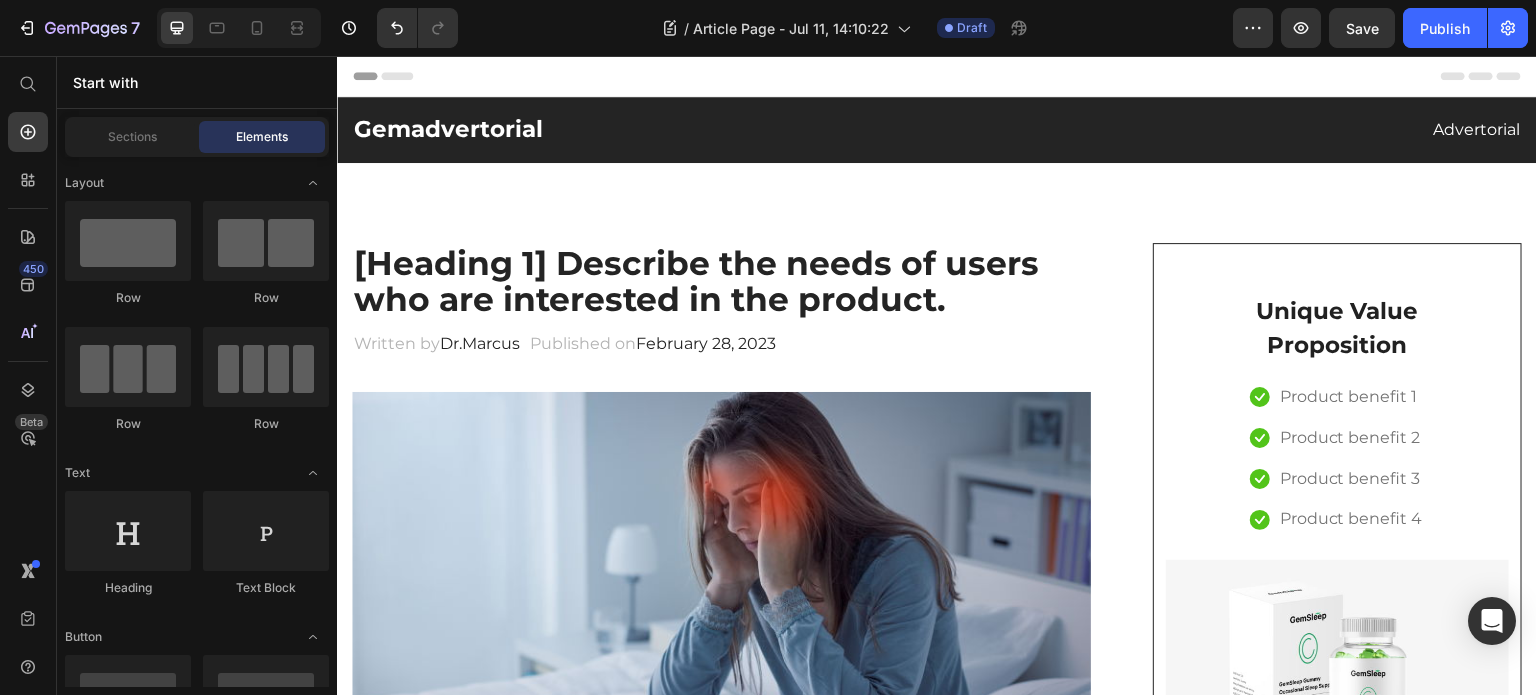 click on "/  Article Page - Jul 11, 14:10:22 Draft" 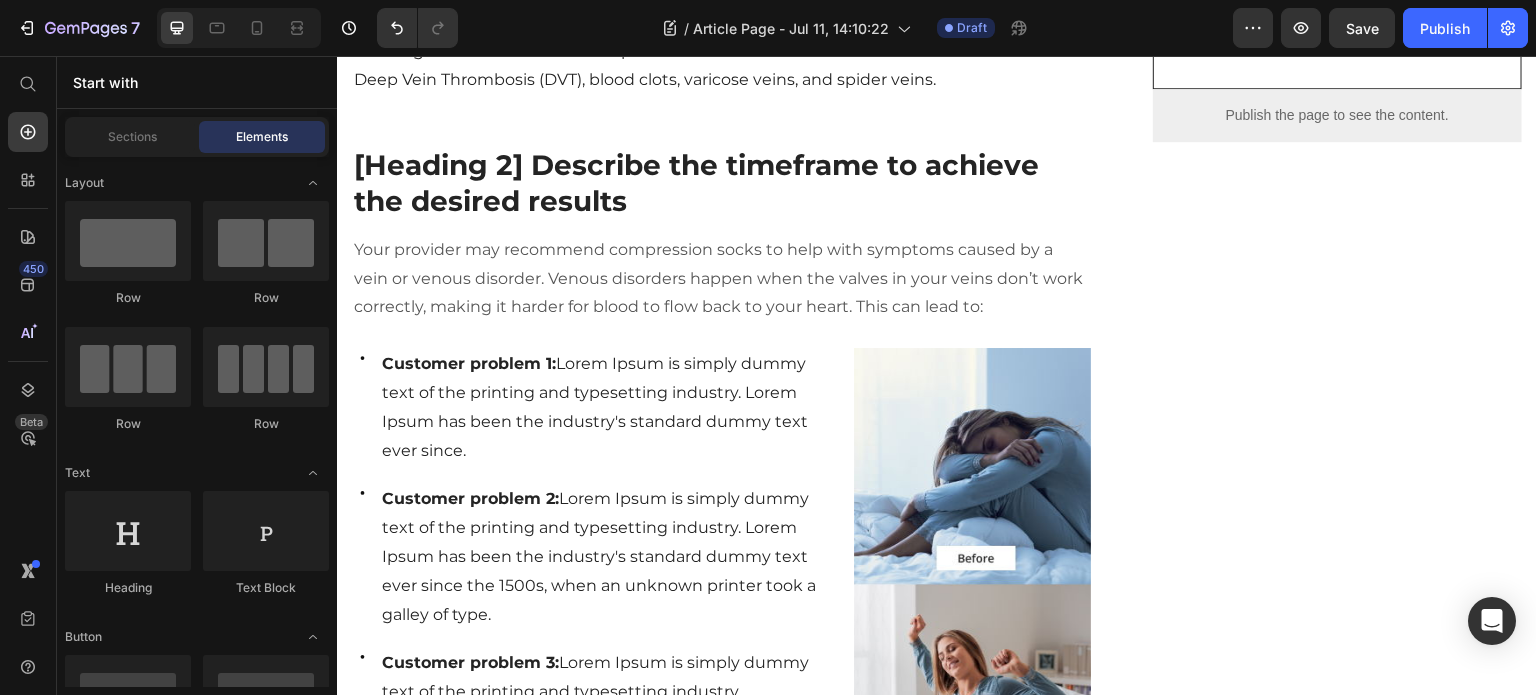 scroll, scrollTop: 0, scrollLeft: 0, axis: both 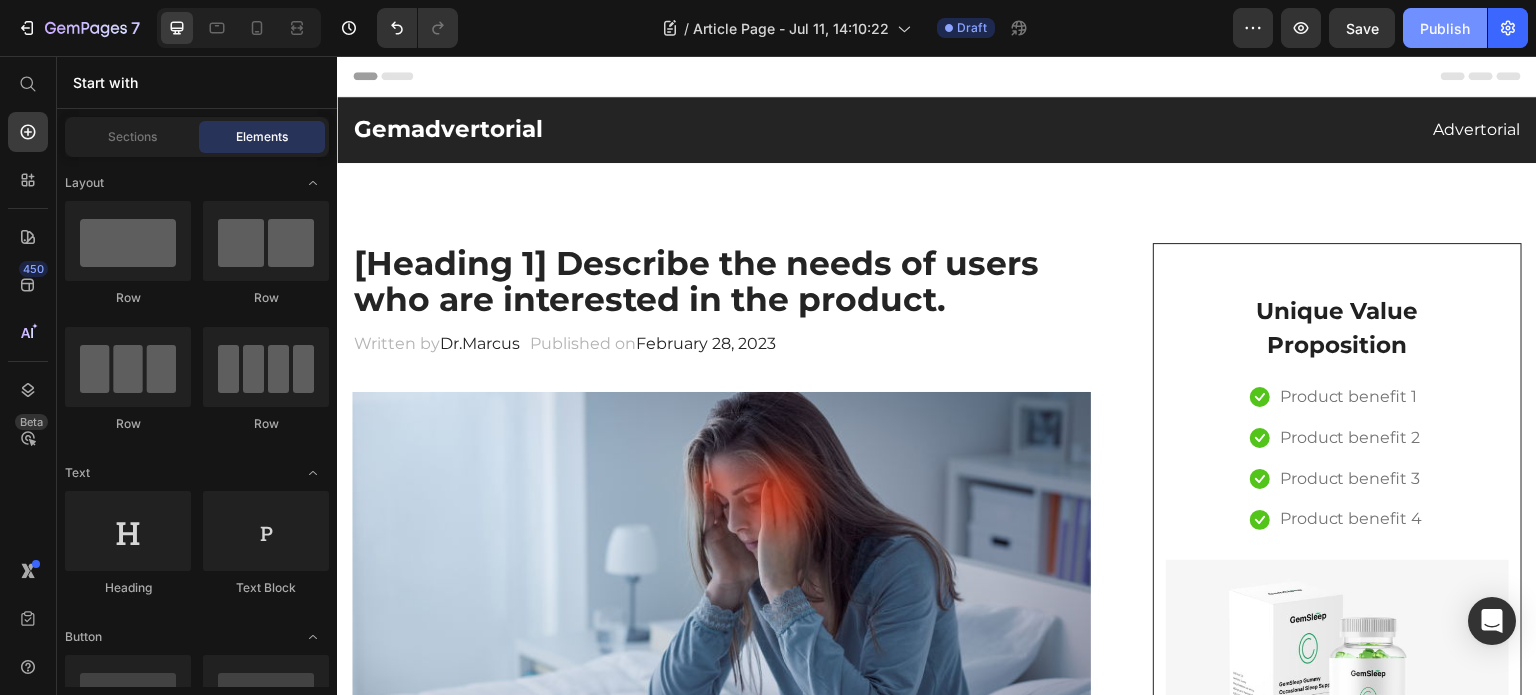 click on "Publish" at bounding box center [1445, 28] 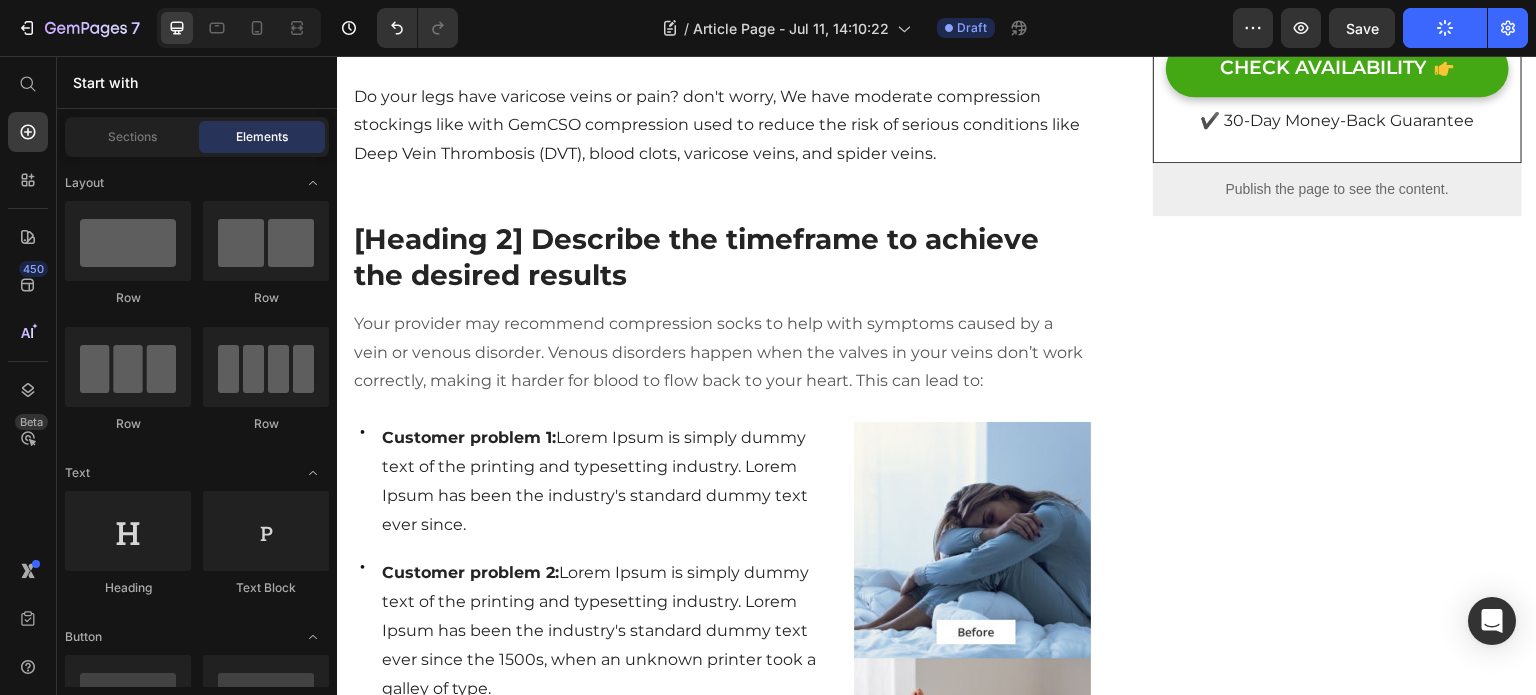 scroll, scrollTop: 0, scrollLeft: 0, axis: both 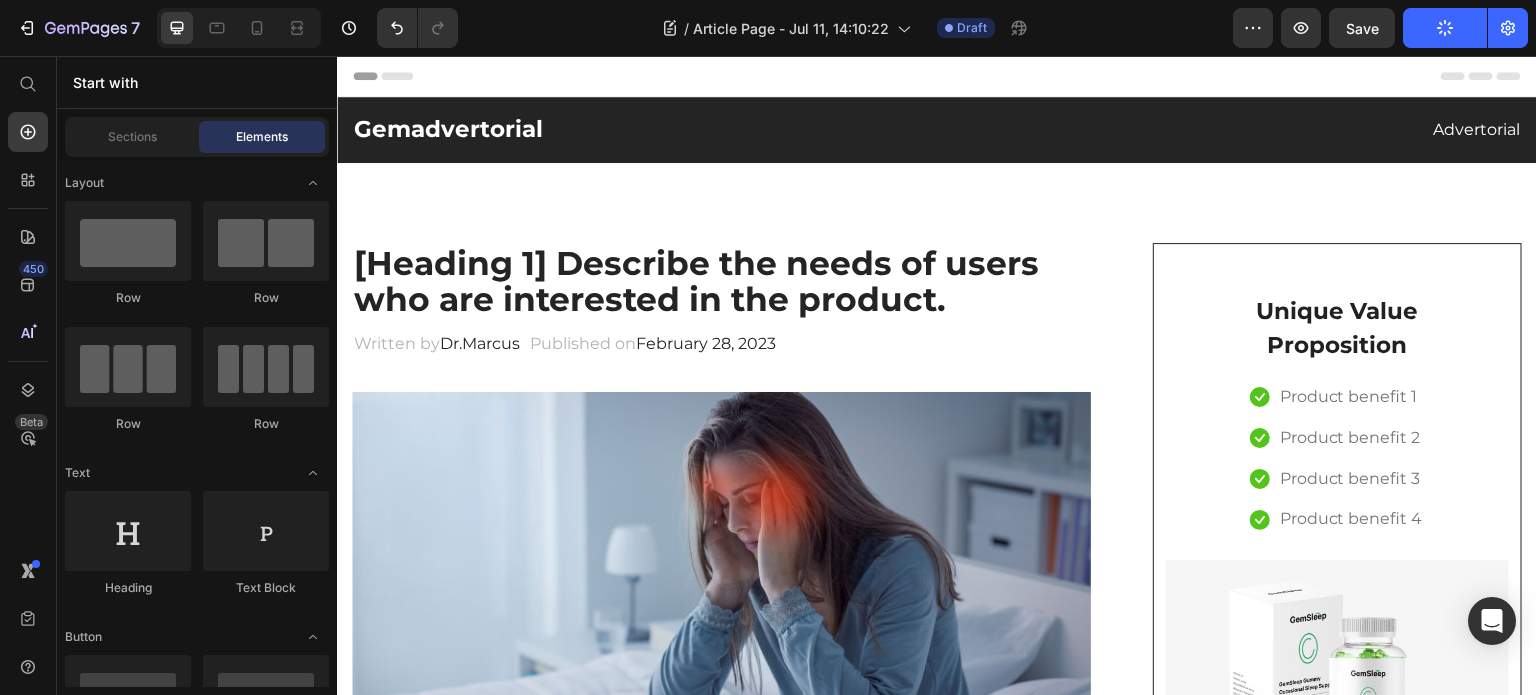 drag, startPoint x: 1533, startPoint y: 468, endPoint x: 1811, endPoint y: 112, distance: 451.68573 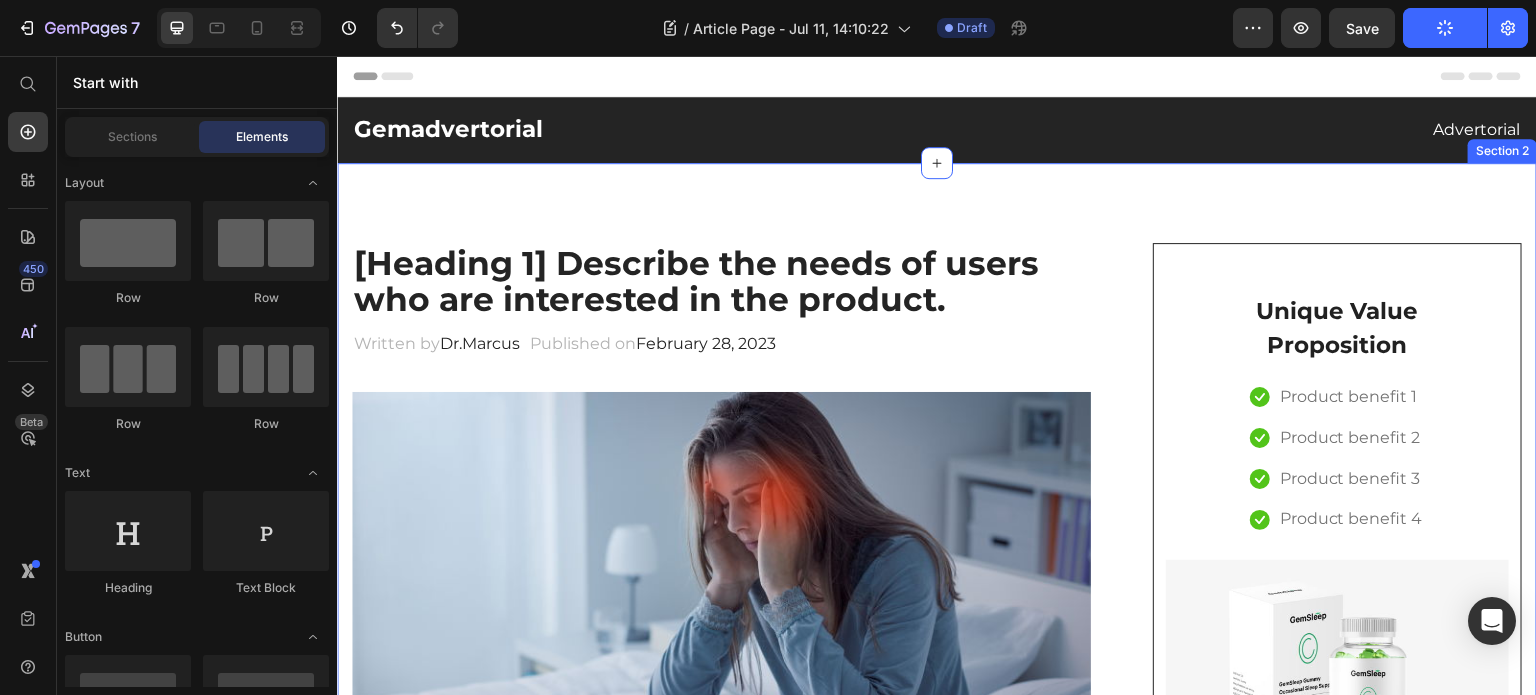 click on "[Heading 1] Describe the needs of users who are interested in the product. Heading Written by [TITLE] [LAST]   Text block Published on [DATE] Text block Row Image Do your legs have varicose veins or pain? don't worry, We have moderate compression stockings like with GemCSO compression used to reduce the risk of serious conditions like Deep Vein Thrombosis (DVT), blood clots, varicose veins, and spider veins. Text block [Heading 2] Describe the timeframe to achieve the desired results Heading Your provider may recommend compression socks to help with symptoms caused by a vein or venous disorder. Venous disorders happen when the valves in your veins don’t work correctly, making it harder for blood to flow back to your heart. This can lead to: Text block
Icon Customer problem 1: Lorem Ipsum is simply dummy text of the printing and typesetting industry. Lorem Ipsum has been the industry's standard dummy text ever since. Text block Row
Icon Customer problem 2: Text block" at bounding box center [937, 3021] 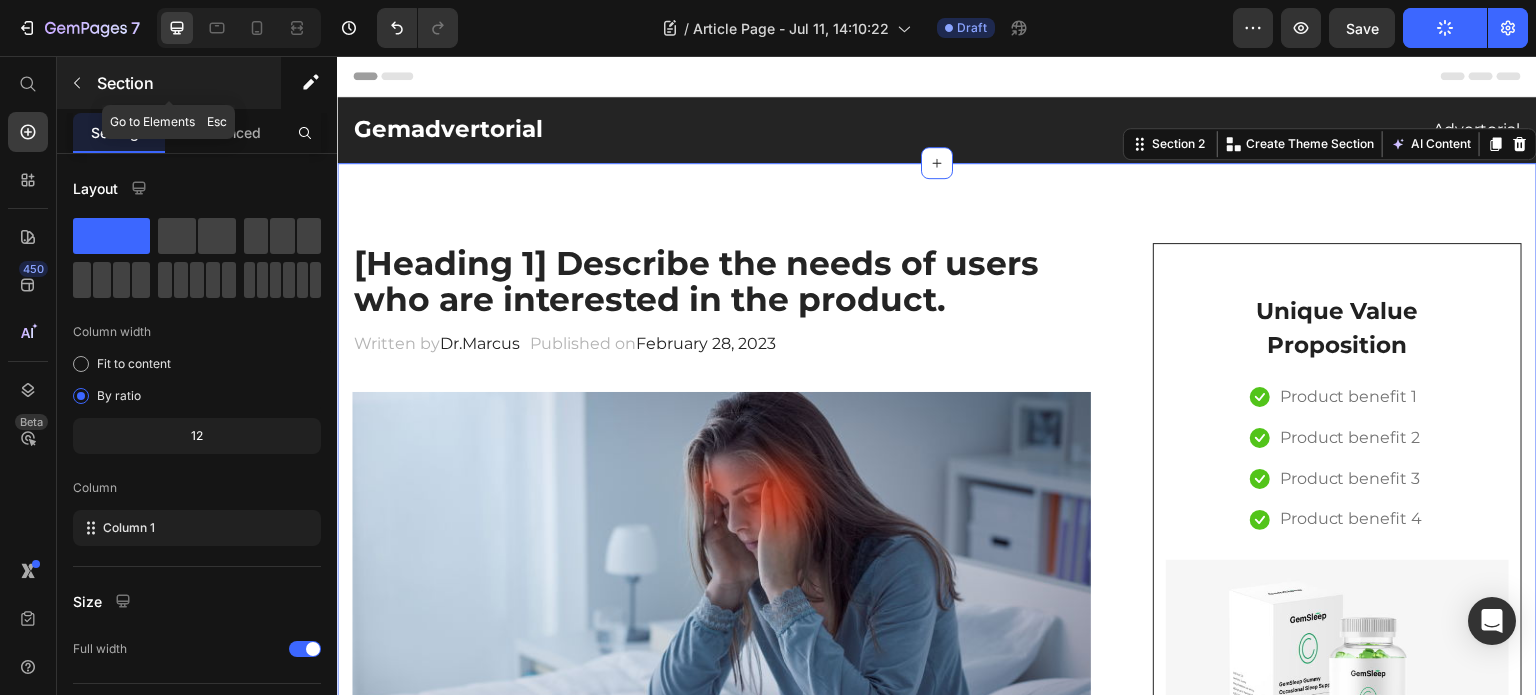 click on "Section" at bounding box center [169, 83] 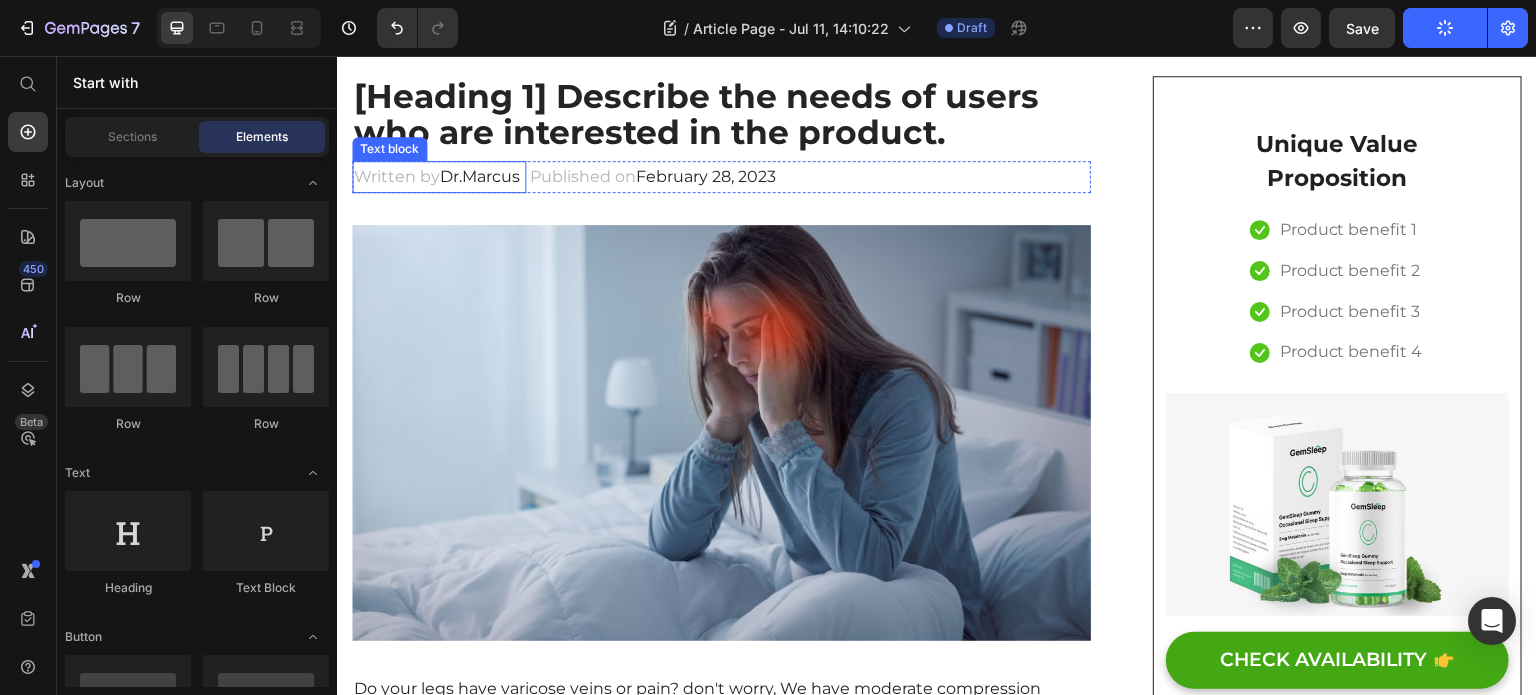 scroll, scrollTop: 0, scrollLeft: 0, axis: both 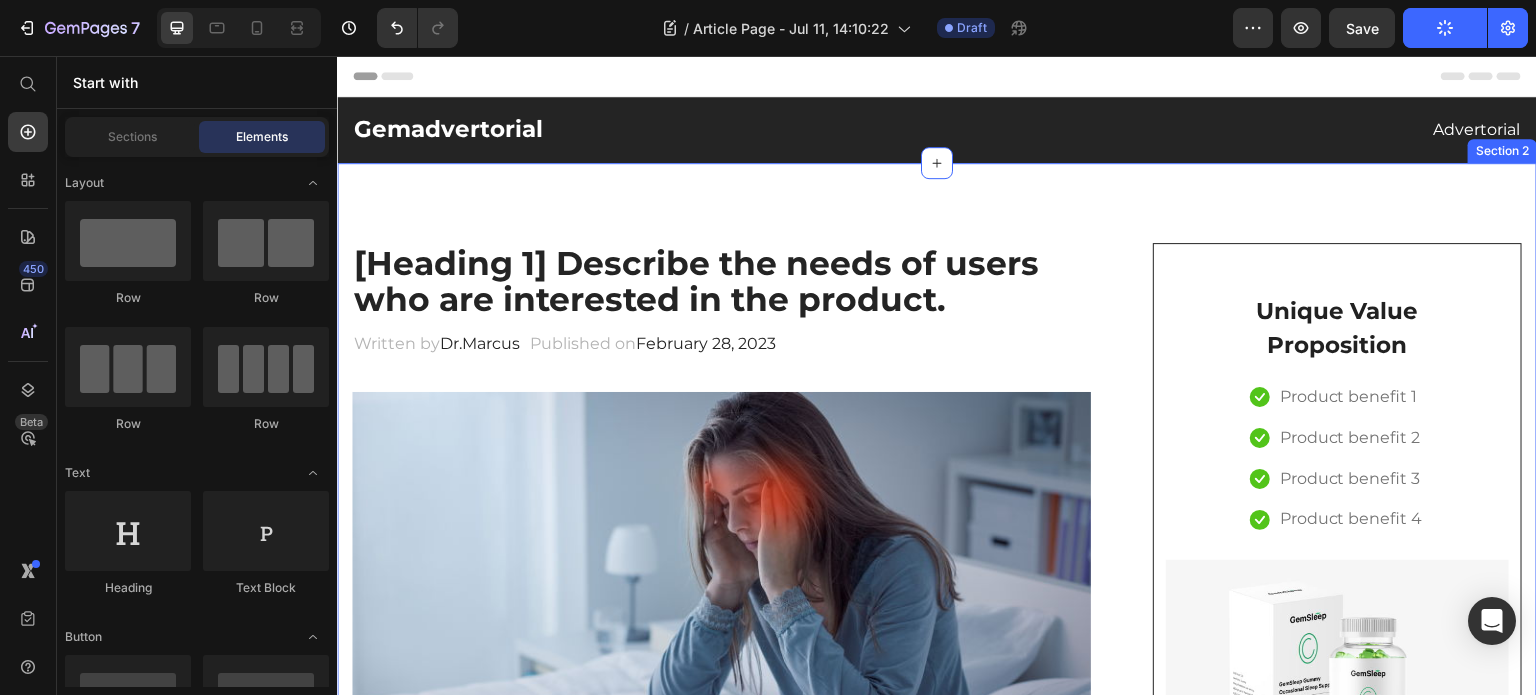 click on "[Heading 1] Describe the needs of users who are interested in the product. Heading Written by [TITLE] [LAST]   Text block Published on [DATE] Text block Row Image Do your legs have varicose veins or pain? don't worry, We have moderate compression stockings like with GemCSO compression used to reduce the risk of serious conditions like Deep Vein Thrombosis (DVT), blood clots, varicose veins, and spider veins. Text block [Heading 2] Describe the timeframe to achieve the desired results Heading Your provider may recommend compression socks to help with symptoms caused by a vein or venous disorder. Venous disorders happen when the valves in your veins don’t work correctly, making it harder for blood to flow back to your heart. This can lead to: Text block
Icon Customer problem 1: Lorem Ipsum is simply dummy text of the printing and typesetting industry. Lorem Ipsum has been the industry's standard dummy text ever since. Text block Row
Icon Customer problem 2: Text block" at bounding box center [937, 3021] 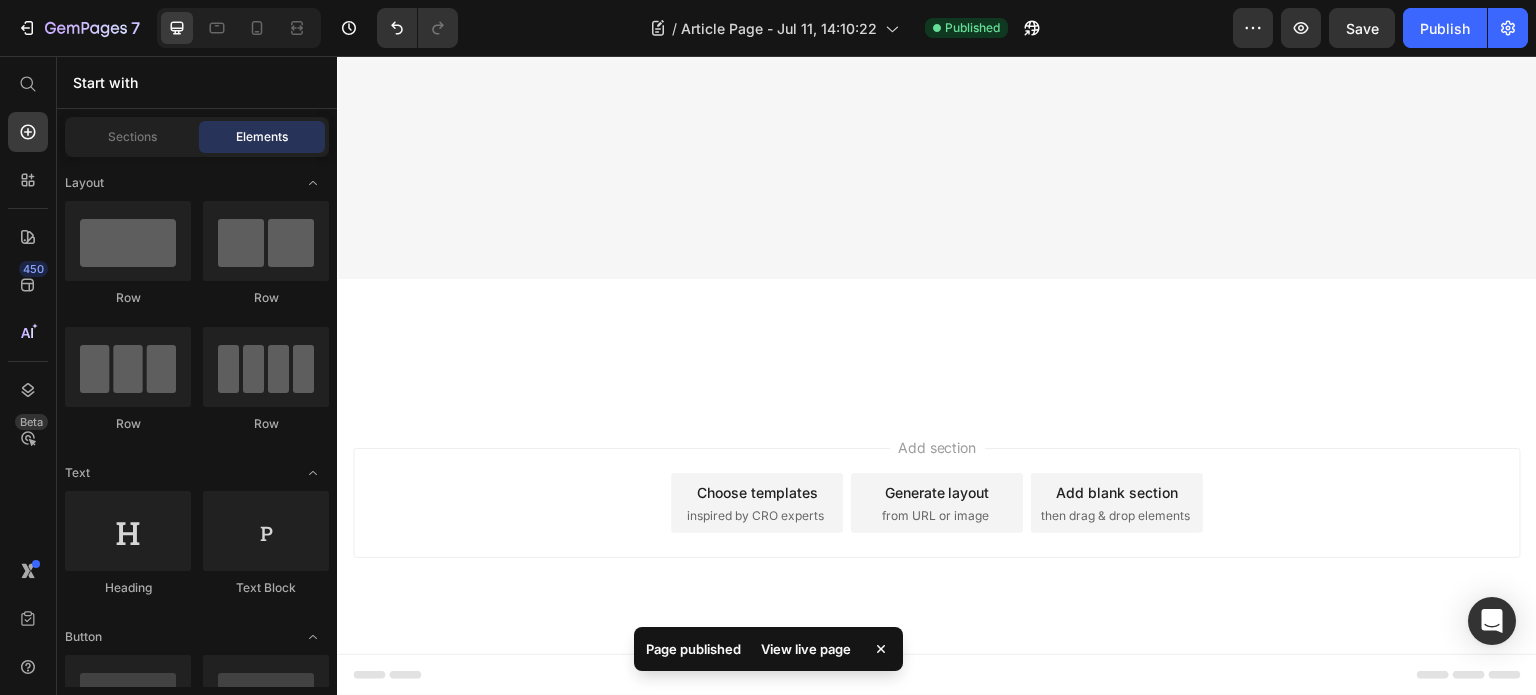 scroll, scrollTop: 0, scrollLeft: 0, axis: both 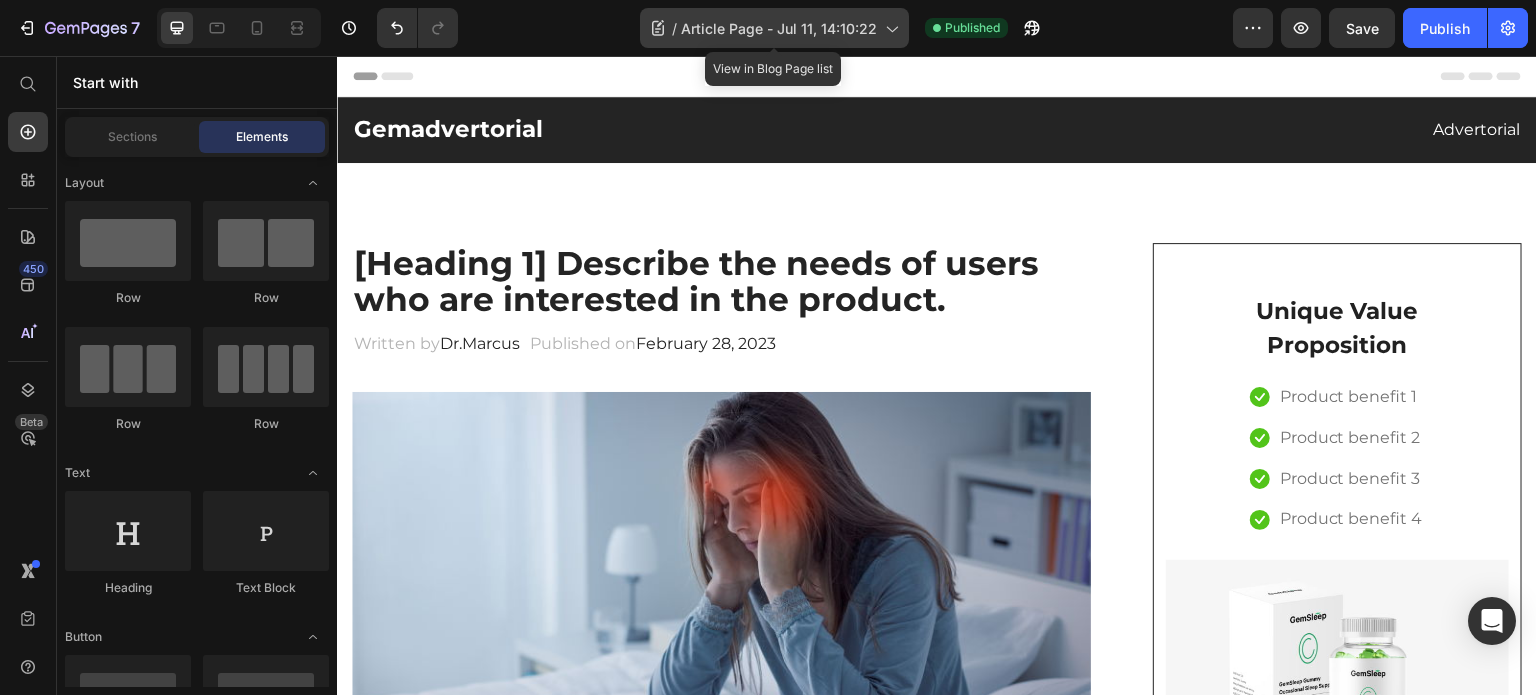 click on "Article Page - Jul 11, 14:10:22" at bounding box center (779, 28) 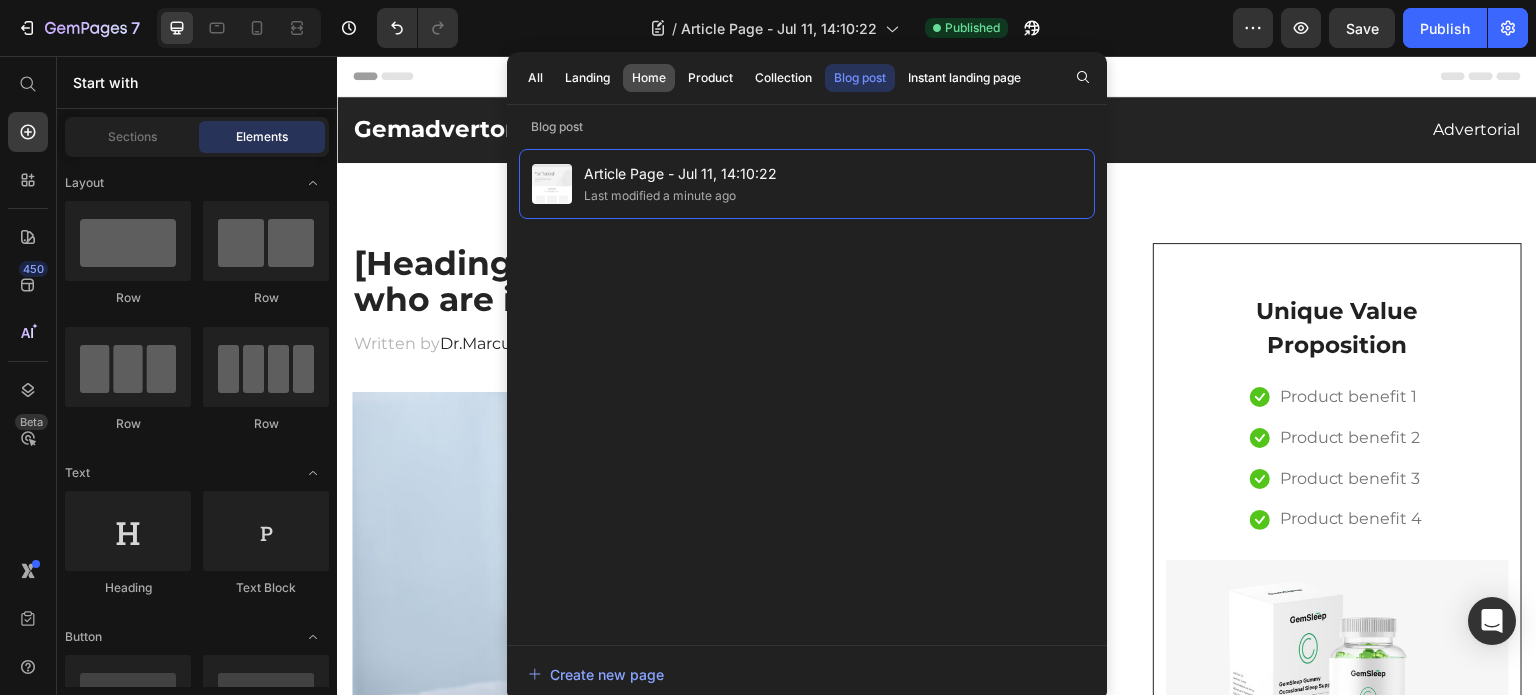 click on "Home" 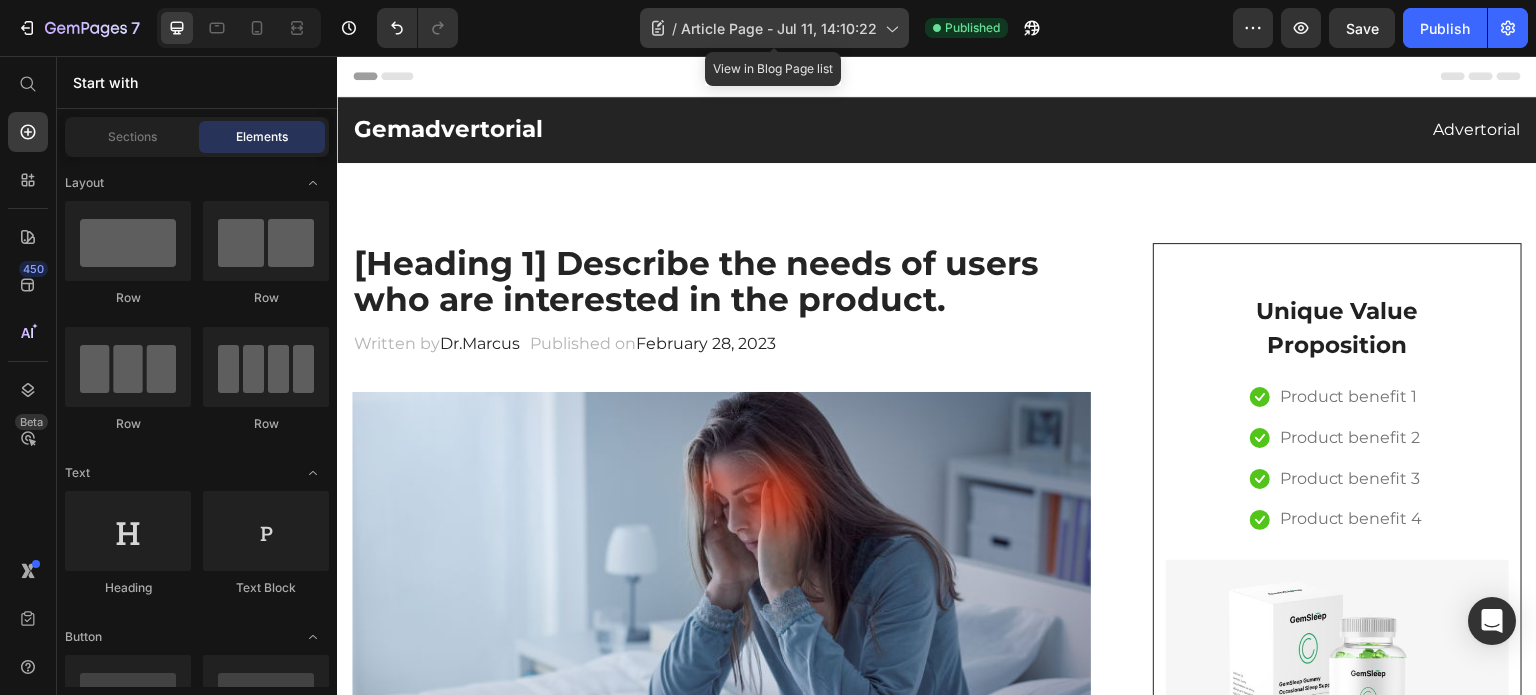 click on "Article Page - Jul 11, 14:10:22" at bounding box center [779, 28] 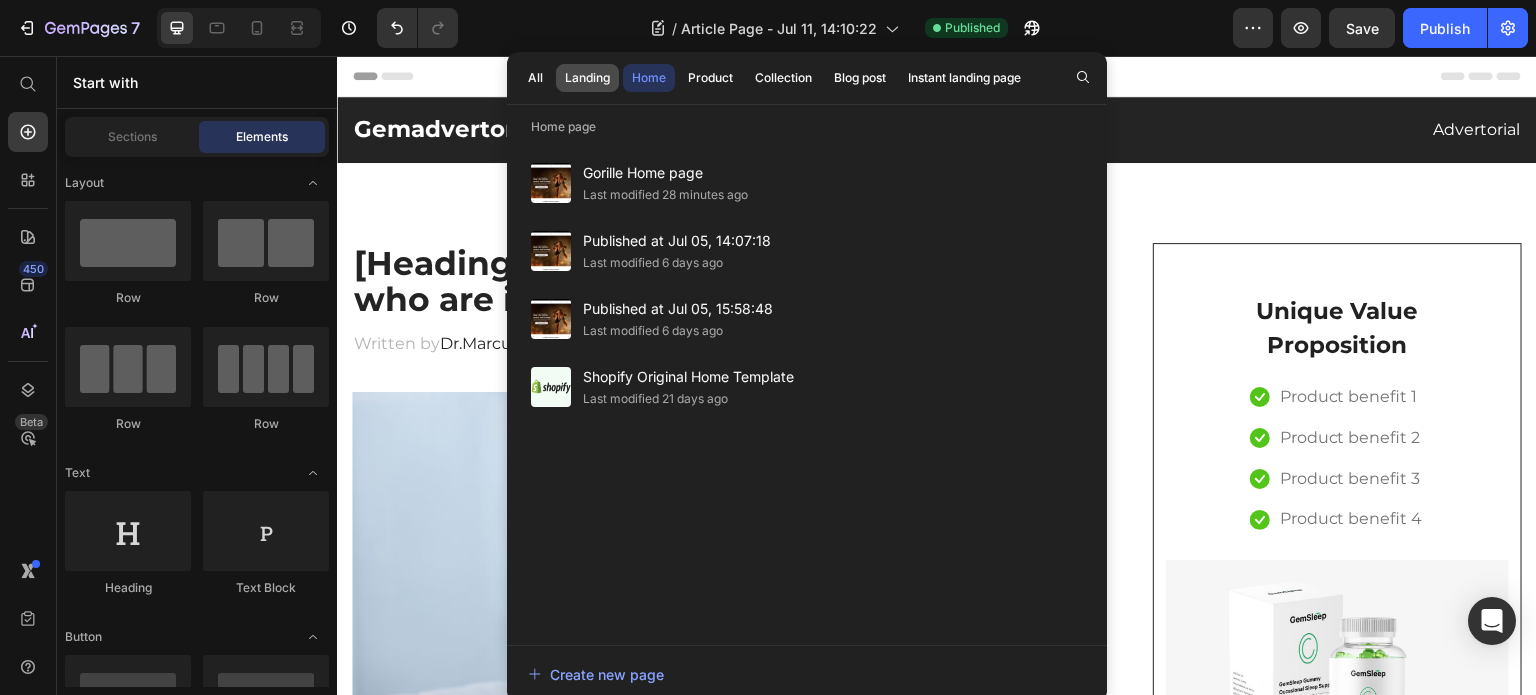 click on "Landing" at bounding box center (587, 78) 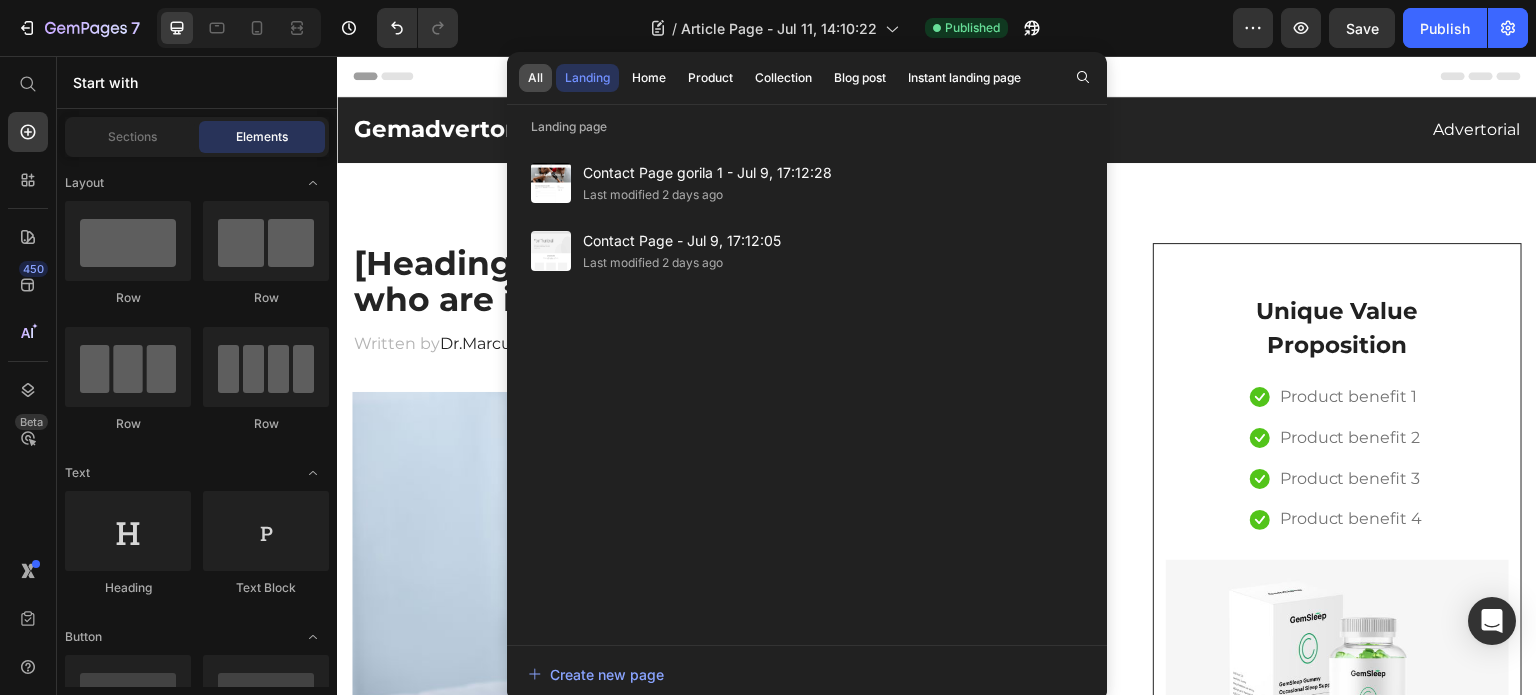 click on "All" 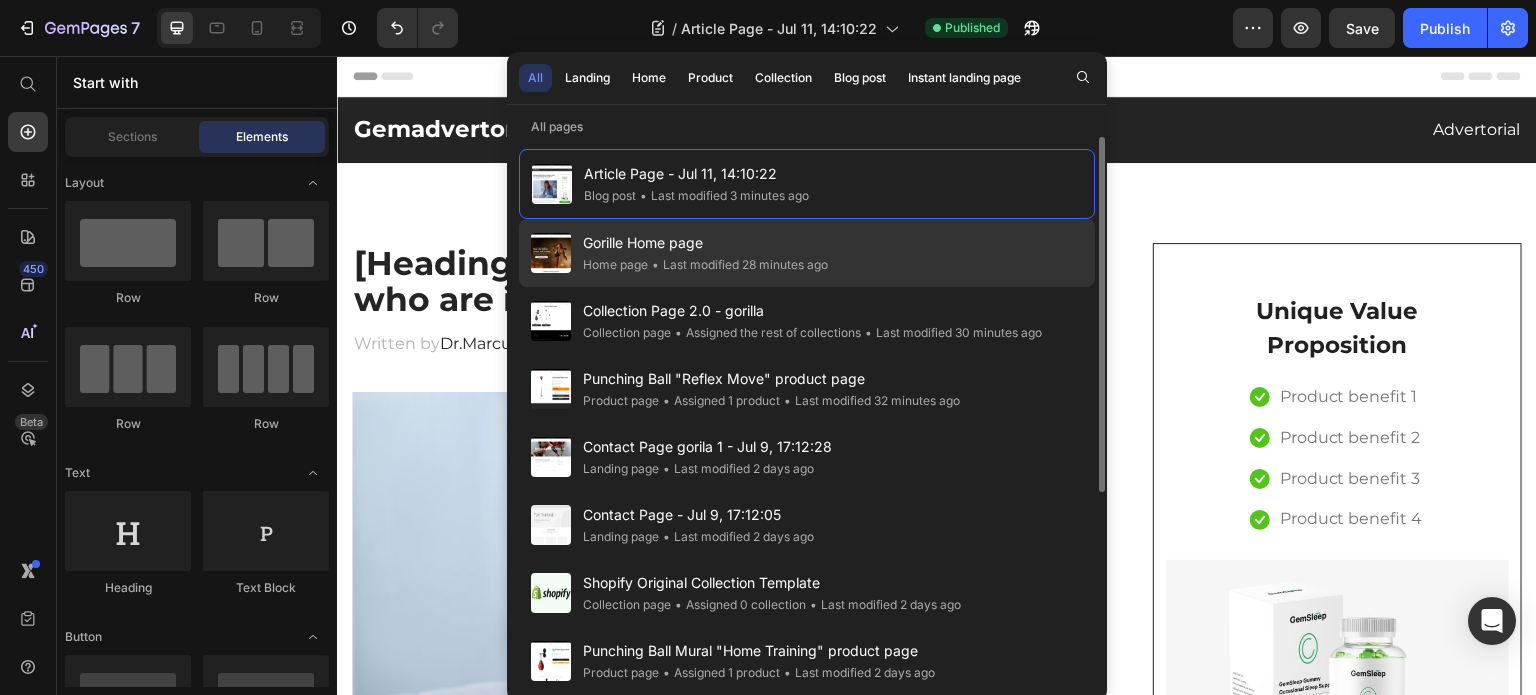 click on "Gorille Home page" at bounding box center (705, 243) 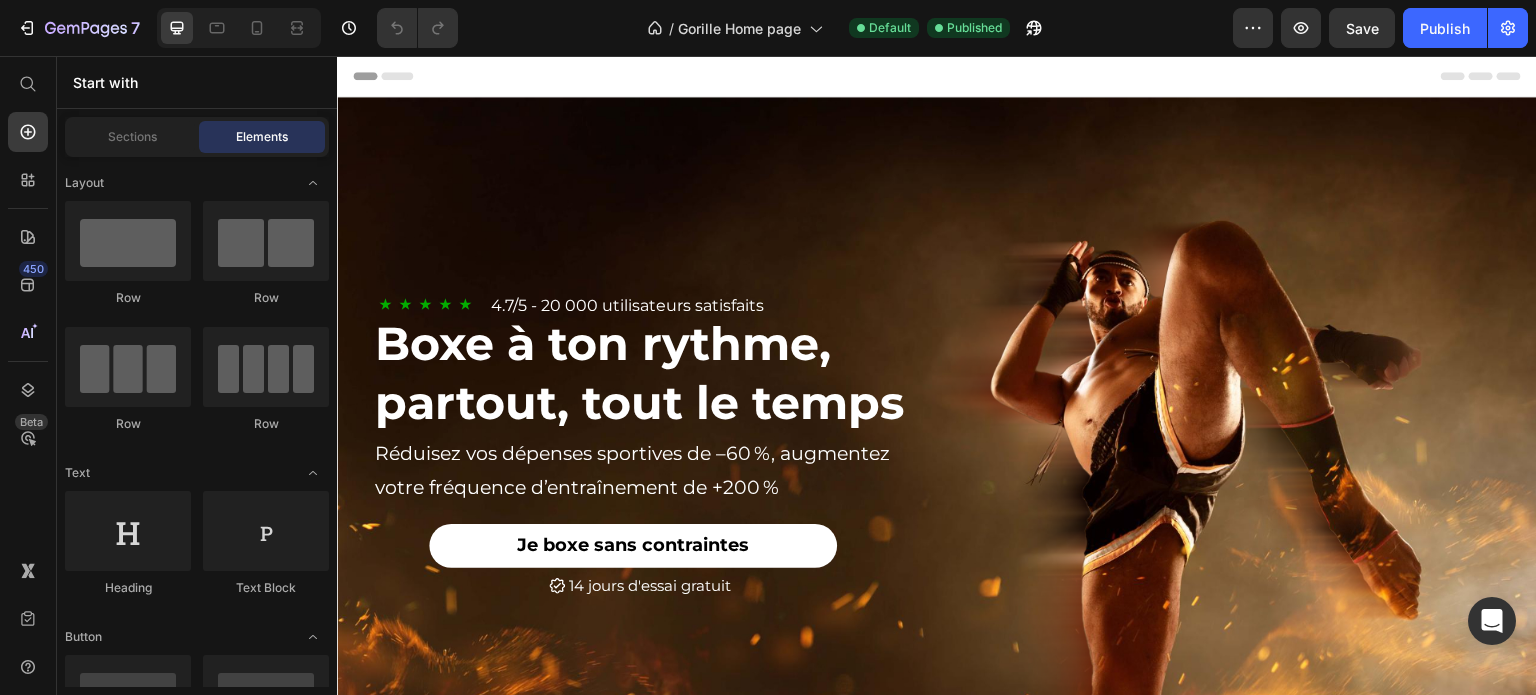 scroll, scrollTop: 0, scrollLeft: 0, axis: both 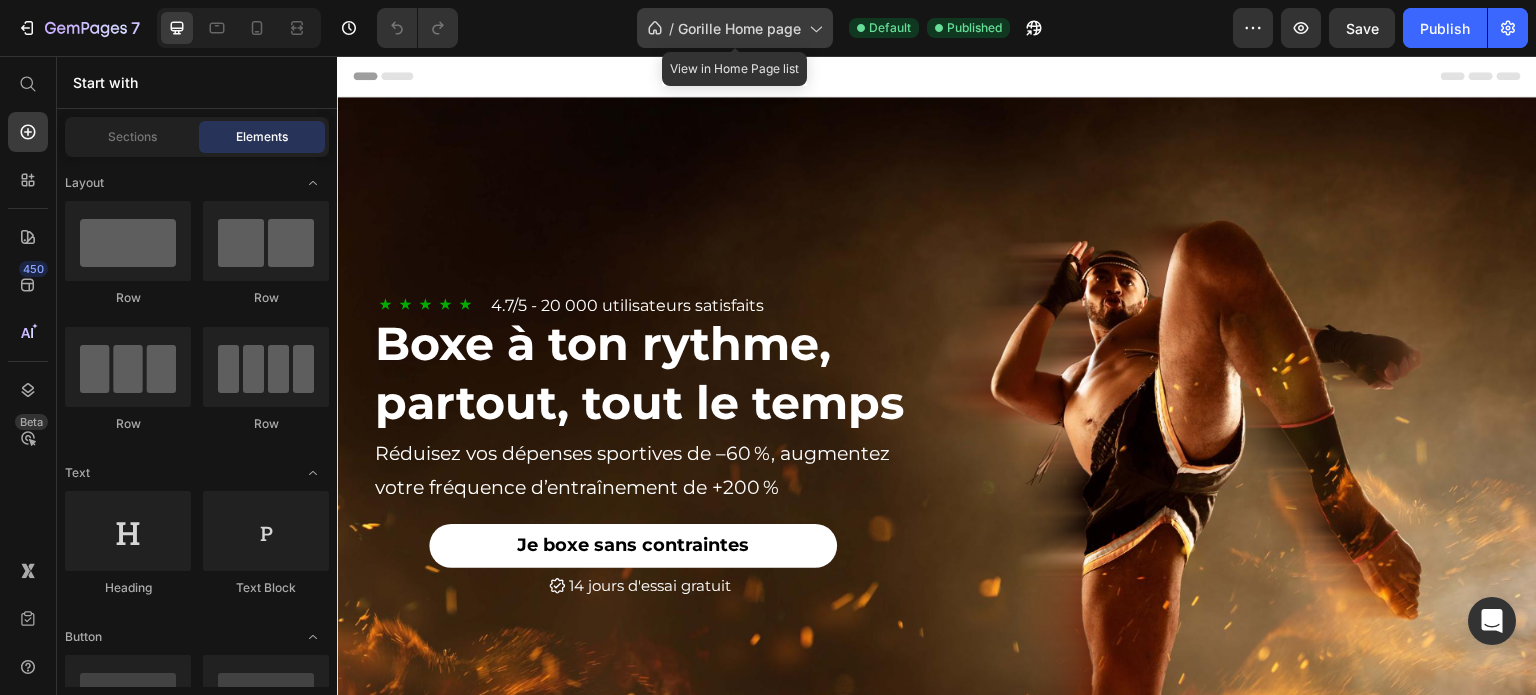 click on "Gorille Home page" at bounding box center [739, 28] 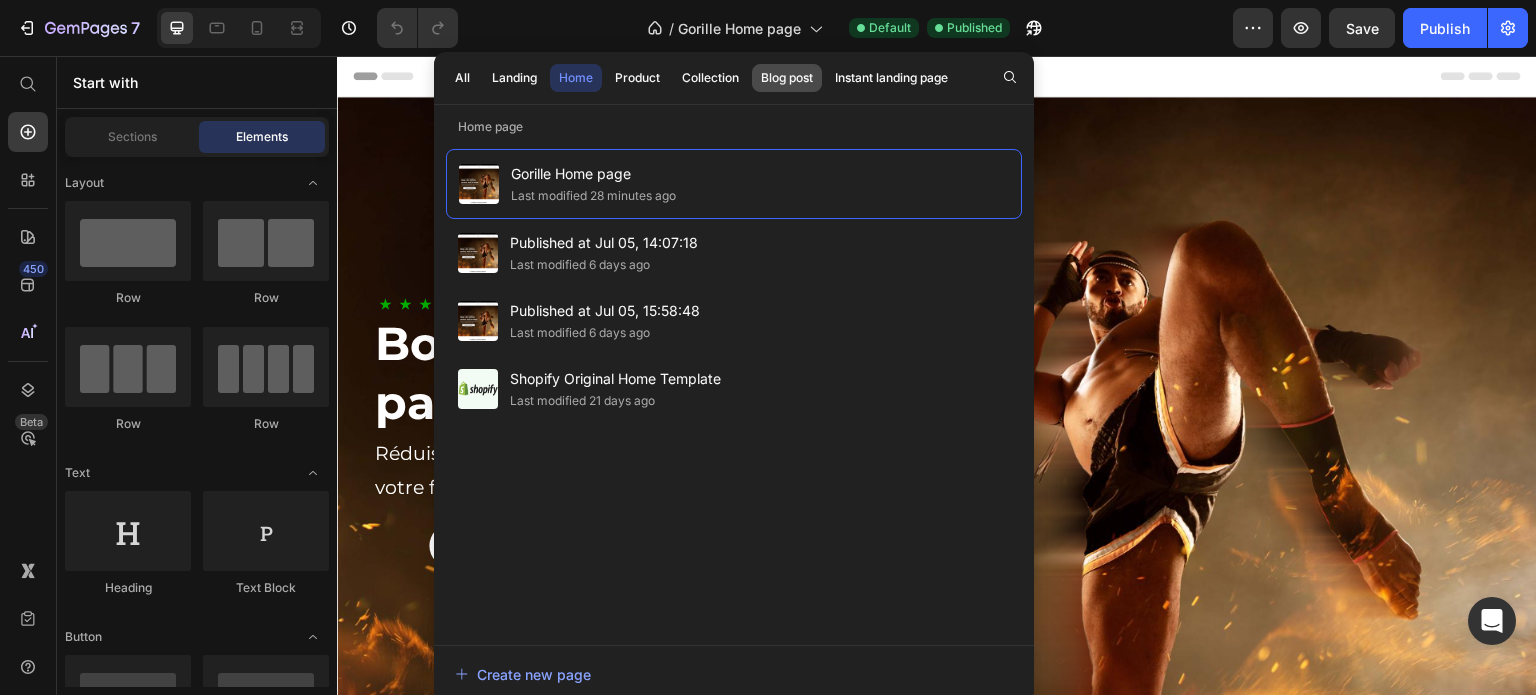 click on "Blog post" at bounding box center (787, 78) 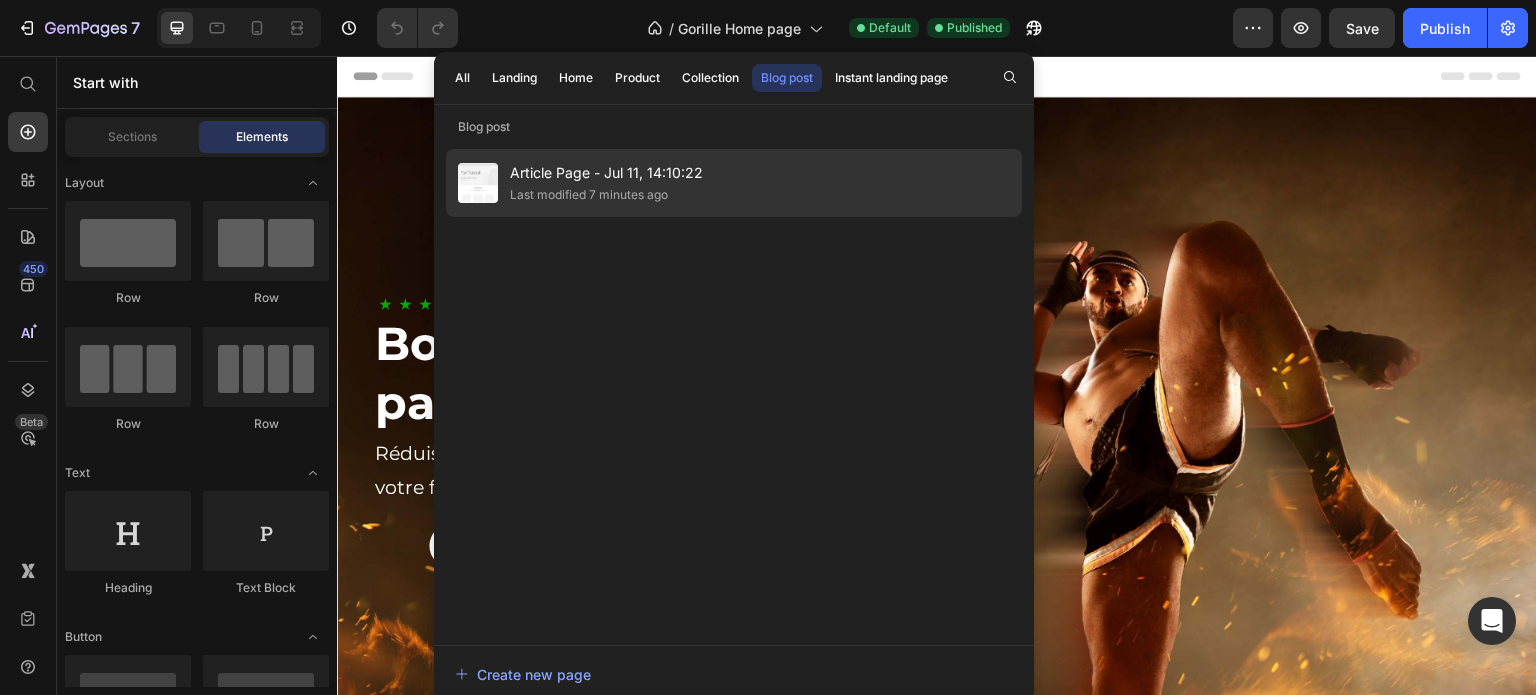 click on "Last modified 7 minutes ago" 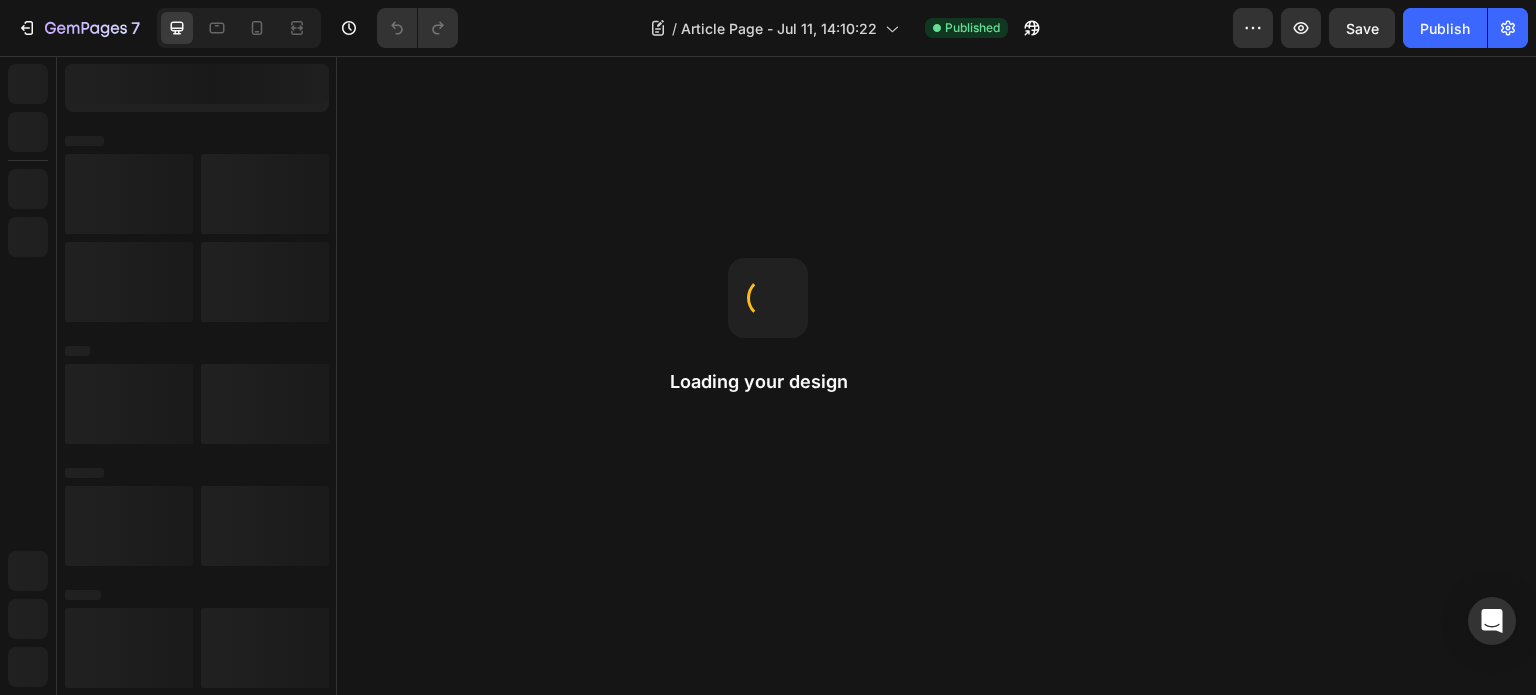 scroll, scrollTop: 0, scrollLeft: 0, axis: both 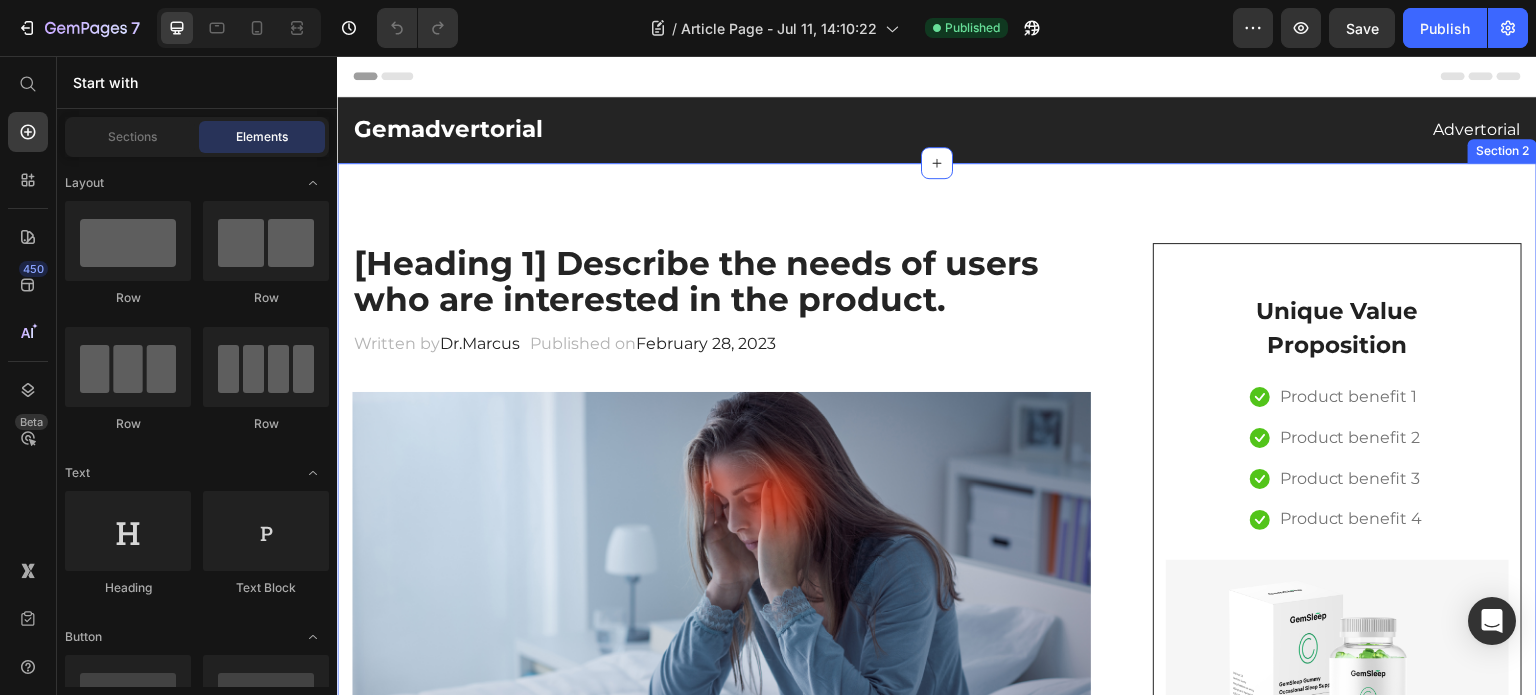 click on "[Heading 1] Describe the needs of users who are interested in the product. Heading Written by [TITLE] [LAST]   Text block Published on [DATE] Text block Row Image Do your legs have varicose veins or pain? don't worry, We have moderate compression stockings like with GemCSO compression used to reduce the risk of serious conditions like Deep Vein Thrombosis (DVT), blood clots, varicose veins, and spider veins. Text block [Heading 2] Describe the timeframe to achieve the desired results Heading Your provider may recommend compression socks to help with symptoms caused by a vein or venous disorder. Venous disorders happen when the valves in your veins don’t work correctly, making it harder for blood to flow back to your heart. This can lead to: Text block
Icon Customer problem 1: Lorem Ipsum is simply dummy text of the printing and typesetting industry. Lorem Ipsum has been the industry's standard dummy text ever since. Text block Row
Icon Customer problem 2: Text block" at bounding box center [937, 3021] 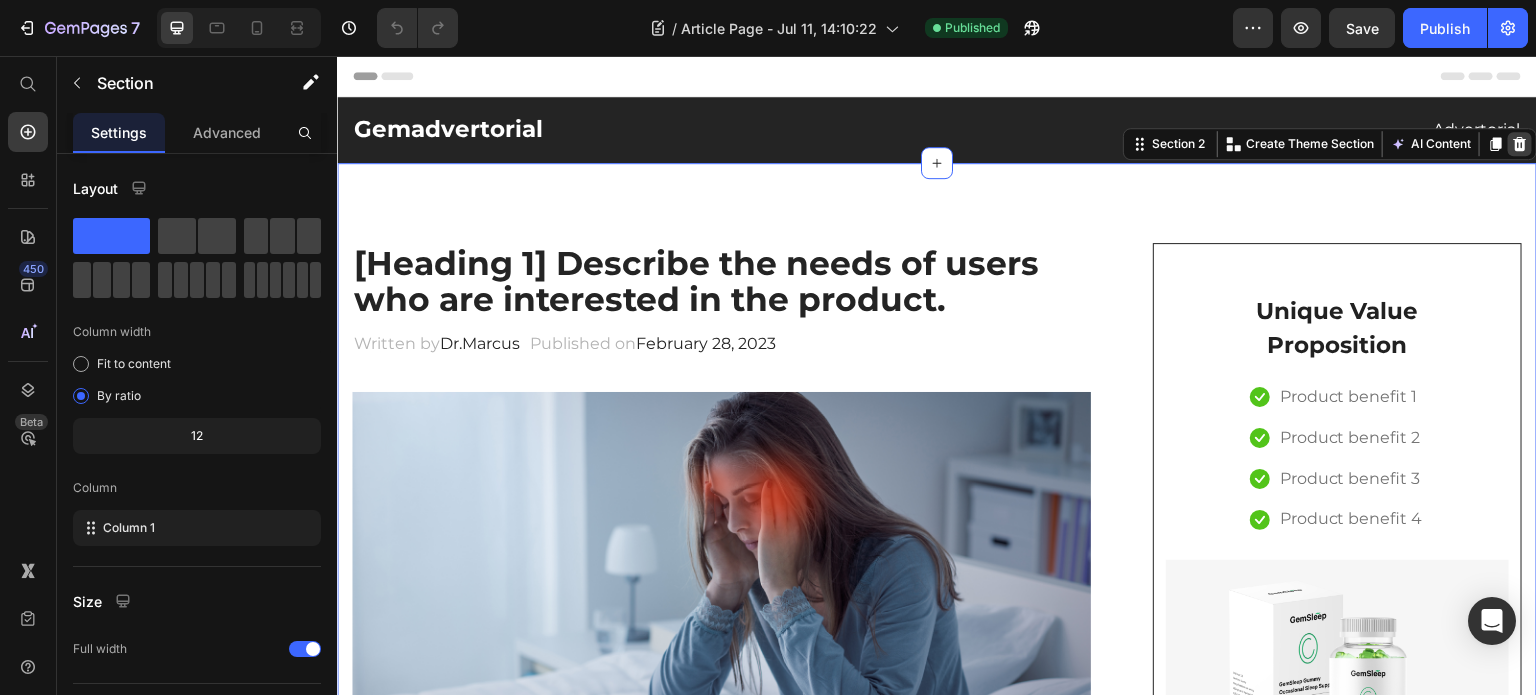 click 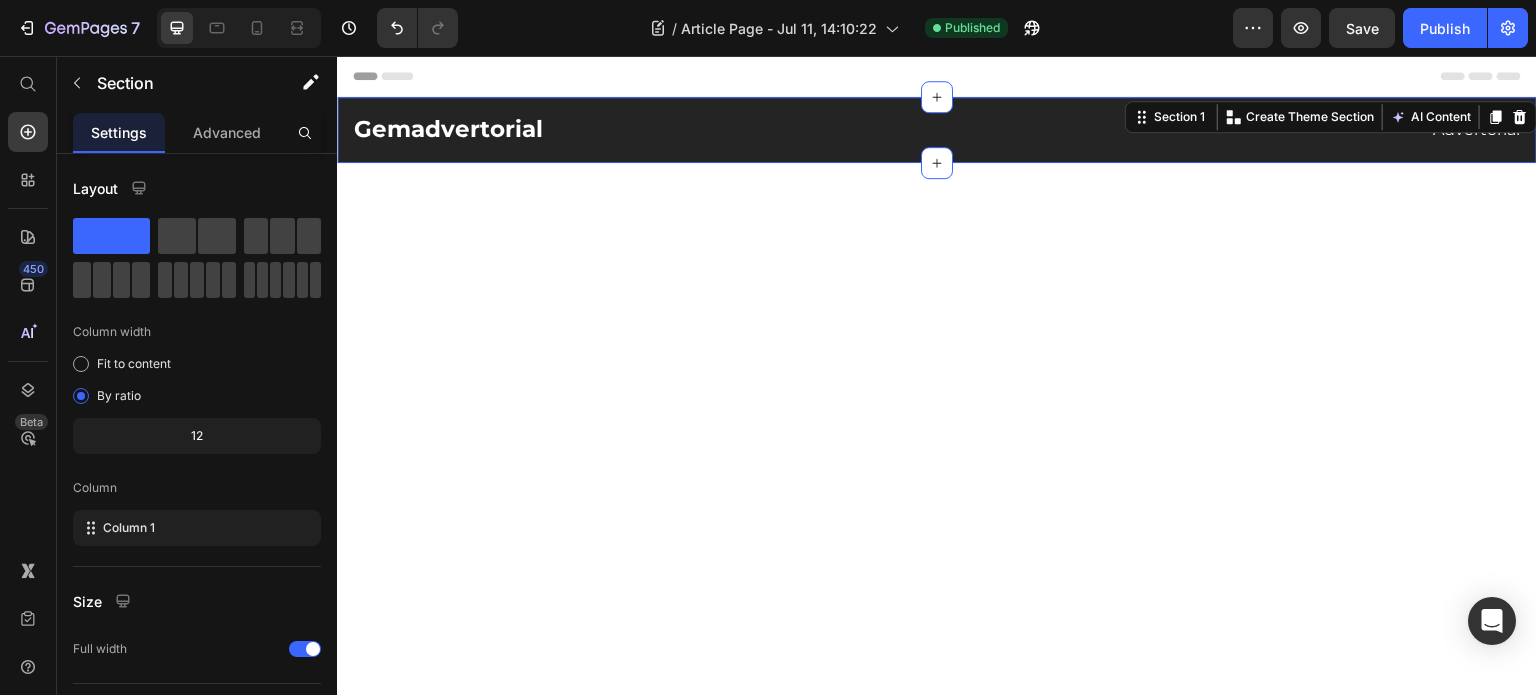 click on "Gemadvertorial Heading Advertorial Text block Row Section 1   You can create reusable sections Create Theme Section AI Content Write with GemAI What would you like to describe here? Tone and Voice Persuasive Product Sac de Frappe Ventouse Mural Show more Generate" at bounding box center (937, 130) 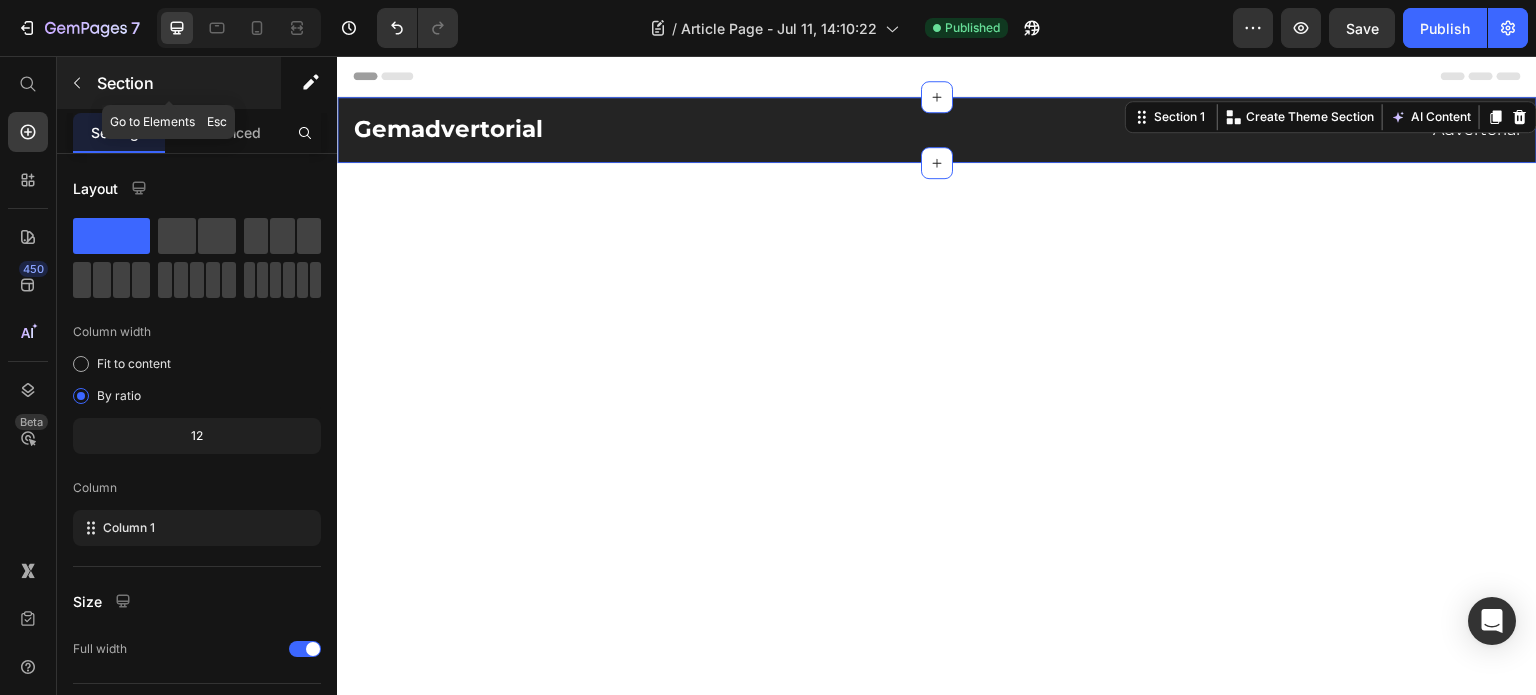 click on "Section" at bounding box center [187, 83] 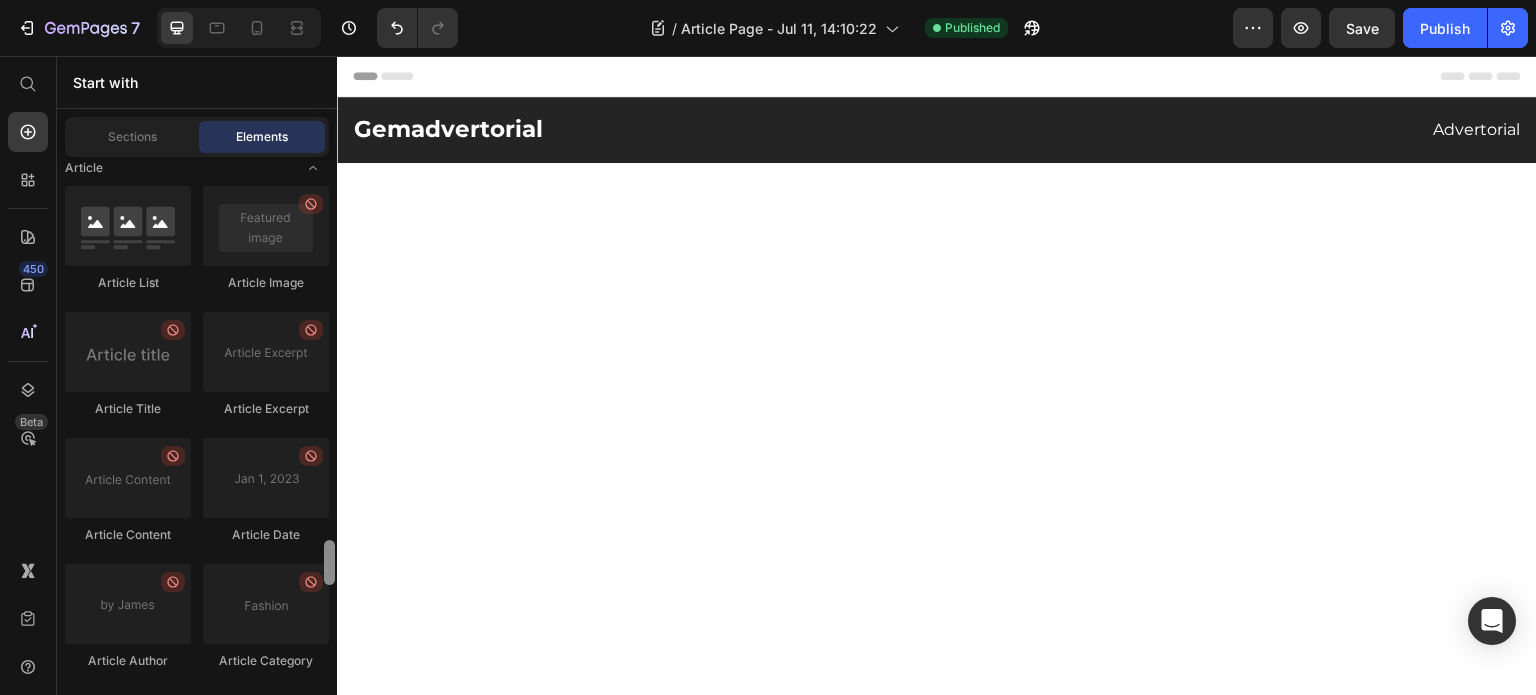 scroll, scrollTop: 5264, scrollLeft: 0, axis: vertical 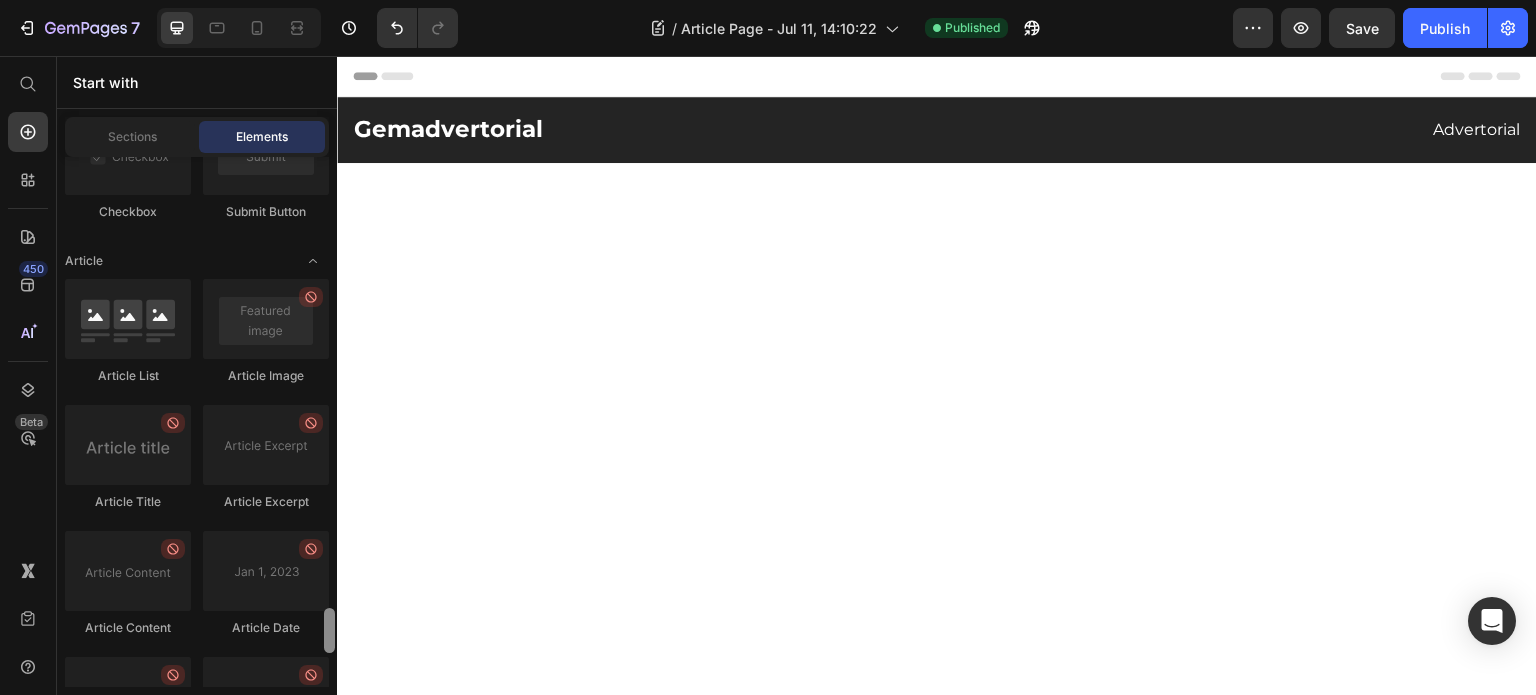 drag, startPoint x: 327, startPoint y: 179, endPoint x: 269, endPoint y: 631, distance: 455.70605 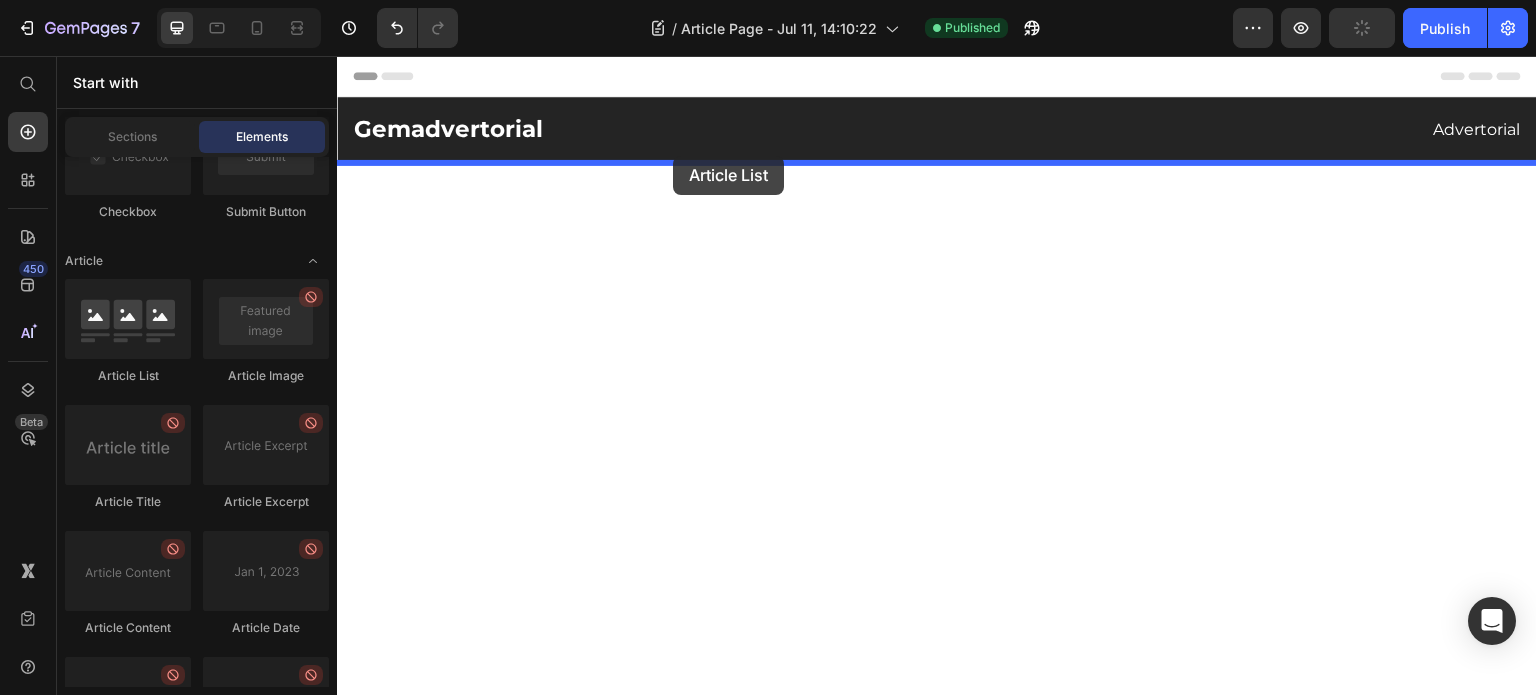 drag, startPoint x: 425, startPoint y: 380, endPoint x: 673, endPoint y: 156, distance: 334.18558 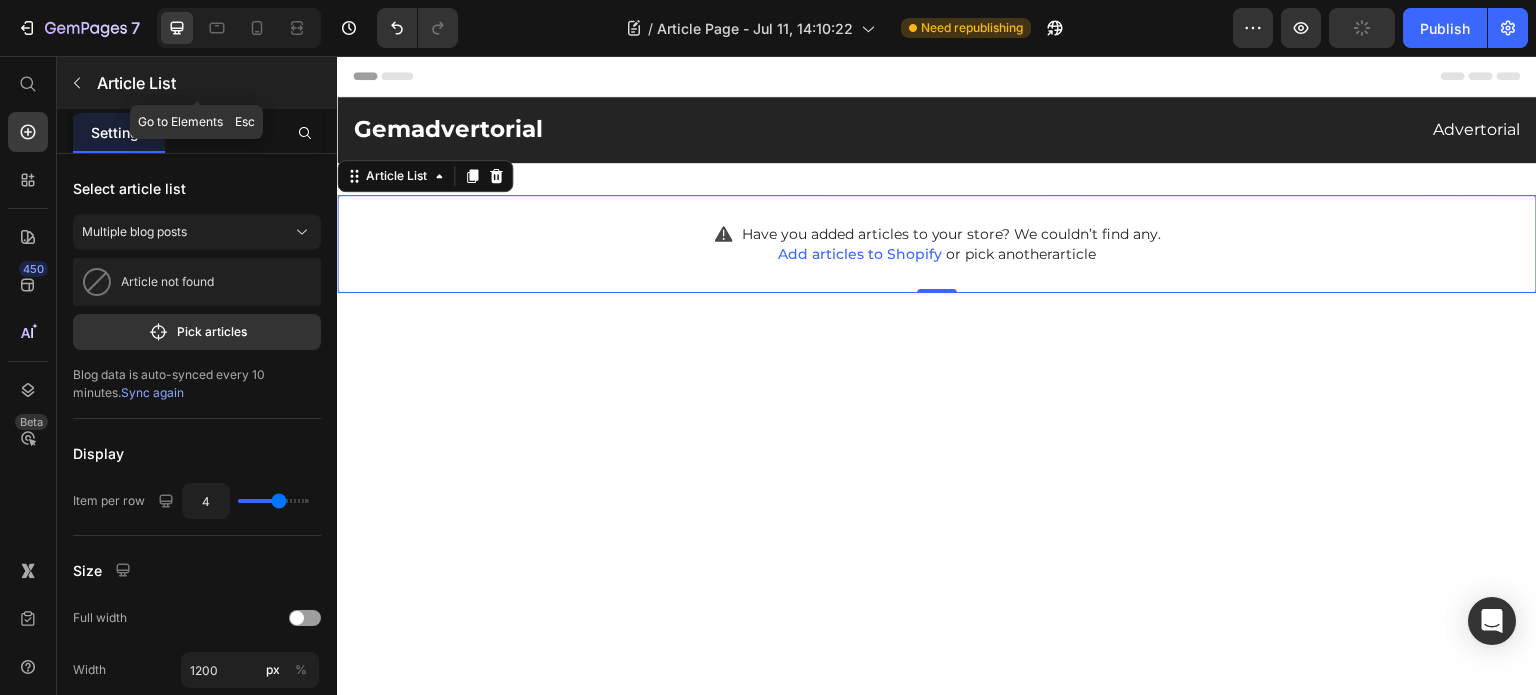 click on "Article List" at bounding box center (215, 83) 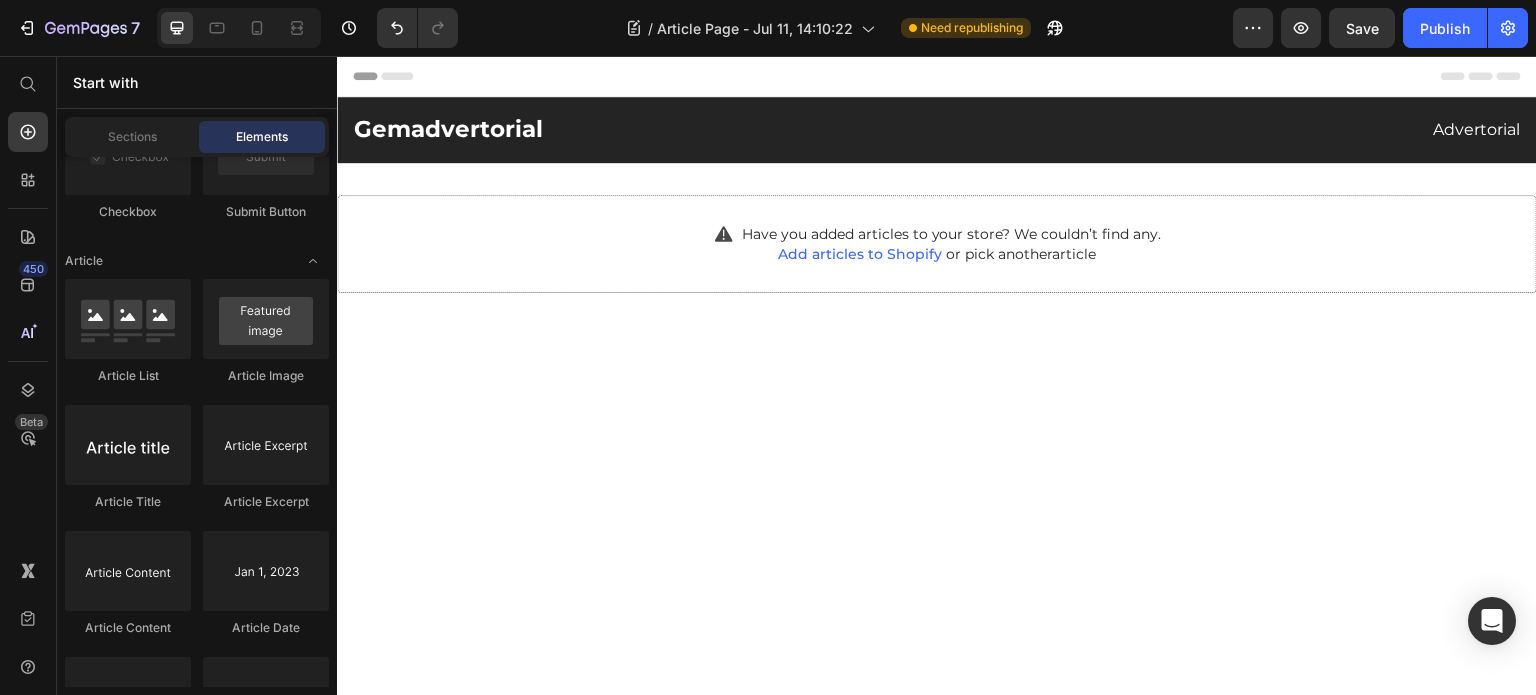 scroll, scrollTop: 5096, scrollLeft: 0, axis: vertical 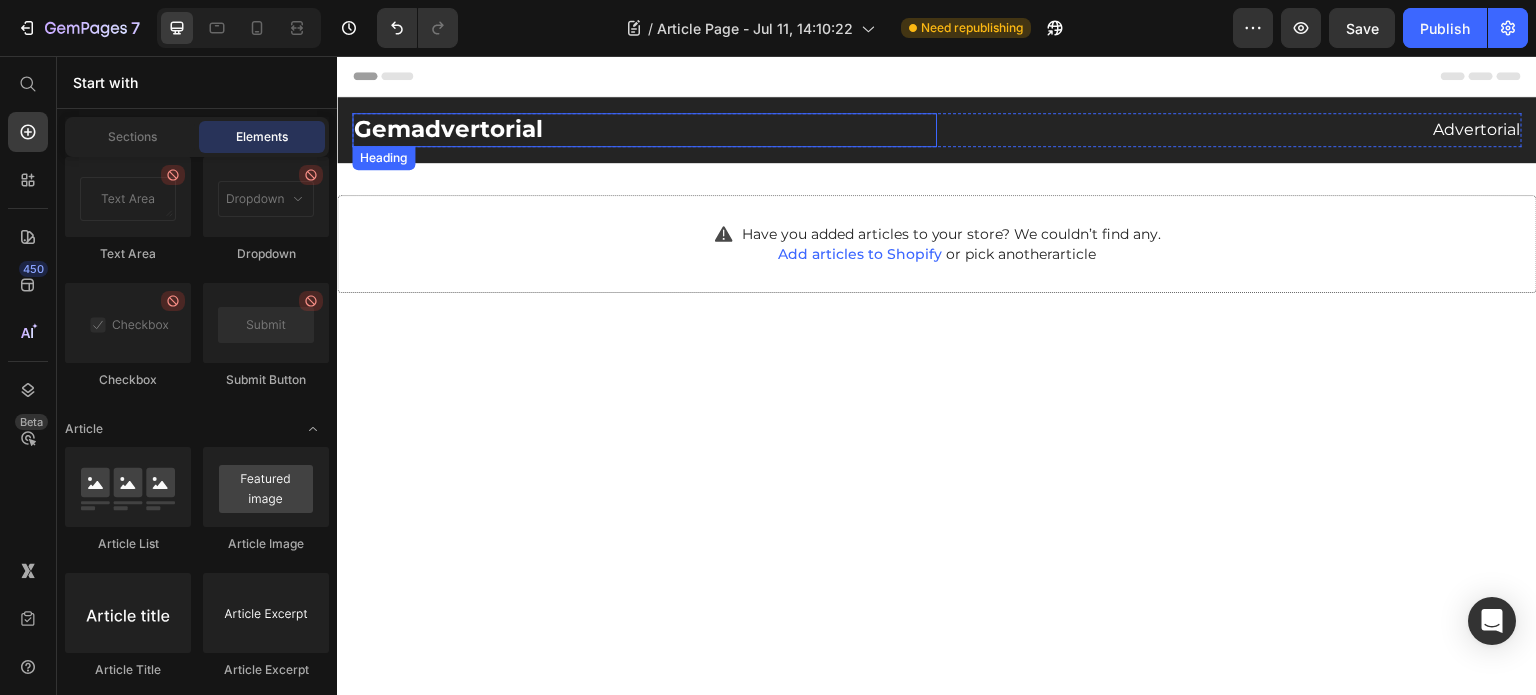 click on "Gemadvertorial" at bounding box center (644, 130) 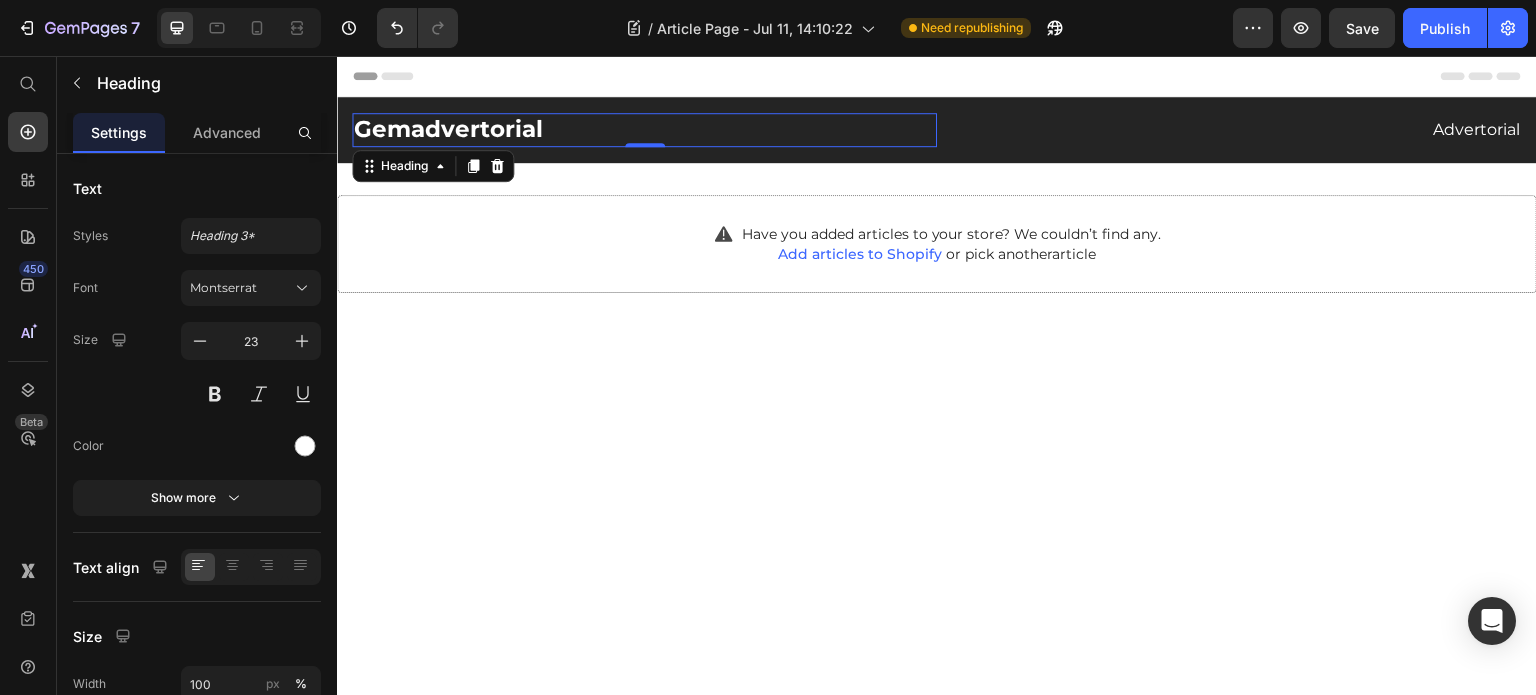click on "Gemadvertorial" at bounding box center (644, 130) 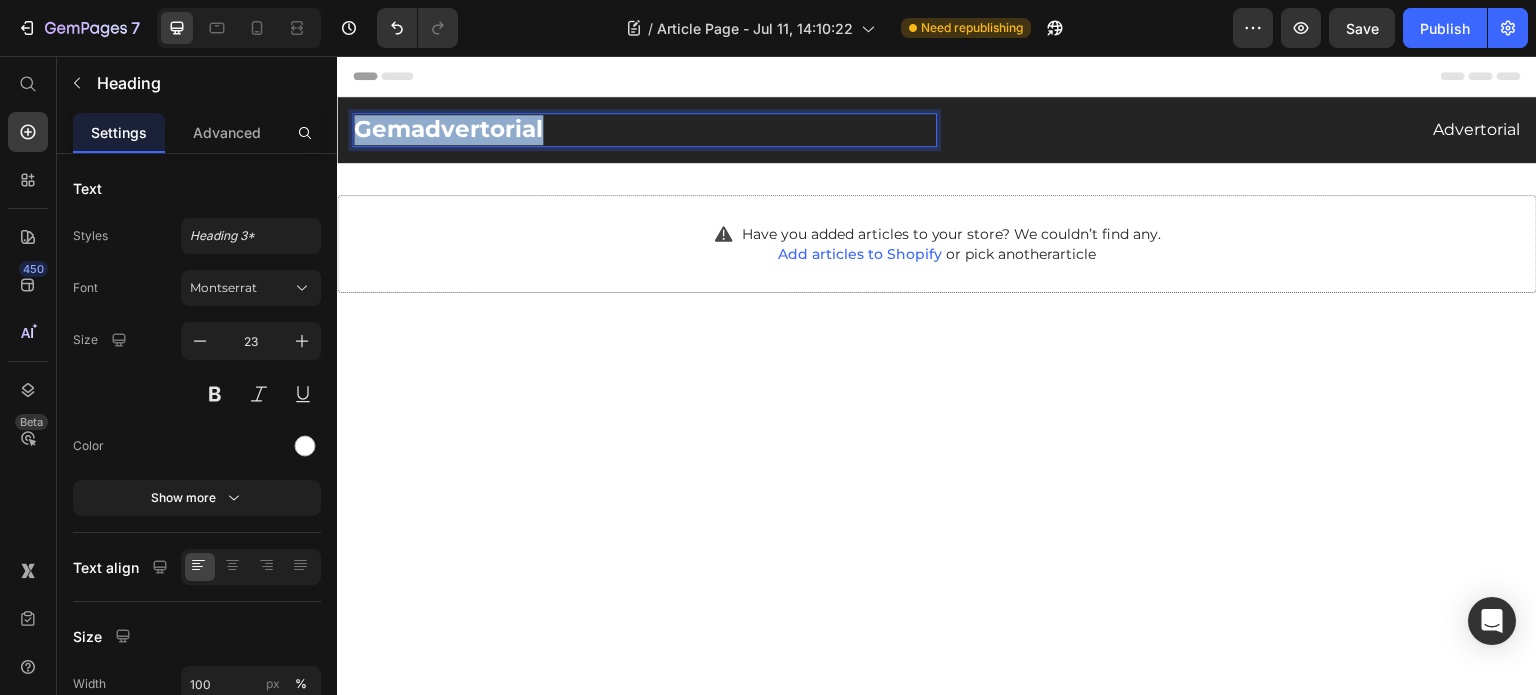 click on "Gemadvertorial" at bounding box center (644, 130) 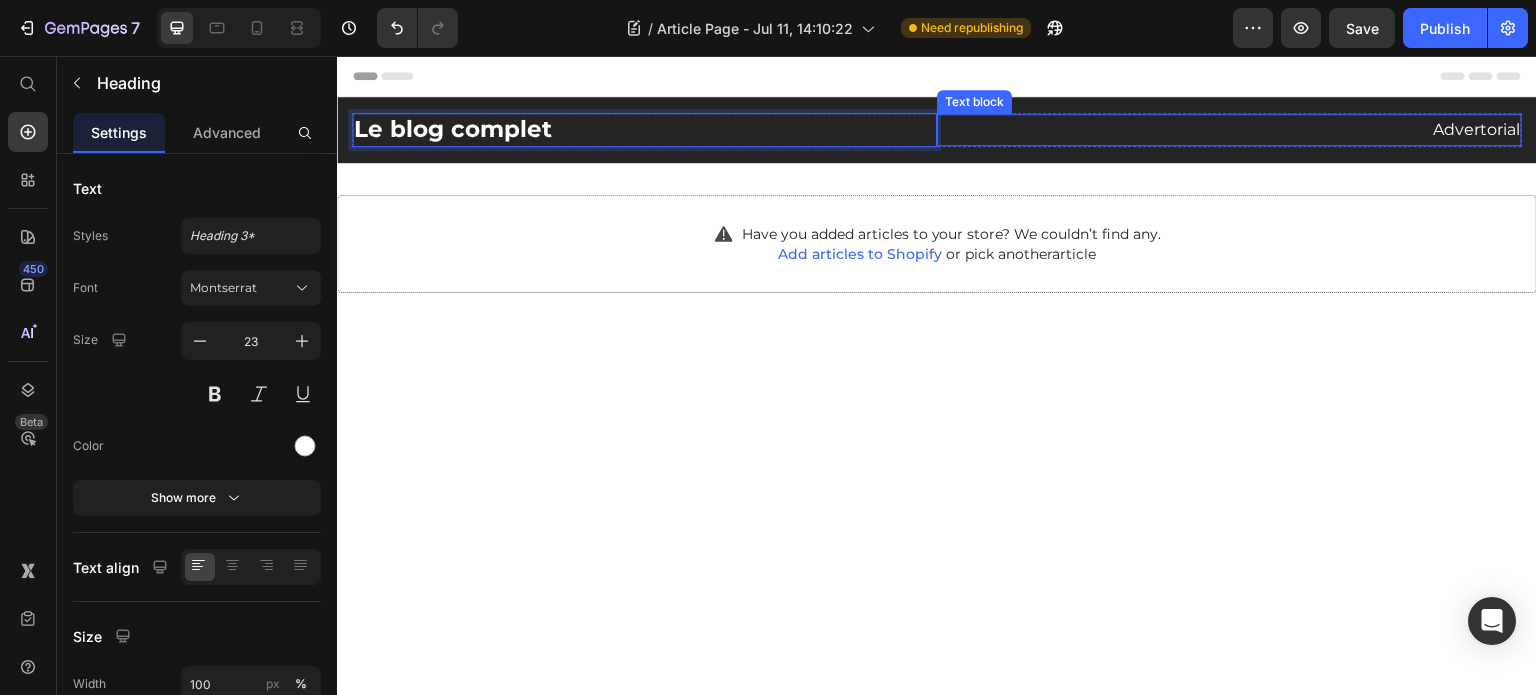 click on "Advertorial" at bounding box center (1229, 130) 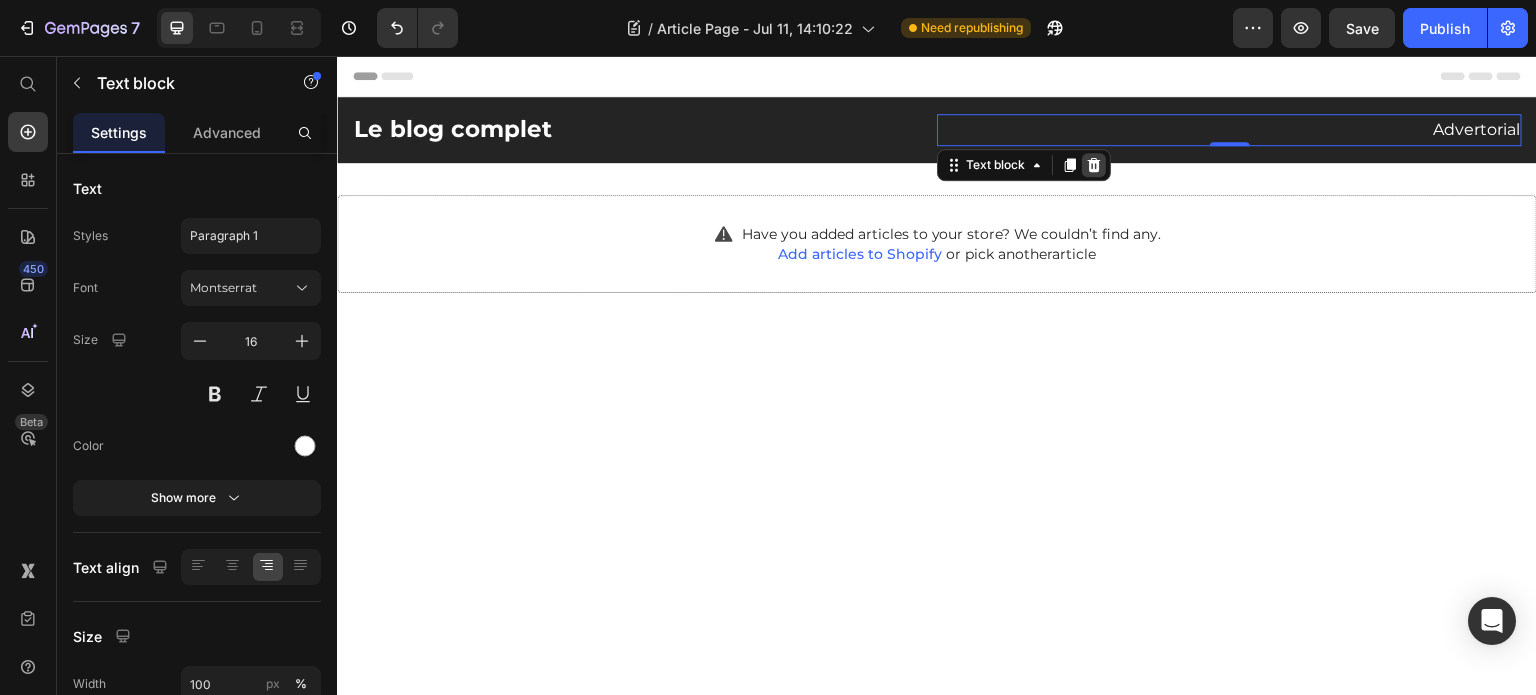 click at bounding box center (1094, 165) 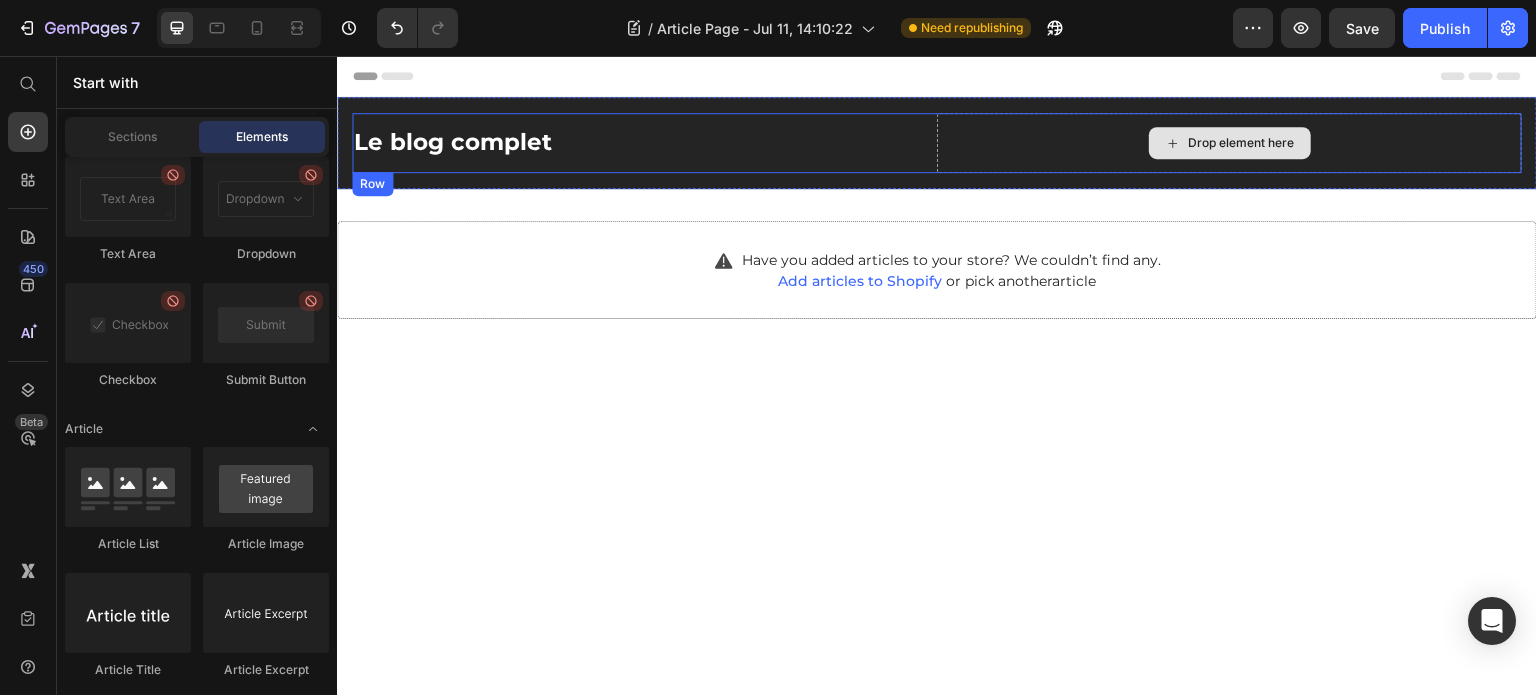 click on "Drop element here" at bounding box center (1229, 143) 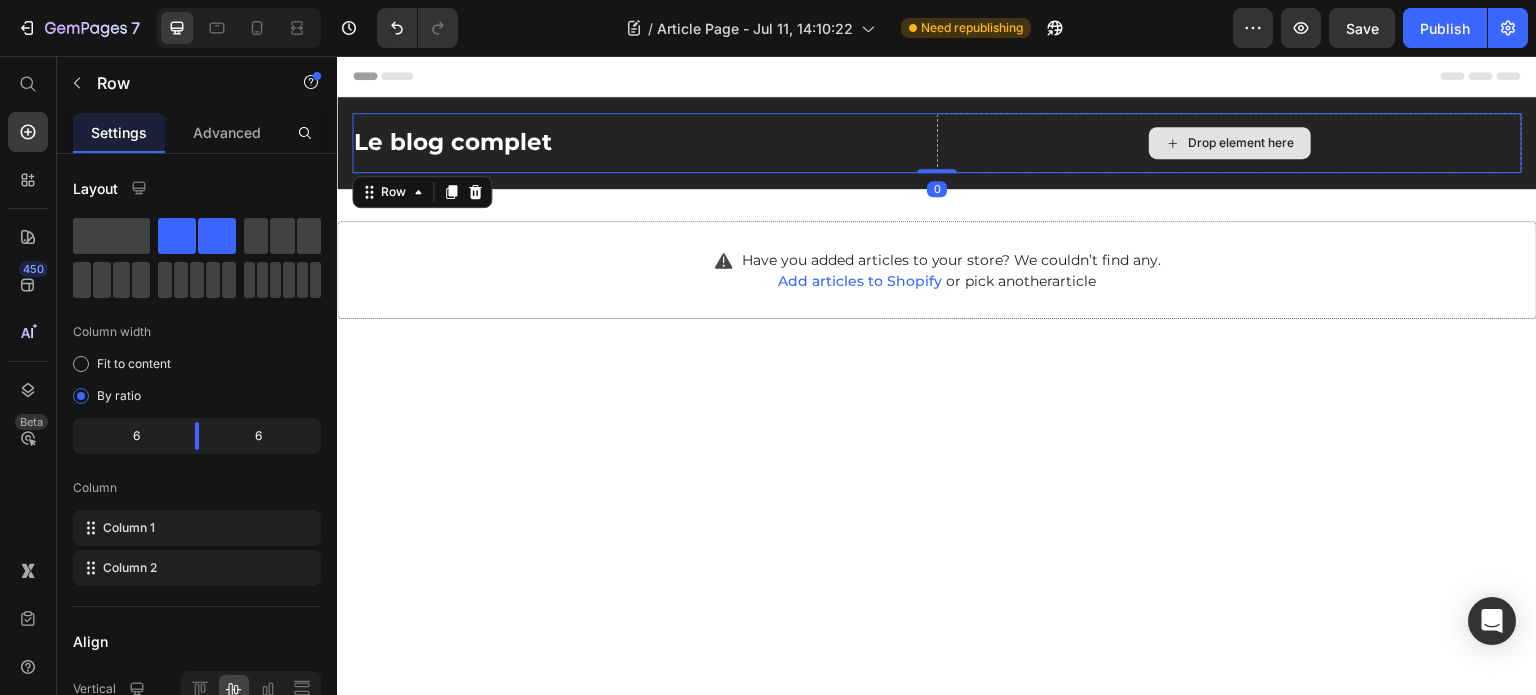 click on "Drop element here" at bounding box center (1229, 143) 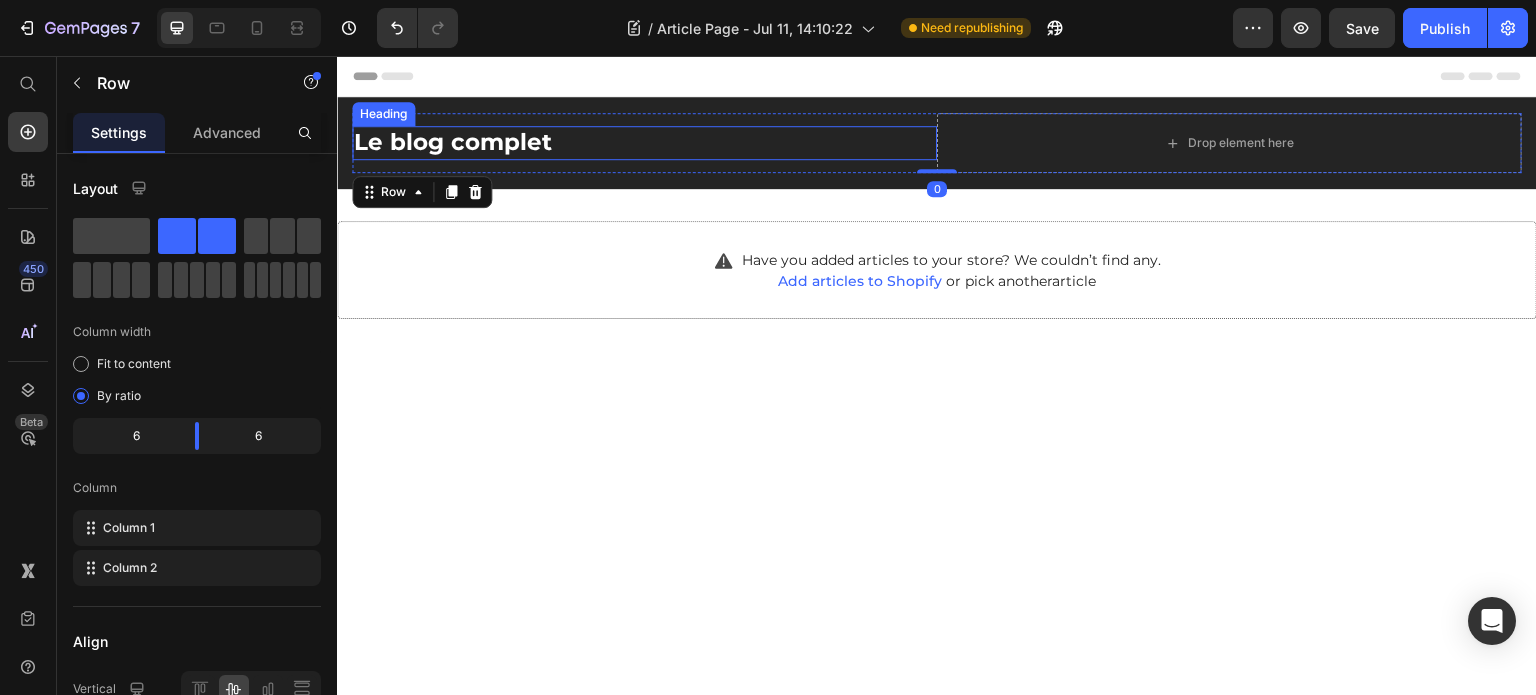 click on "Le blog complet" at bounding box center [644, 143] 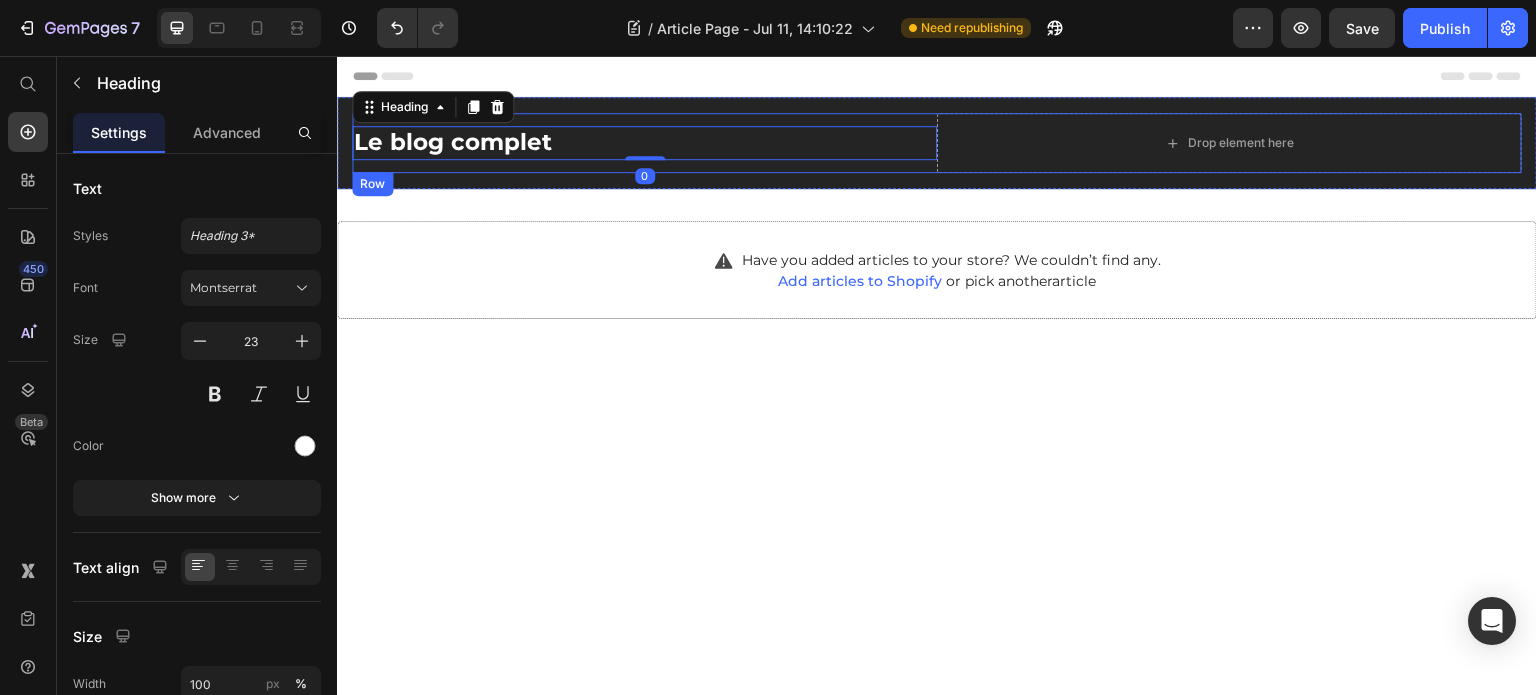click on "Le blog complet Heading   0" at bounding box center [644, 143] 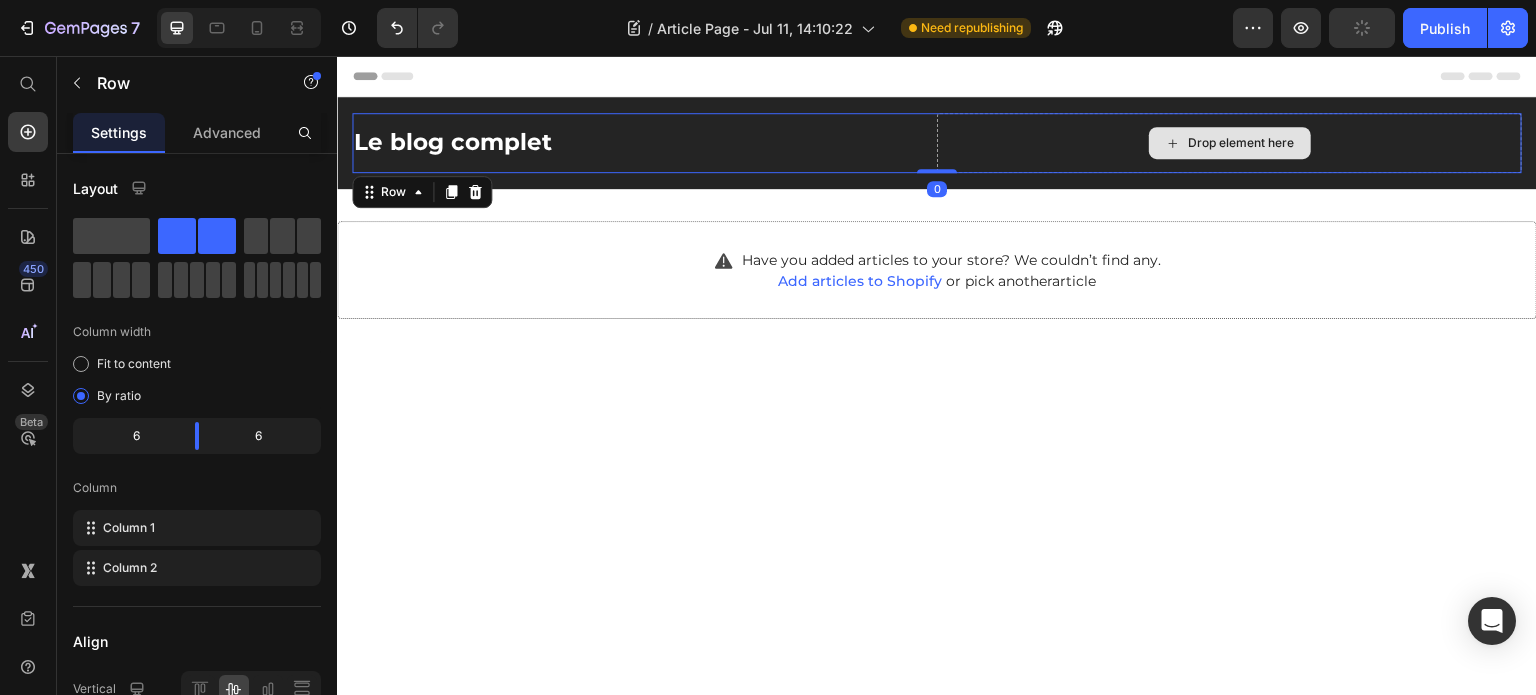 click on "Drop element here" at bounding box center [1229, 143] 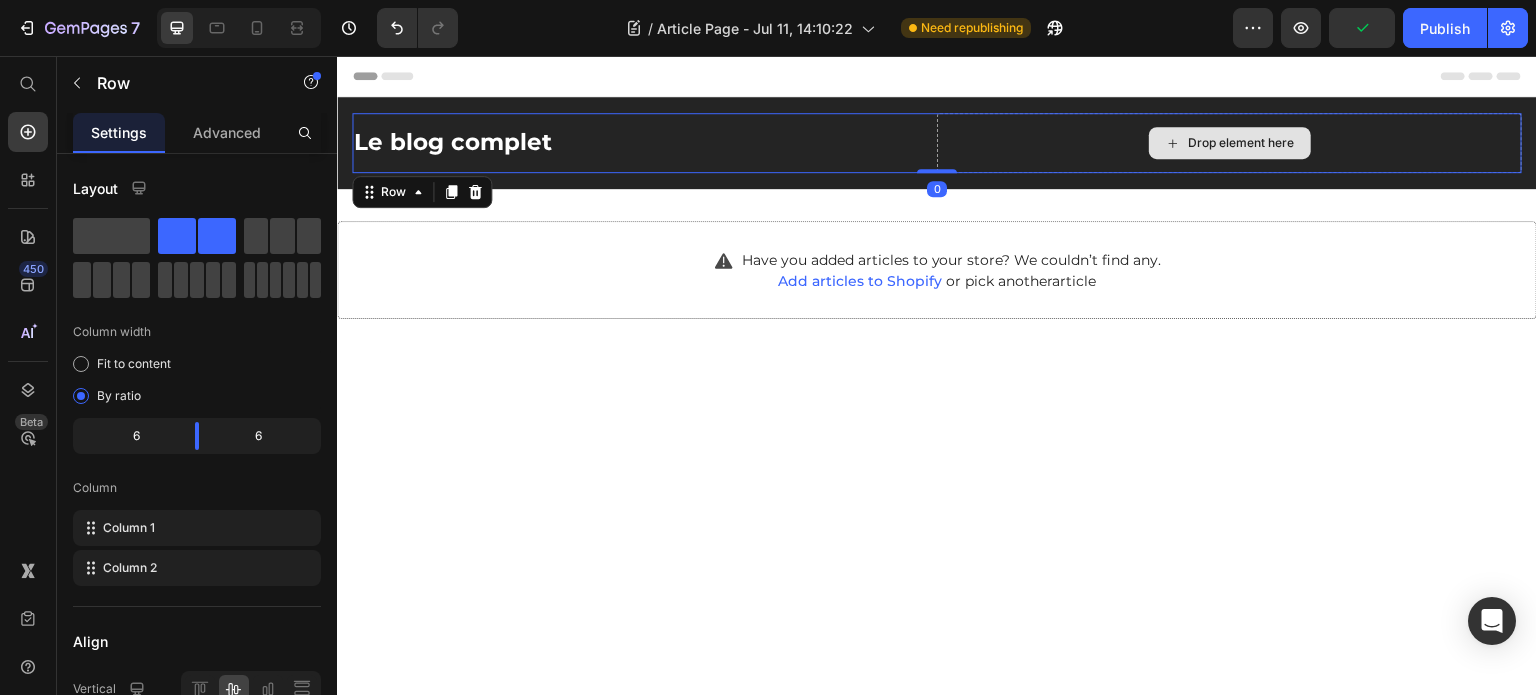 click on "Drop element here" at bounding box center (1229, 143) 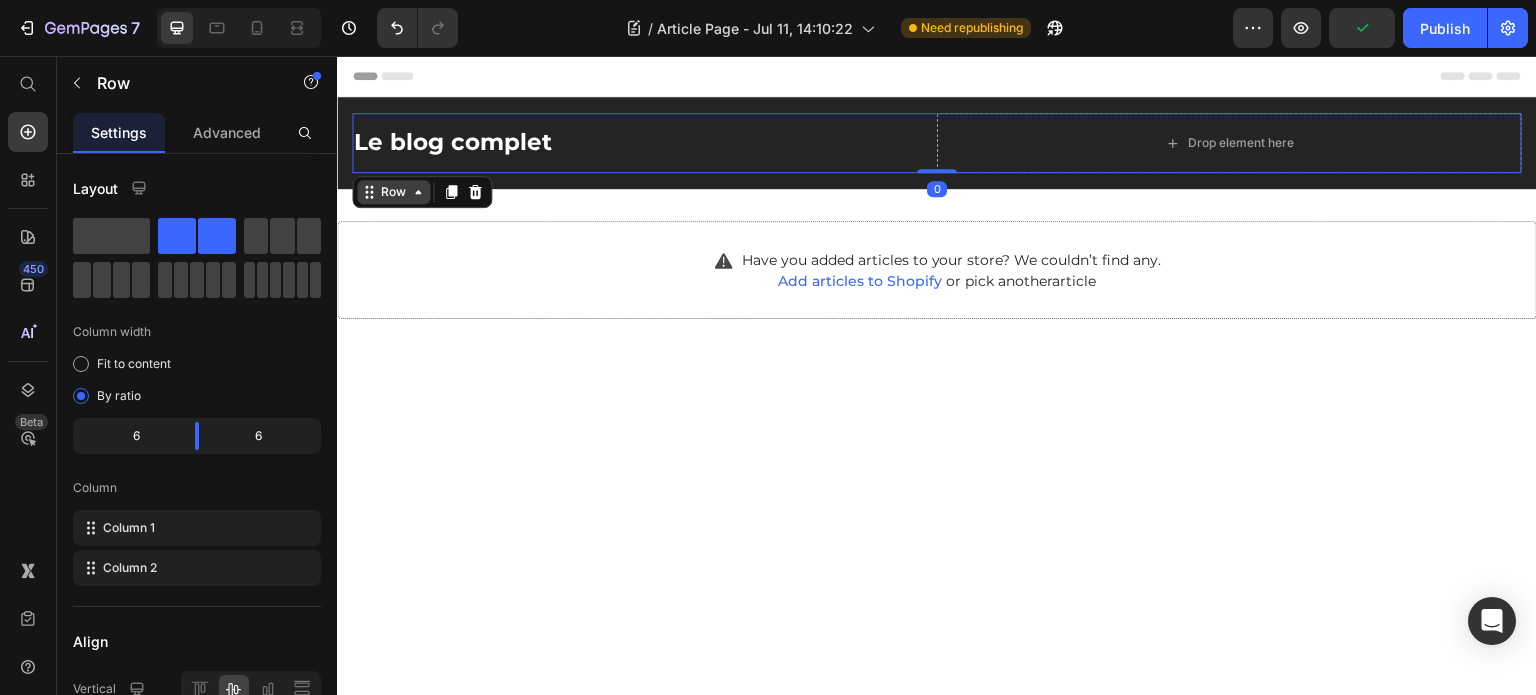 click on "Row" at bounding box center [393, 192] 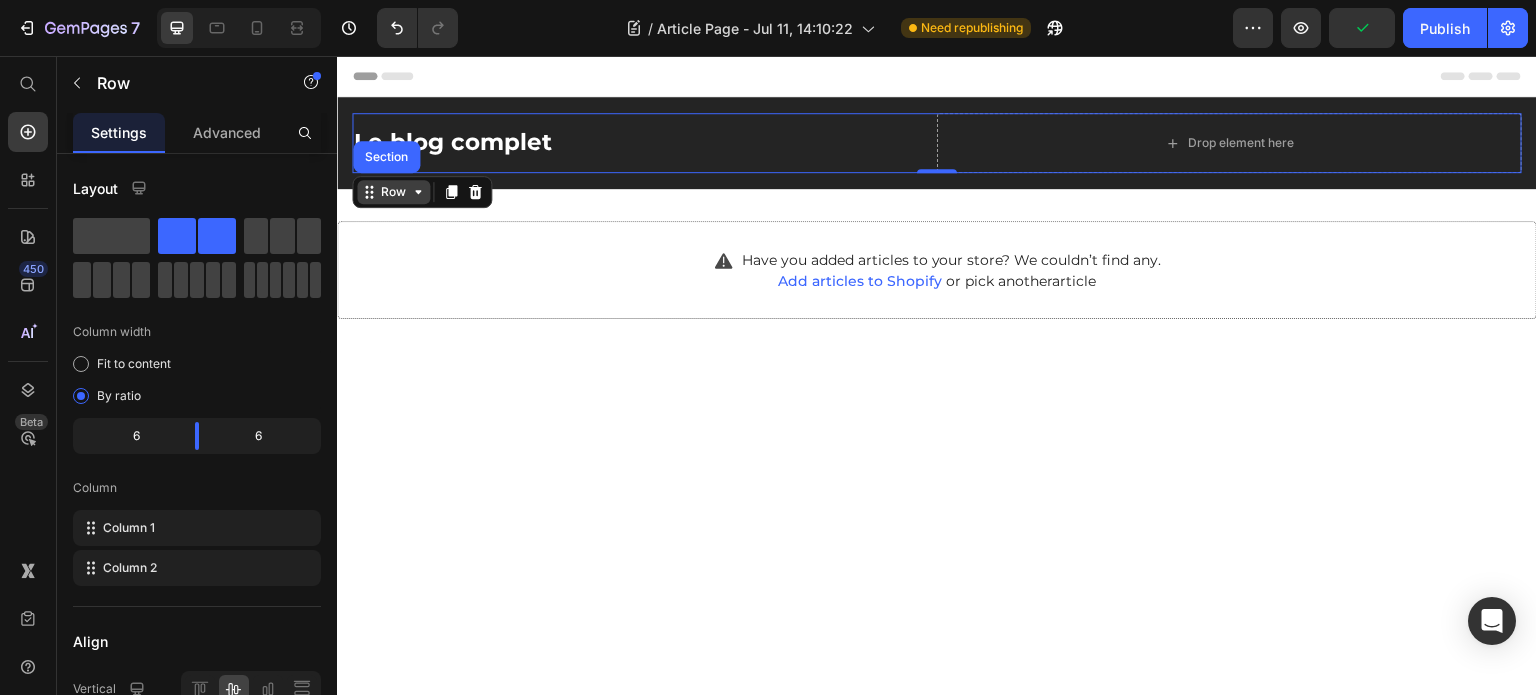 click on "Row" at bounding box center [393, 192] 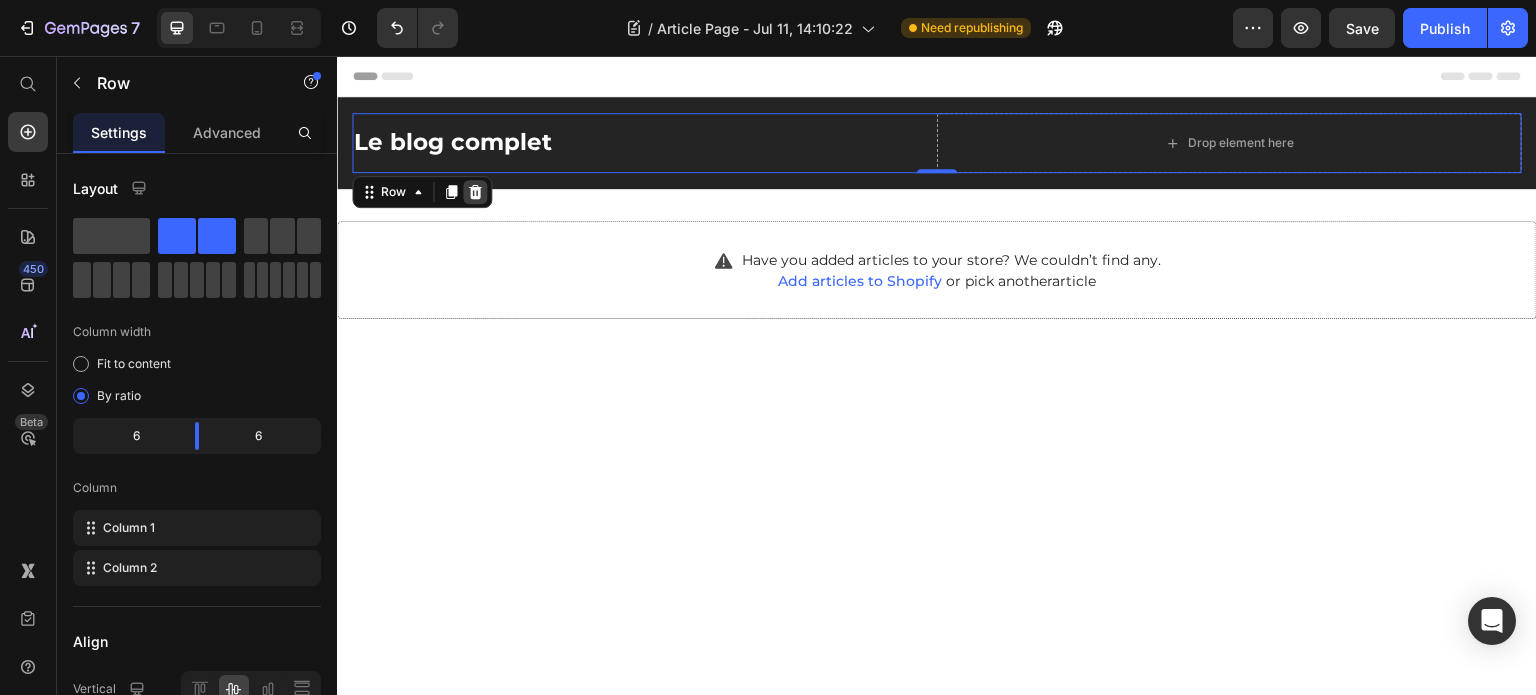 click 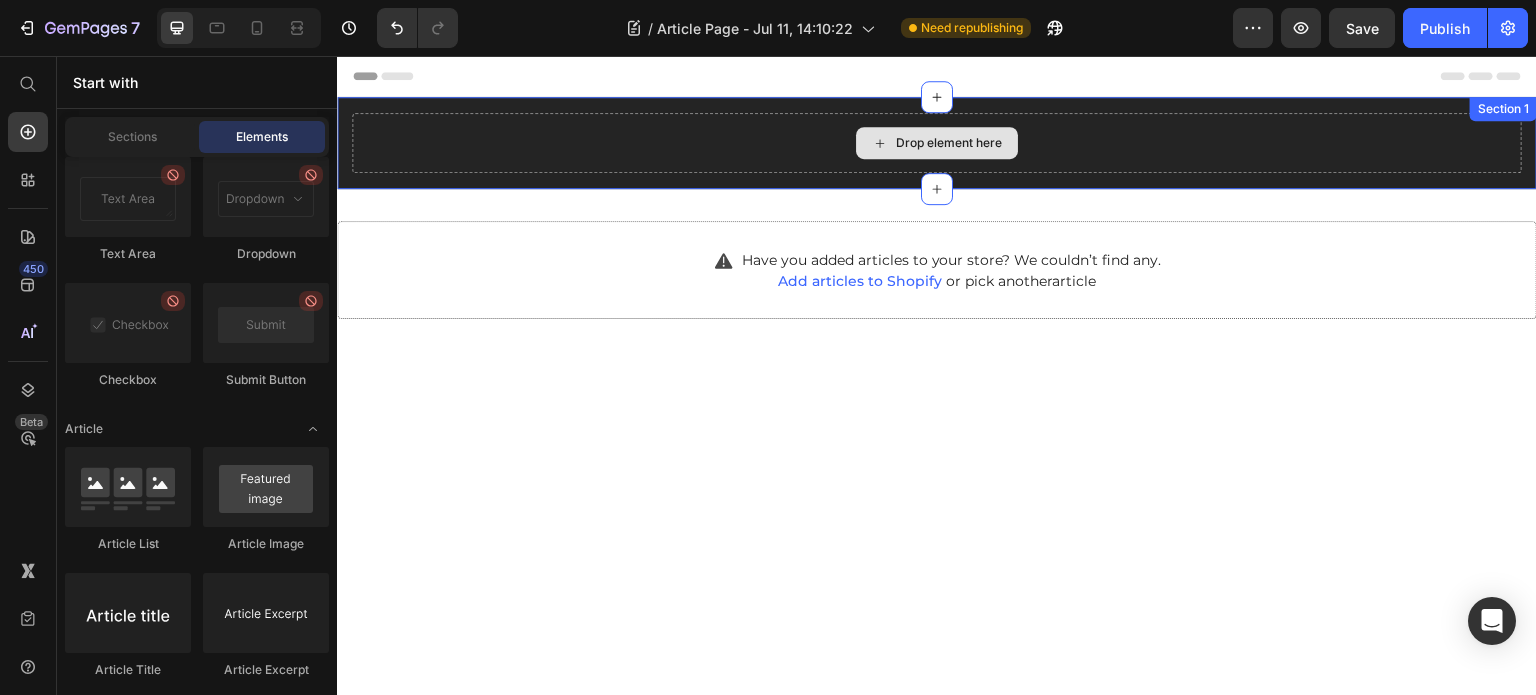 click on "Drop element here" at bounding box center (937, 143) 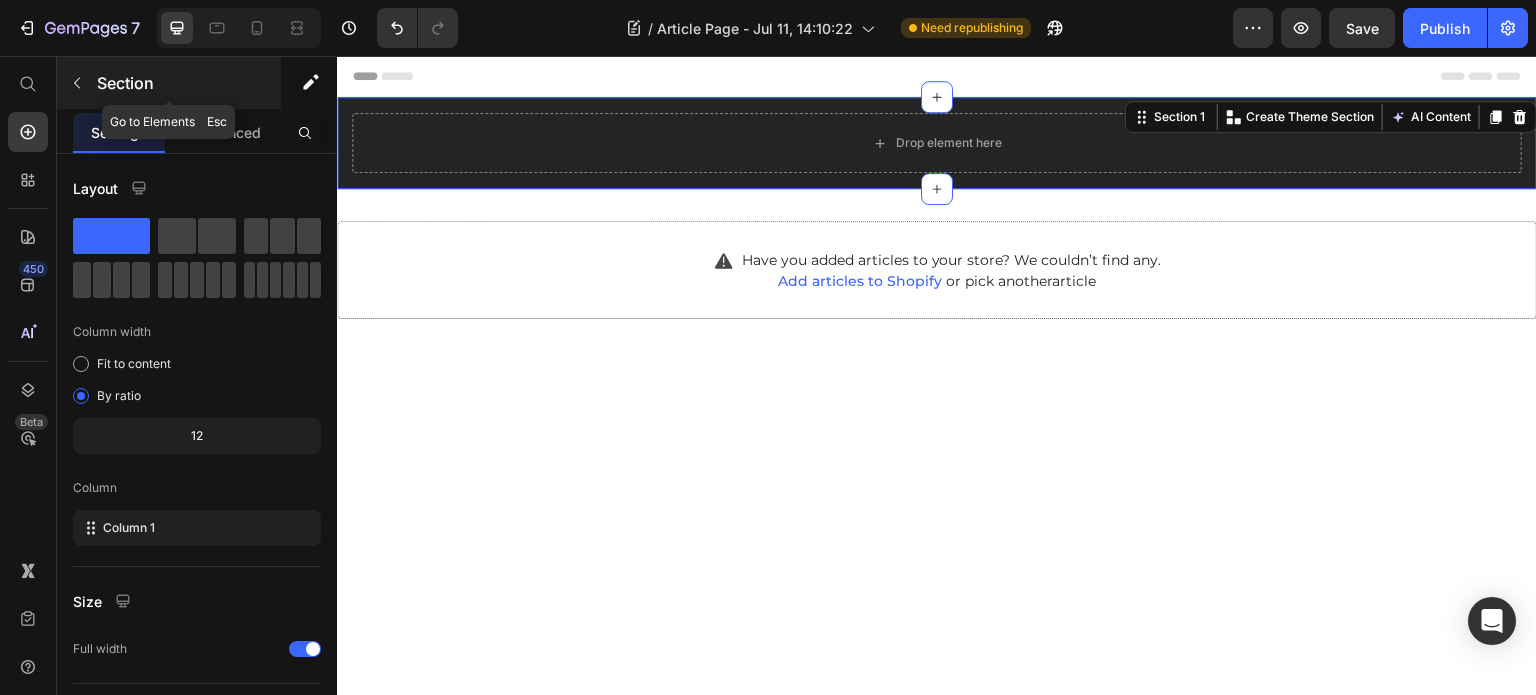click on "Section" at bounding box center [169, 83] 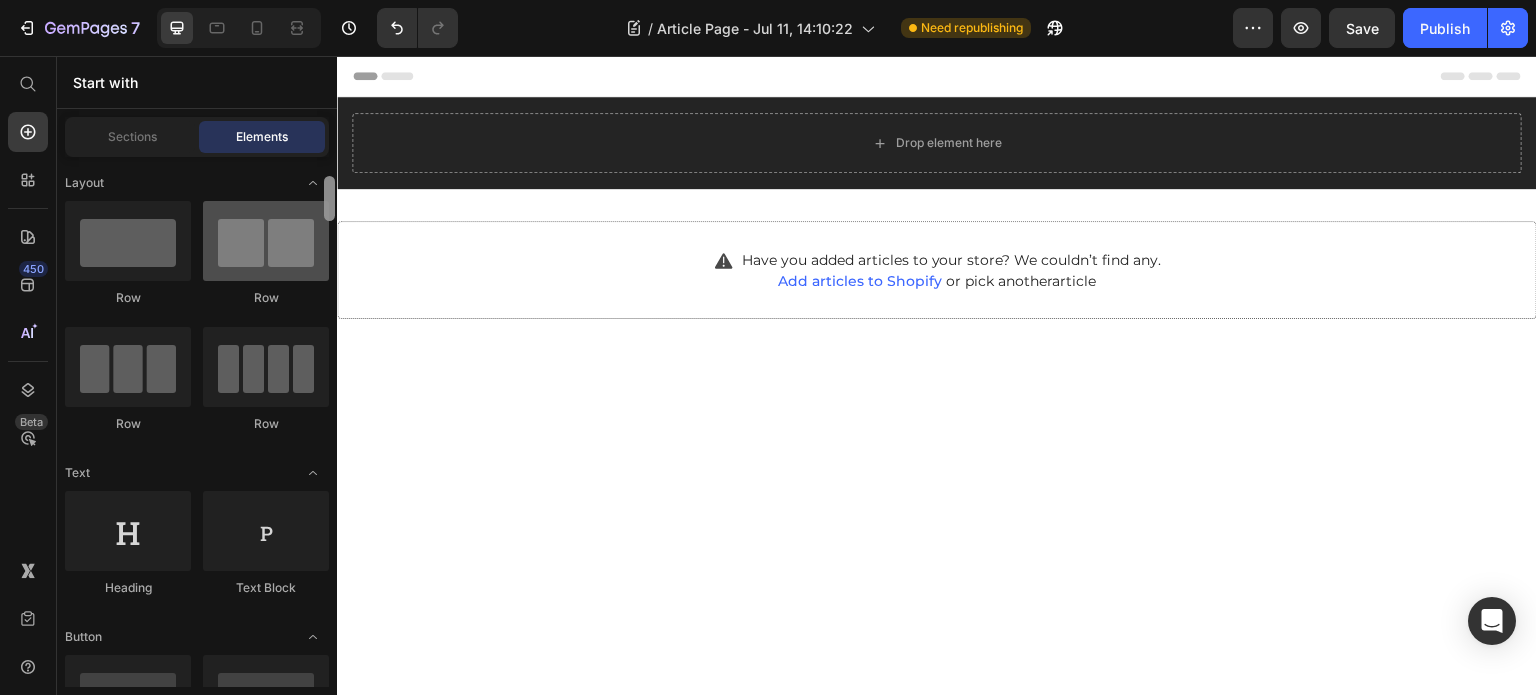 scroll, scrollTop: 41, scrollLeft: 0, axis: vertical 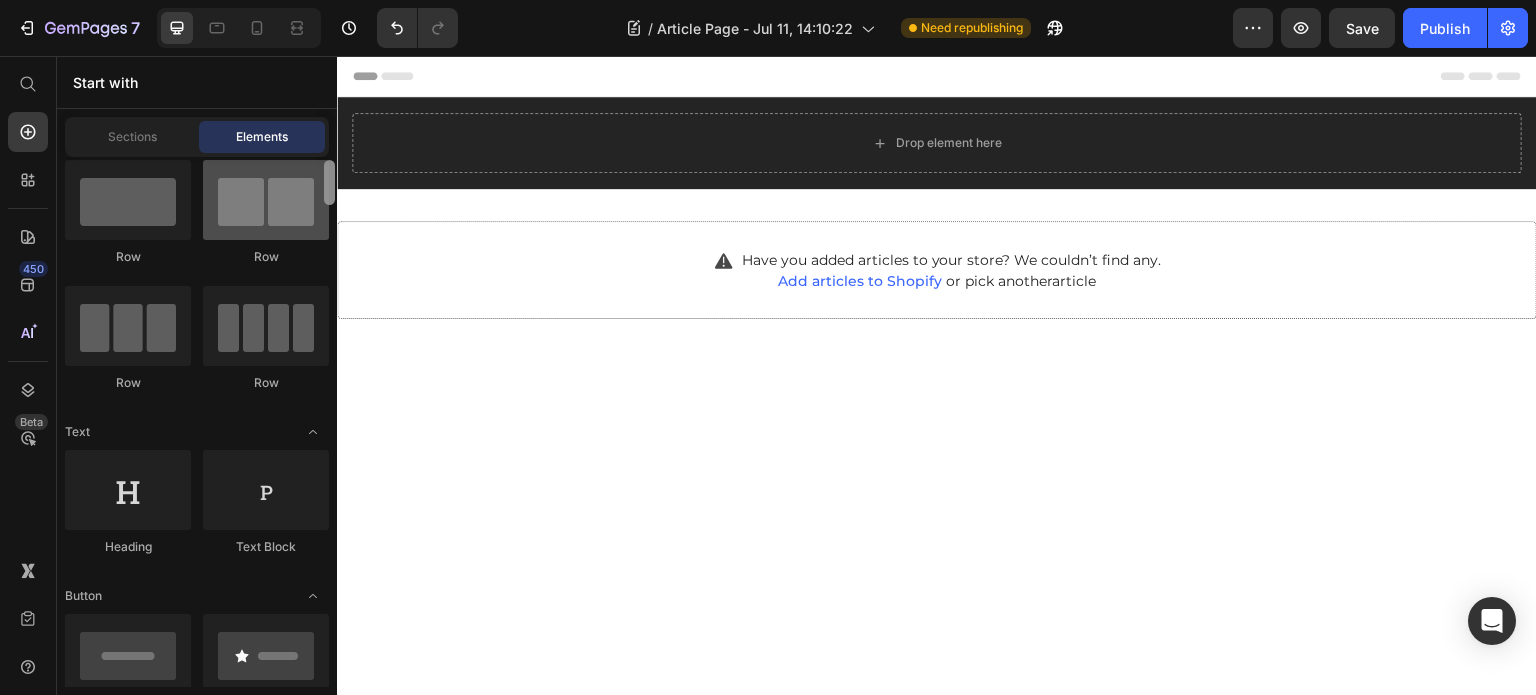 drag, startPoint x: 332, startPoint y: 617, endPoint x: 316, endPoint y: 183, distance: 434.29483 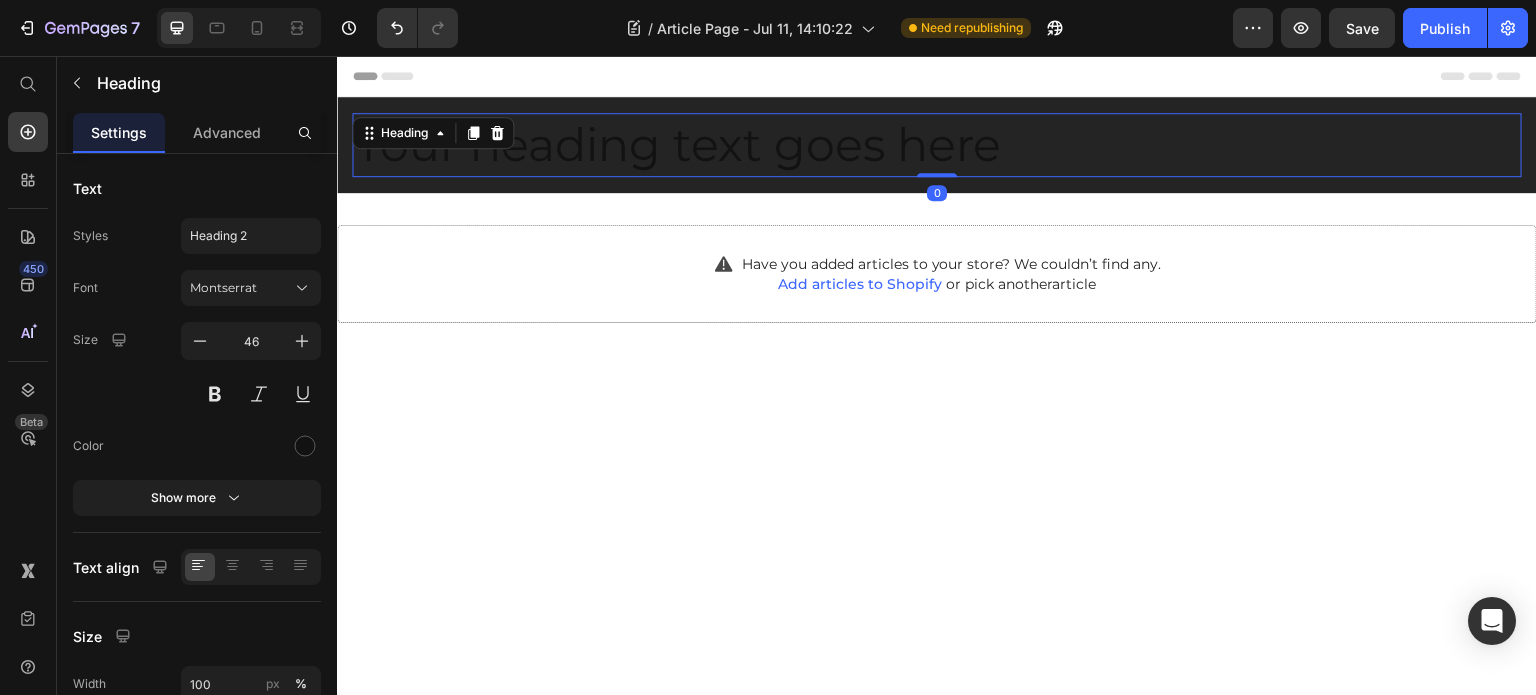 click on "Your heading text goes here" at bounding box center [937, 145] 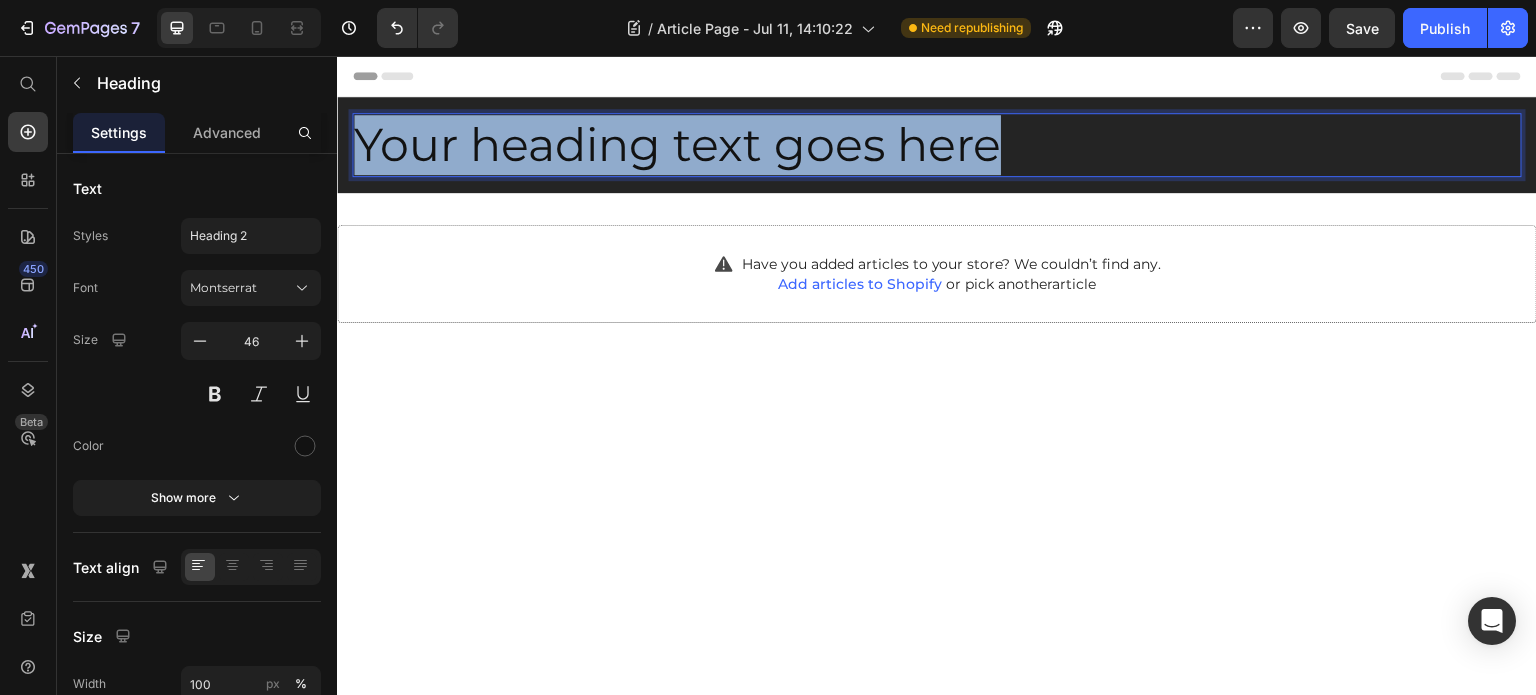 click on "Your heading text goes here" at bounding box center [937, 145] 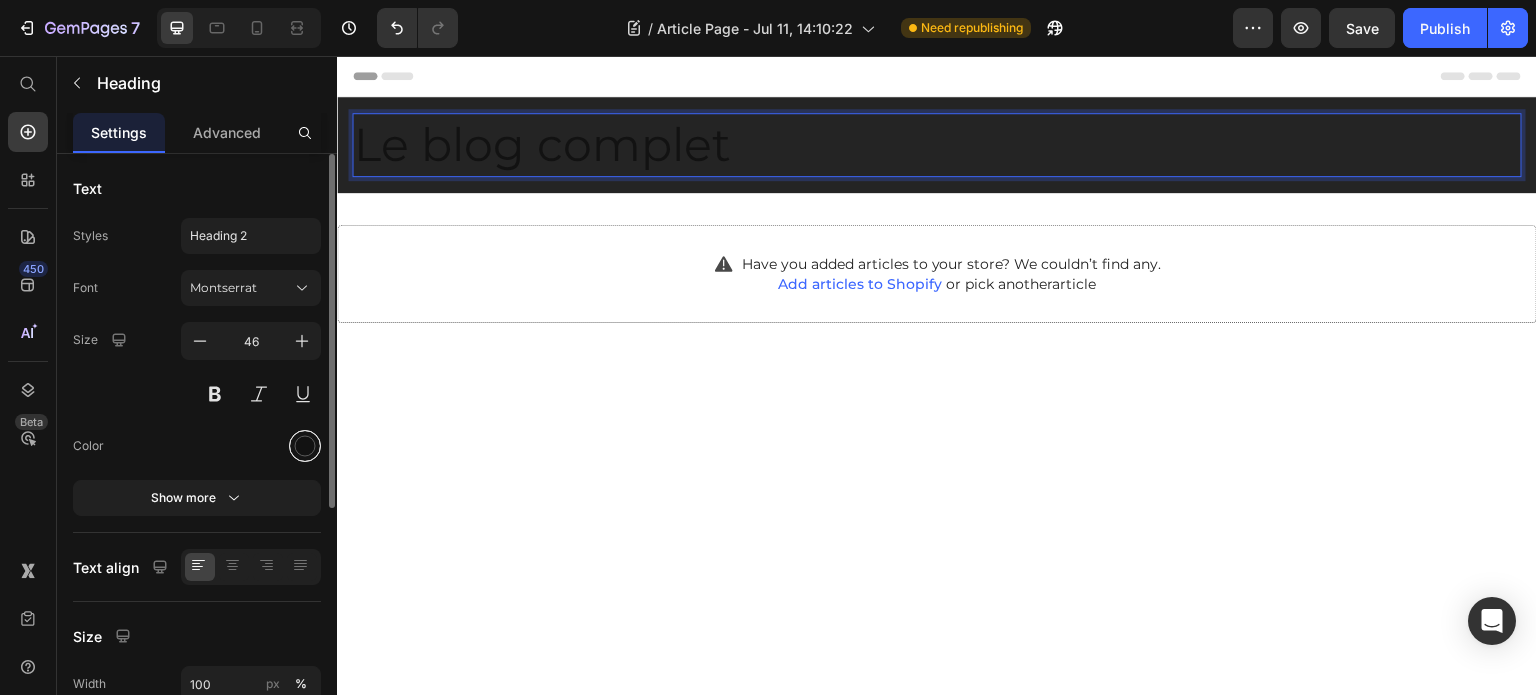 click at bounding box center [305, 446] 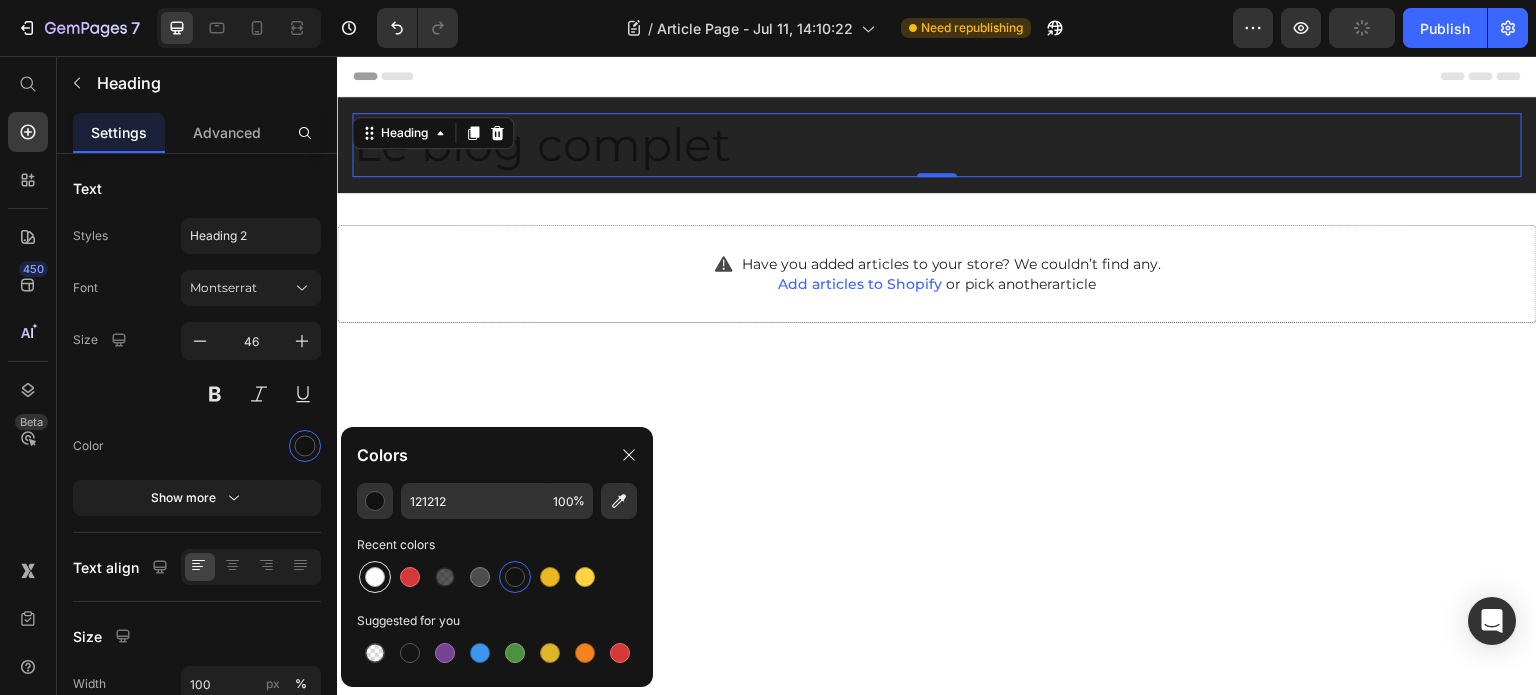 click at bounding box center [375, 577] 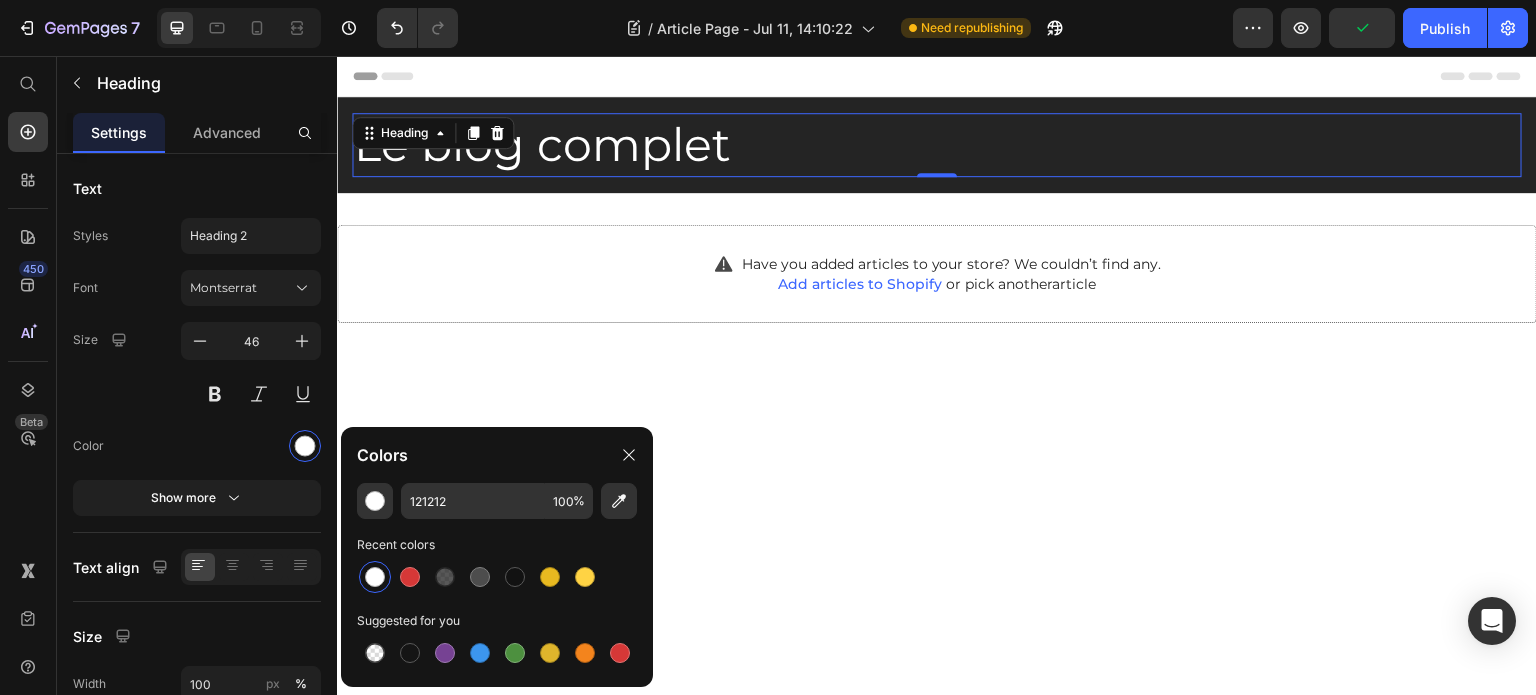 type on "FFFFFF" 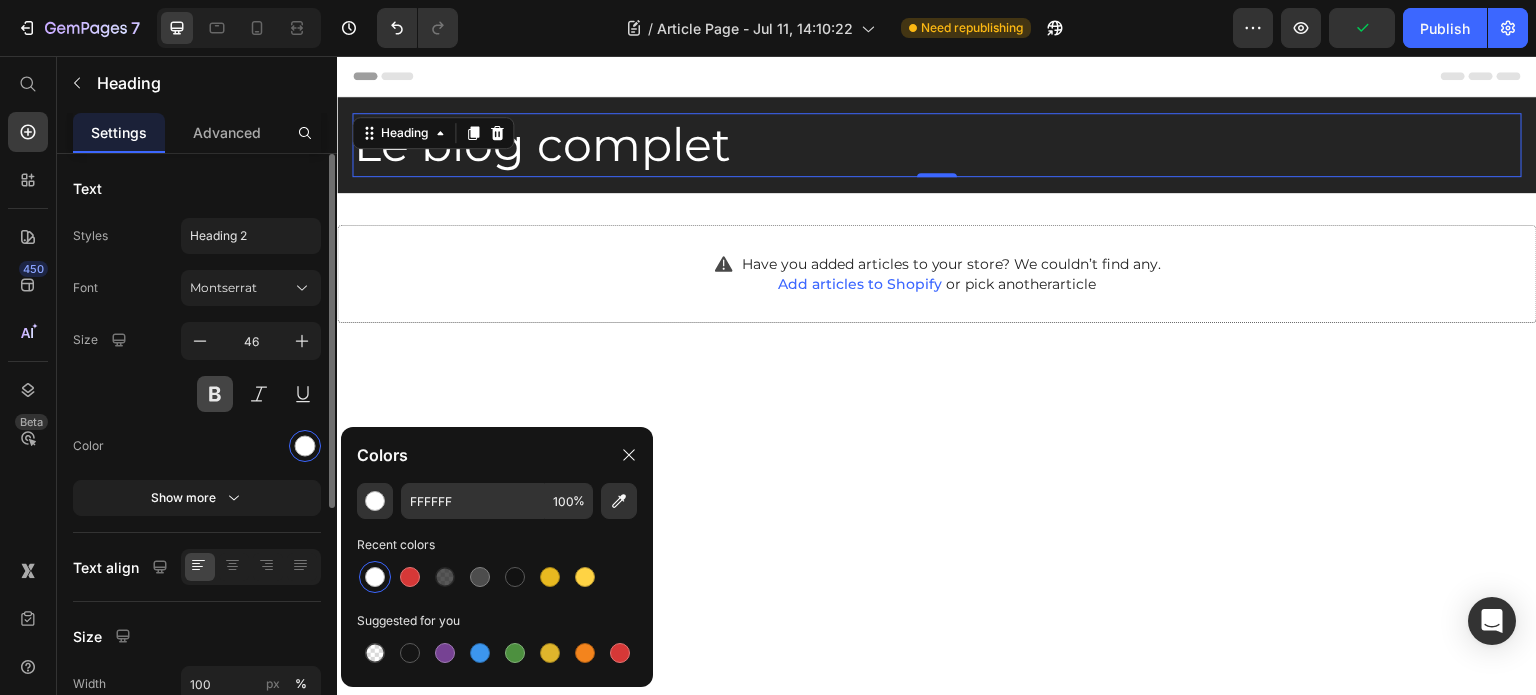 click at bounding box center (215, 394) 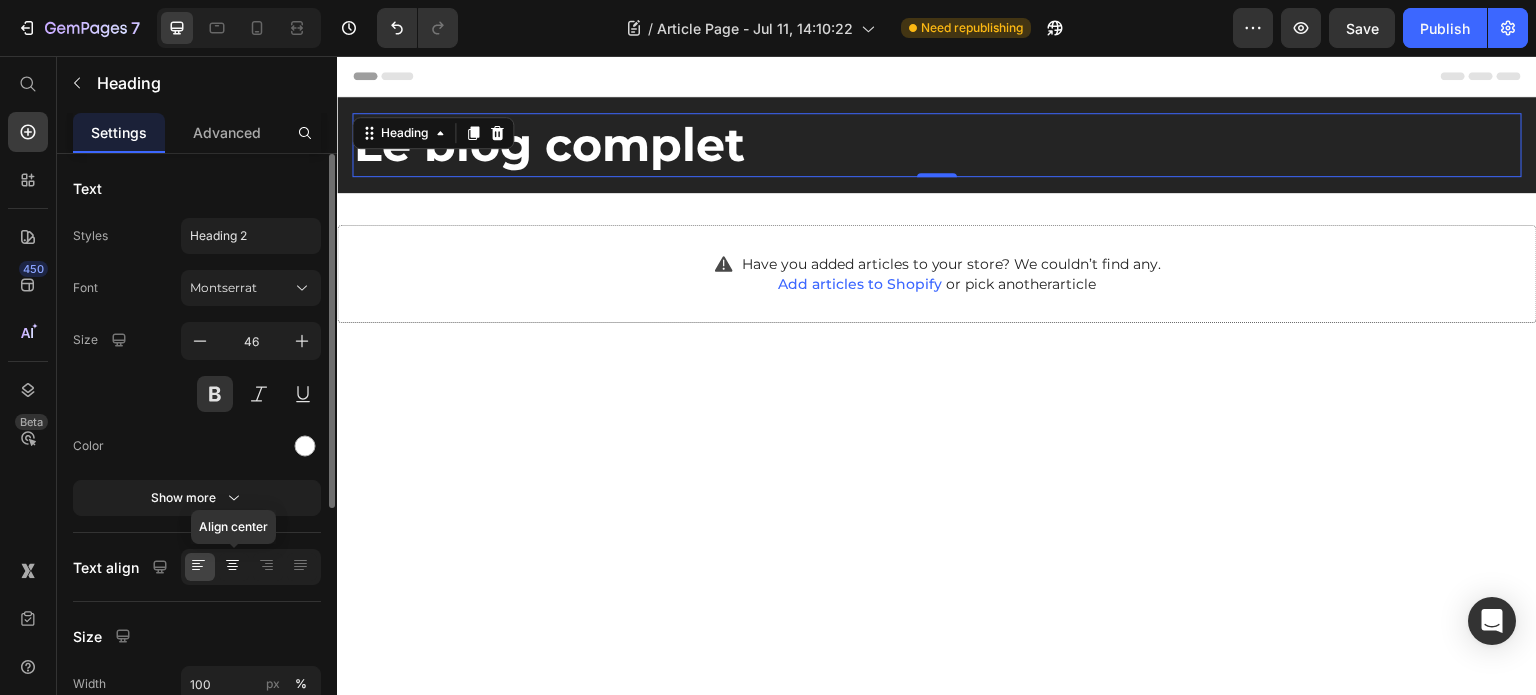 click 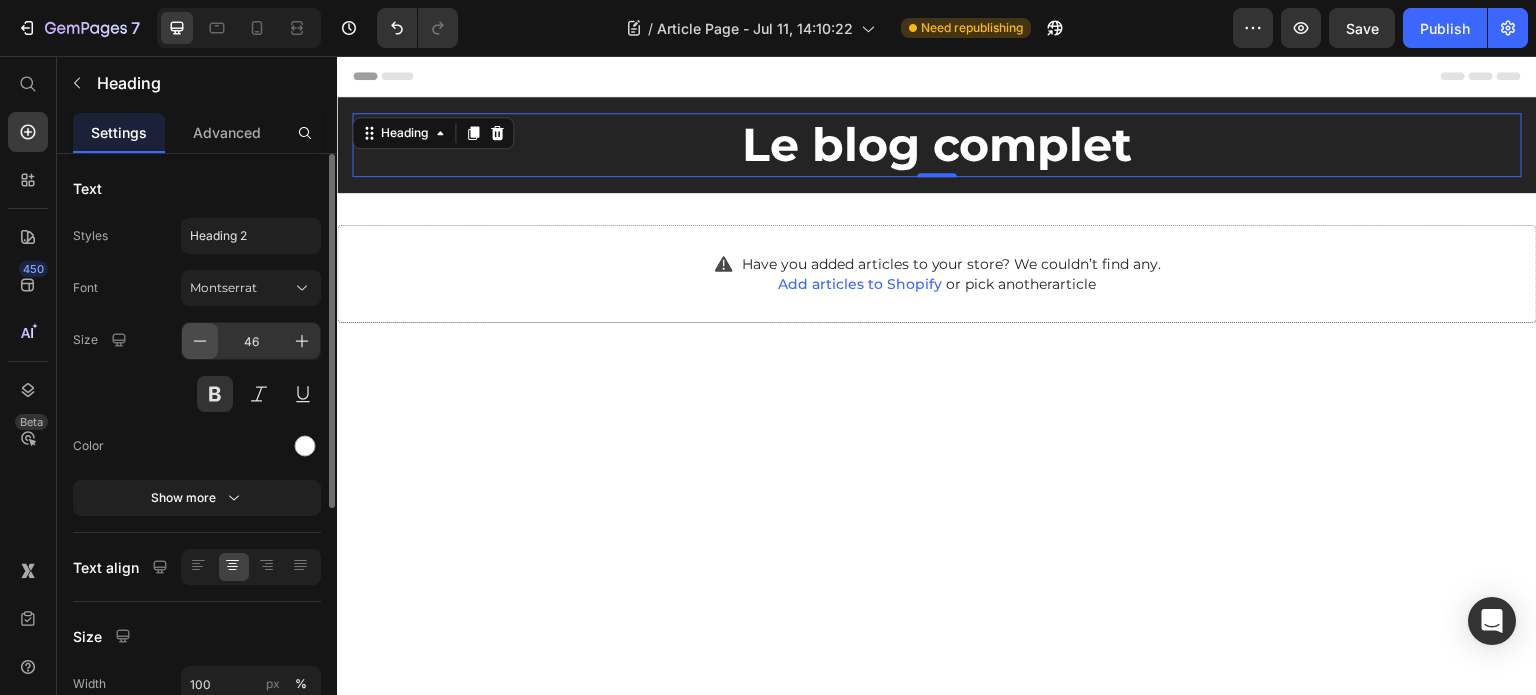 click 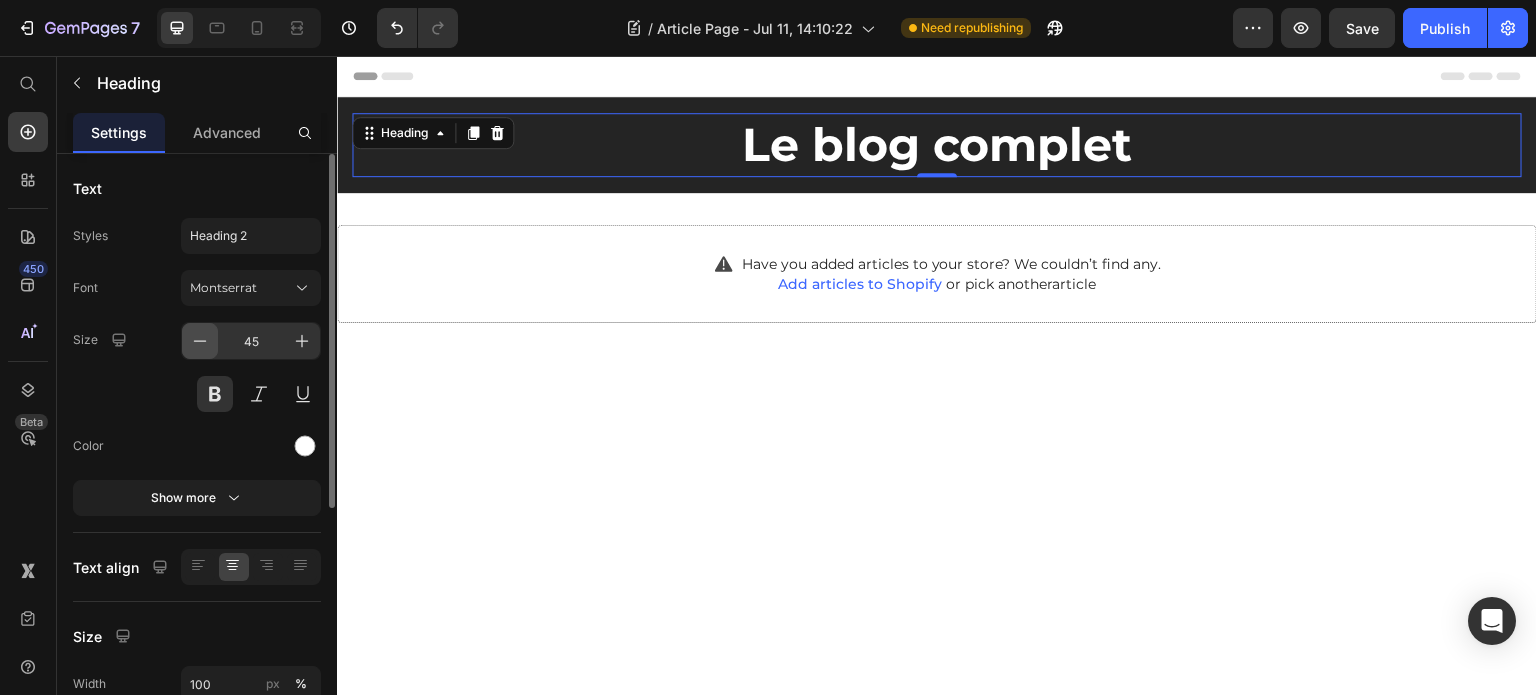 click 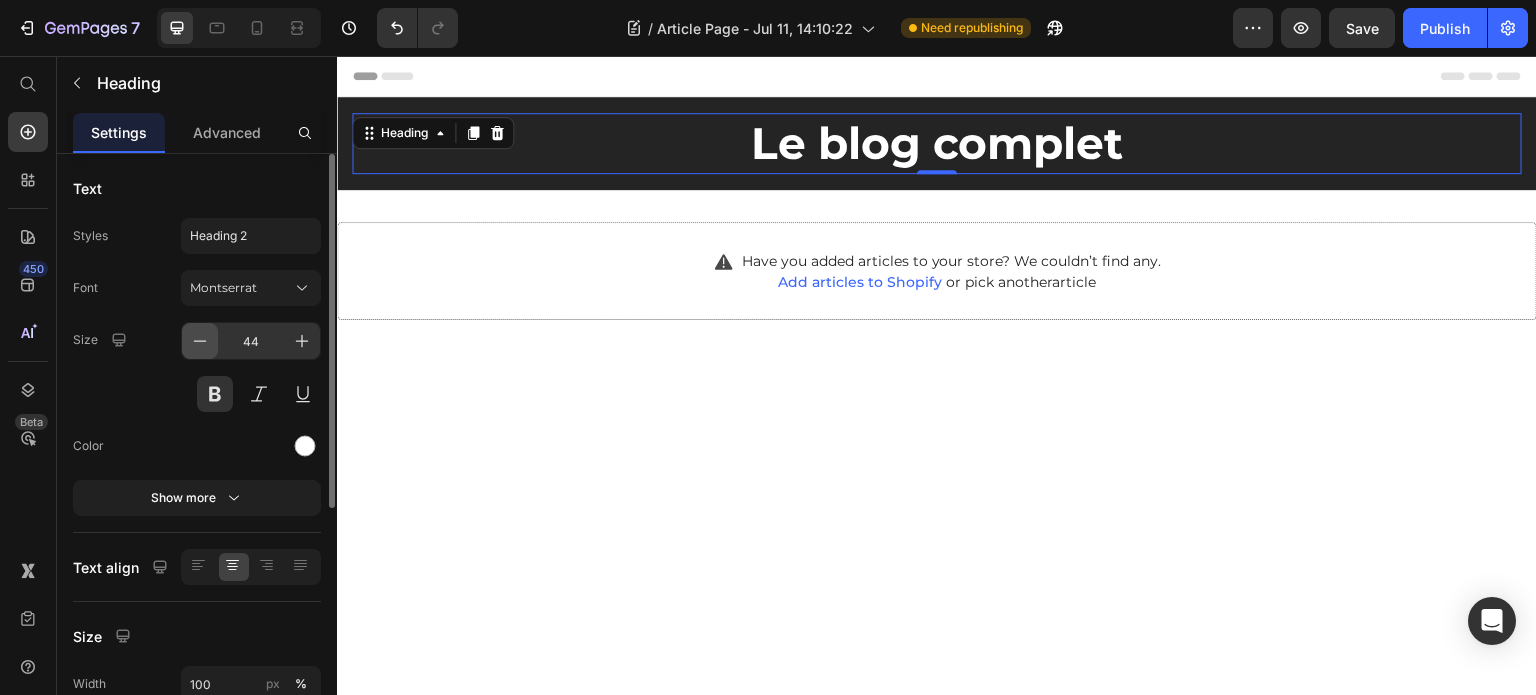 click 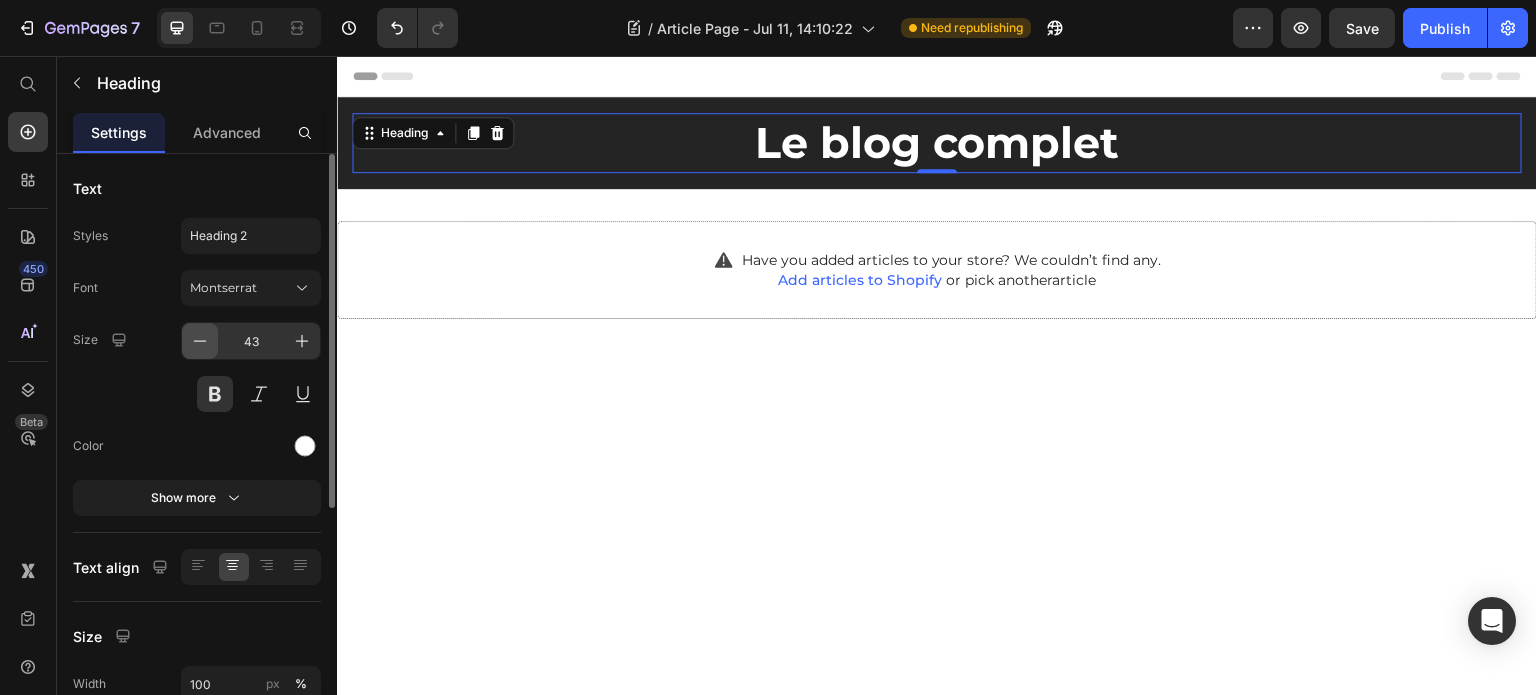 click 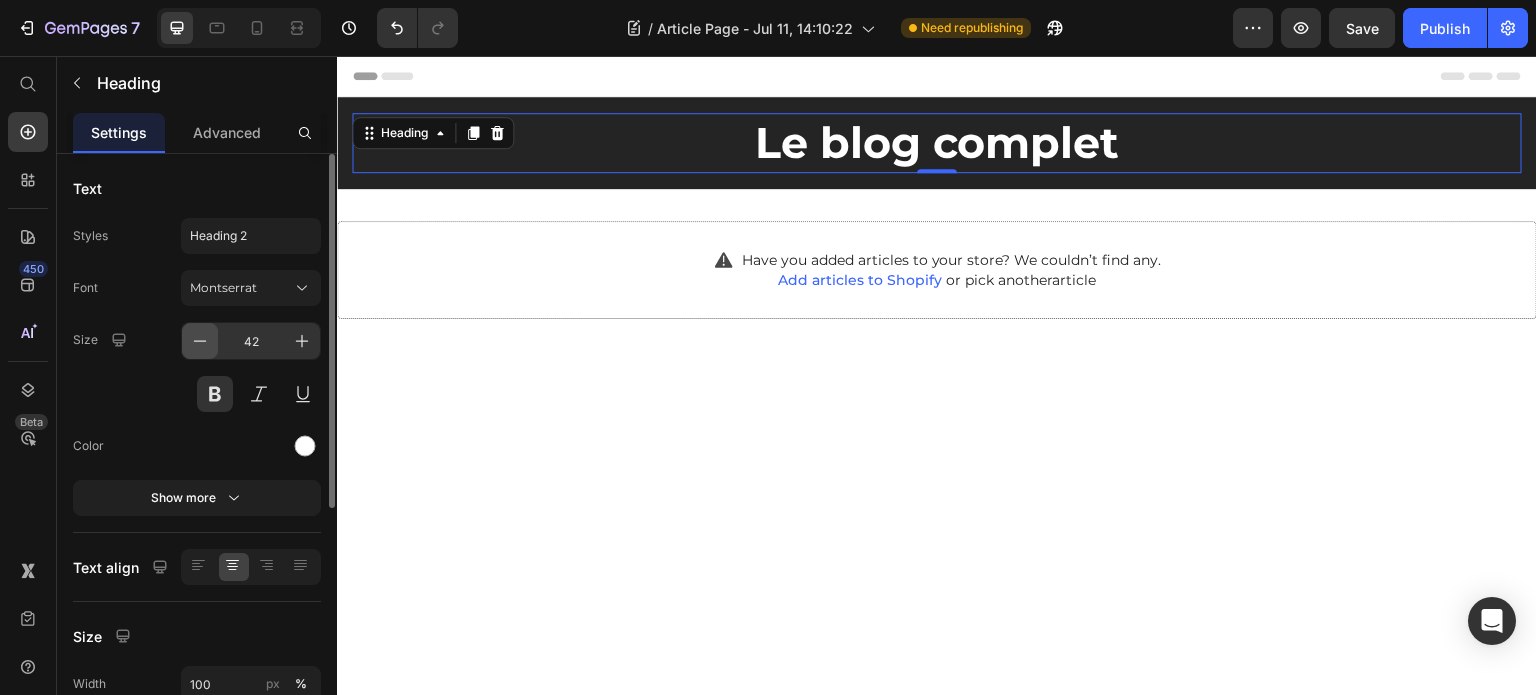 click 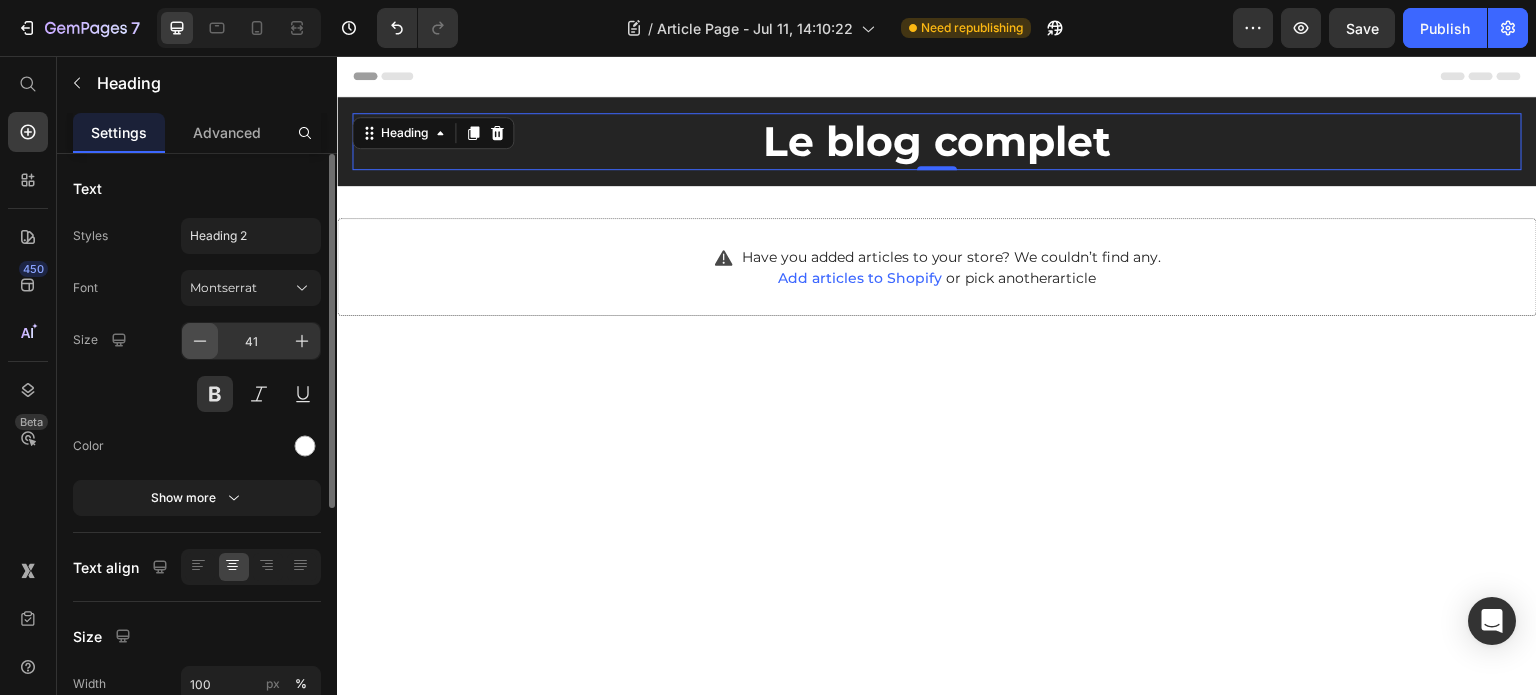 click 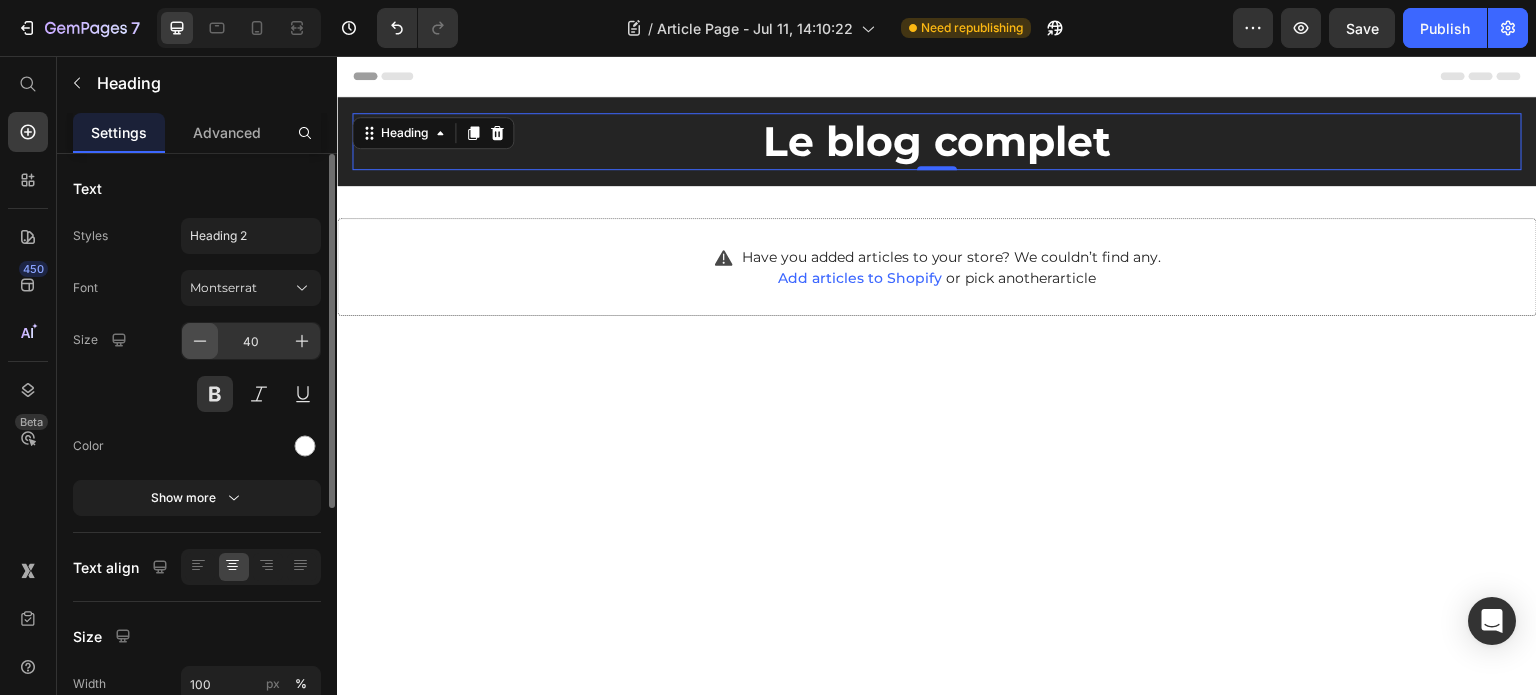 click 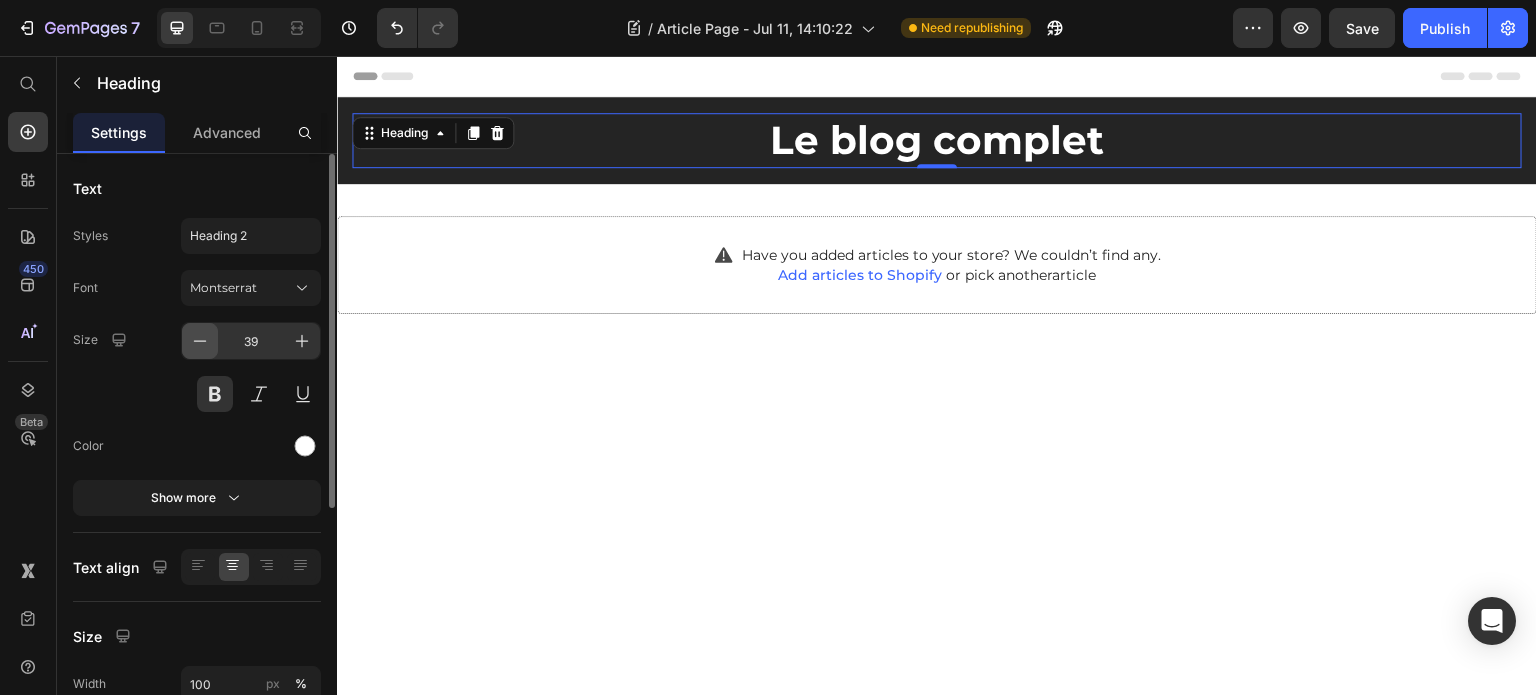 click 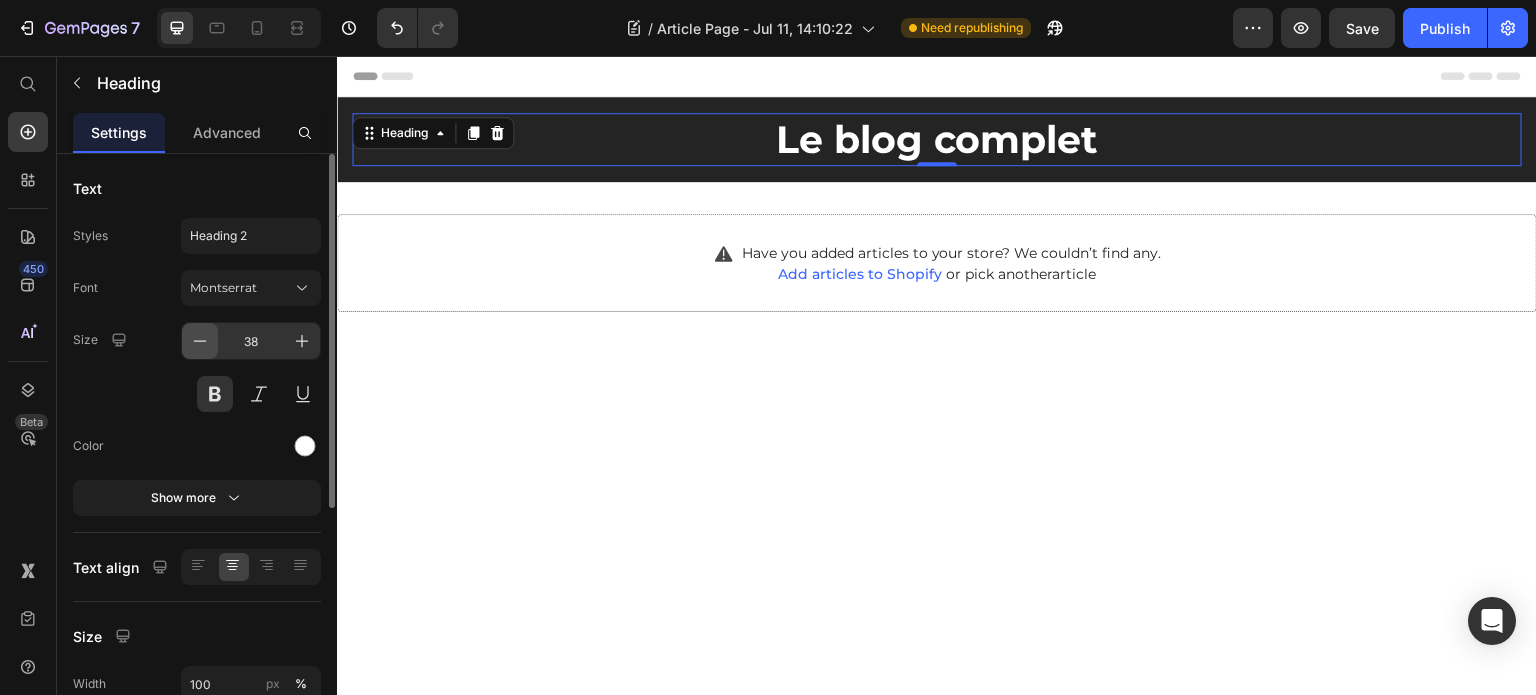 click 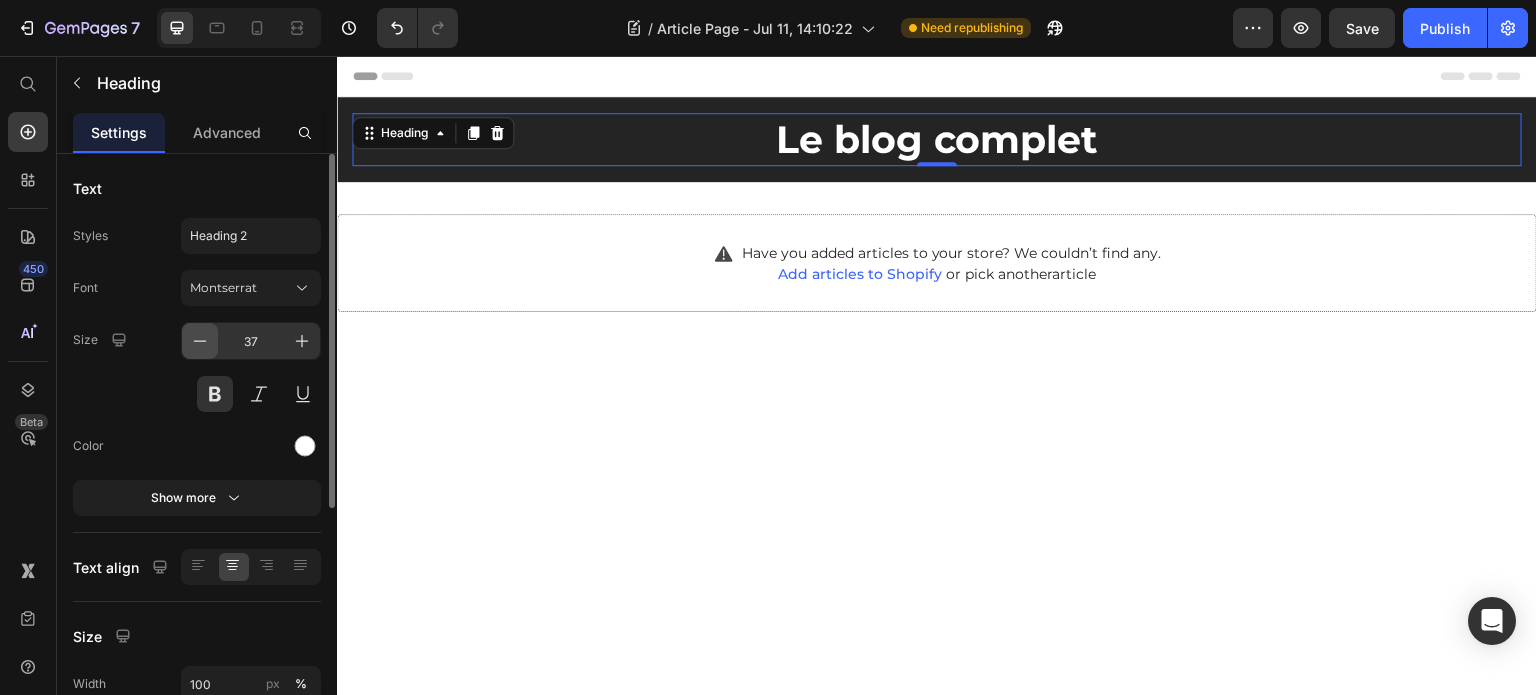 click 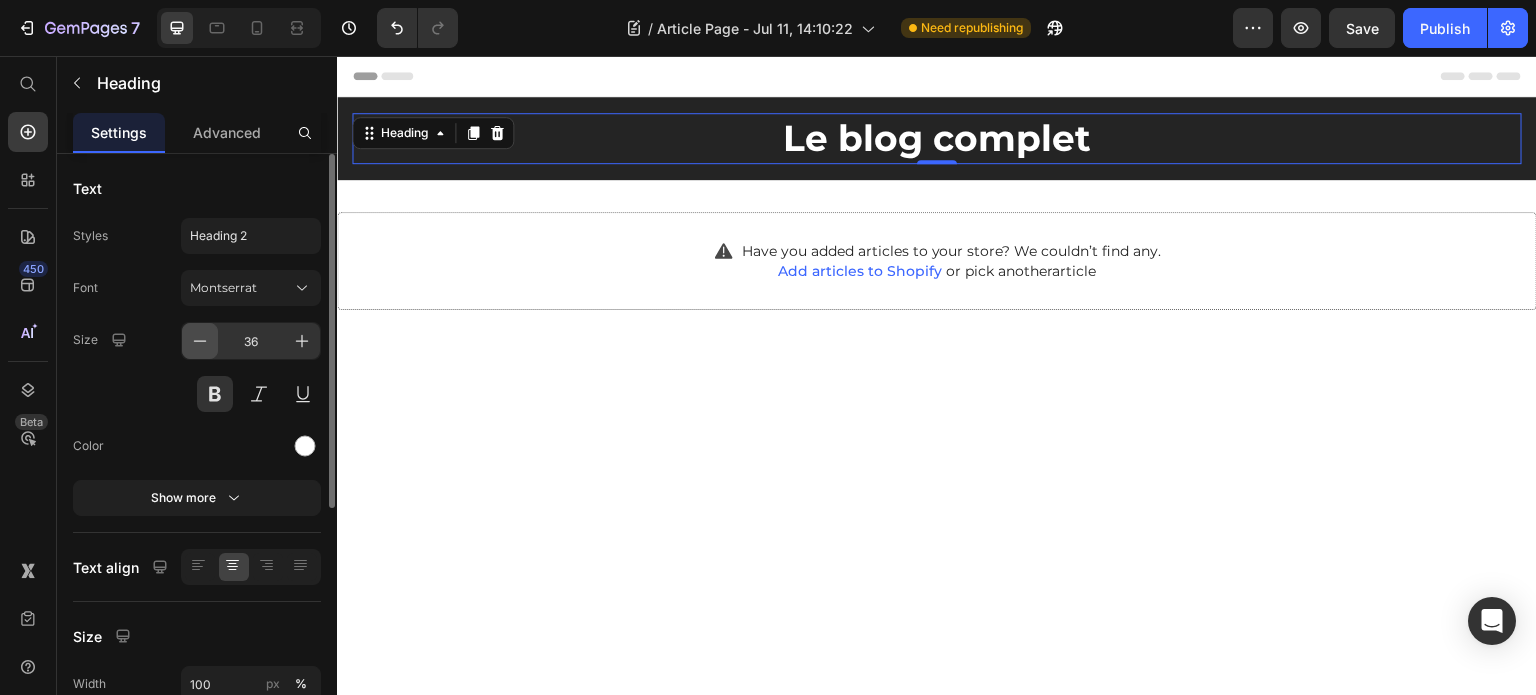 click 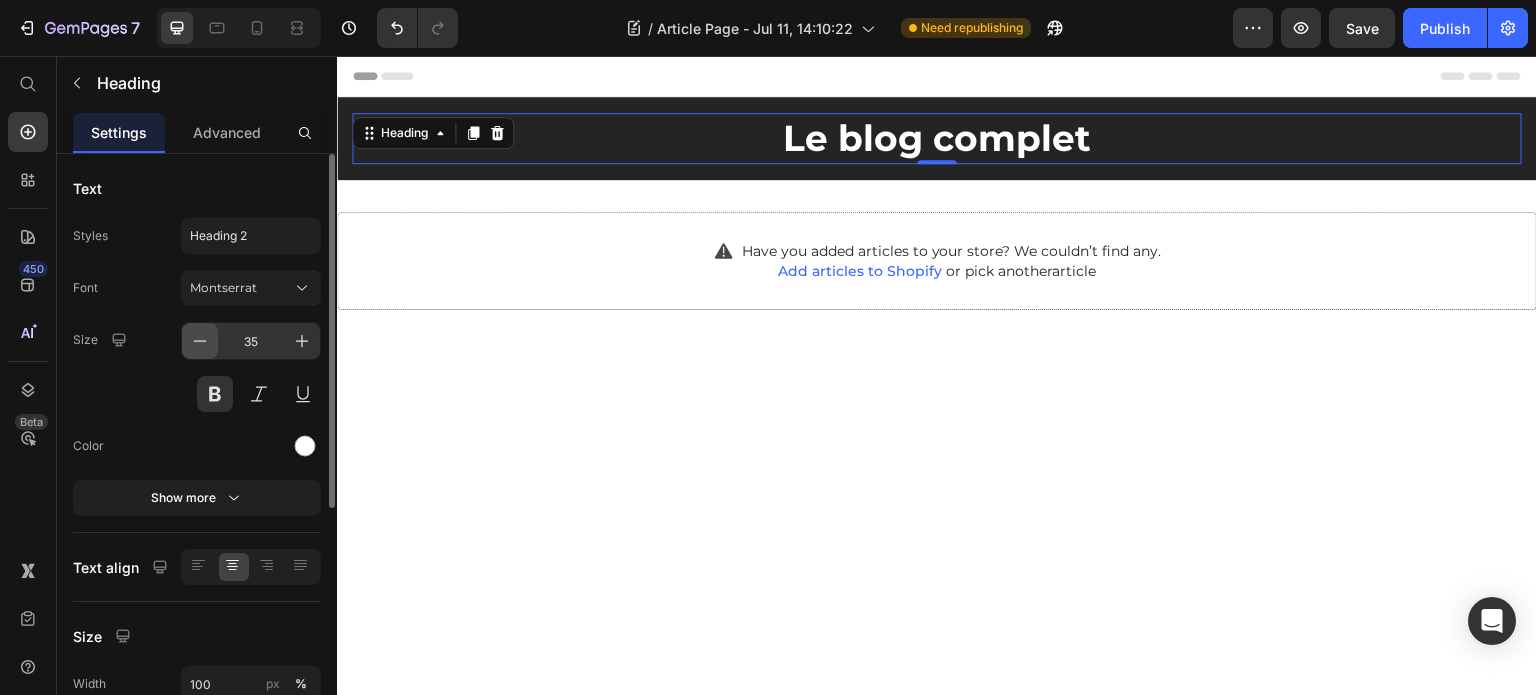 click 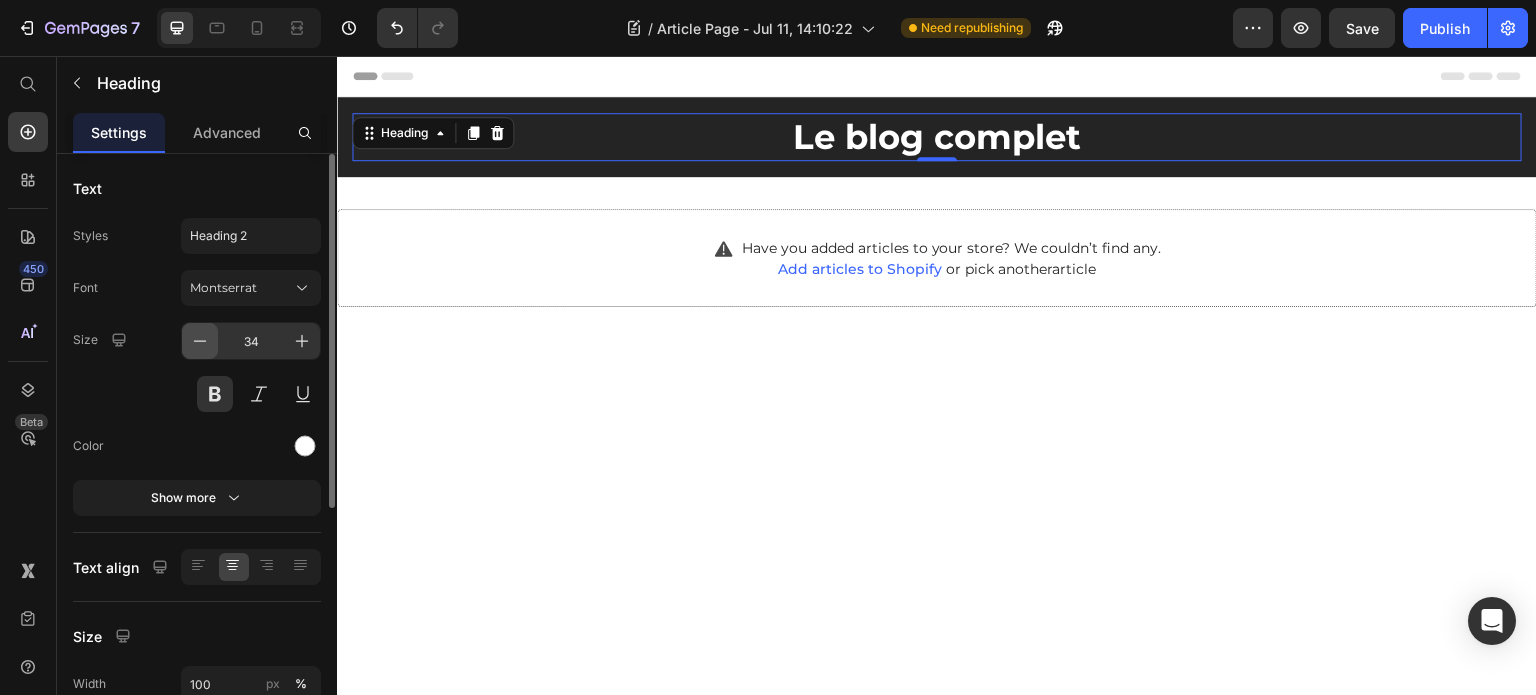 click 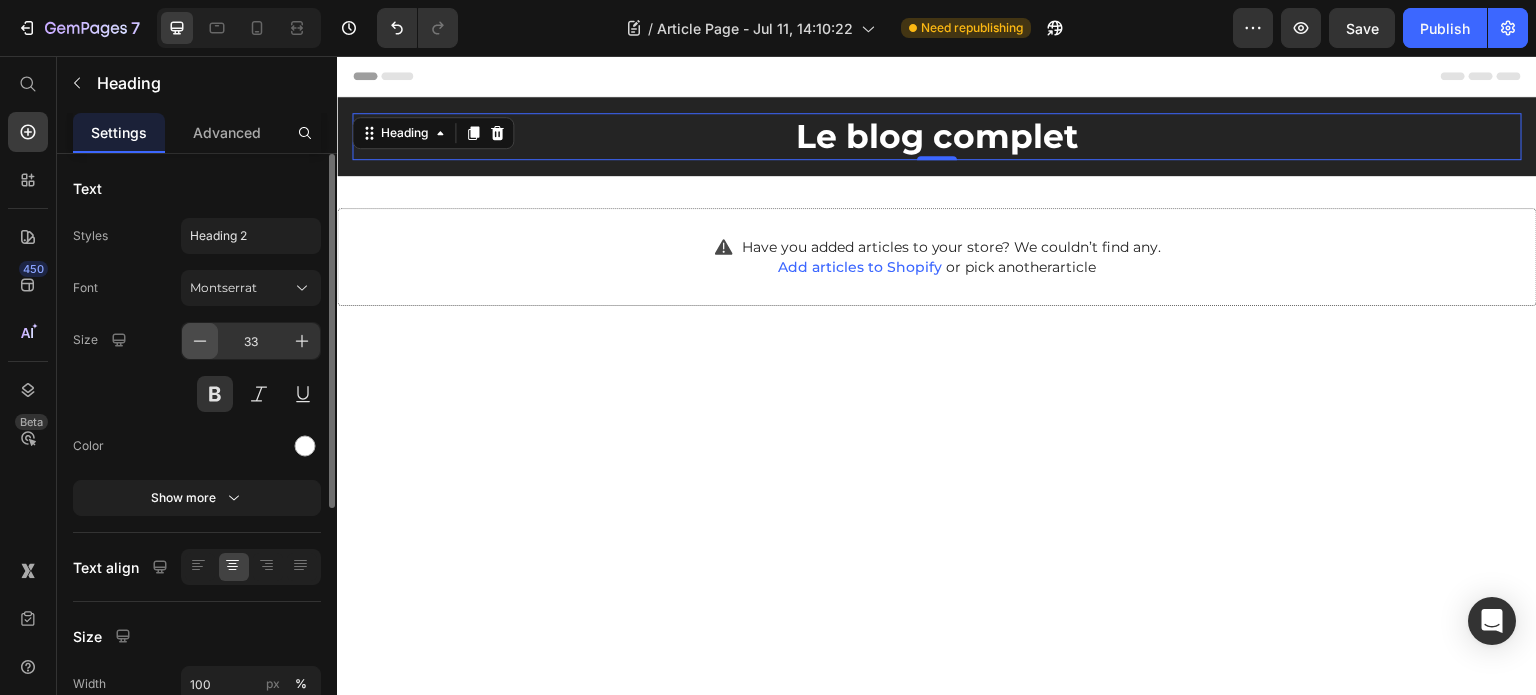 click 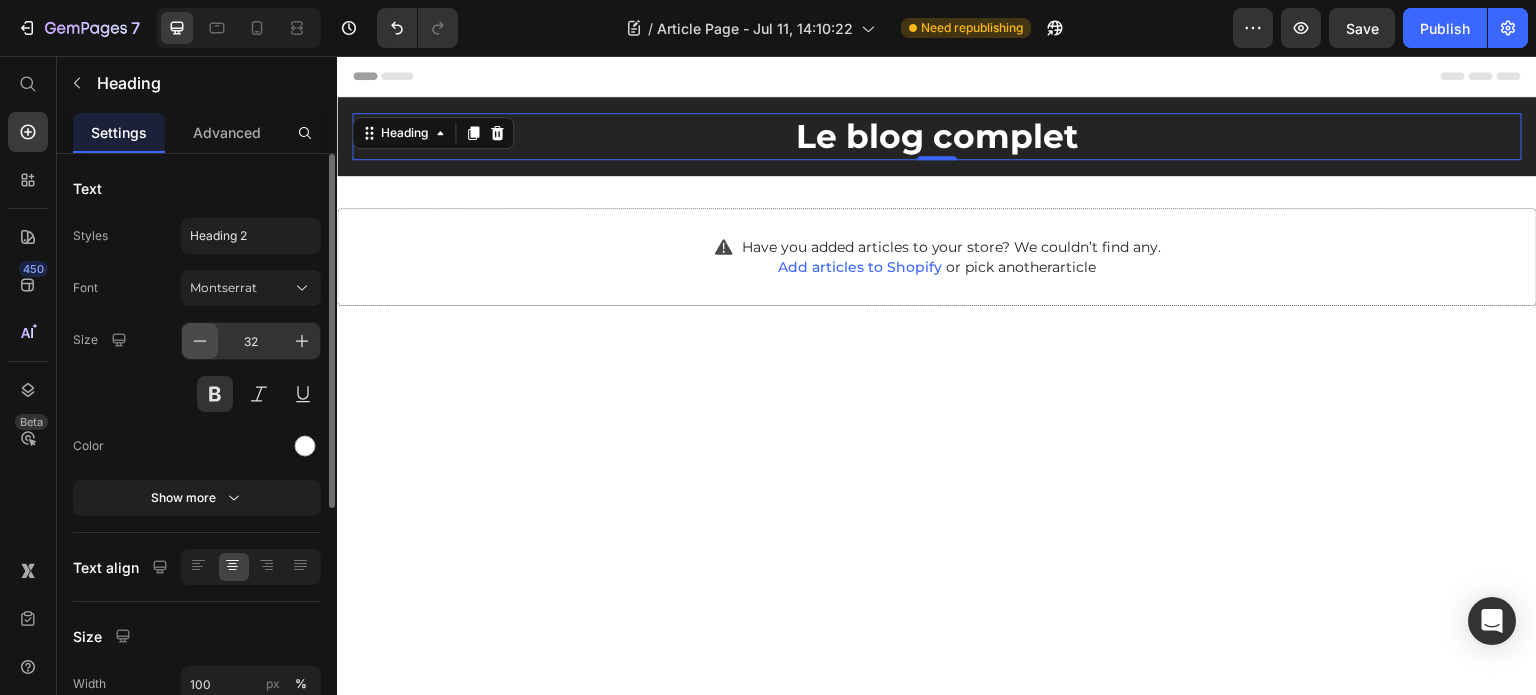 click 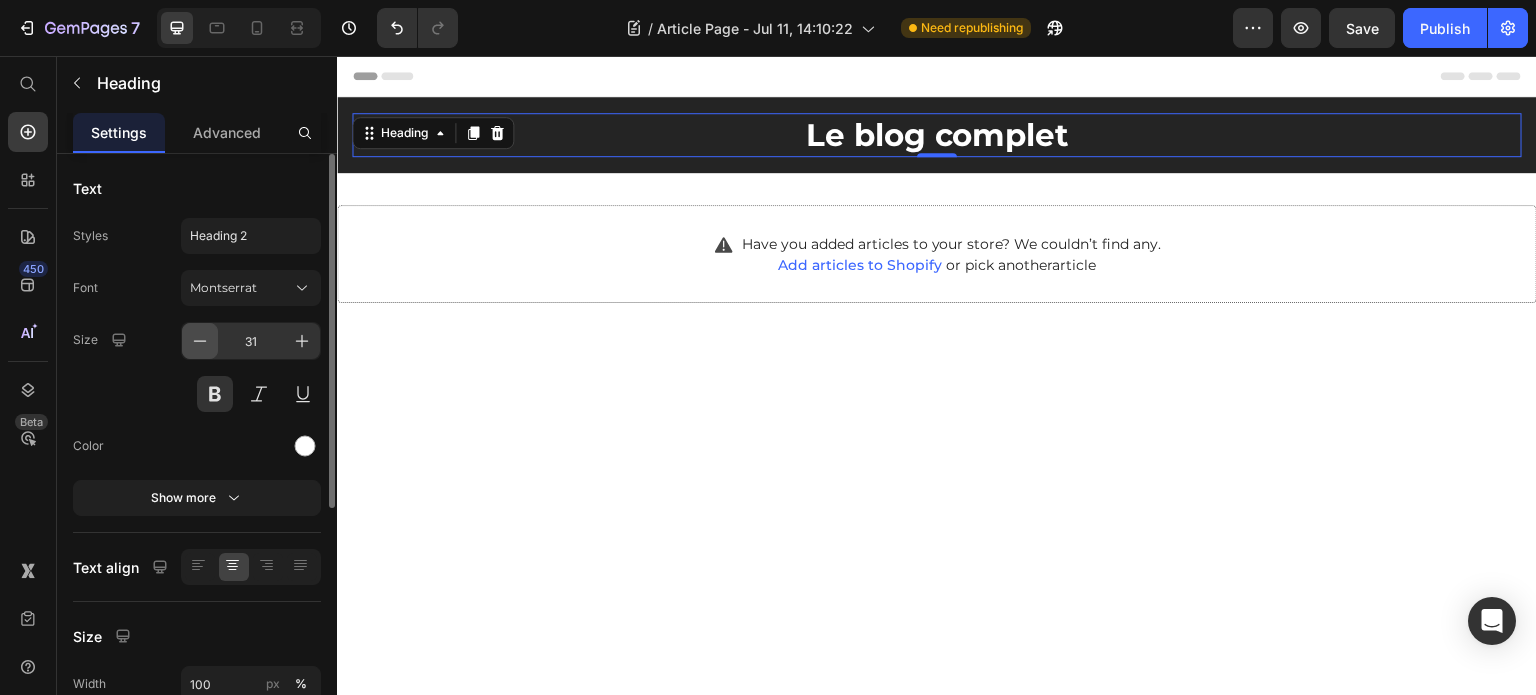 click 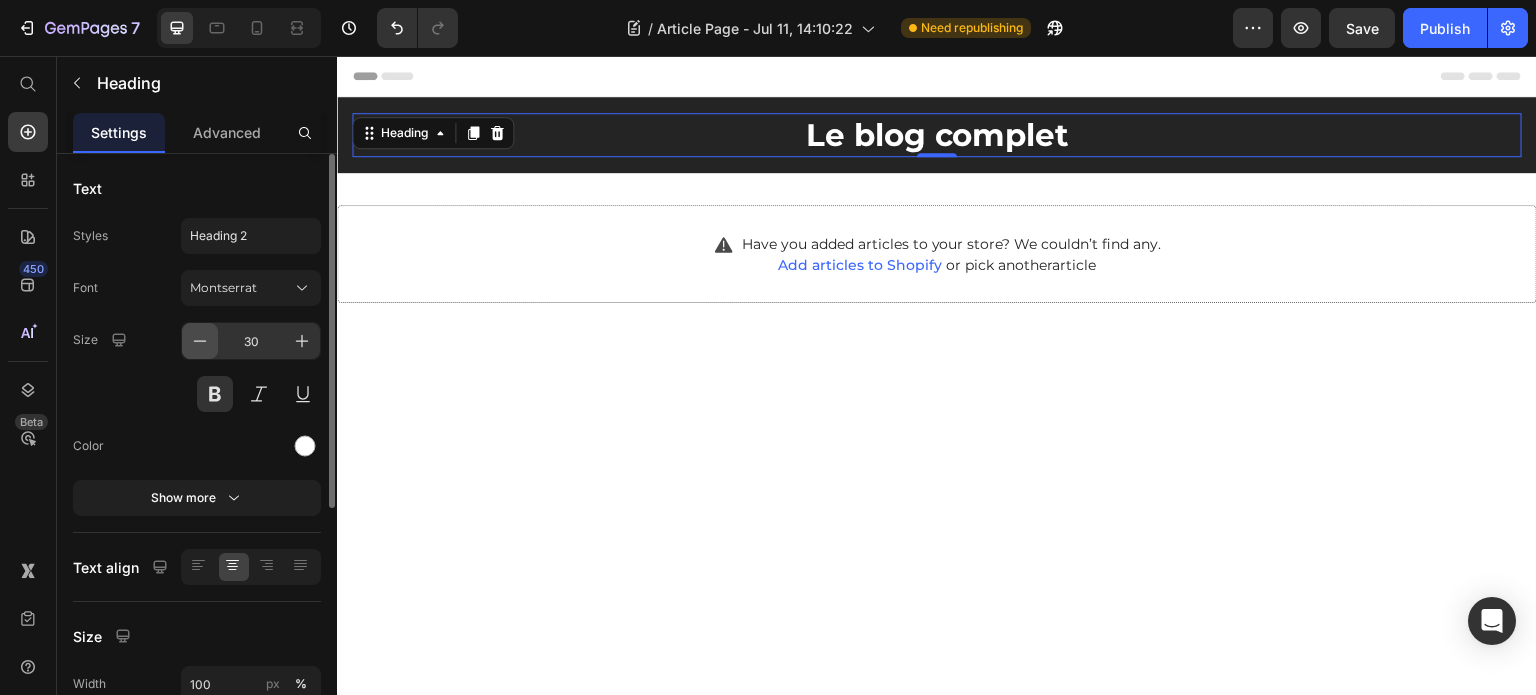 click 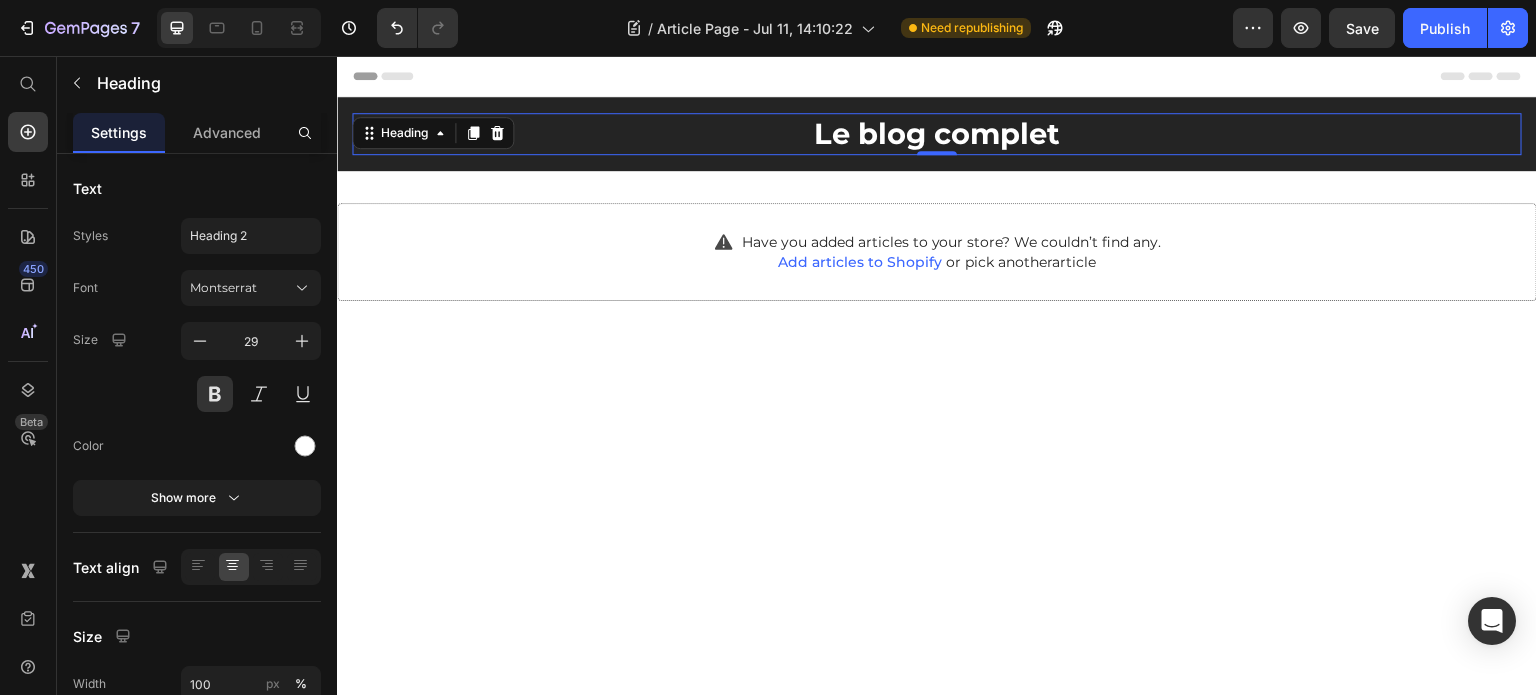 click at bounding box center (937, 1379) 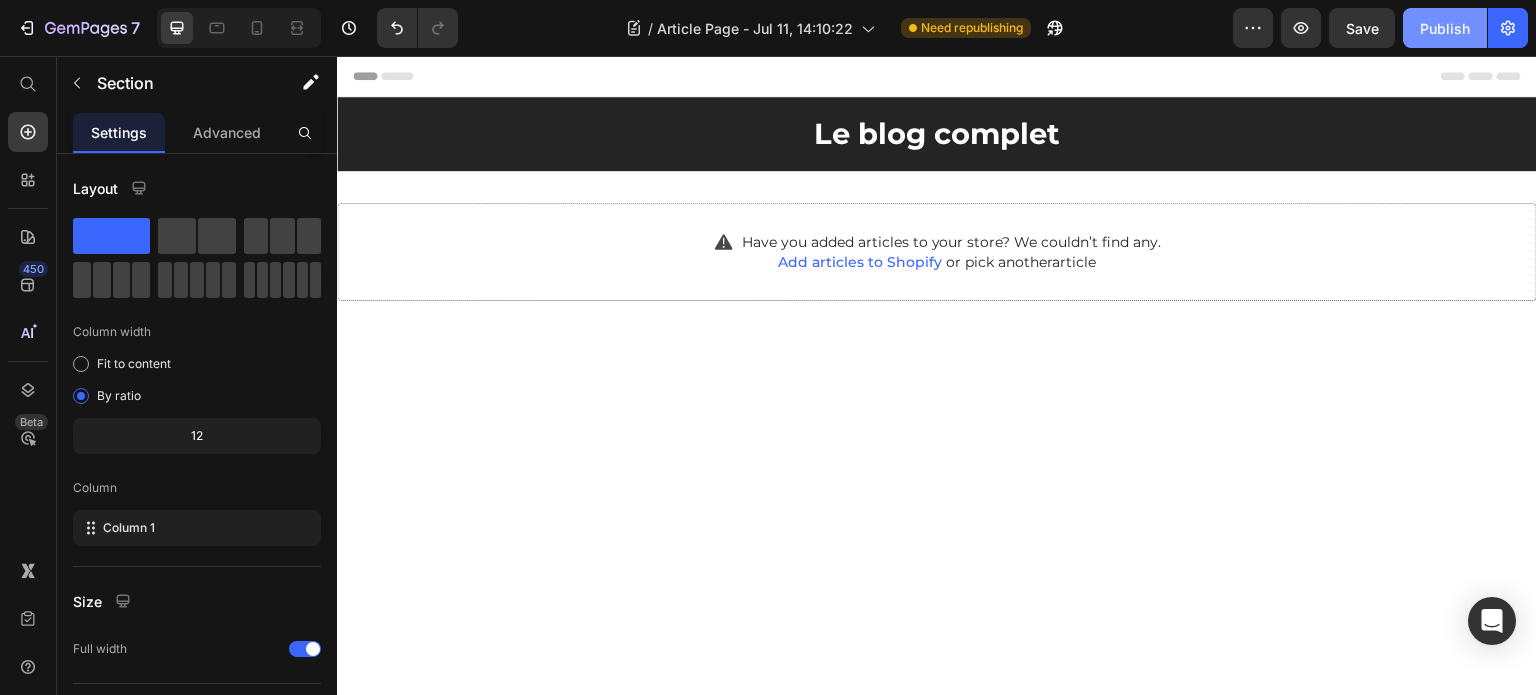 click on "Publish" 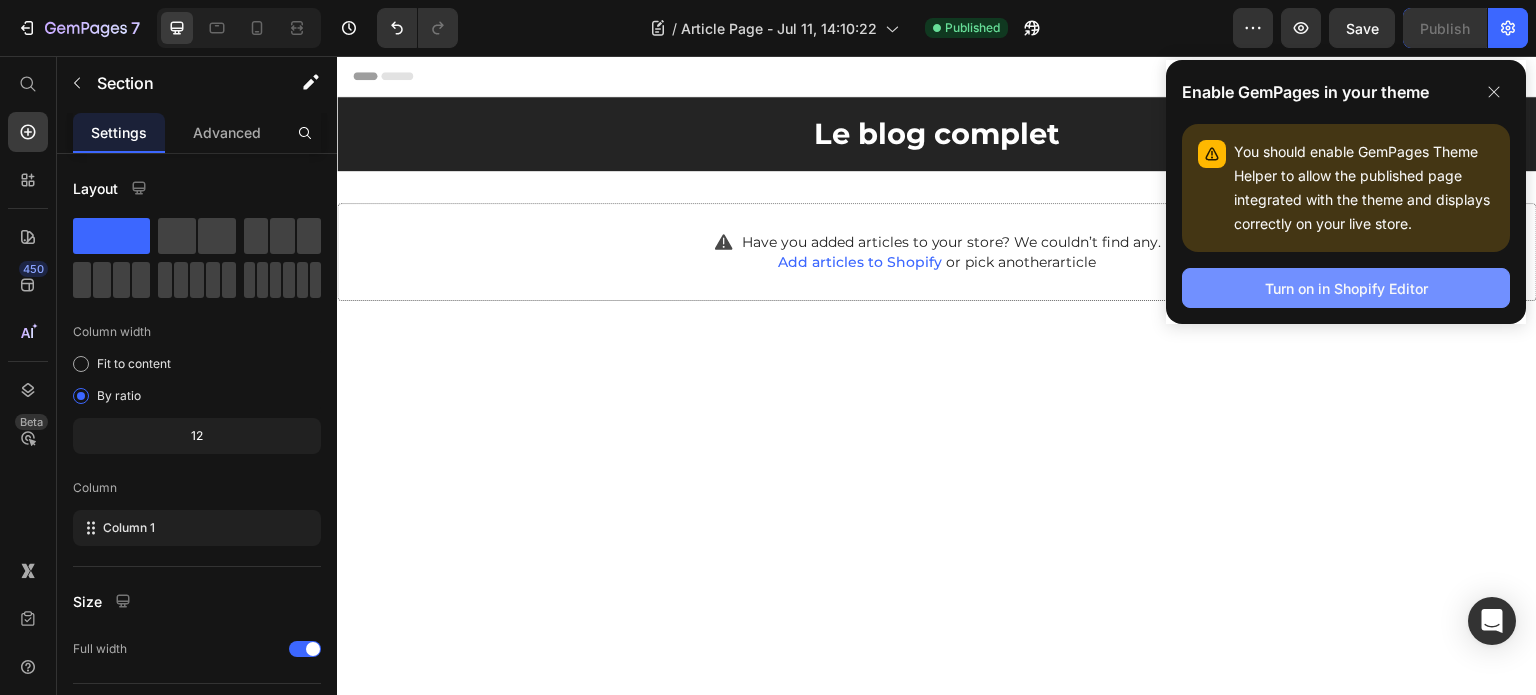 click on "Turn on in Shopify Editor" at bounding box center [1346, 288] 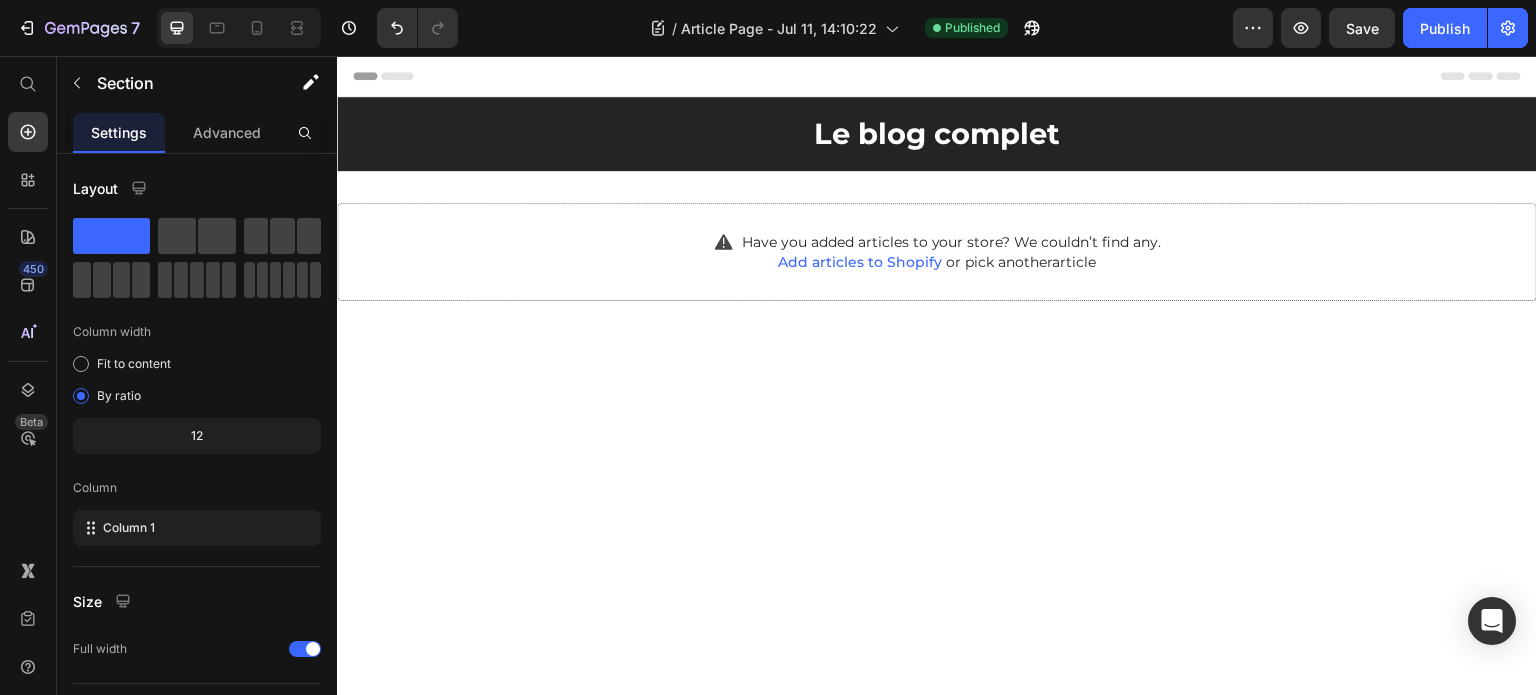 click at bounding box center (937, 1379) 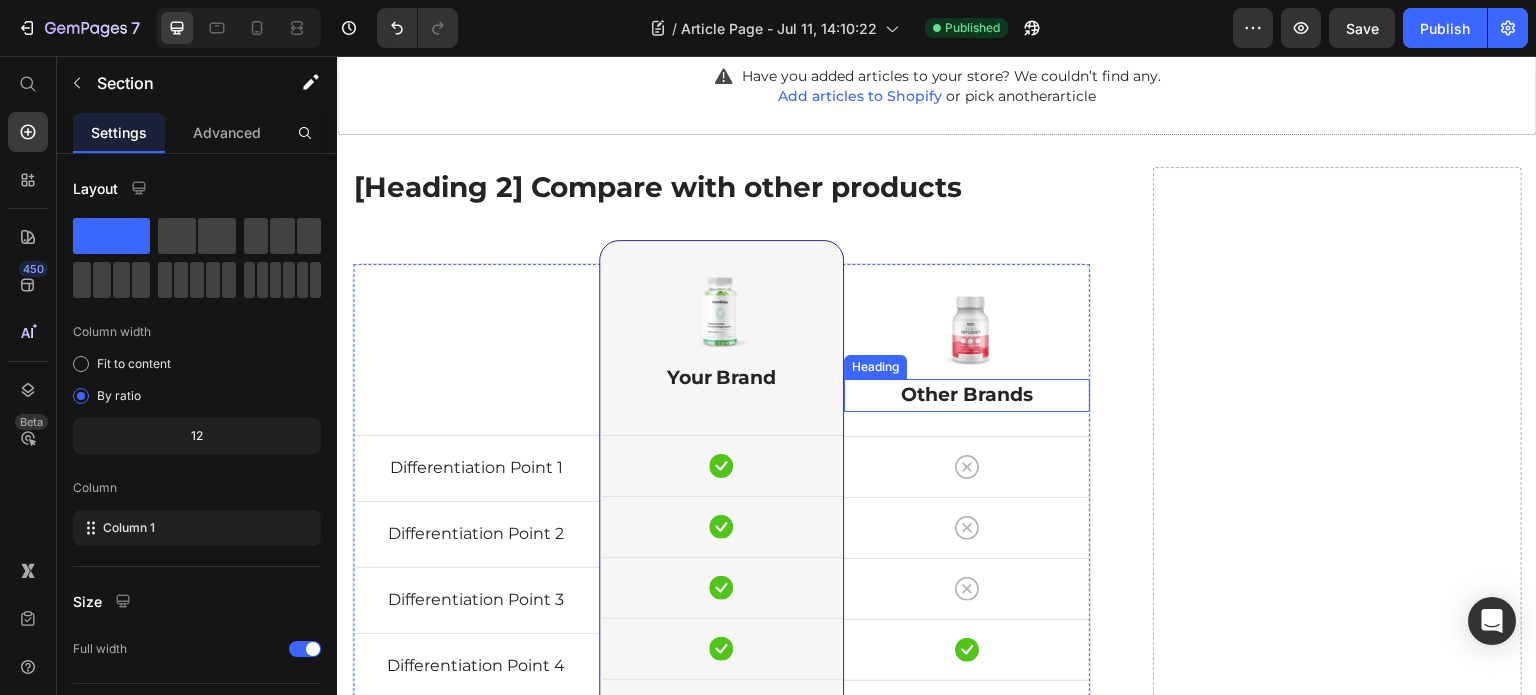 scroll, scrollTop: 0, scrollLeft: 0, axis: both 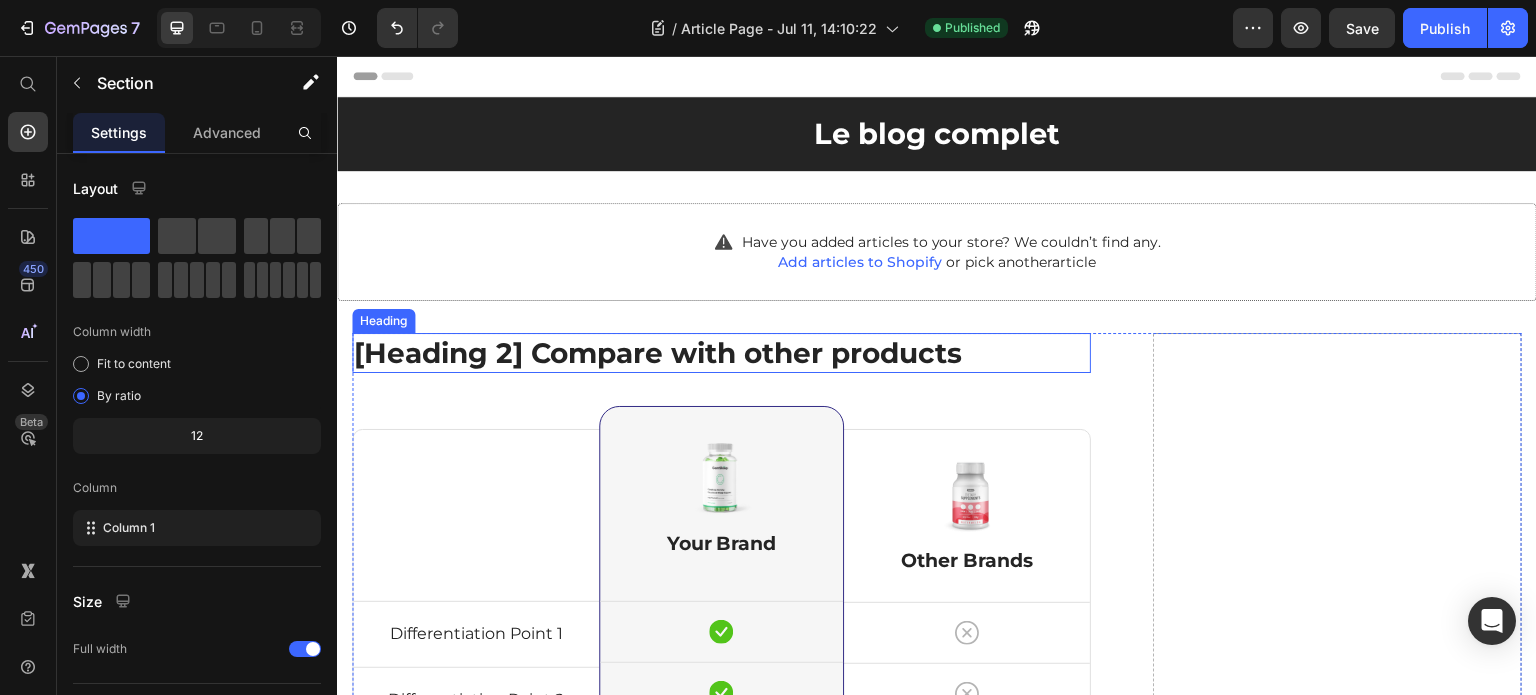 click on "[Heading 2] Compare with other products" at bounding box center (721, 353) 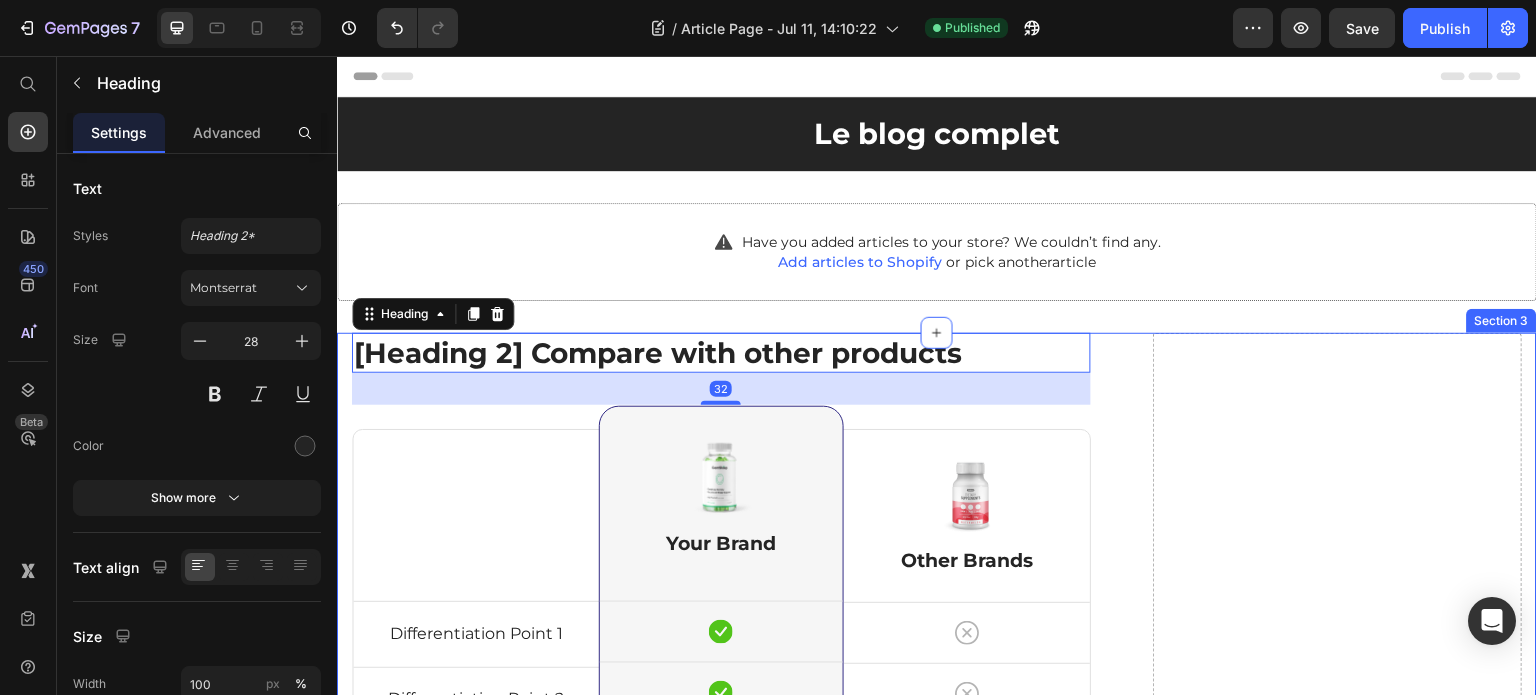 click on "[Heading 2] Compare with other products Heading   32                Title Line Differentiation Point 1 Text block Row Differentiation Point 2 Text block Row Differentiation Point 3 Text block Row Differentiation Point 4 Text block Row Differentiation Point 5 Text block Row Differentiation Point 6 Text block Row Differentiation Point 7 Text block Row Differentiation Point 8 Text block Row Image Your Brand Heading
Icon Row
Icon Row
Icon Row
Icon Row
Icon Row
Icon Row
Icon Row
Icon Row Row Image Other Brands Heading
Icon Row
Icon Row
Icon Row
Icon Row
Icon Row
Icon Row
Icon Row
Icon Row Row  	   CHECK AVAILABILITY Button ✔️ 30-Day Money-Back Guarantee Text block [Heading 2] Achievements Heading Image Image Image Row [Heading 2] Show social proof Heading Row" at bounding box center (937, 1381) 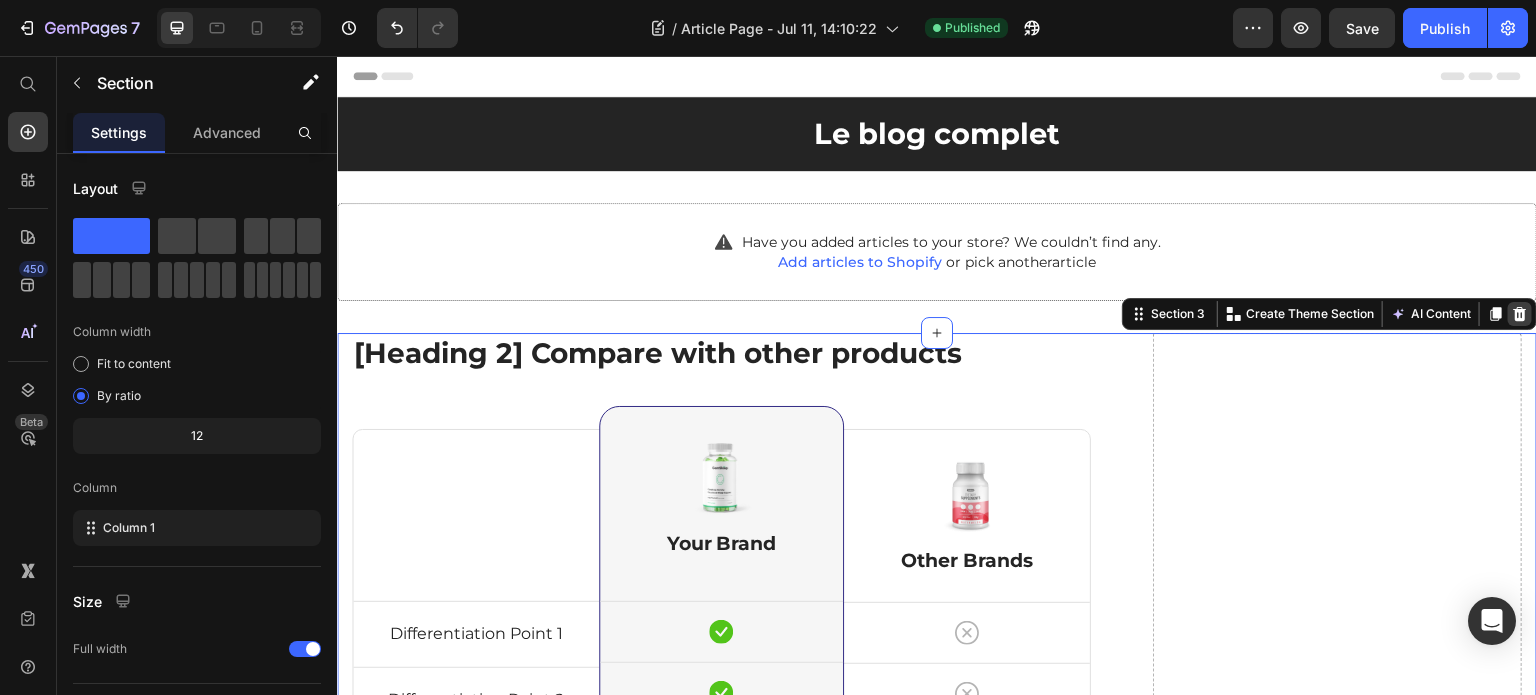 click 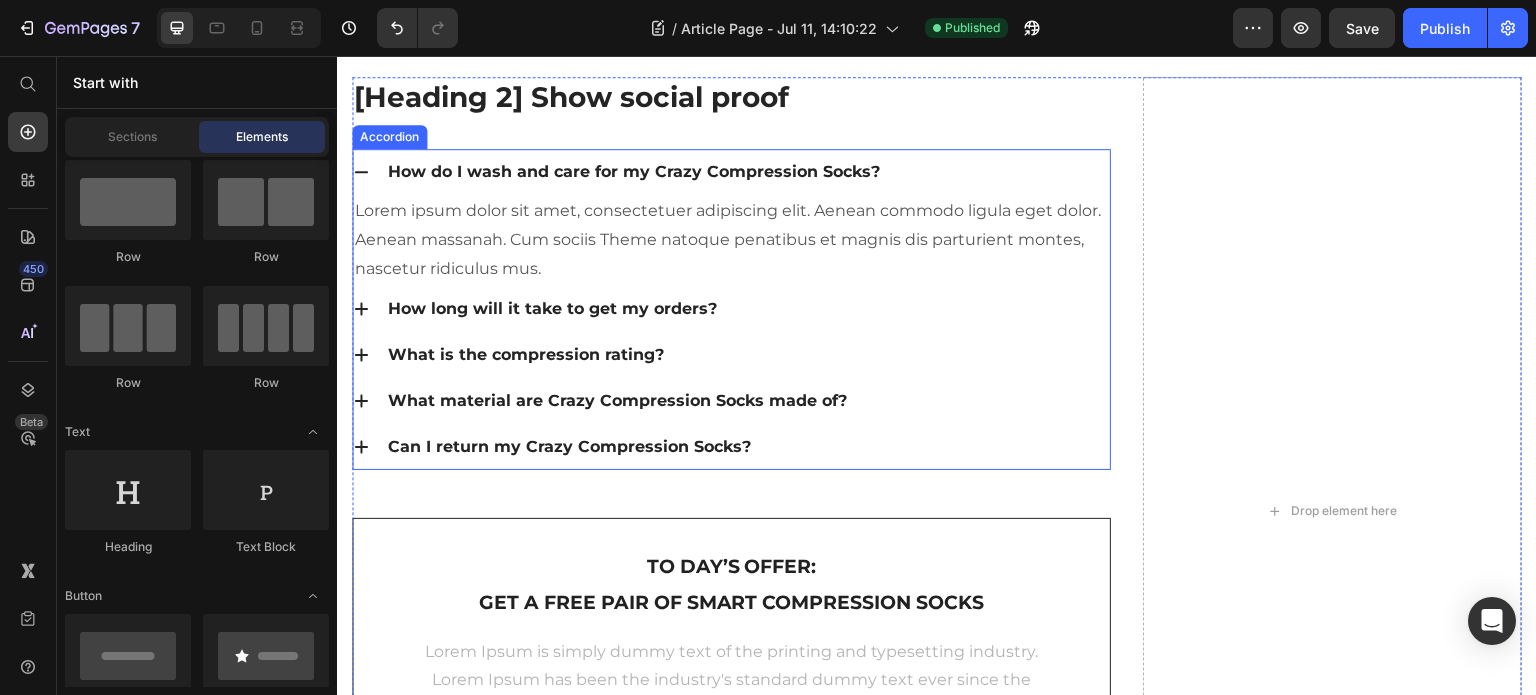 scroll, scrollTop: 90, scrollLeft: 0, axis: vertical 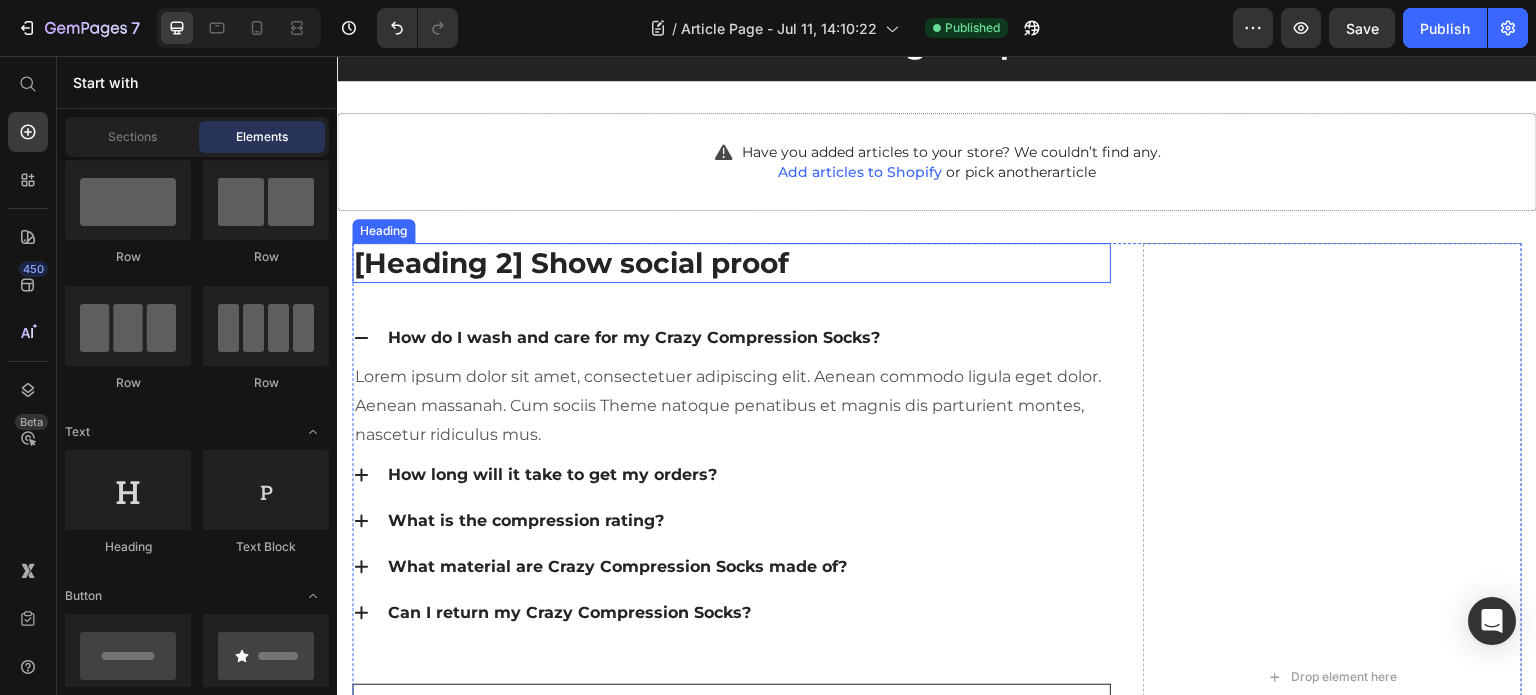 click on "[Heading 2] Show social proof" at bounding box center (731, 263) 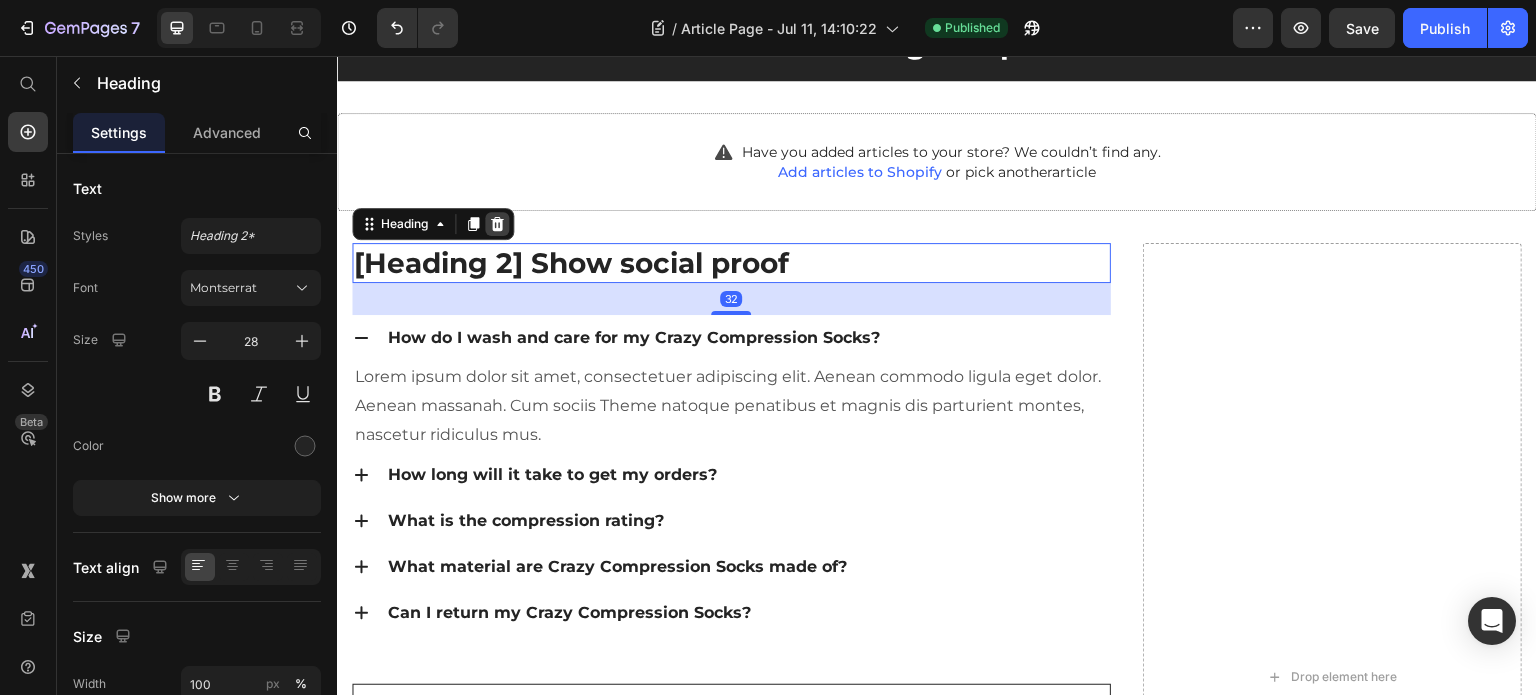 click 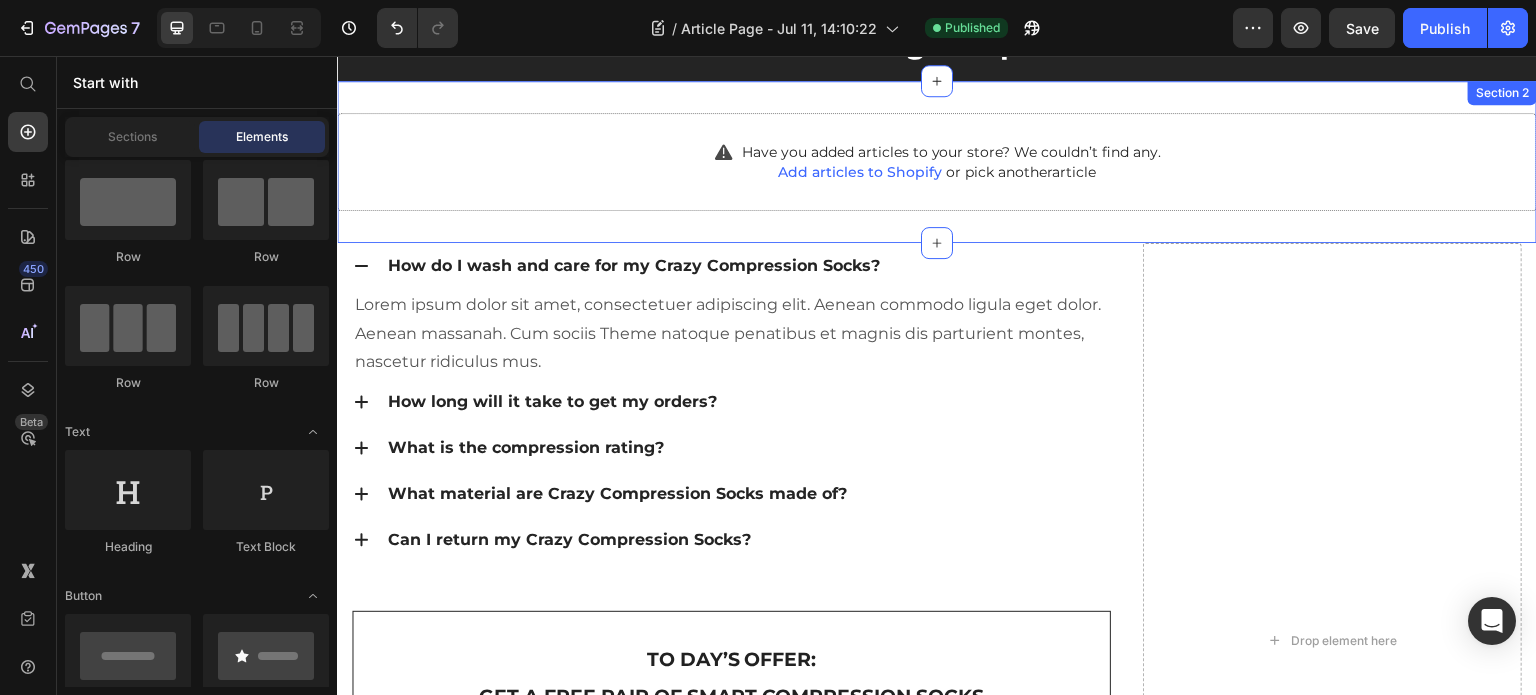 click on "Have you added articles to your store? We couldn’t find any. Add articles to Shopify   or pick another  article Article List Section 2" at bounding box center (937, 162) 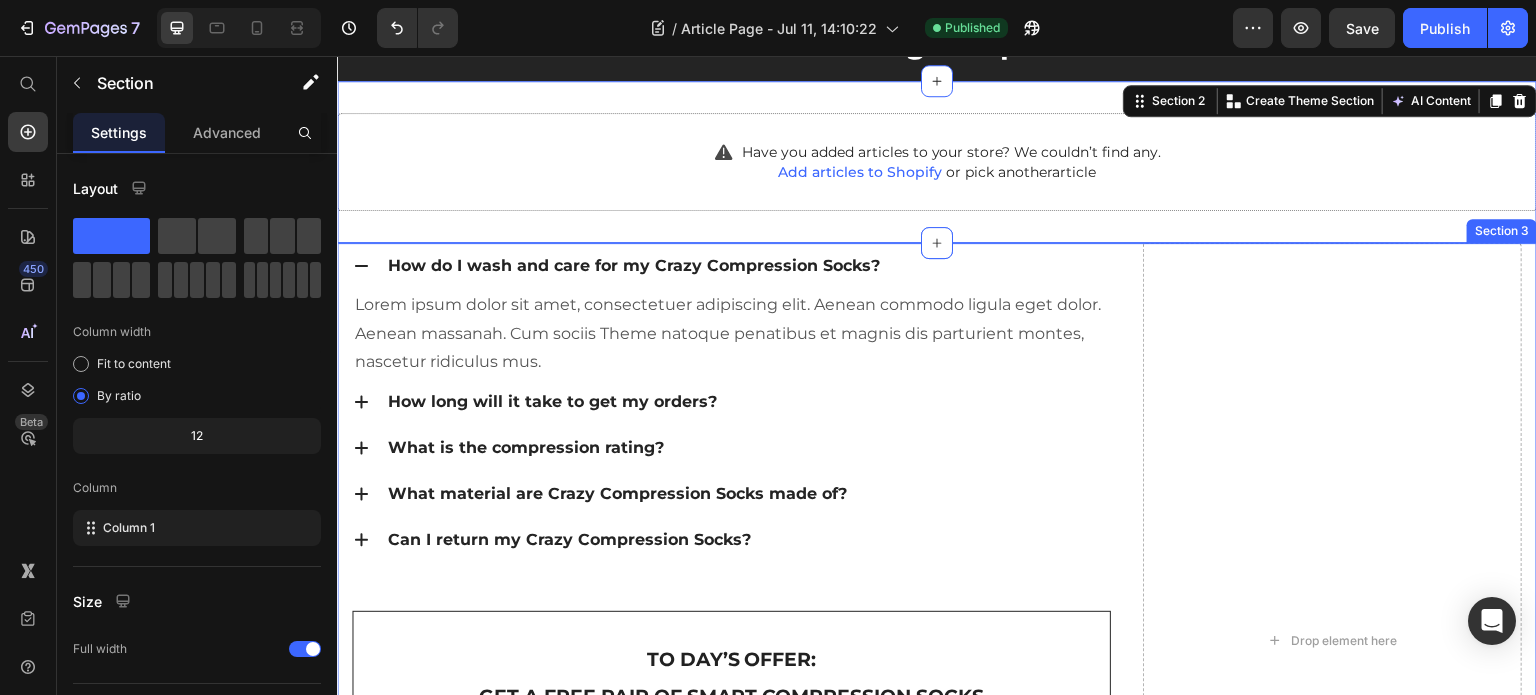 click on "How do I wash and care for my Crazy Compression Socks? Lorem ipsum dolor sit amet, consectetuer adipiscing elit. Aenean commodo ligula eget dolor. Aenean massanah. Cum sociis Theme natoque penatibus et magnis dis parturient montes, nascetur ridiculus mus. Text block How long will it take to get my orders? What is the compression rating? What material are Crazy Compression Socks made of? Can I return my Crazy Compression Socks? Accordion To day’s offer: Text block Get a free pair of smart compression socks Text block Lorem Ipsum is simply dummy text of the printing and typesetting industry. Lorem Ipsum has been the industry's standard dummy text ever since the 1500s, when an unknown printer took a galley of type and scrambled Text block  	   CHECK AVAILABILITY Button Hurry up! Sale ends once the timer hits zero Text block 00 Days 20 Hrs 09 Mins 48 Secs CountDown Timer Row
Drop element here Row Unique Value Proposition Heading
Icon Product benefit 1 Text block" at bounding box center (937, 681) 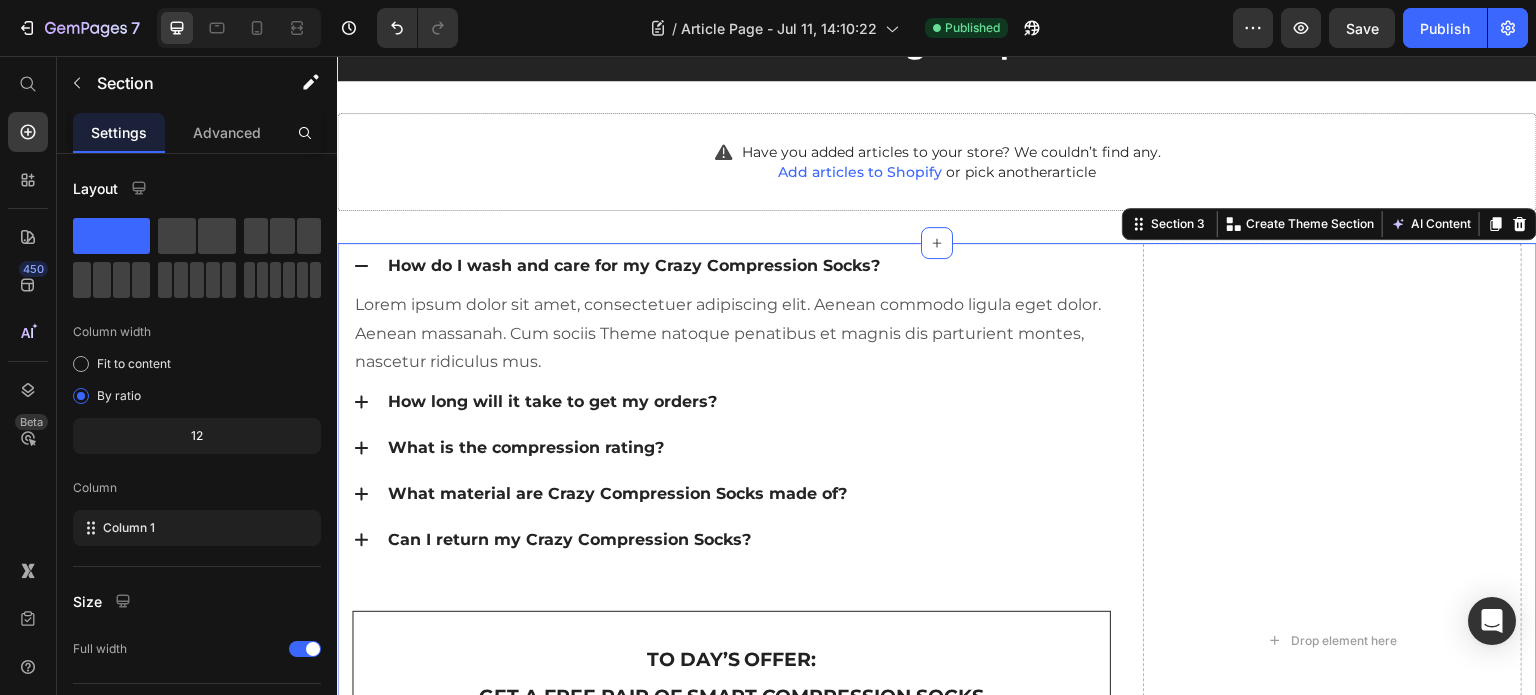 click at bounding box center (1520, 224) 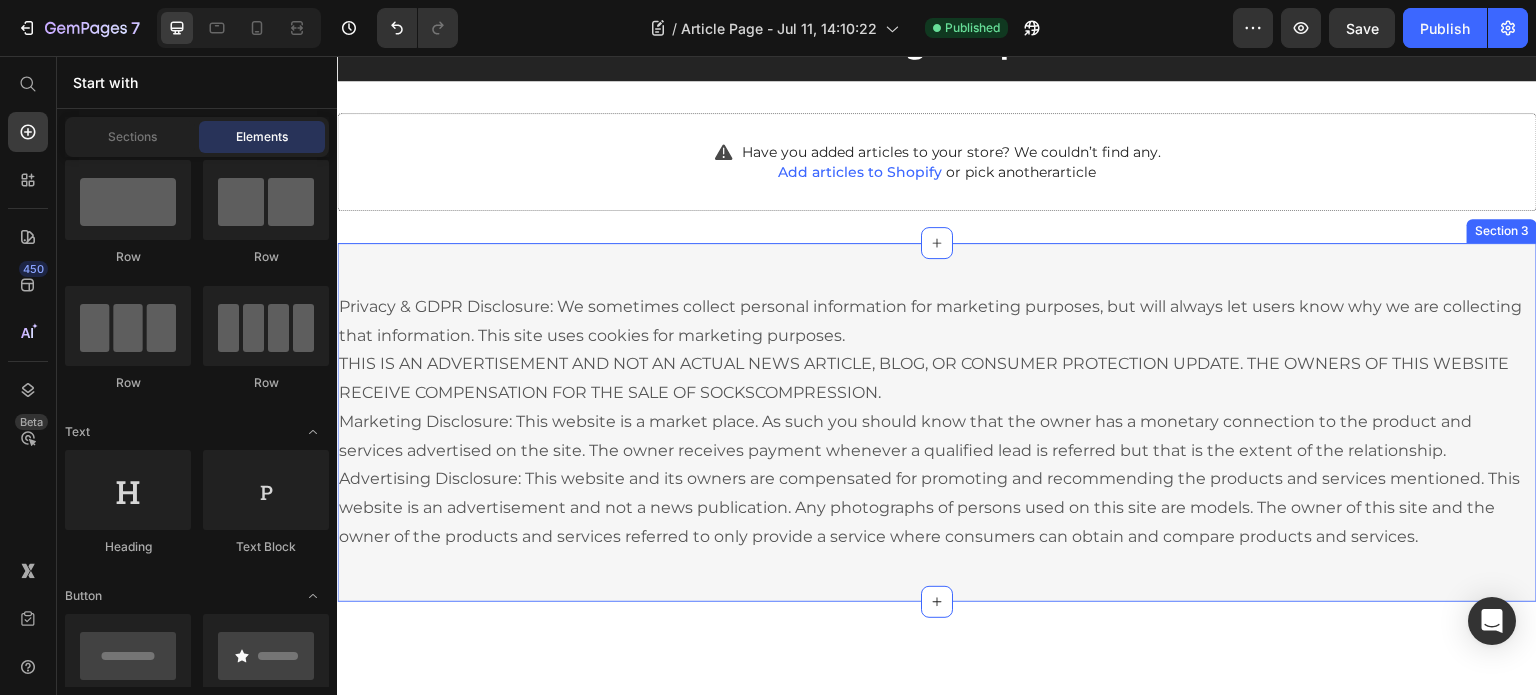 click on "Privacy & GDPR Disclosure: We sometimes collect personal information for marketing purposes, but will always let users know why we are collecting that information. This site uses cookies for marketing purposes. THIS IS AN ADVERTISEMENT AND NOT AN ACTUAL NEWS ARTICLE, BLOG, OR CONSUMER PROTECTION UPDATE. THE OWNERS OF THIS WEBSITE RECEIVE COMPENSATION FOR THE SALE OF SOCKSCOMPRESSION. Marketing Disclosure: This website is a market place. As such you should know that the owner has a monetary connection to the product and services advertised on the site. The owner receives payment whenever a qualified lead is referred but that is the extent of the relationship. Text block Row Section 3" at bounding box center (937, 422) 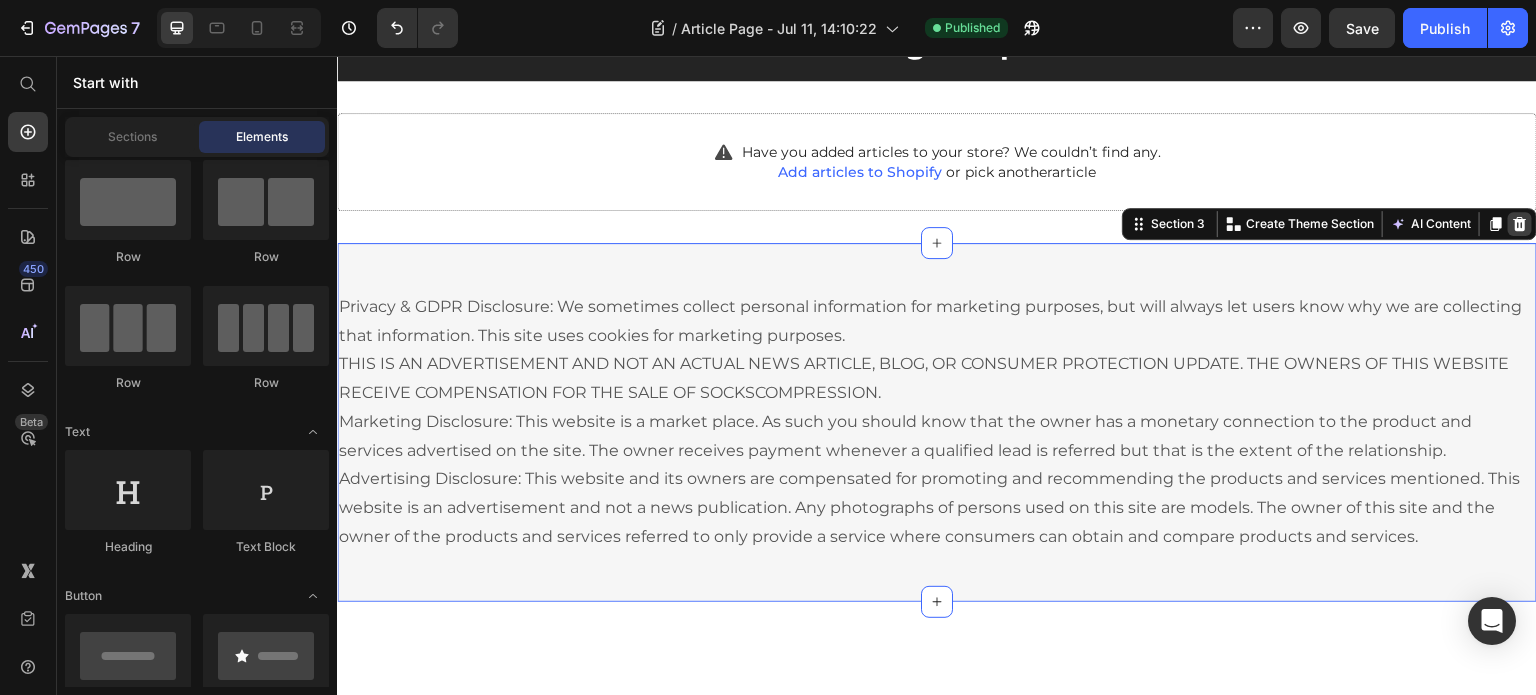 click 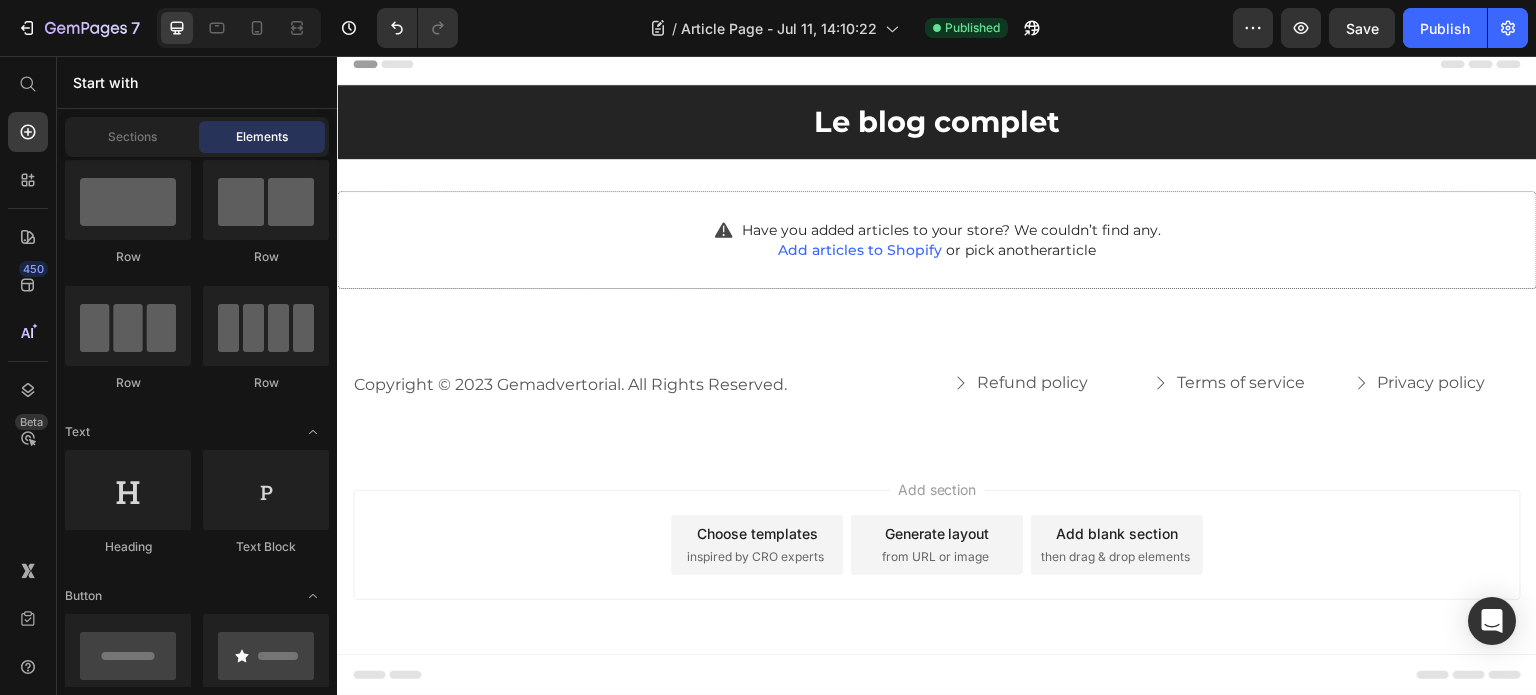 scroll, scrollTop: 12, scrollLeft: 0, axis: vertical 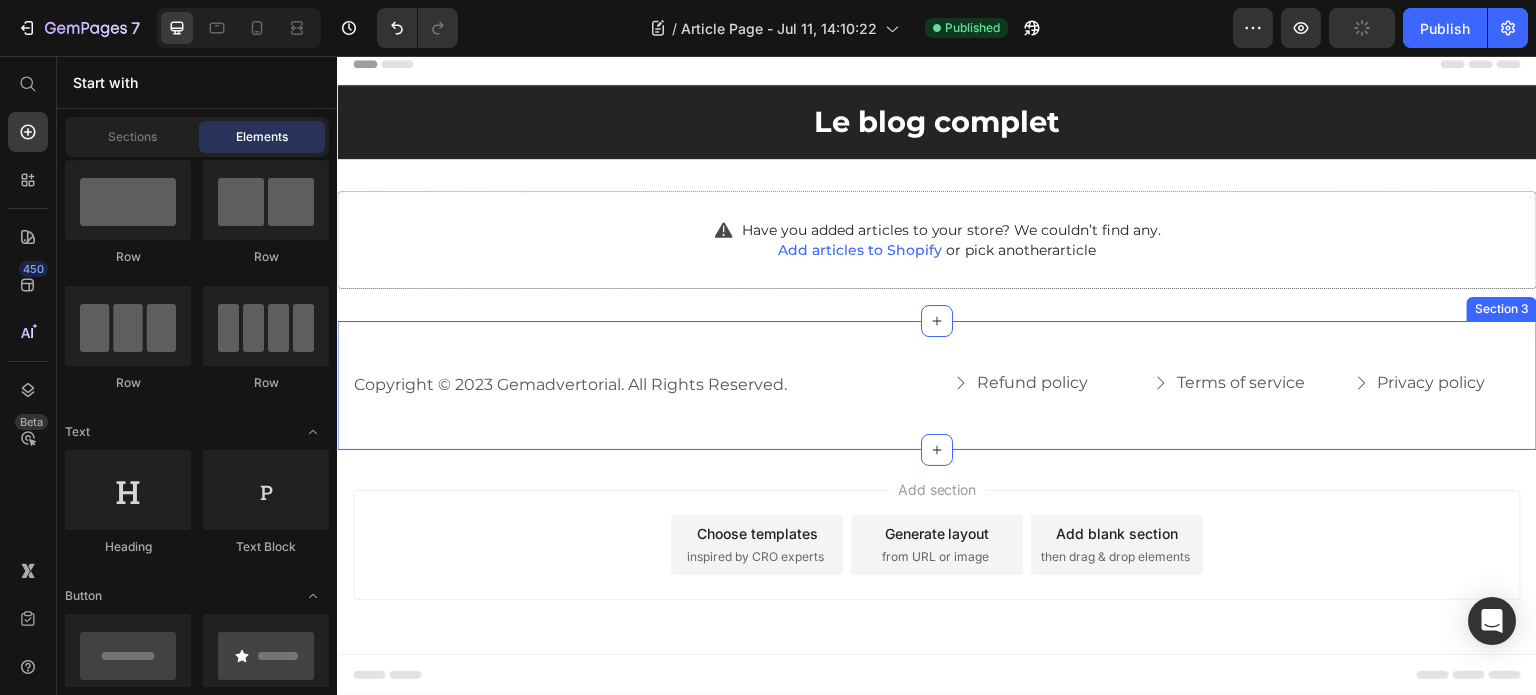 click on "Copyright © 2023 Gemadvertorial. All Rights Reserved. Text block
Refund policy Button
Terms of service Button
Privacy policy Button Row Row Section 3" at bounding box center [937, 385] 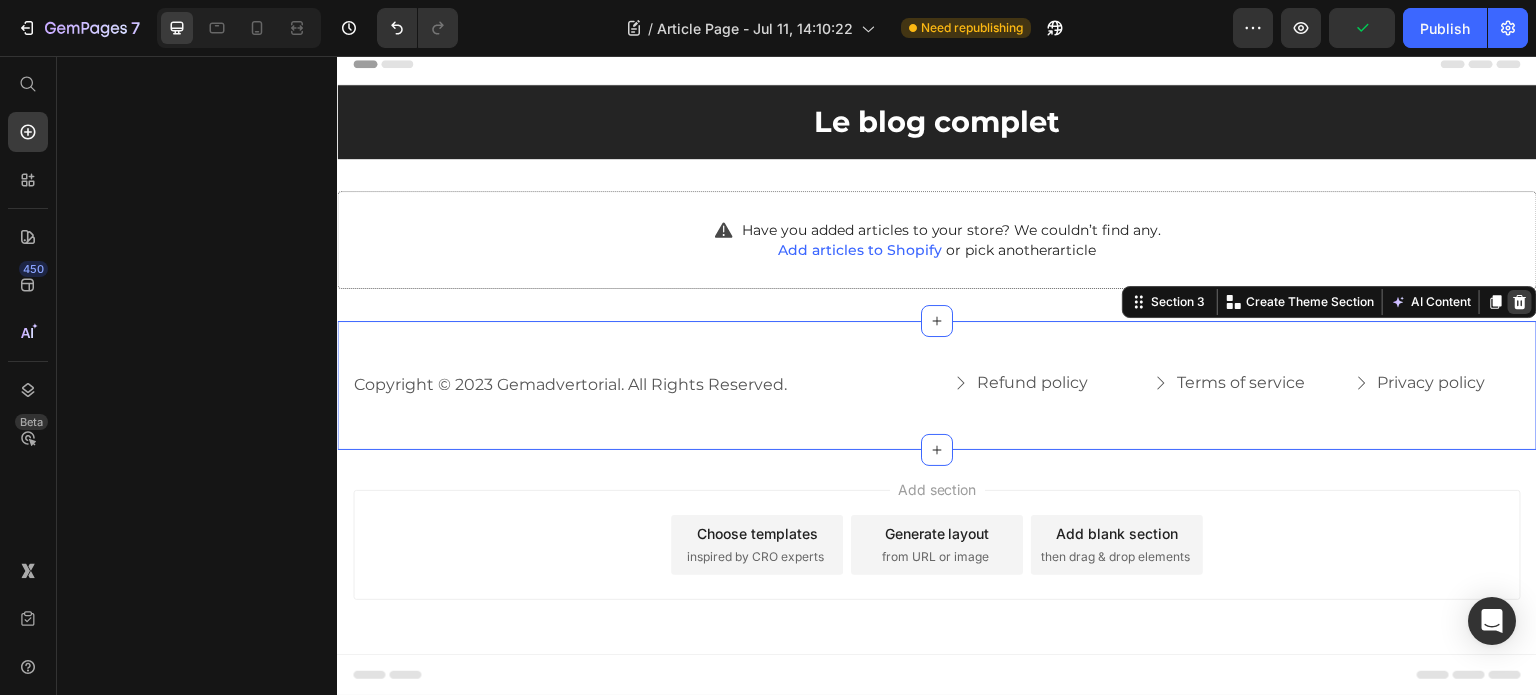 click 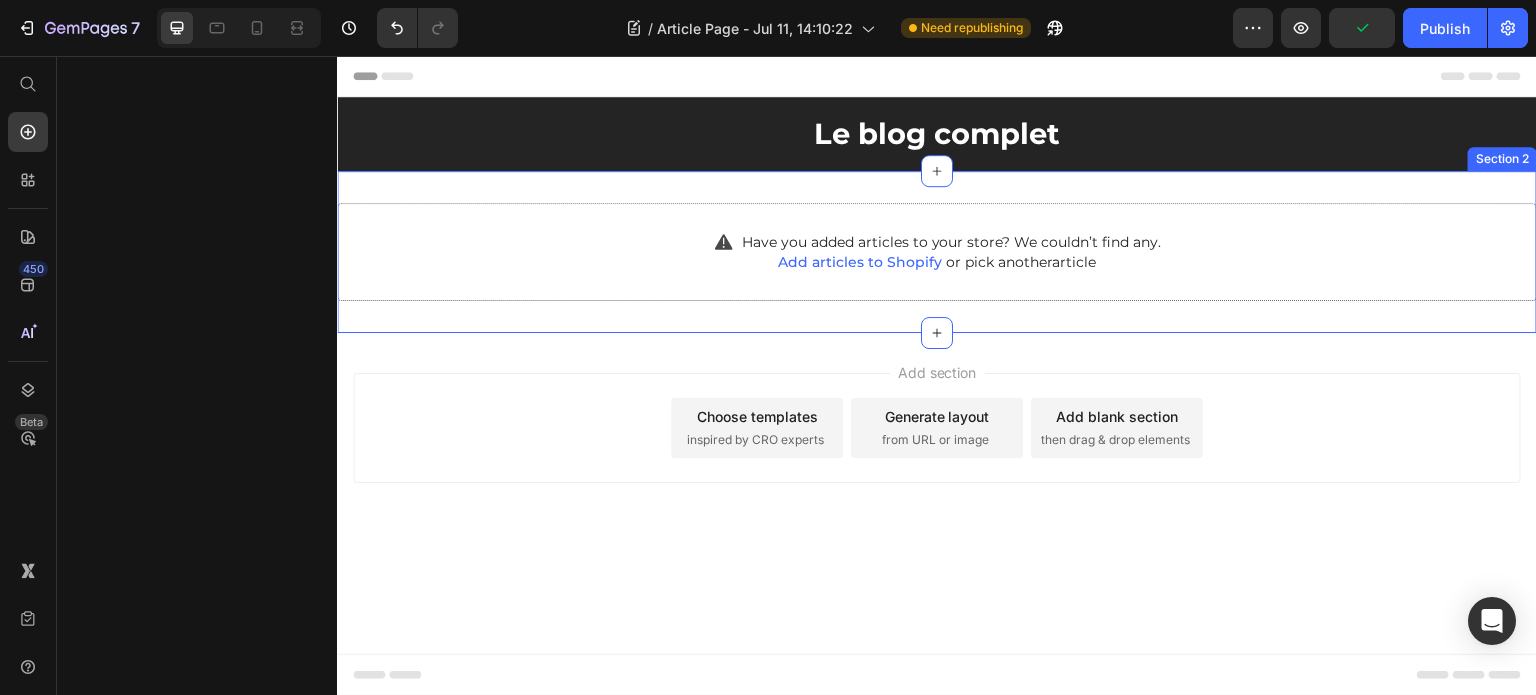 scroll, scrollTop: 0, scrollLeft: 0, axis: both 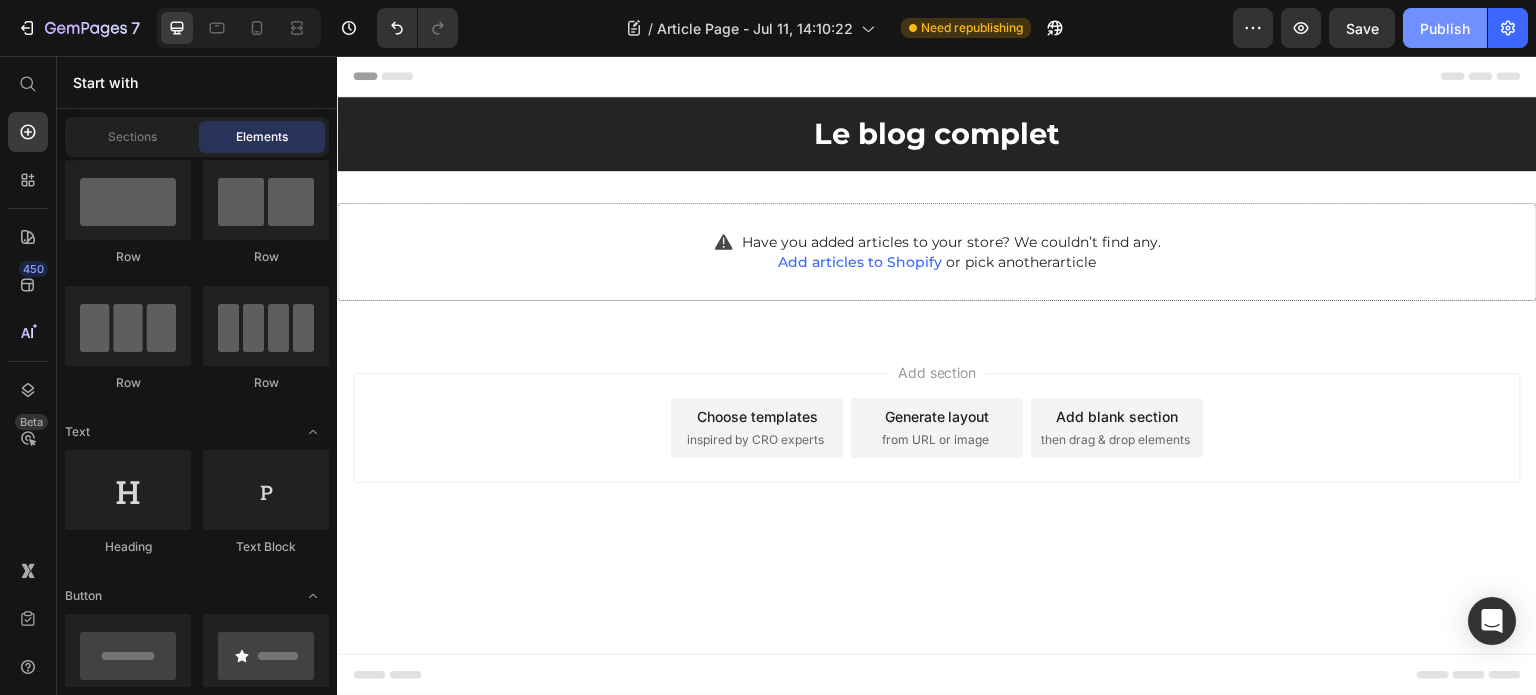 click on "Publish" at bounding box center (1445, 28) 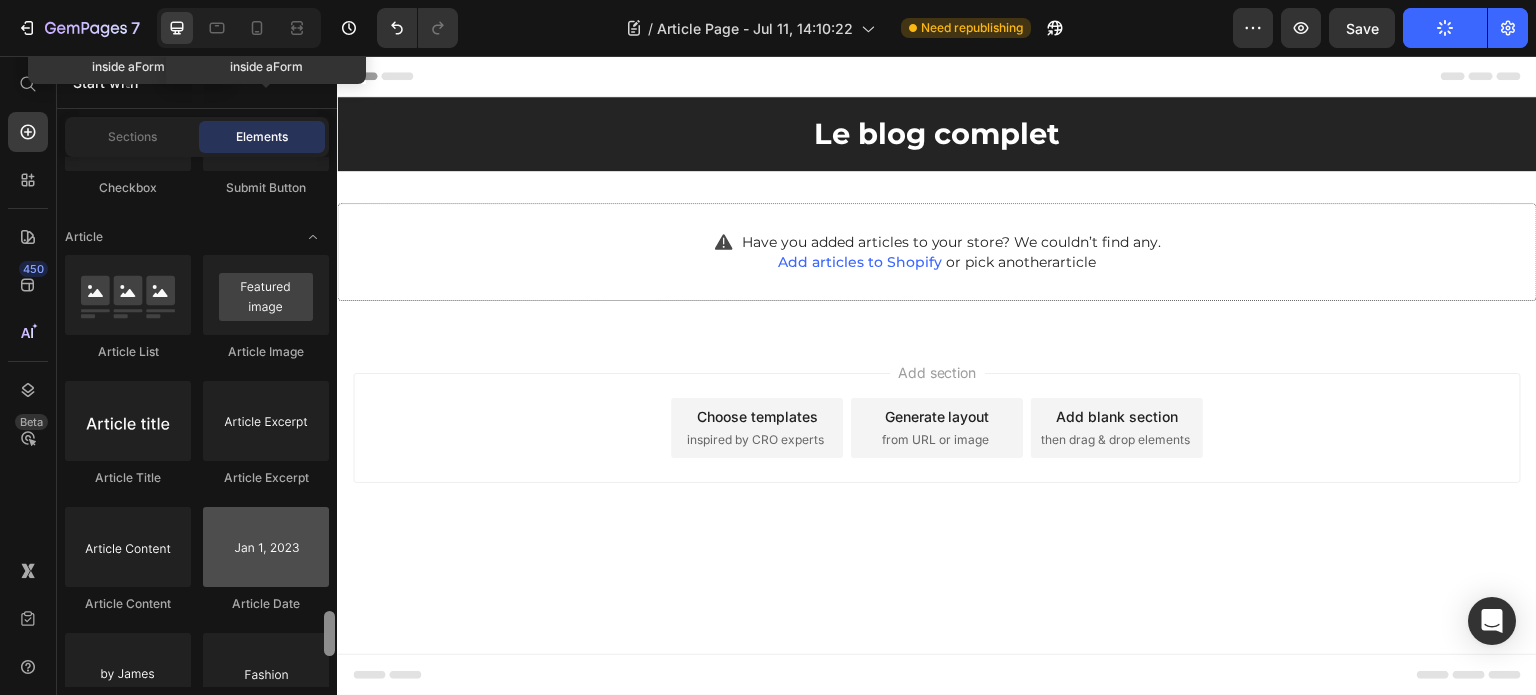 scroll, scrollTop: 5240, scrollLeft: 0, axis: vertical 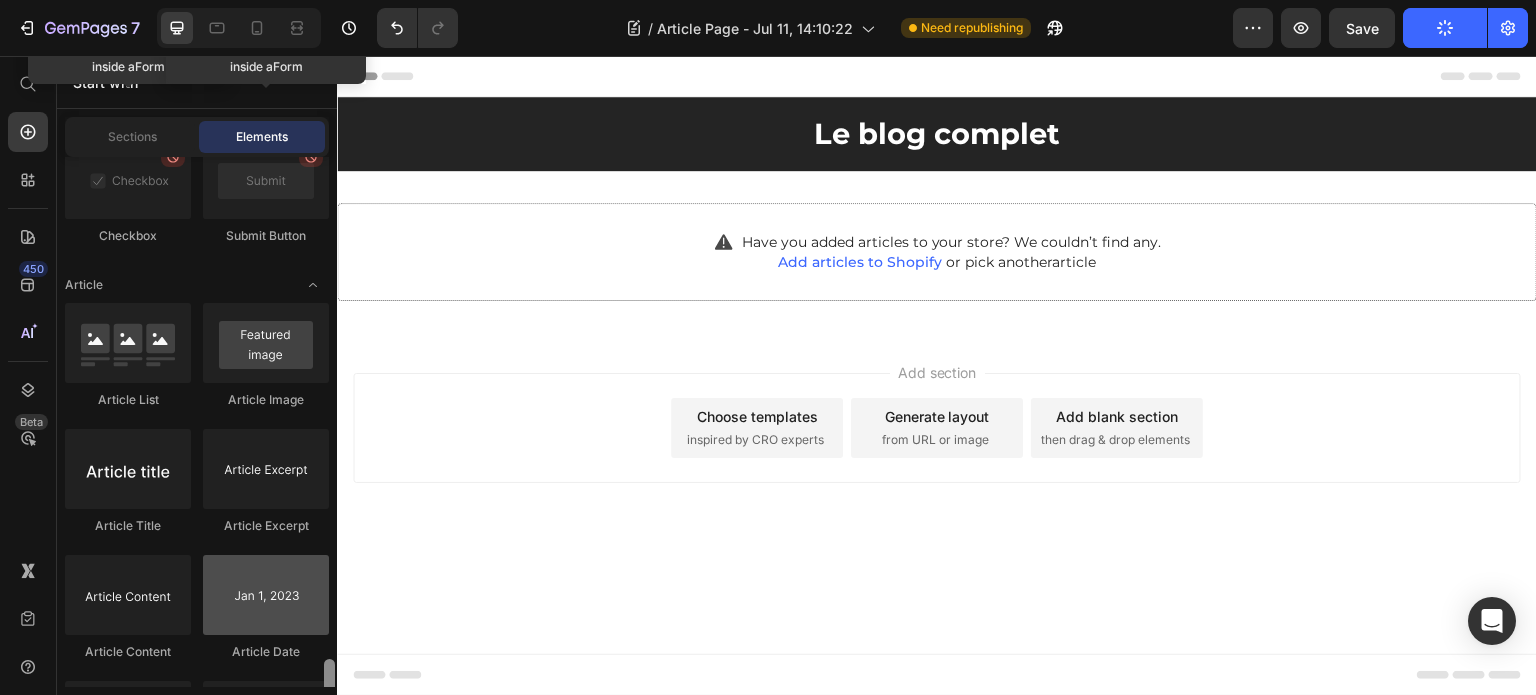 drag, startPoint x: 334, startPoint y: 353, endPoint x: 301, endPoint y: 627, distance: 275.98007 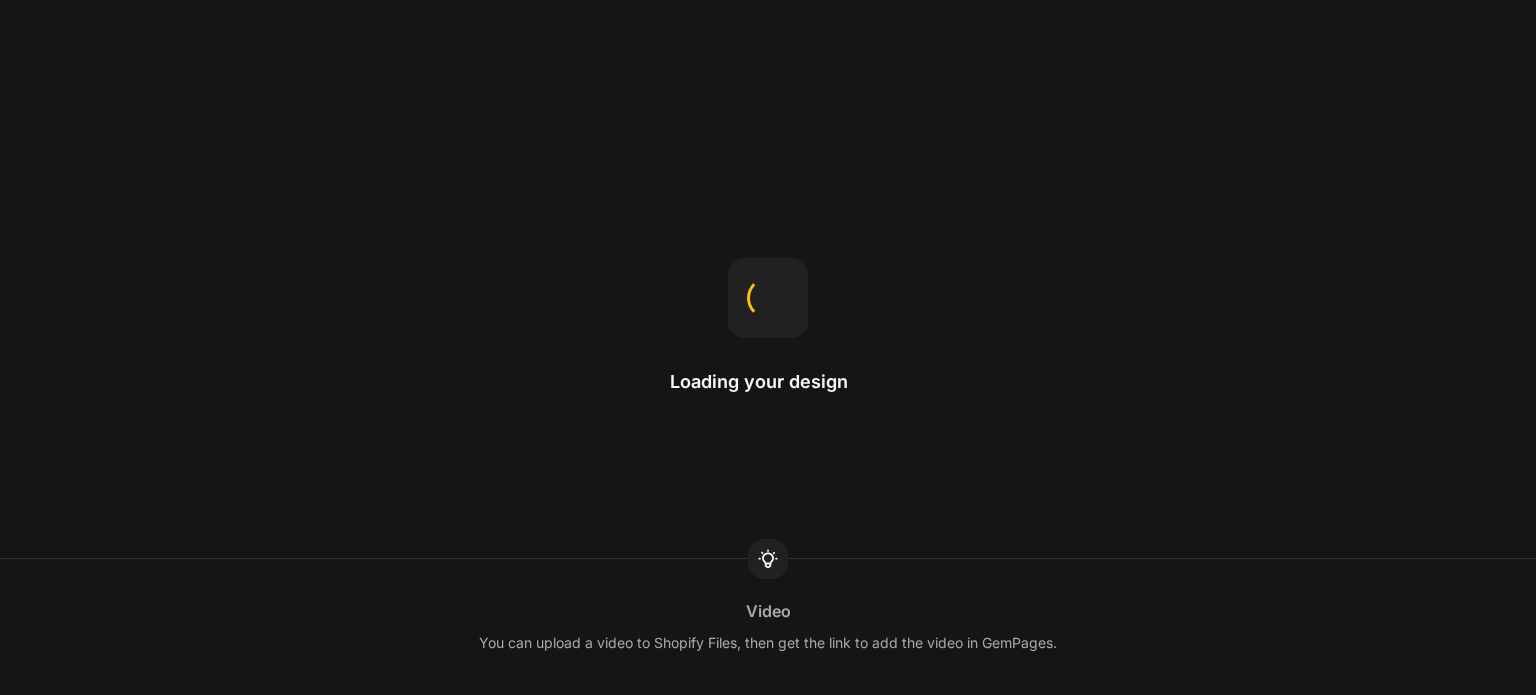 scroll, scrollTop: 0, scrollLeft: 0, axis: both 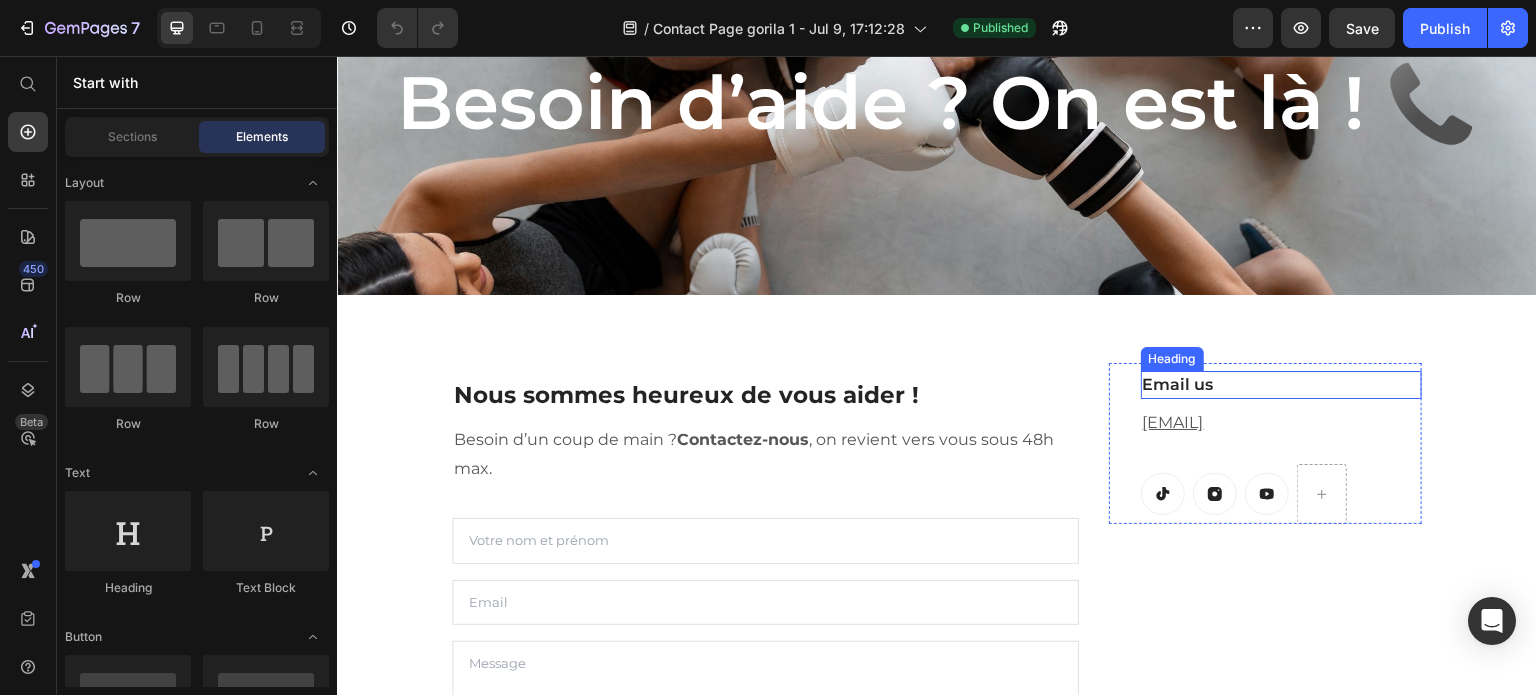 click on "Email us" at bounding box center (1281, 385) 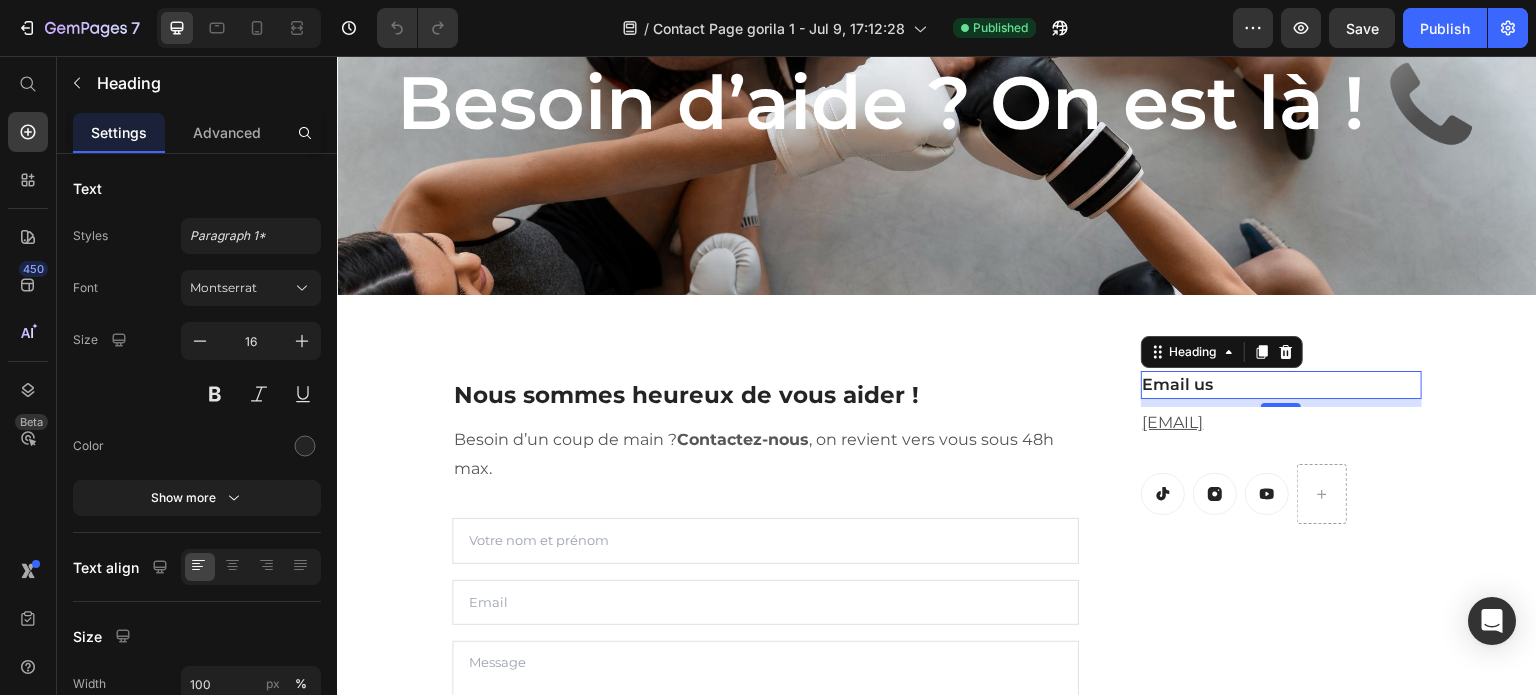 click on "Email us" at bounding box center [1281, 385] 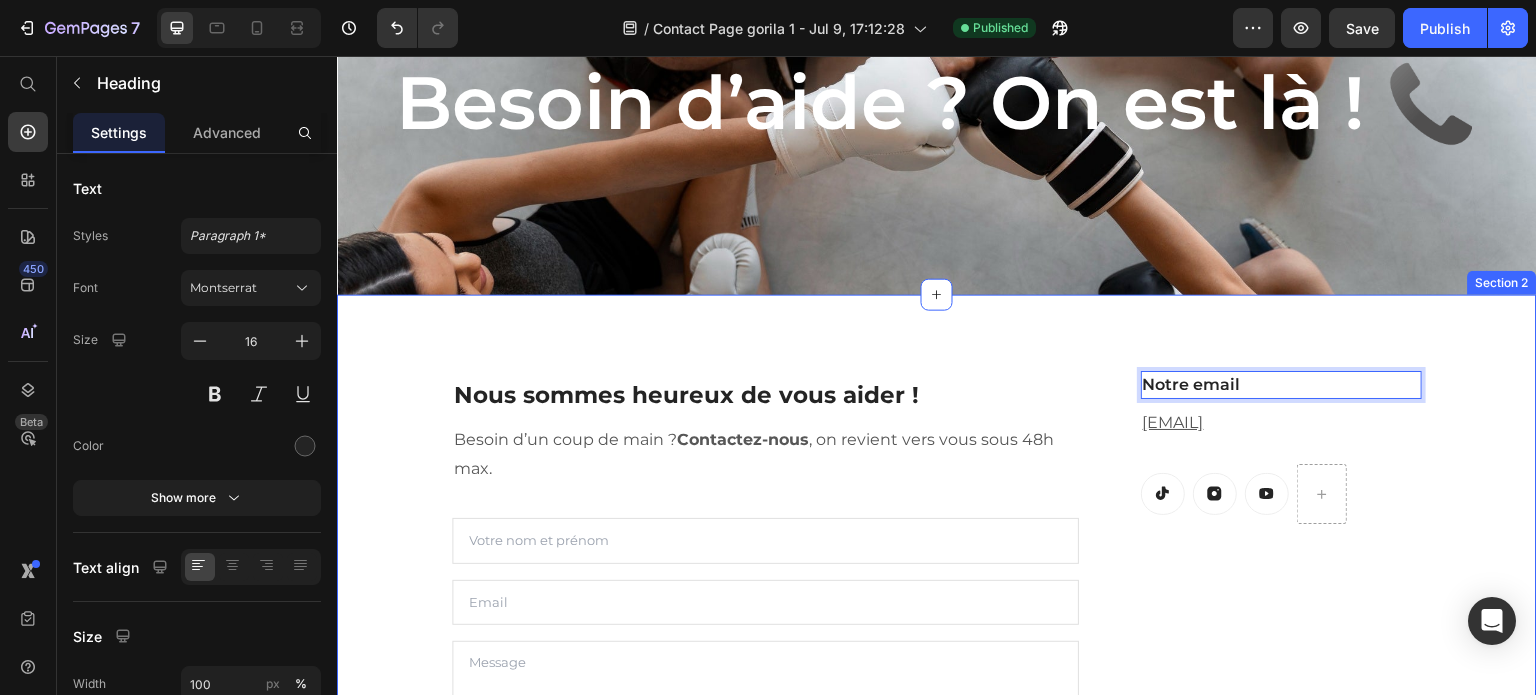 click on "Nous sommes heureux de vous aider ! Heading Besoin d’un coup de main ?  Contactez-nous , on revient vers vous sous 48h max. Text block Text Field Email Field Text Area Envoyé Submit Button Contact Form Notre email Heading   8 ironchests@gmail.com Text block
Button     Button
Button
Row Row Row Section 2" at bounding box center [937, 598] 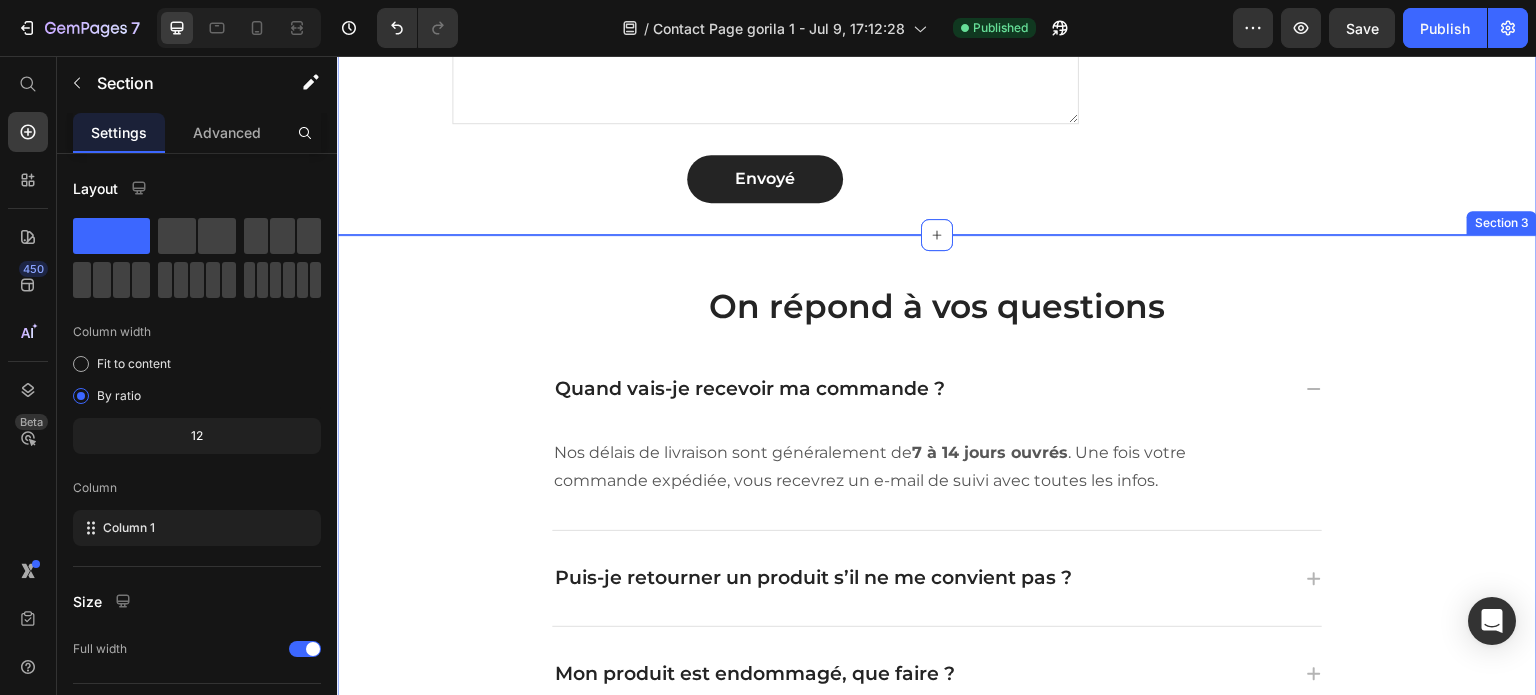 scroll, scrollTop: 666, scrollLeft: 0, axis: vertical 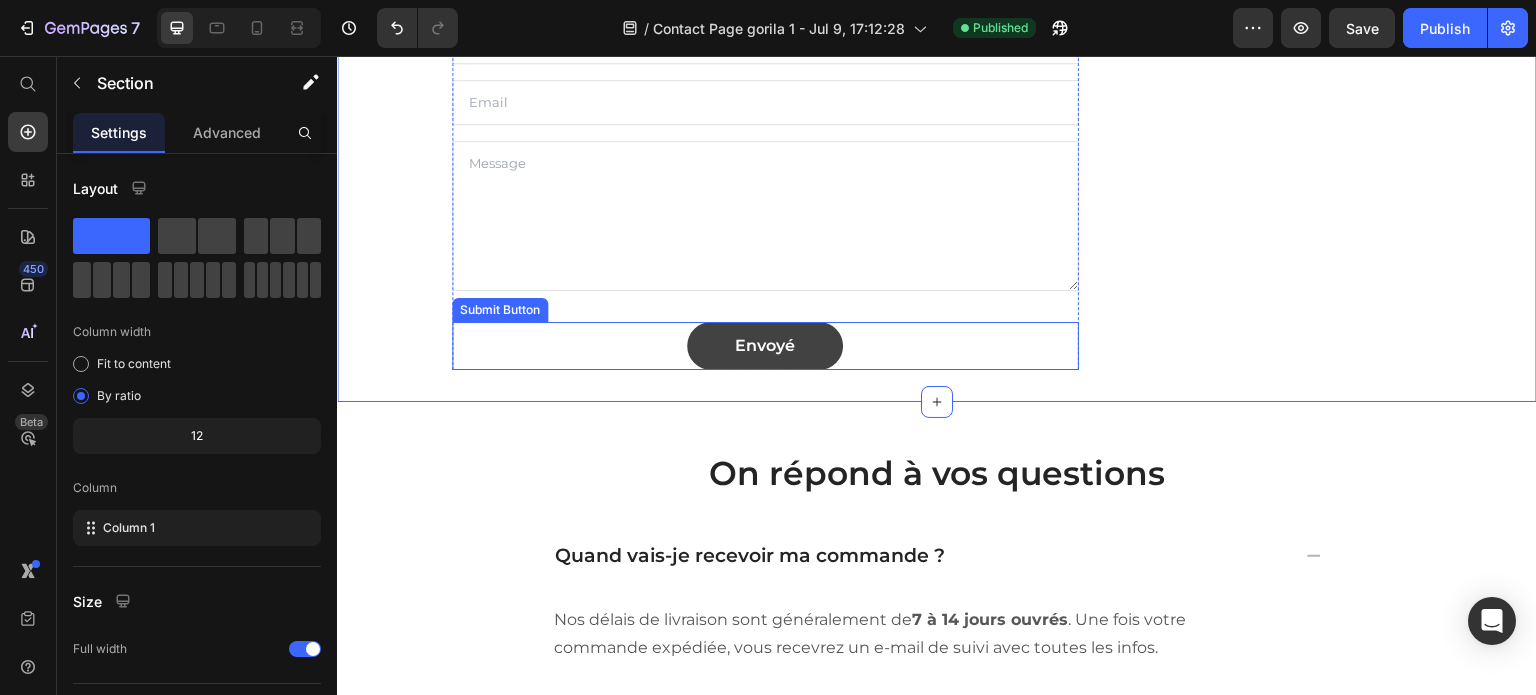 click on "Envoyé" at bounding box center (765, 346) 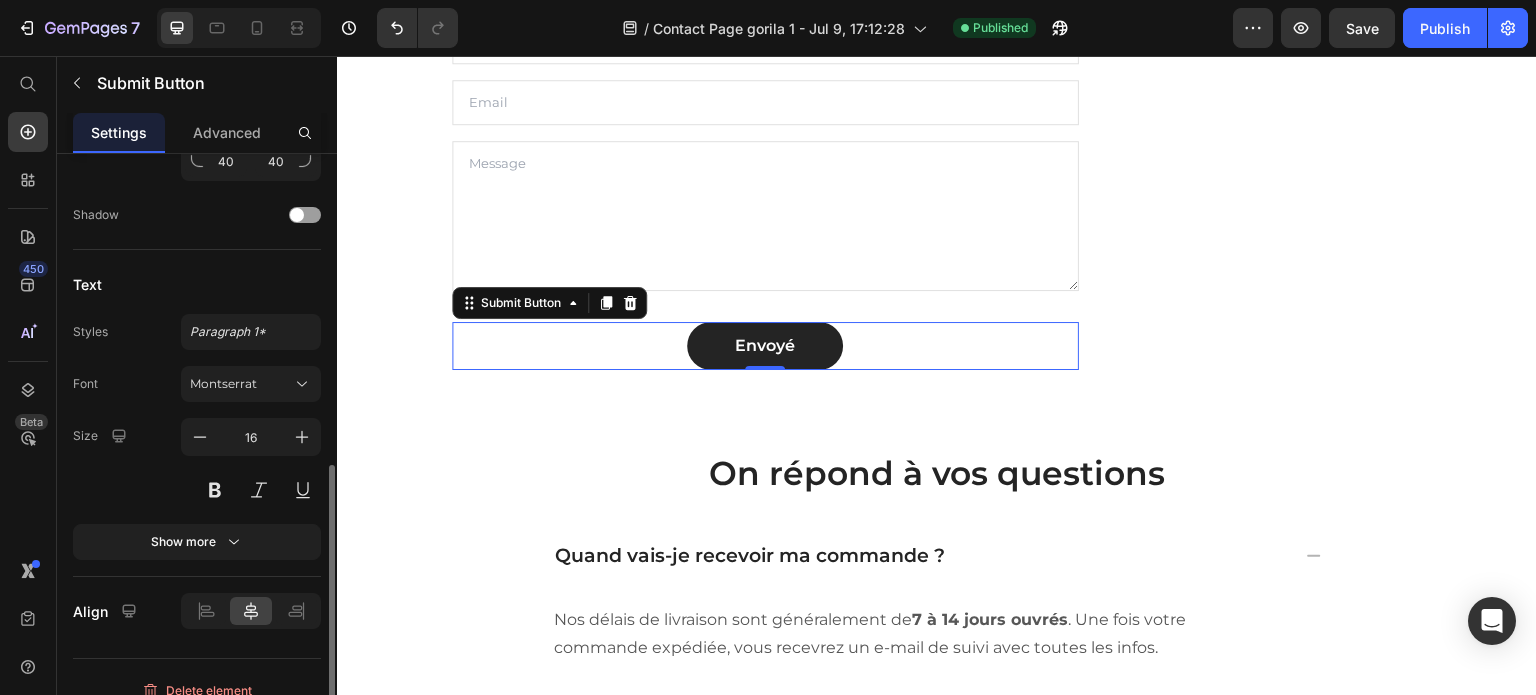 scroll, scrollTop: 684, scrollLeft: 0, axis: vertical 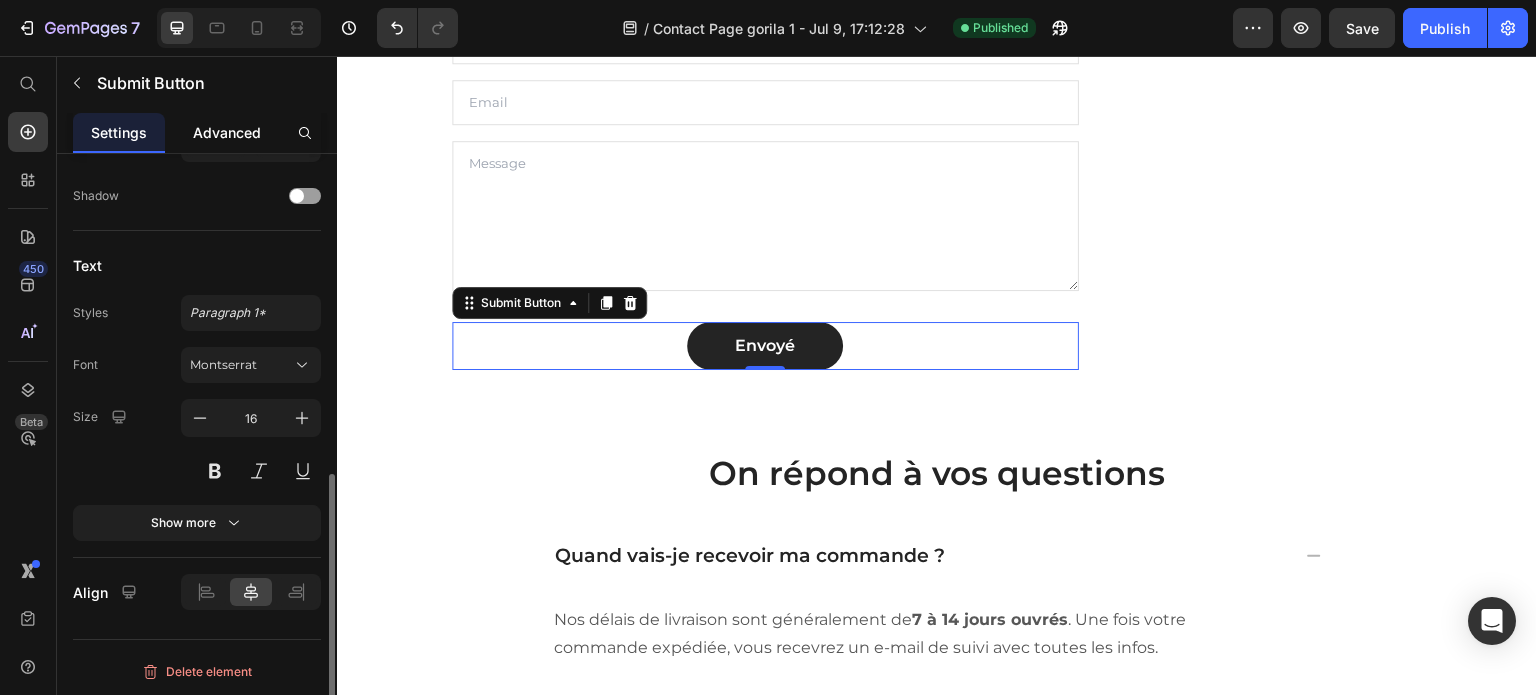 click on "Advanced" 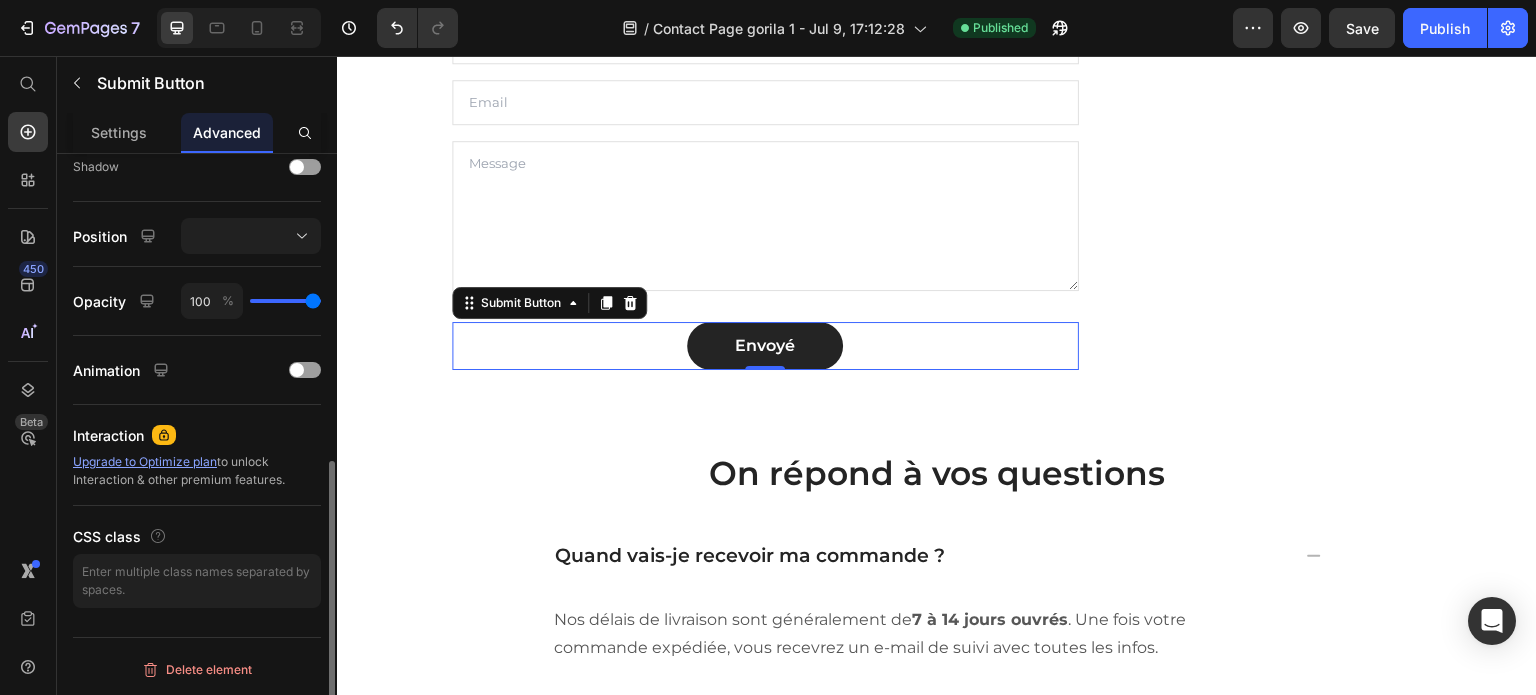 scroll, scrollTop: 0, scrollLeft: 0, axis: both 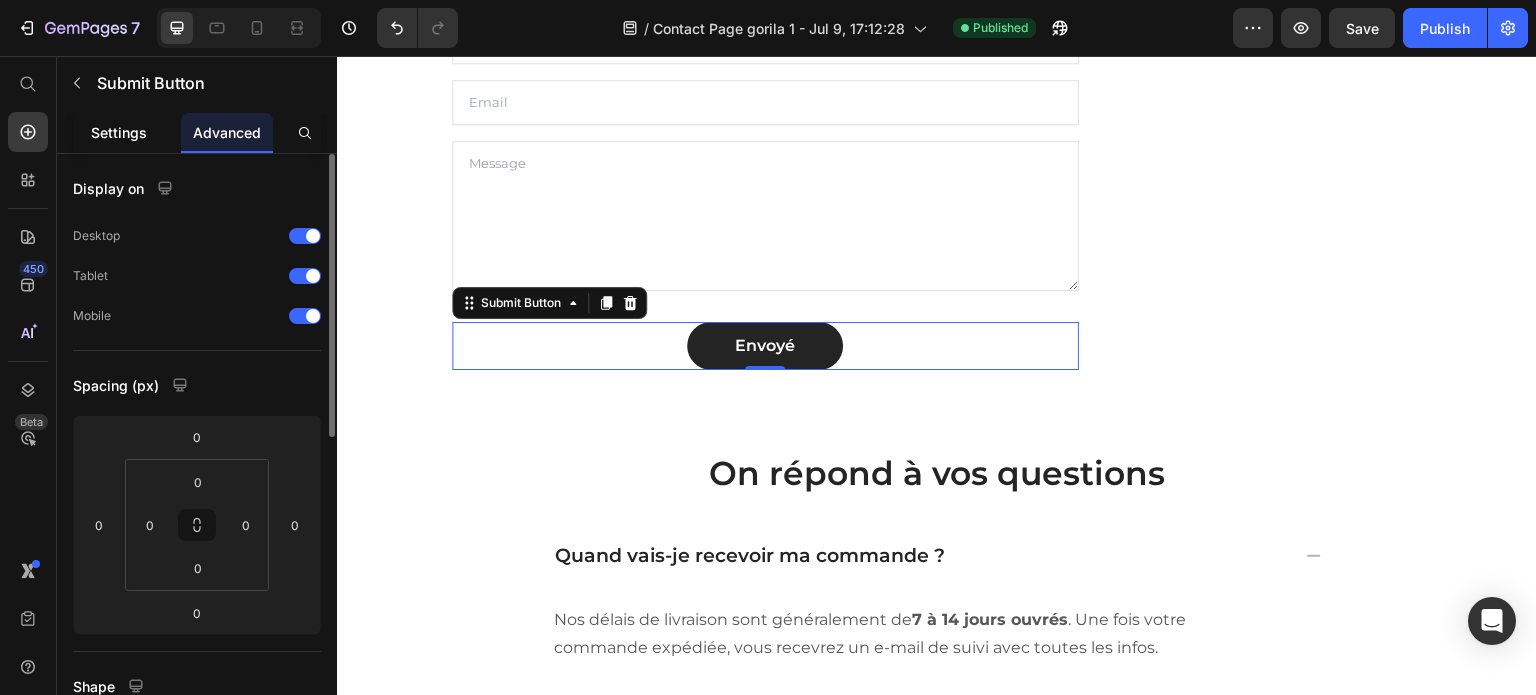 click on "Settings" at bounding box center [119, 132] 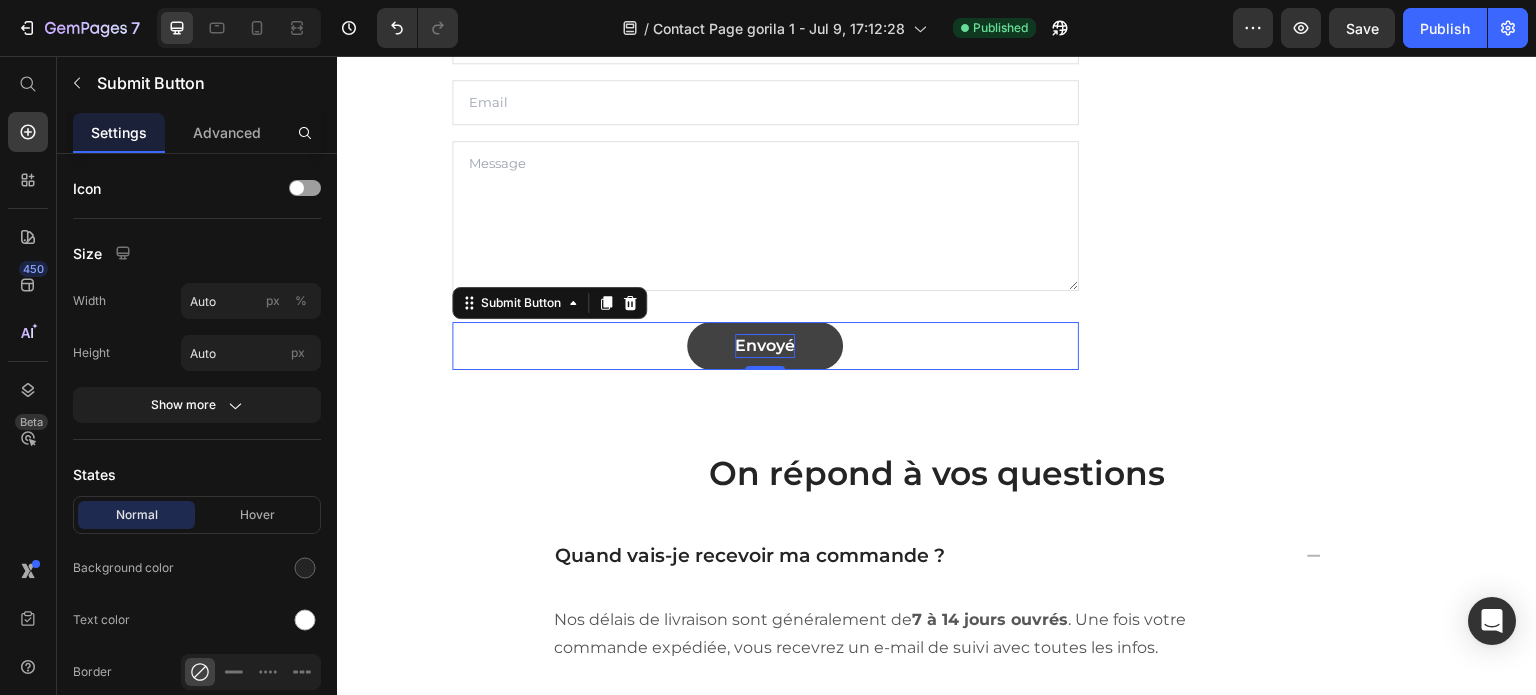 click on "Envoyé" at bounding box center [765, 346] 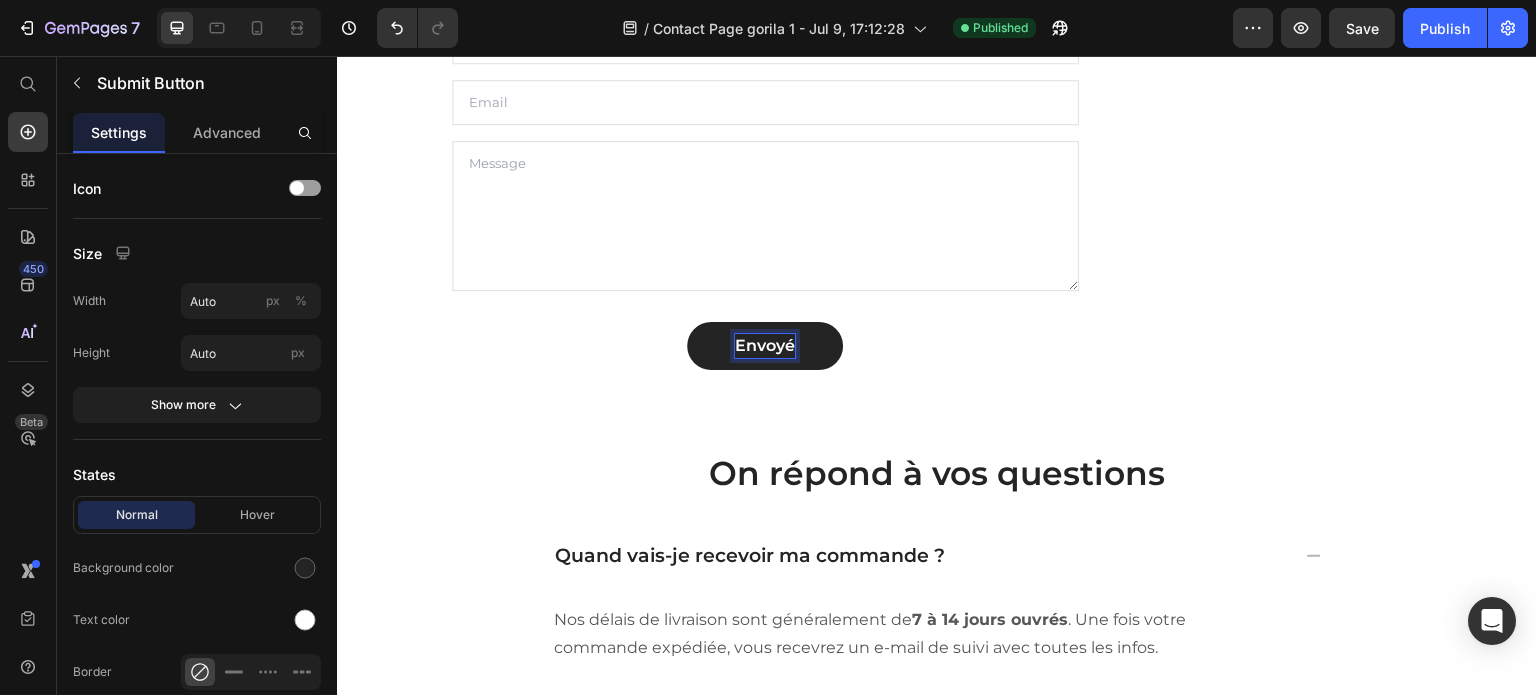 click on "Envoyé Submit Button   0" at bounding box center [765, 346] 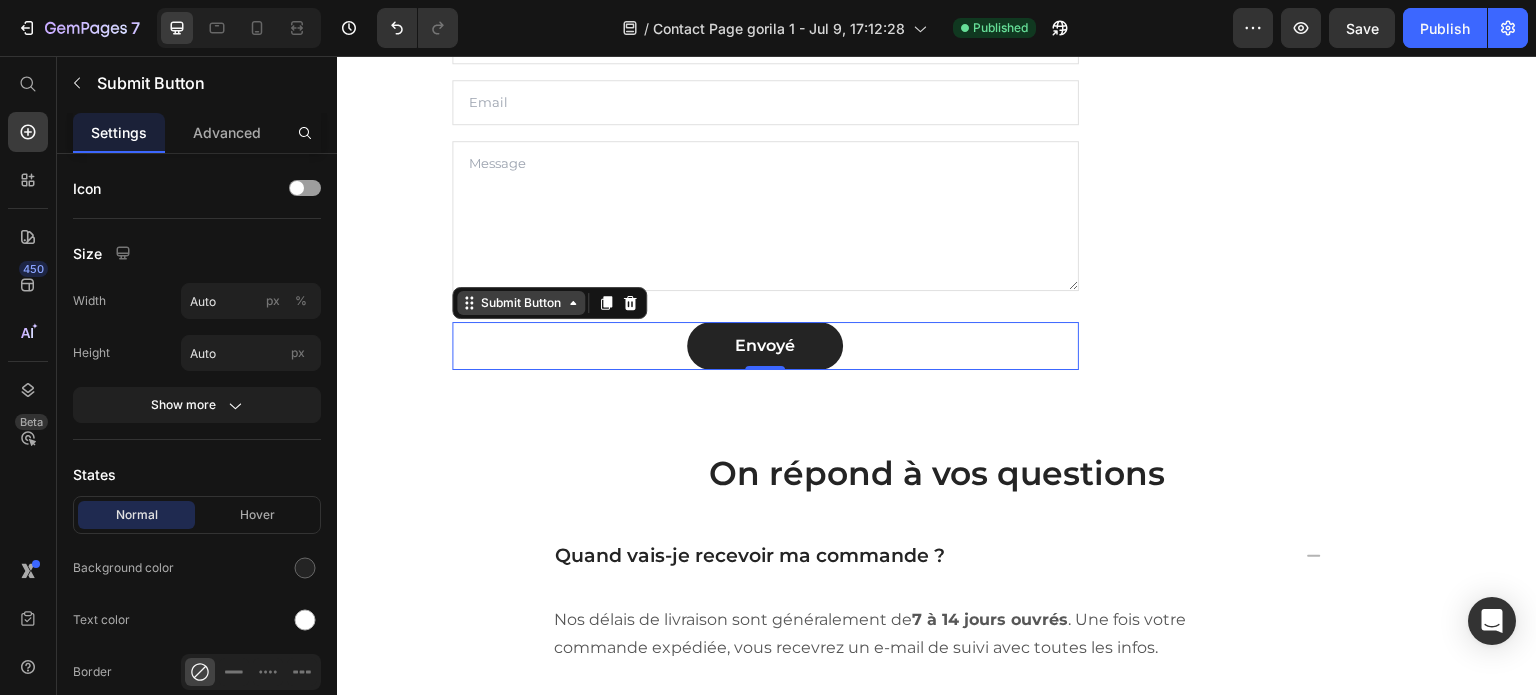 click 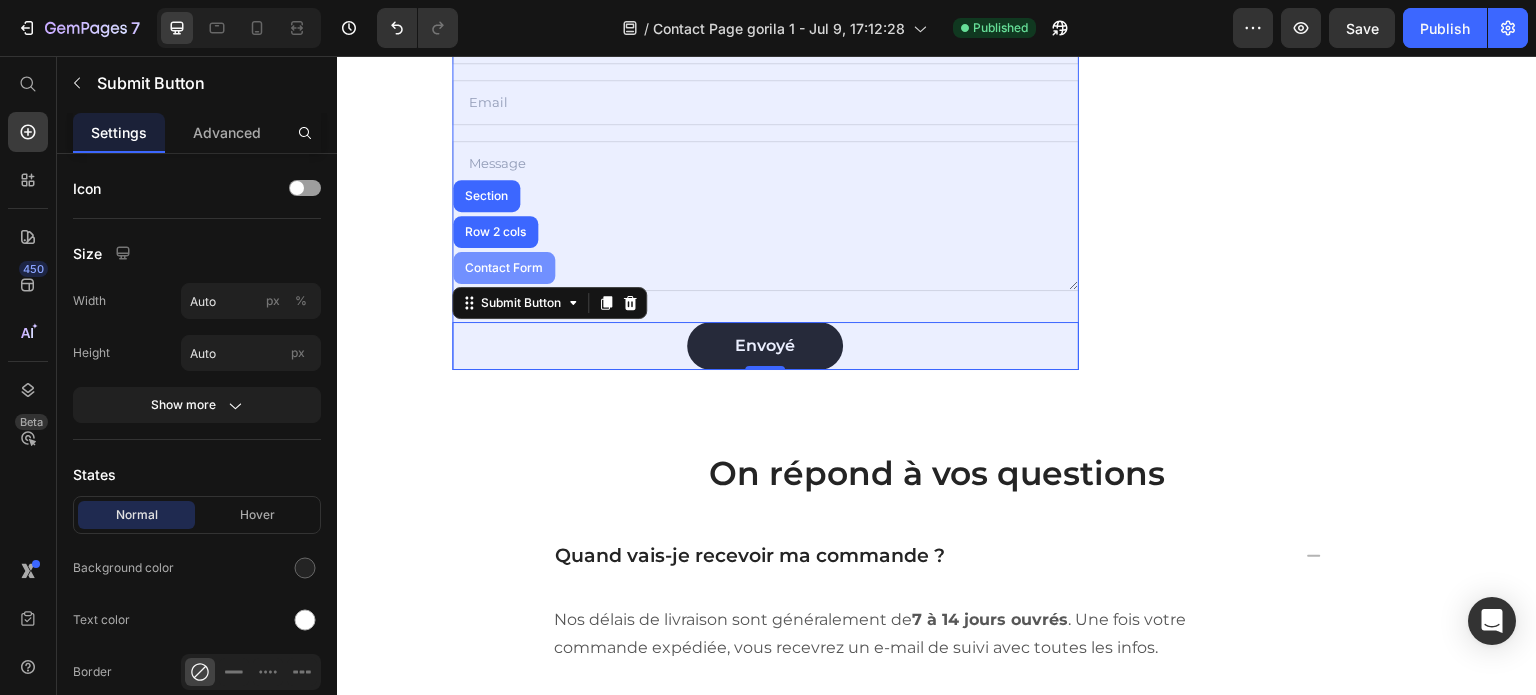 click on "Contact Form" at bounding box center [504, 268] 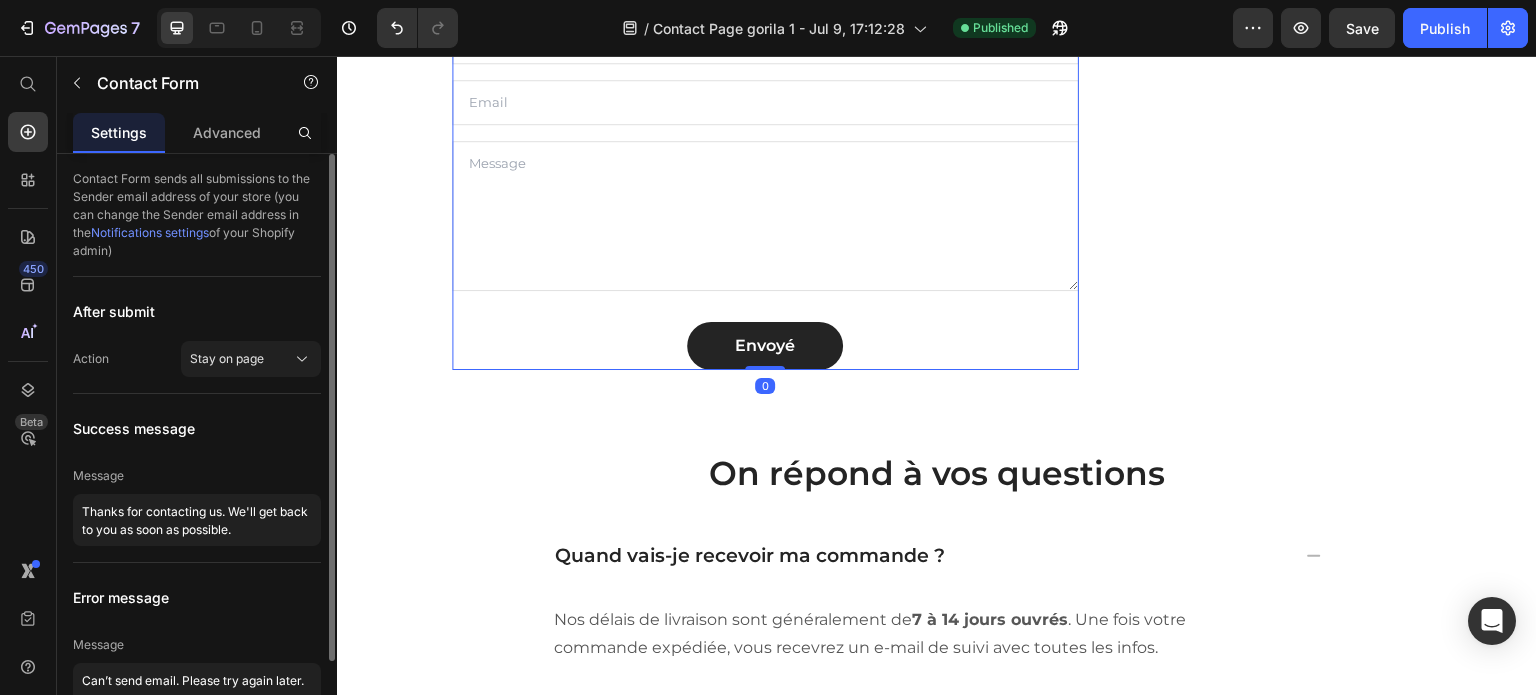 scroll, scrollTop: 108, scrollLeft: 0, axis: vertical 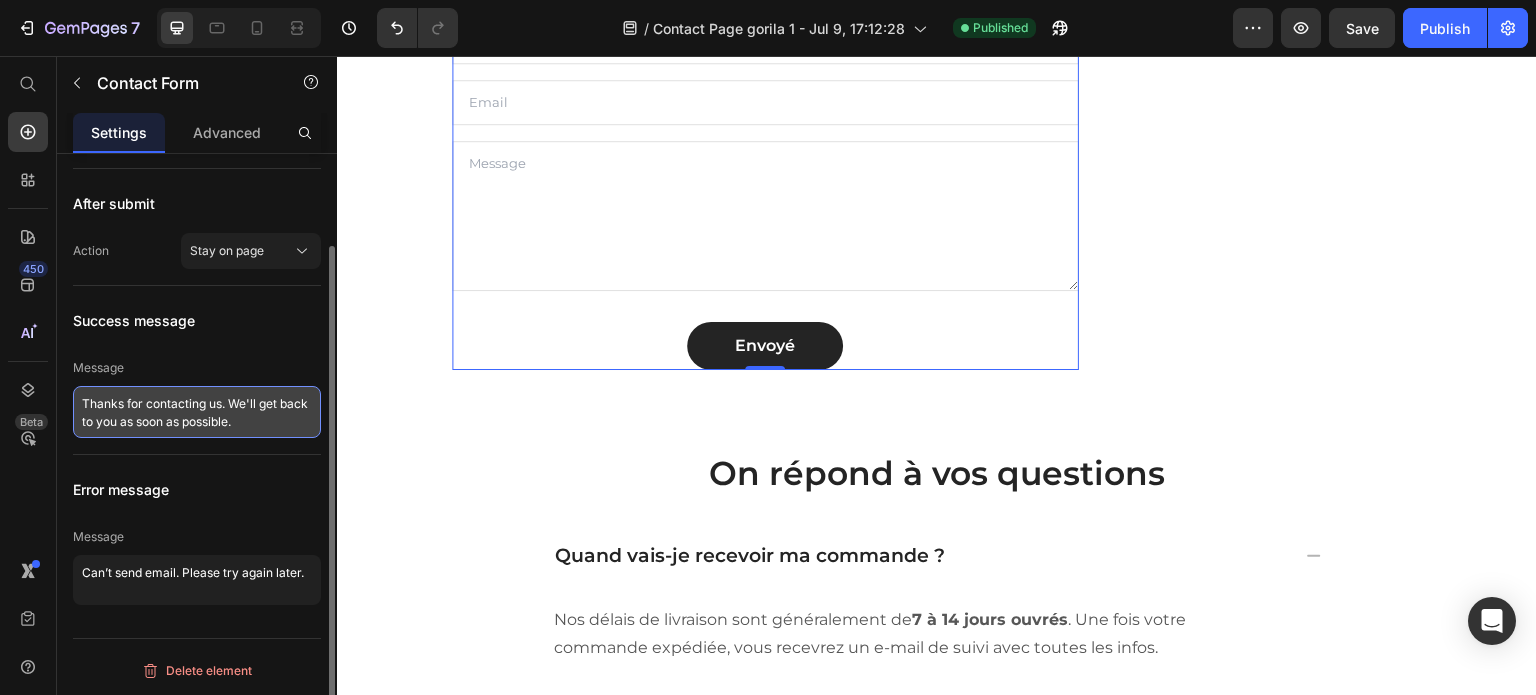 click on "Thanks for contacting us. We'll get back to you as soon as possible." at bounding box center [197, 412] 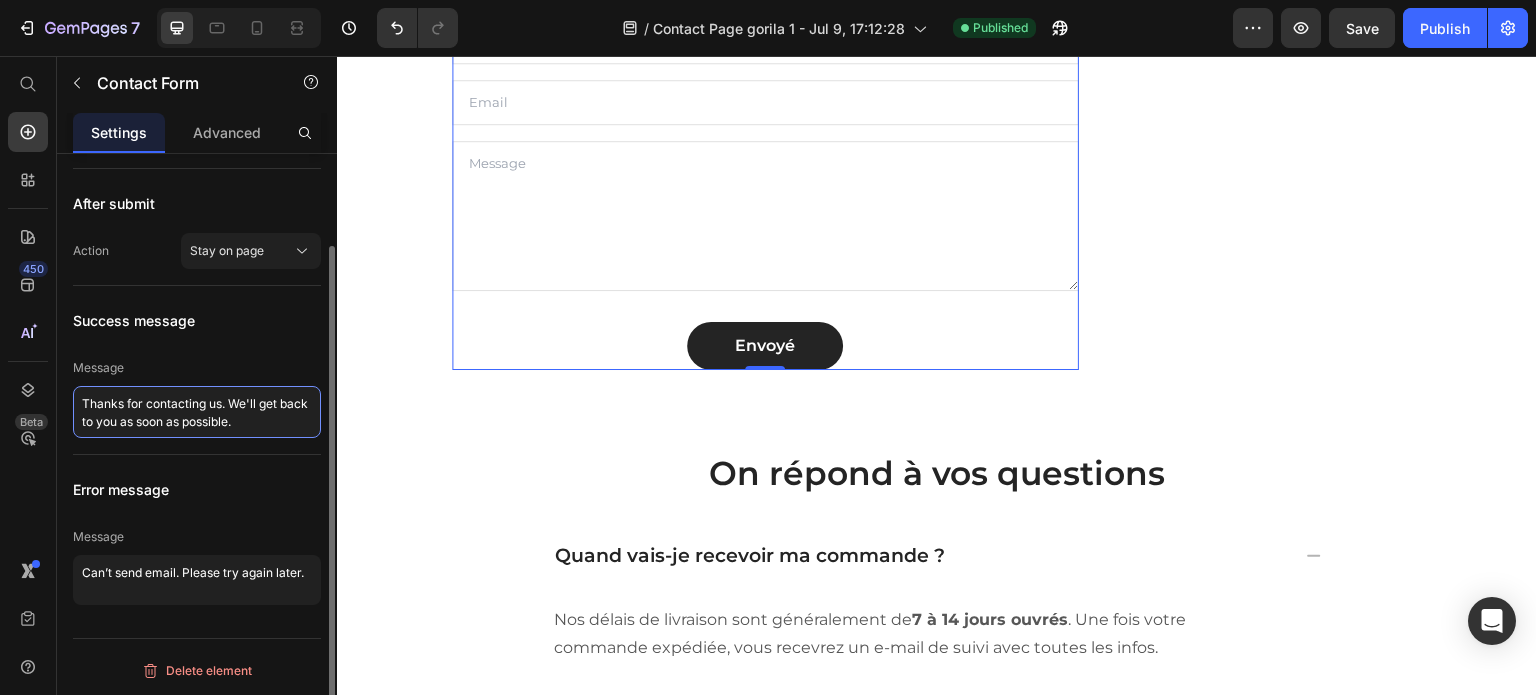 paste on "Merci de nous avoir contactés. Nous vous répondrons dans les plus brefs délais" 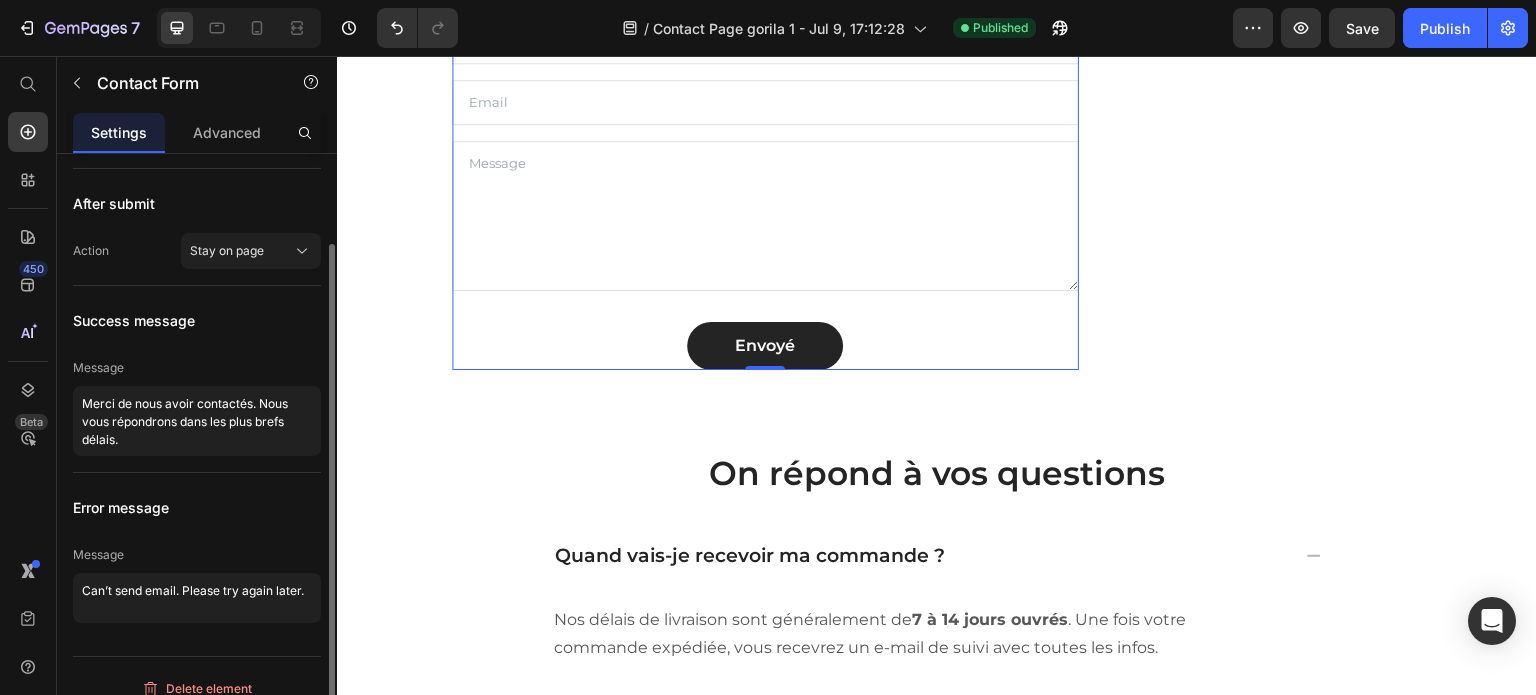 click on "Message" at bounding box center (197, 368) 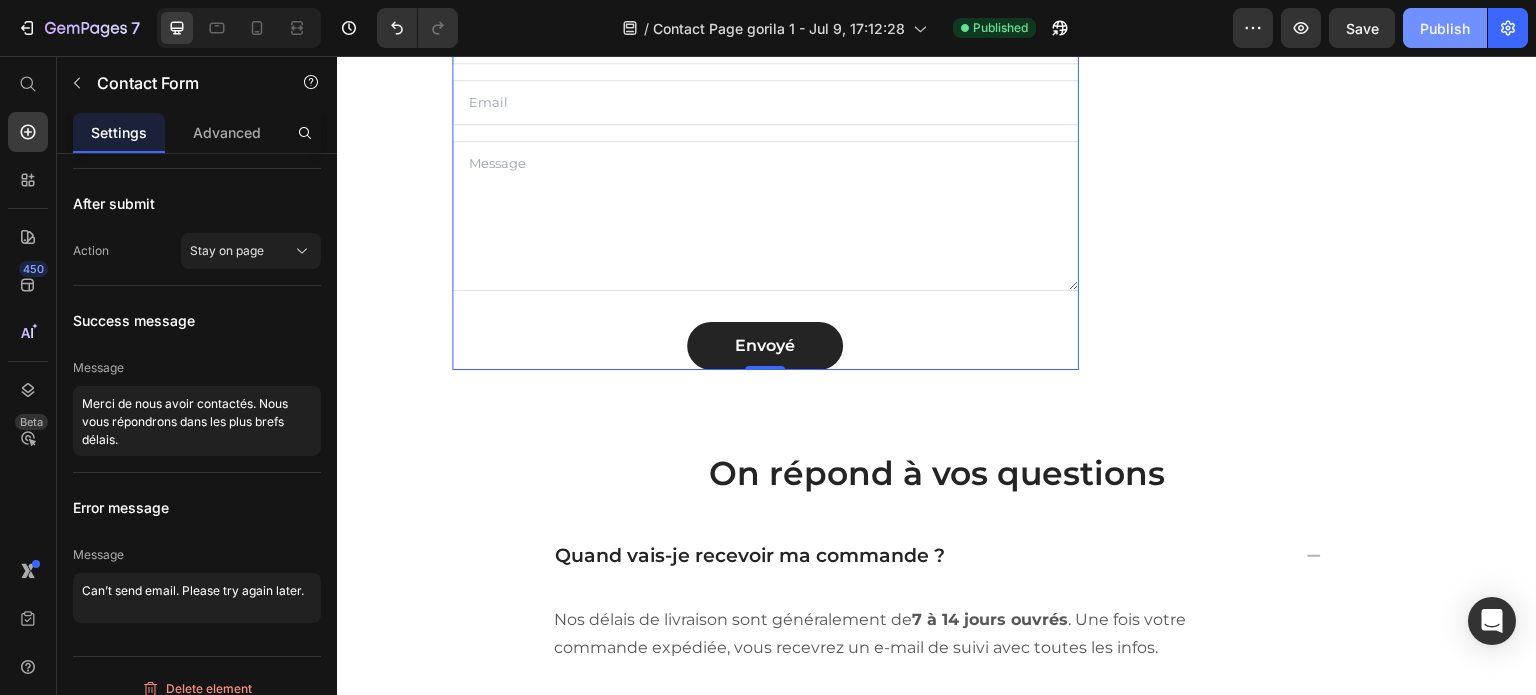 click on "Publish" 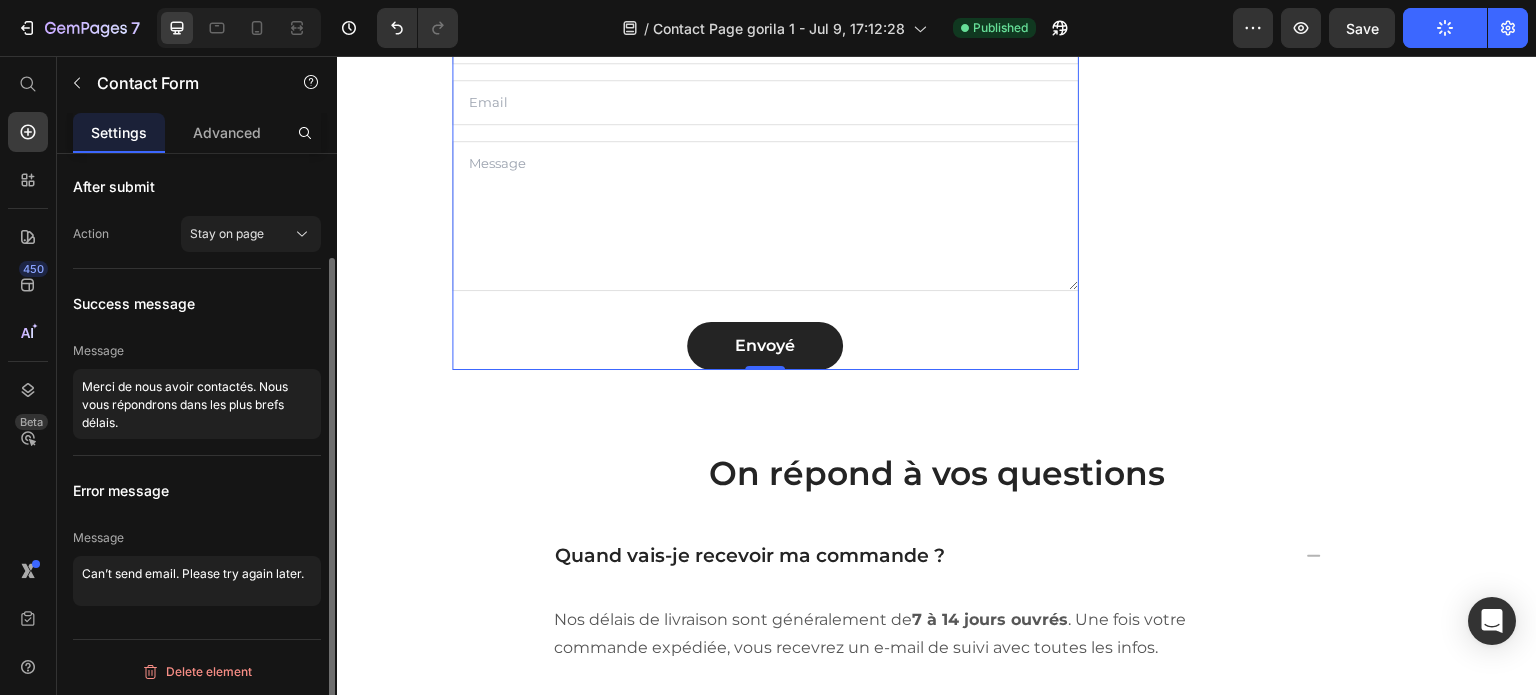 scroll, scrollTop: 0, scrollLeft: 0, axis: both 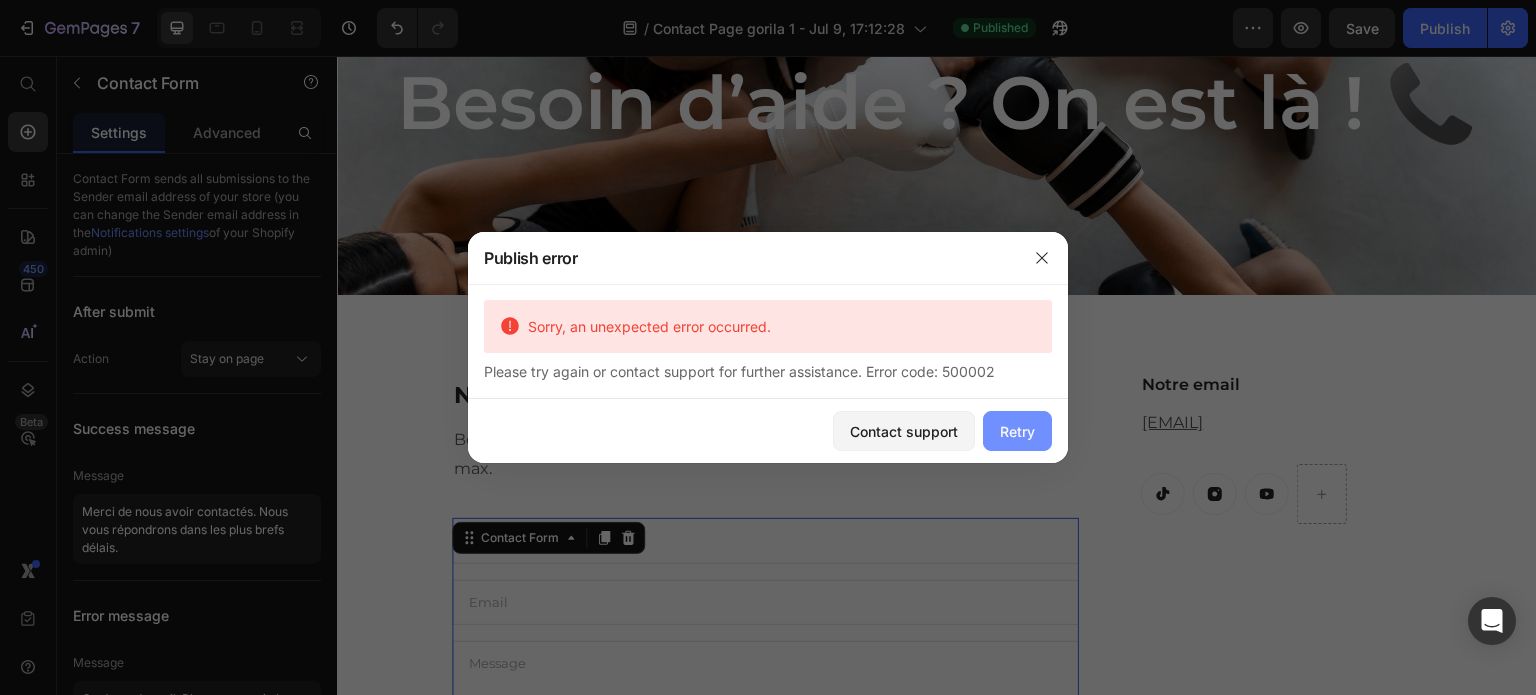 click on "Retry" at bounding box center [1017, 431] 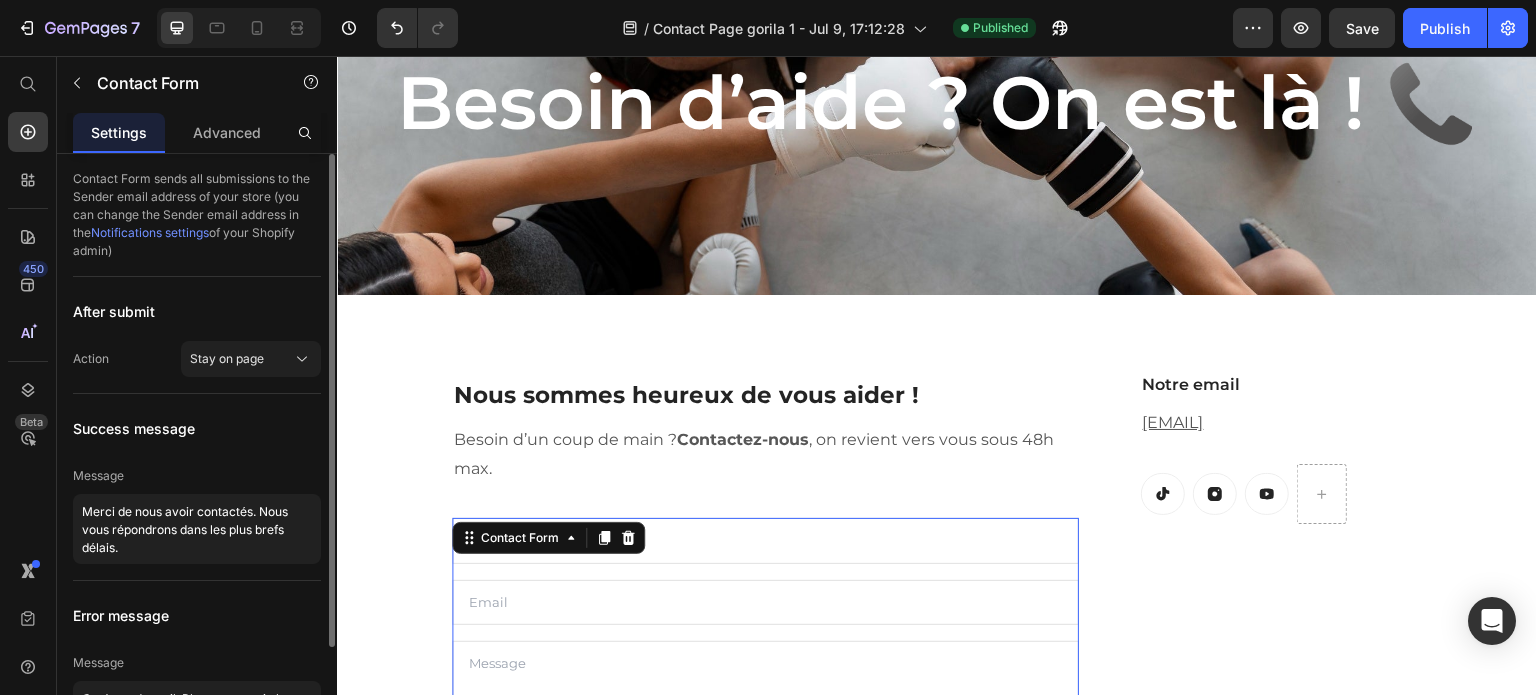 scroll, scrollTop: 125, scrollLeft: 0, axis: vertical 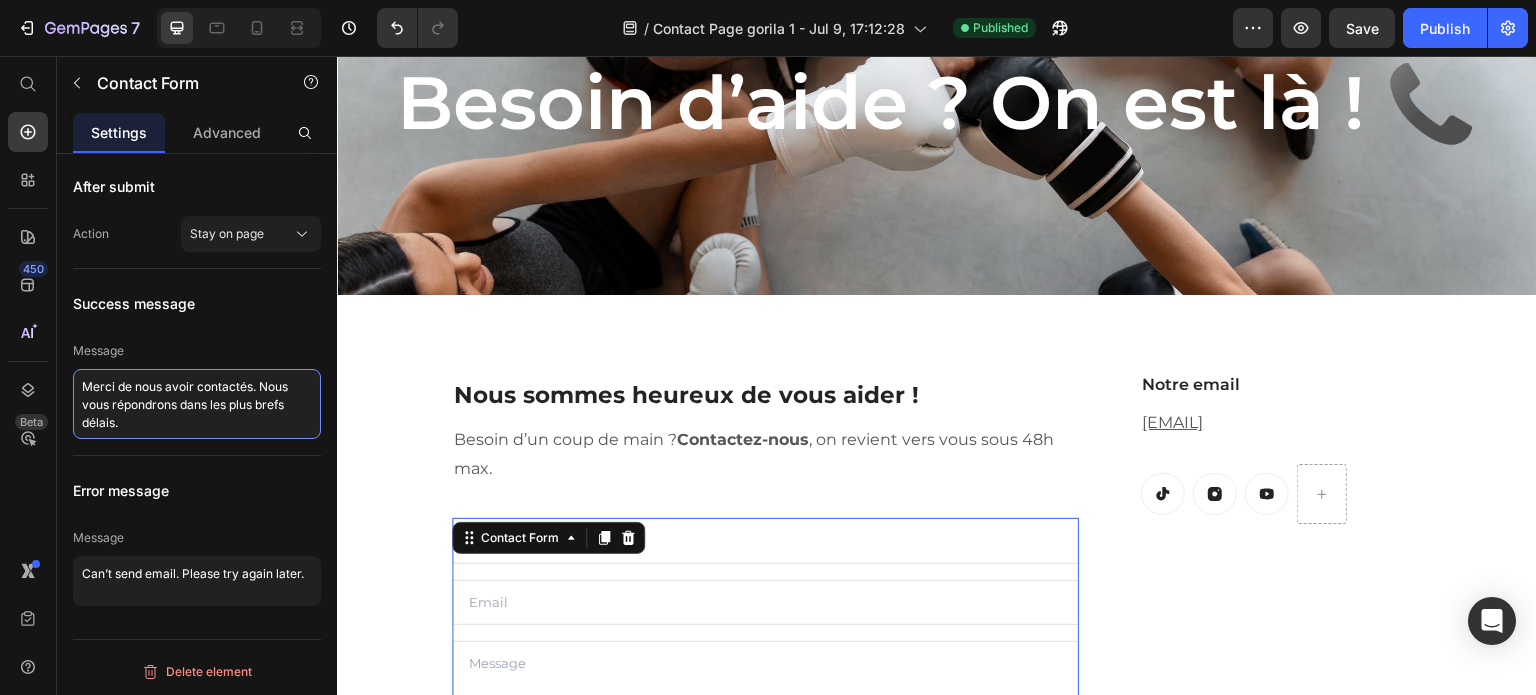 drag, startPoint x: 128, startPoint y: 419, endPoint x: 1, endPoint y: 399, distance: 128.56516 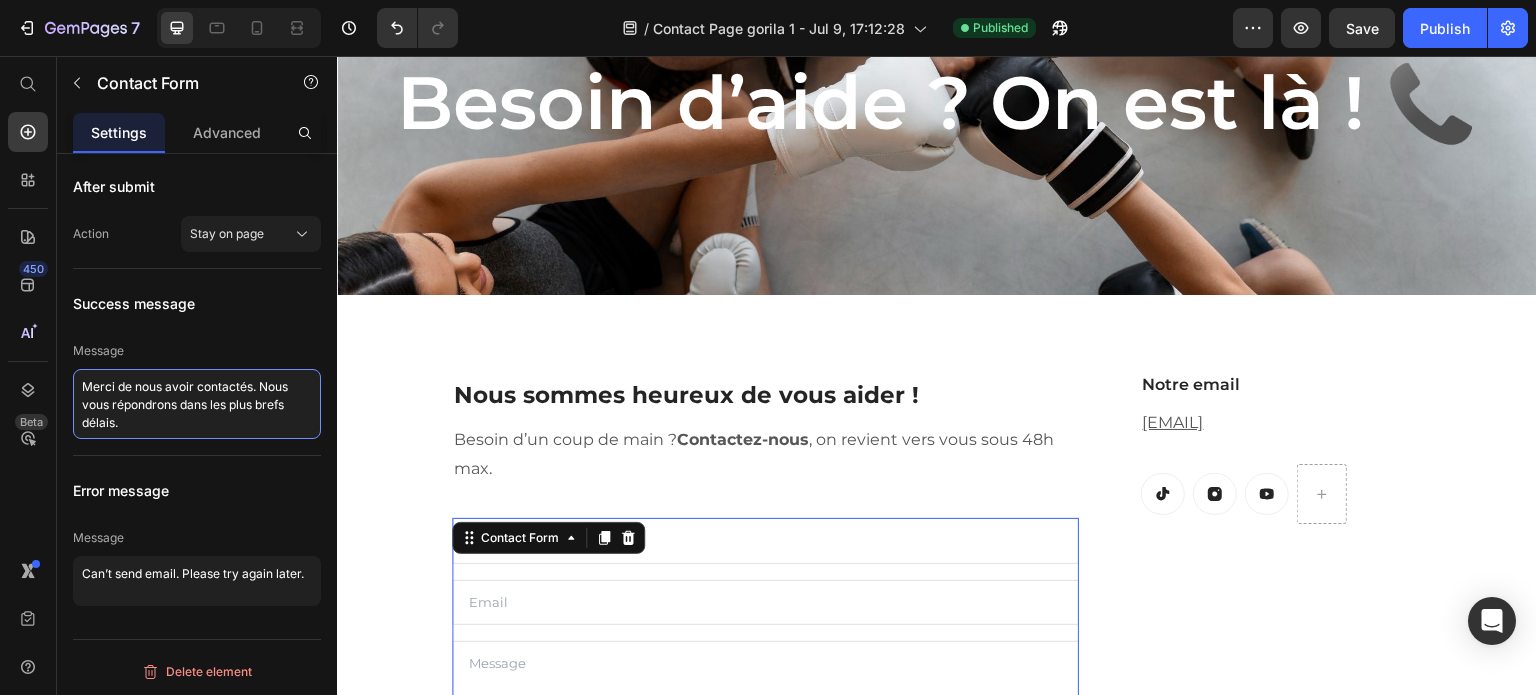 click on "450 Beta Start with Sections Elements Hero Section Product Detail Brands Trusted Badges Guarantee Product Breakdown How to use Testimonials Compare Bundle FAQs Social Proof Brand Story Product List Collection Blog List Contact Sticky Add to Cart Custom Footer Browse Library 450 Layout
Row
Row
Row
Row Text
Heading
Text Block Button
Button
Button
Sticky Back to top Media
Image
Image
Video" at bounding box center [168, 375] 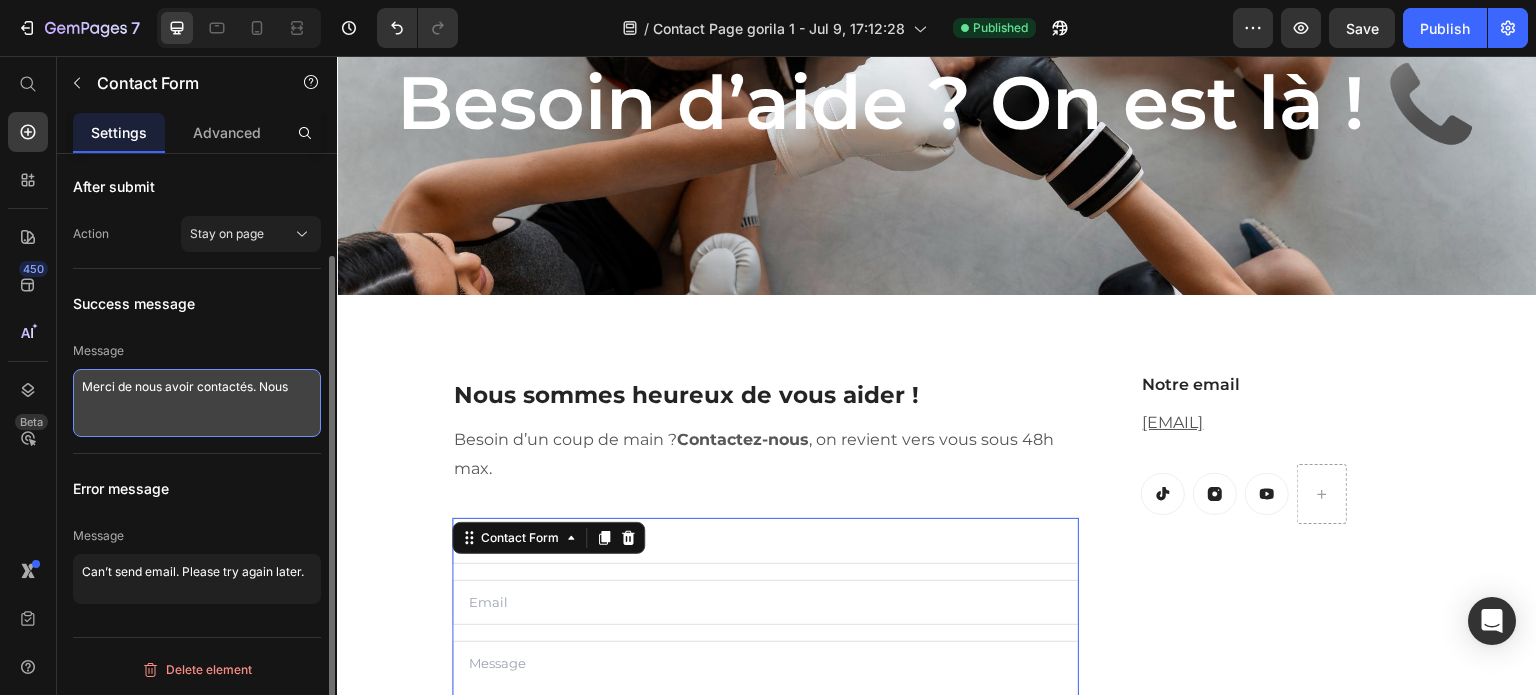 scroll, scrollTop: 124, scrollLeft: 0, axis: vertical 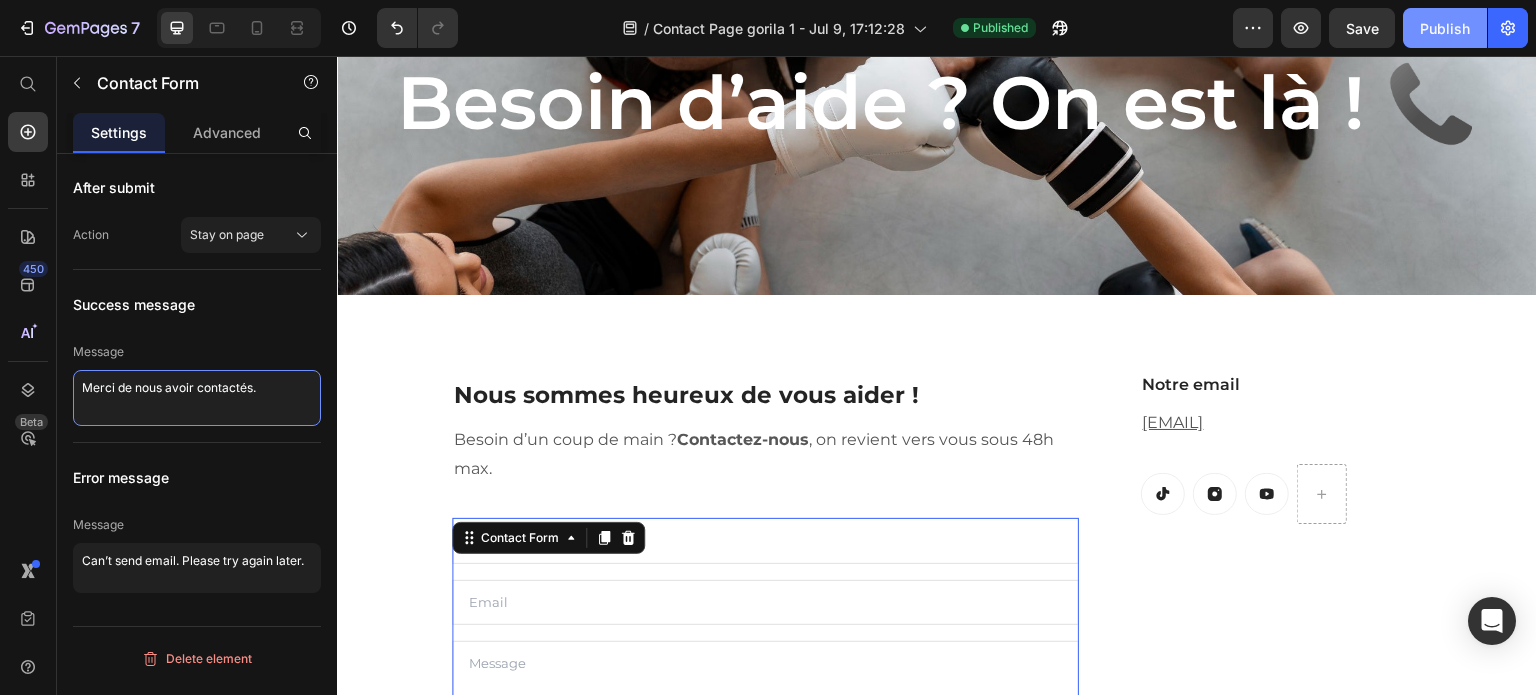 type on "Merci de nous avoir contactés." 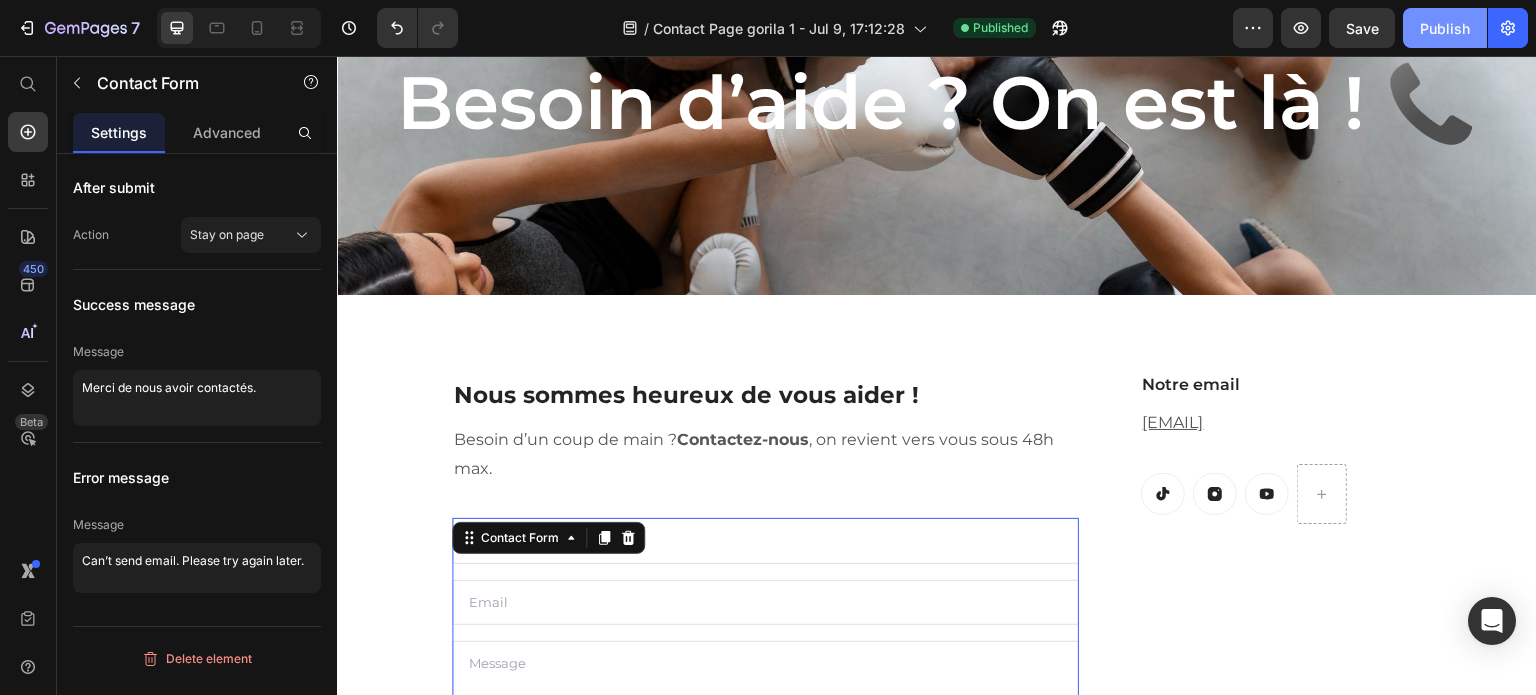 click on "Publish" 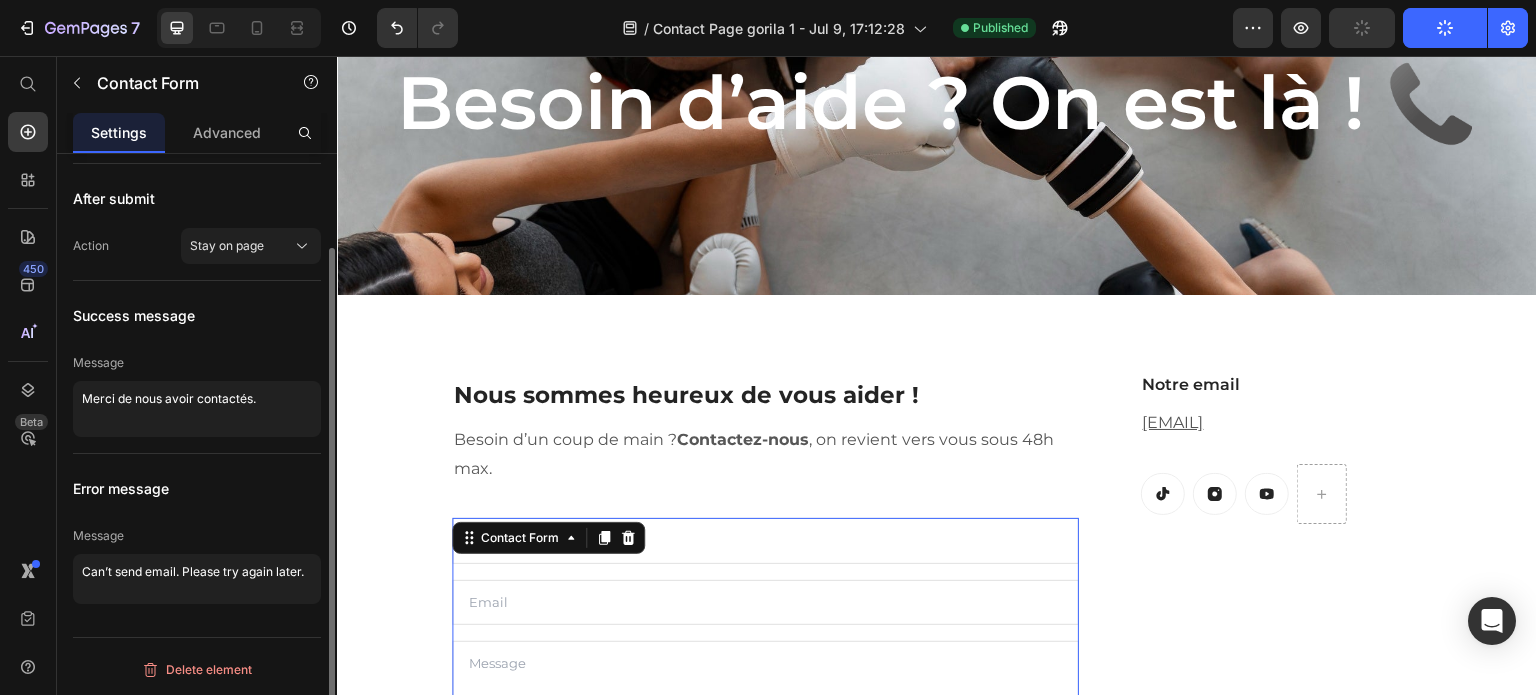 scroll, scrollTop: 112, scrollLeft: 0, axis: vertical 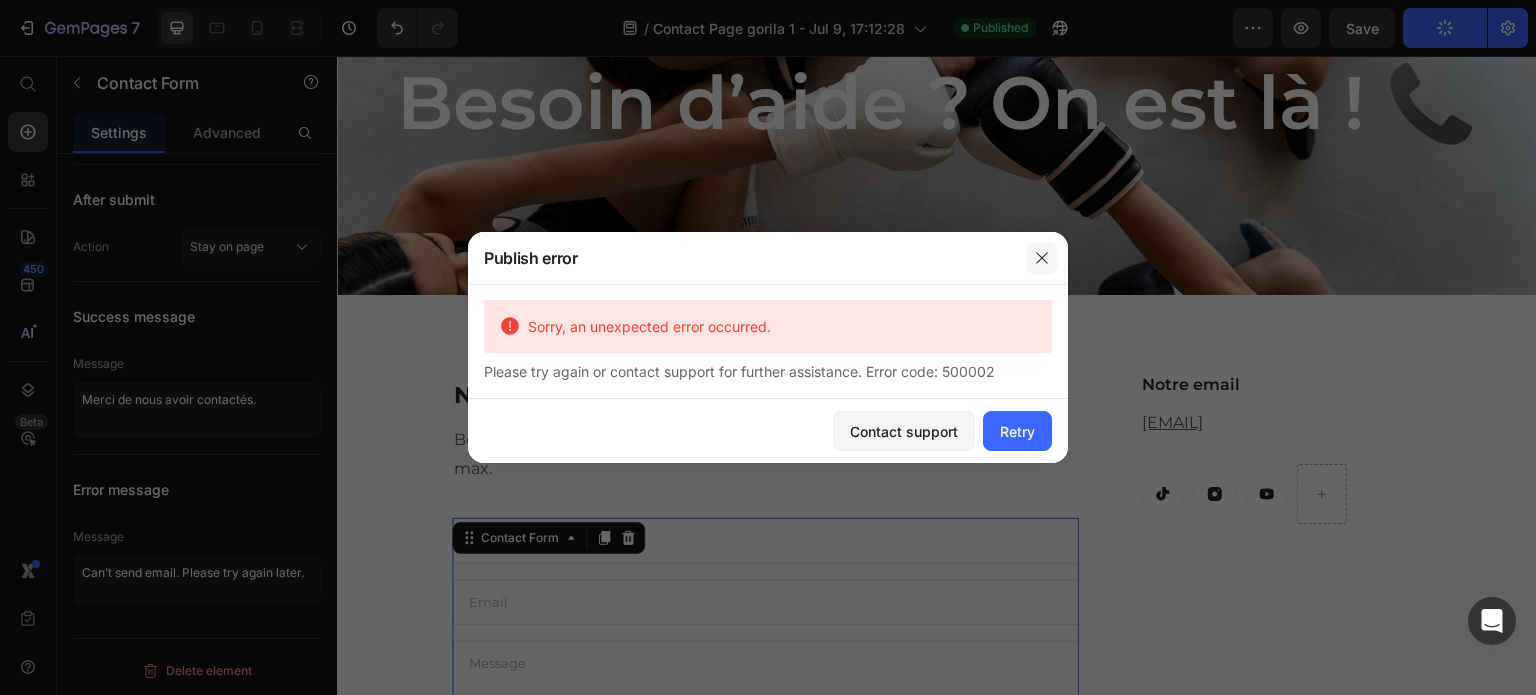 drag, startPoint x: 1050, startPoint y: 263, endPoint x: 594, endPoint y: 242, distance: 456.4833 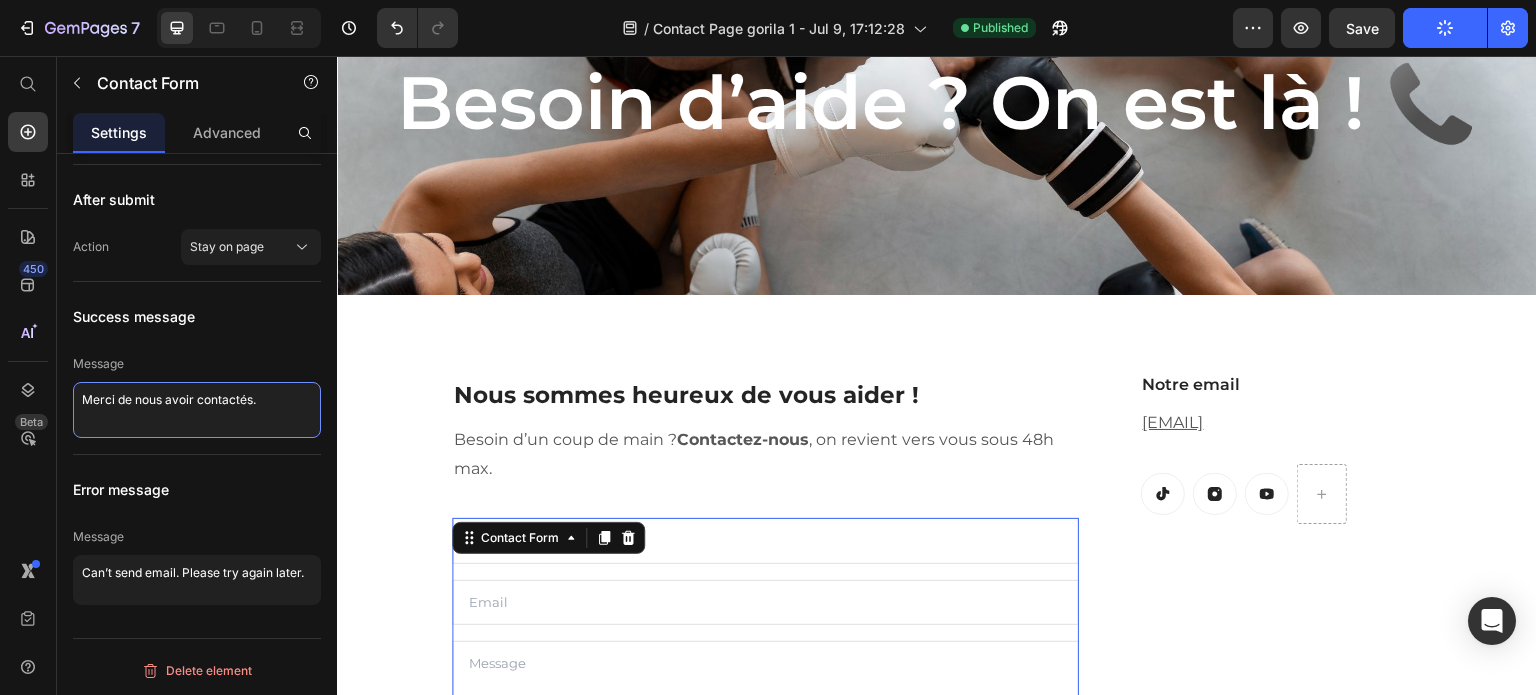 drag, startPoint x: 280, startPoint y: 399, endPoint x: 0, endPoint y: 362, distance: 282.43405 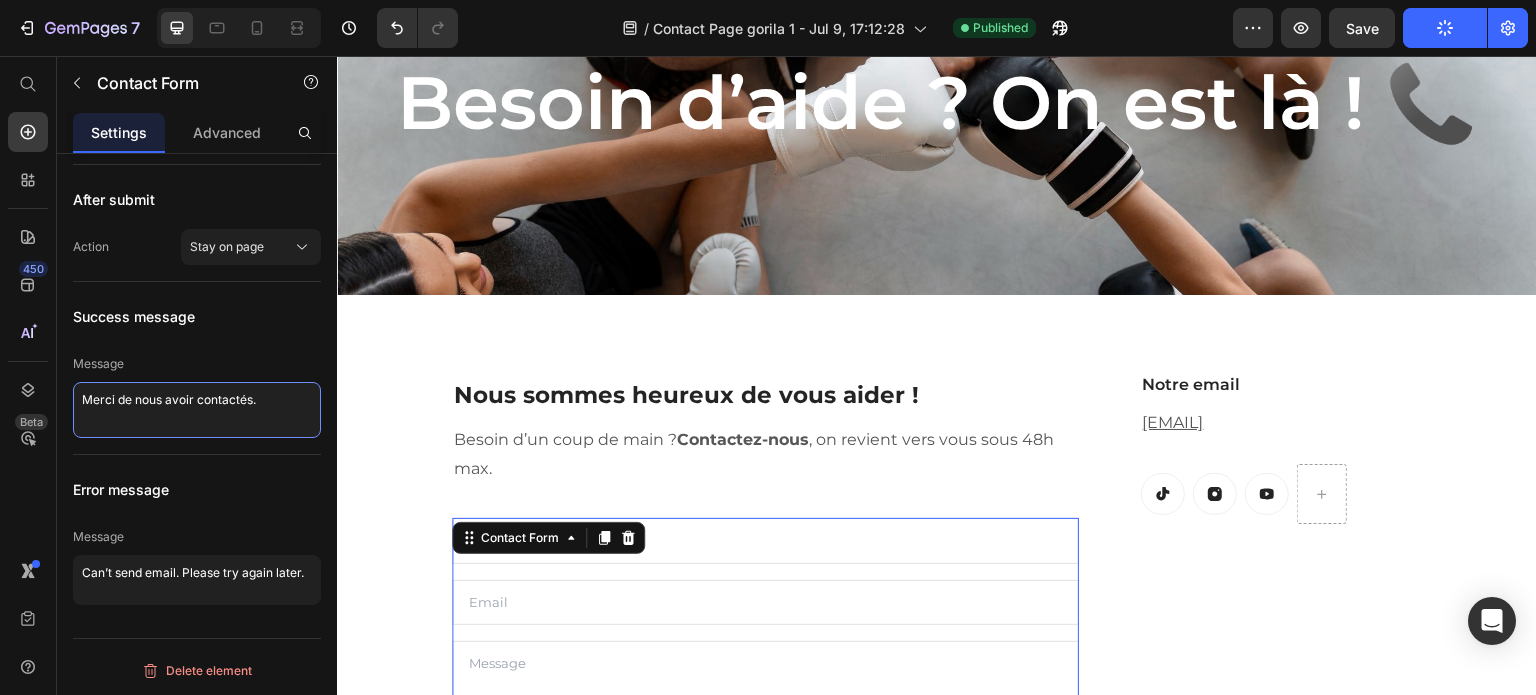 click on "450 Beta Start with Sections Elements Hero Section Product Detail Brands Trusted Badges Guarantee Product Breakdown How to use Testimonials Compare Bundle FAQs Social Proof Brand Story Product List Collection Blog List Contact Sticky Add to Cart Custom Footer Browse Library 450 Layout
Row
Row
Row
Row Text
Heading
Text Block Button
Button
Button
Sticky Back to top Media
Image
Image
Video" at bounding box center [168, 375] 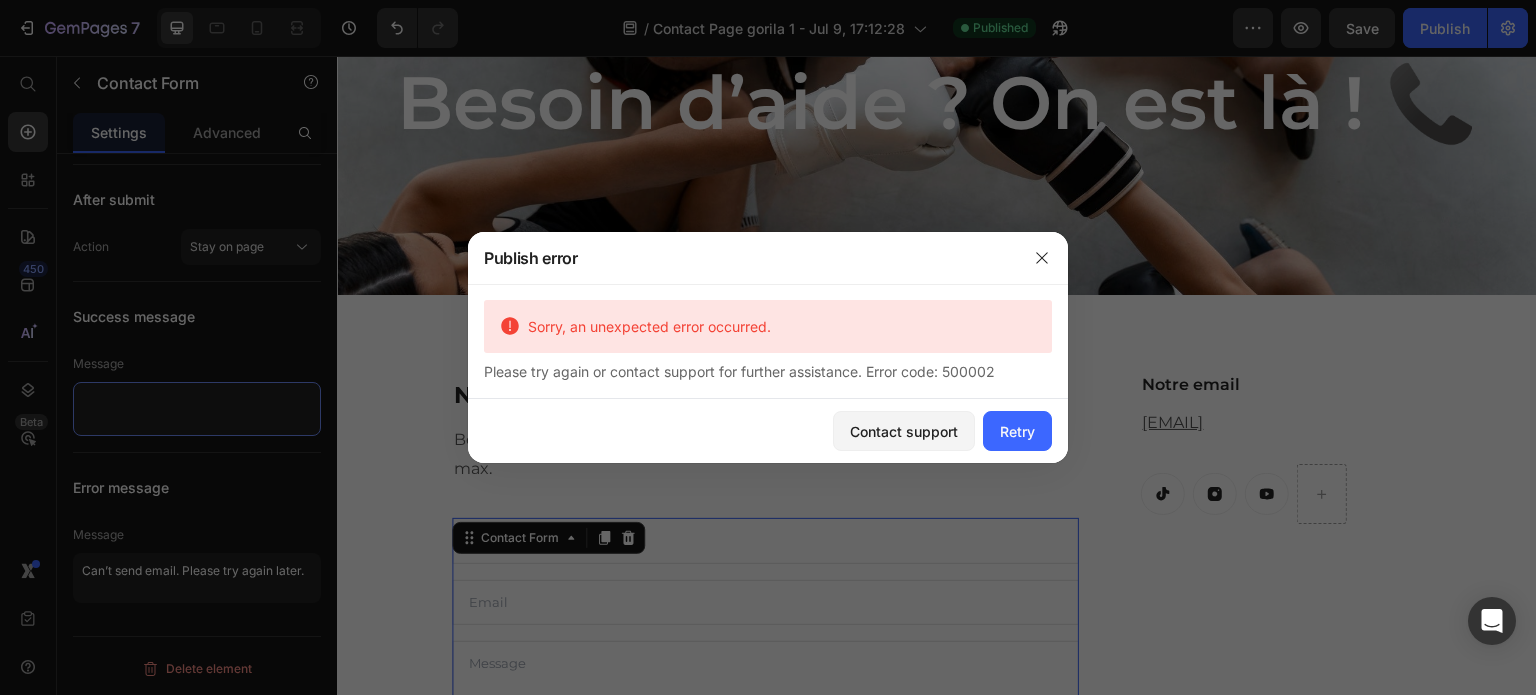 type 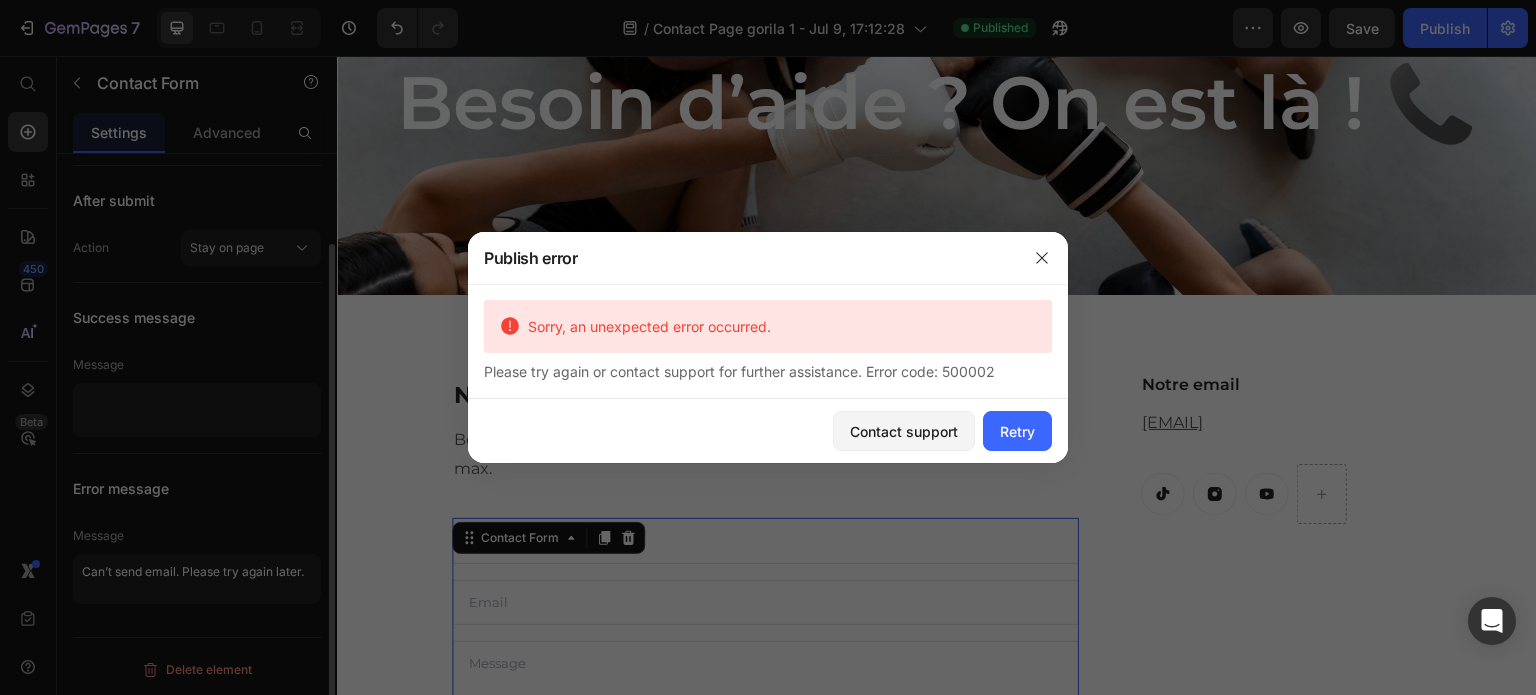 click at bounding box center [768, 347] 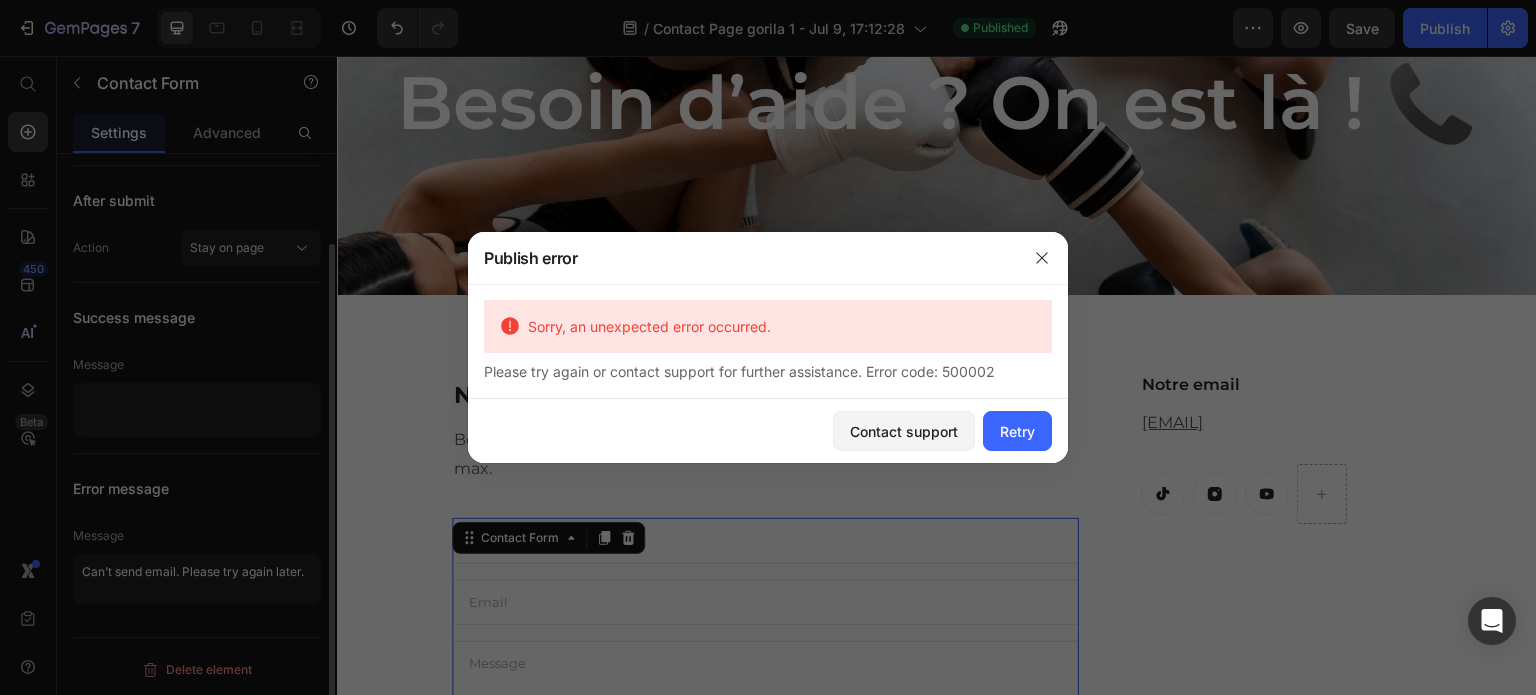 scroll, scrollTop: 109, scrollLeft: 0, axis: vertical 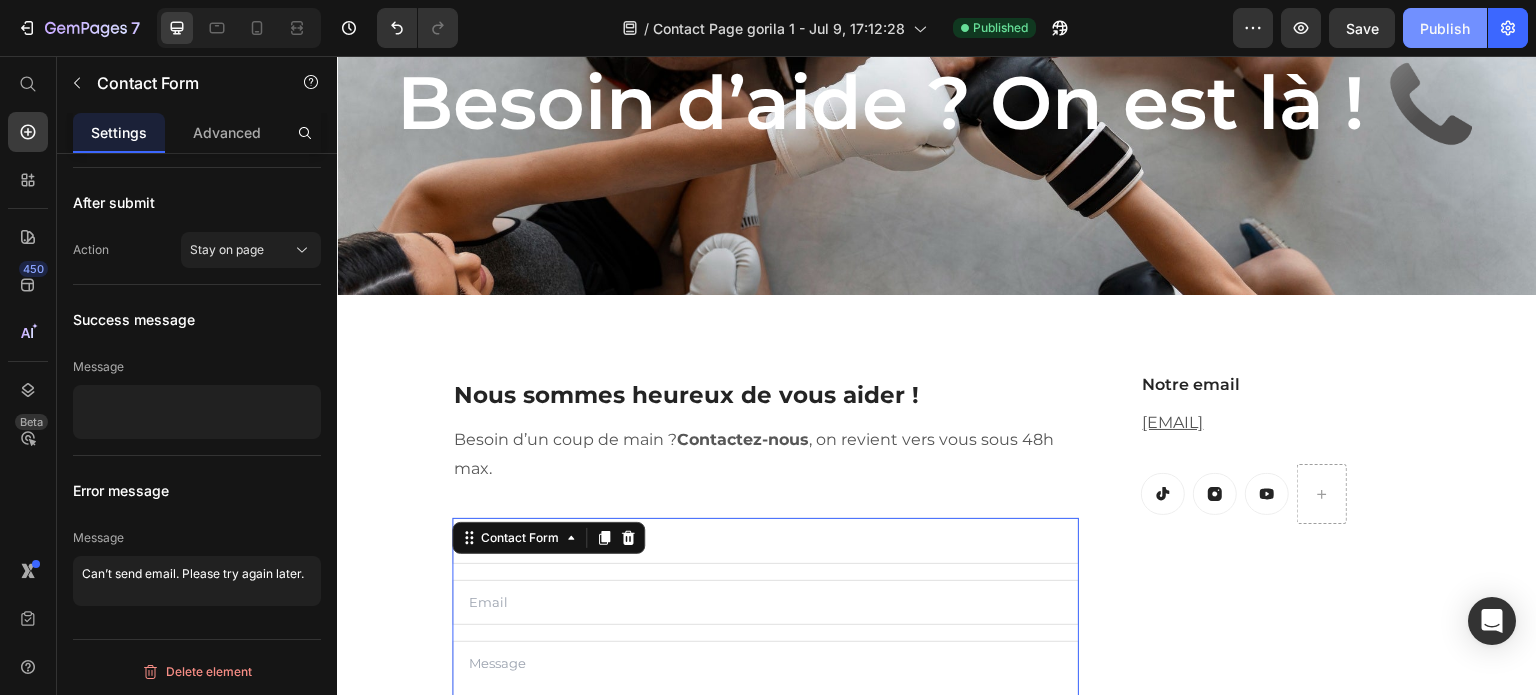 click on "Publish" 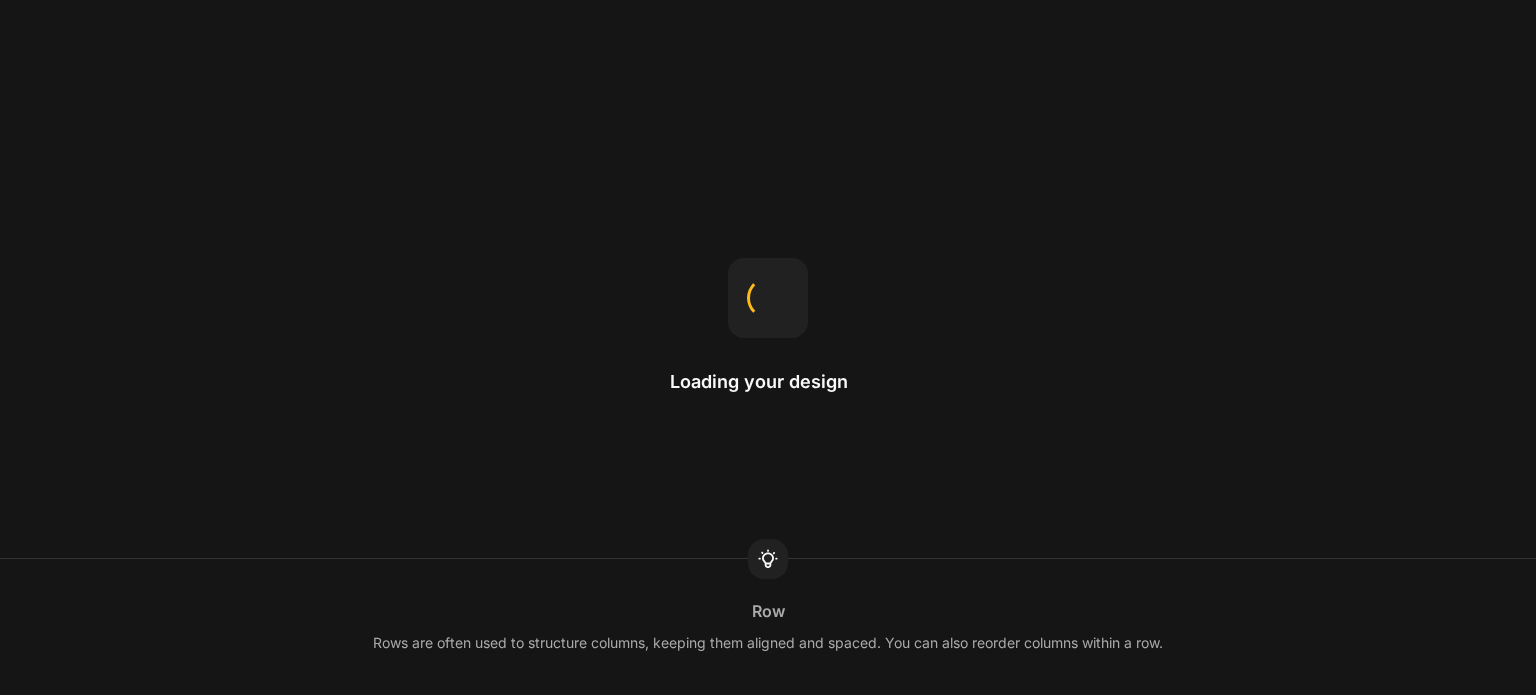 scroll, scrollTop: 0, scrollLeft: 0, axis: both 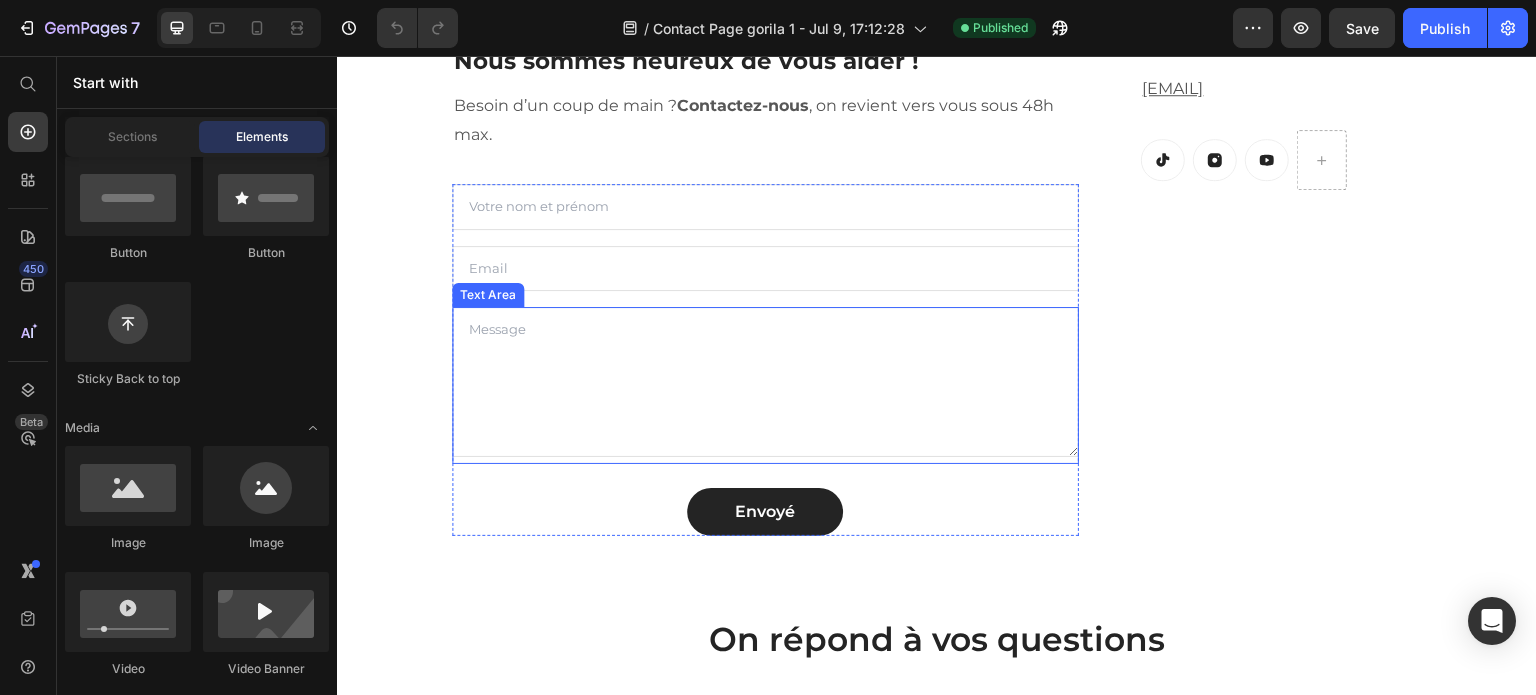 click on "Envoyé Submit Button" at bounding box center [765, 512] 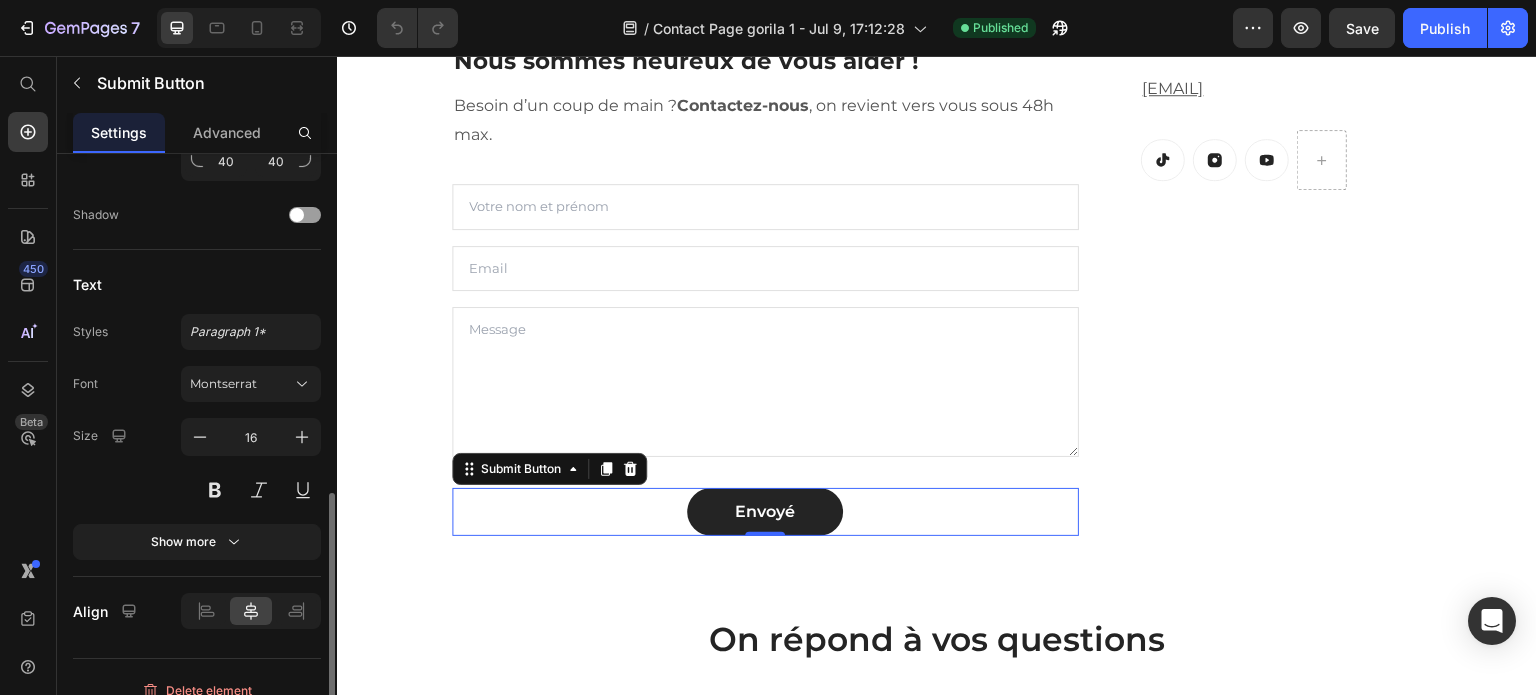 scroll, scrollTop: 684, scrollLeft: 0, axis: vertical 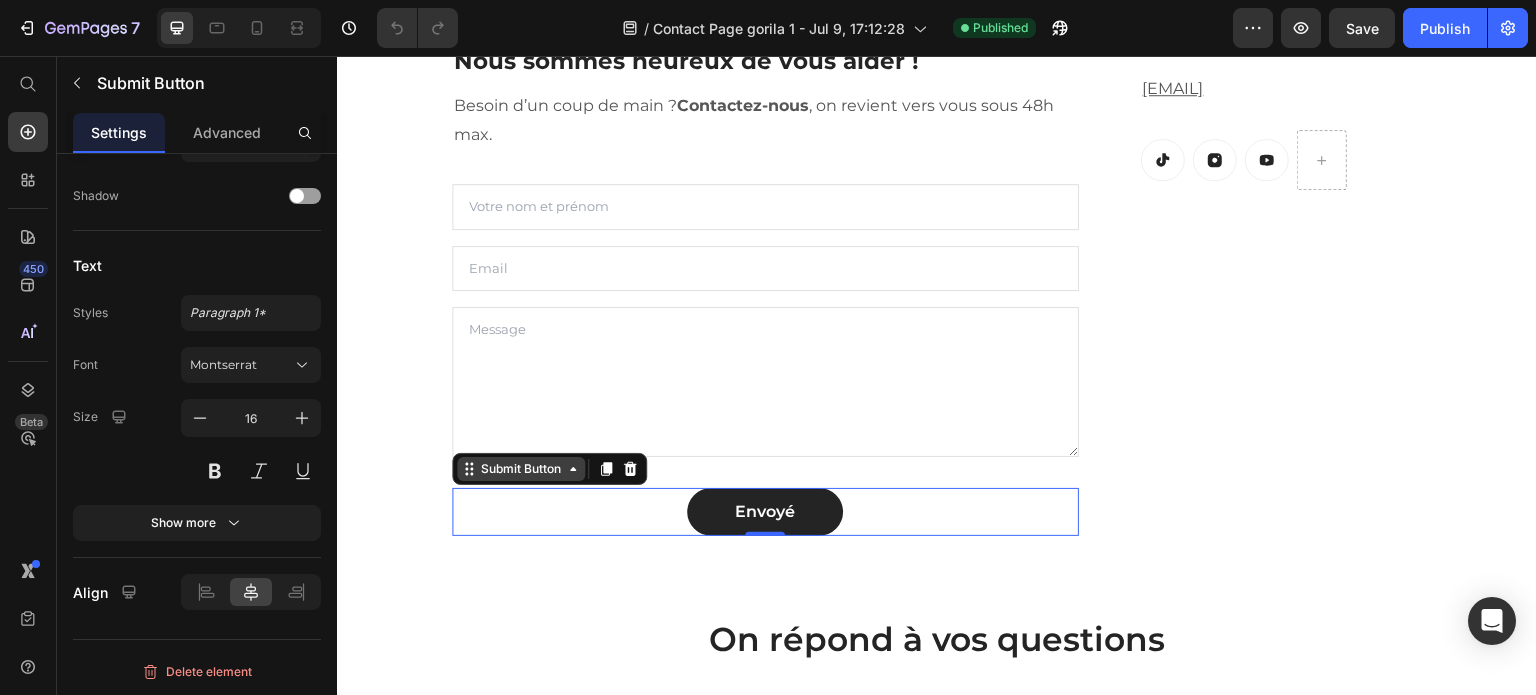 click on "Submit Button" at bounding box center [521, 469] 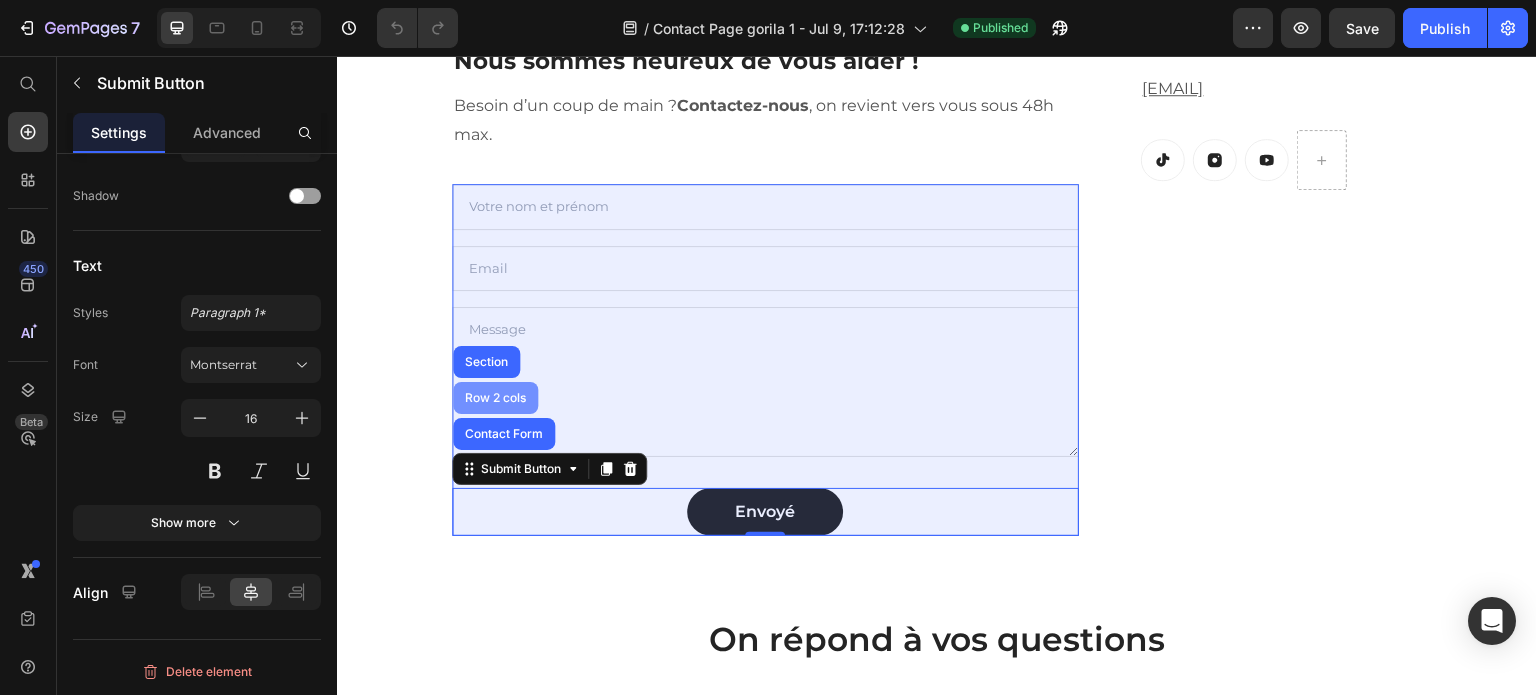 click on "Contact Form" at bounding box center [504, 434] 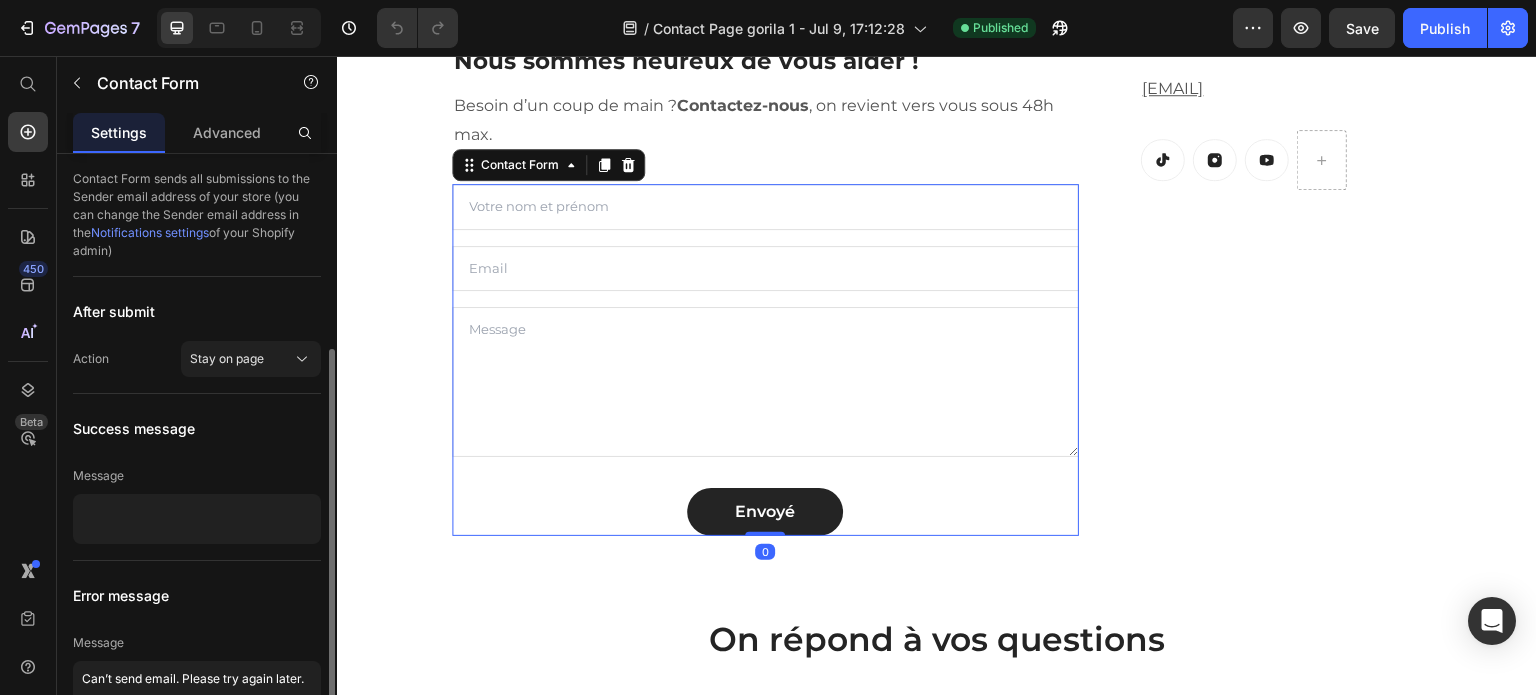 scroll, scrollTop: 105, scrollLeft: 0, axis: vertical 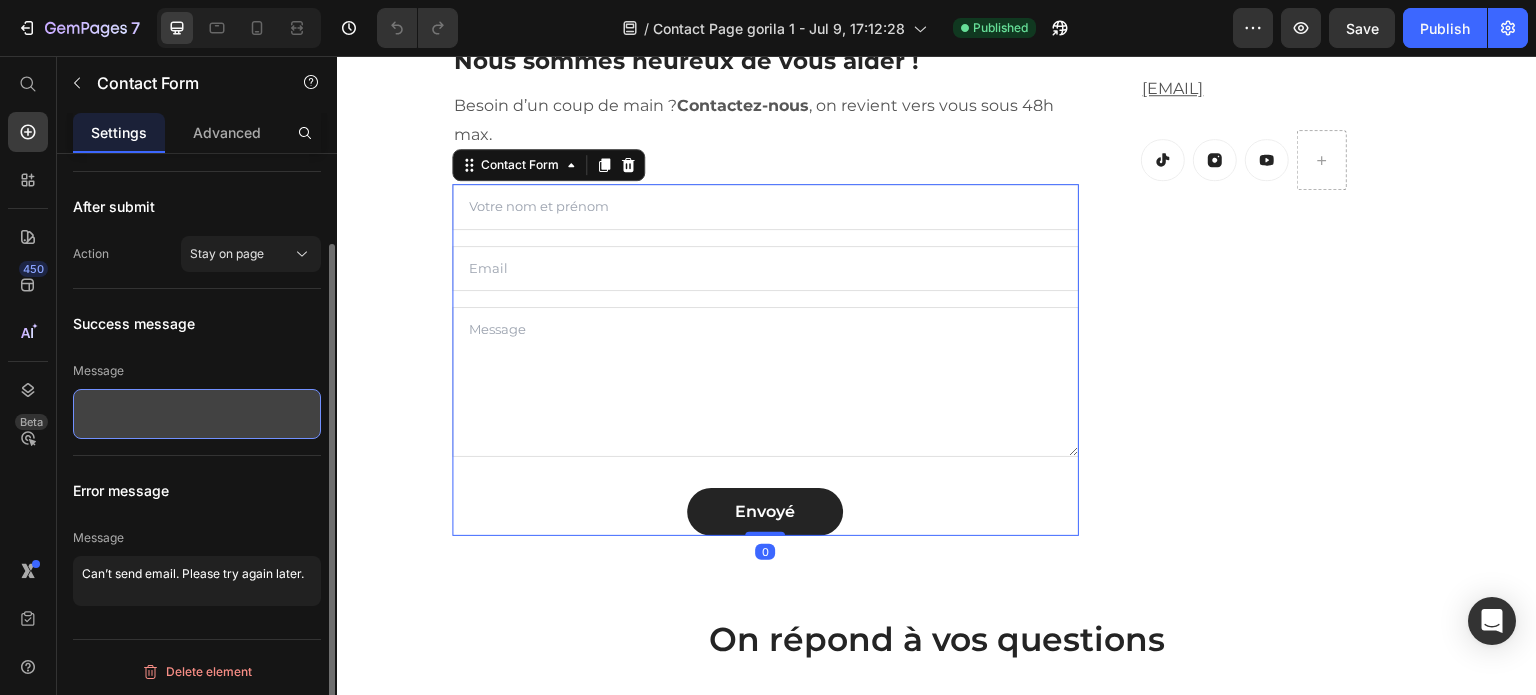 click at bounding box center (197, 414) 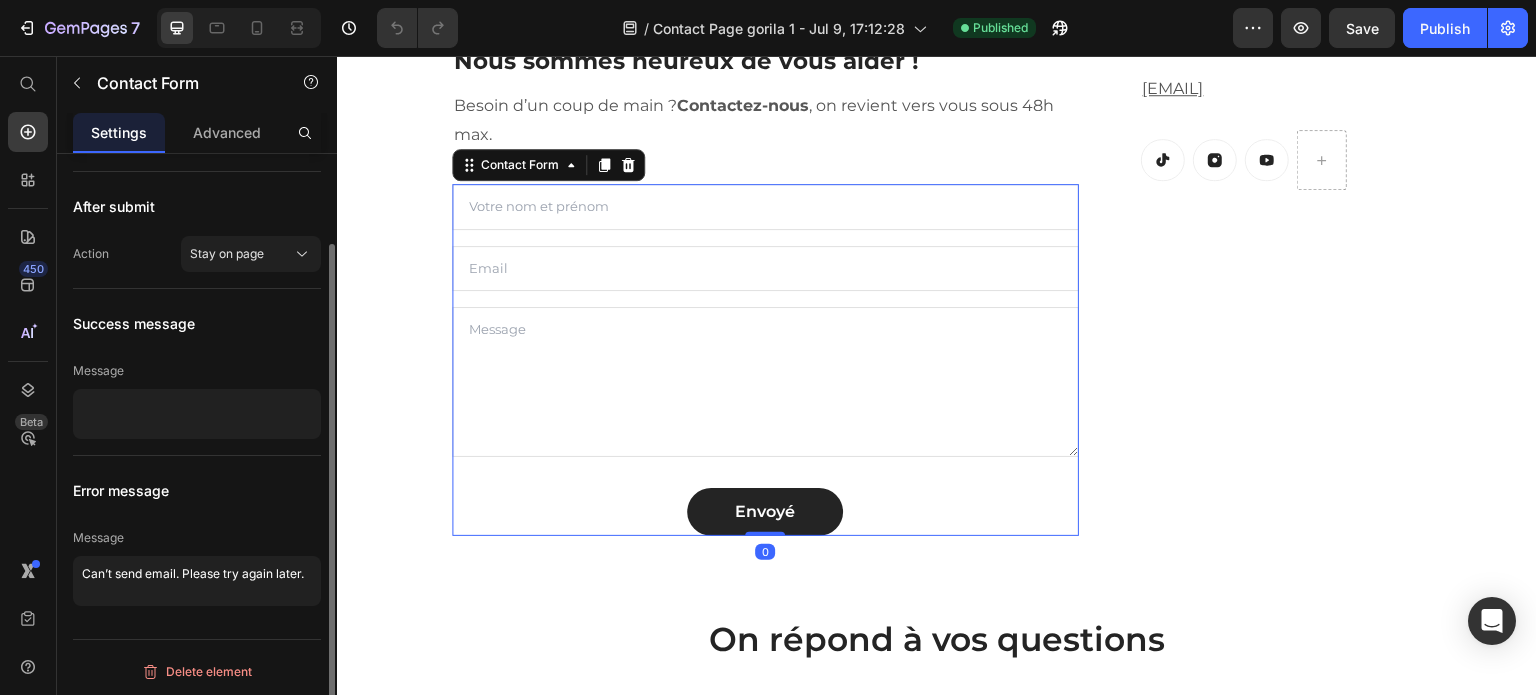 click on "Message" at bounding box center (197, 371) 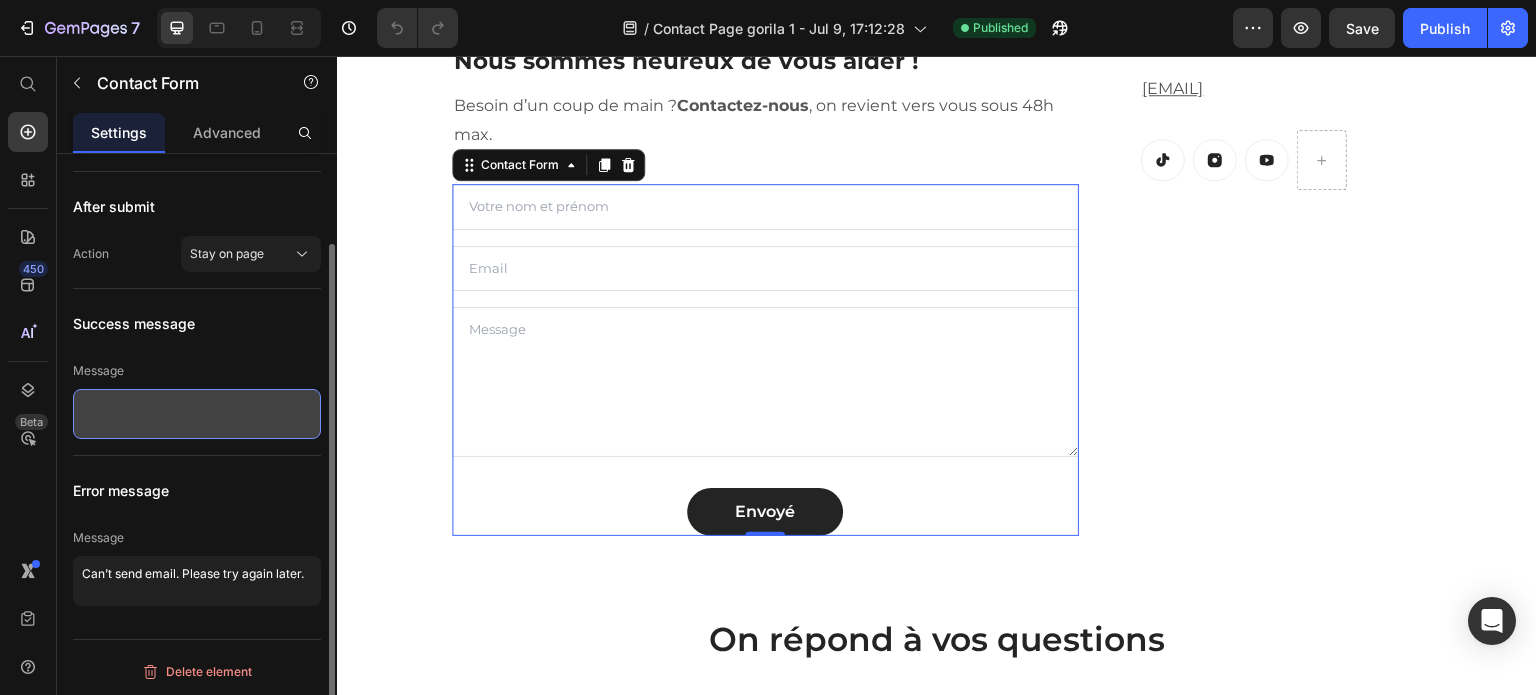 click at bounding box center (197, 414) 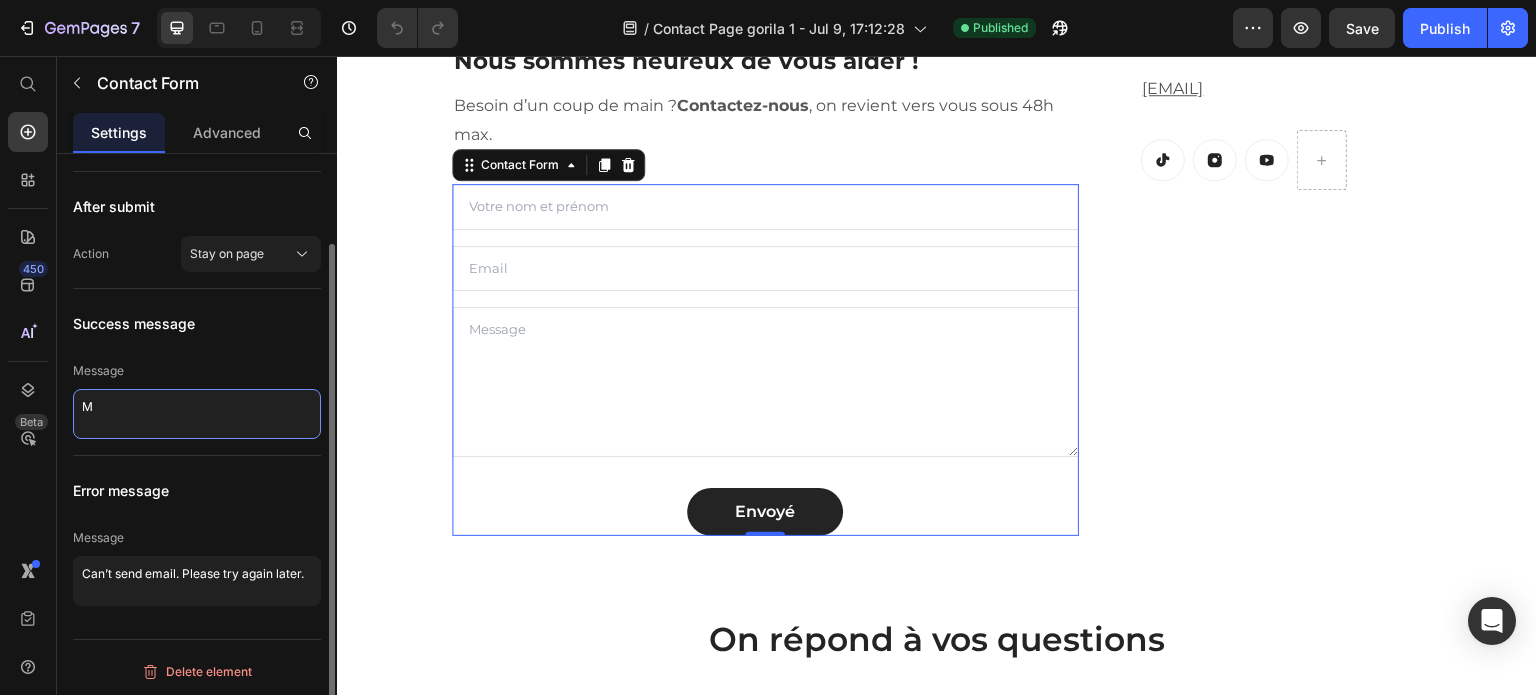 scroll, scrollTop: 104, scrollLeft: 0, axis: vertical 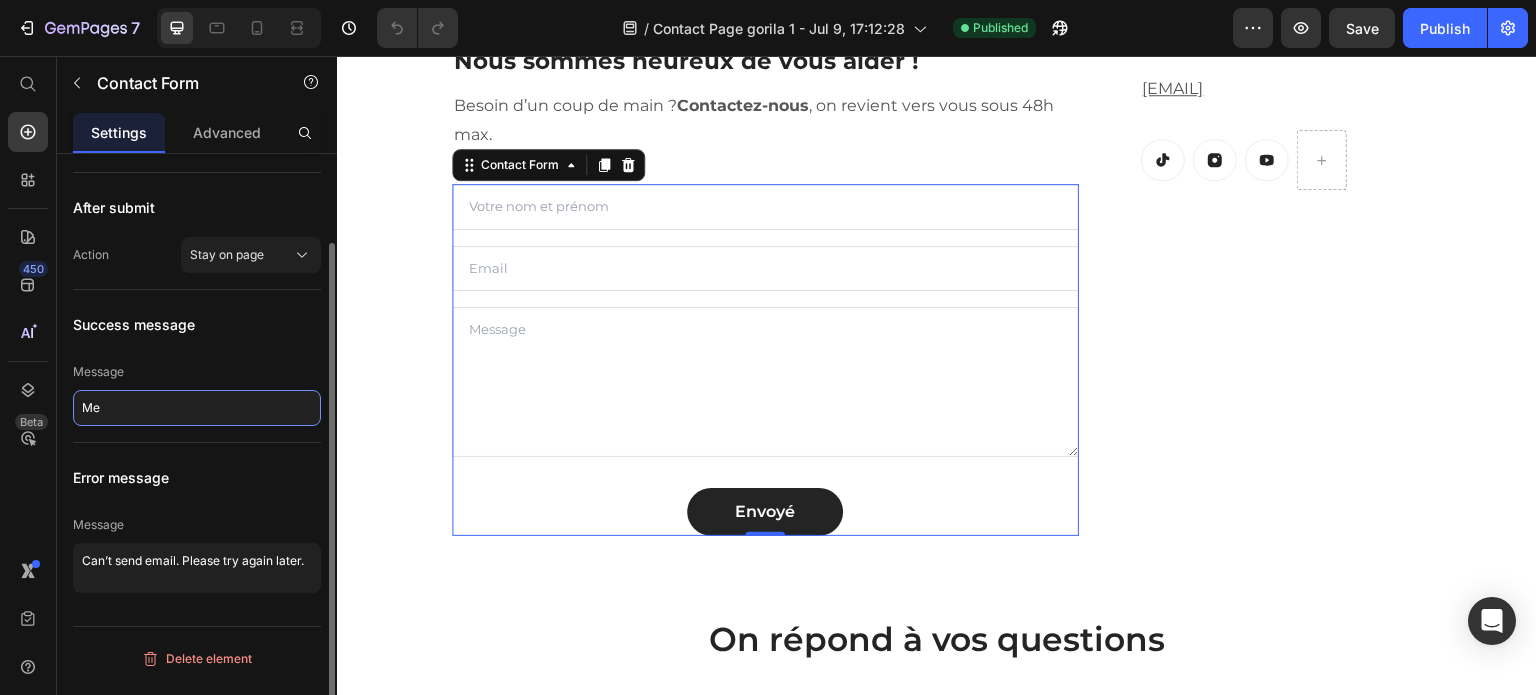 type on "M" 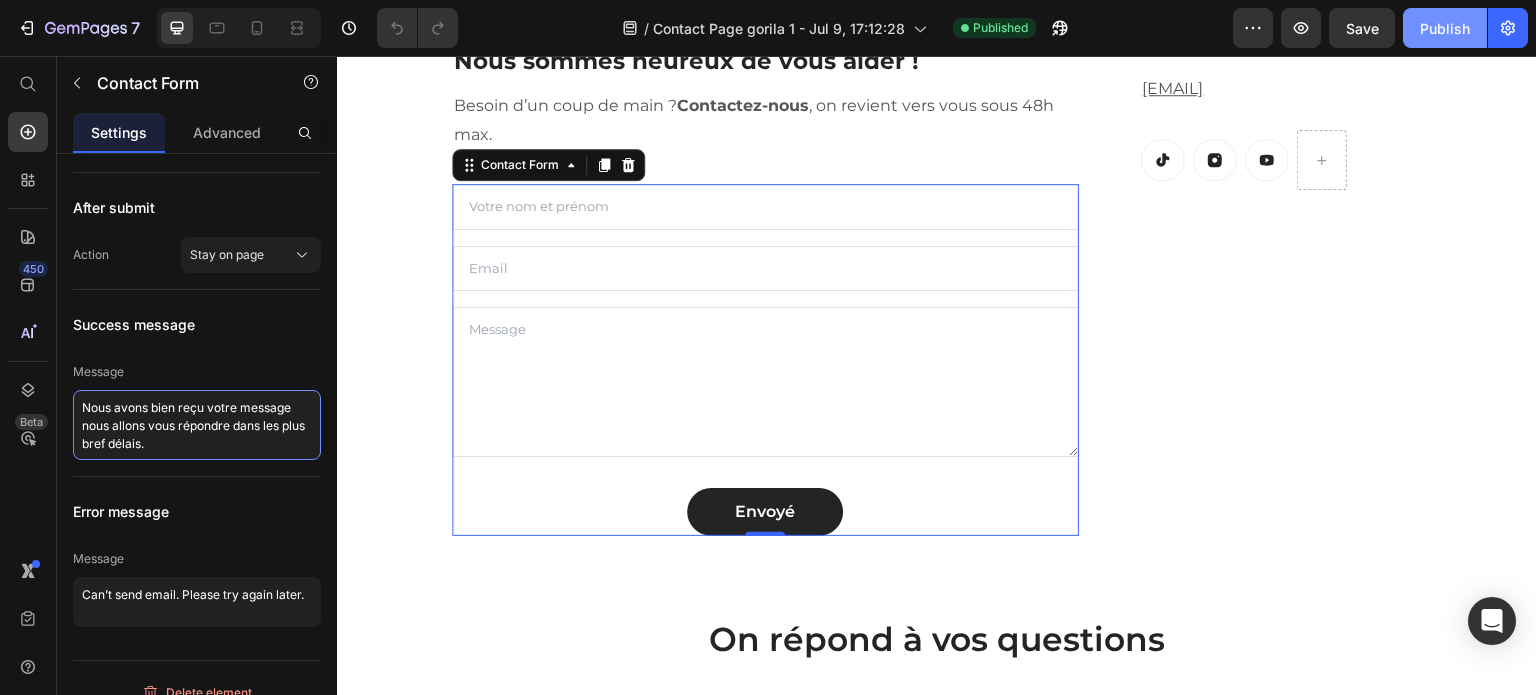 type on "Nous avons bien reçu votre message nous allons vous répondre dans les plus bref délais." 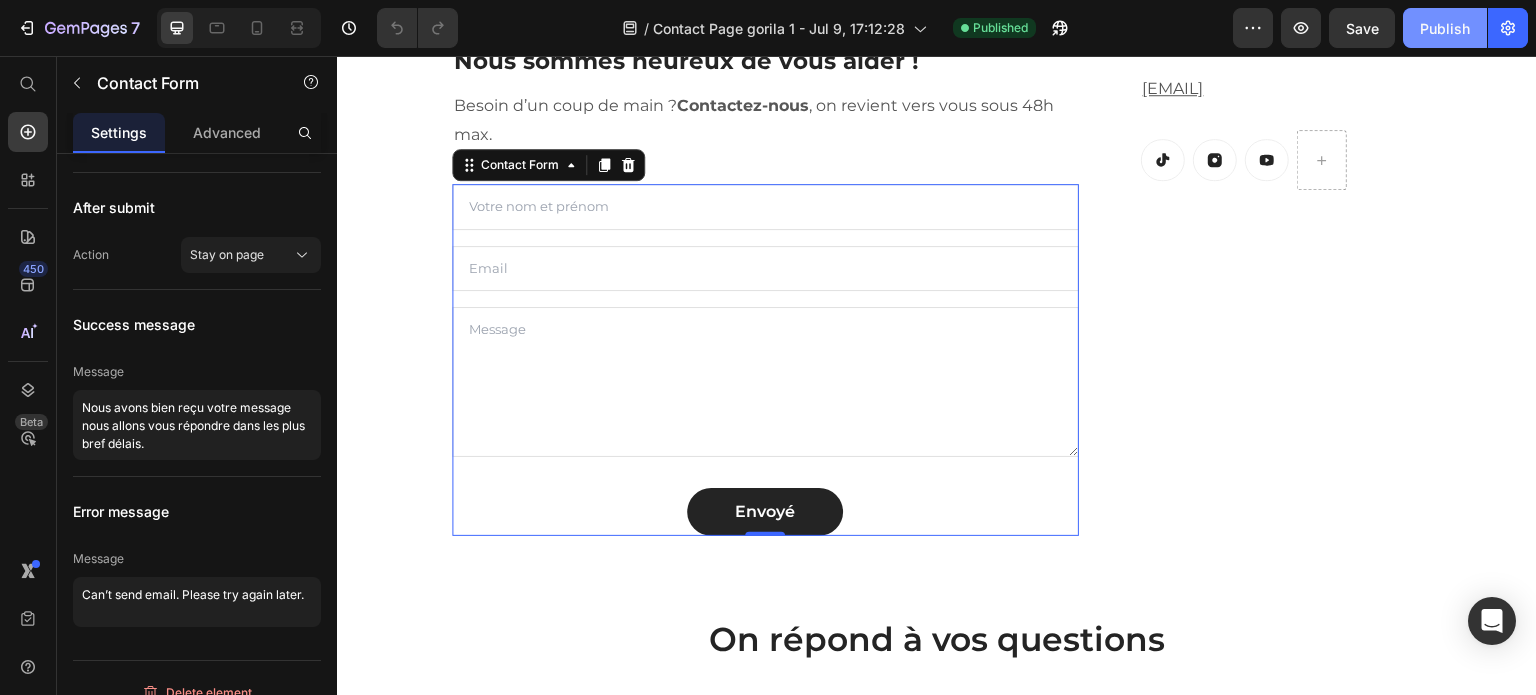 click on "Publish" at bounding box center [1445, 28] 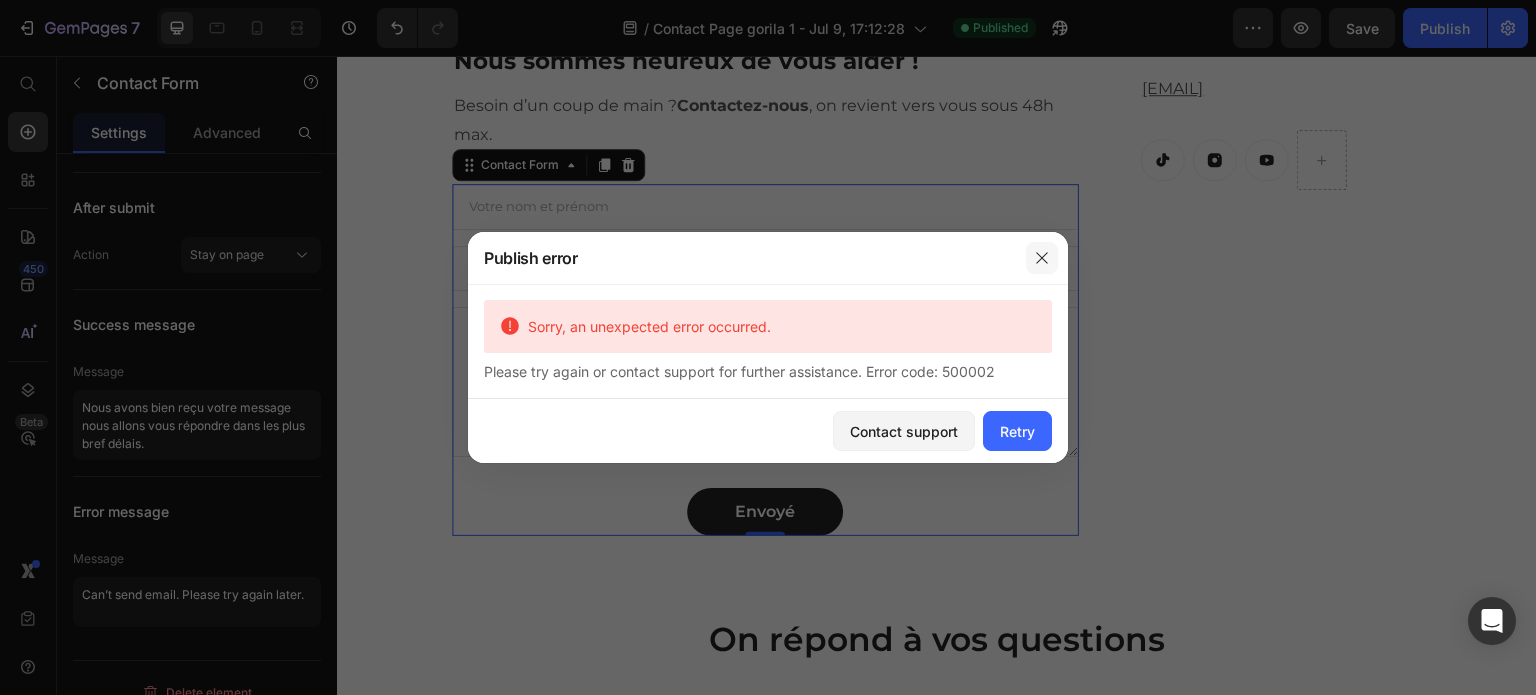 drag, startPoint x: 1047, startPoint y: 253, endPoint x: 702, endPoint y: 196, distance: 349.677 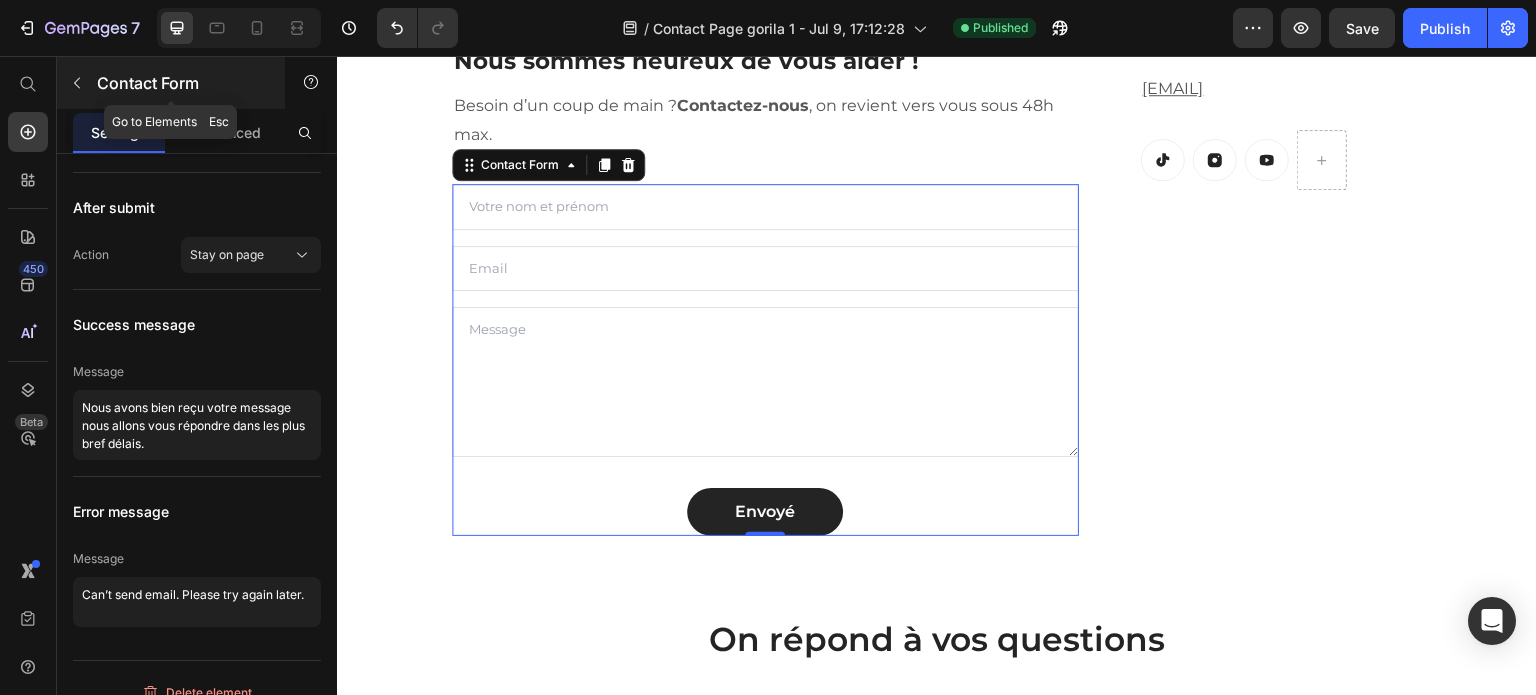 click 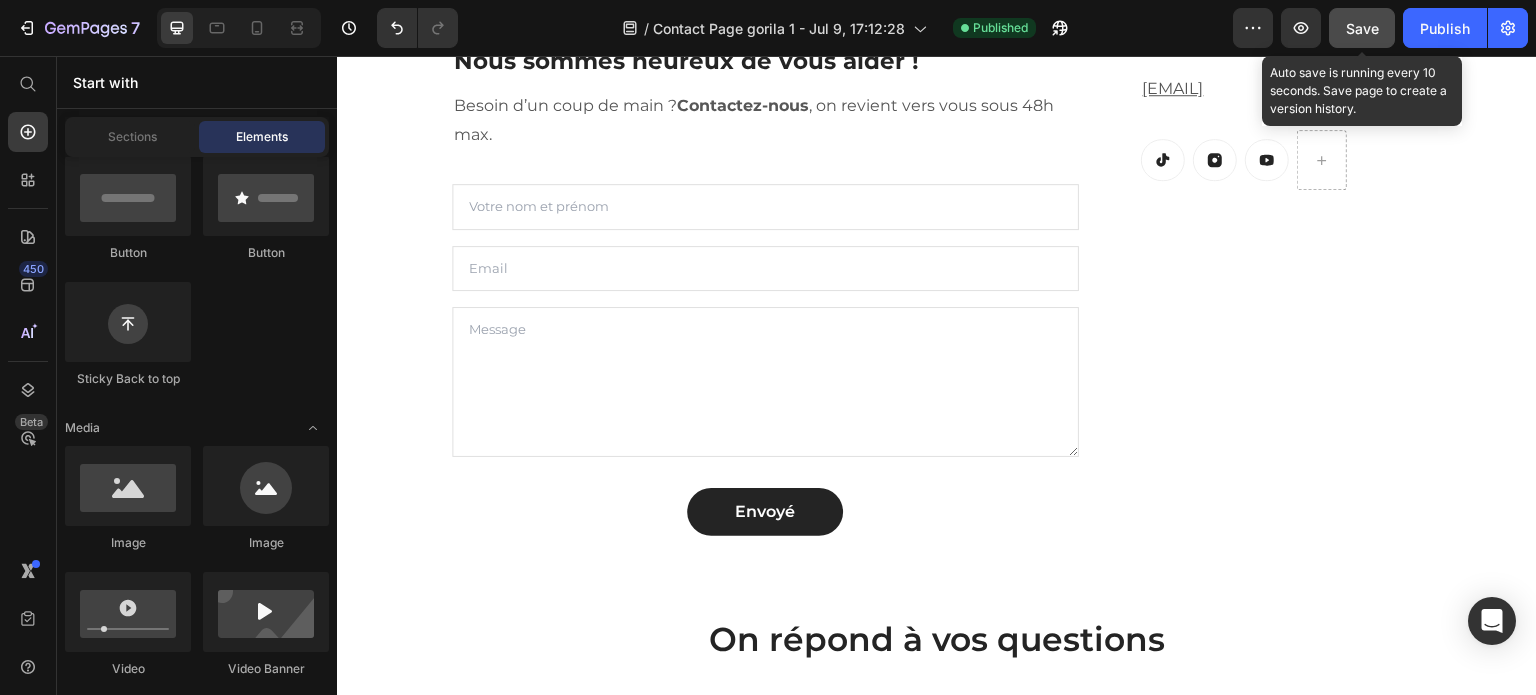 click on "Save" at bounding box center [1362, 28] 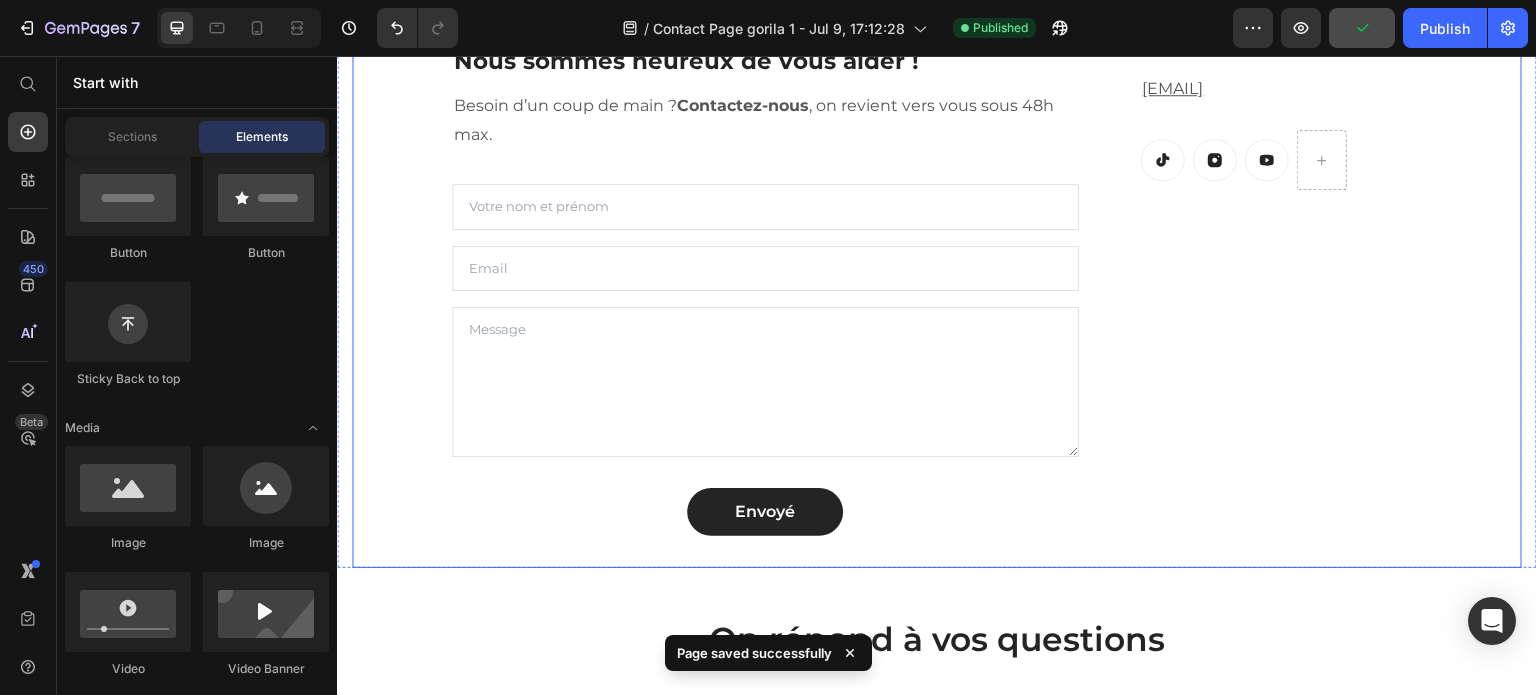 scroll, scrollTop: 0, scrollLeft: 0, axis: both 